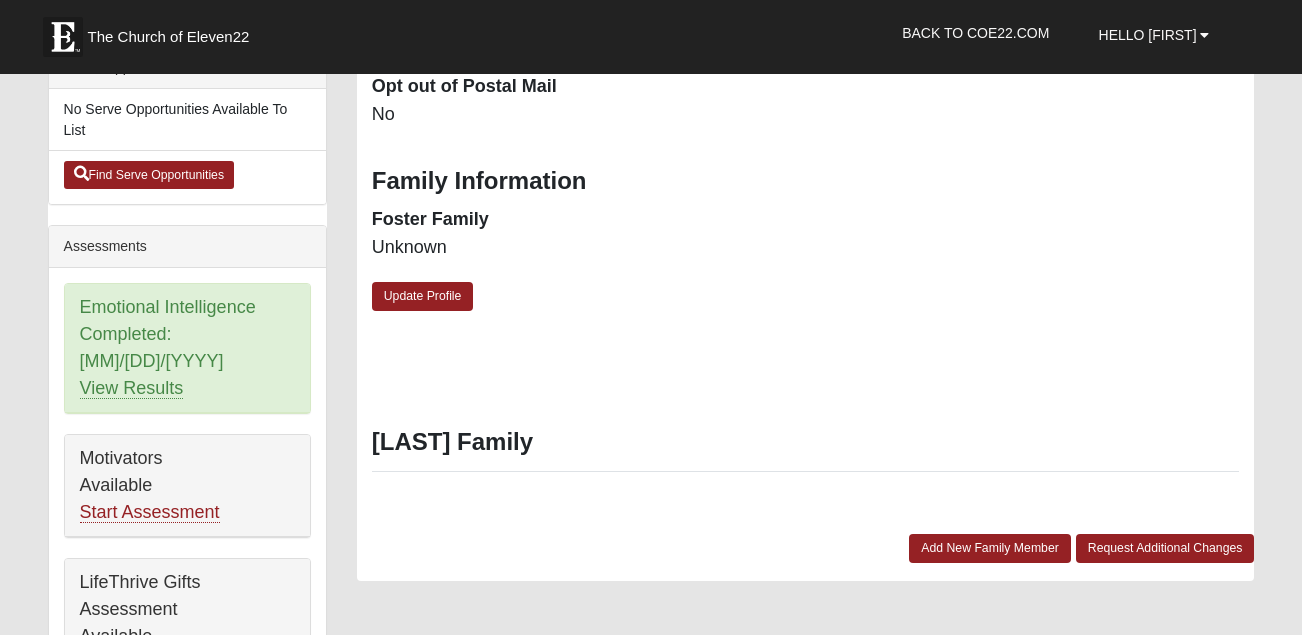 scroll, scrollTop: 644, scrollLeft: 0, axis: vertical 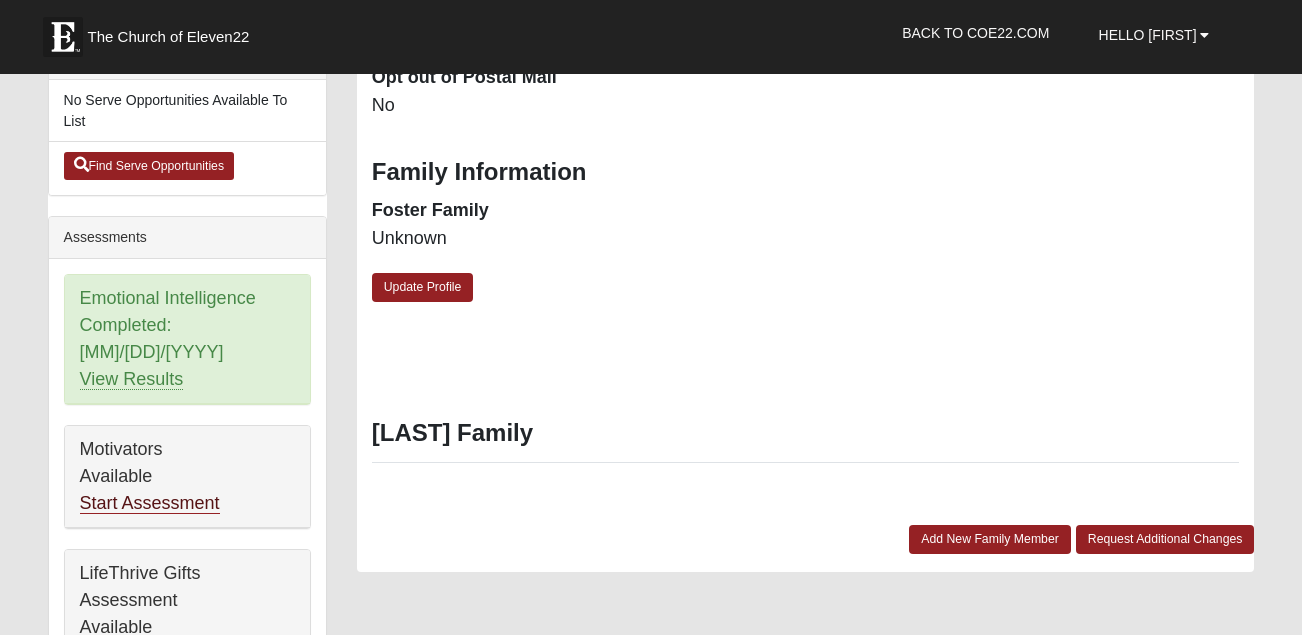 click on "Start Assessment" at bounding box center (150, 503) 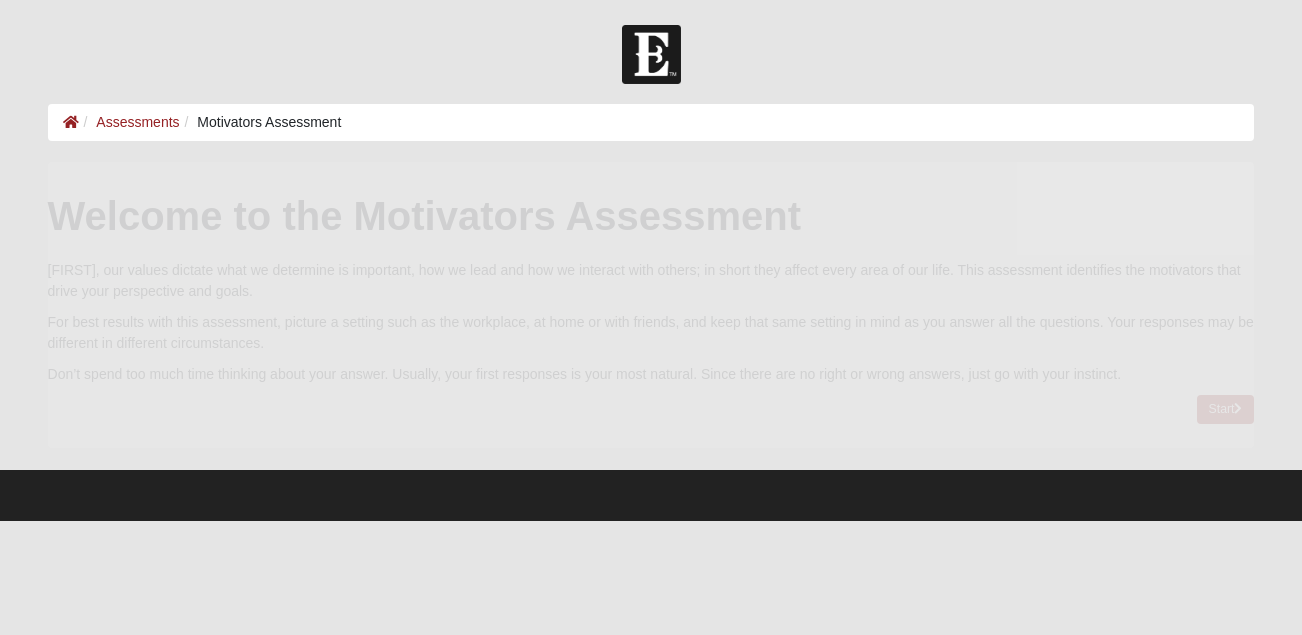 scroll, scrollTop: 0, scrollLeft: 0, axis: both 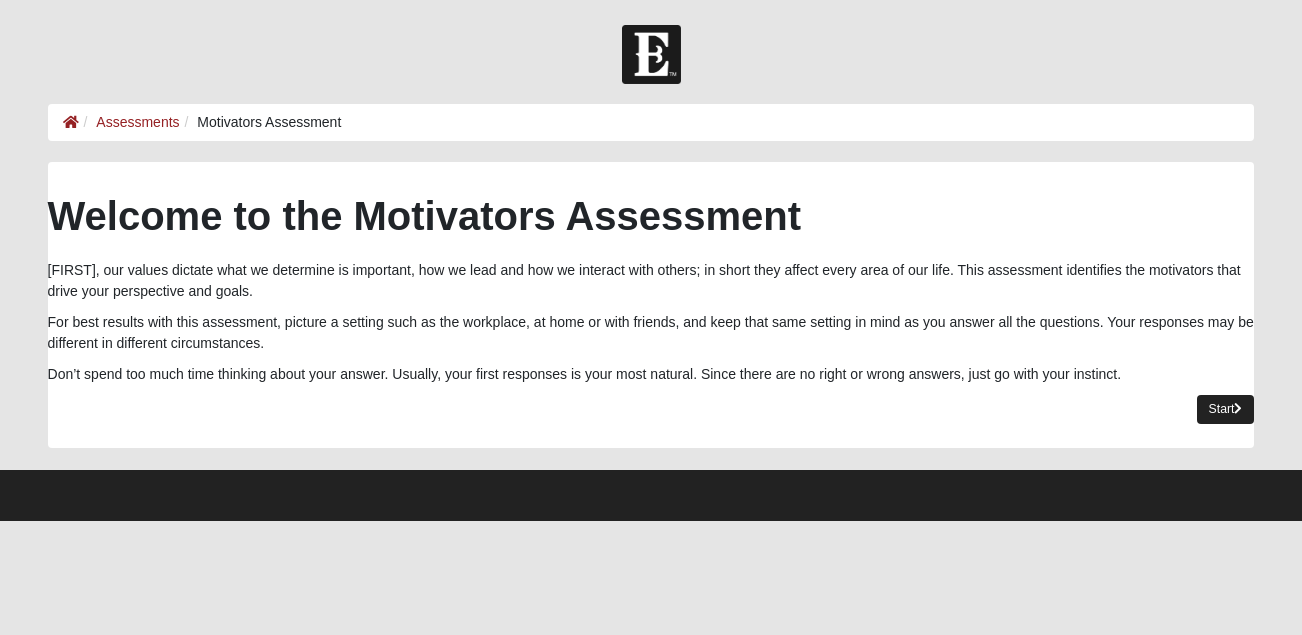 click on "Start" at bounding box center (1226, 409) 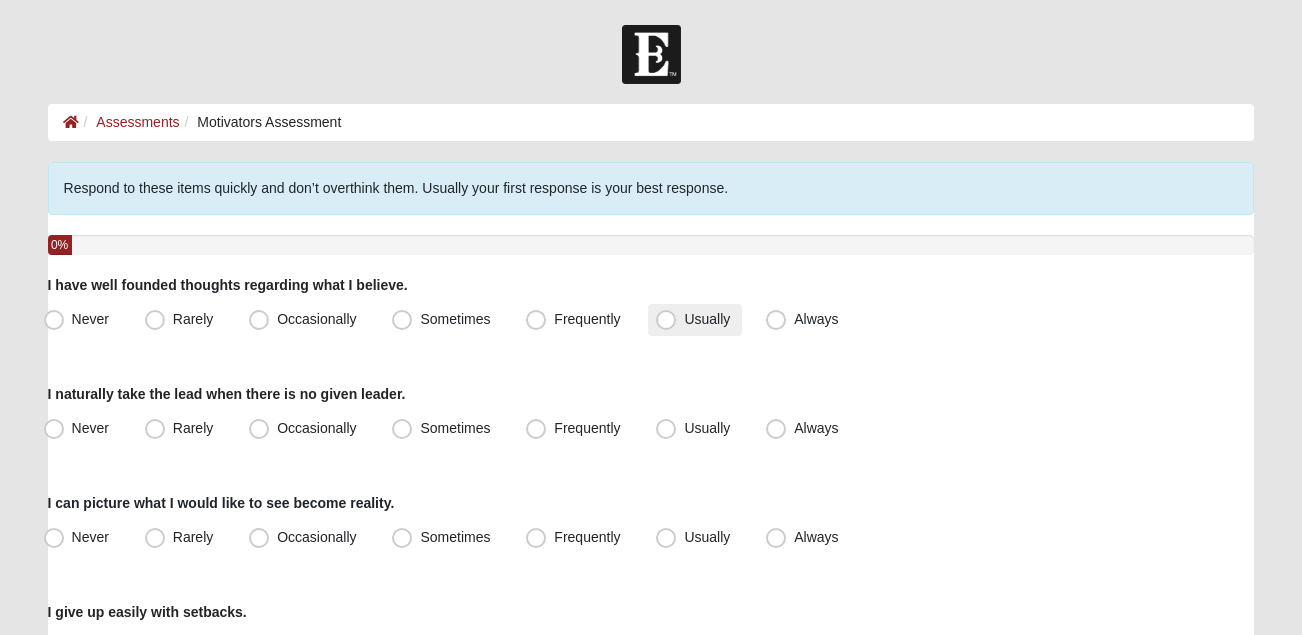 click on "Usually" at bounding box center (707, 319) 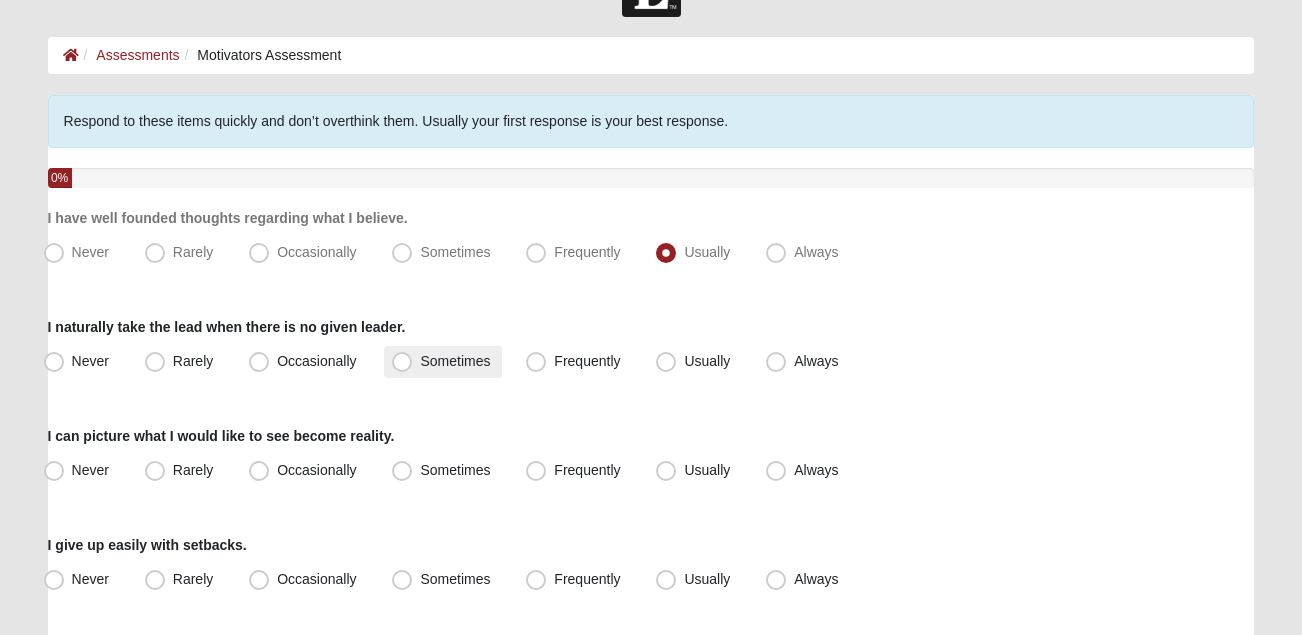 scroll, scrollTop: 113, scrollLeft: 0, axis: vertical 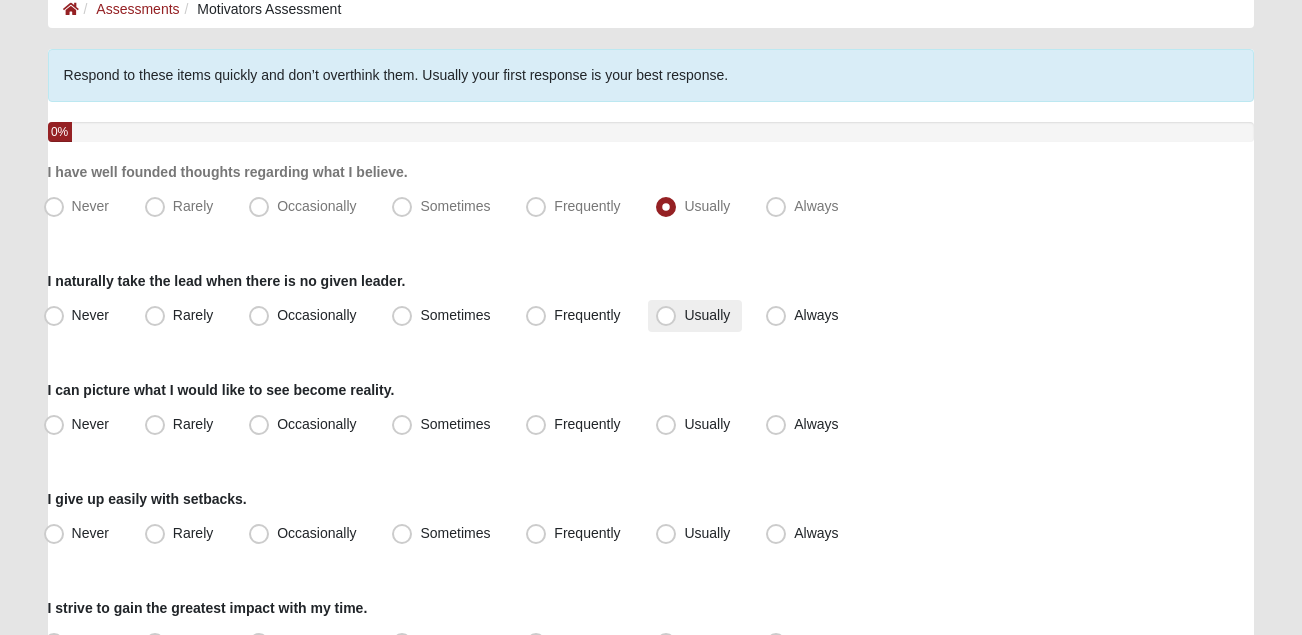 click on "Usually" at bounding box center (707, 315) 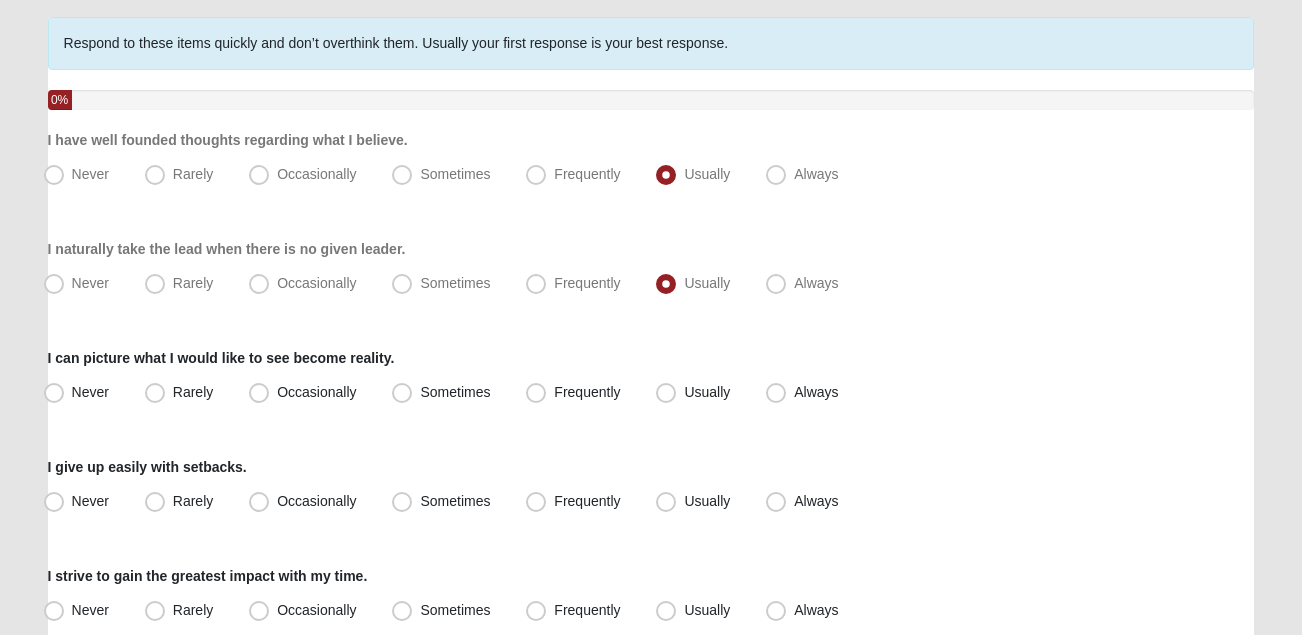 scroll, scrollTop: 156, scrollLeft: 0, axis: vertical 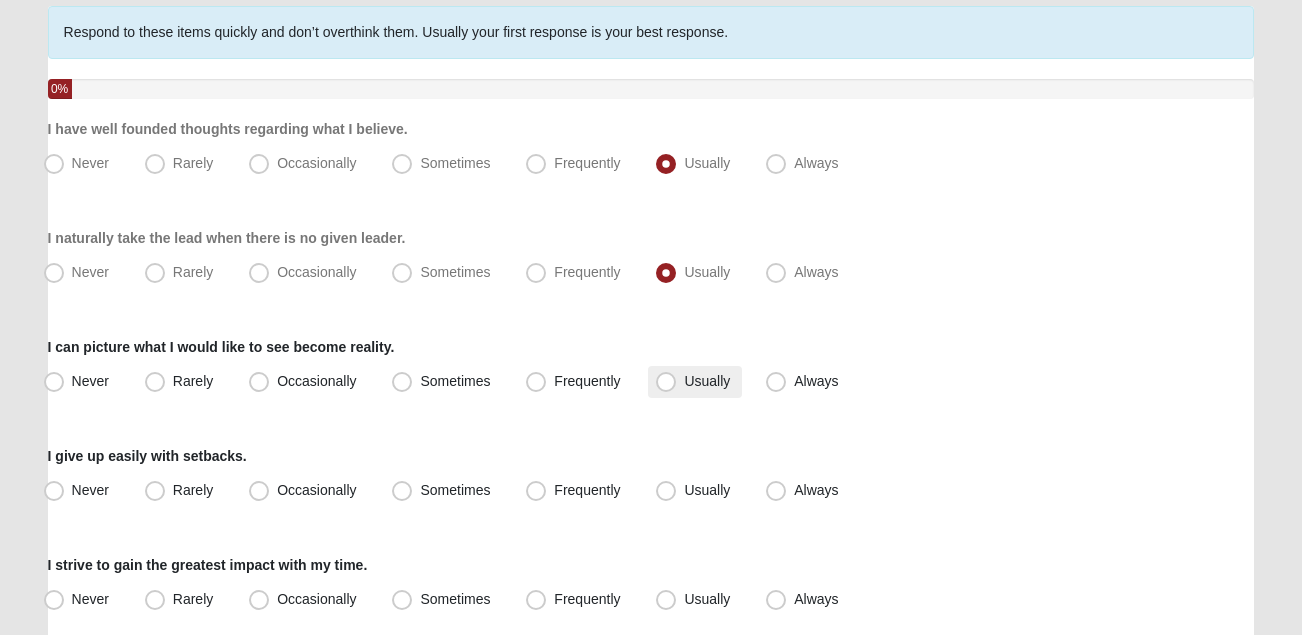 click on "Usually" at bounding box center [707, 381] 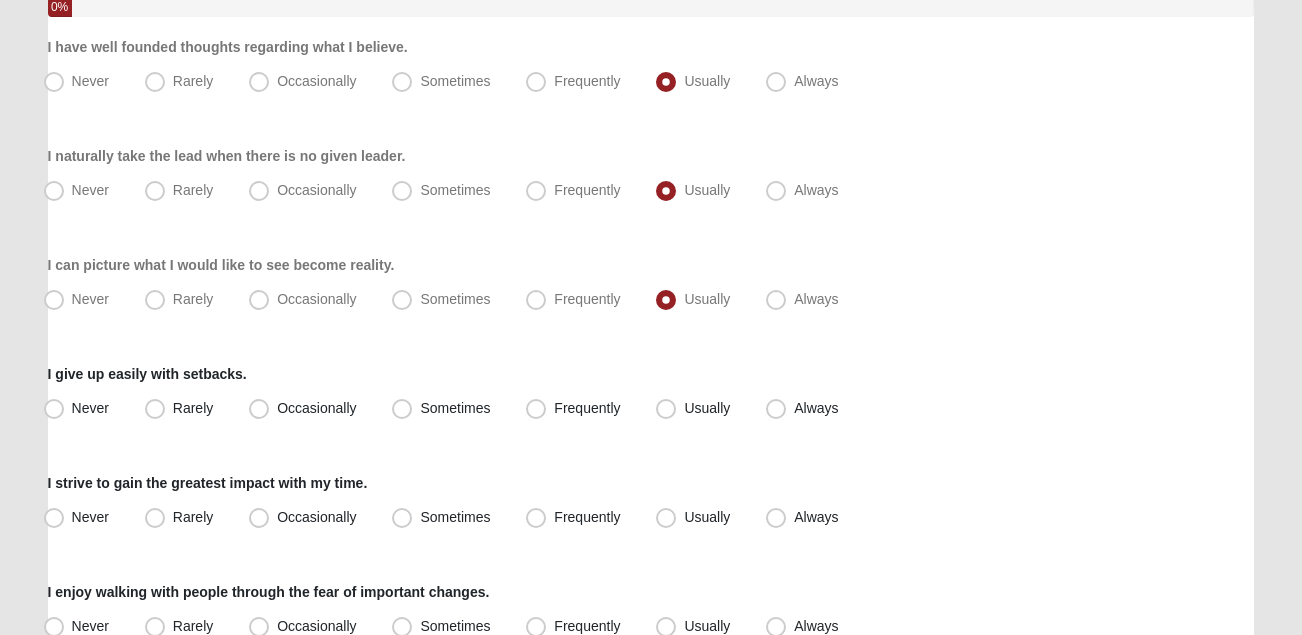 scroll, scrollTop: 242, scrollLeft: 0, axis: vertical 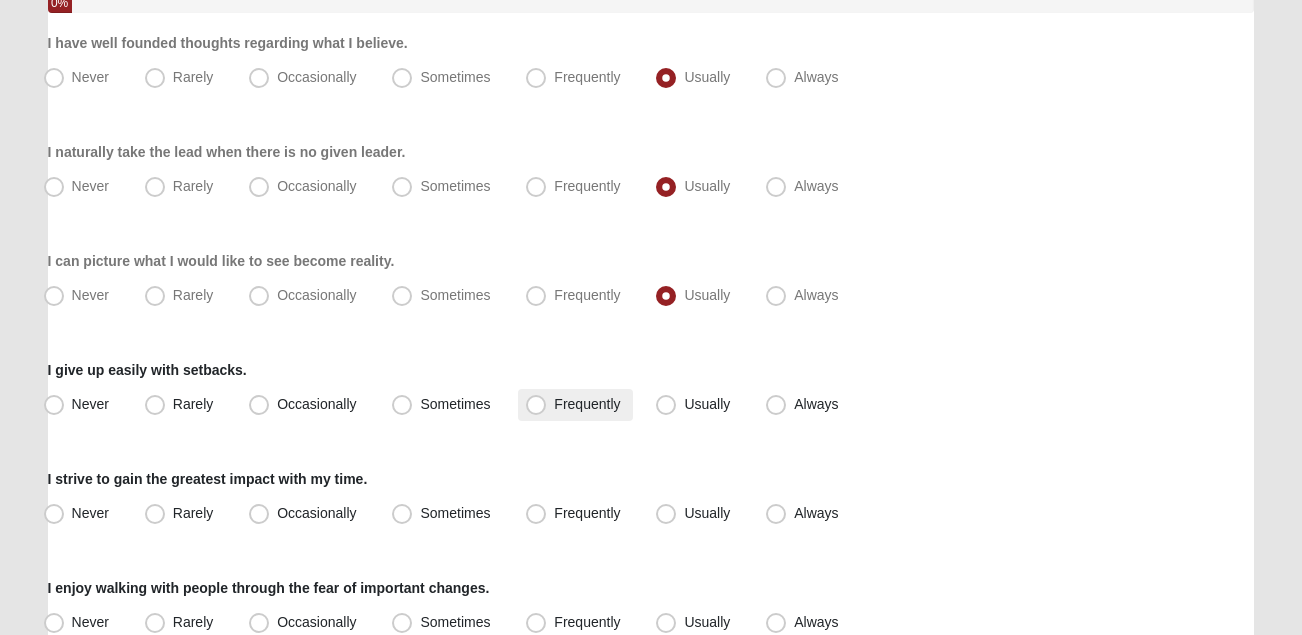 click on "Frequently" at bounding box center (587, 404) 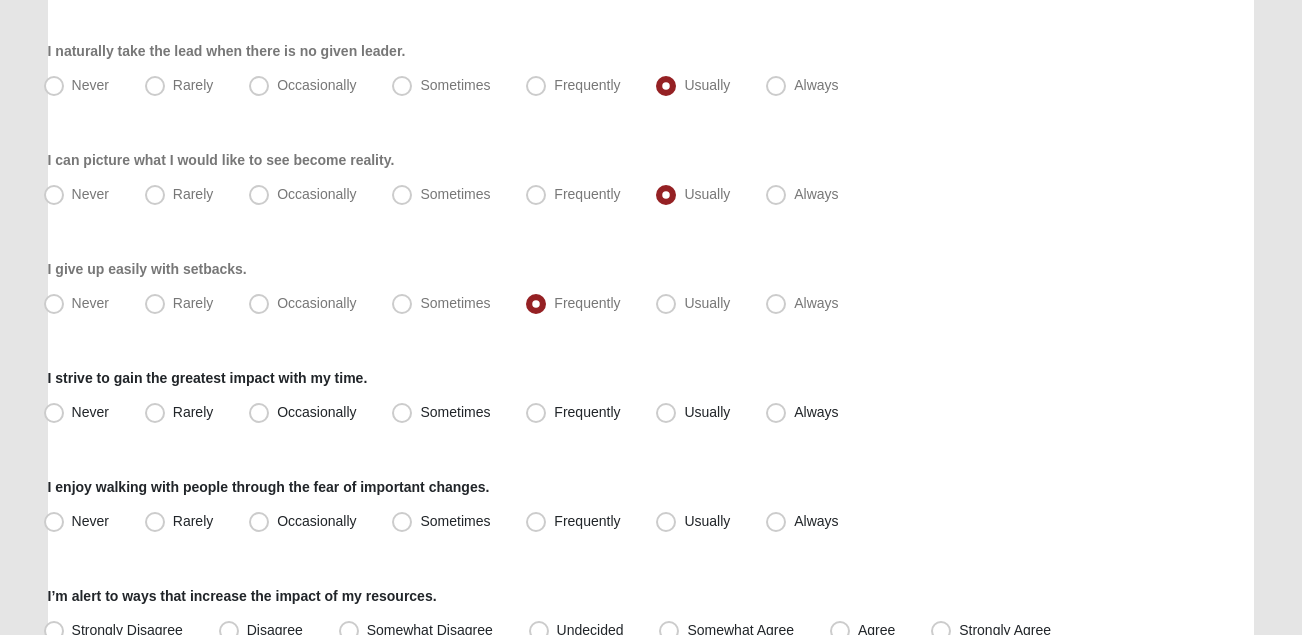 scroll, scrollTop: 411, scrollLeft: 0, axis: vertical 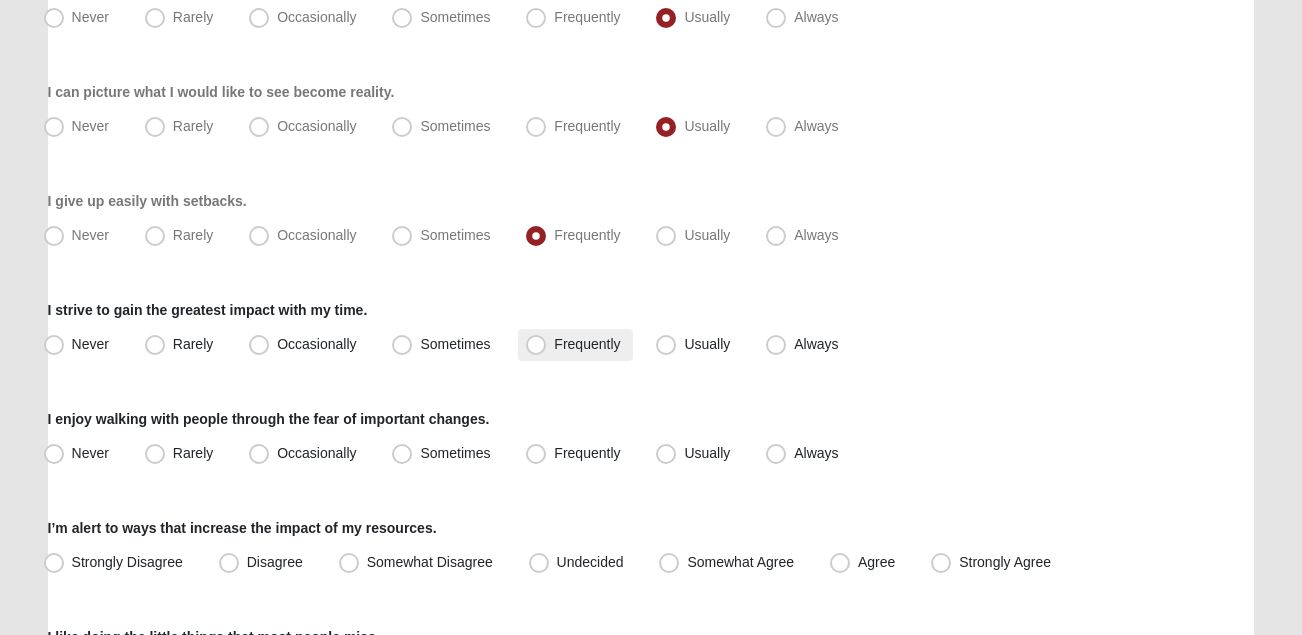 click on "Frequently" at bounding box center [587, 344] 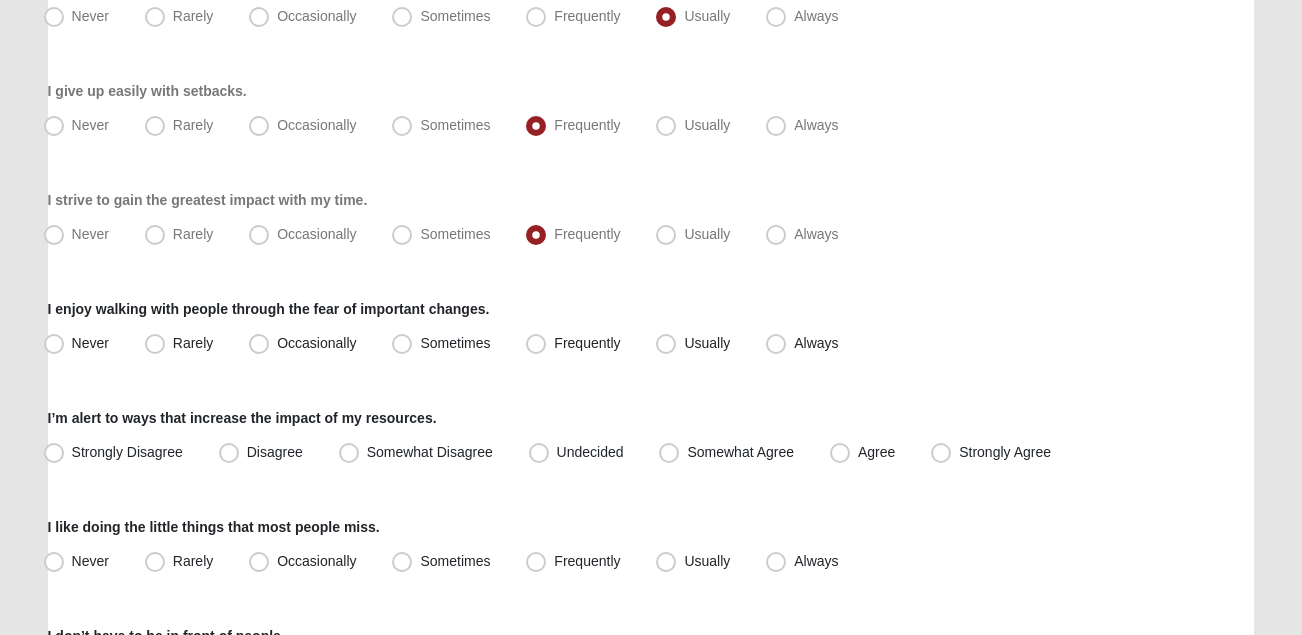 scroll, scrollTop: 525, scrollLeft: 0, axis: vertical 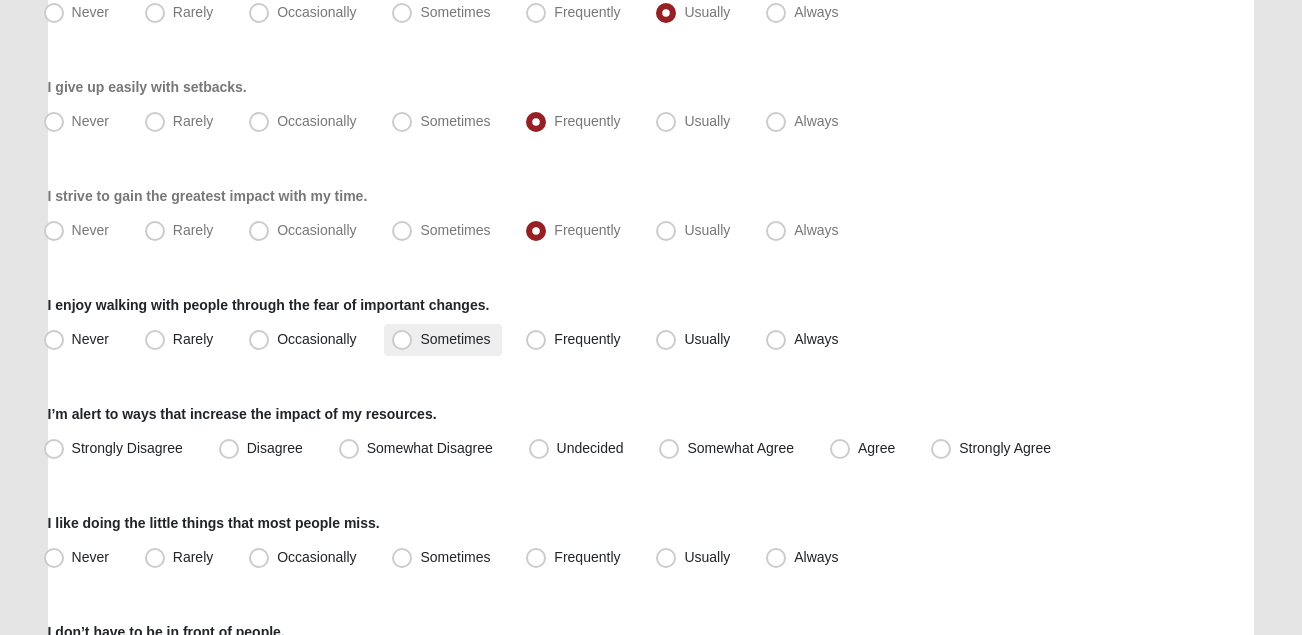 click on "Sometimes" at bounding box center [455, 339] 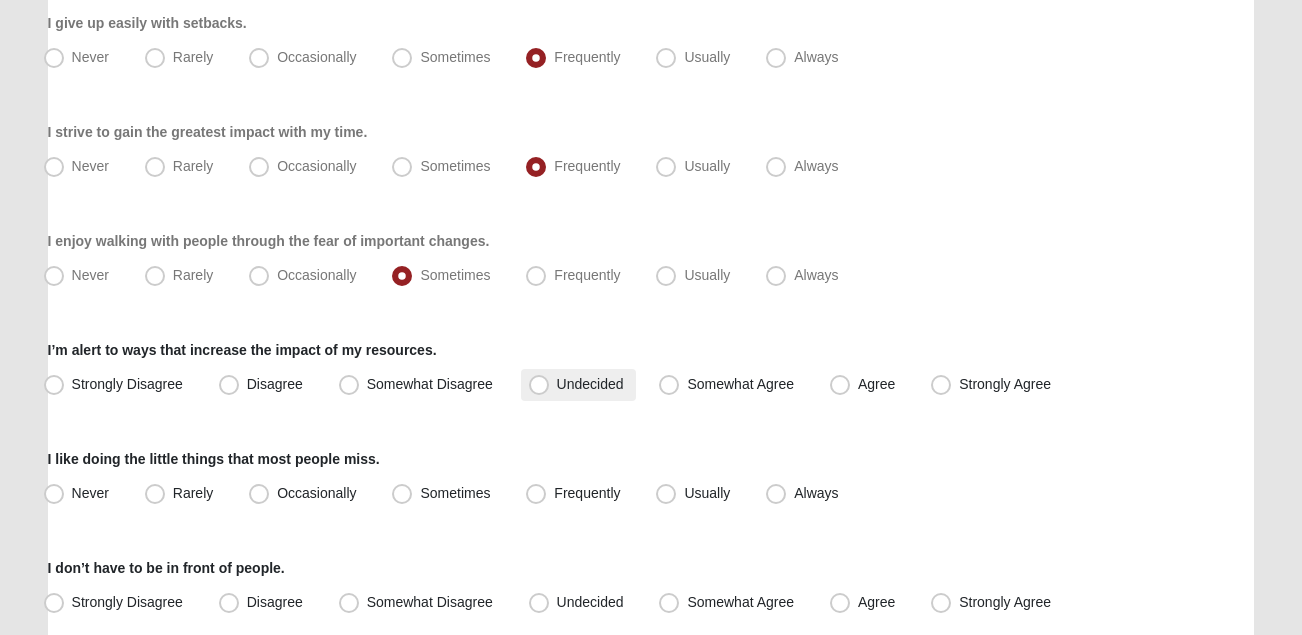 scroll, scrollTop: 602, scrollLeft: 0, axis: vertical 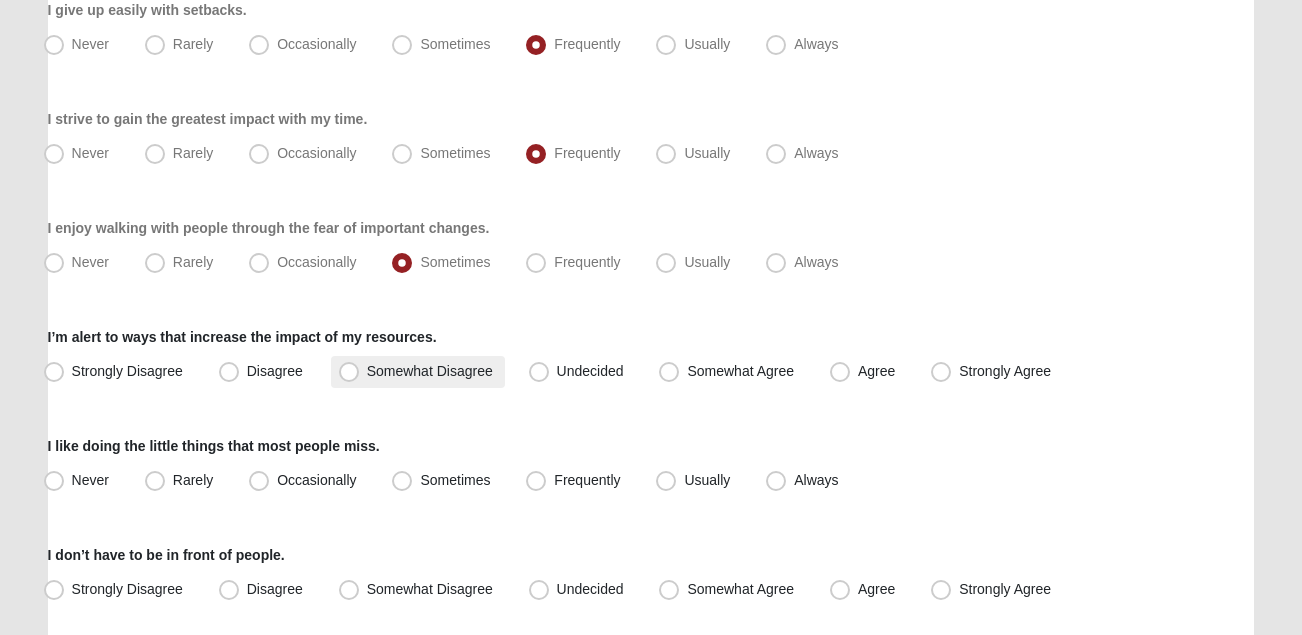 click on "Somewhat Disagree" at bounding box center [430, 371] 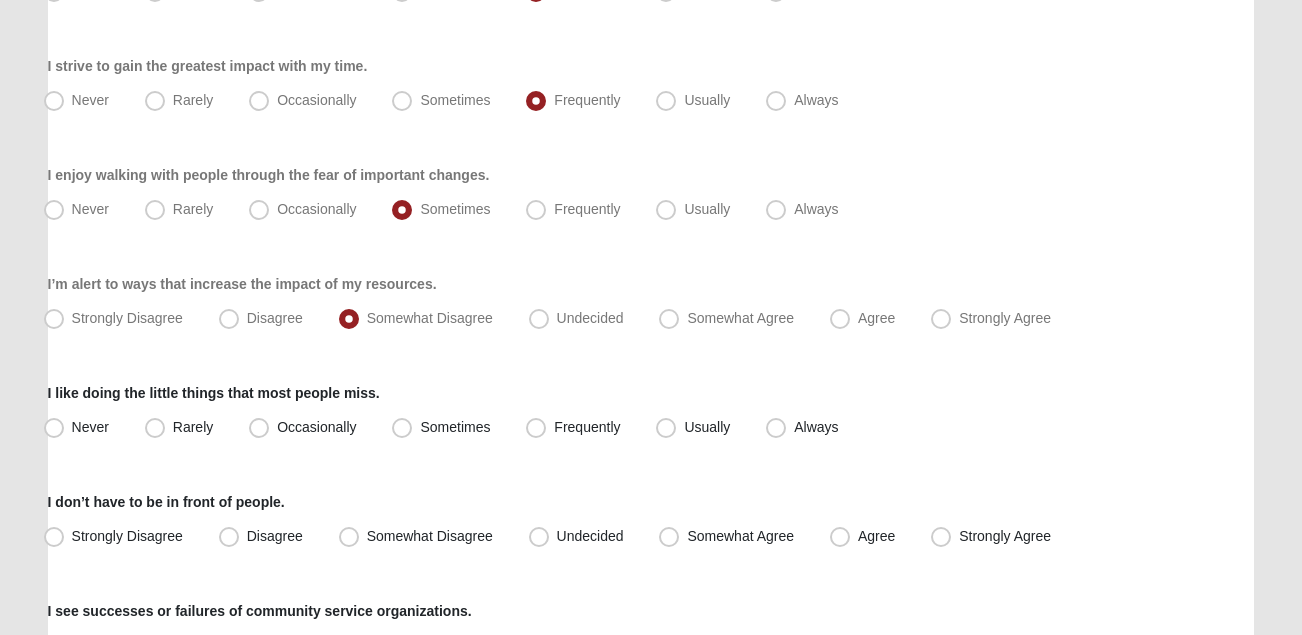 scroll, scrollTop: 686, scrollLeft: 0, axis: vertical 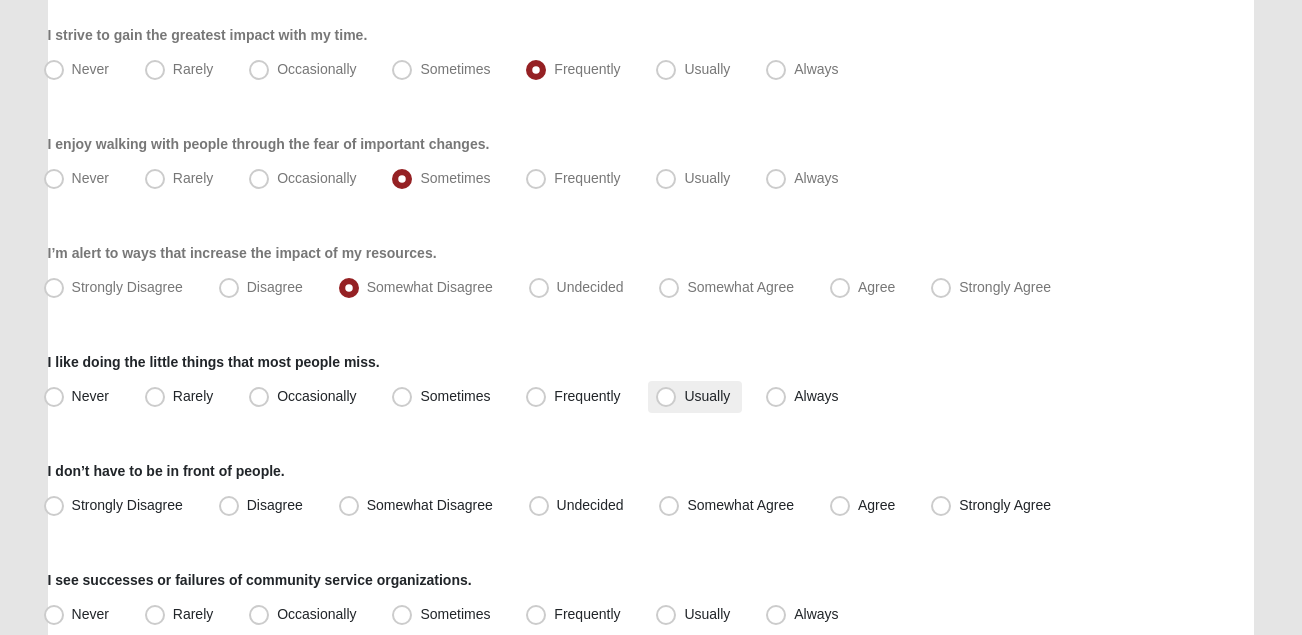 click on "Usually" at bounding box center (707, 396) 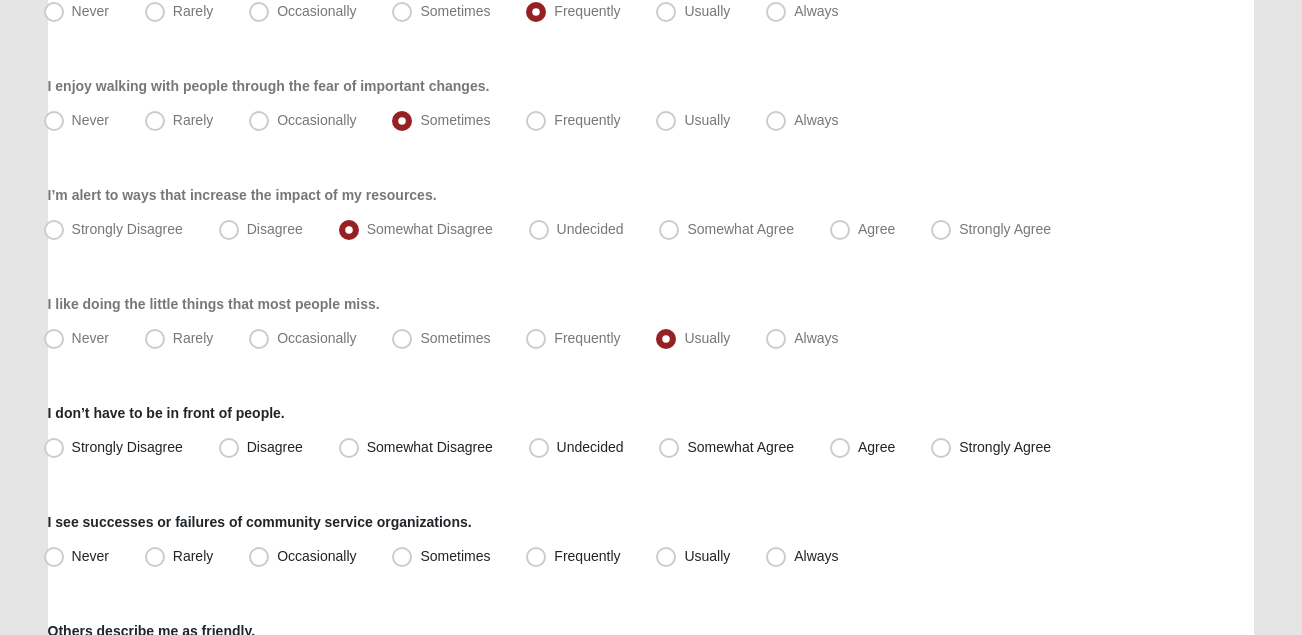 scroll, scrollTop: 753, scrollLeft: 0, axis: vertical 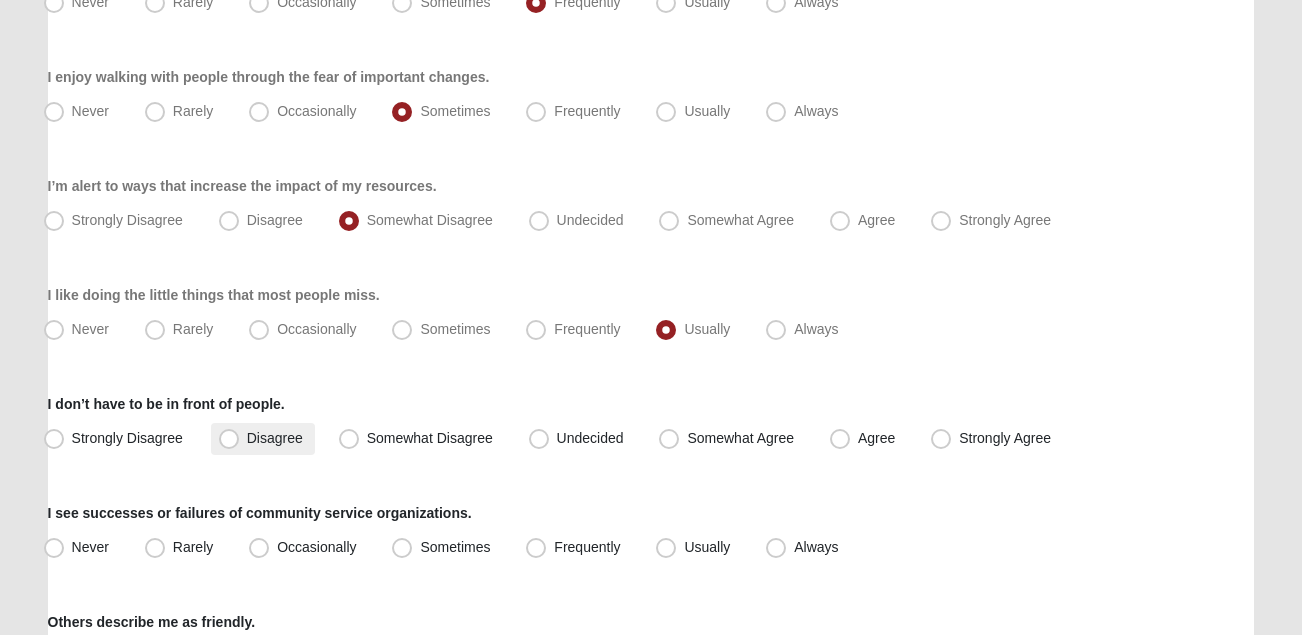 click on "Disagree" at bounding box center [275, 438] 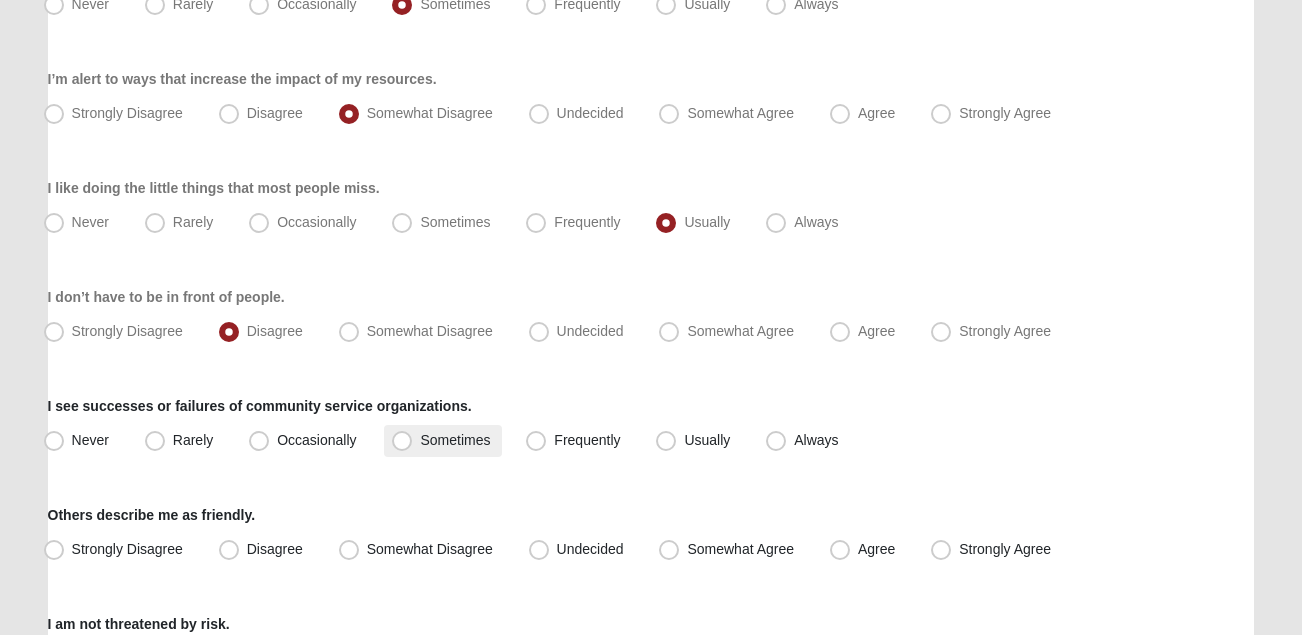 scroll, scrollTop: 864, scrollLeft: 0, axis: vertical 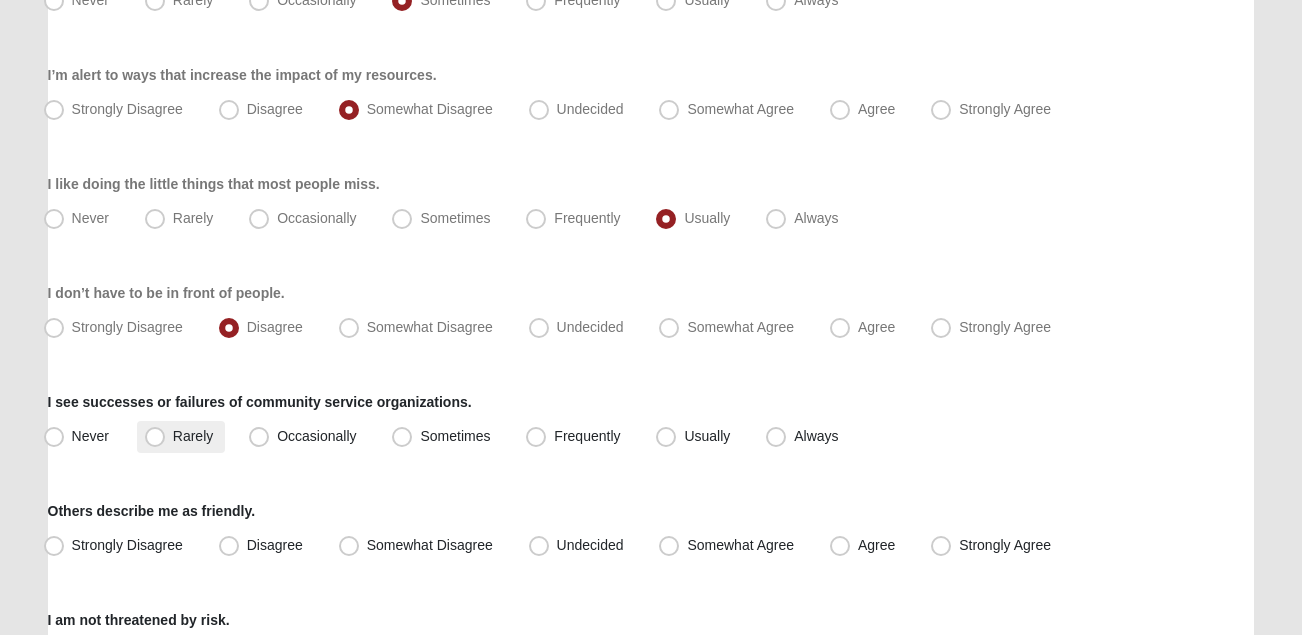 click on "Rarely" at bounding box center [193, 436] 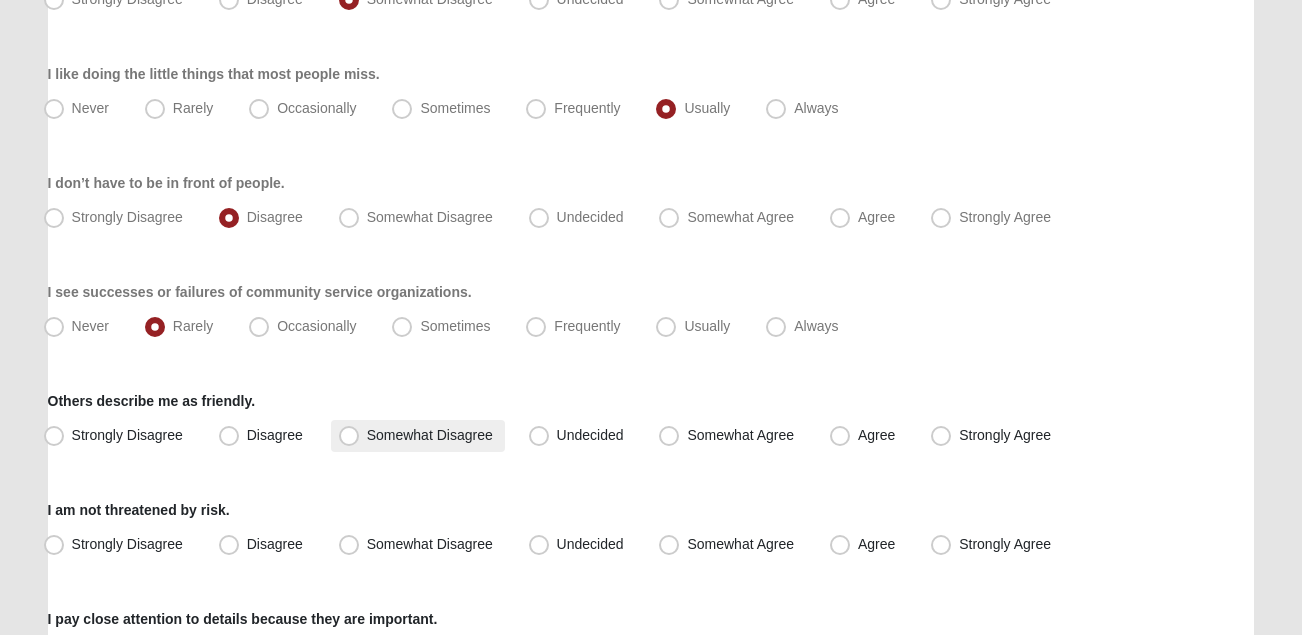scroll, scrollTop: 1006, scrollLeft: 0, axis: vertical 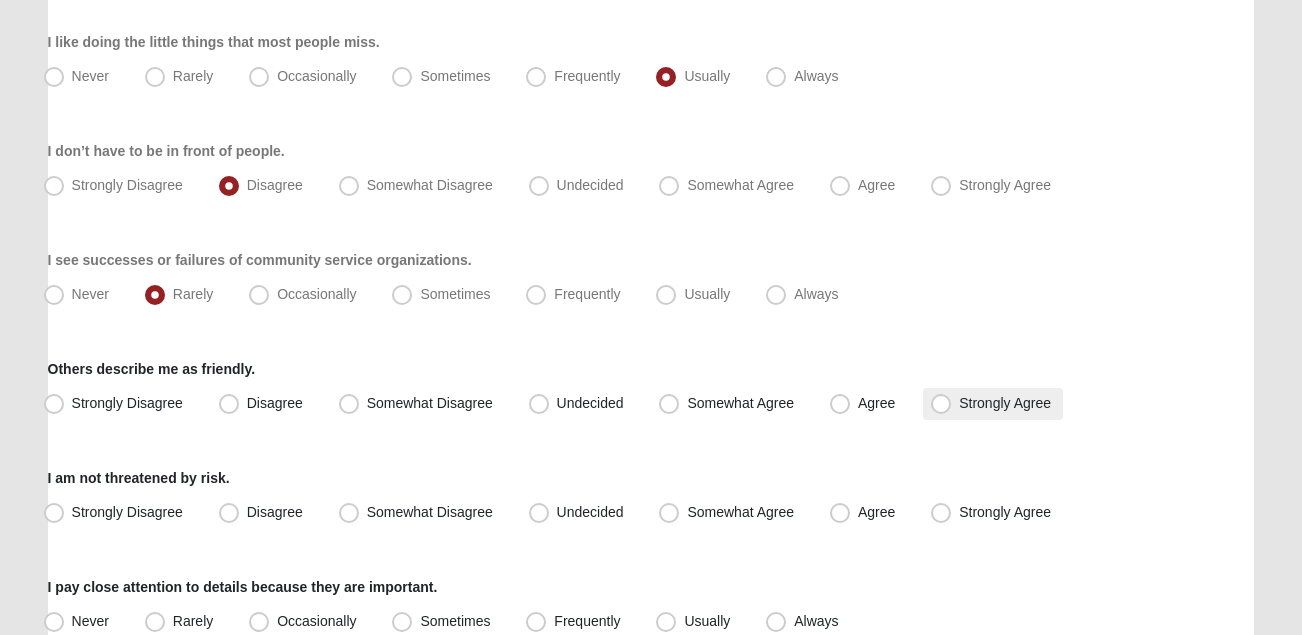 click on "Strongly Agree" at bounding box center [1005, 403] 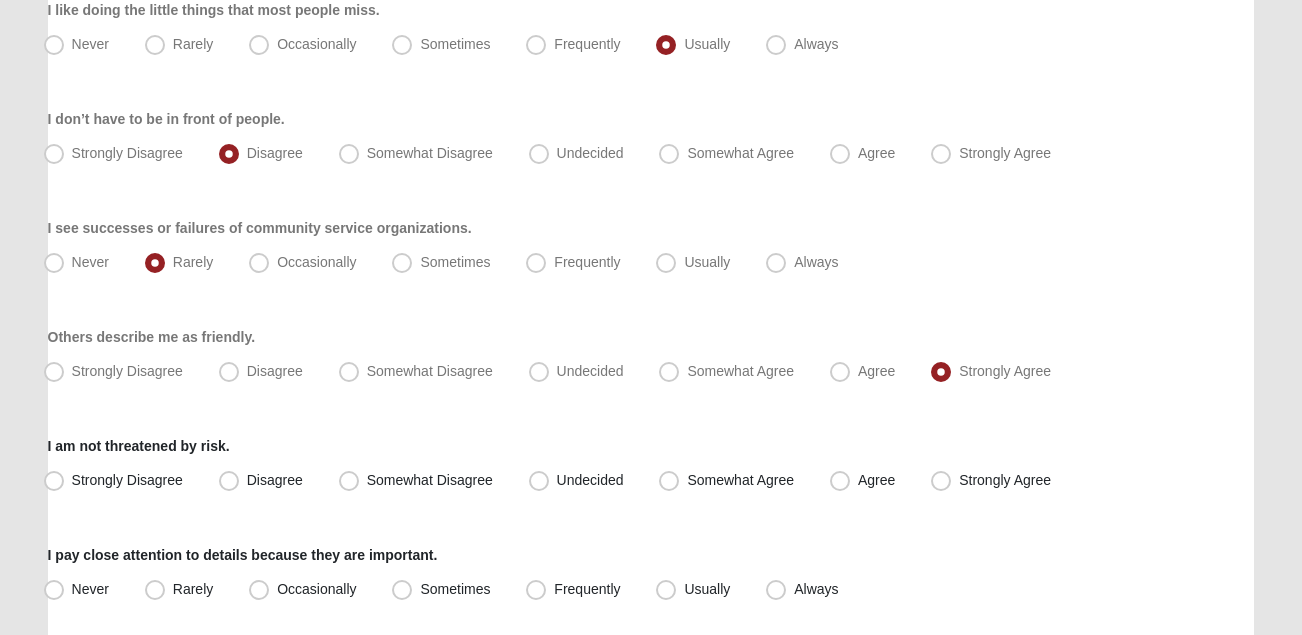 scroll, scrollTop: 1056, scrollLeft: 0, axis: vertical 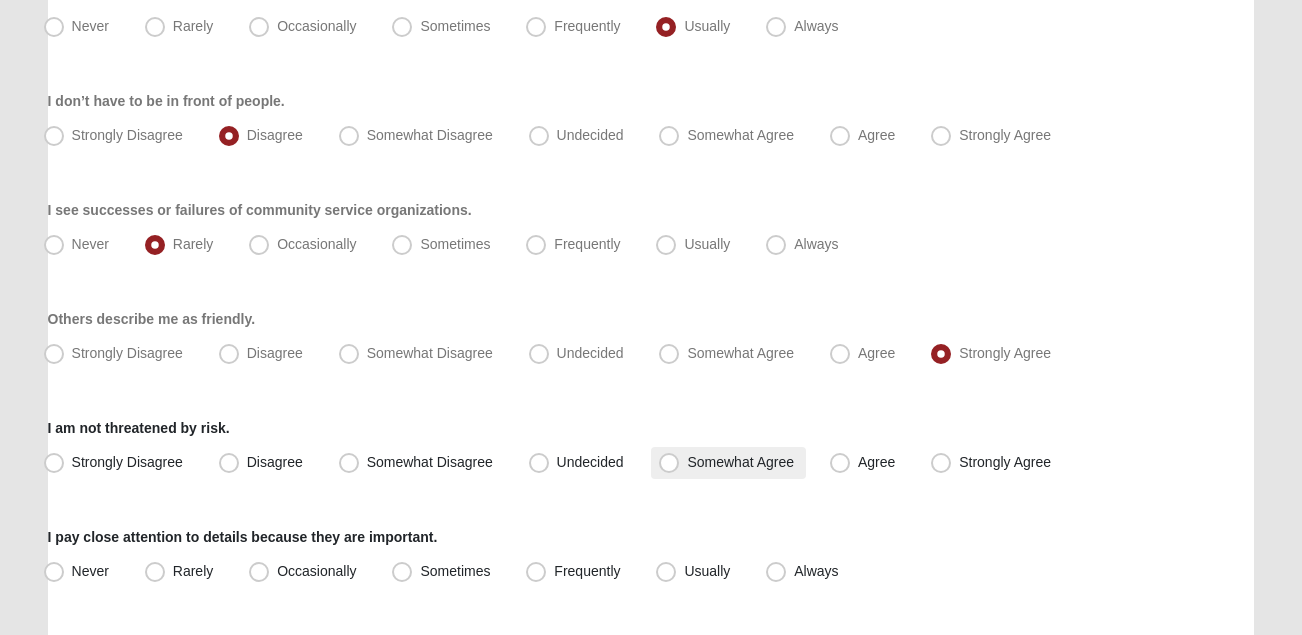 click on "Somewhat Agree" at bounding box center [740, 462] 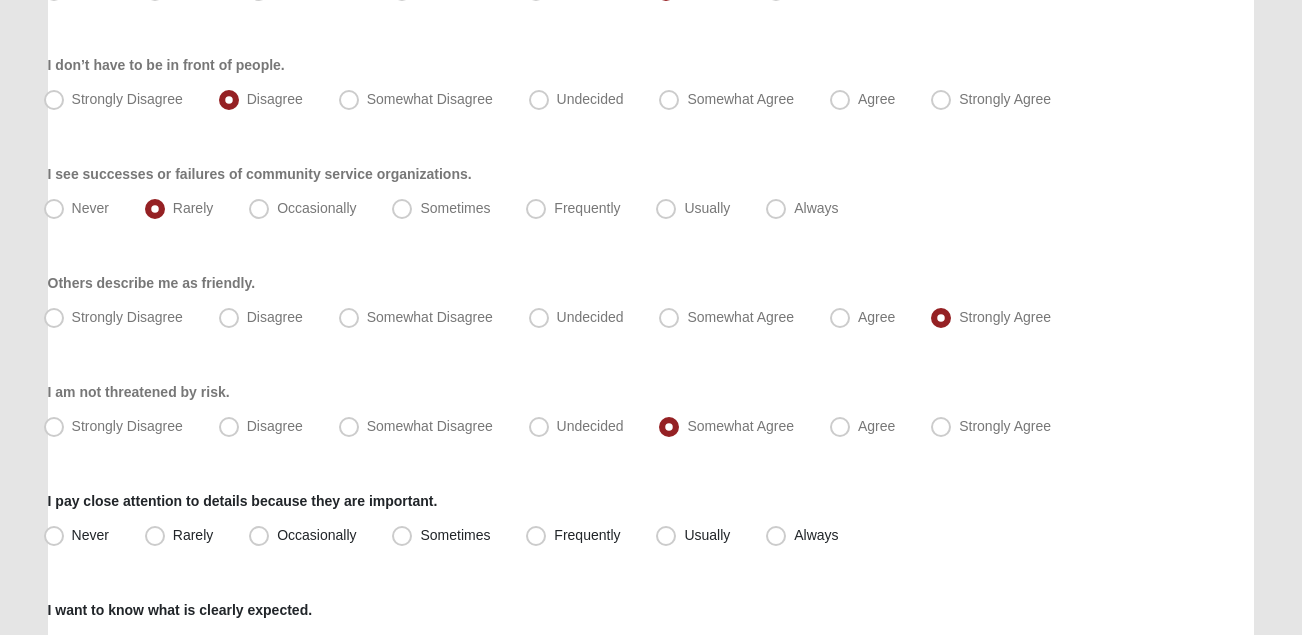 scroll, scrollTop: 1096, scrollLeft: 0, axis: vertical 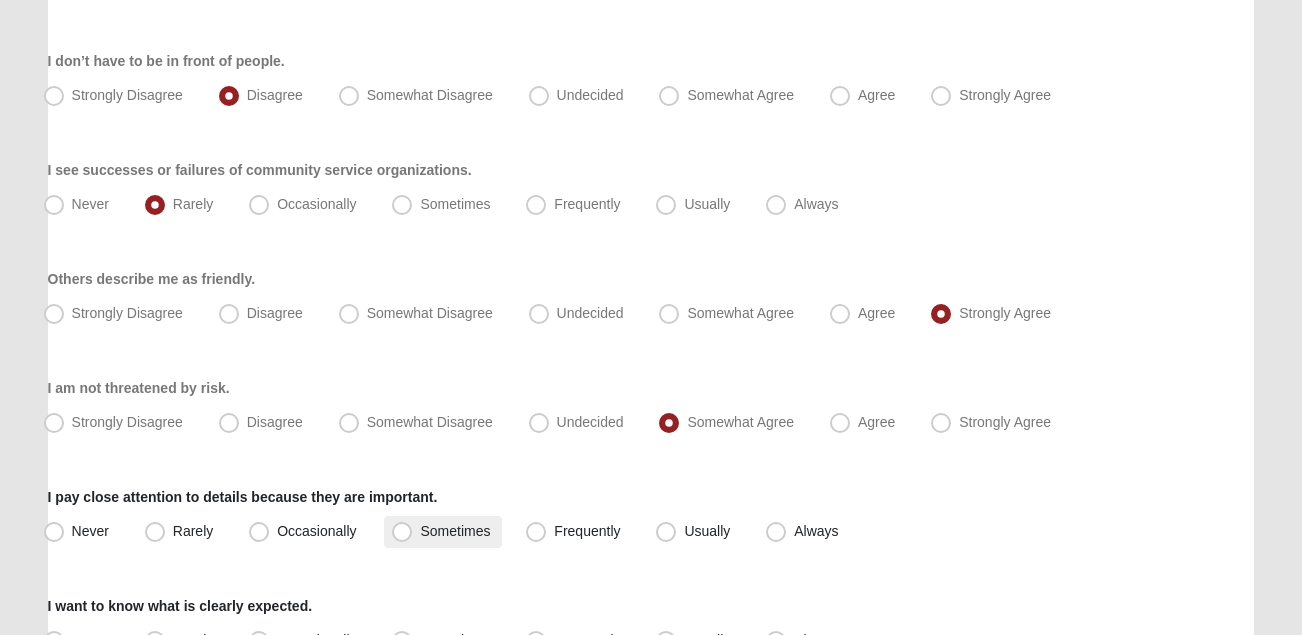click on "Sometimes" at bounding box center (455, 531) 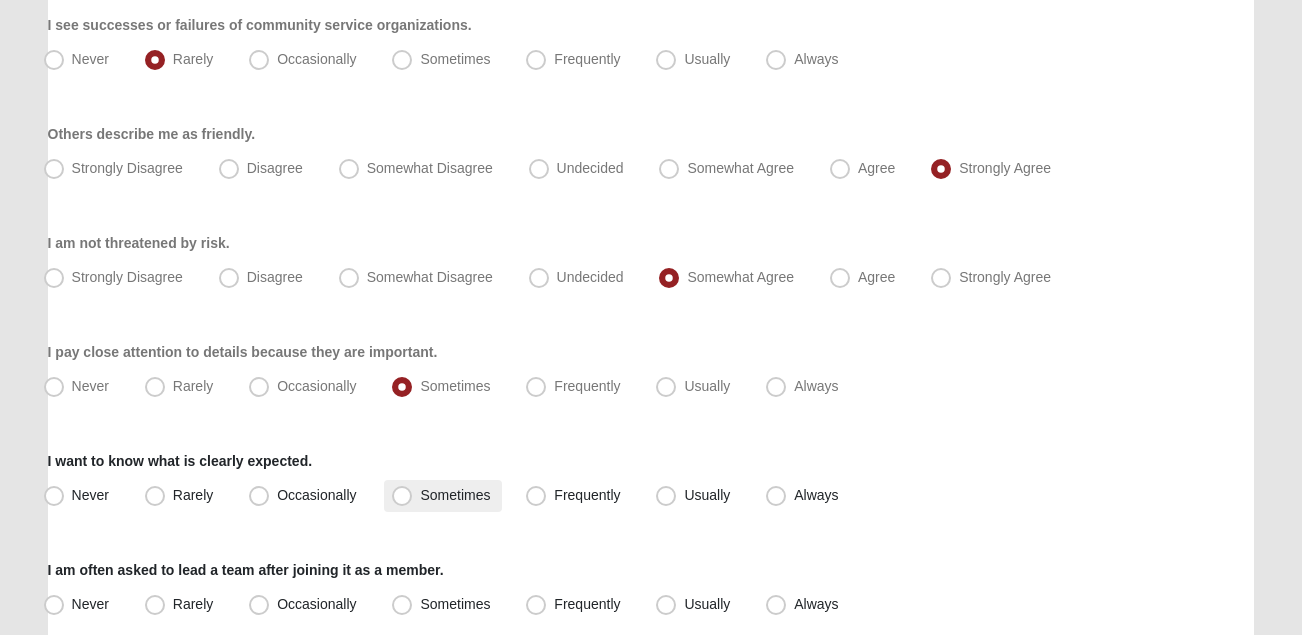 scroll, scrollTop: 1245, scrollLeft: 0, axis: vertical 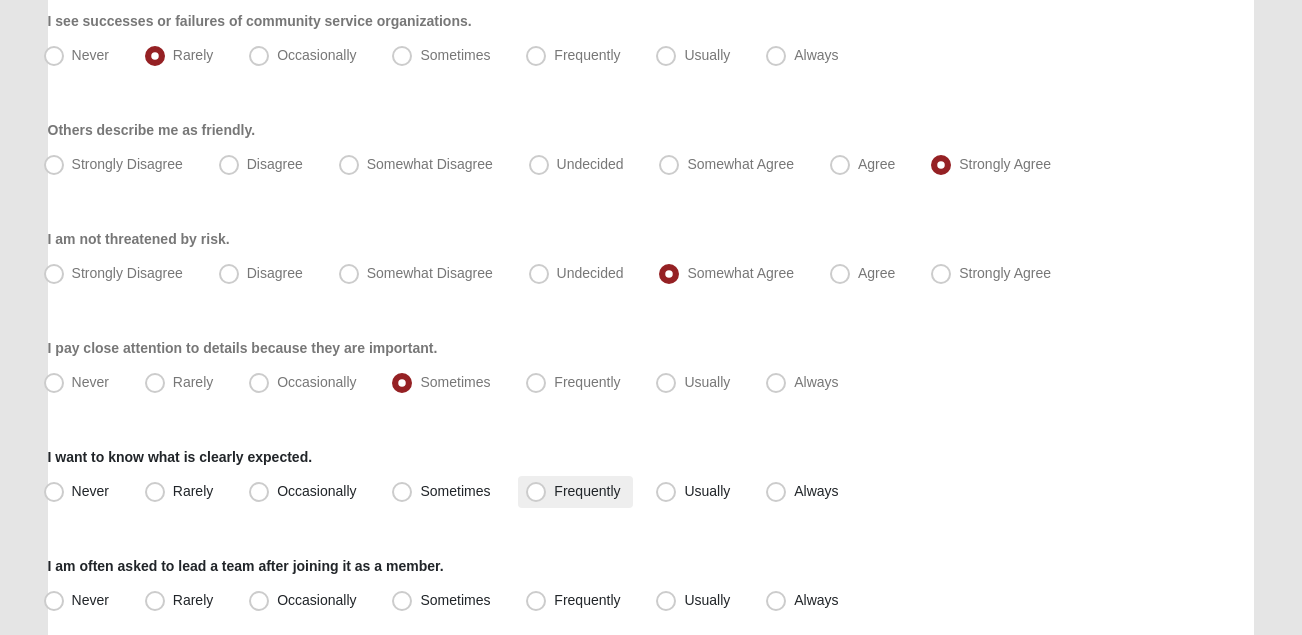 click on "Frequently" at bounding box center [587, 491] 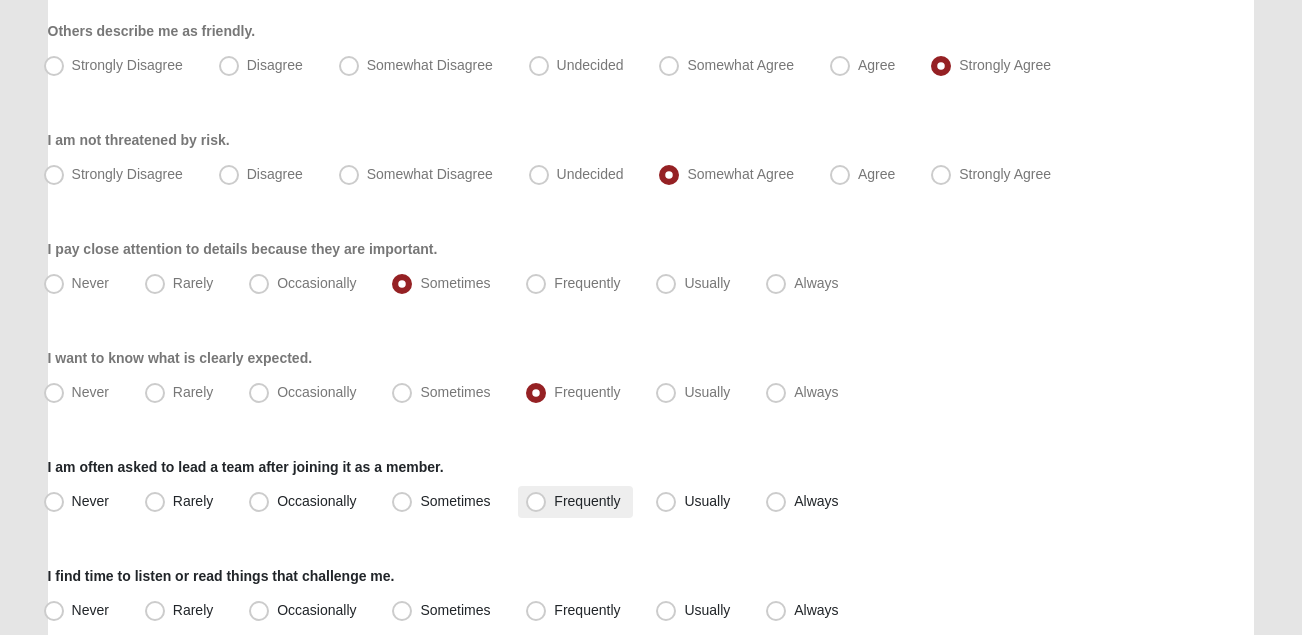 scroll, scrollTop: 1379, scrollLeft: 0, axis: vertical 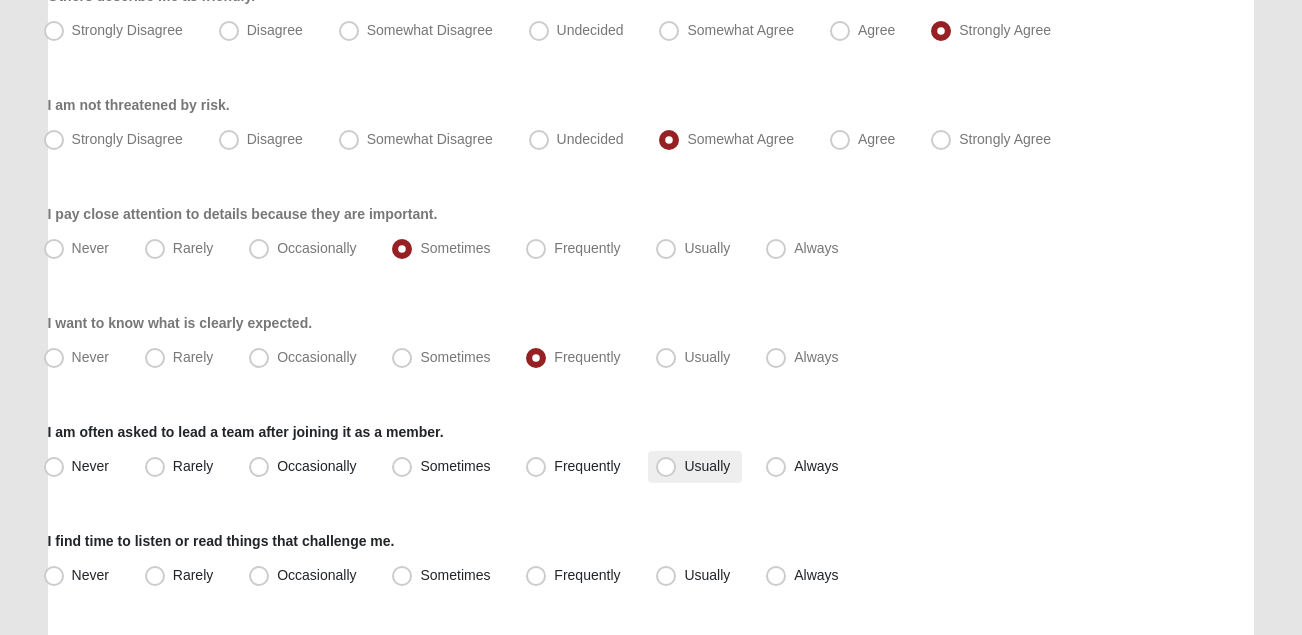 click on "Usually" at bounding box center (707, 466) 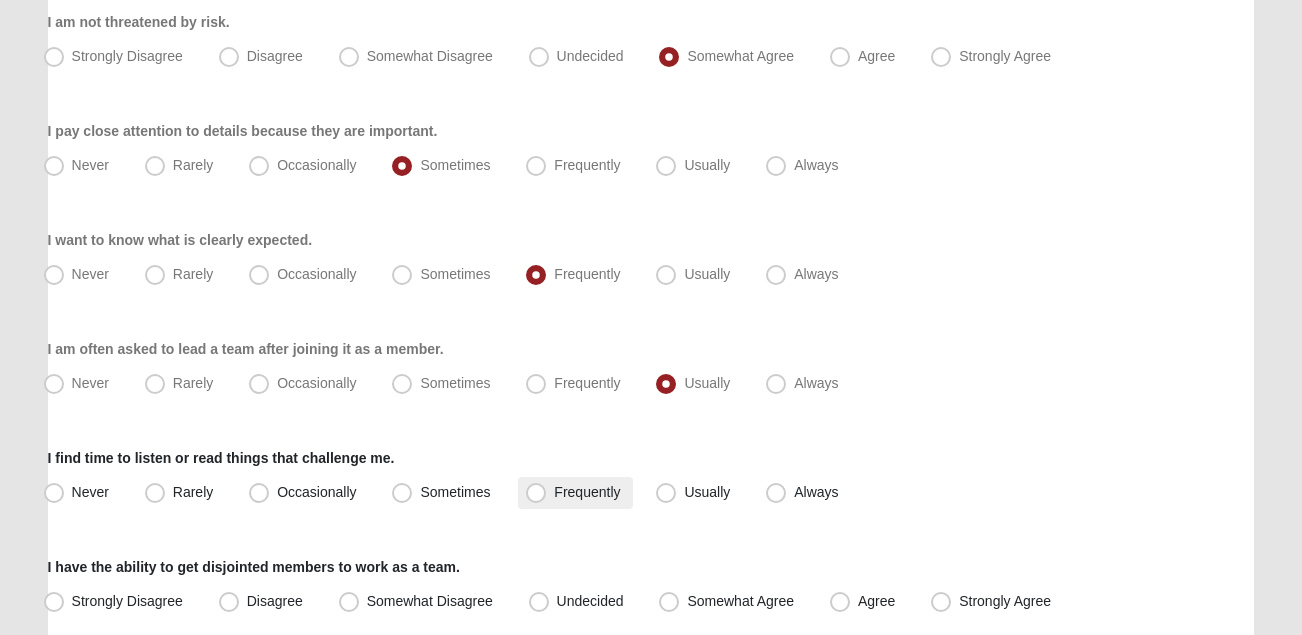 scroll, scrollTop: 1466, scrollLeft: 0, axis: vertical 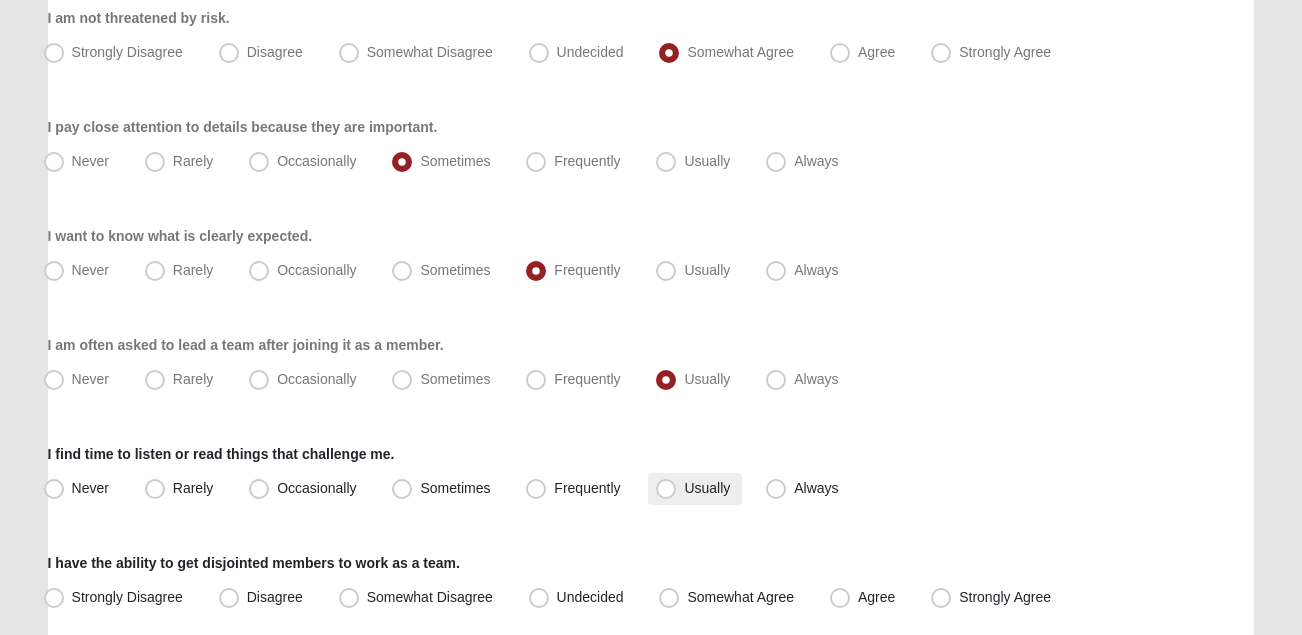 click on "Usually" at bounding box center (707, 488) 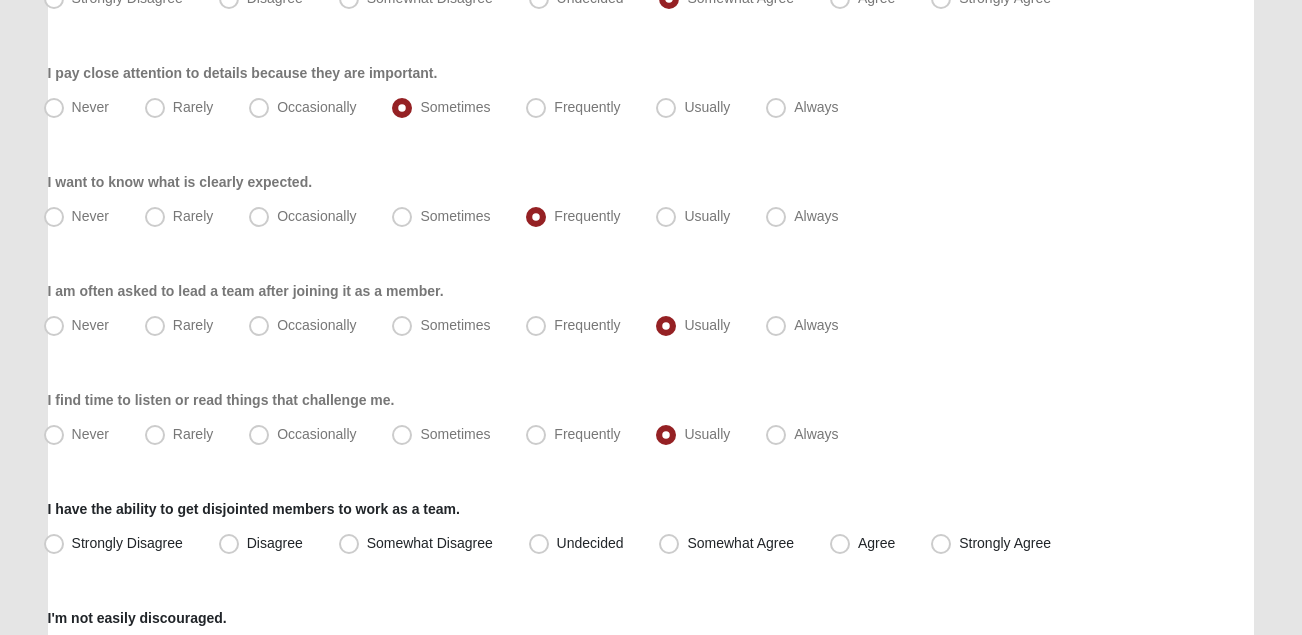 scroll, scrollTop: 1533, scrollLeft: 0, axis: vertical 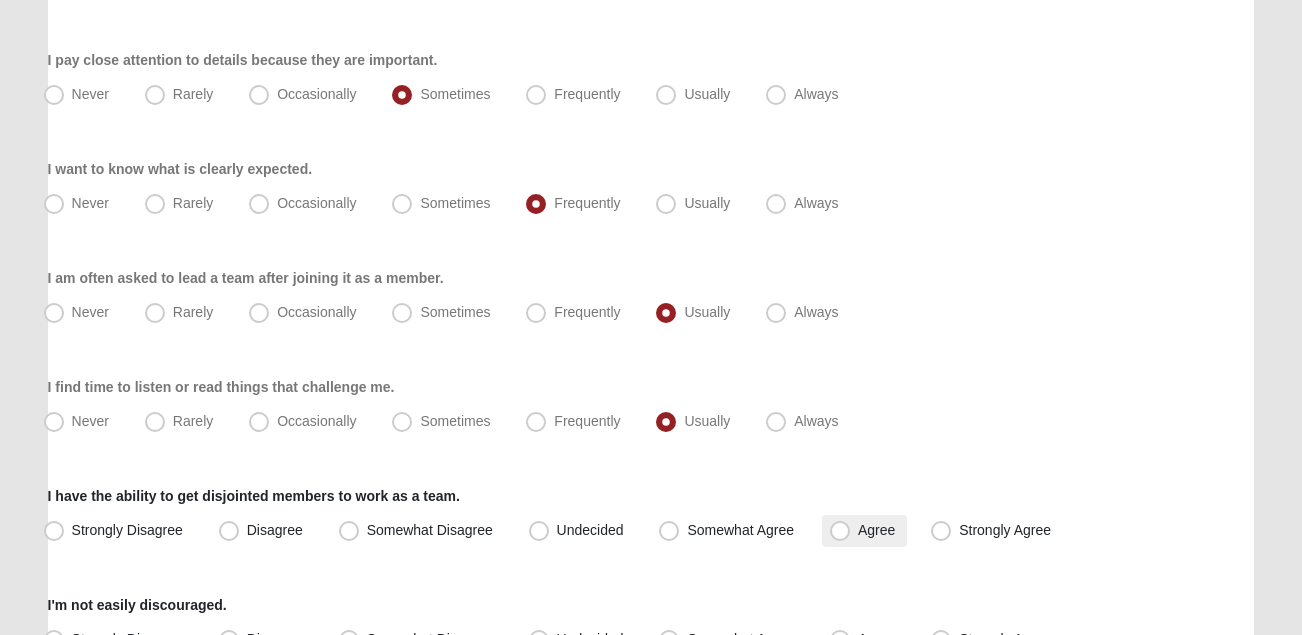 click on "Agree" at bounding box center [876, 530] 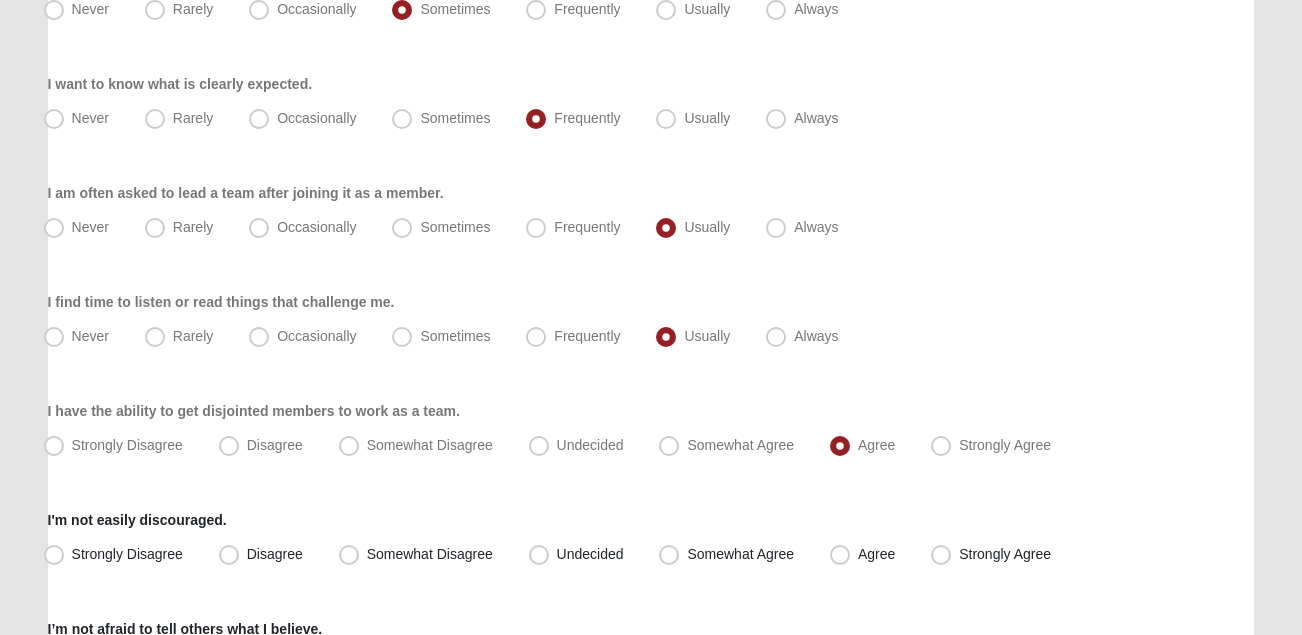 scroll, scrollTop: 1698, scrollLeft: 0, axis: vertical 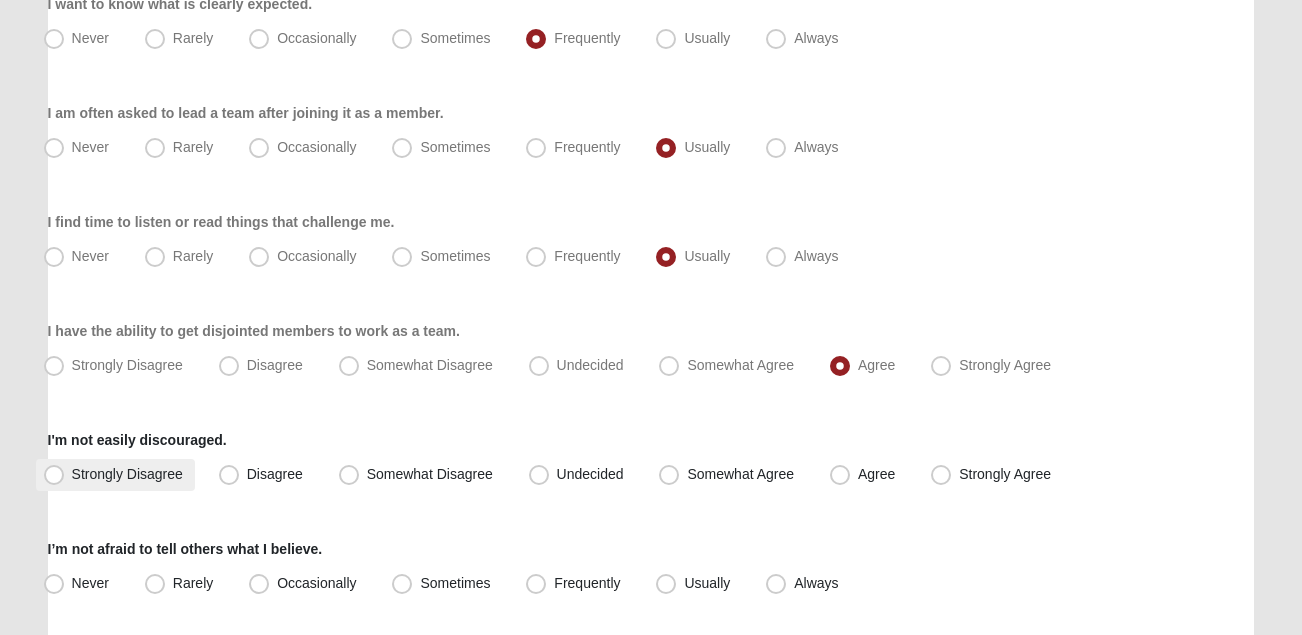 click on "Strongly Disagree" at bounding box center (127, 474) 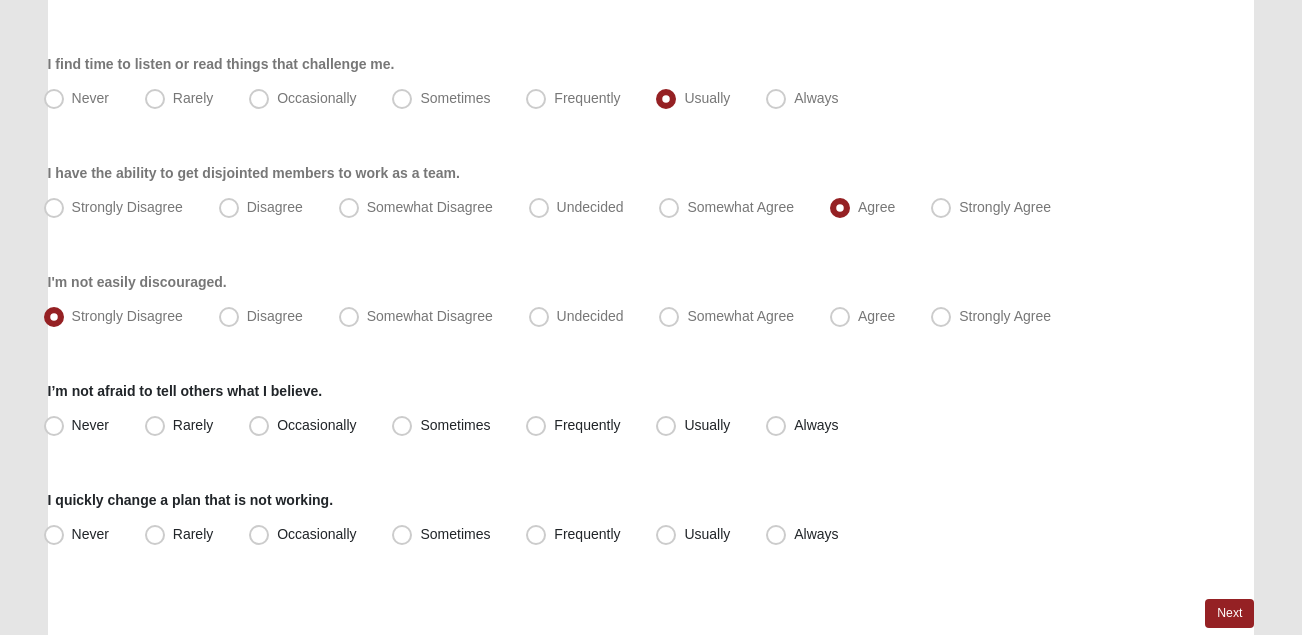 scroll, scrollTop: 1860, scrollLeft: 0, axis: vertical 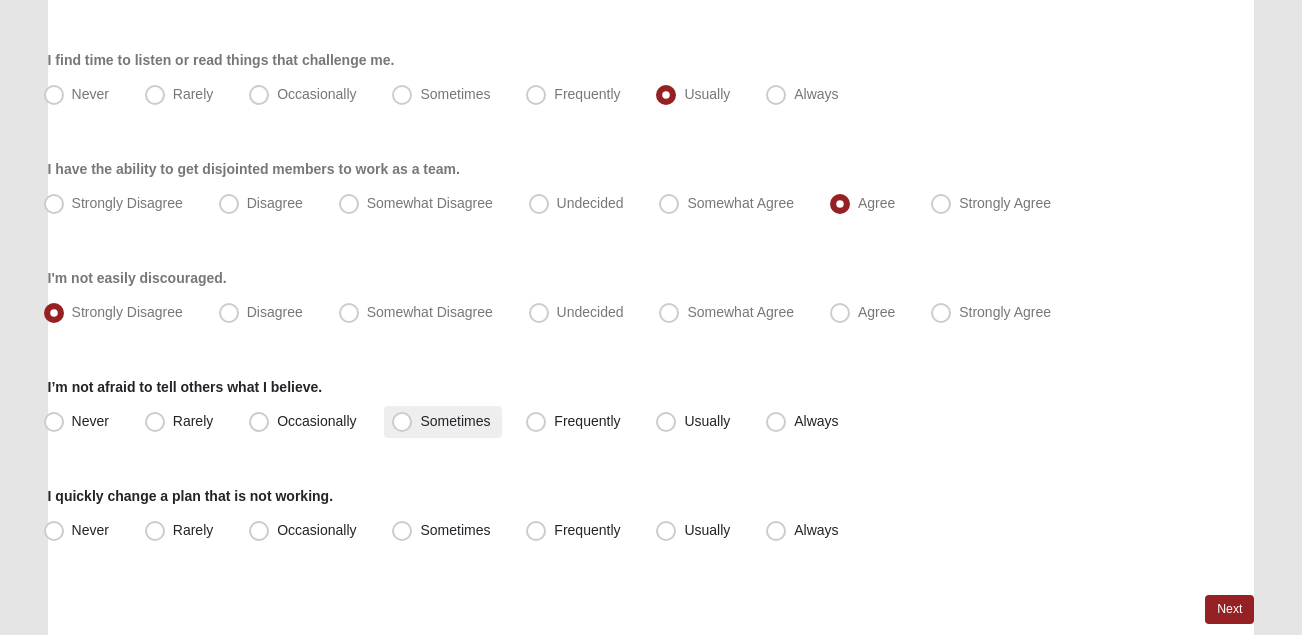 click on "Sometimes" at bounding box center (455, 421) 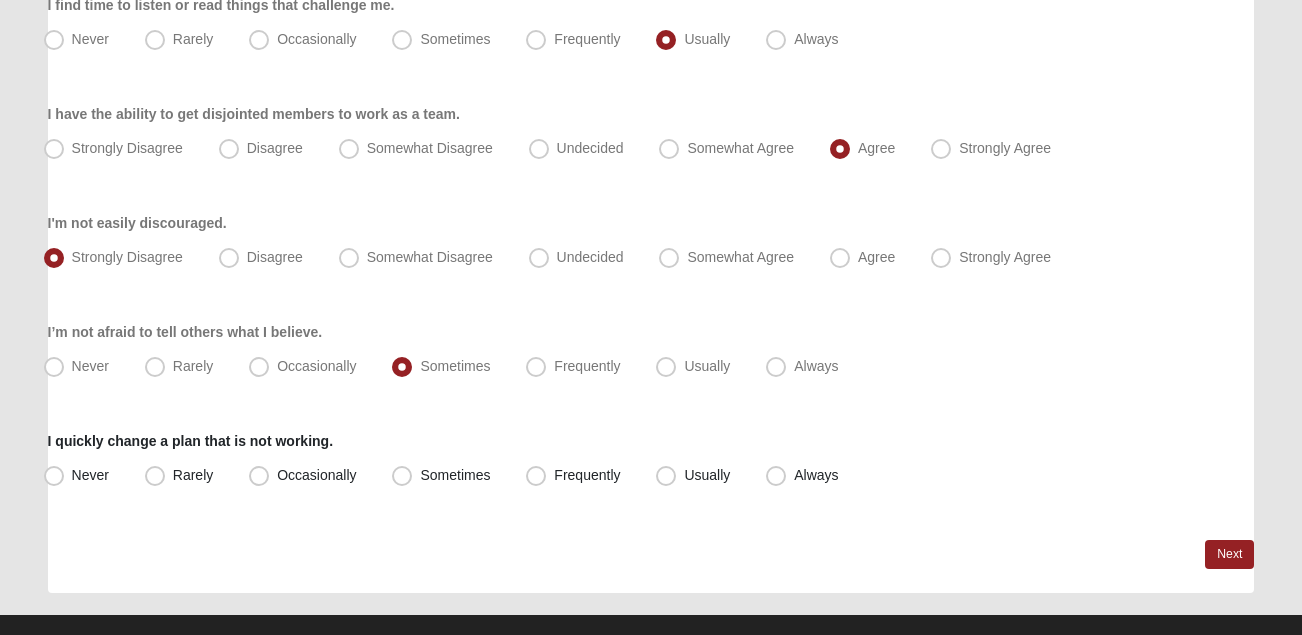 scroll, scrollTop: 1919, scrollLeft: 0, axis: vertical 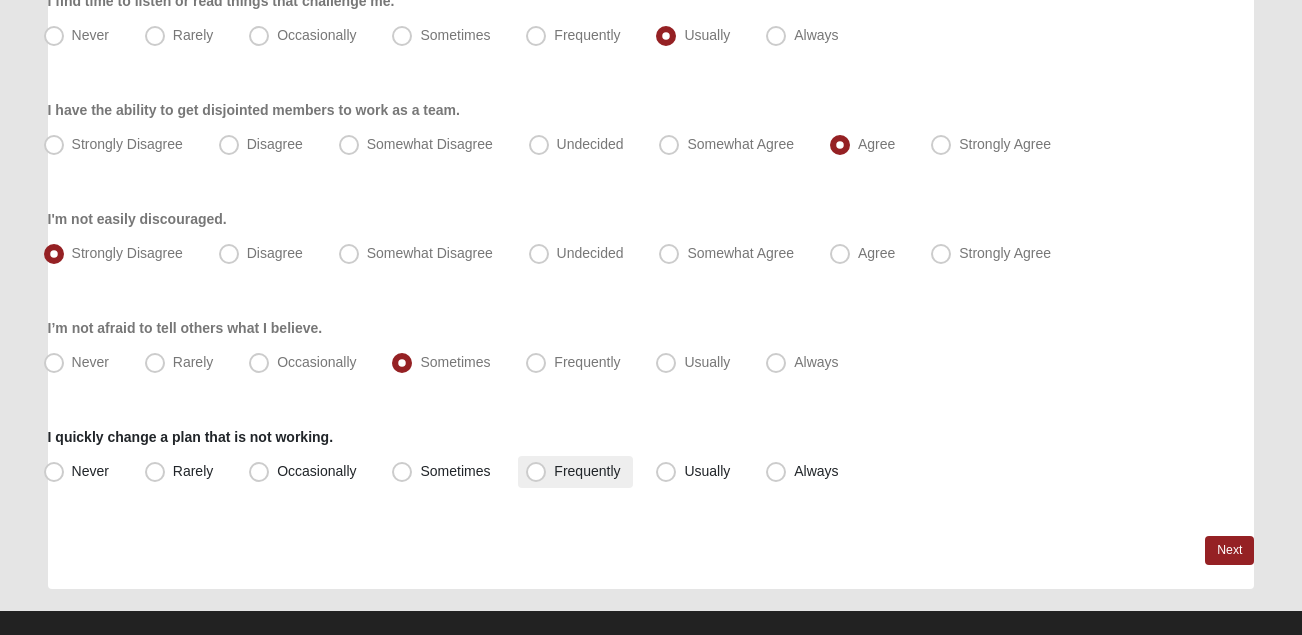 click on "Frequently" at bounding box center (587, 471) 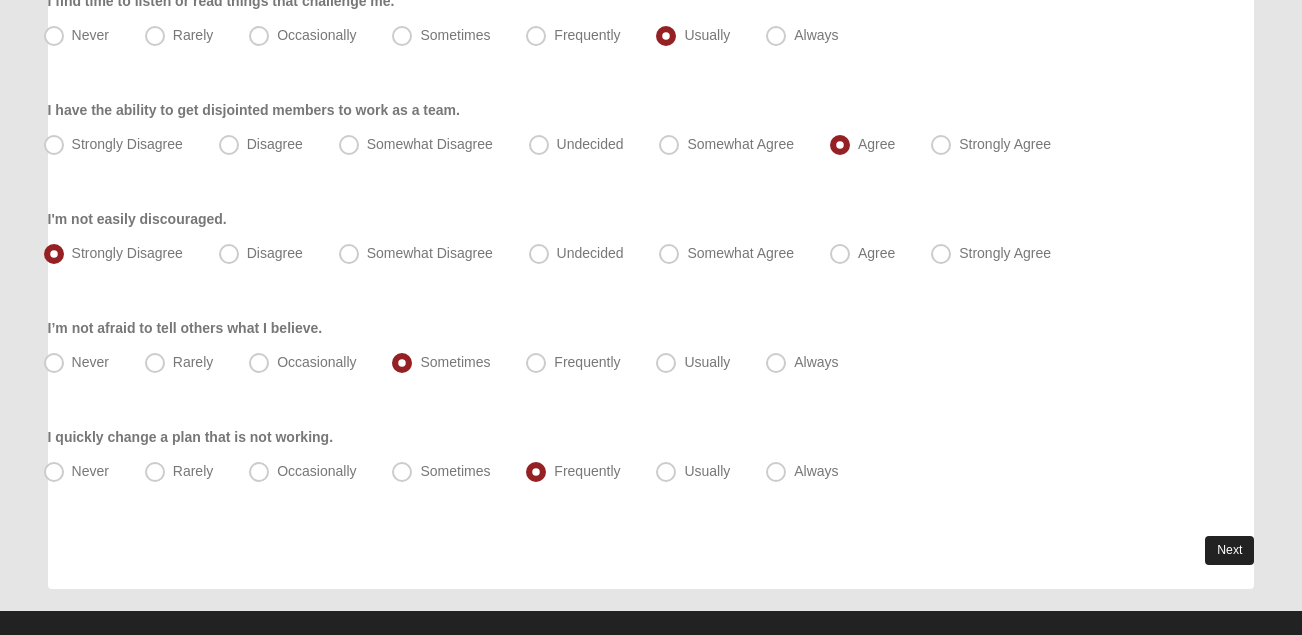 click on "Next" at bounding box center (1229, 550) 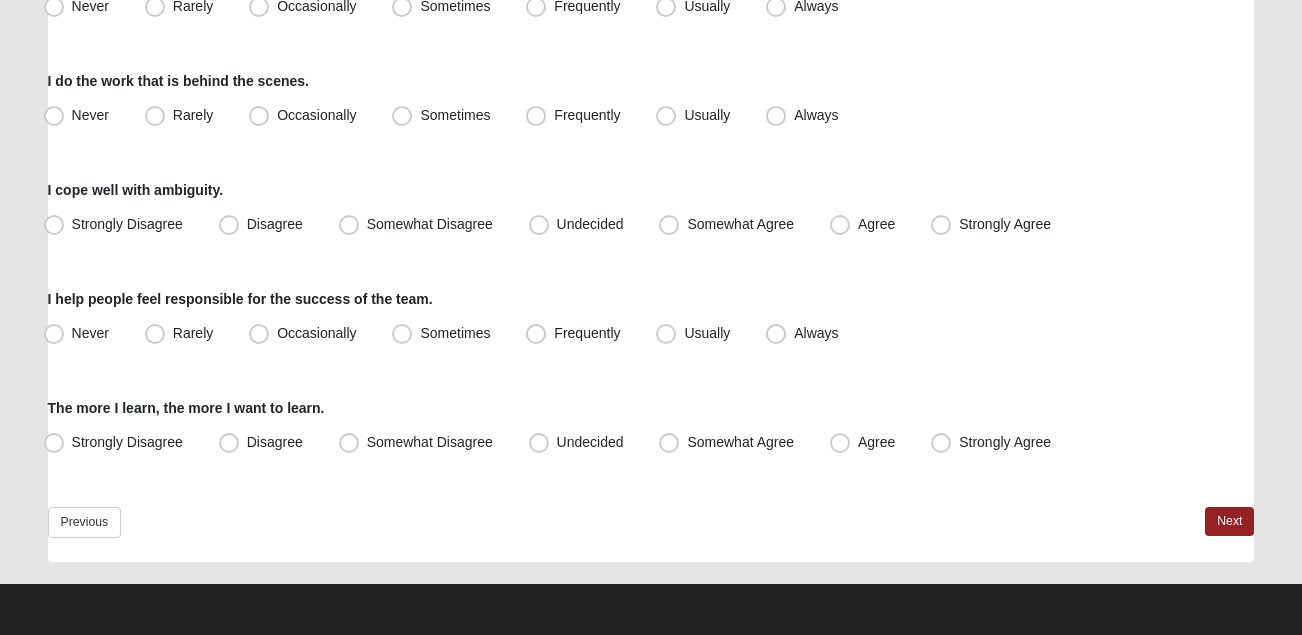 scroll, scrollTop: 1965, scrollLeft: 0, axis: vertical 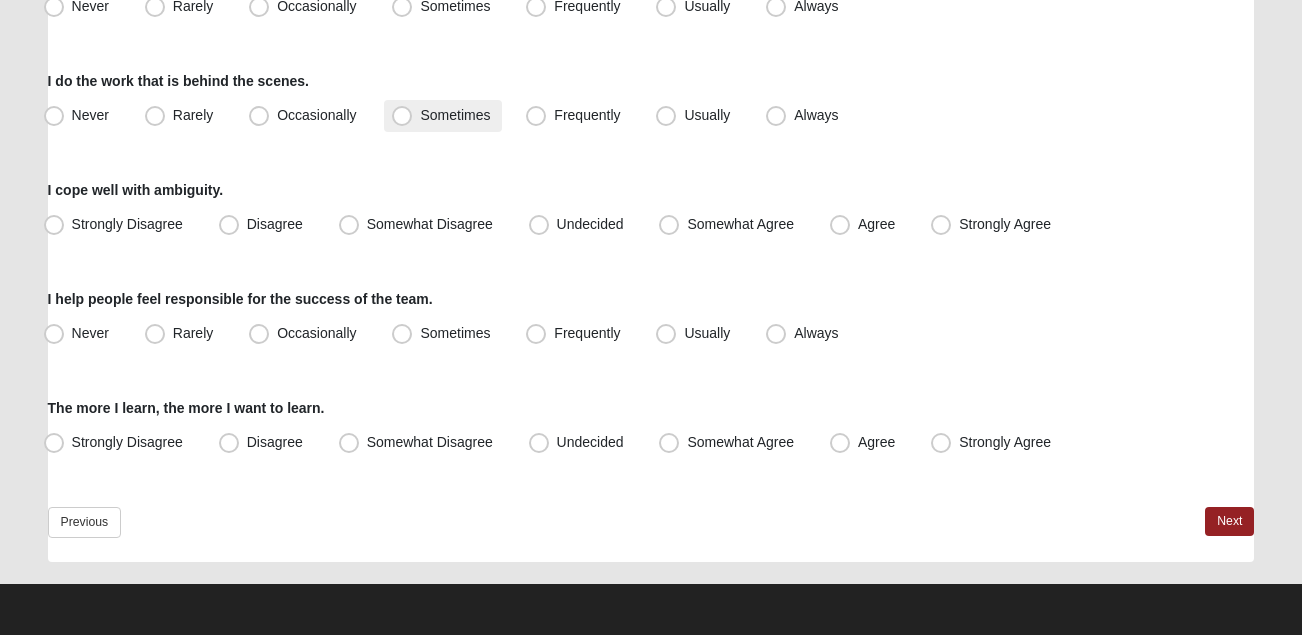 click on "Sometimes" at bounding box center (455, 115) 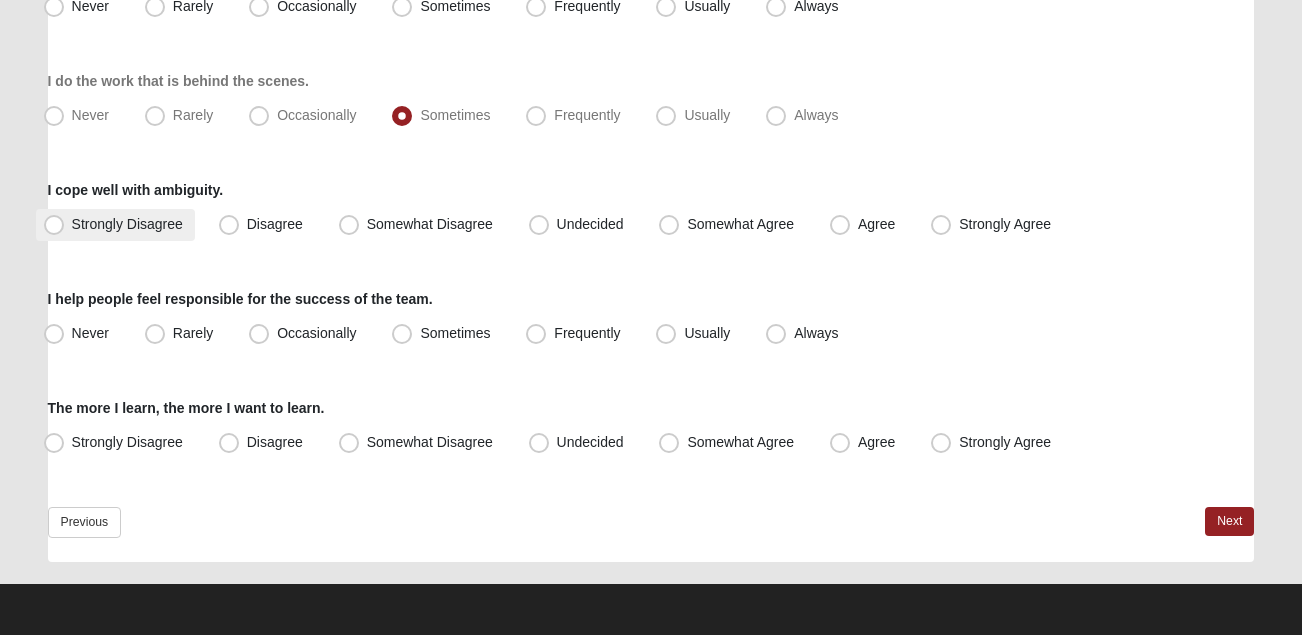 click on "Strongly Disagree" at bounding box center [127, 224] 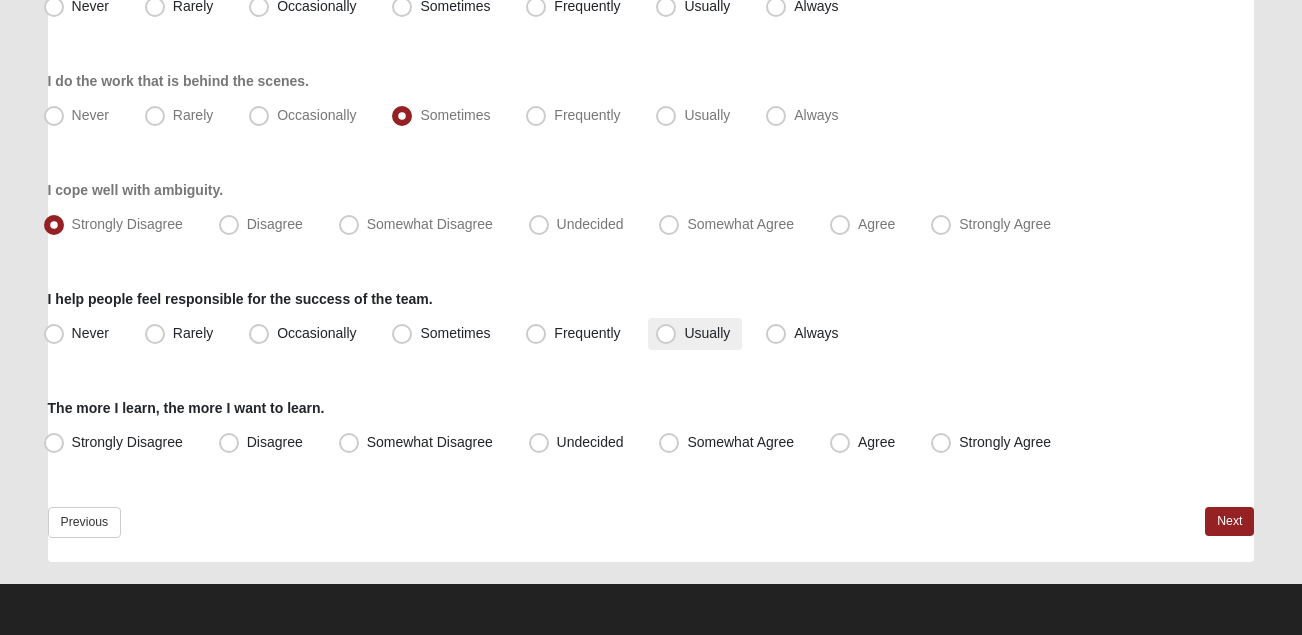 click on "Usually" at bounding box center (707, 333) 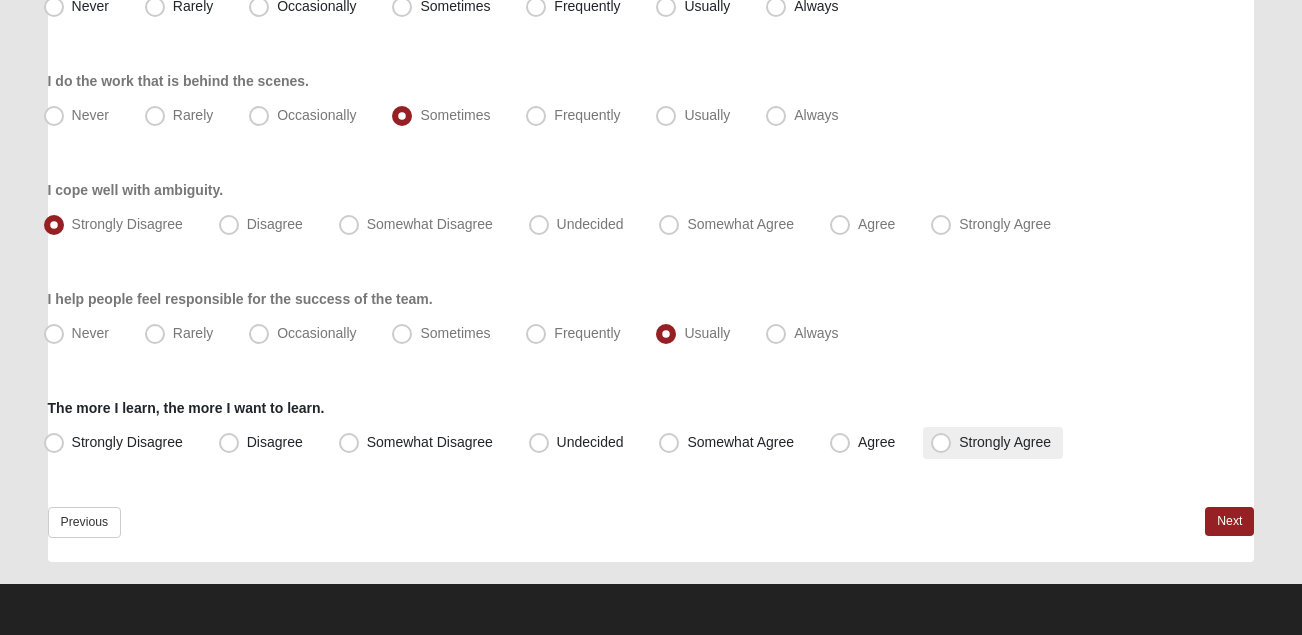 click on "Strongly Agree" at bounding box center (1005, 442) 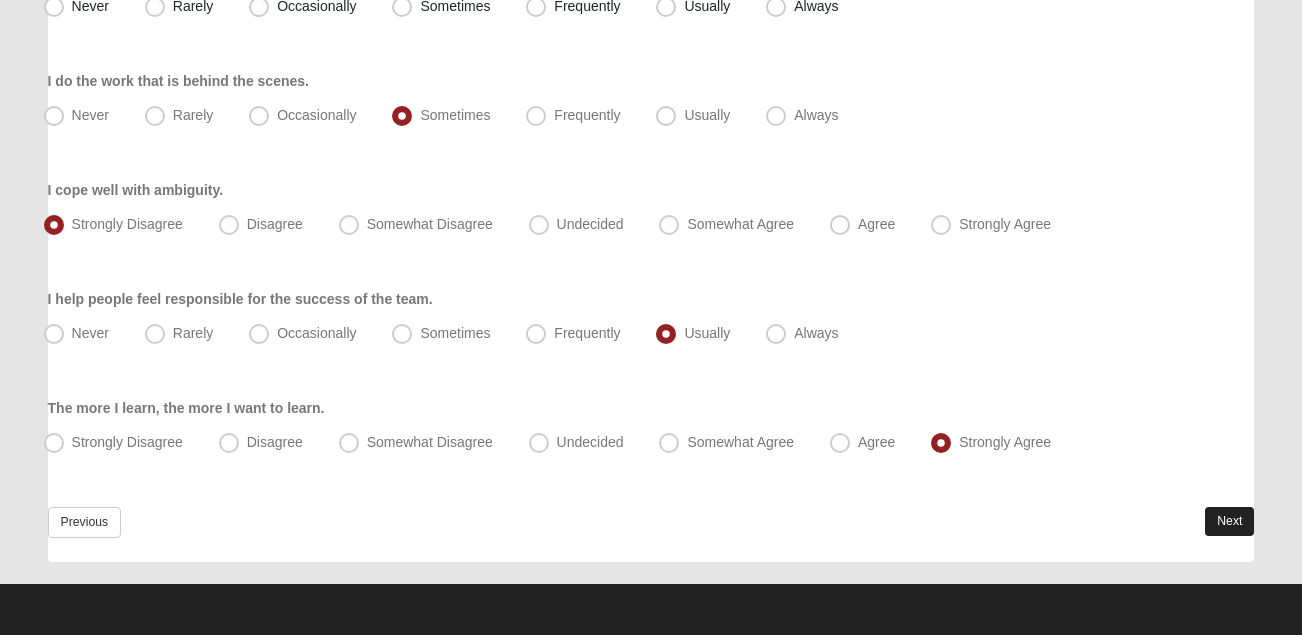 click on "Next" at bounding box center [1229, 521] 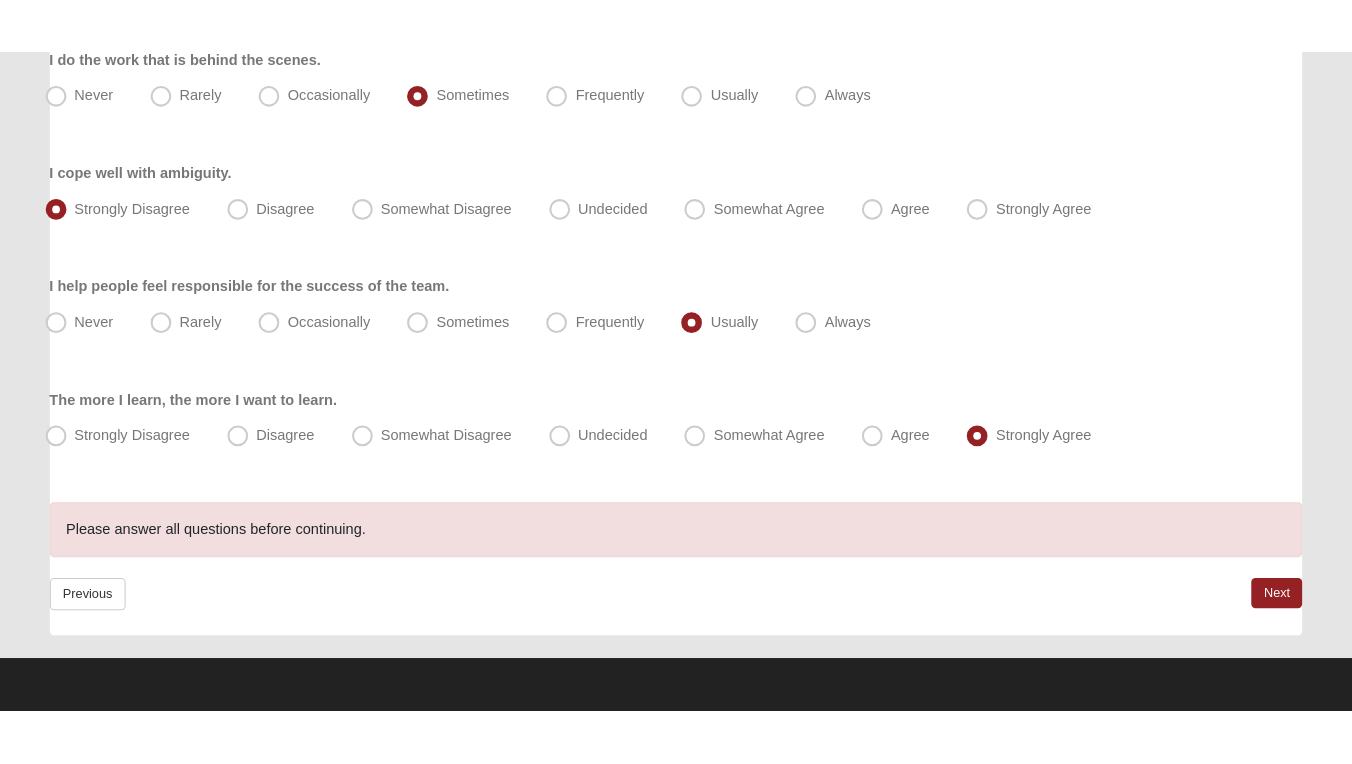 scroll, scrollTop: 2038, scrollLeft: 0, axis: vertical 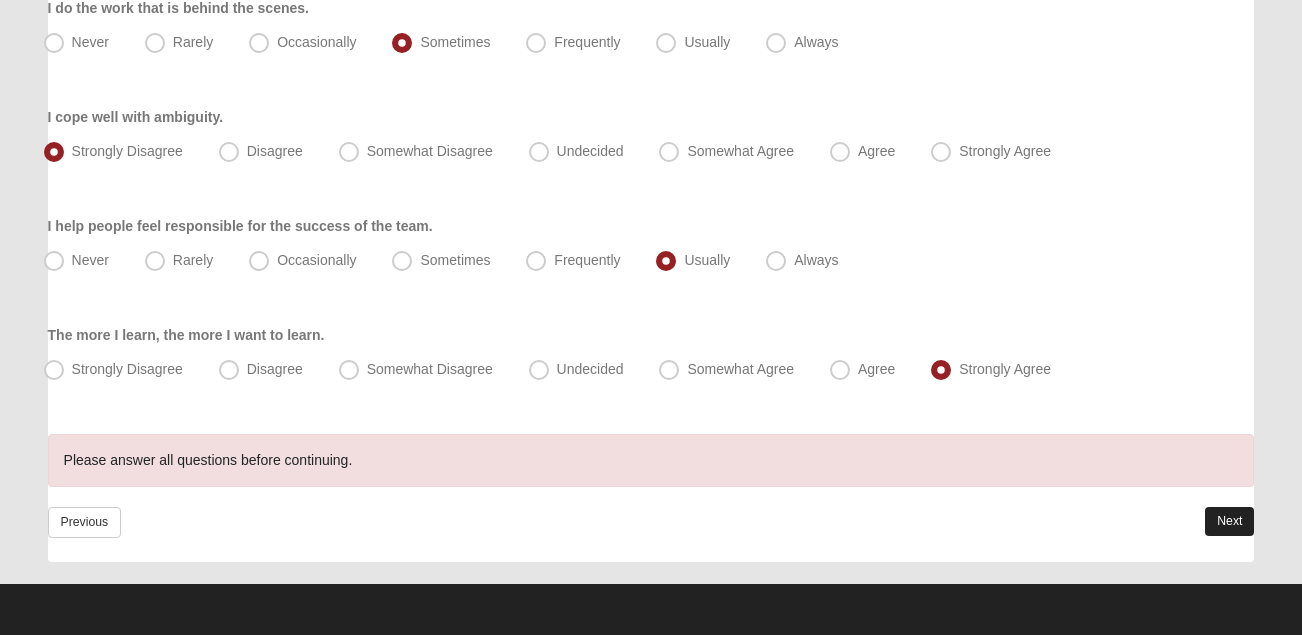click on "Next" at bounding box center [1229, 521] 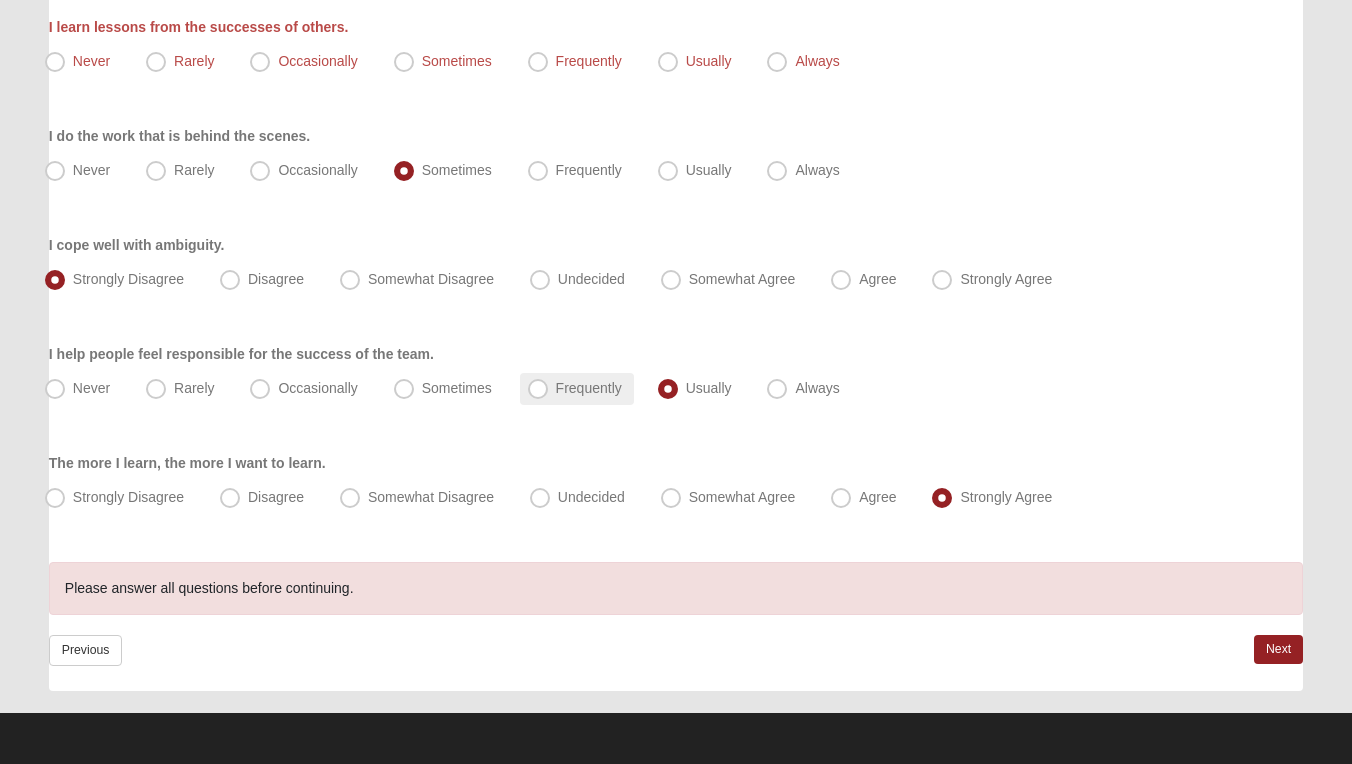 scroll, scrollTop: 1910, scrollLeft: 0, axis: vertical 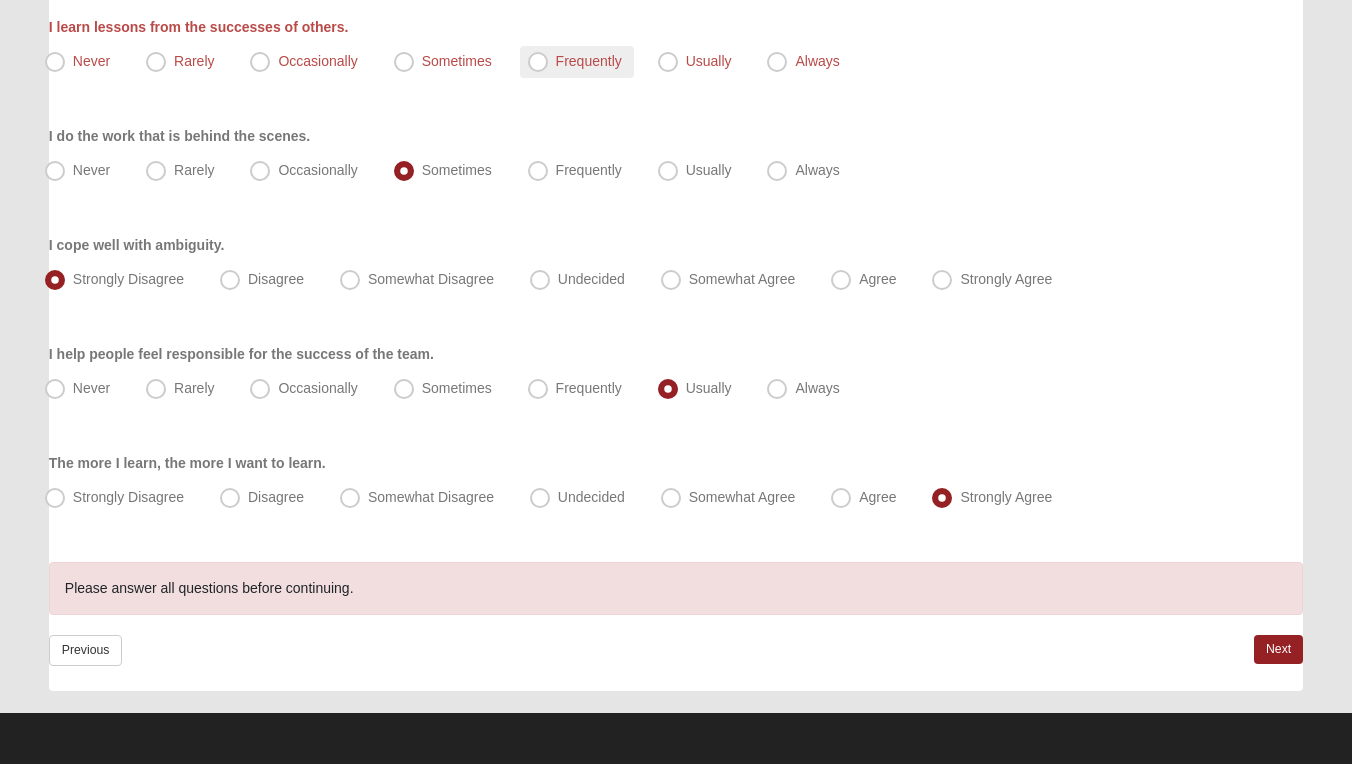 click on "Frequently" at bounding box center (589, 61) 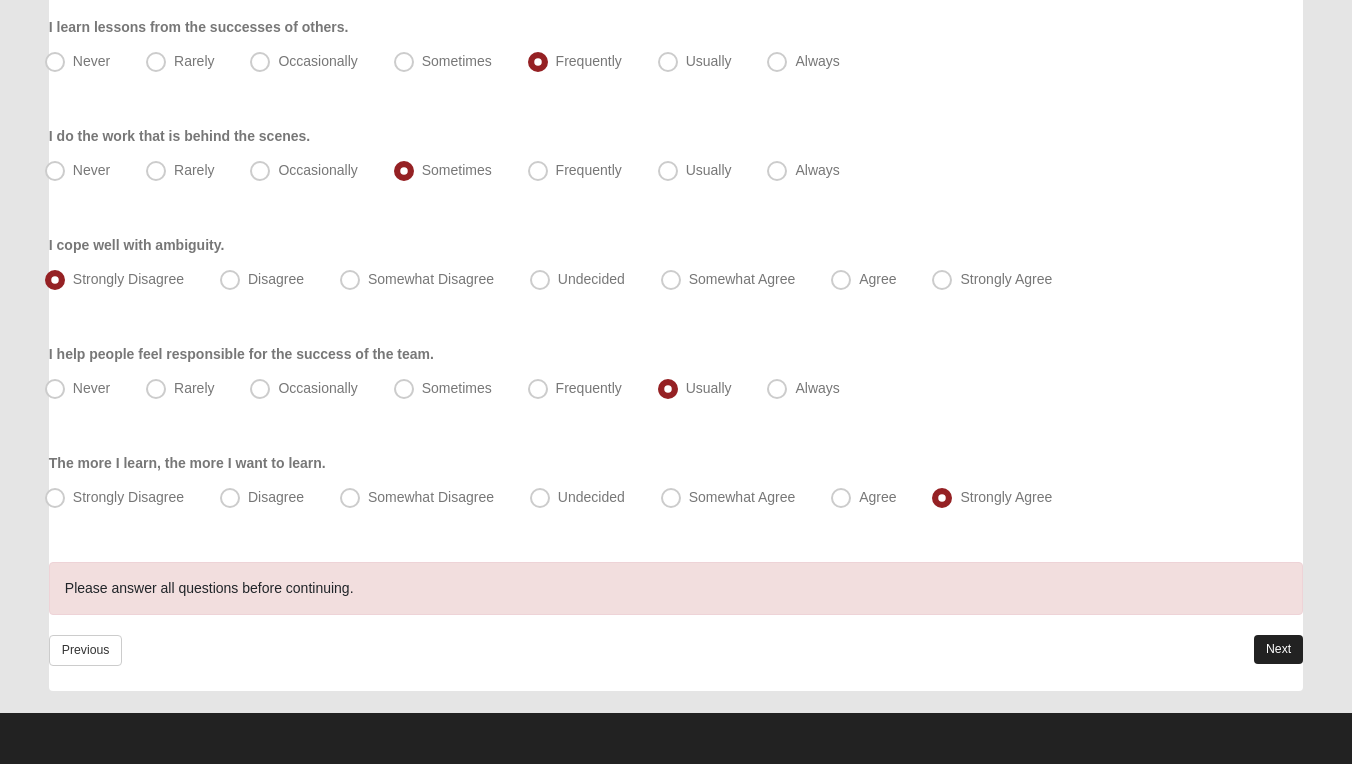 click on "Next" at bounding box center (1278, 649) 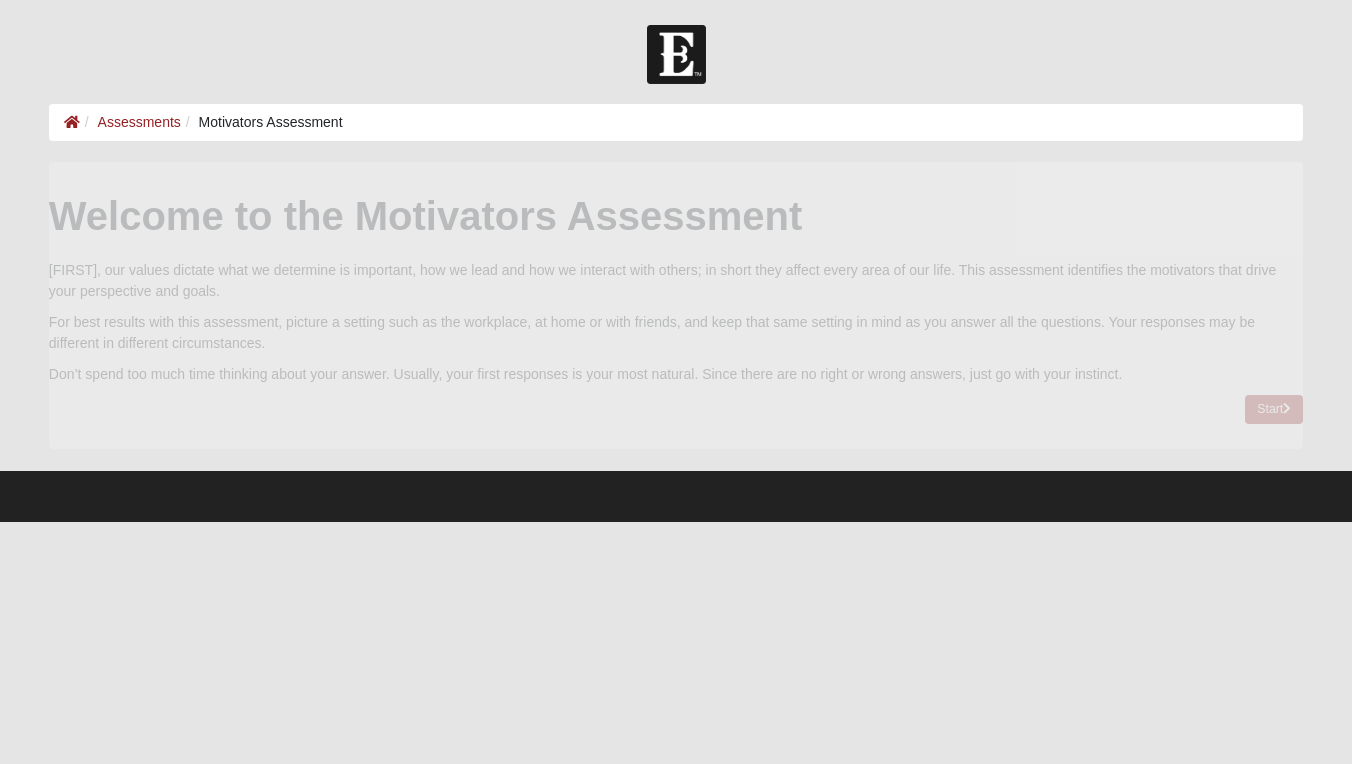 scroll, scrollTop: 0, scrollLeft: 0, axis: both 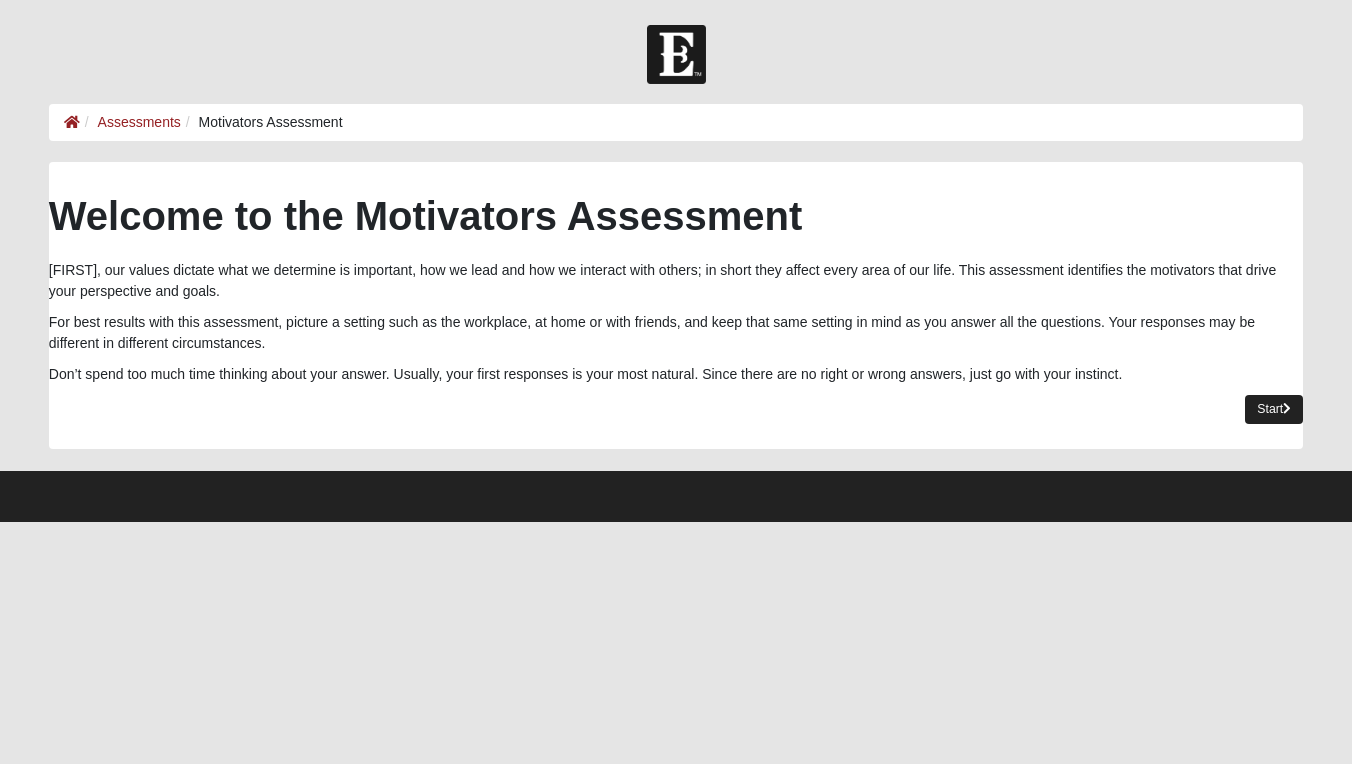 click on "Start" at bounding box center (1274, 409) 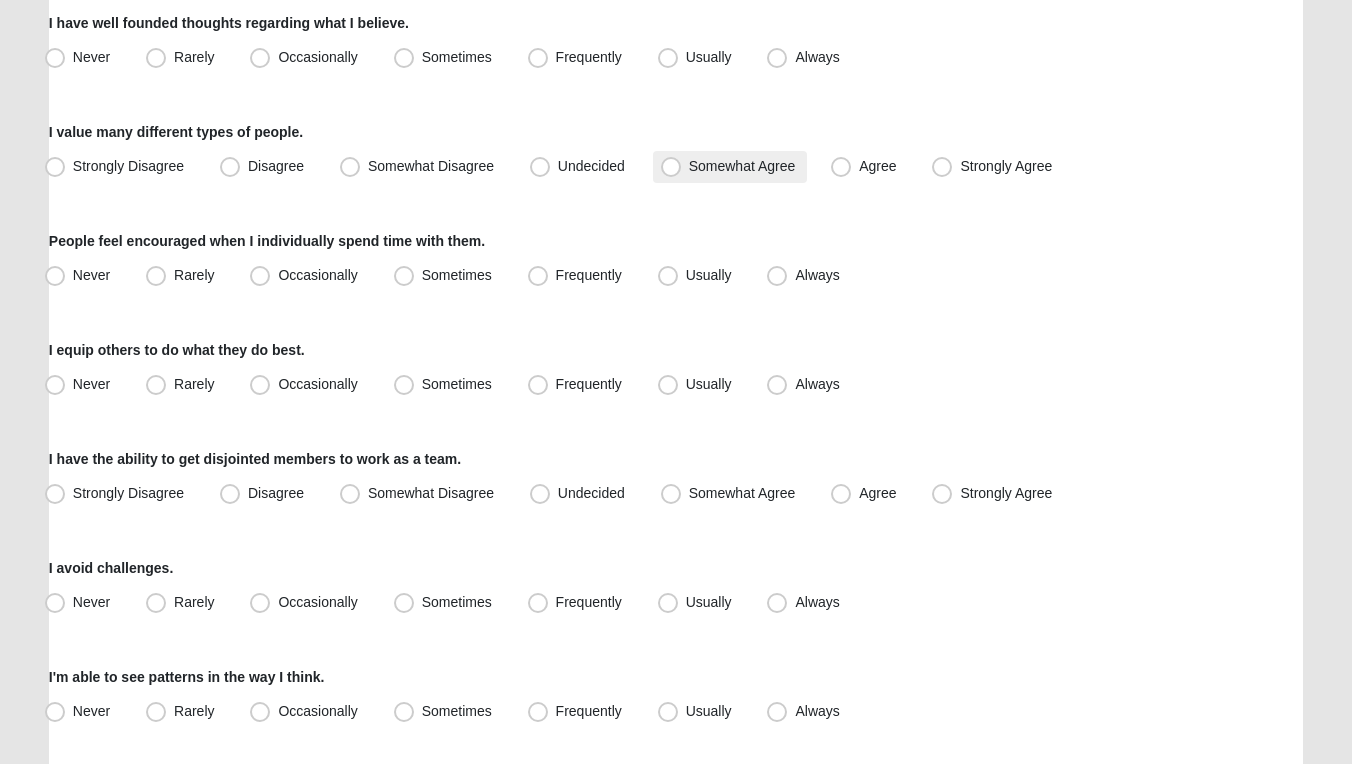 scroll, scrollTop: 0, scrollLeft: 0, axis: both 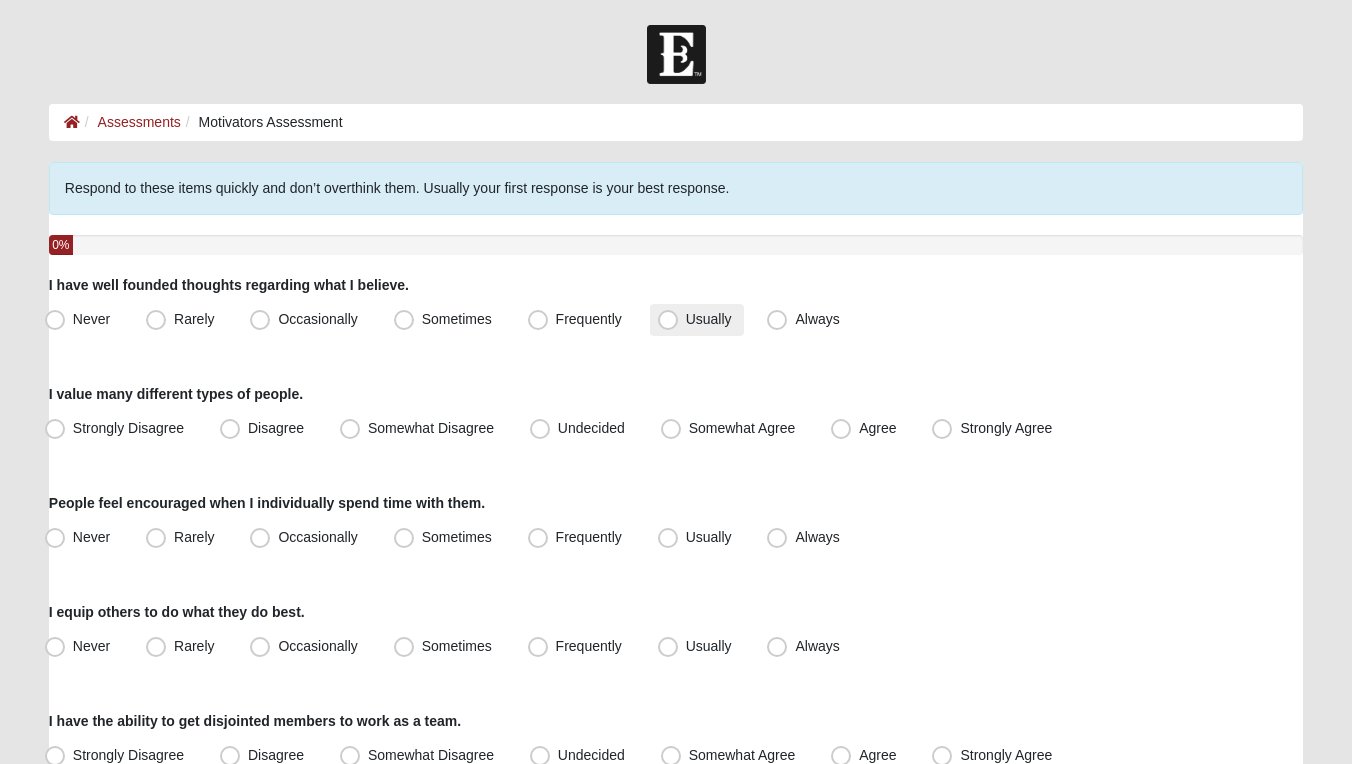 click on "Usually" at bounding box center [709, 319] 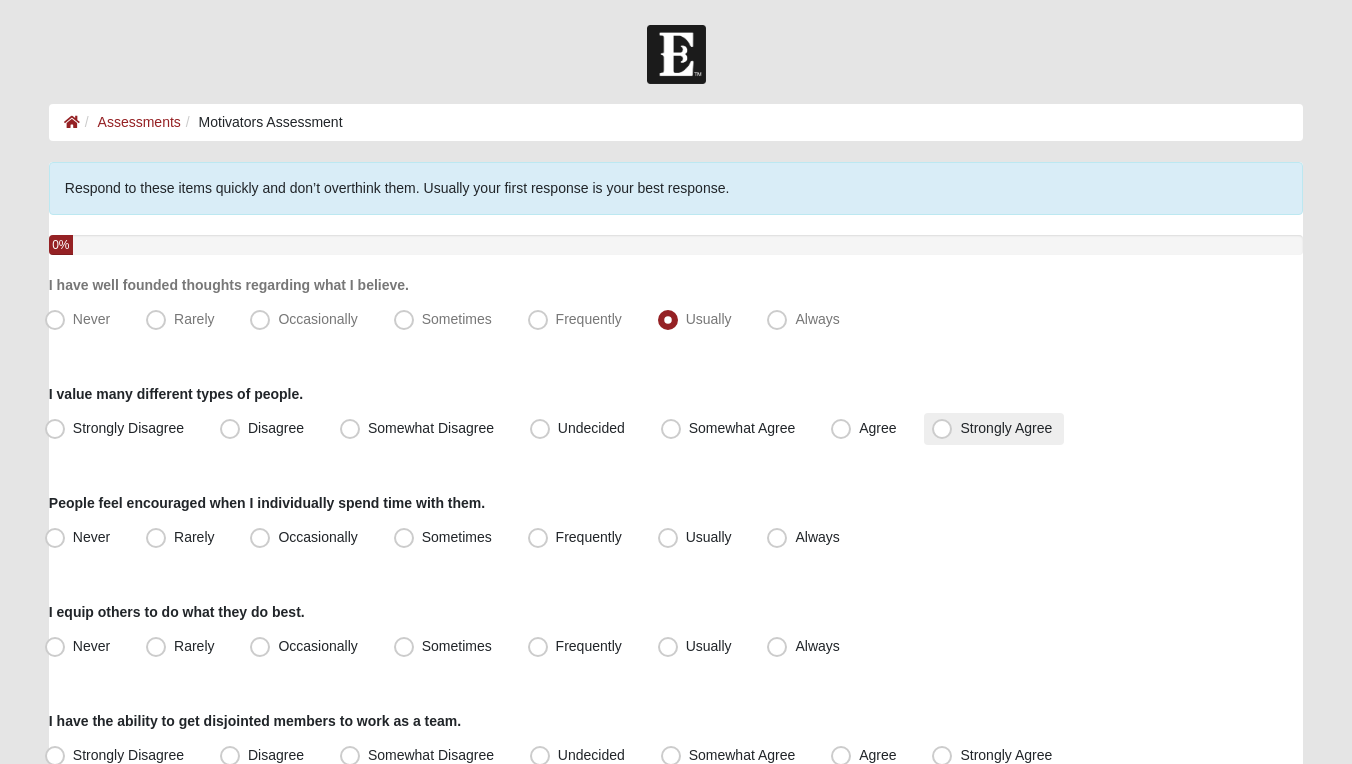 click on "Strongly Agree" at bounding box center (1006, 428) 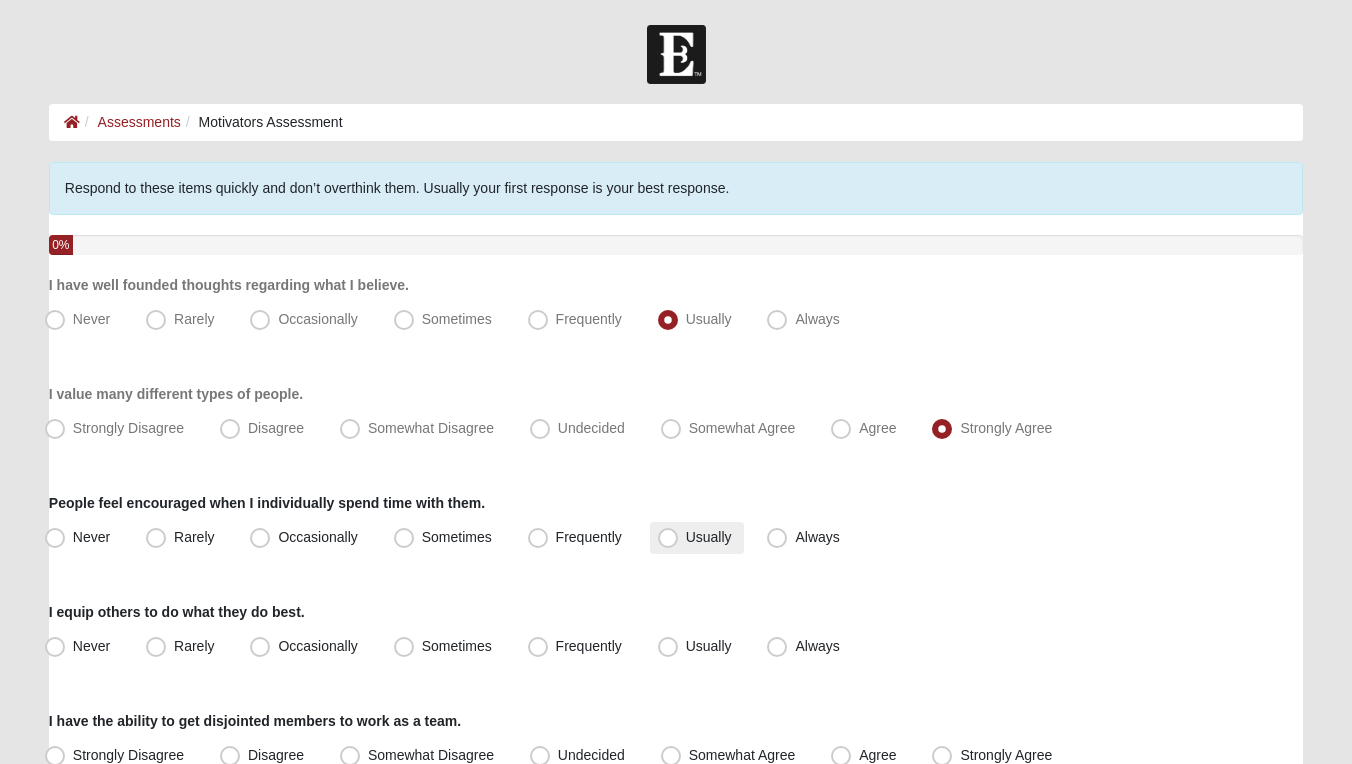 click on "Usually" at bounding box center (709, 537) 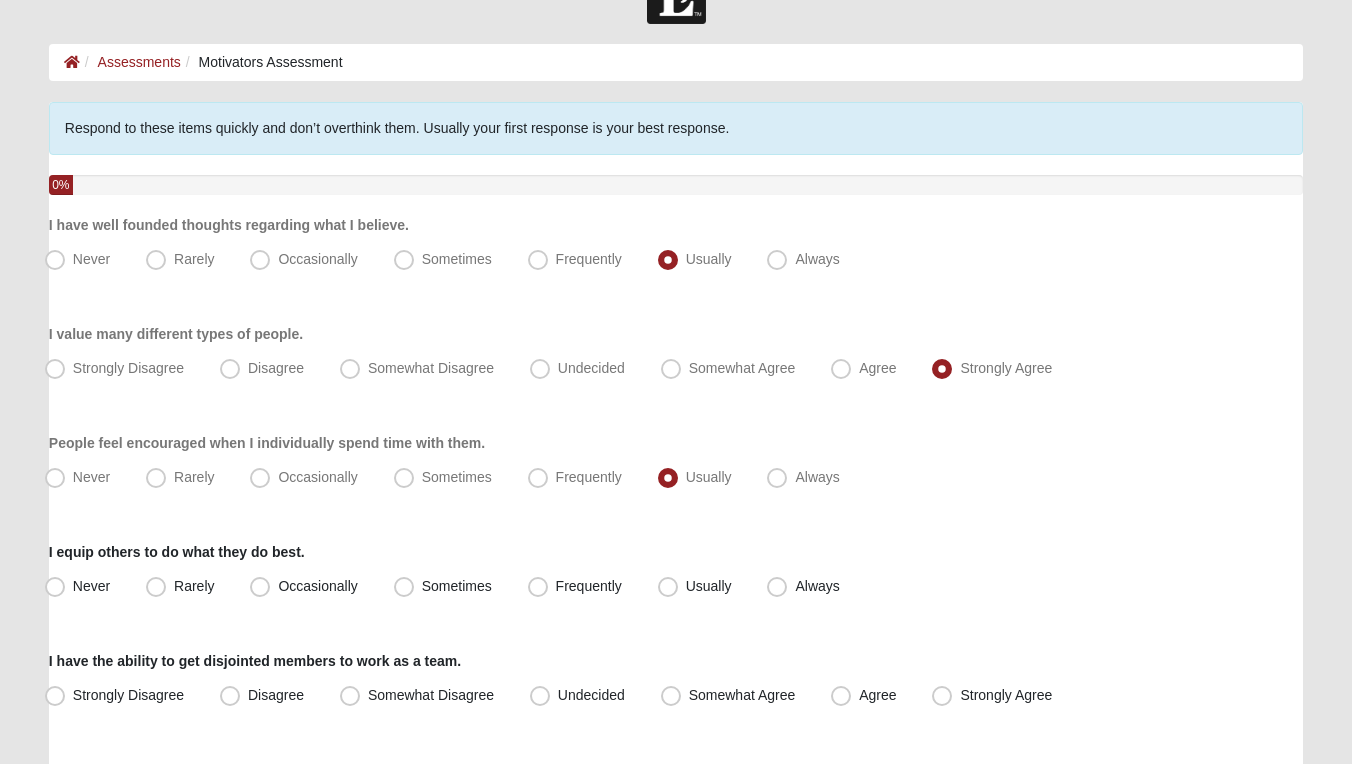 scroll, scrollTop: 130, scrollLeft: 0, axis: vertical 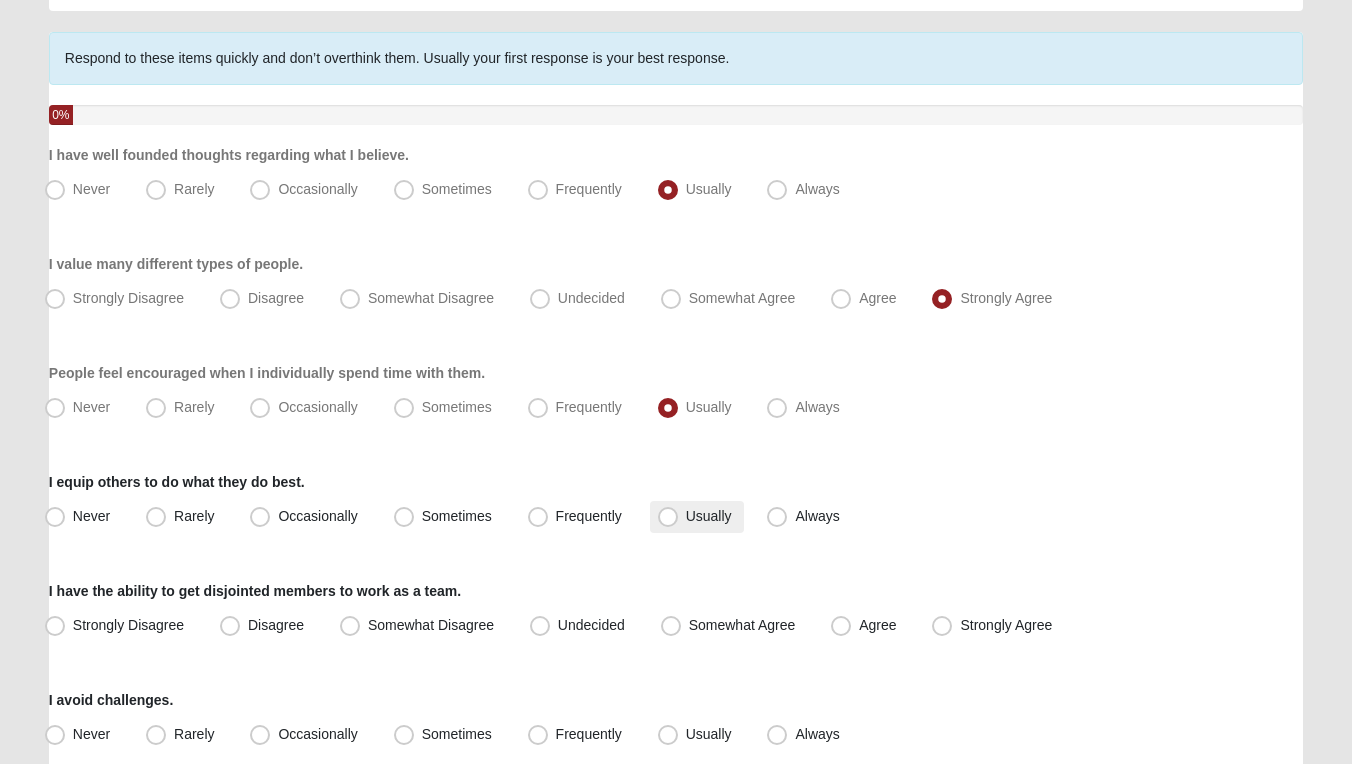 click on "Usually" at bounding box center (709, 516) 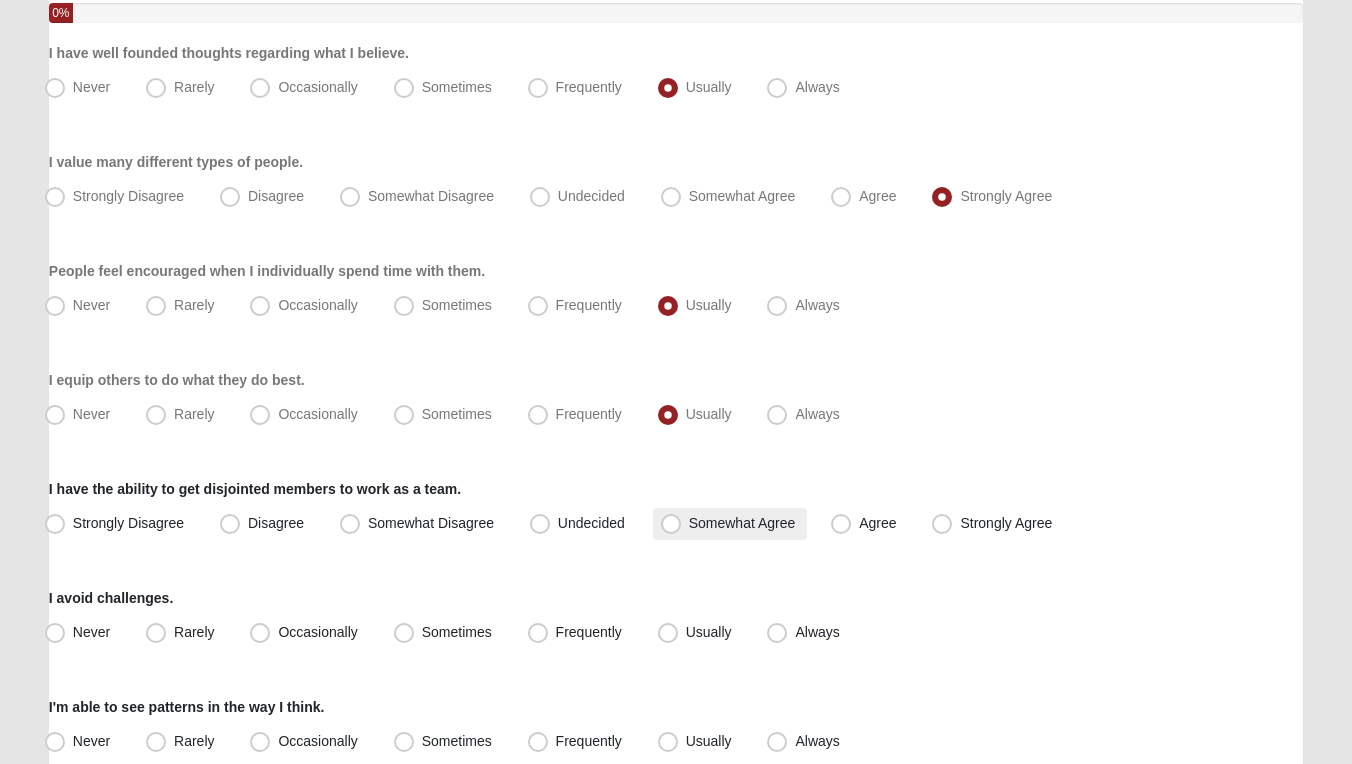 scroll, scrollTop: 260, scrollLeft: 0, axis: vertical 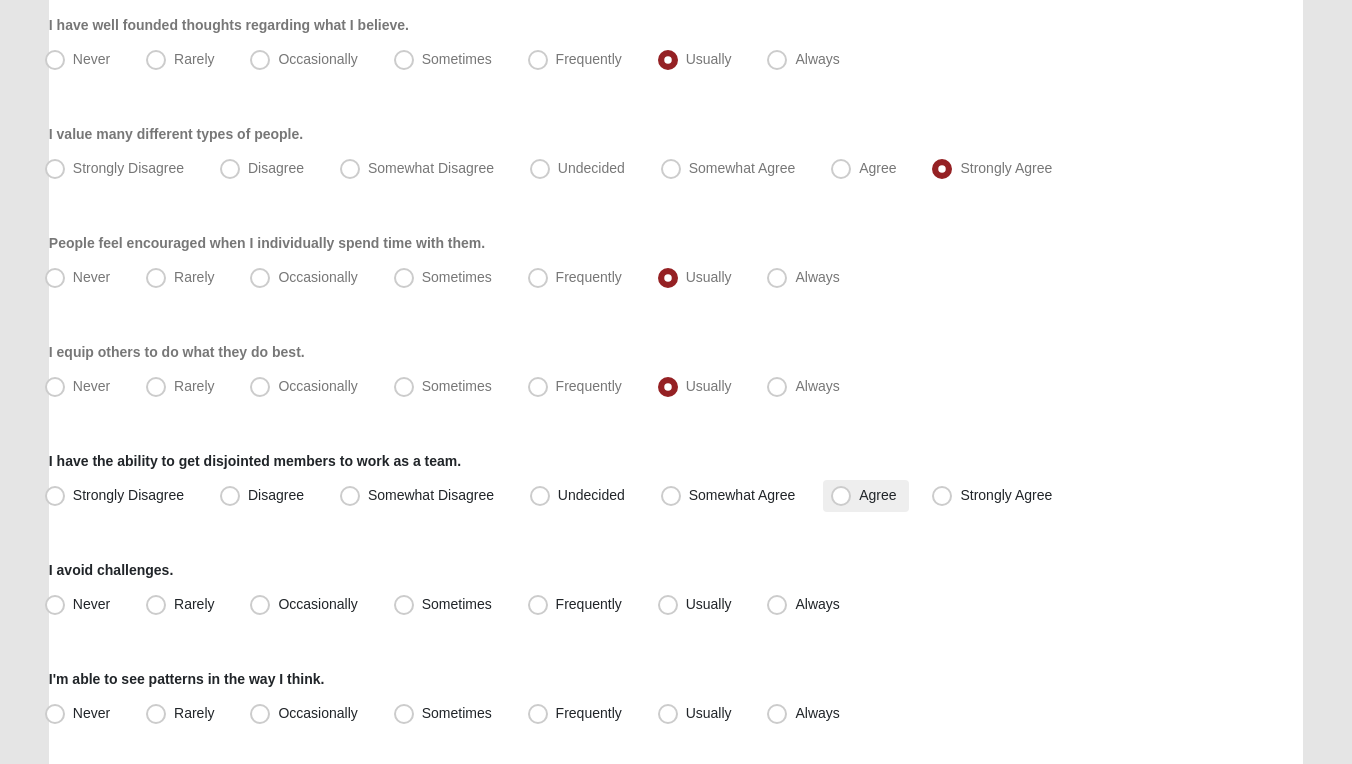 click on "Agree" at bounding box center (877, 495) 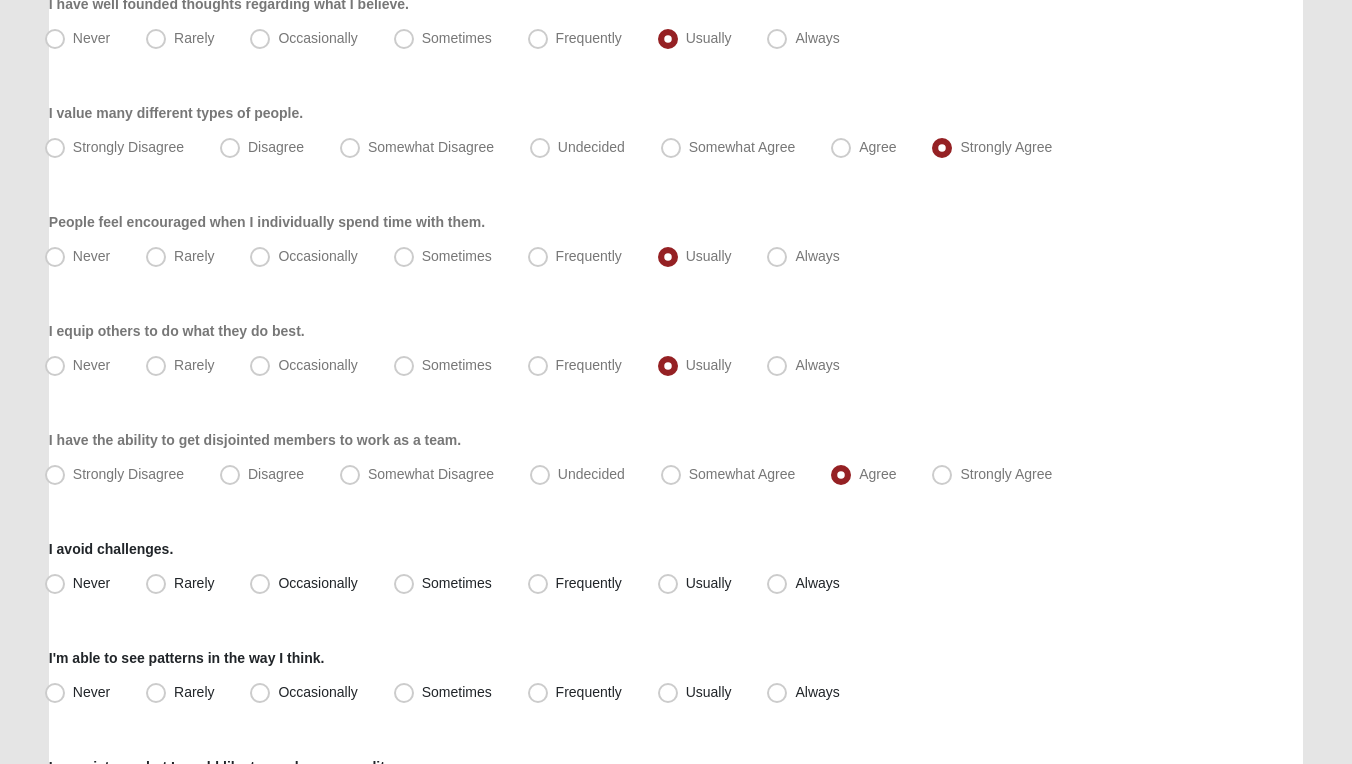 scroll, scrollTop: 289, scrollLeft: 0, axis: vertical 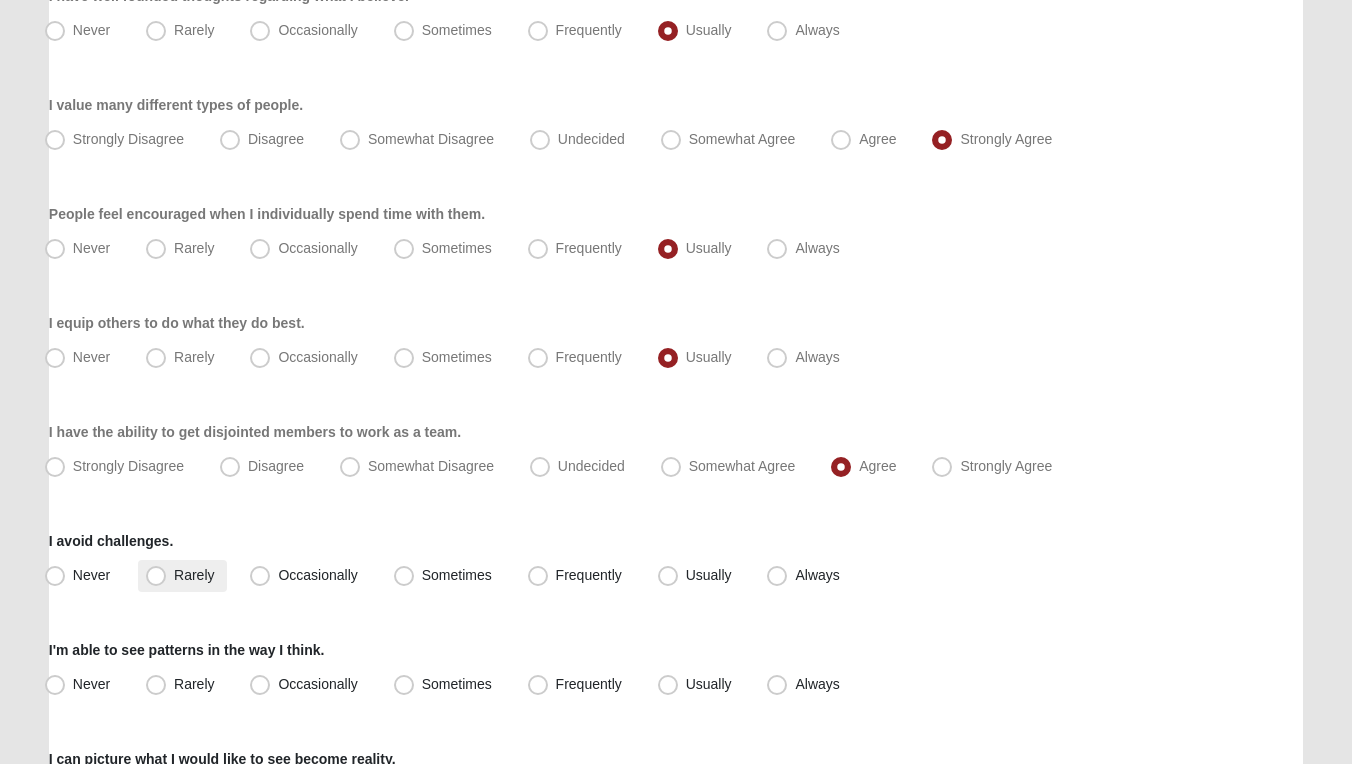 click on "Rarely" at bounding box center (194, 575) 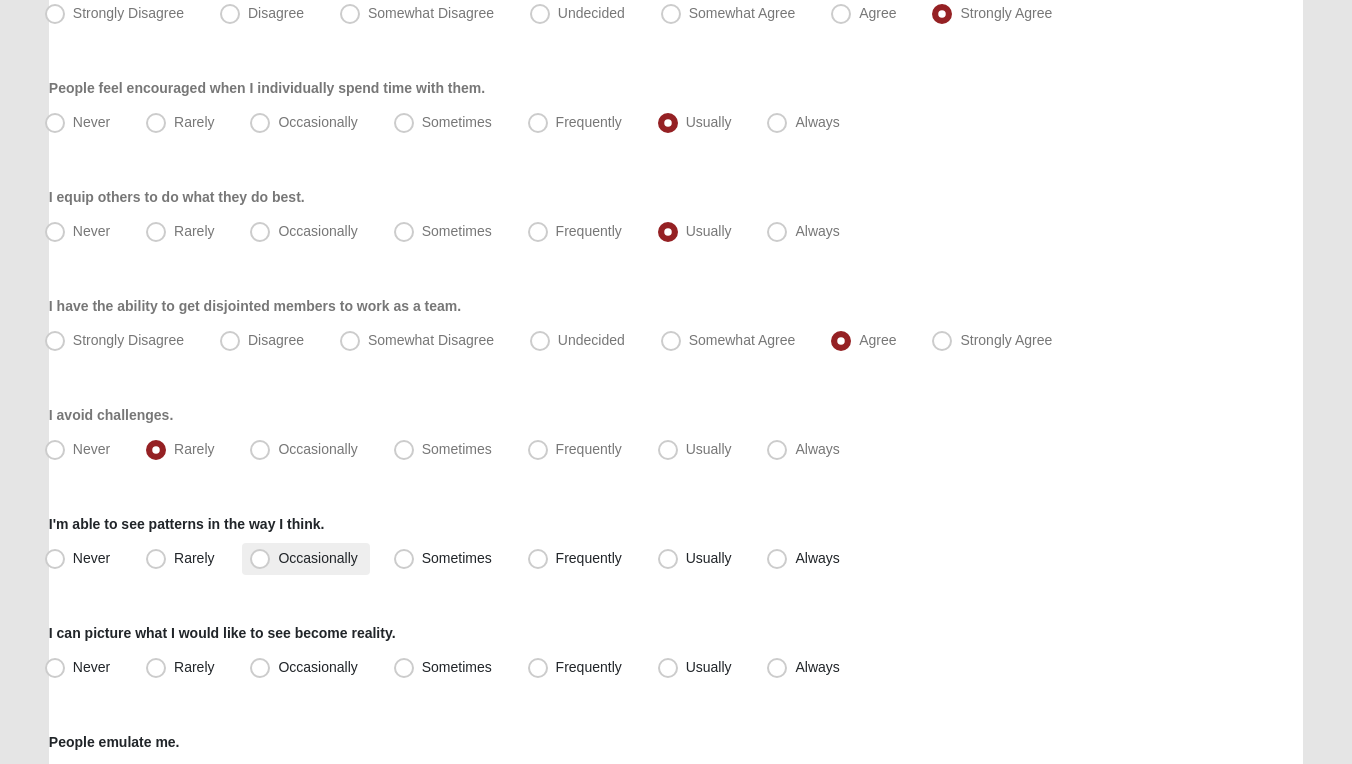 scroll, scrollTop: 447, scrollLeft: 0, axis: vertical 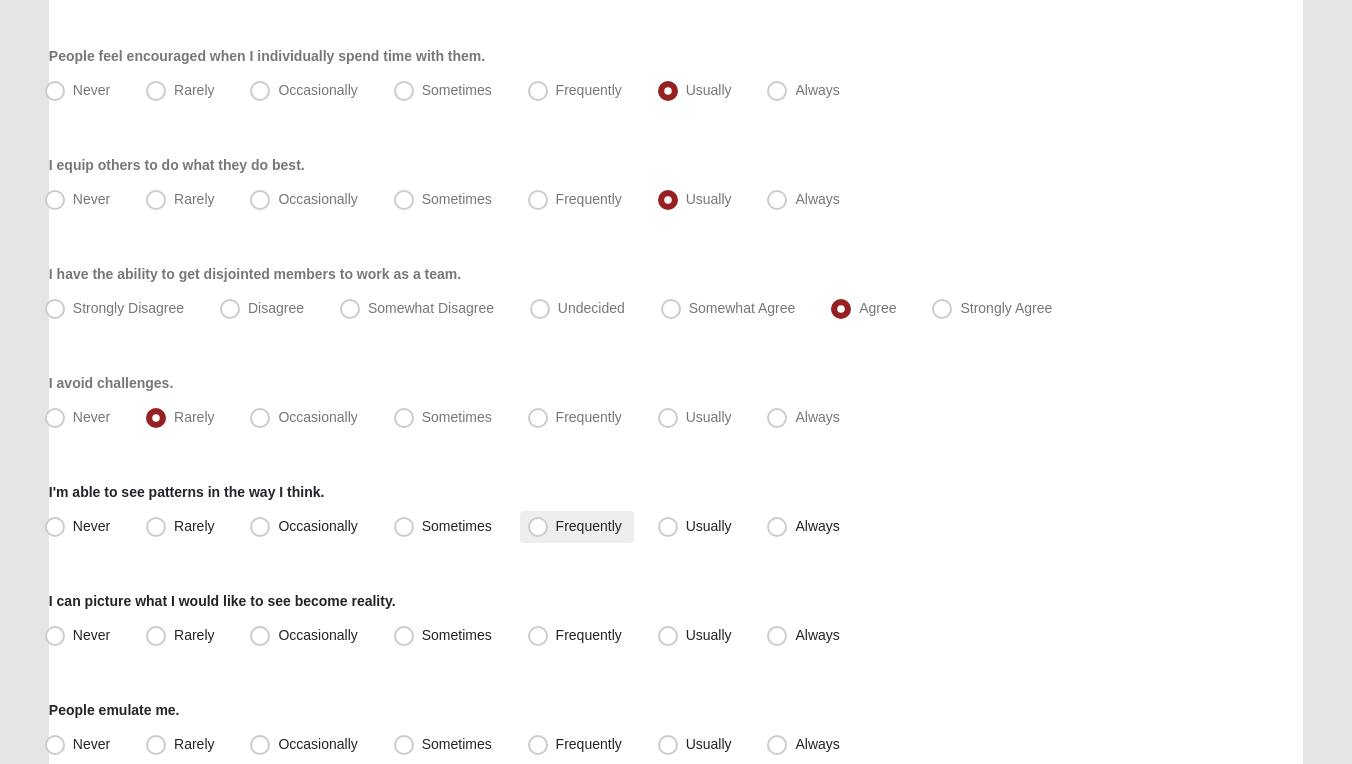 click on "Frequently" at bounding box center (589, 526) 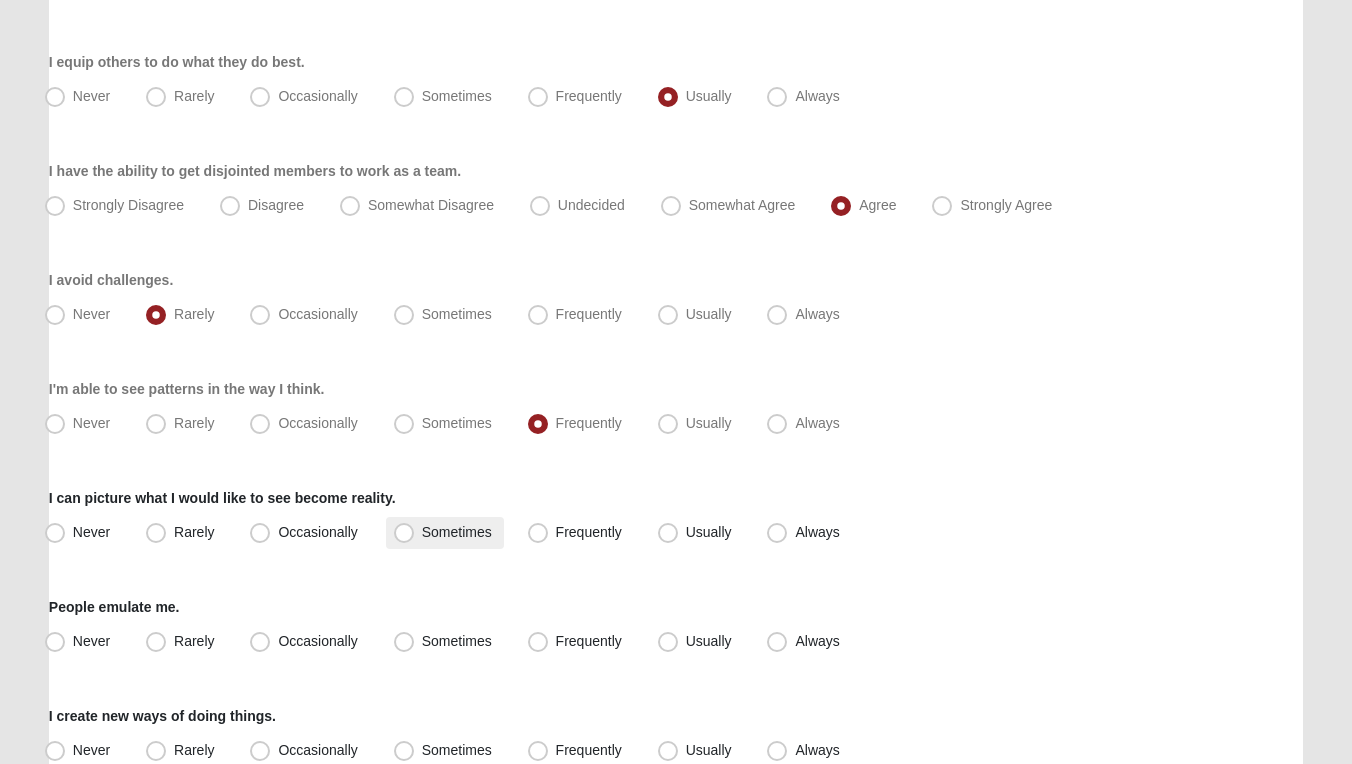 scroll, scrollTop: 554, scrollLeft: 0, axis: vertical 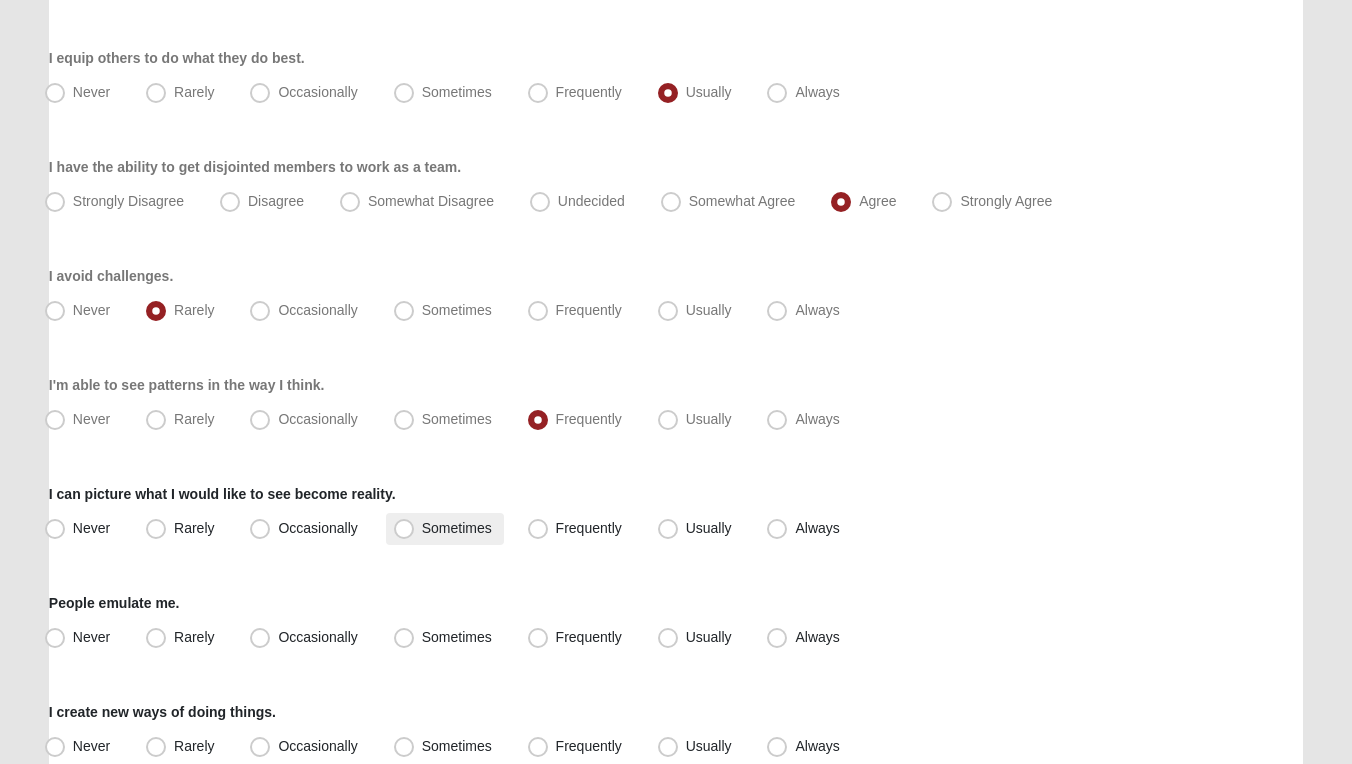 click on "Sometimes" at bounding box center (457, 528) 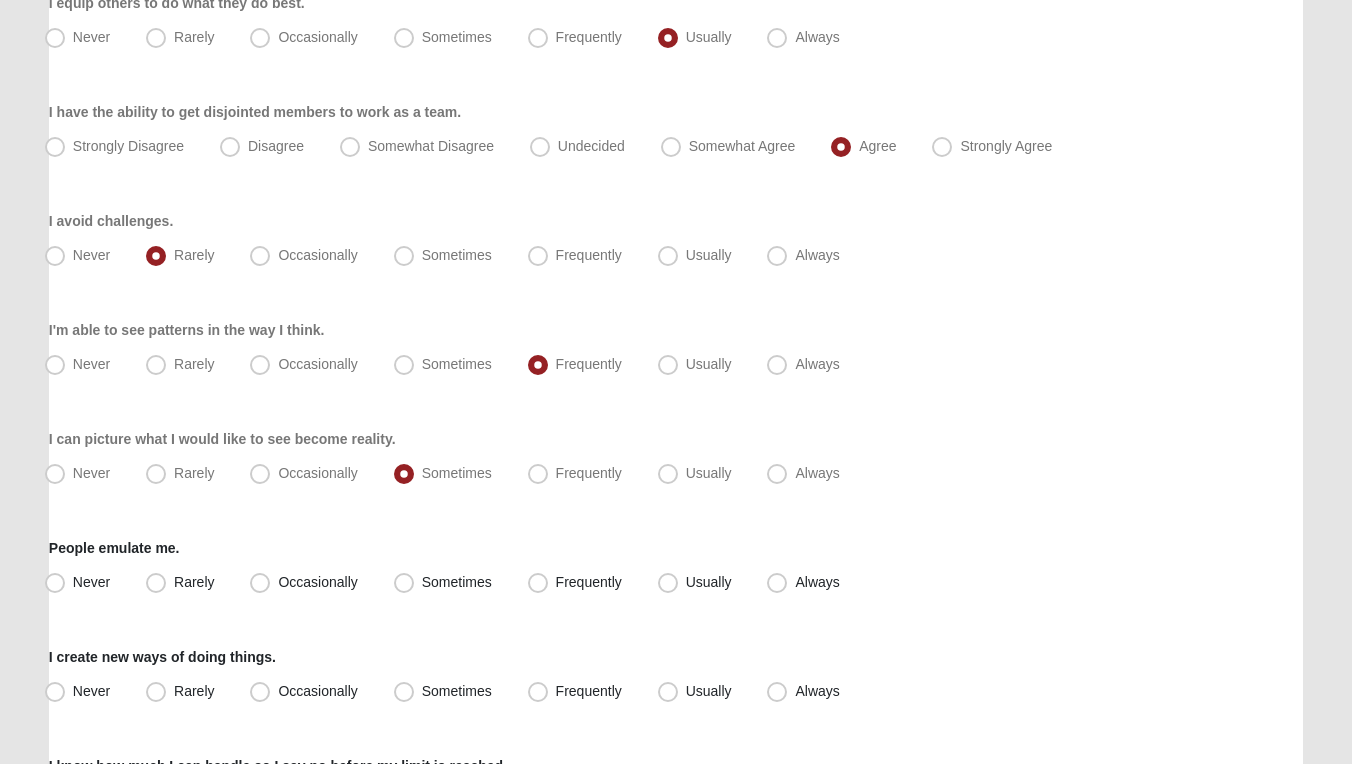 scroll, scrollTop: 637, scrollLeft: 0, axis: vertical 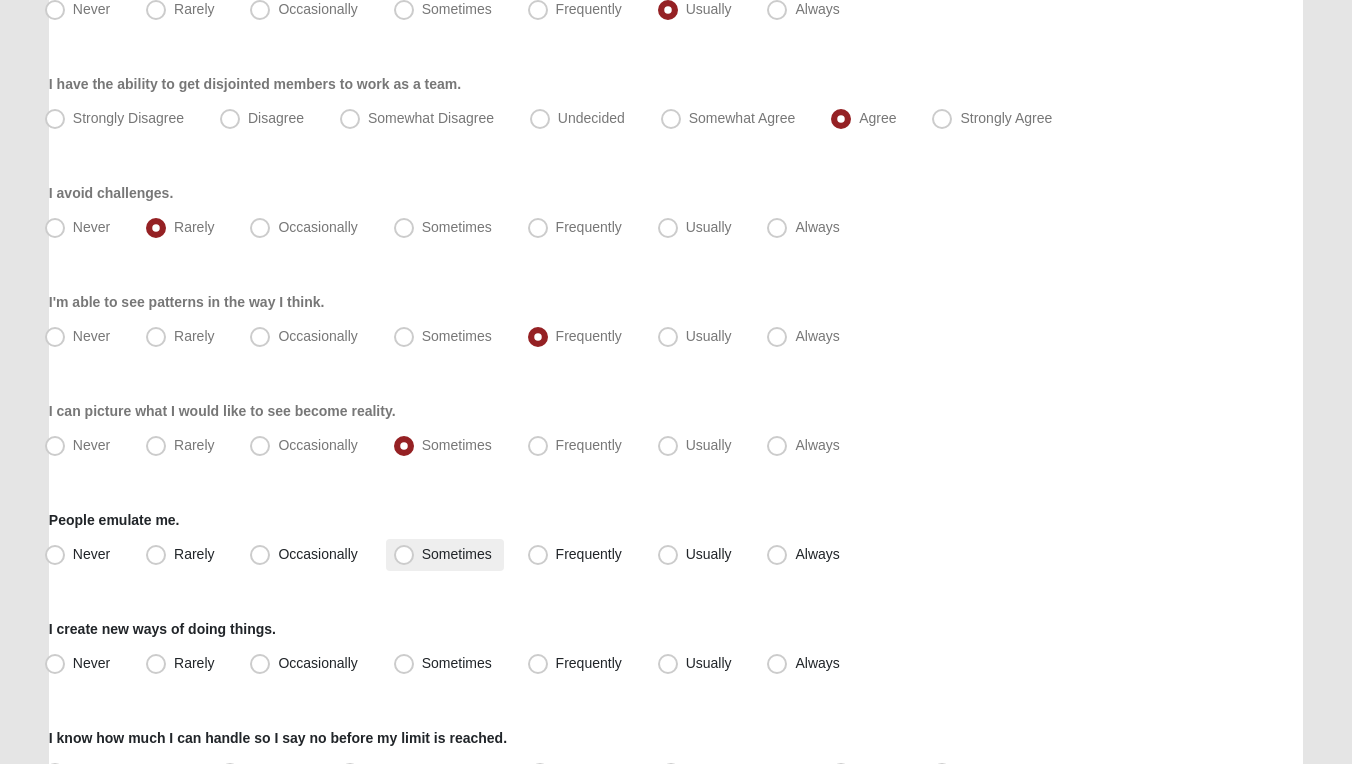 click on "Sometimes" at bounding box center (457, 554) 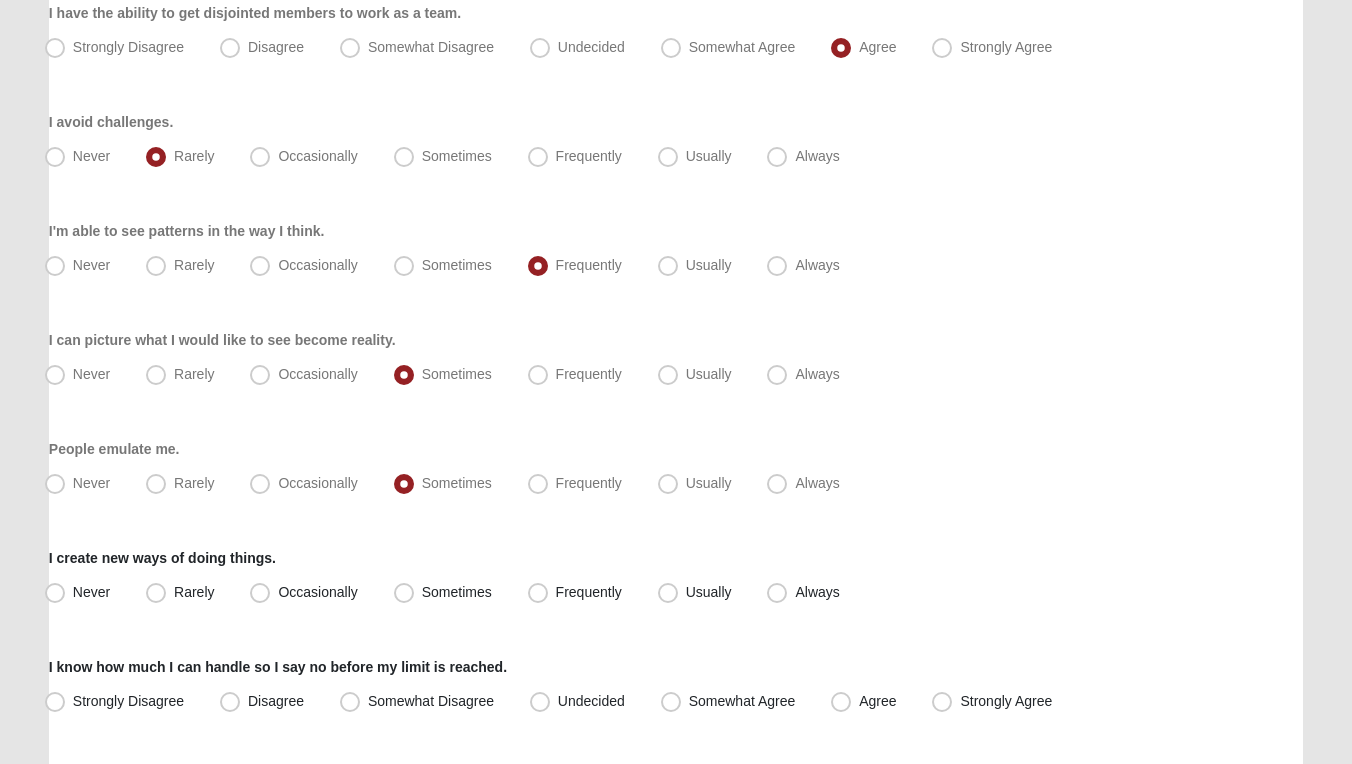 scroll, scrollTop: 753, scrollLeft: 0, axis: vertical 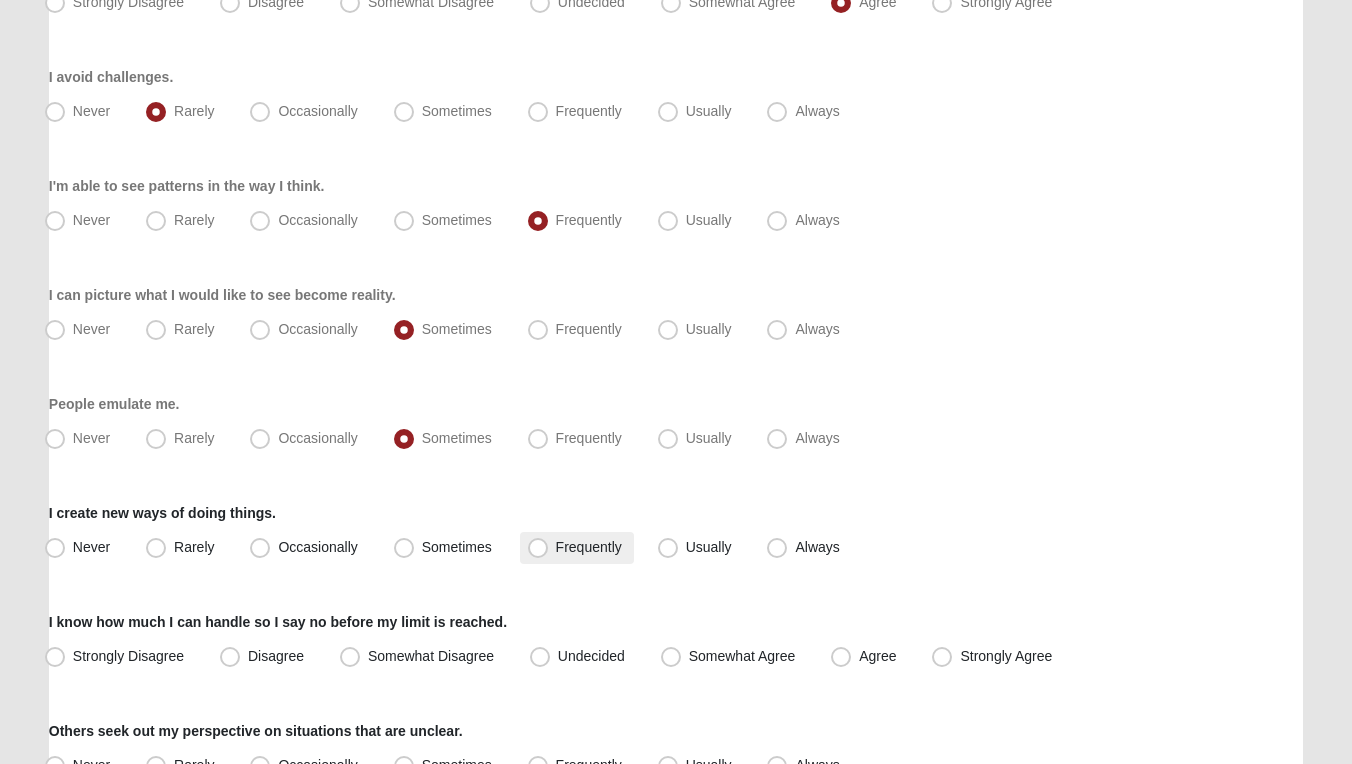 click on "Frequently" at bounding box center (589, 547) 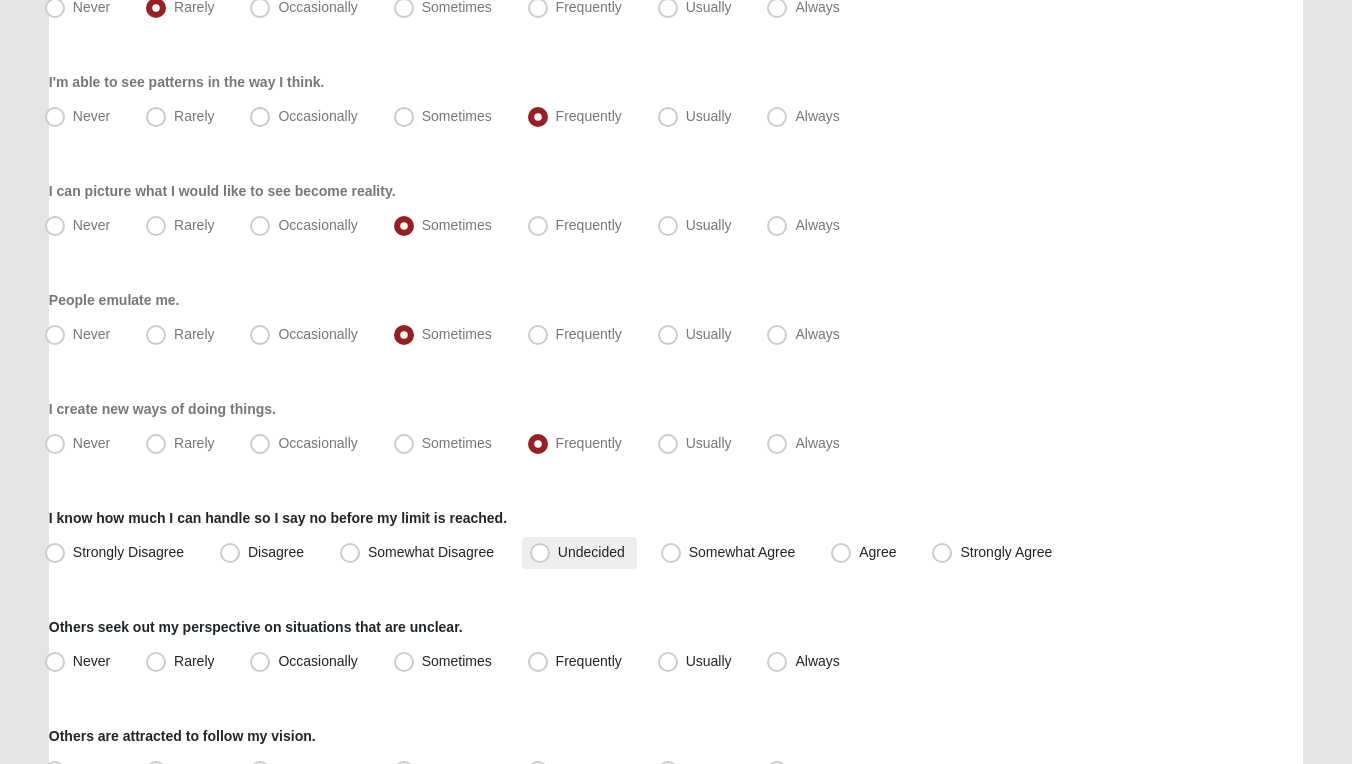 scroll, scrollTop: 861, scrollLeft: 0, axis: vertical 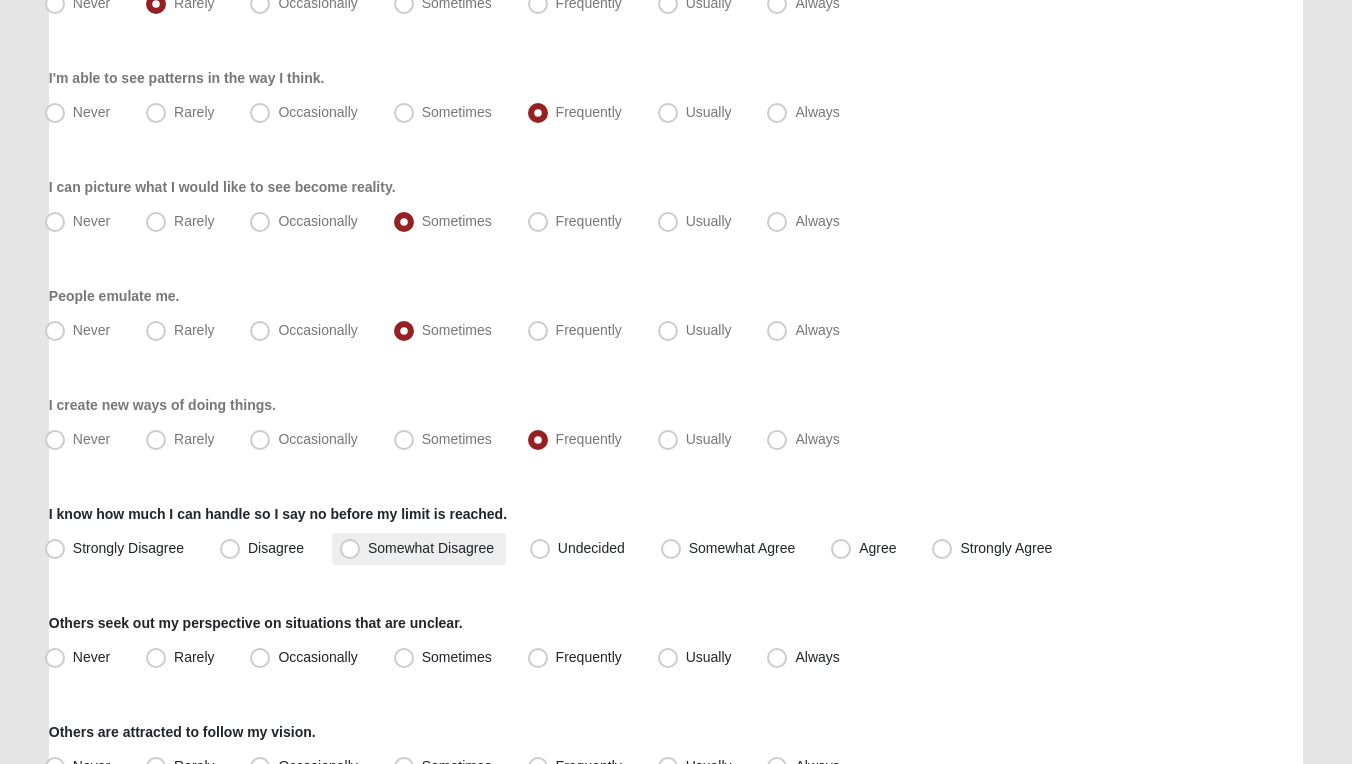 click on "Somewhat Disagree" at bounding box center (431, 548) 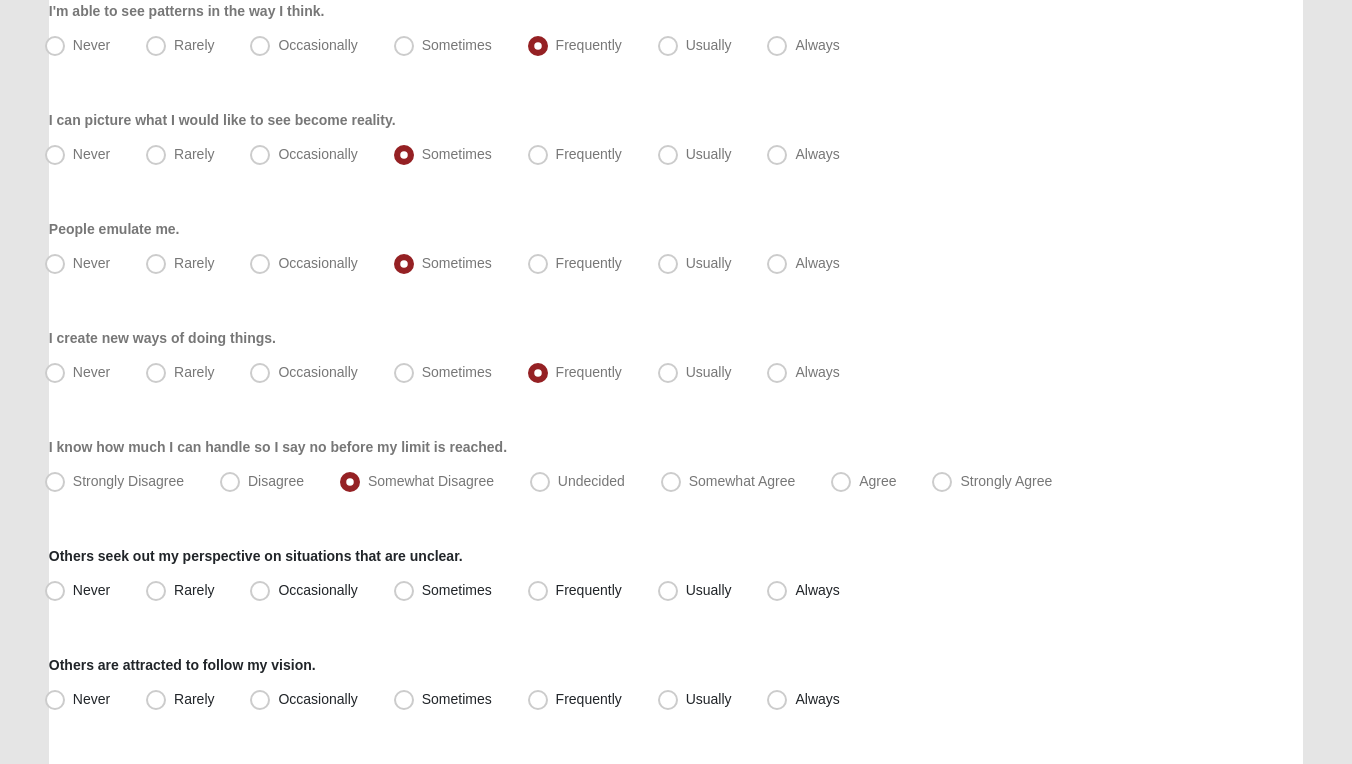 scroll, scrollTop: 951, scrollLeft: 0, axis: vertical 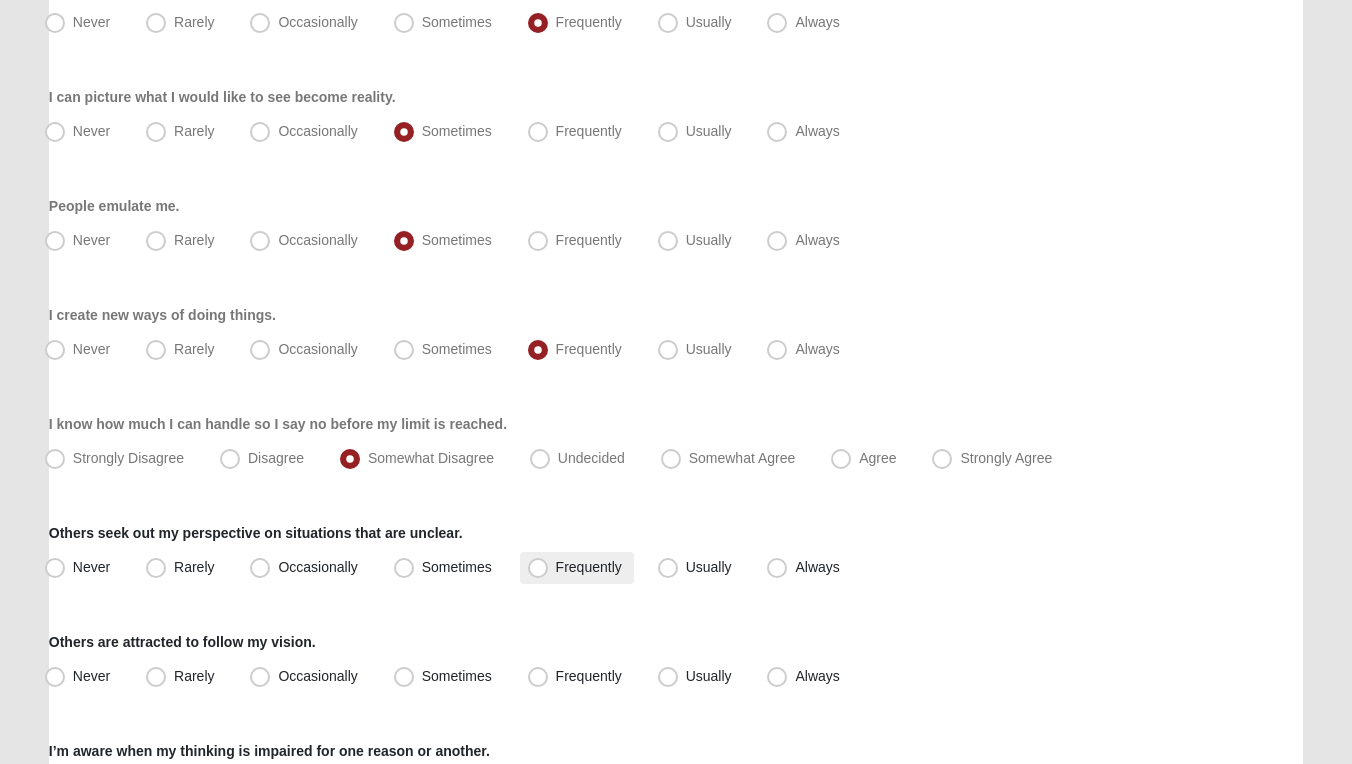 click on "Frequently" at bounding box center [589, 567] 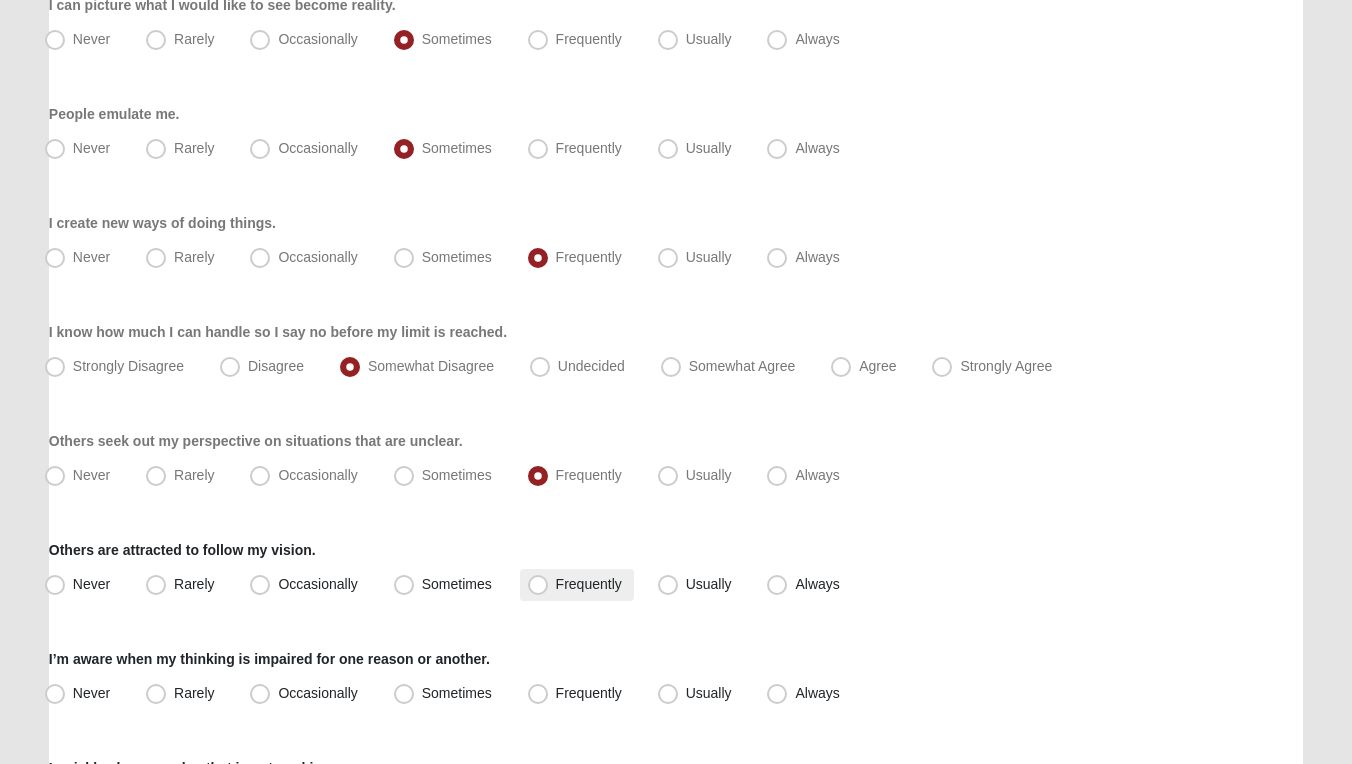 scroll, scrollTop: 1047, scrollLeft: 0, axis: vertical 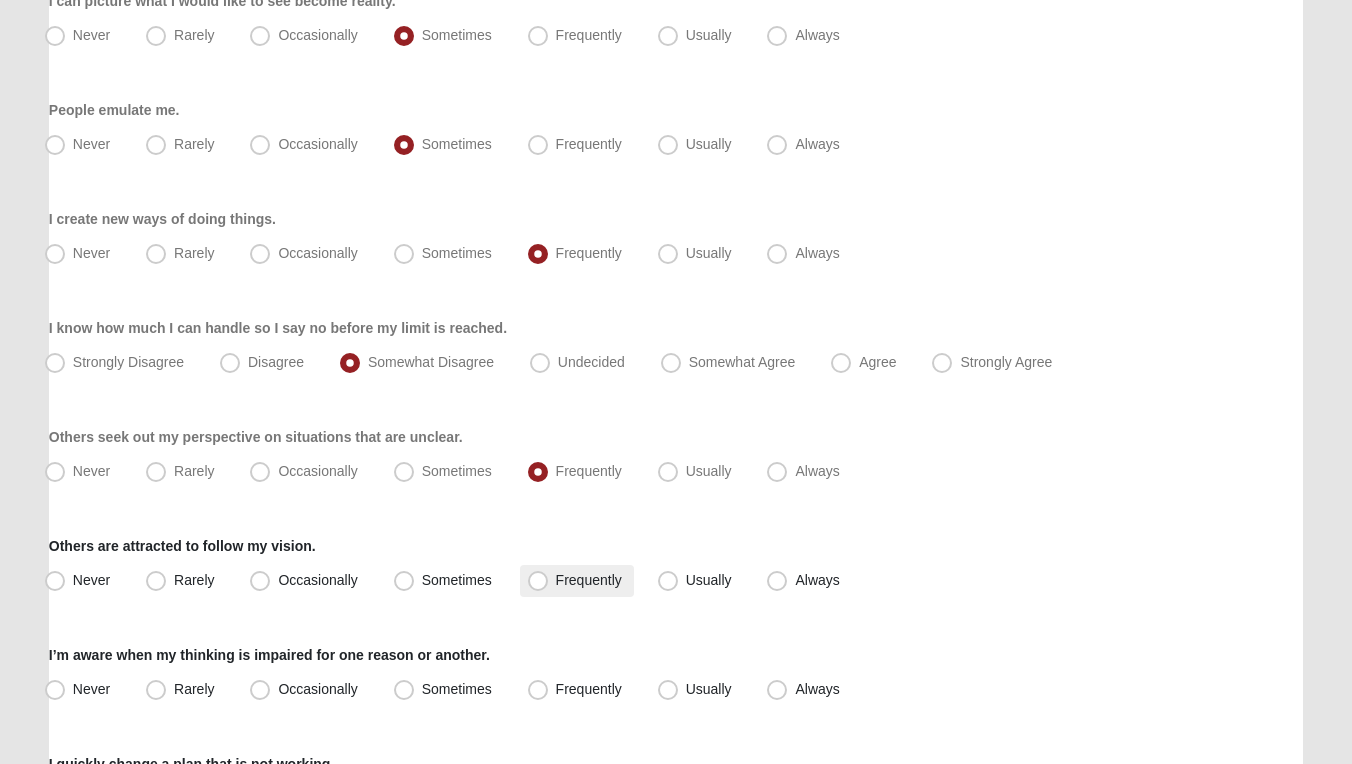 click on "Frequently" at bounding box center (589, 580) 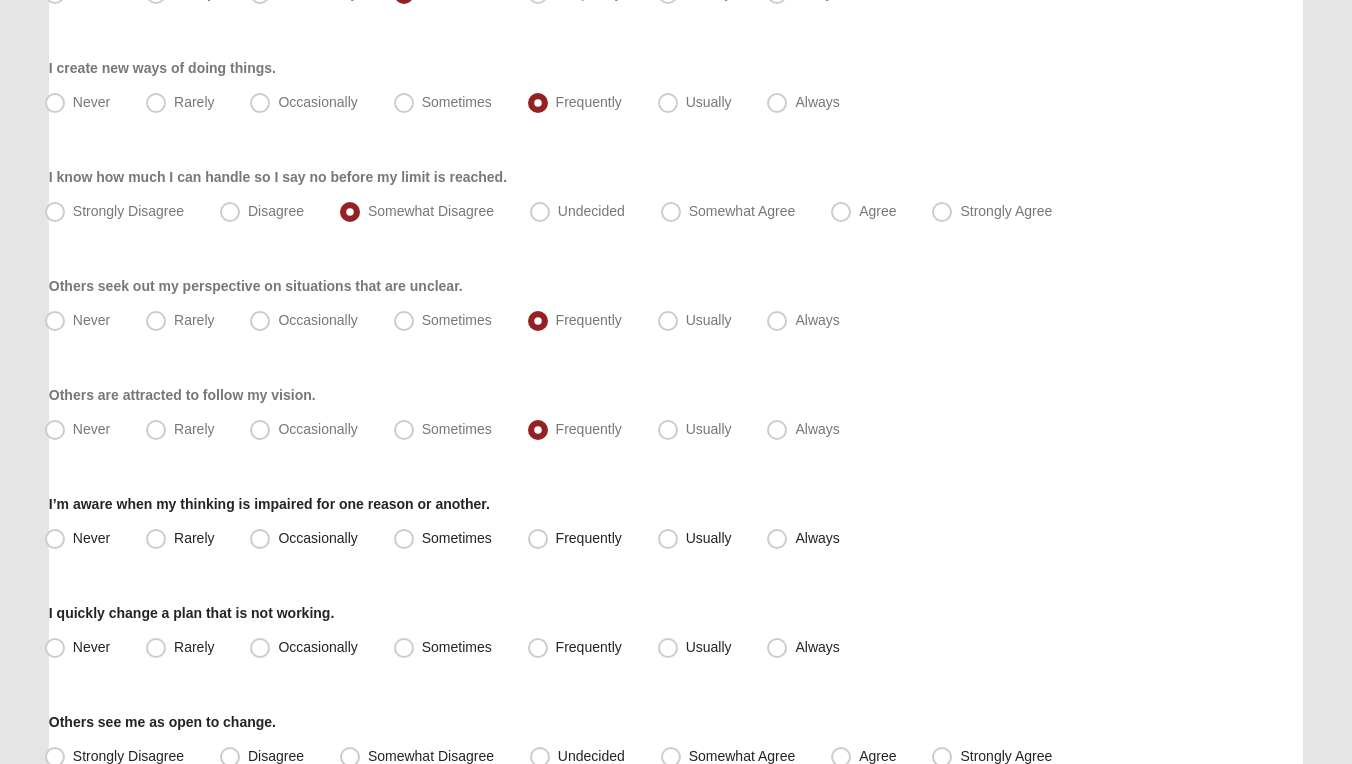scroll, scrollTop: 1202, scrollLeft: 0, axis: vertical 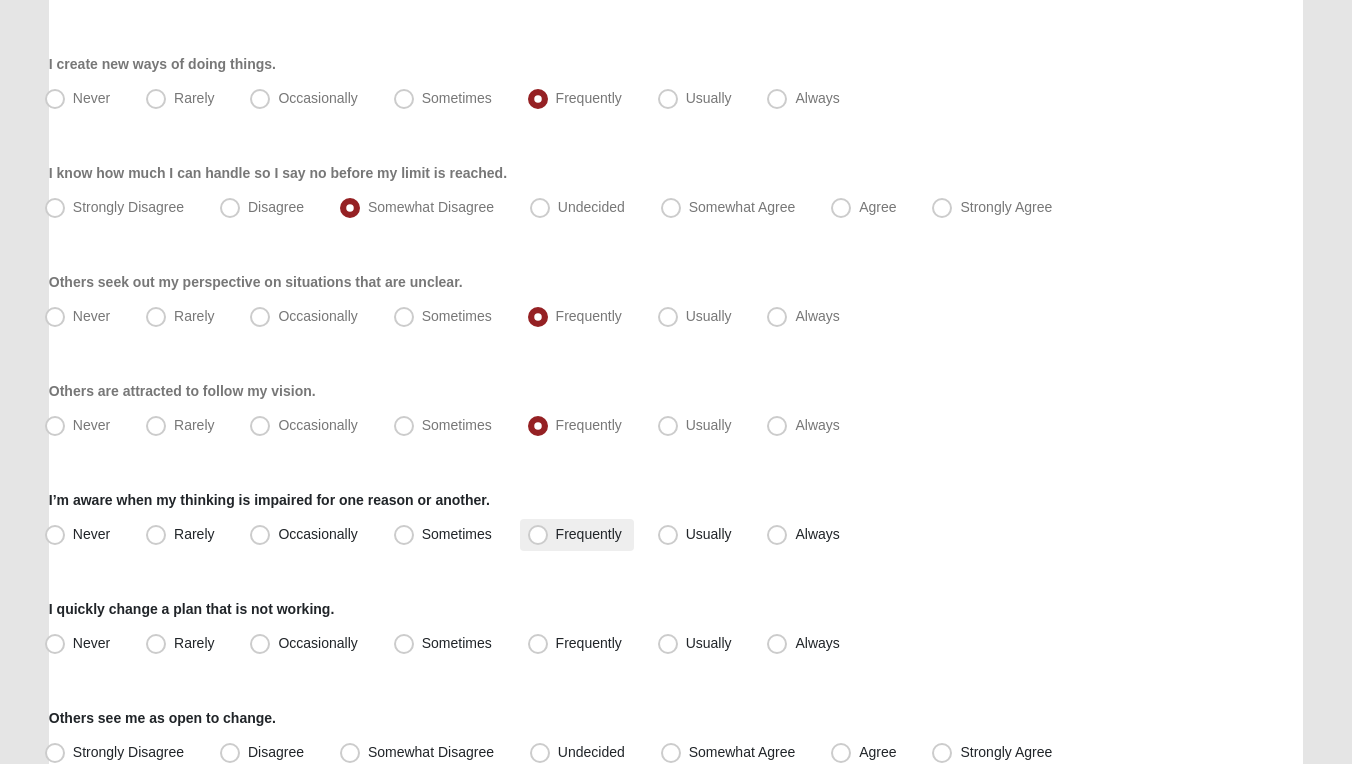click on "Frequently" at bounding box center (589, 534) 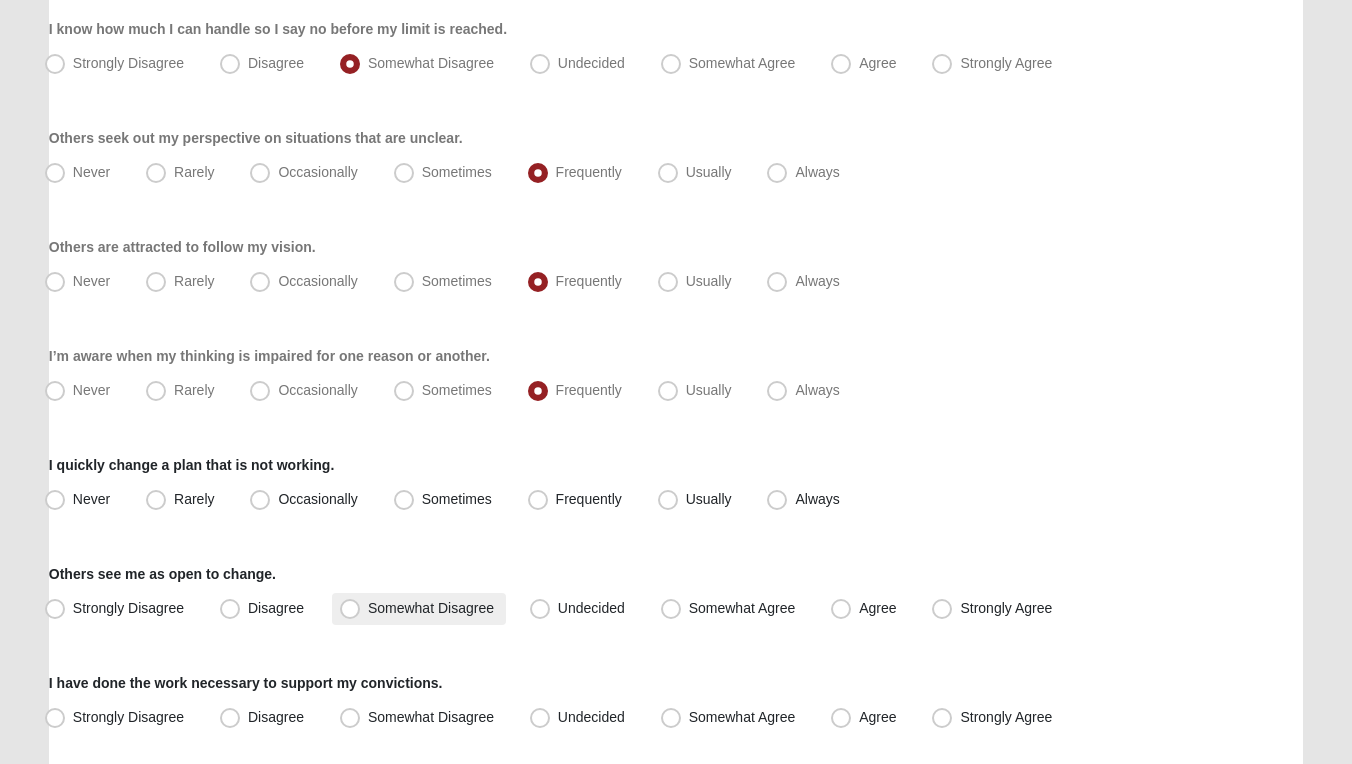 scroll, scrollTop: 1414, scrollLeft: 0, axis: vertical 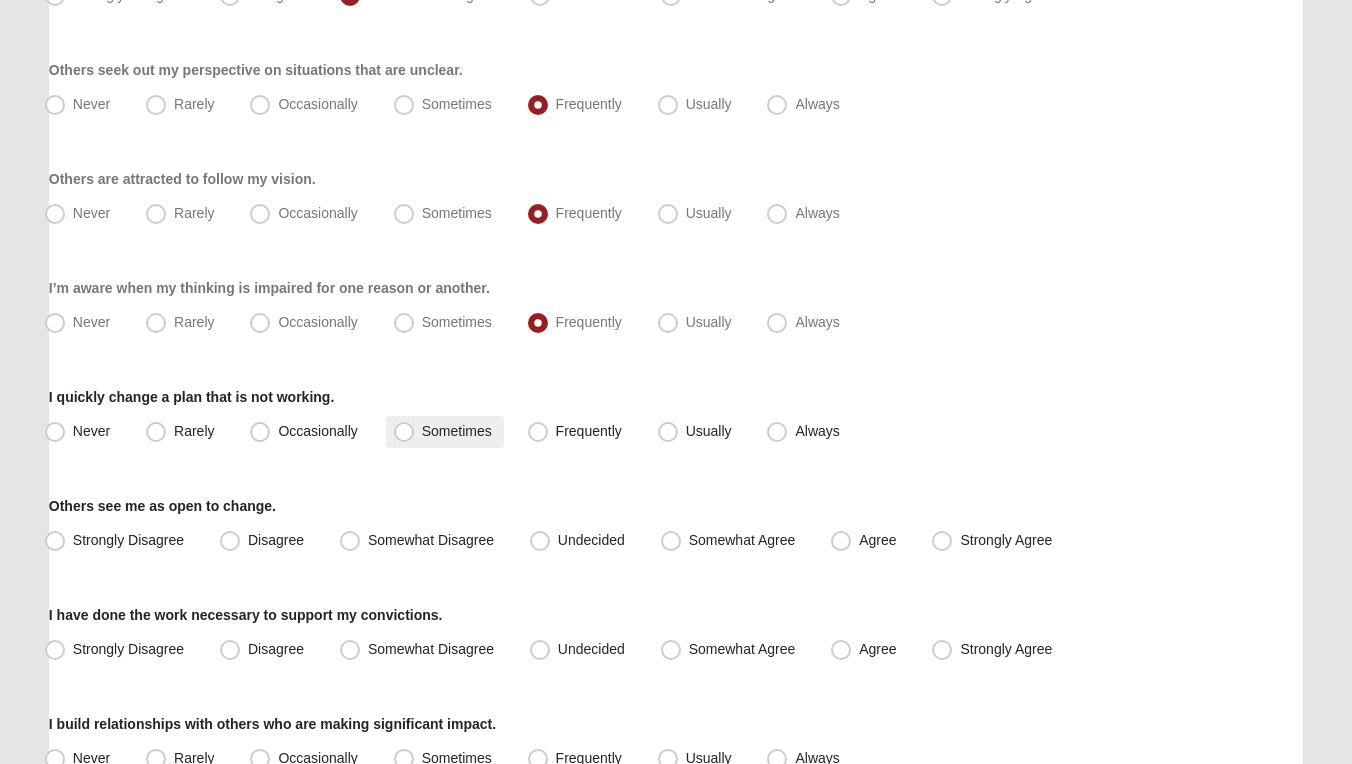 click on "Sometimes" at bounding box center (457, 431) 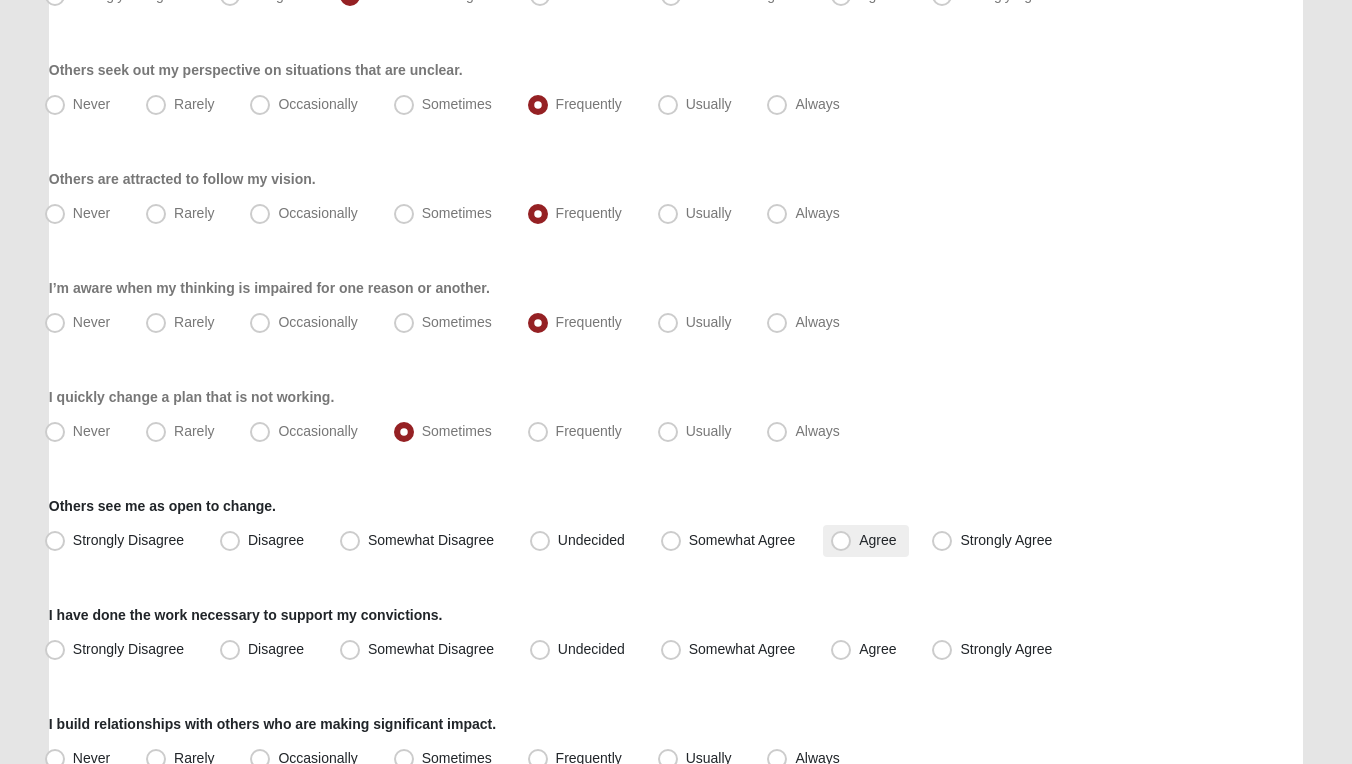 click on "Agree" at bounding box center (877, 540) 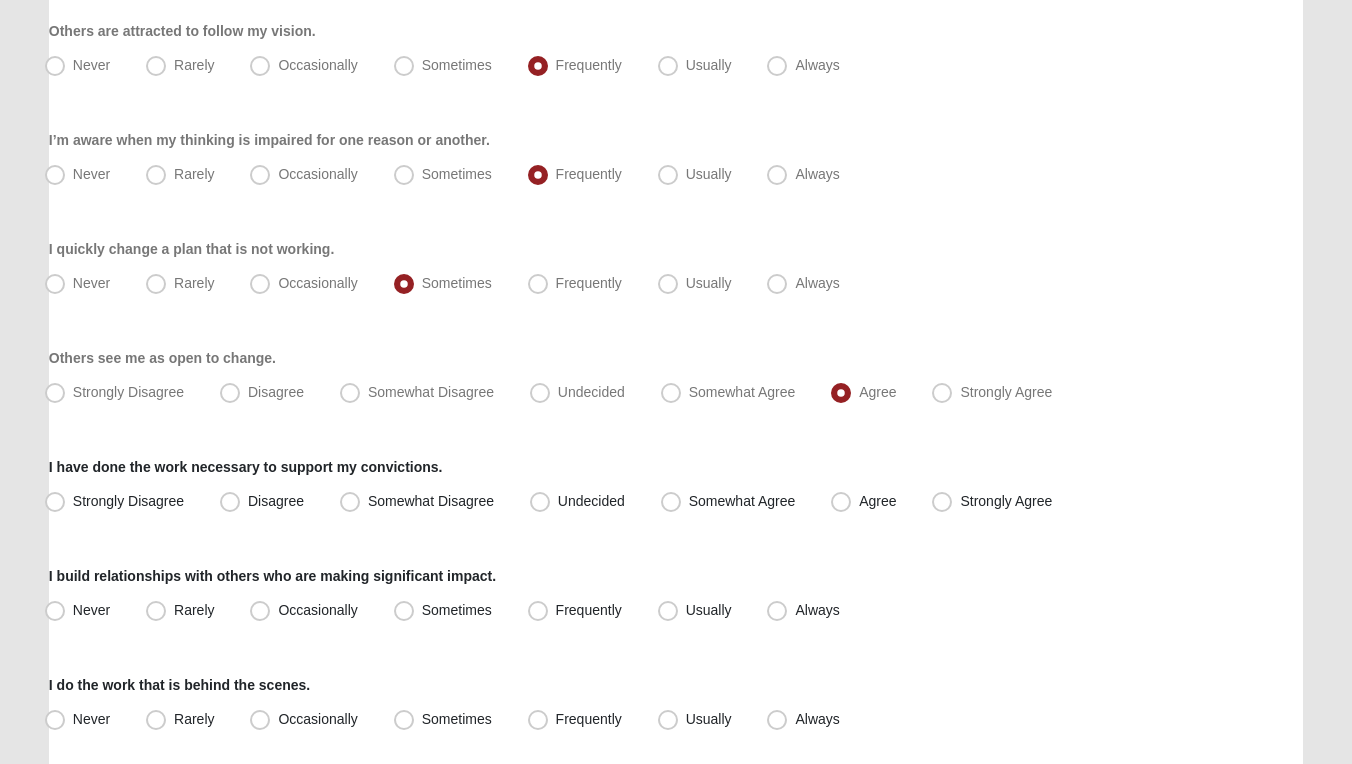 scroll, scrollTop: 1600, scrollLeft: 0, axis: vertical 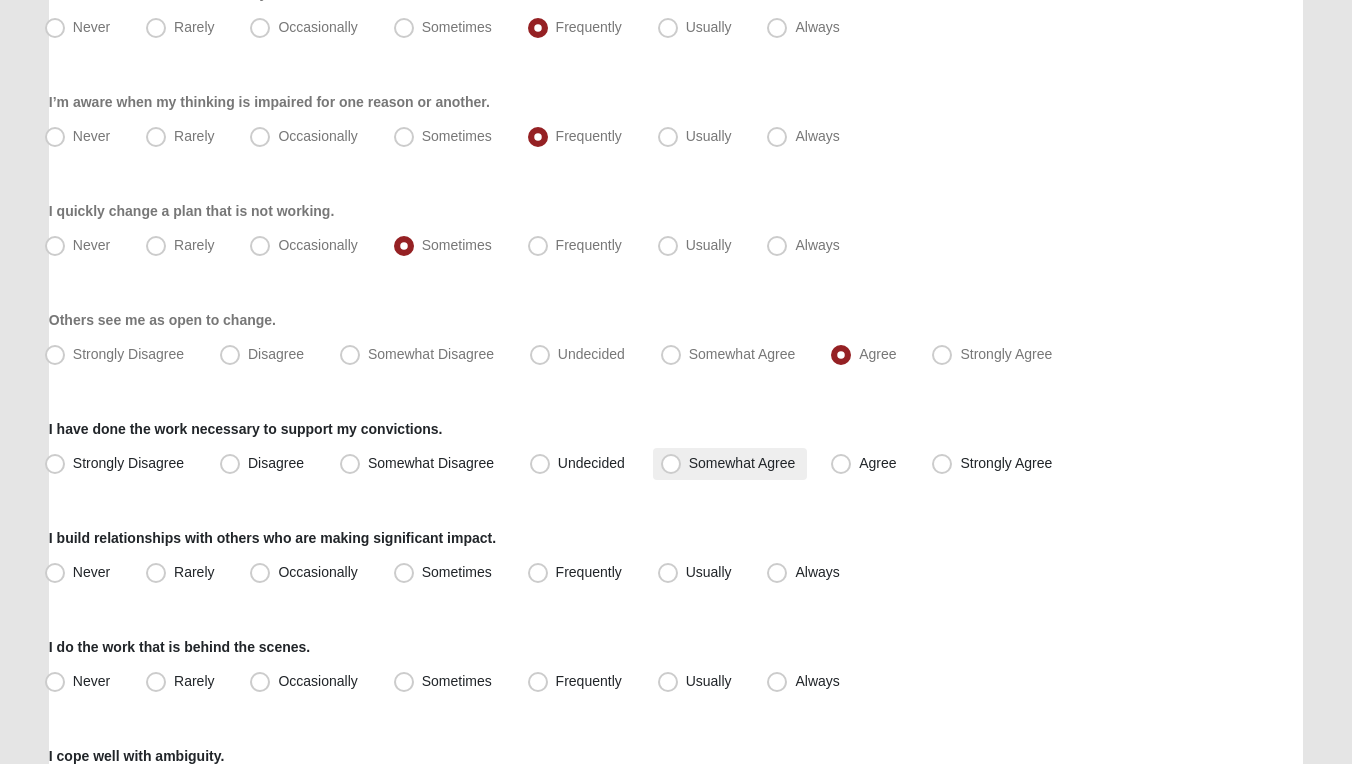 click on "Somewhat Agree" at bounding box center (742, 463) 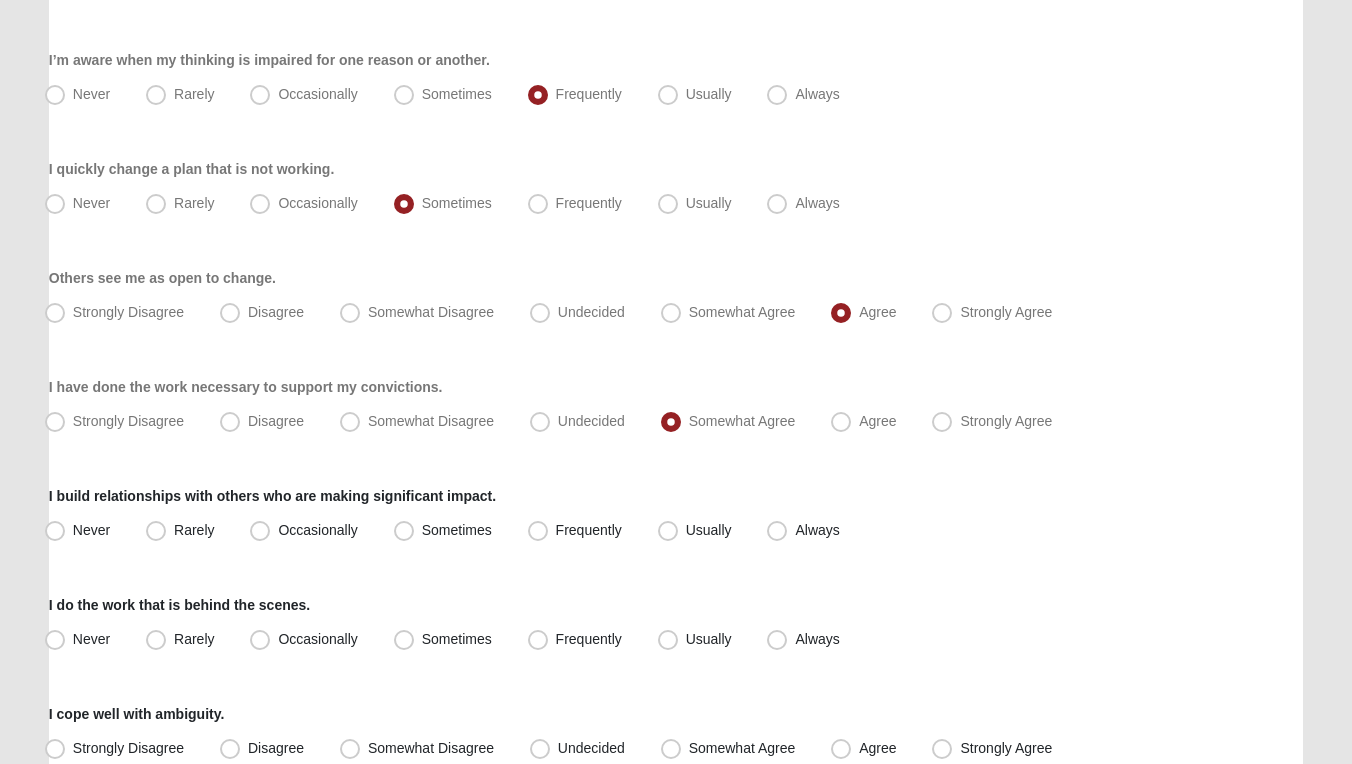 scroll, scrollTop: 1716, scrollLeft: 0, axis: vertical 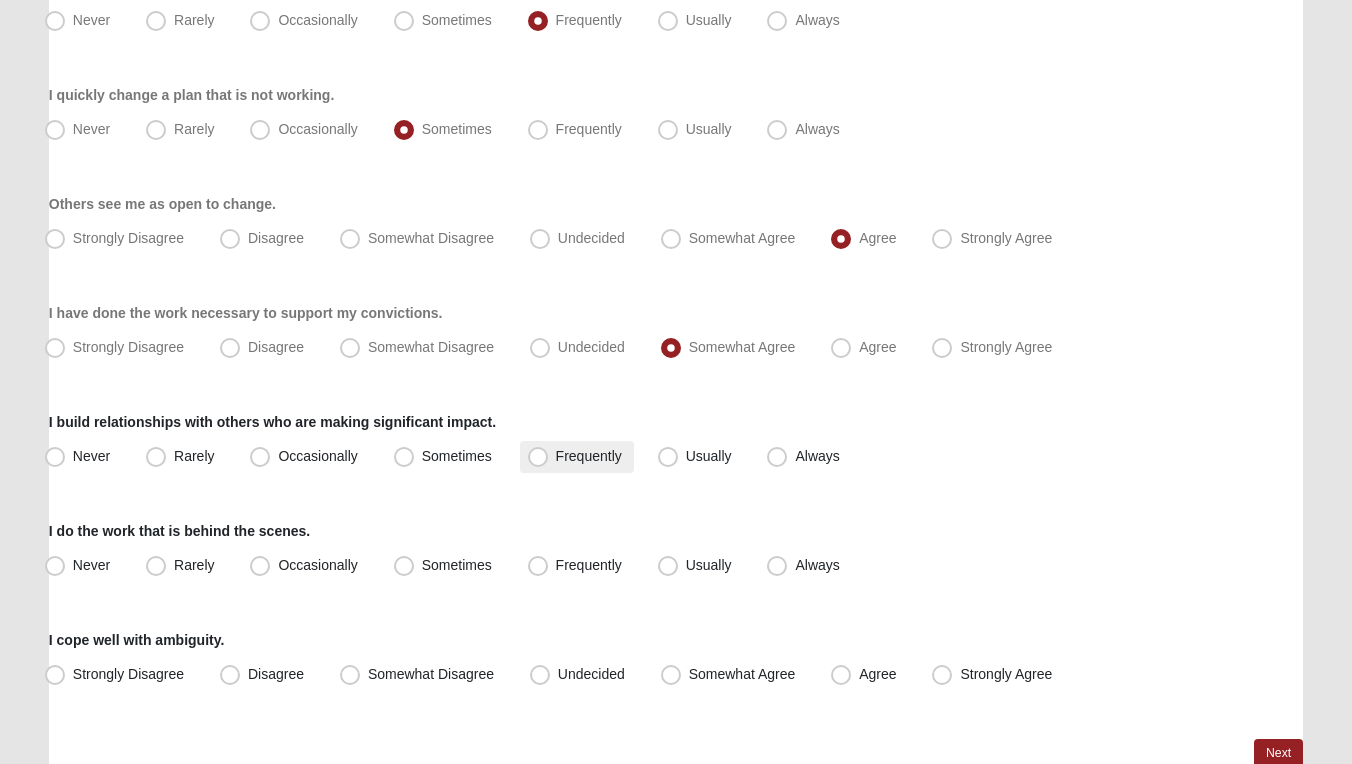 click on "Frequently" at bounding box center [589, 456] 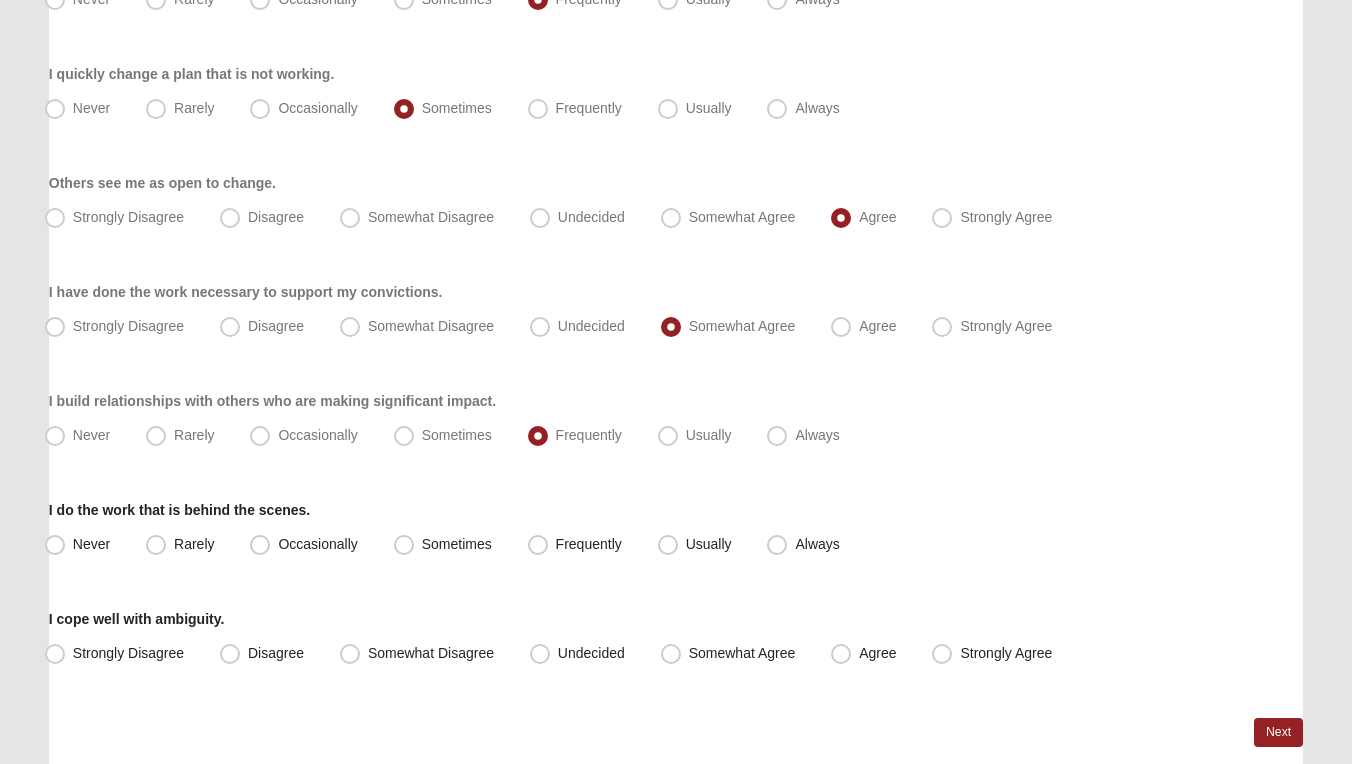 scroll, scrollTop: 1741, scrollLeft: 0, axis: vertical 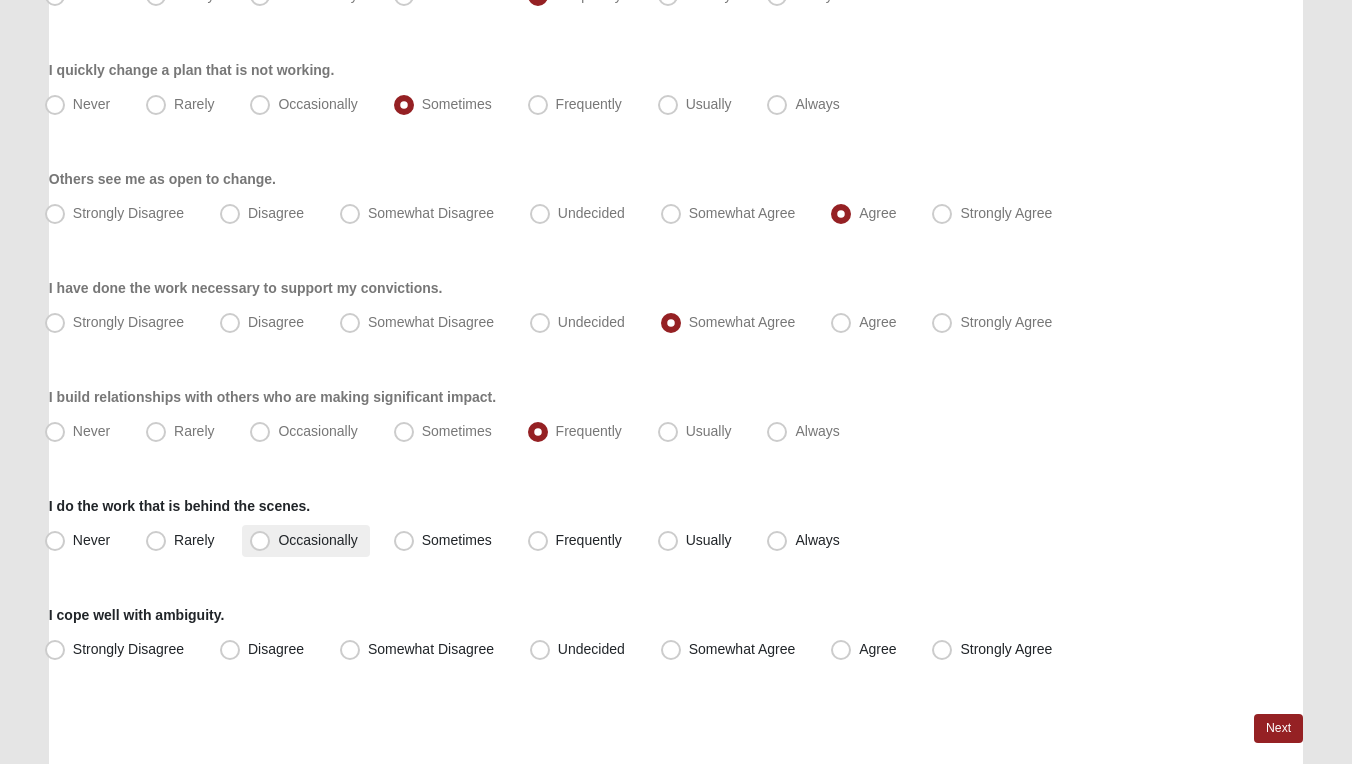 click on "Occasionally" at bounding box center [317, 540] 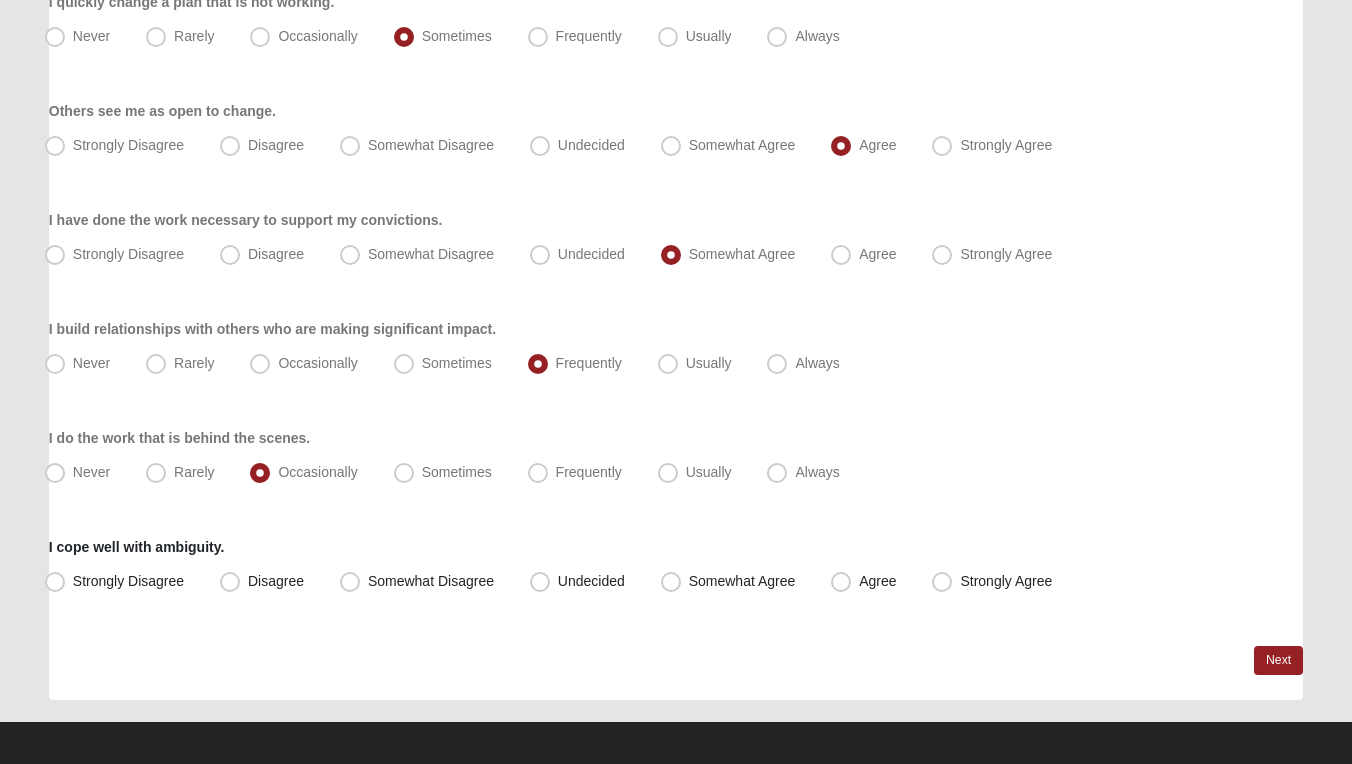 scroll, scrollTop: 1818, scrollLeft: 0, axis: vertical 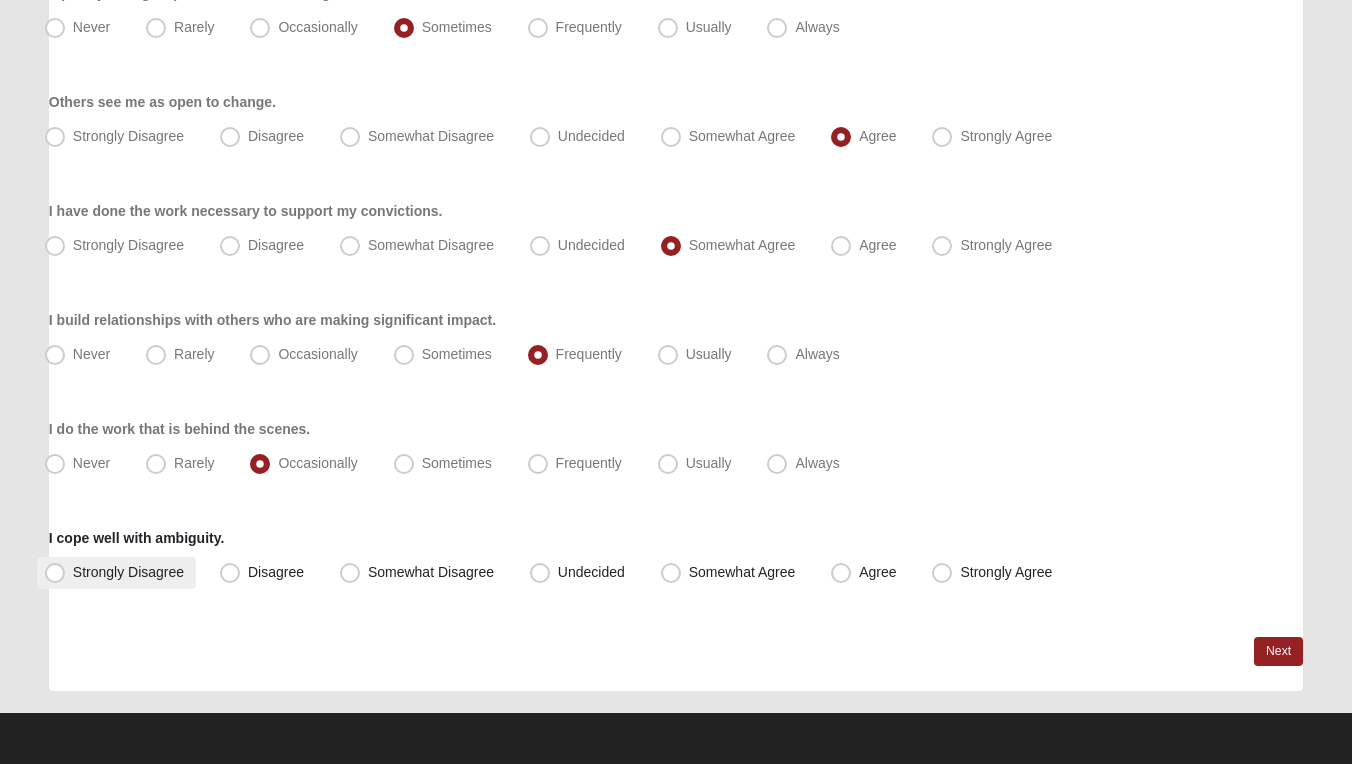 click on "Strongly Disagree" at bounding box center [128, 572] 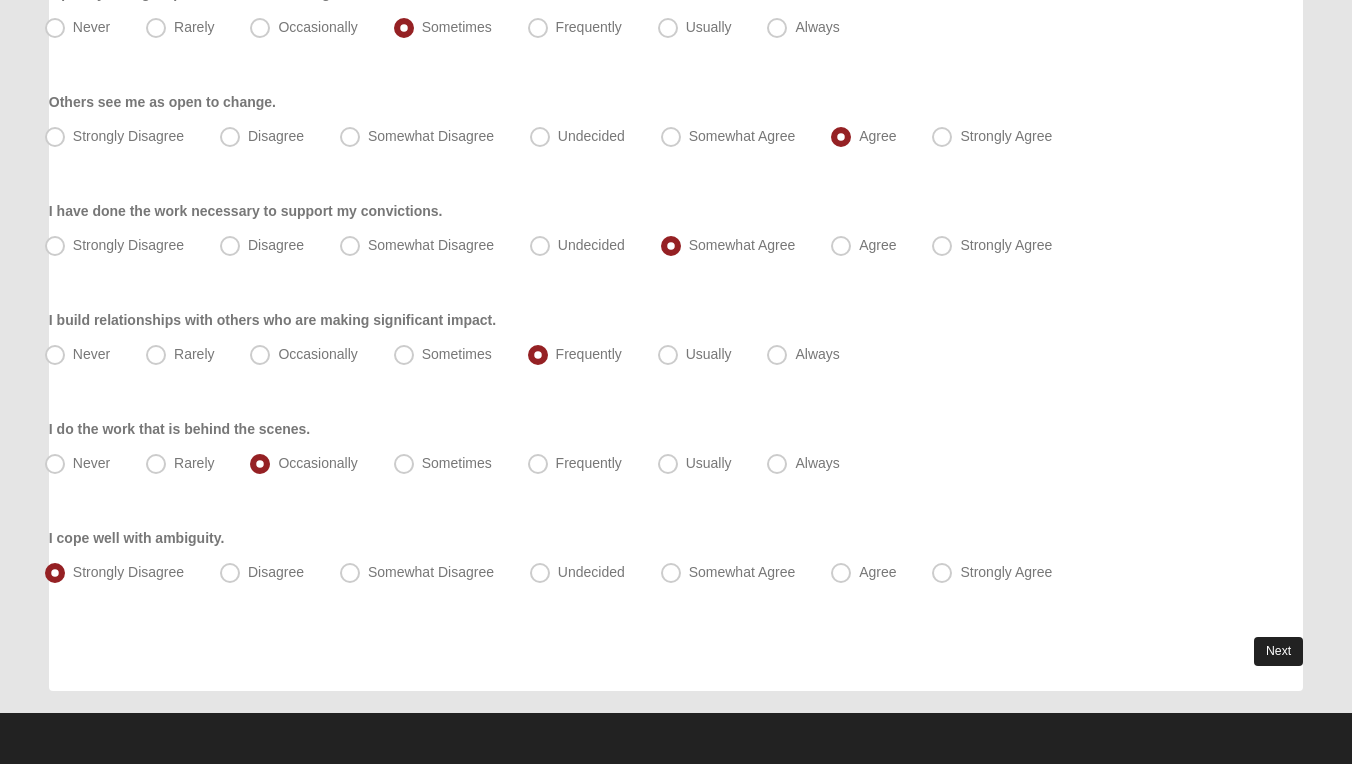 click on "Next" at bounding box center [1278, 651] 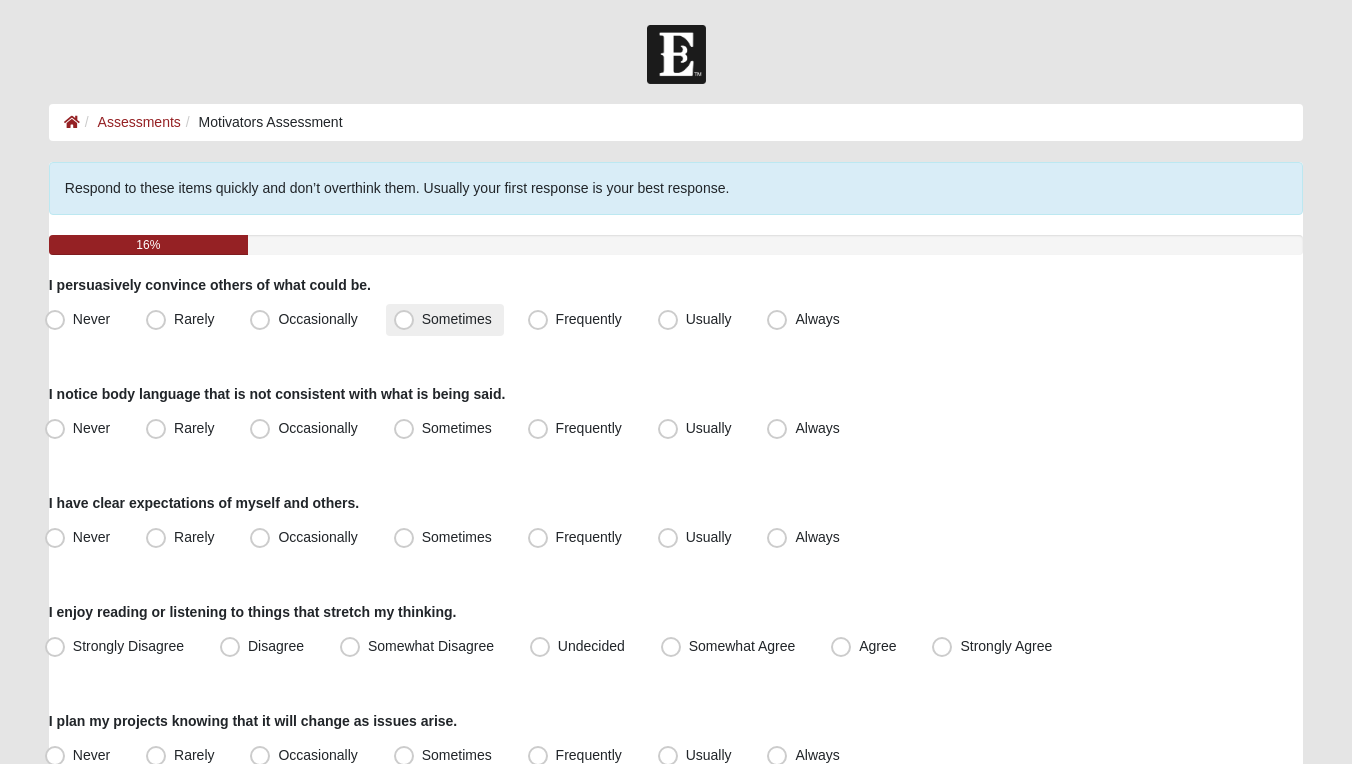 click on "Sometimes" at bounding box center [457, 319] 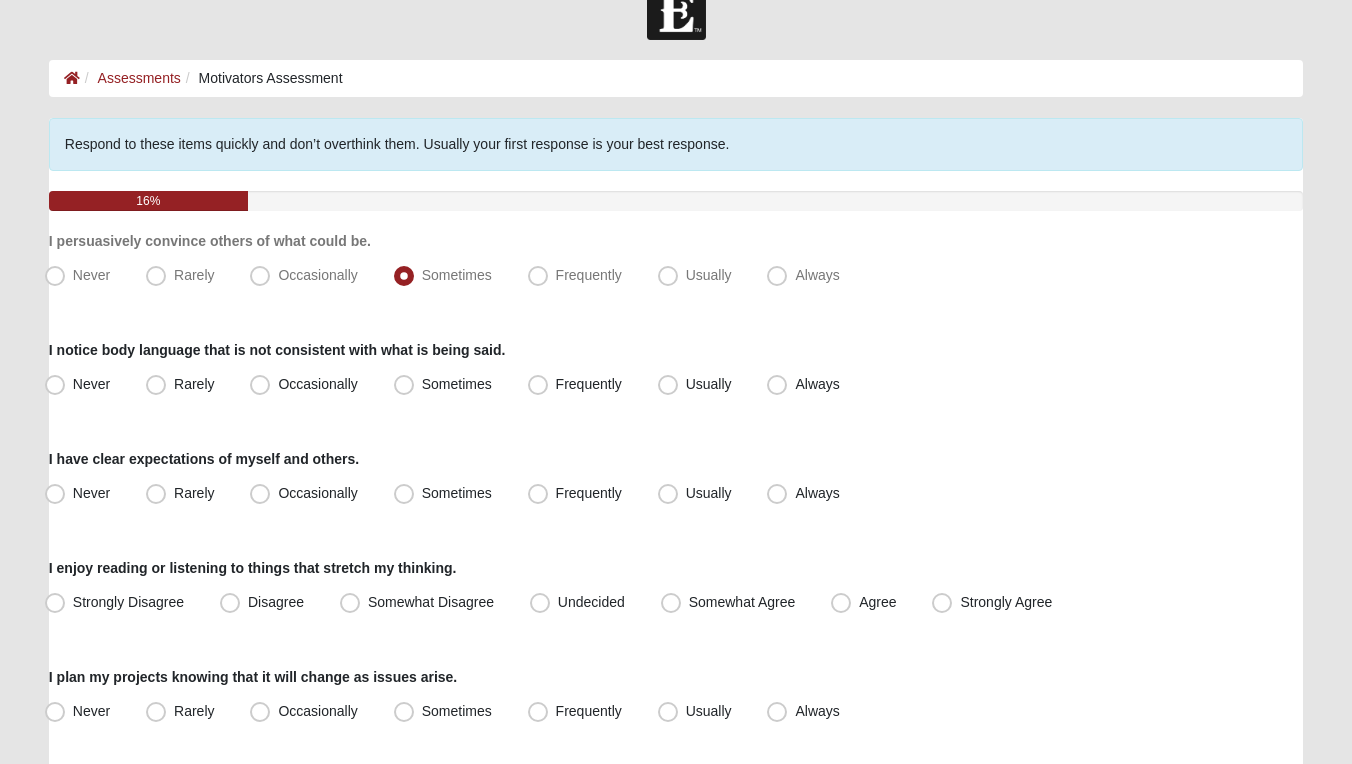 scroll, scrollTop: 98, scrollLeft: 0, axis: vertical 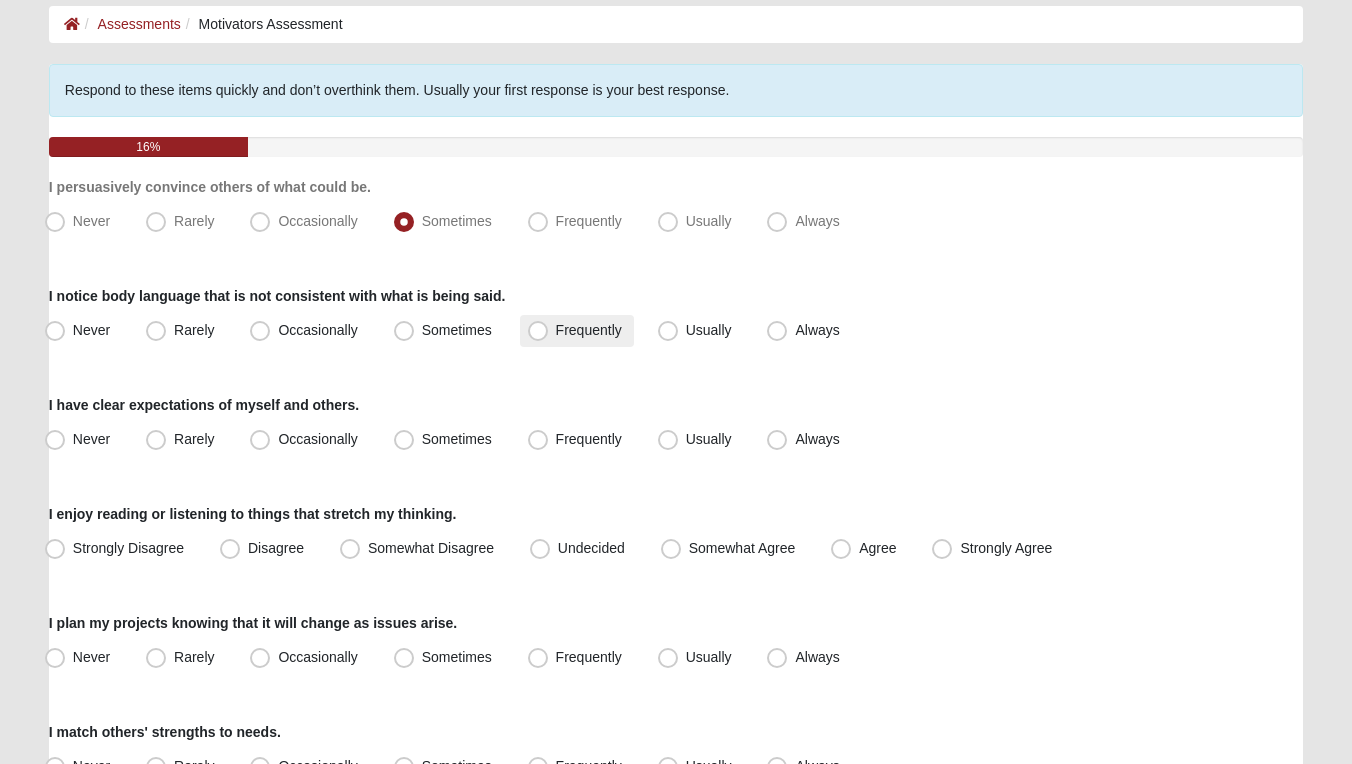 click on "Frequently" at bounding box center [589, 330] 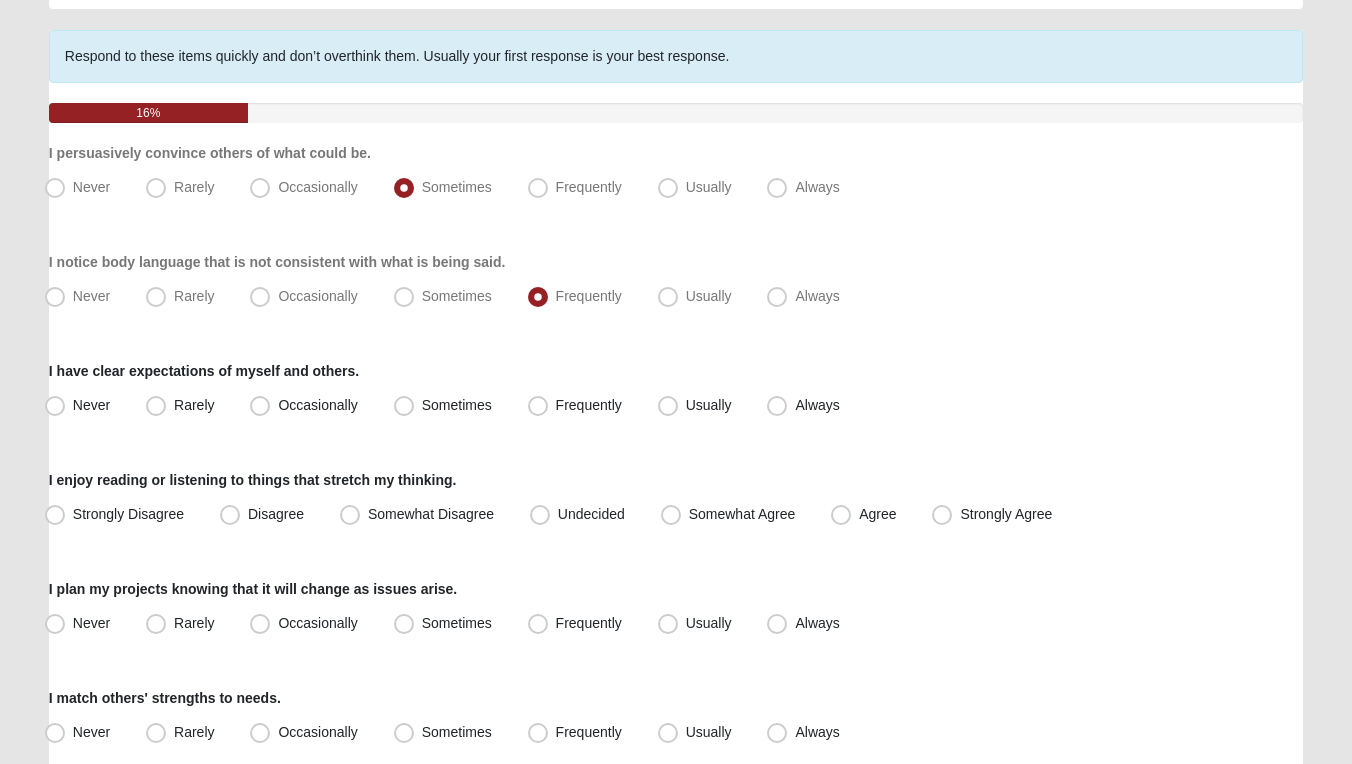 scroll, scrollTop: 153, scrollLeft: 0, axis: vertical 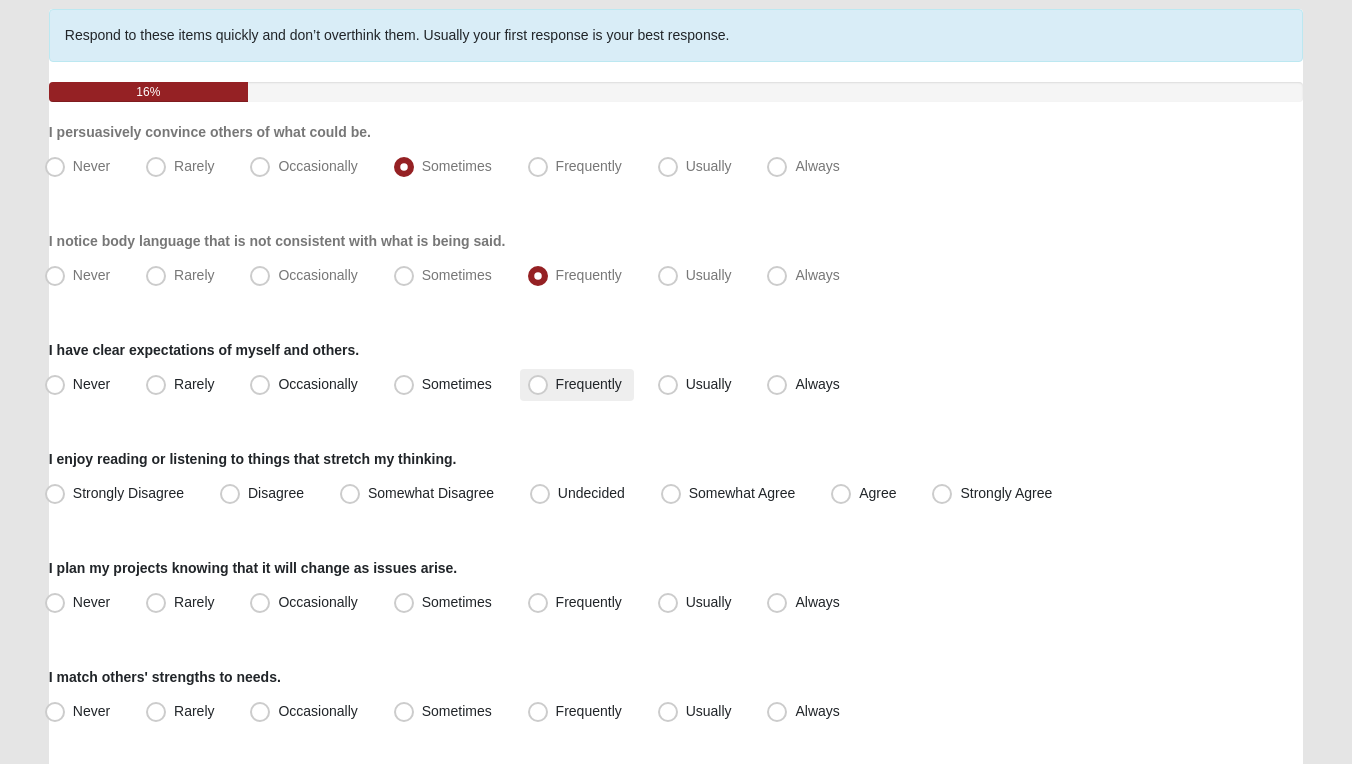 click on "Frequently" at bounding box center (589, 384) 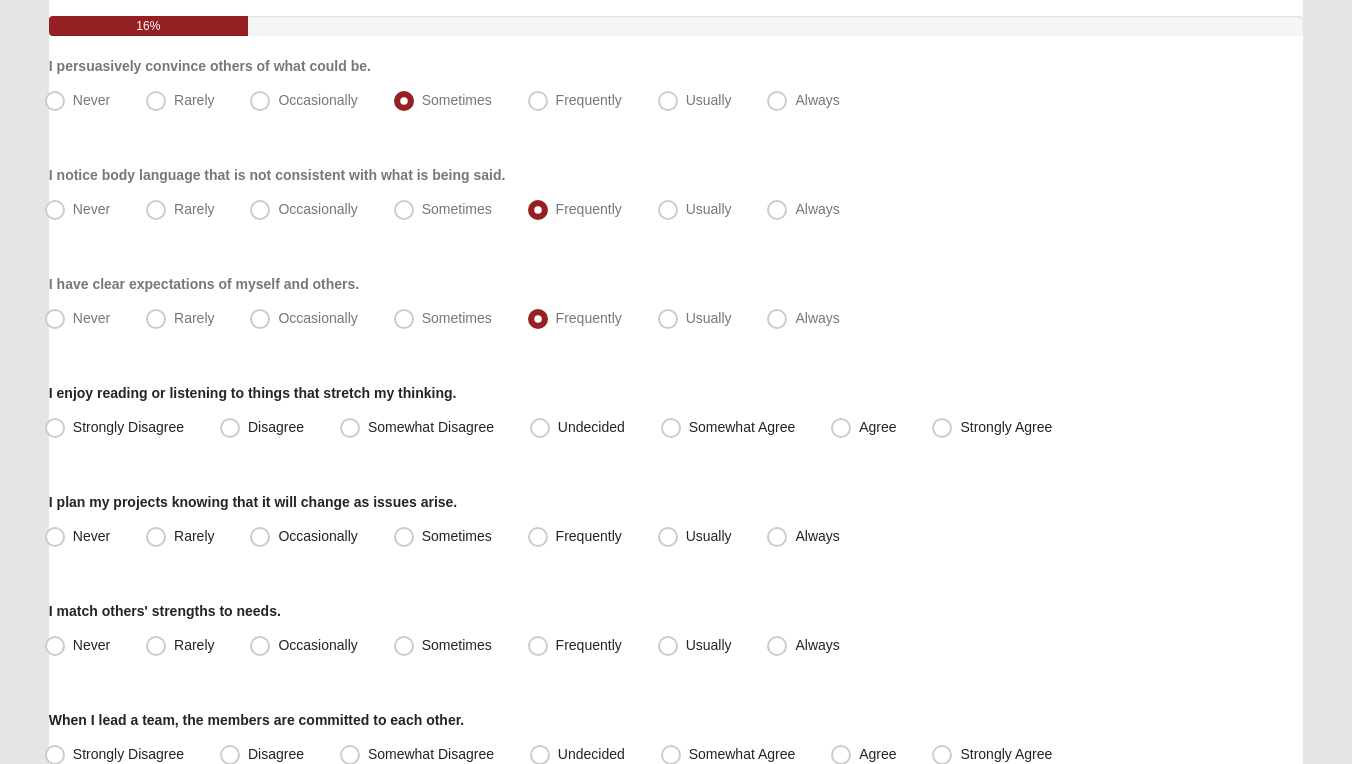scroll, scrollTop: 223, scrollLeft: 0, axis: vertical 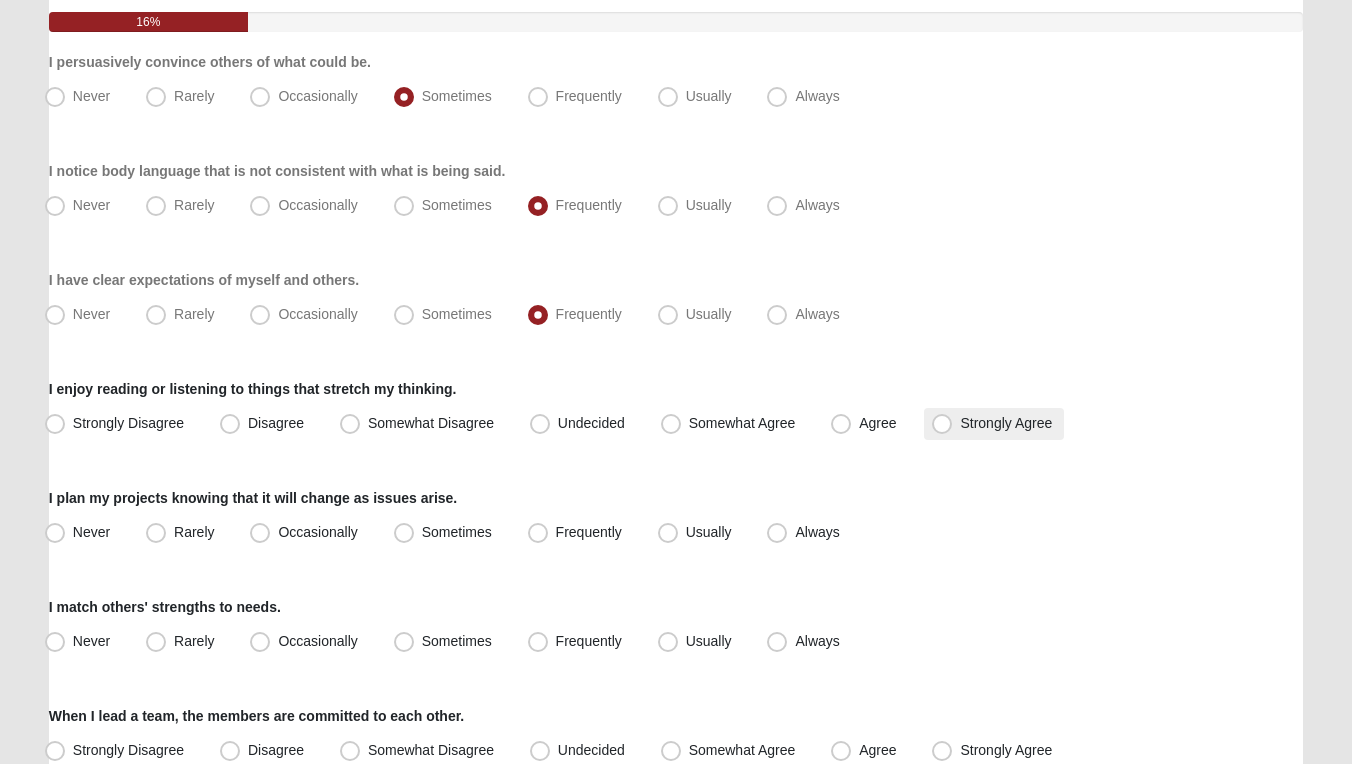click on "Strongly Agree" at bounding box center (1006, 423) 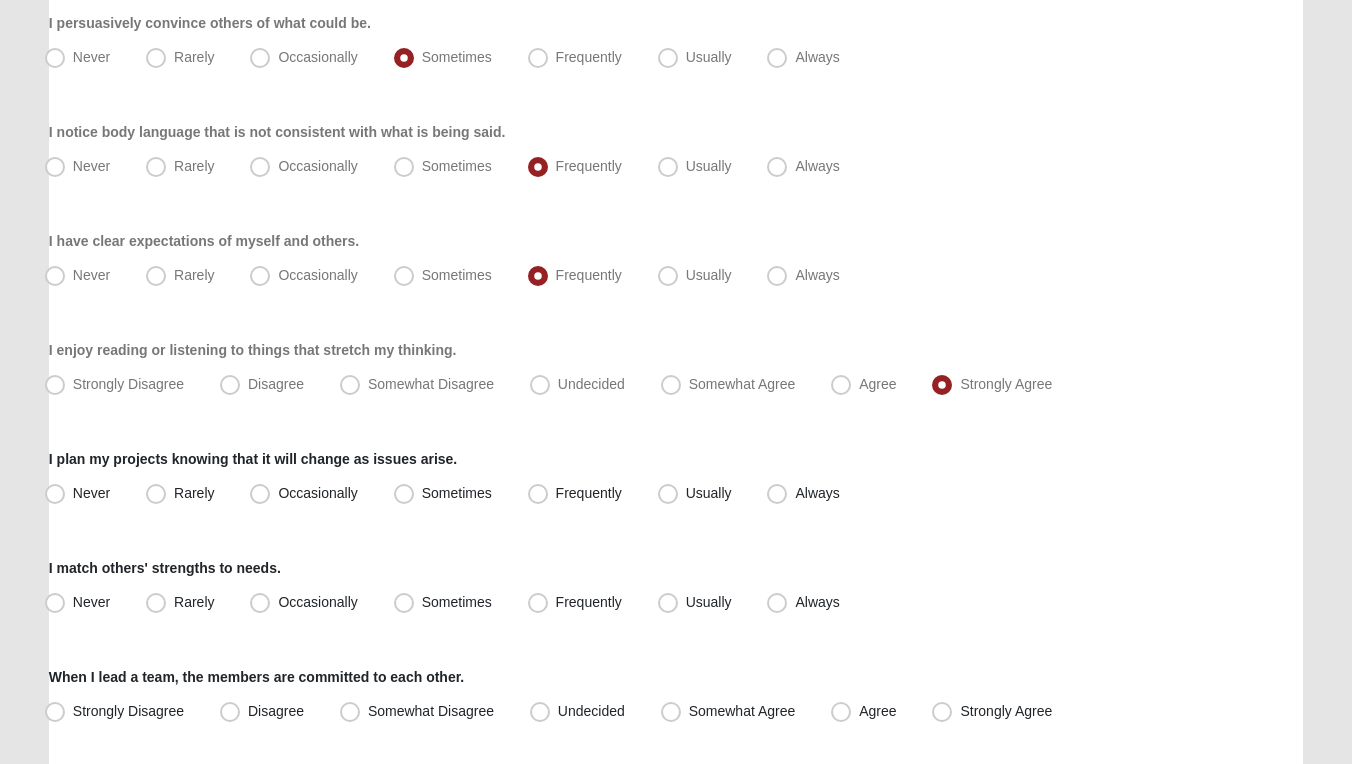 scroll, scrollTop: 305, scrollLeft: 0, axis: vertical 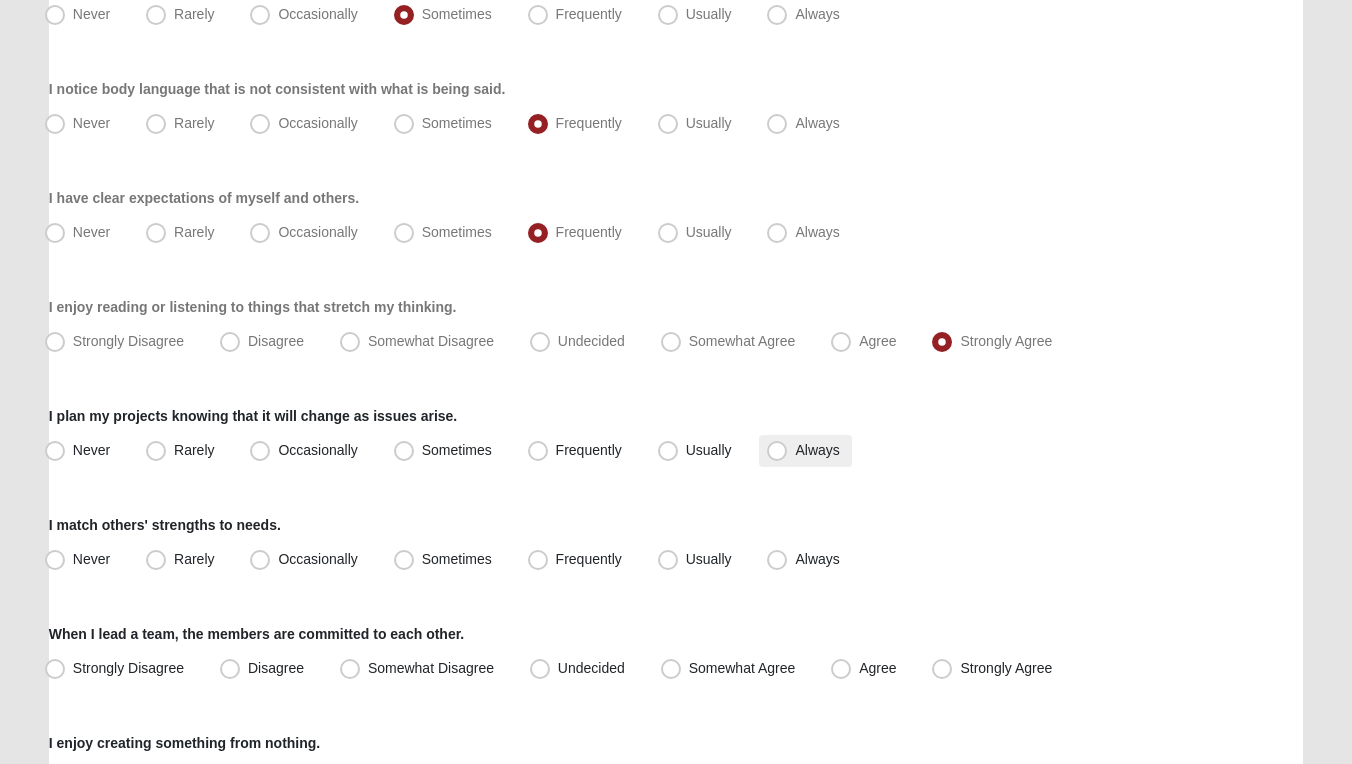 click on "Always" at bounding box center [817, 450] 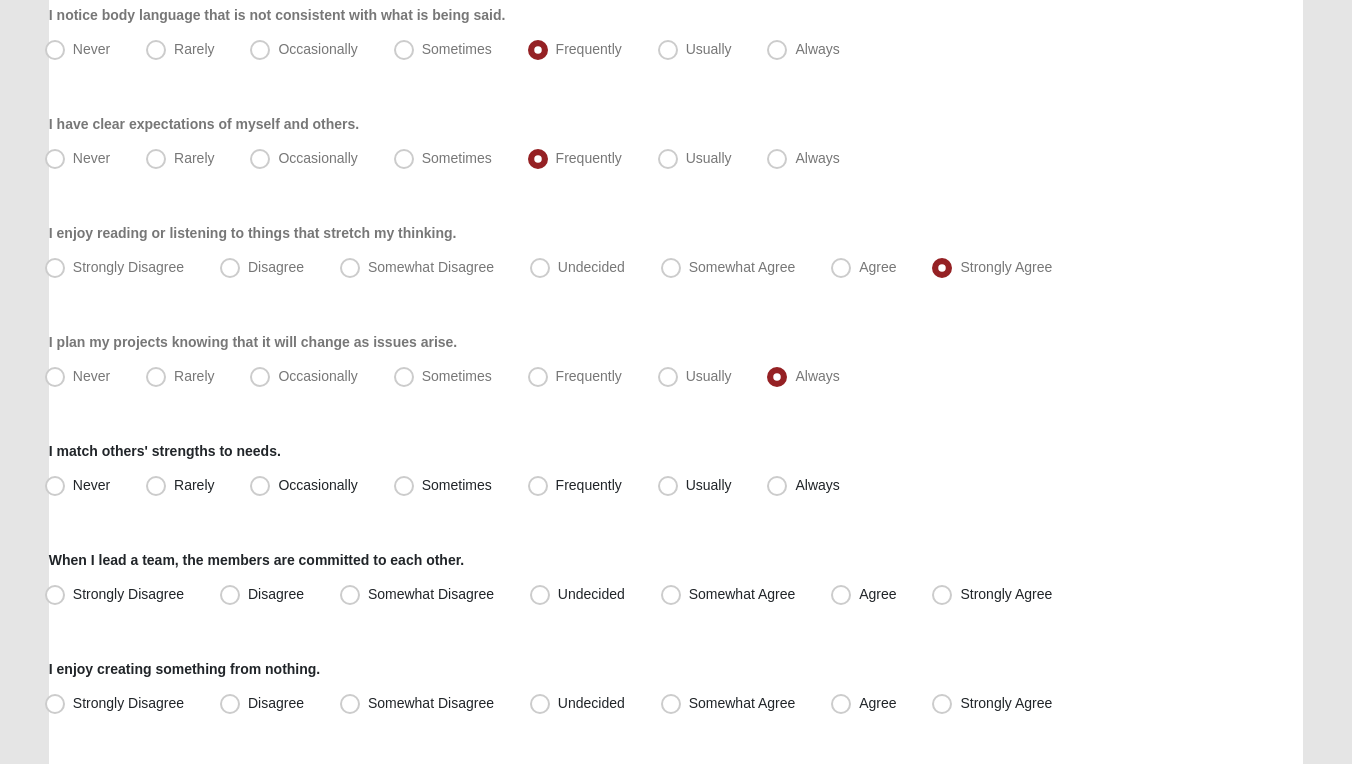 scroll, scrollTop: 383, scrollLeft: 0, axis: vertical 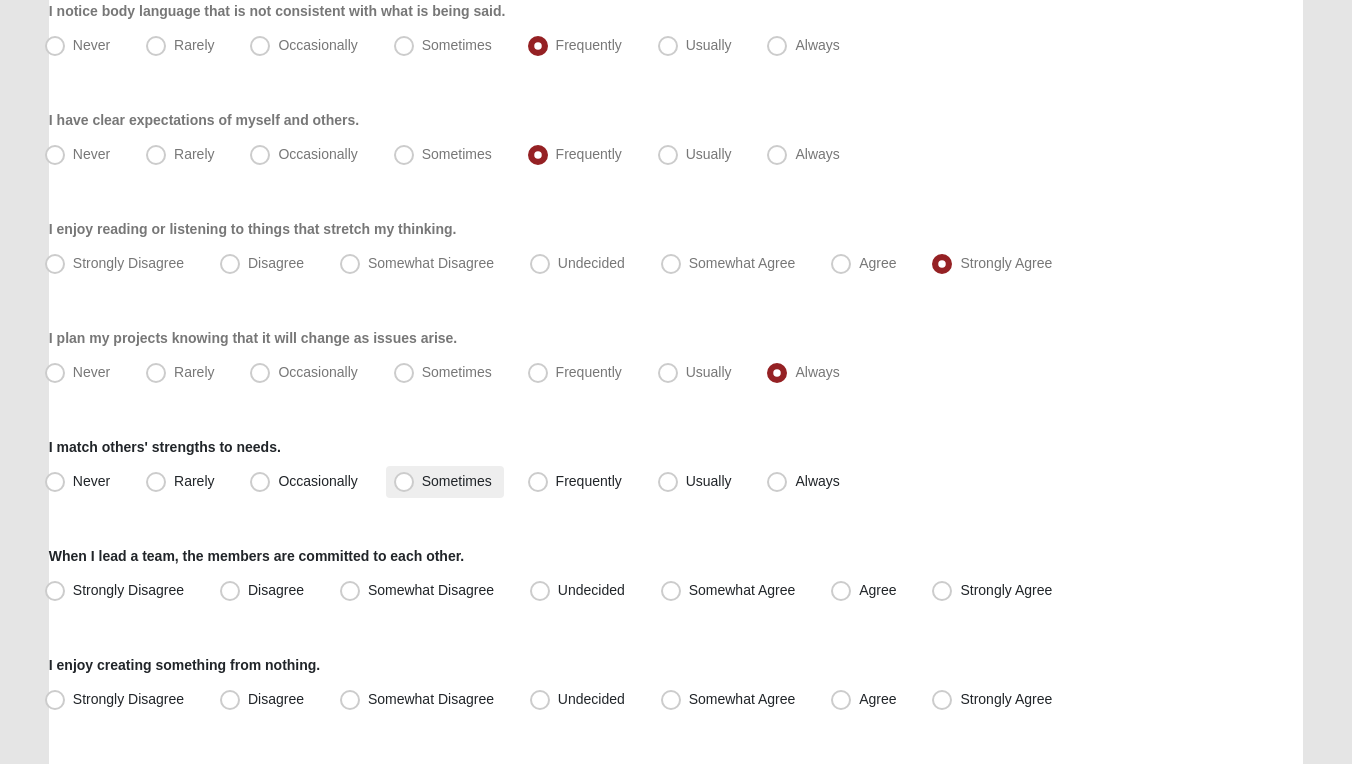 click on "Sometimes" at bounding box center [457, 481] 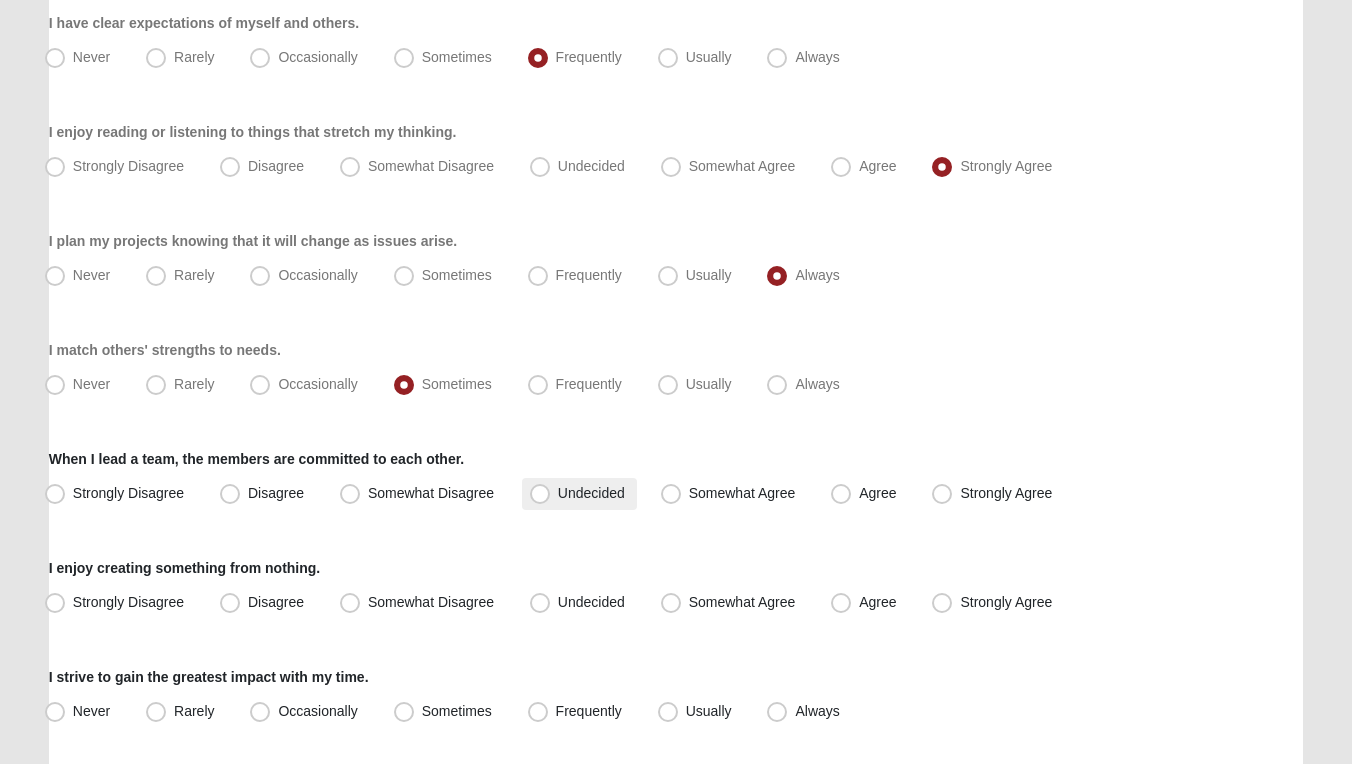 scroll, scrollTop: 484, scrollLeft: 0, axis: vertical 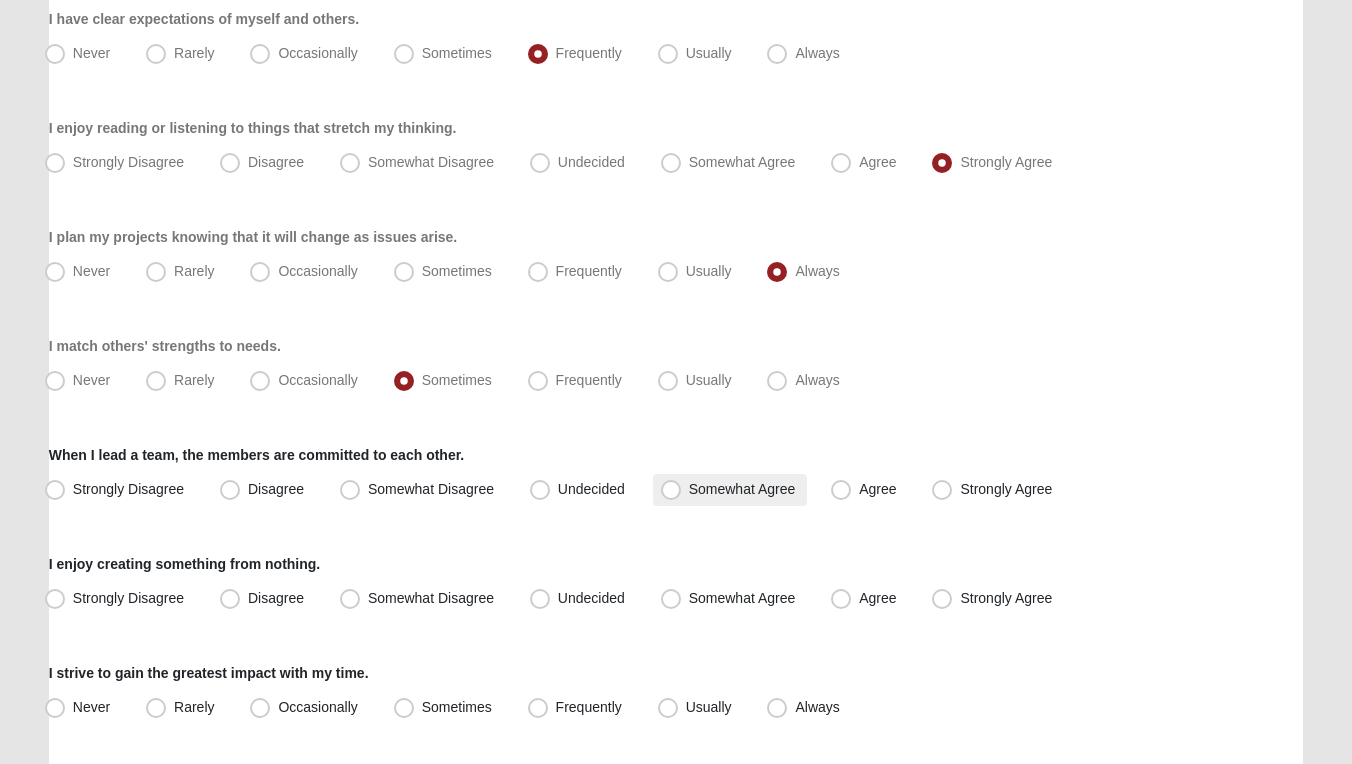 click on "Somewhat Agree" at bounding box center (742, 489) 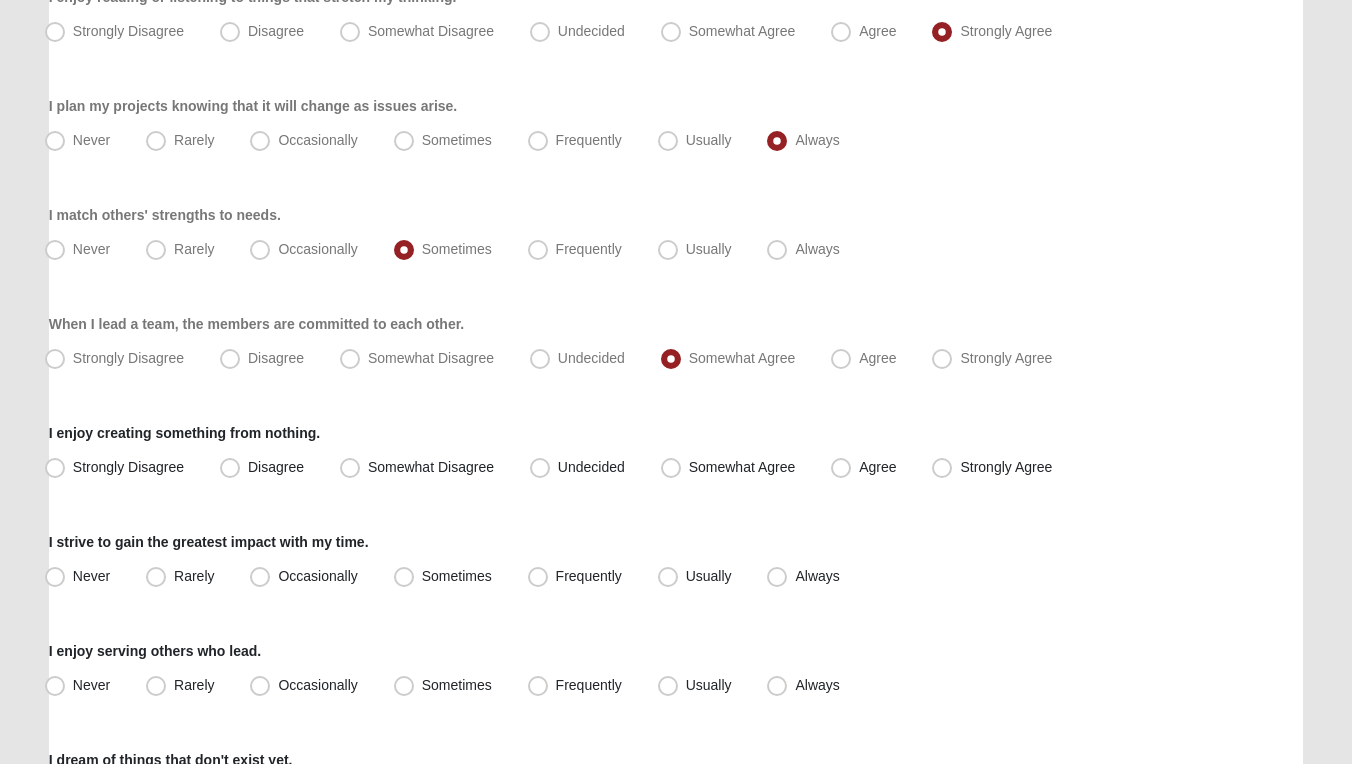 scroll, scrollTop: 634, scrollLeft: 0, axis: vertical 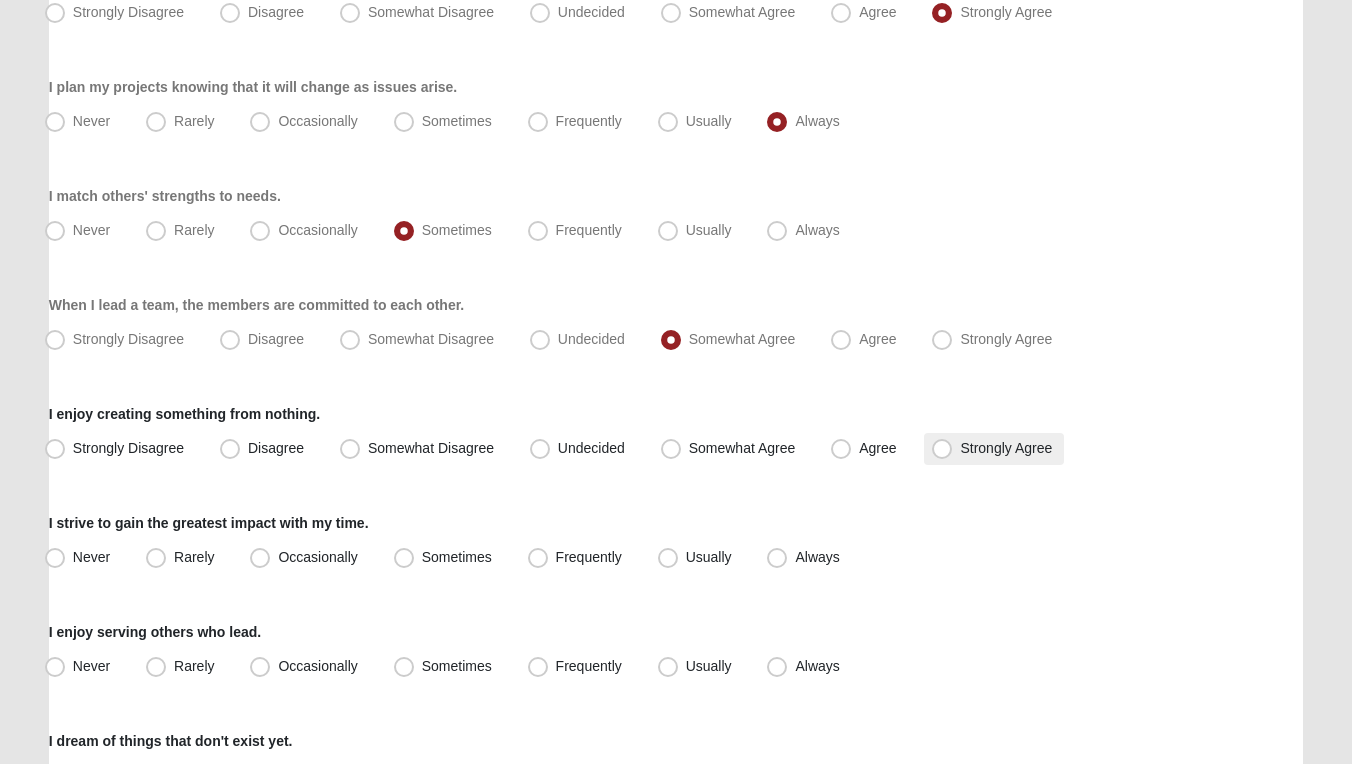 click on "Strongly Agree" at bounding box center (1006, 448) 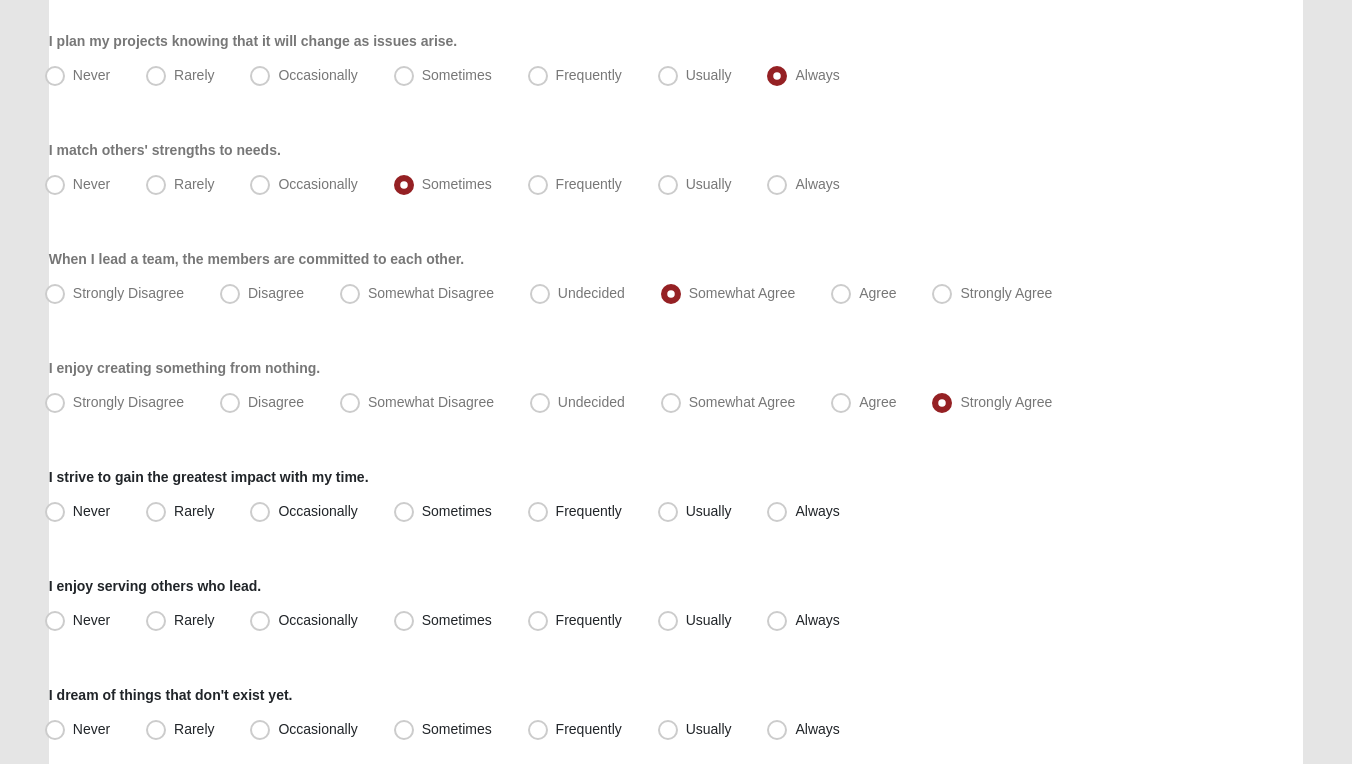 scroll, scrollTop: 684, scrollLeft: 0, axis: vertical 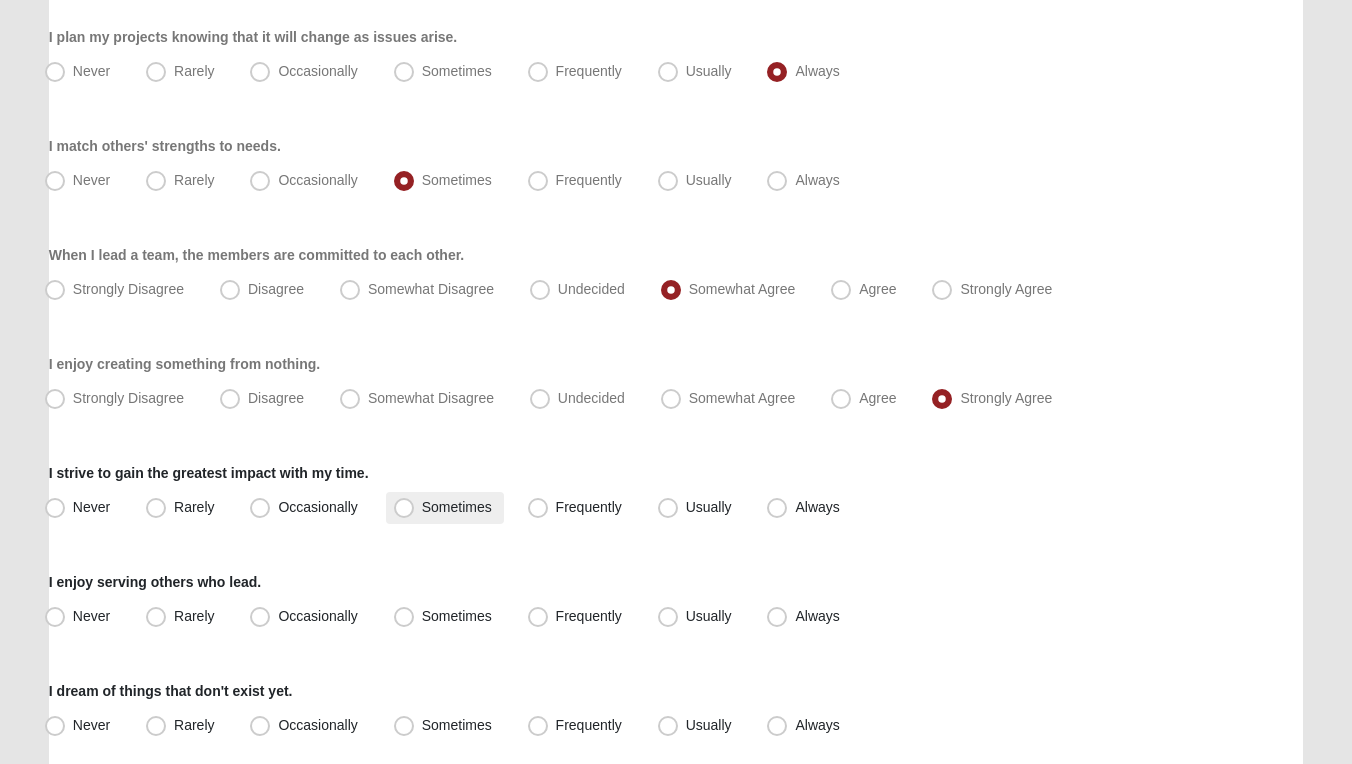 click on "Sometimes" at bounding box center [457, 507] 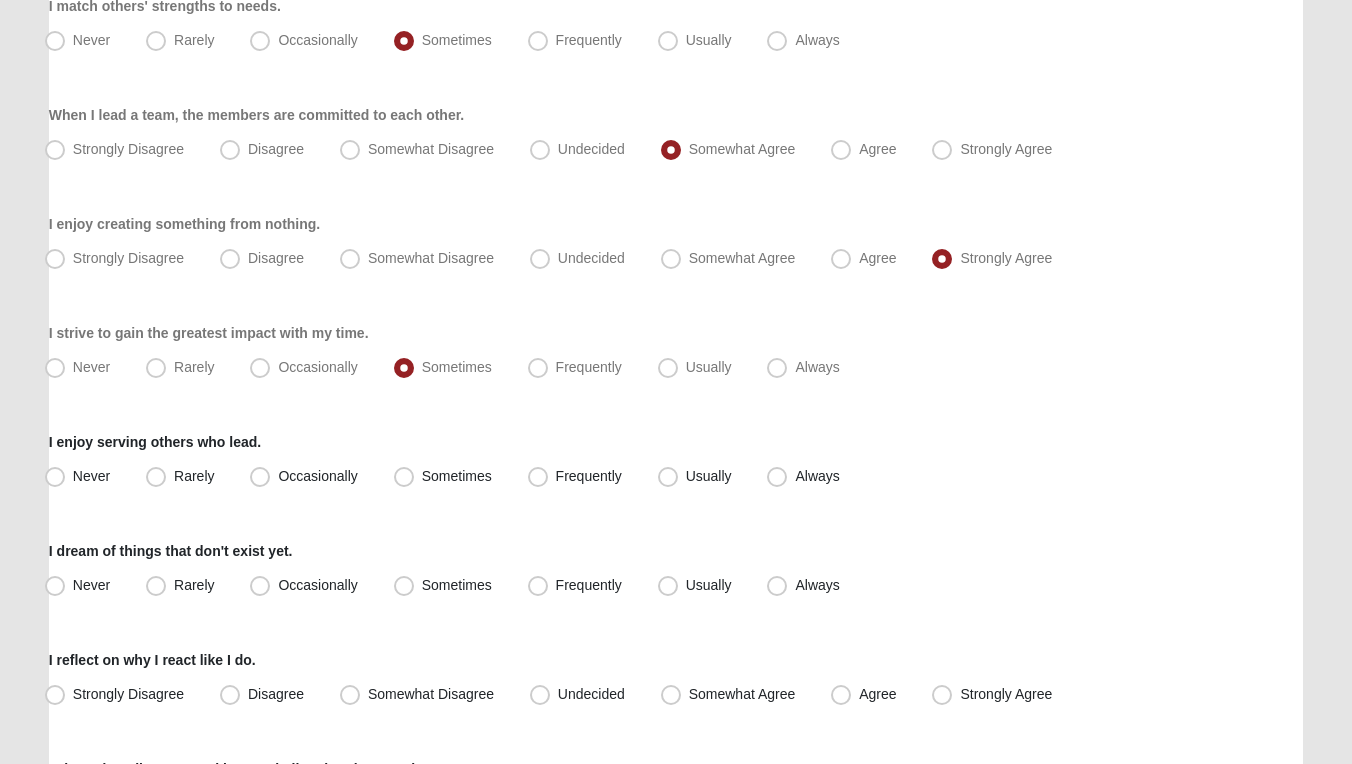 scroll, scrollTop: 835, scrollLeft: 0, axis: vertical 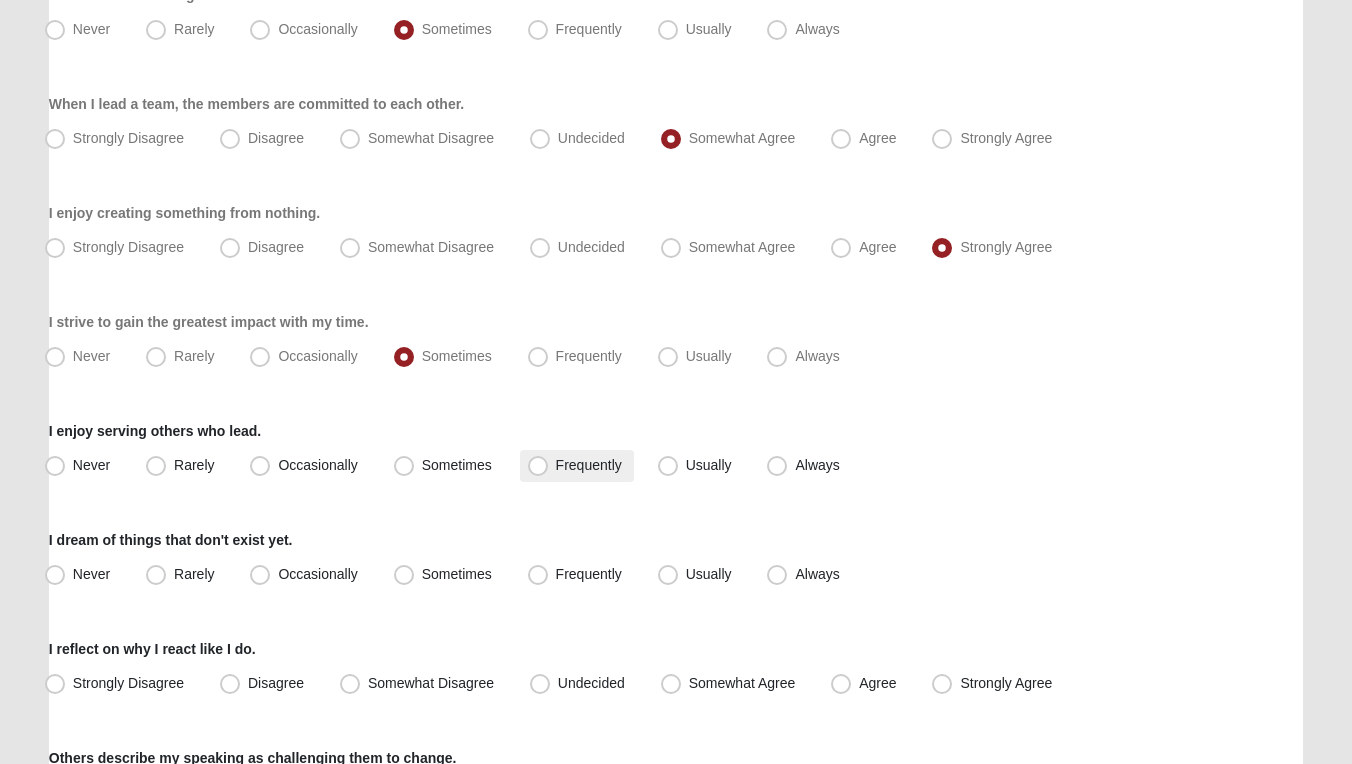 click on "Frequently" at bounding box center (589, 465) 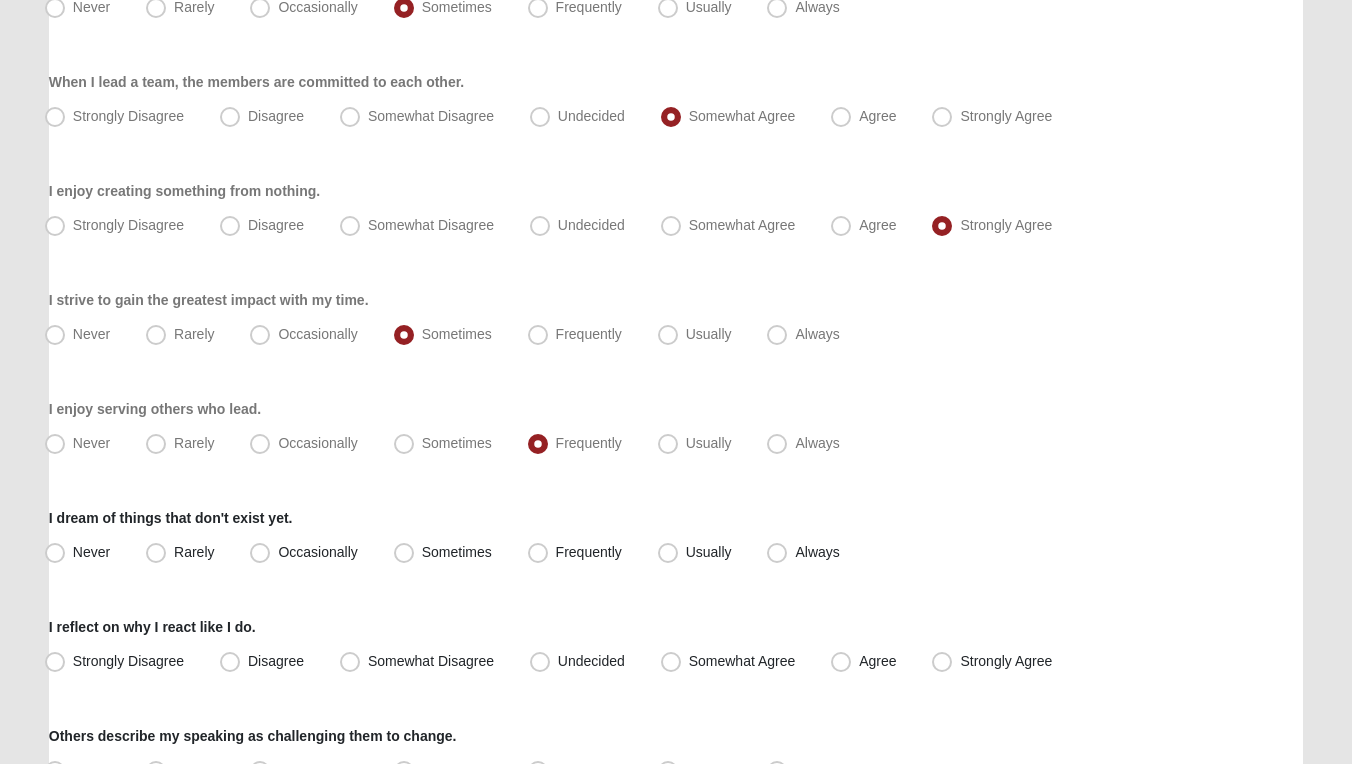 scroll, scrollTop: 877, scrollLeft: 0, axis: vertical 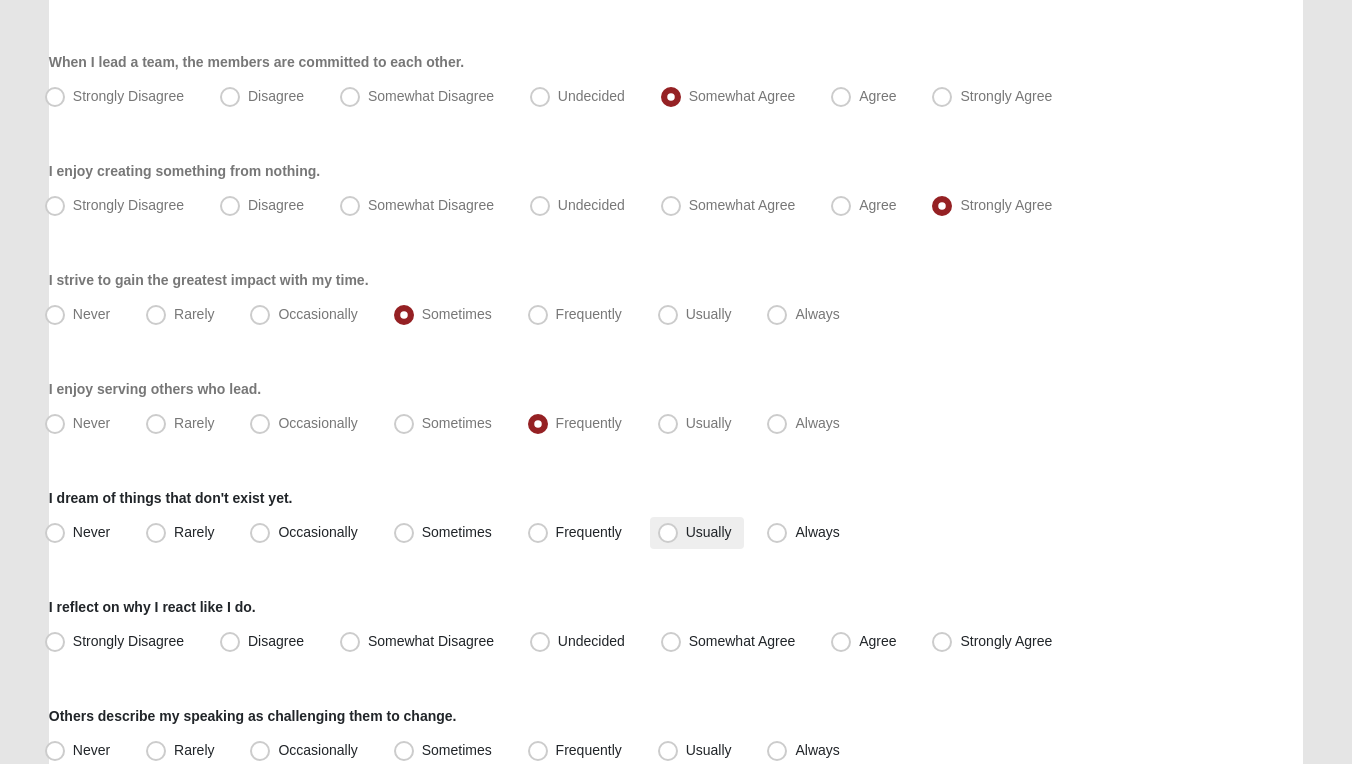 click on "Usually" at bounding box center [709, 532] 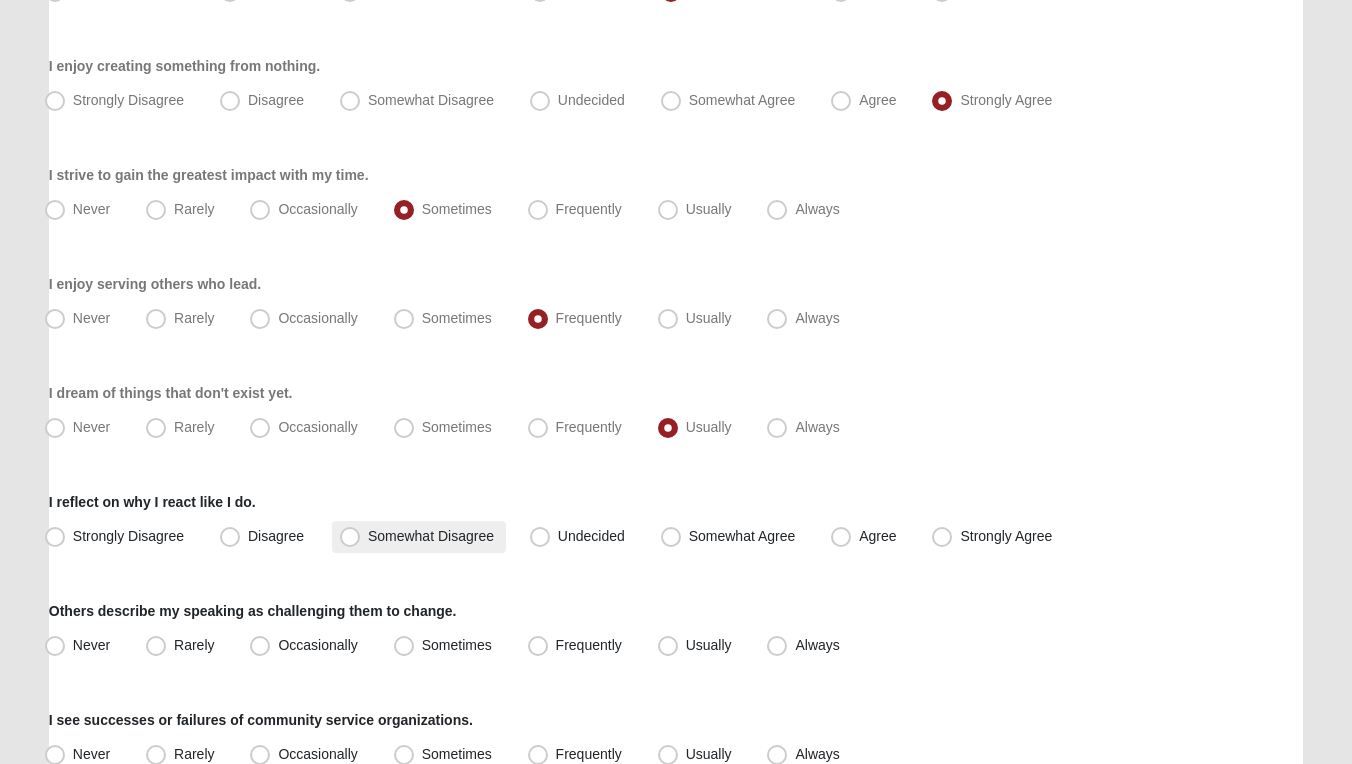 scroll, scrollTop: 986, scrollLeft: 0, axis: vertical 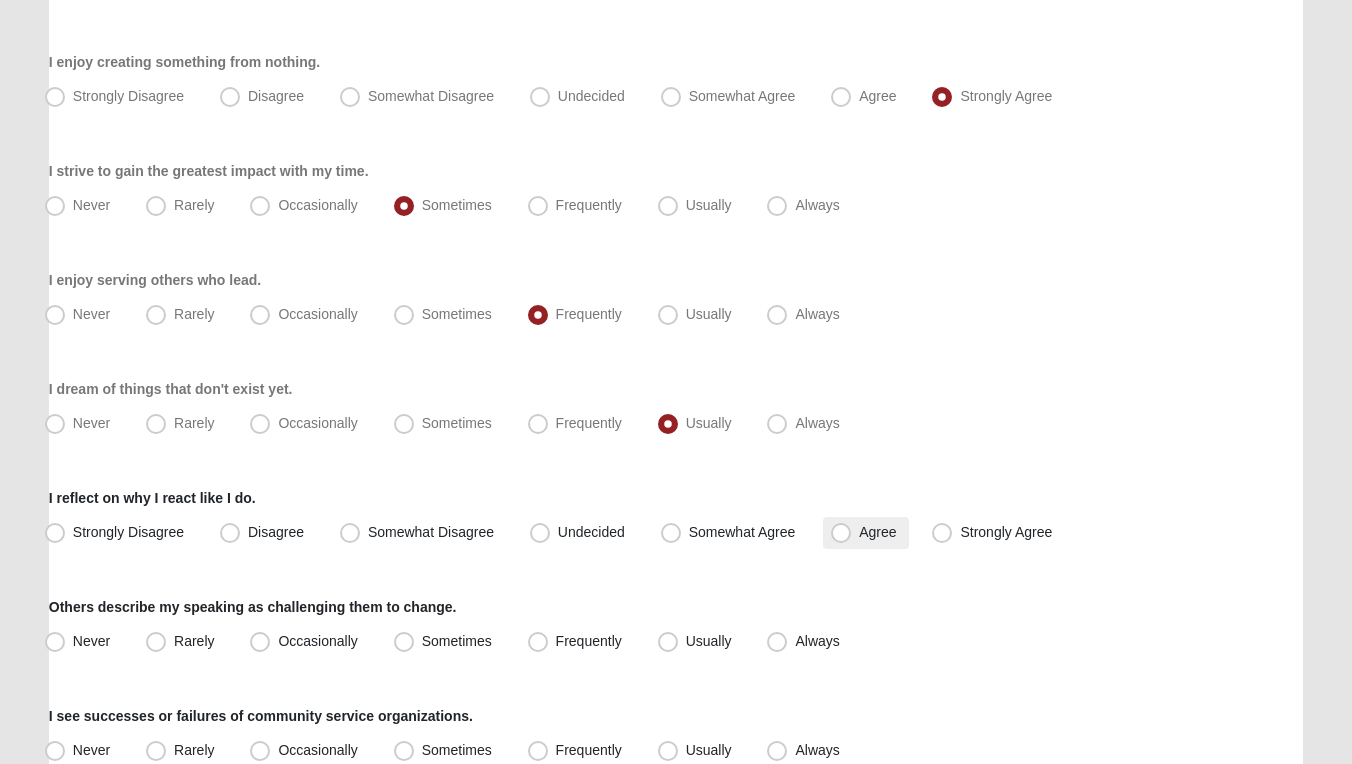 click on "Agree" at bounding box center (877, 532) 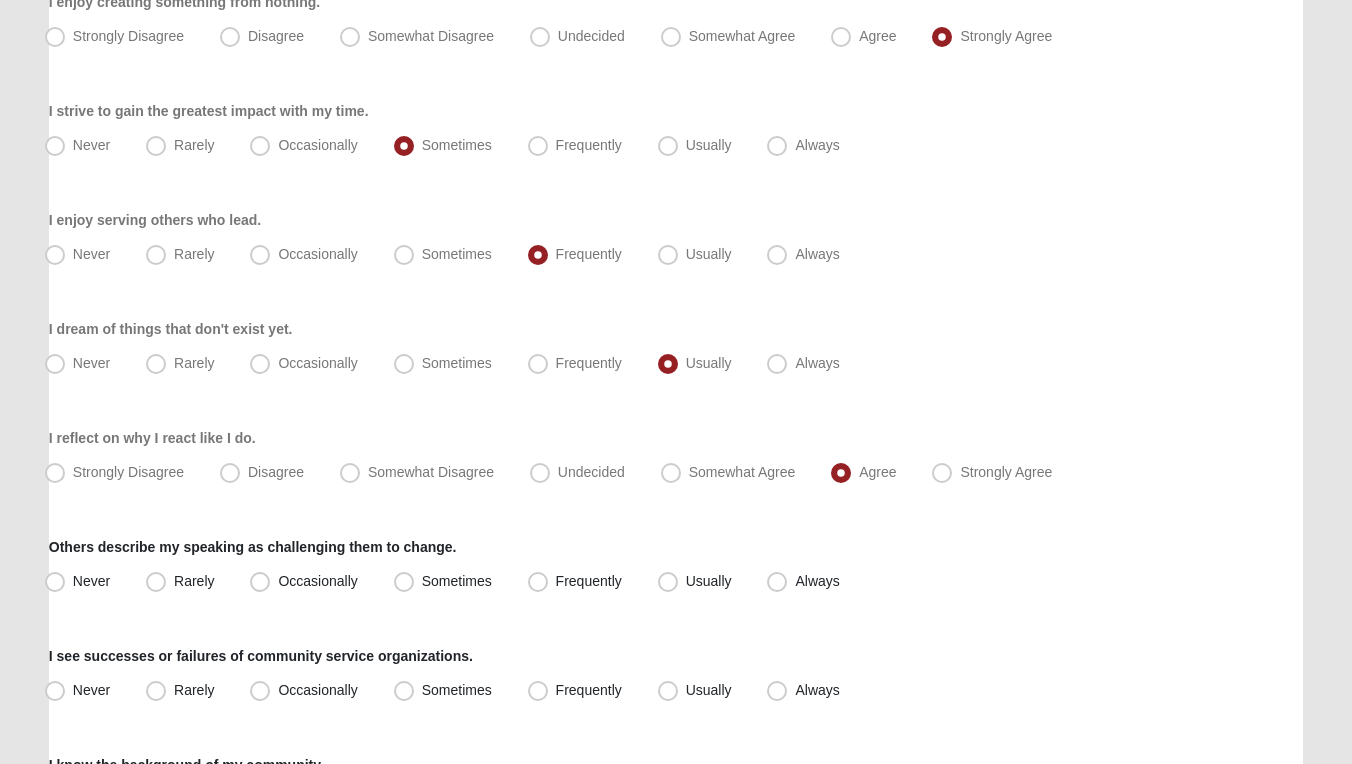 scroll, scrollTop: 1059, scrollLeft: 0, axis: vertical 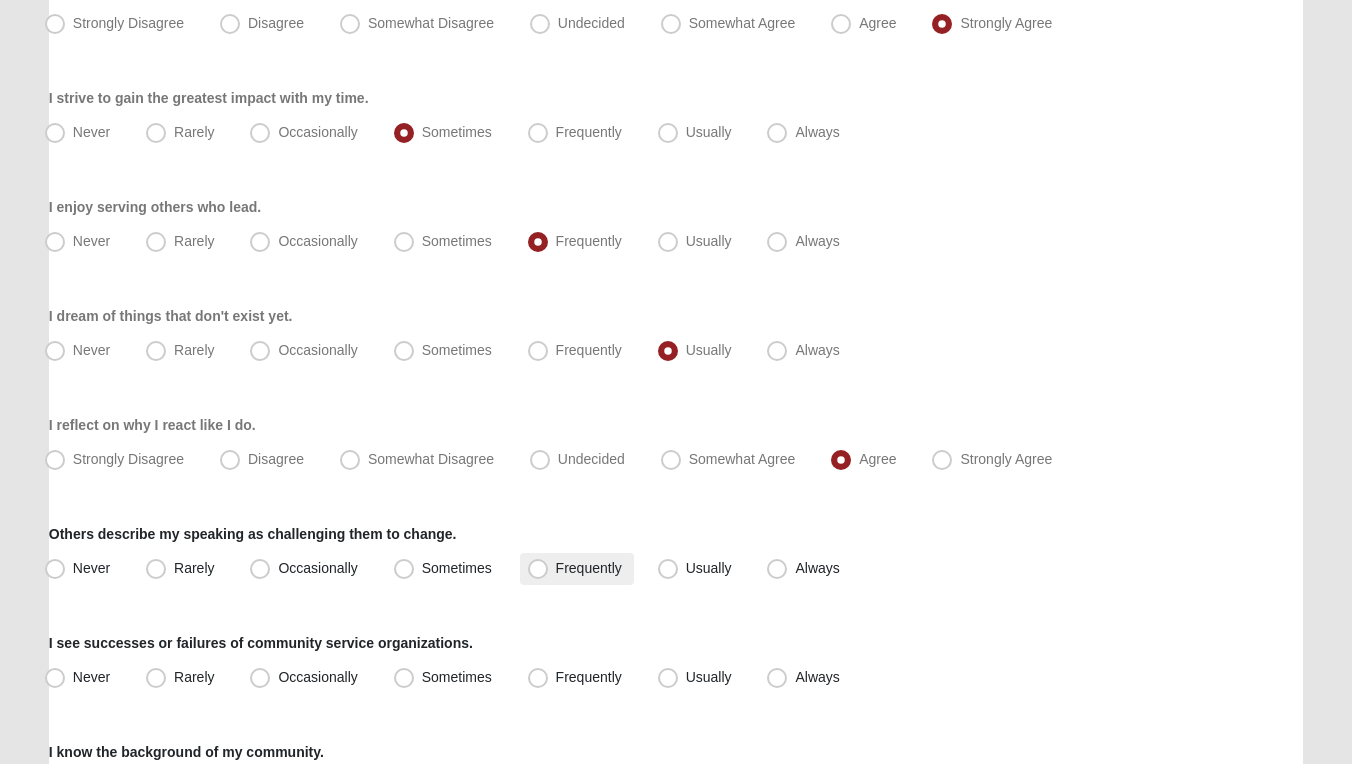 click on "Frequently" at bounding box center [589, 568] 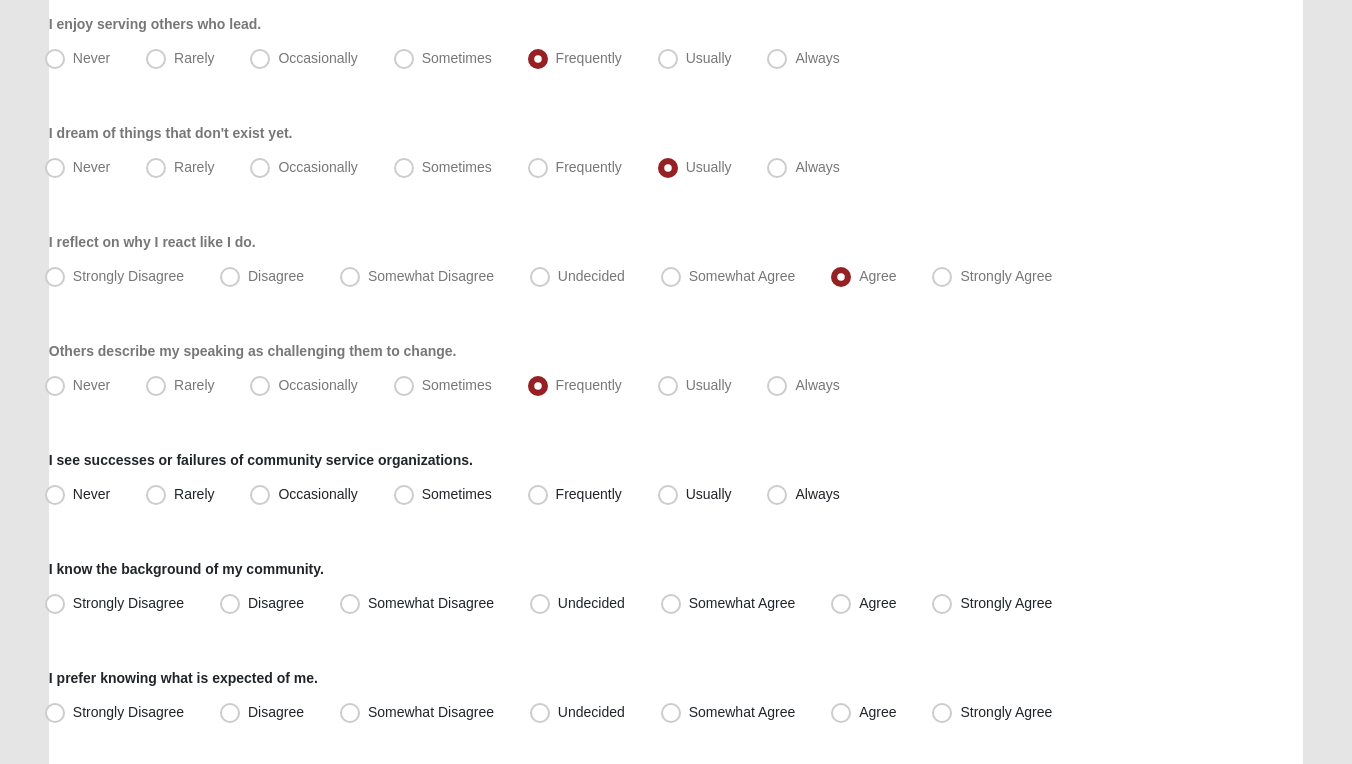 scroll, scrollTop: 1325, scrollLeft: 0, axis: vertical 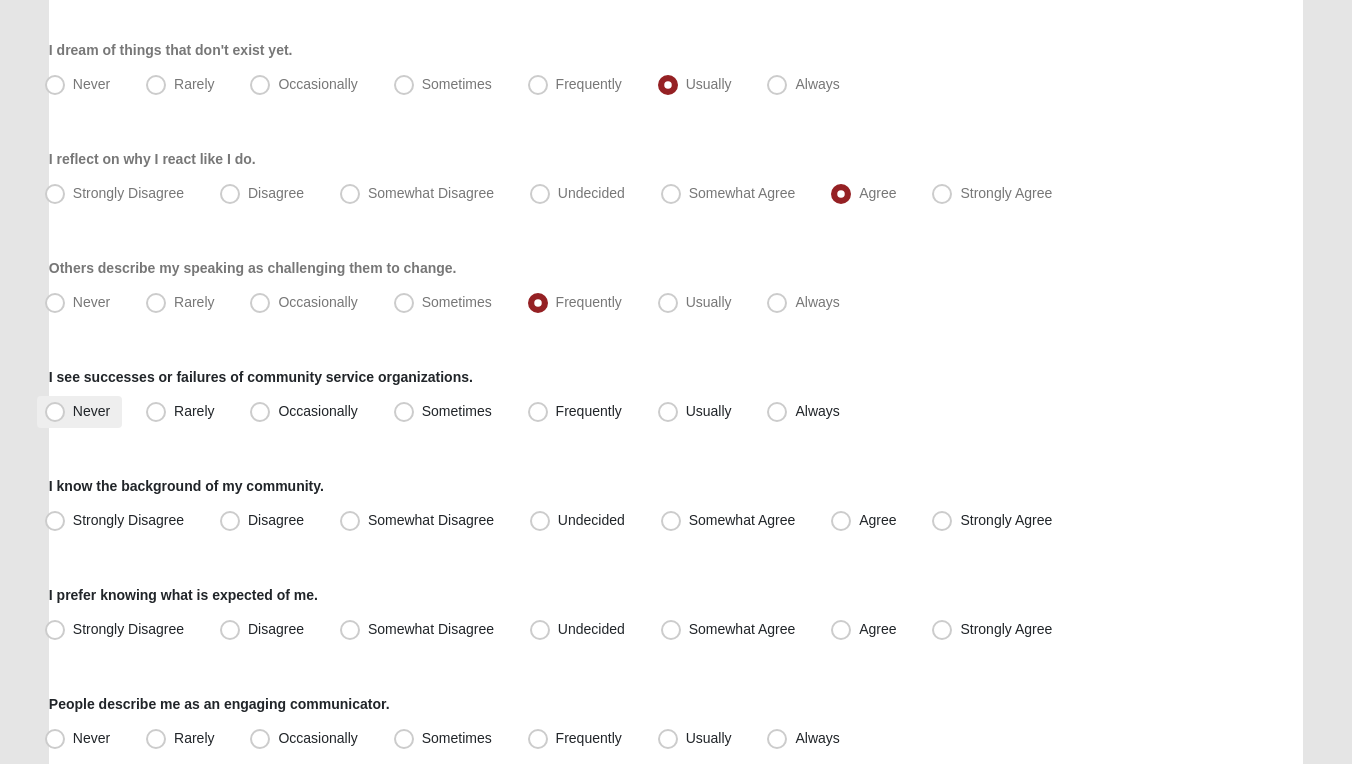 click on "Never" at bounding box center (91, 411) 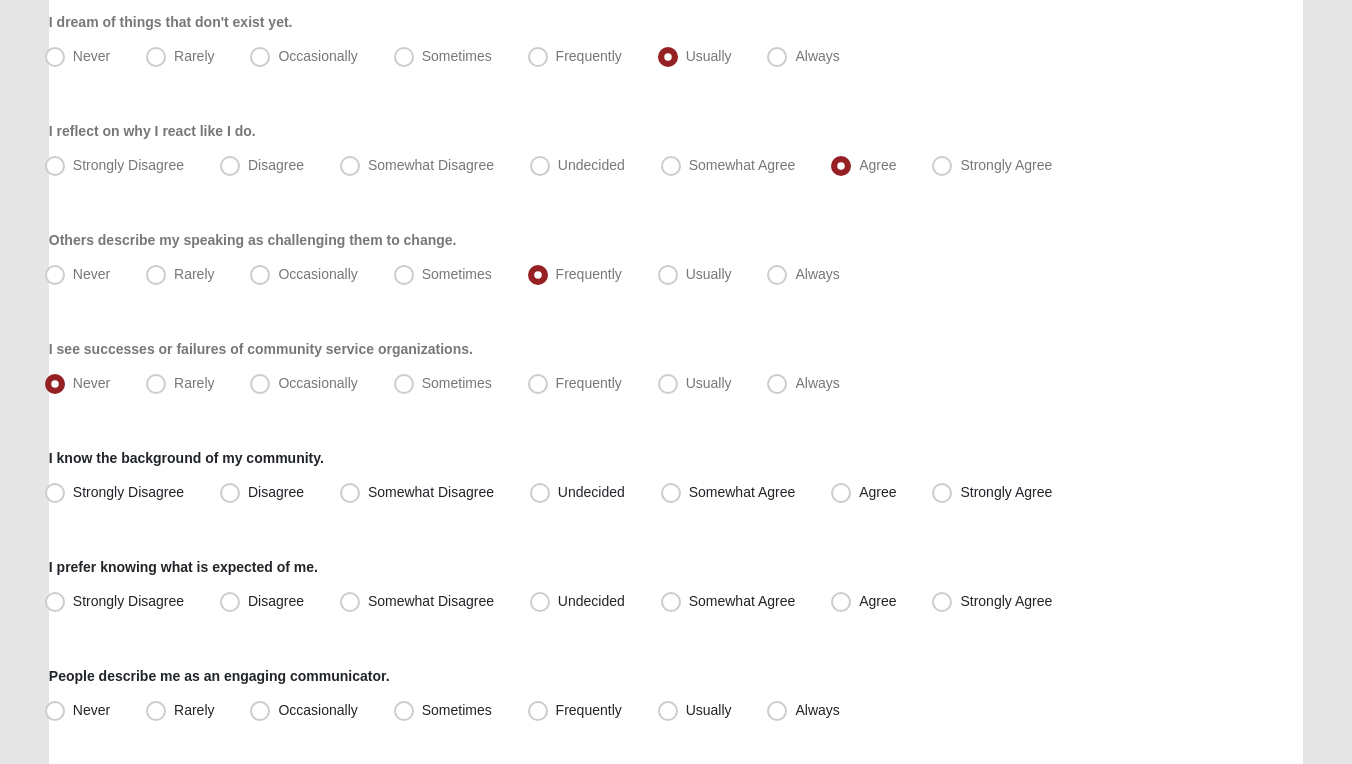 scroll, scrollTop: 1365, scrollLeft: 0, axis: vertical 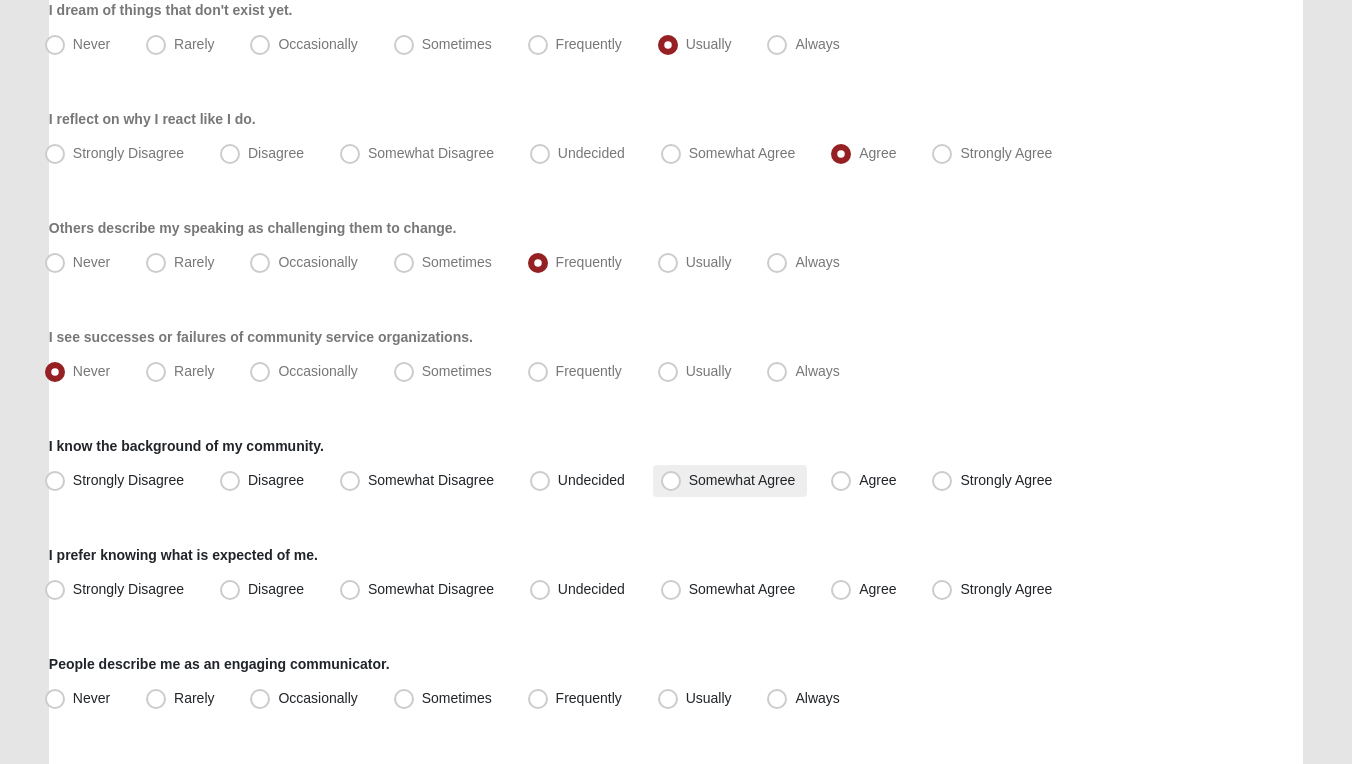 click on "Somewhat Agree" at bounding box center [742, 480] 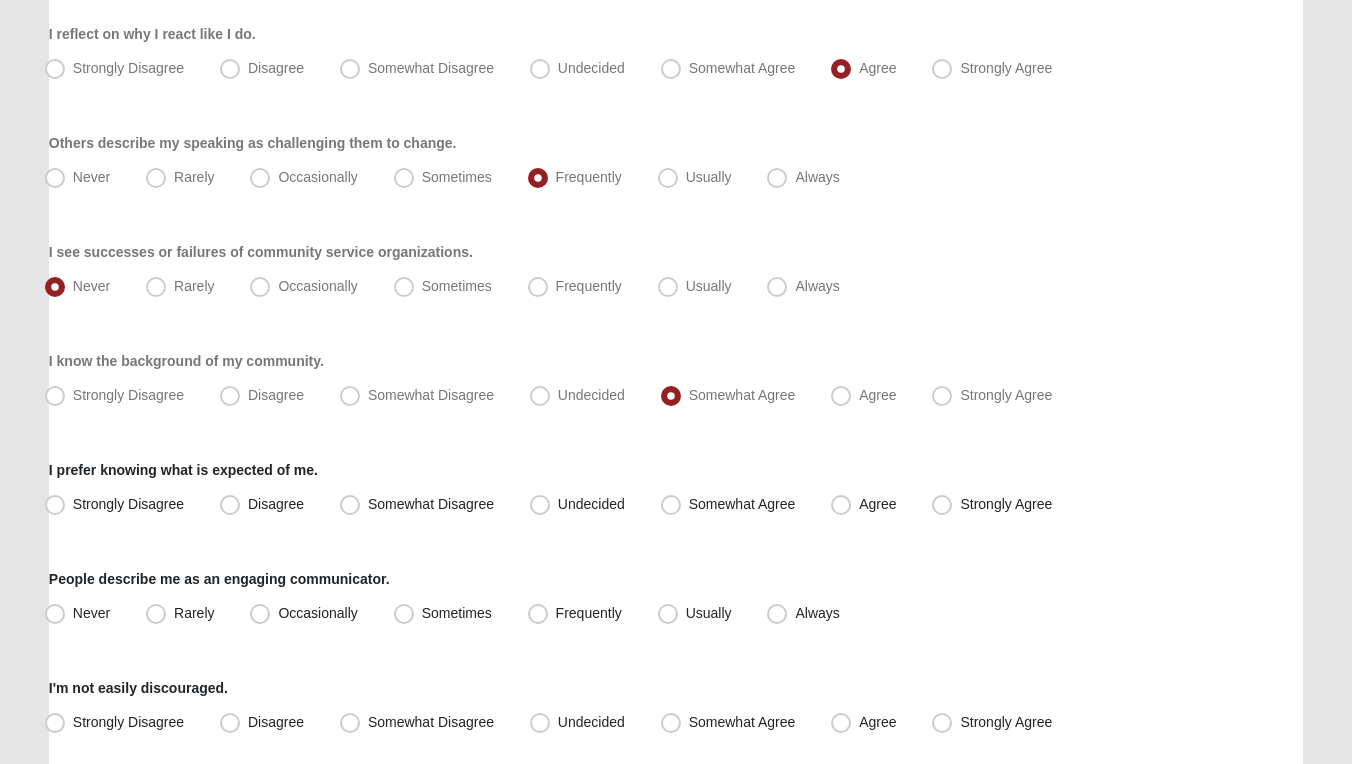 scroll, scrollTop: 1483, scrollLeft: 0, axis: vertical 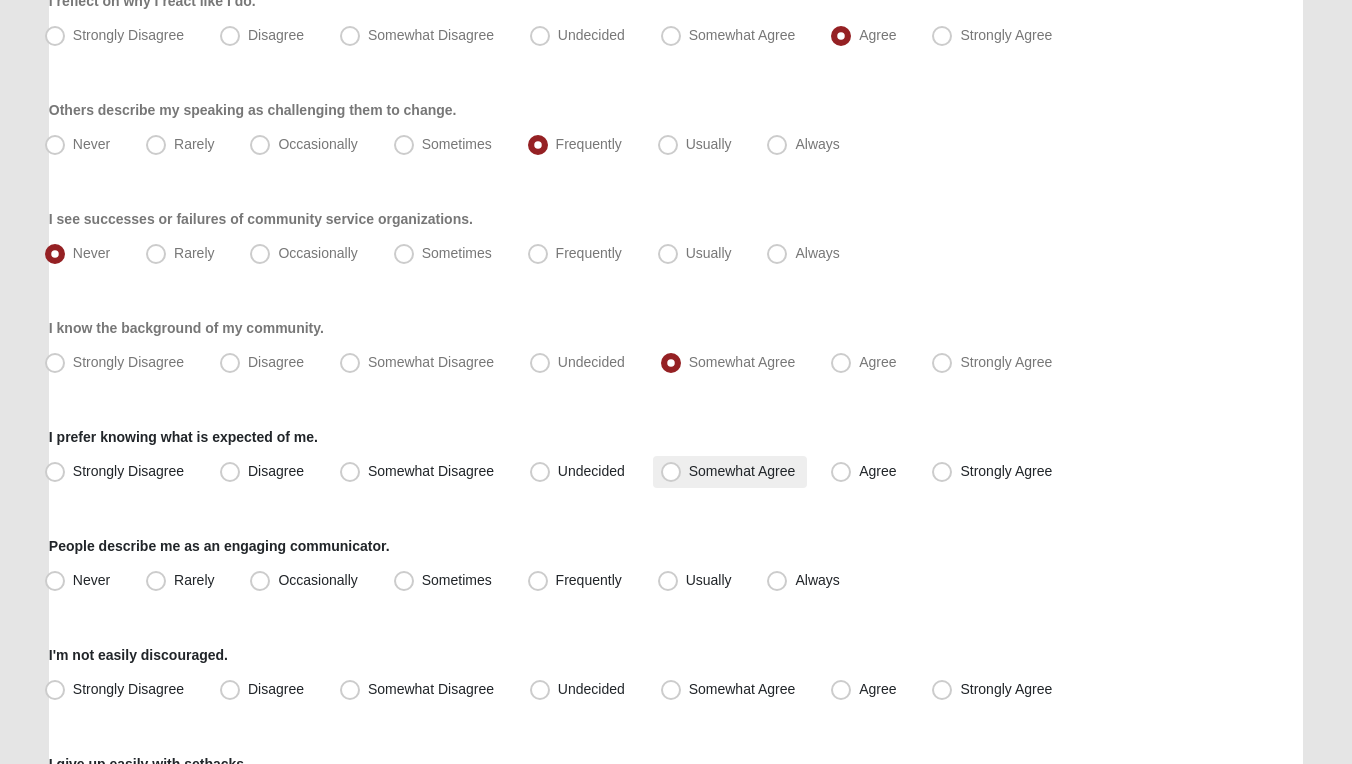 click on "Somewhat Agree" at bounding box center [742, 471] 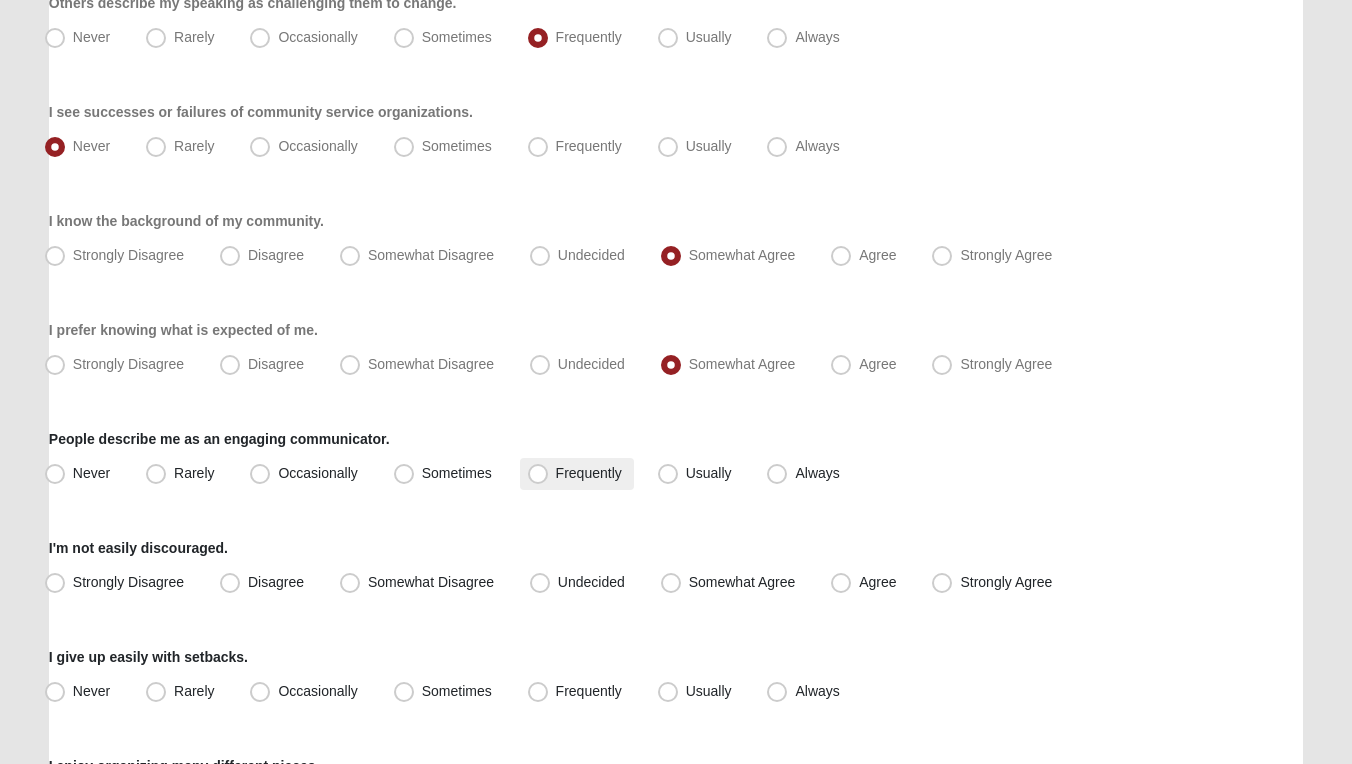 scroll, scrollTop: 1624, scrollLeft: 0, axis: vertical 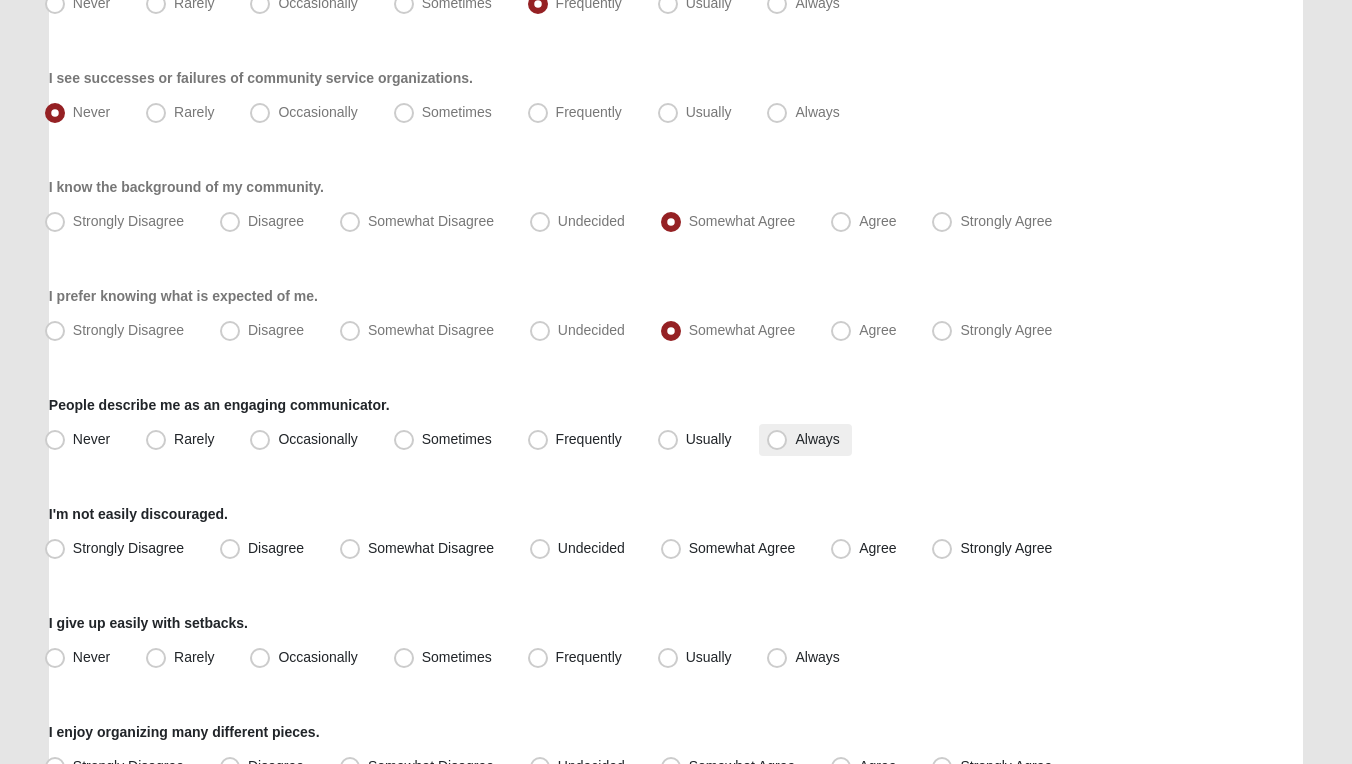 click on "Always" at bounding box center (817, 439) 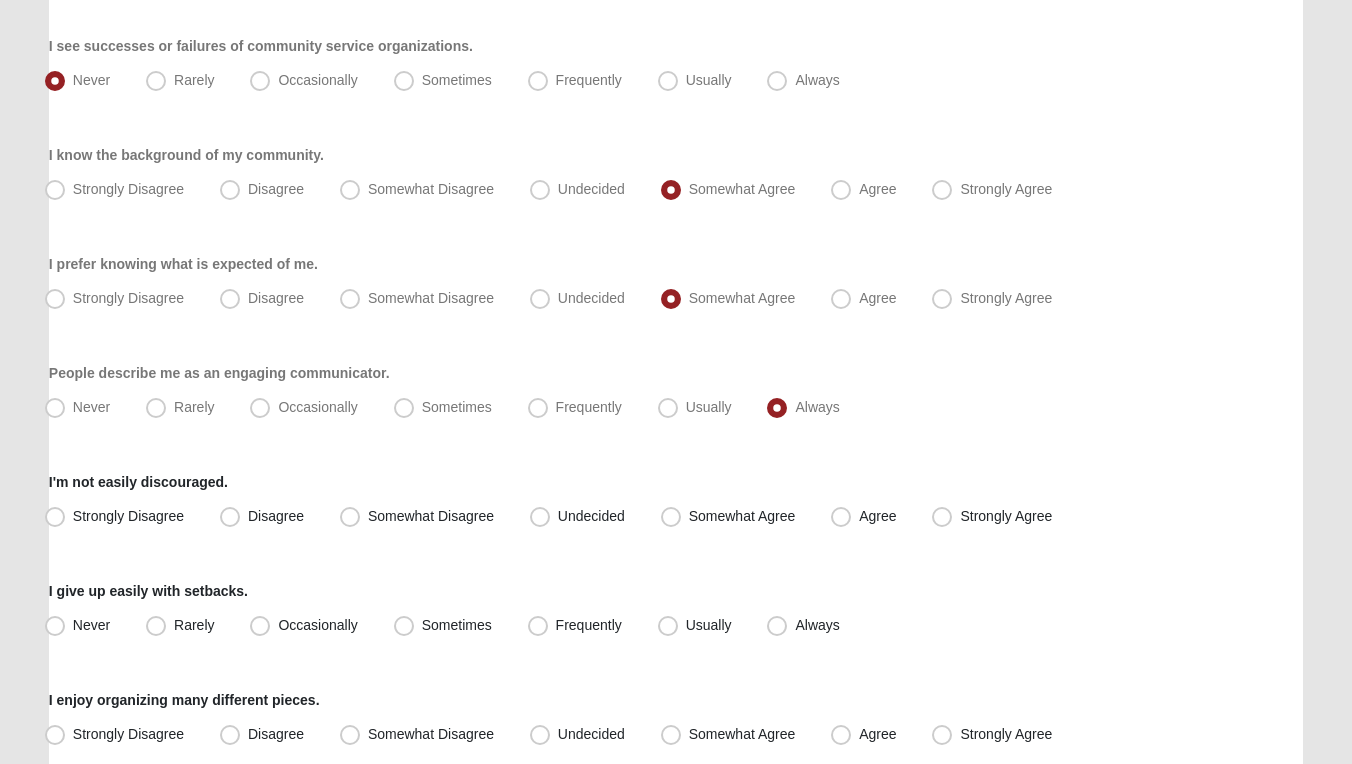 scroll, scrollTop: 1660, scrollLeft: 0, axis: vertical 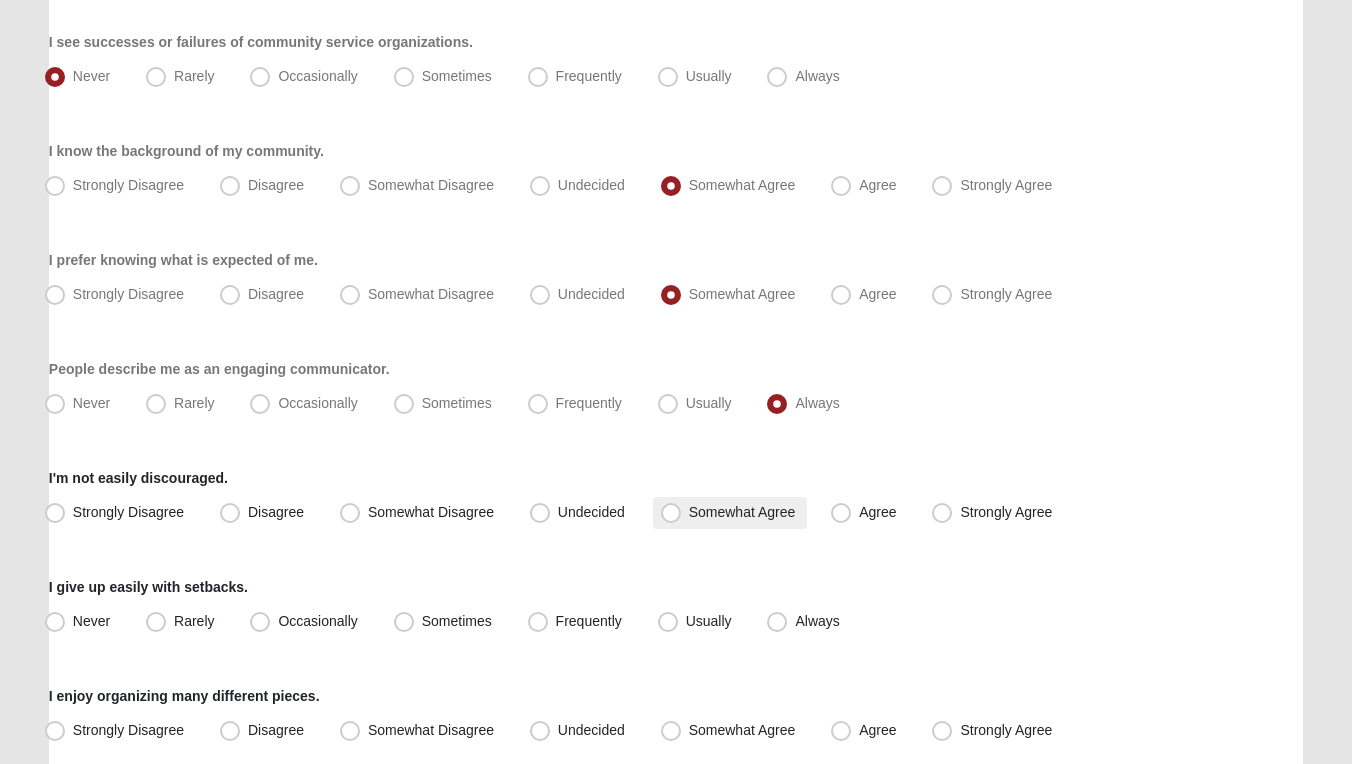 click on "Somewhat Agree" at bounding box center [730, 513] 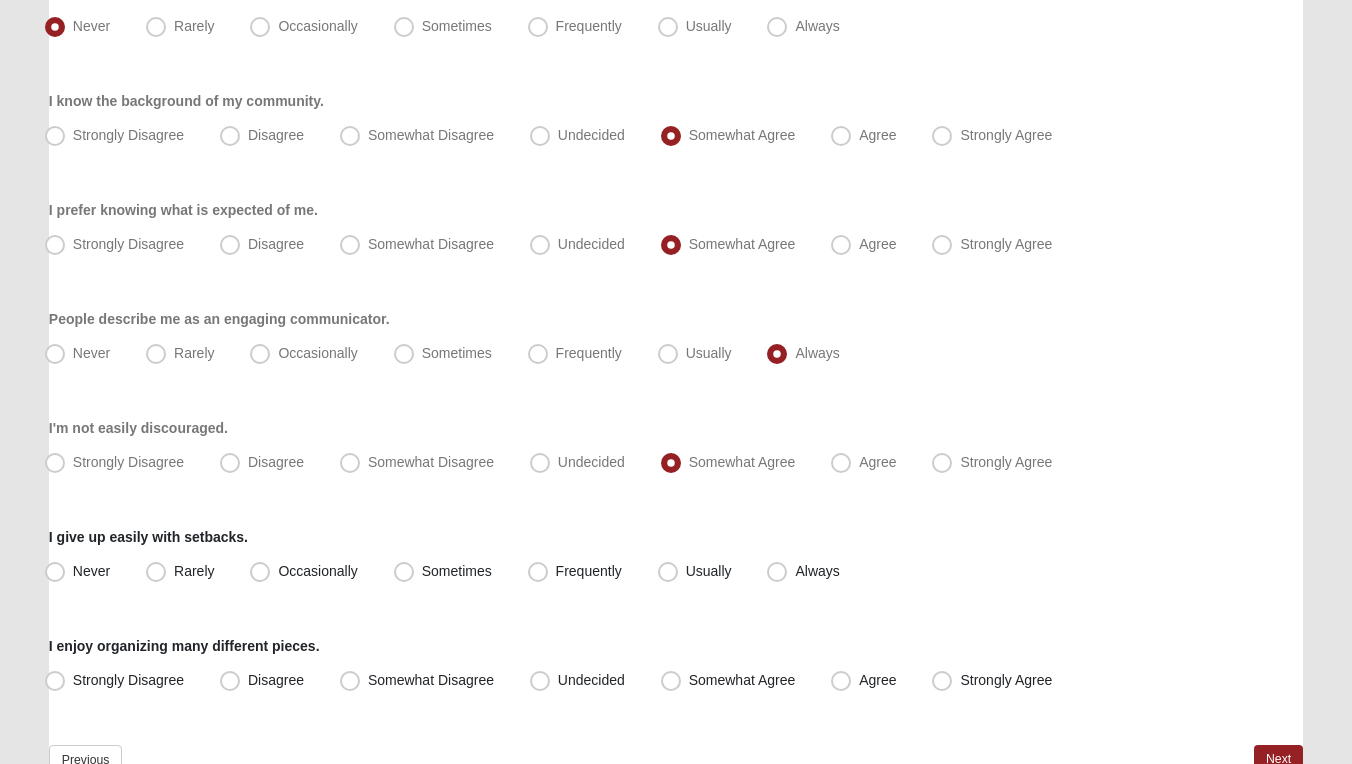 scroll, scrollTop: 1742, scrollLeft: 0, axis: vertical 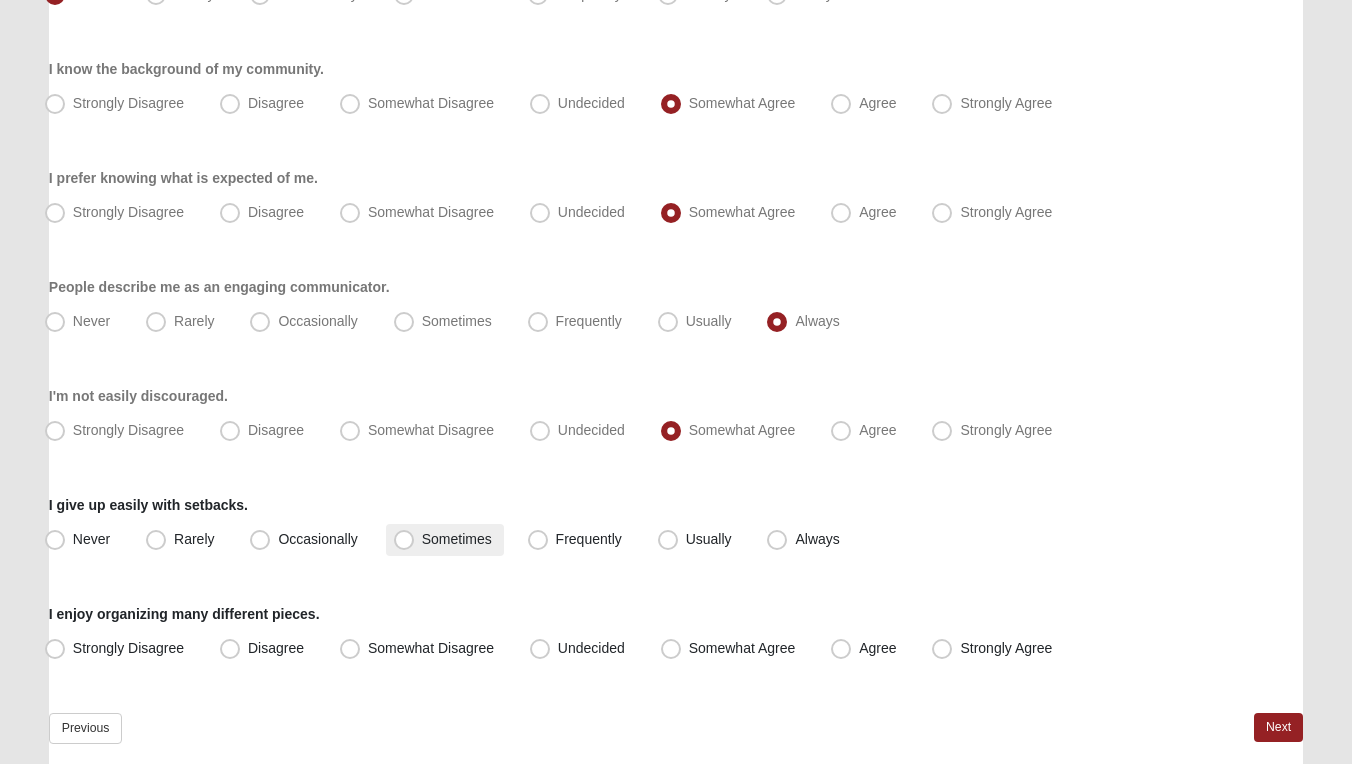 click on "Sometimes" at bounding box center (457, 539) 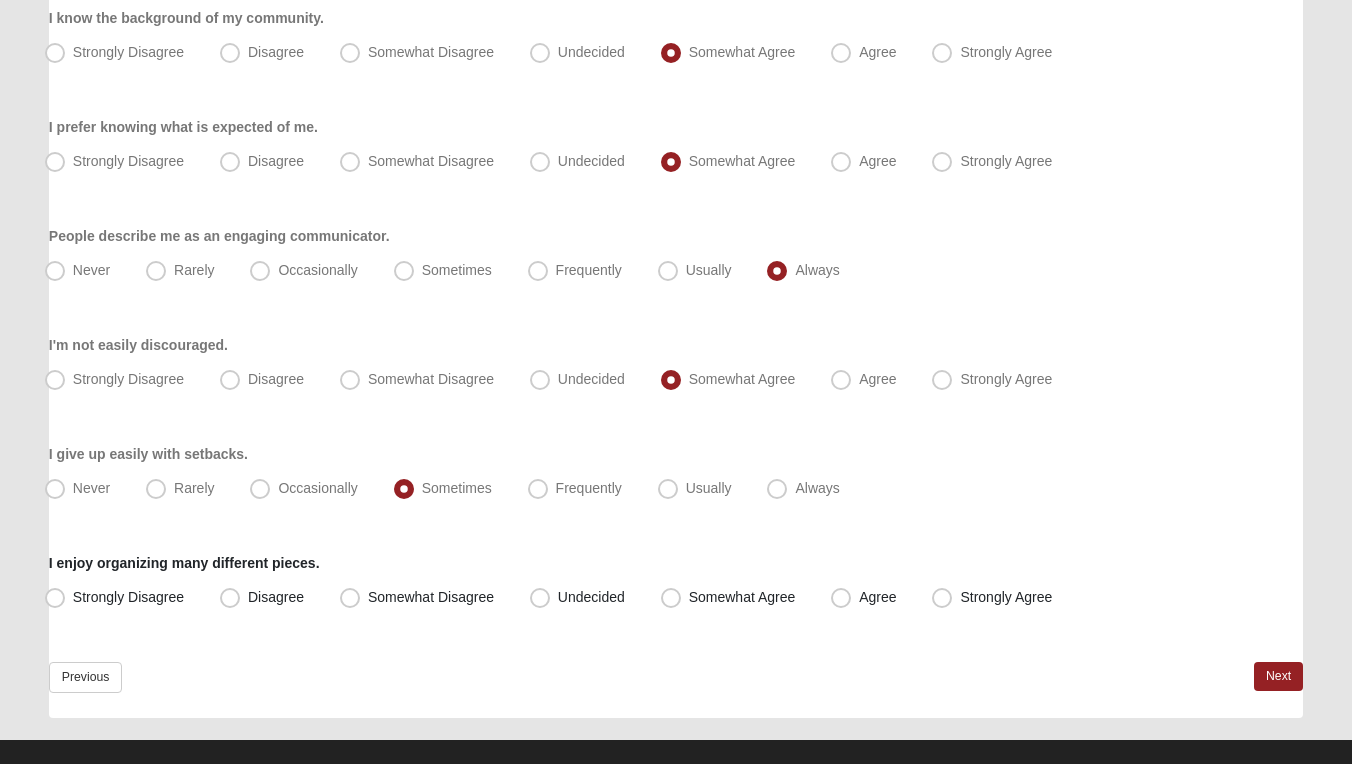 scroll, scrollTop: 1802, scrollLeft: 0, axis: vertical 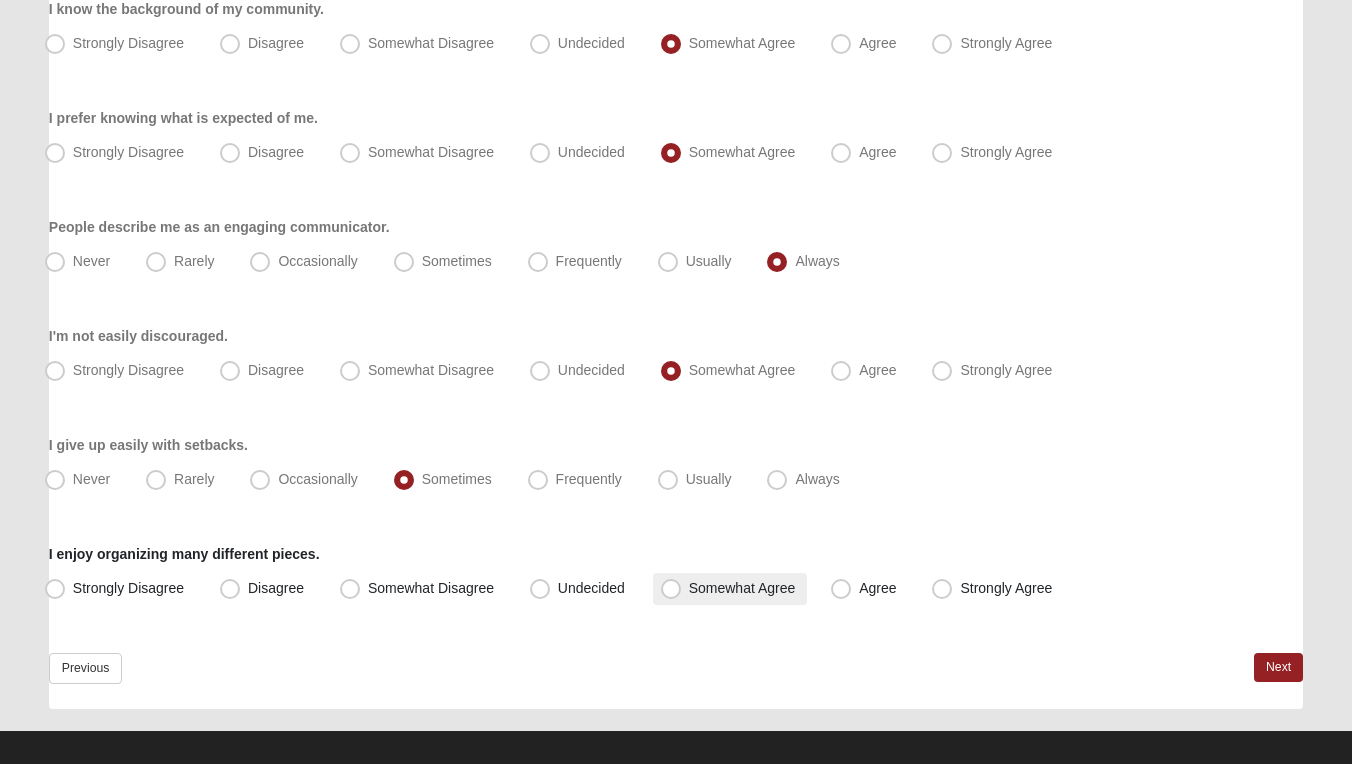 click on "Somewhat Agree" at bounding box center [742, 588] 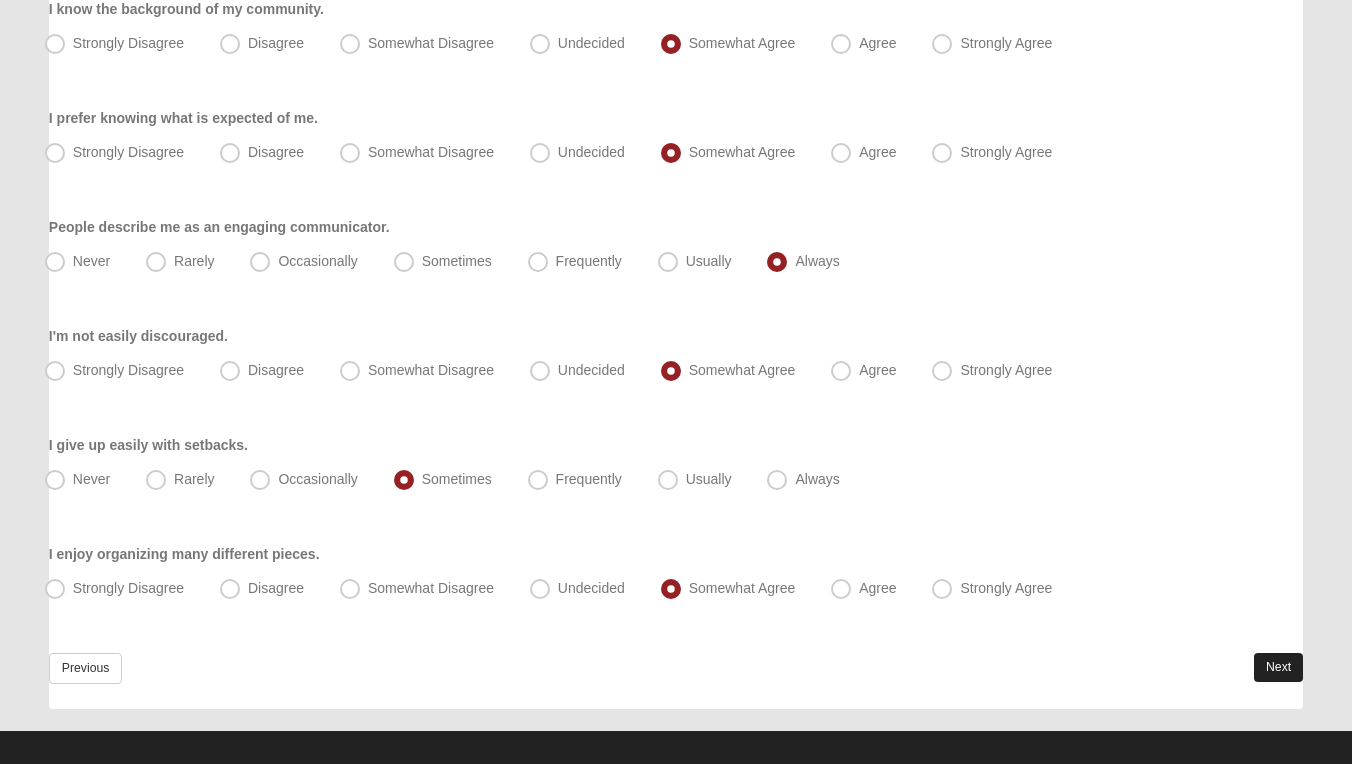 click on "Next" at bounding box center (1278, 667) 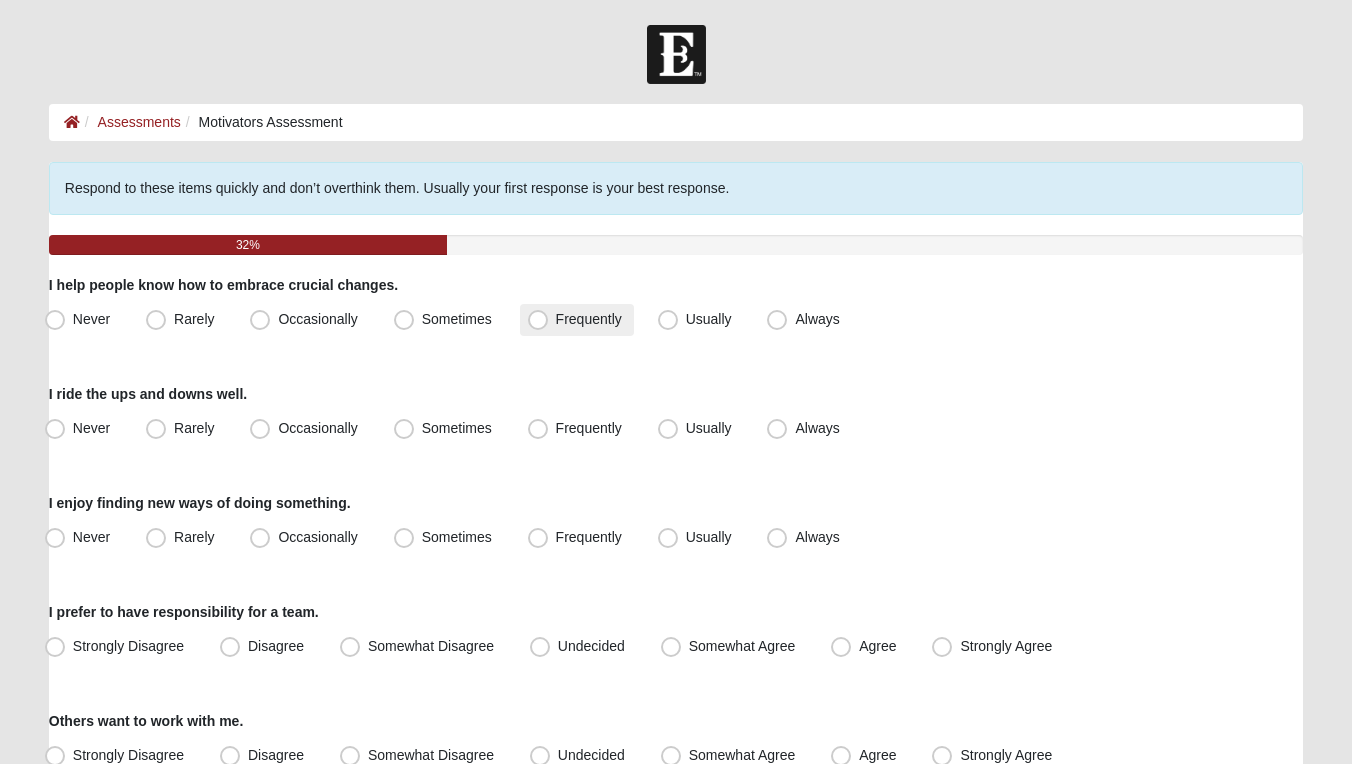 click on "Frequently" at bounding box center [589, 319] 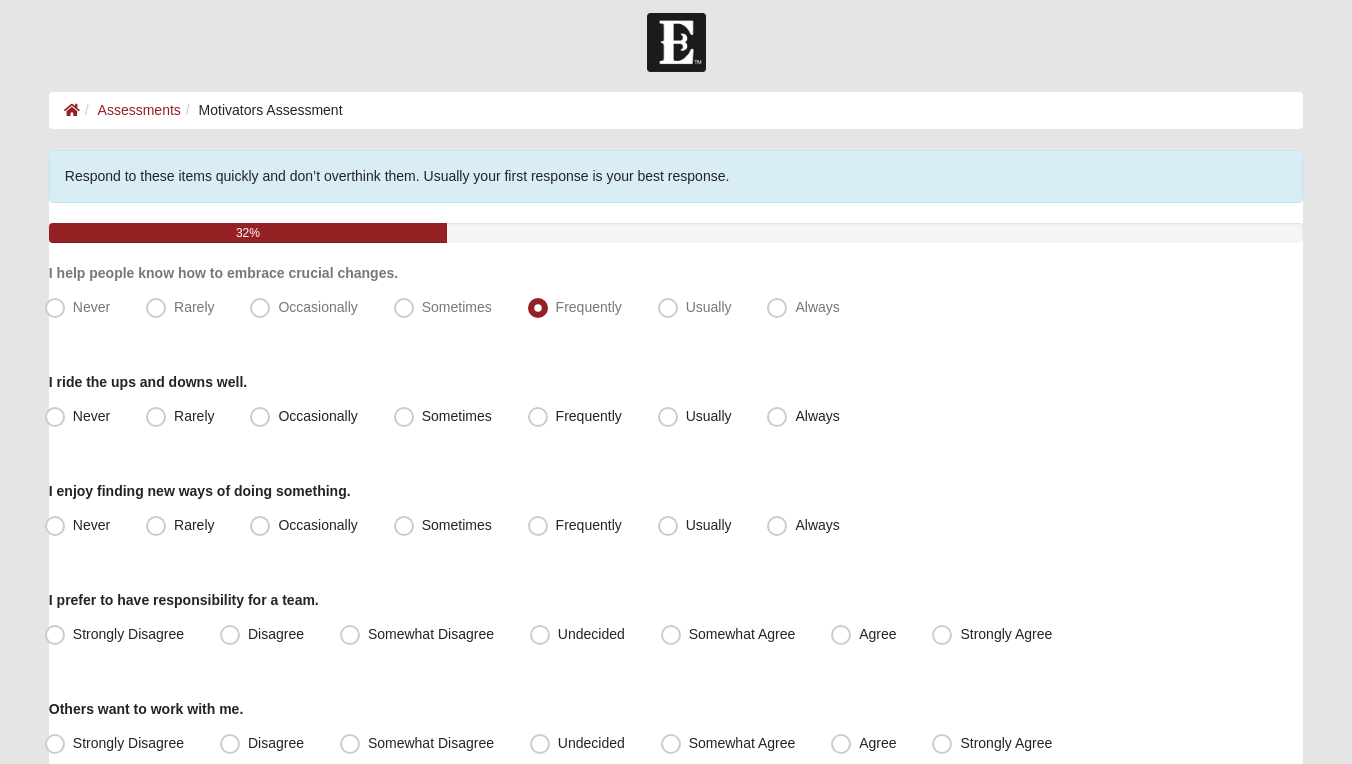 scroll, scrollTop: 32, scrollLeft: 0, axis: vertical 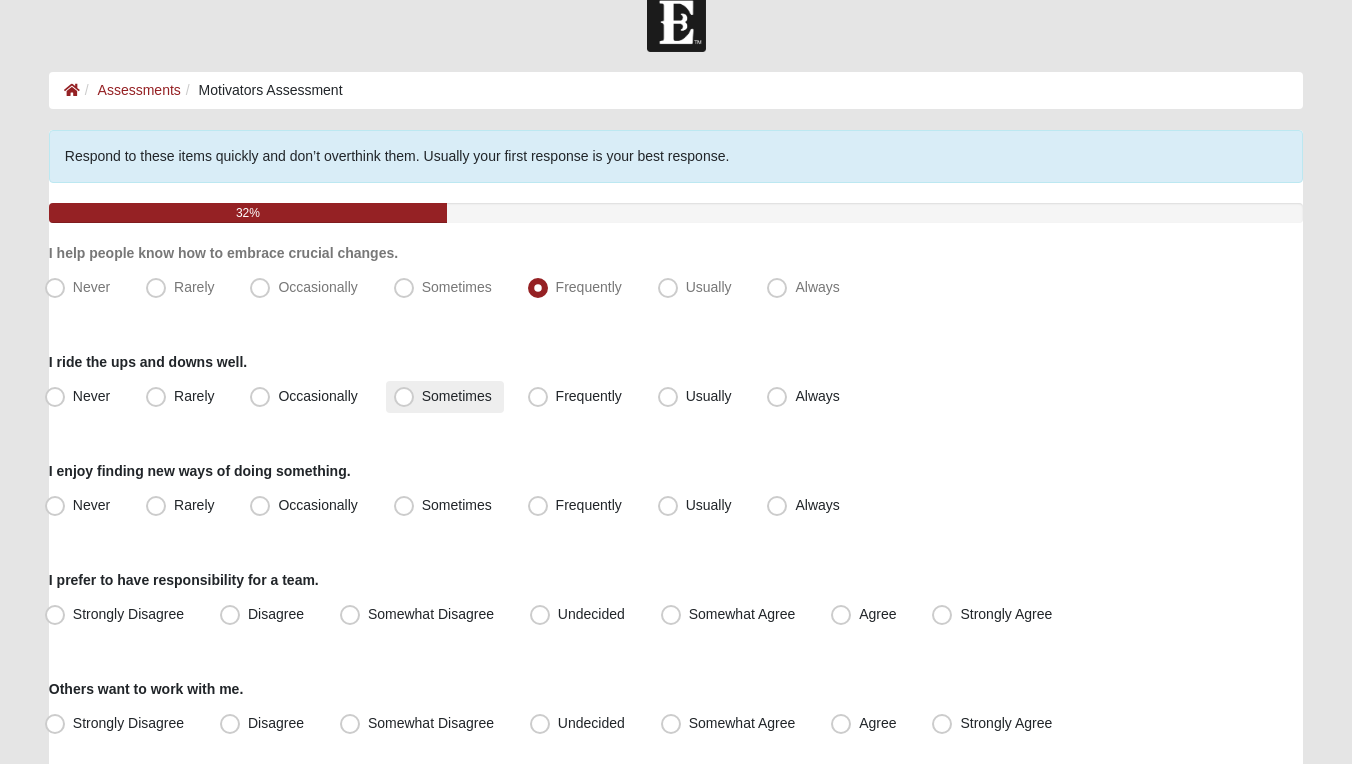 click on "Sometimes" at bounding box center (457, 396) 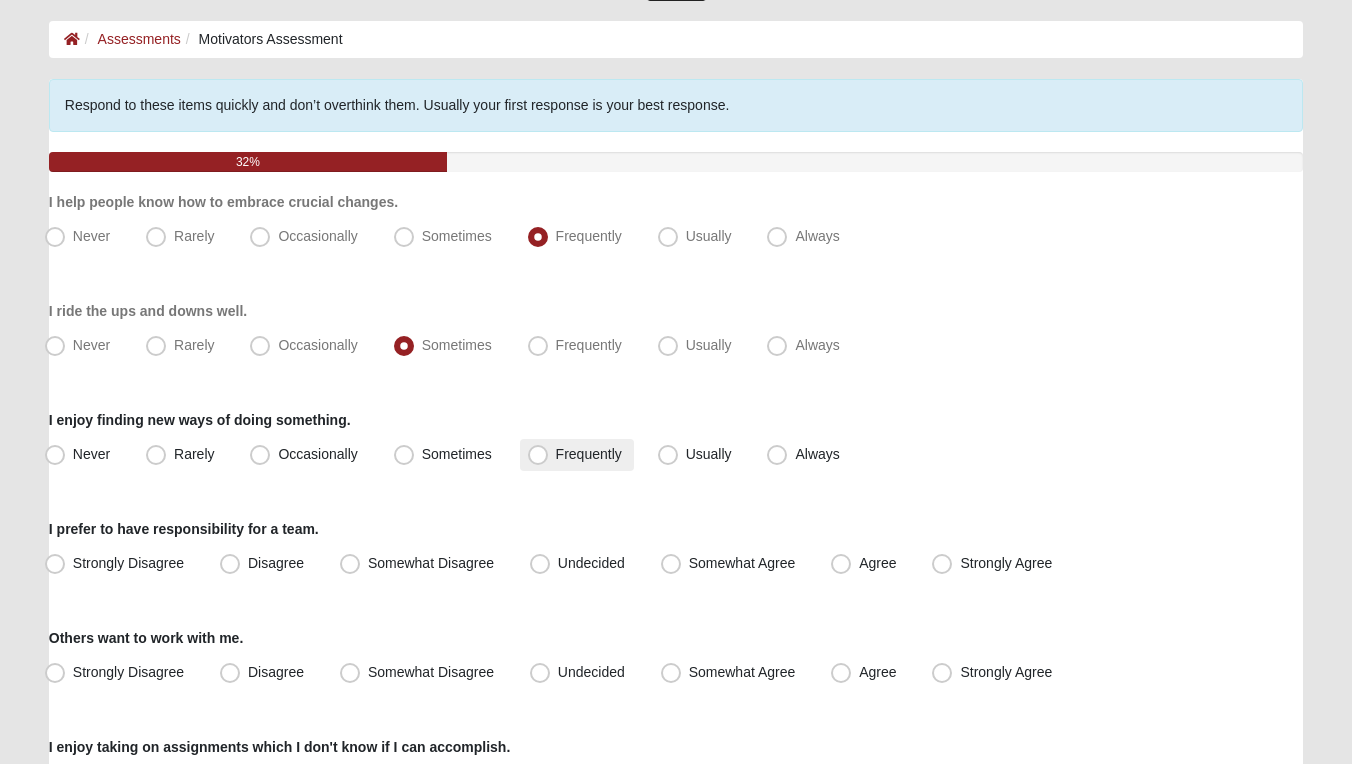 scroll, scrollTop: 87, scrollLeft: 0, axis: vertical 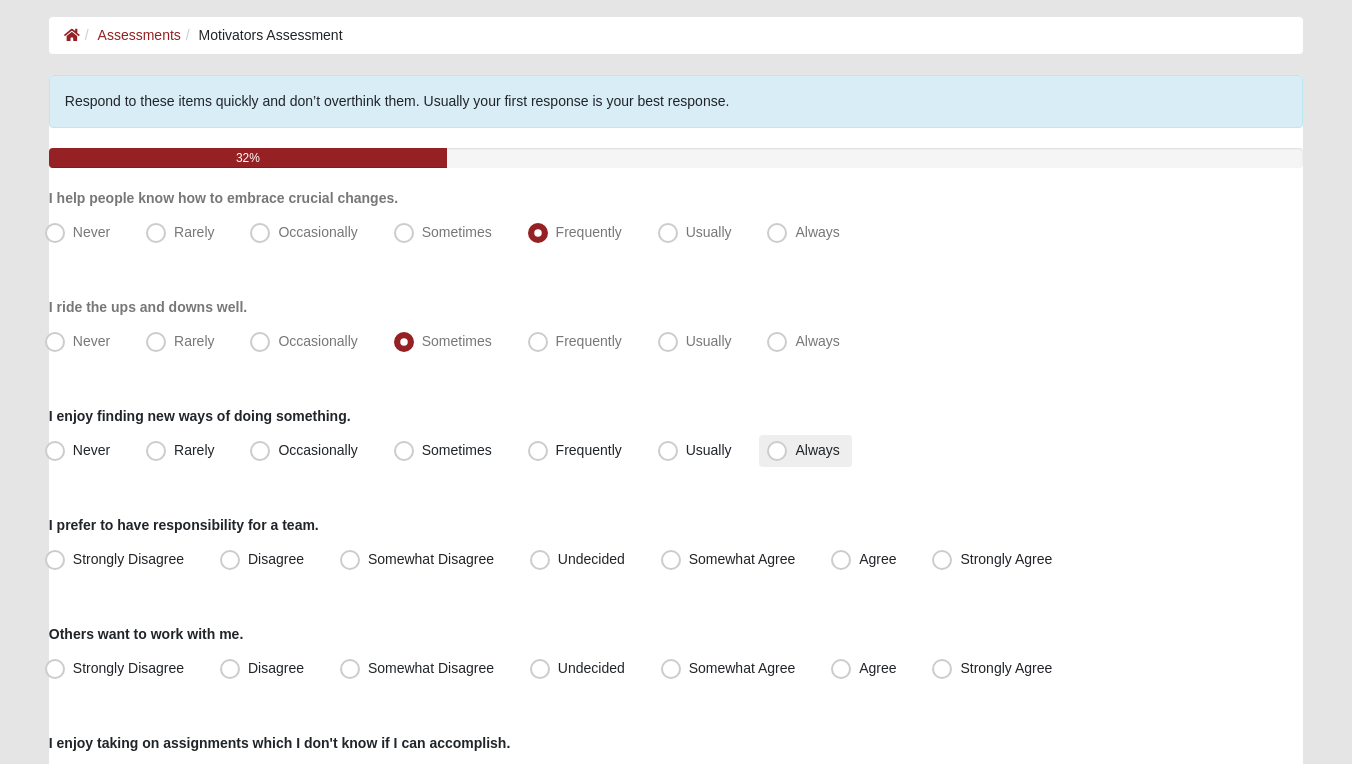 click on "Always" at bounding box center (817, 450) 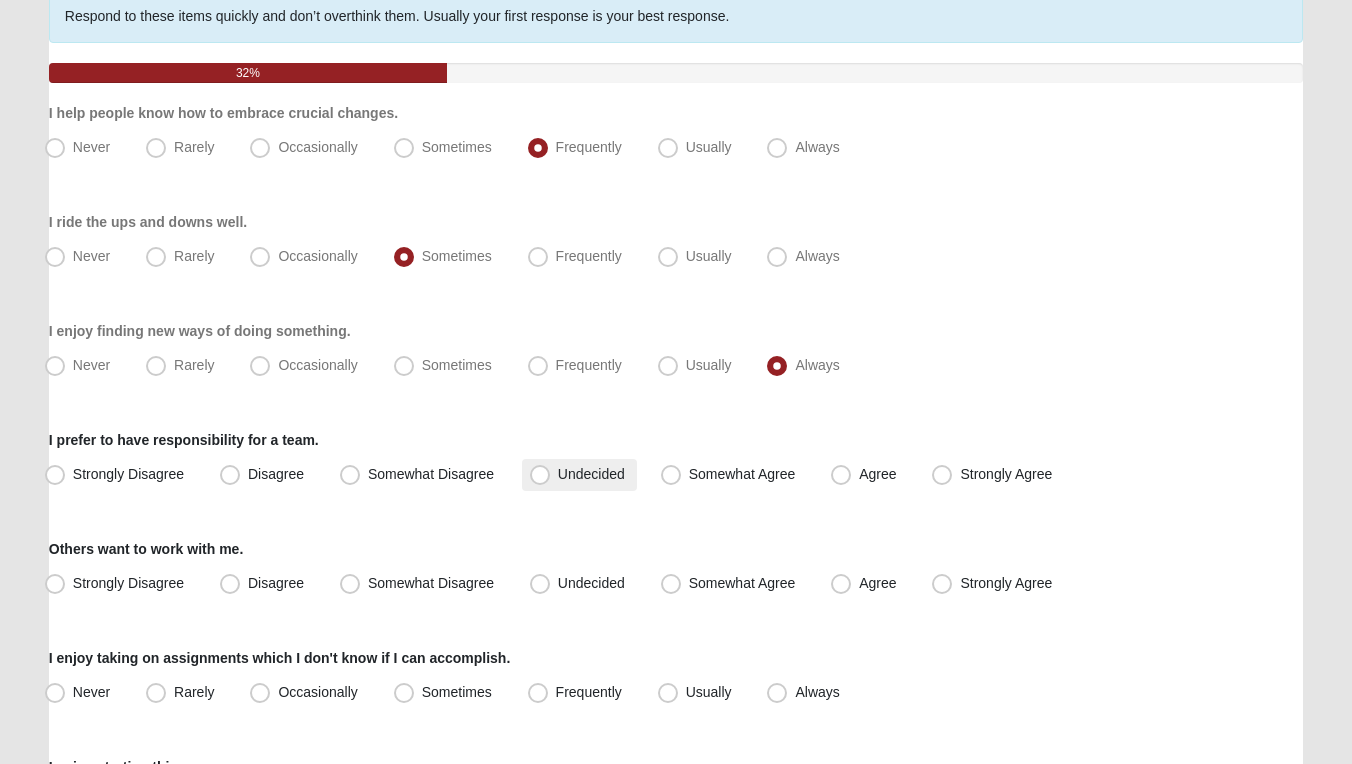 scroll, scrollTop: 176, scrollLeft: 0, axis: vertical 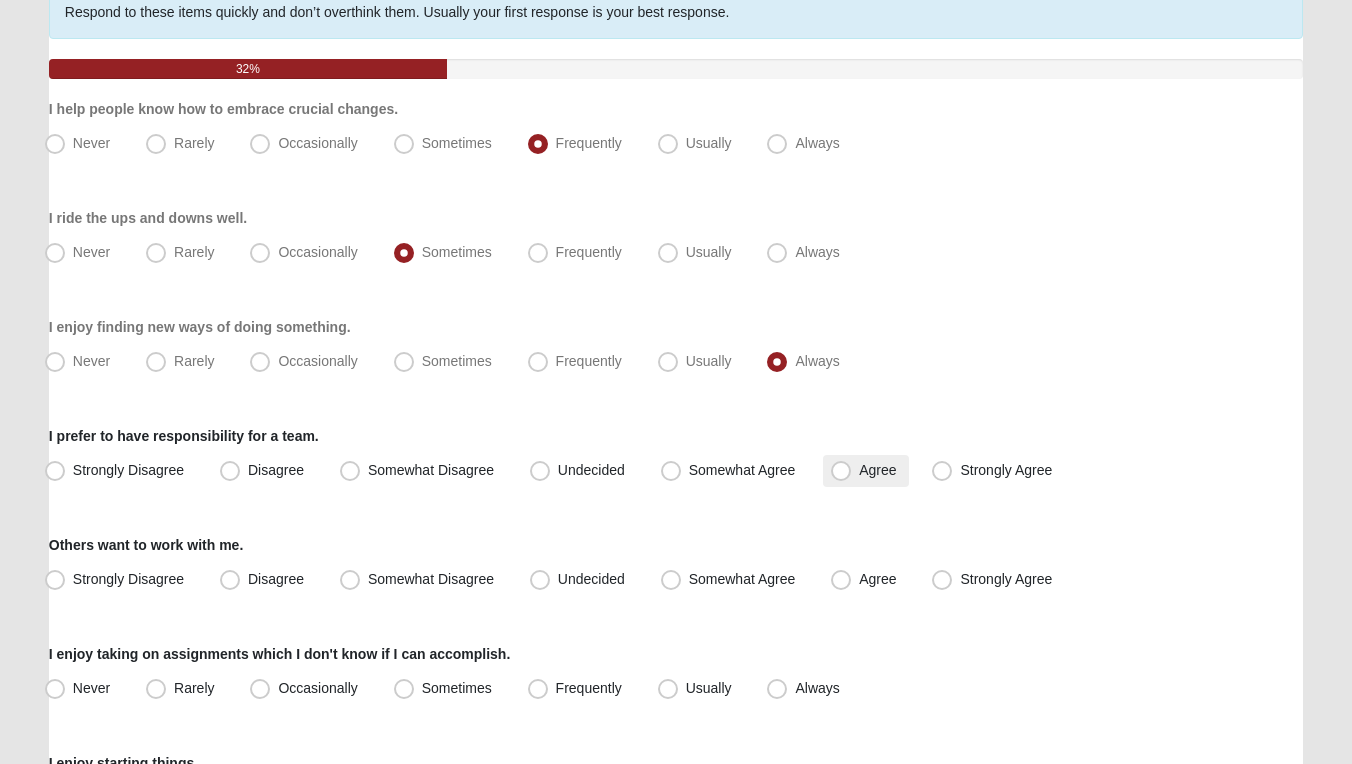 click on "Agree" at bounding box center [877, 470] 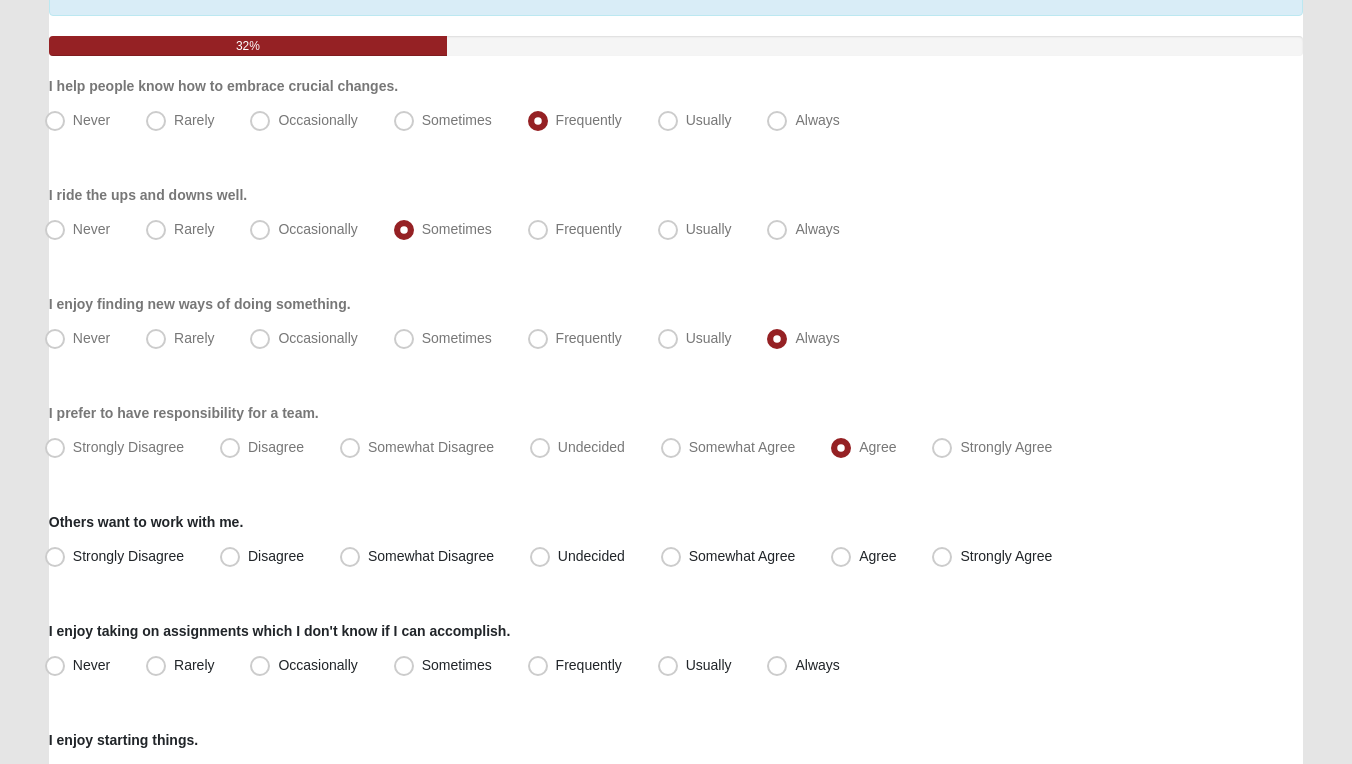 scroll, scrollTop: 217, scrollLeft: 0, axis: vertical 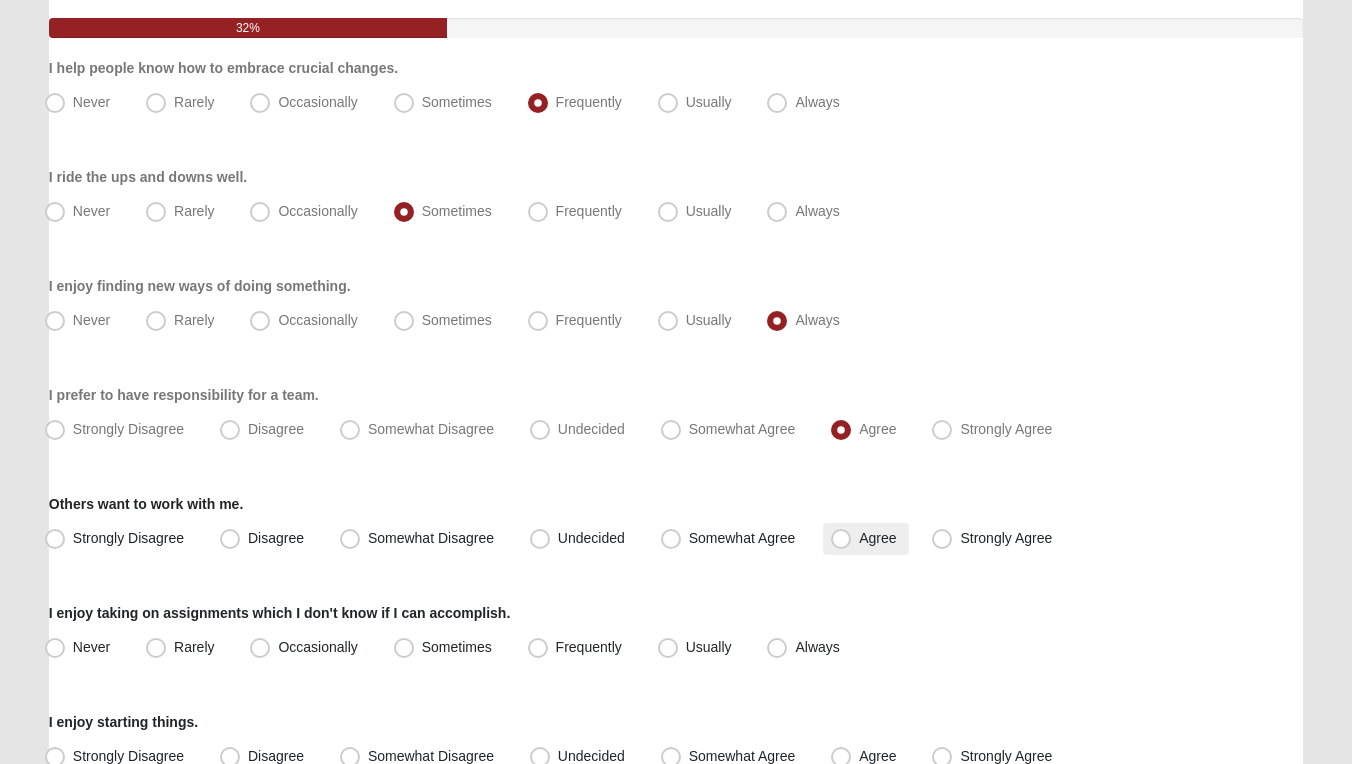 click on "Agree" at bounding box center [877, 538] 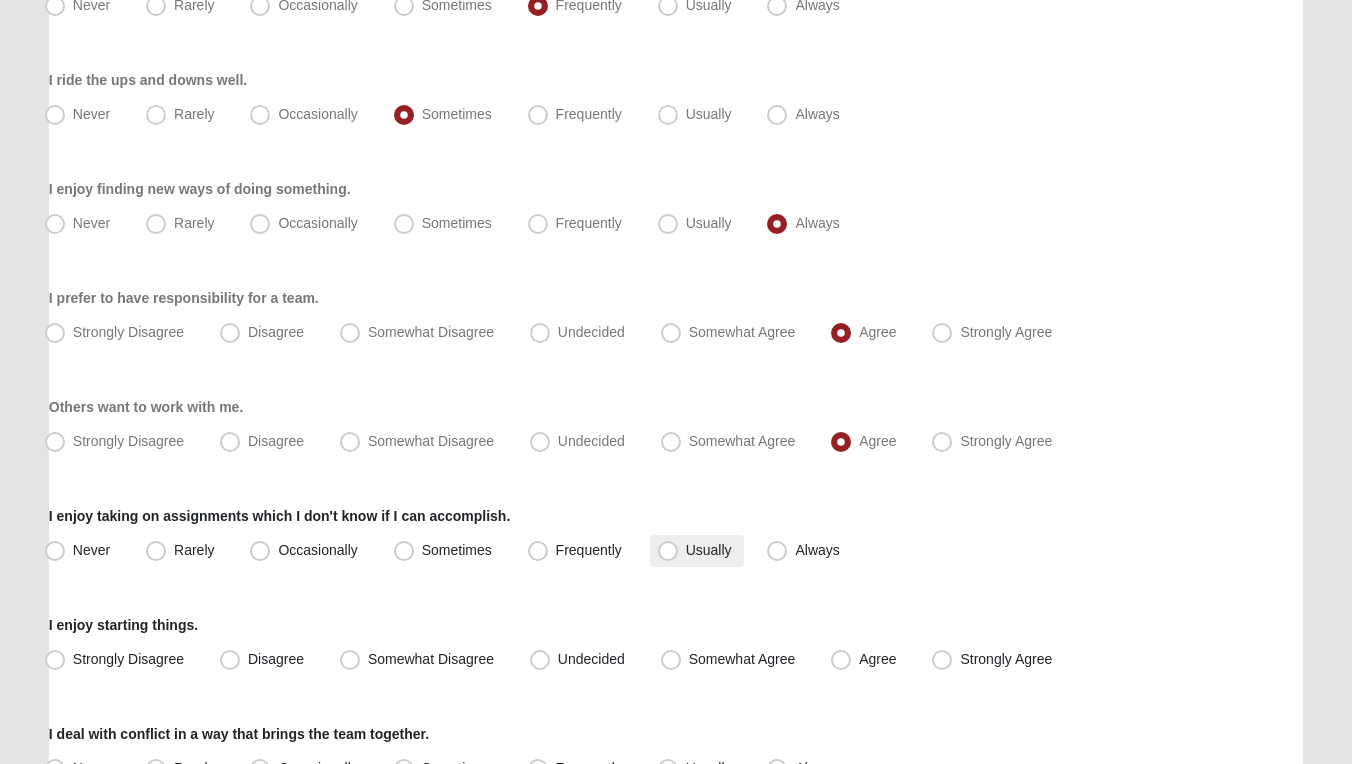 scroll, scrollTop: 327, scrollLeft: 0, axis: vertical 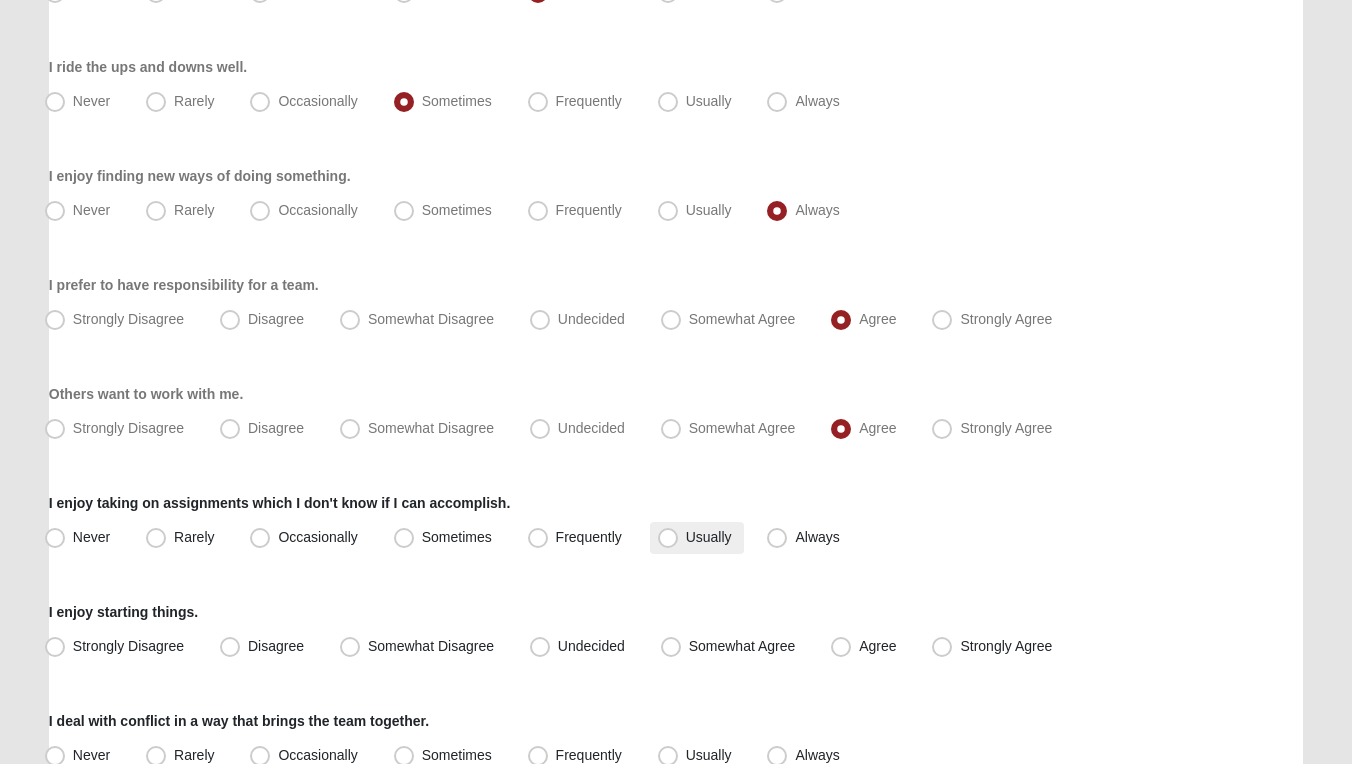 click on "Usually" at bounding box center [709, 537] 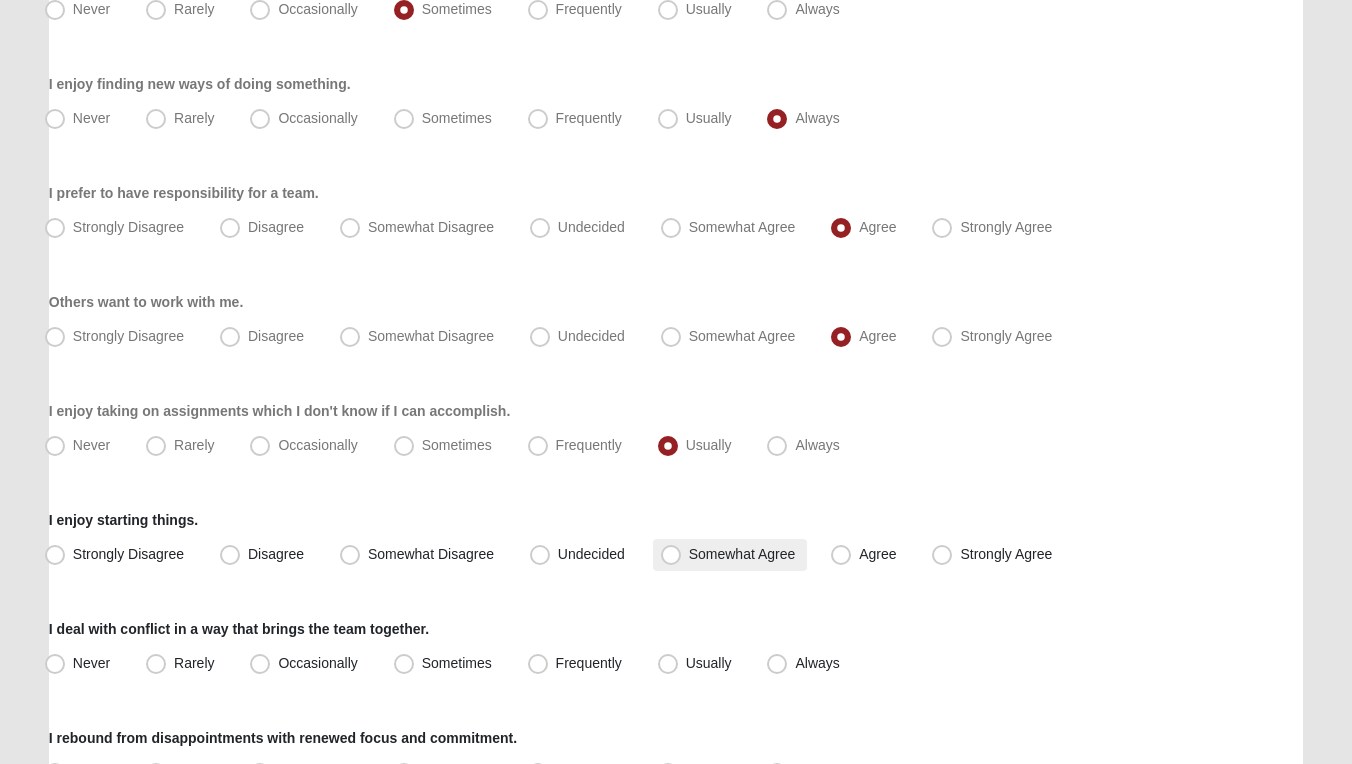 scroll, scrollTop: 453, scrollLeft: 0, axis: vertical 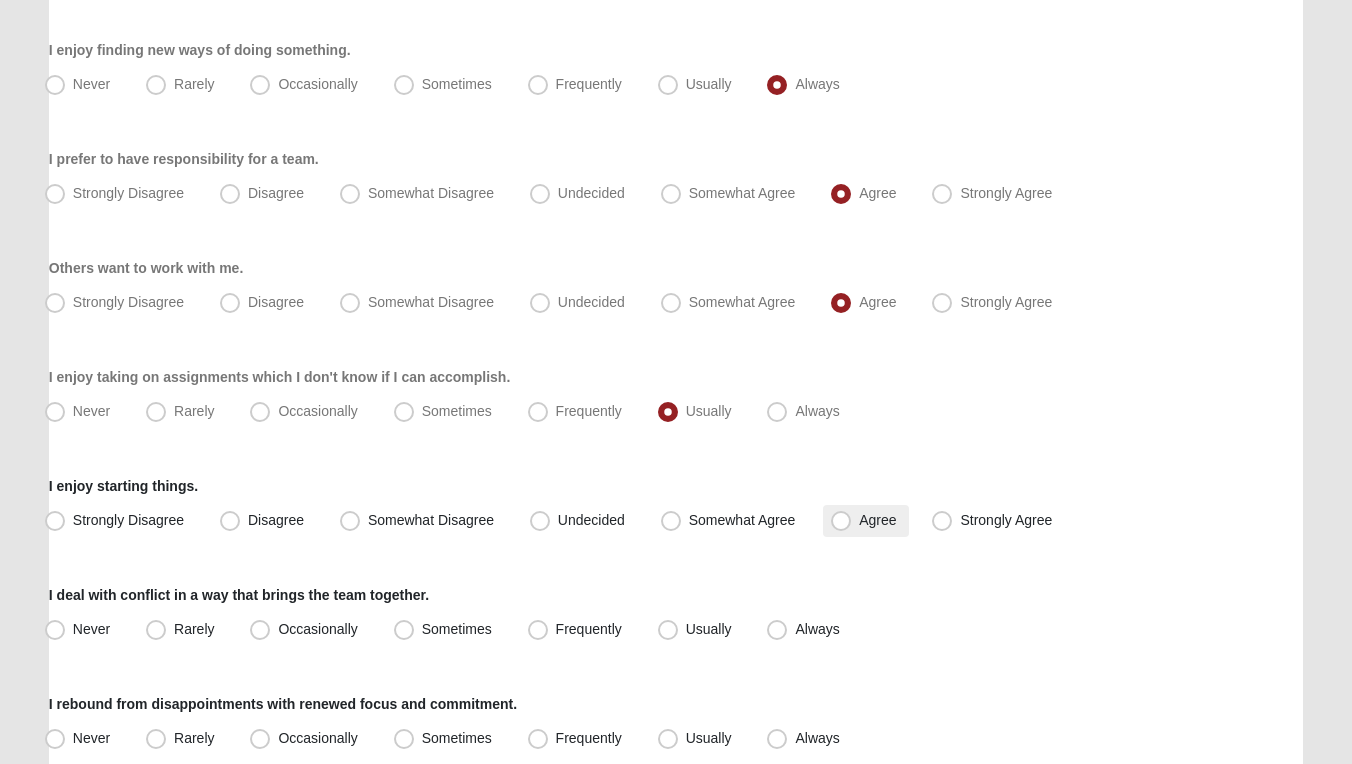 click on "Agree" at bounding box center (877, 520) 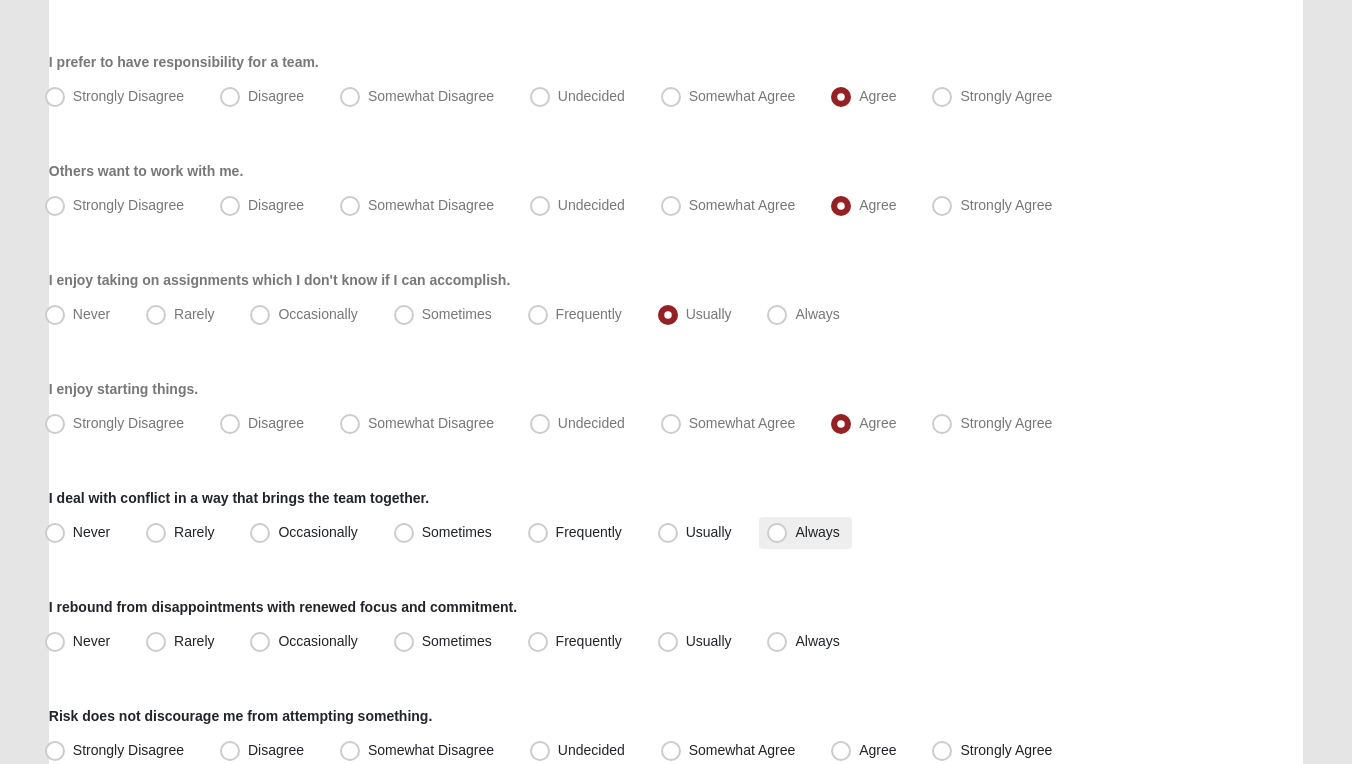 scroll, scrollTop: 560, scrollLeft: 0, axis: vertical 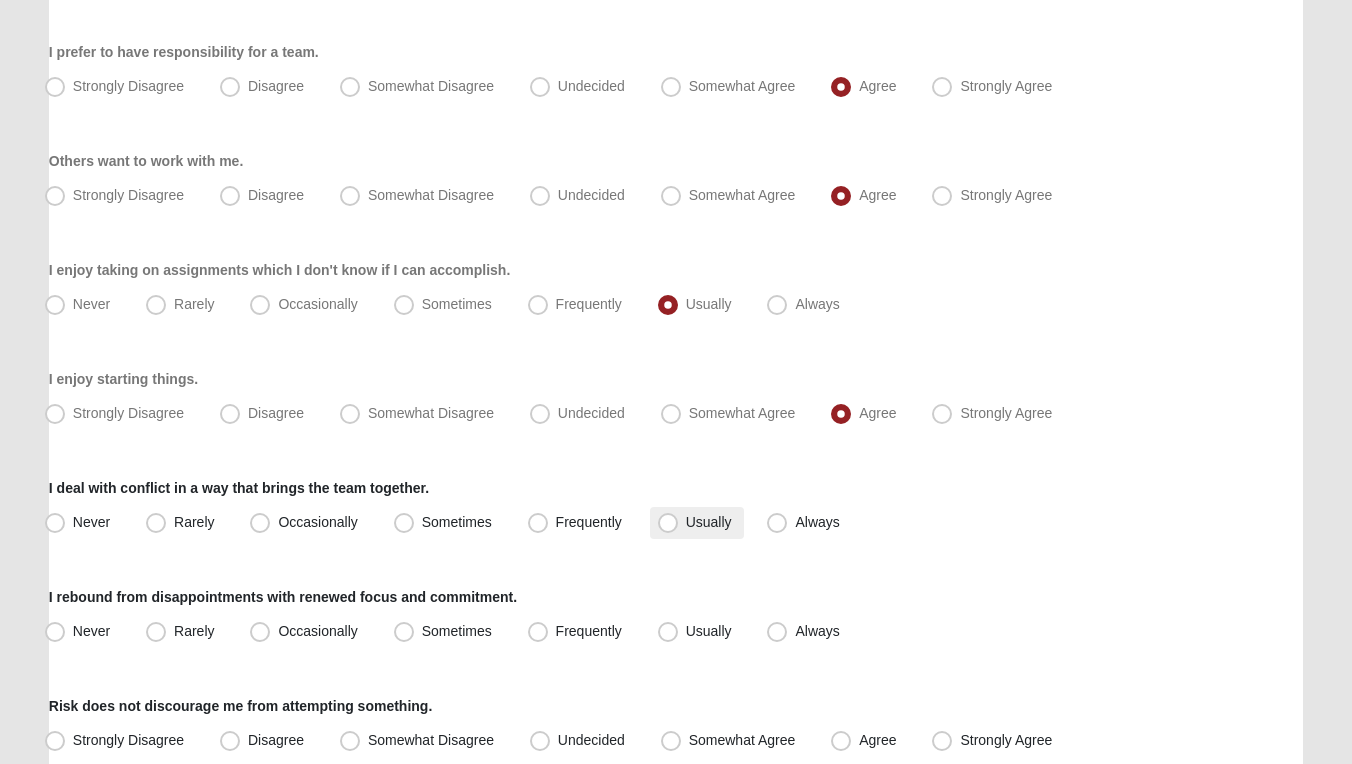 click on "Usually" at bounding box center (709, 522) 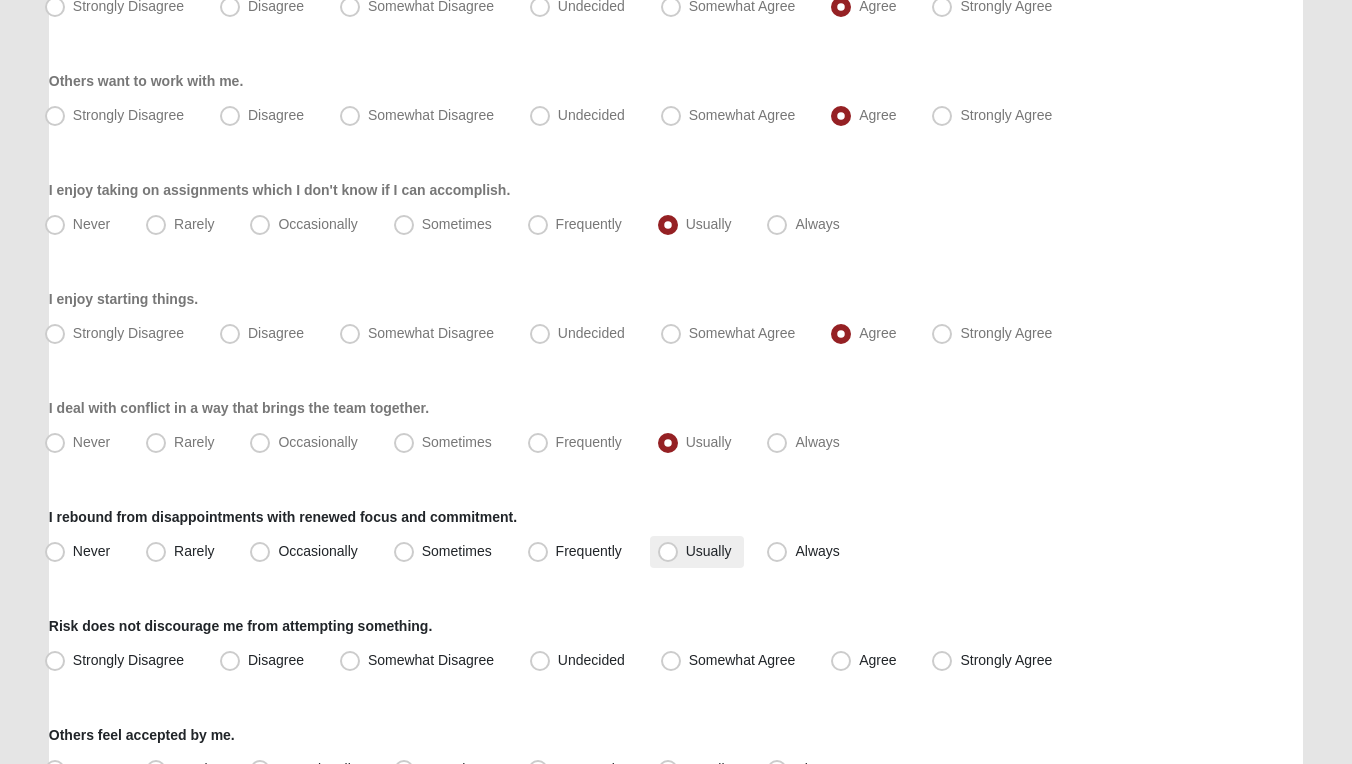 scroll, scrollTop: 655, scrollLeft: 0, axis: vertical 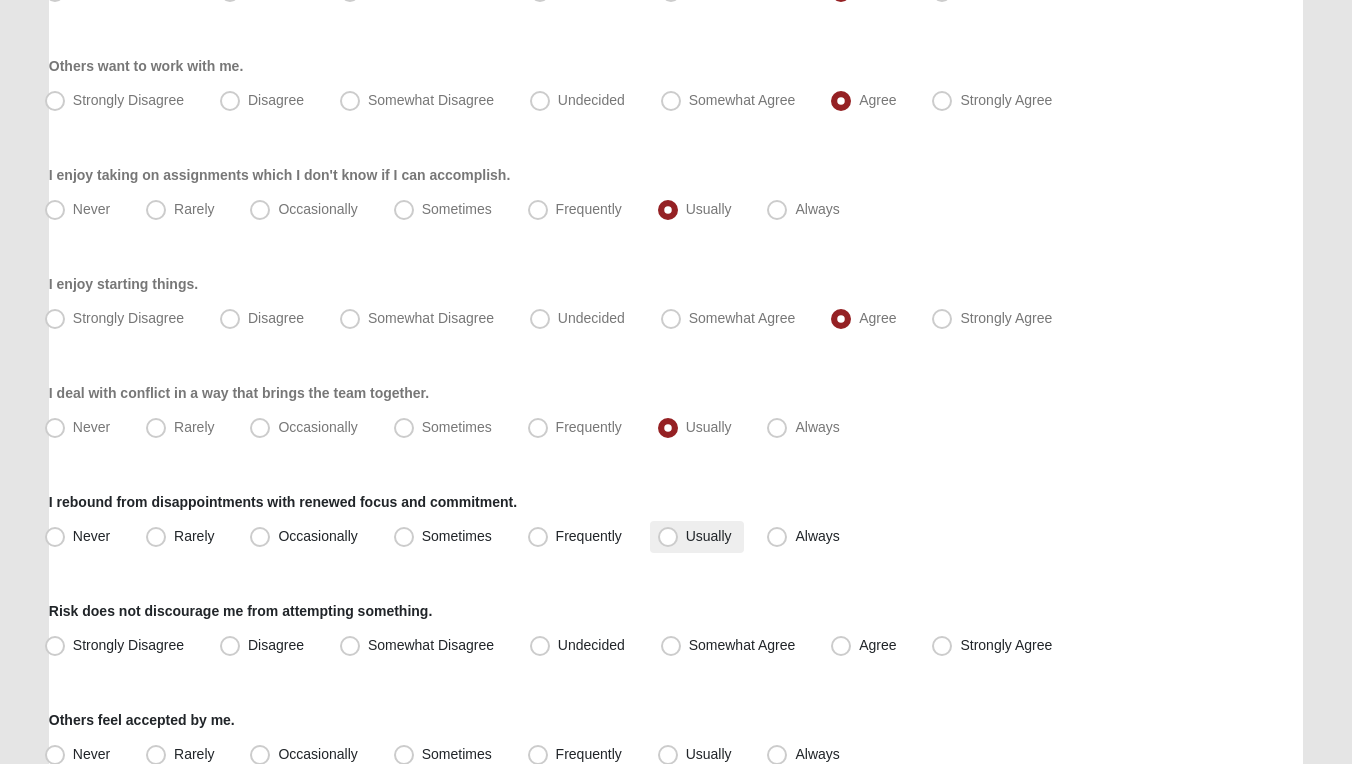 click on "Usually" at bounding box center (709, 536) 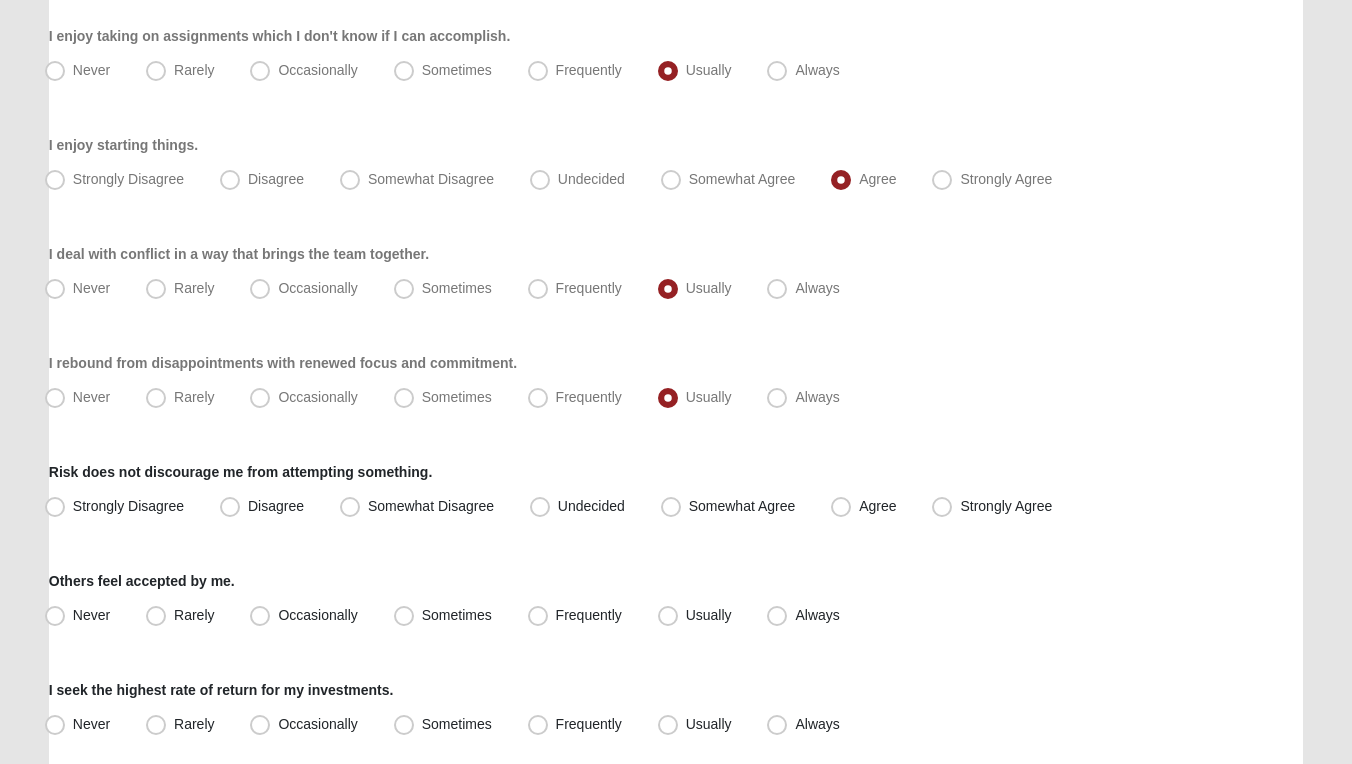 scroll, scrollTop: 819, scrollLeft: 0, axis: vertical 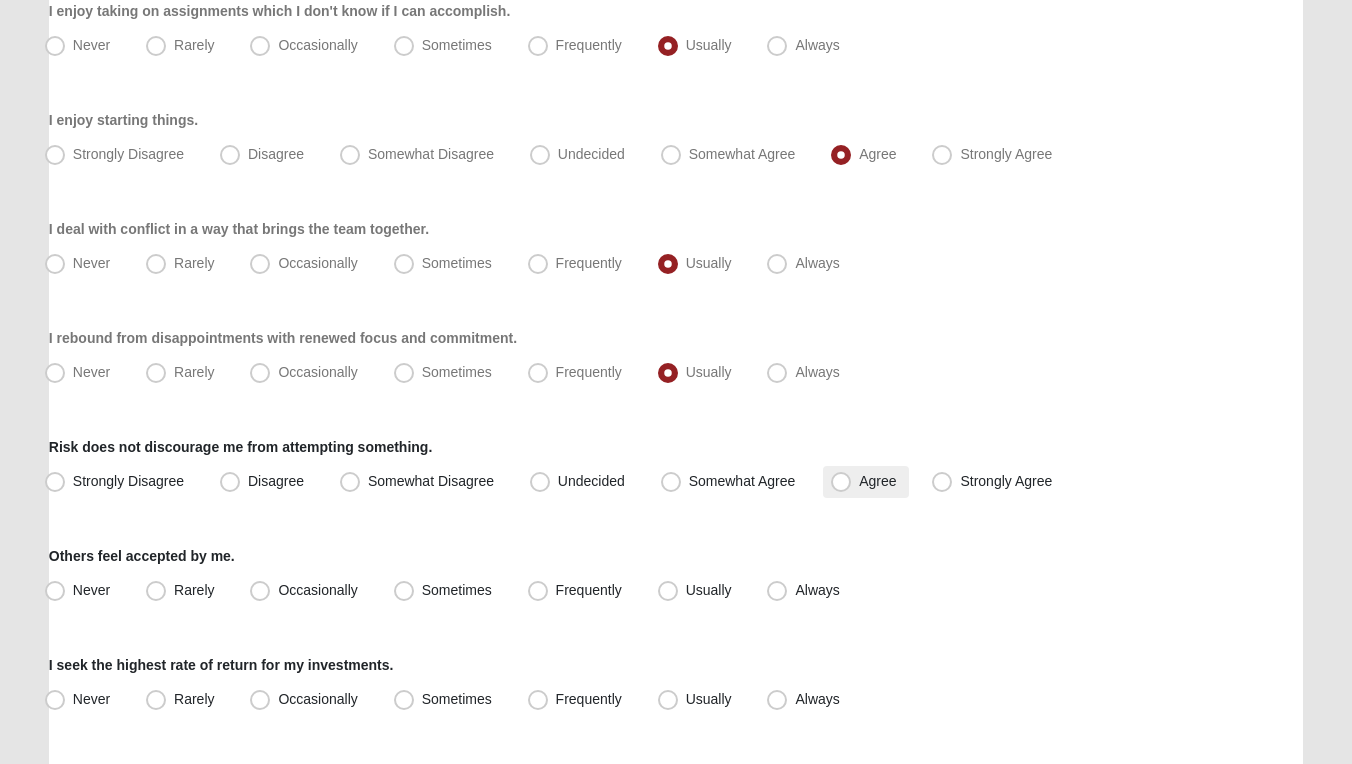 click on "Agree" at bounding box center (877, 481) 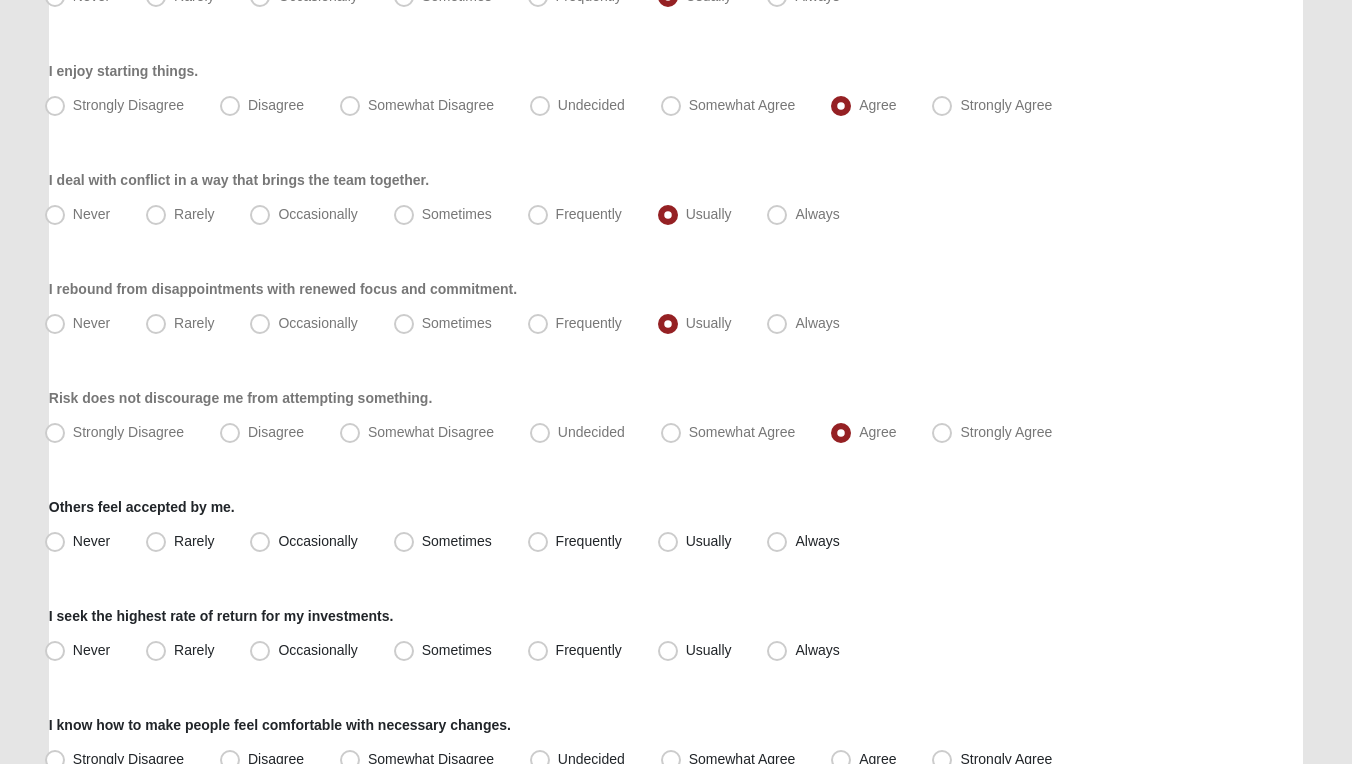 scroll, scrollTop: 872, scrollLeft: 0, axis: vertical 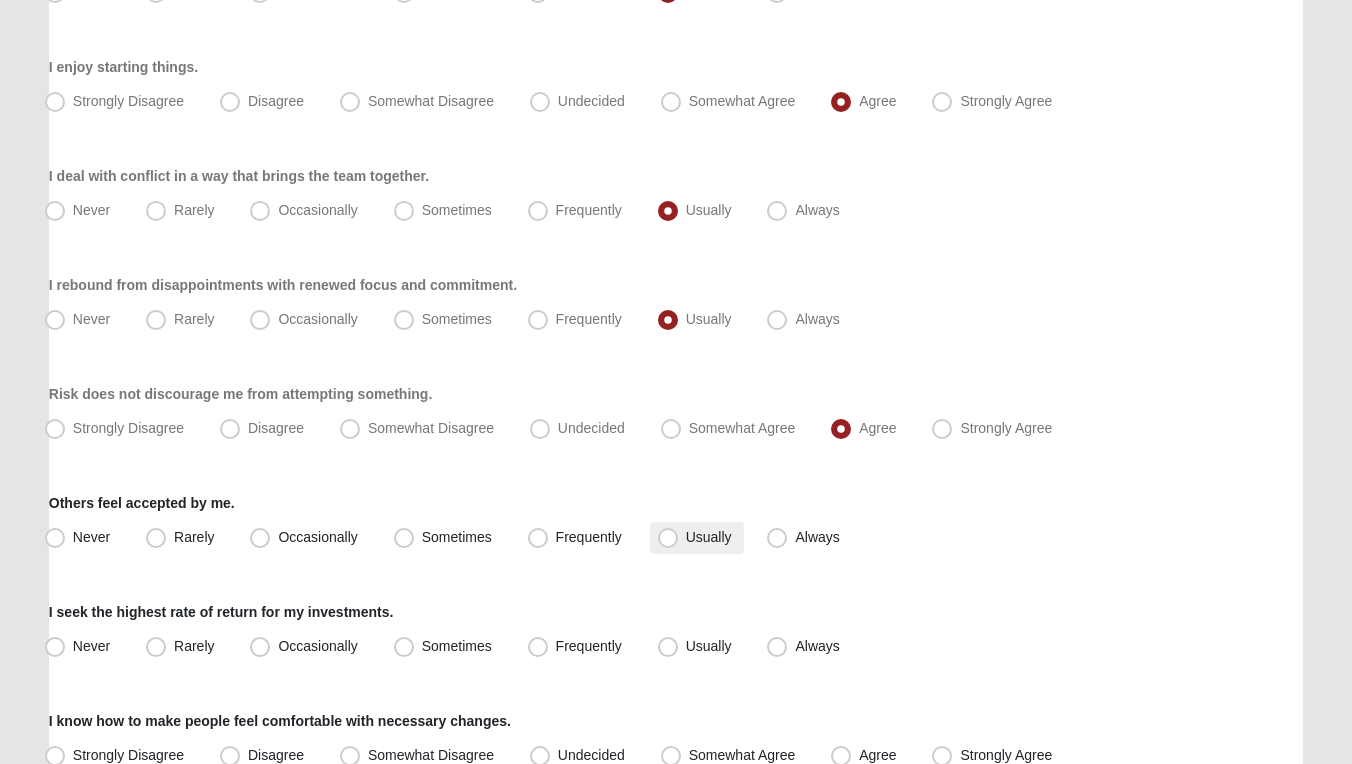 click on "Usually" at bounding box center (709, 537) 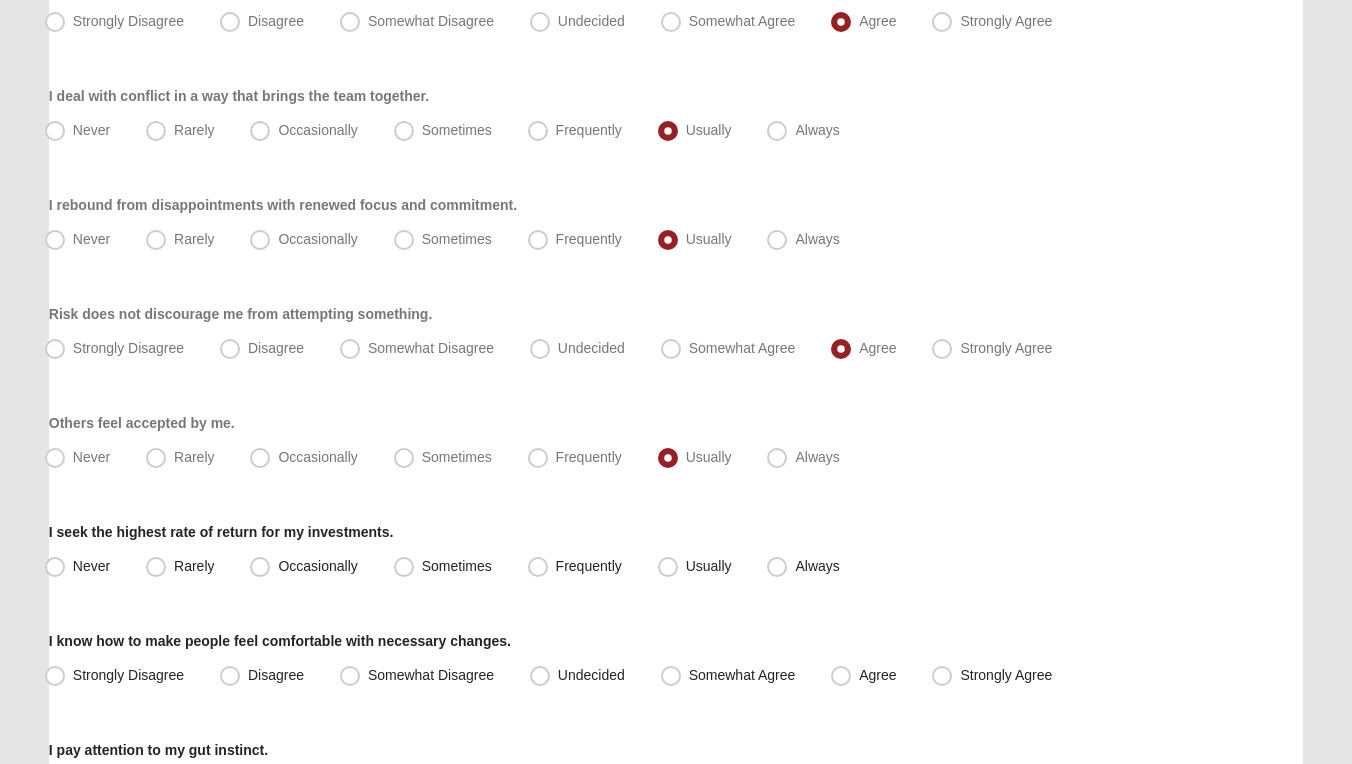 scroll, scrollTop: 956, scrollLeft: 0, axis: vertical 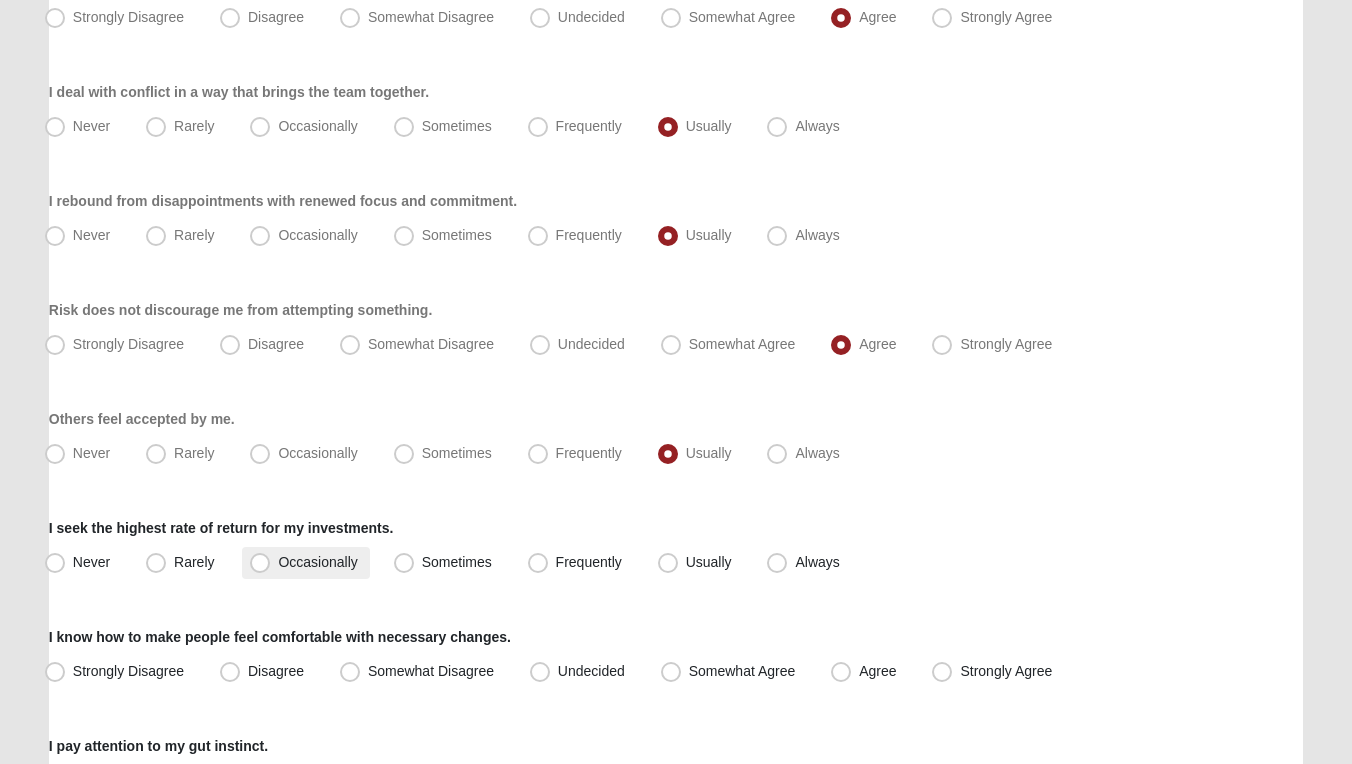 click on "Occasionally" at bounding box center (317, 562) 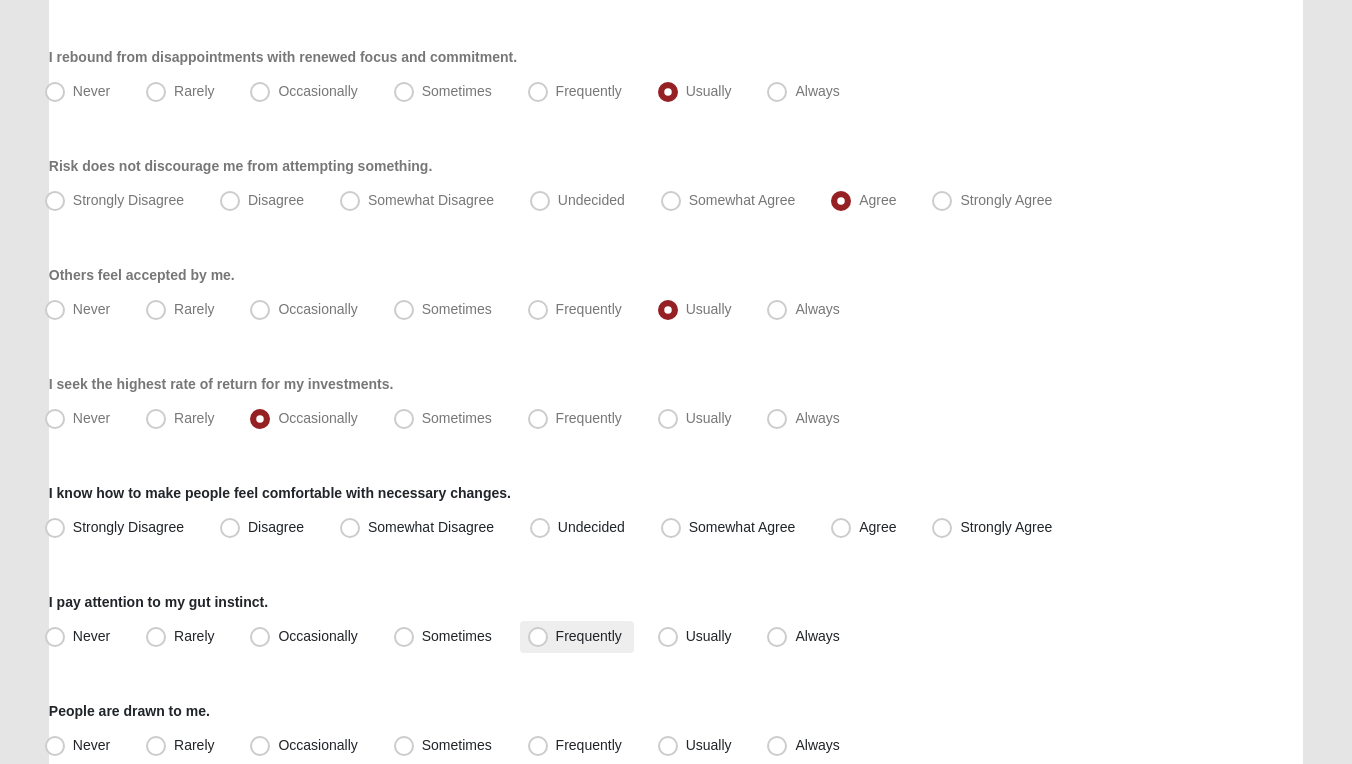scroll, scrollTop: 1129, scrollLeft: 0, axis: vertical 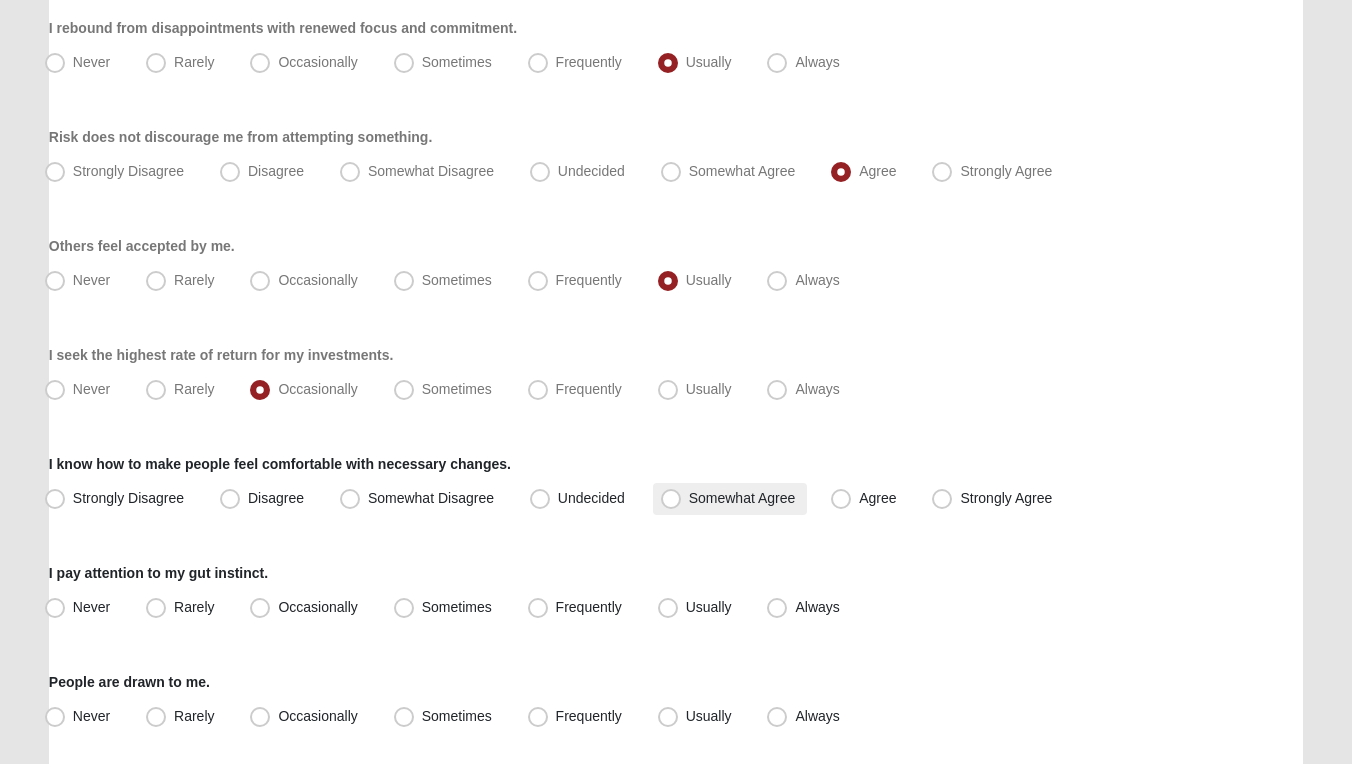 click on "Somewhat Agree" at bounding box center [742, 498] 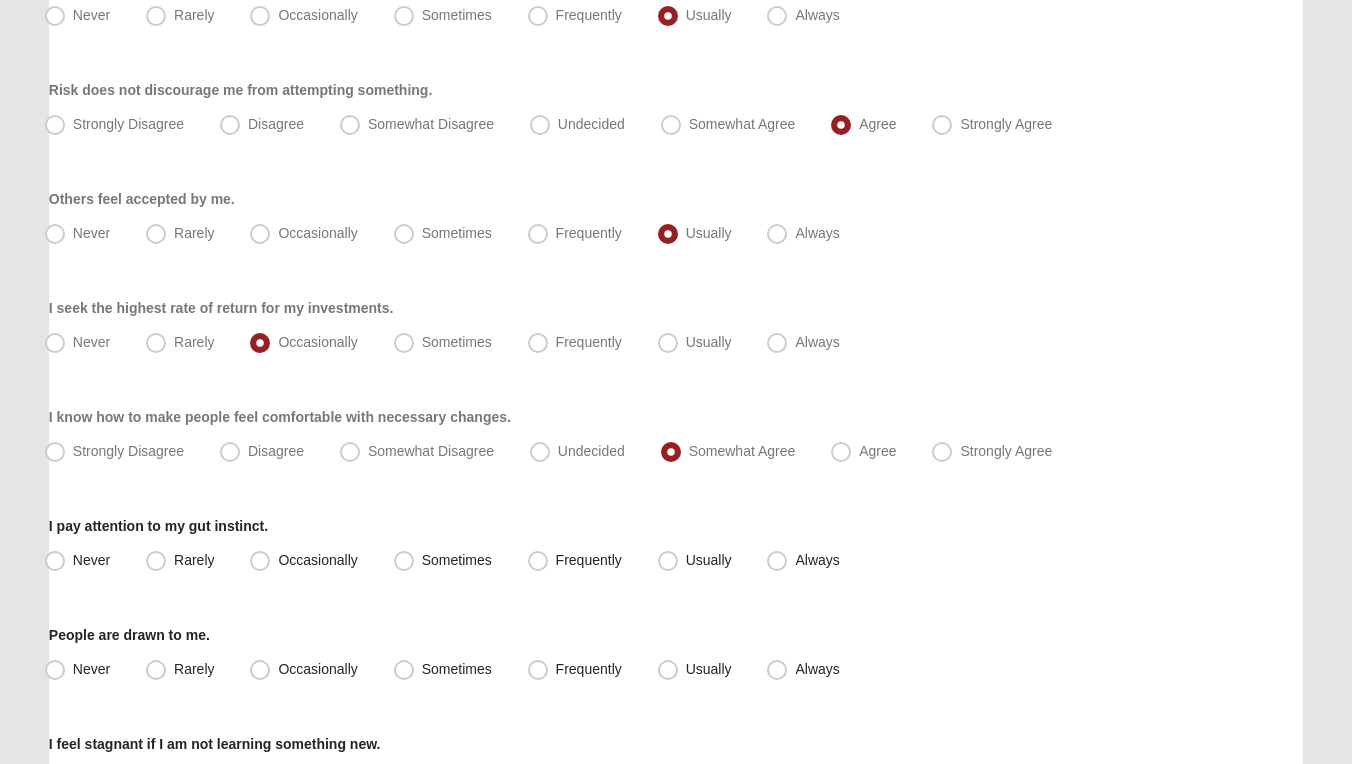 scroll, scrollTop: 1196, scrollLeft: 0, axis: vertical 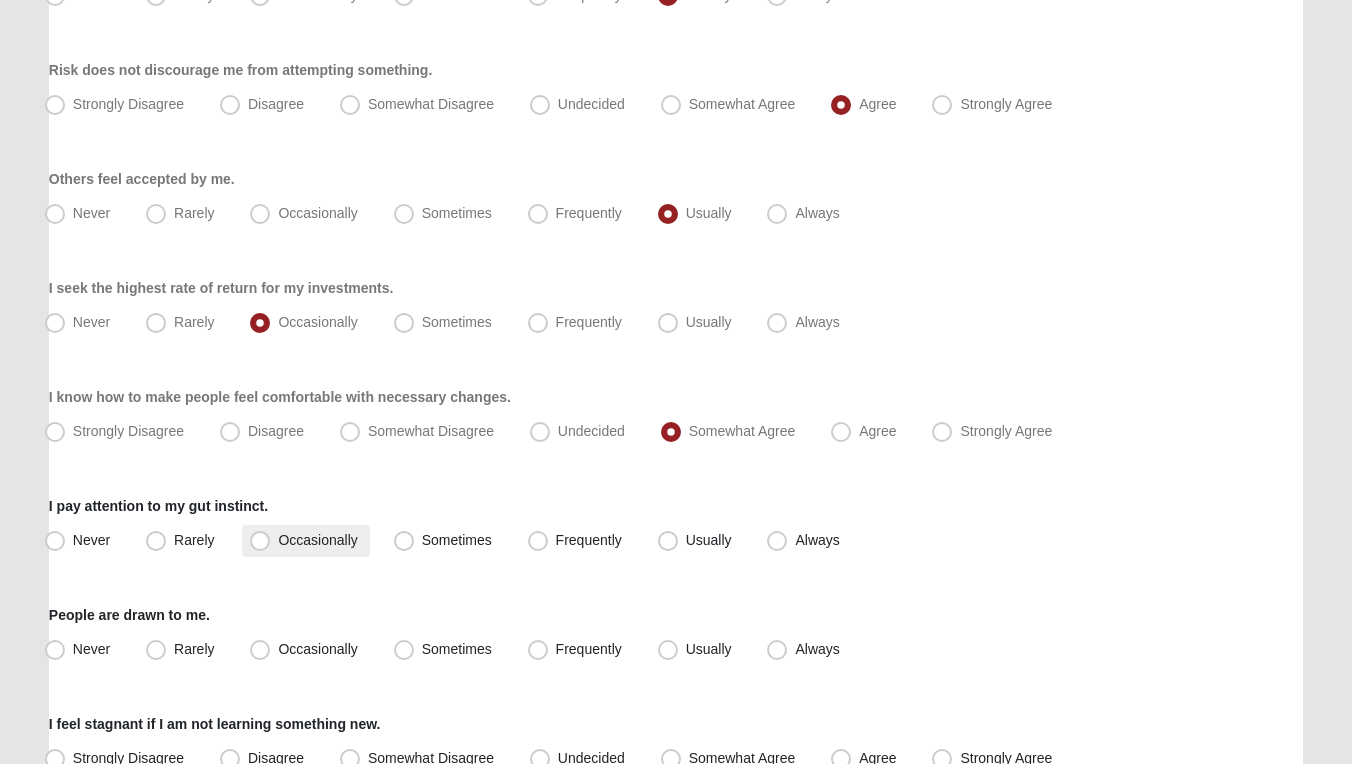 click on "Occasionally" at bounding box center (317, 540) 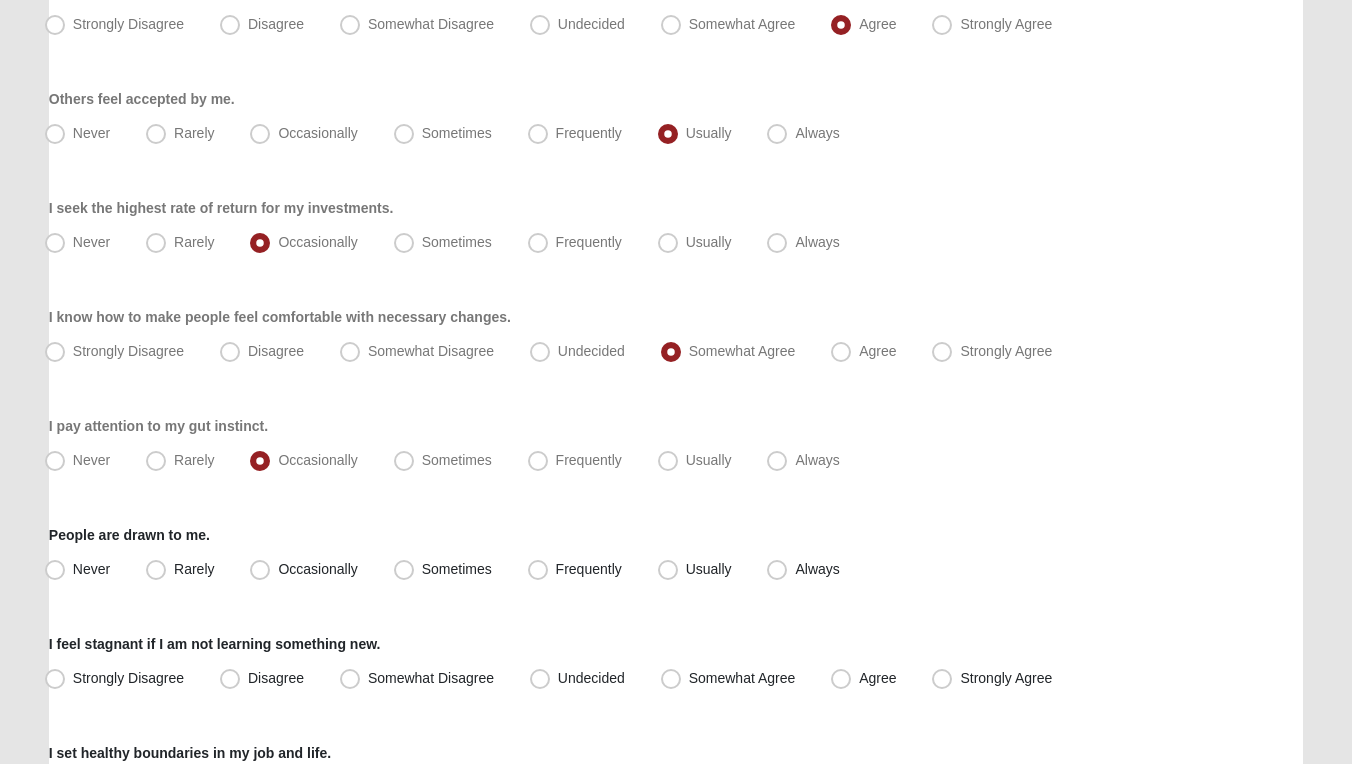 scroll, scrollTop: 1299, scrollLeft: 0, axis: vertical 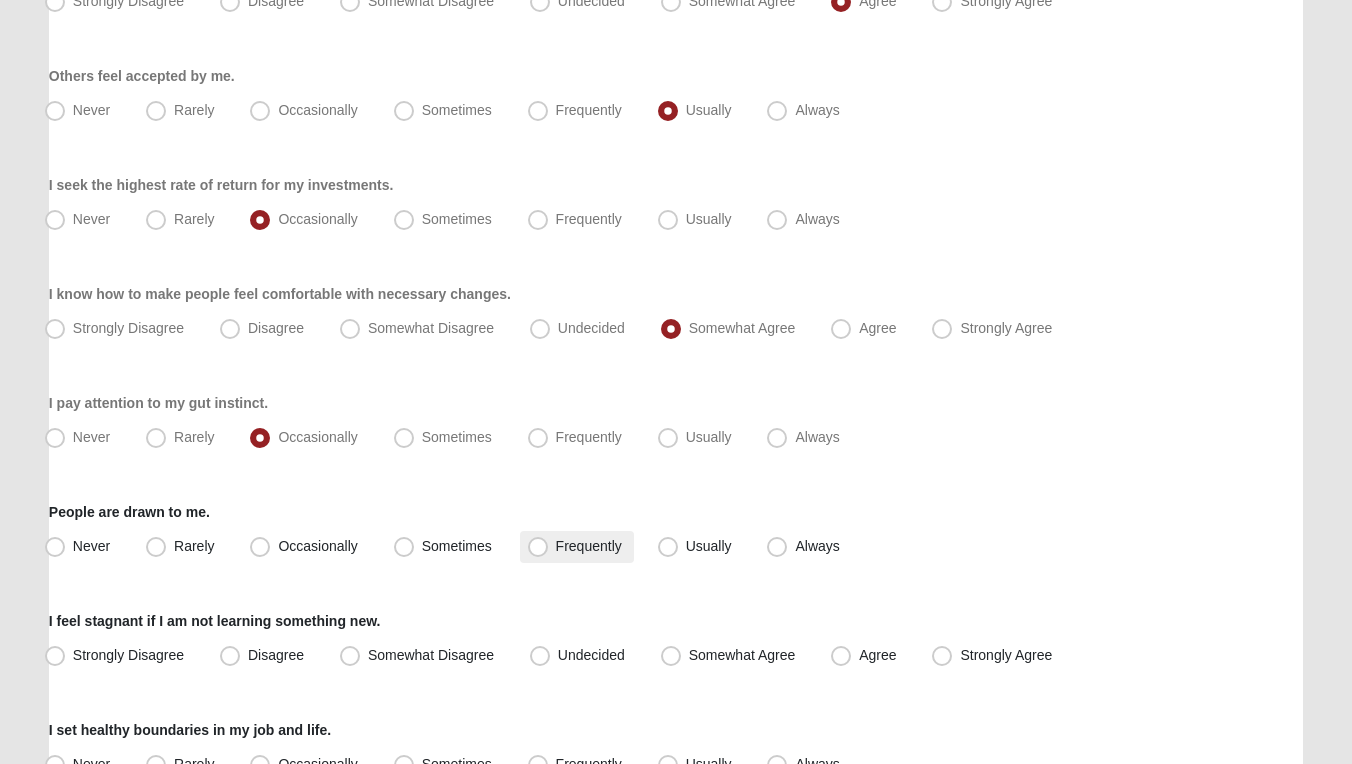 click on "Frequently" at bounding box center [589, 546] 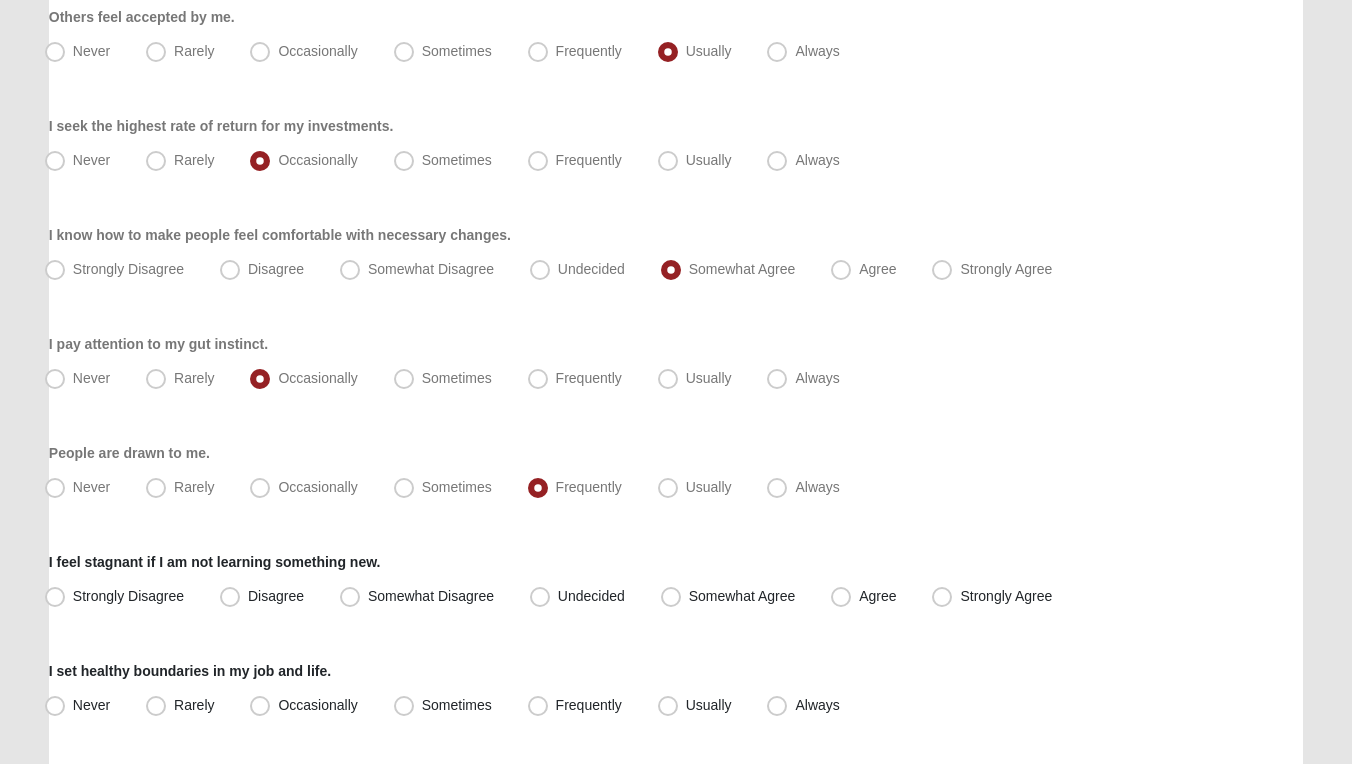 scroll, scrollTop: 1362, scrollLeft: 0, axis: vertical 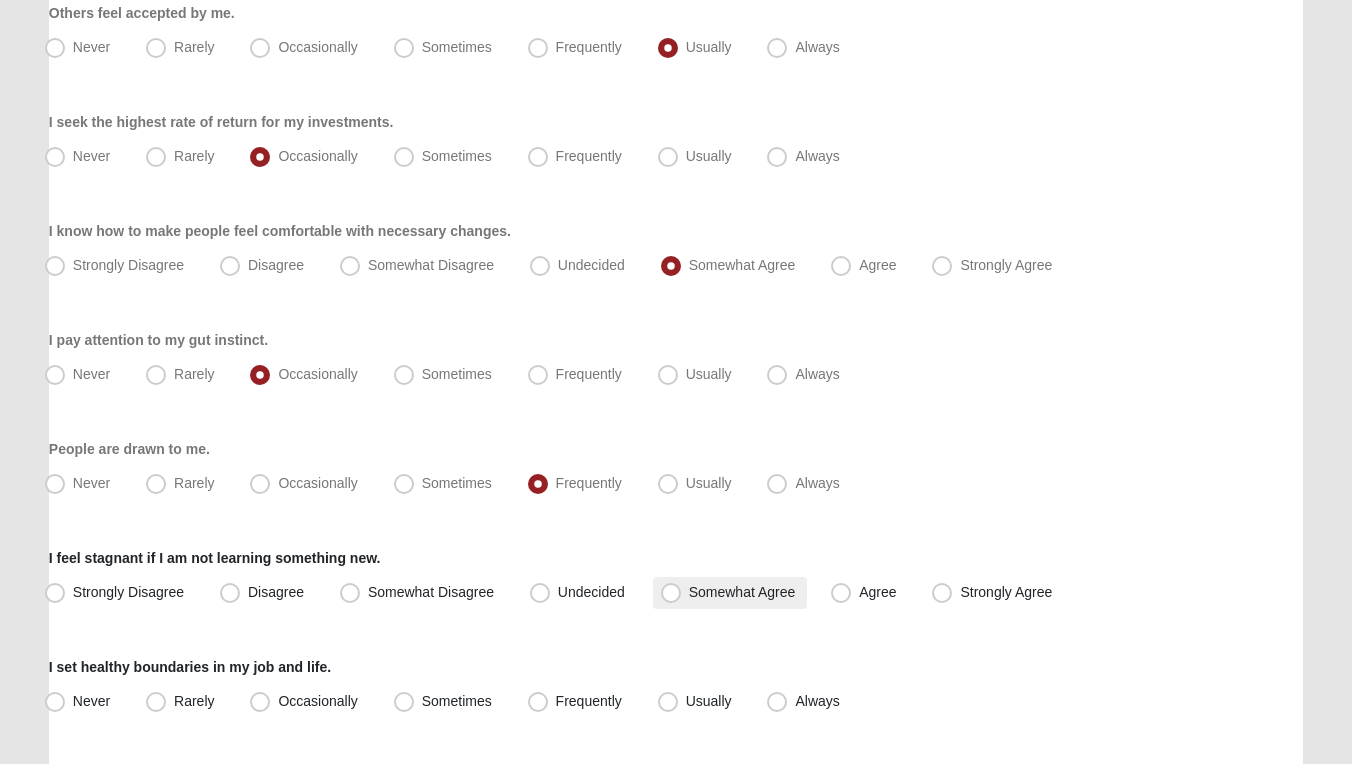 click on "Somewhat Agree" at bounding box center (742, 592) 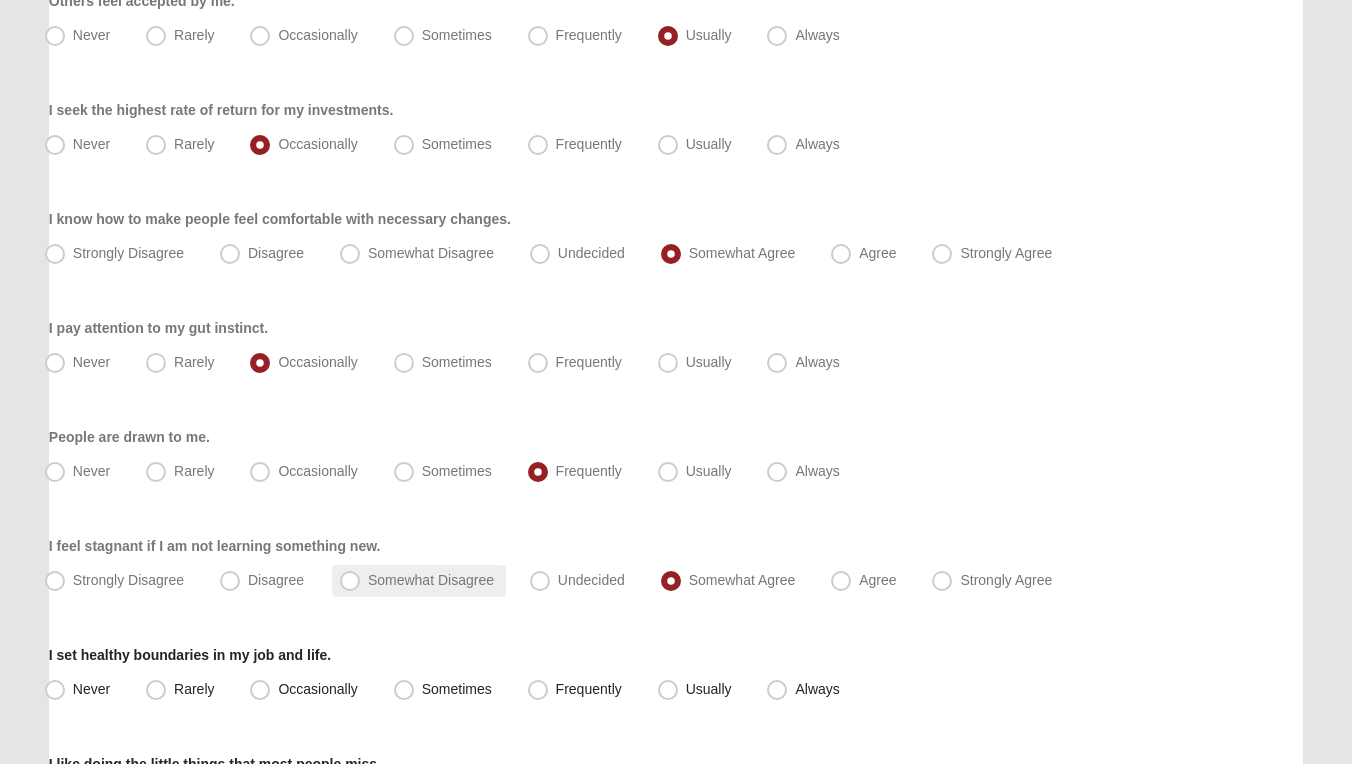 scroll, scrollTop: 1455, scrollLeft: 0, axis: vertical 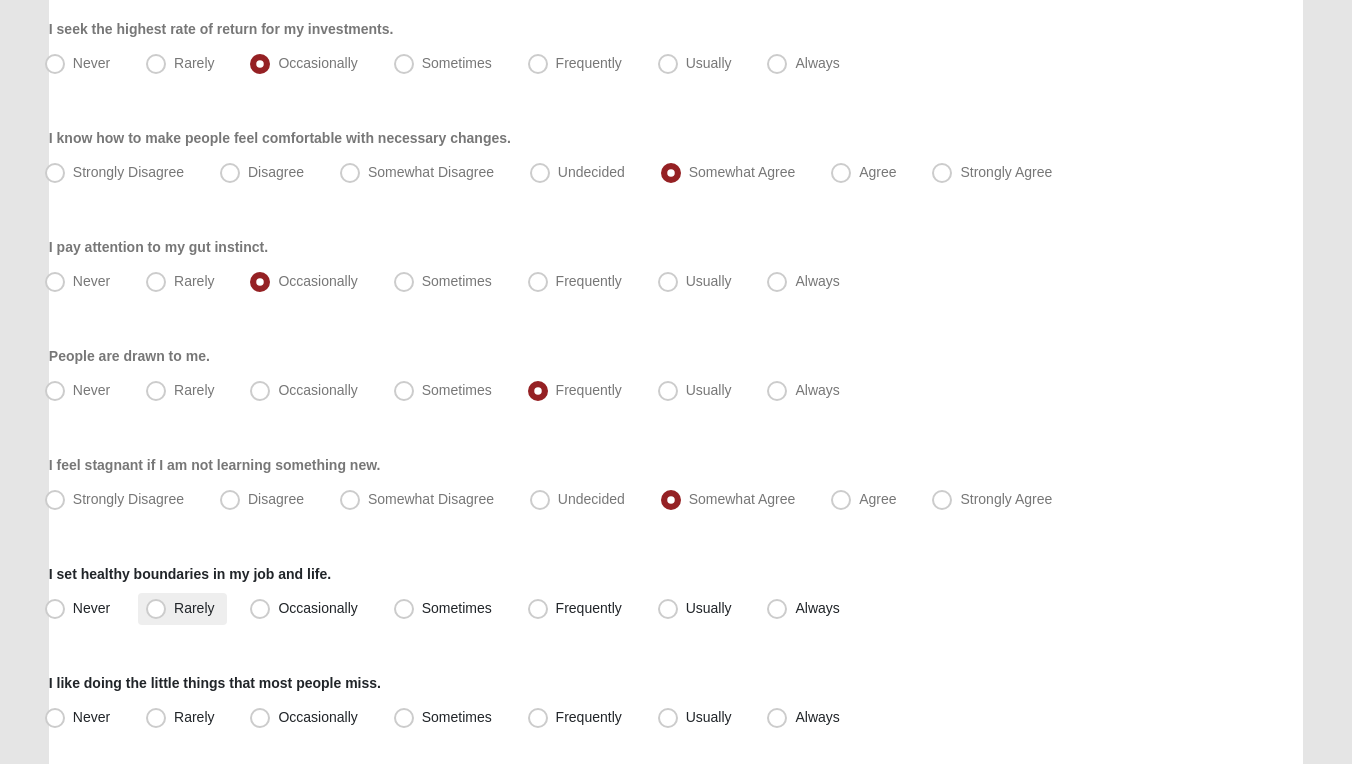 click on "Rarely" at bounding box center (194, 608) 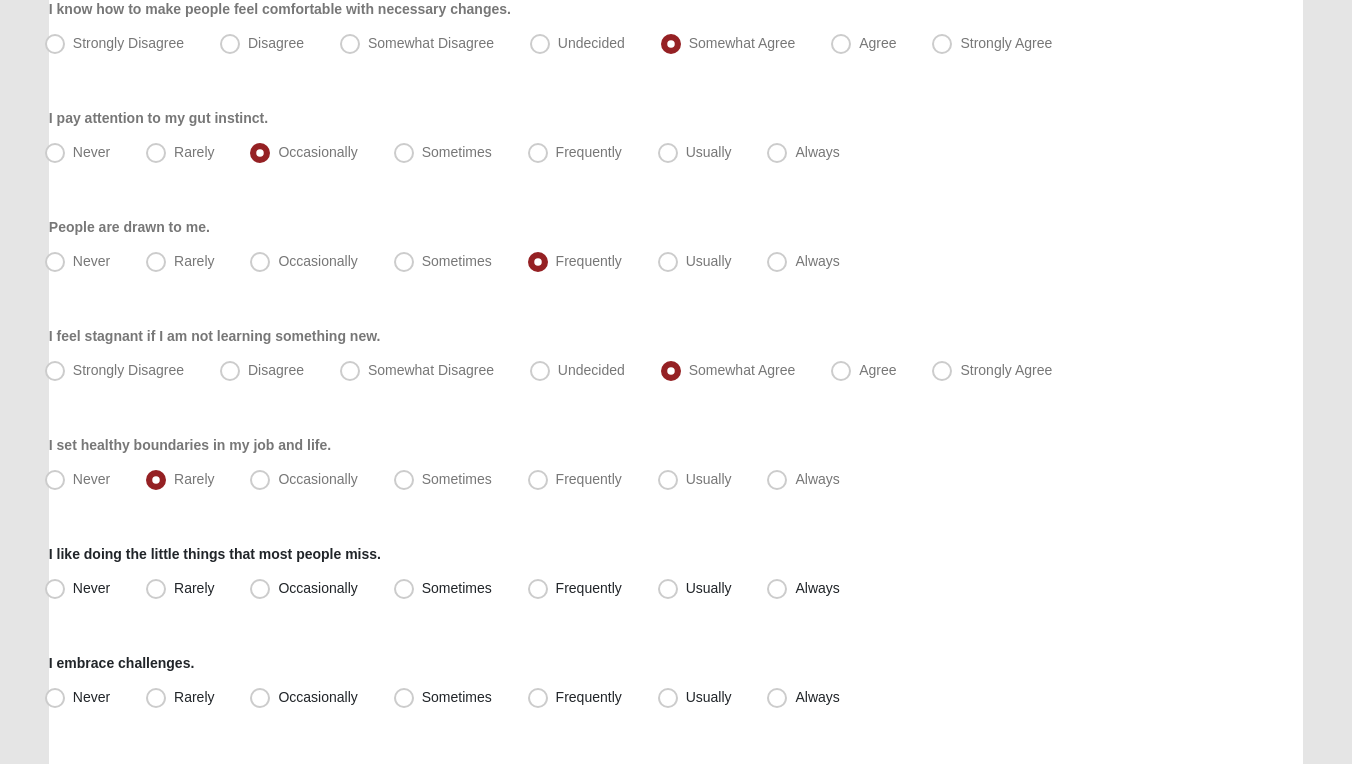 scroll, scrollTop: 1595, scrollLeft: 0, axis: vertical 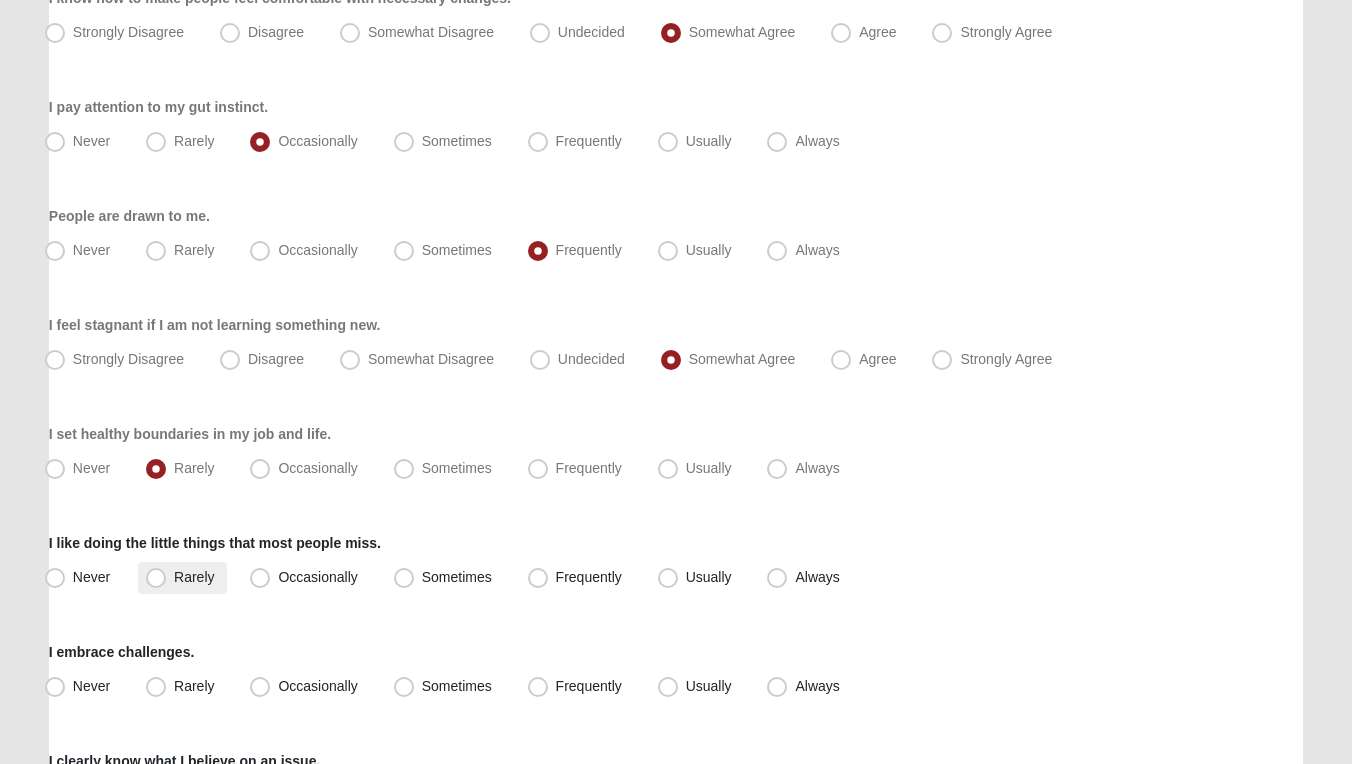 click on "Rarely" at bounding box center [194, 577] 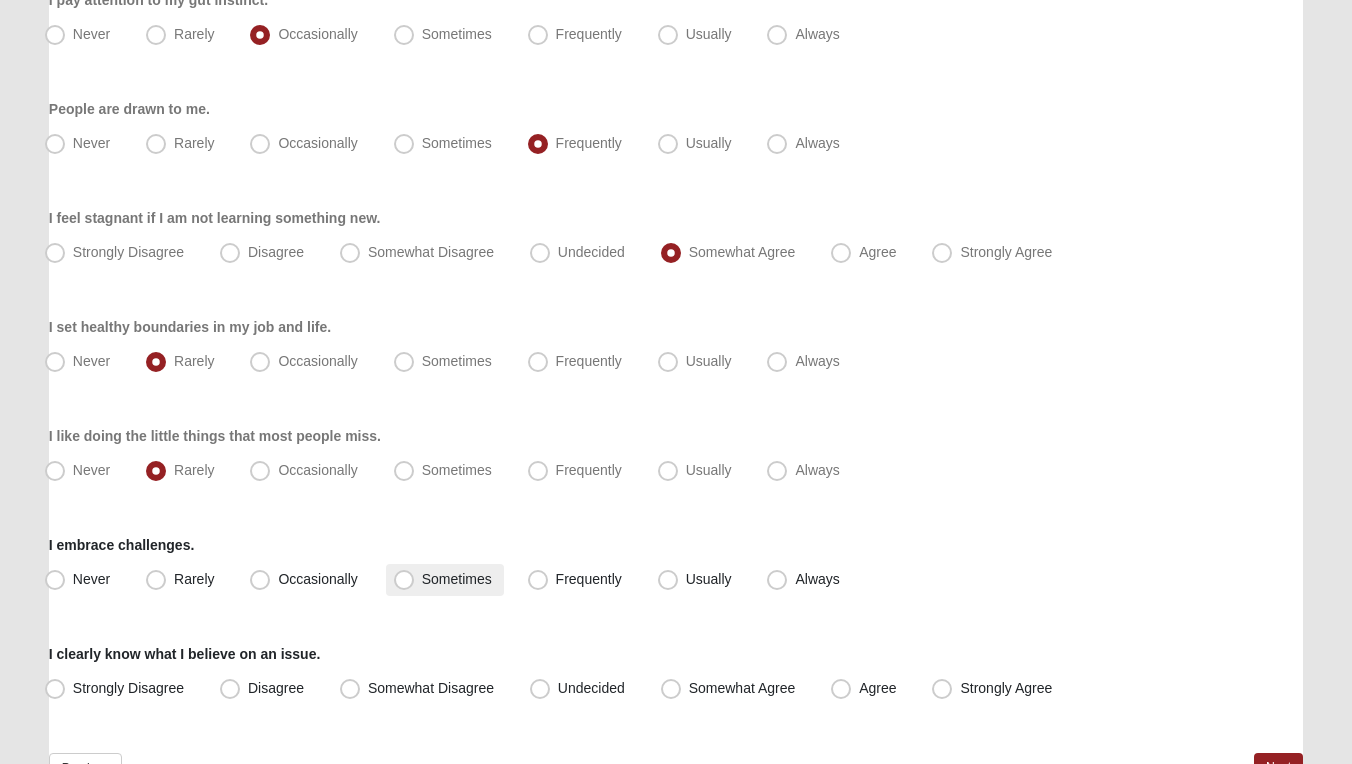 scroll, scrollTop: 1706, scrollLeft: 0, axis: vertical 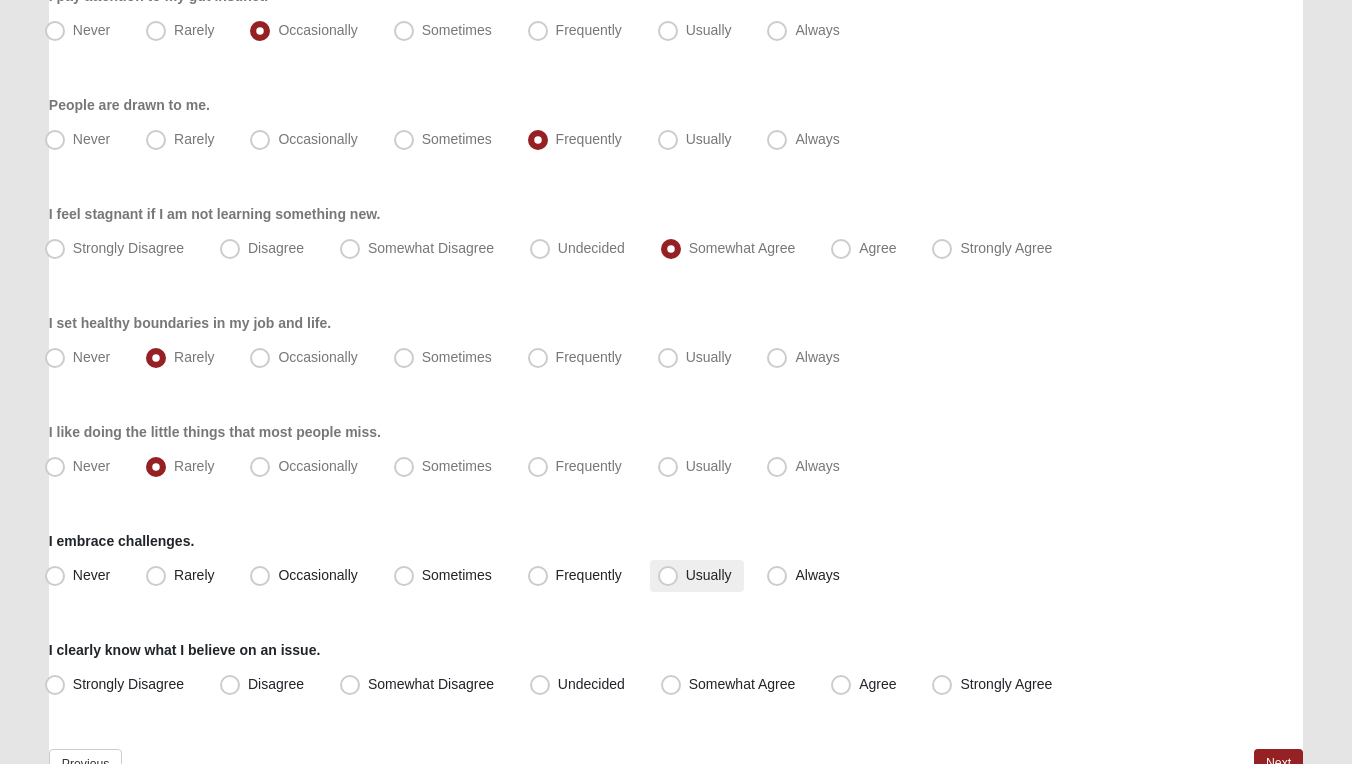 click on "Usually" at bounding box center [709, 575] 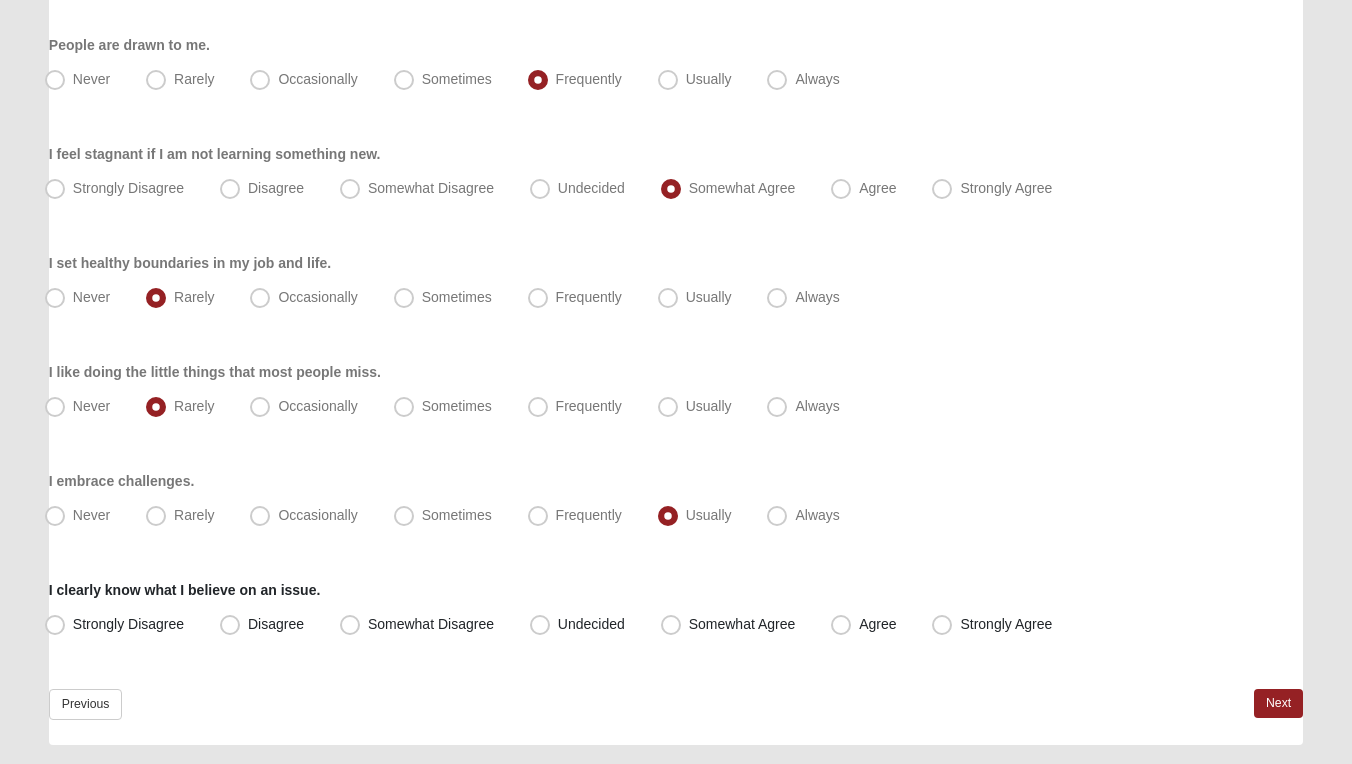 scroll, scrollTop: 1770, scrollLeft: 0, axis: vertical 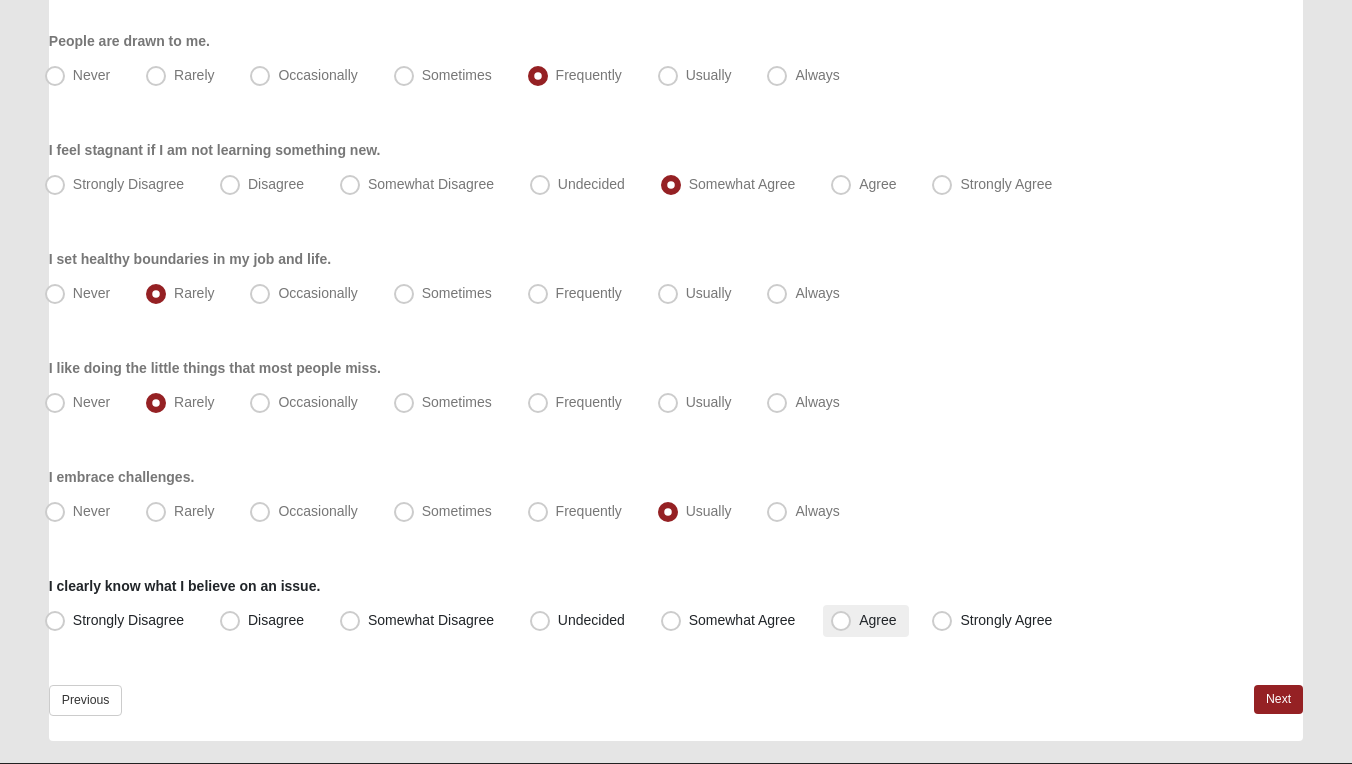 click on "Agree" at bounding box center (877, 620) 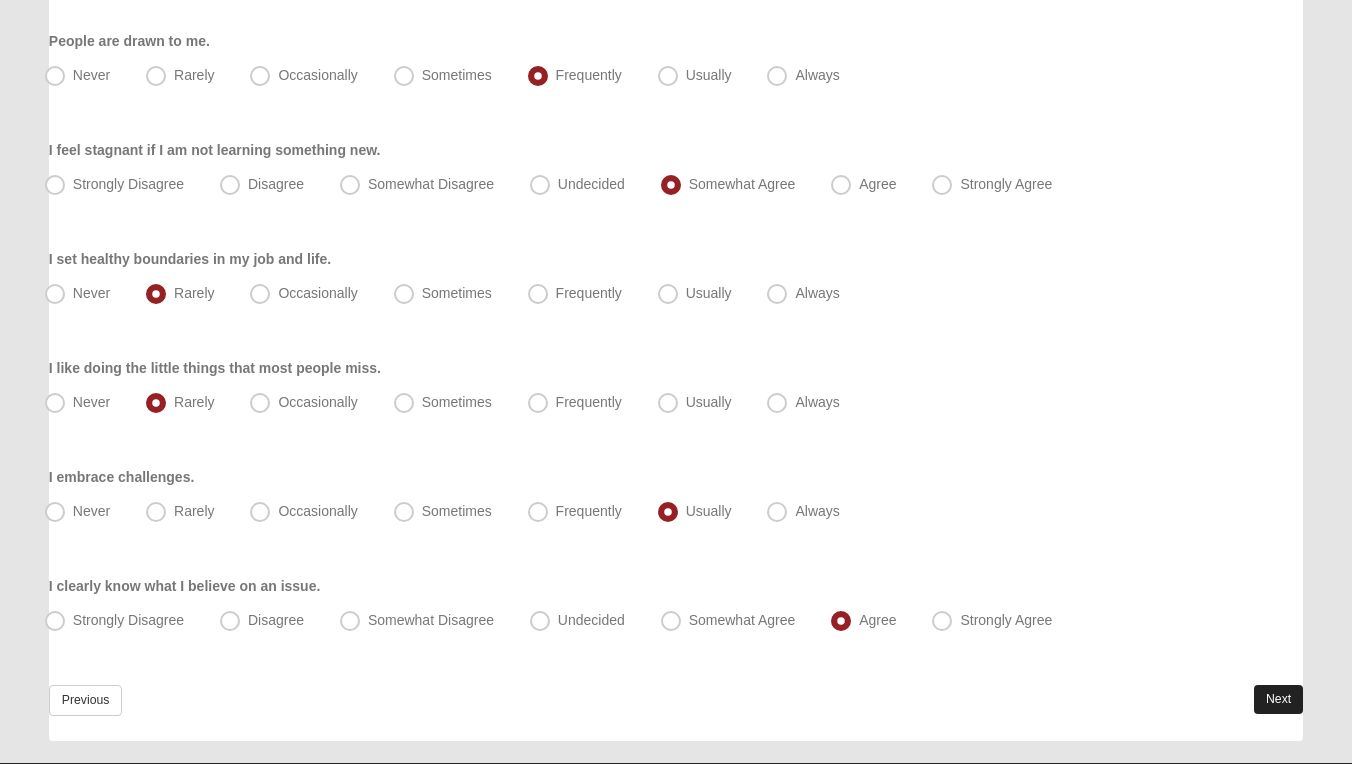 click on "Next" at bounding box center [1278, 699] 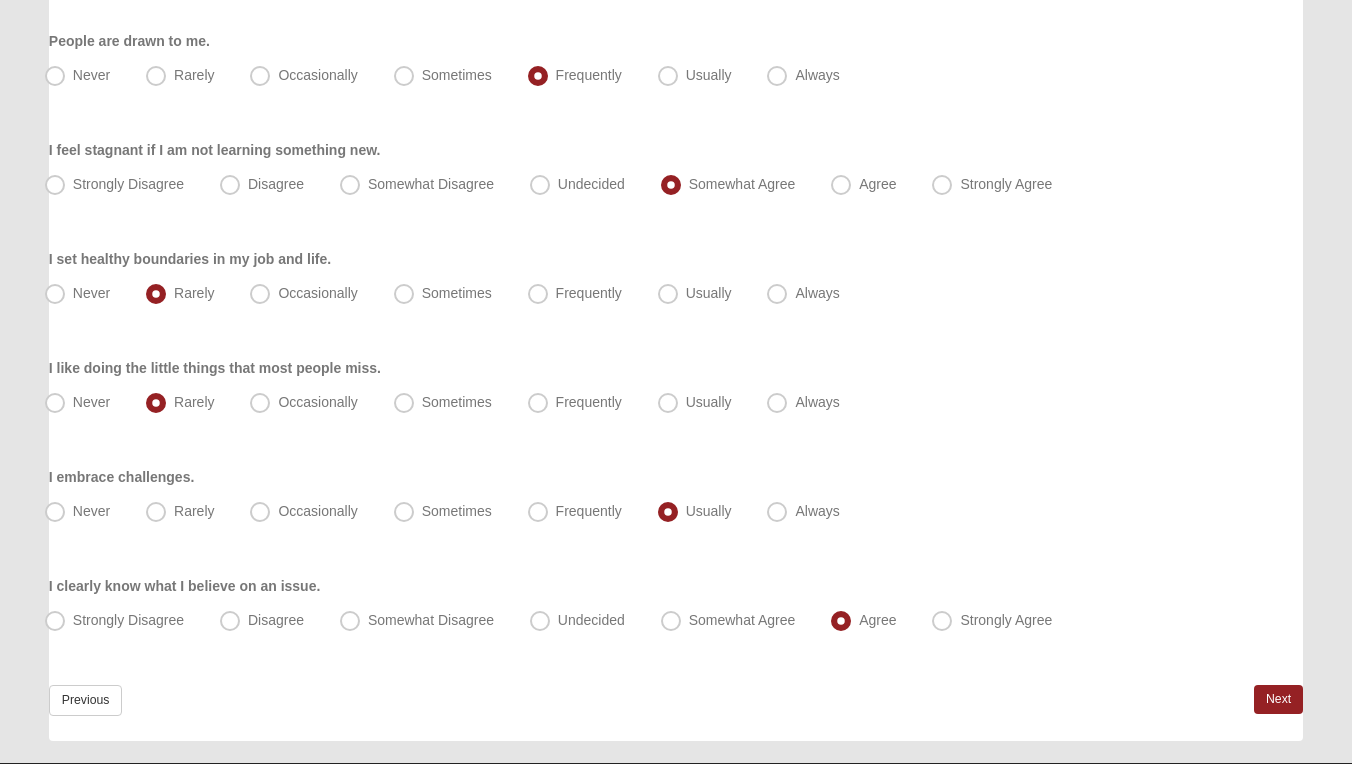 scroll, scrollTop: 0, scrollLeft: 0, axis: both 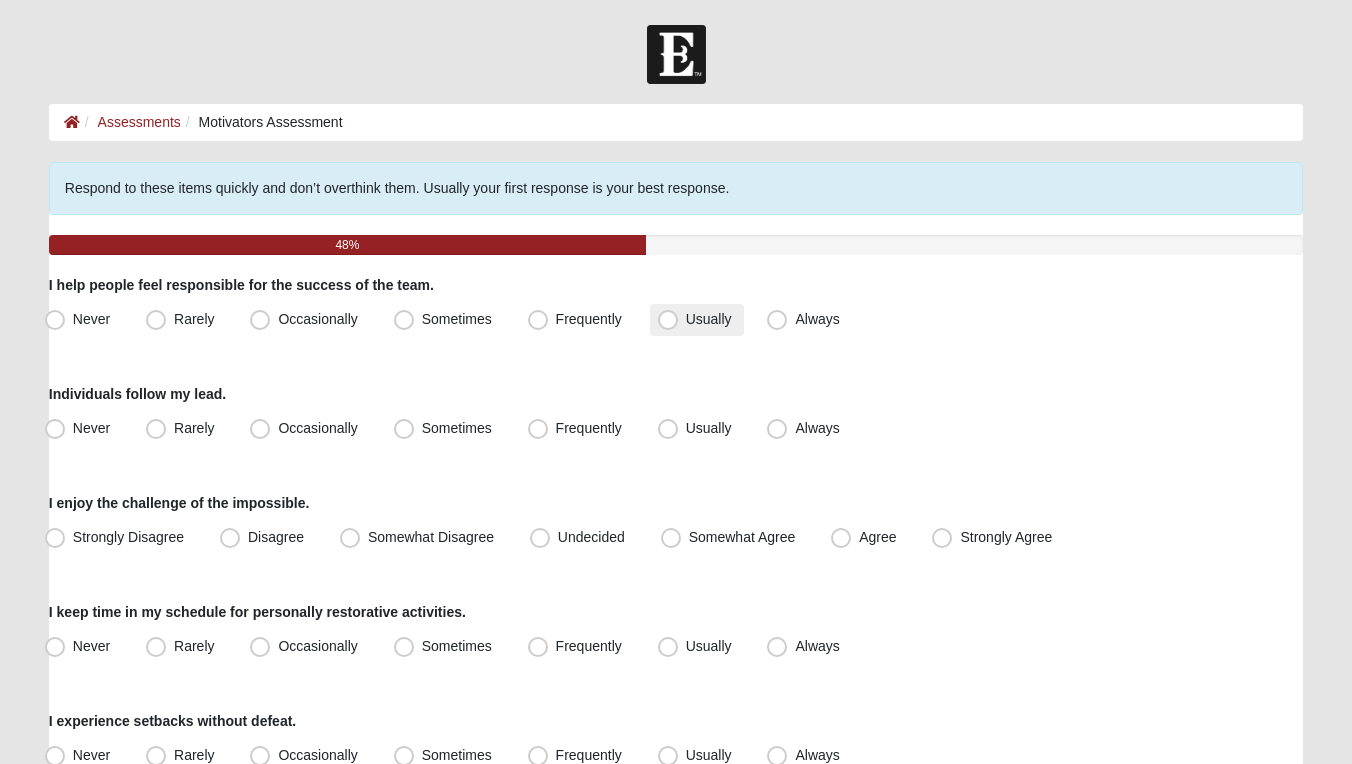 click on "Usually" at bounding box center [709, 319] 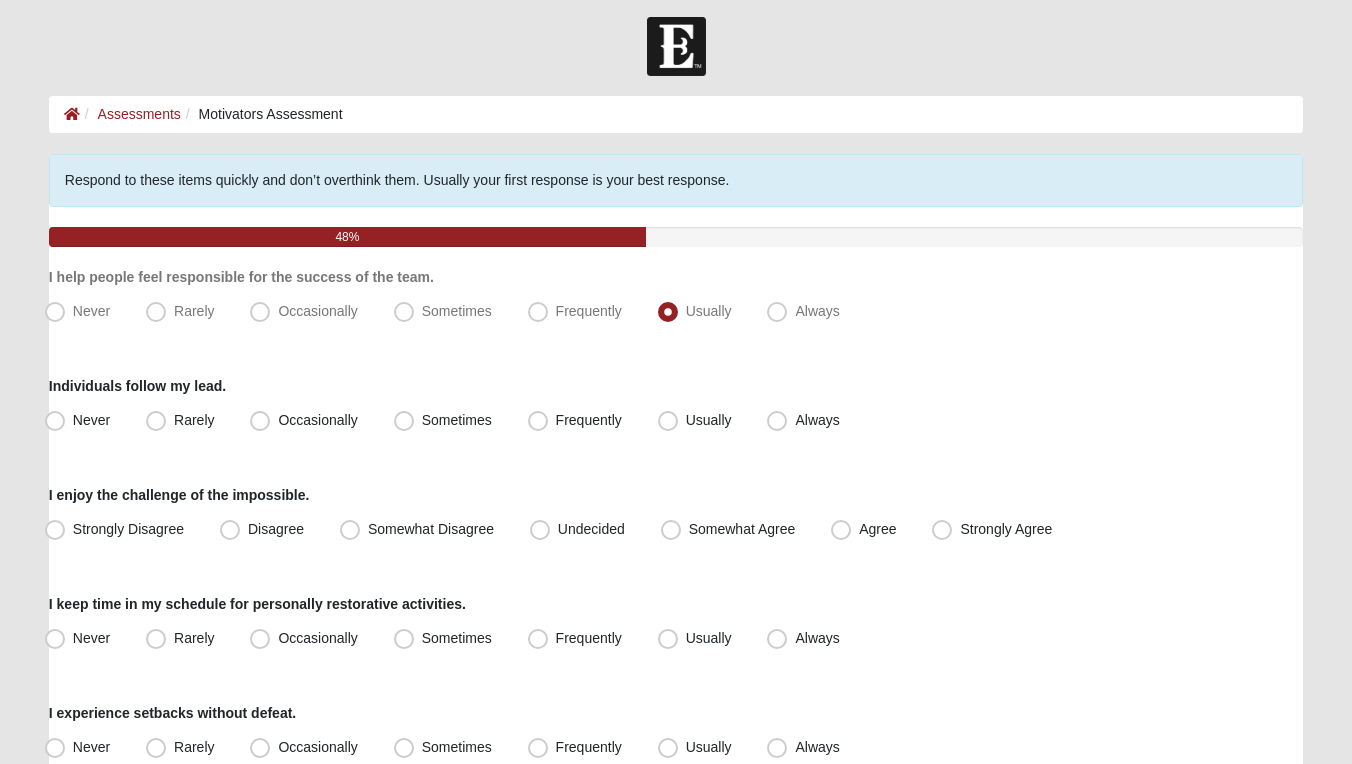 scroll, scrollTop: 12, scrollLeft: 0, axis: vertical 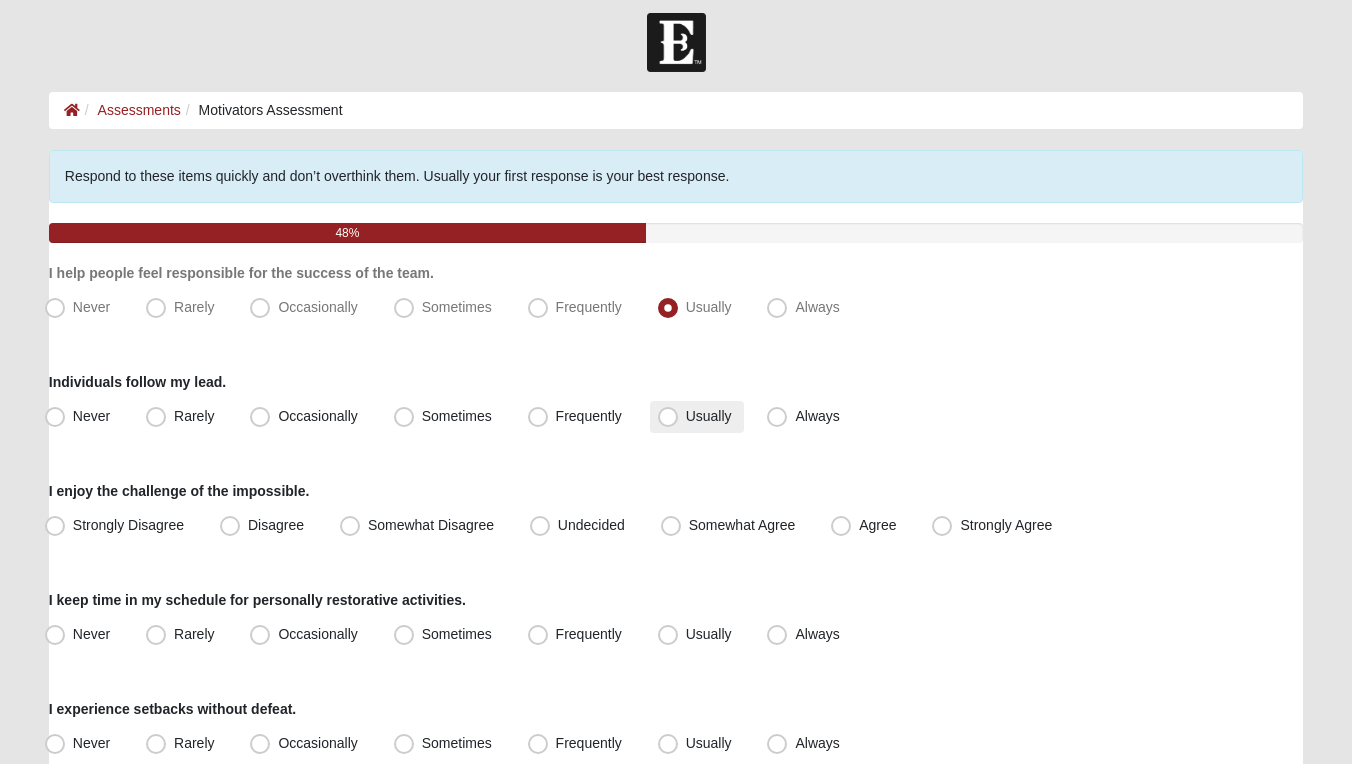 click on "Usually" at bounding box center (709, 416) 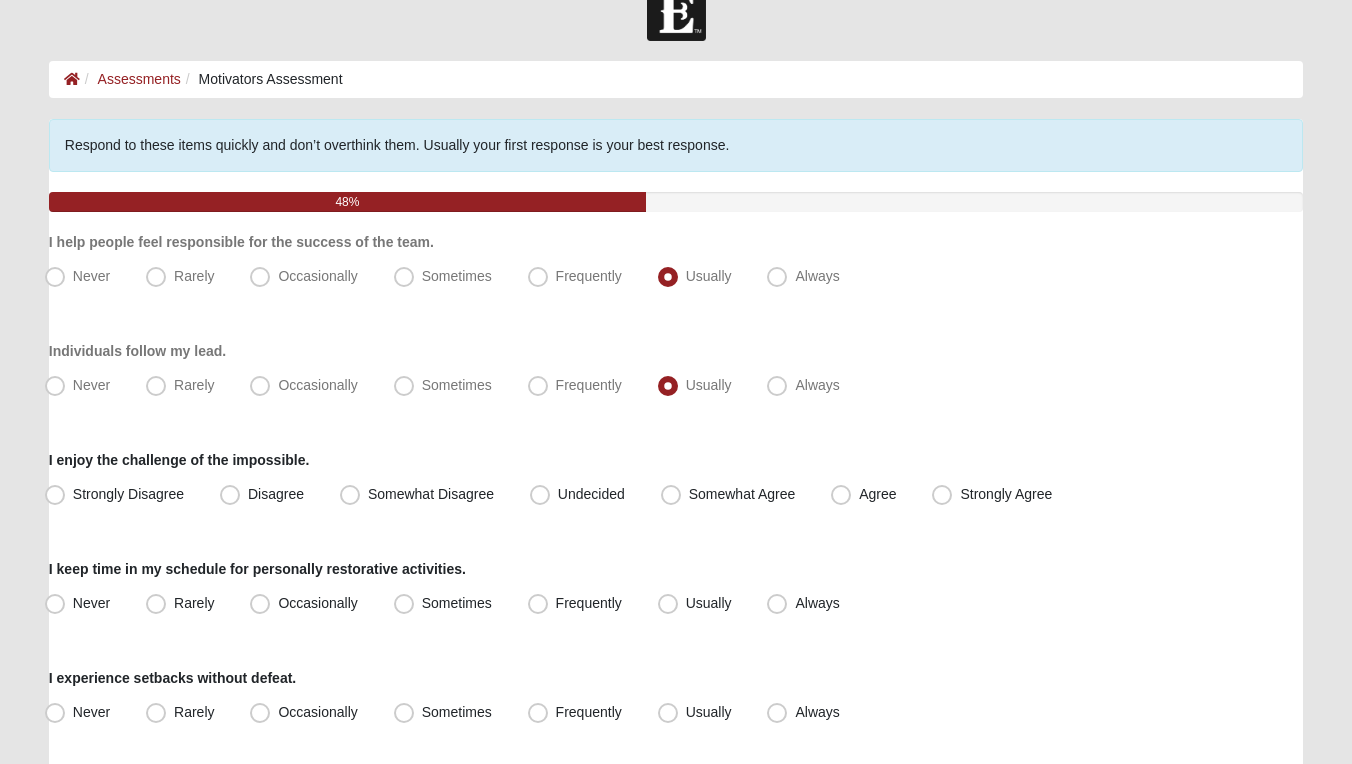 scroll, scrollTop: 137, scrollLeft: 0, axis: vertical 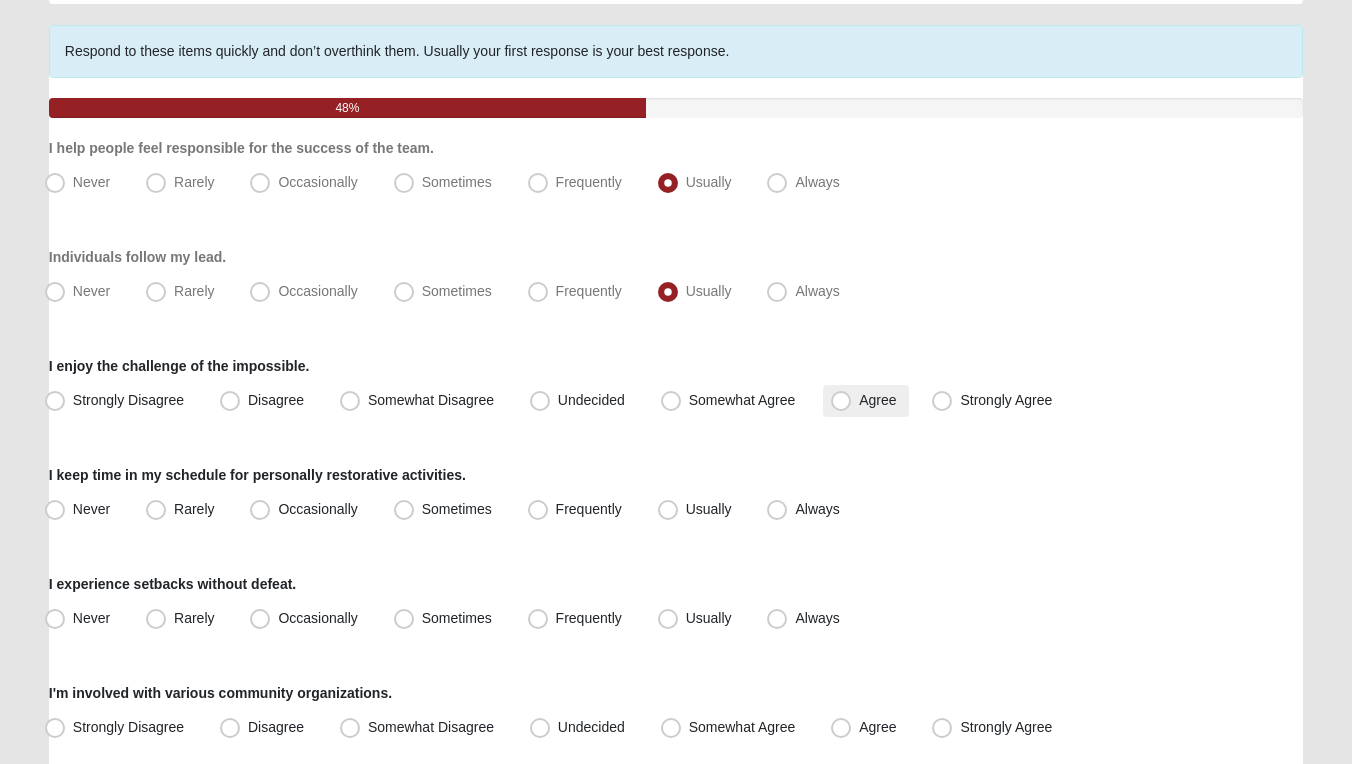 click on "Agree" at bounding box center (877, 400) 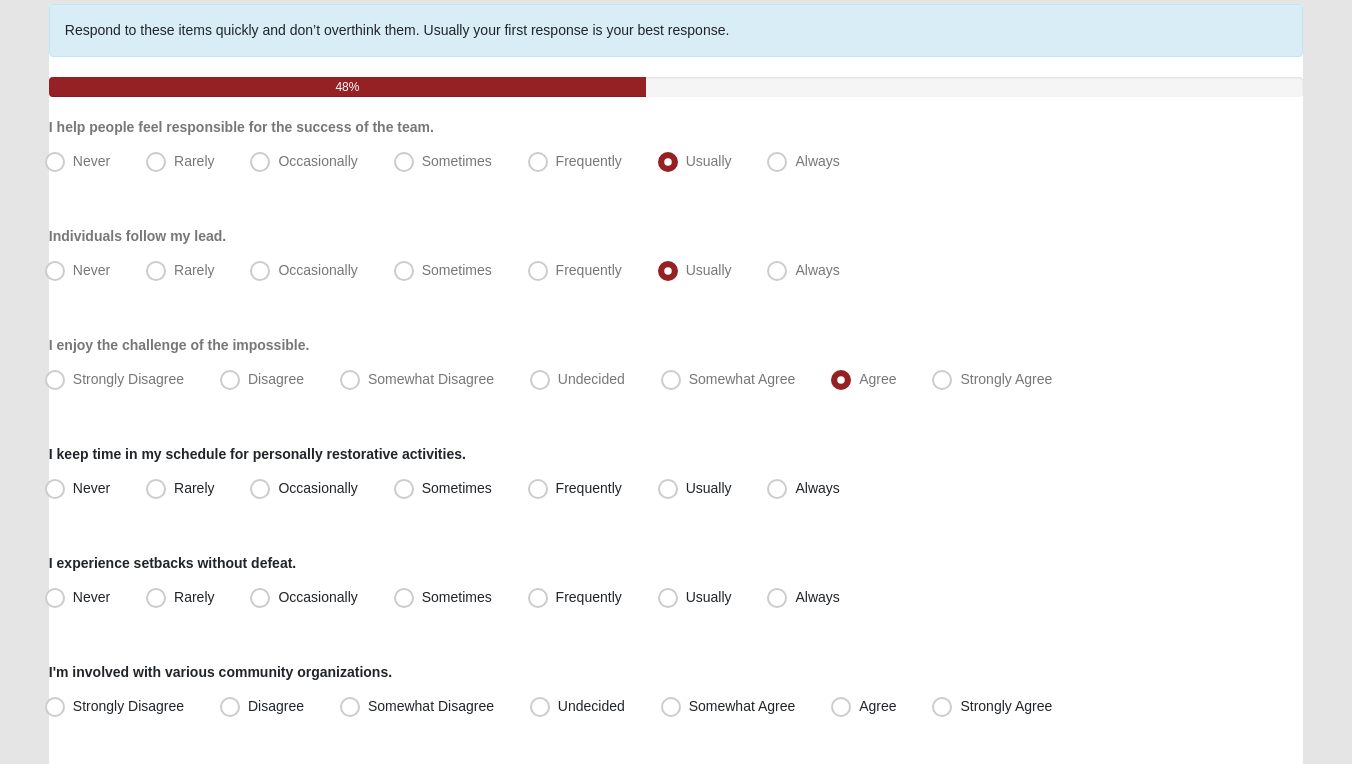 scroll, scrollTop: 162, scrollLeft: 0, axis: vertical 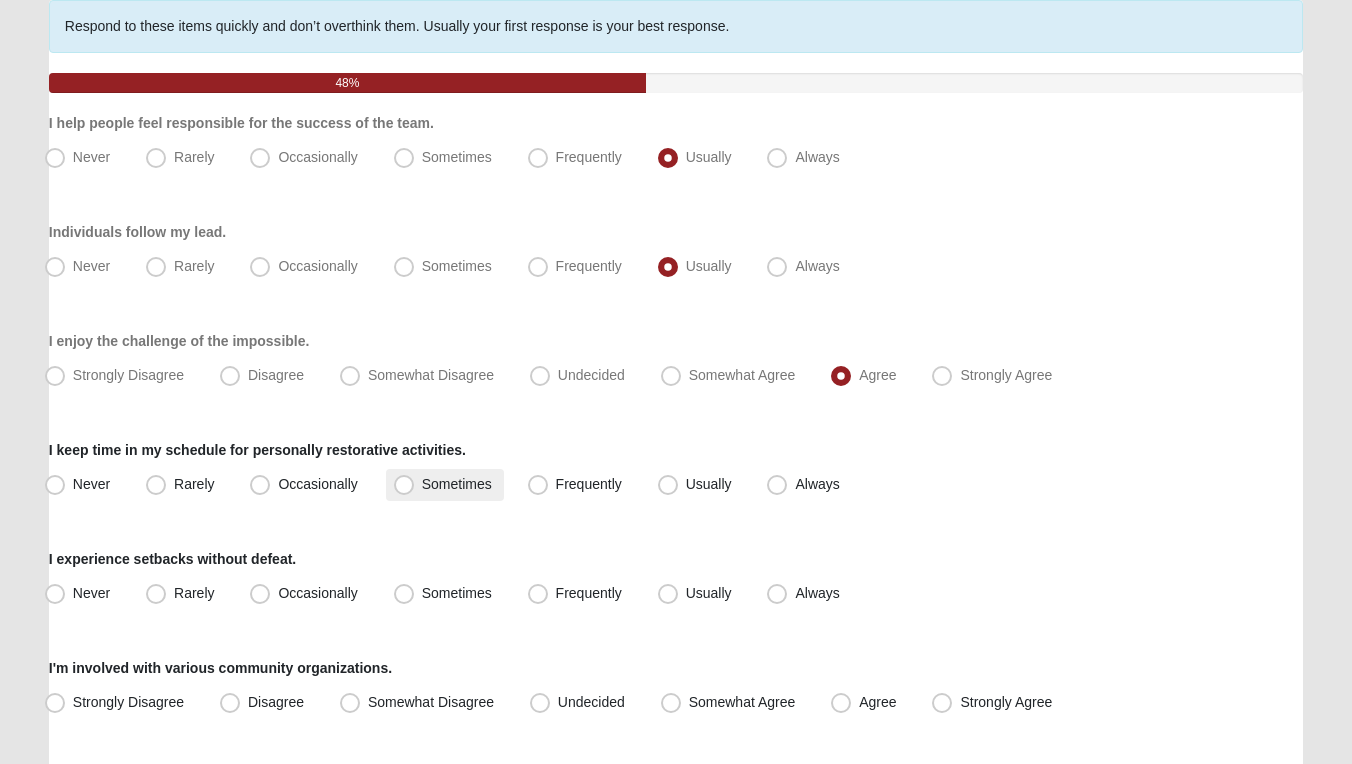 click on "Sometimes" at bounding box center (457, 484) 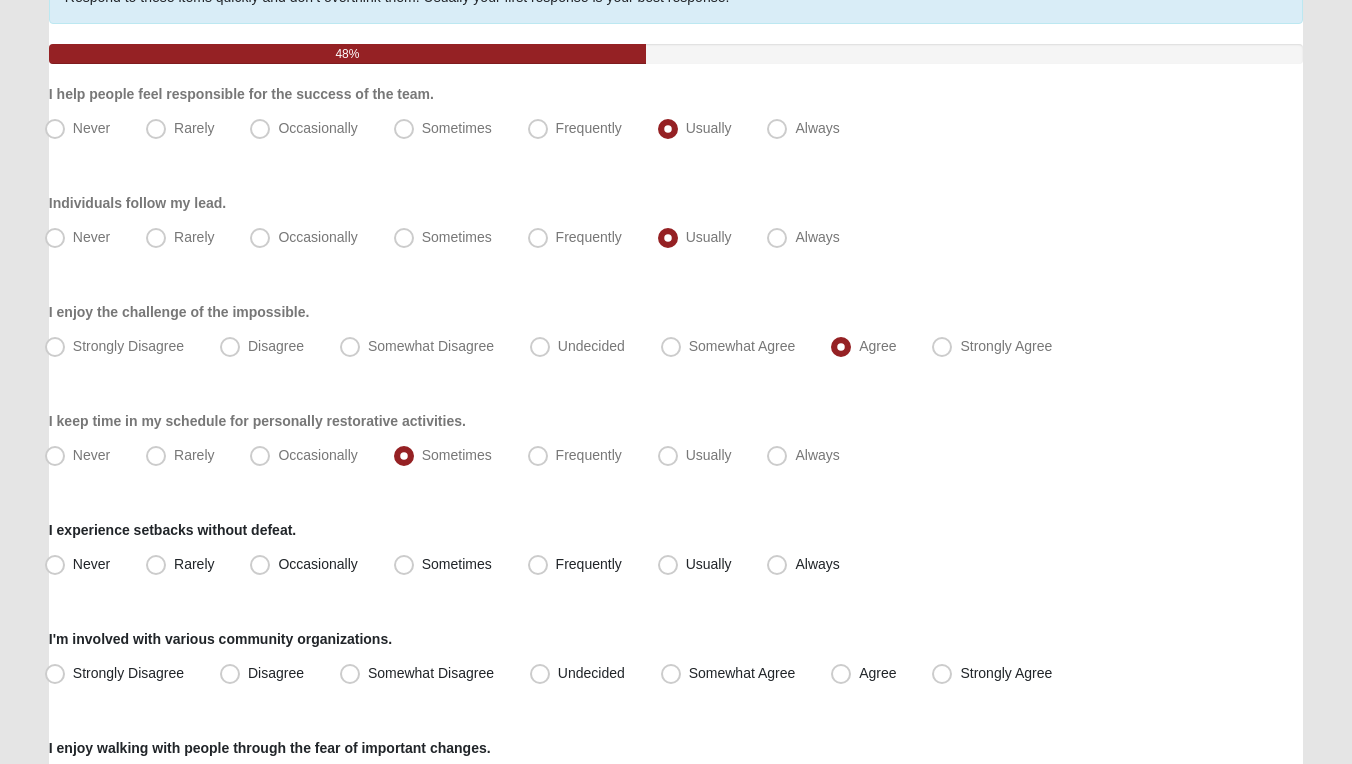 scroll, scrollTop: 202, scrollLeft: 0, axis: vertical 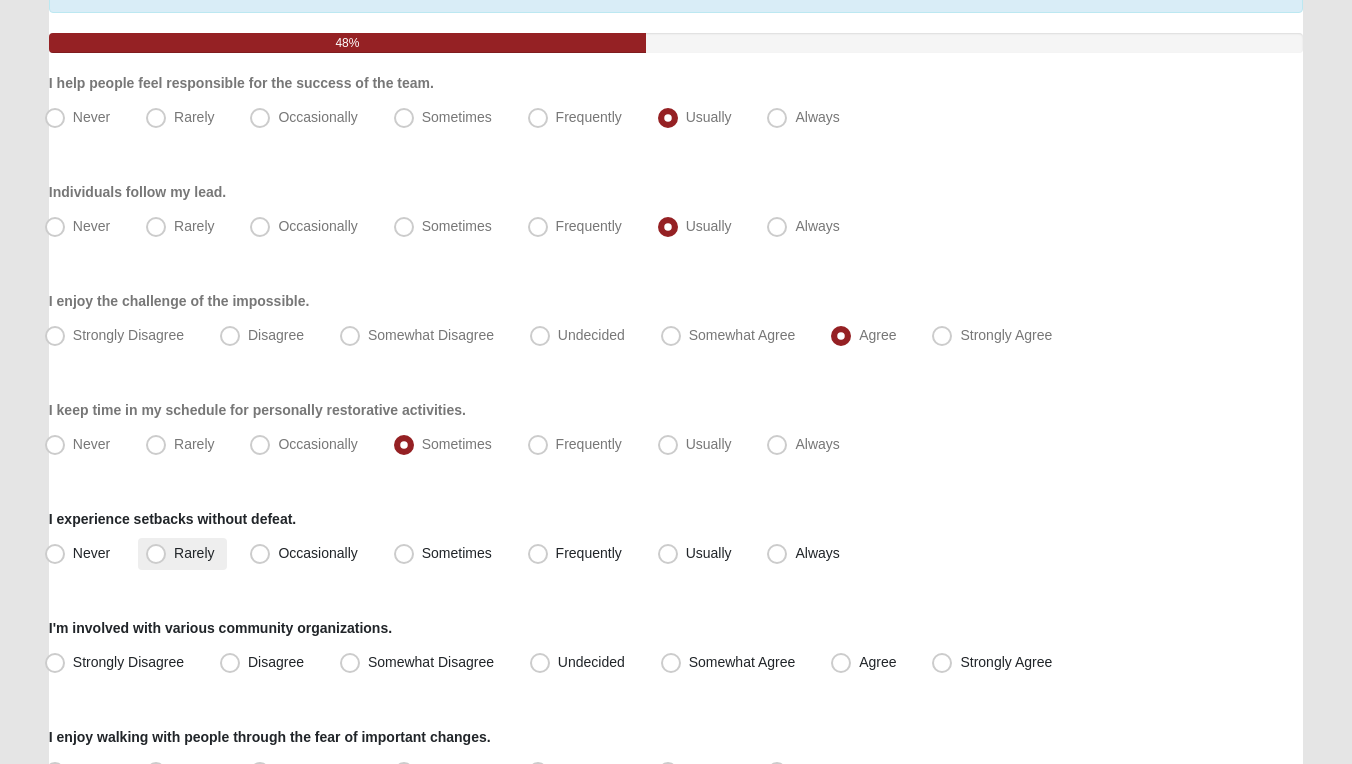 click on "Rarely" at bounding box center [194, 553] 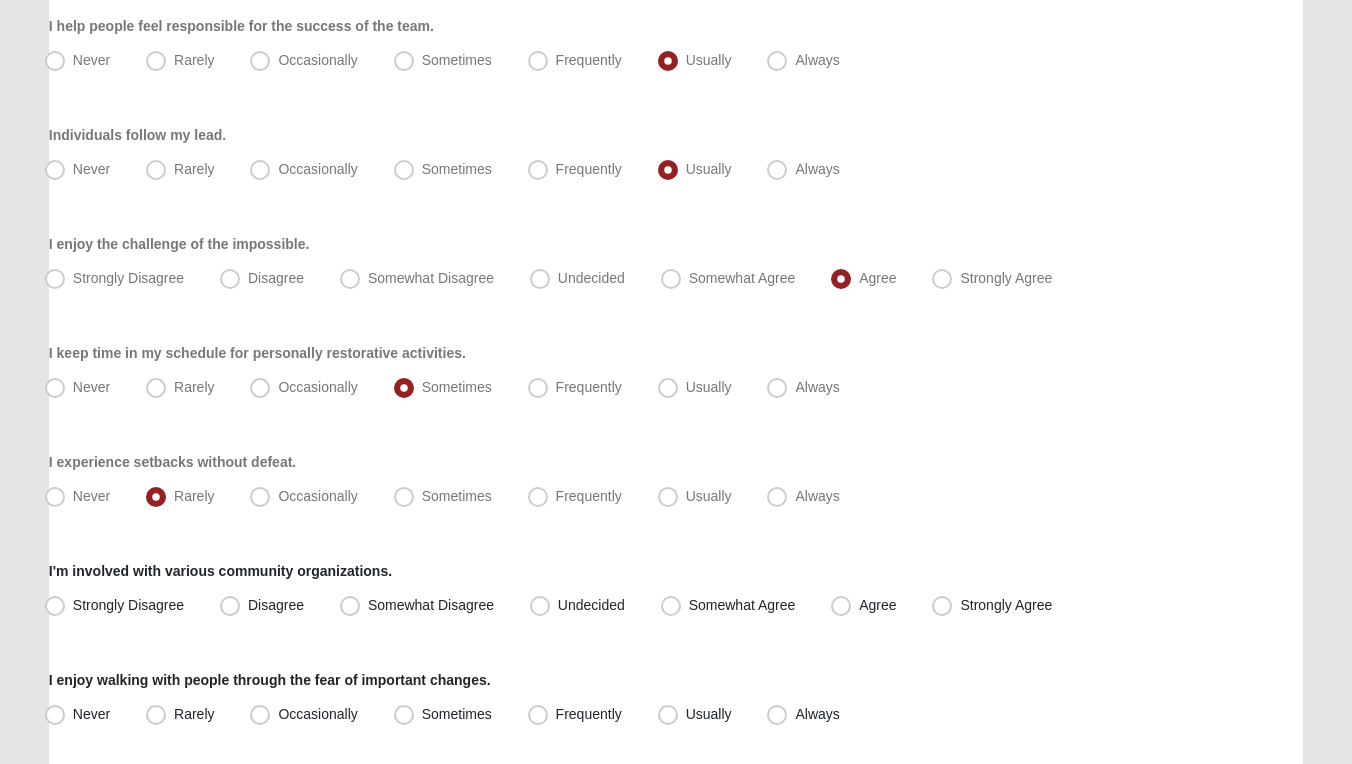 scroll, scrollTop: 271, scrollLeft: 0, axis: vertical 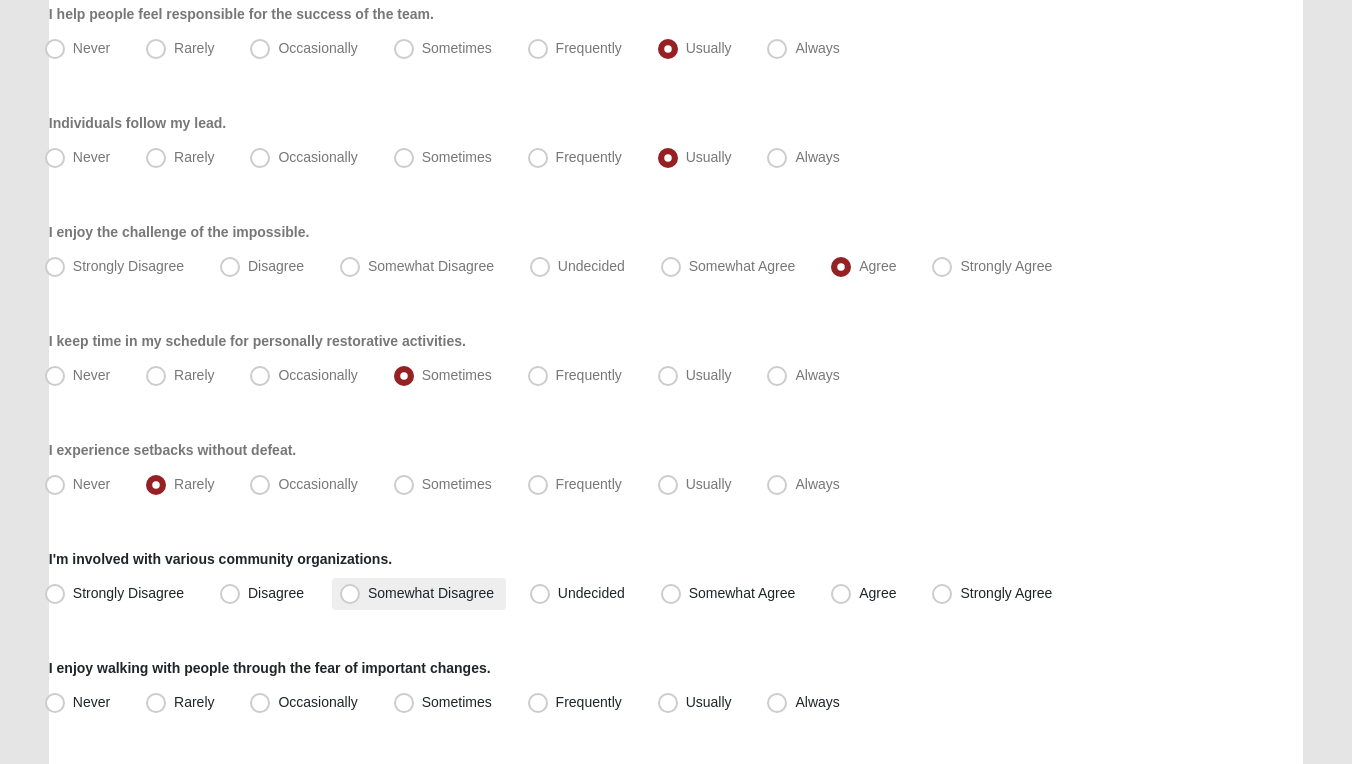 click on "Somewhat Disagree" at bounding box center [431, 593] 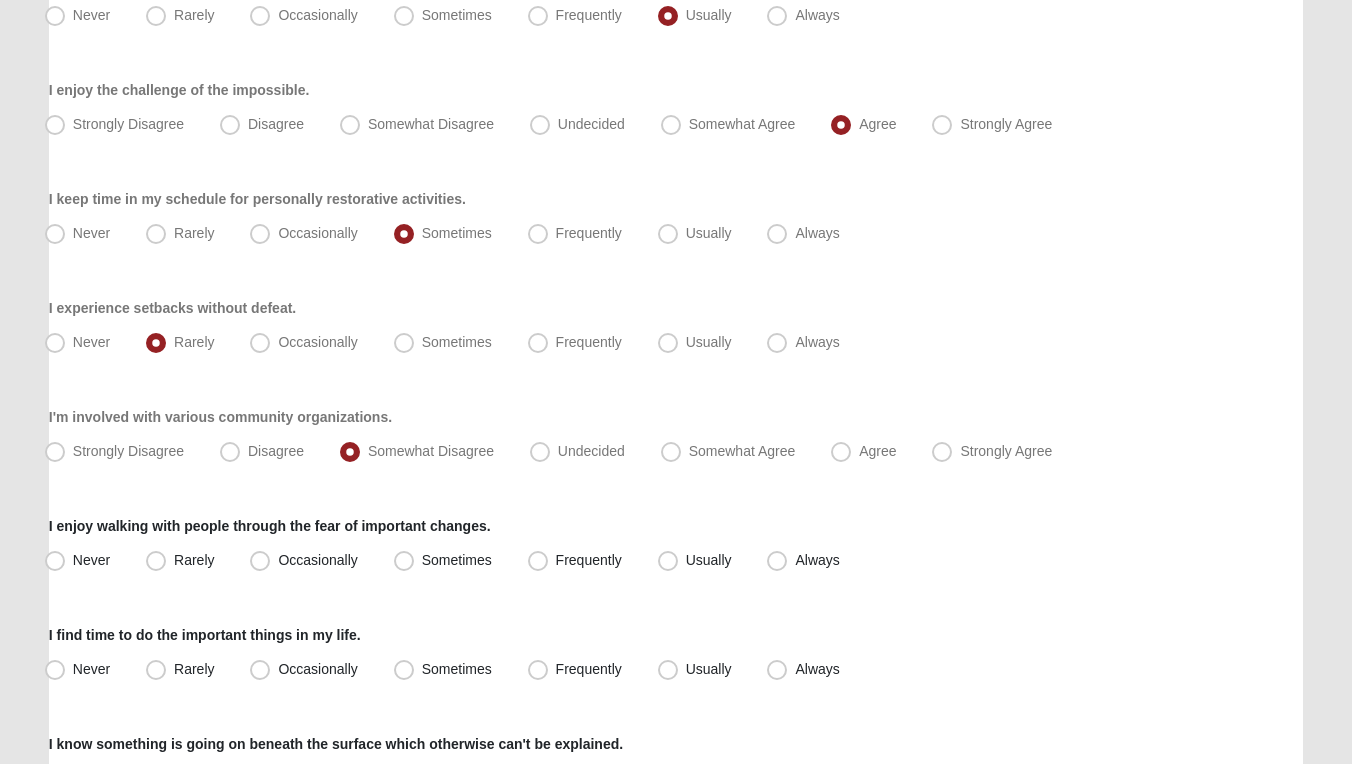 scroll, scrollTop: 447, scrollLeft: 0, axis: vertical 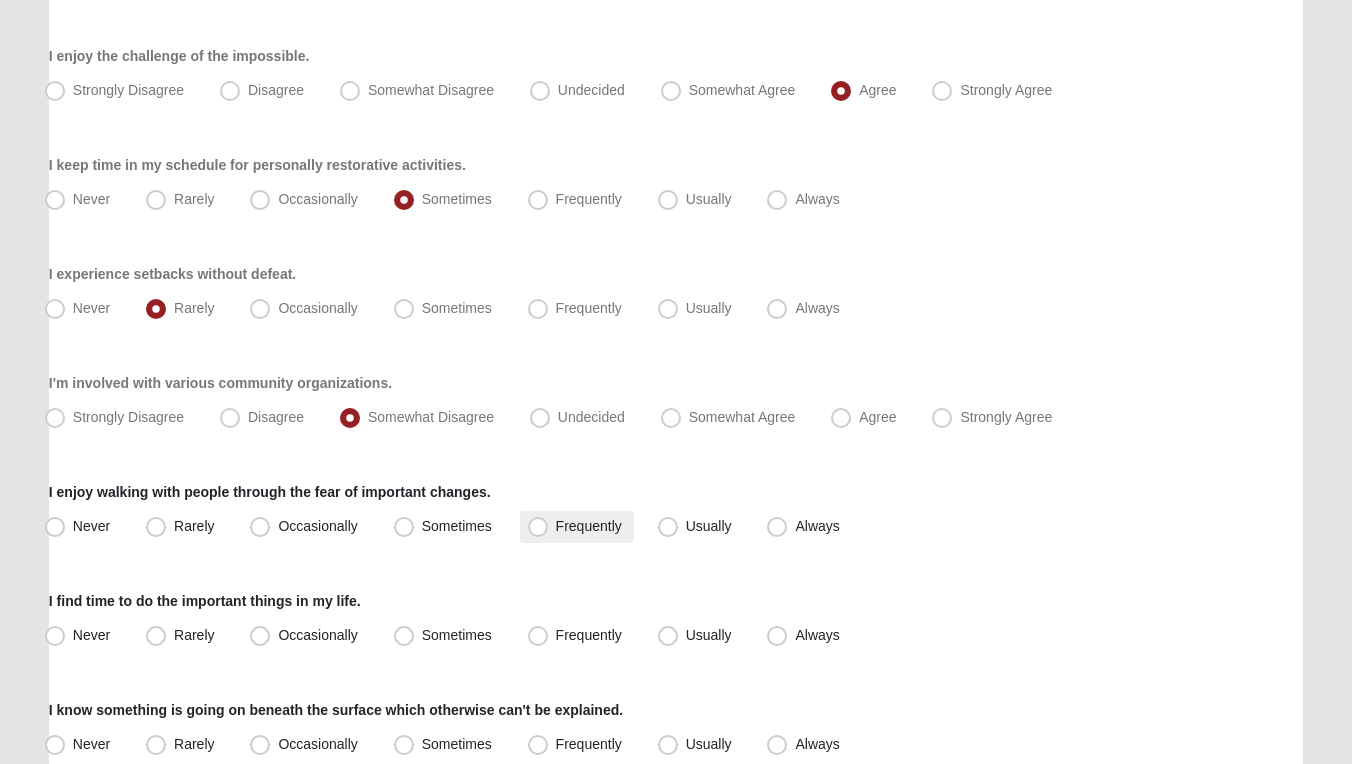 click on "Frequently" at bounding box center [589, 526] 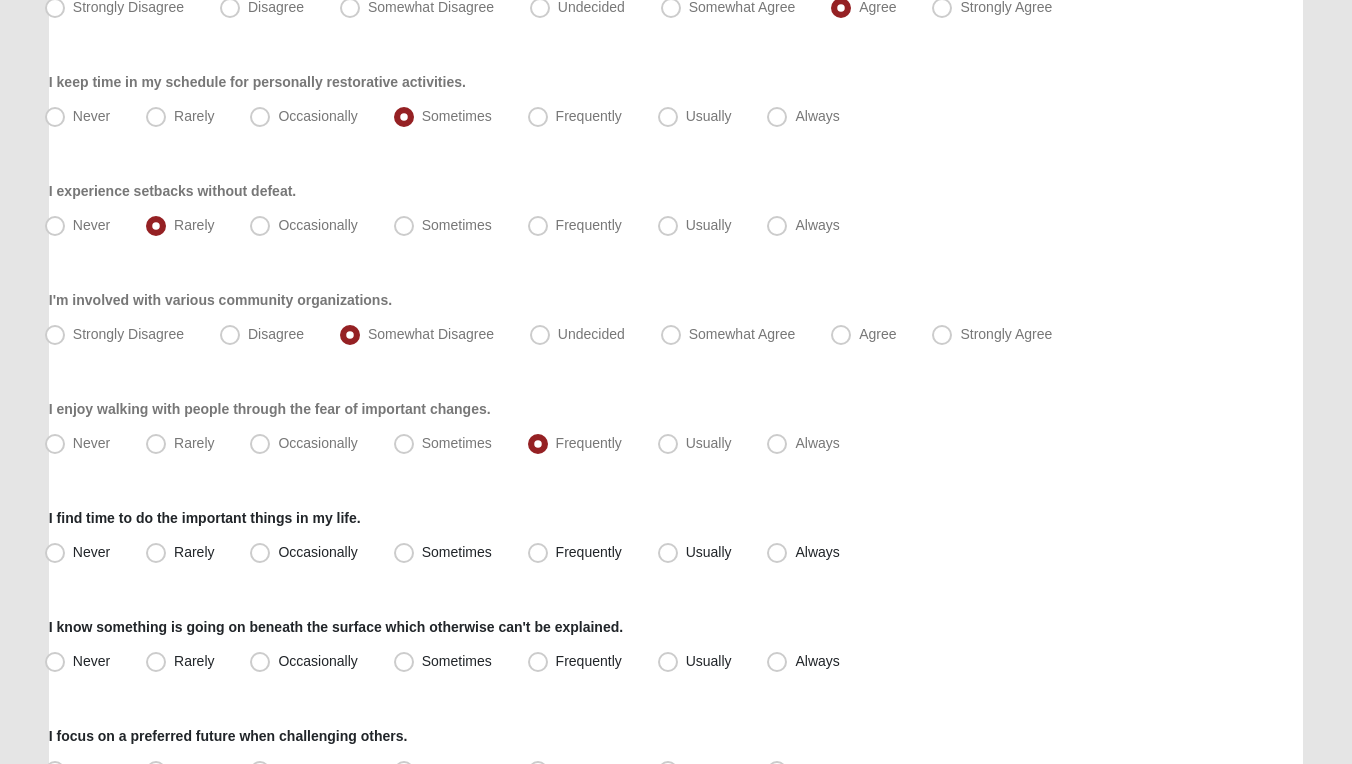 scroll, scrollTop: 561, scrollLeft: 0, axis: vertical 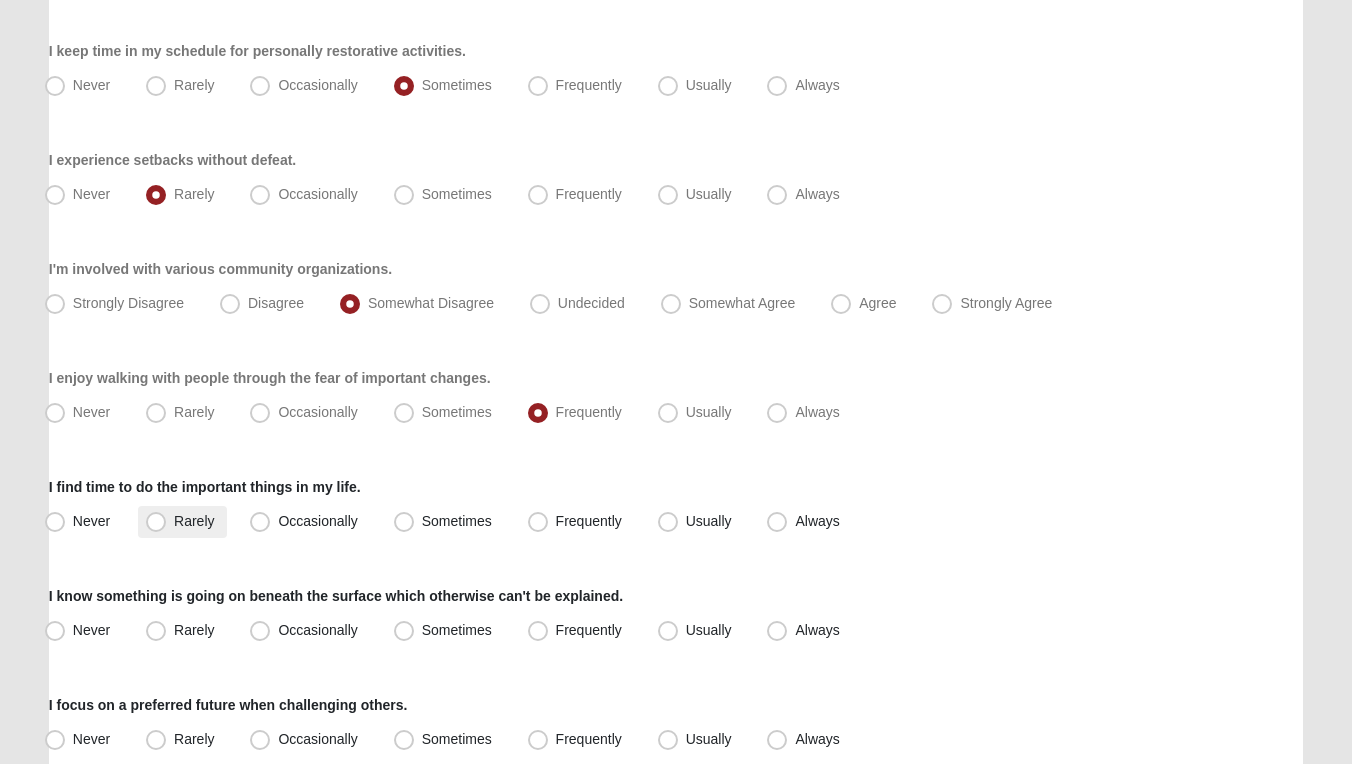 click on "Rarely" at bounding box center [194, 521] 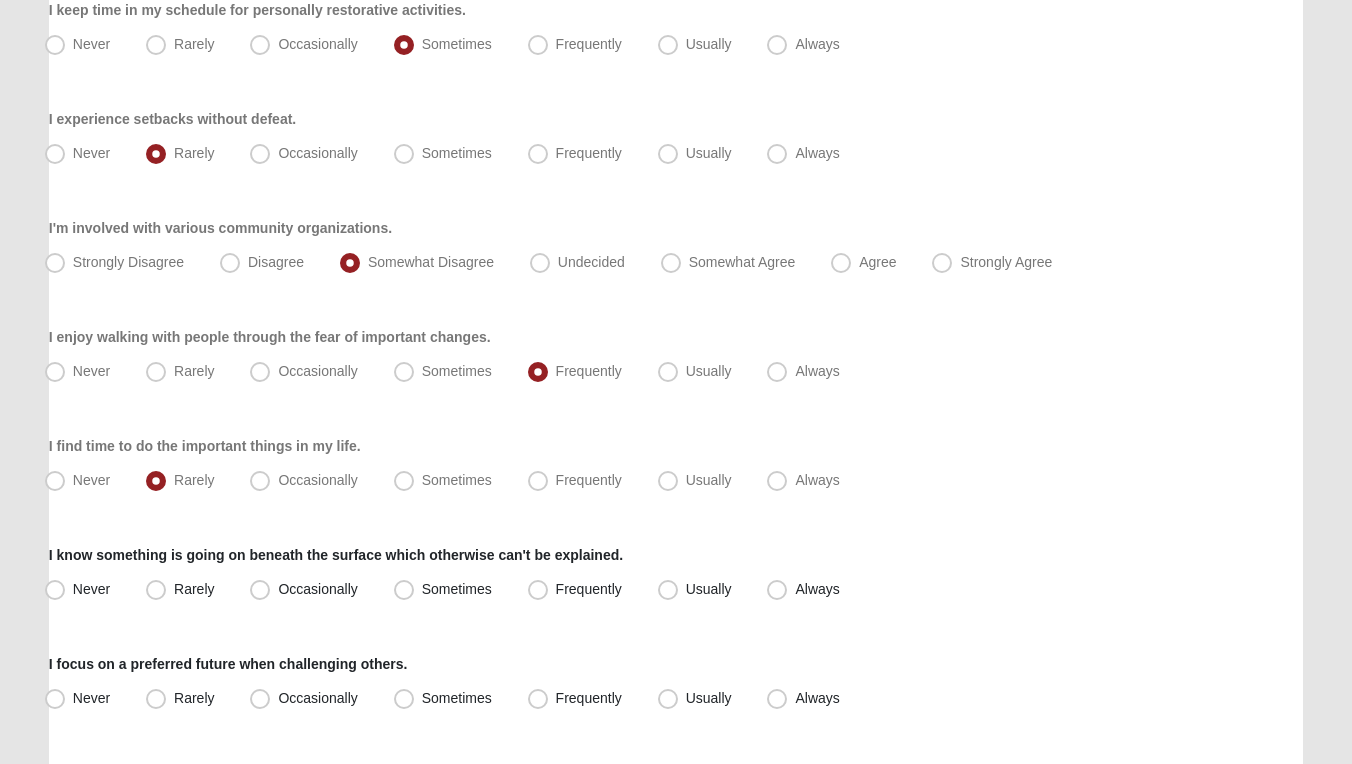 scroll, scrollTop: 630, scrollLeft: 0, axis: vertical 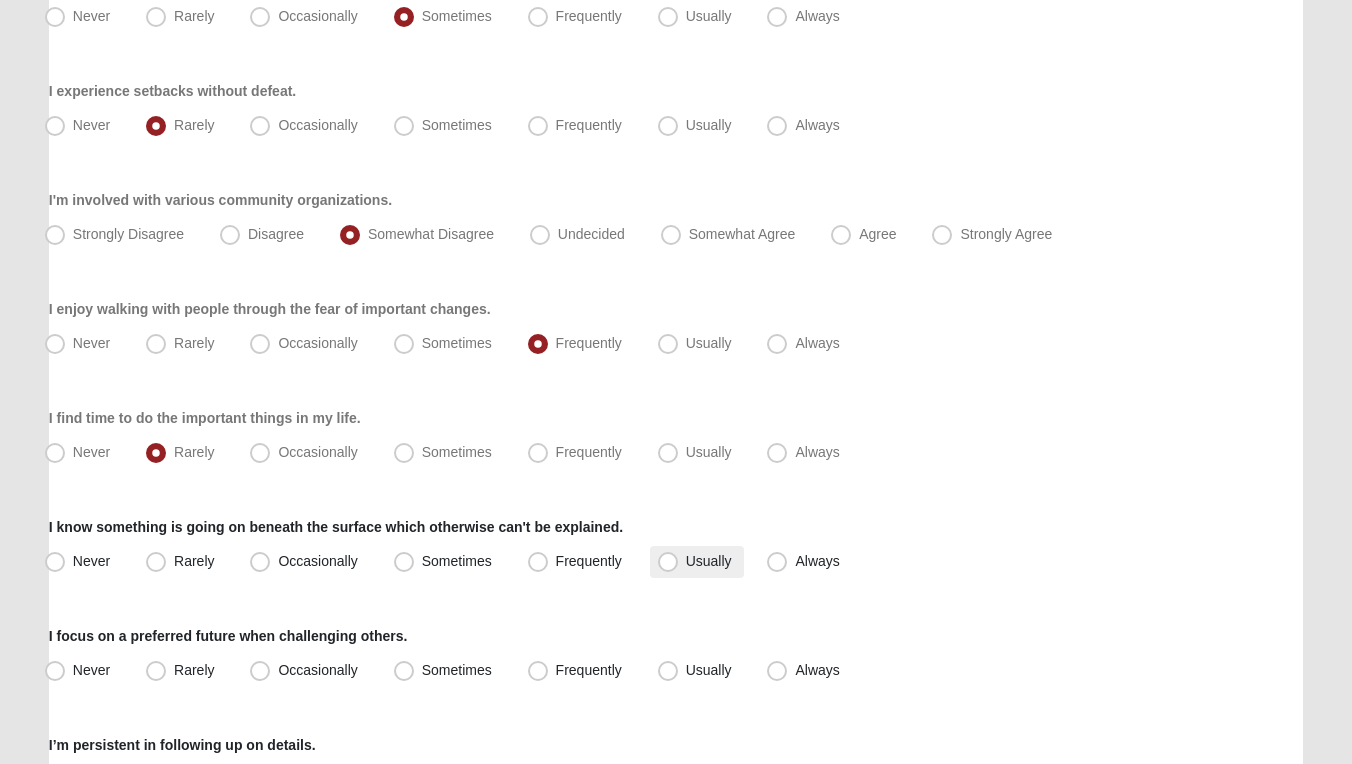 click on "Usually" at bounding box center [709, 561] 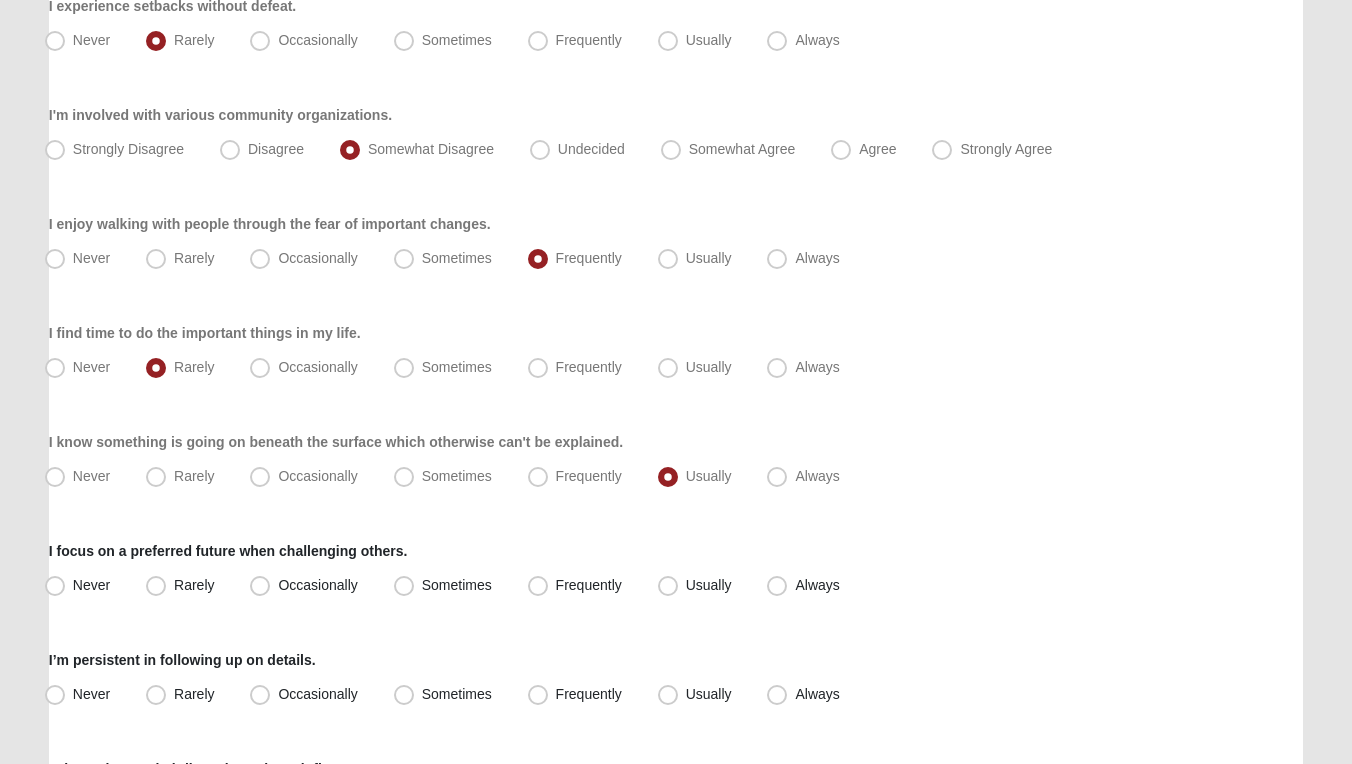 scroll, scrollTop: 768, scrollLeft: 0, axis: vertical 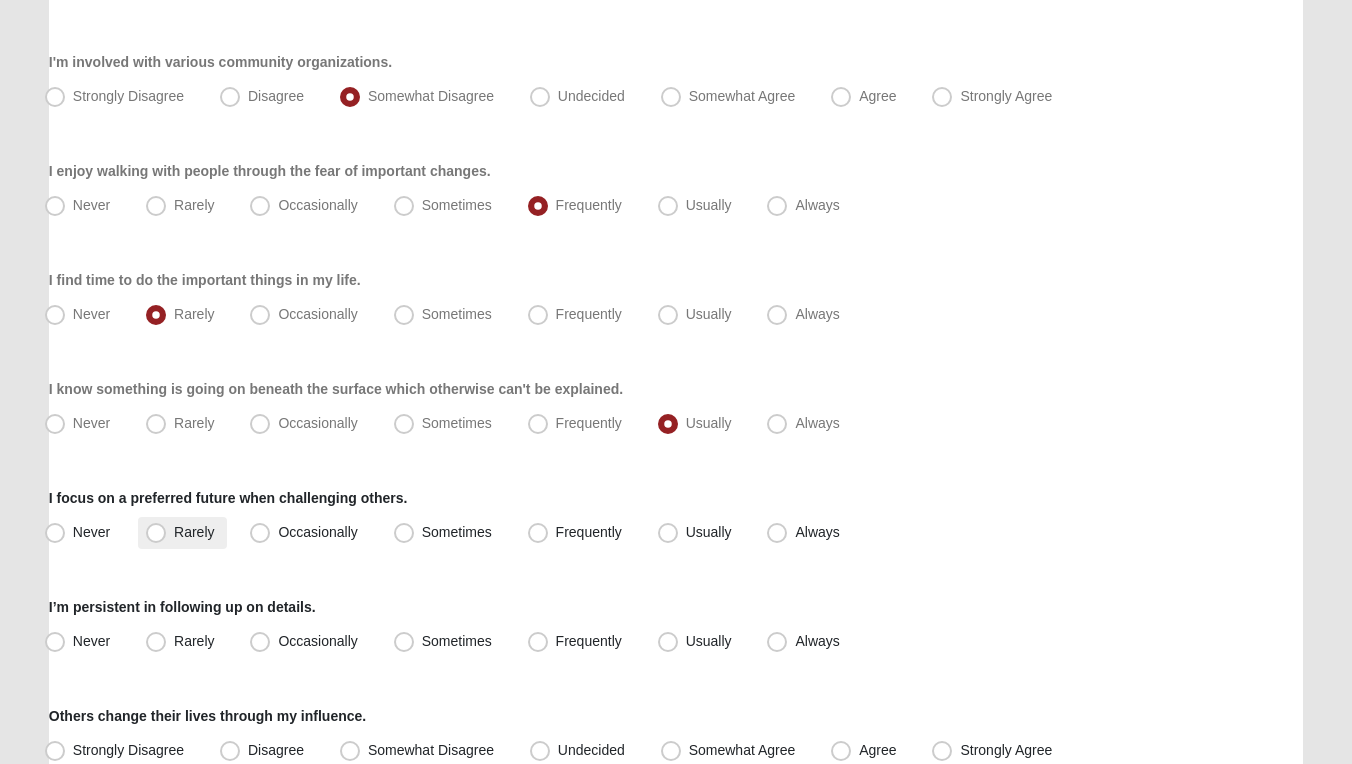 click on "Rarely" at bounding box center (194, 532) 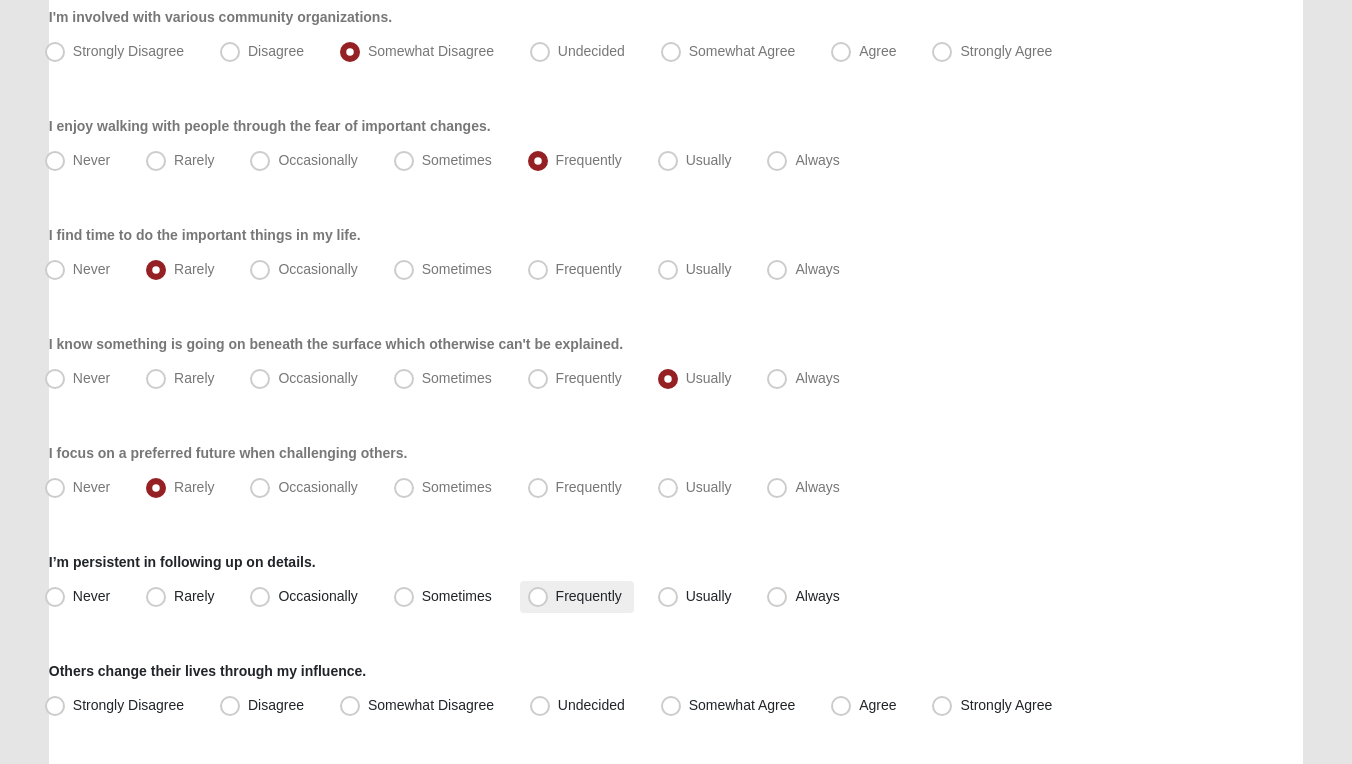 scroll, scrollTop: 828, scrollLeft: 0, axis: vertical 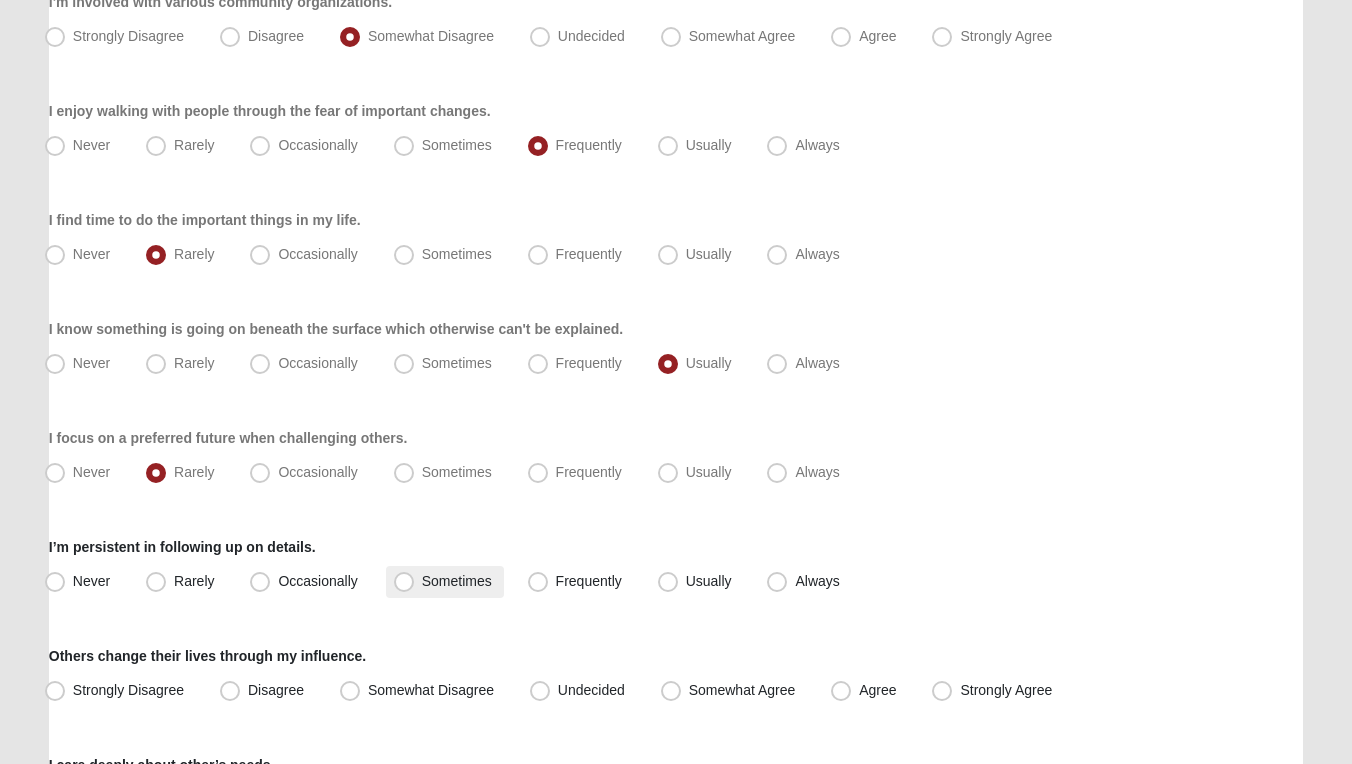 click on "Sometimes" at bounding box center [457, 581] 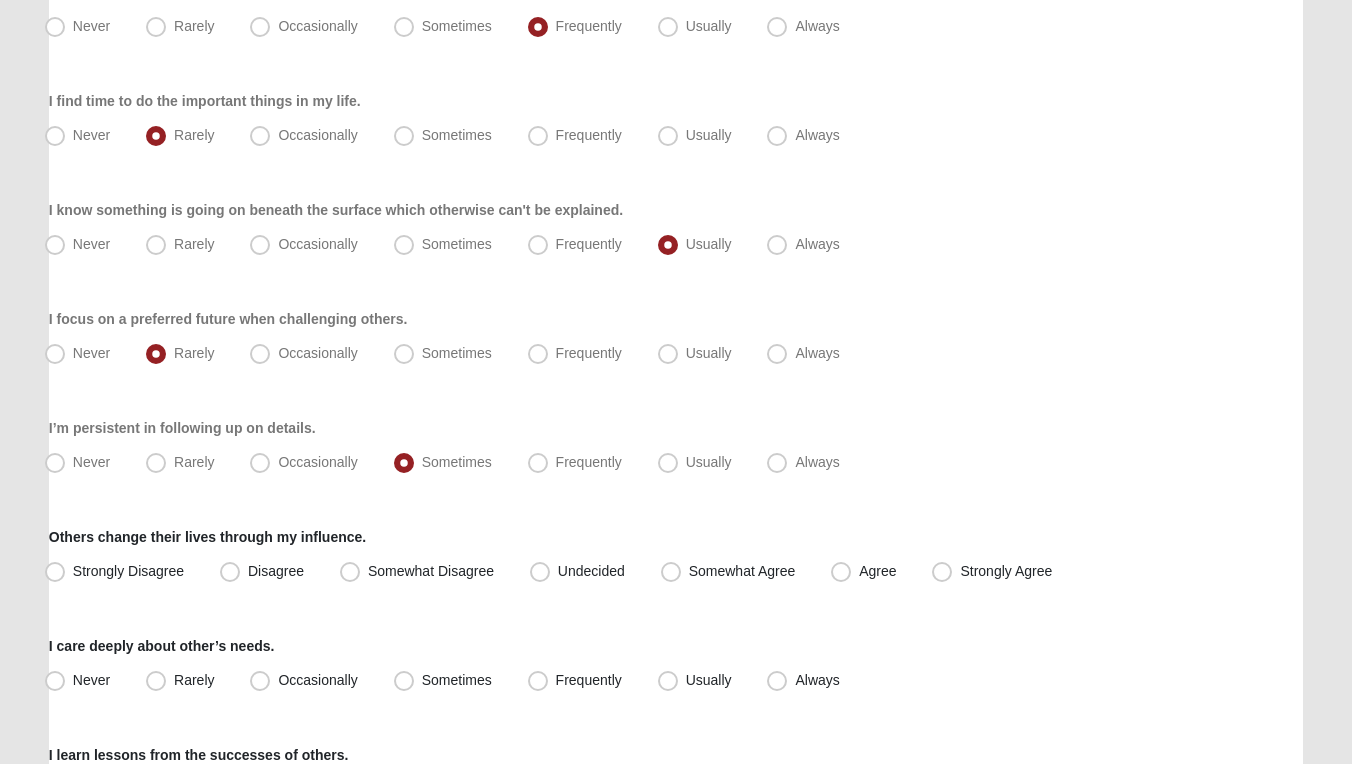 scroll, scrollTop: 986, scrollLeft: 0, axis: vertical 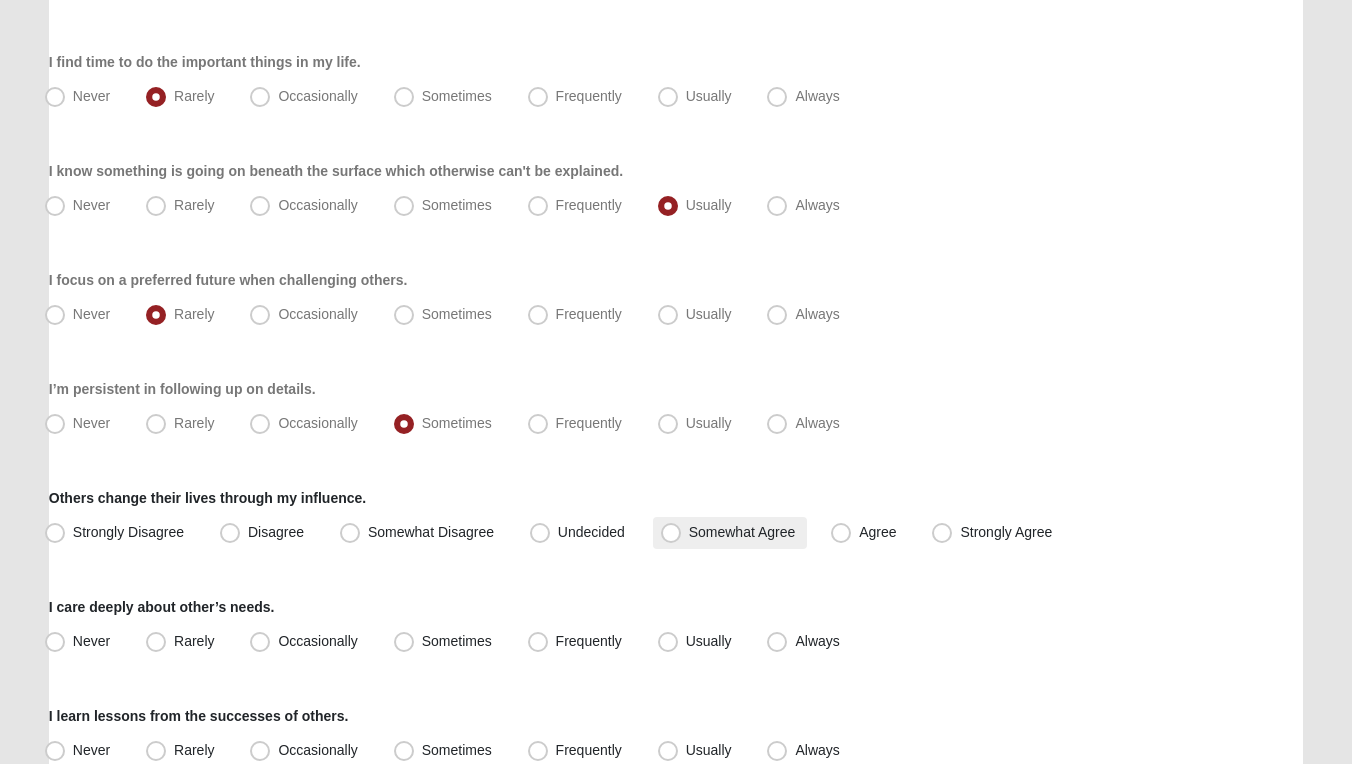 click on "Somewhat Agree" at bounding box center (742, 532) 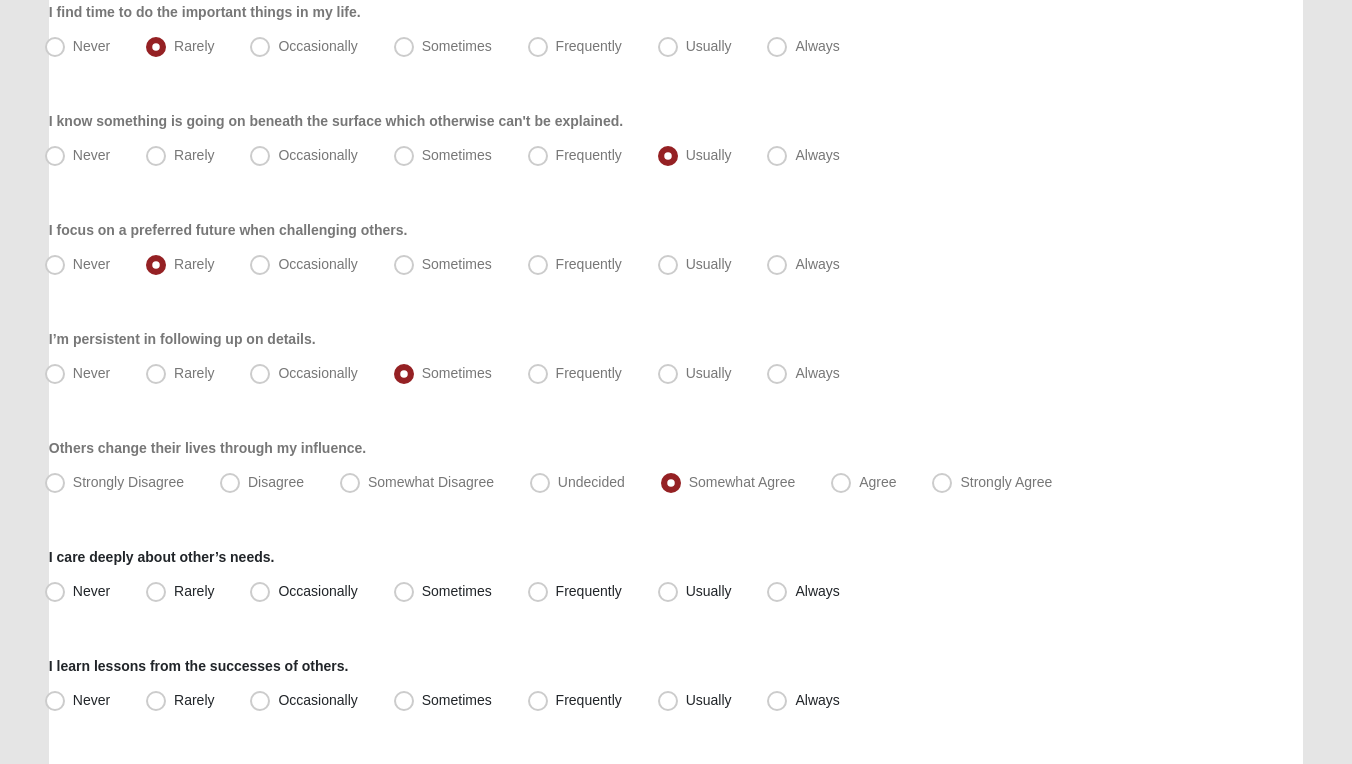 scroll, scrollTop: 1040, scrollLeft: 0, axis: vertical 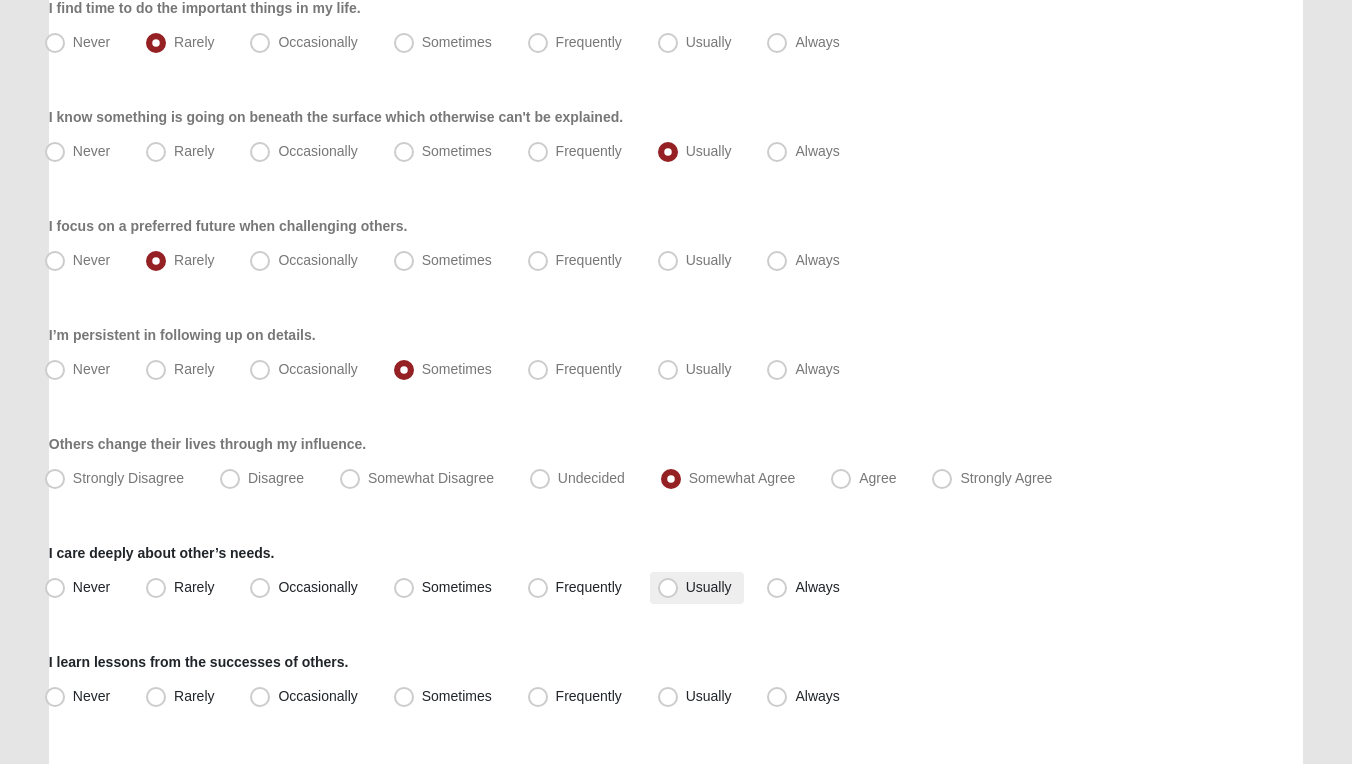 click on "Usually" at bounding box center (709, 587) 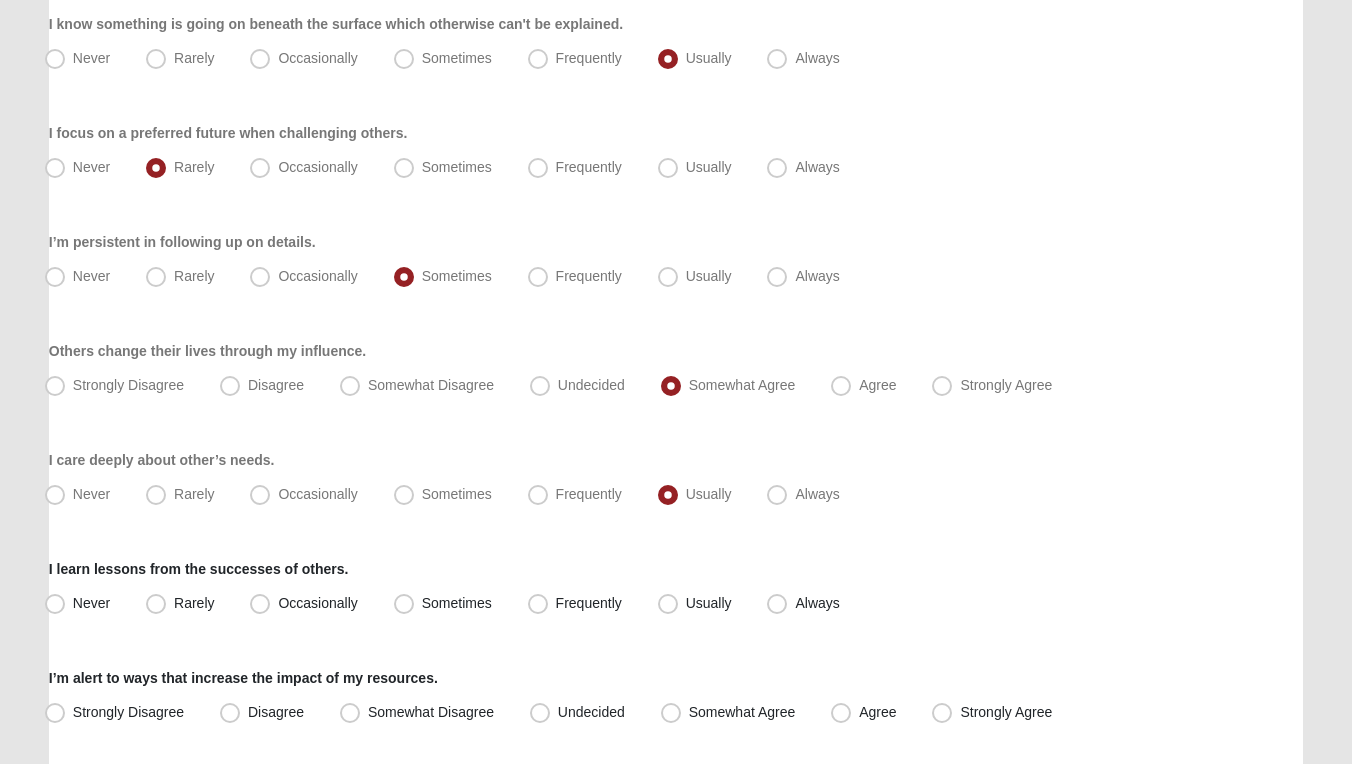 scroll, scrollTop: 1175, scrollLeft: 0, axis: vertical 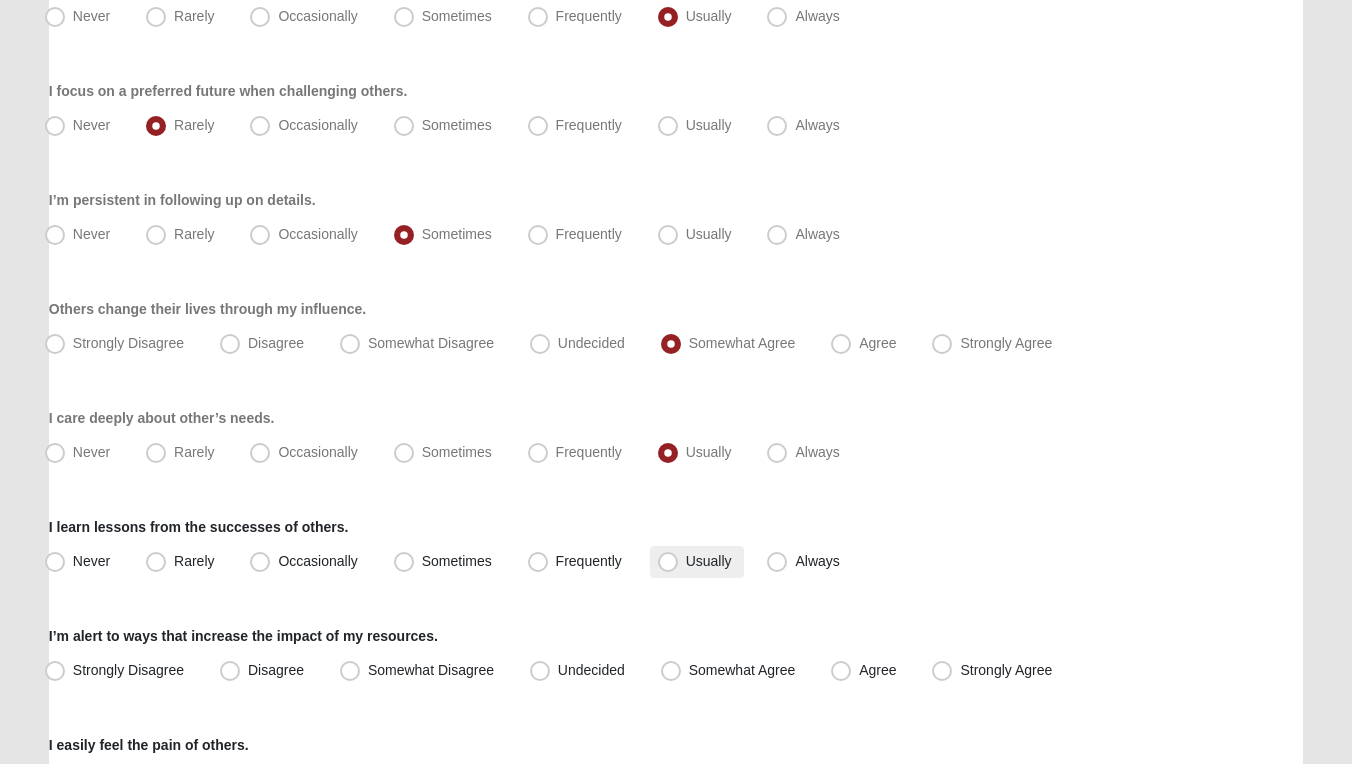 click on "Usually" at bounding box center (709, 561) 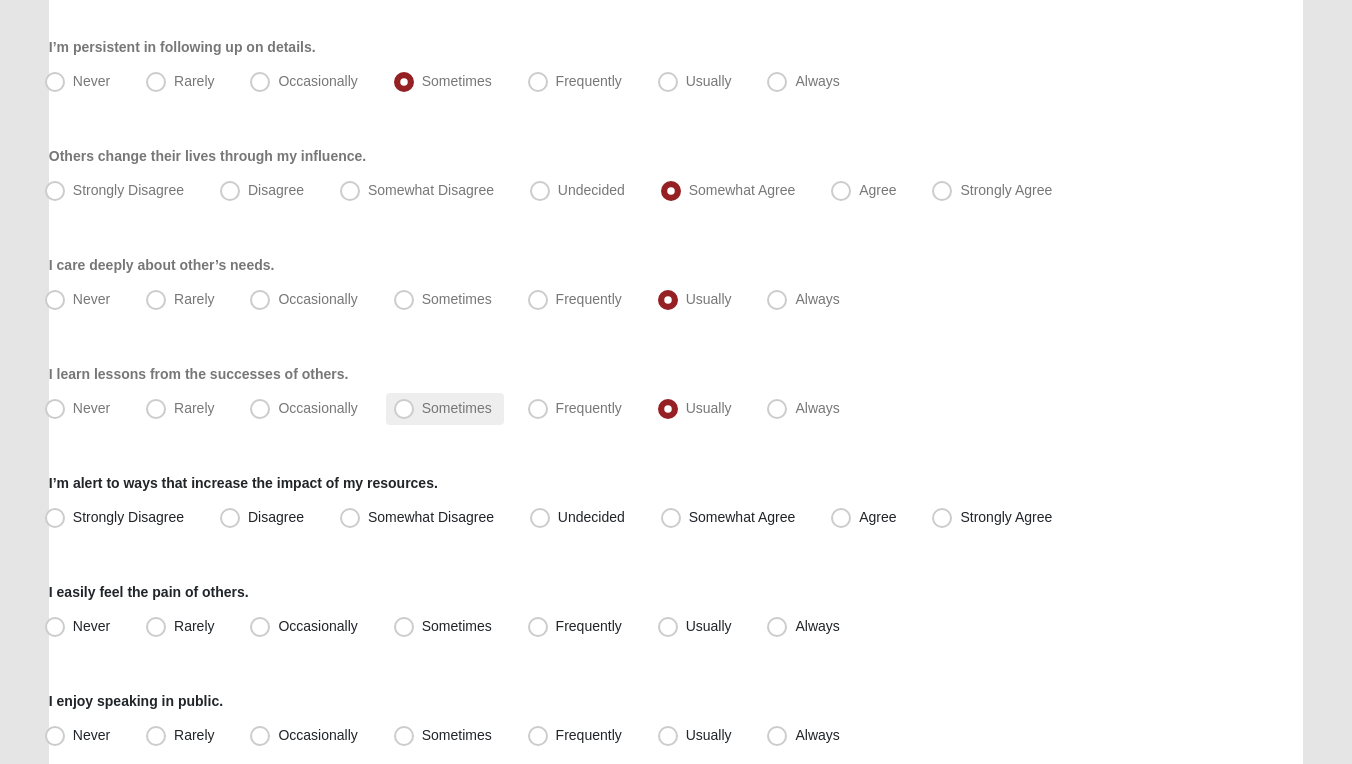 scroll, scrollTop: 1332, scrollLeft: 0, axis: vertical 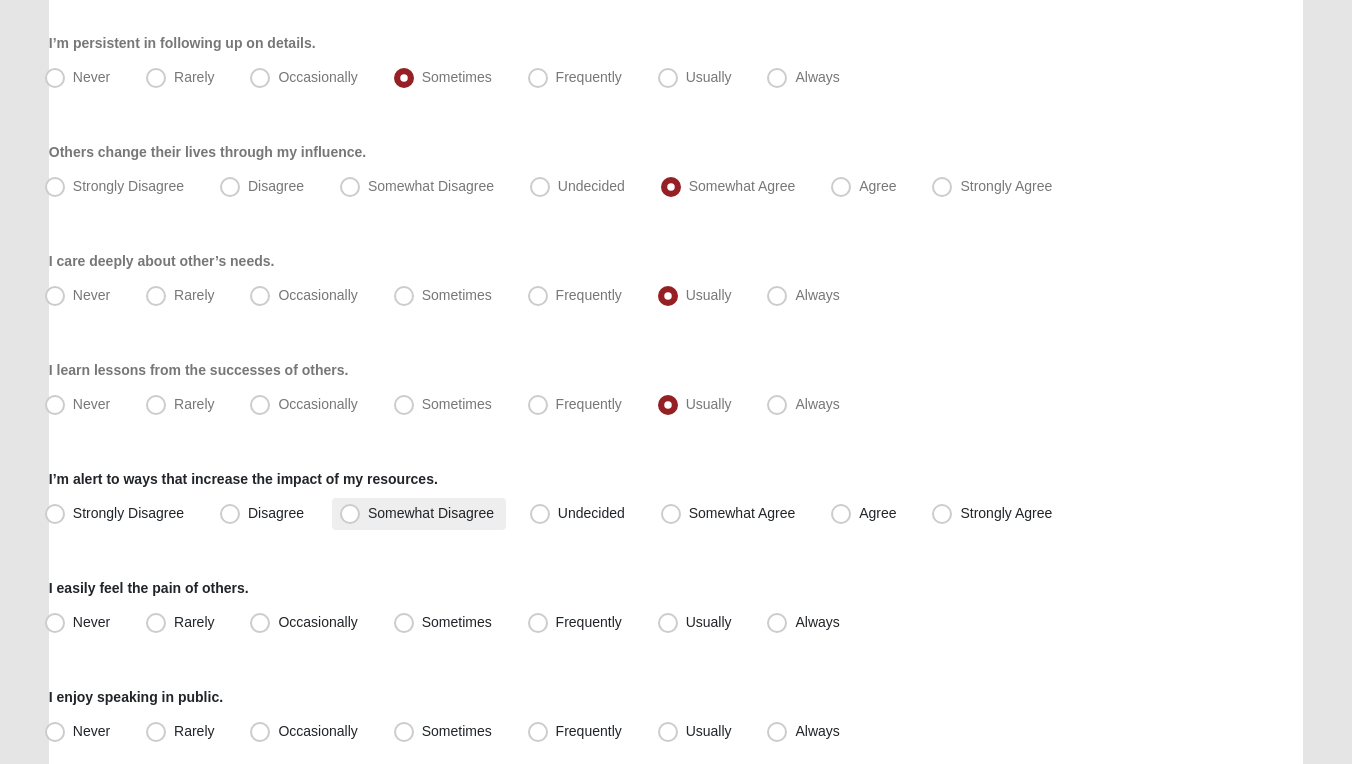 click on "Somewhat Disagree" at bounding box center [431, 513] 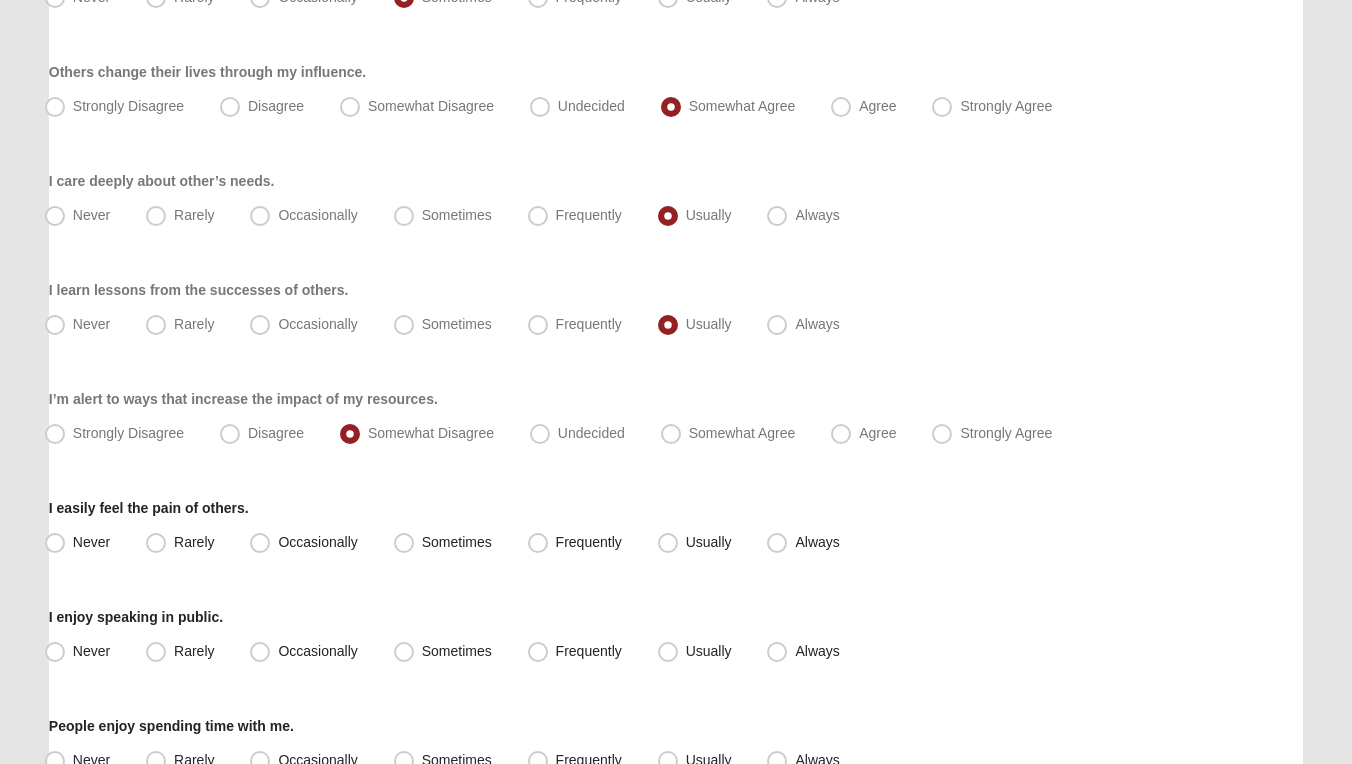 scroll, scrollTop: 1428, scrollLeft: 0, axis: vertical 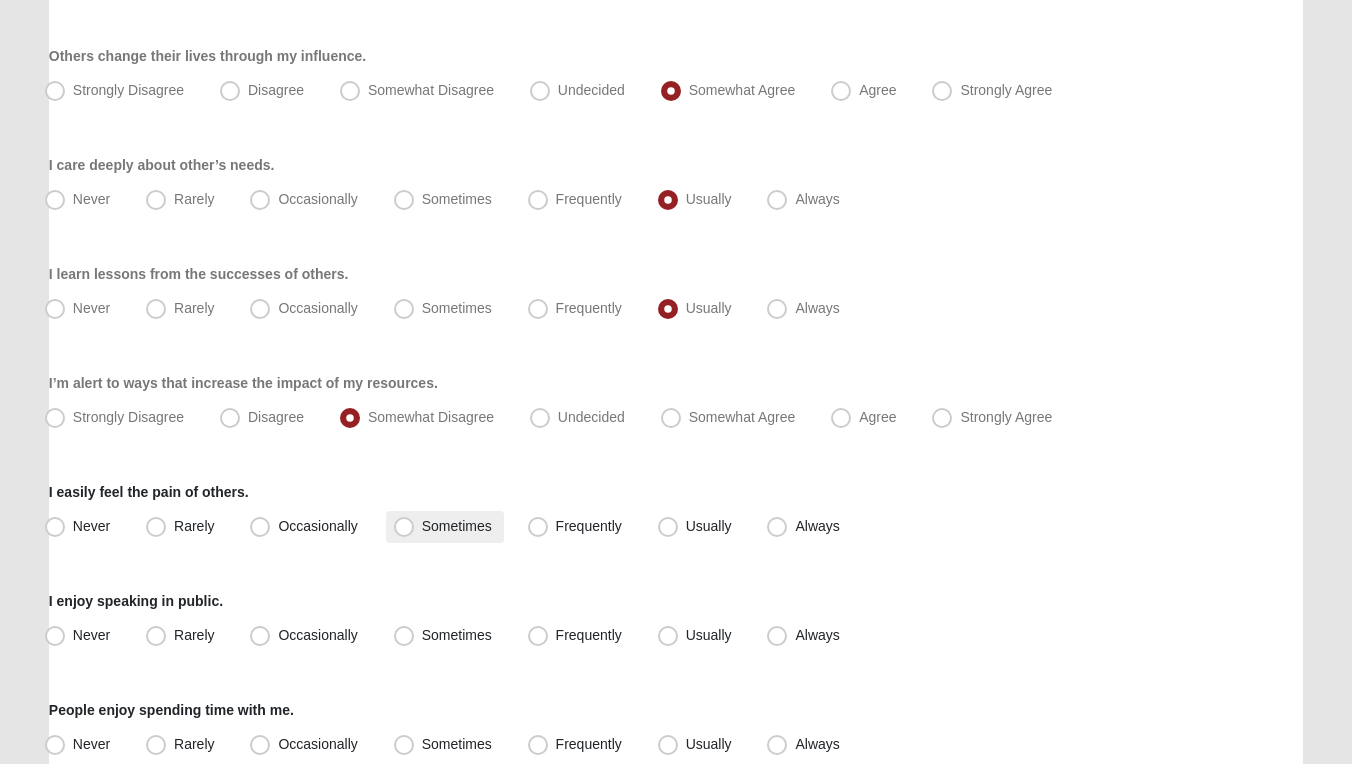 click on "Sometimes" at bounding box center [457, 526] 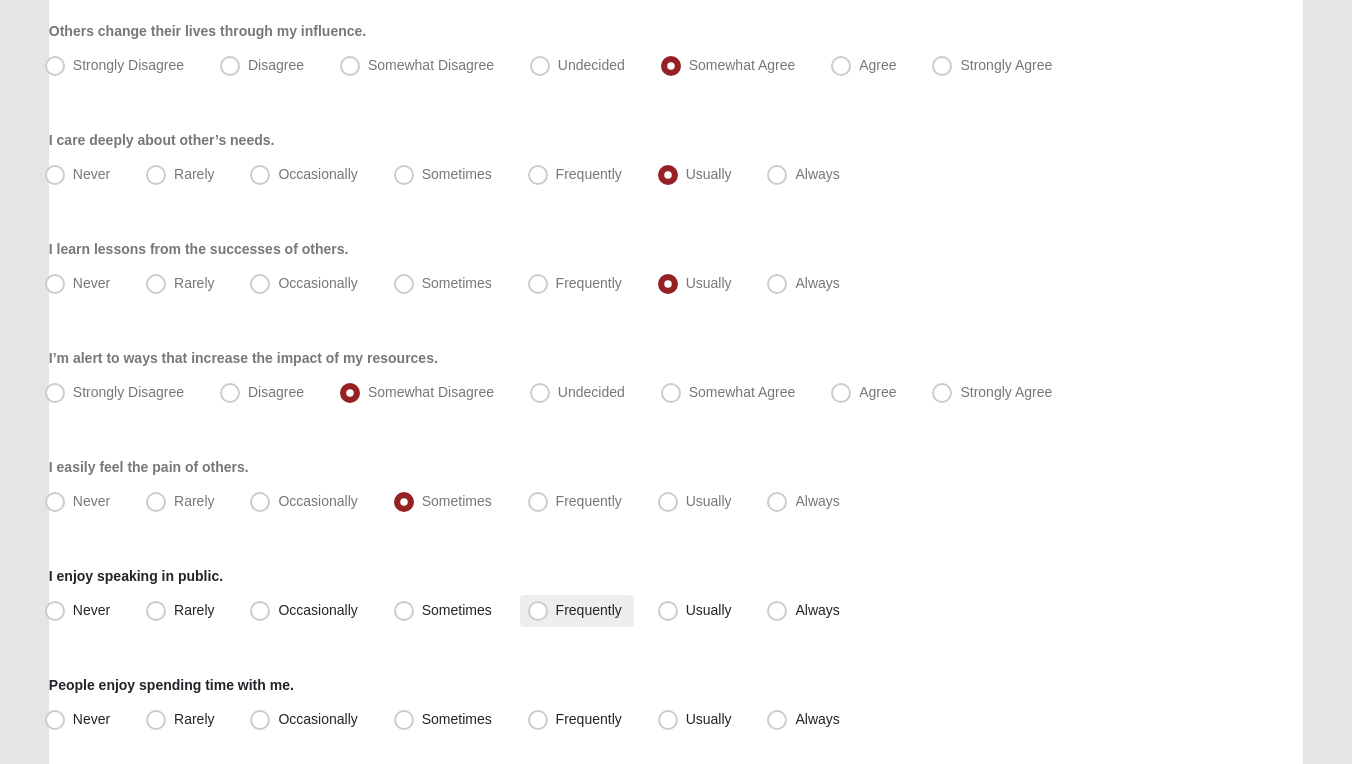 scroll, scrollTop: 1470, scrollLeft: 0, axis: vertical 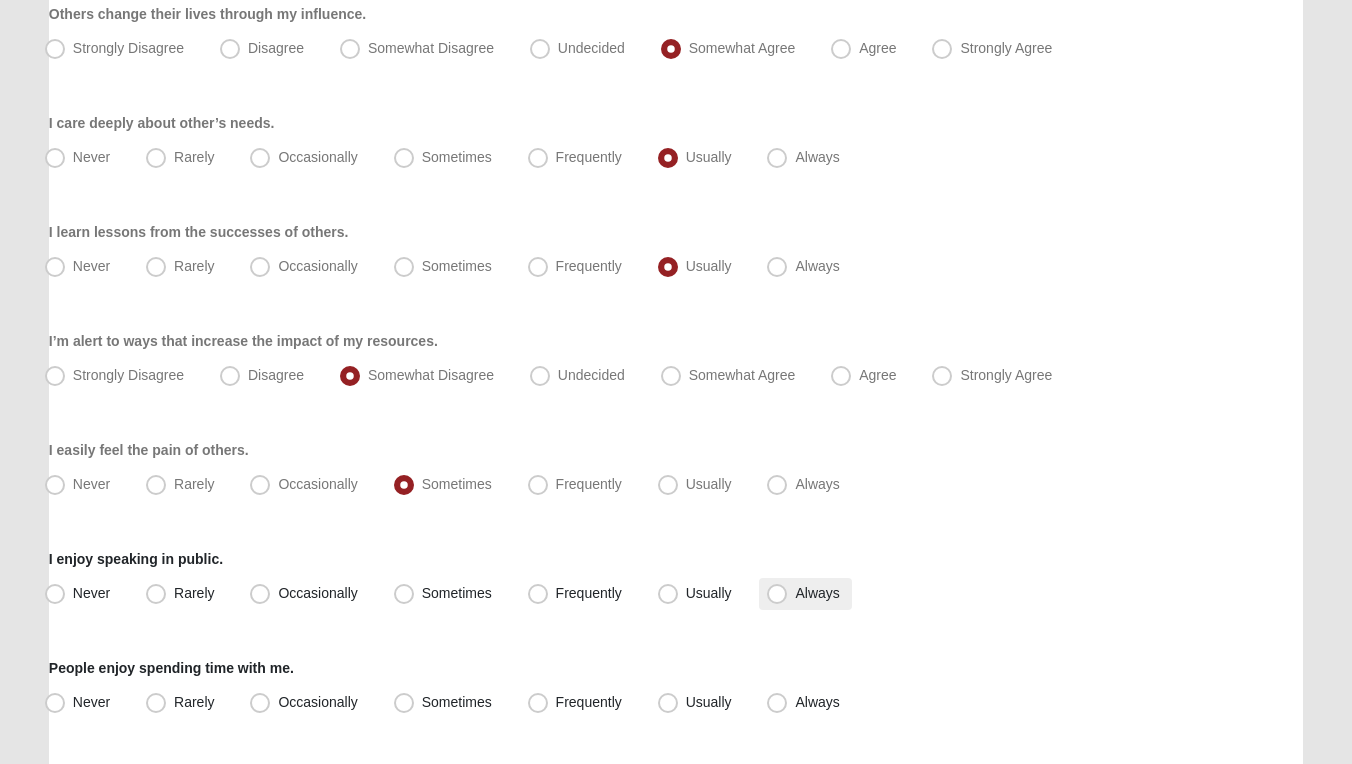 click on "Always" at bounding box center (817, 593) 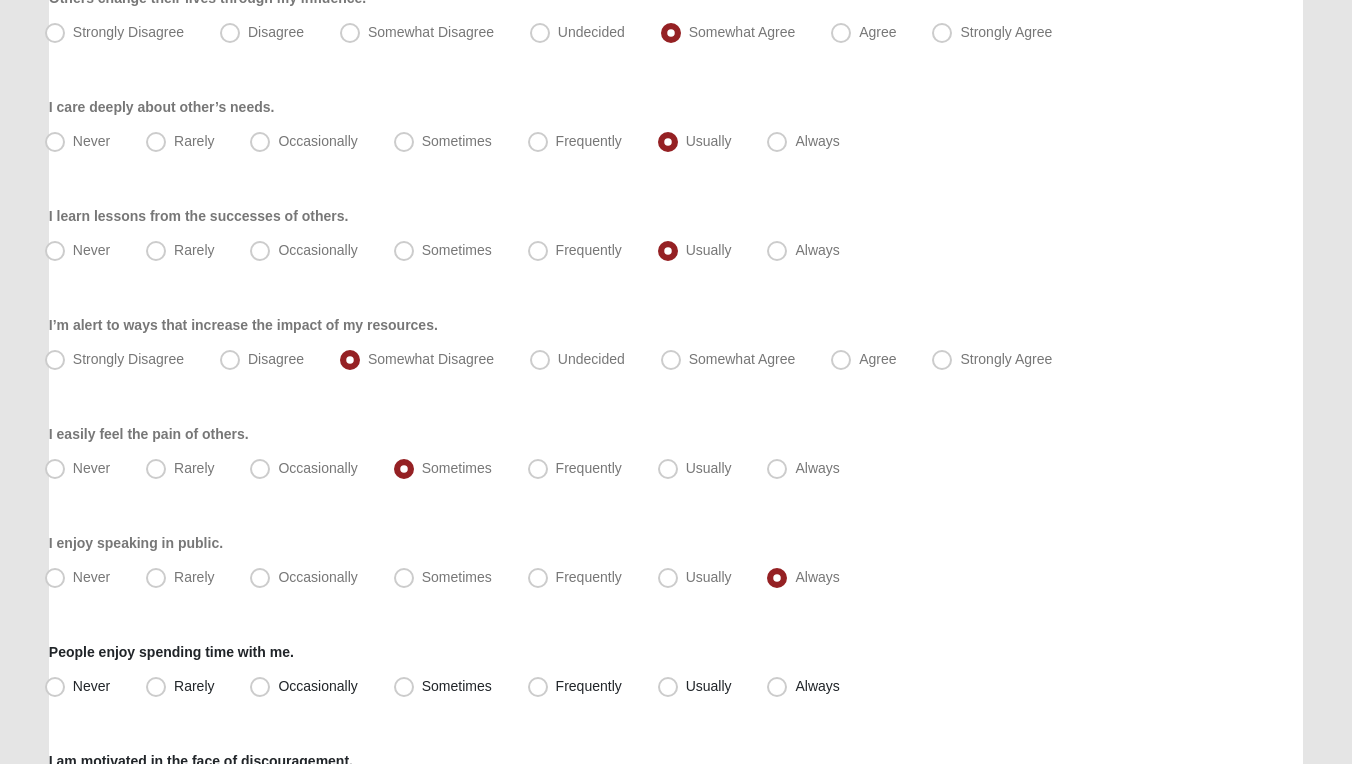 scroll, scrollTop: 1490, scrollLeft: 0, axis: vertical 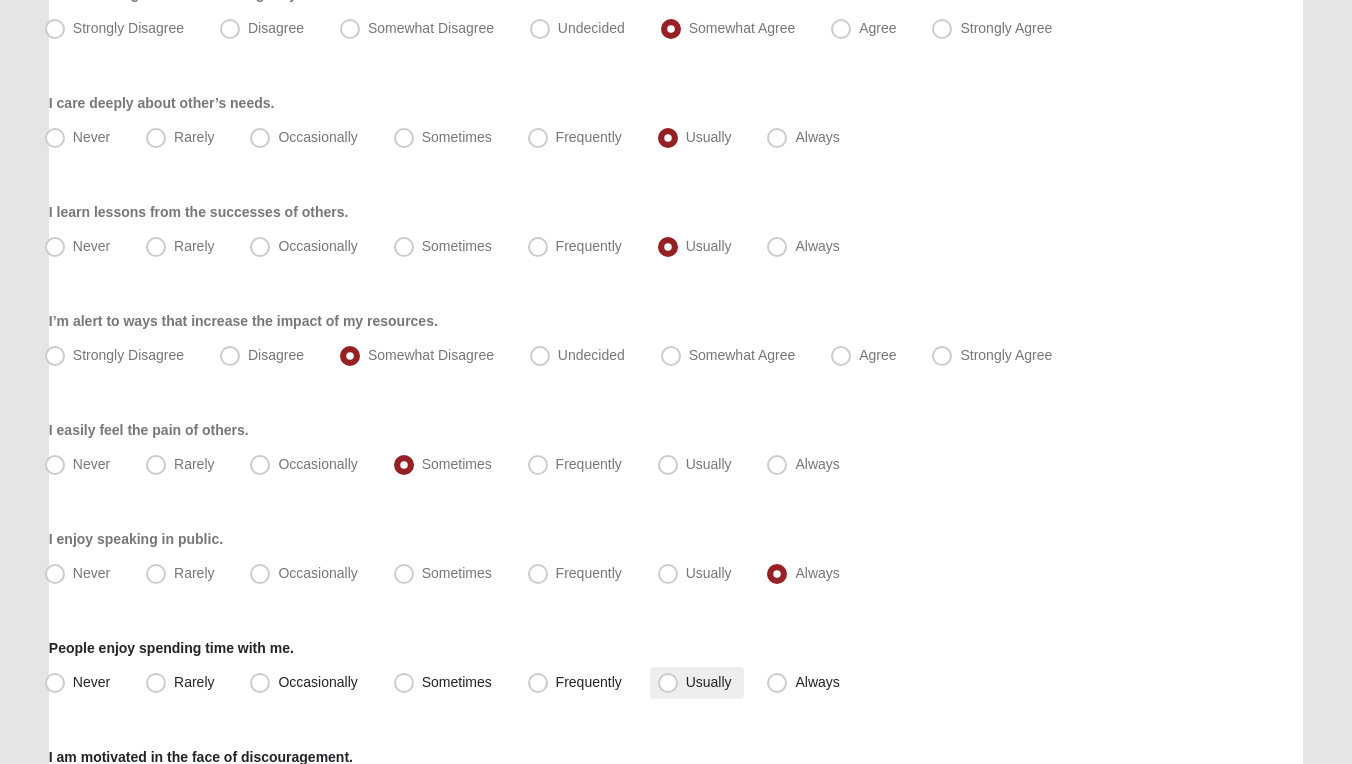 click on "Usually" at bounding box center [709, 682] 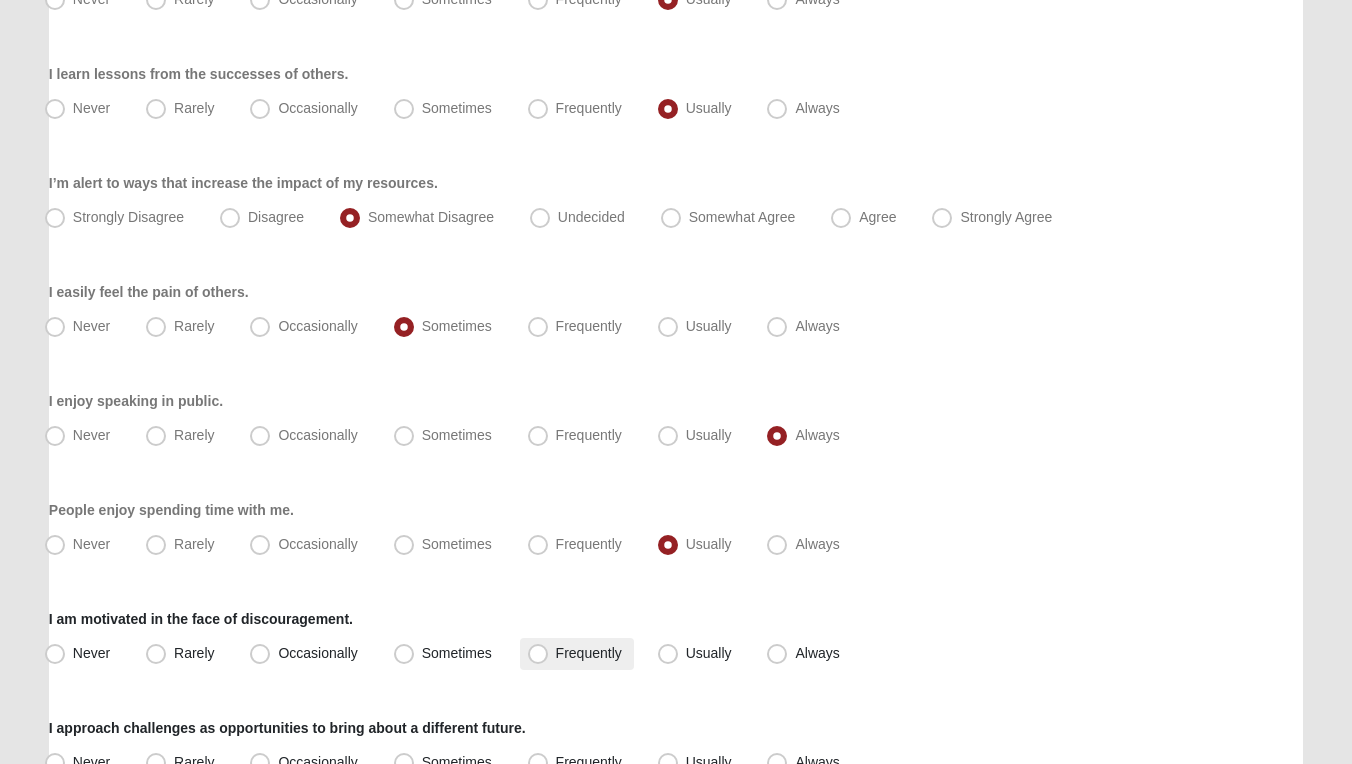 scroll, scrollTop: 1632, scrollLeft: 0, axis: vertical 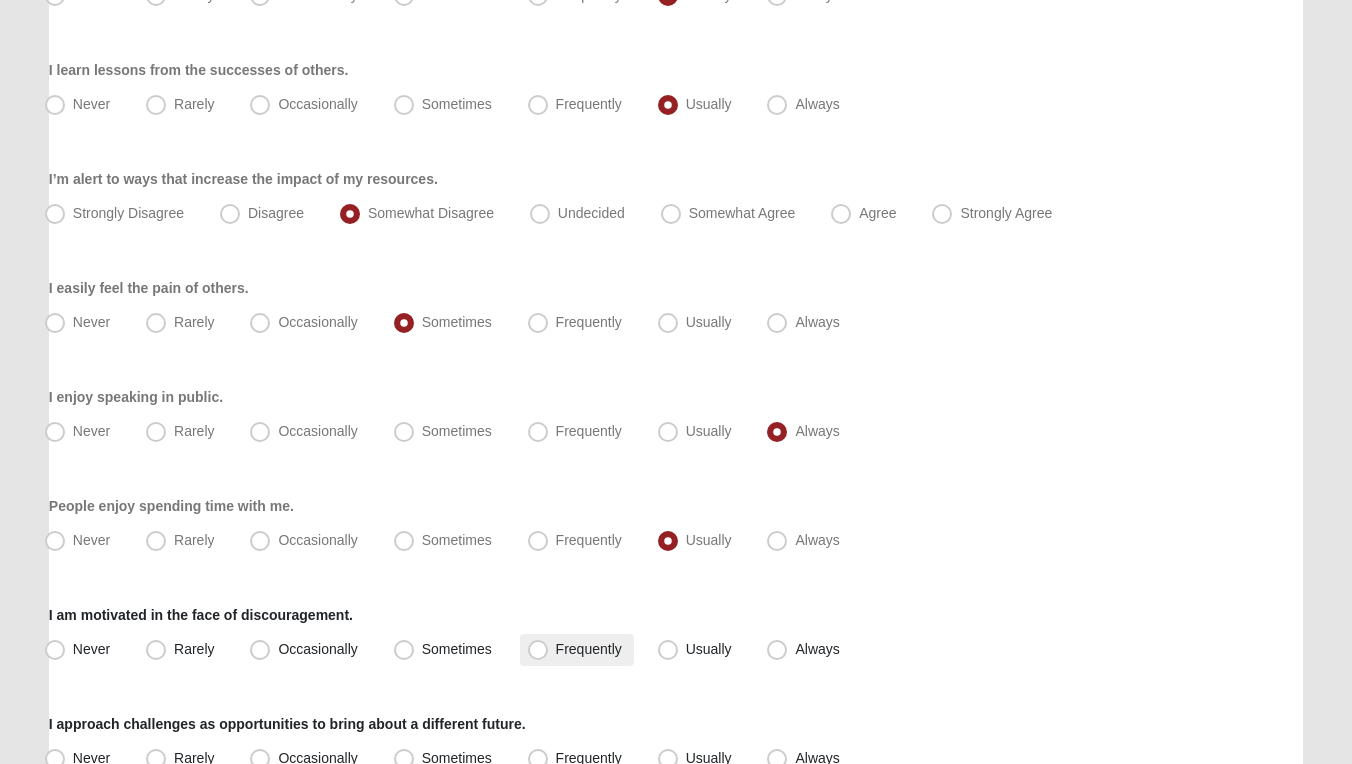 click on "Frequently" at bounding box center (589, 649) 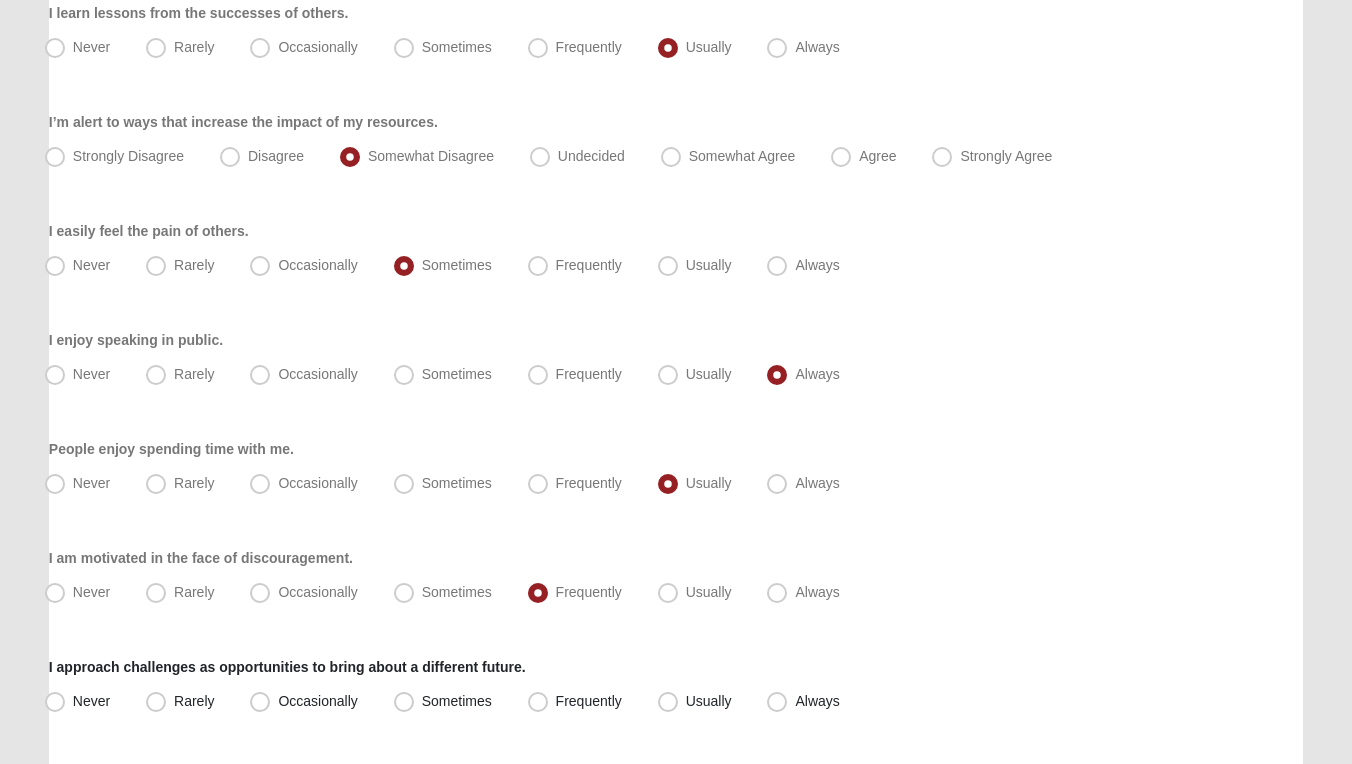 scroll, scrollTop: 1748, scrollLeft: 0, axis: vertical 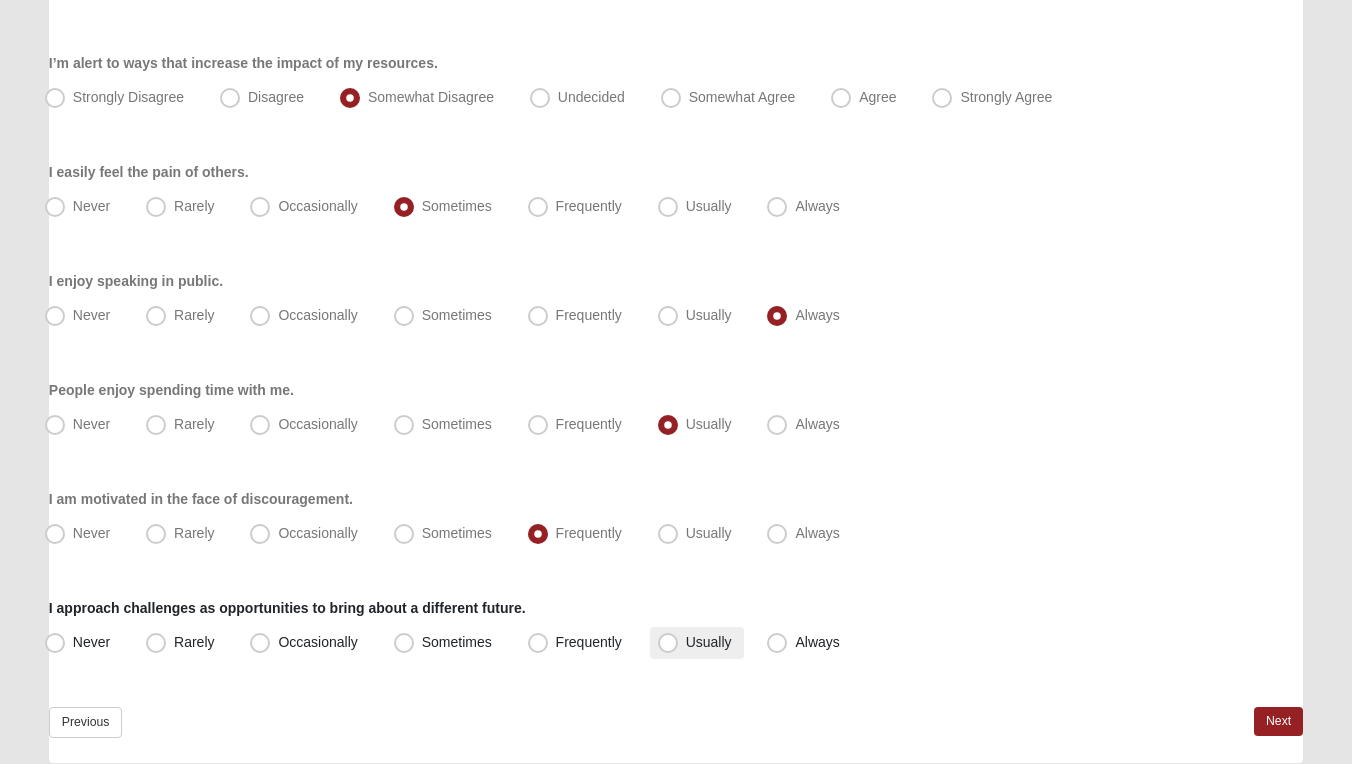click on "Usually" at bounding box center [709, 642] 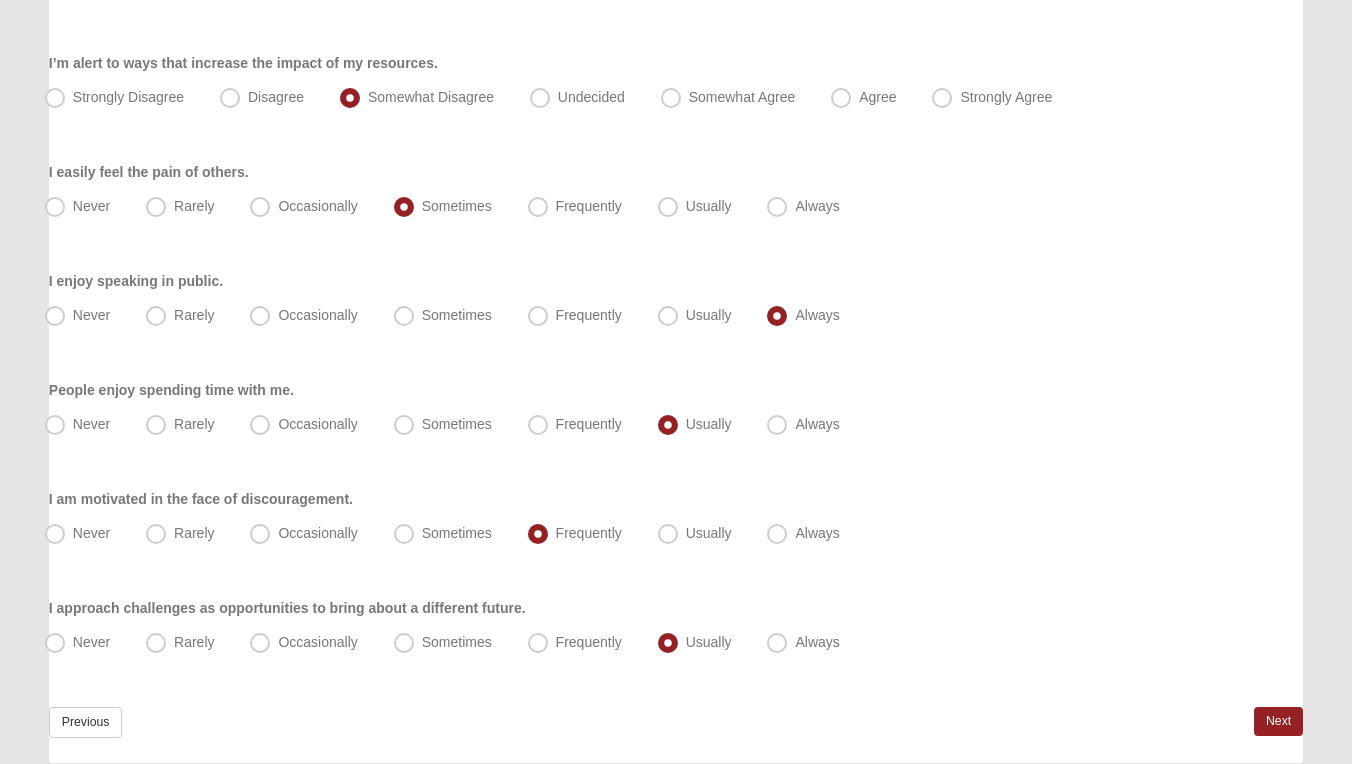 click on "Next" at bounding box center (1278, 721) 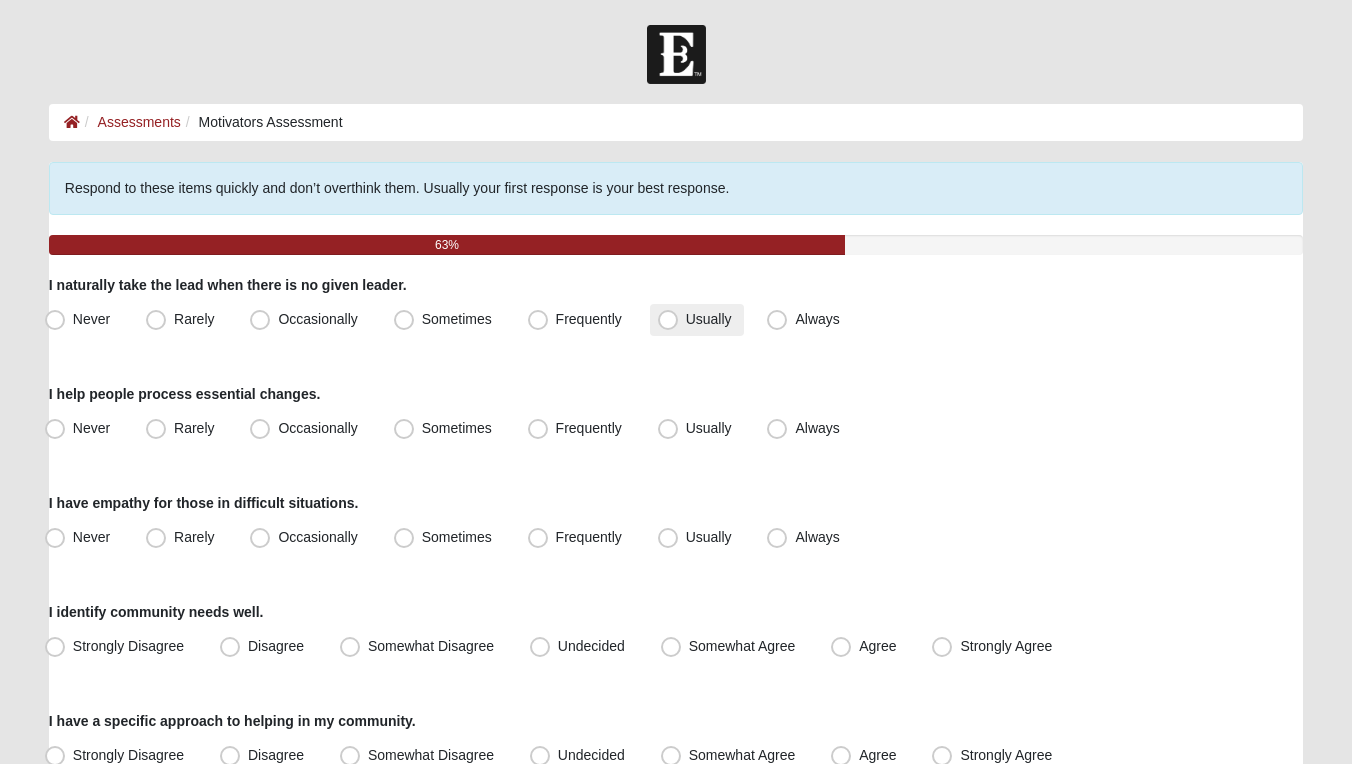 click on "Usually" at bounding box center (709, 319) 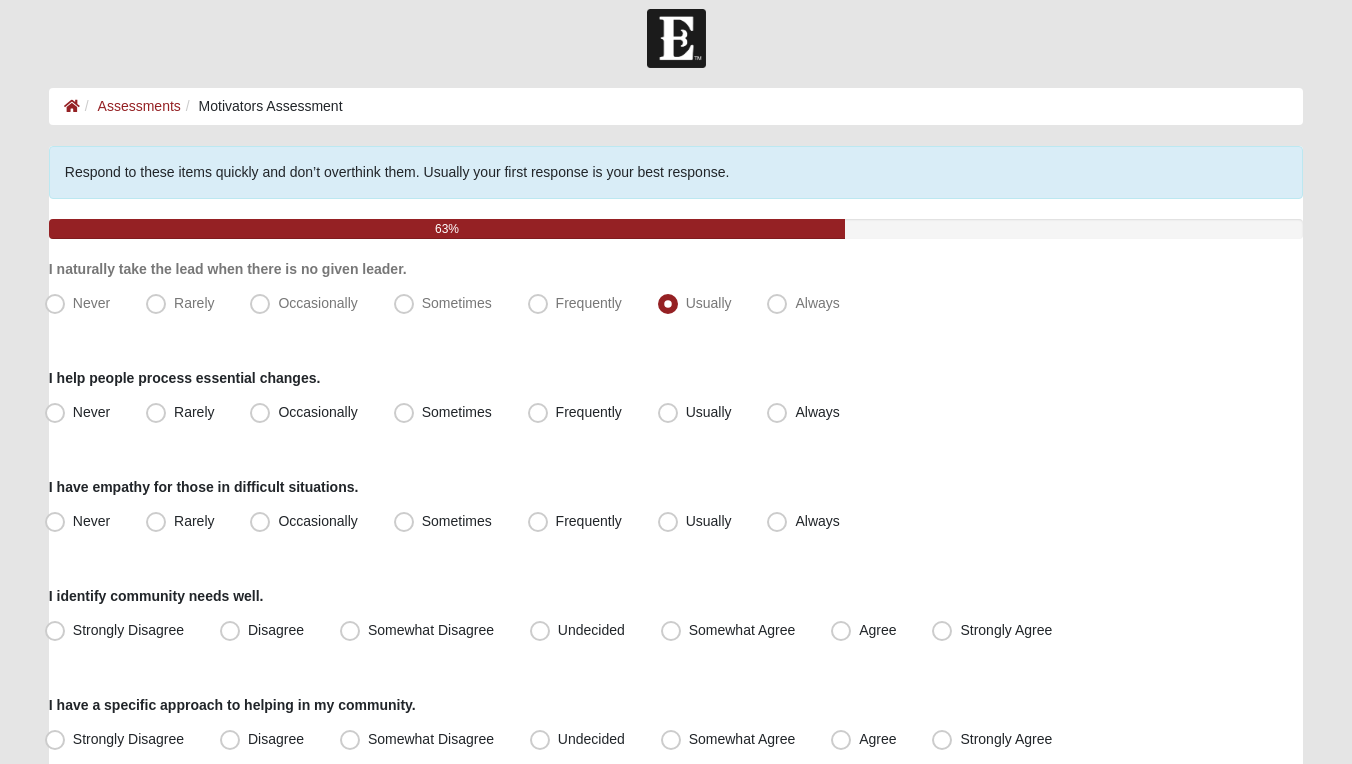 scroll, scrollTop: 20, scrollLeft: 0, axis: vertical 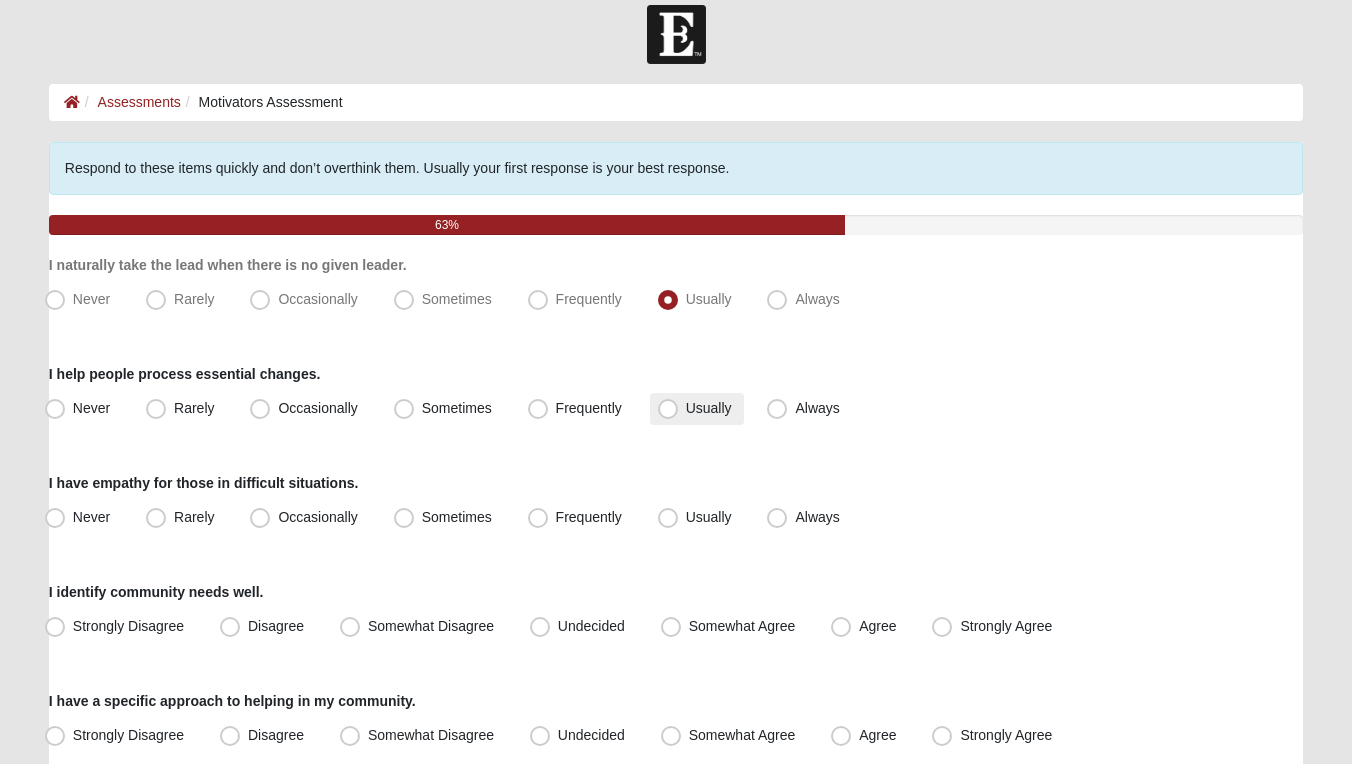 click on "Usually" at bounding box center (697, 409) 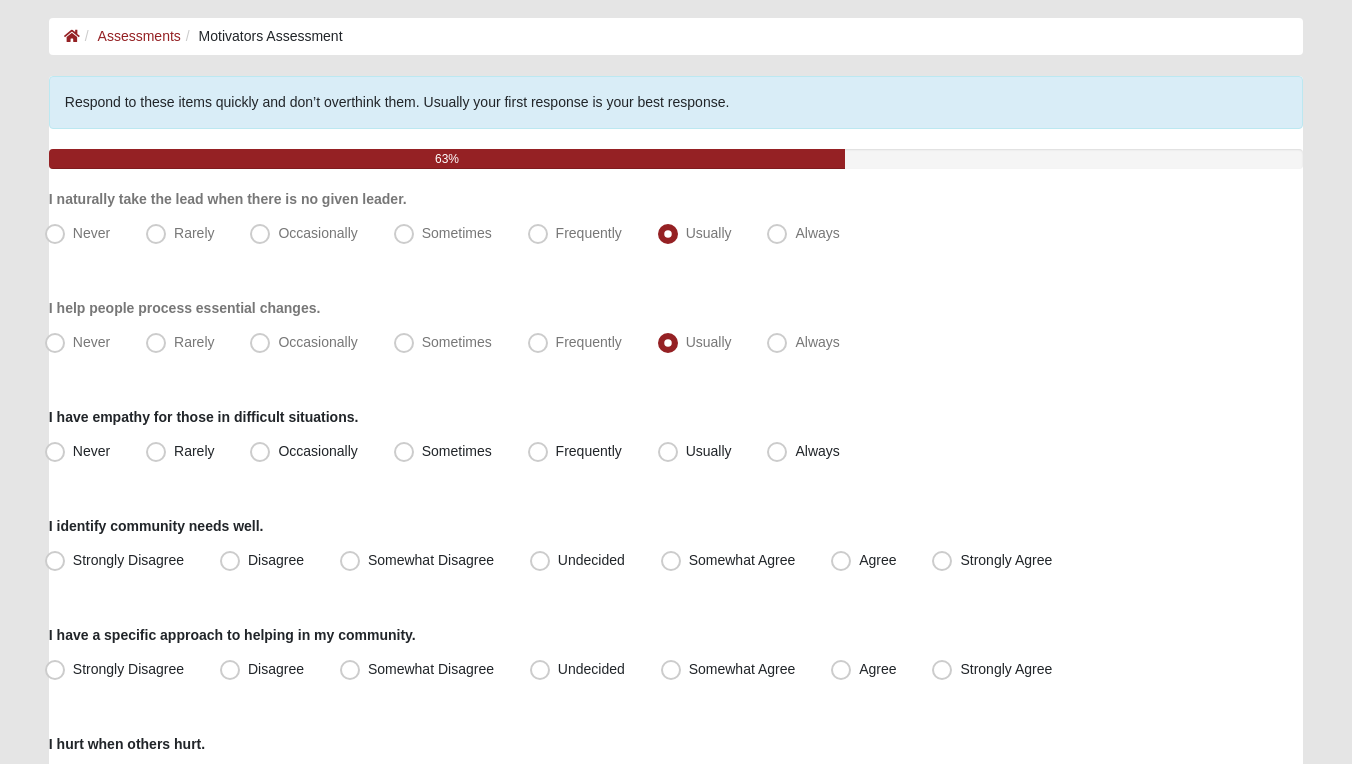 scroll, scrollTop: 120, scrollLeft: 0, axis: vertical 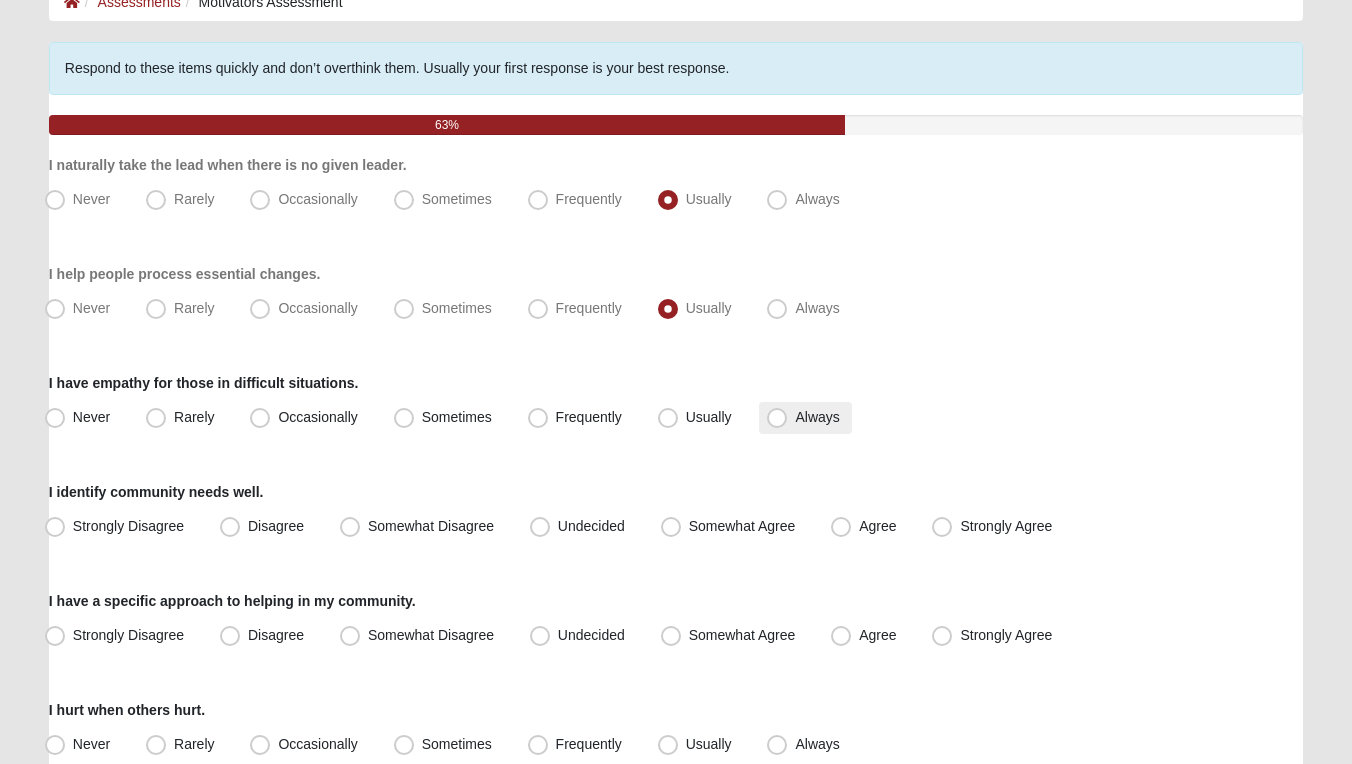 click on "Always" at bounding box center [817, 417] 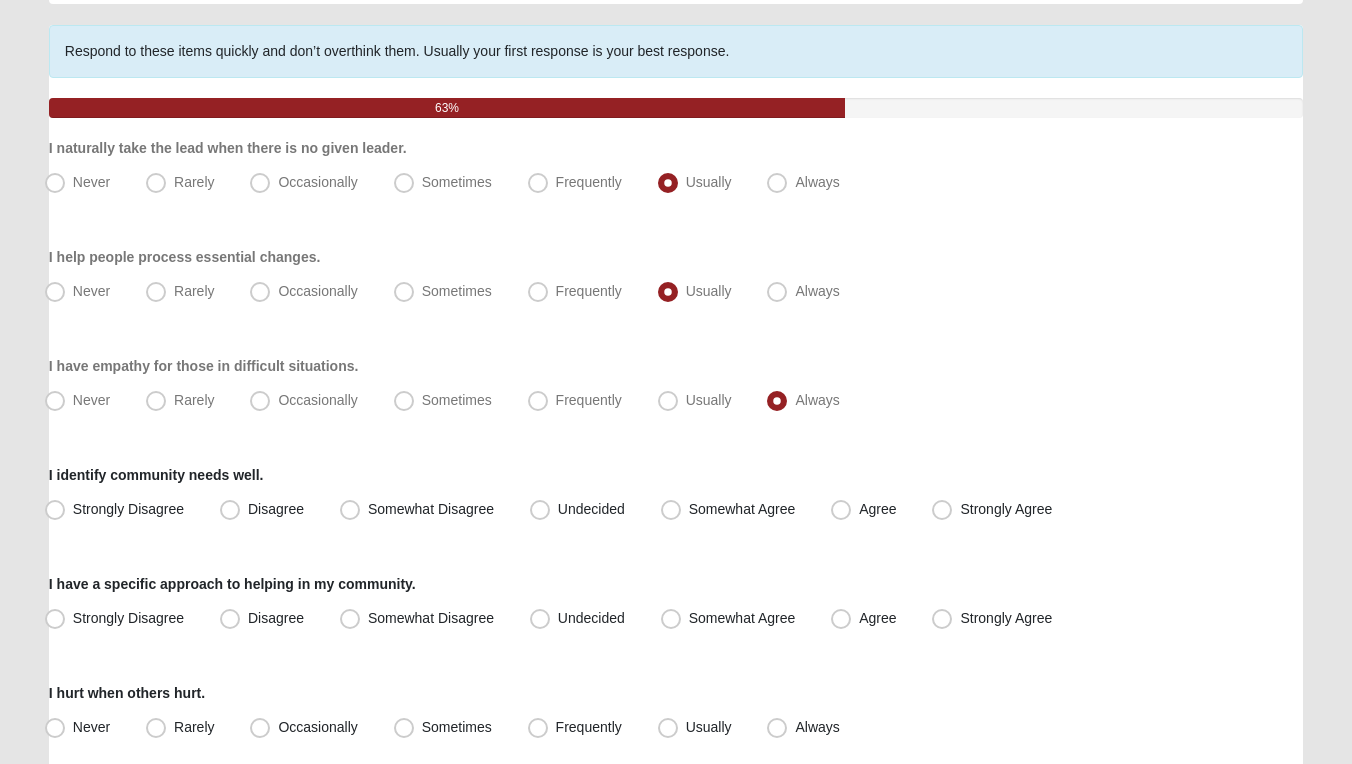 scroll, scrollTop: 152, scrollLeft: 0, axis: vertical 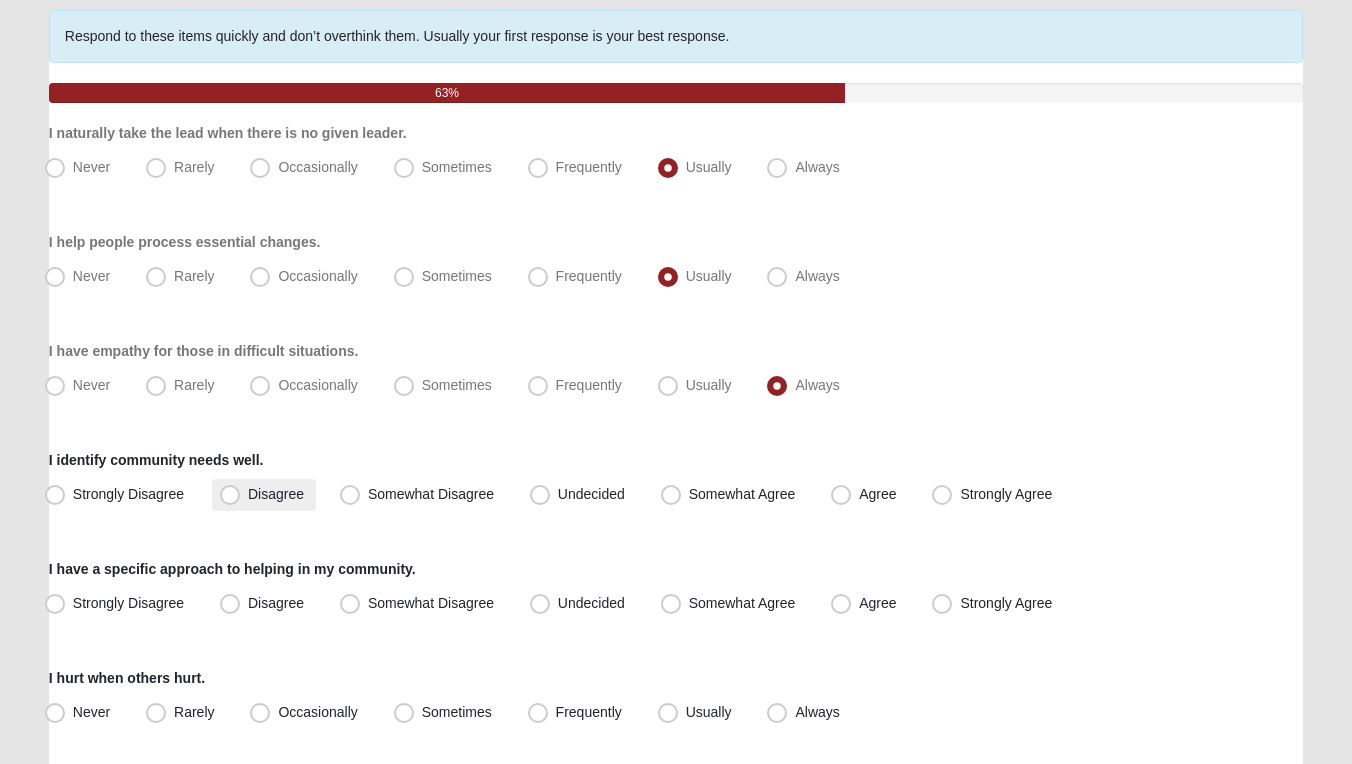 click on "Disagree" at bounding box center [276, 494] 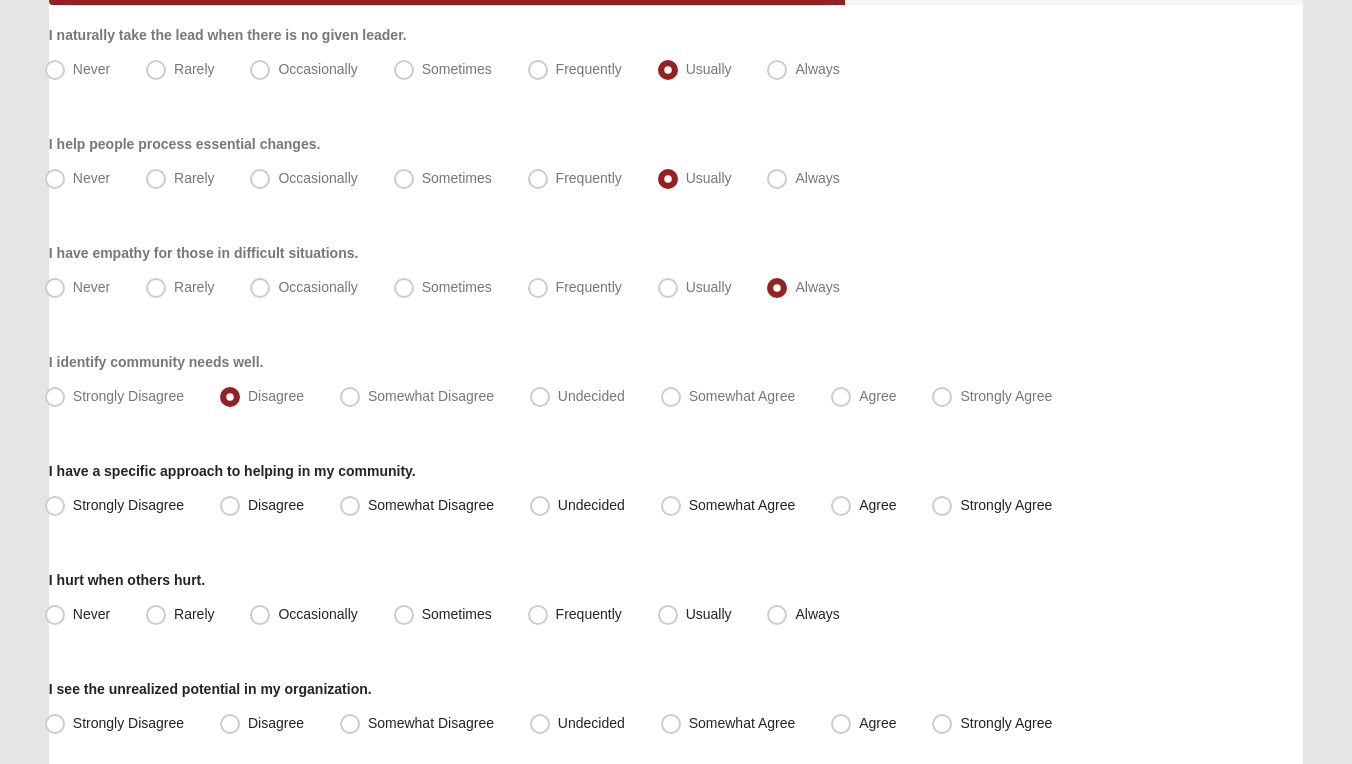 scroll, scrollTop: 285, scrollLeft: 0, axis: vertical 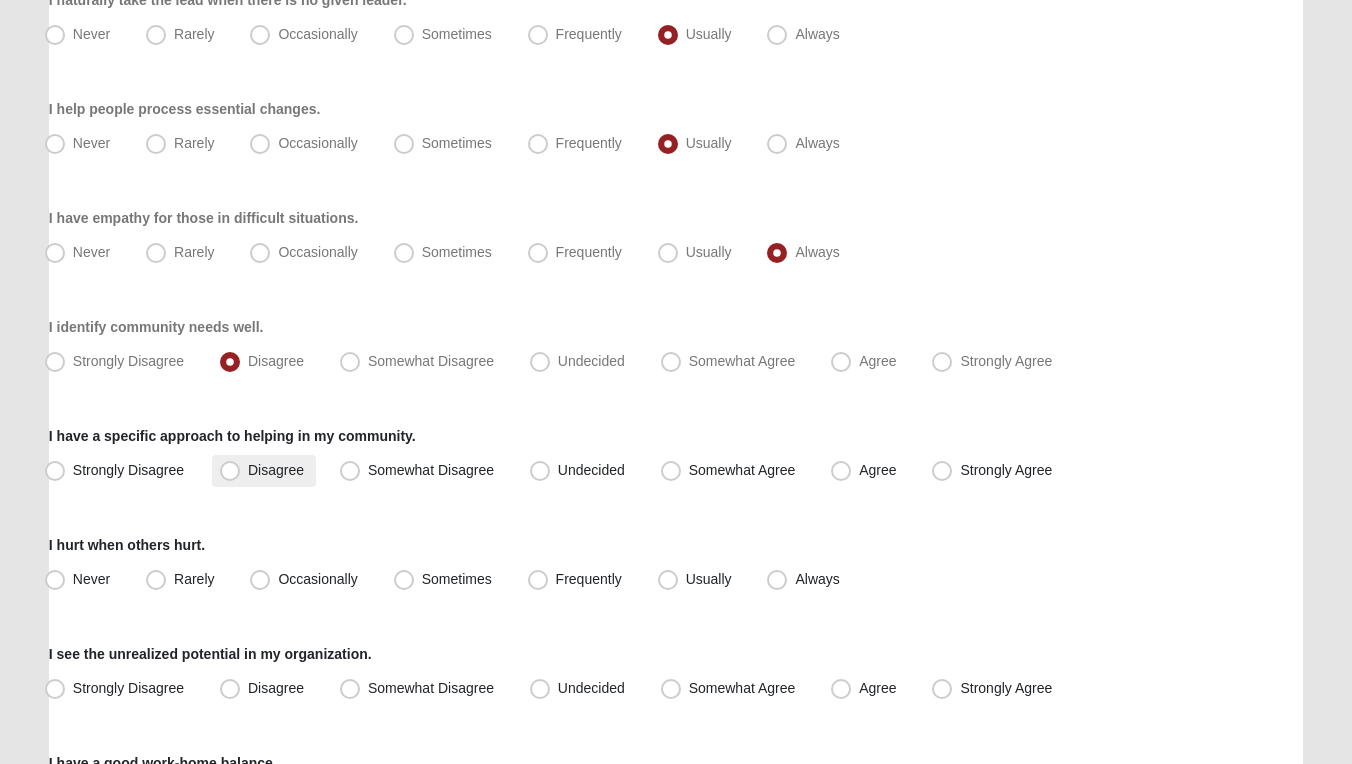 click on "Disagree" at bounding box center [276, 470] 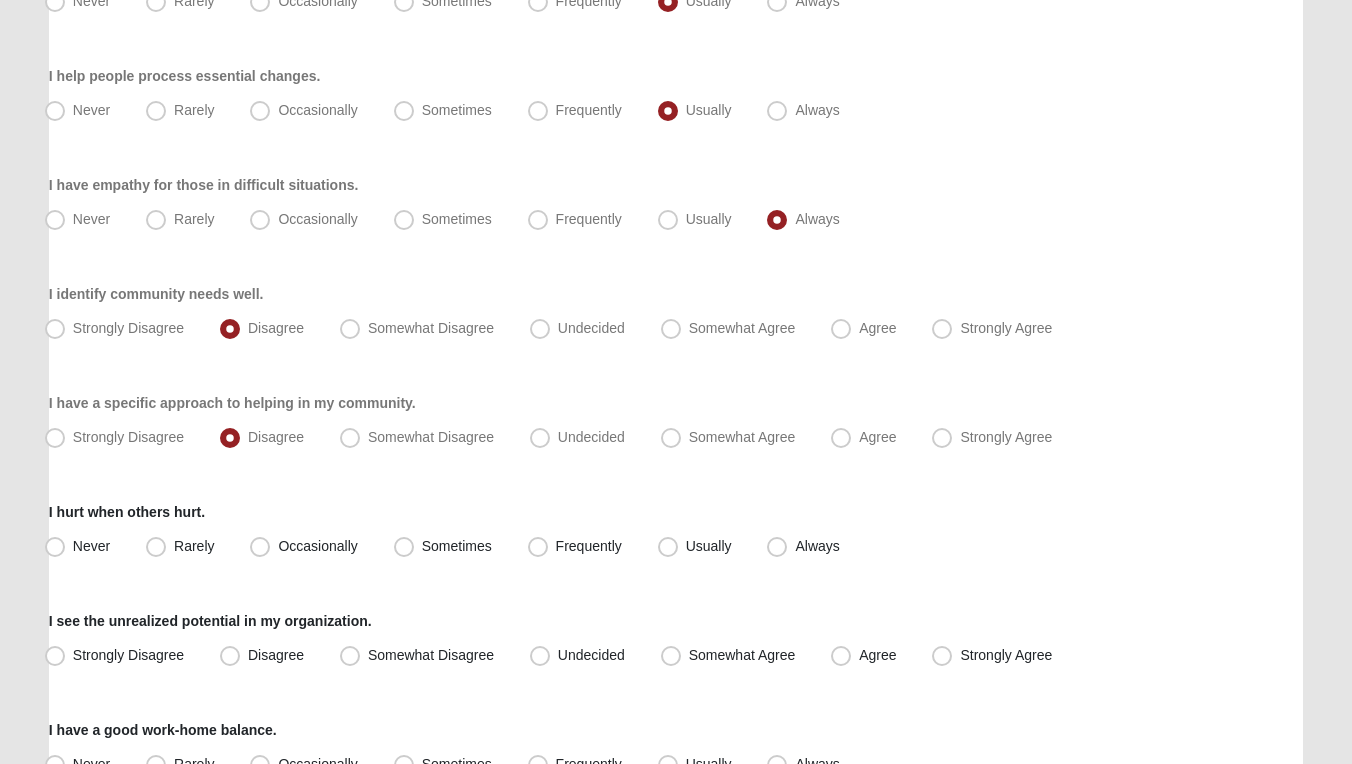 scroll, scrollTop: 343, scrollLeft: 0, axis: vertical 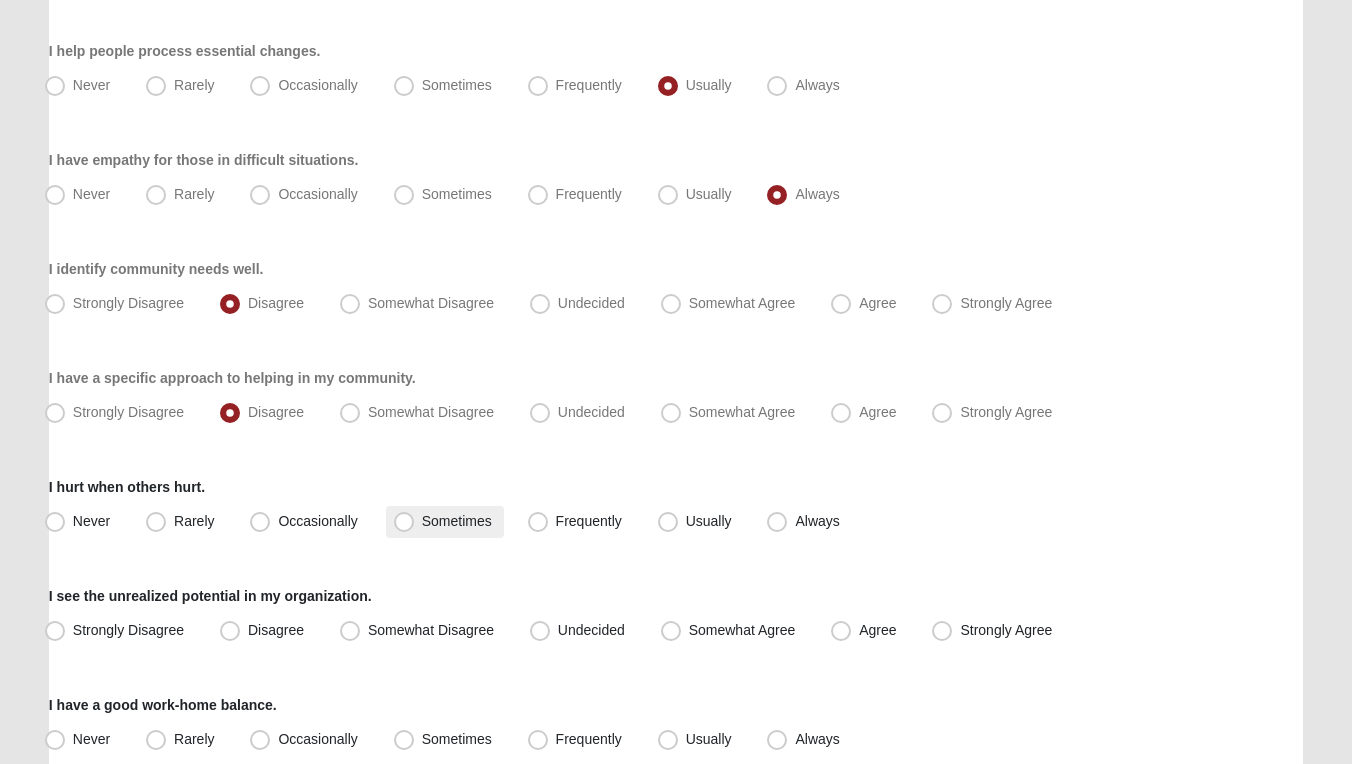click on "Sometimes" at bounding box center (457, 521) 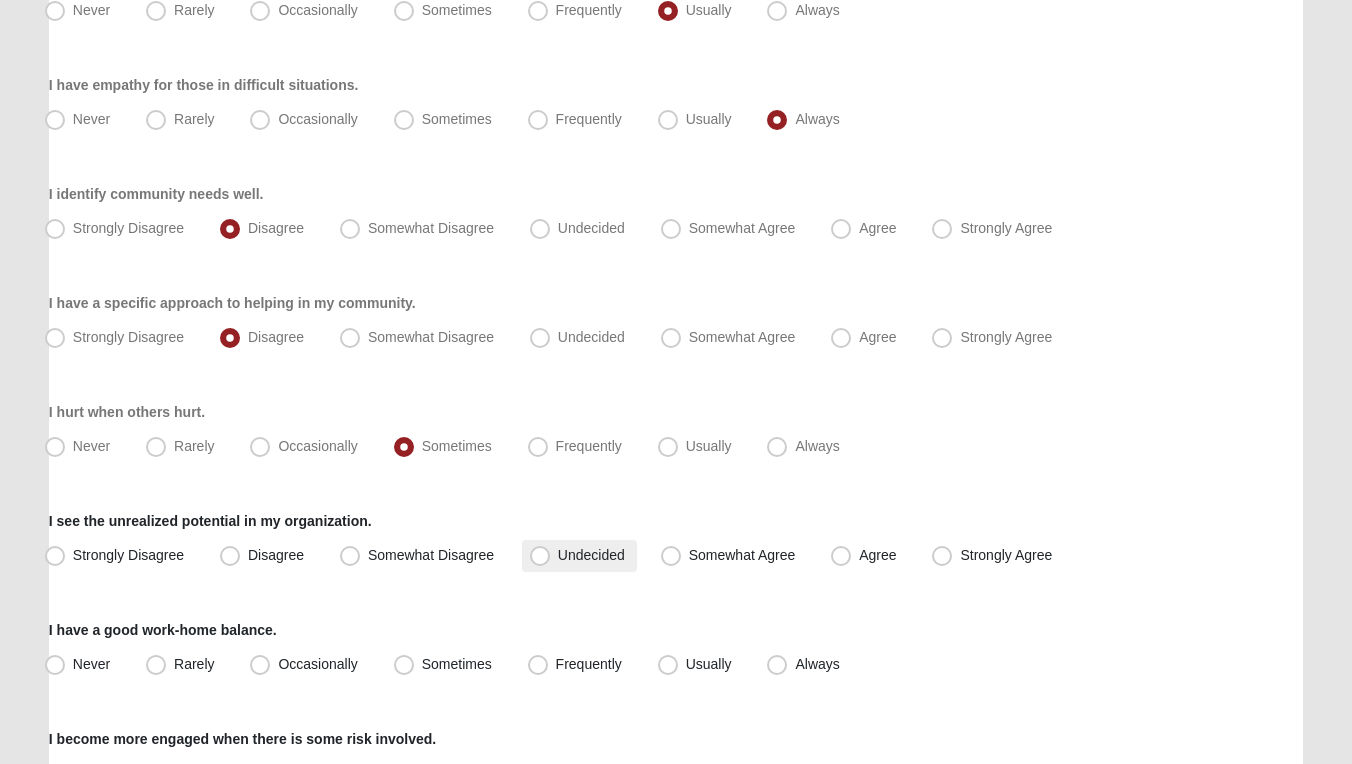 scroll, scrollTop: 437, scrollLeft: 0, axis: vertical 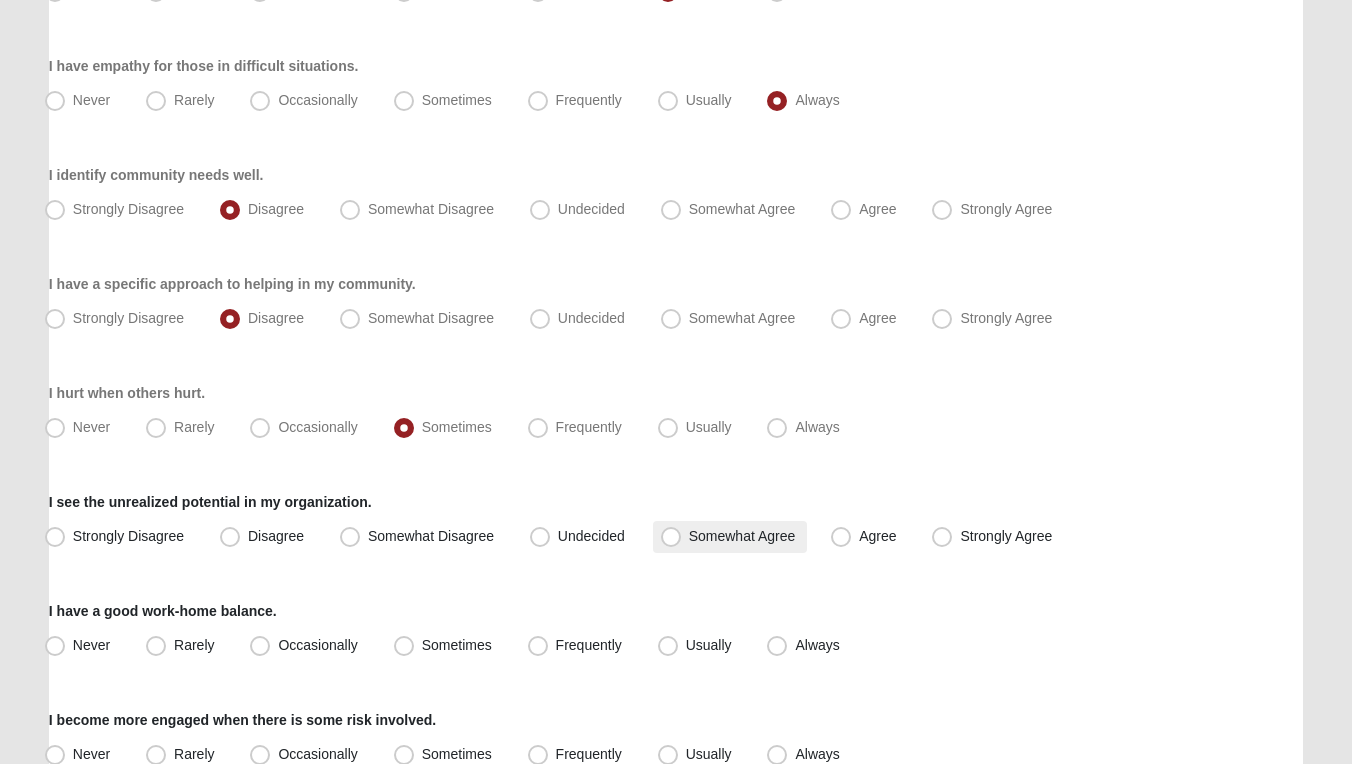 click on "Somewhat Agree" at bounding box center (742, 536) 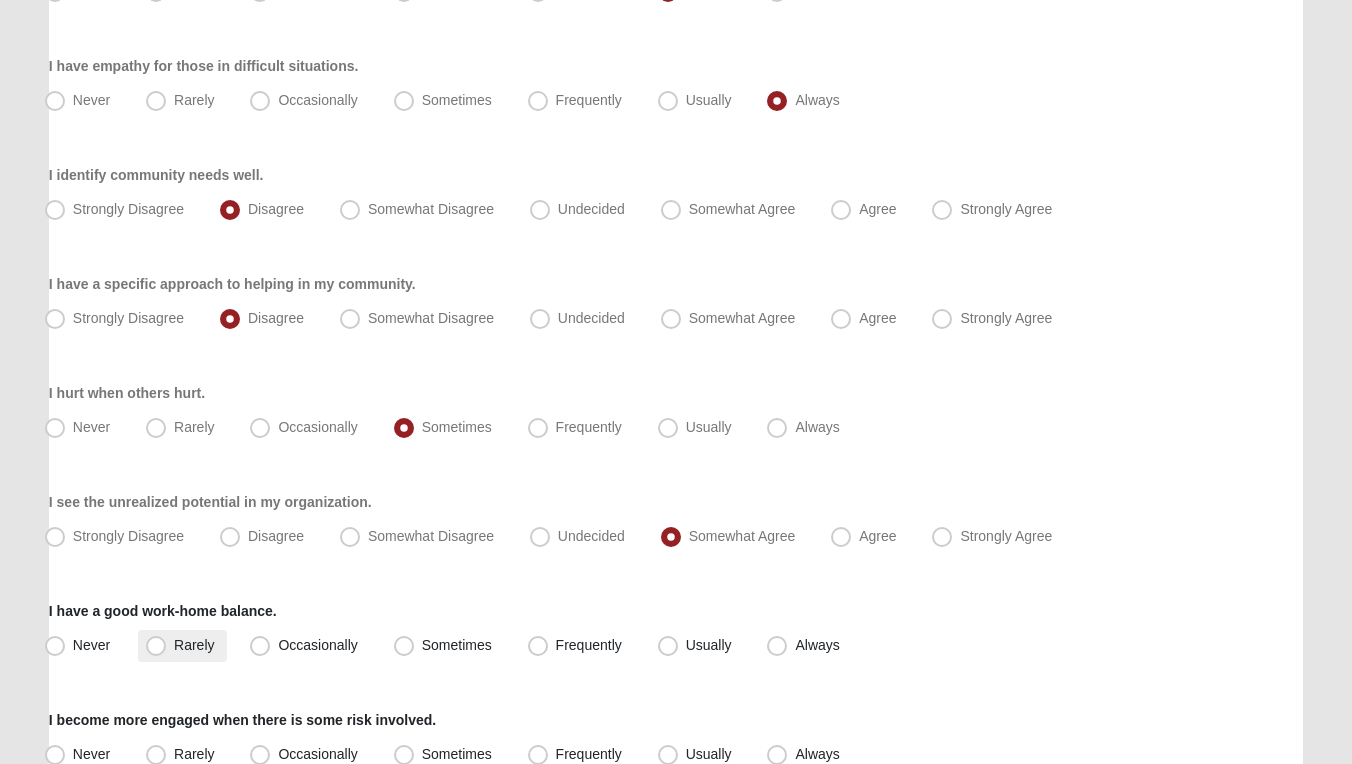 click on "Rarely" at bounding box center [194, 645] 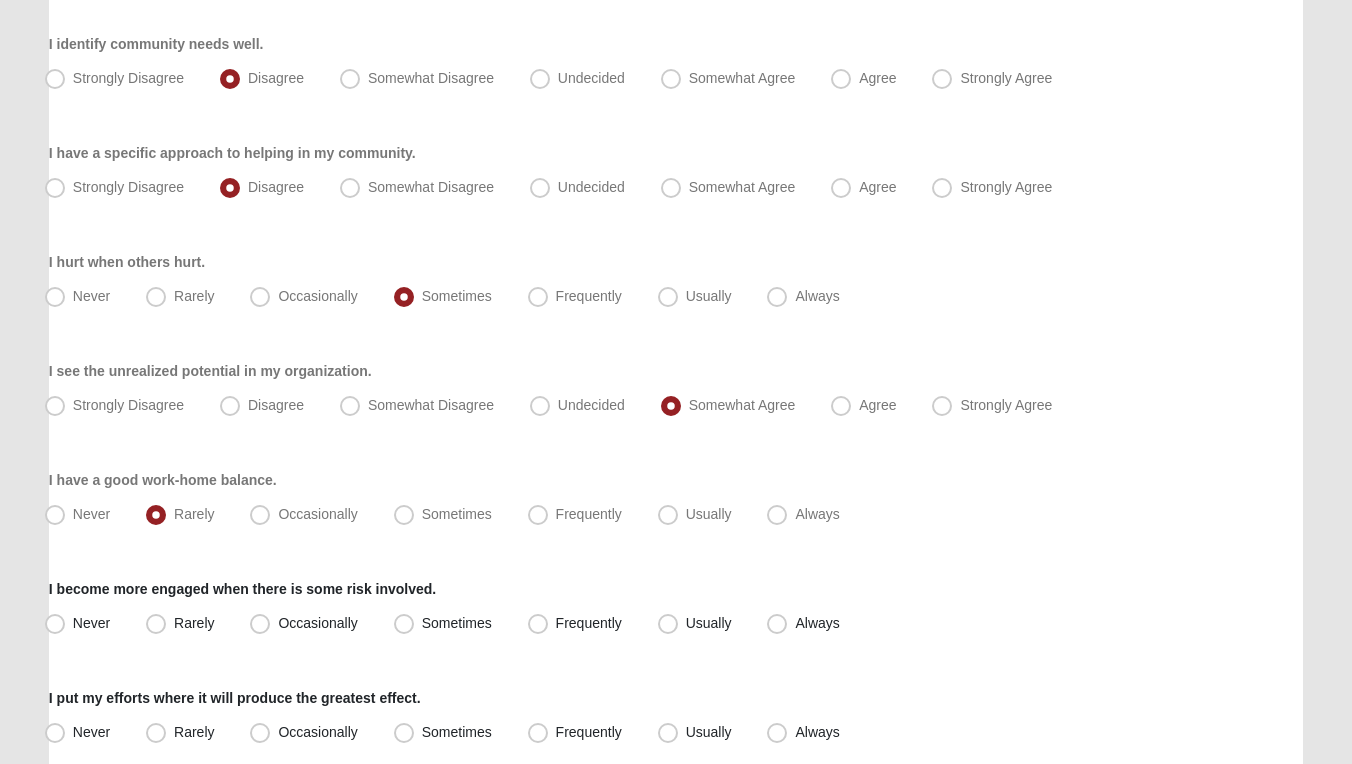 scroll, scrollTop: 623, scrollLeft: 0, axis: vertical 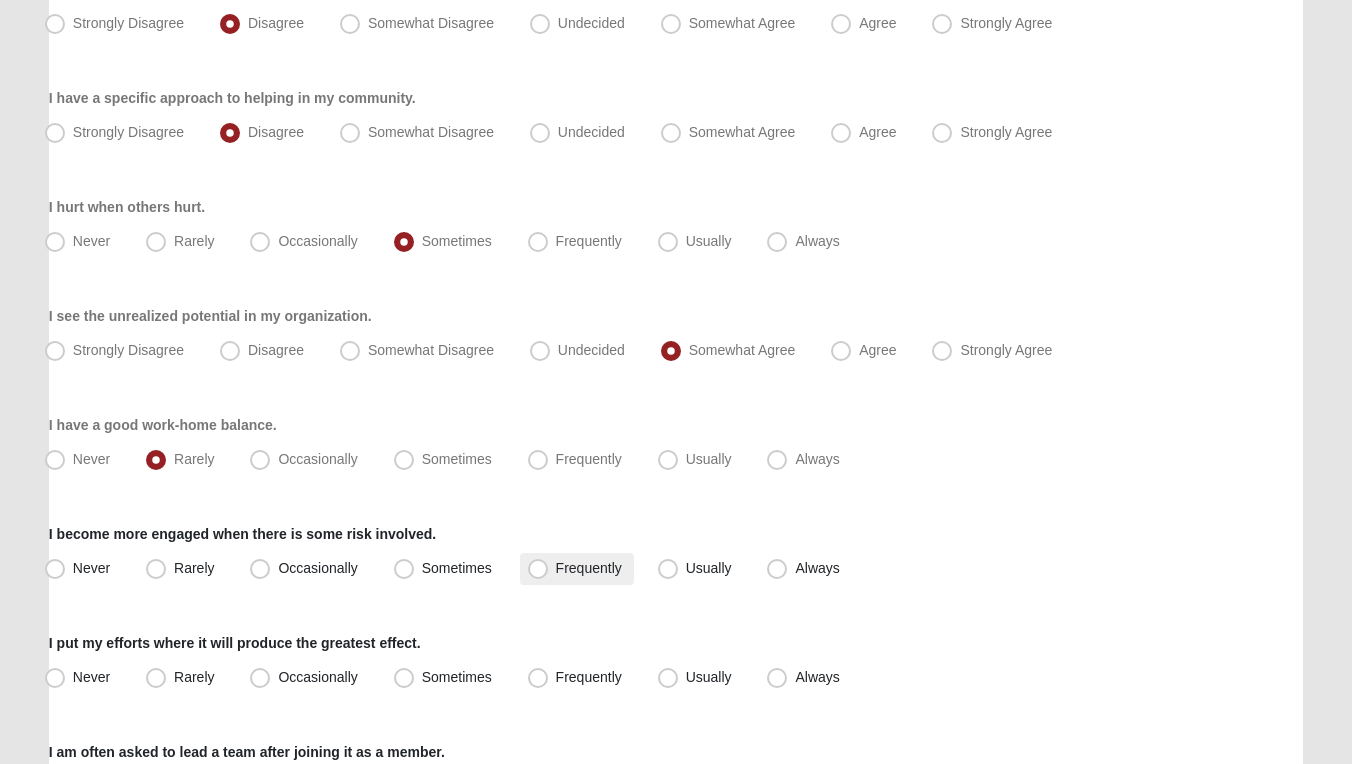 click on "Frequently" at bounding box center (589, 568) 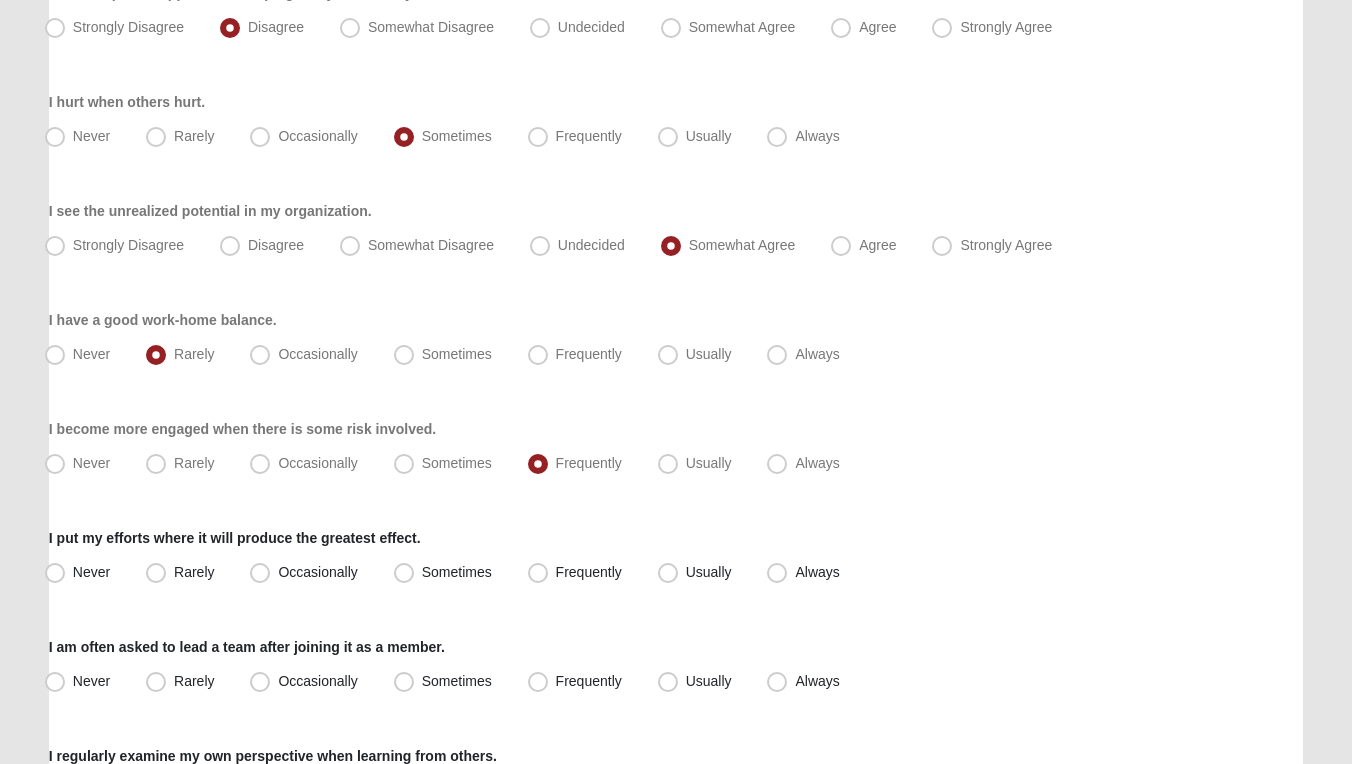scroll, scrollTop: 776, scrollLeft: 0, axis: vertical 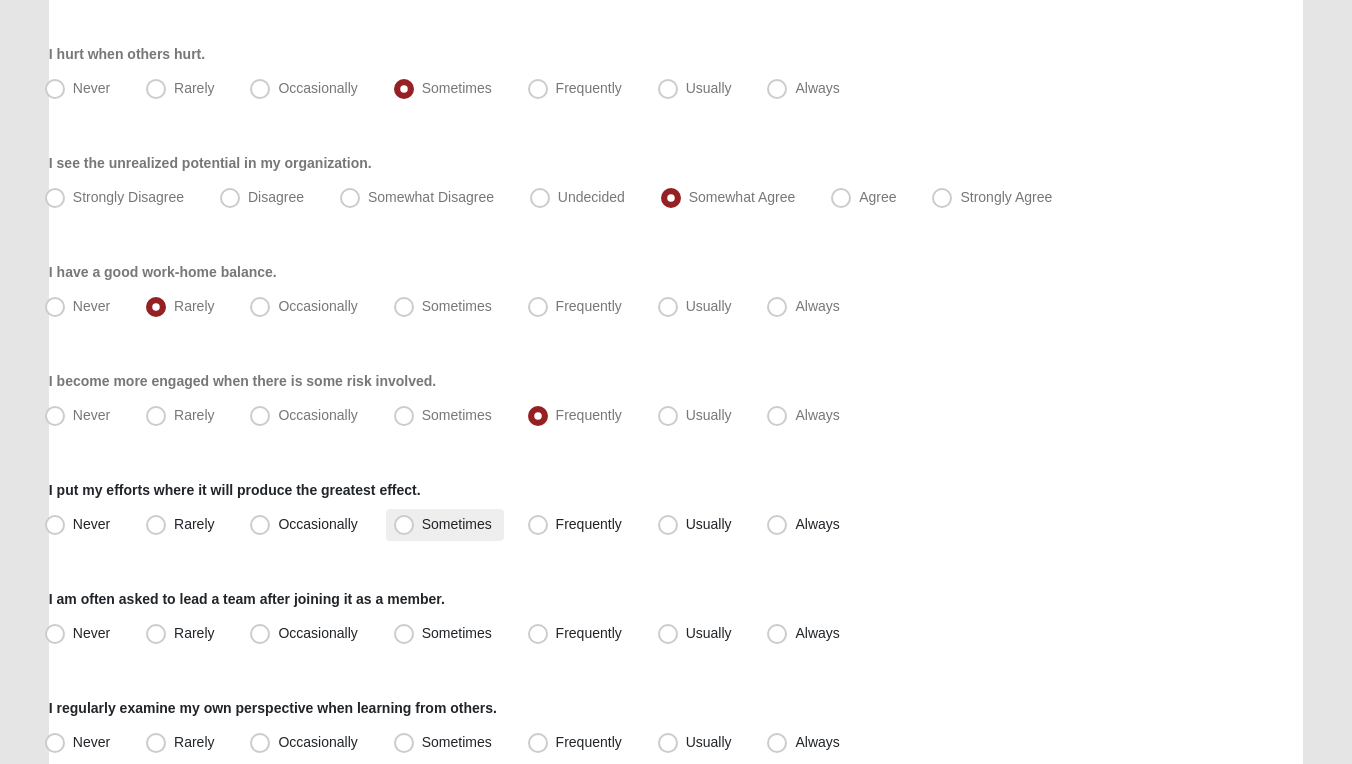 click on "Sometimes" at bounding box center [457, 524] 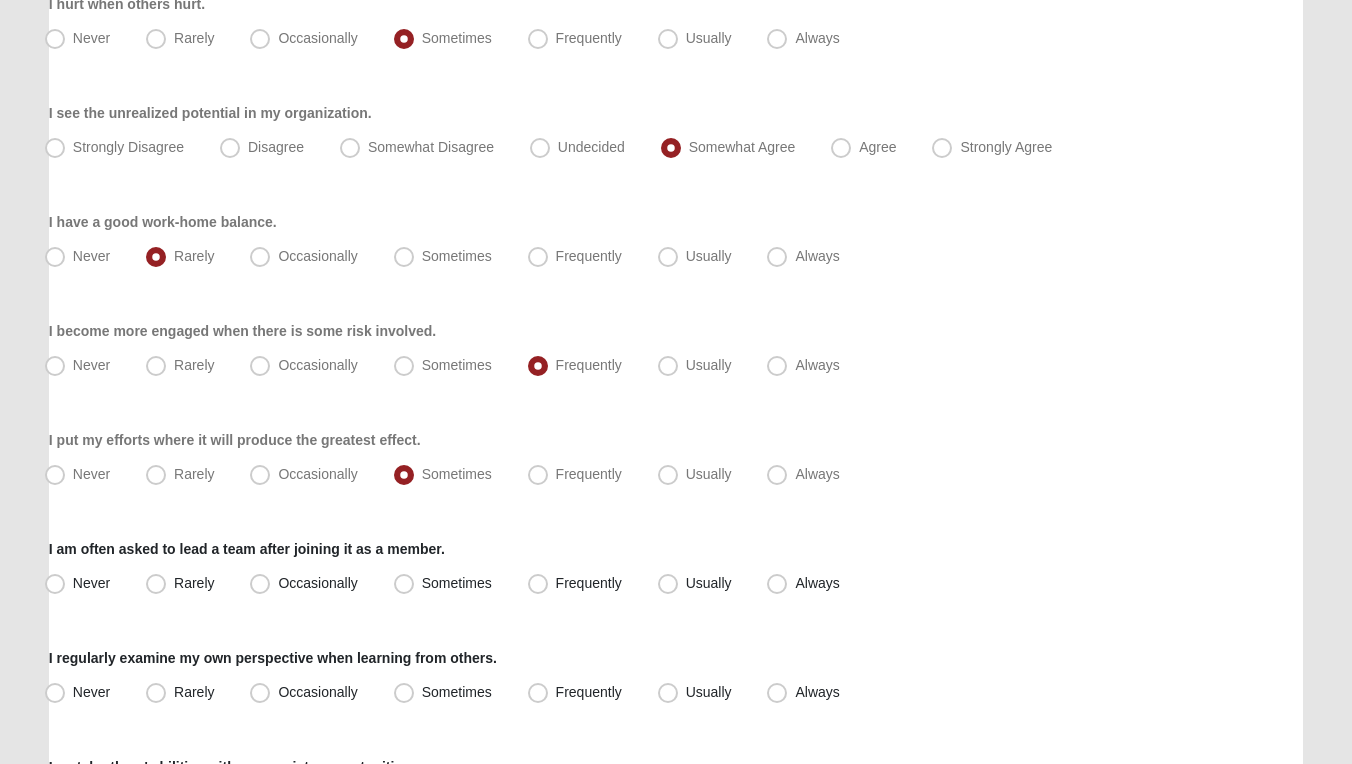 scroll, scrollTop: 862, scrollLeft: 0, axis: vertical 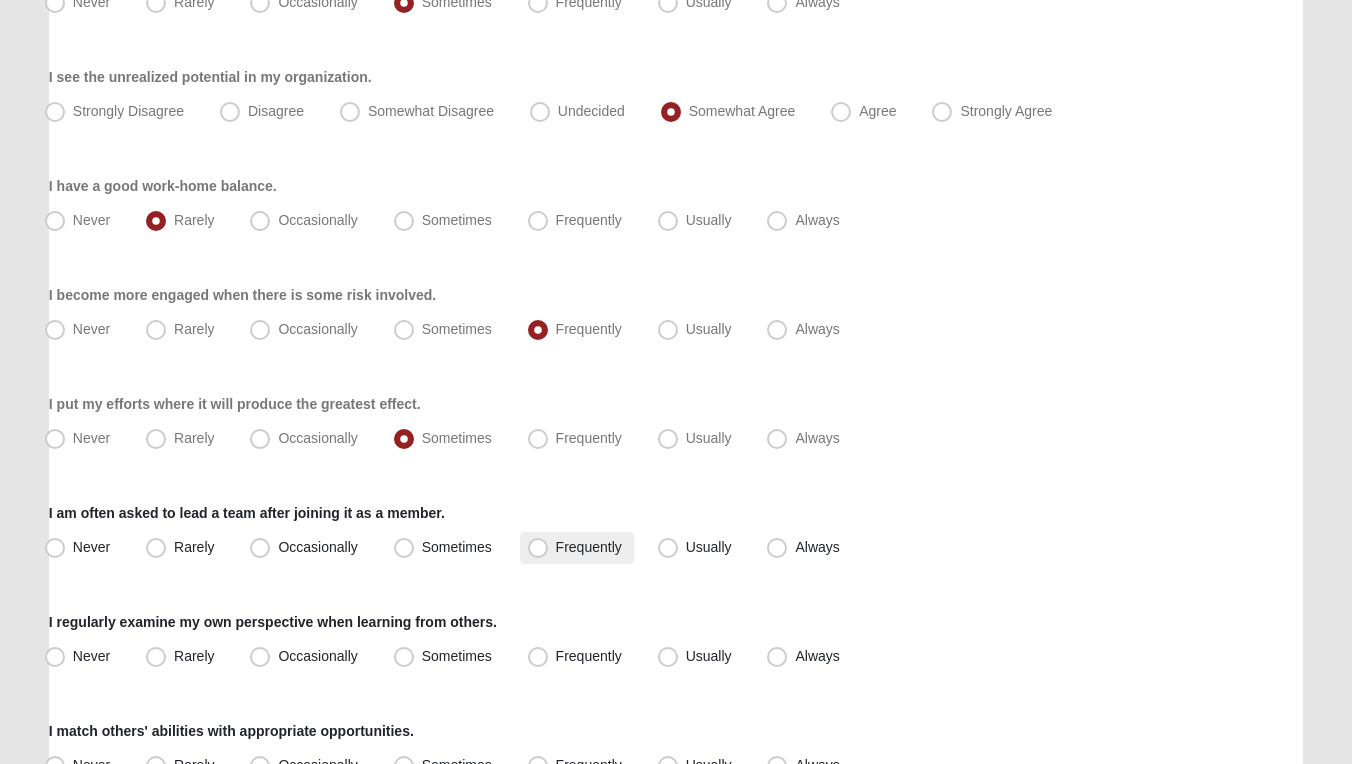 click on "Frequently" at bounding box center (589, 547) 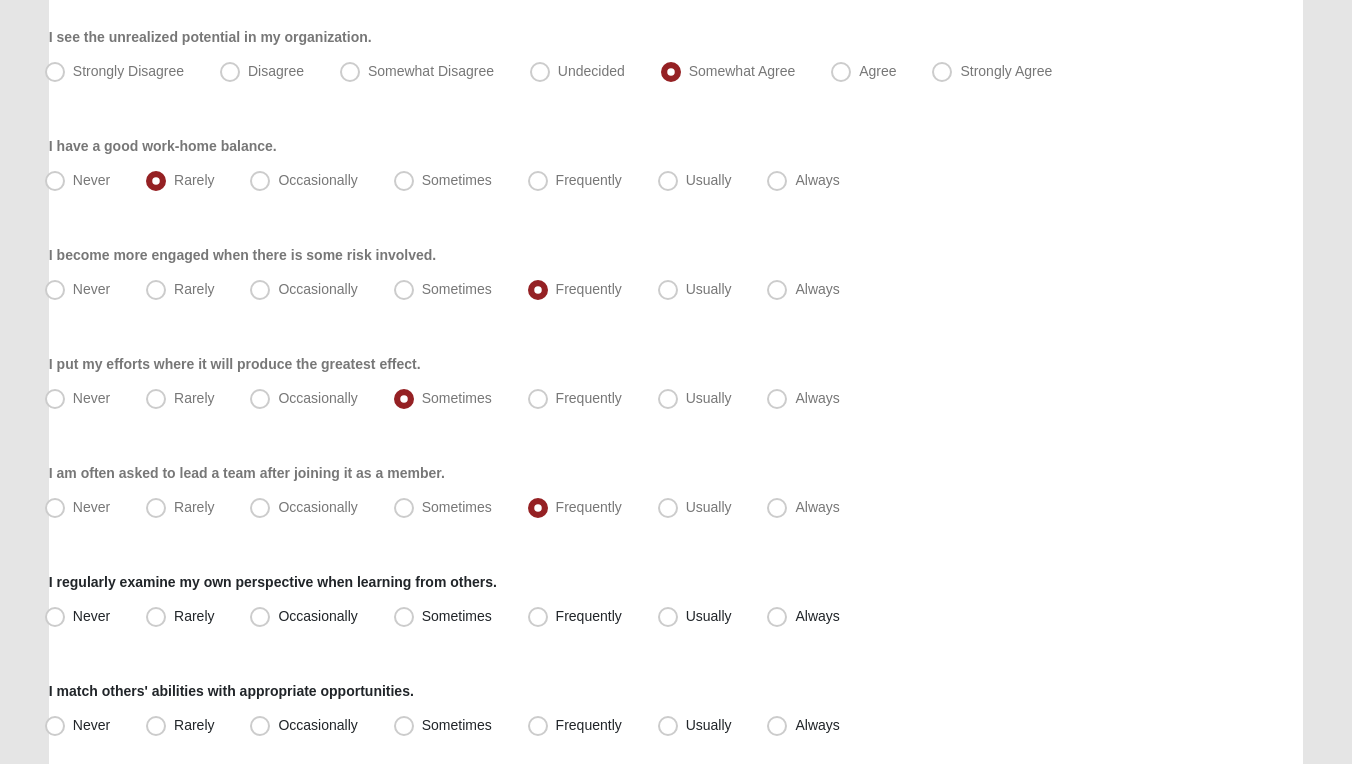 scroll, scrollTop: 916, scrollLeft: 0, axis: vertical 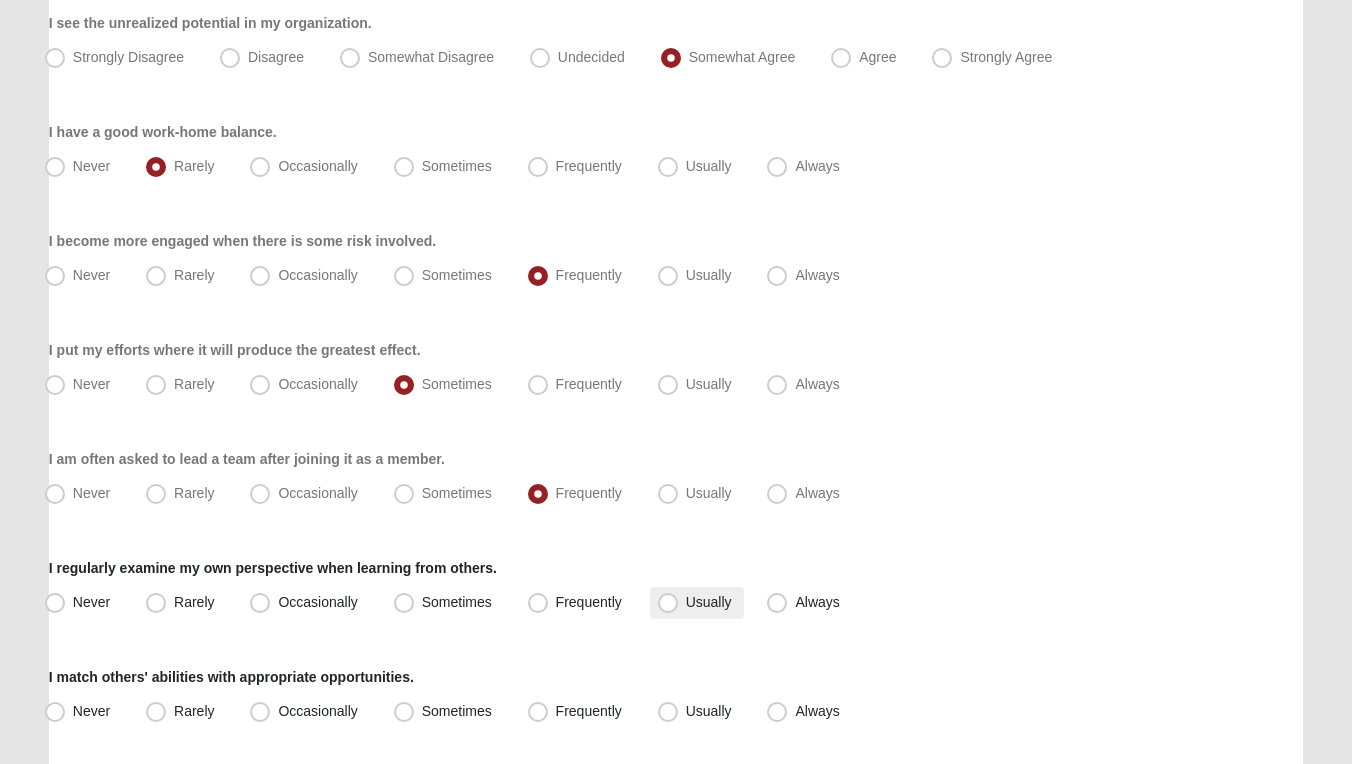 click on "Usually" at bounding box center [709, 602] 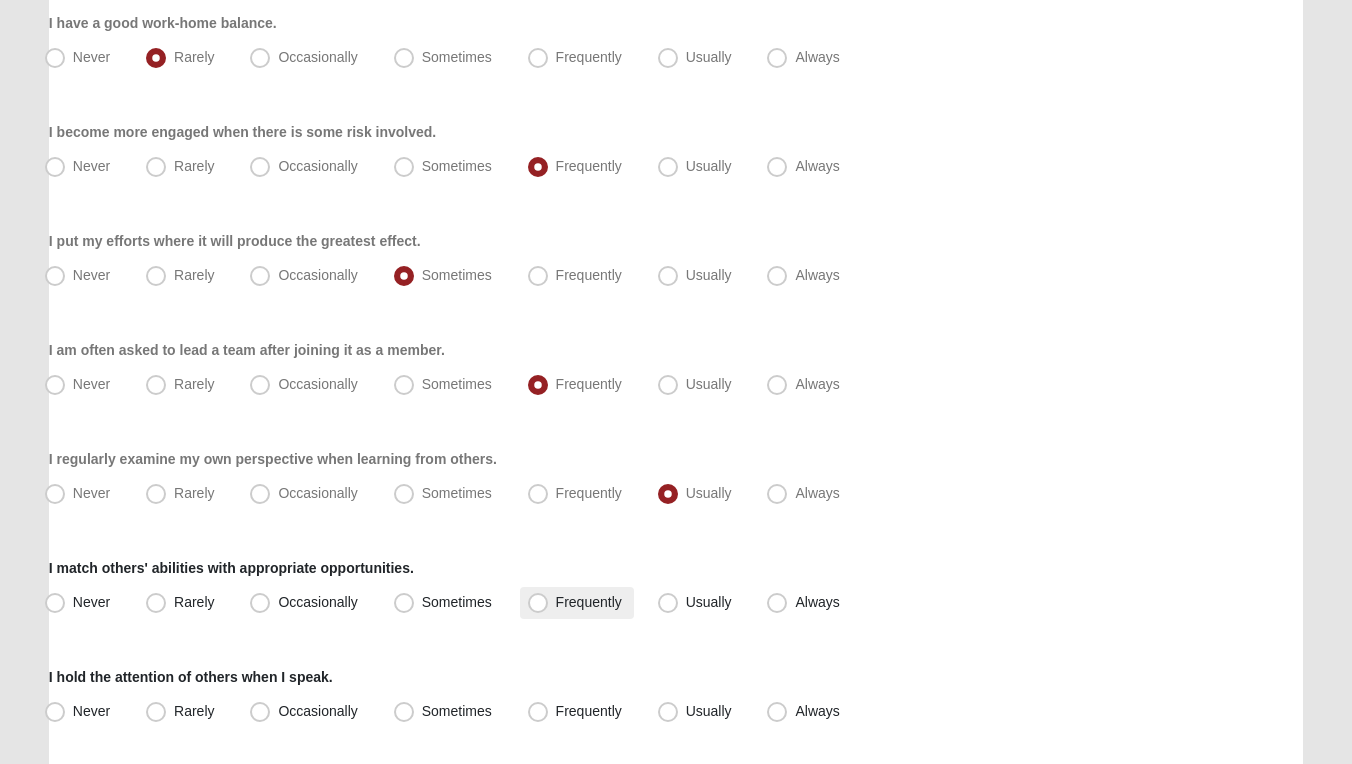 scroll, scrollTop: 1030, scrollLeft: 0, axis: vertical 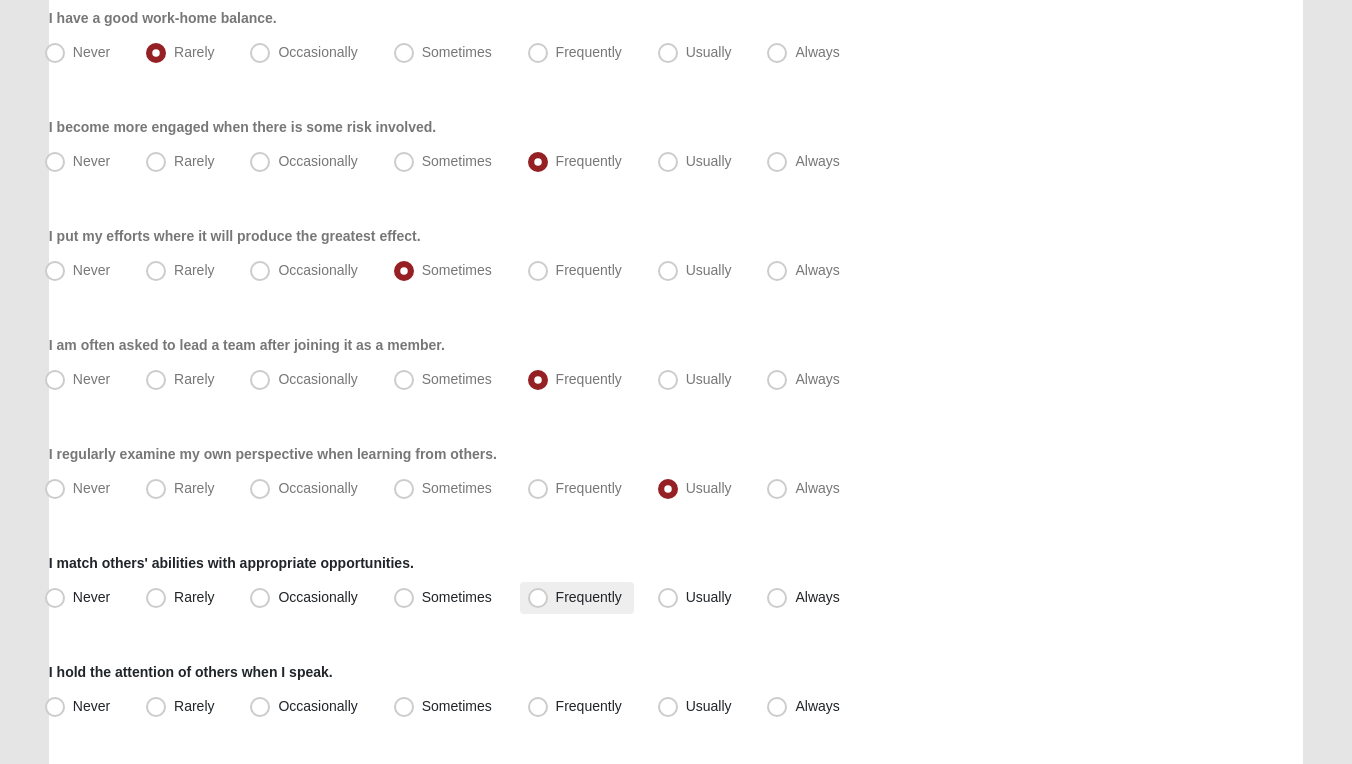 click on "Frequently" at bounding box center (589, 597) 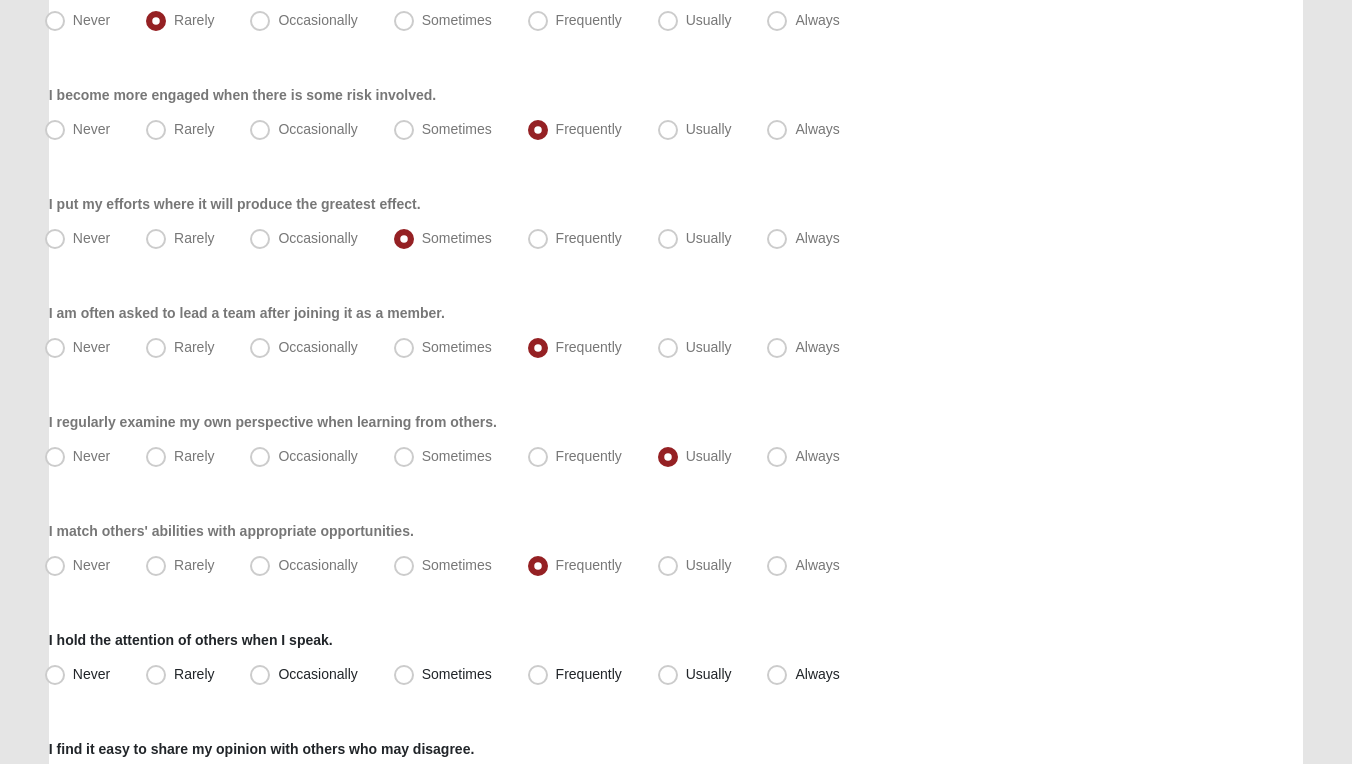 scroll, scrollTop: 1083, scrollLeft: 0, axis: vertical 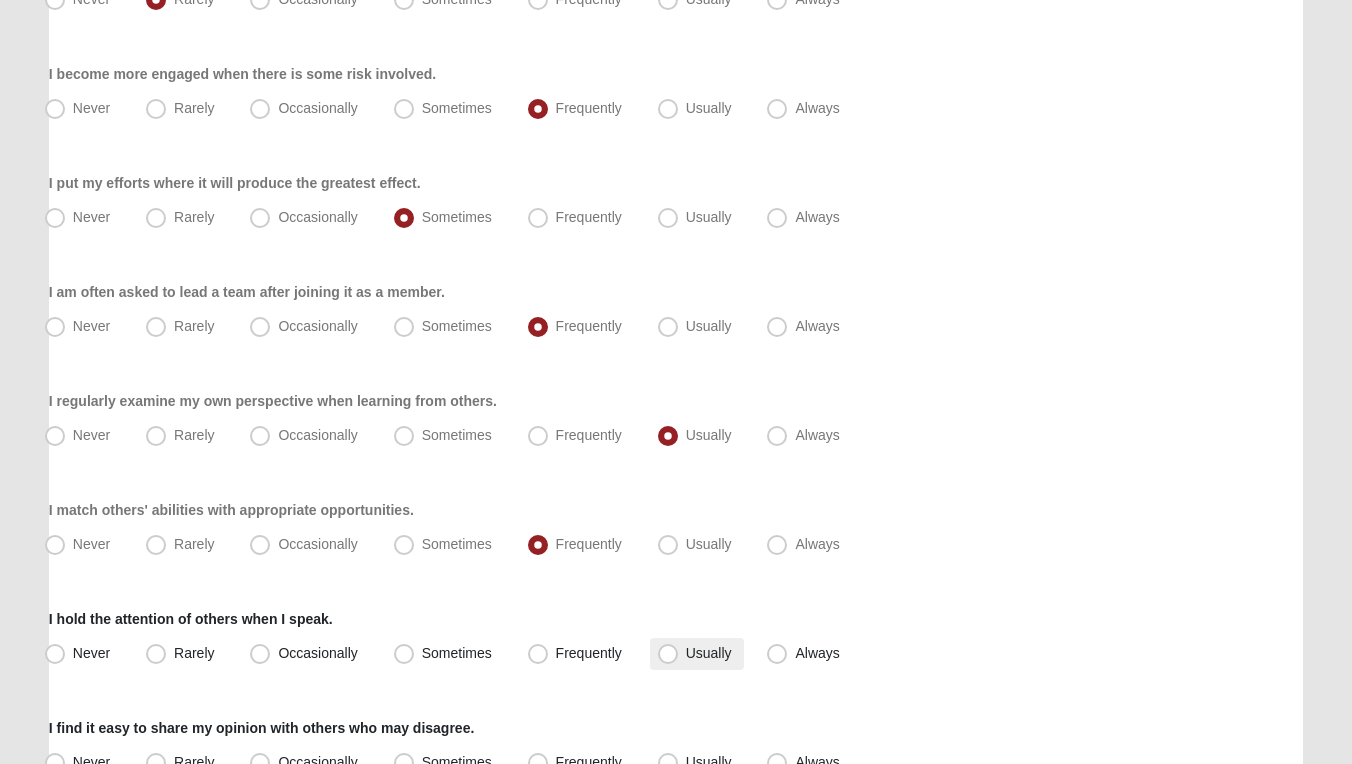 click on "Usually" at bounding box center [709, 653] 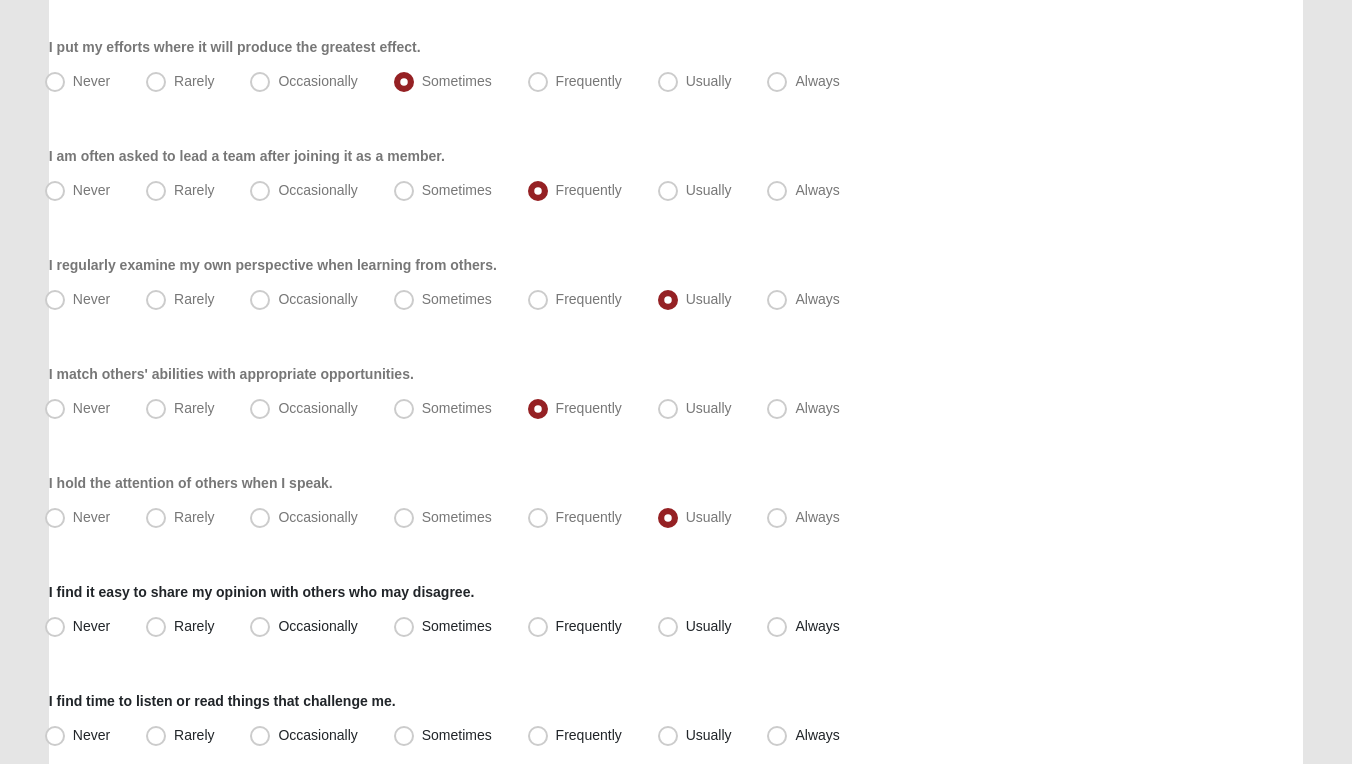 scroll, scrollTop: 1259, scrollLeft: 0, axis: vertical 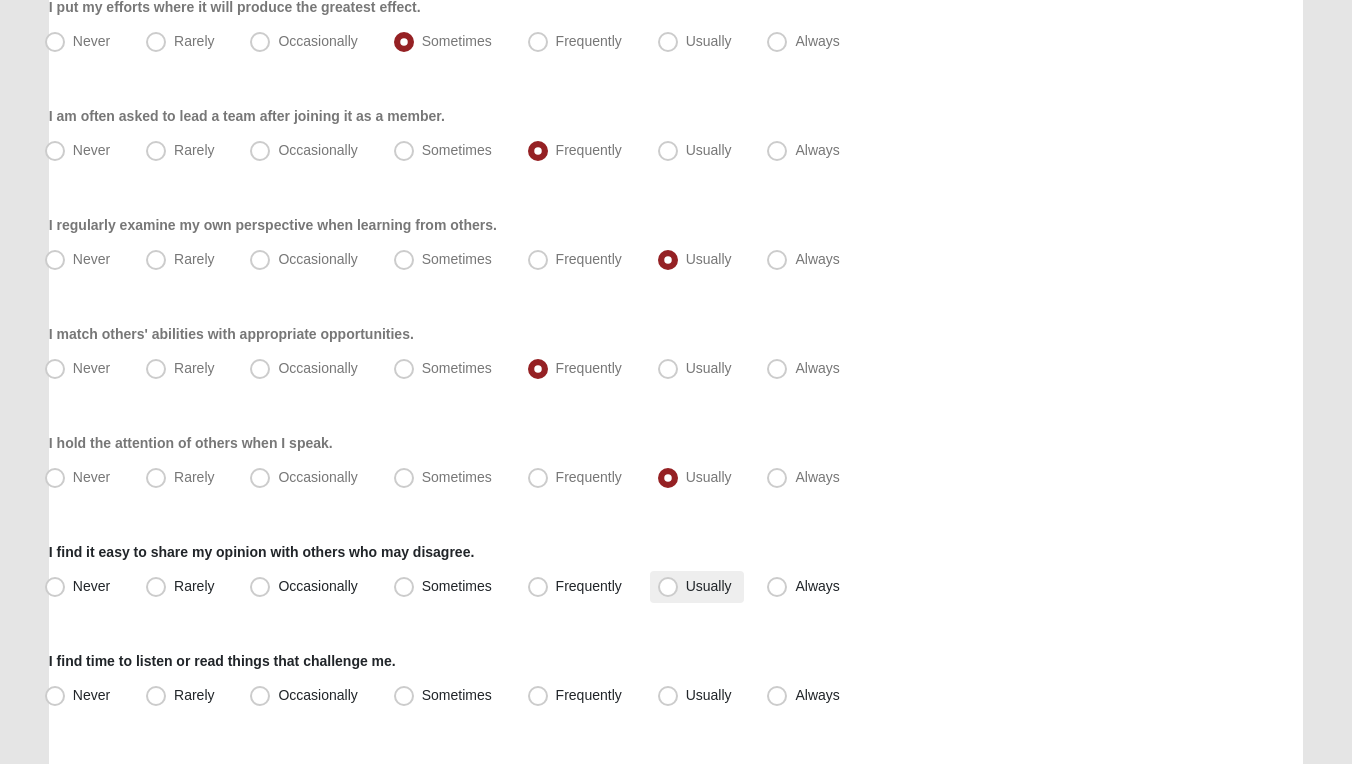 click on "Usually" at bounding box center (709, 586) 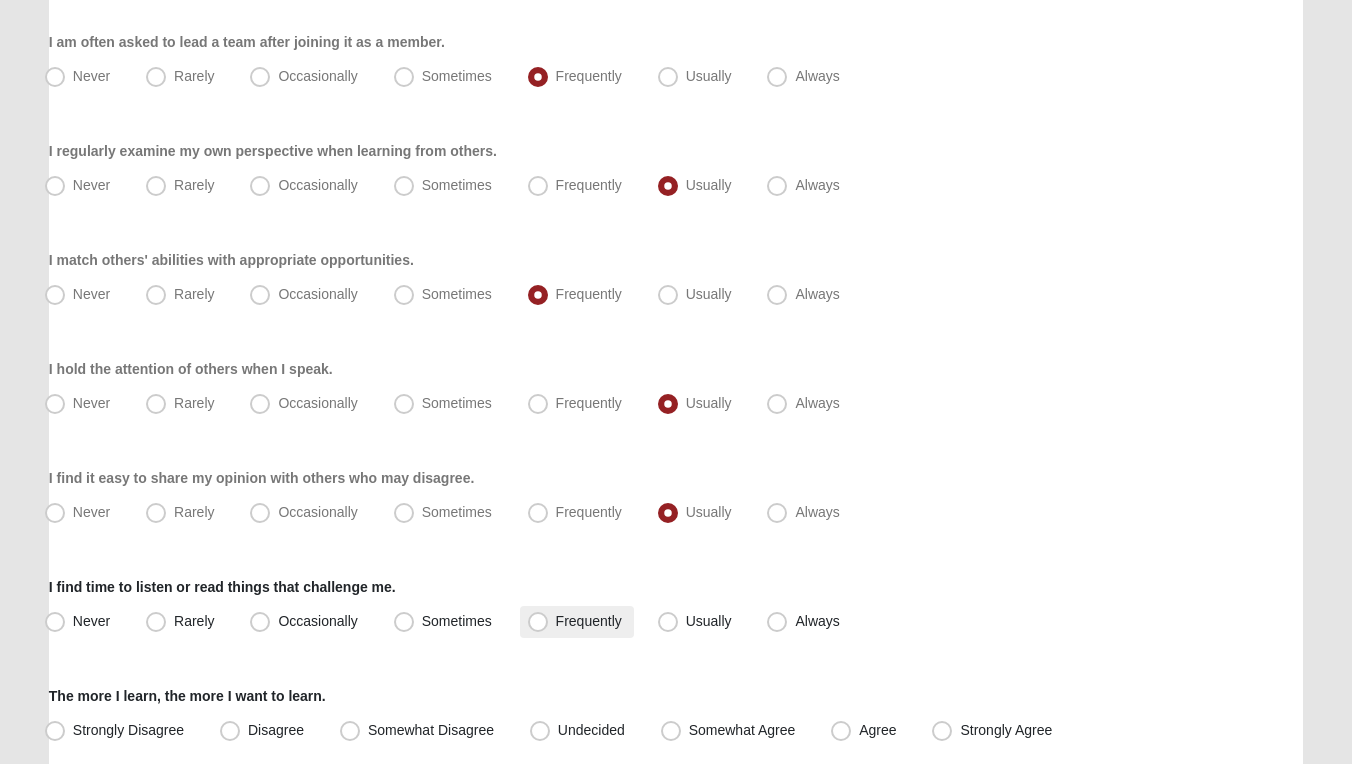 scroll, scrollTop: 1366, scrollLeft: 0, axis: vertical 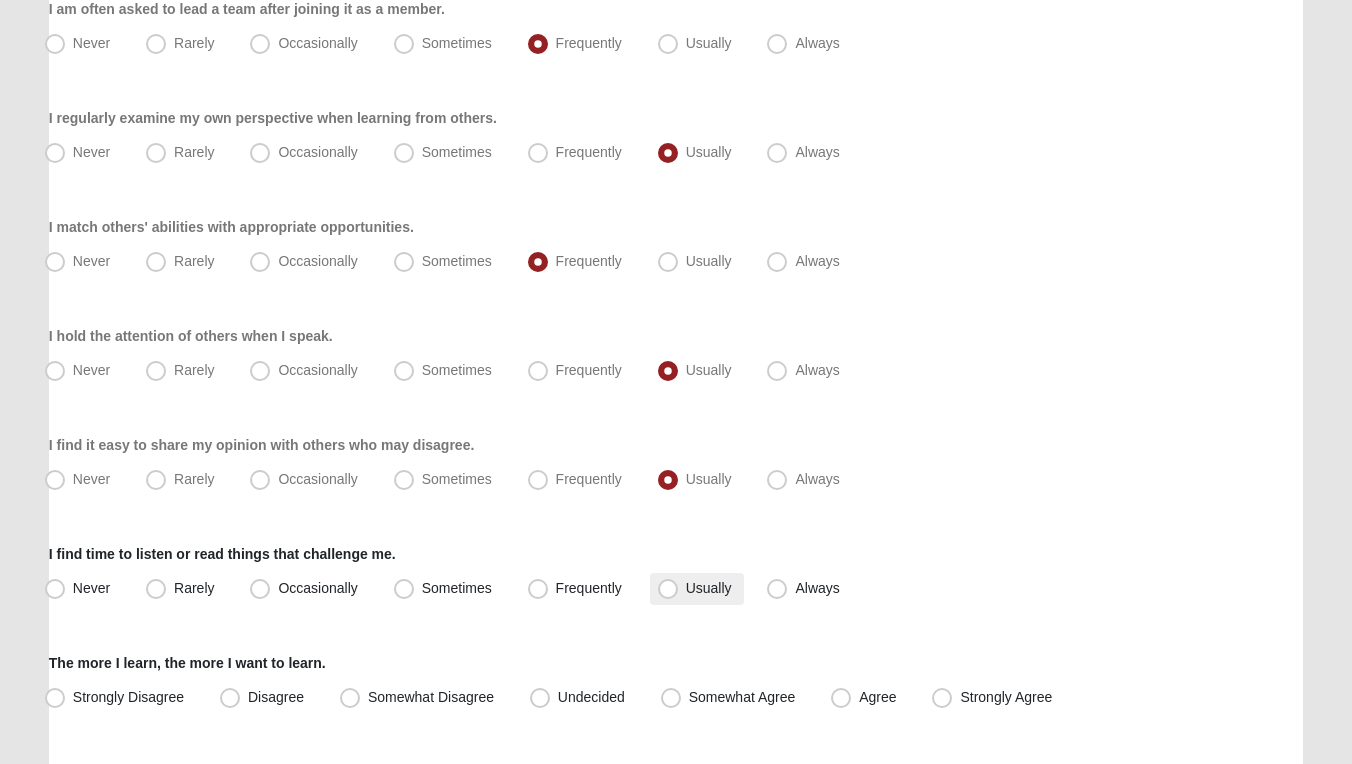 click on "Usually" at bounding box center [709, 588] 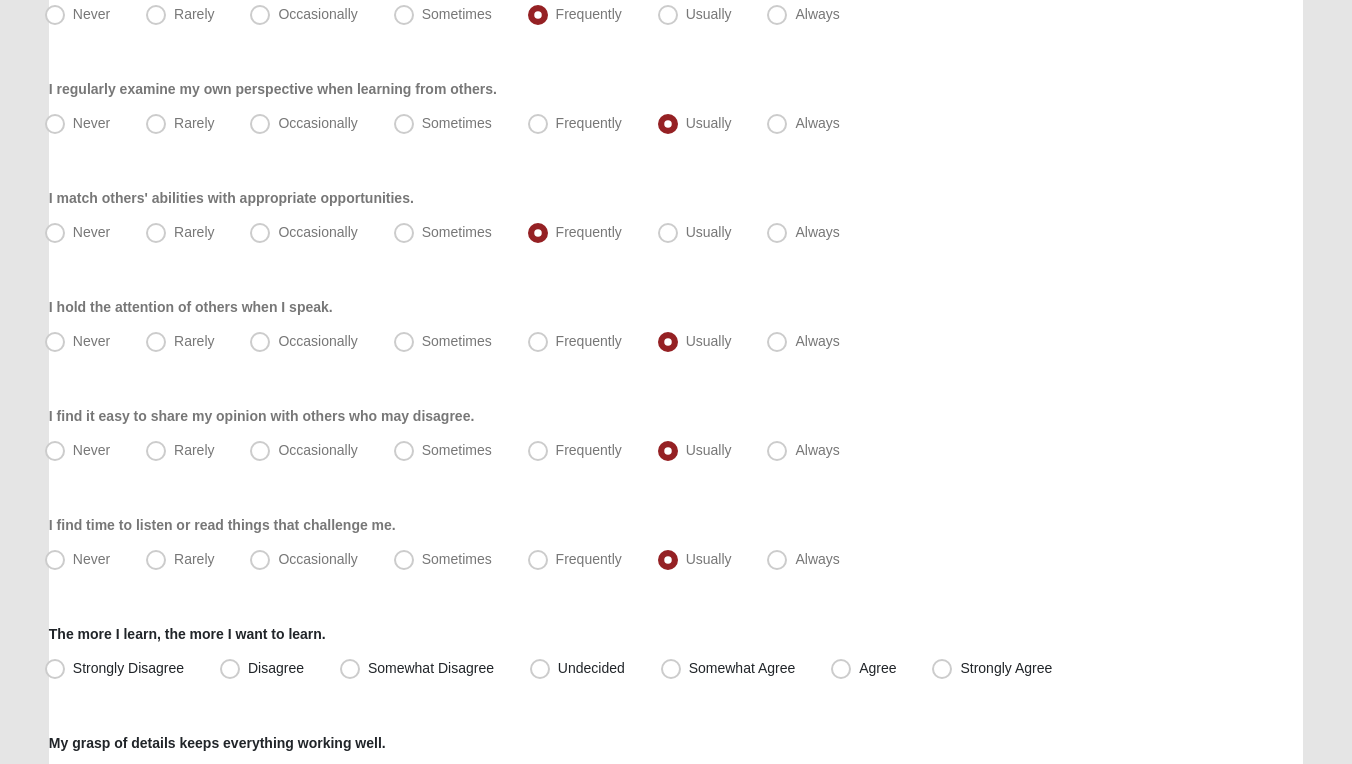 scroll, scrollTop: 1432, scrollLeft: 0, axis: vertical 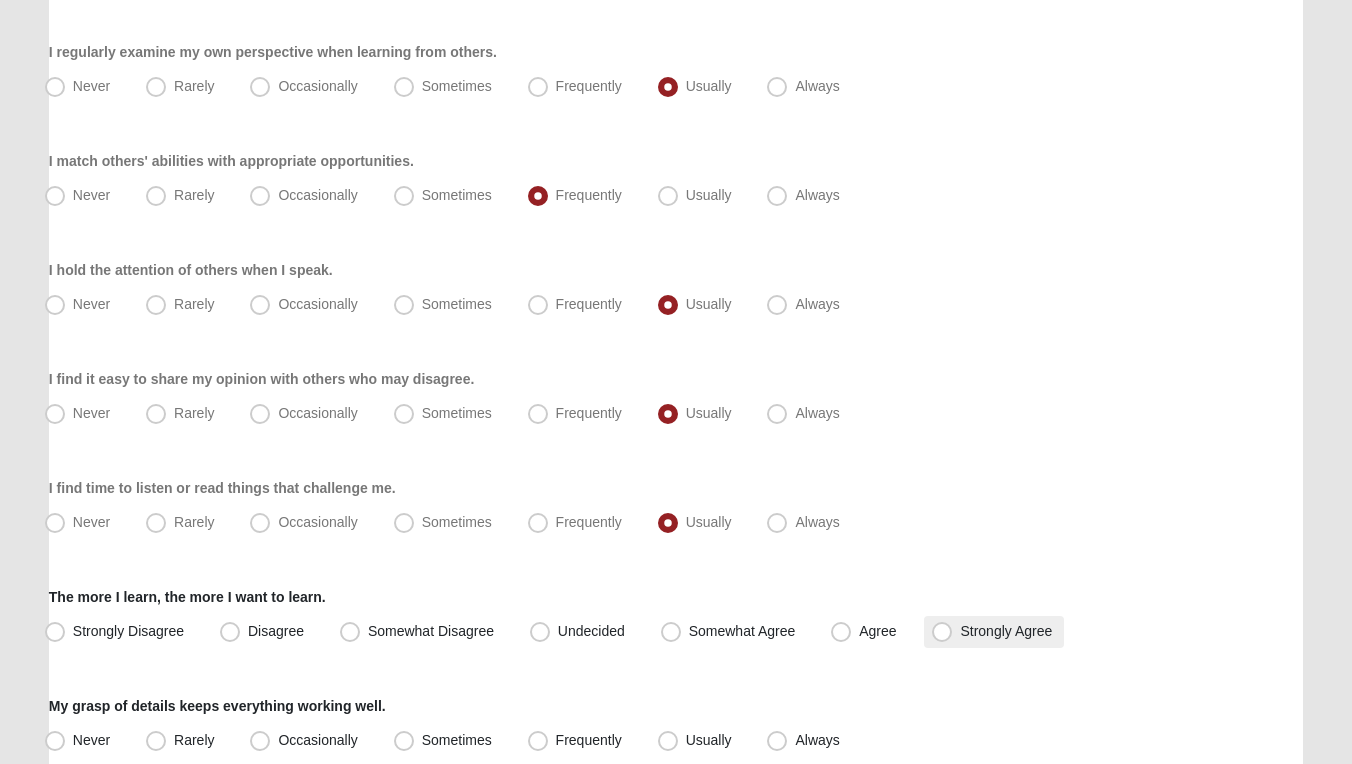click on "Strongly Agree" at bounding box center [1006, 631] 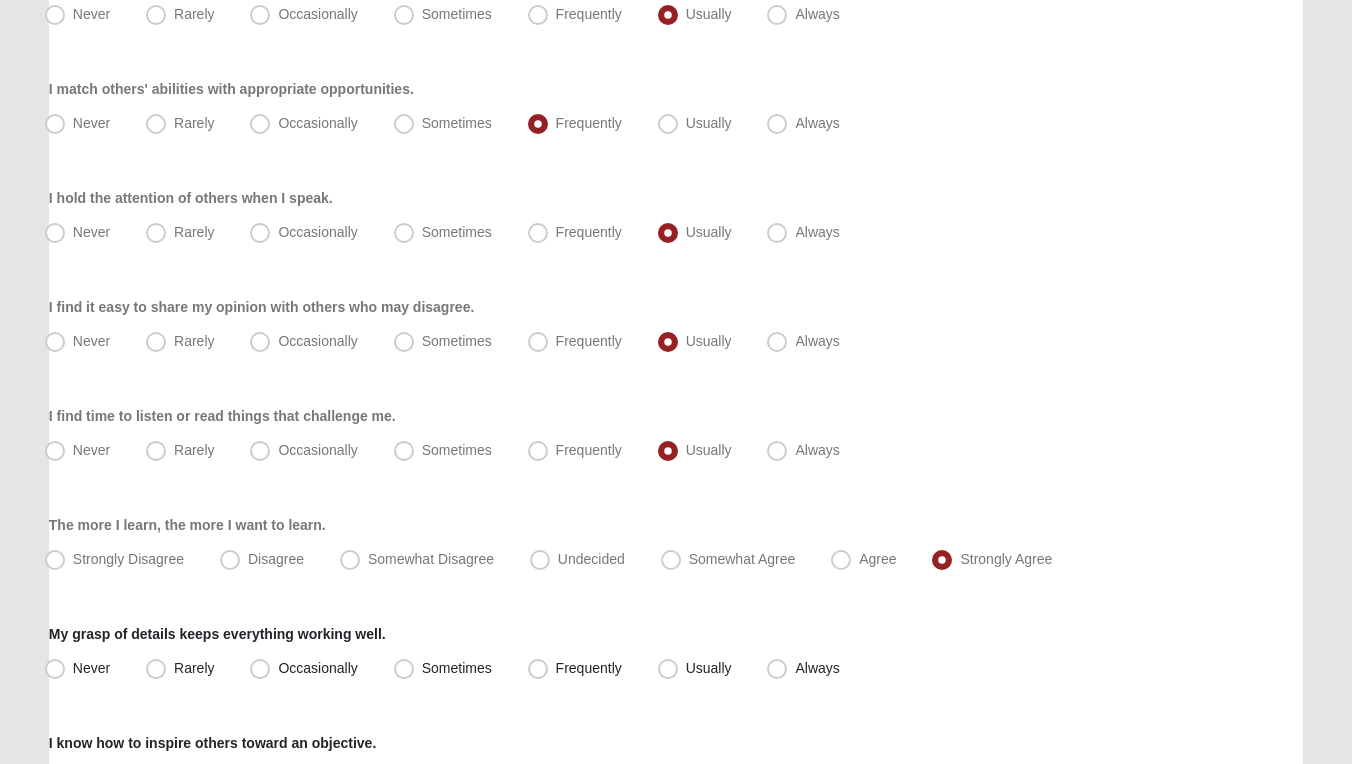 scroll, scrollTop: 1554, scrollLeft: 0, axis: vertical 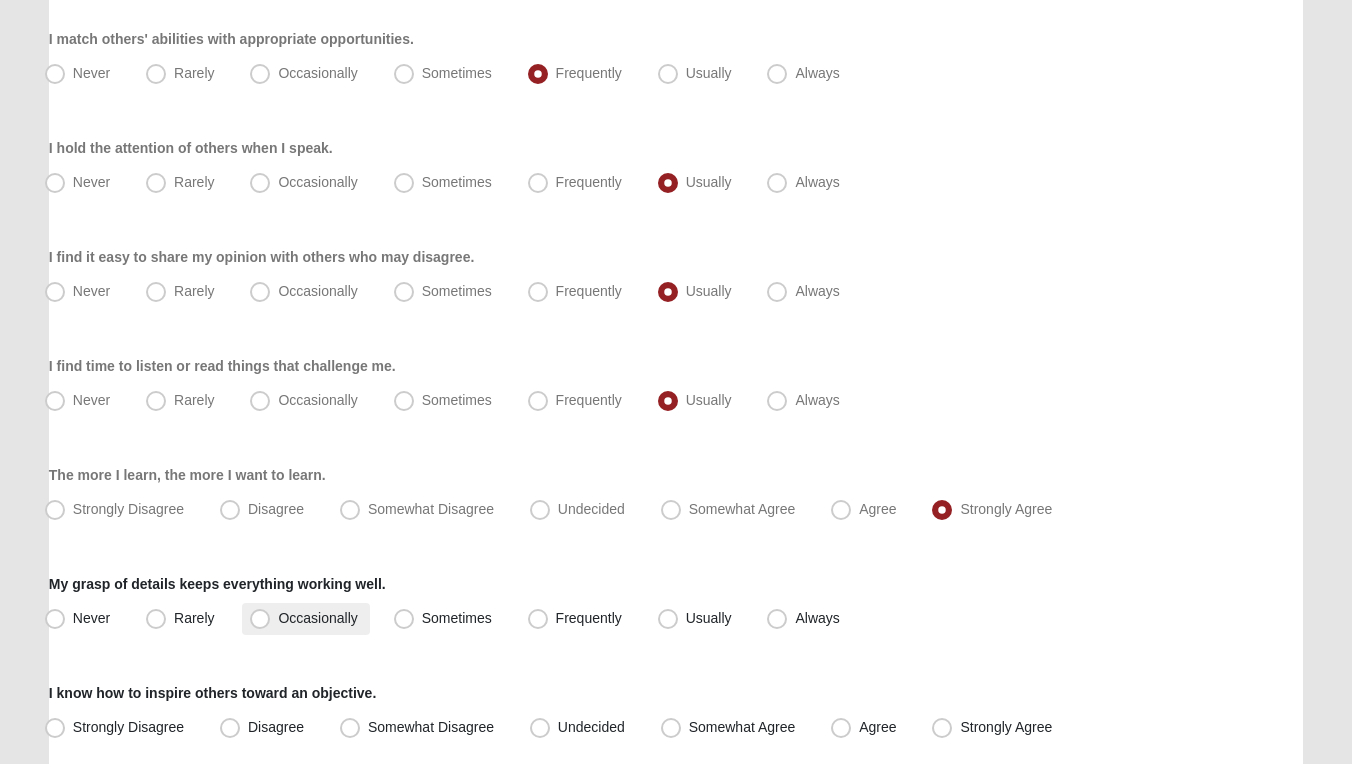 click on "Occasionally" at bounding box center (305, 619) 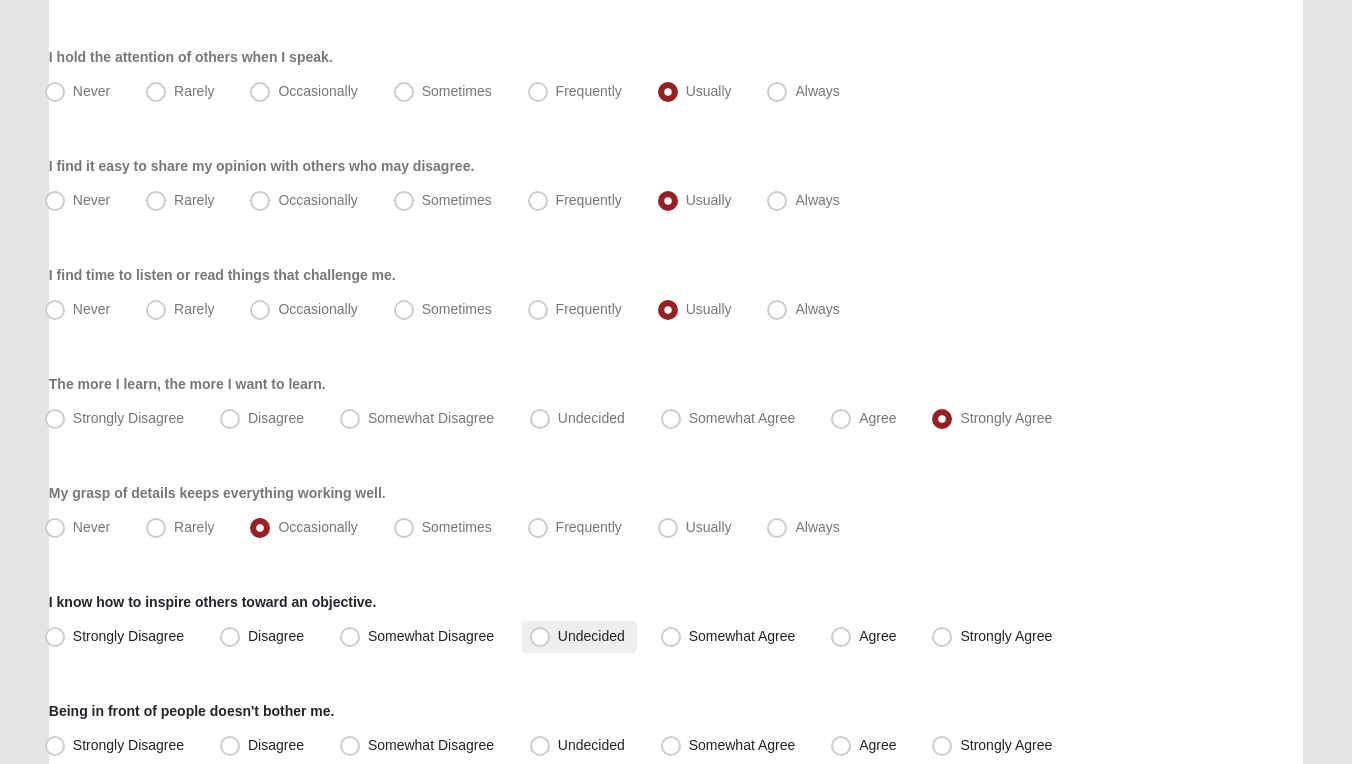 scroll, scrollTop: 1649, scrollLeft: 0, axis: vertical 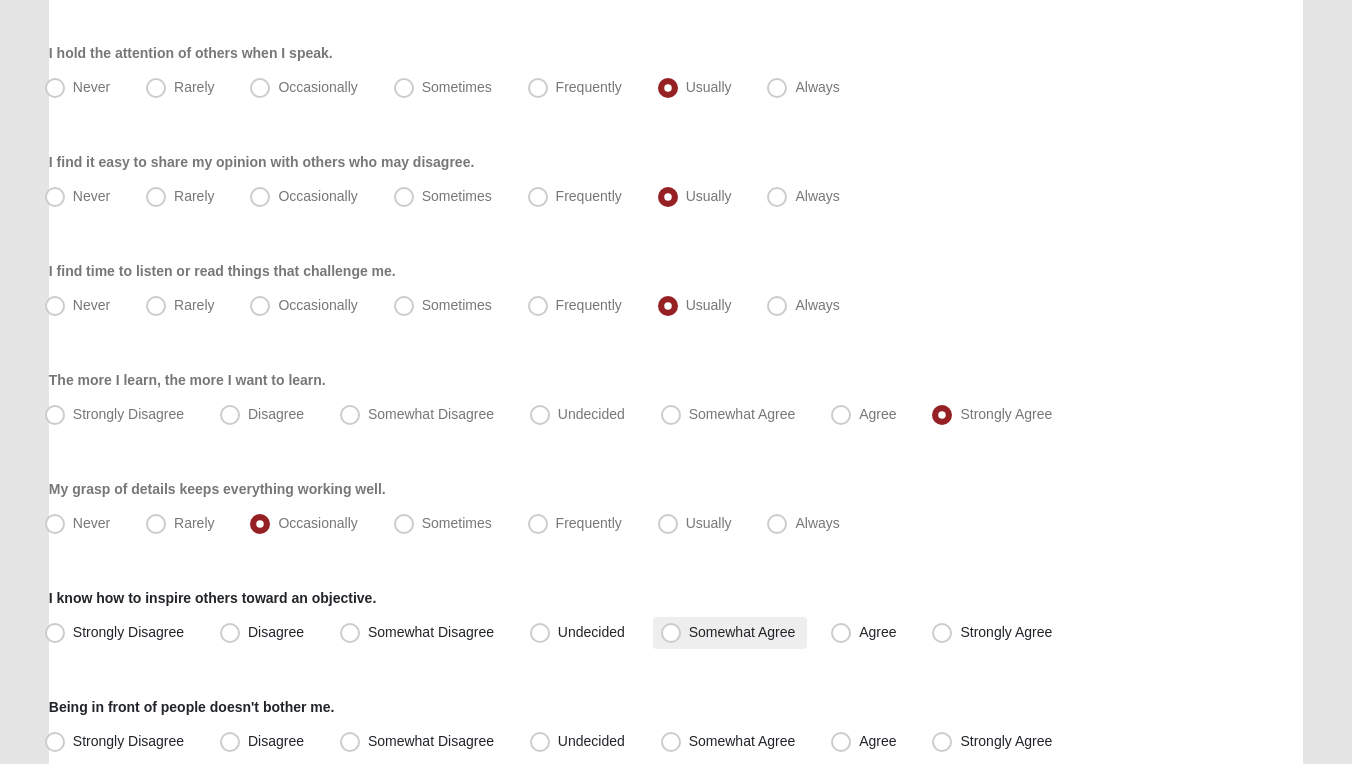 click on "Somewhat Agree" at bounding box center (742, 632) 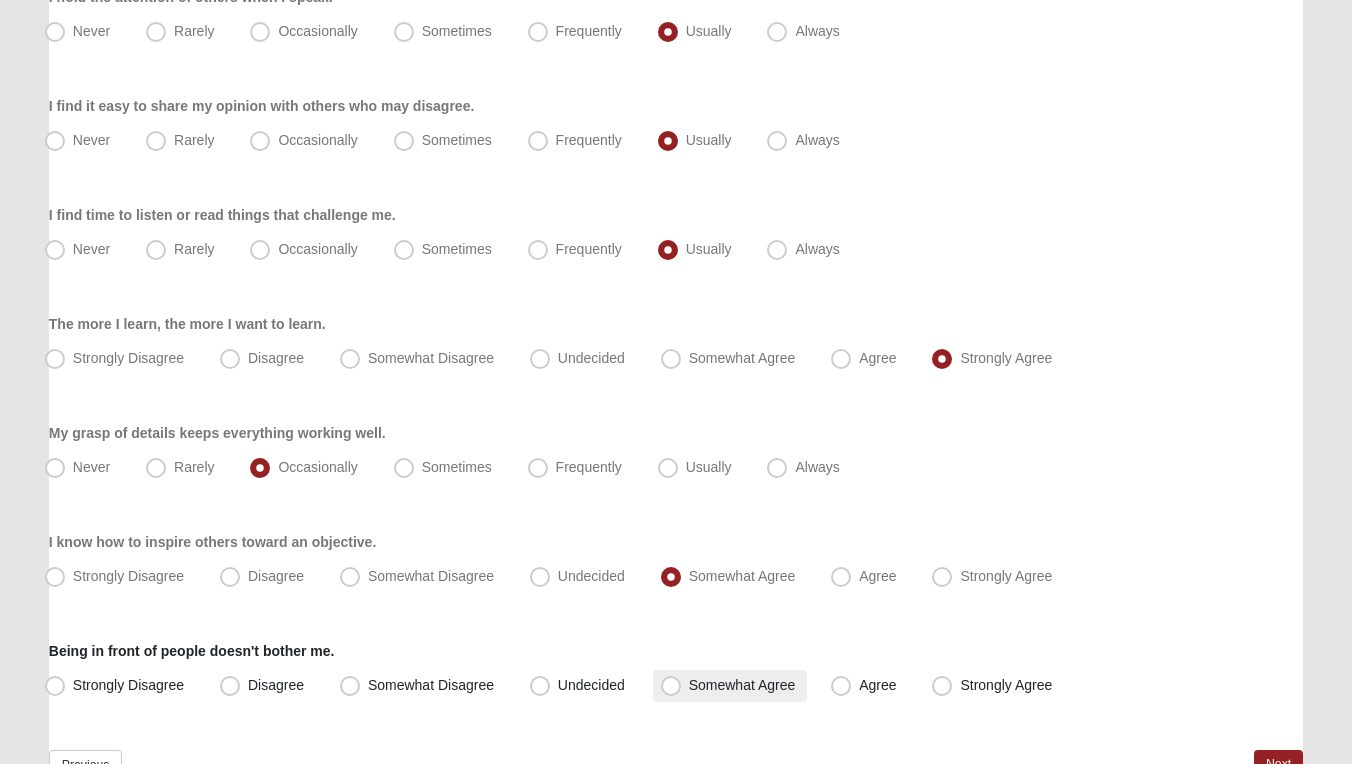 scroll, scrollTop: 1737, scrollLeft: 0, axis: vertical 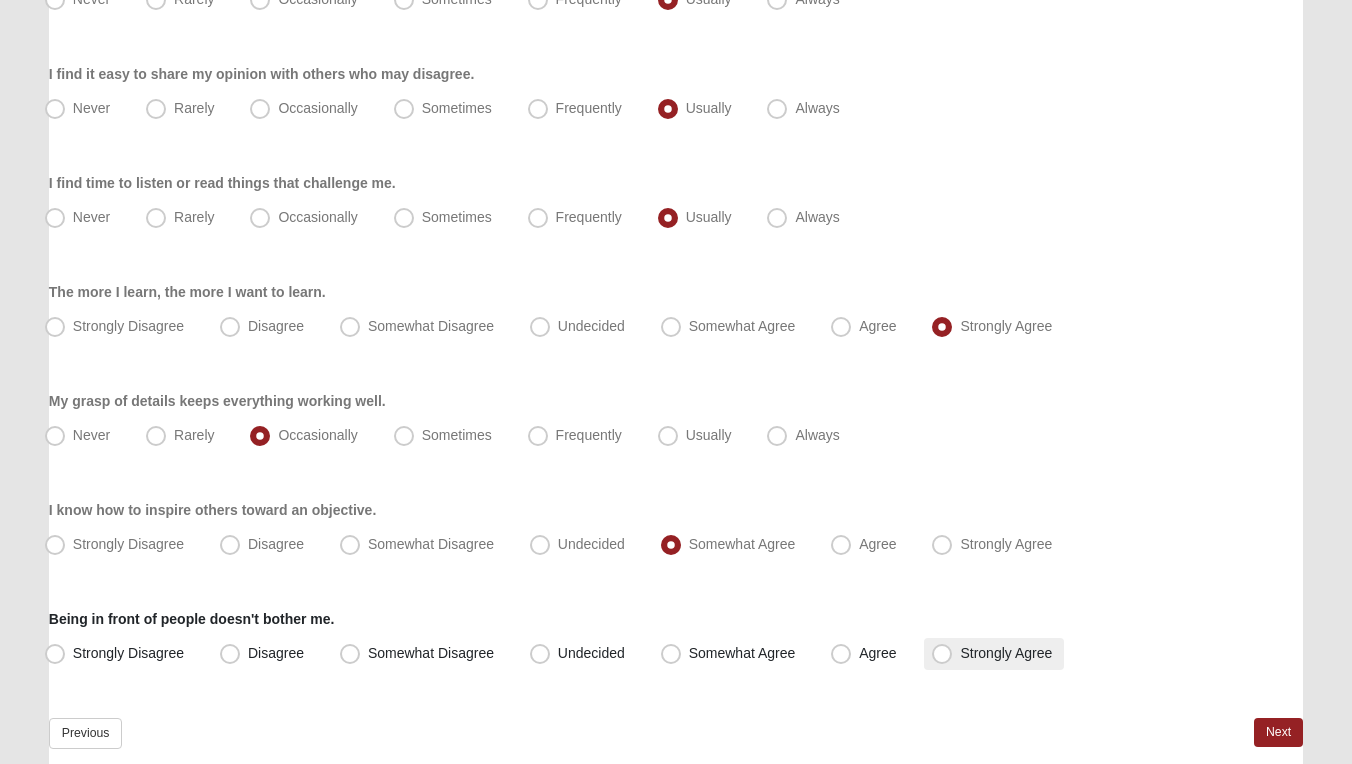 click on "Strongly Agree" at bounding box center (1006, 653) 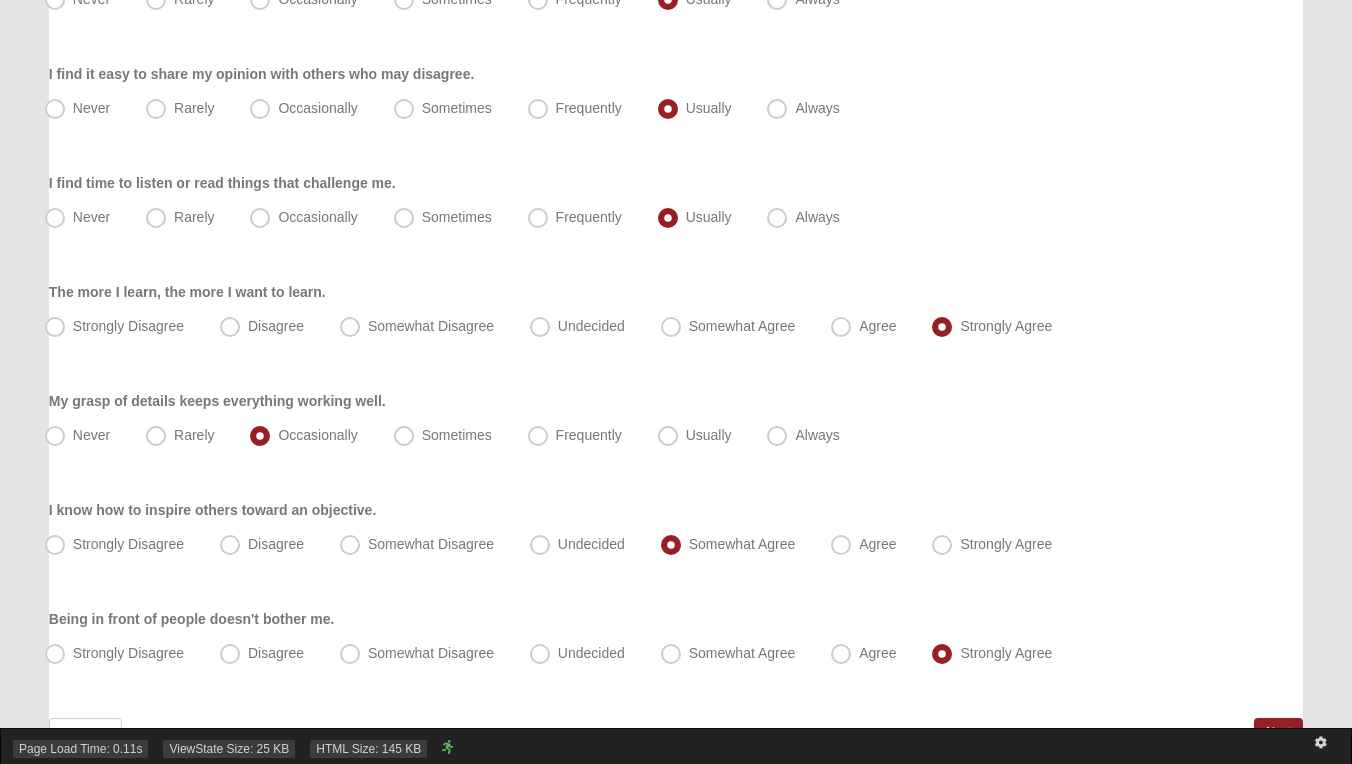 click on "Page Load Time: 0.11s  ViewState Size: 25 KB   HTML Size: 145 KB" at bounding box center (676, 746) 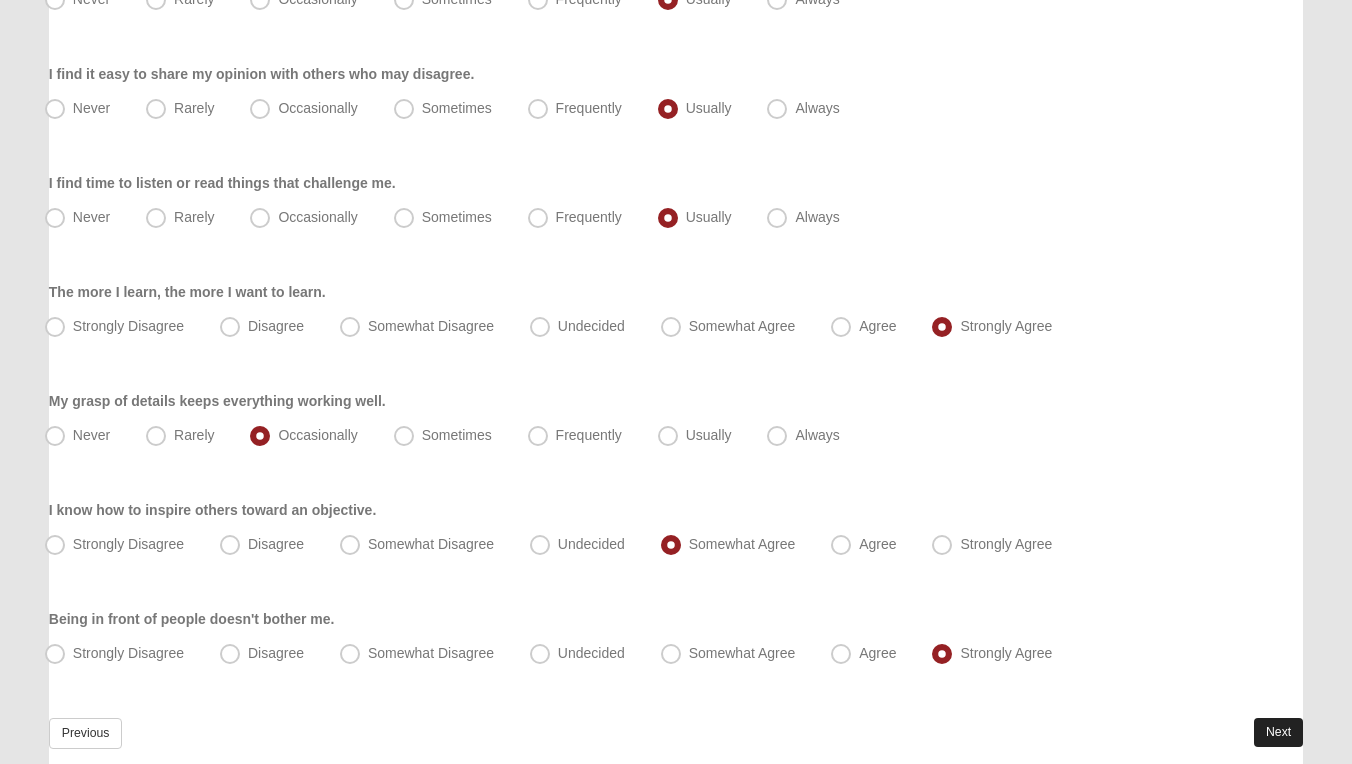 click on "Next" at bounding box center (1278, 732) 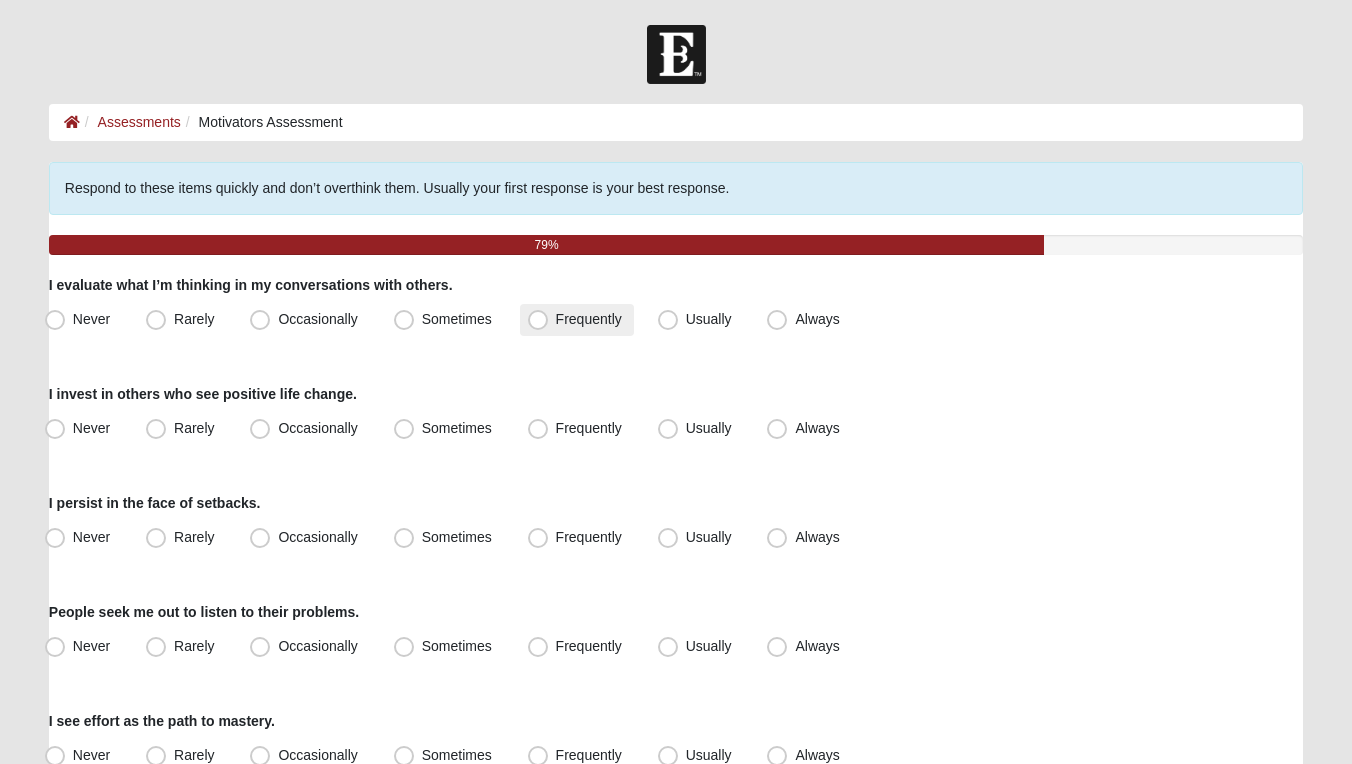click on "Frequently" at bounding box center [589, 319] 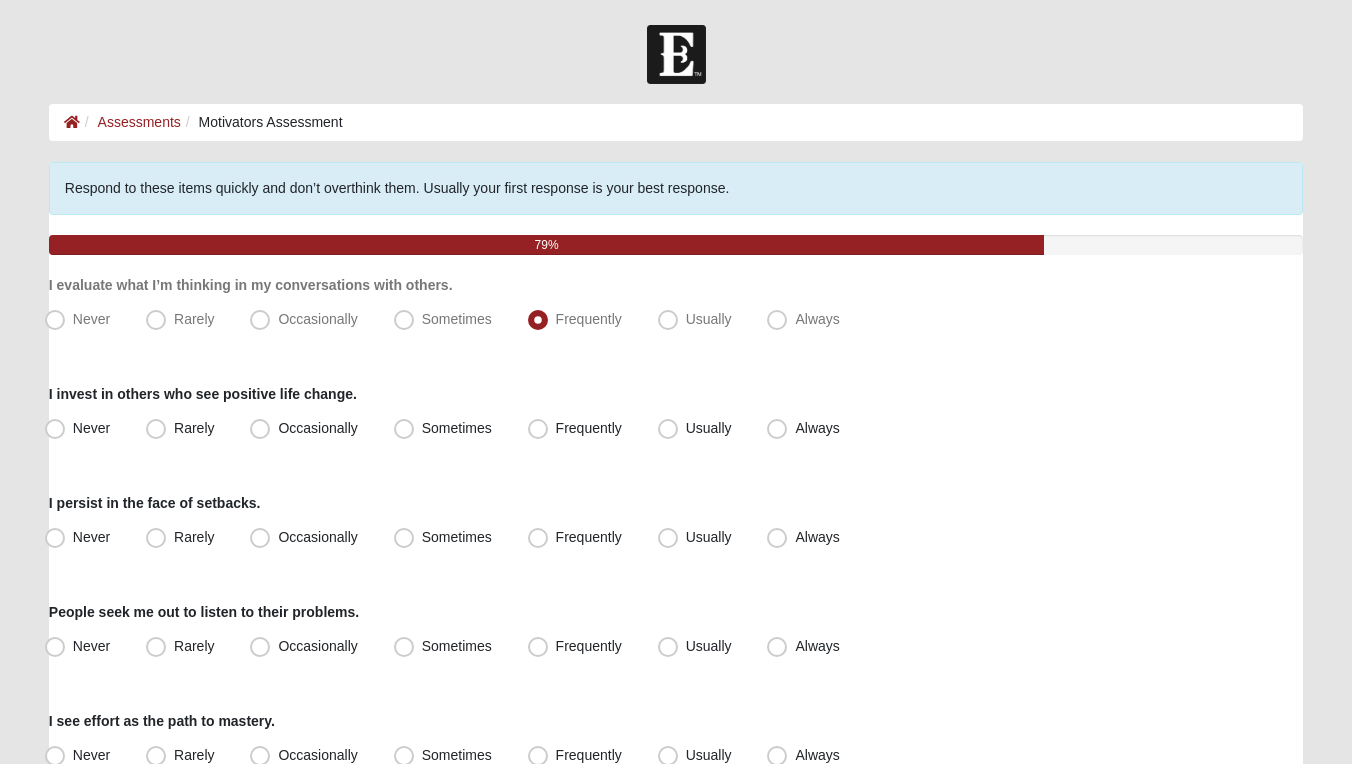 scroll, scrollTop: 4, scrollLeft: 0, axis: vertical 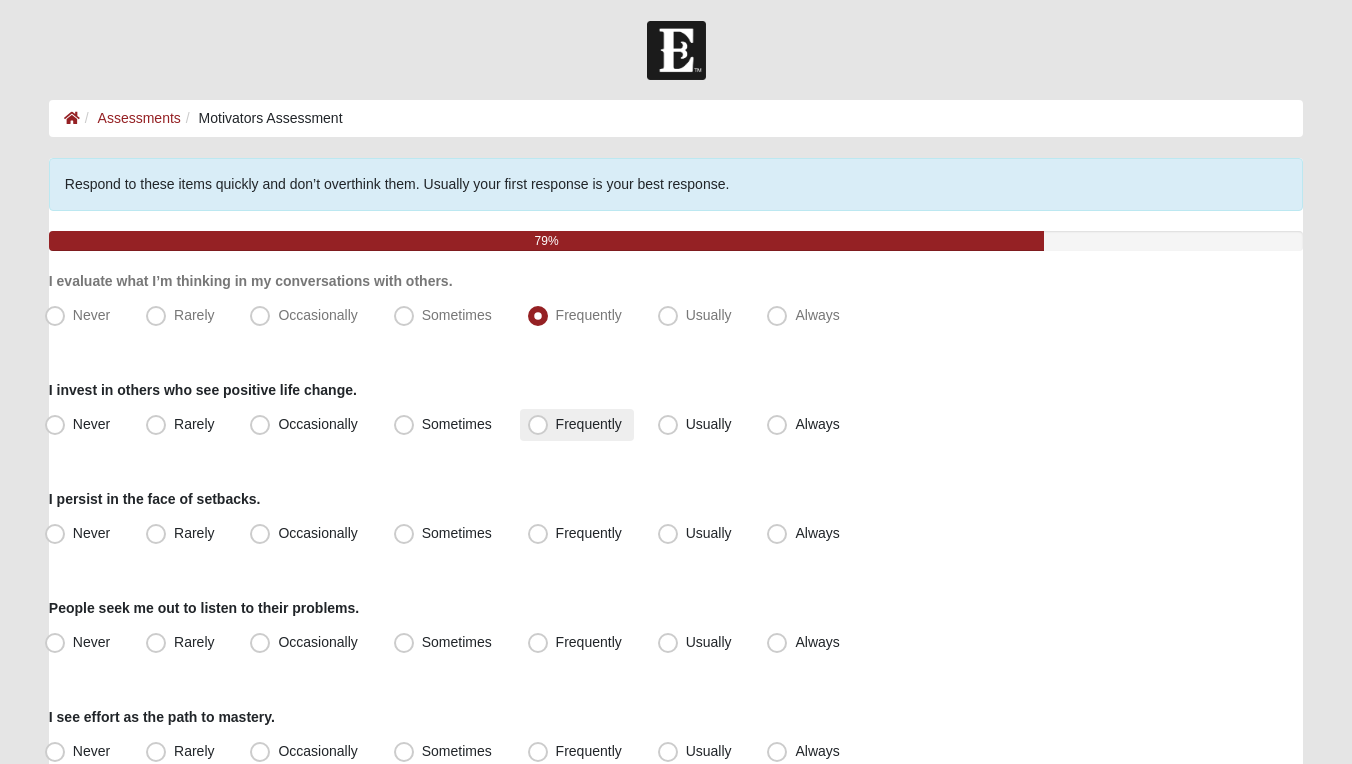 click on "Frequently" at bounding box center [589, 424] 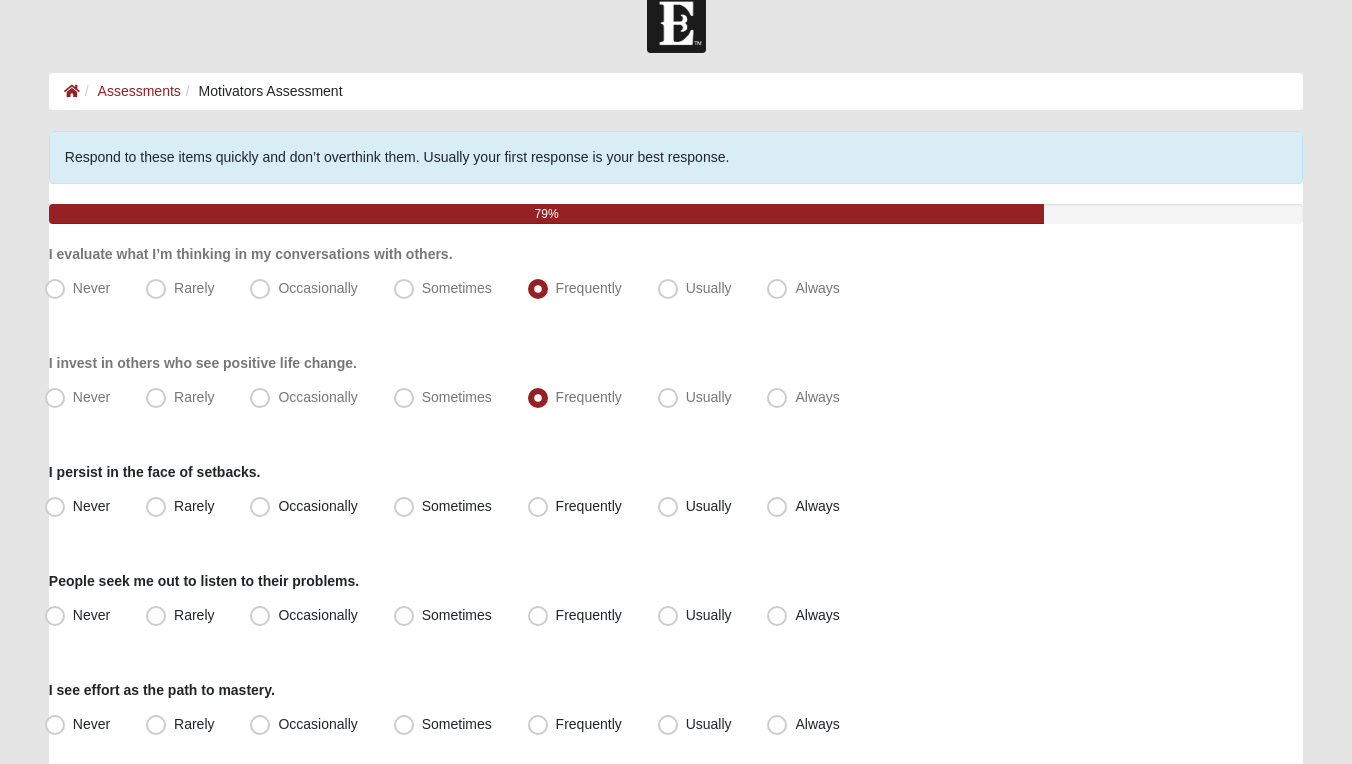 scroll, scrollTop: 56, scrollLeft: 0, axis: vertical 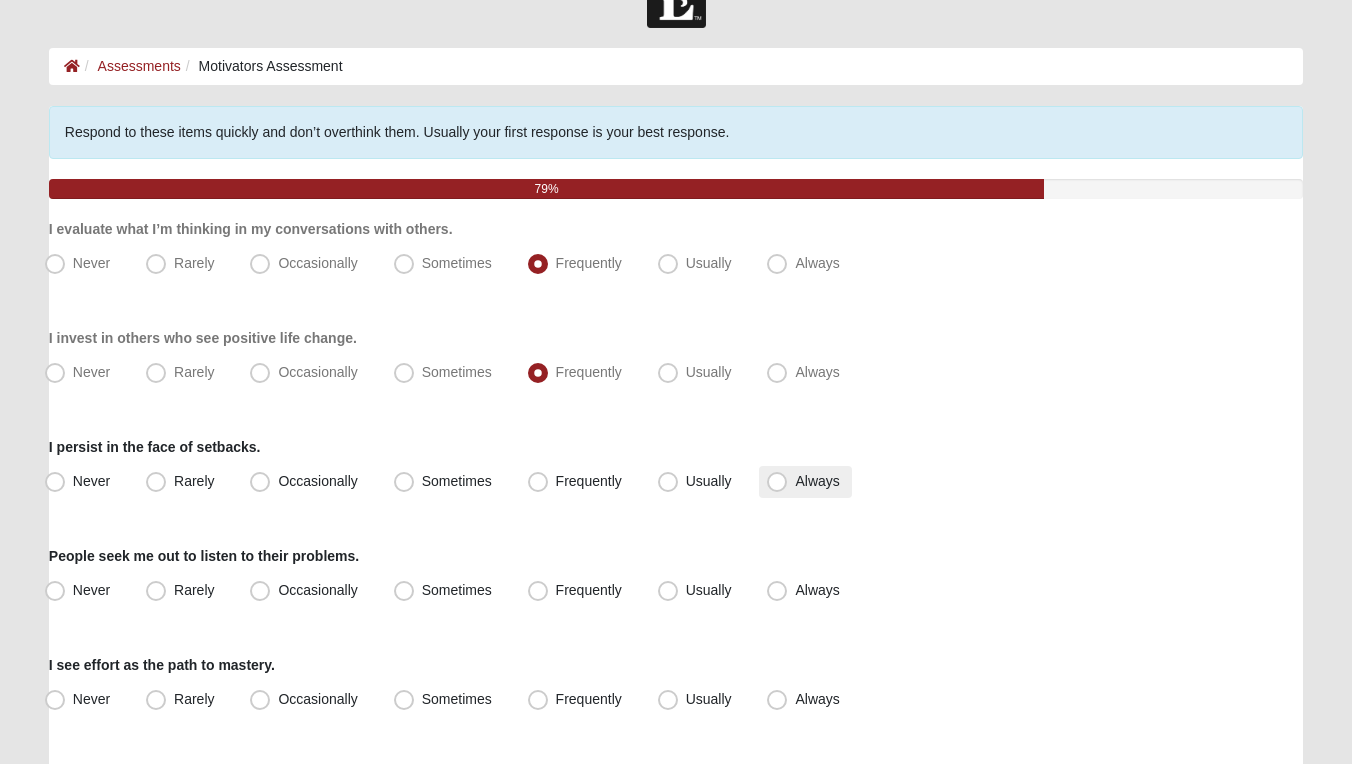 click on "Always" at bounding box center [817, 481] 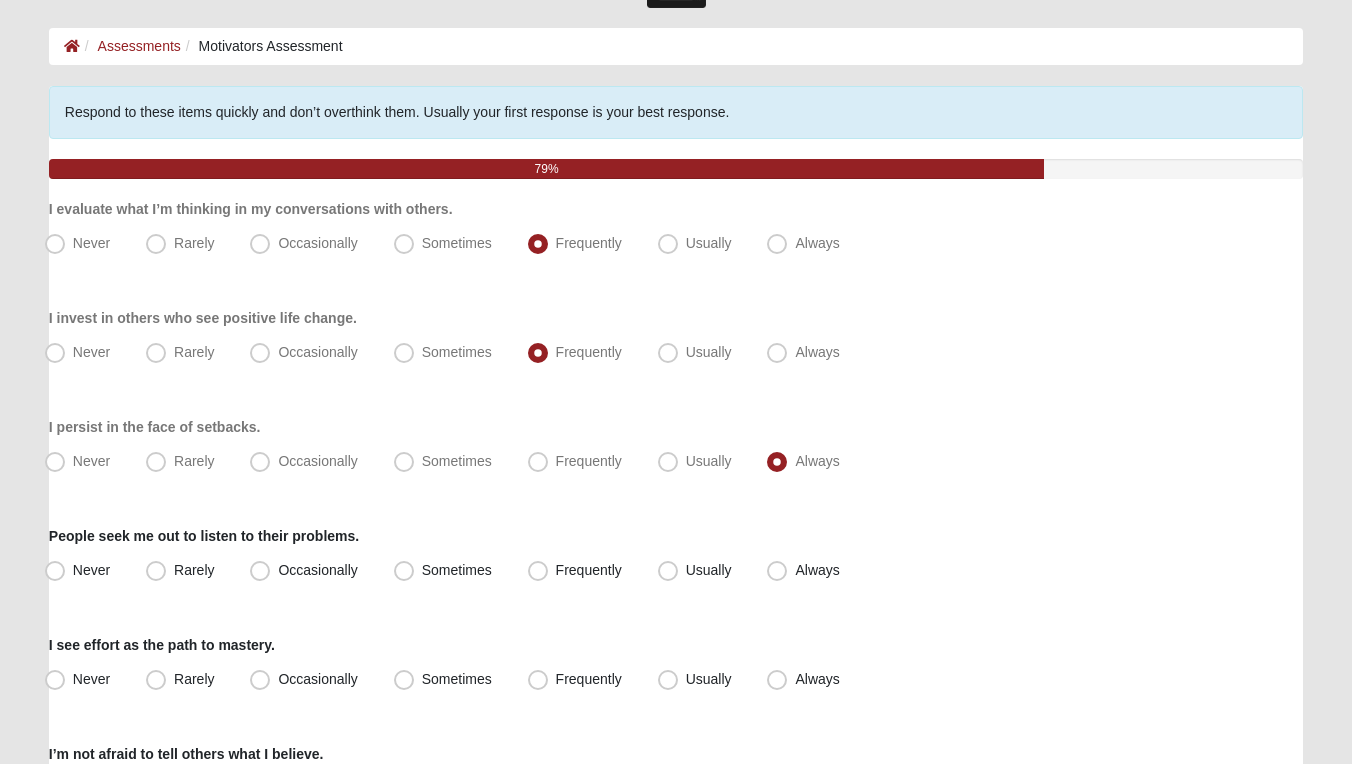 scroll, scrollTop: 97, scrollLeft: 0, axis: vertical 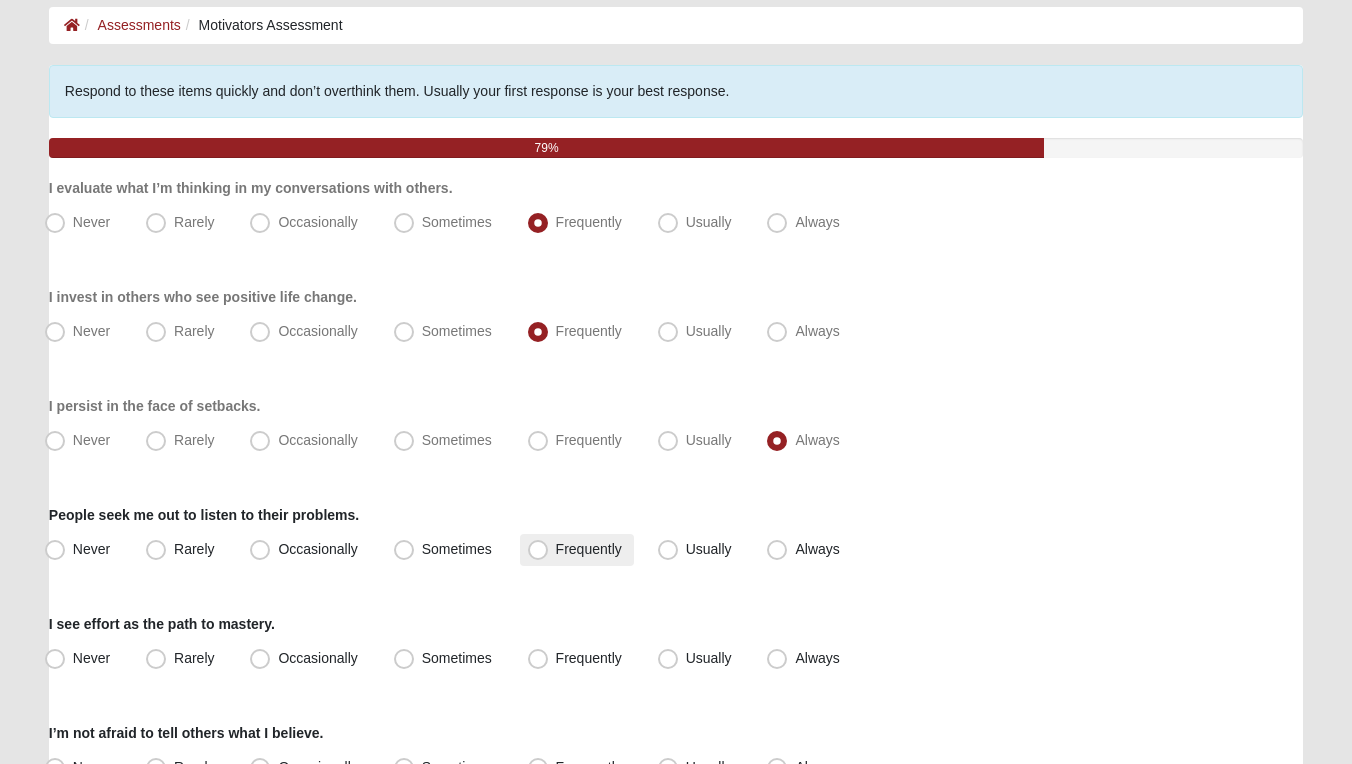 click on "Frequently" at bounding box center [589, 549] 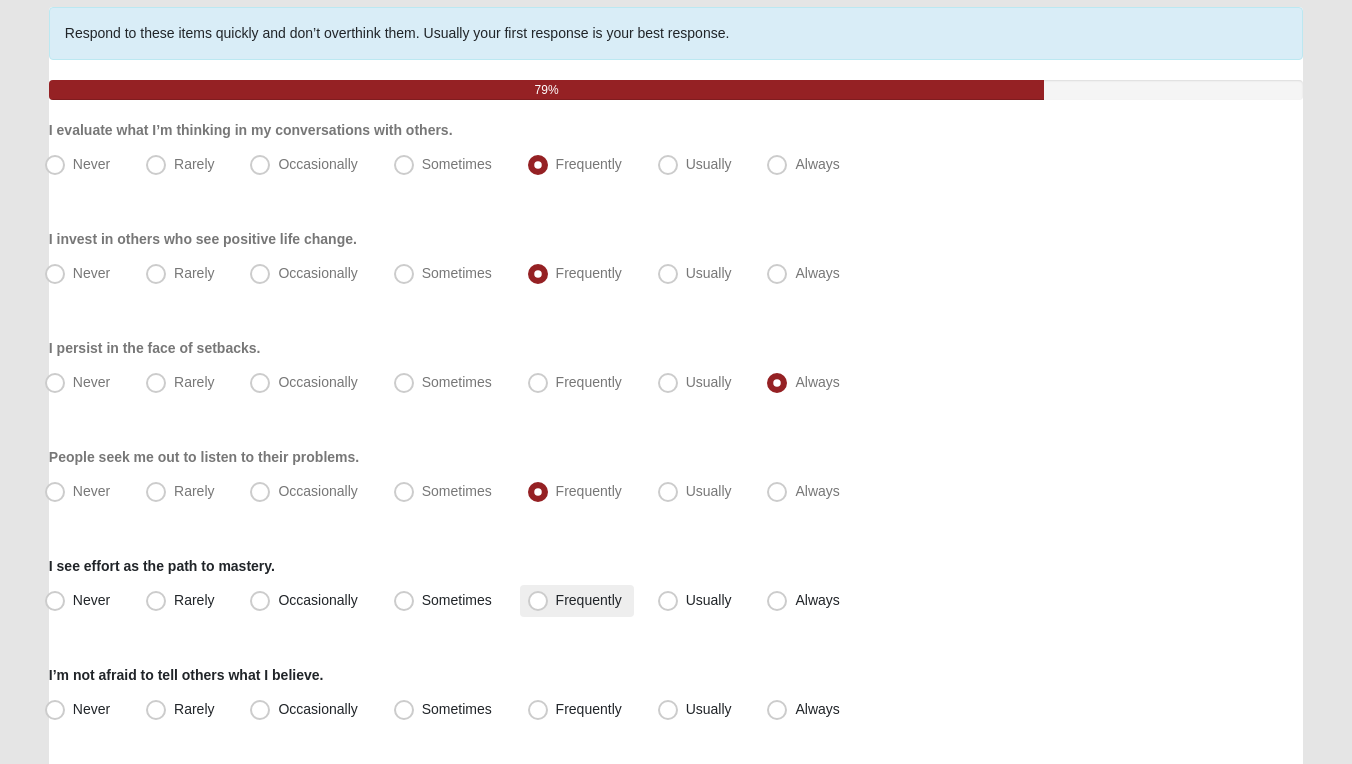 scroll, scrollTop: 196, scrollLeft: 0, axis: vertical 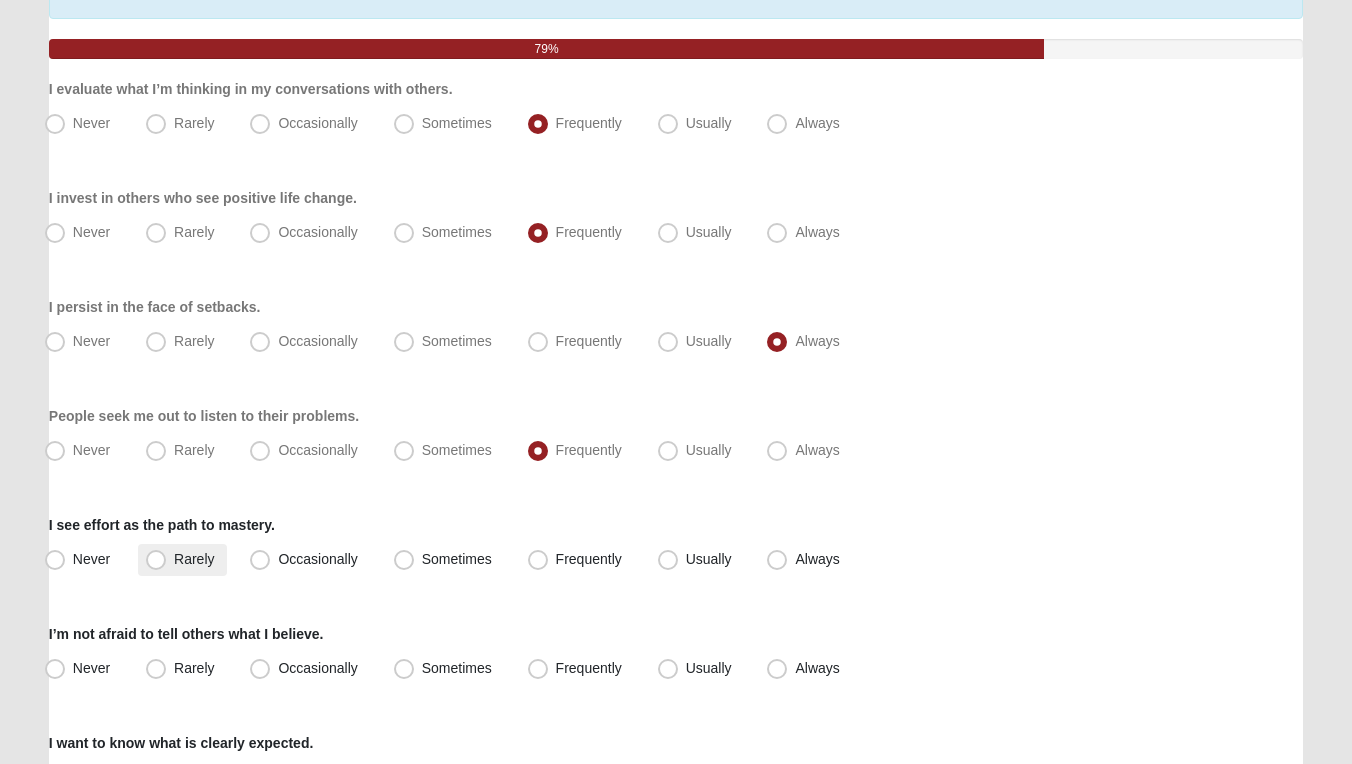 click on "Rarely" at bounding box center [194, 559] 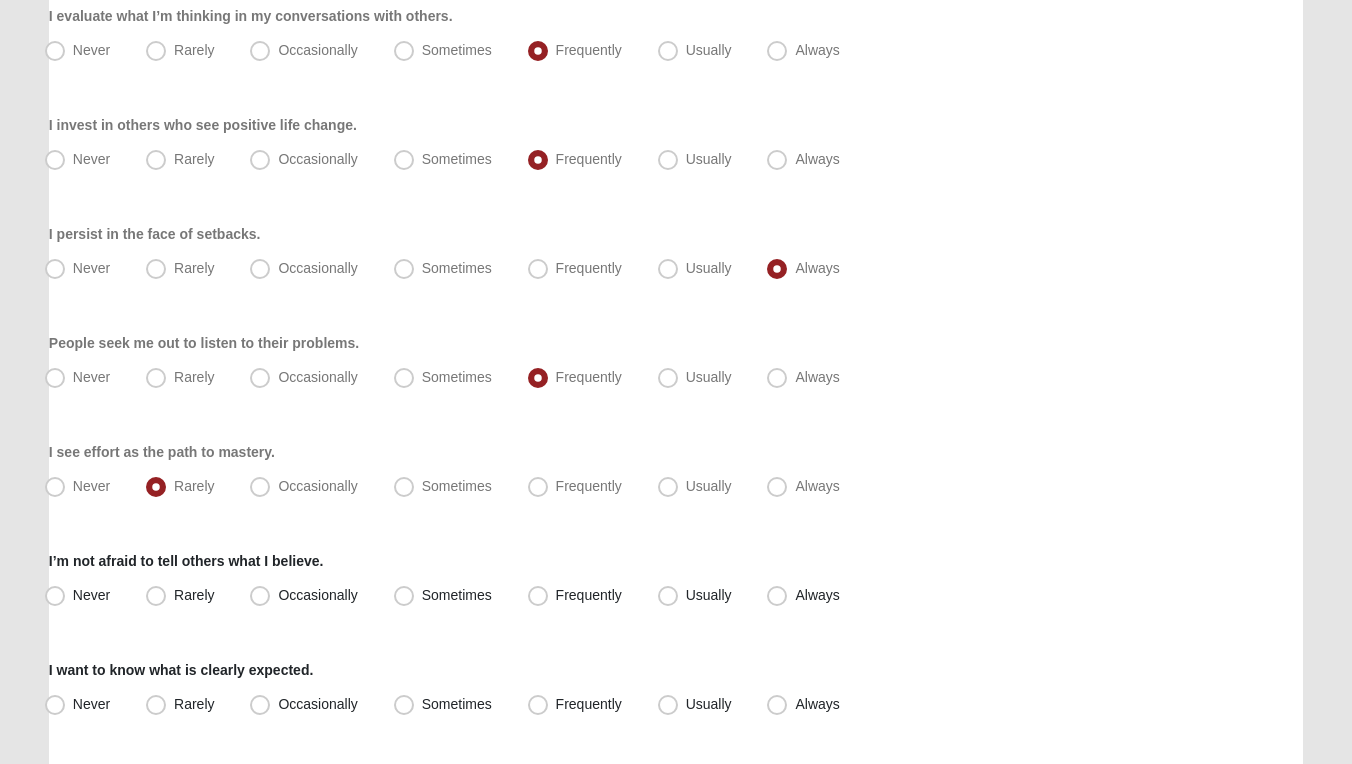 scroll, scrollTop: 330, scrollLeft: 0, axis: vertical 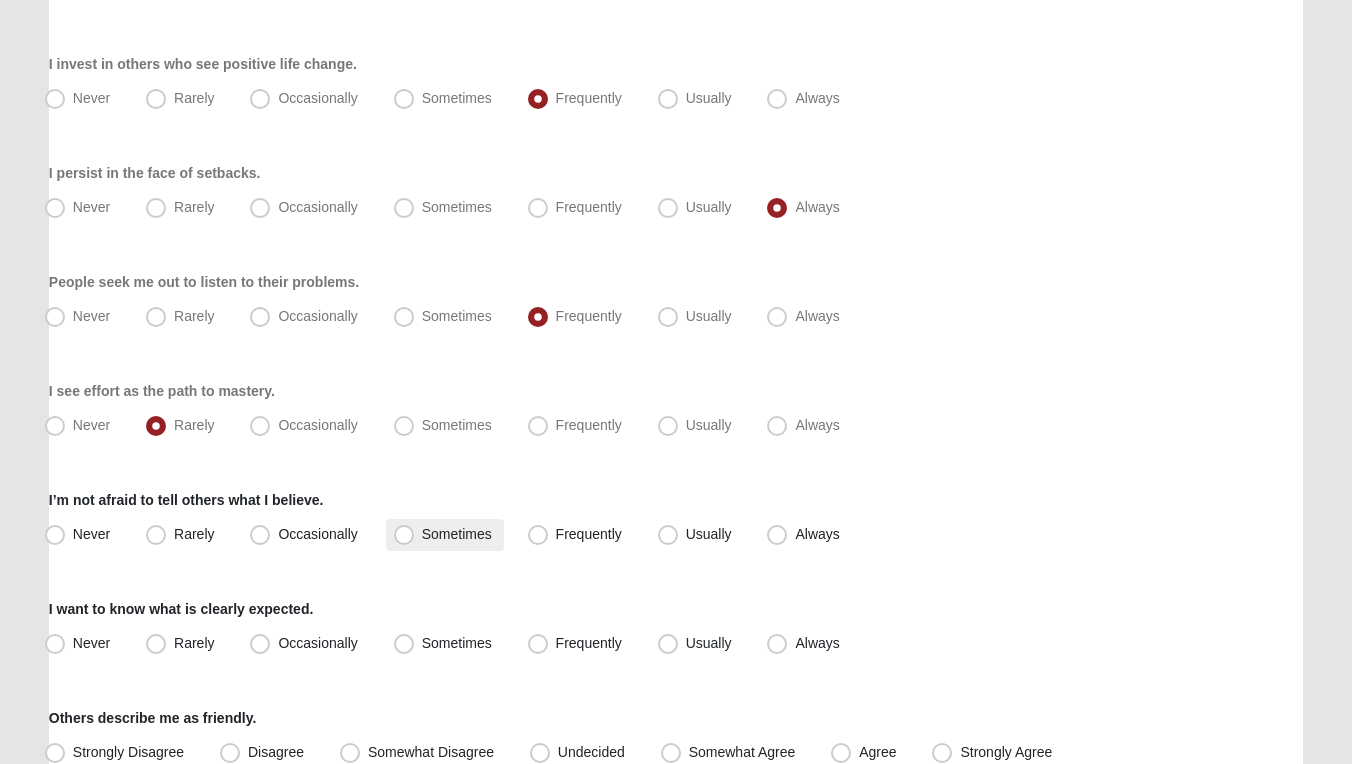 click on "Sometimes" at bounding box center [457, 534] 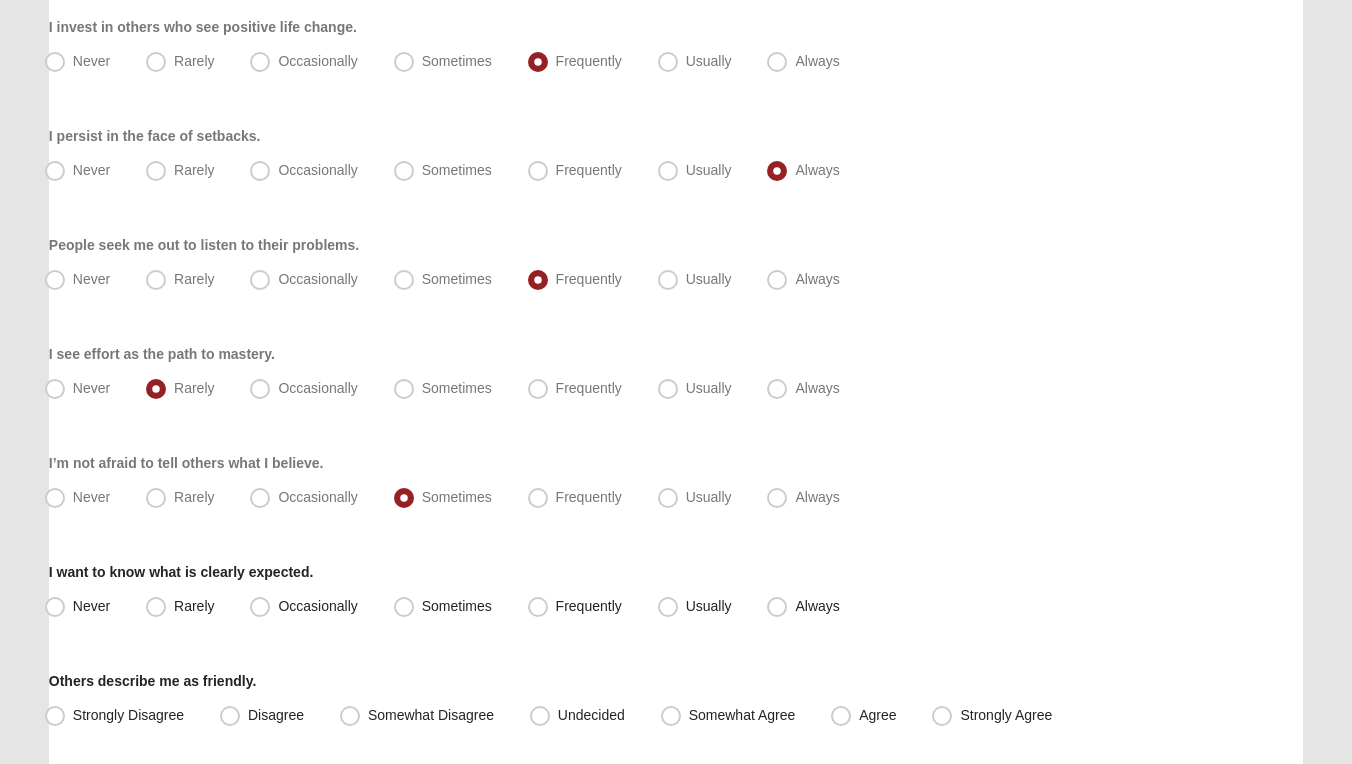 scroll, scrollTop: 421, scrollLeft: 0, axis: vertical 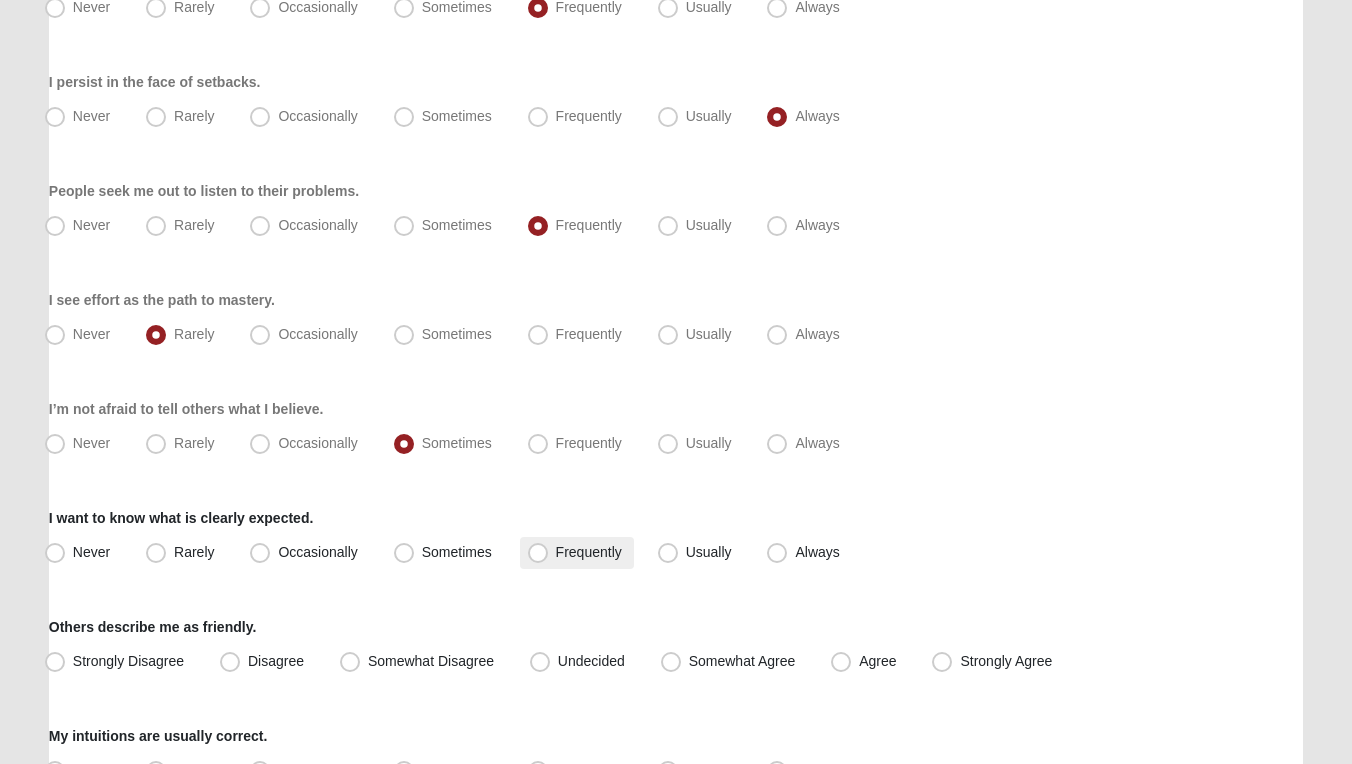 click on "Frequently" at bounding box center [589, 552] 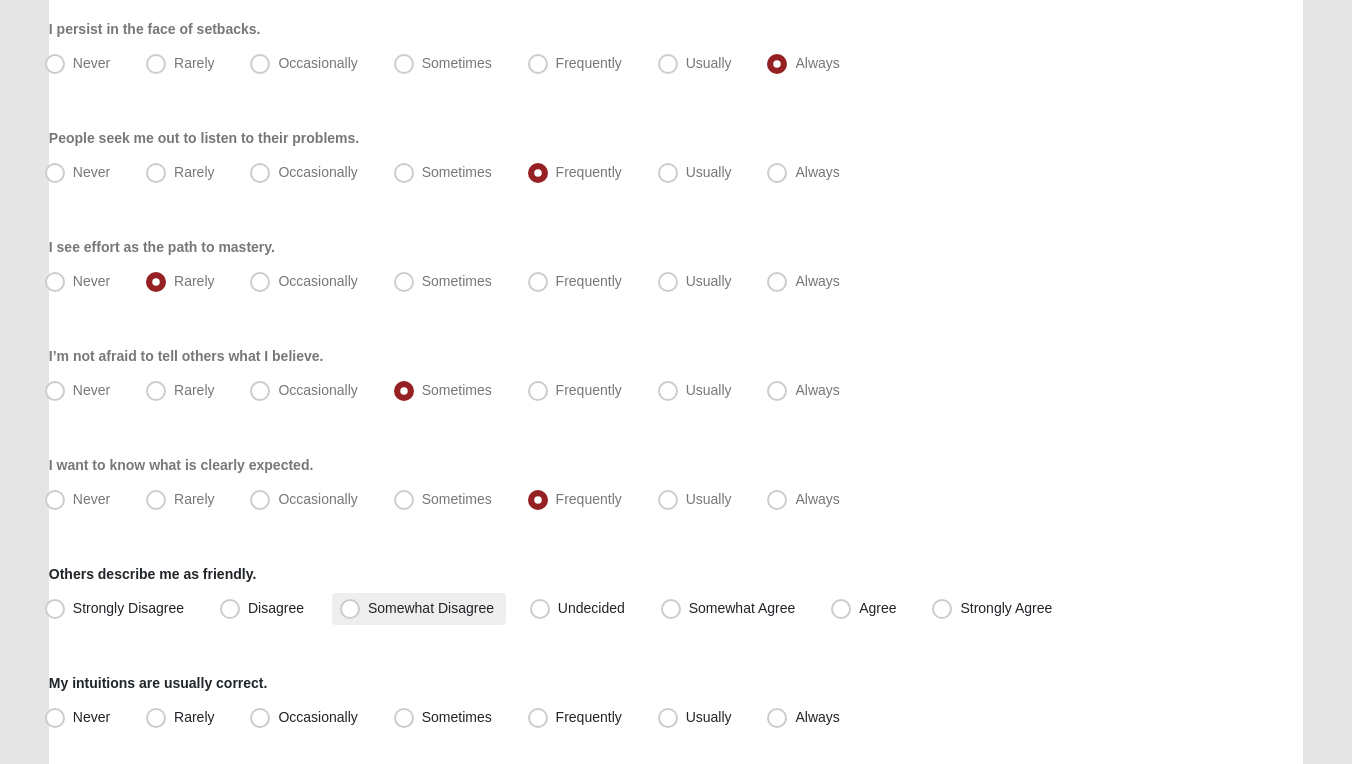 scroll, scrollTop: 504, scrollLeft: 0, axis: vertical 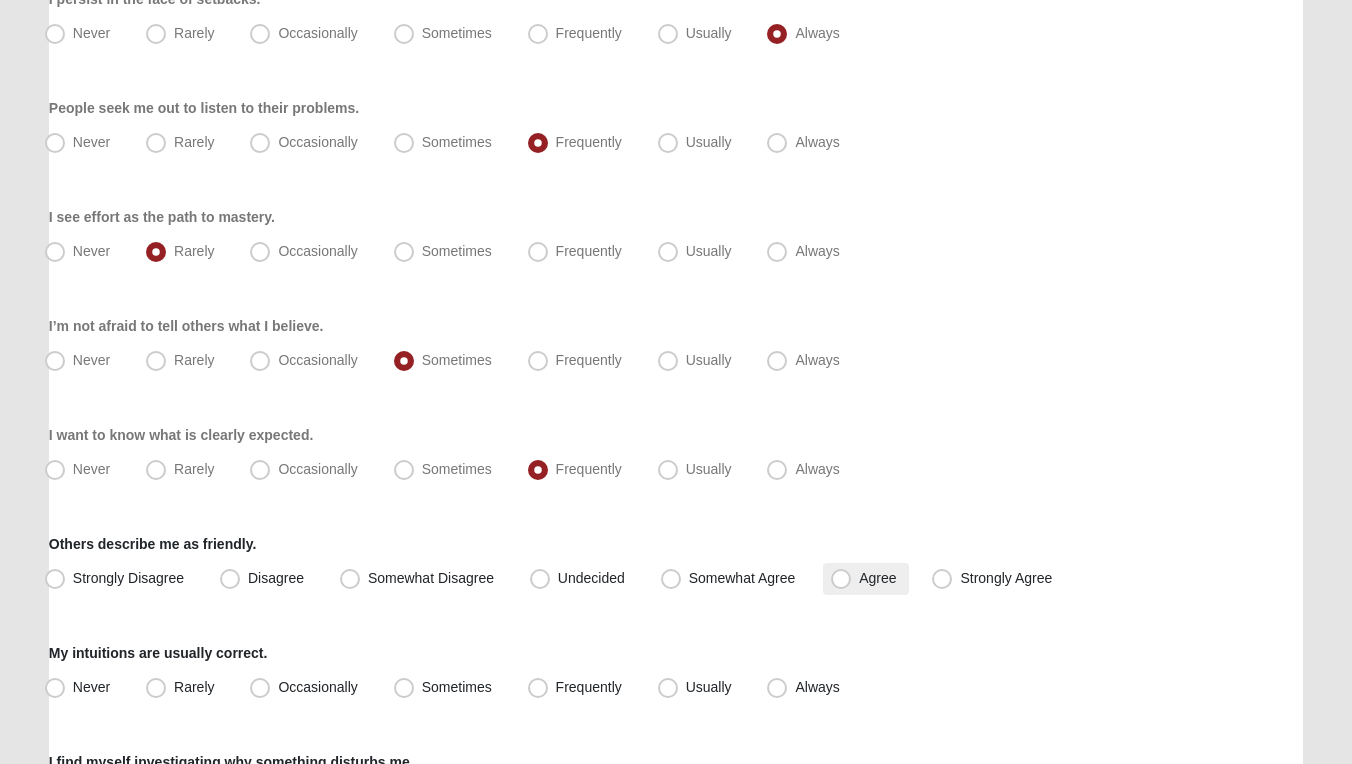 click on "Agree" at bounding box center [877, 578] 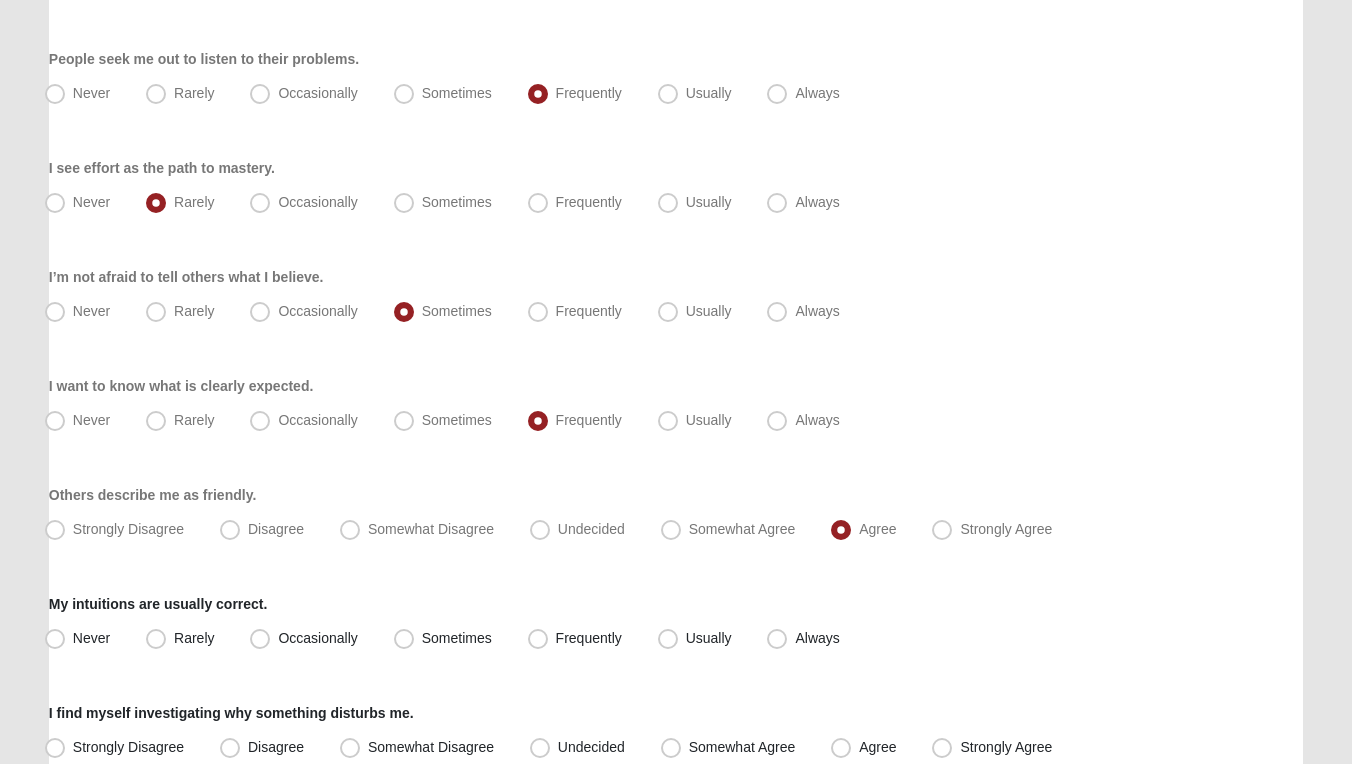 scroll, scrollTop: 557, scrollLeft: 0, axis: vertical 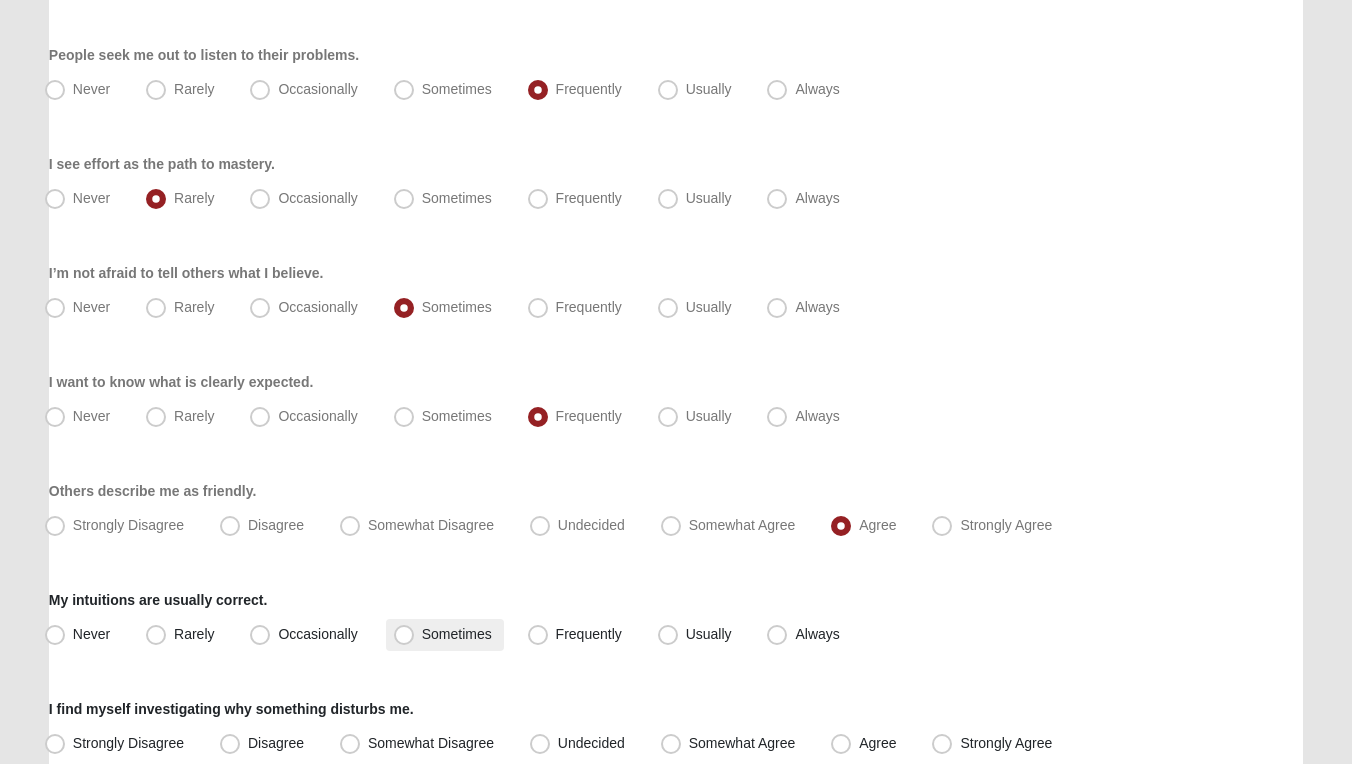 click on "Sometimes" at bounding box center [445, 635] 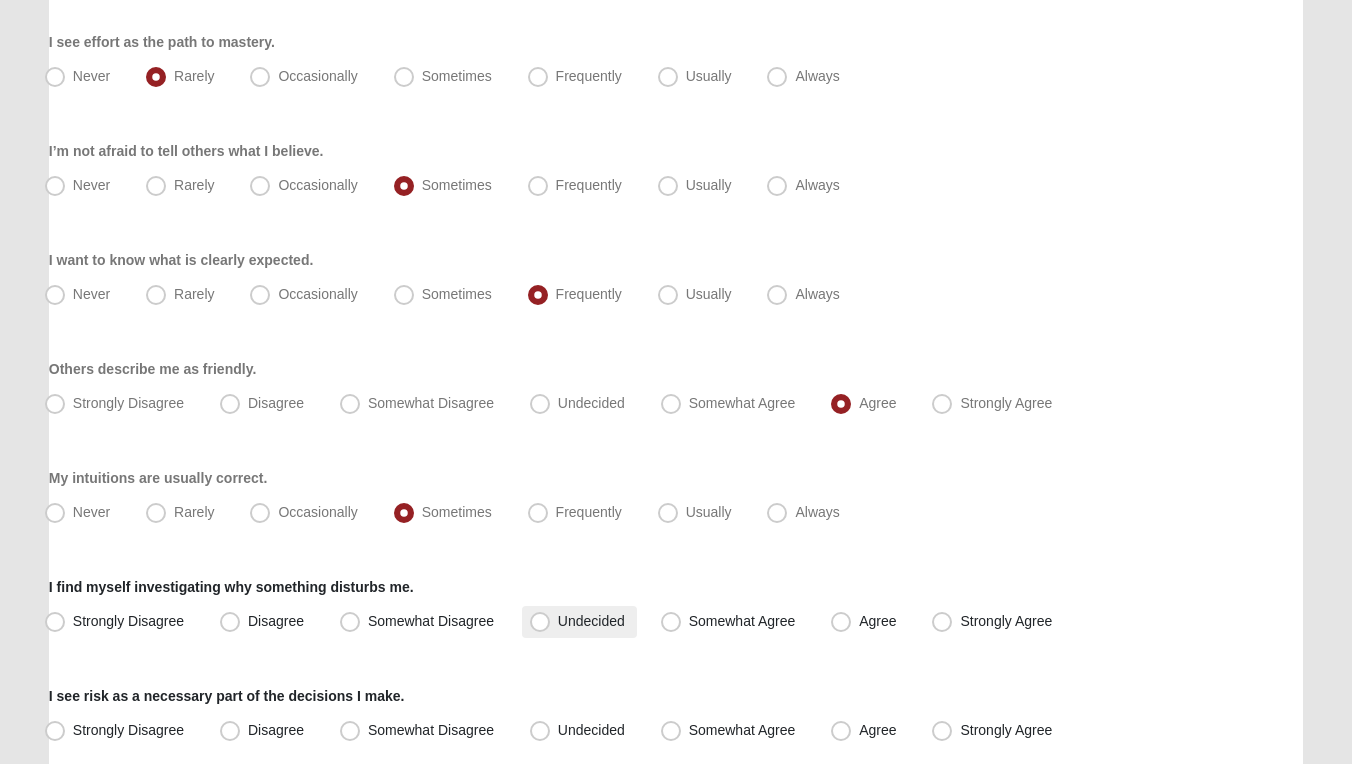 scroll, scrollTop: 684, scrollLeft: 0, axis: vertical 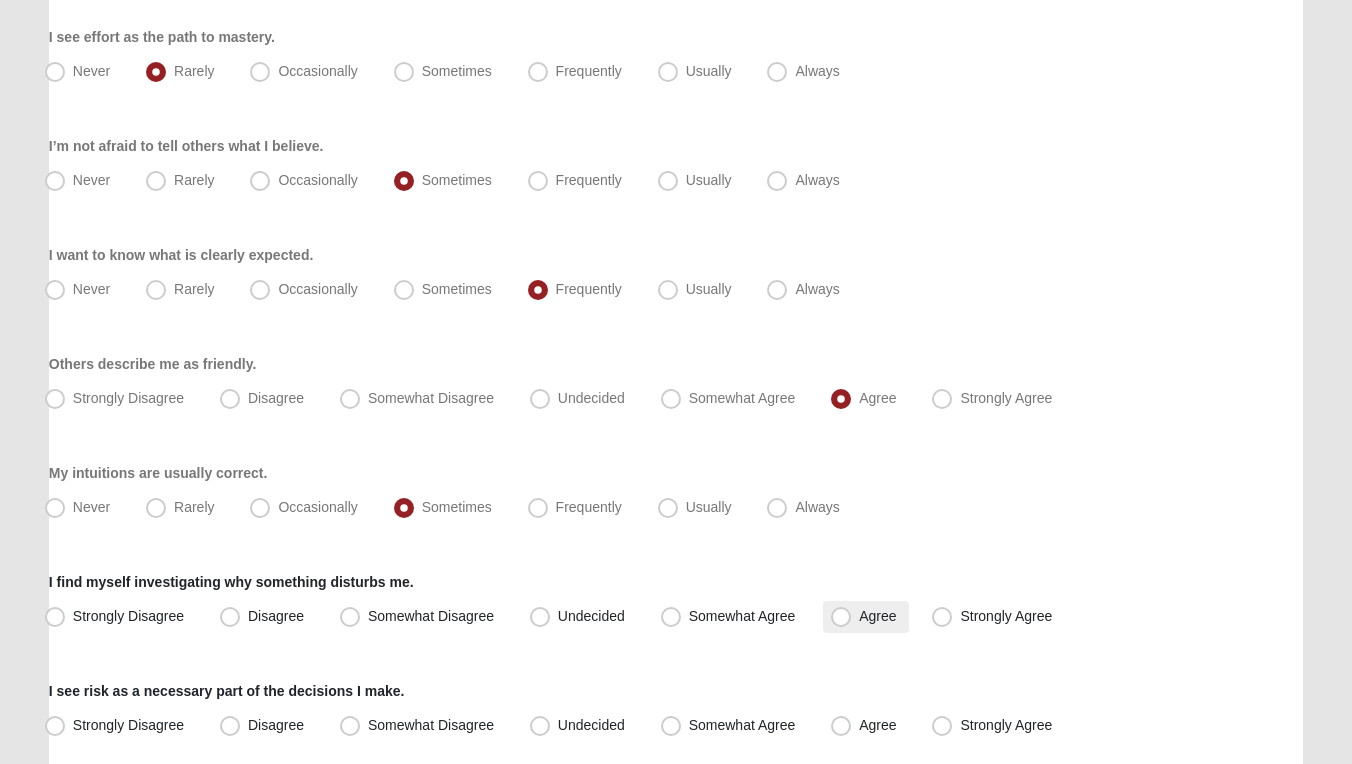 click on "Agree" at bounding box center (877, 616) 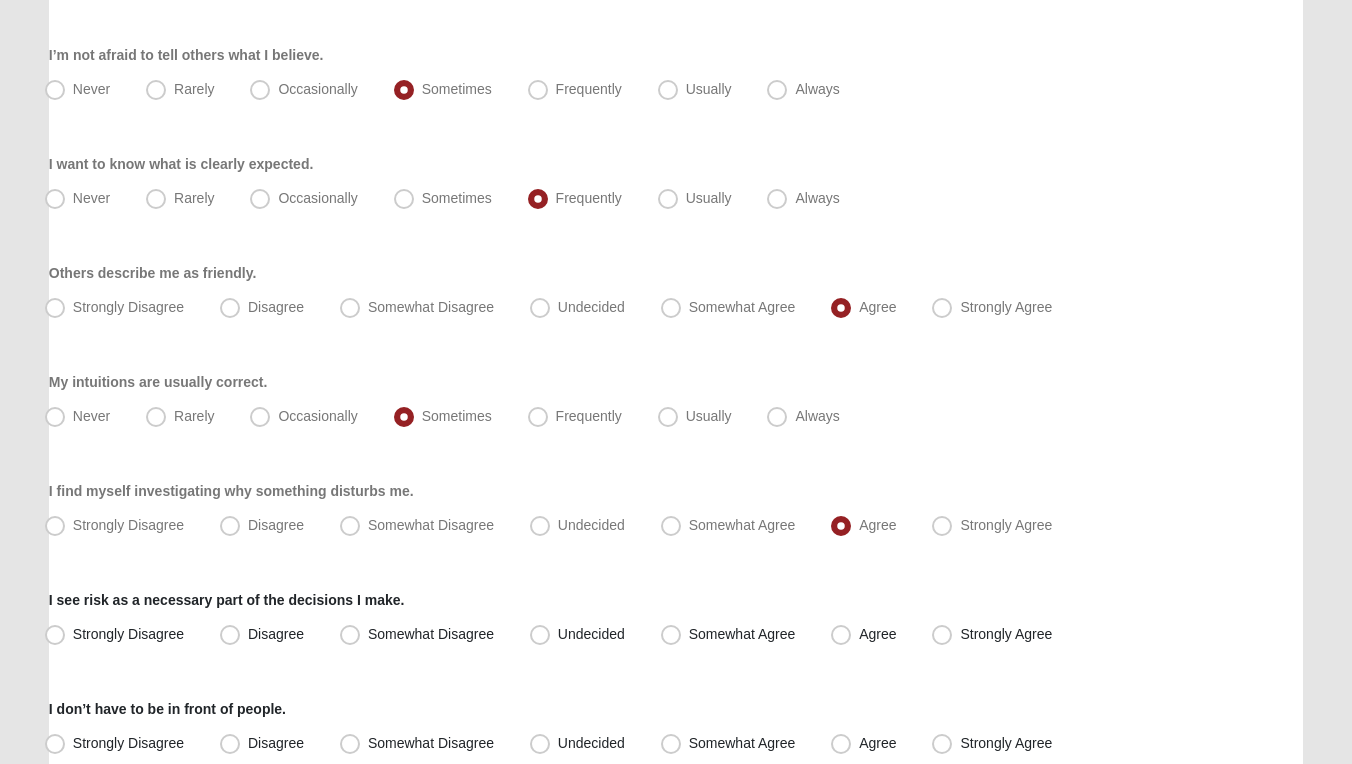 scroll, scrollTop: 793, scrollLeft: 0, axis: vertical 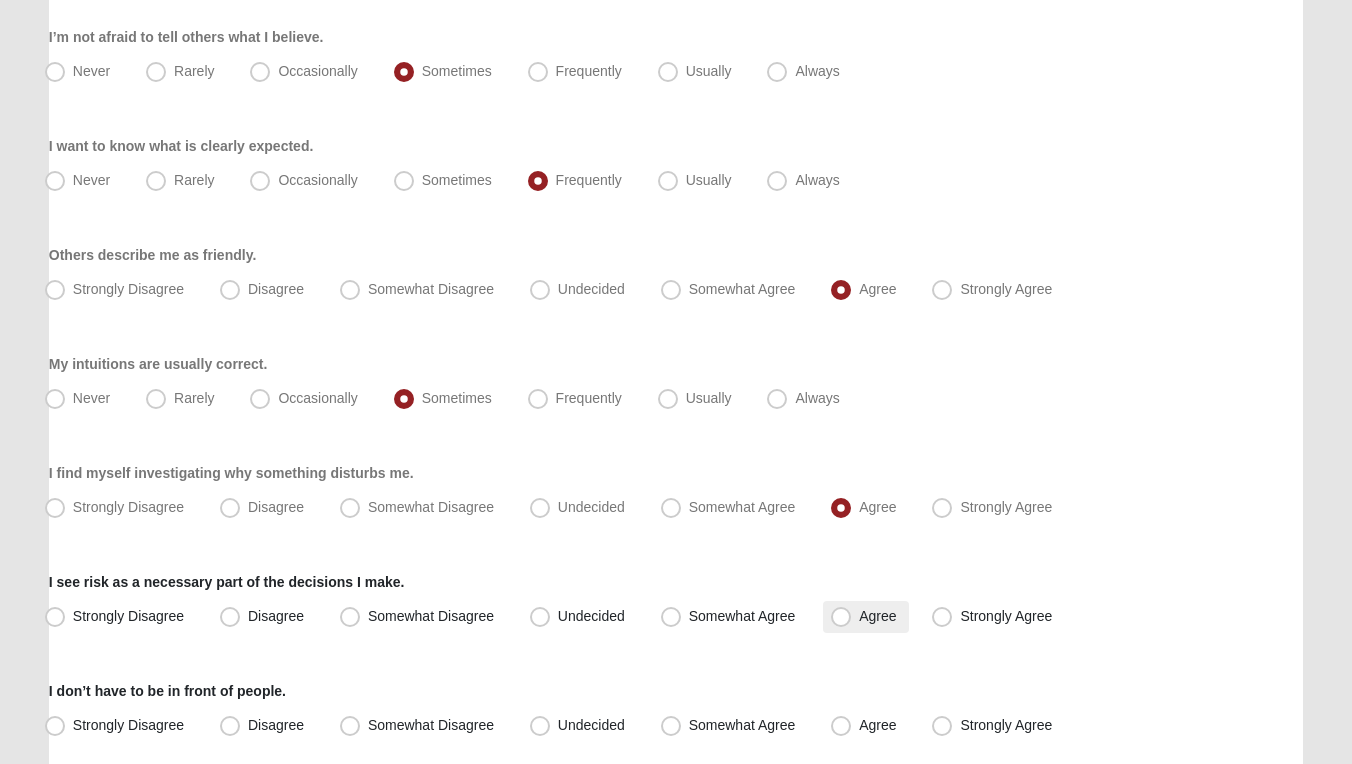 click on "Agree" at bounding box center (877, 616) 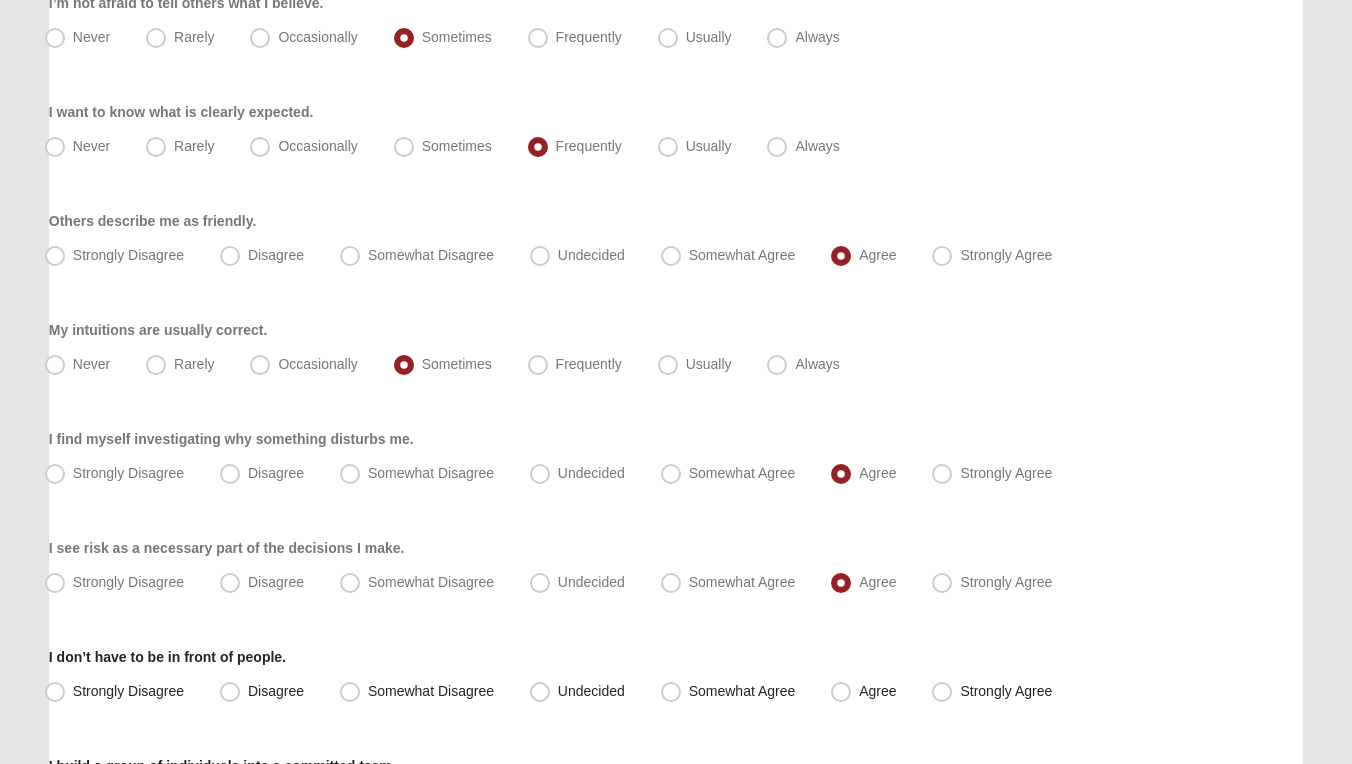 scroll, scrollTop: 845, scrollLeft: 0, axis: vertical 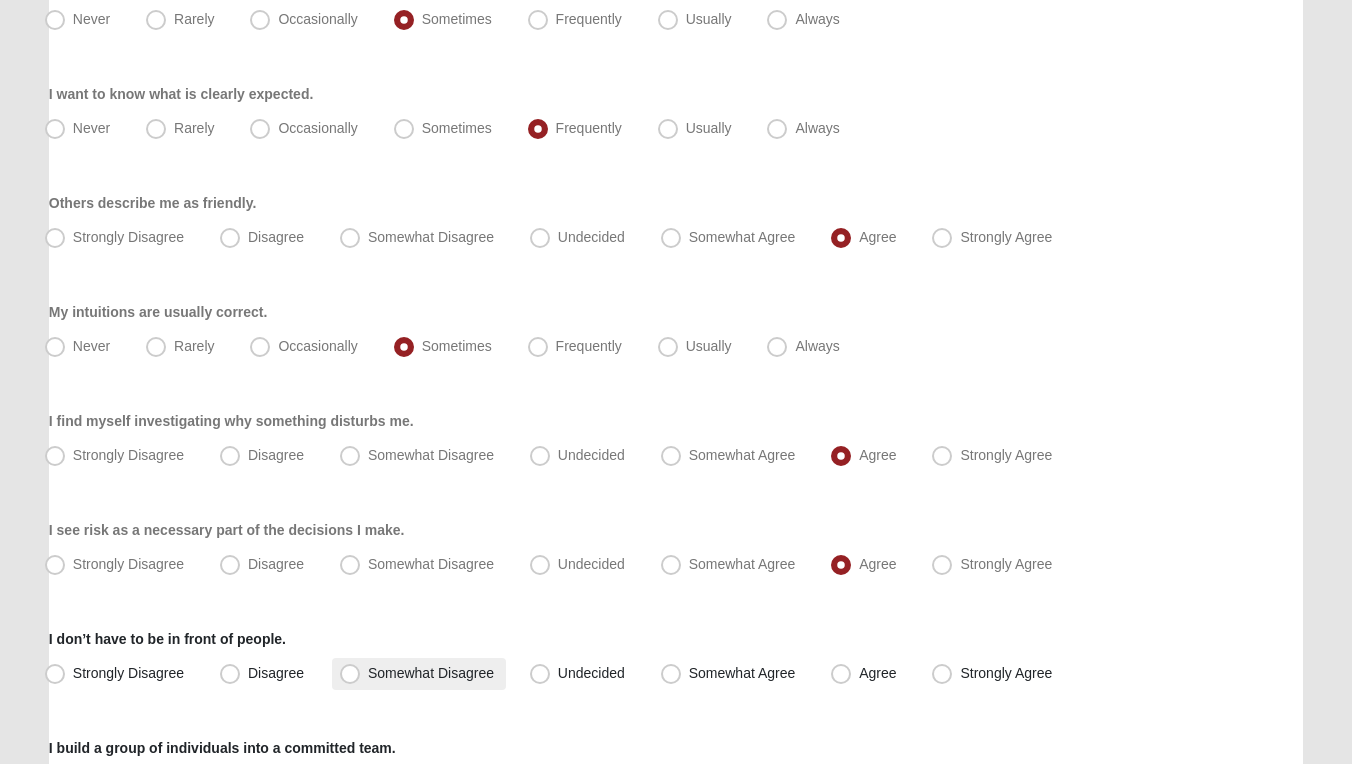 click on "Somewhat Disagree" at bounding box center (431, 673) 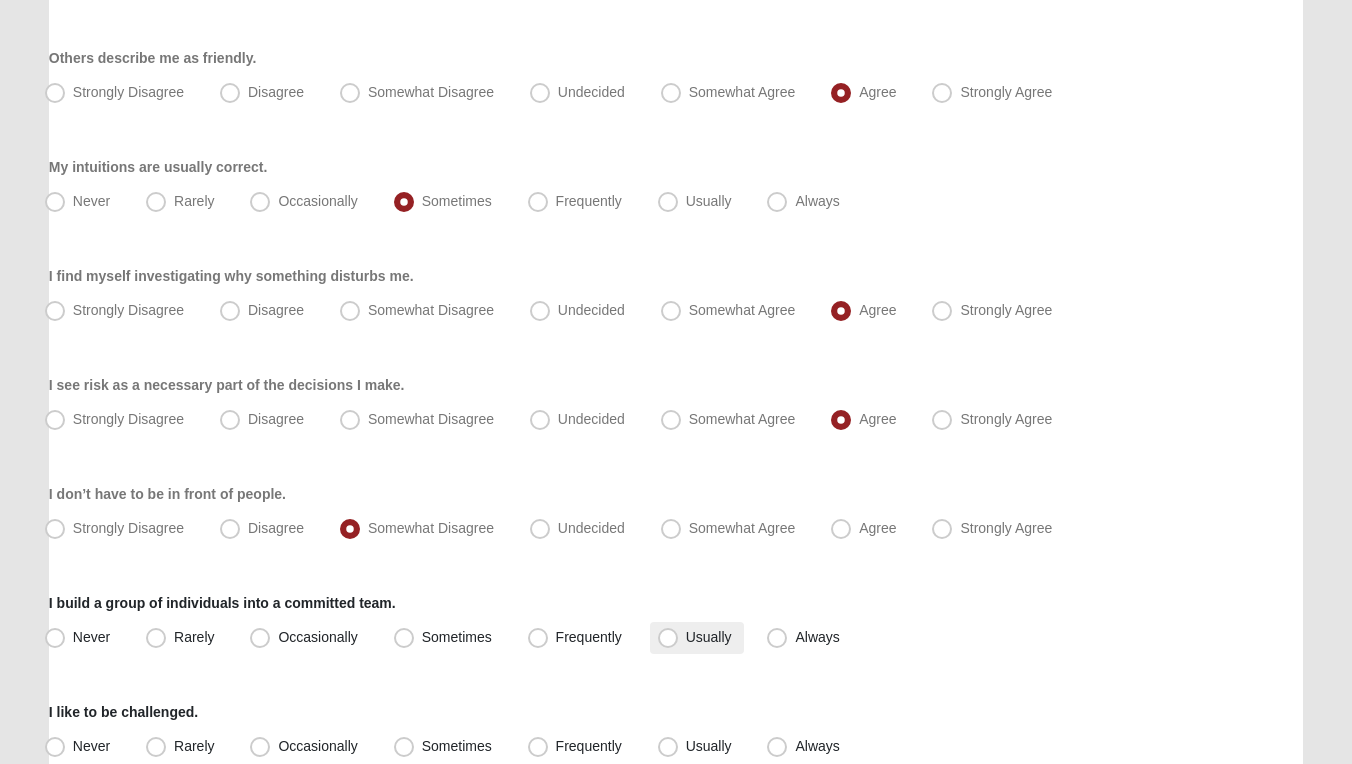 scroll, scrollTop: 1033, scrollLeft: 0, axis: vertical 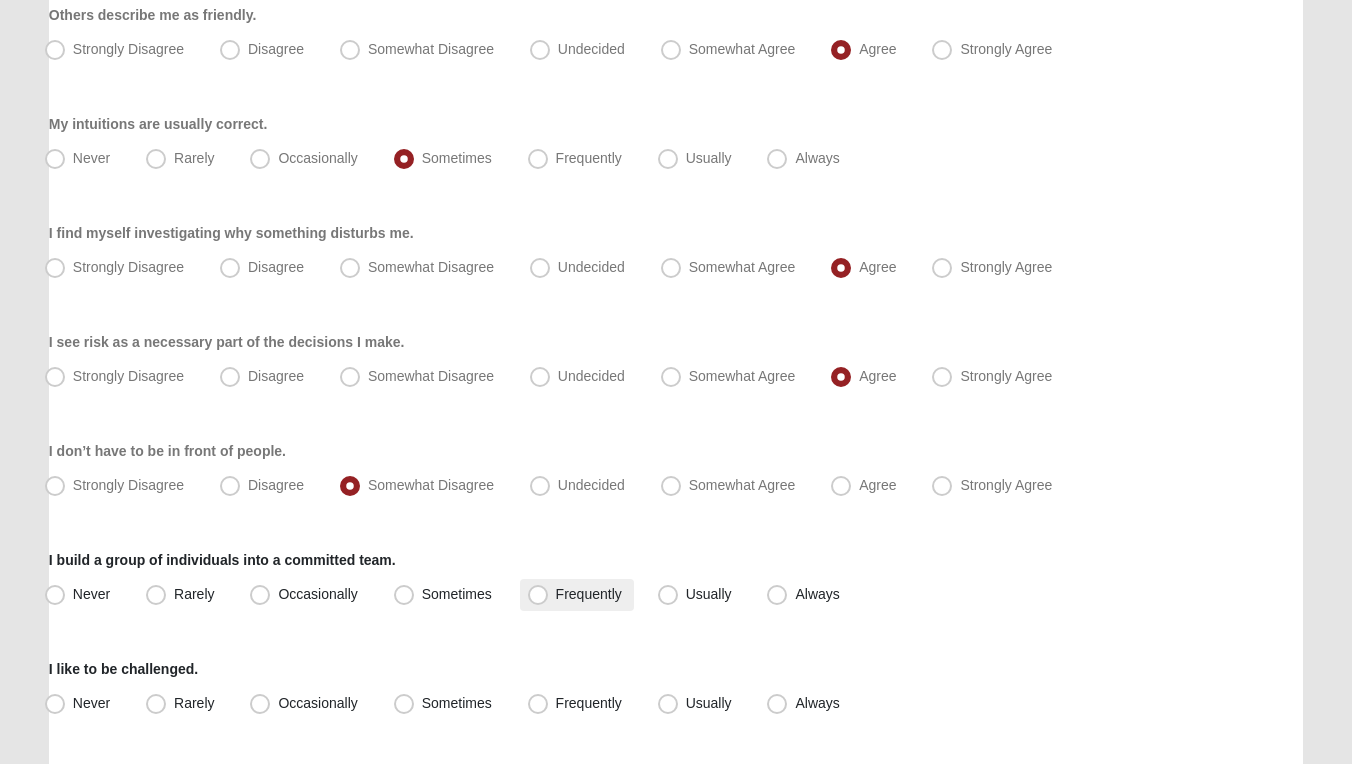 click on "Frequently" at bounding box center (589, 594) 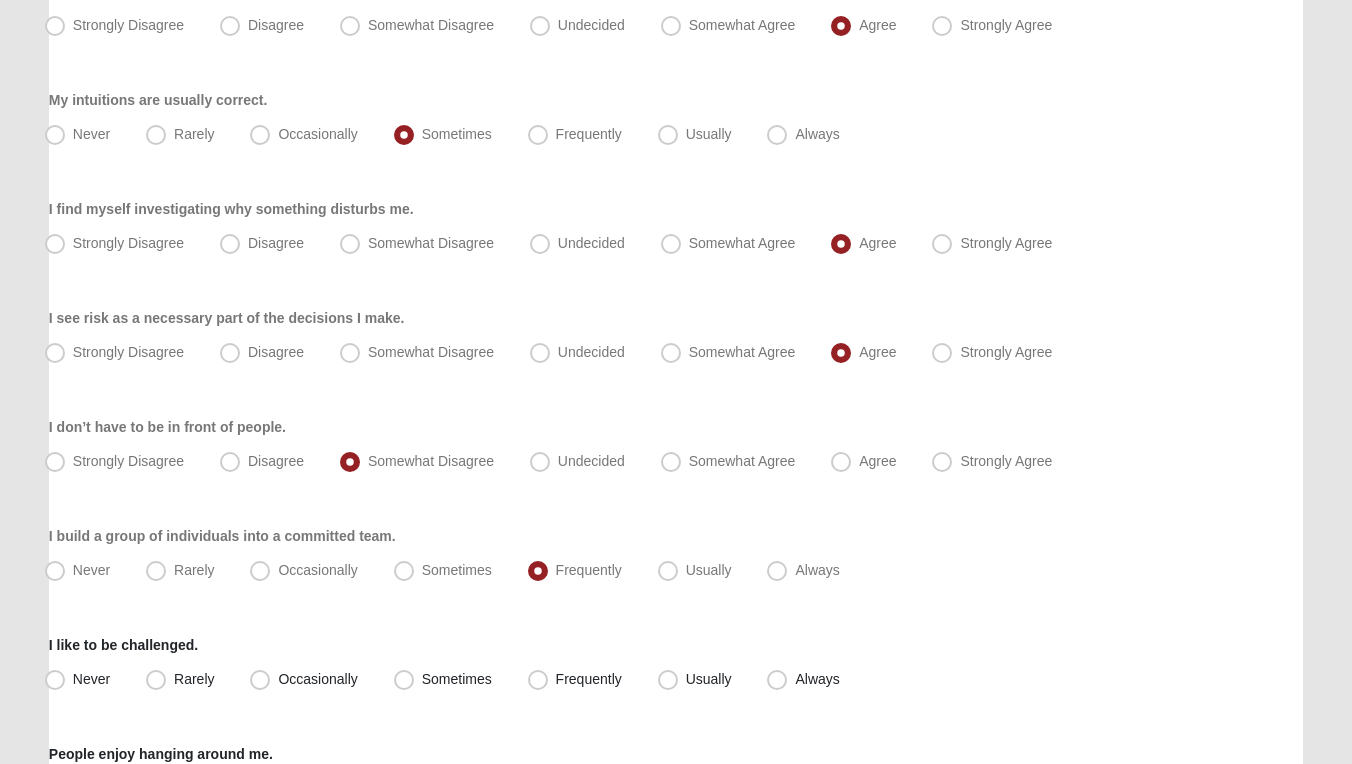 scroll, scrollTop: 1074, scrollLeft: 0, axis: vertical 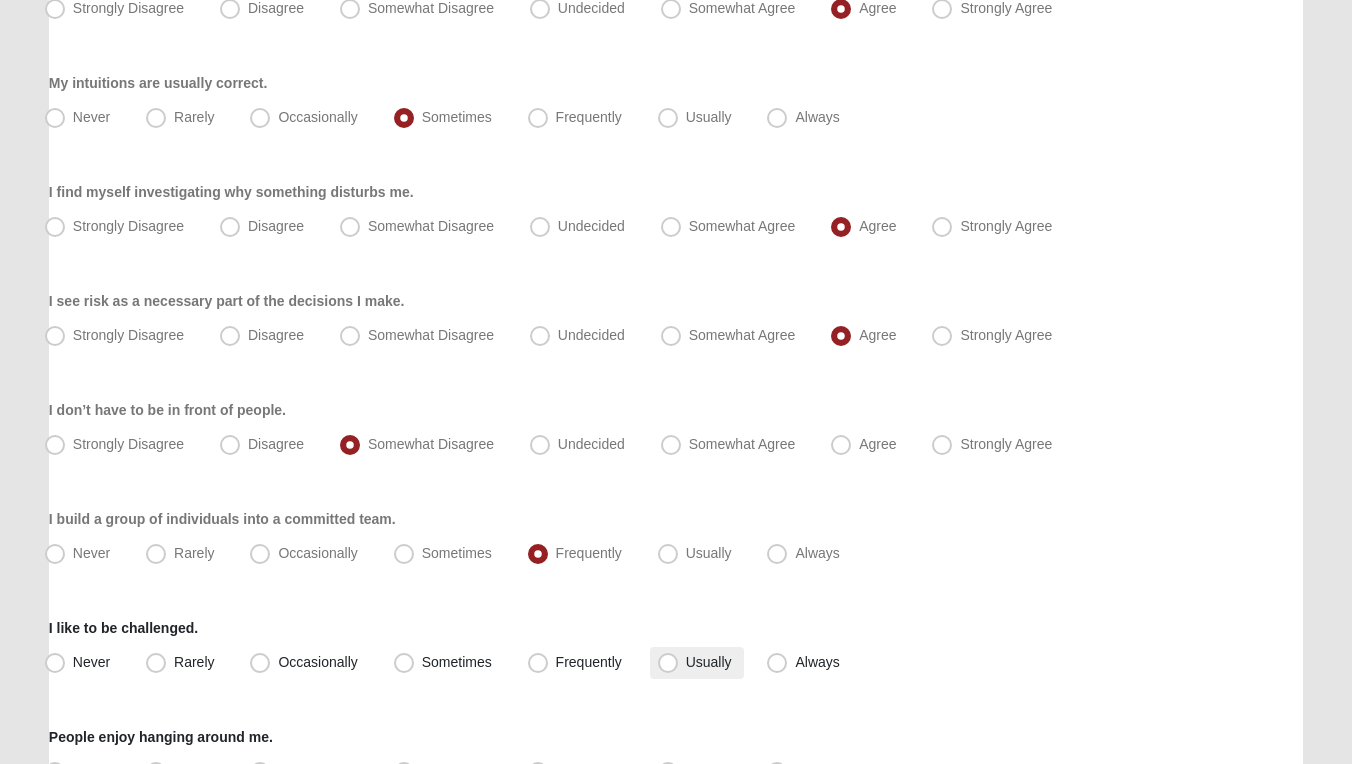 click on "Usually" at bounding box center [709, 662] 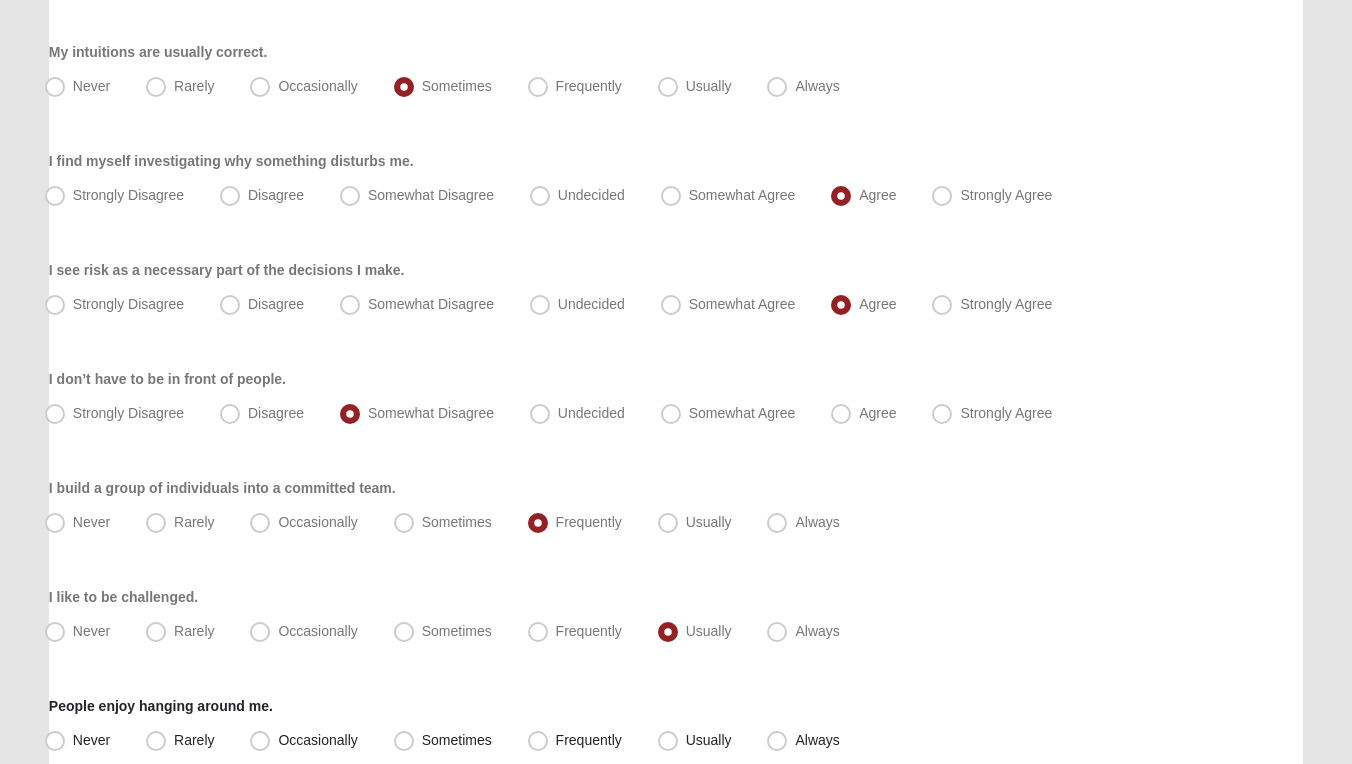 scroll, scrollTop: 1140, scrollLeft: 0, axis: vertical 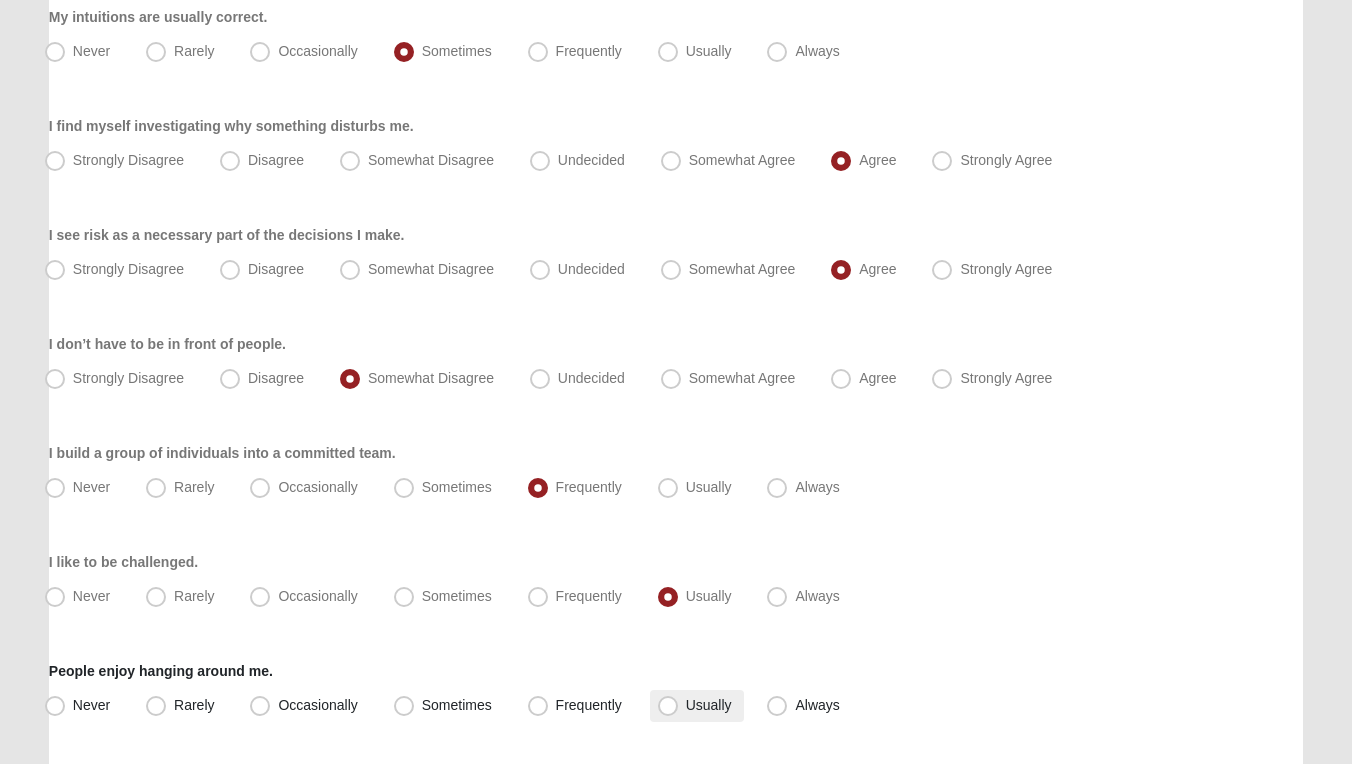 click on "Usually" at bounding box center (709, 705) 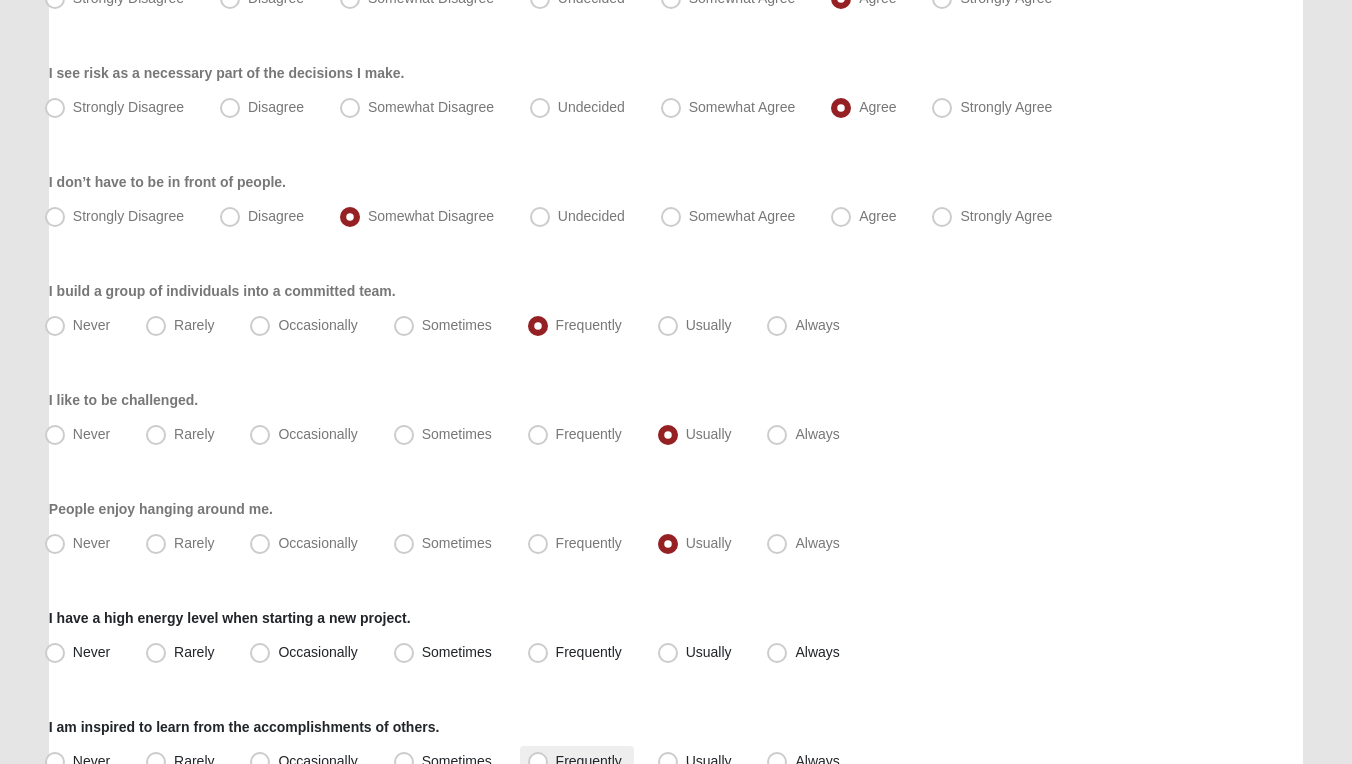 scroll, scrollTop: 1380, scrollLeft: 0, axis: vertical 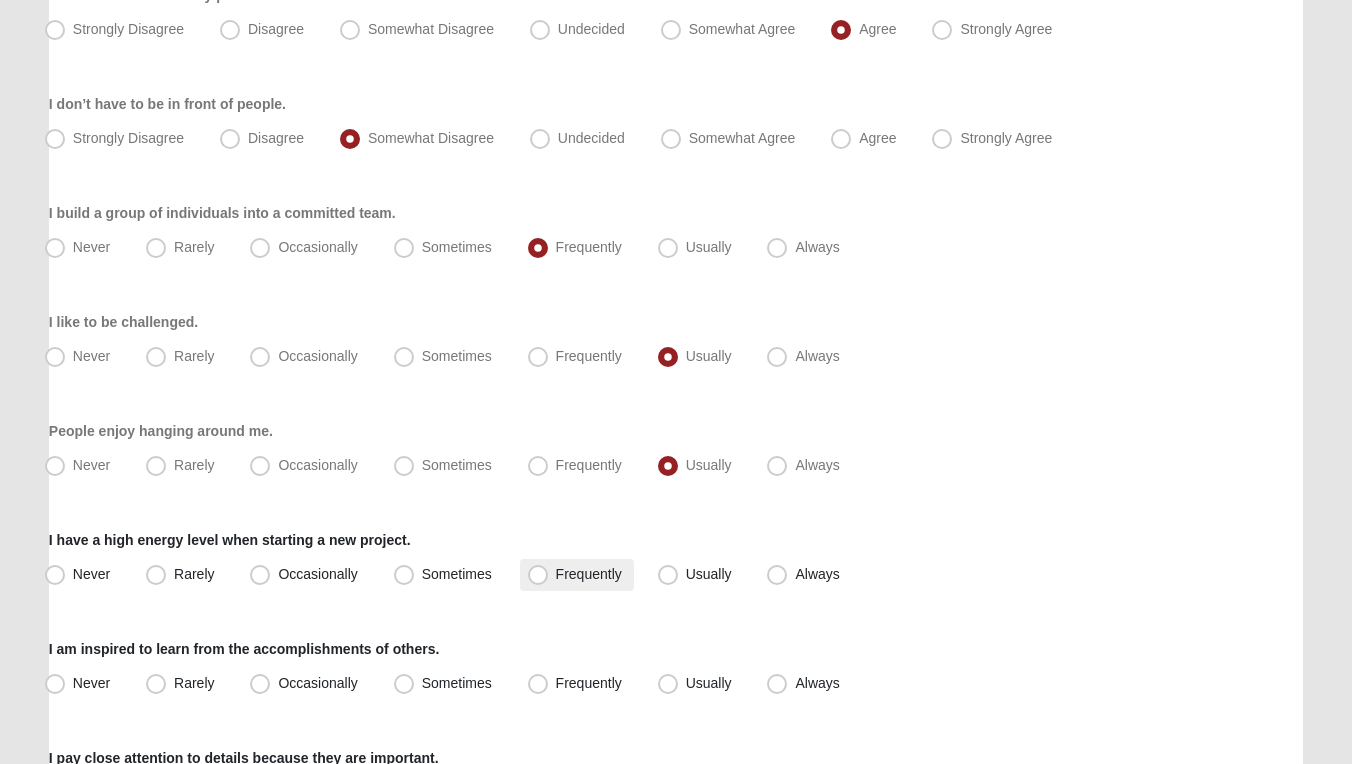 click on "Frequently" at bounding box center [589, 574] 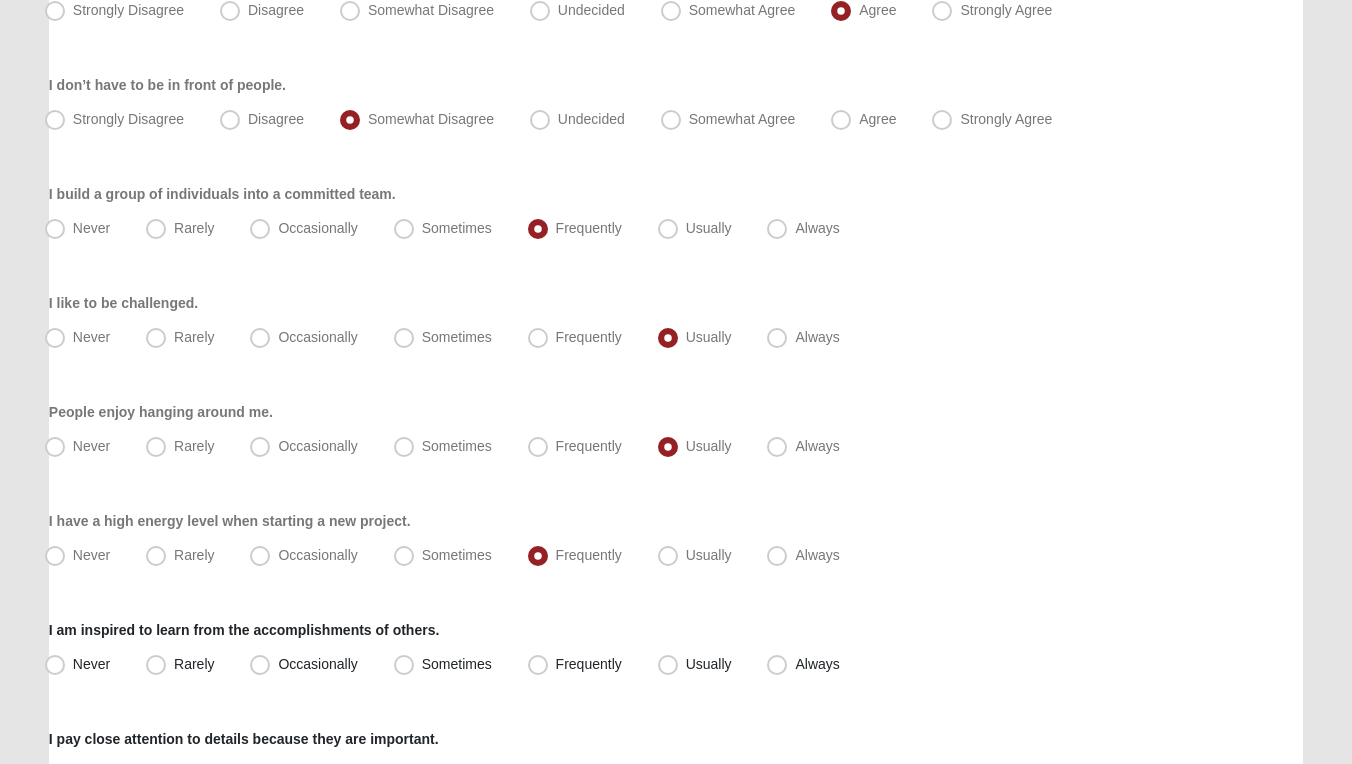 scroll, scrollTop: 1403, scrollLeft: 0, axis: vertical 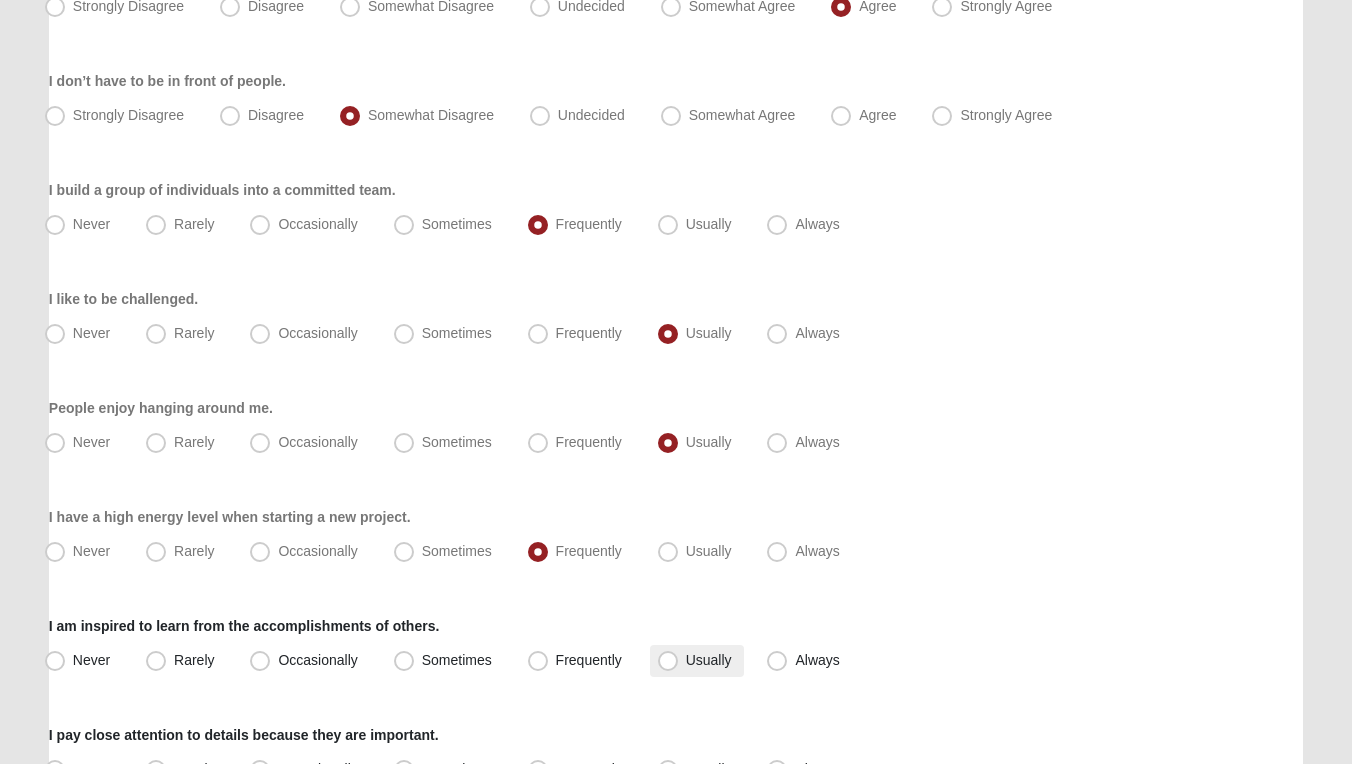 click on "Usually" at bounding box center (709, 660) 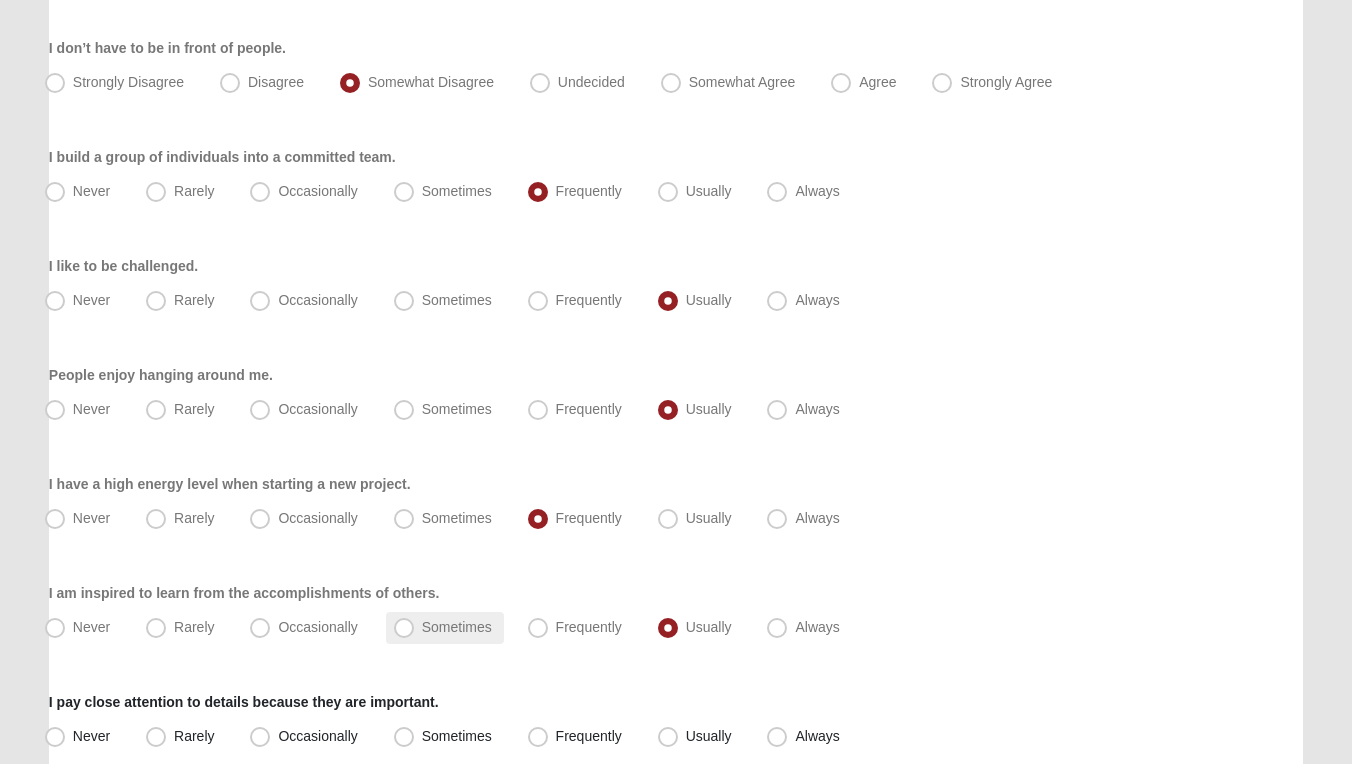 scroll, scrollTop: 1486, scrollLeft: 0, axis: vertical 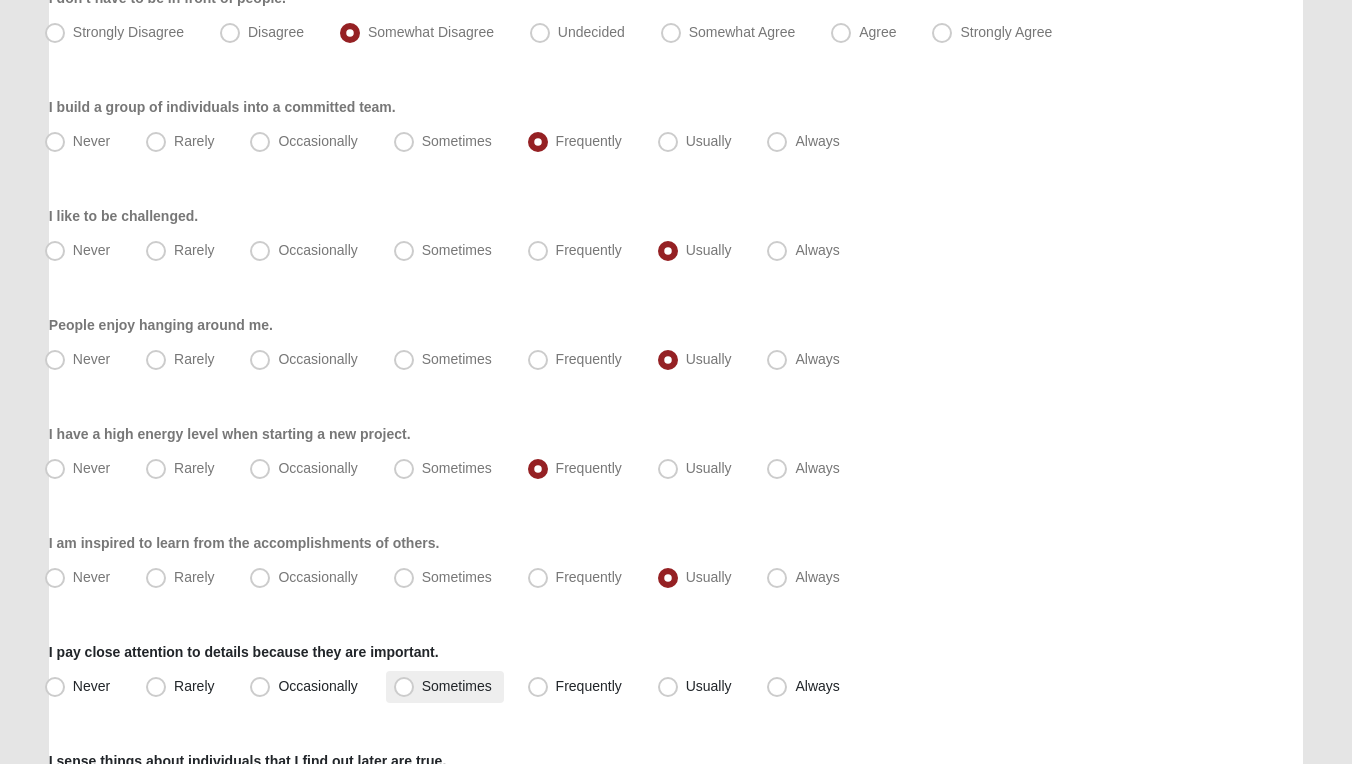 click on "Sometimes" at bounding box center (457, 686) 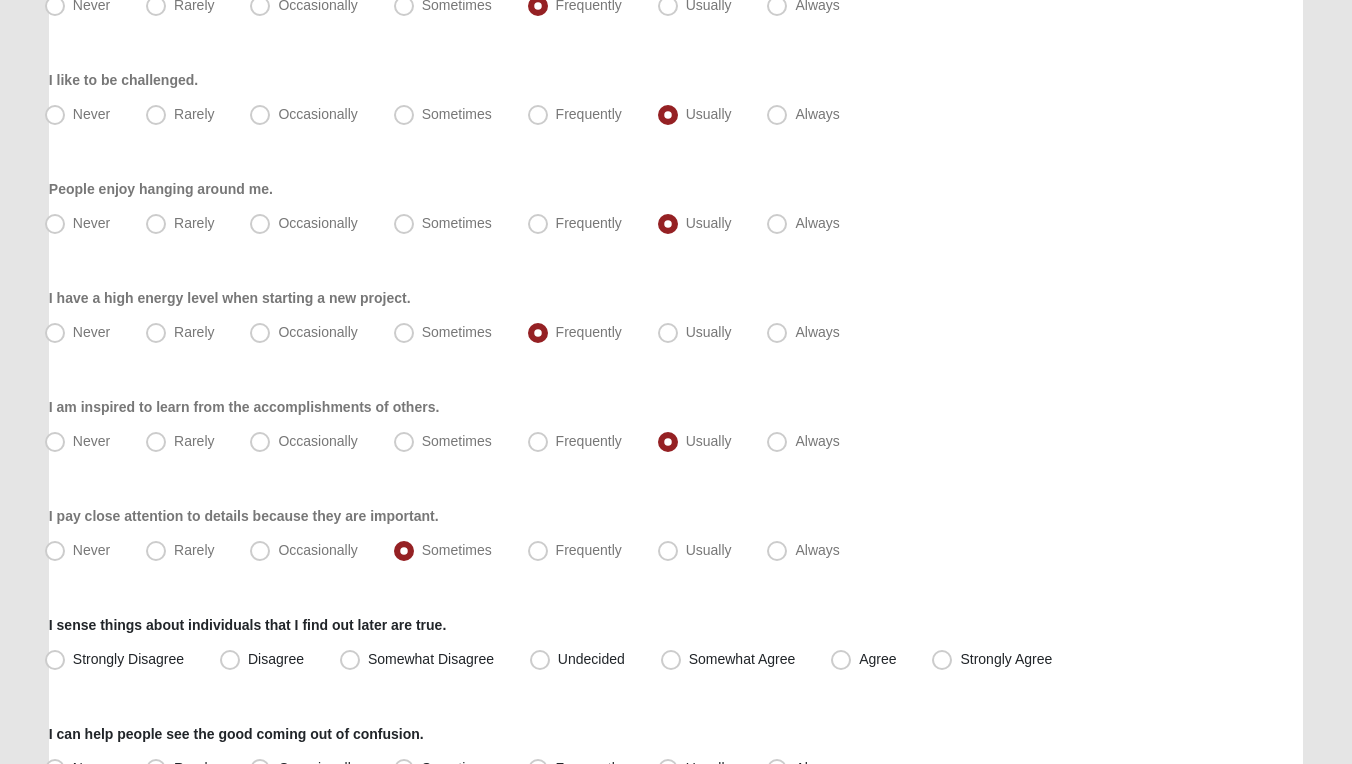 scroll, scrollTop: 1636, scrollLeft: 0, axis: vertical 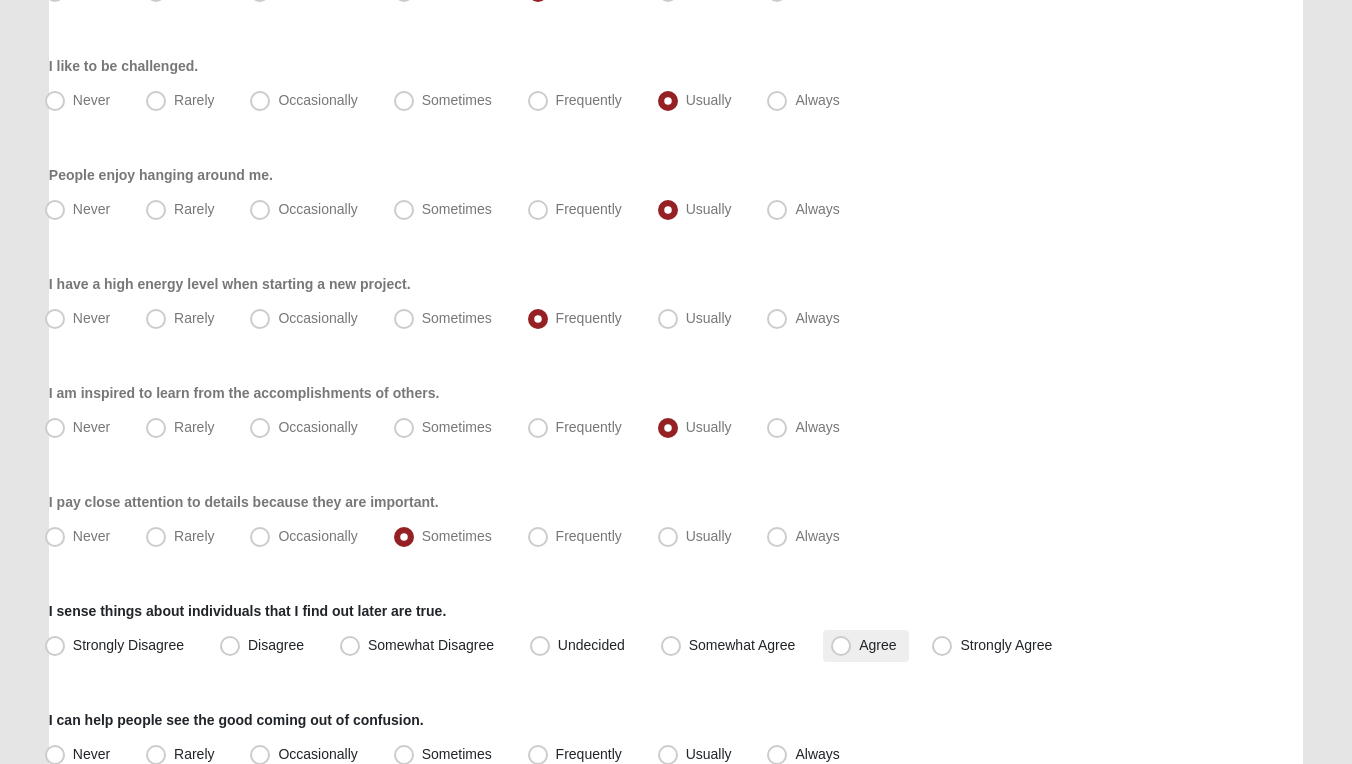 click on "Agree" at bounding box center (877, 645) 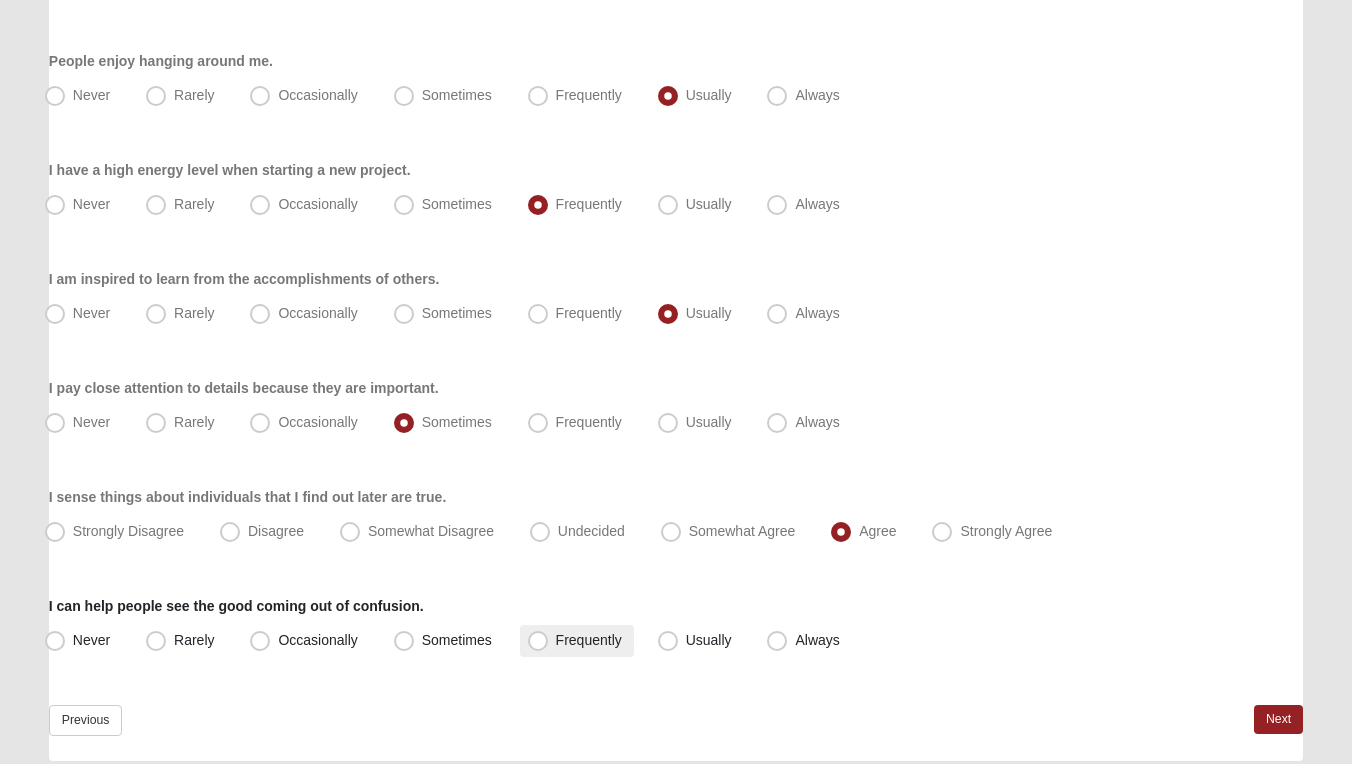 scroll, scrollTop: 1754, scrollLeft: 0, axis: vertical 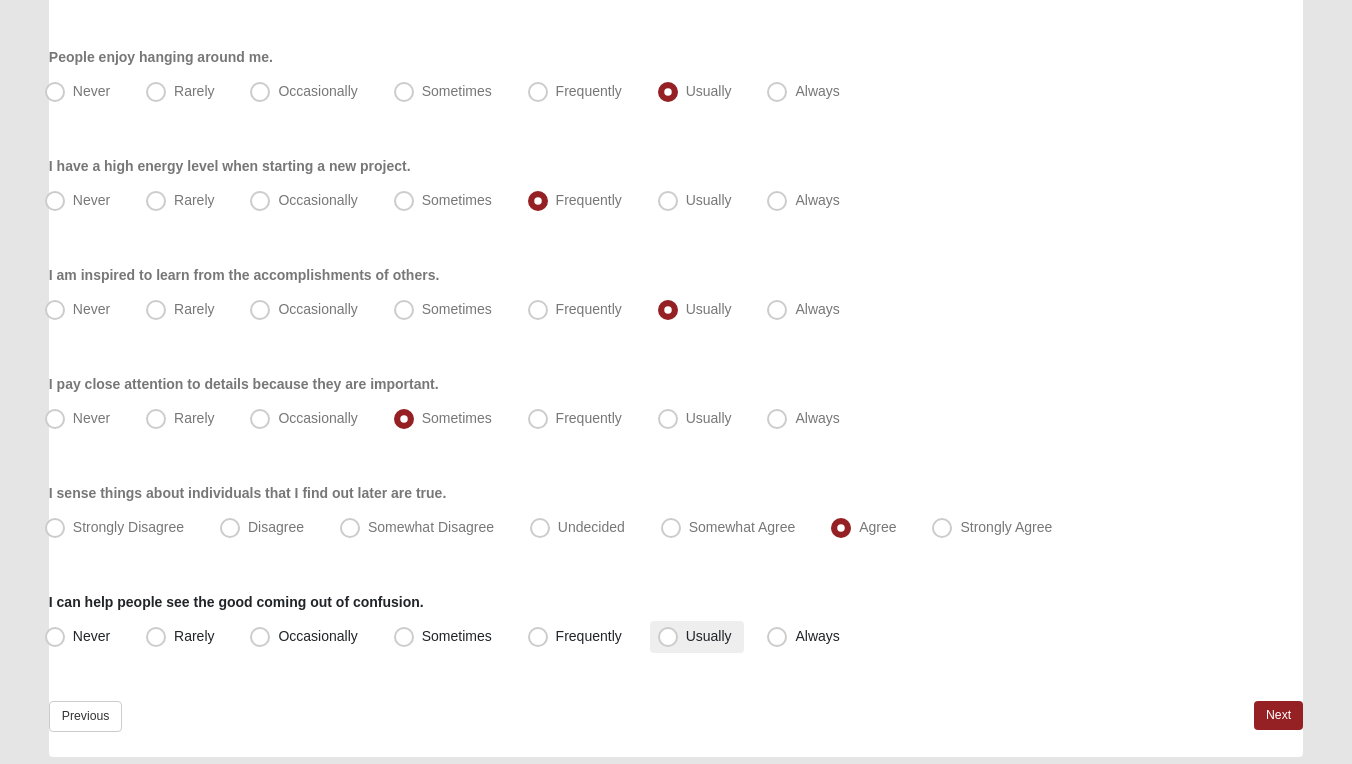 click on "Usually" at bounding box center (709, 636) 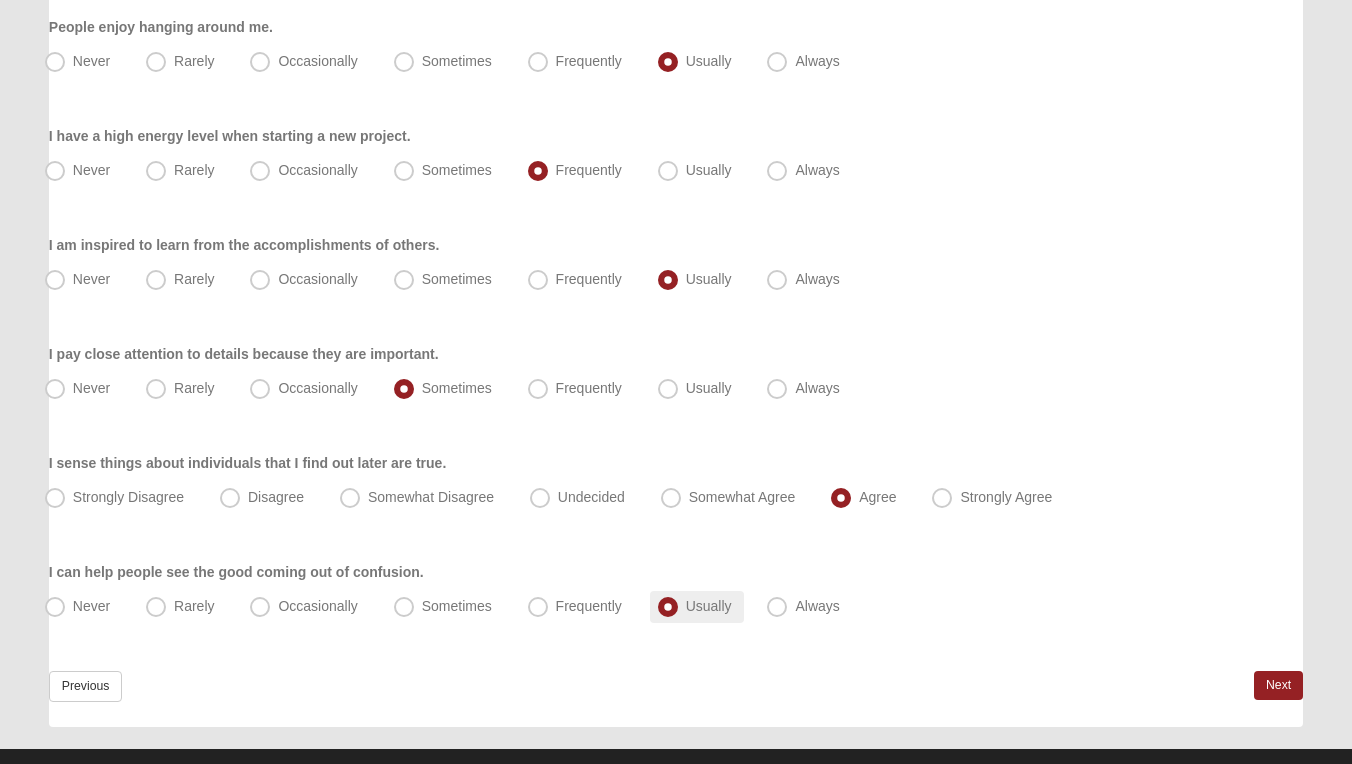 scroll, scrollTop: 1820, scrollLeft: 0, axis: vertical 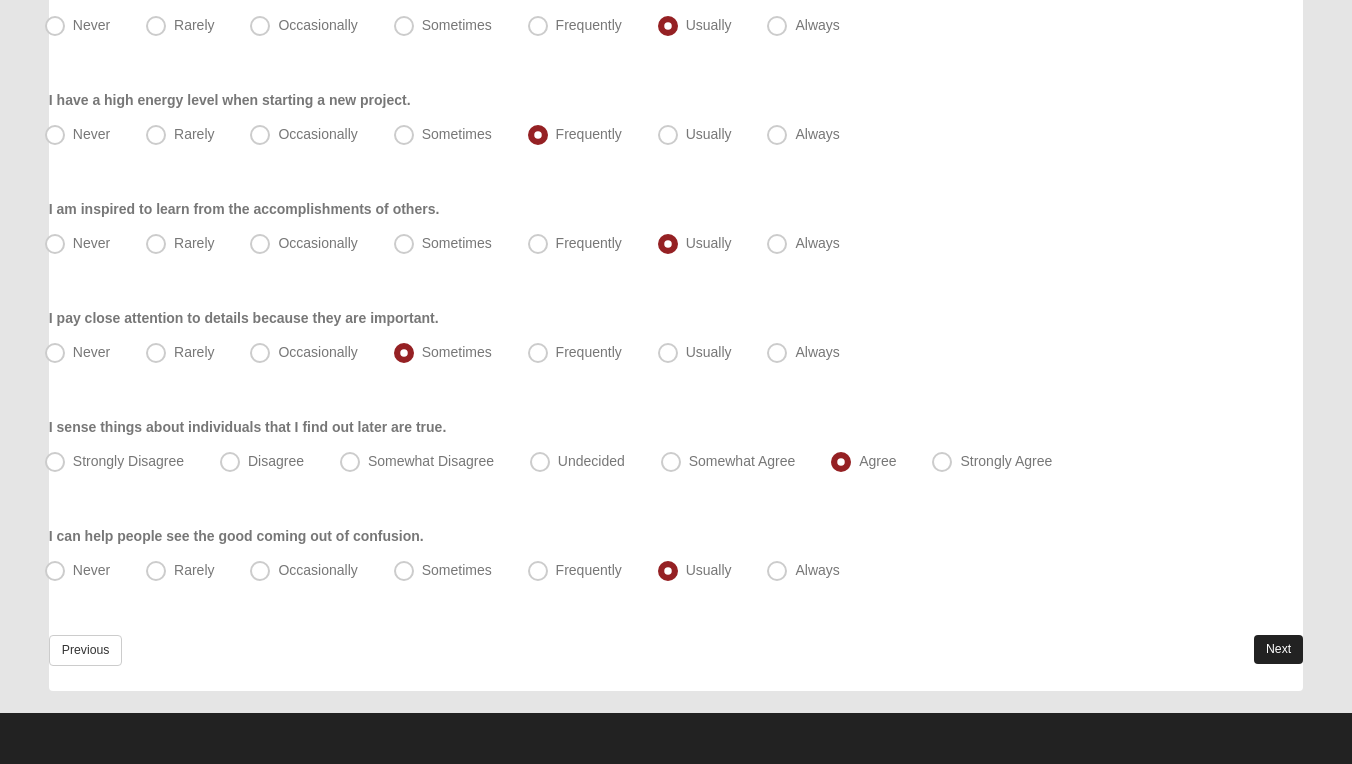 click on "Next" at bounding box center (1278, 649) 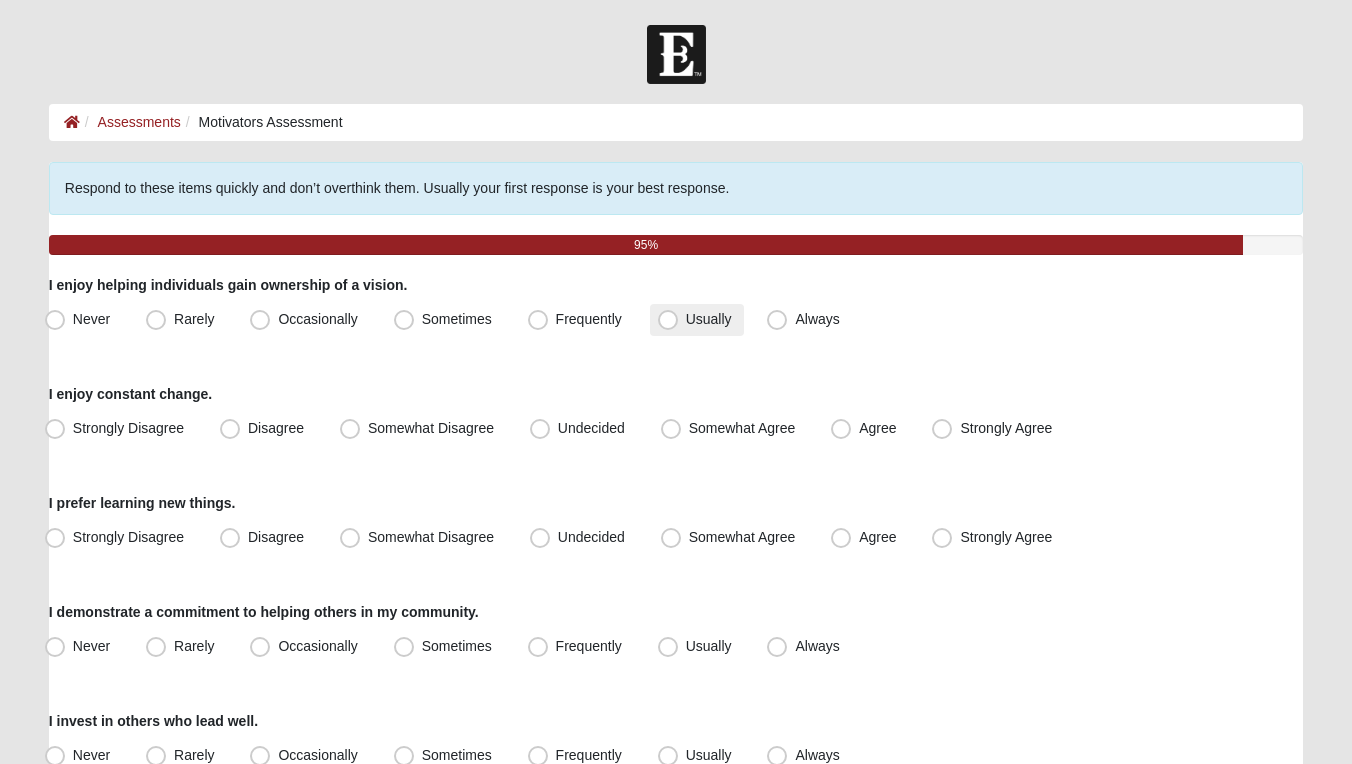 click on "Usually" at bounding box center [709, 319] 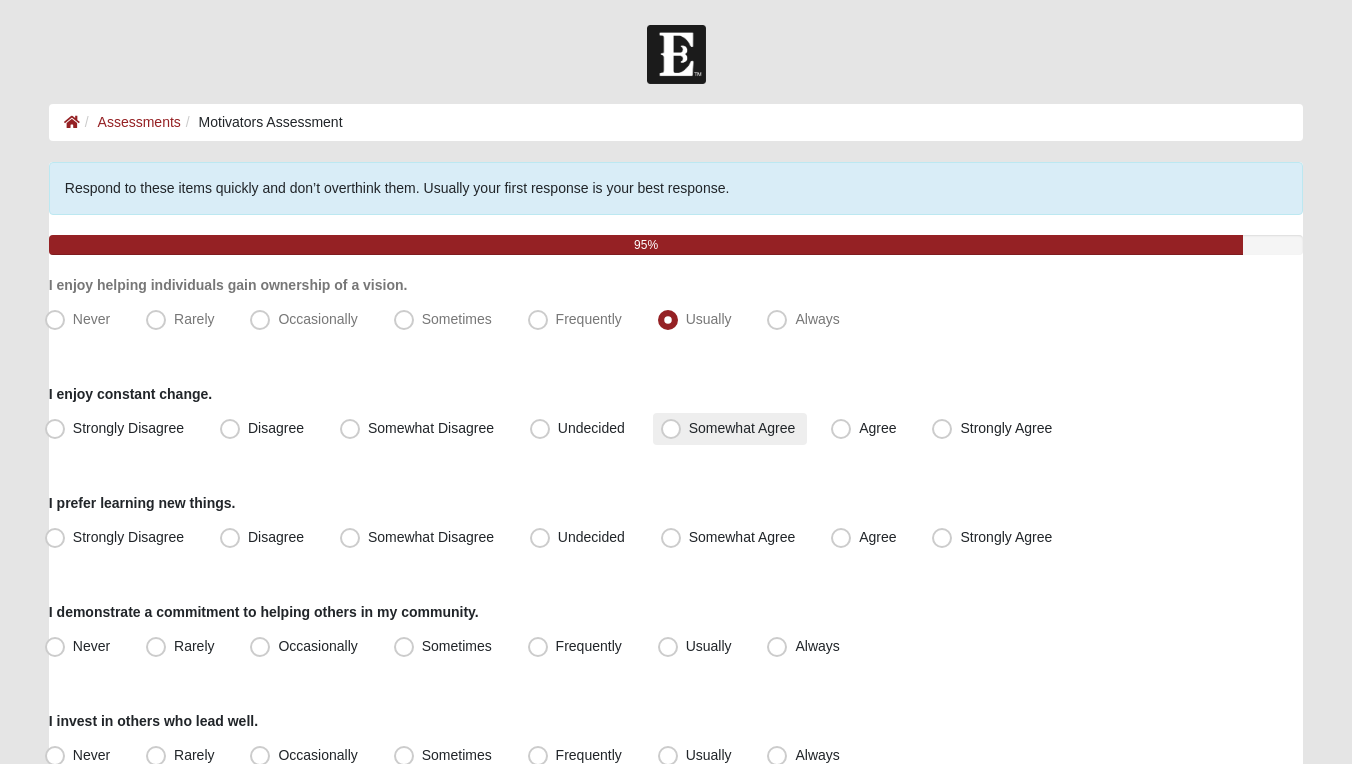 click on "Somewhat Agree" at bounding box center [742, 428] 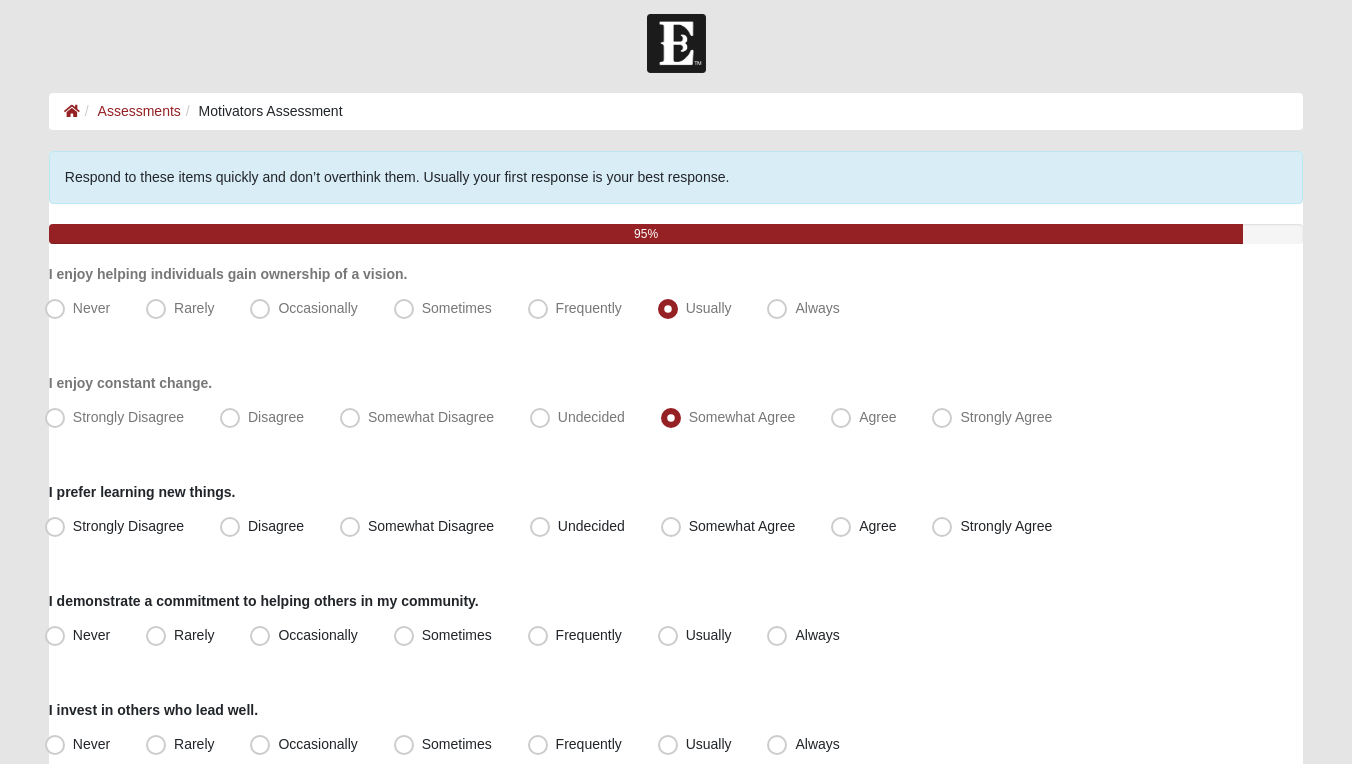 scroll, scrollTop: 28, scrollLeft: 0, axis: vertical 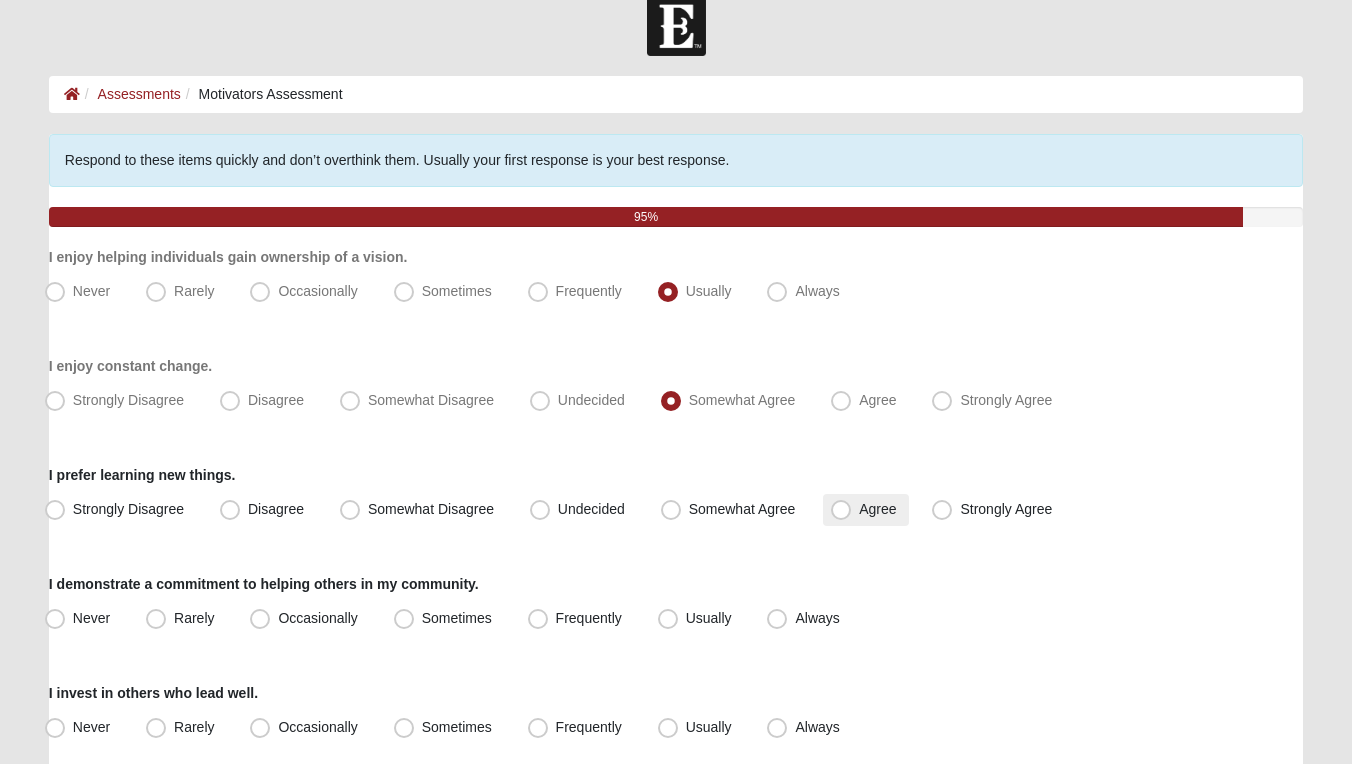 click on "Agree" at bounding box center (877, 509) 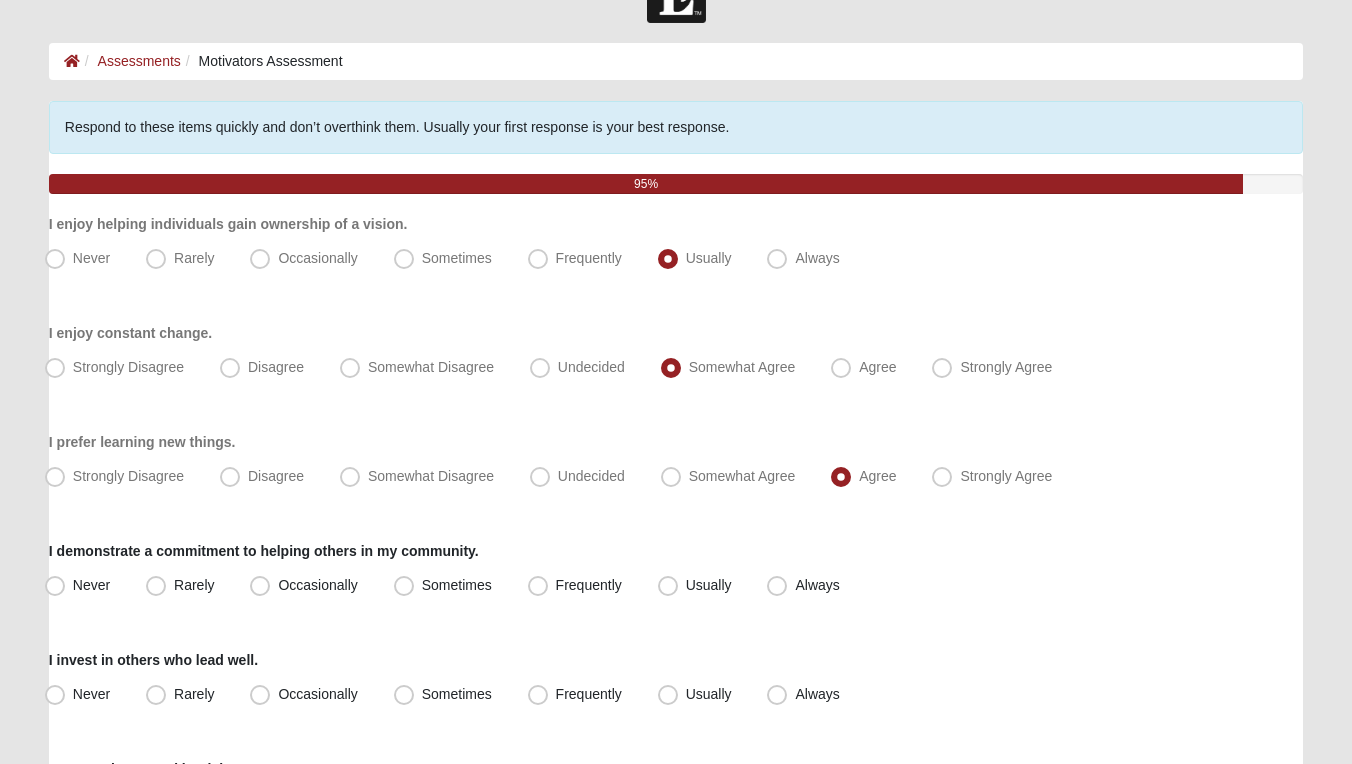 scroll, scrollTop: 65, scrollLeft: 0, axis: vertical 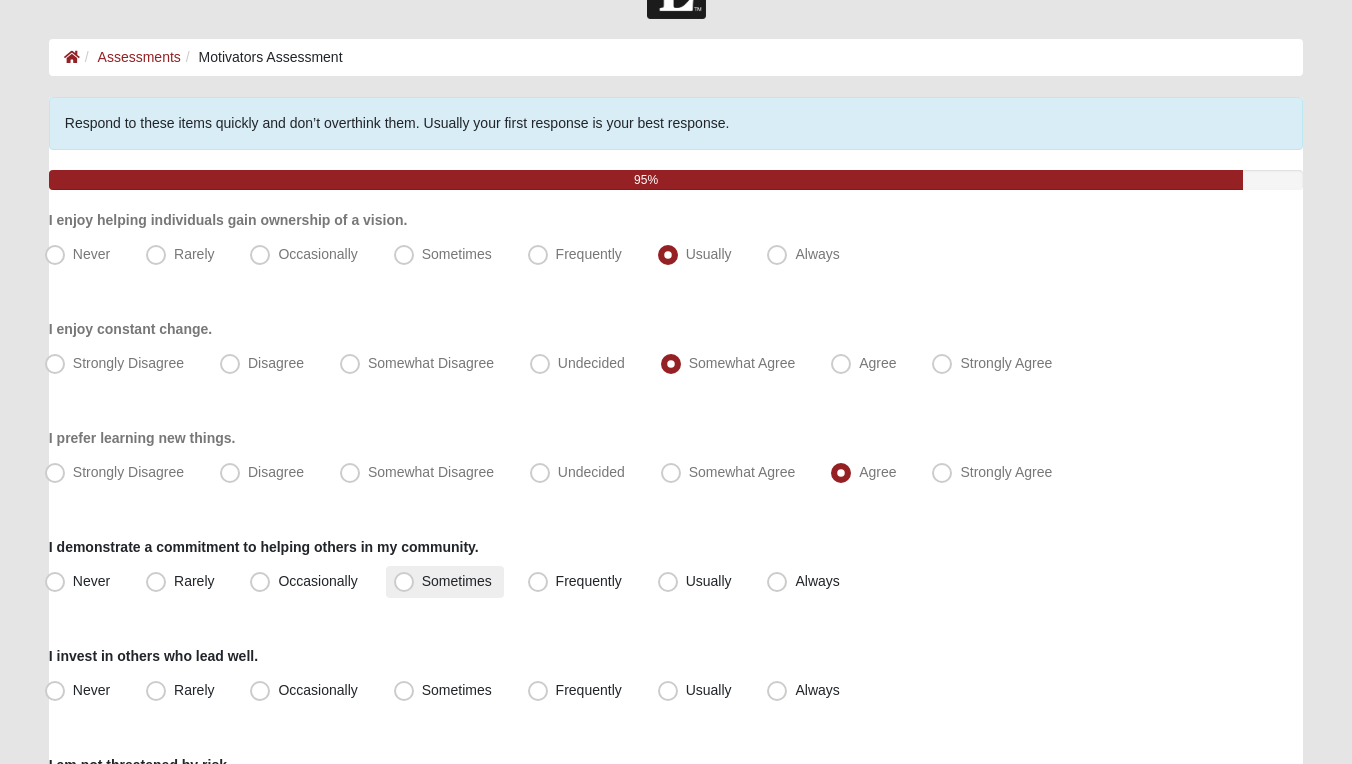 click on "Sometimes" at bounding box center (457, 581) 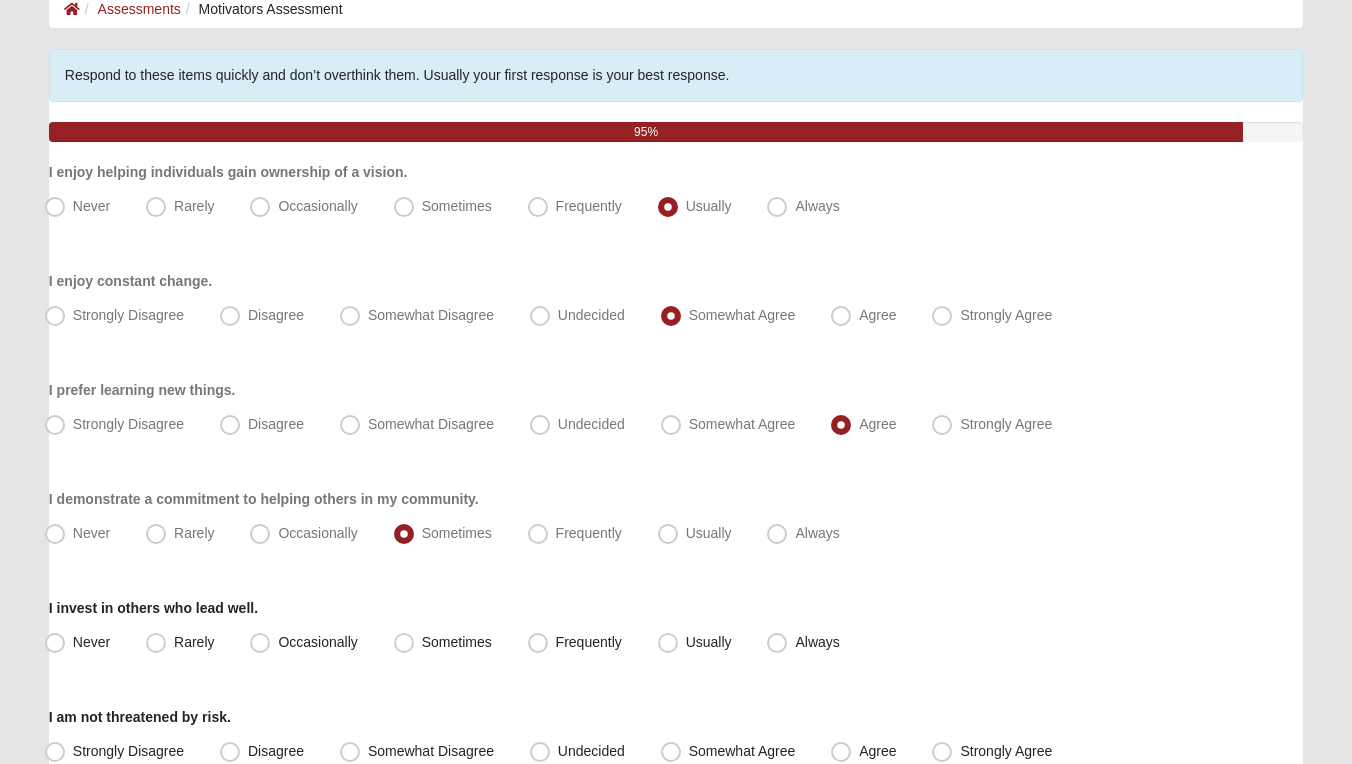 scroll, scrollTop: 203, scrollLeft: 0, axis: vertical 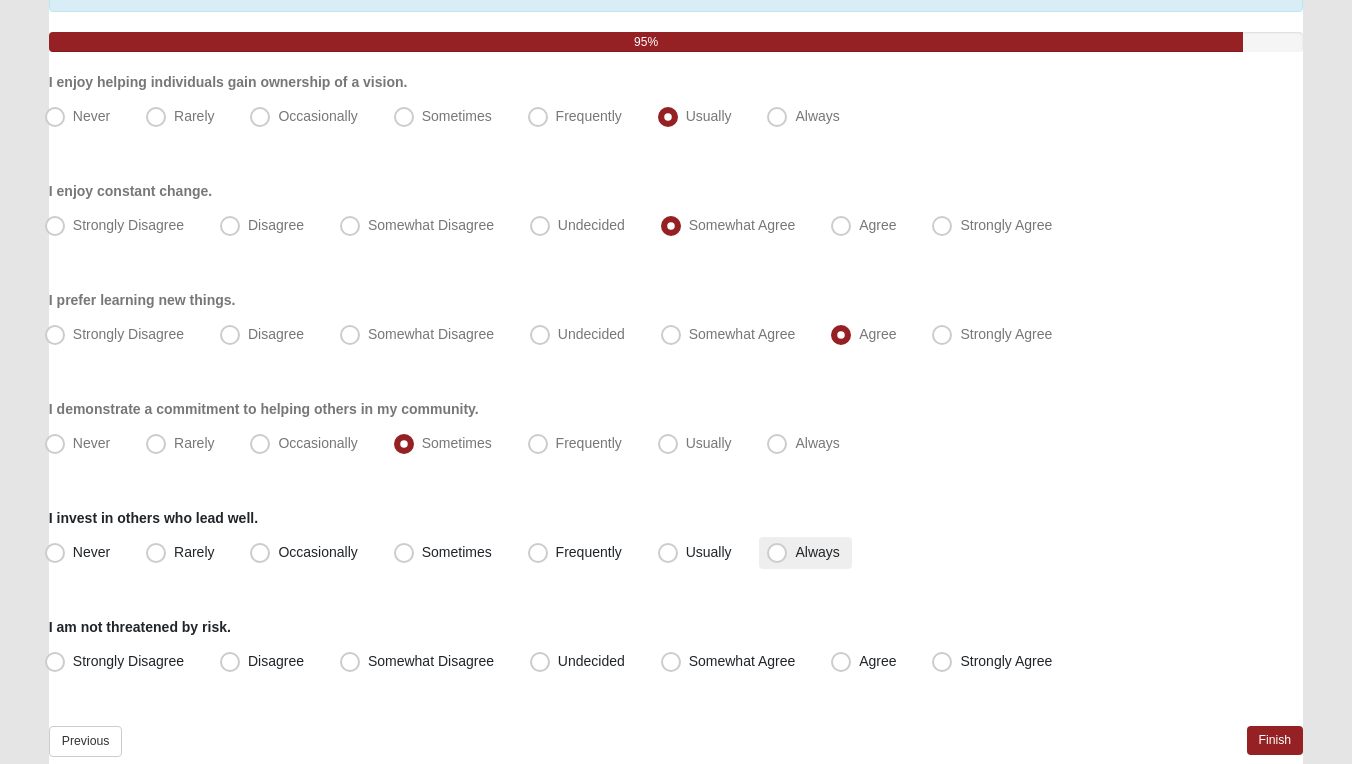 click on "Always" at bounding box center (817, 552) 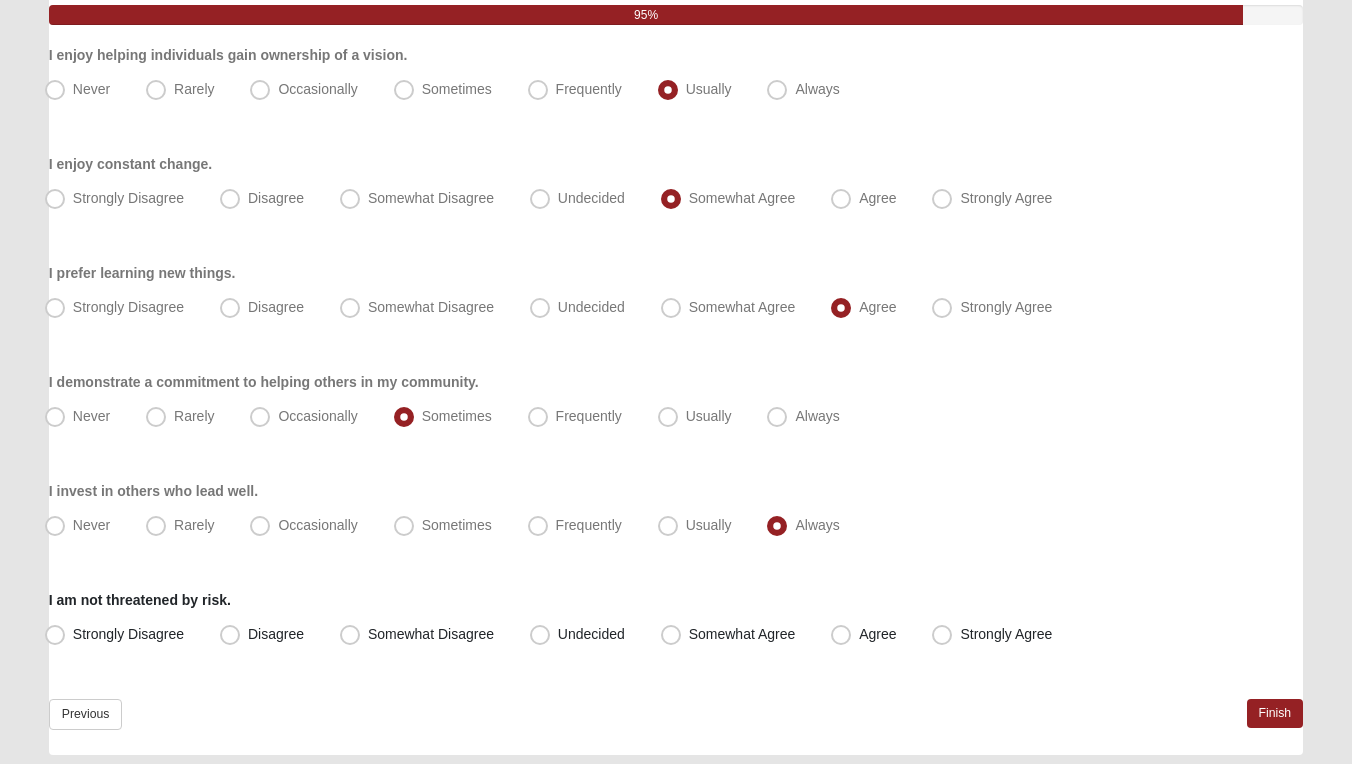 scroll, scrollTop: 238, scrollLeft: 0, axis: vertical 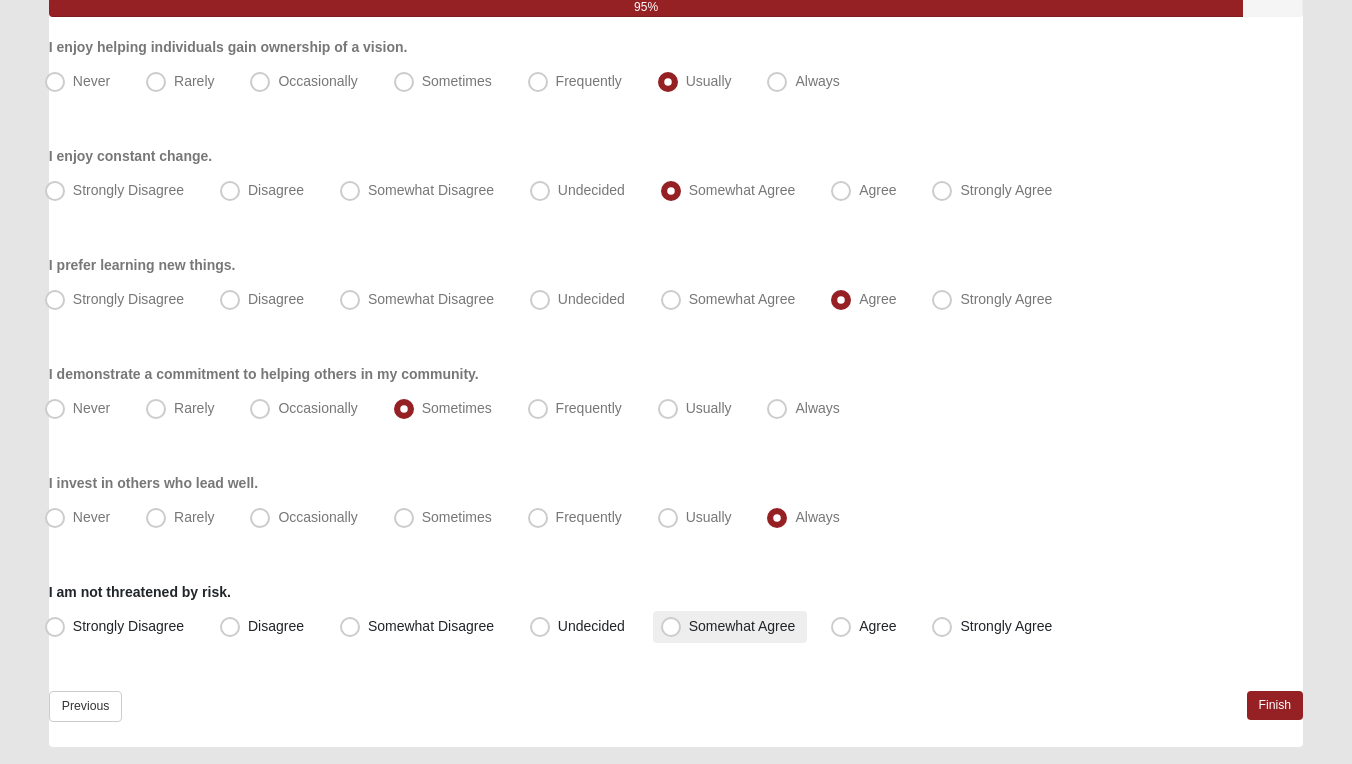 click on "Somewhat Agree" at bounding box center [742, 626] 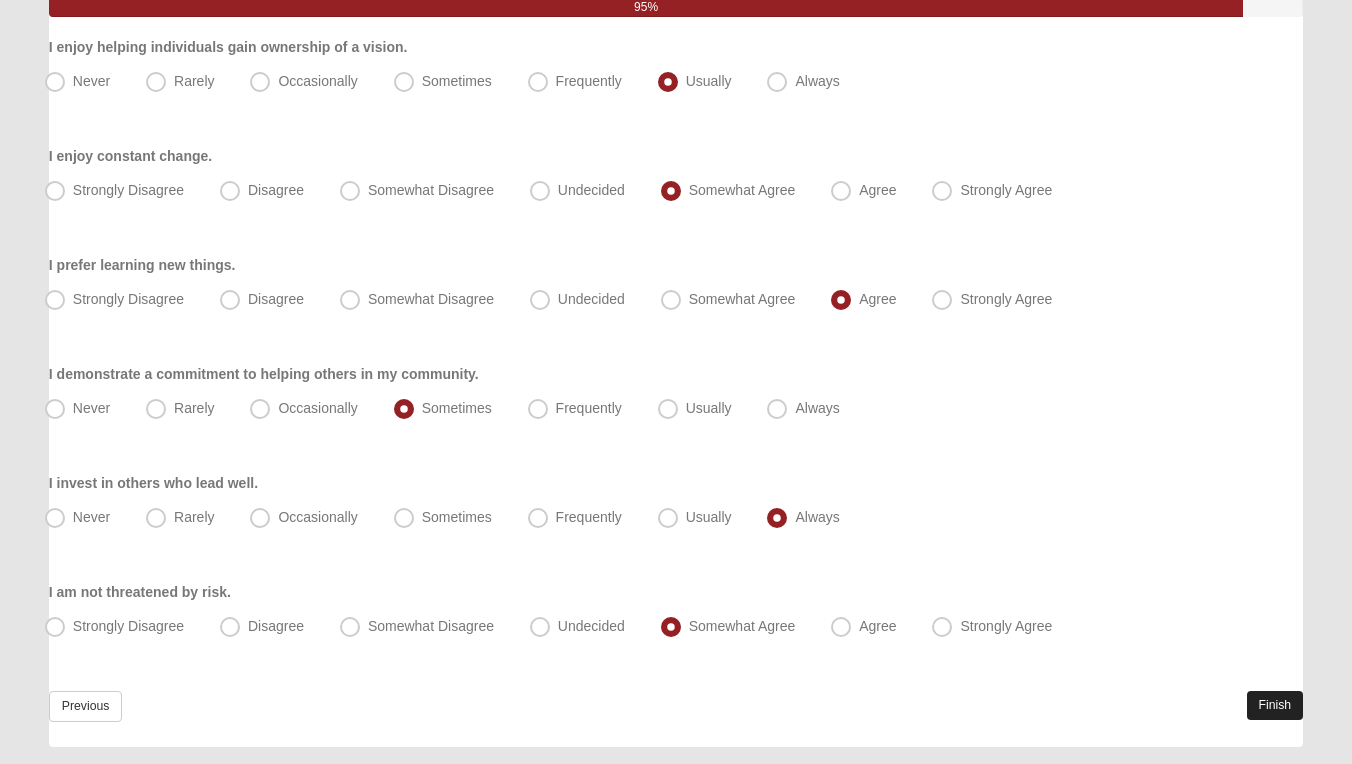 click on "Finish" at bounding box center [1275, 705] 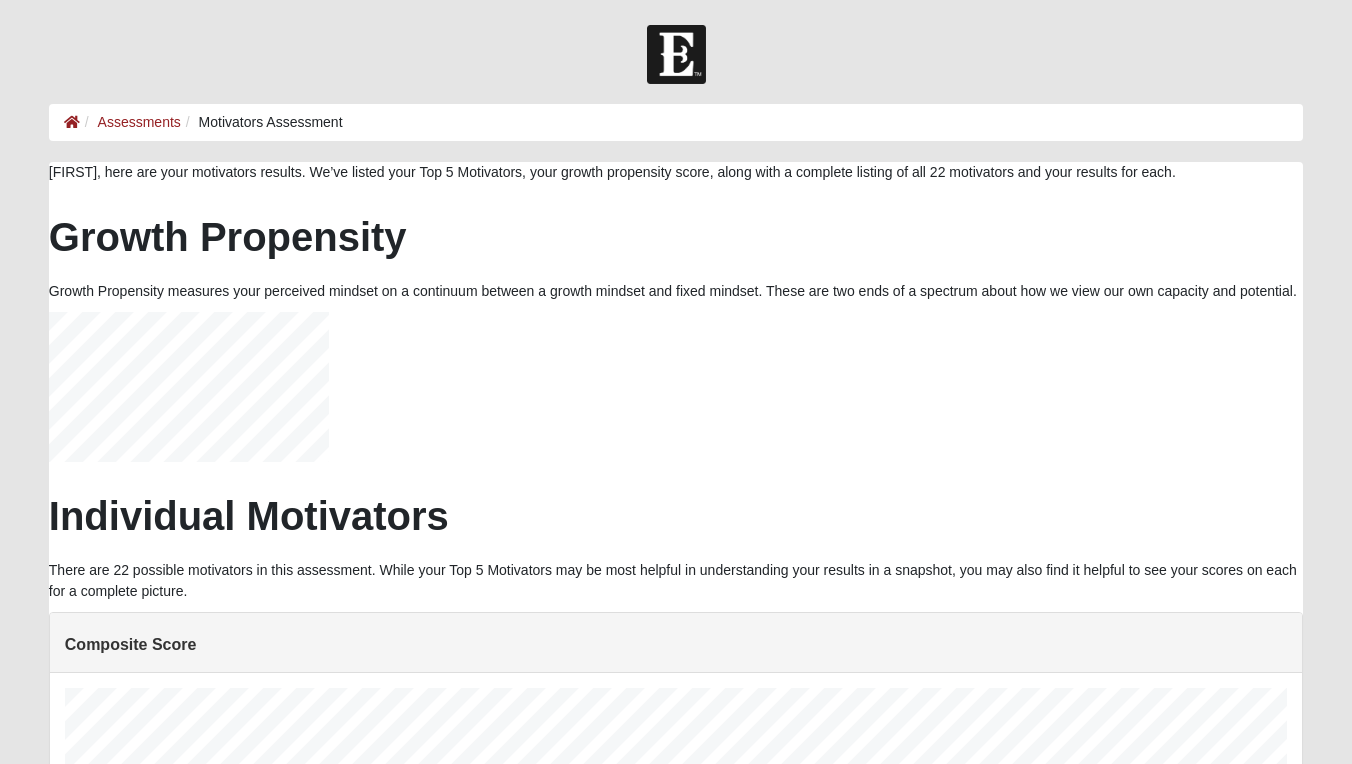 scroll, scrollTop: 0, scrollLeft: 0, axis: both 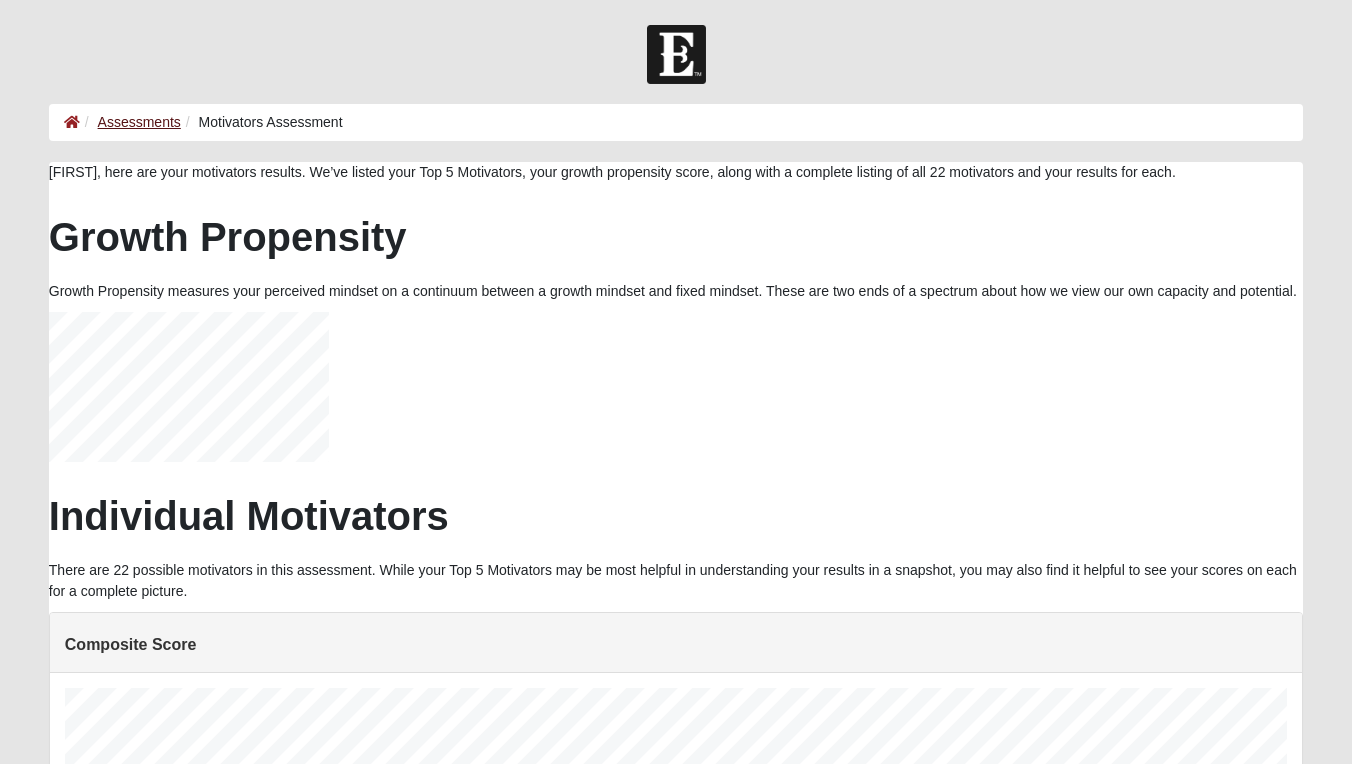 click on "Assessments" at bounding box center (139, 122) 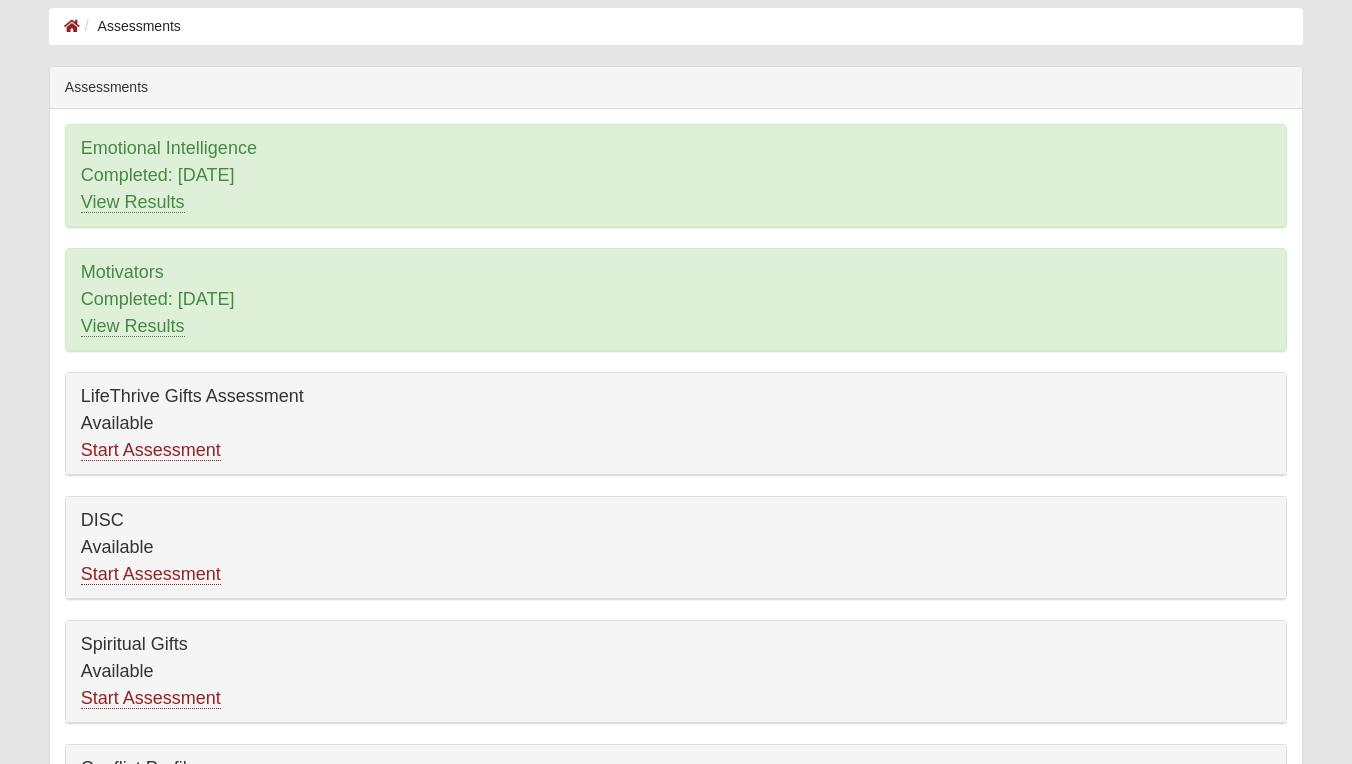 scroll, scrollTop: 118, scrollLeft: 0, axis: vertical 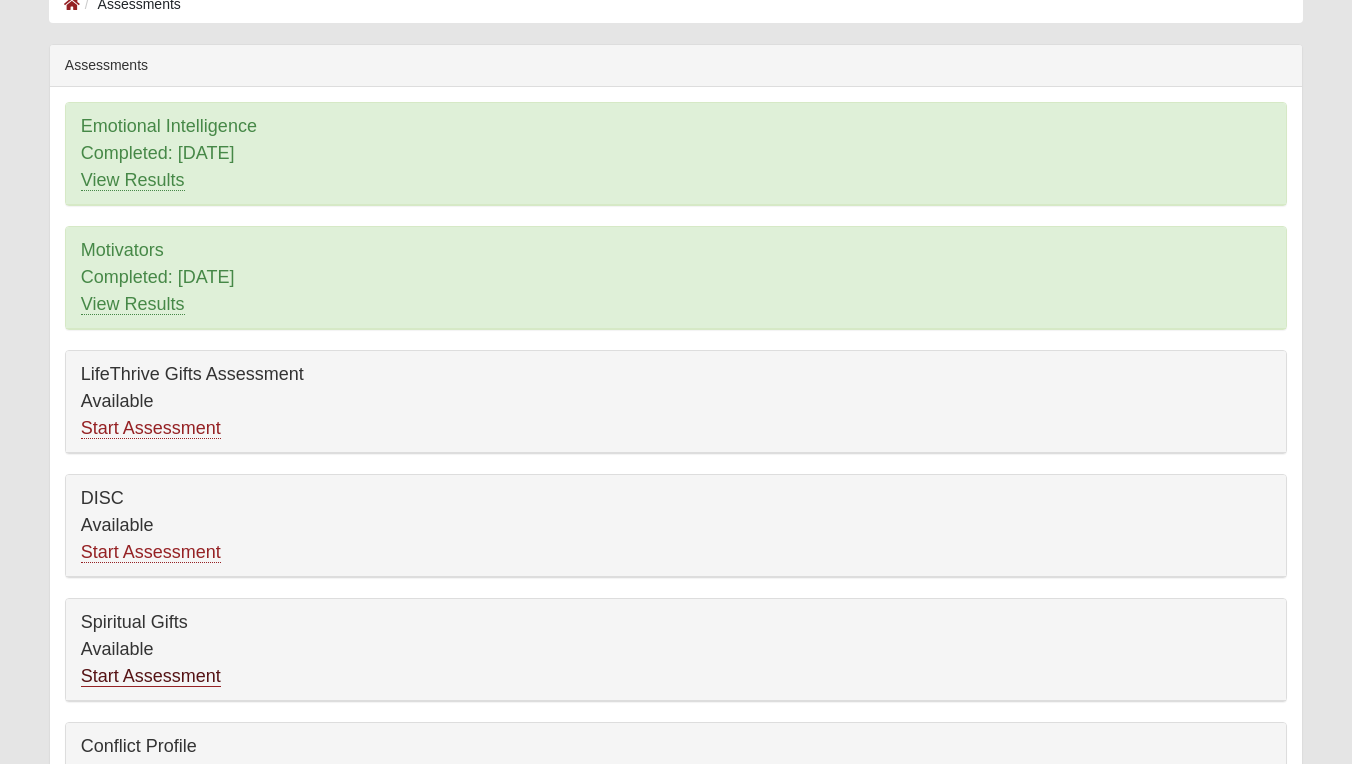click on "Start Assessment" at bounding box center [151, 676] 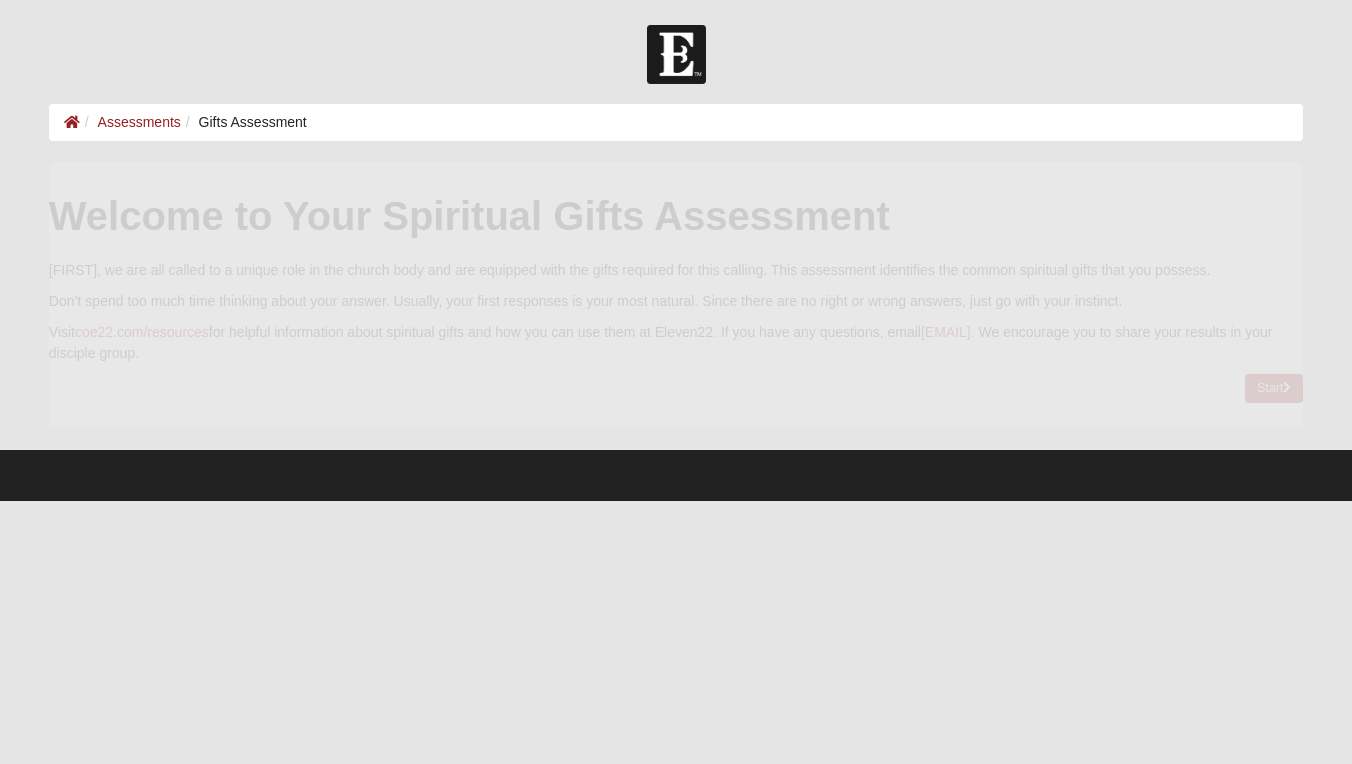 scroll, scrollTop: 0, scrollLeft: 0, axis: both 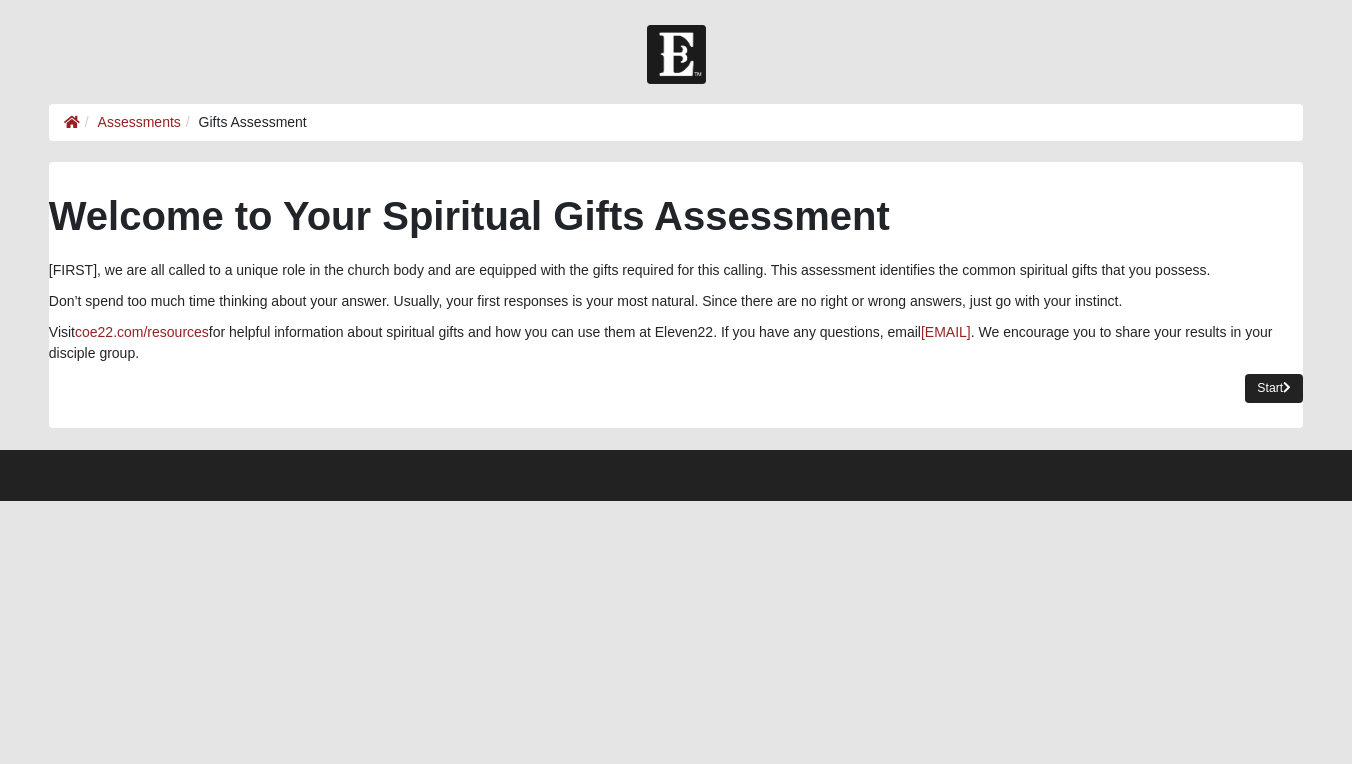 click on "Start" at bounding box center [1274, 388] 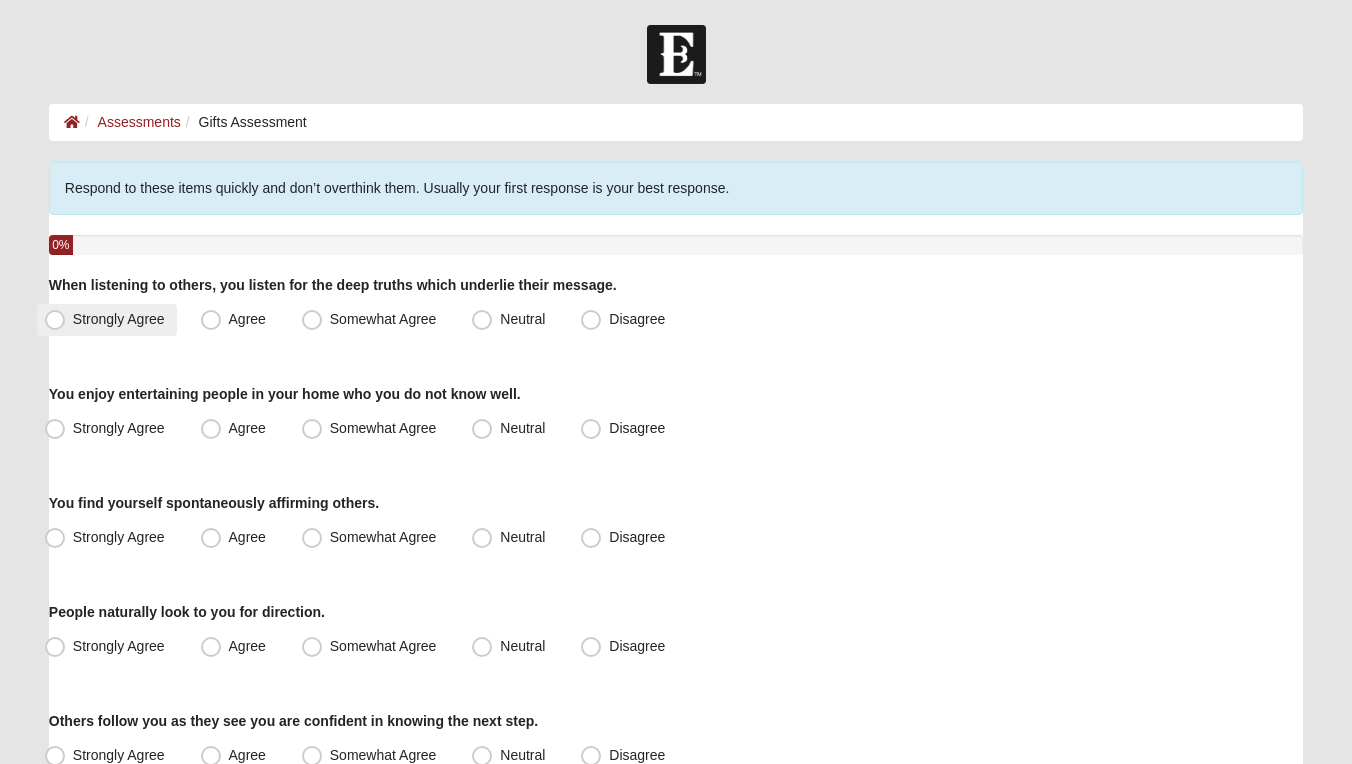 click on "Strongly Agree" at bounding box center [119, 319] 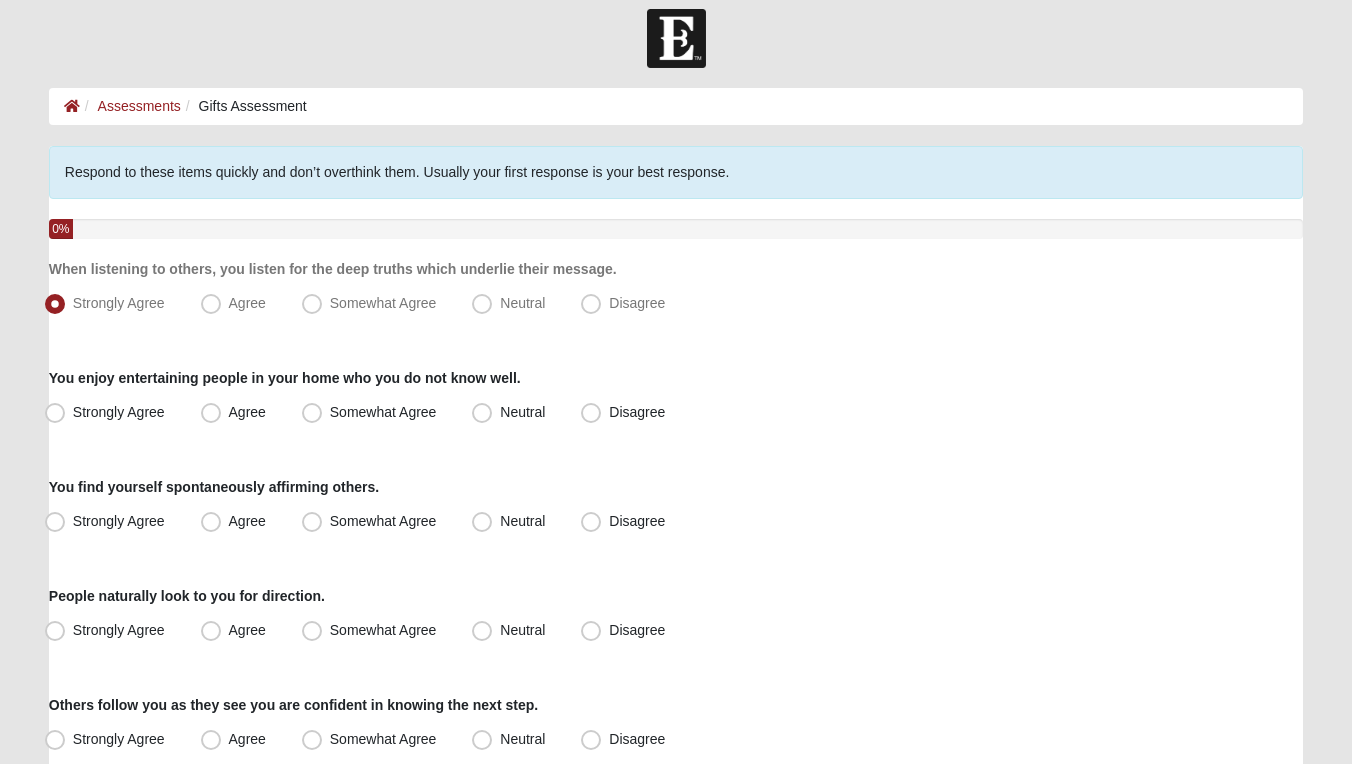 scroll, scrollTop: 20, scrollLeft: 0, axis: vertical 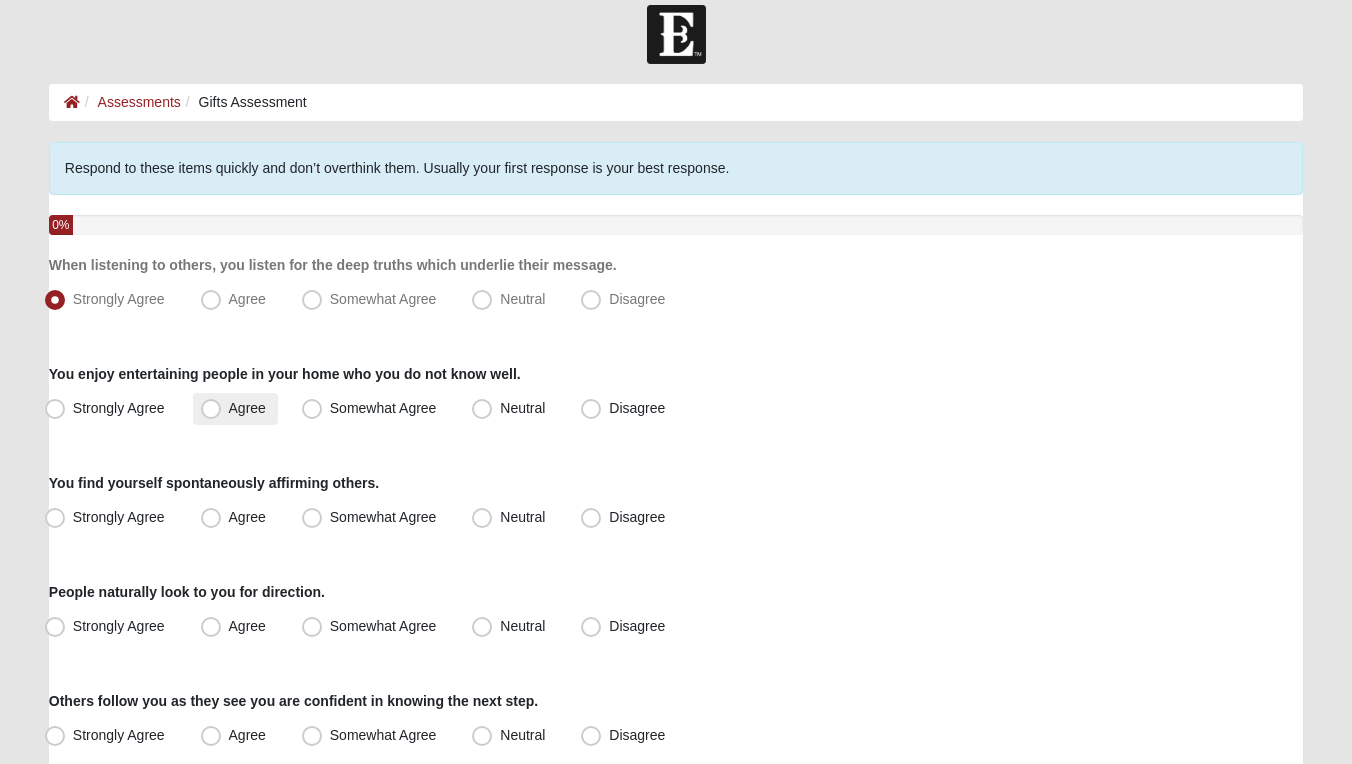 click on "Agree" at bounding box center [247, 408] 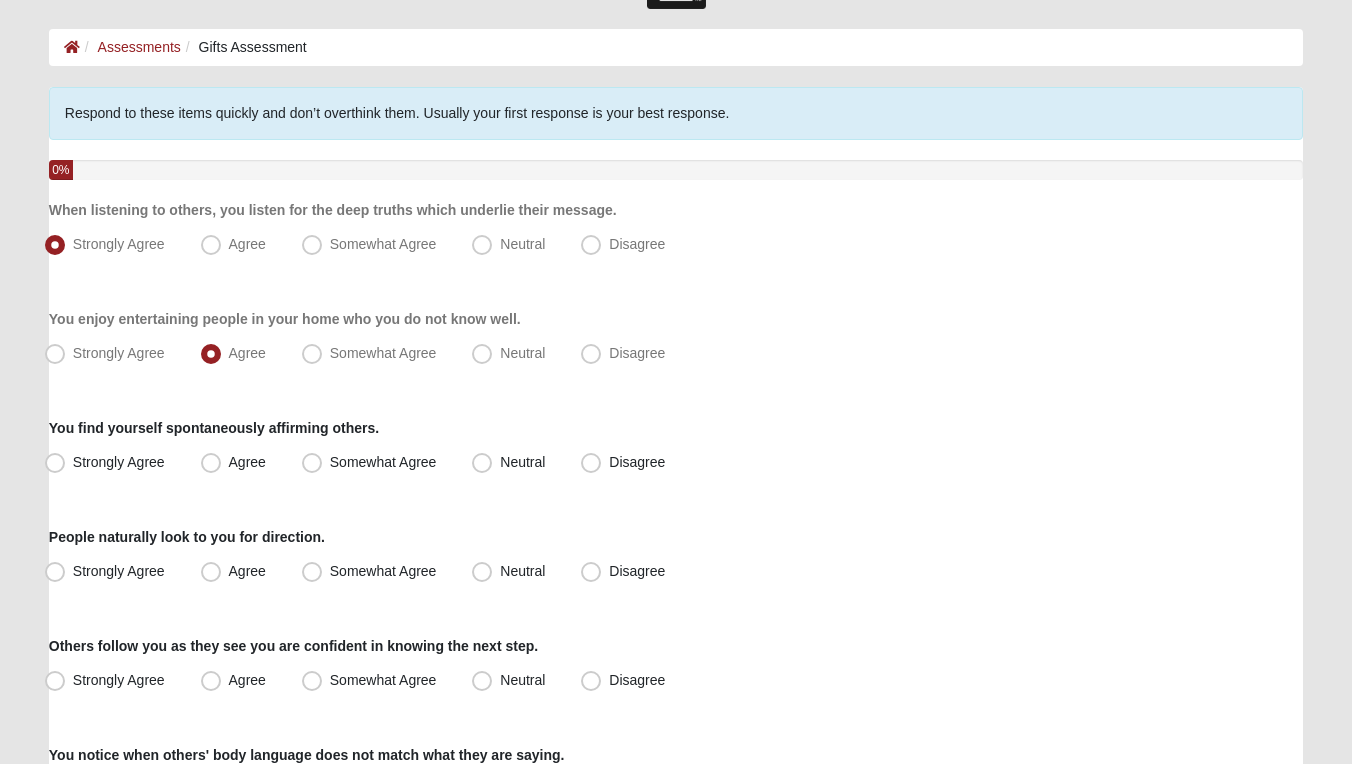scroll, scrollTop: 118, scrollLeft: 0, axis: vertical 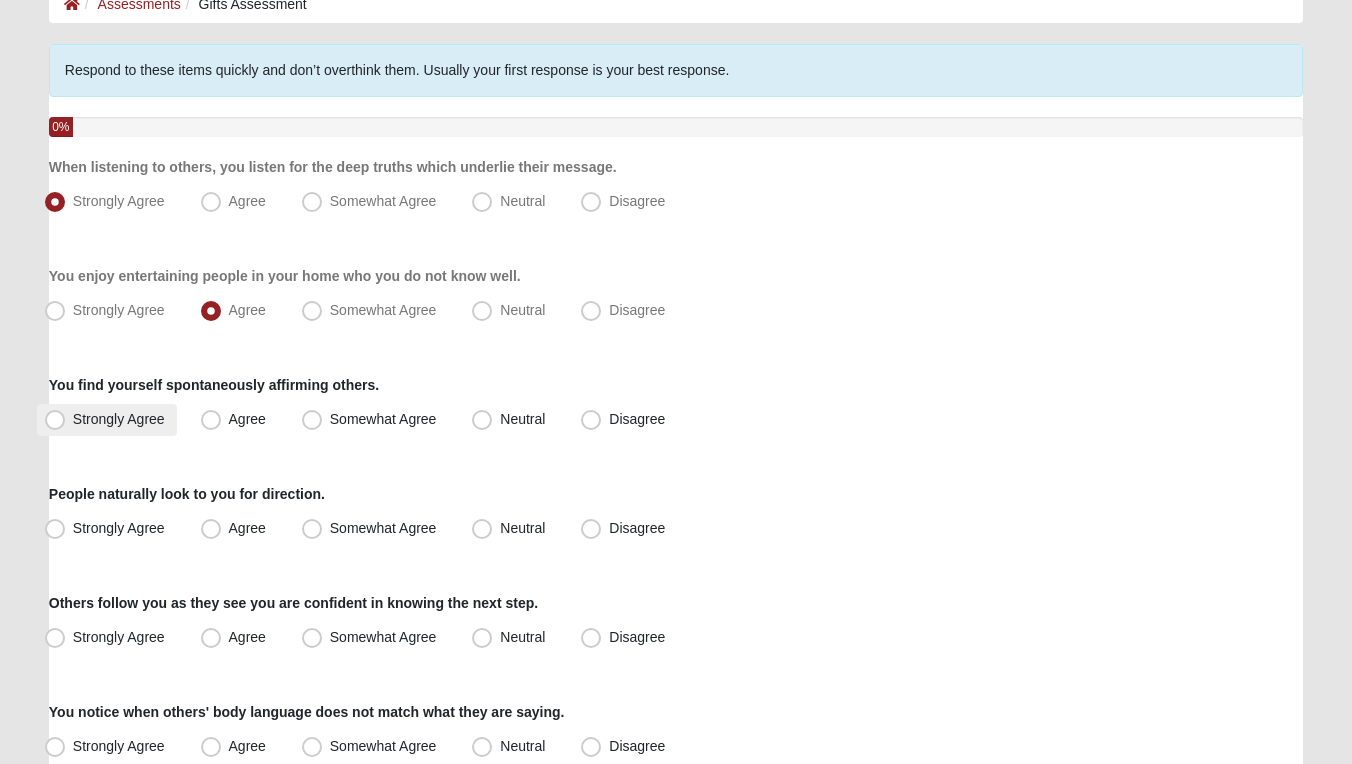 click on "Strongly Agree" at bounding box center [119, 419] 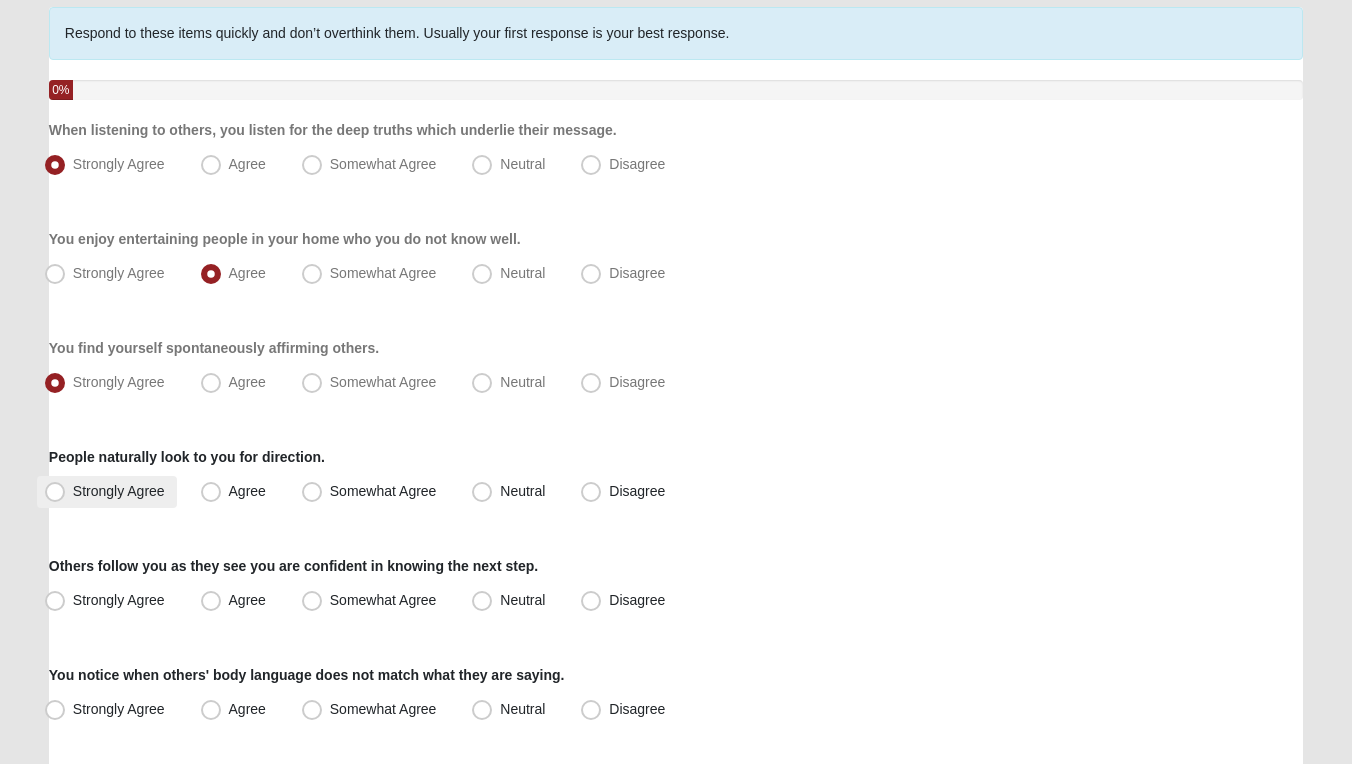 scroll, scrollTop: 159, scrollLeft: 0, axis: vertical 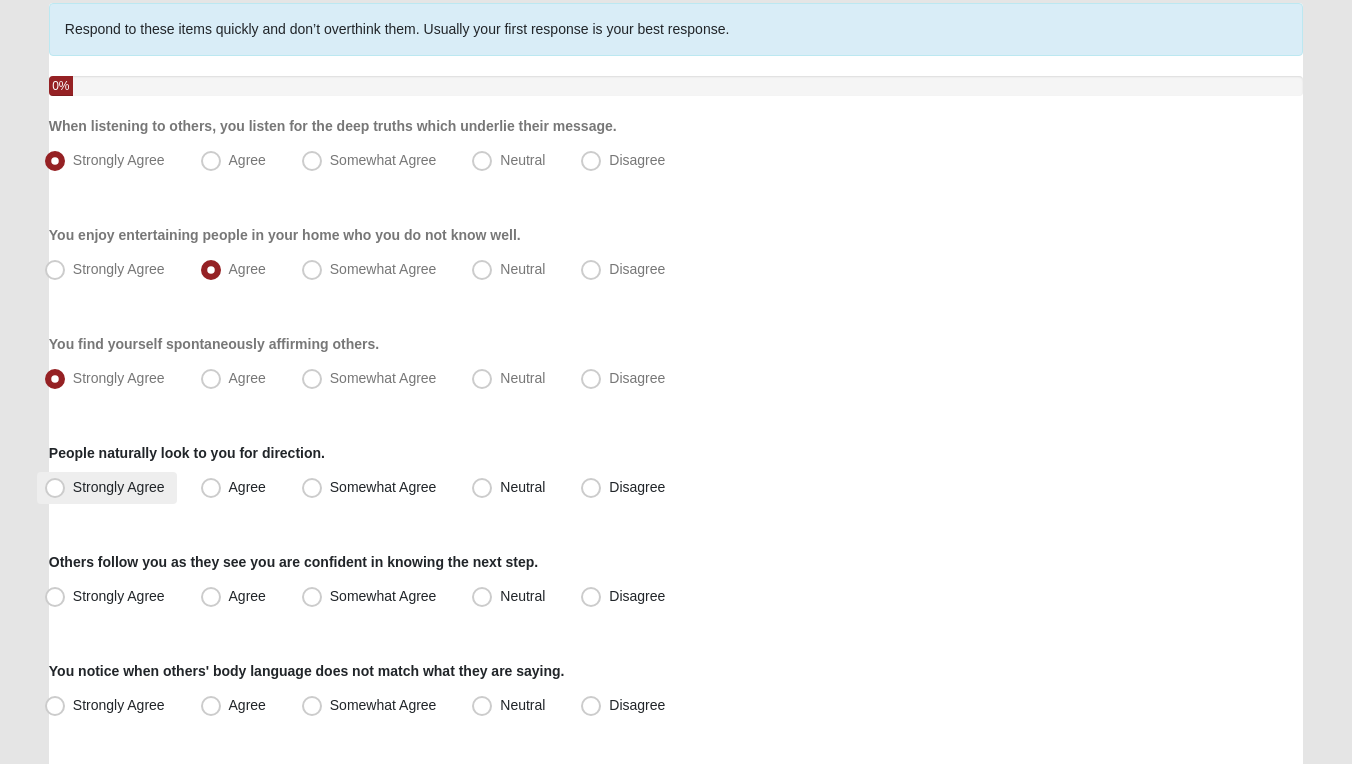 click on "Strongly Agree" at bounding box center [119, 487] 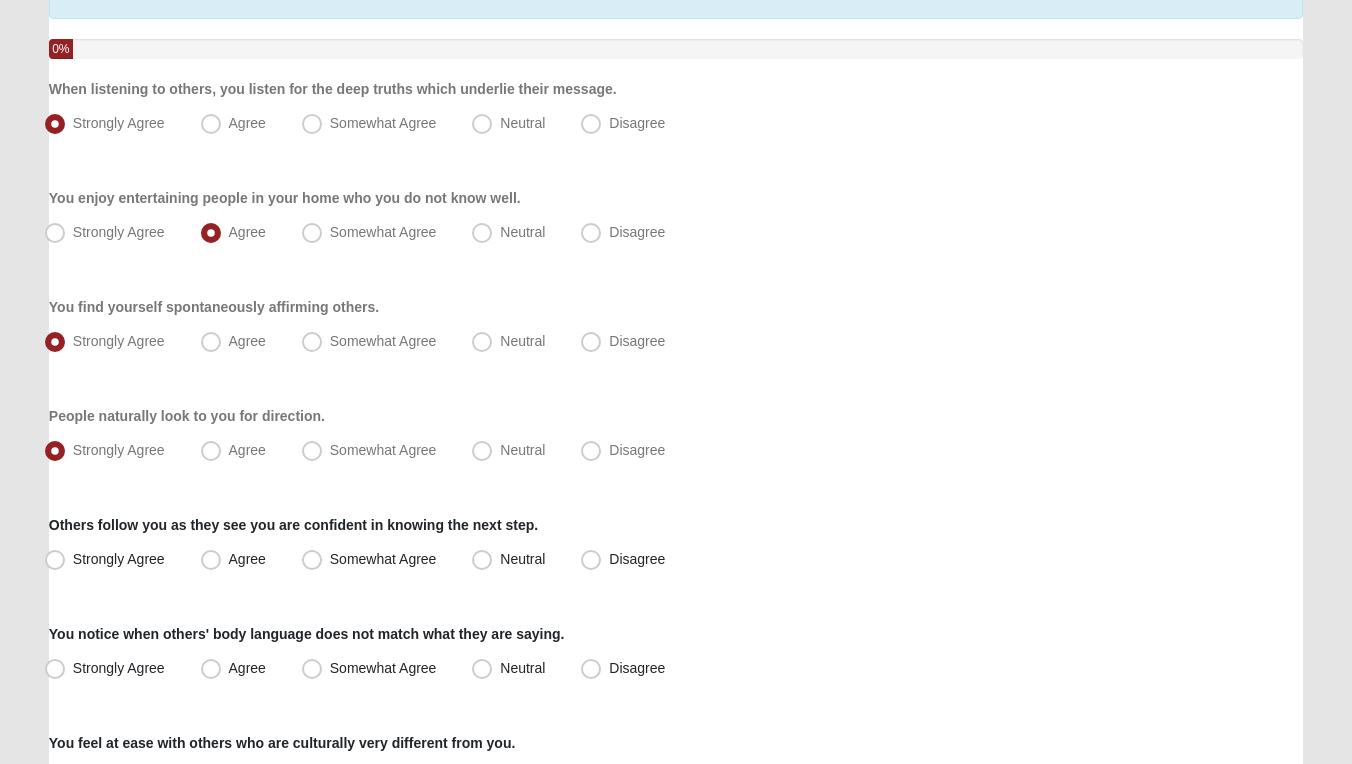 scroll, scrollTop: 200, scrollLeft: 0, axis: vertical 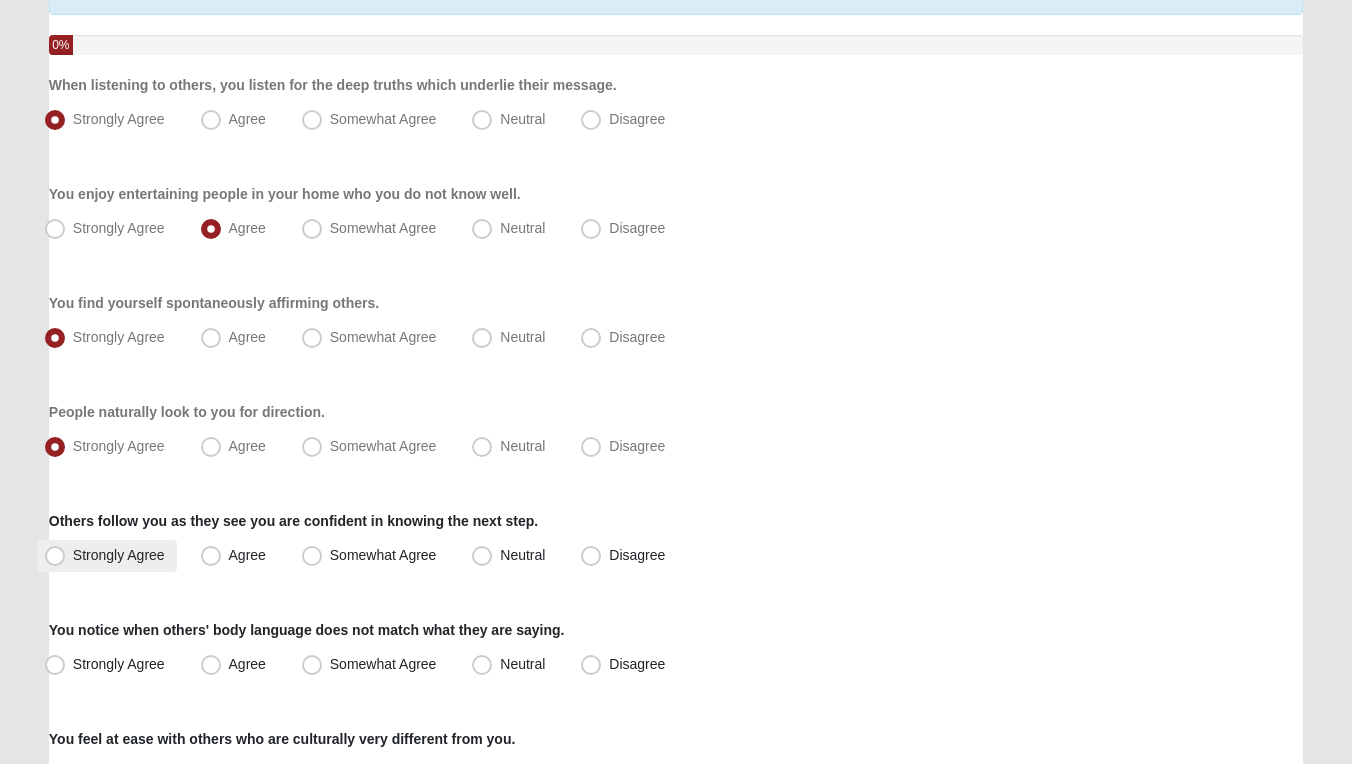 click on "Strongly Agree" at bounding box center (119, 555) 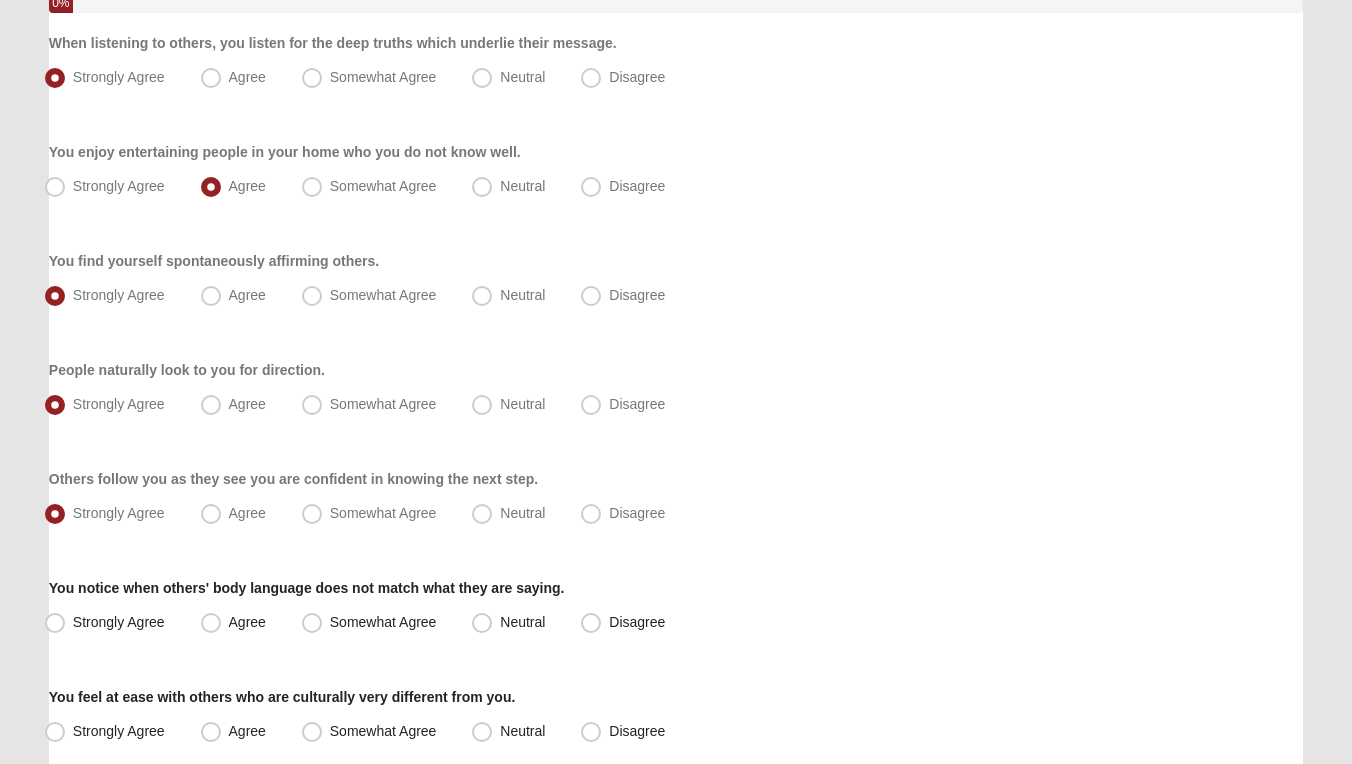 scroll, scrollTop: 257, scrollLeft: 0, axis: vertical 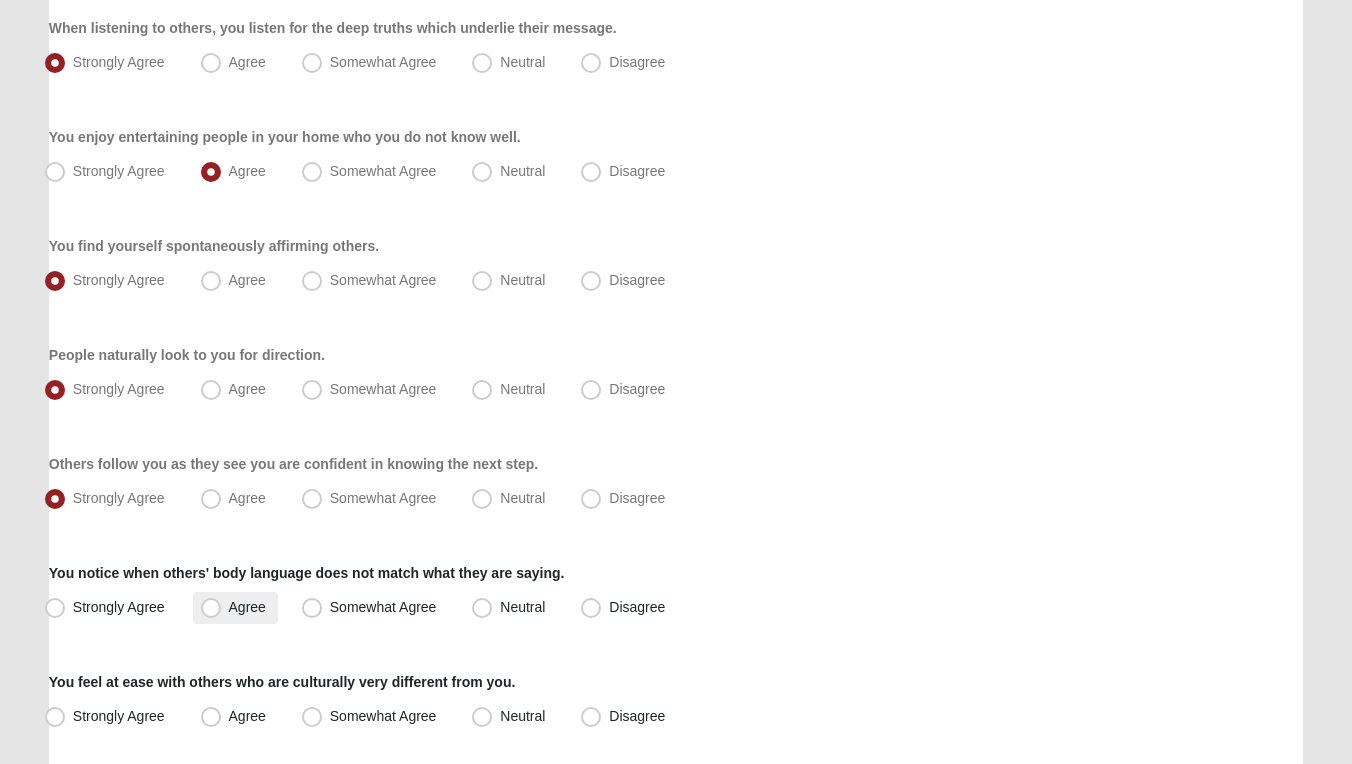 click on "Agree" at bounding box center [247, 607] 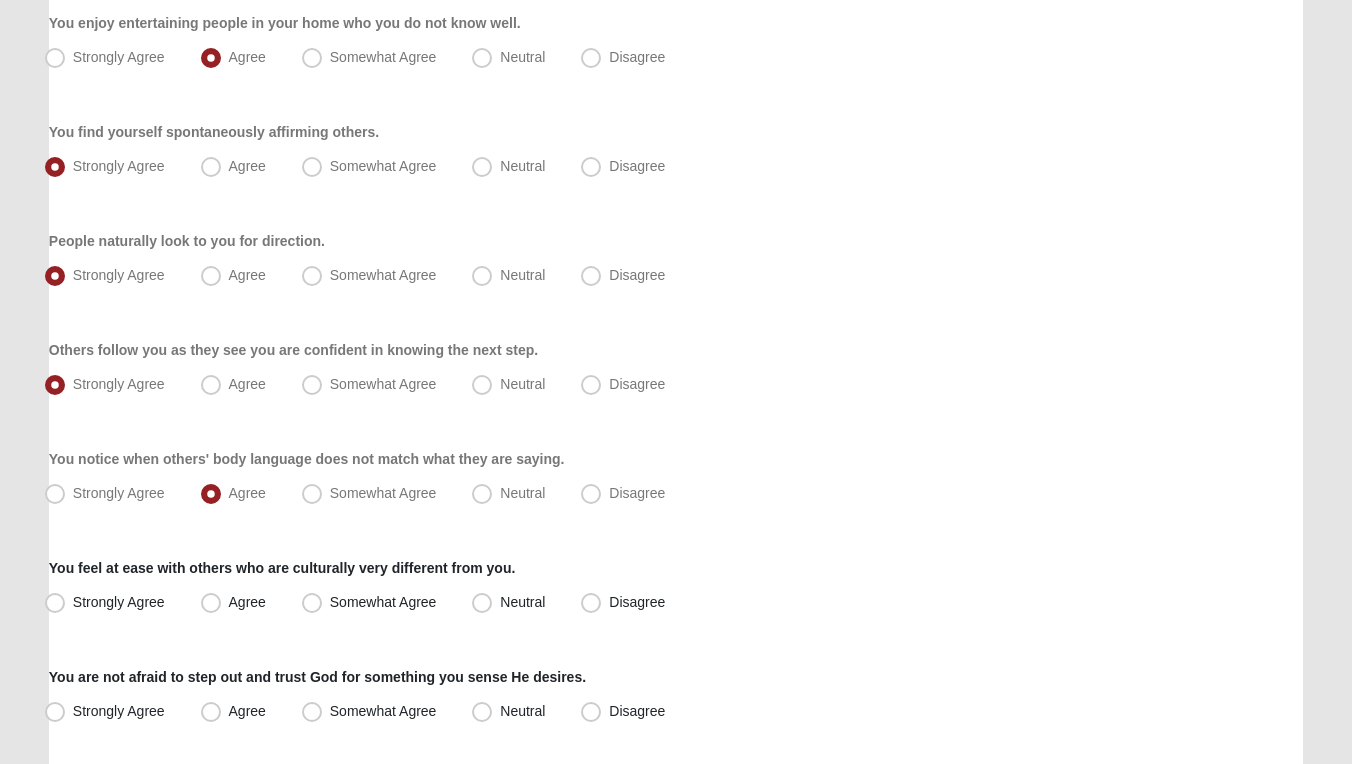 scroll, scrollTop: 375, scrollLeft: 0, axis: vertical 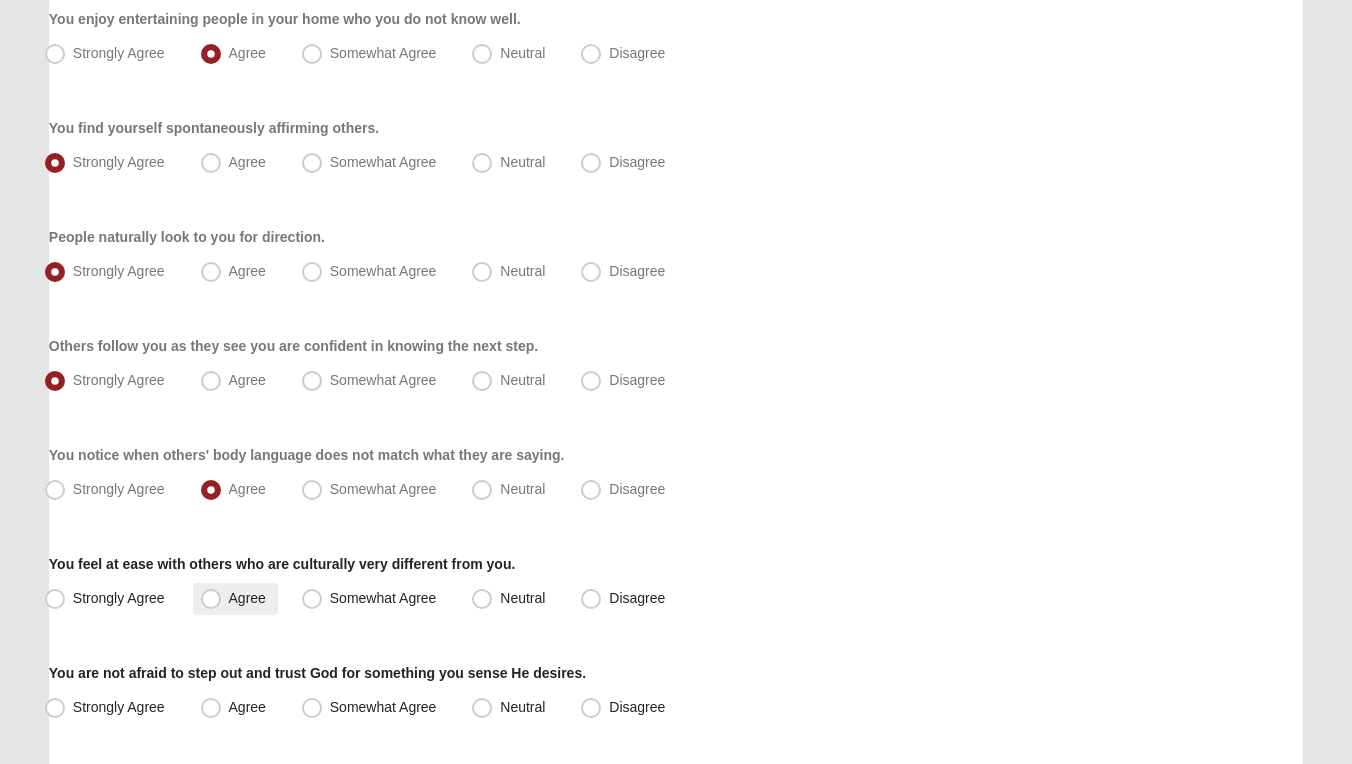 click on "Agree" at bounding box center (247, 598) 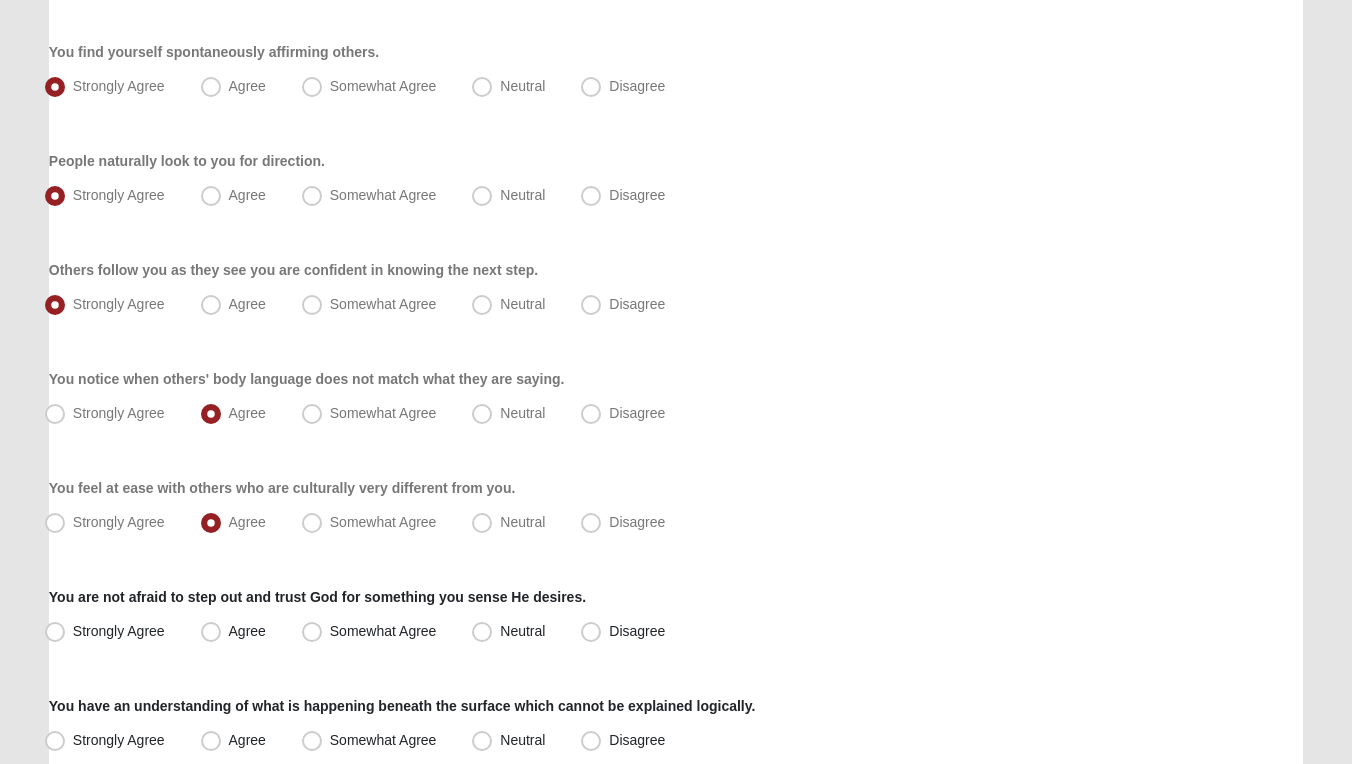 scroll, scrollTop: 464, scrollLeft: 0, axis: vertical 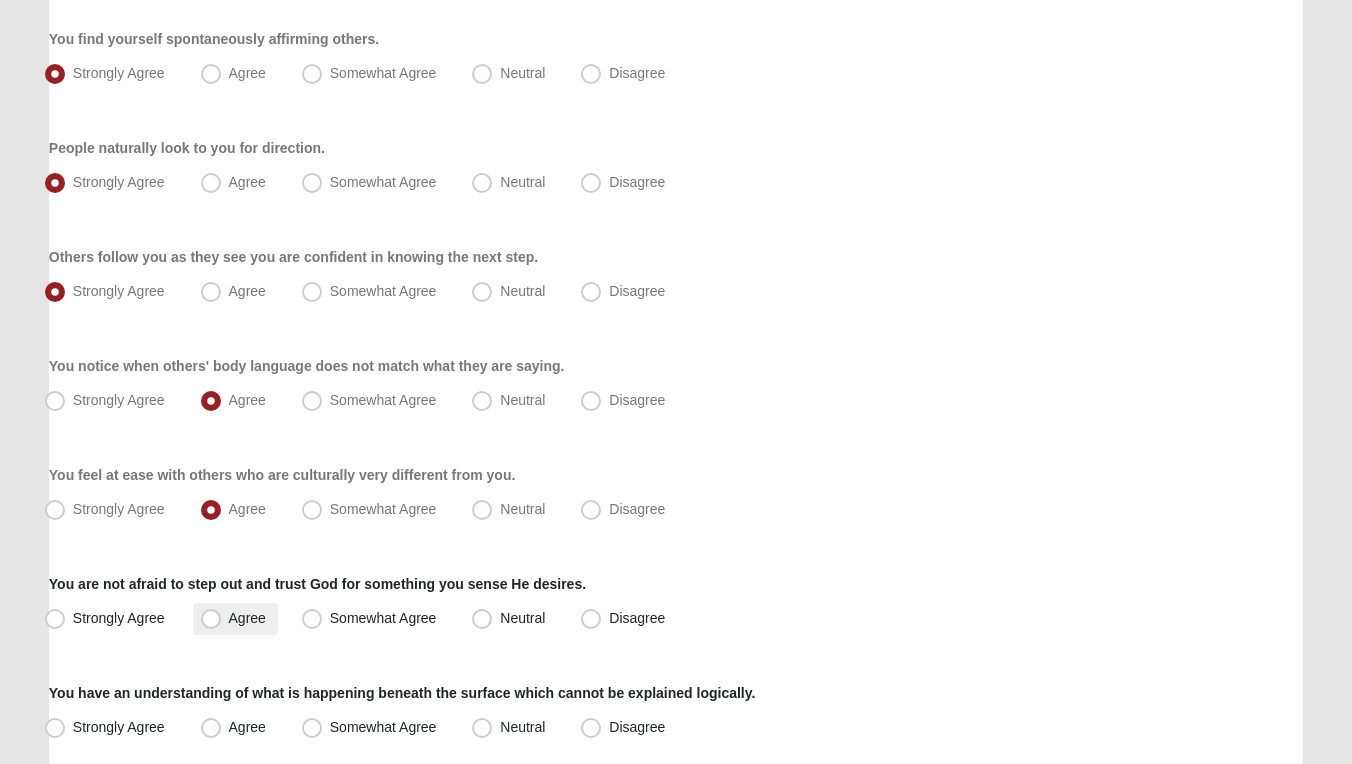 click on "Agree" at bounding box center [247, 618] 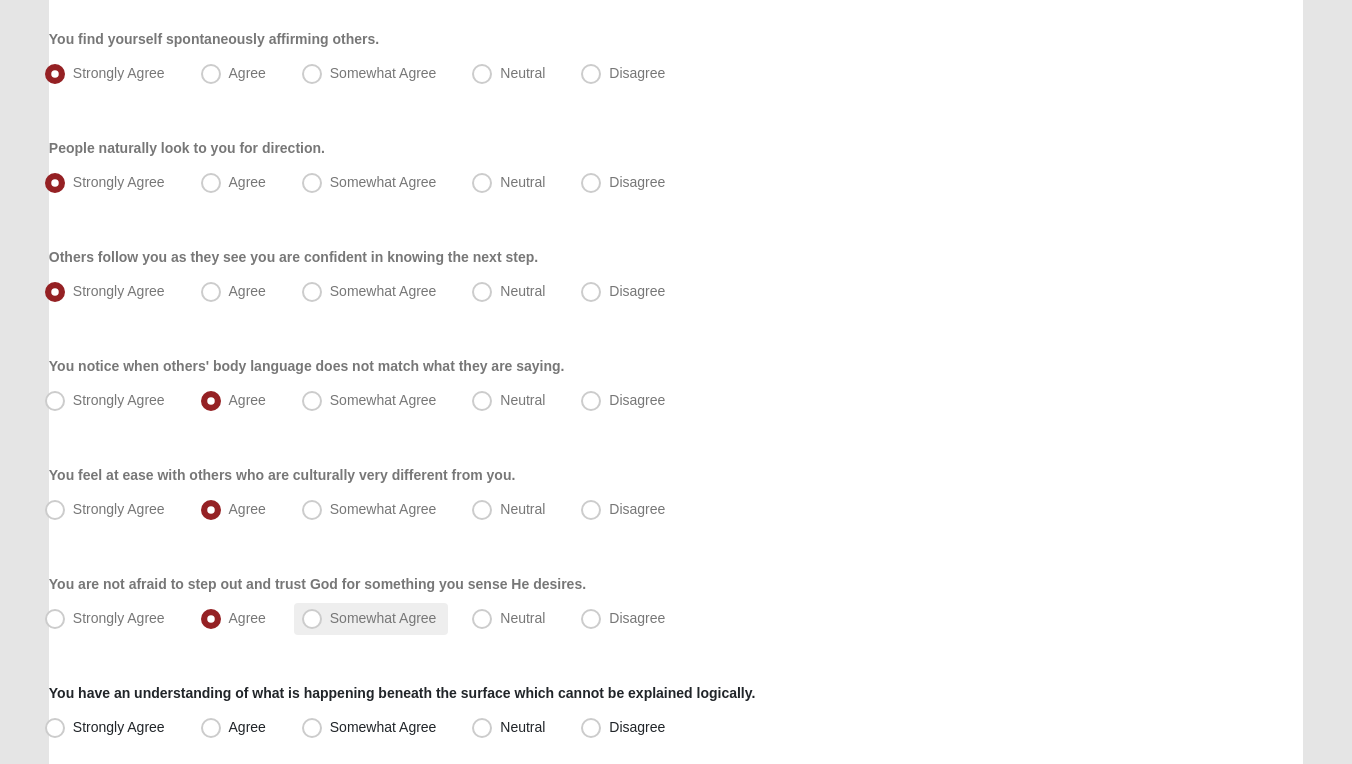 click on "Somewhat Agree" at bounding box center [371, 619] 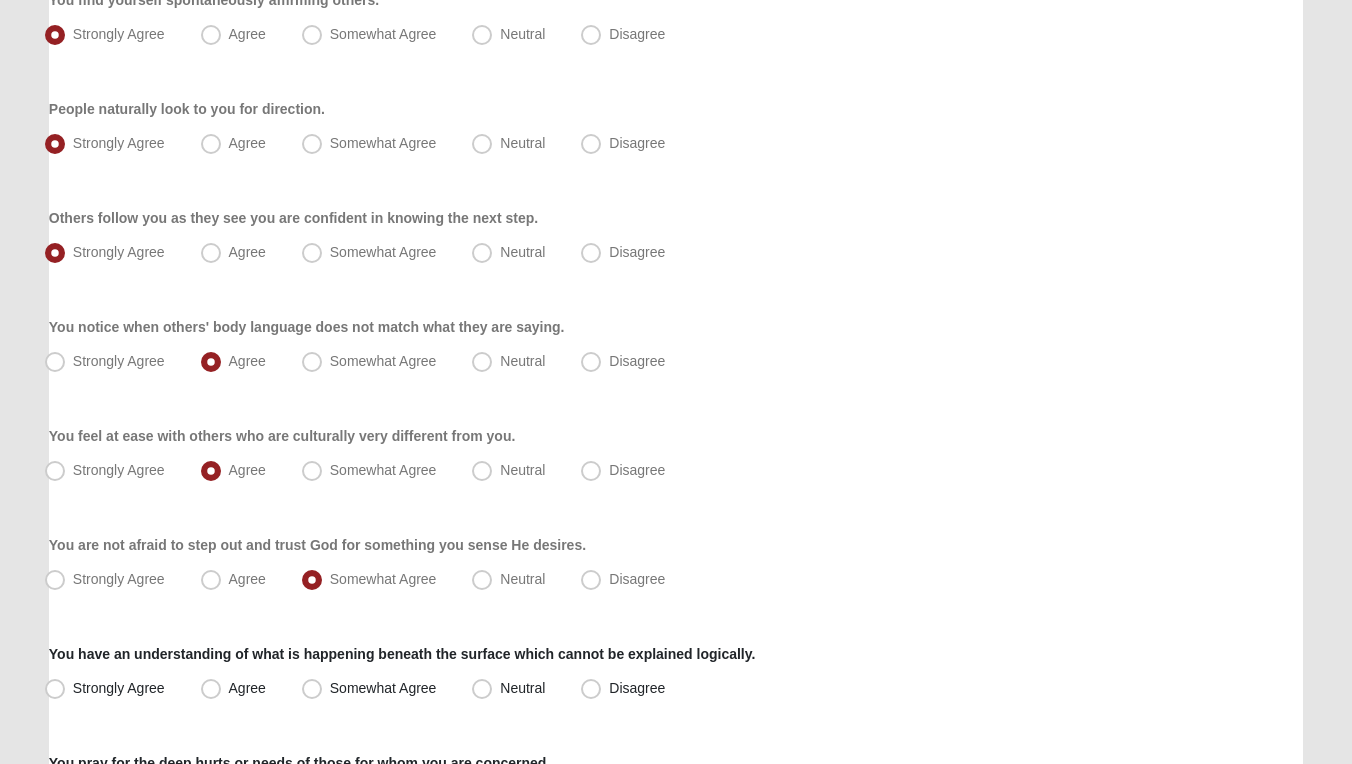 scroll, scrollTop: 563, scrollLeft: 0, axis: vertical 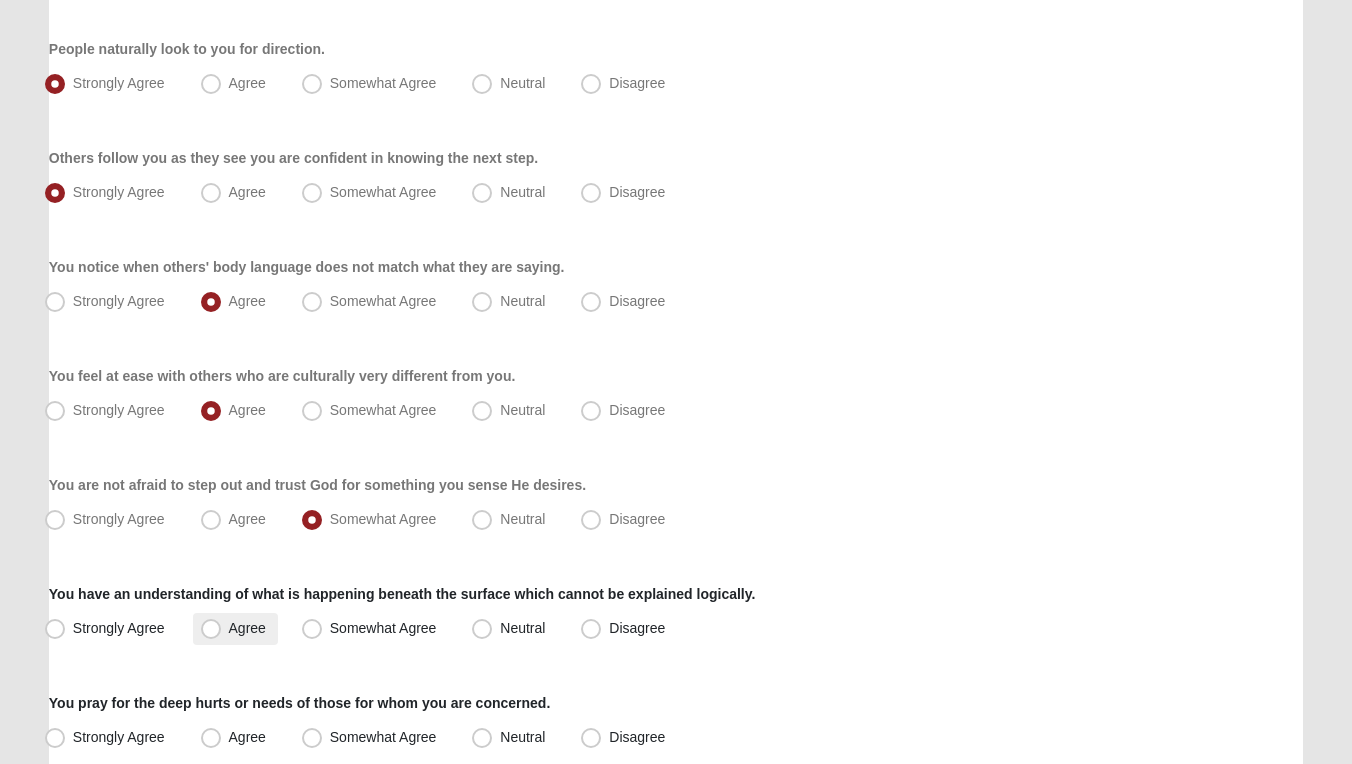 click on "Agree" at bounding box center [247, 628] 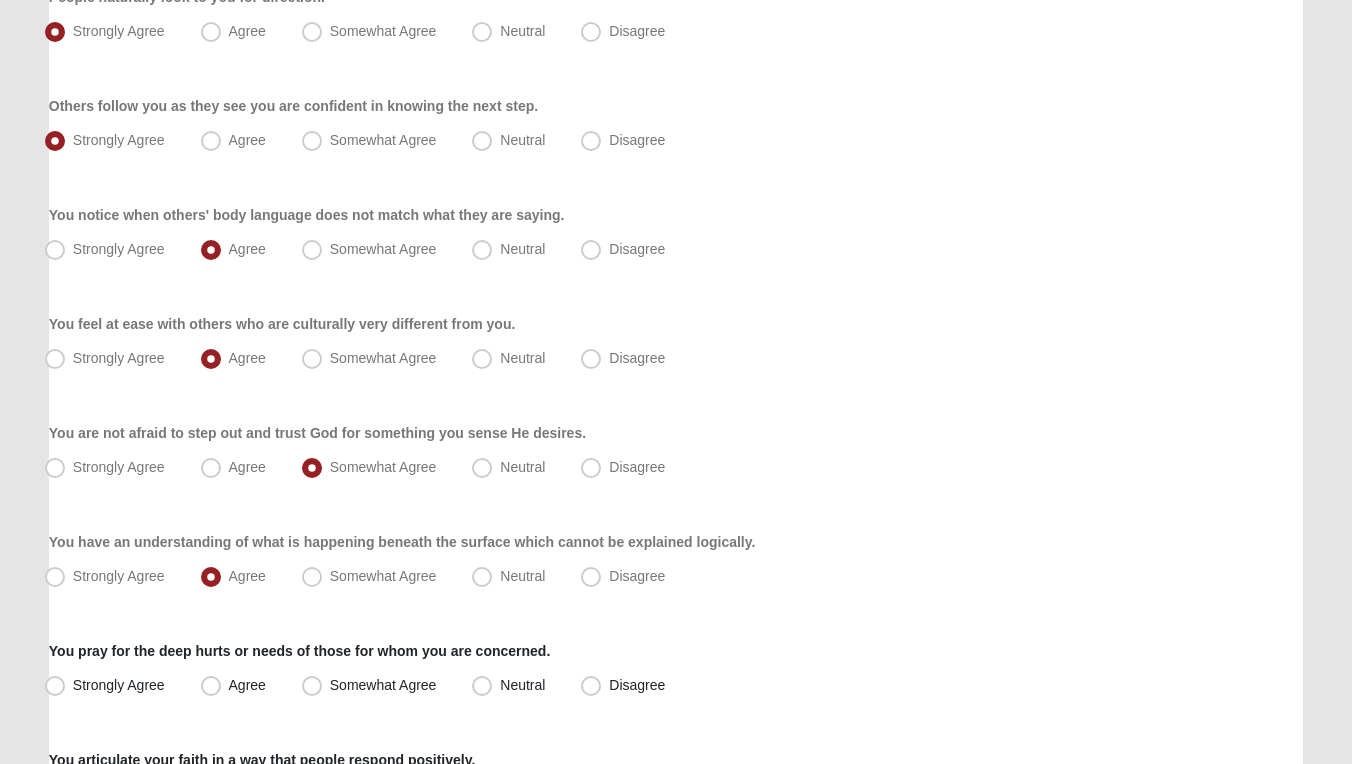 scroll, scrollTop: 645, scrollLeft: 0, axis: vertical 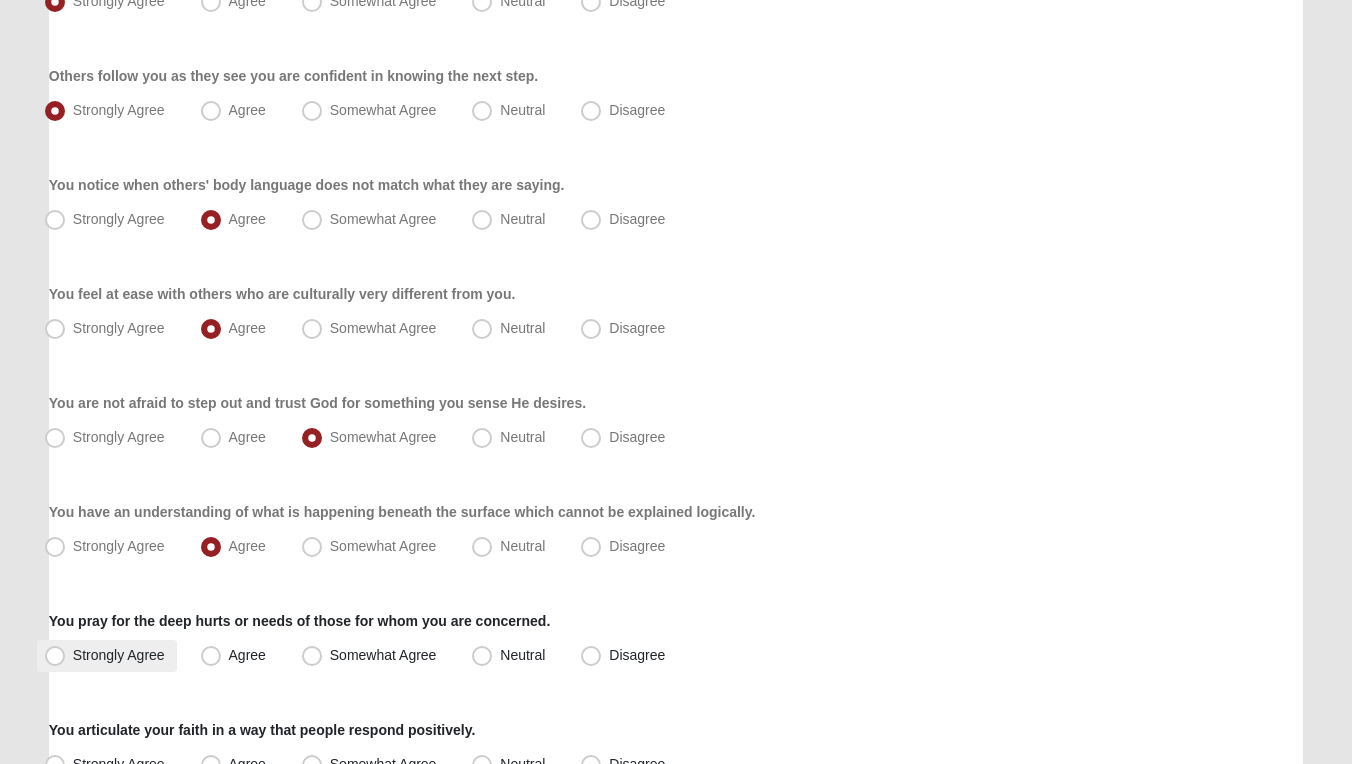 click on "Strongly Agree" at bounding box center [119, 655] 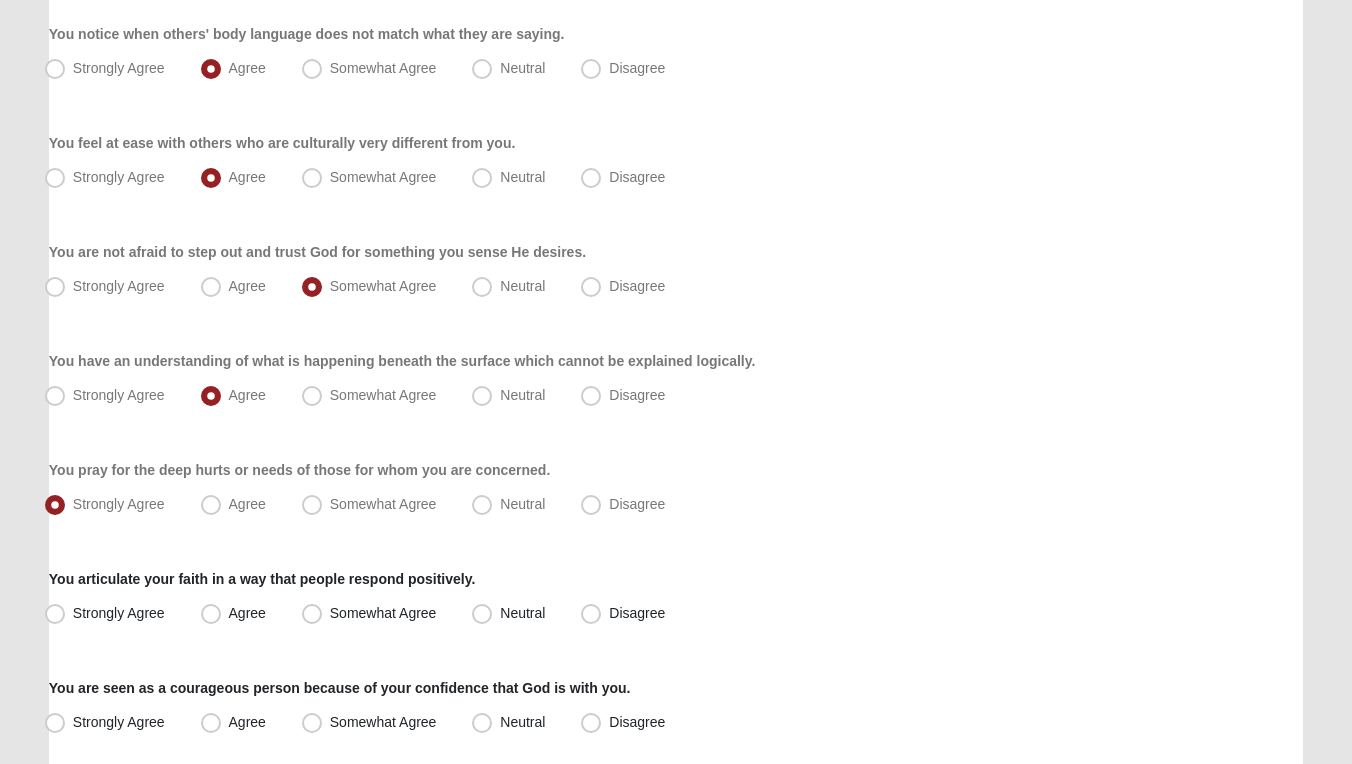 scroll, scrollTop: 800, scrollLeft: 0, axis: vertical 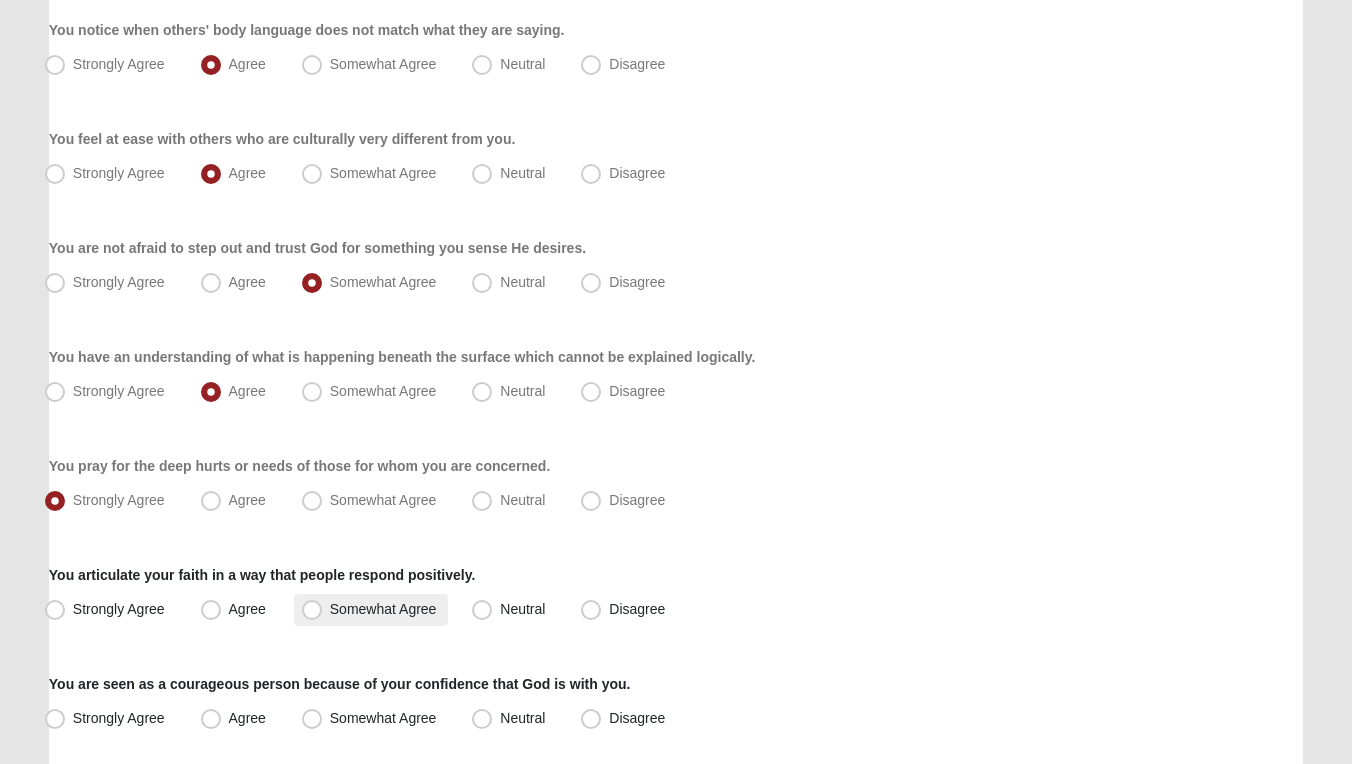 click on "Somewhat Agree" at bounding box center [383, 609] 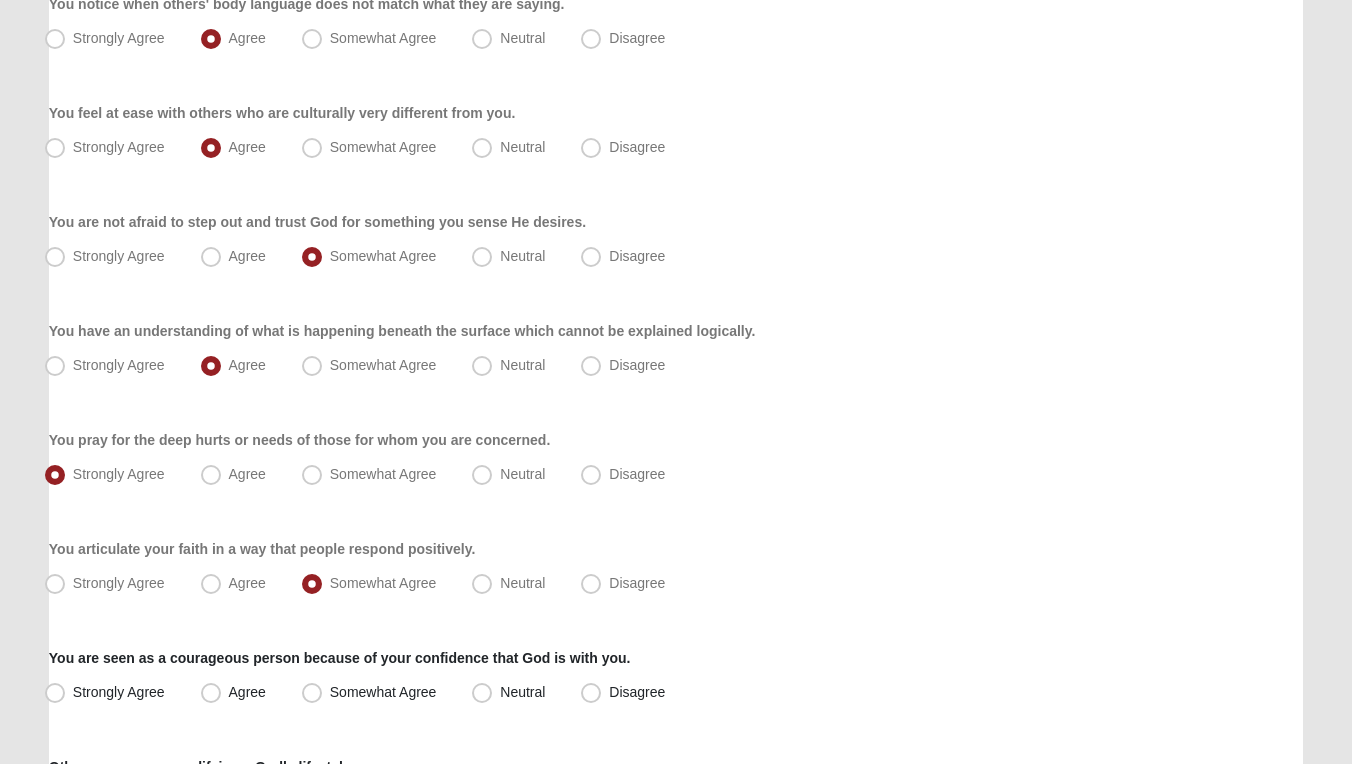 scroll, scrollTop: 836, scrollLeft: 0, axis: vertical 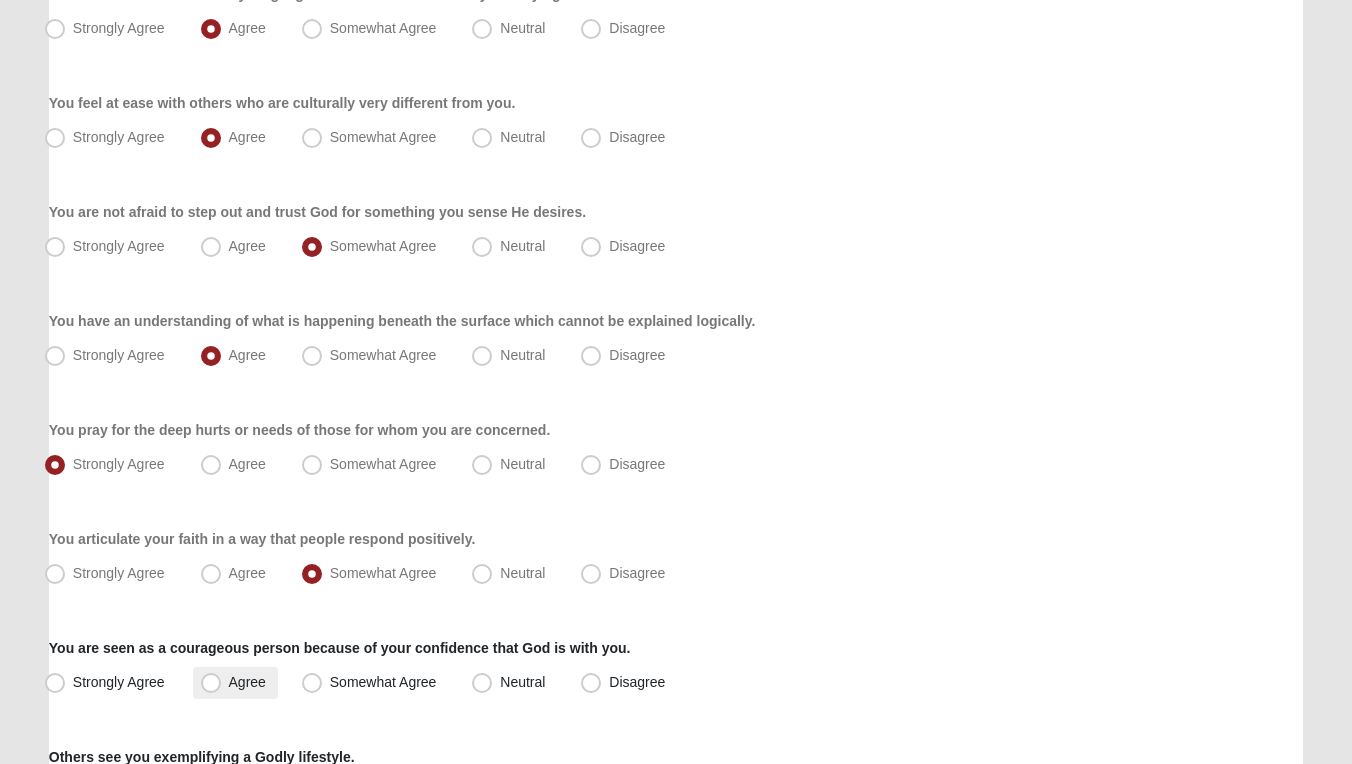 click on "Agree" at bounding box center [247, 682] 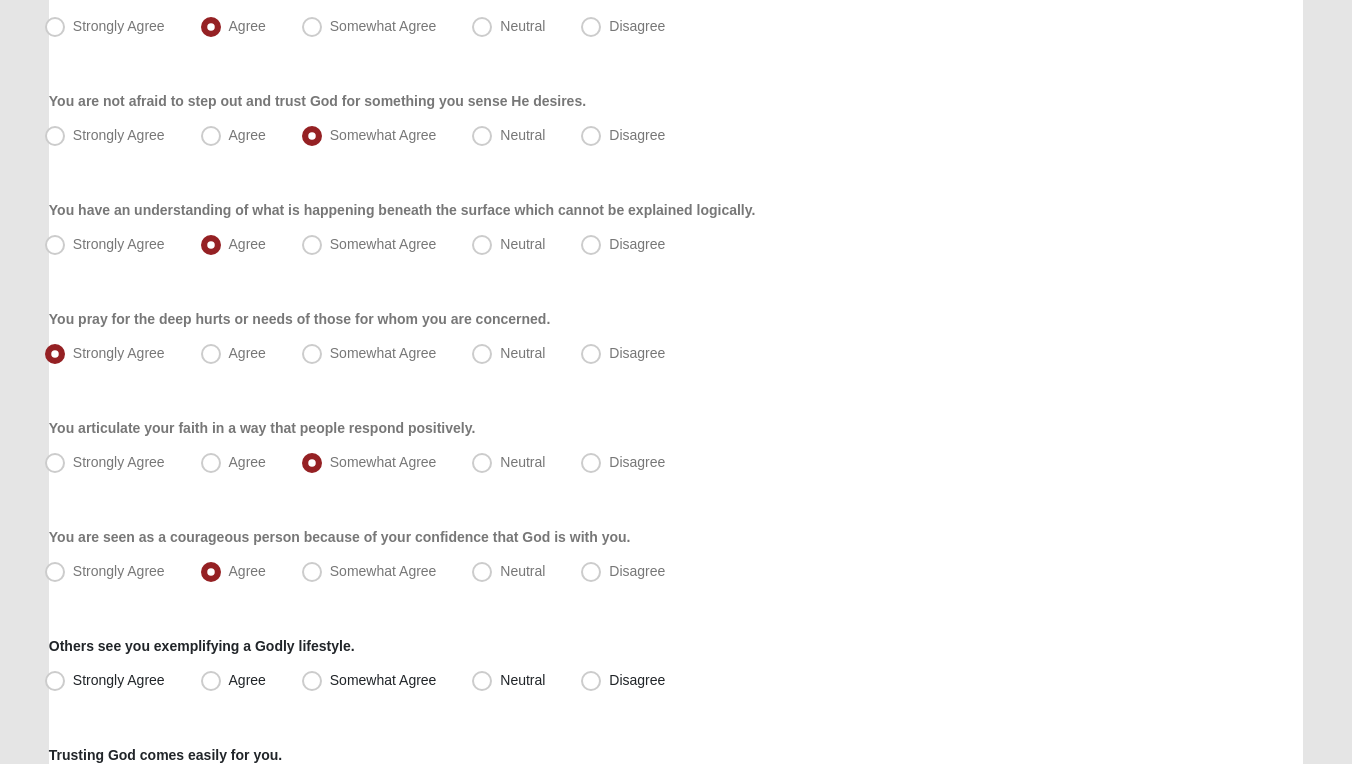 scroll, scrollTop: 991, scrollLeft: 0, axis: vertical 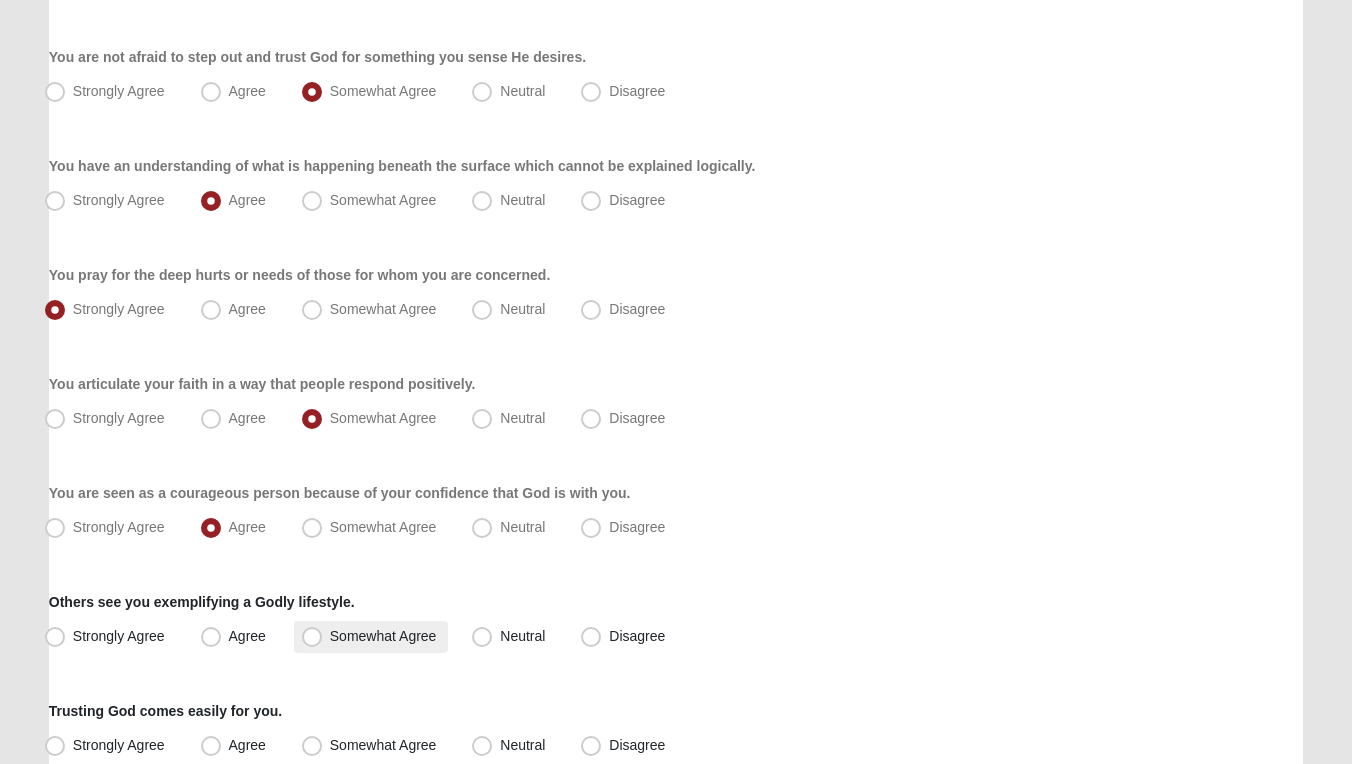 click on "Somewhat Agree" at bounding box center (383, 636) 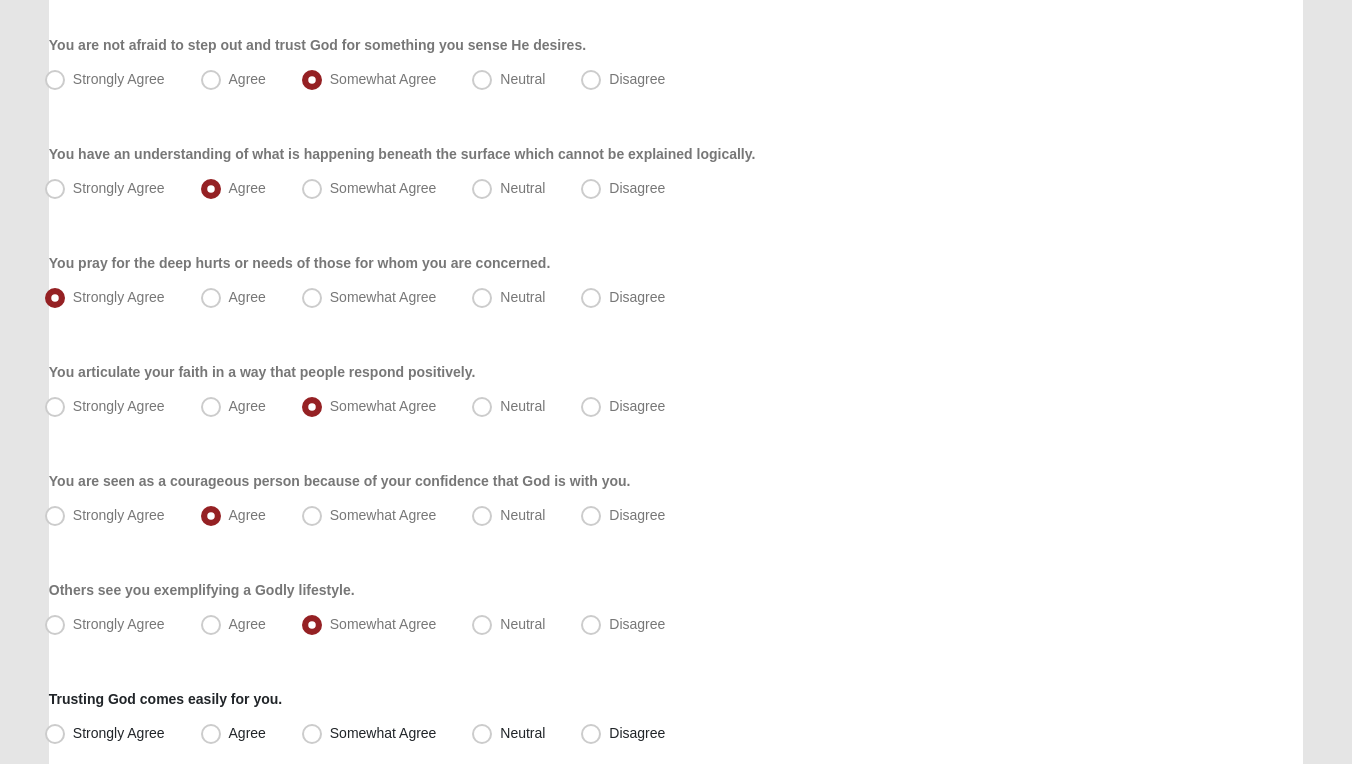 scroll, scrollTop: 1022, scrollLeft: 0, axis: vertical 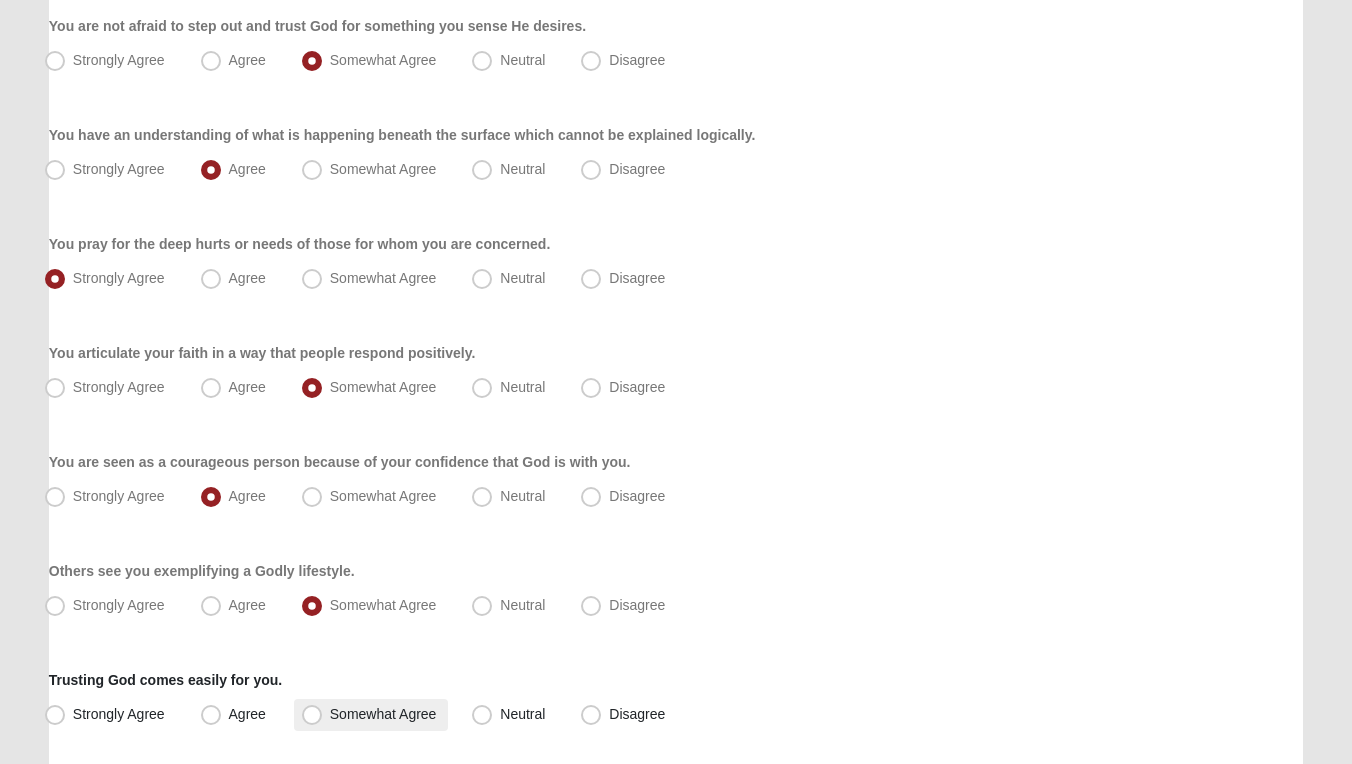 click on "Somewhat Agree" at bounding box center [383, 714] 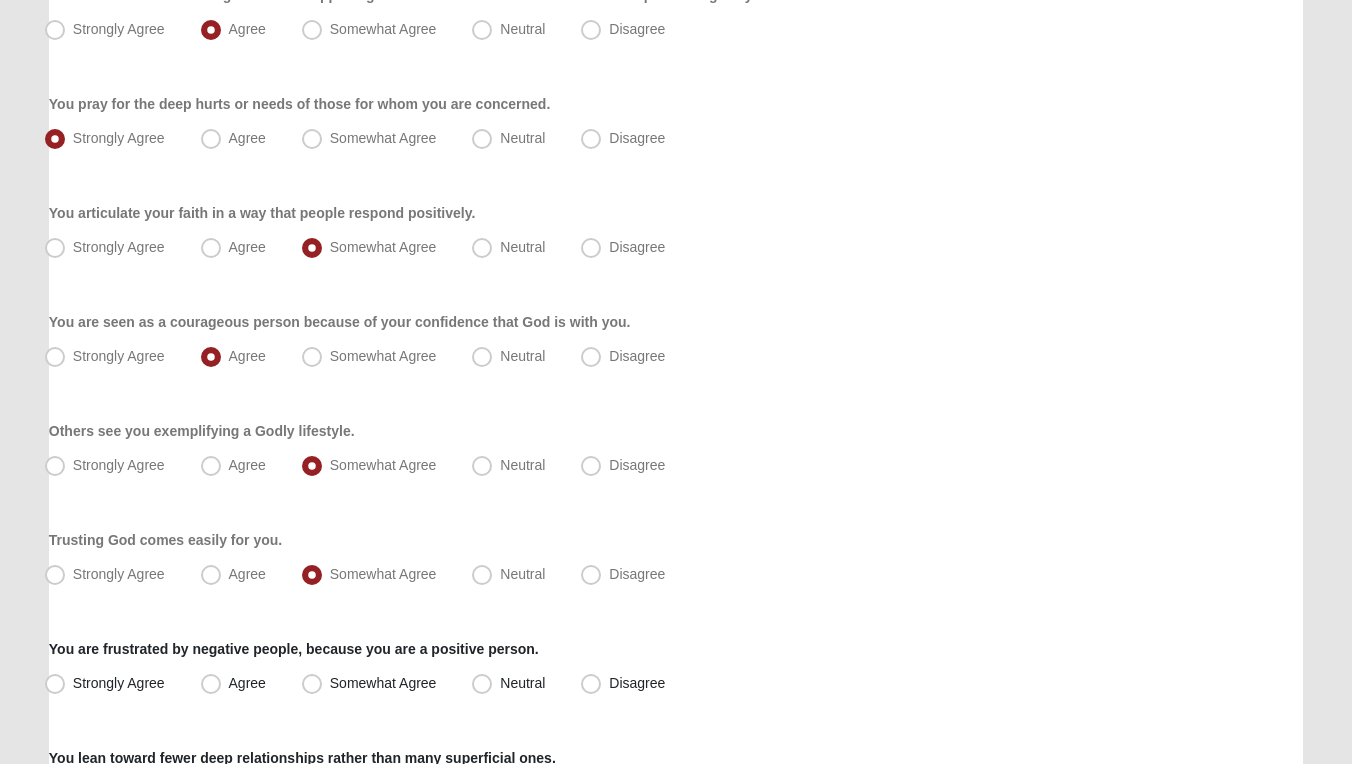 scroll, scrollTop: 1166, scrollLeft: 0, axis: vertical 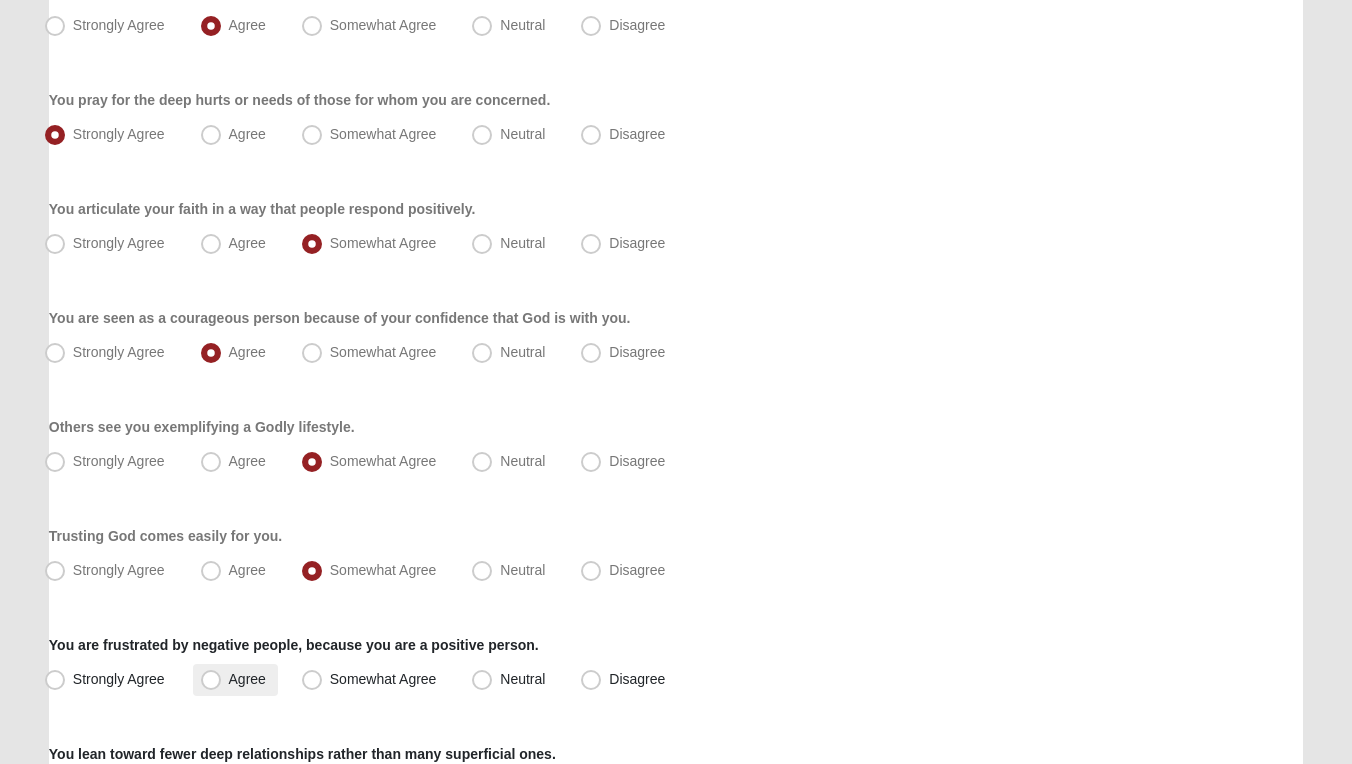 click on "Agree" at bounding box center [247, 679] 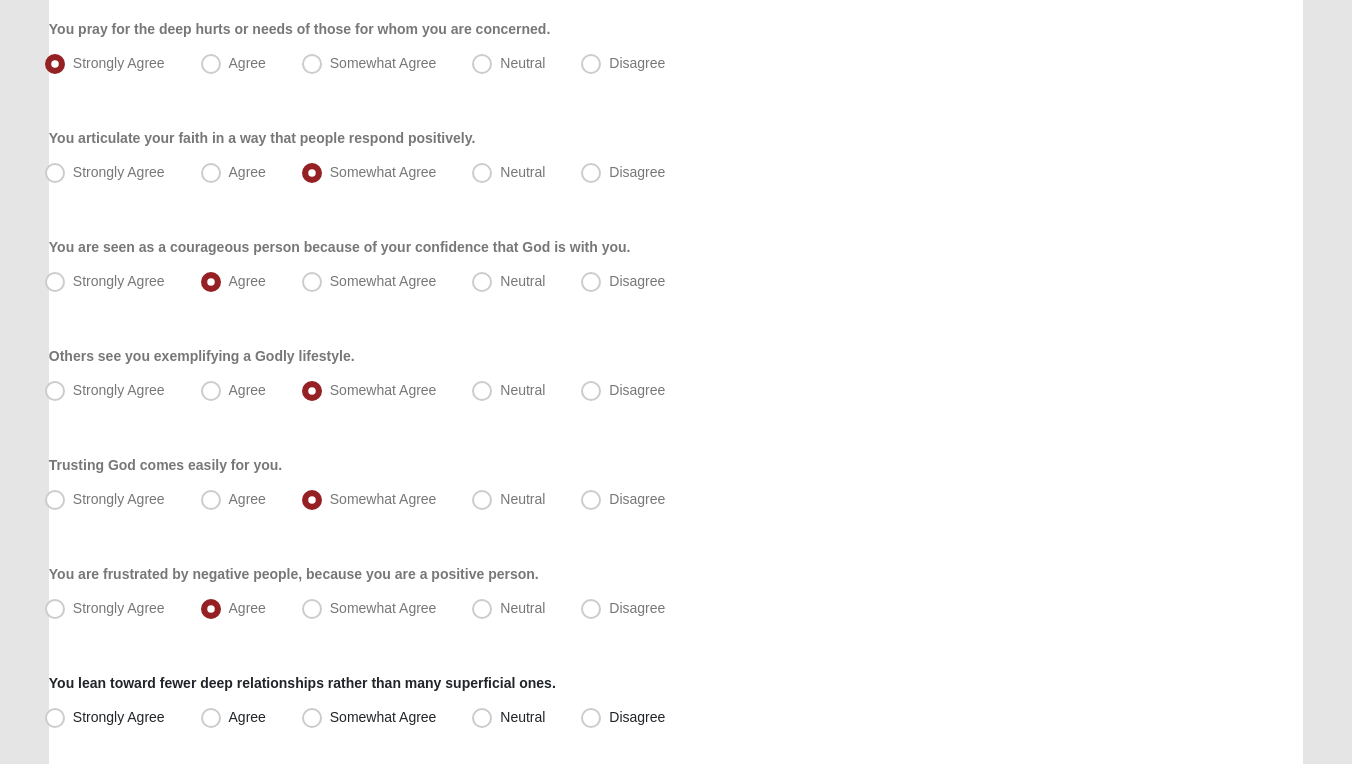 scroll, scrollTop: 1267, scrollLeft: 0, axis: vertical 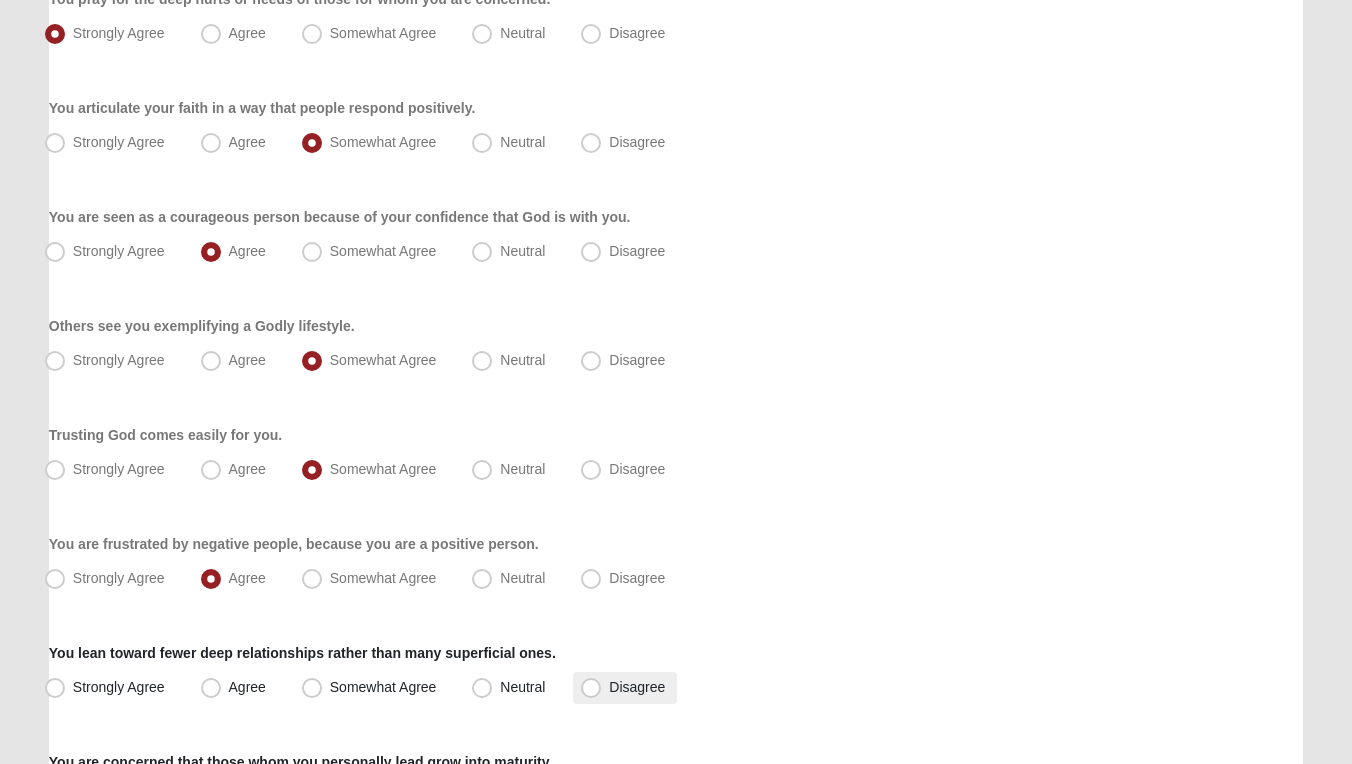 click on "Disagree" at bounding box center (637, 687) 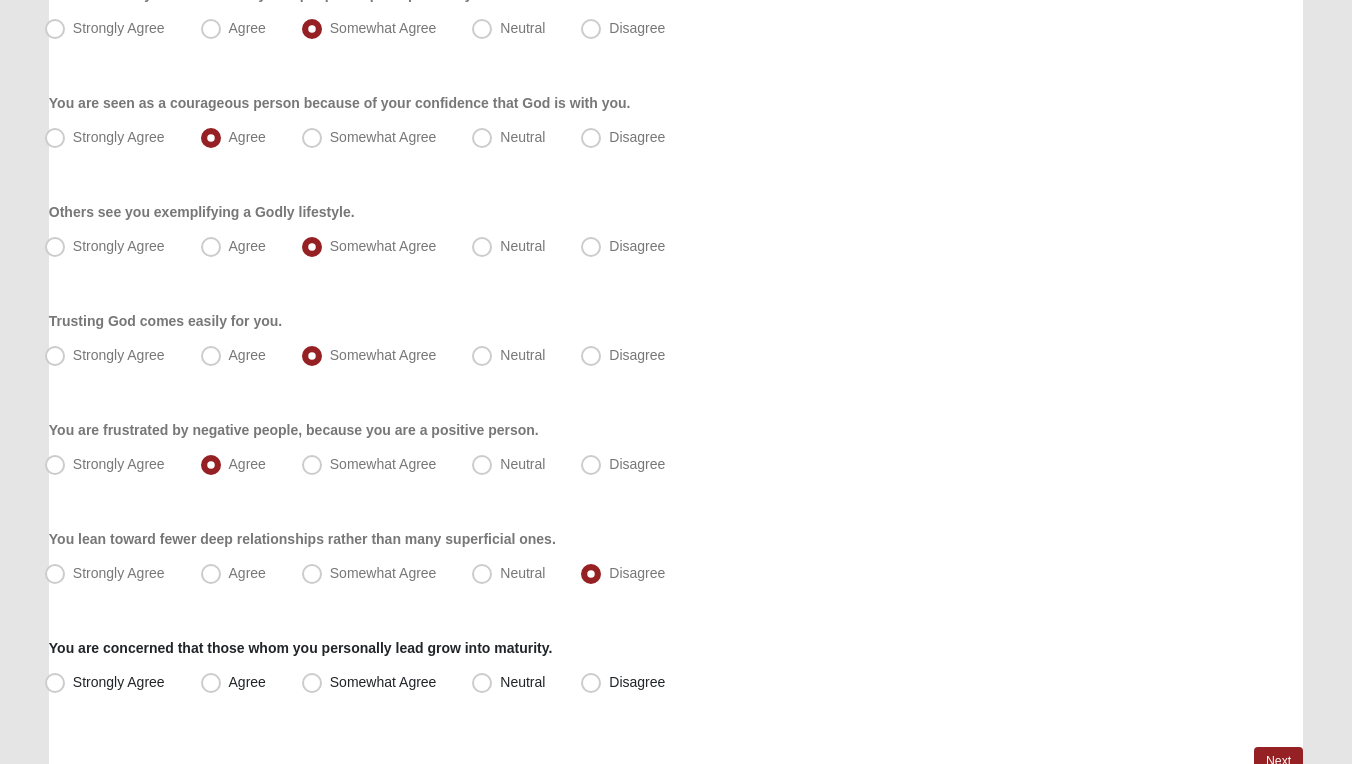 scroll, scrollTop: 1385, scrollLeft: 0, axis: vertical 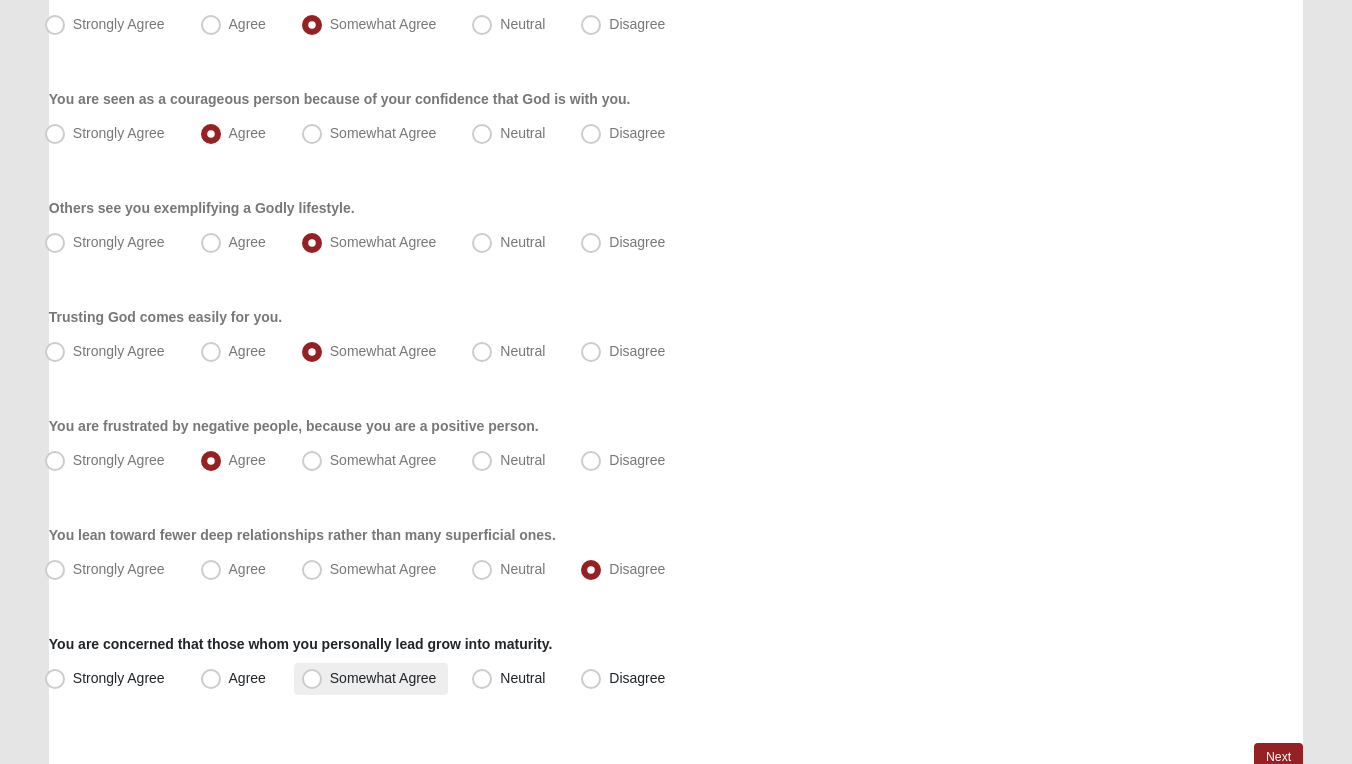 click on "Somewhat Agree" at bounding box center [383, 678] 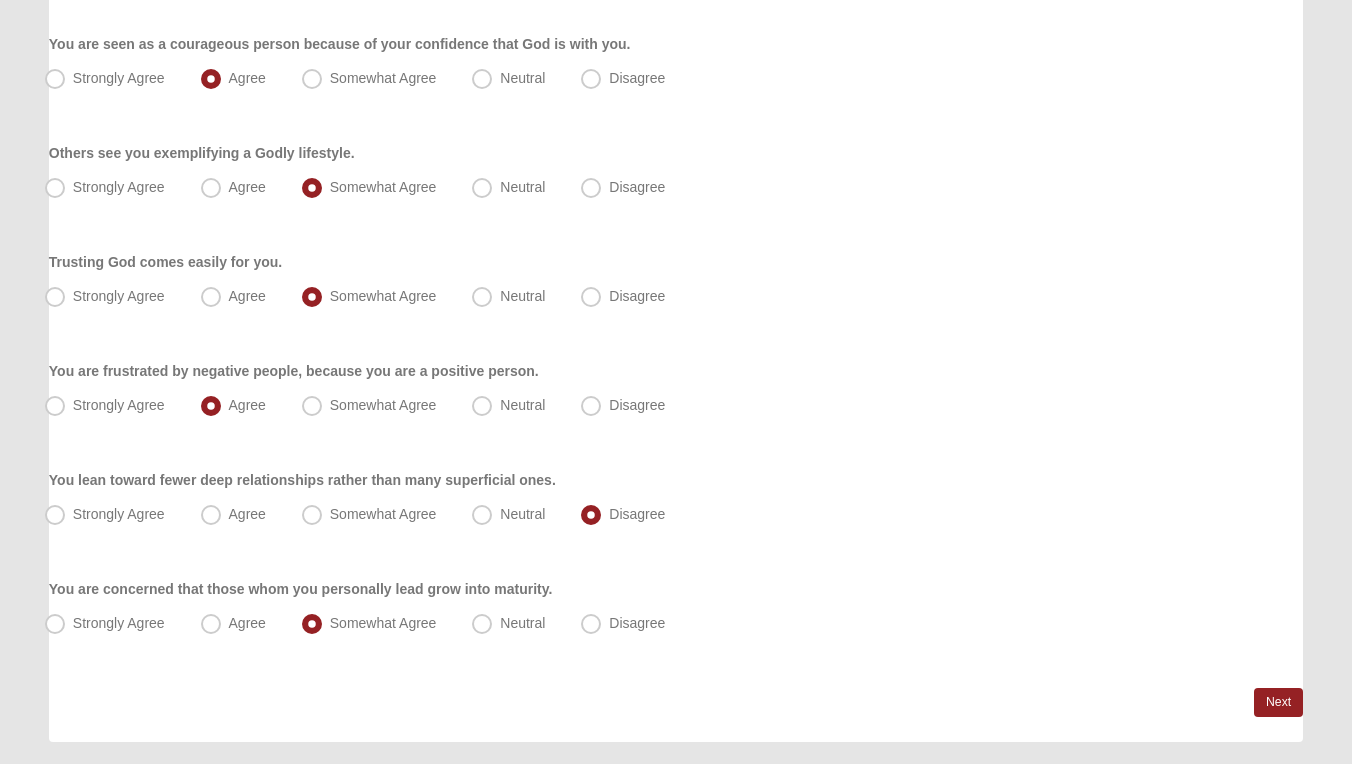 scroll, scrollTop: 1491, scrollLeft: 0, axis: vertical 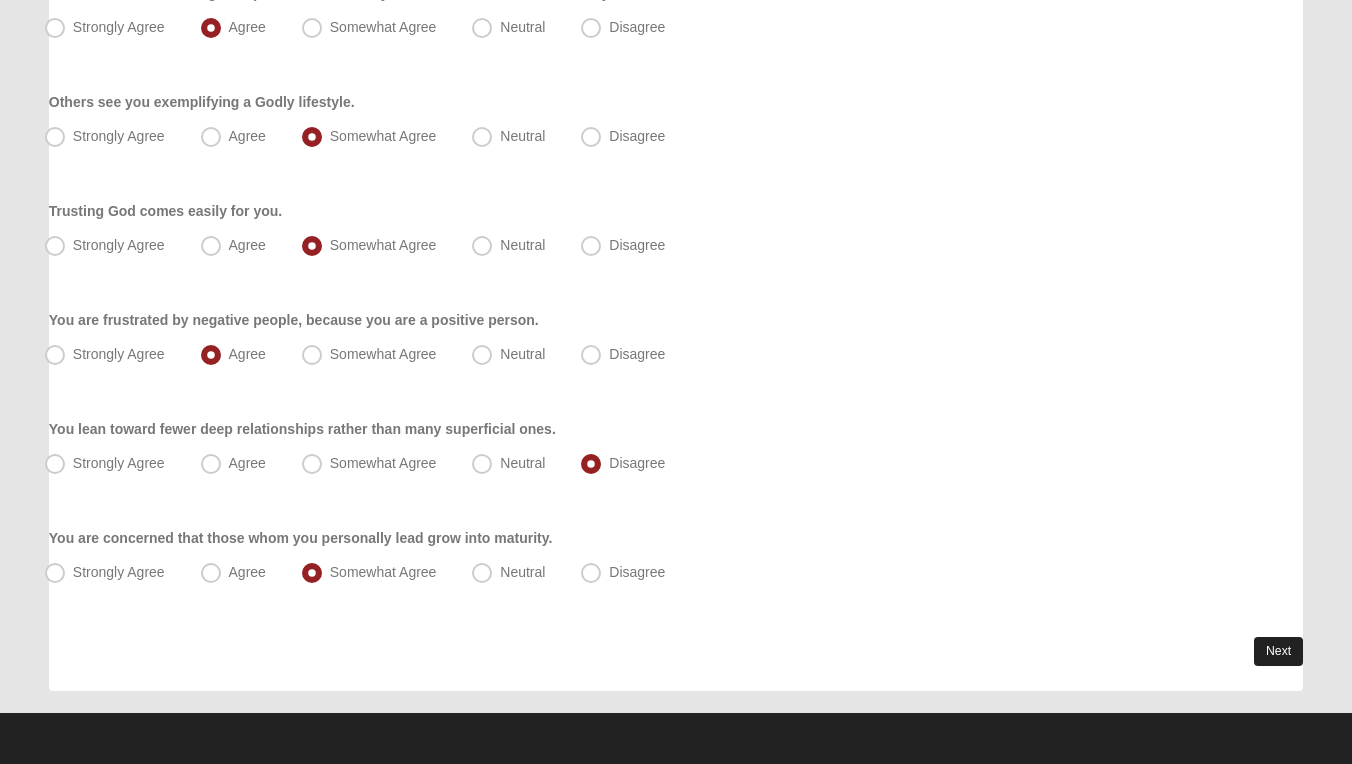 click on "Next" at bounding box center (1278, 651) 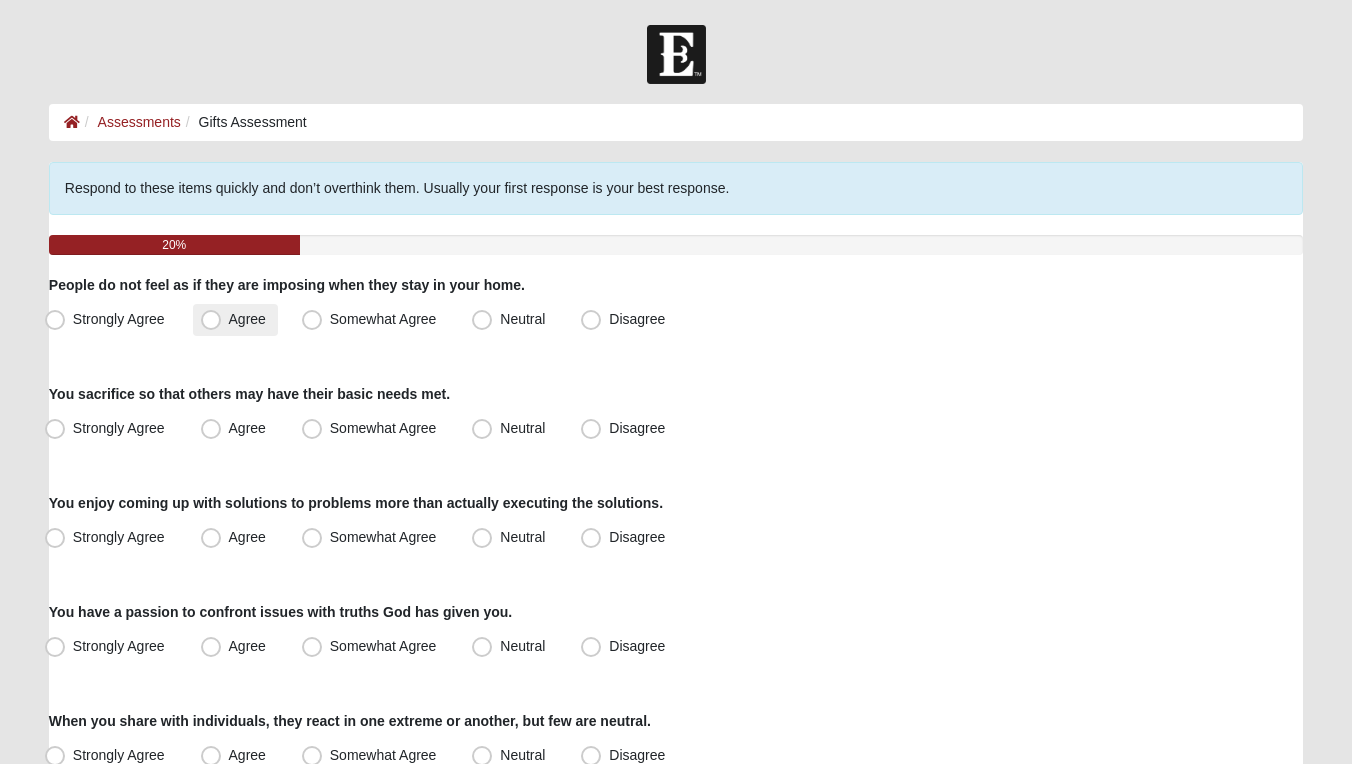 click on "Agree" at bounding box center [247, 319] 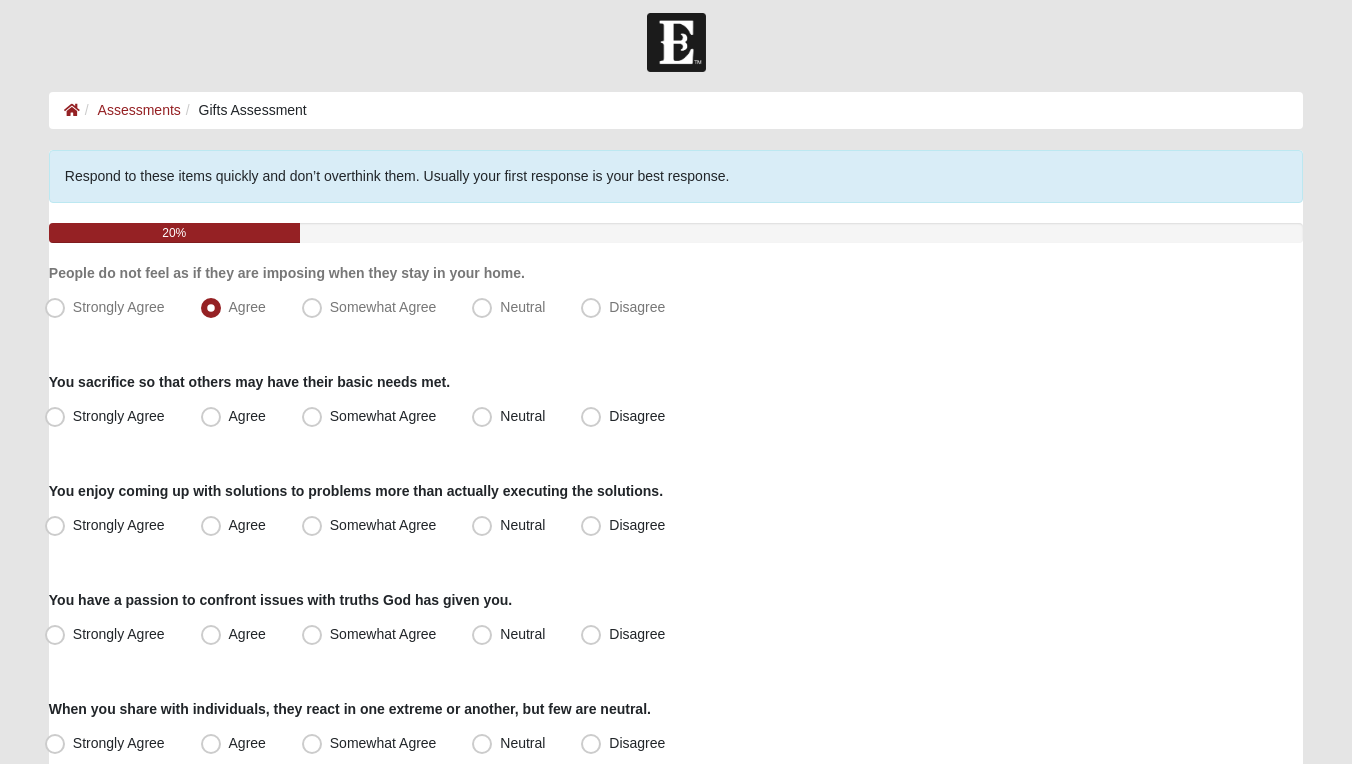 scroll, scrollTop: 16, scrollLeft: 0, axis: vertical 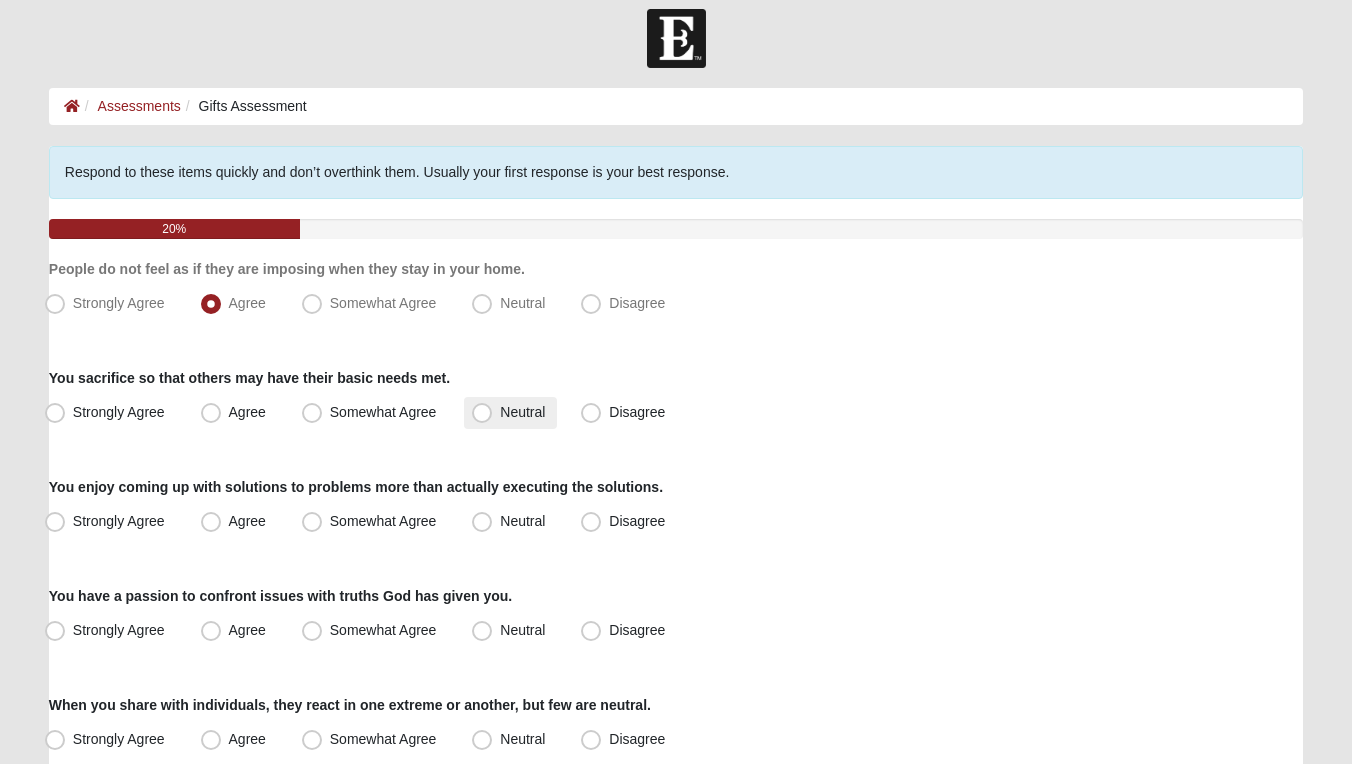 click on "Neutral" at bounding box center (522, 412) 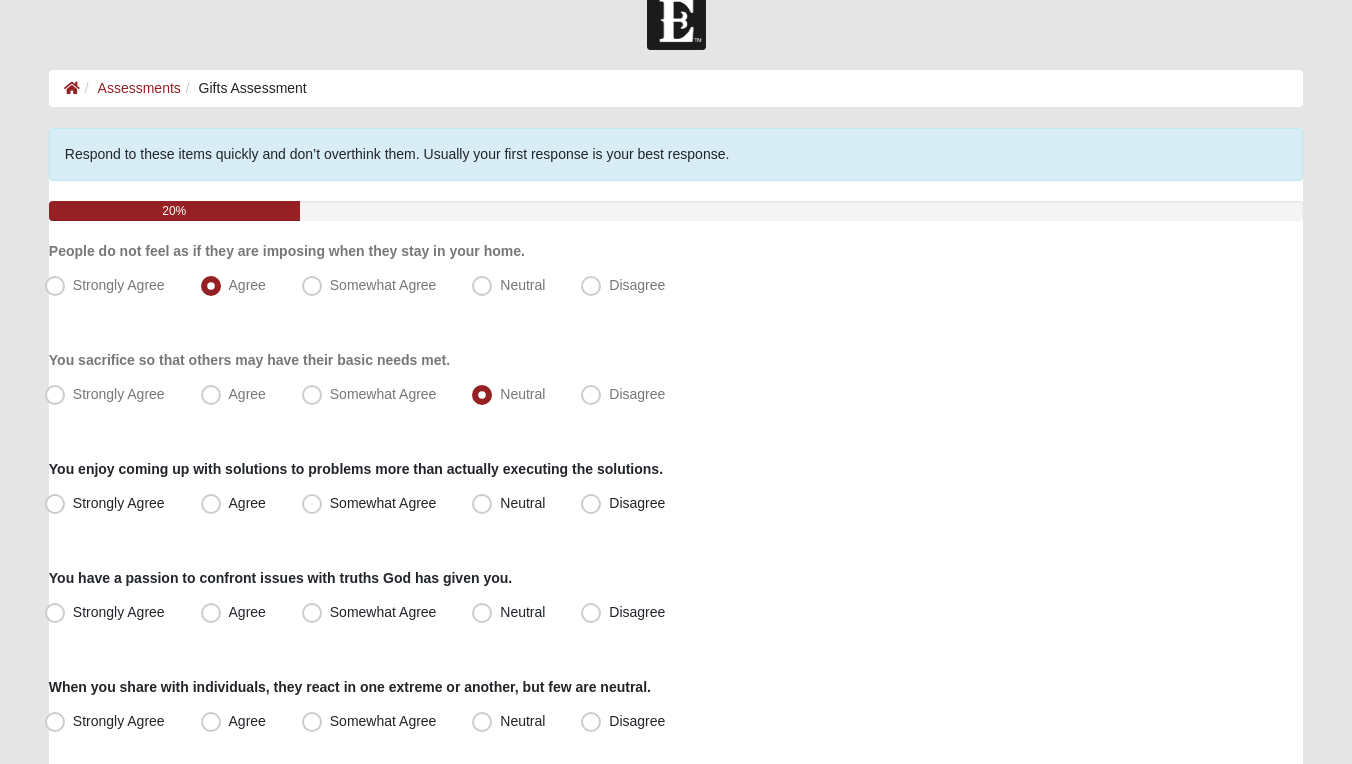 scroll, scrollTop: 51, scrollLeft: 0, axis: vertical 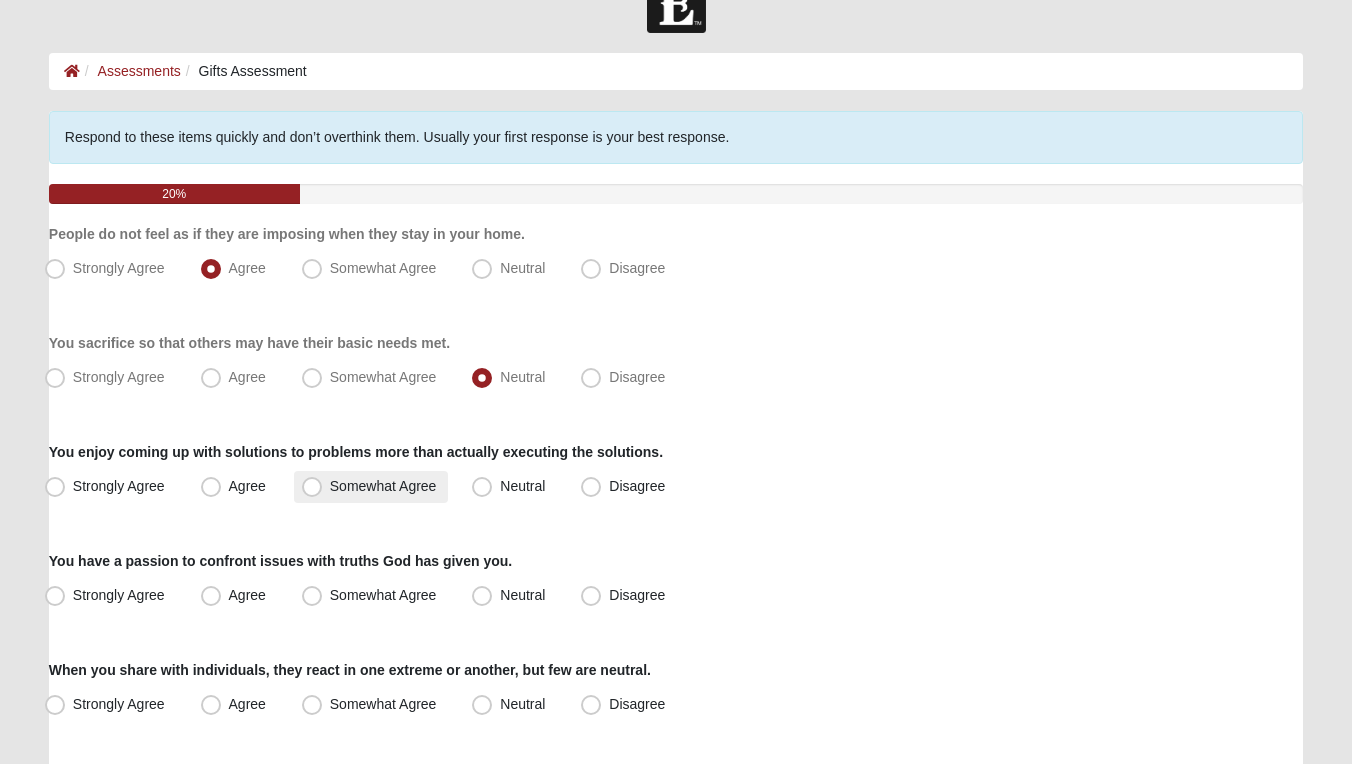 click on "Somewhat Agree" at bounding box center (383, 486) 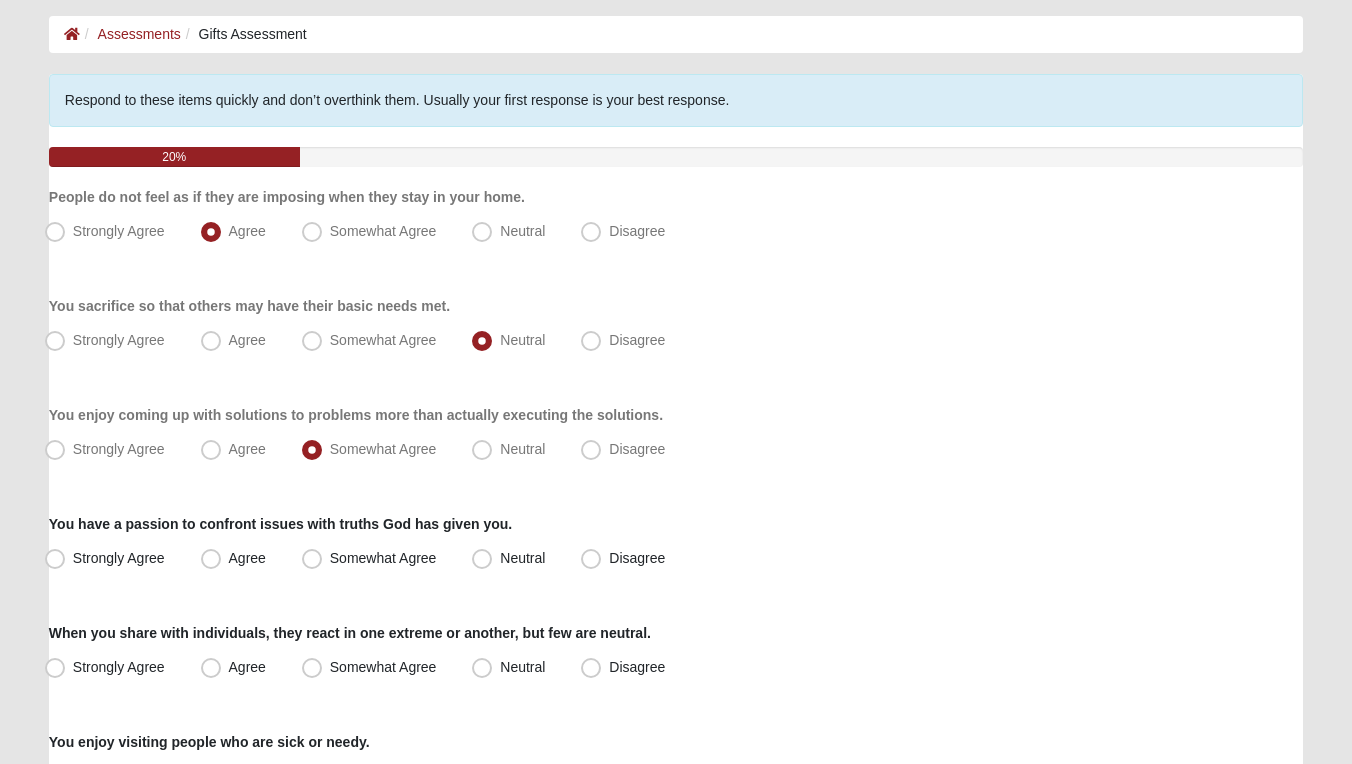 scroll, scrollTop: 93, scrollLeft: 0, axis: vertical 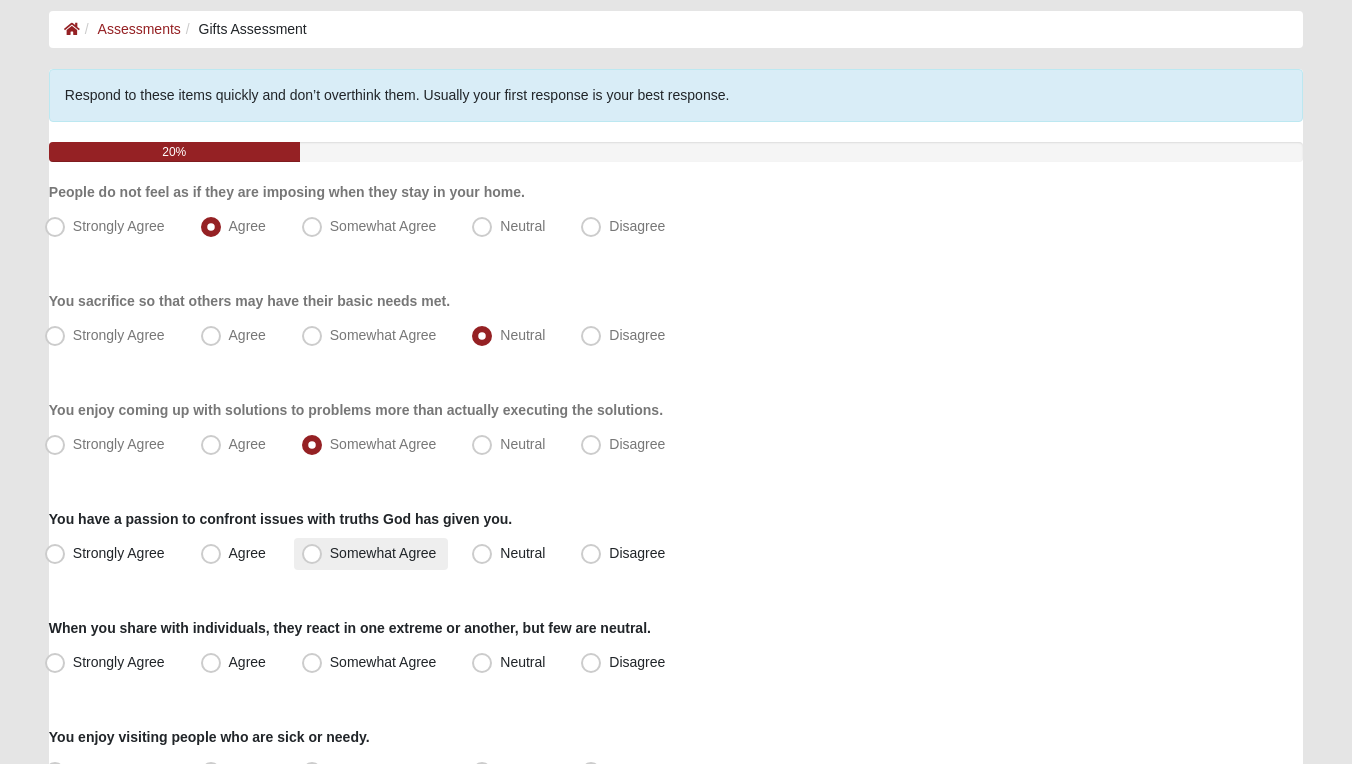 click on "Somewhat Agree" at bounding box center [383, 553] 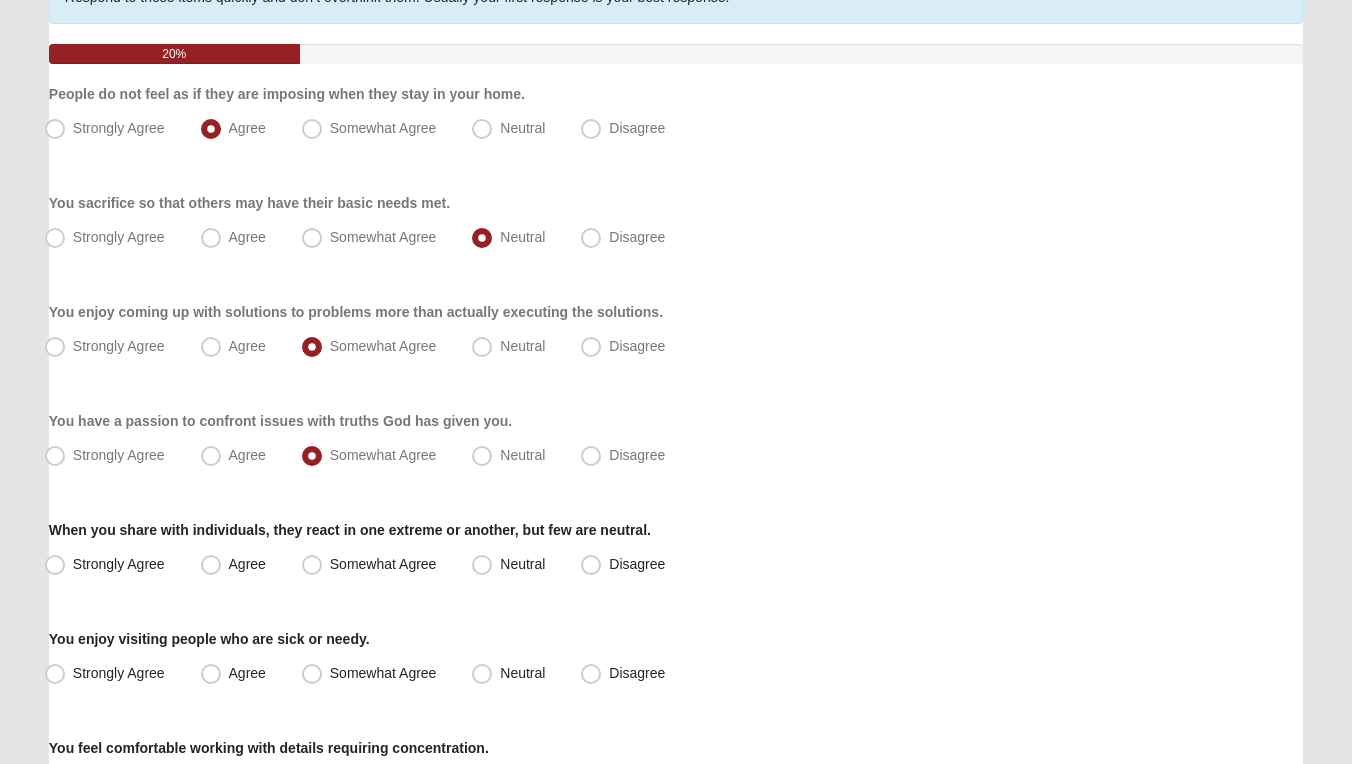 scroll, scrollTop: 195, scrollLeft: 0, axis: vertical 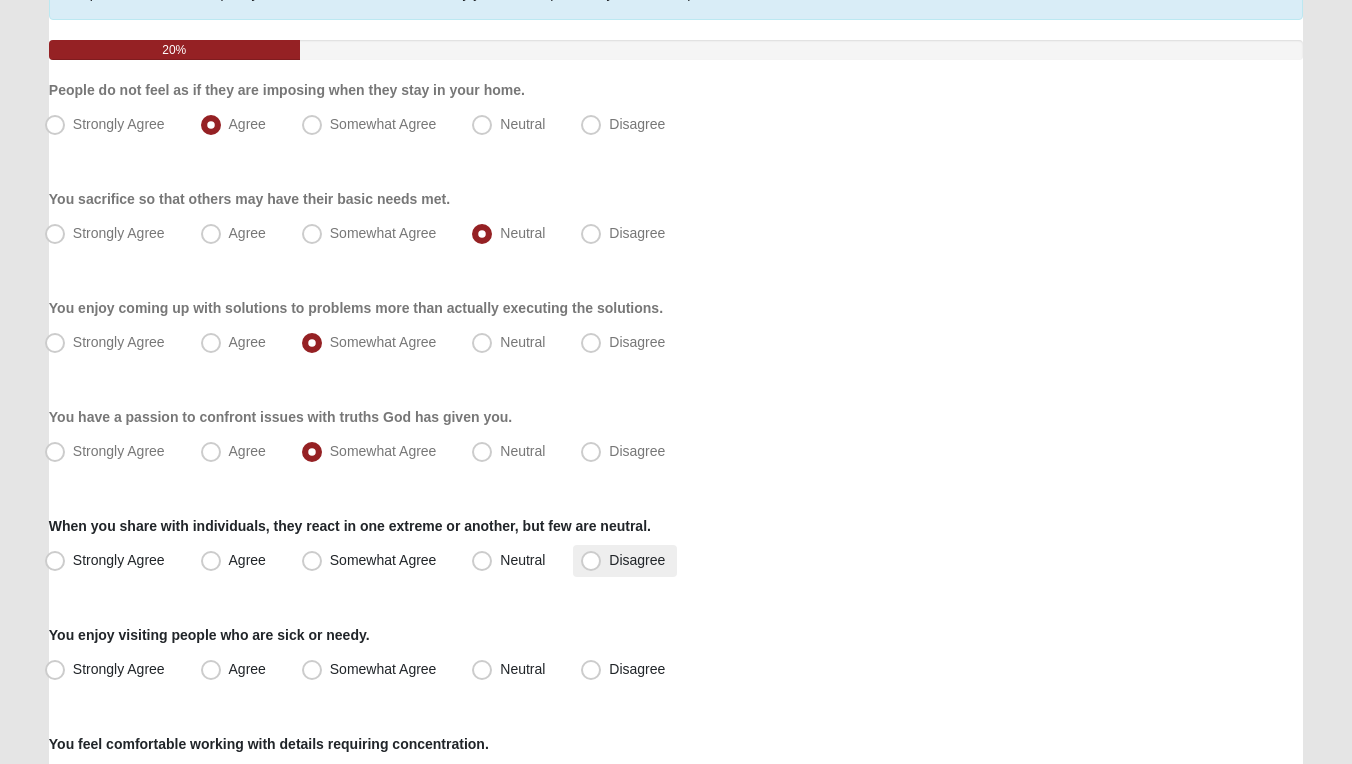 click on "Disagree" at bounding box center (637, 560) 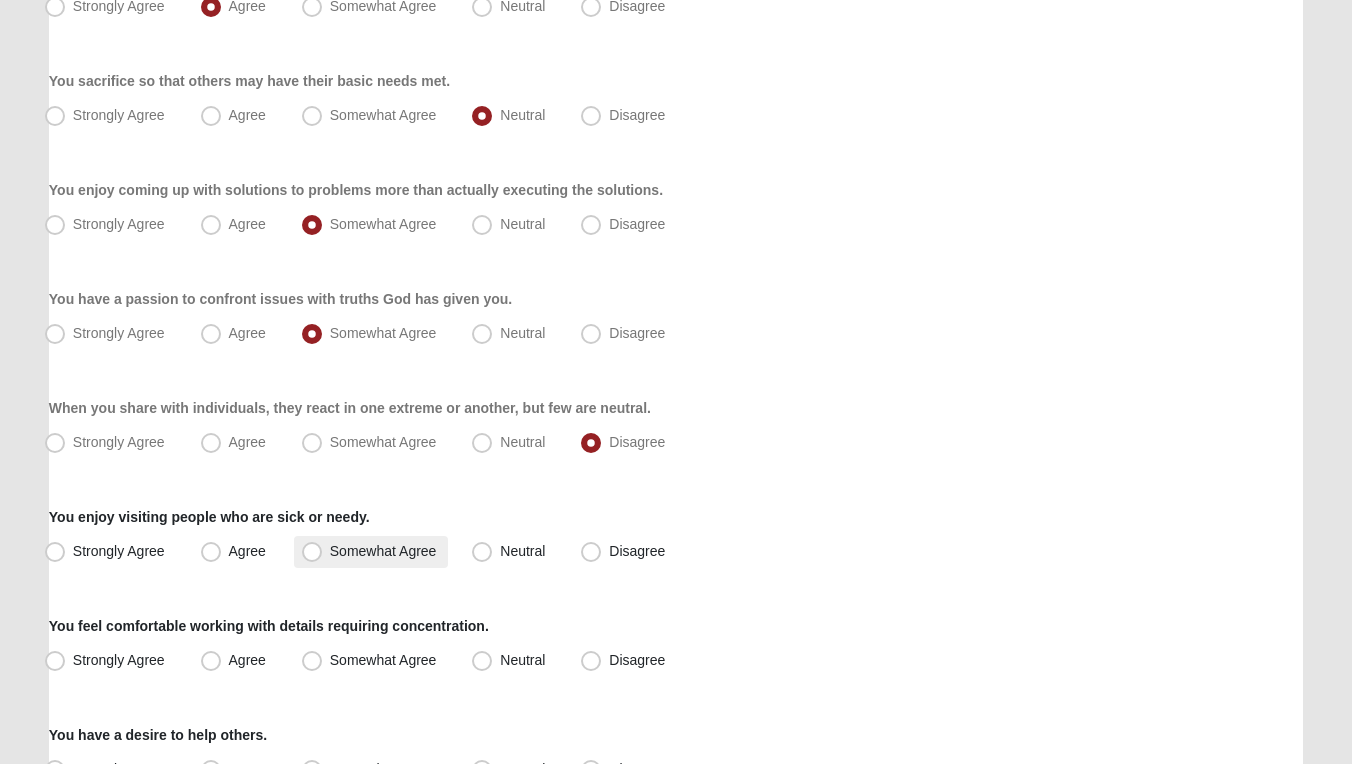 scroll, scrollTop: 317, scrollLeft: 0, axis: vertical 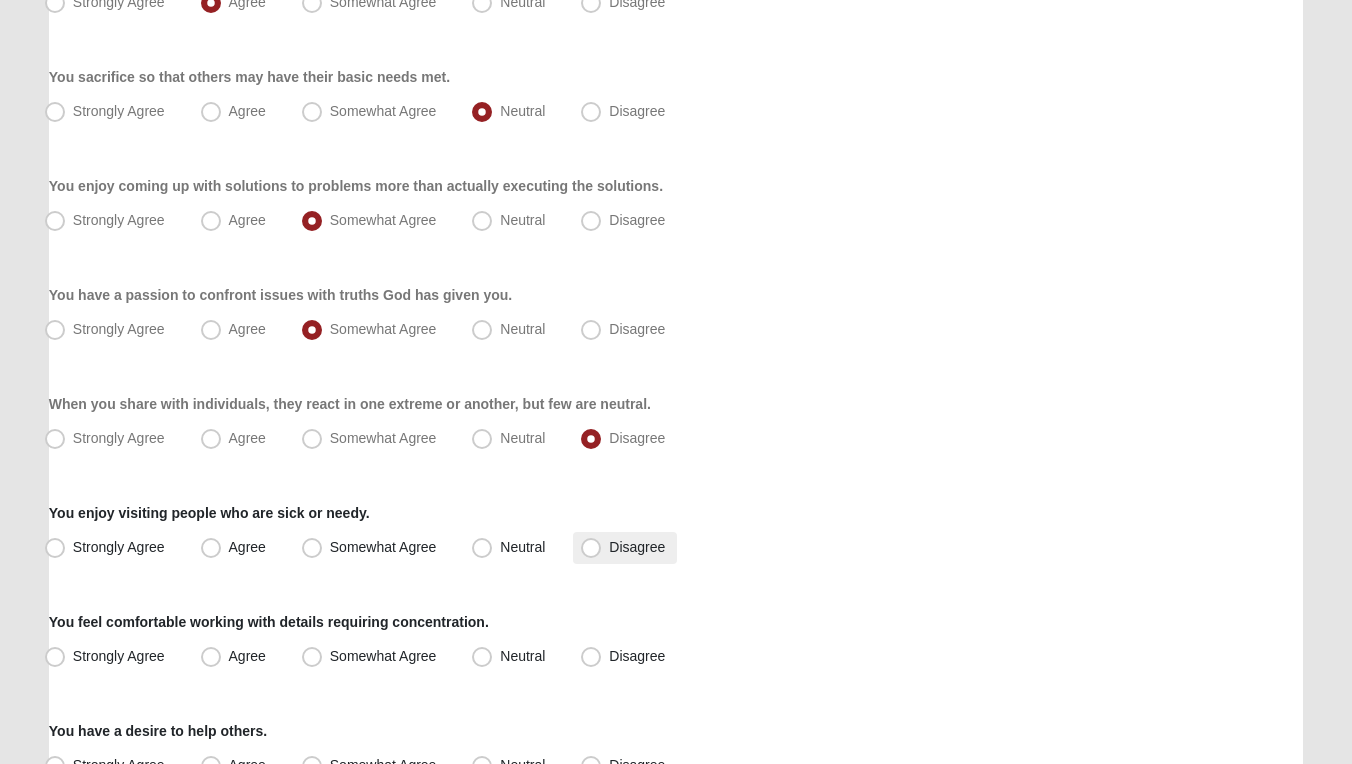 click on "Disagree" at bounding box center (637, 547) 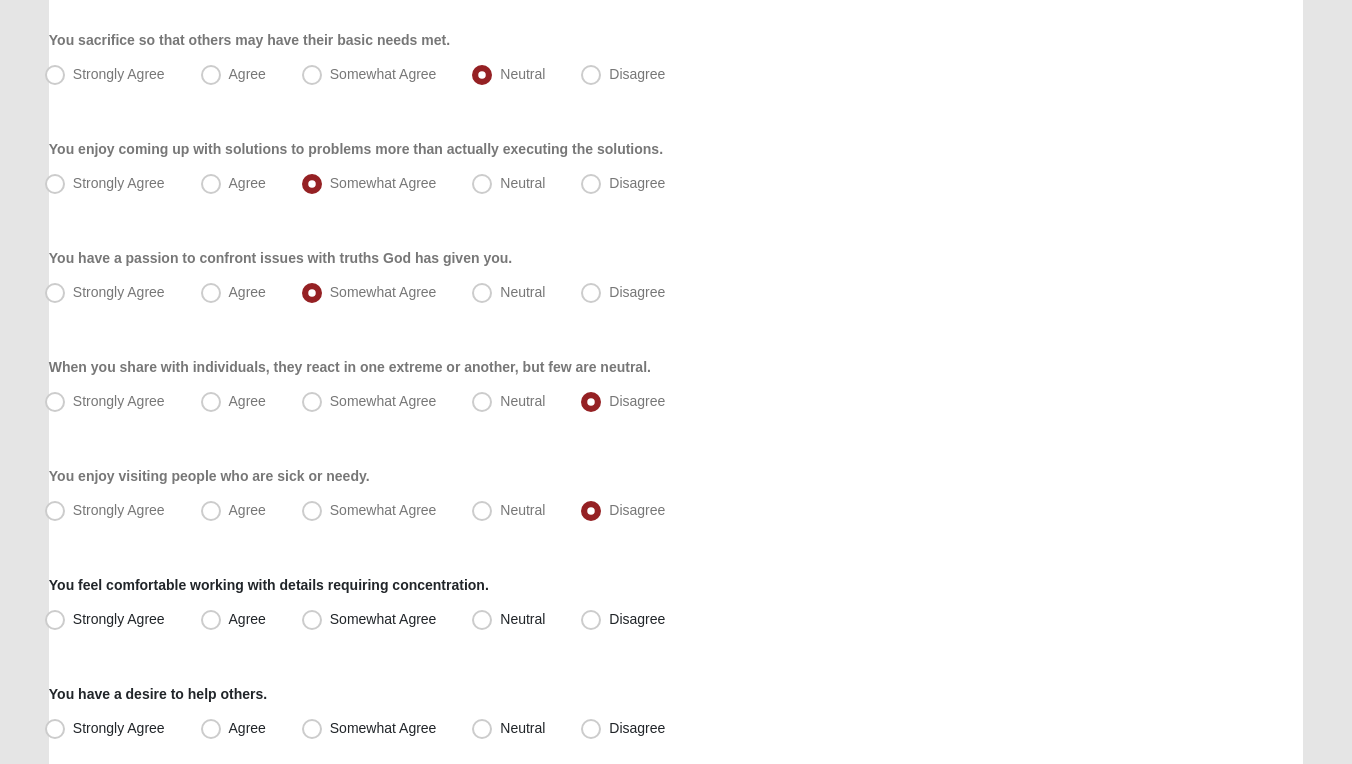 scroll, scrollTop: 436, scrollLeft: 0, axis: vertical 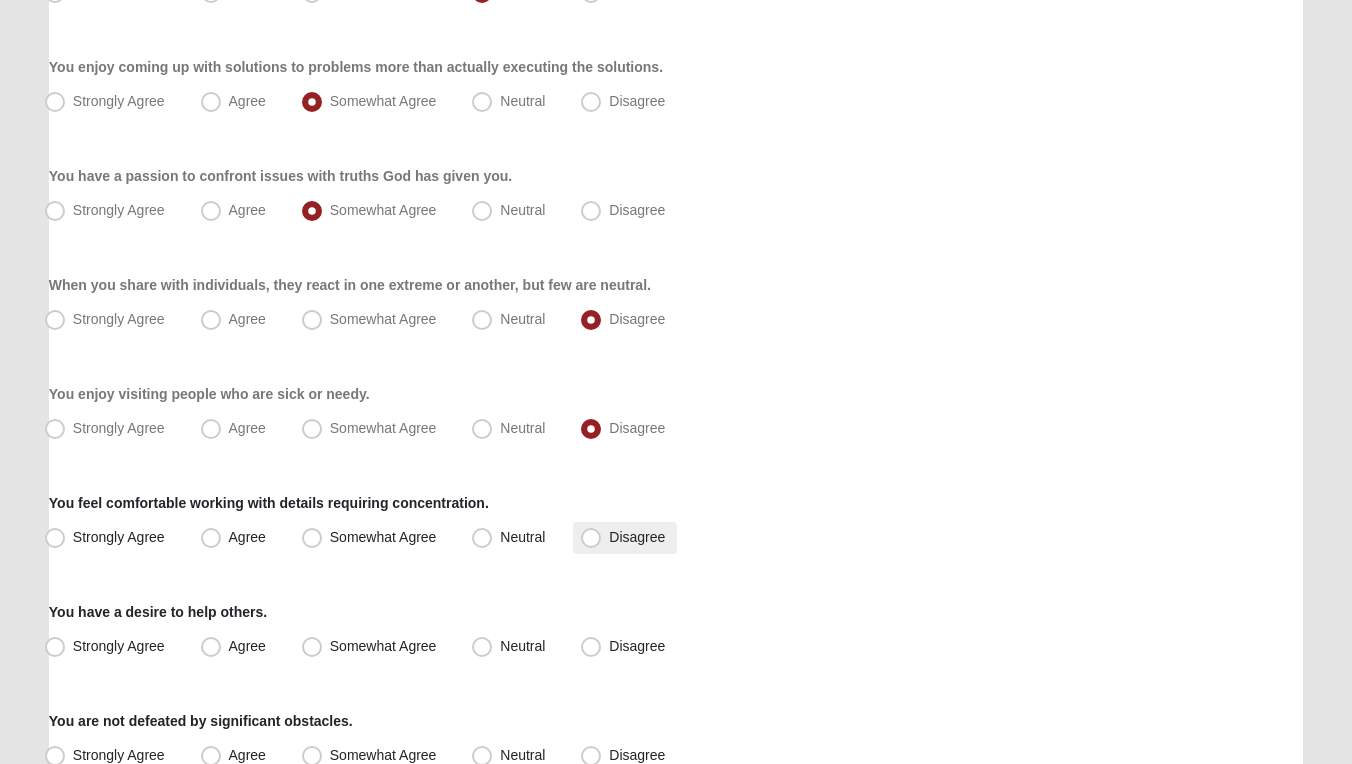 click on "Disagree" at bounding box center [637, 537] 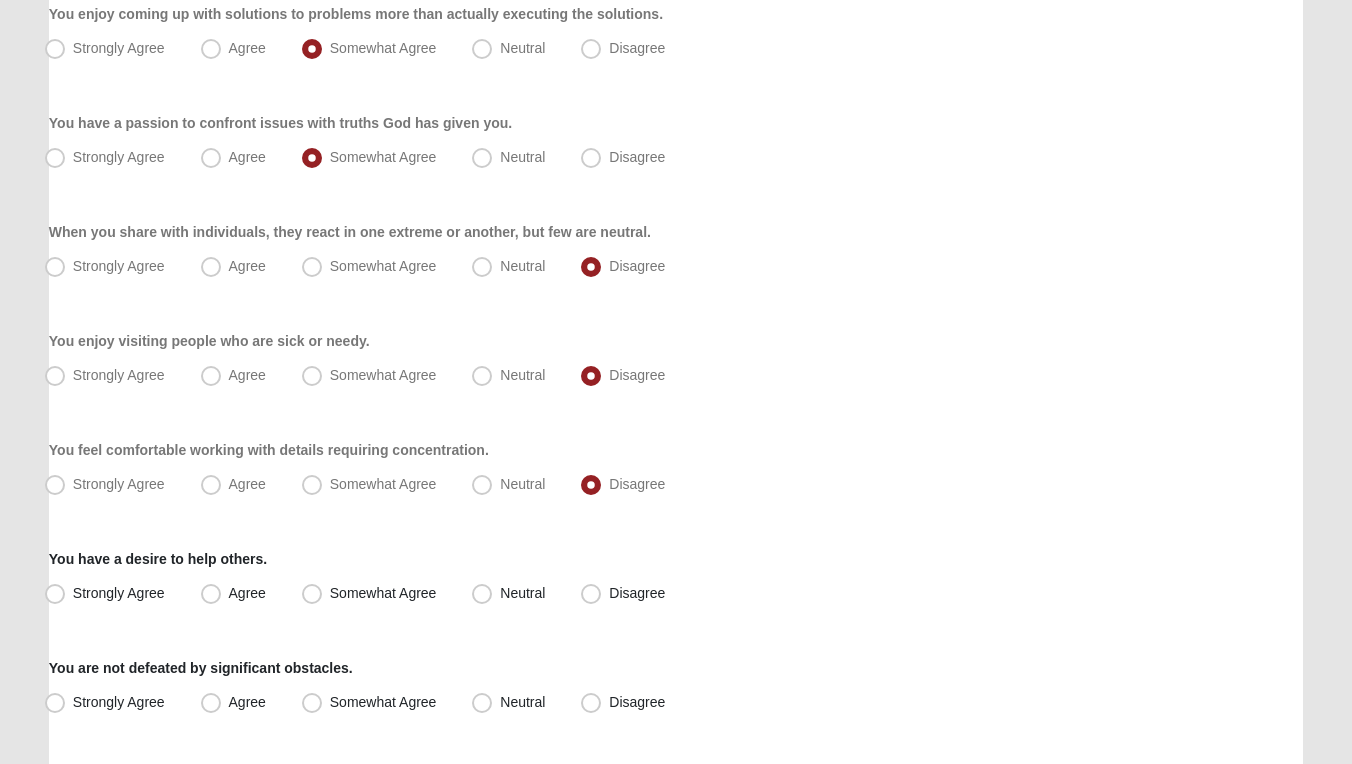 scroll, scrollTop: 546, scrollLeft: 0, axis: vertical 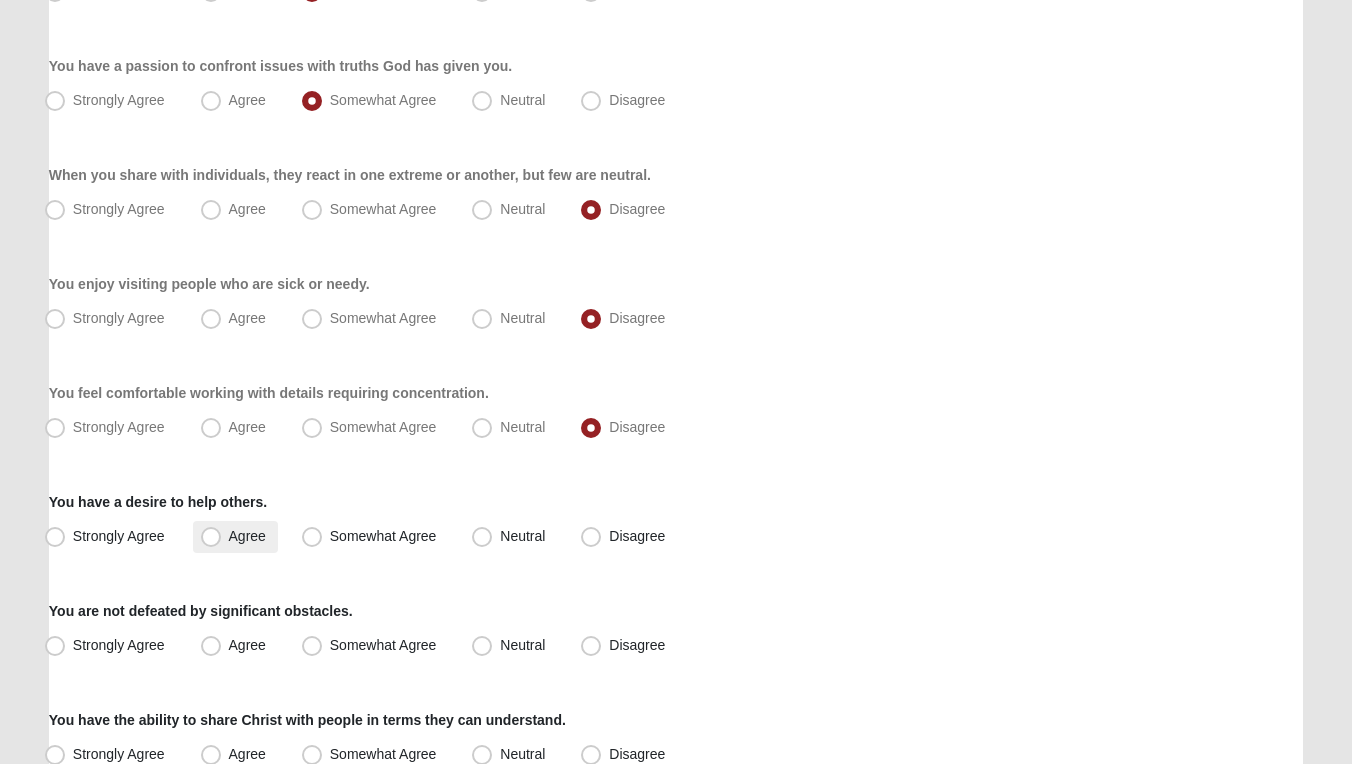 click on "Agree" at bounding box center (247, 536) 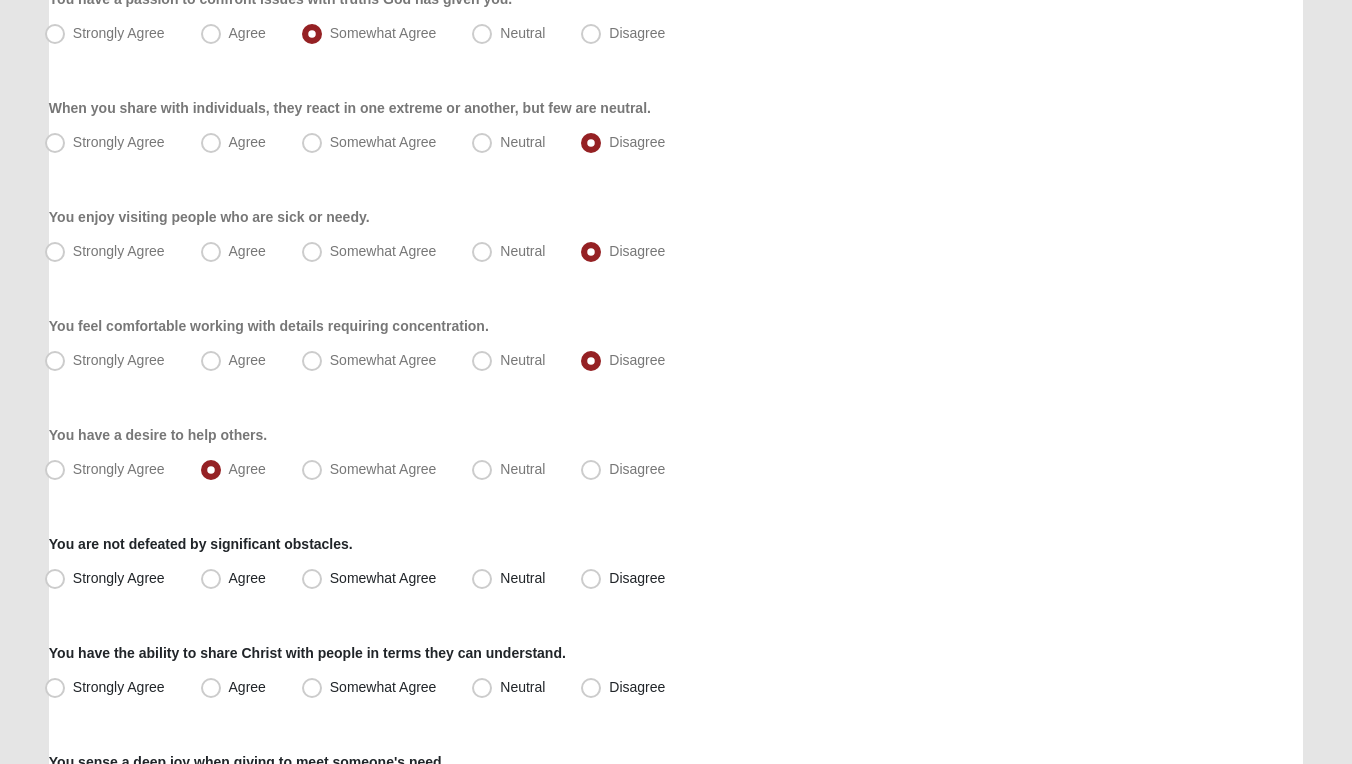 scroll, scrollTop: 617, scrollLeft: 0, axis: vertical 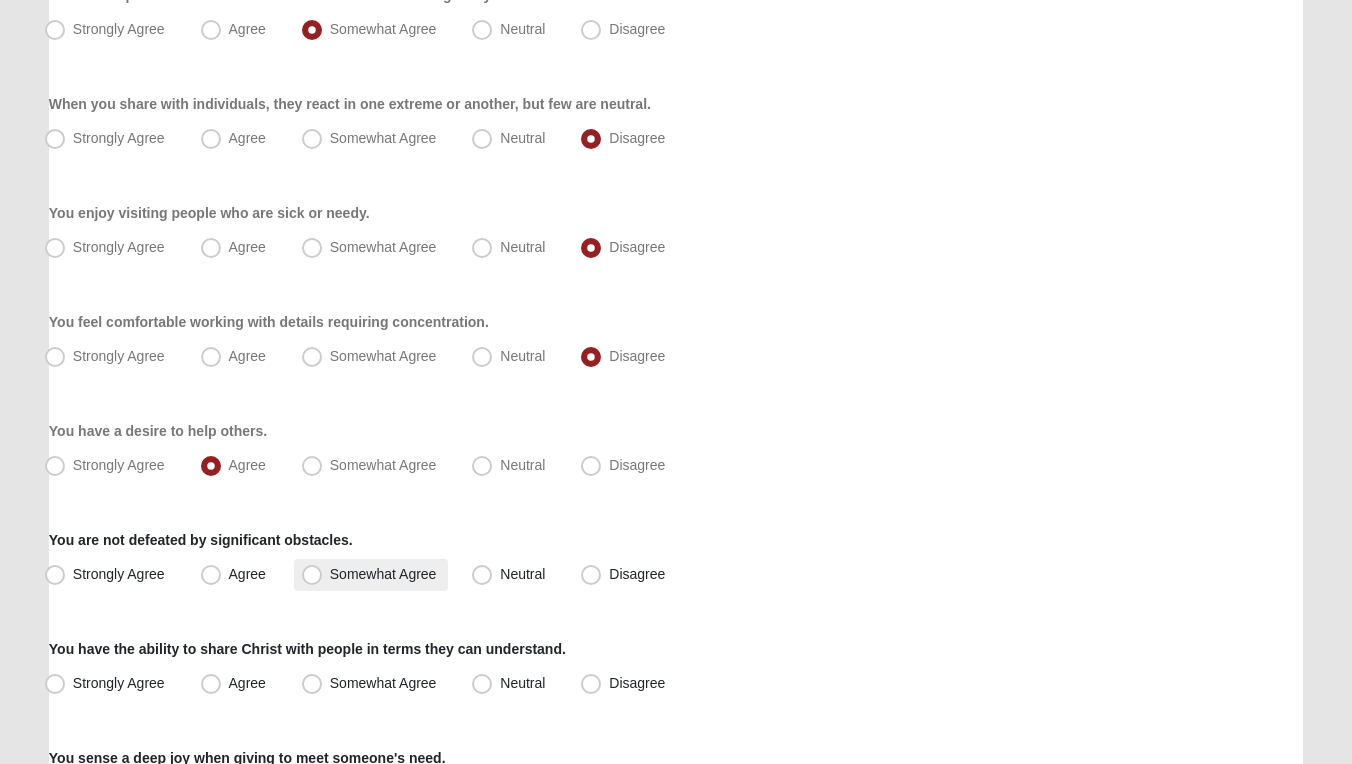 click on "Somewhat Agree" at bounding box center (383, 574) 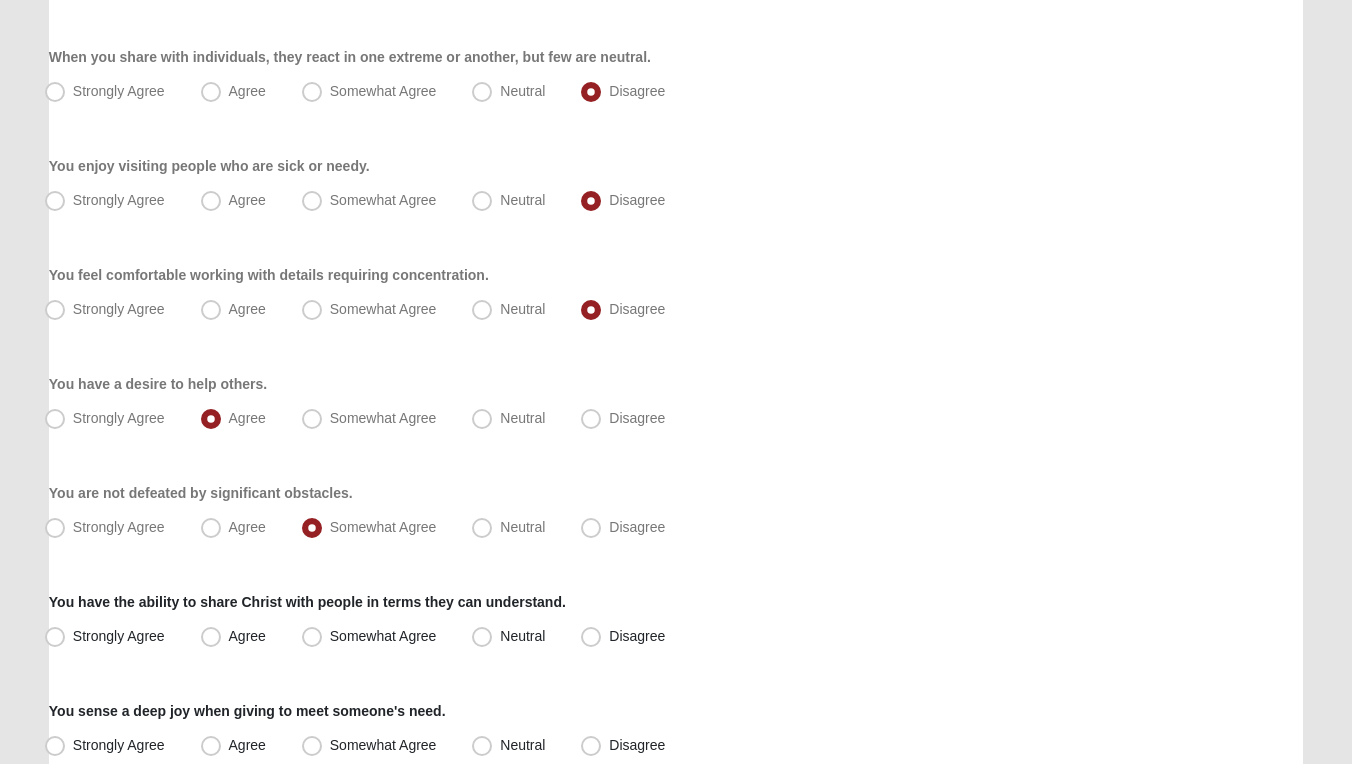 scroll, scrollTop: 677, scrollLeft: 0, axis: vertical 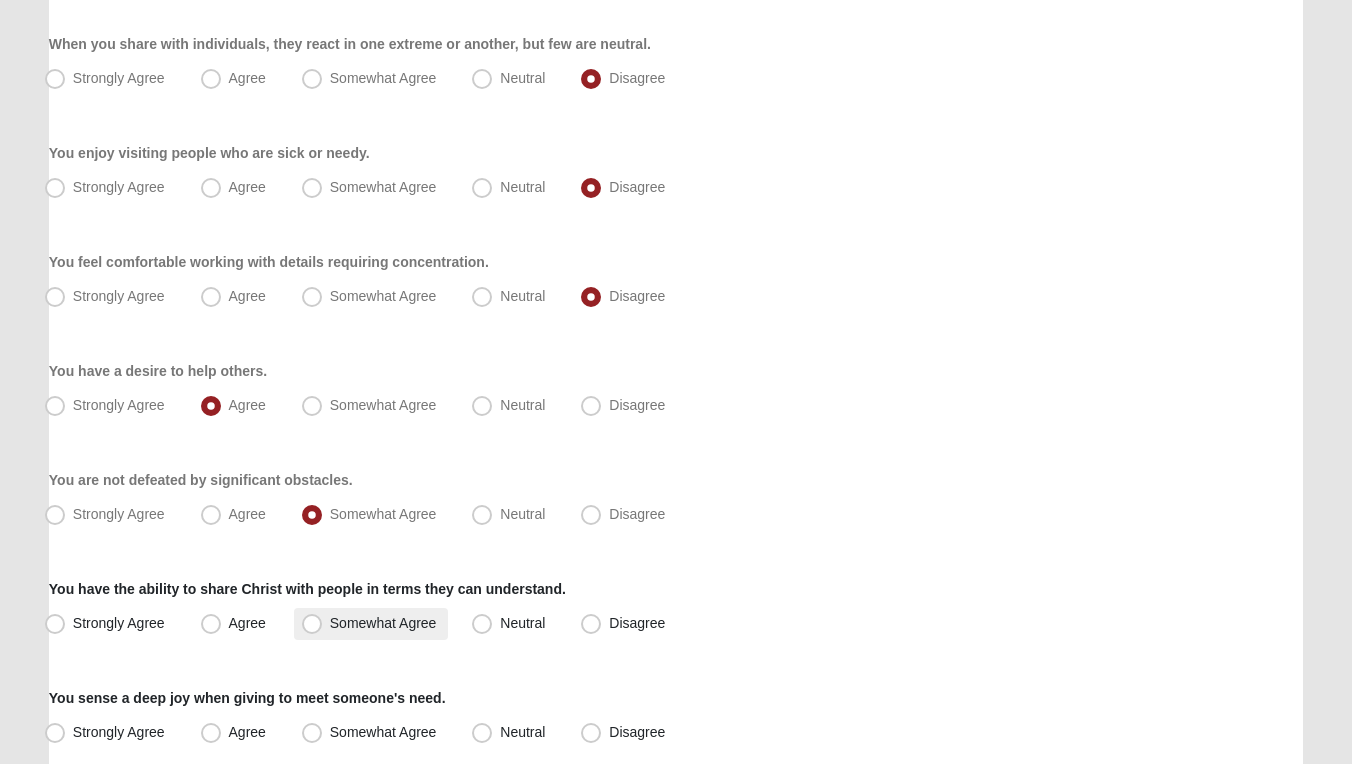 click on "Somewhat Agree" at bounding box center [383, 623] 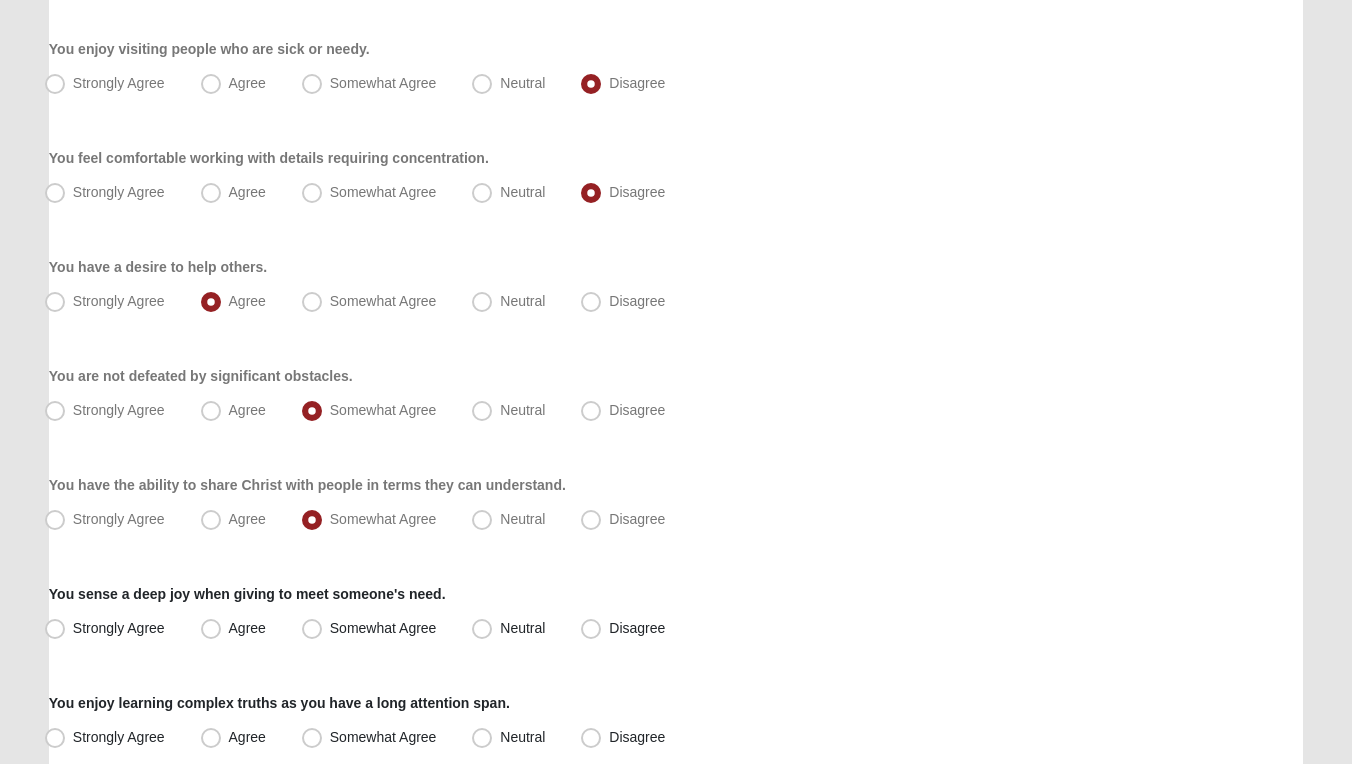 scroll, scrollTop: 813, scrollLeft: 0, axis: vertical 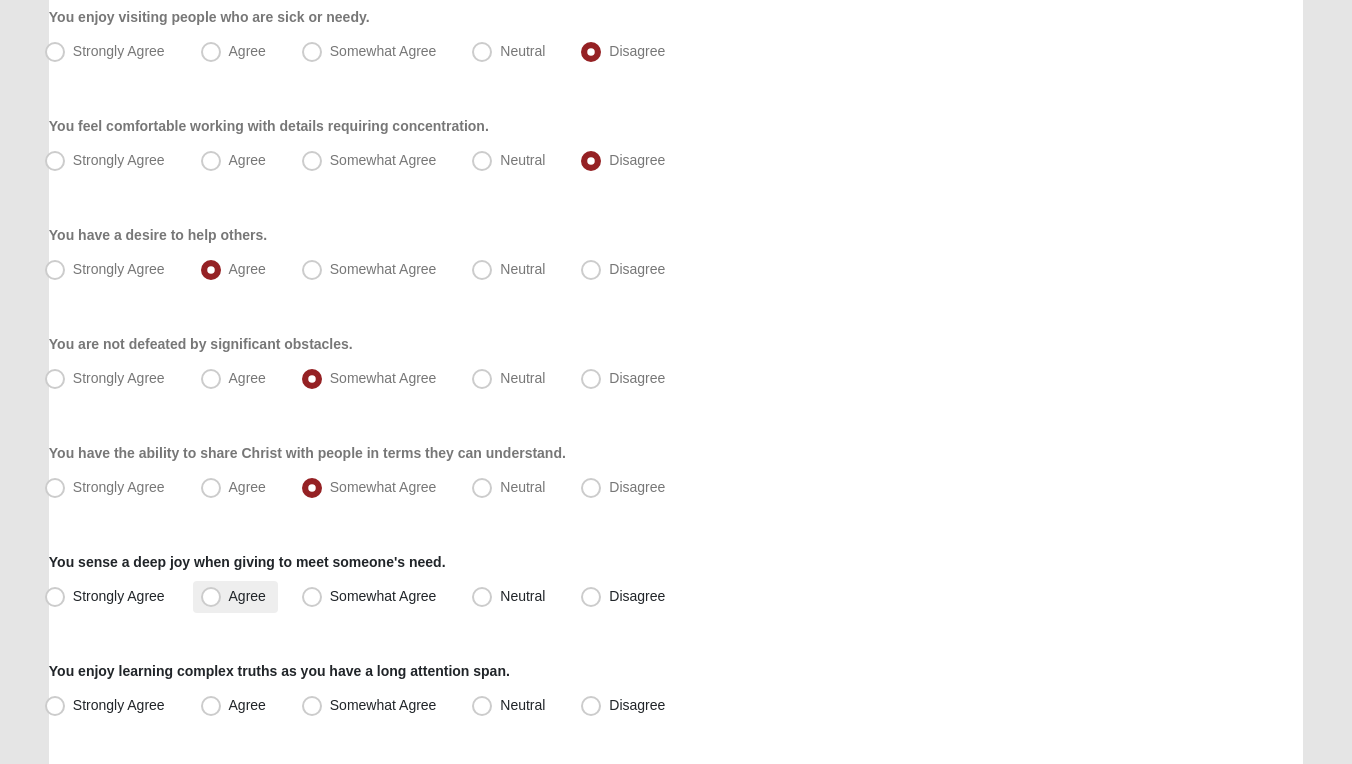 click on "Agree" at bounding box center (247, 596) 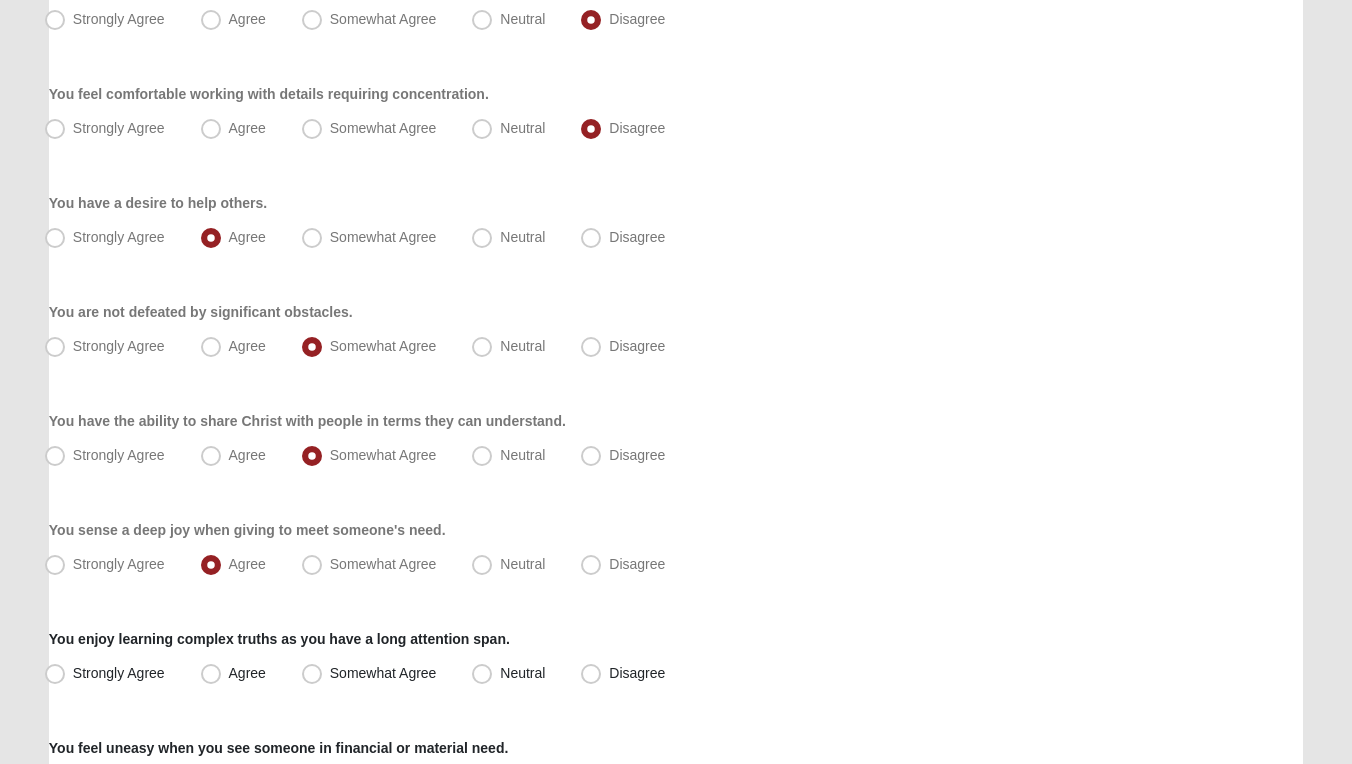 scroll, scrollTop: 849, scrollLeft: 0, axis: vertical 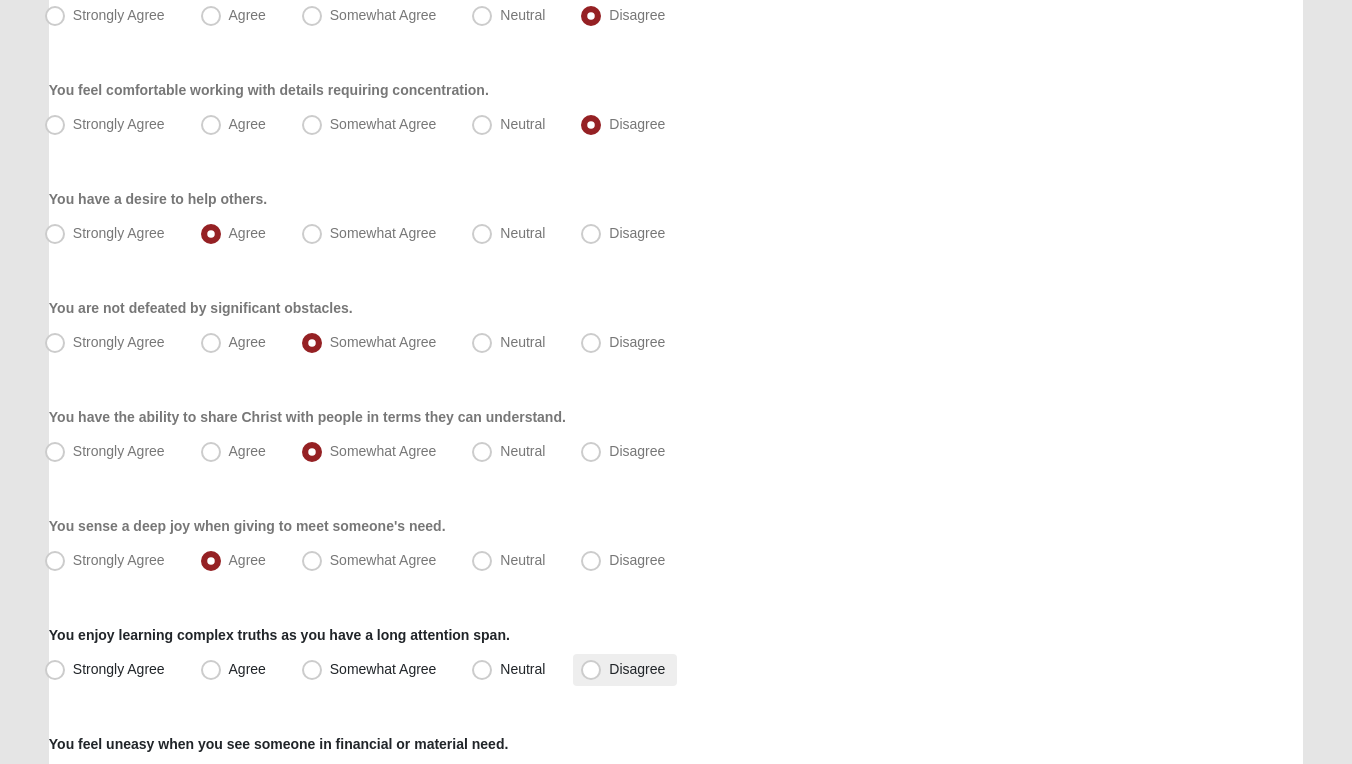 click on "Disagree" at bounding box center (637, 669) 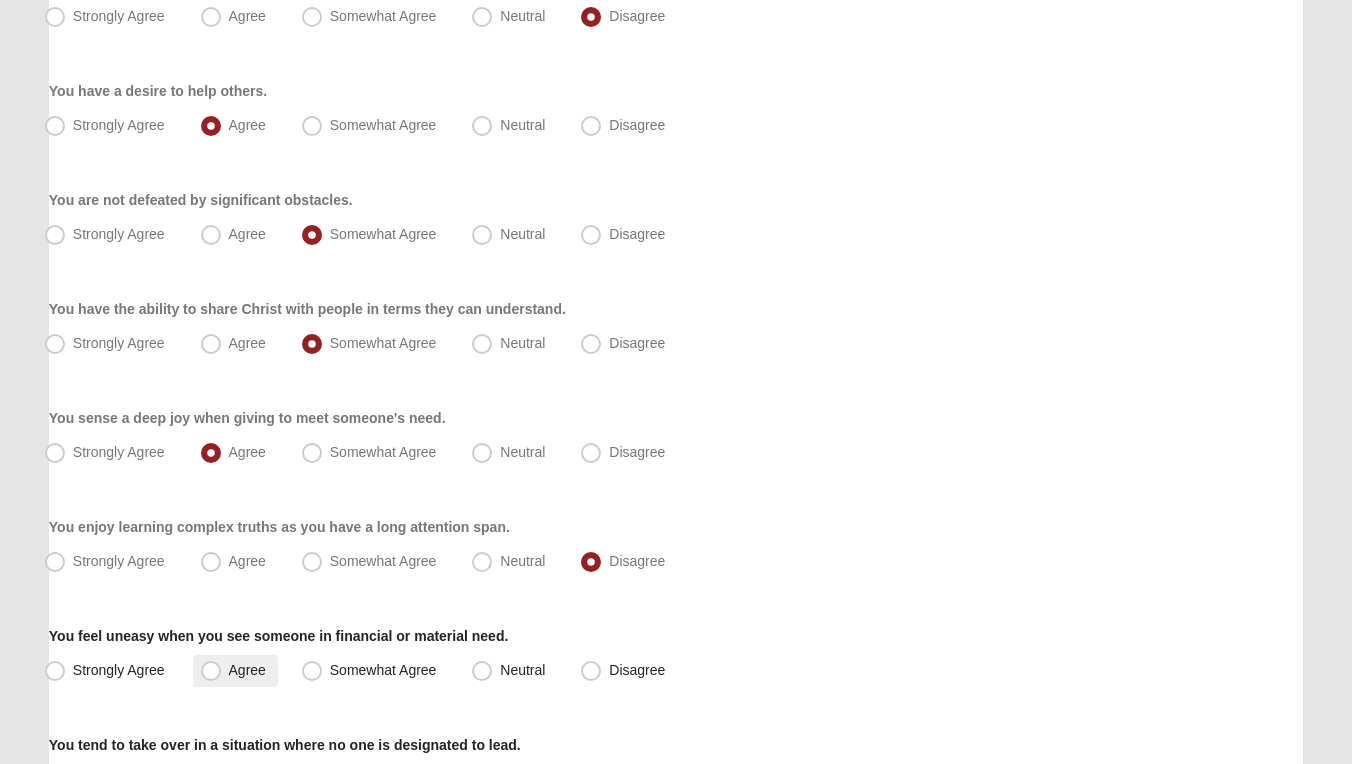 scroll, scrollTop: 965, scrollLeft: 0, axis: vertical 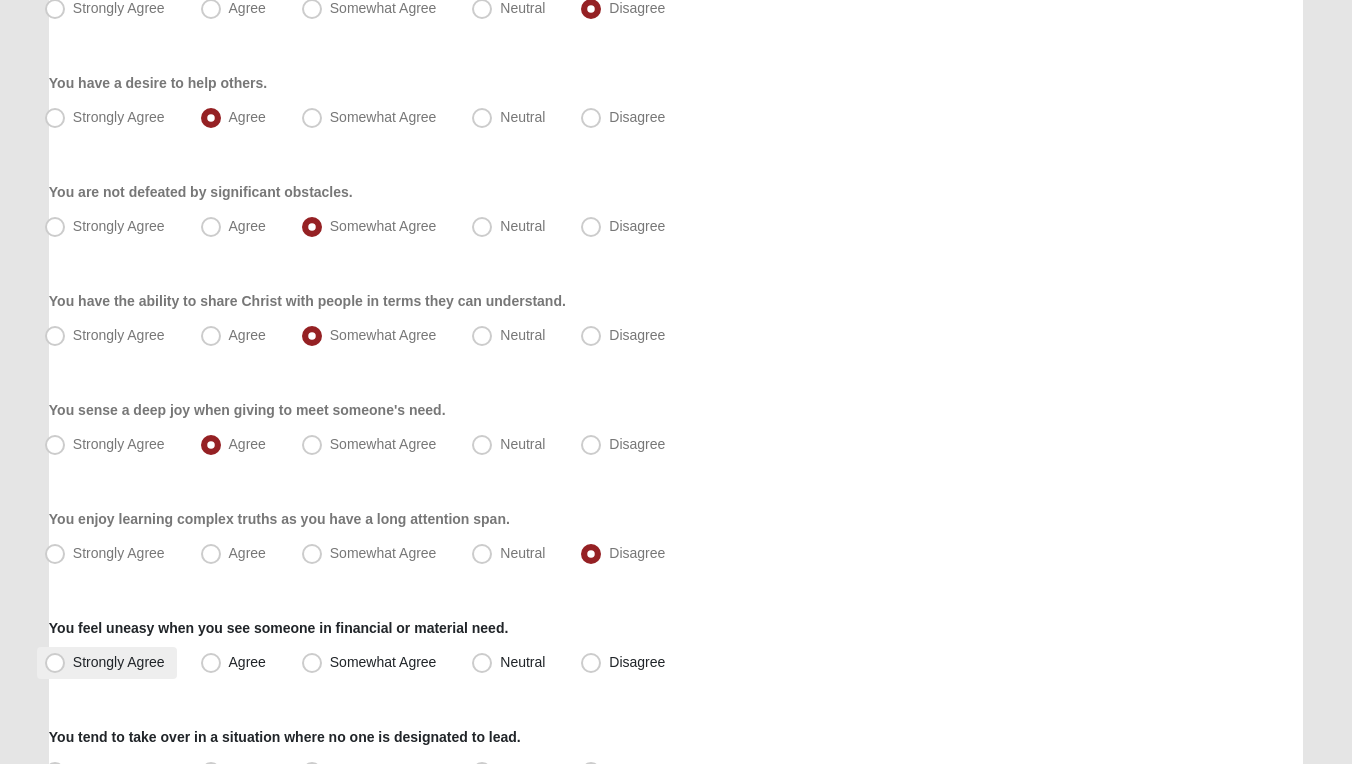 click on "Strongly Agree" at bounding box center [119, 662] 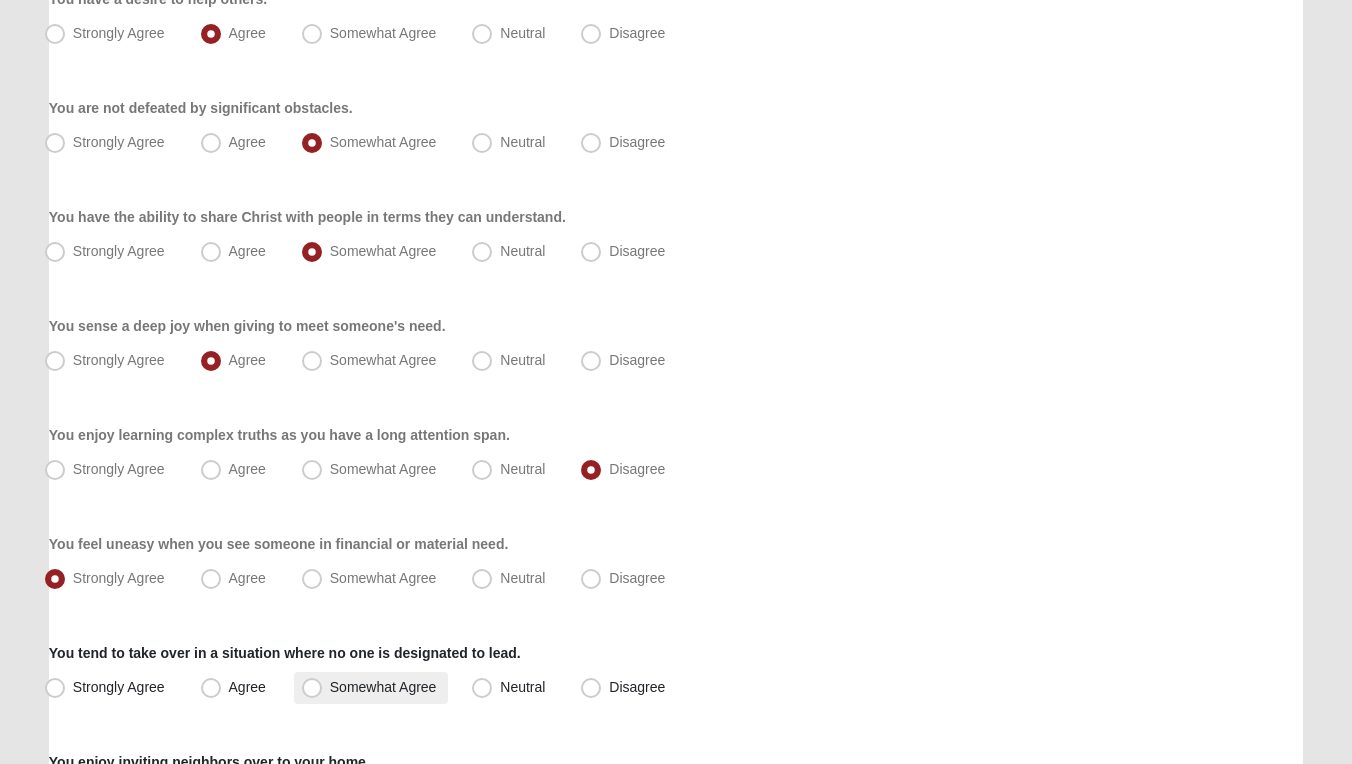scroll, scrollTop: 1058, scrollLeft: 0, axis: vertical 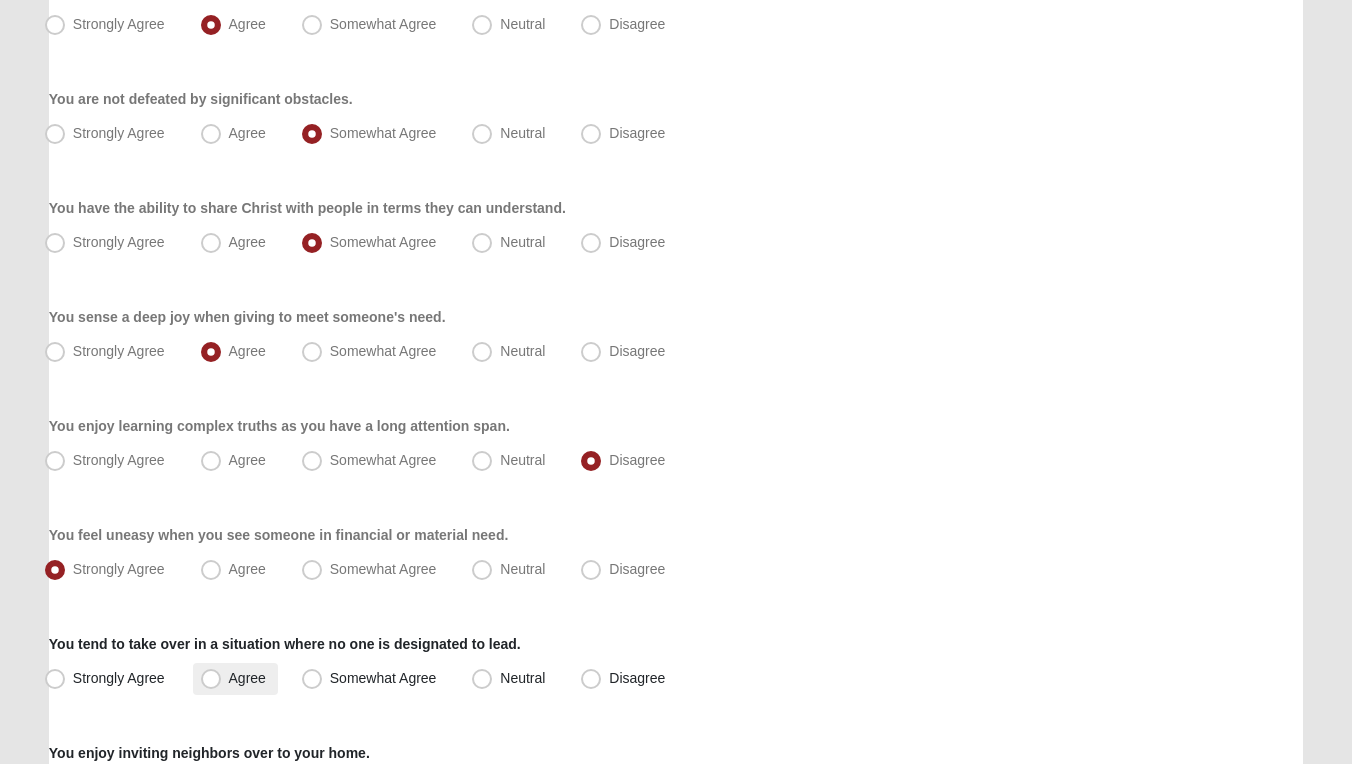 click on "Agree" at bounding box center (247, 678) 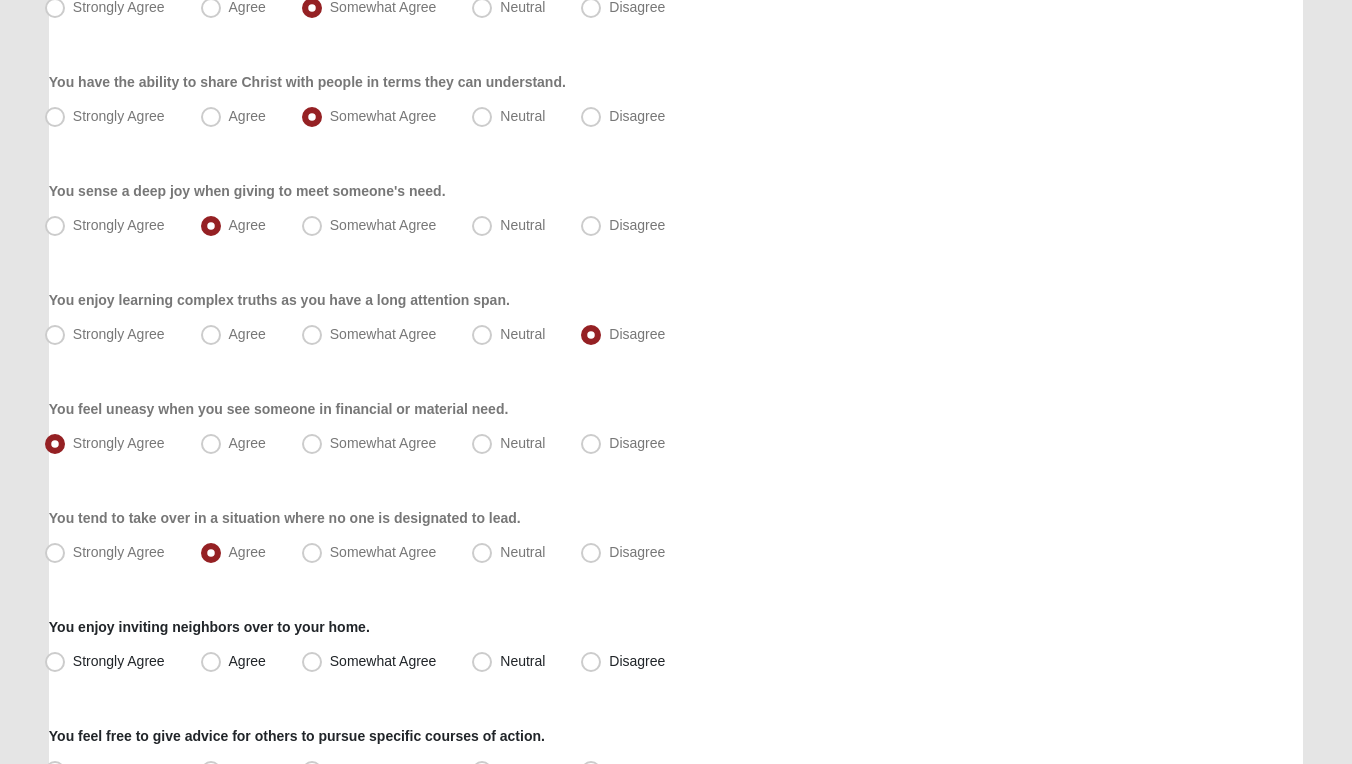 scroll, scrollTop: 1226, scrollLeft: 0, axis: vertical 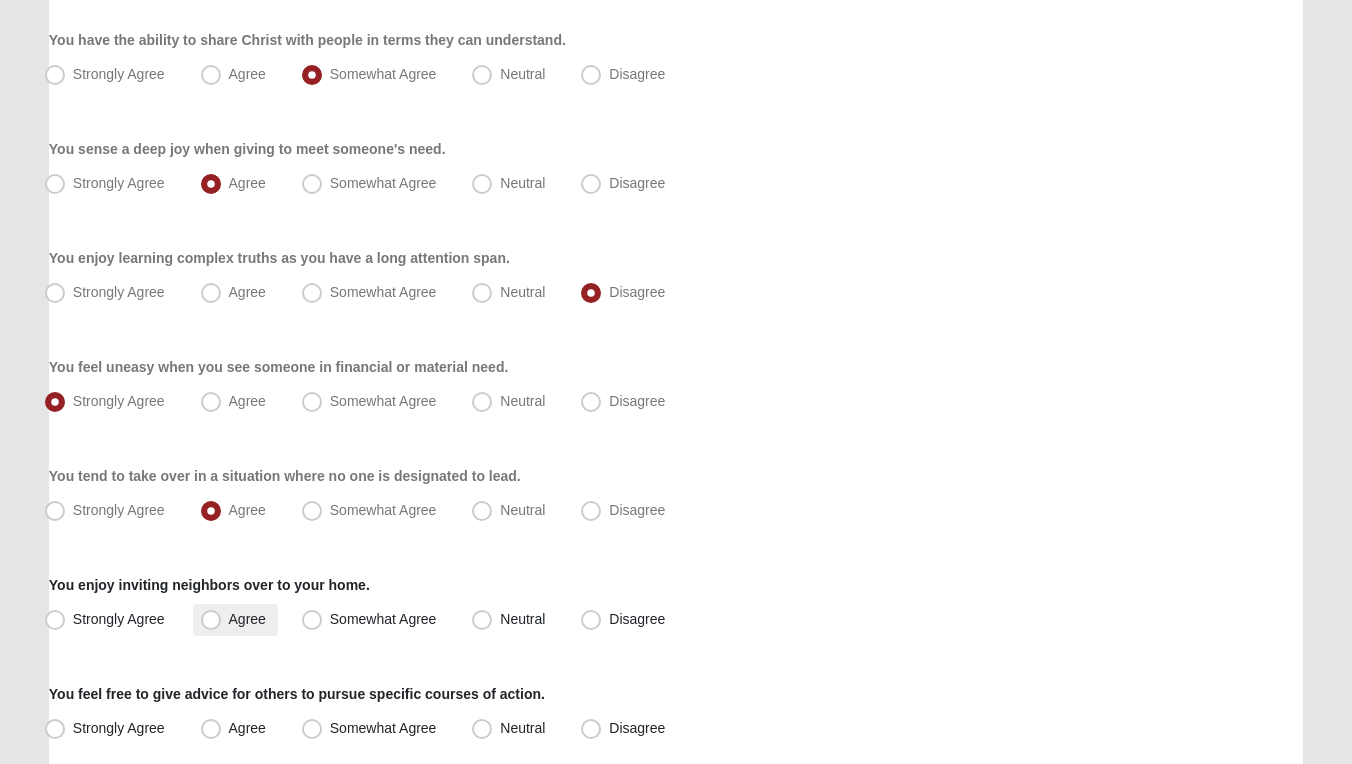 click on "Agree" at bounding box center [247, 619] 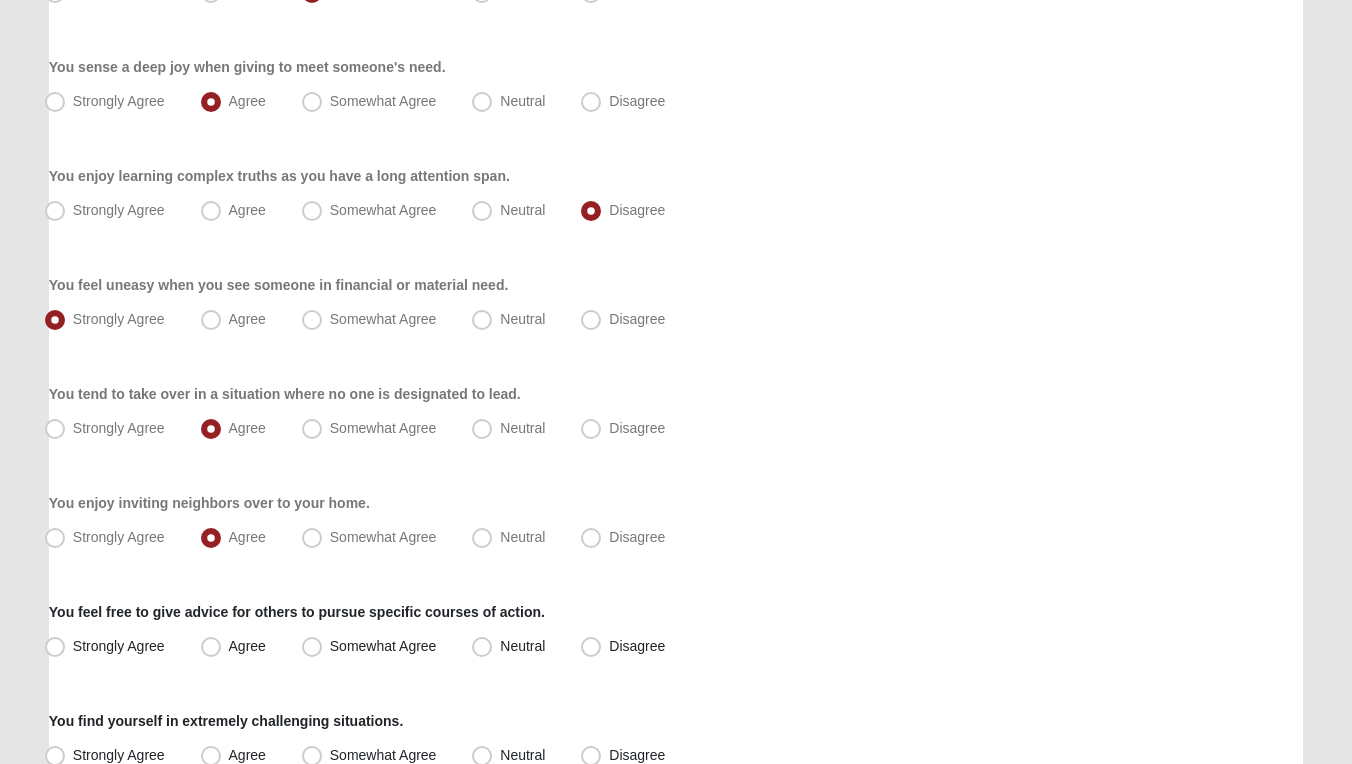 scroll, scrollTop: 1312, scrollLeft: 0, axis: vertical 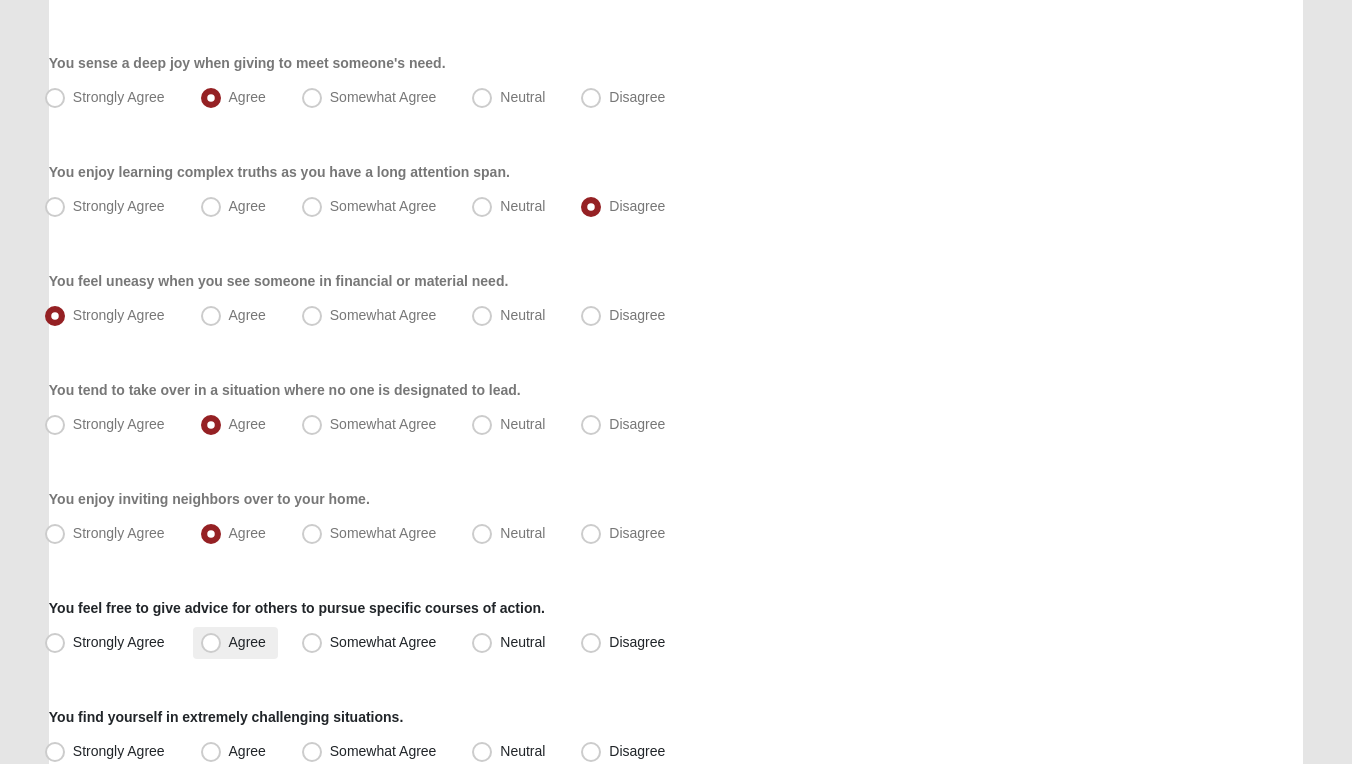click on "Agree" at bounding box center (247, 642) 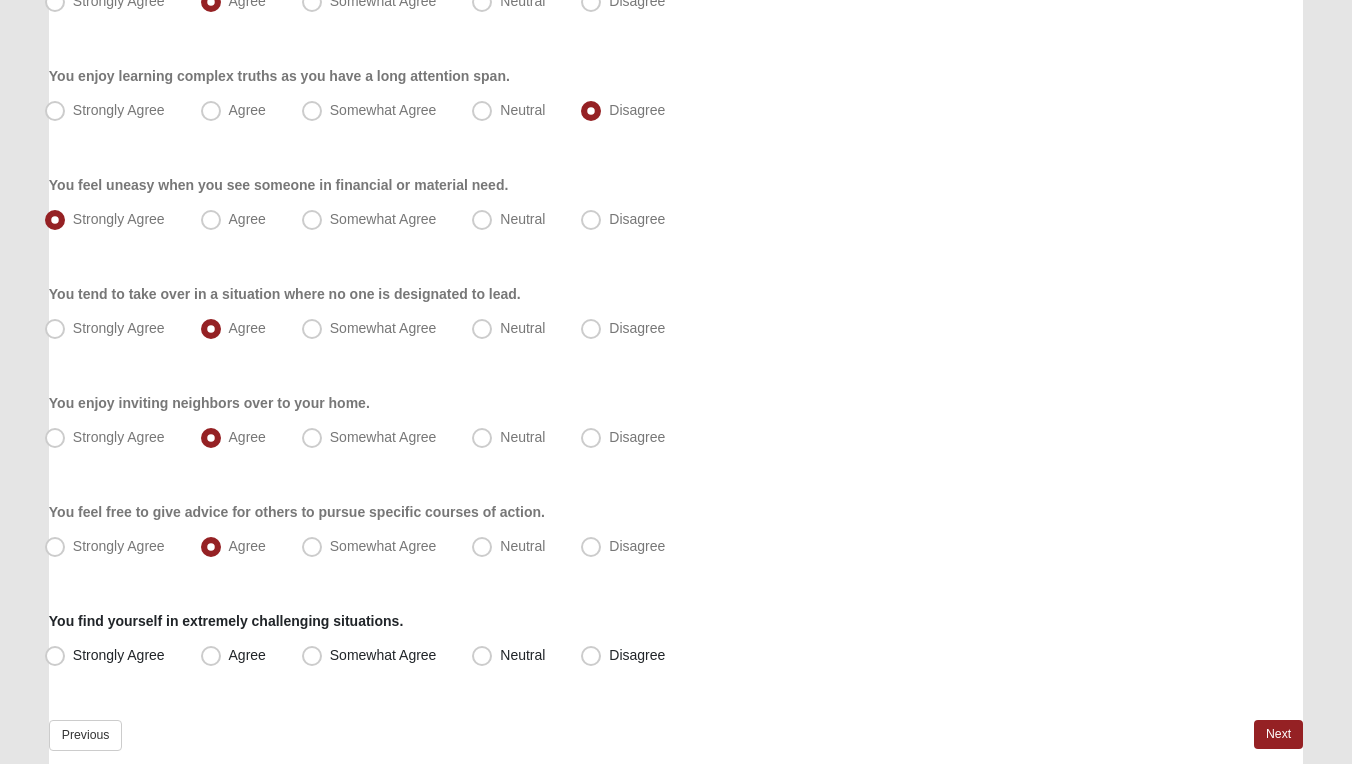 scroll, scrollTop: 1413, scrollLeft: 0, axis: vertical 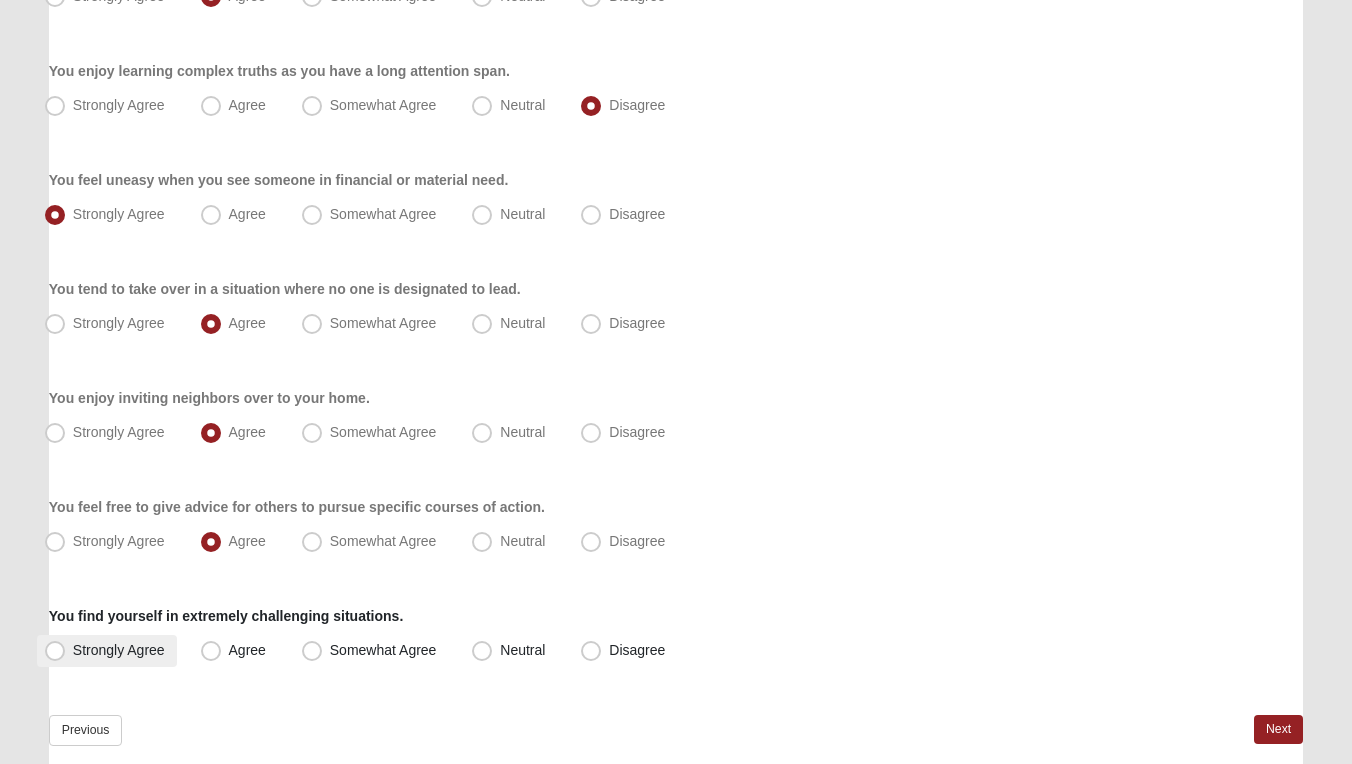 click on "Strongly Agree" at bounding box center (119, 650) 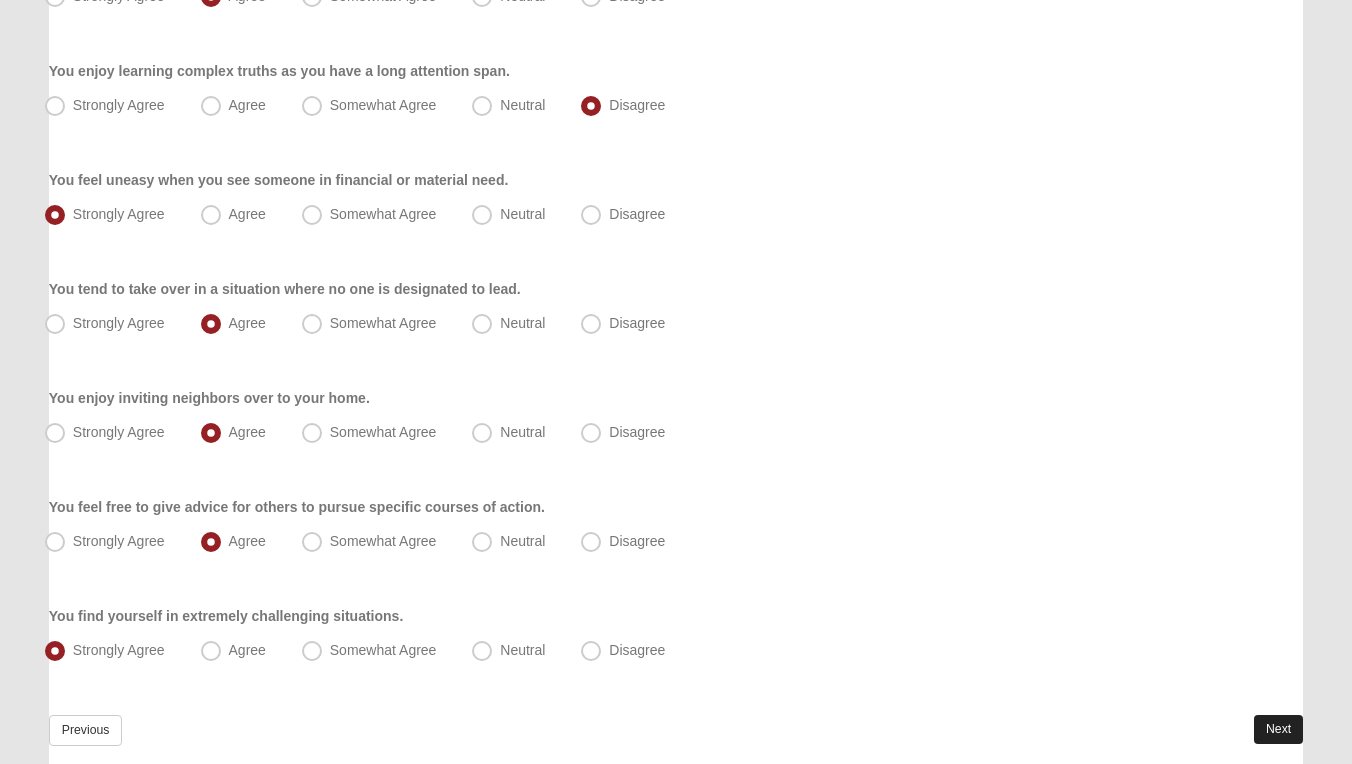 click on "Next" at bounding box center [1278, 729] 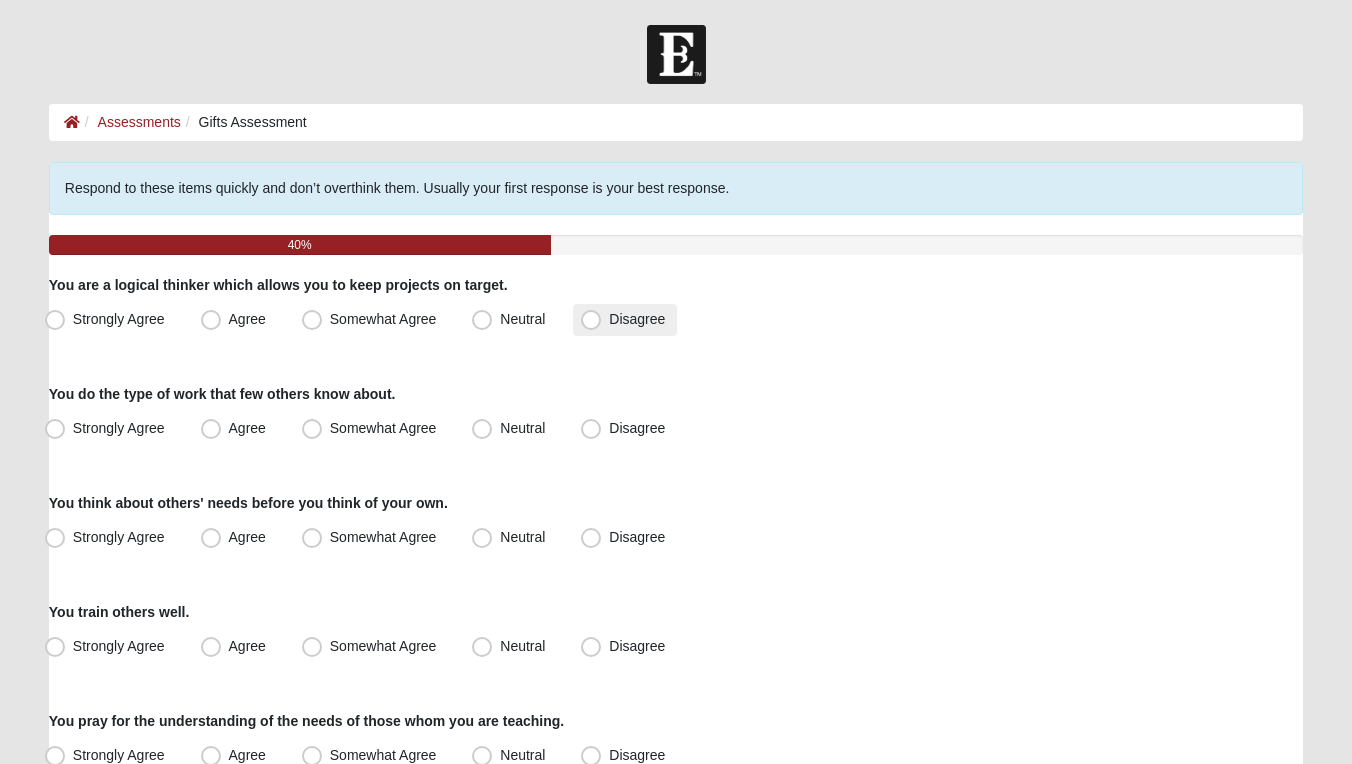 click on "Disagree" at bounding box center (637, 319) 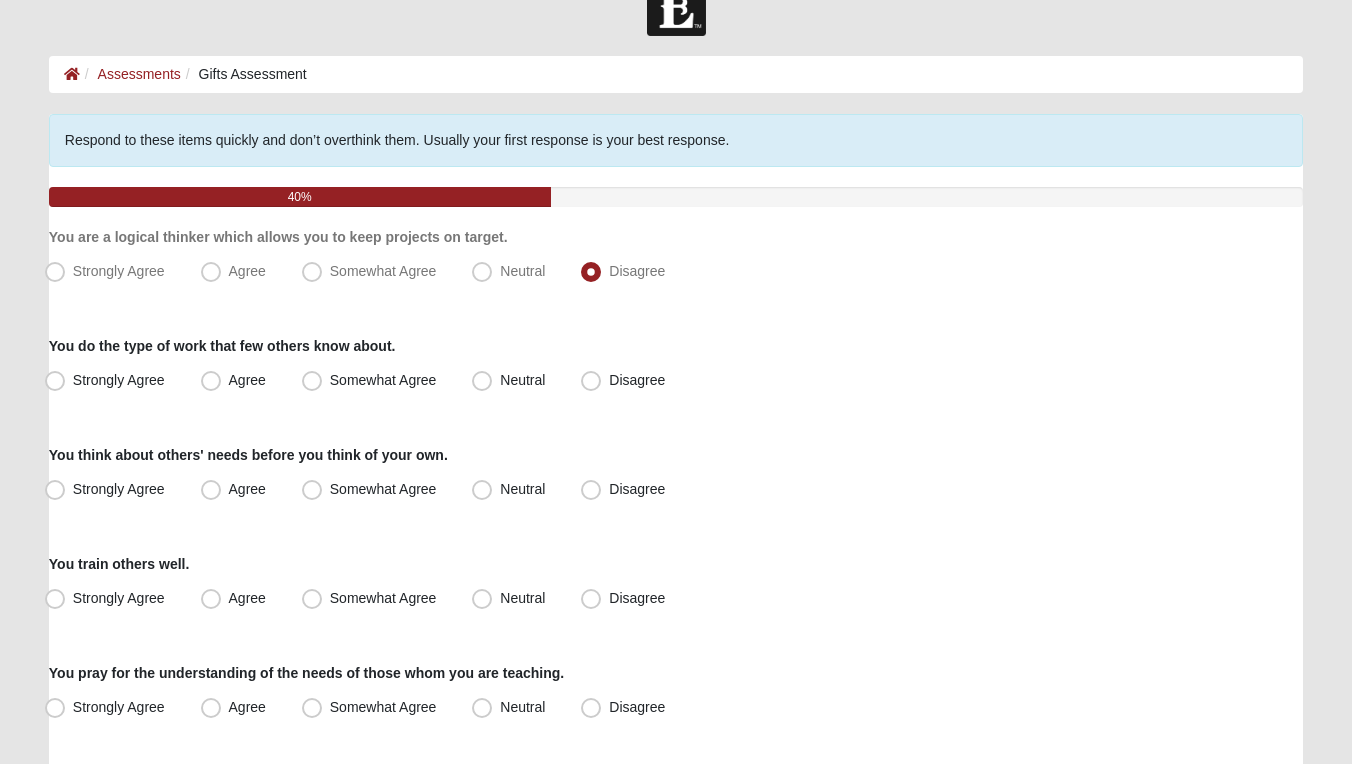 scroll, scrollTop: 52, scrollLeft: 0, axis: vertical 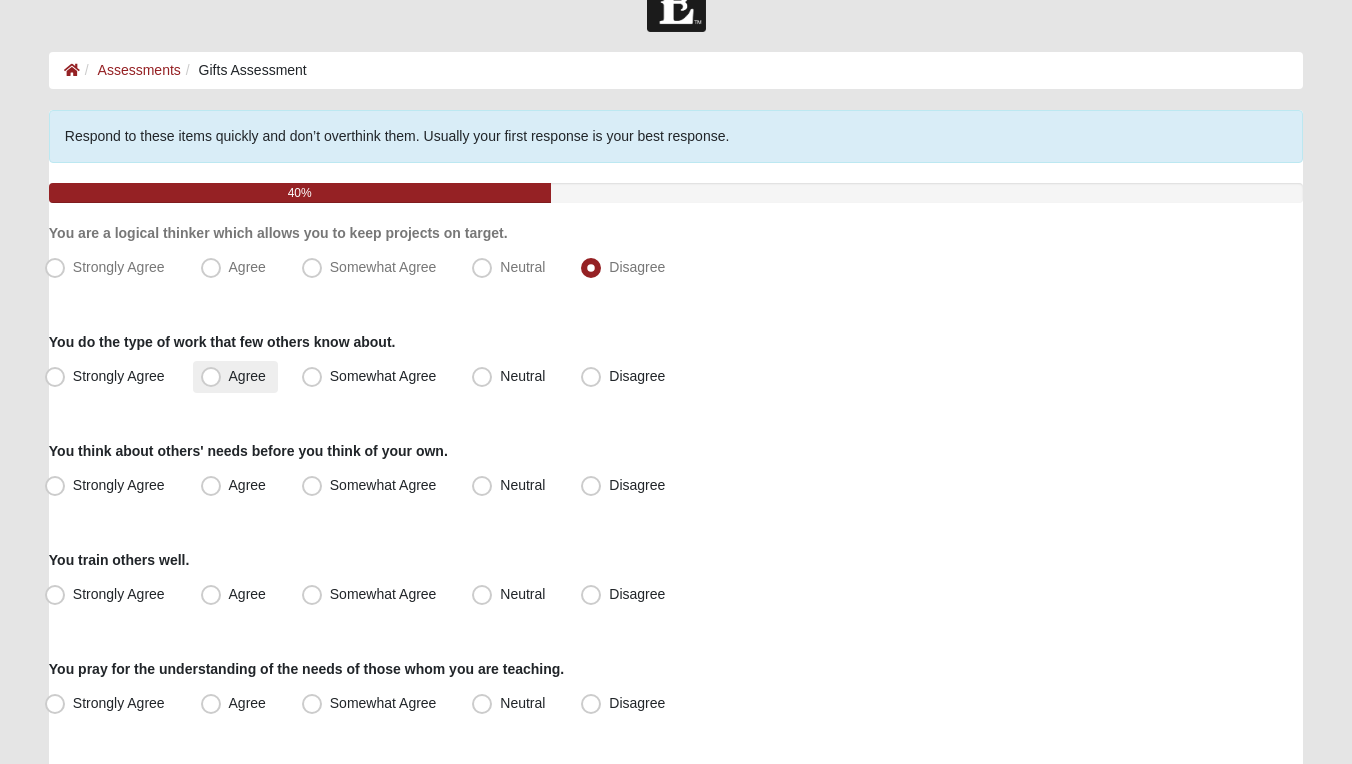 click on "Agree" at bounding box center (247, 376) 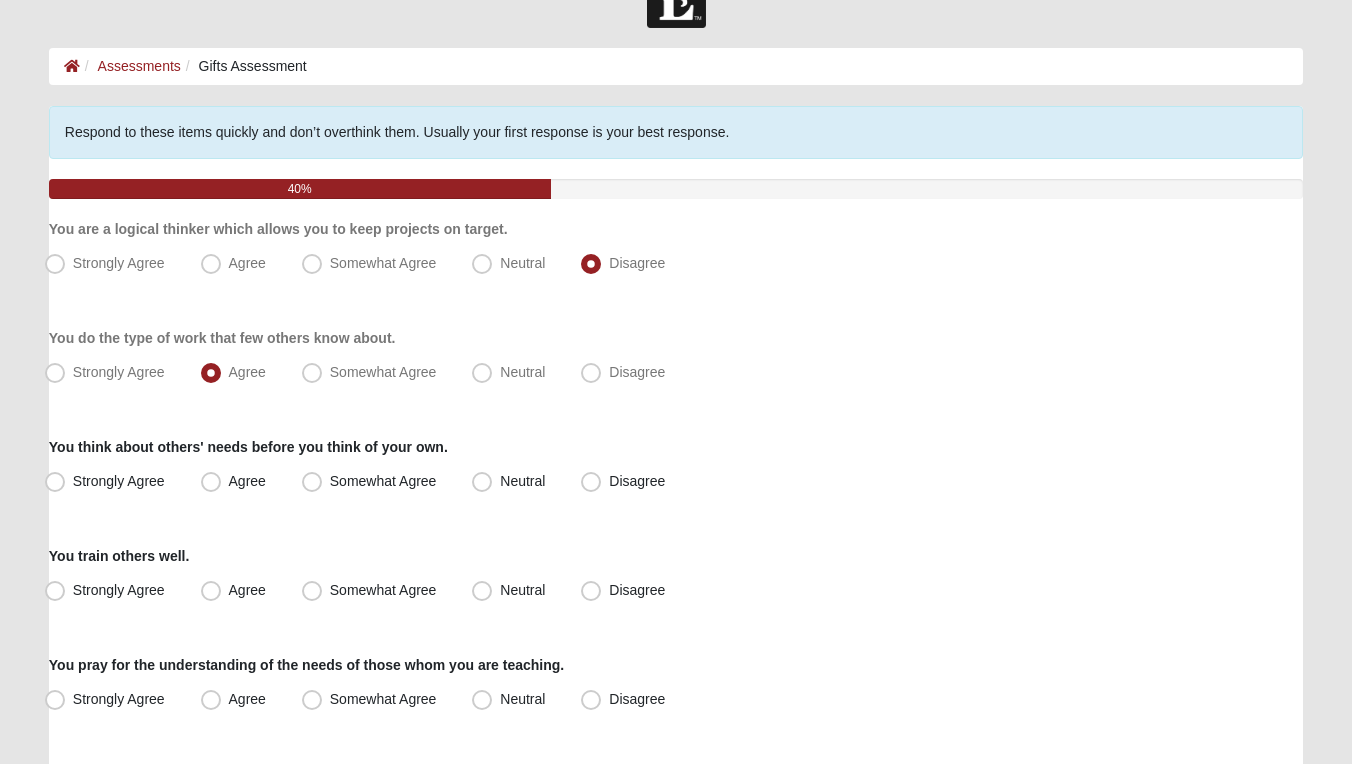 scroll, scrollTop: 60, scrollLeft: 0, axis: vertical 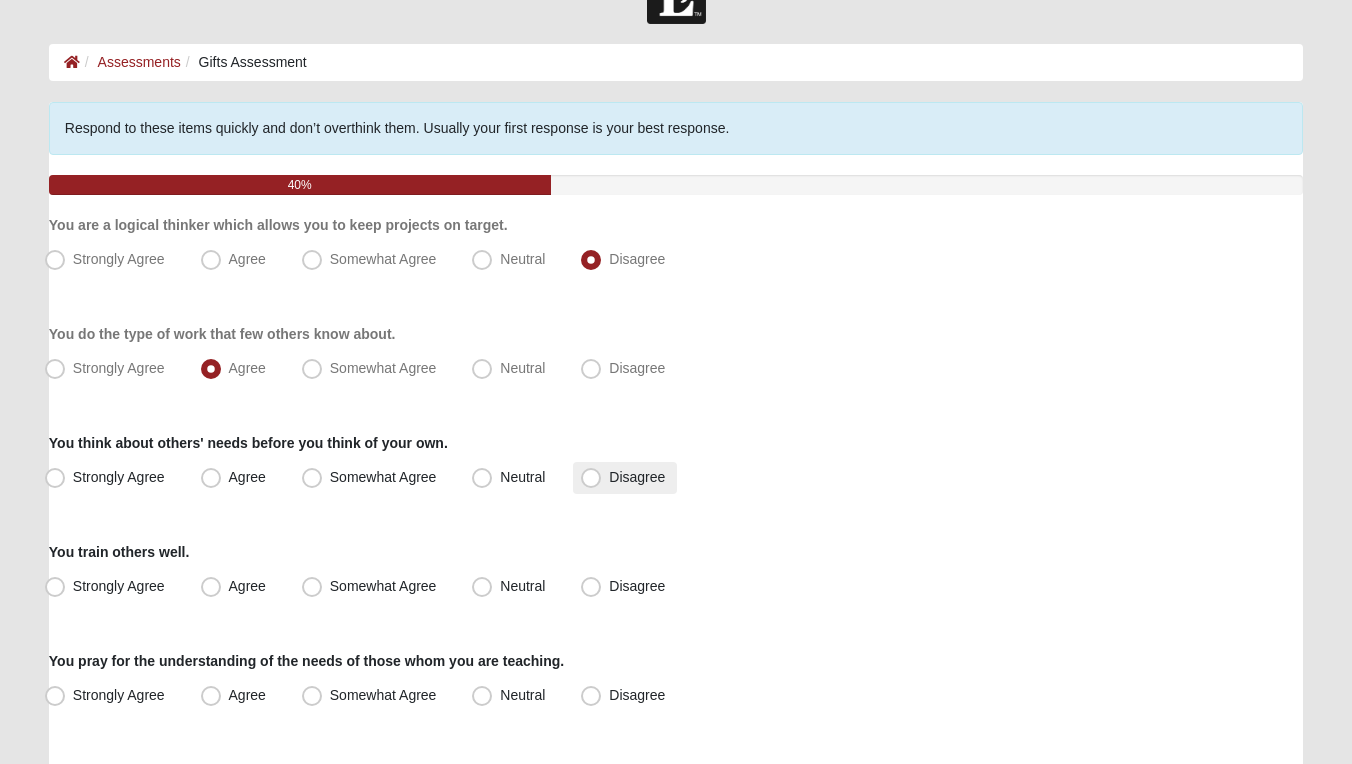 click on "Disagree" at bounding box center [637, 477] 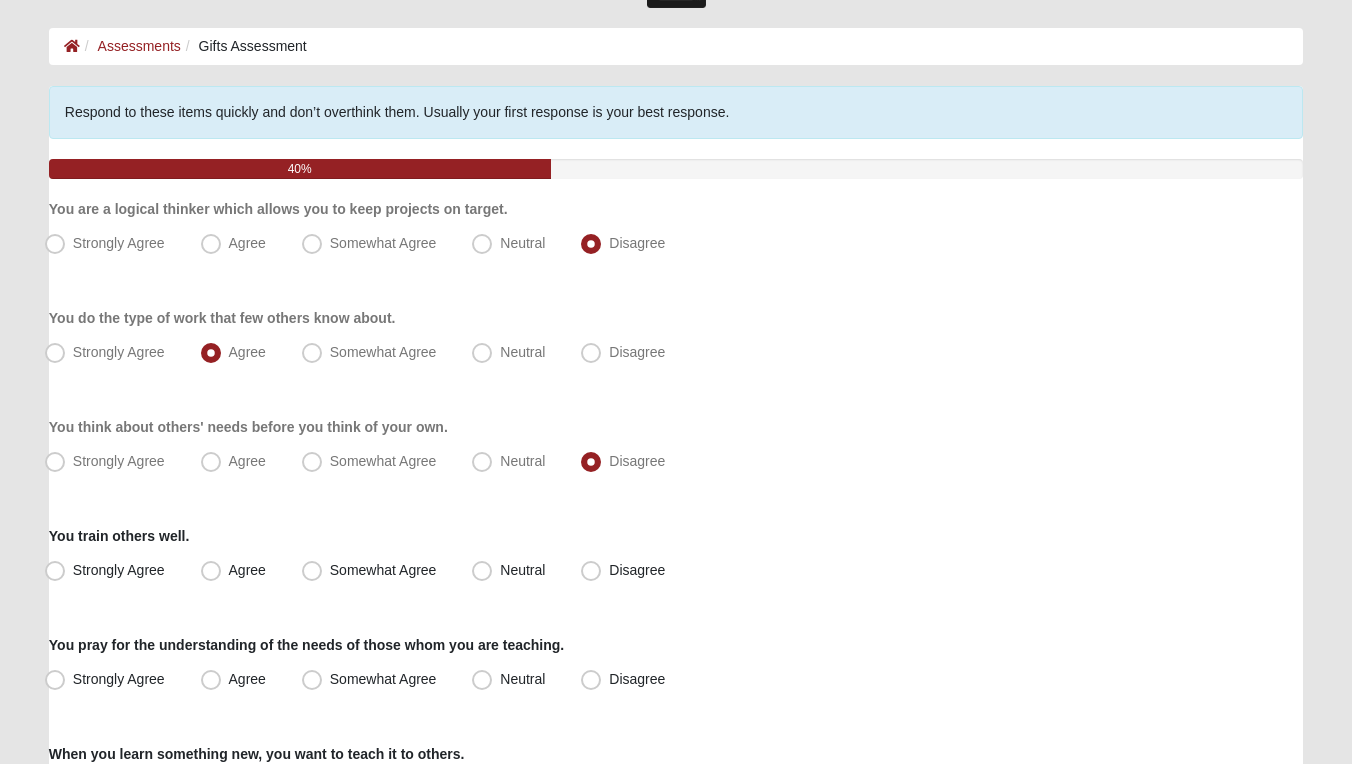 scroll, scrollTop: 80, scrollLeft: 0, axis: vertical 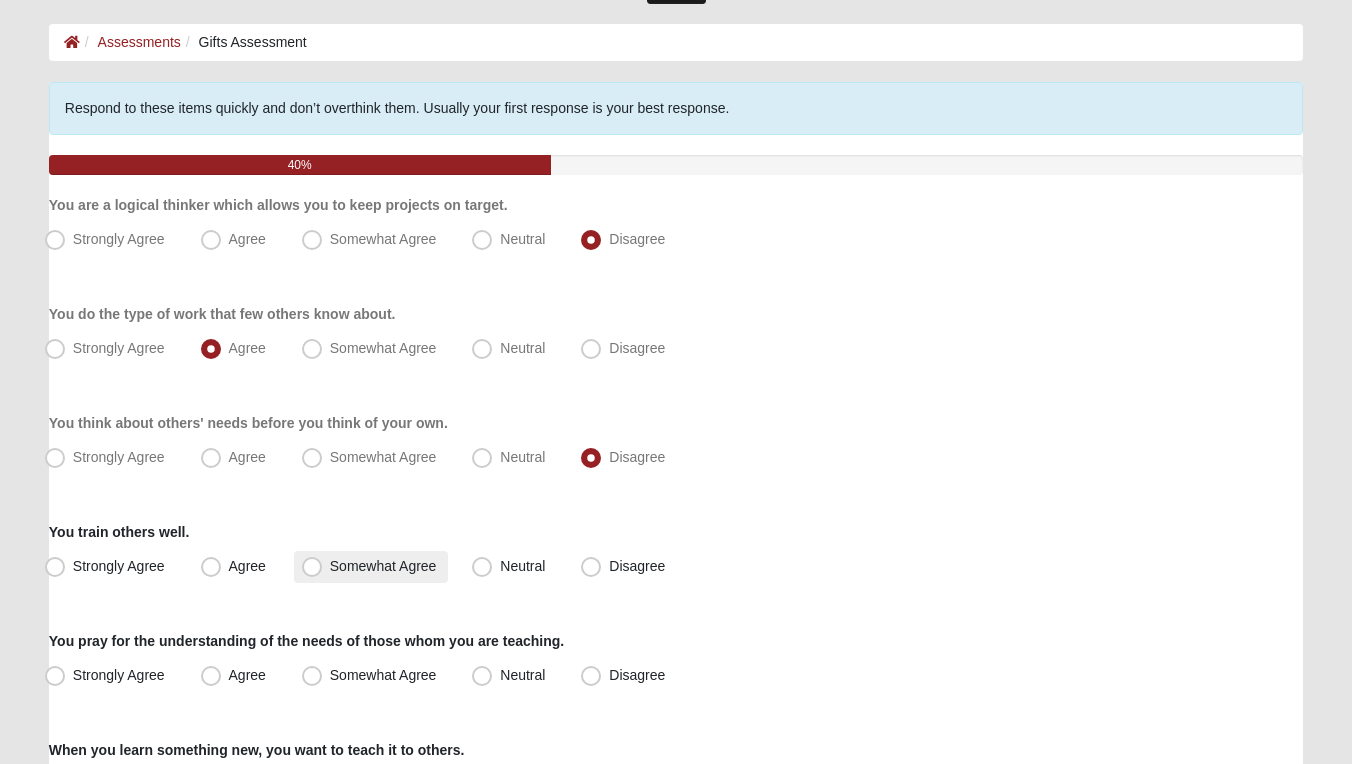 click on "Somewhat Agree" at bounding box center [383, 566] 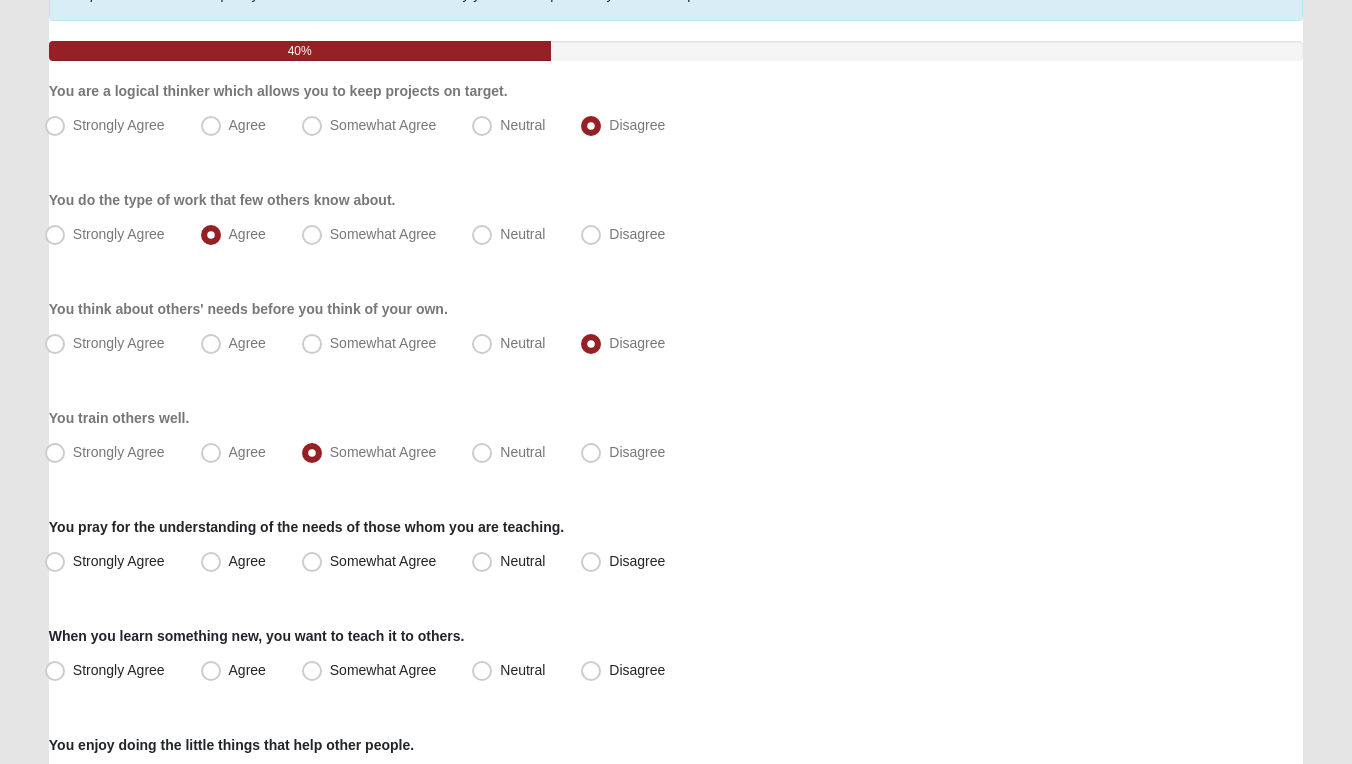 scroll, scrollTop: 217, scrollLeft: 0, axis: vertical 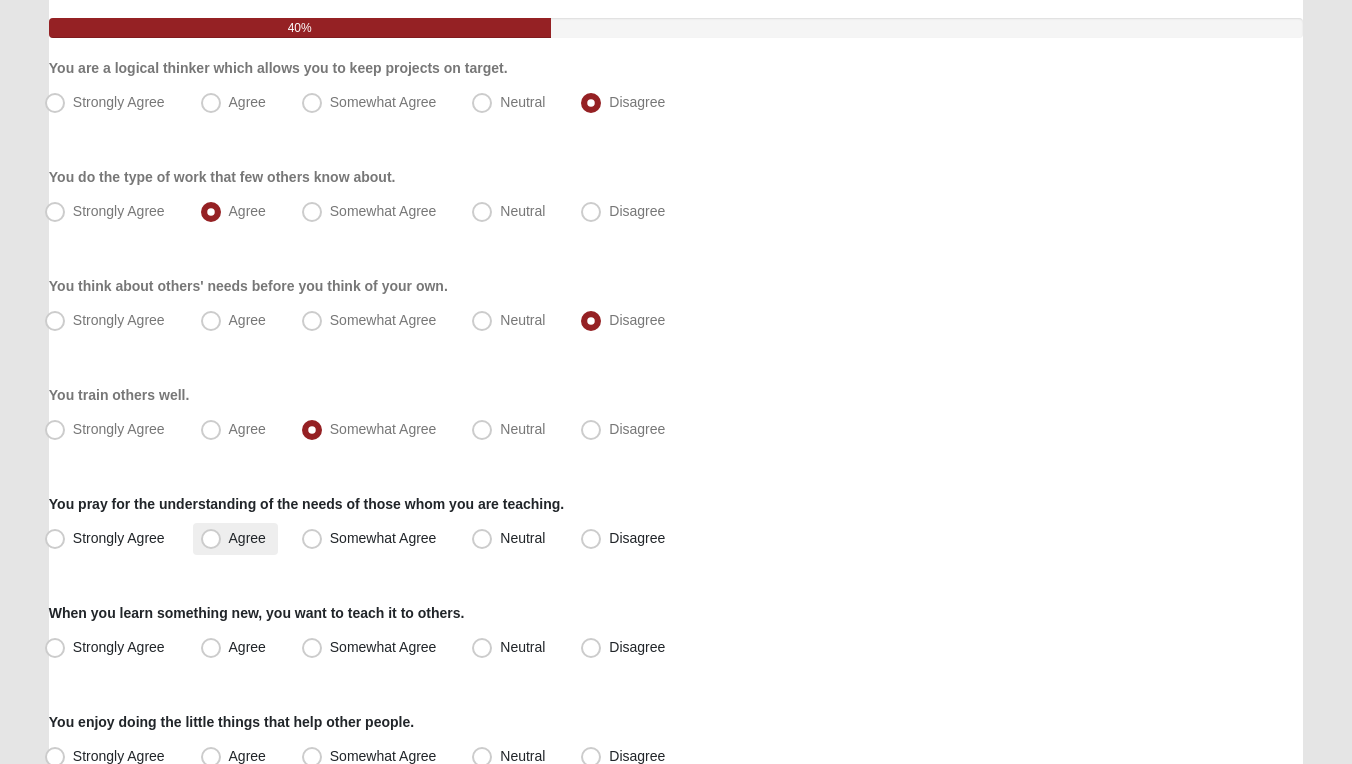 click on "Agree" at bounding box center (247, 538) 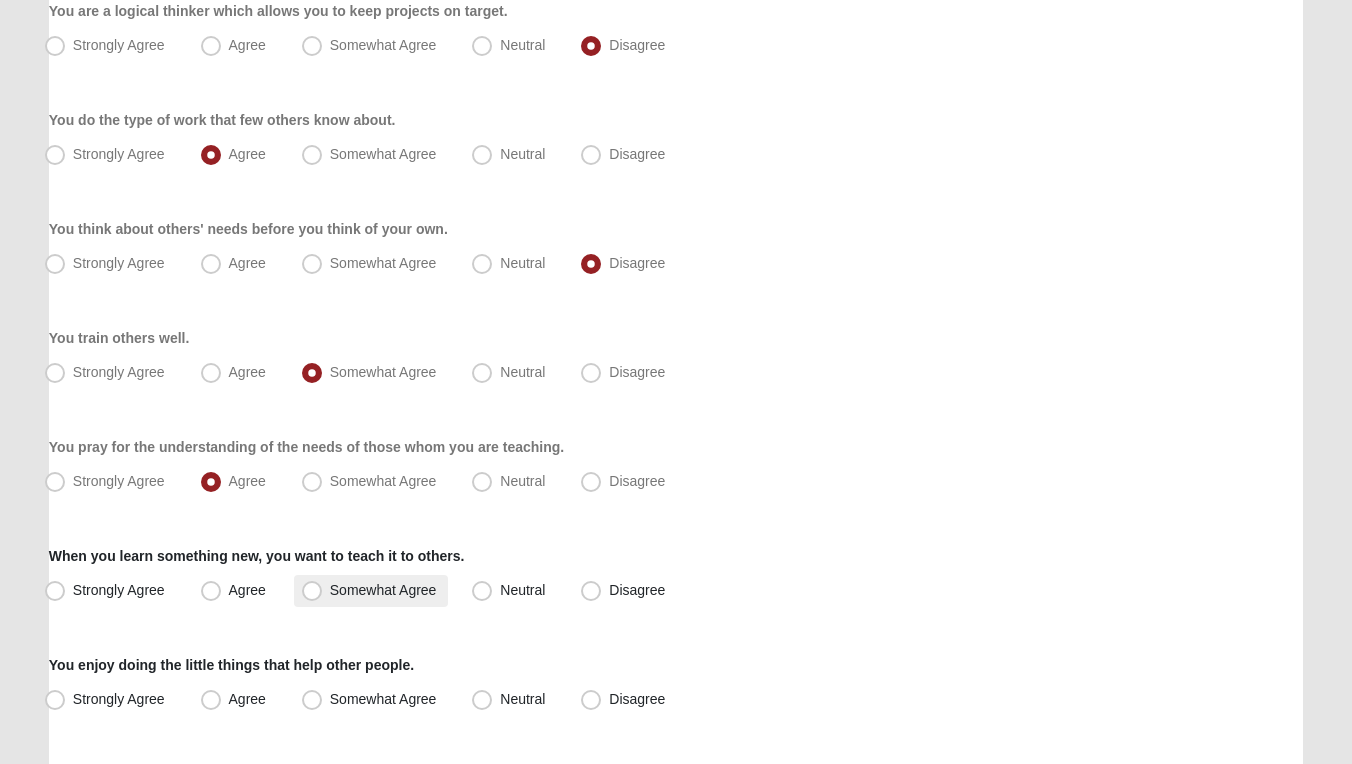 scroll, scrollTop: 312, scrollLeft: 0, axis: vertical 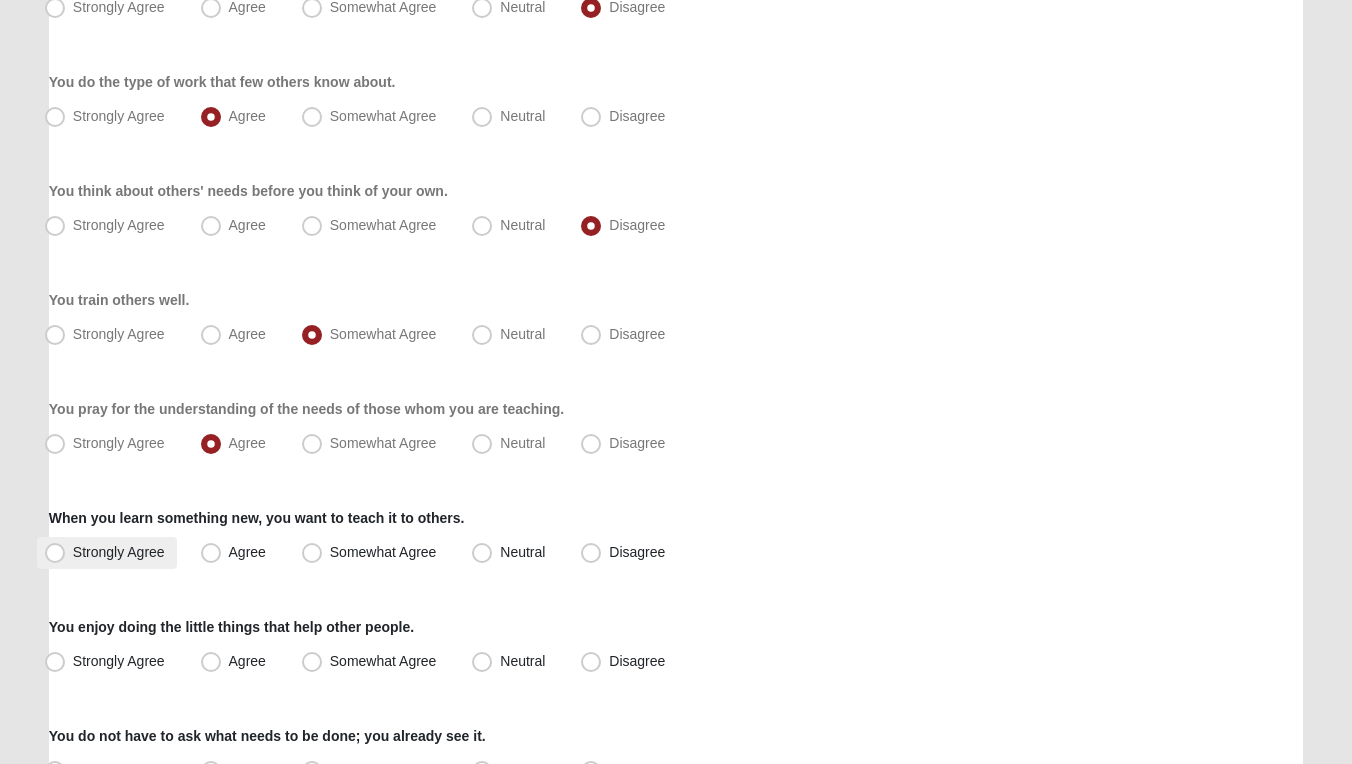 click on "Strongly Agree" at bounding box center (119, 552) 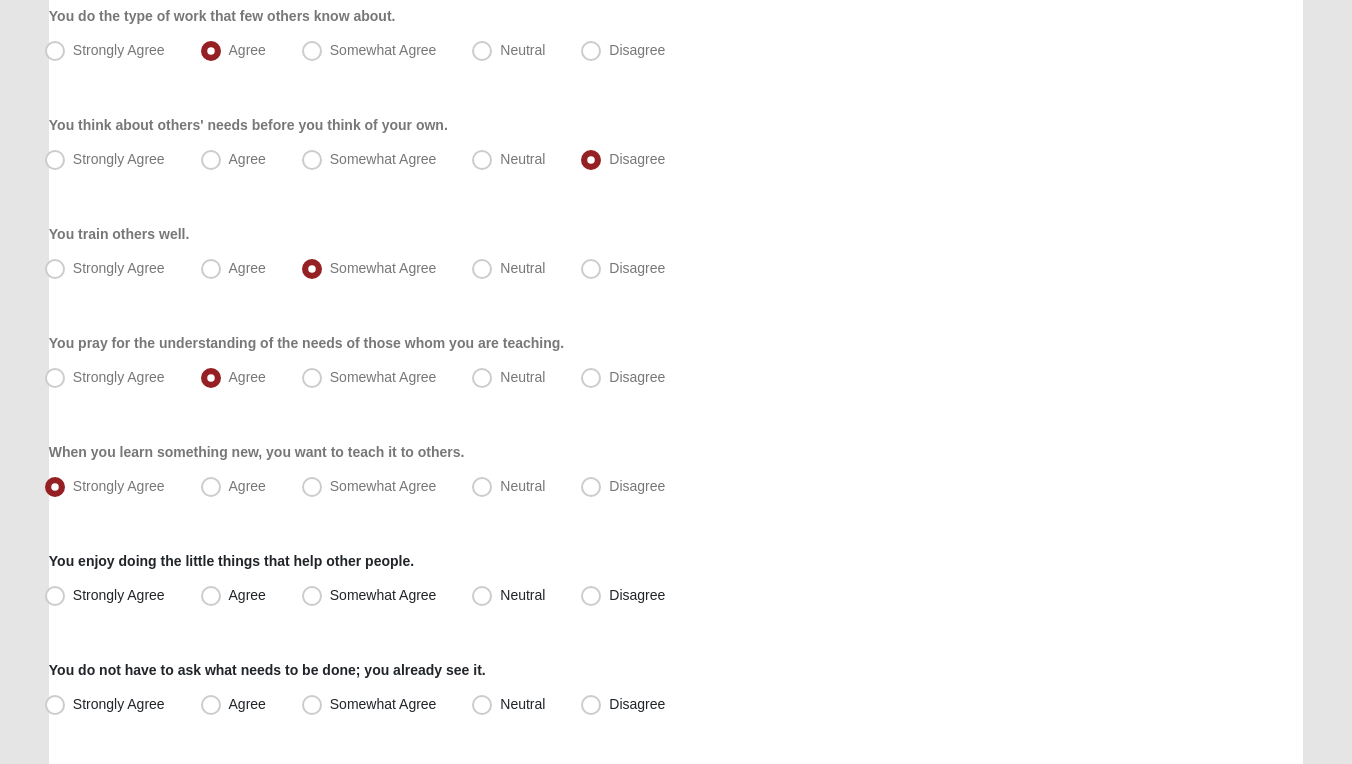 scroll, scrollTop: 434, scrollLeft: 0, axis: vertical 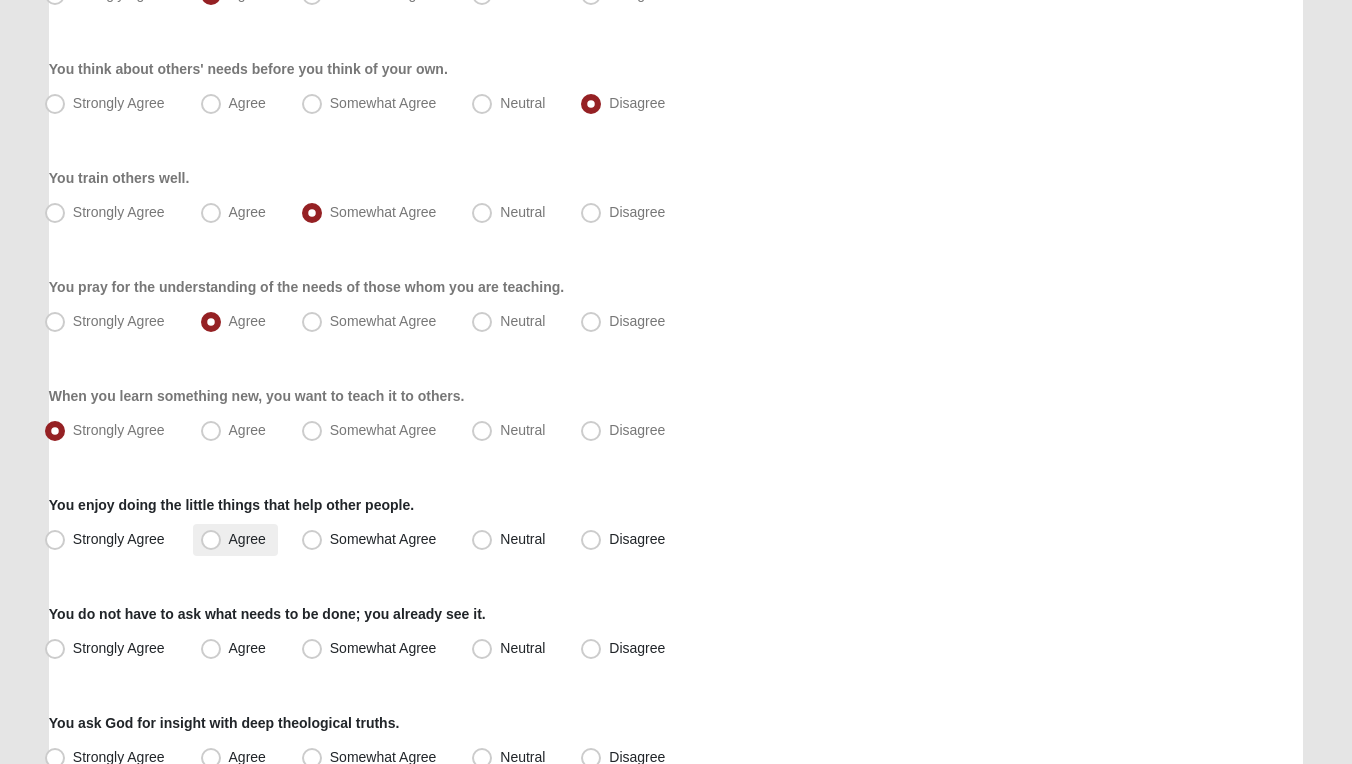 click on "Agree" at bounding box center [247, 539] 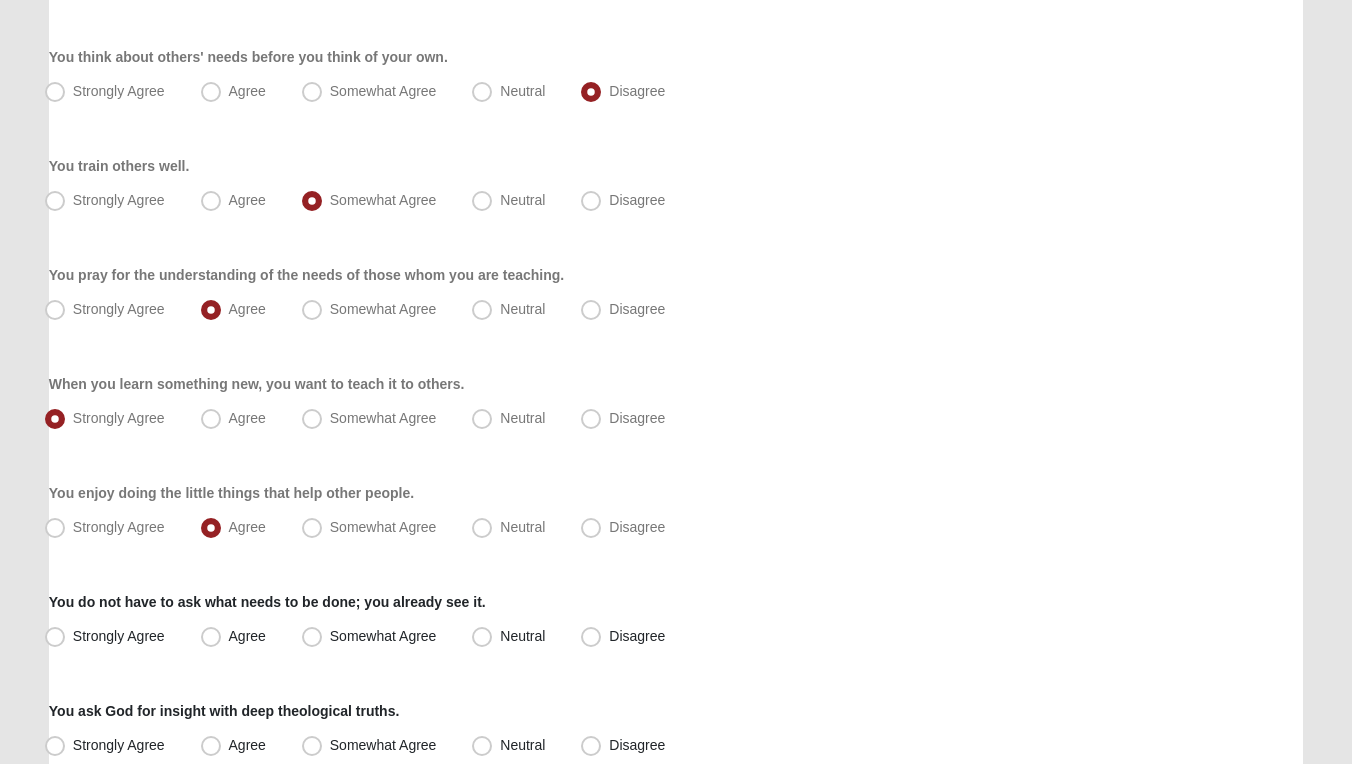 scroll, scrollTop: 450, scrollLeft: 0, axis: vertical 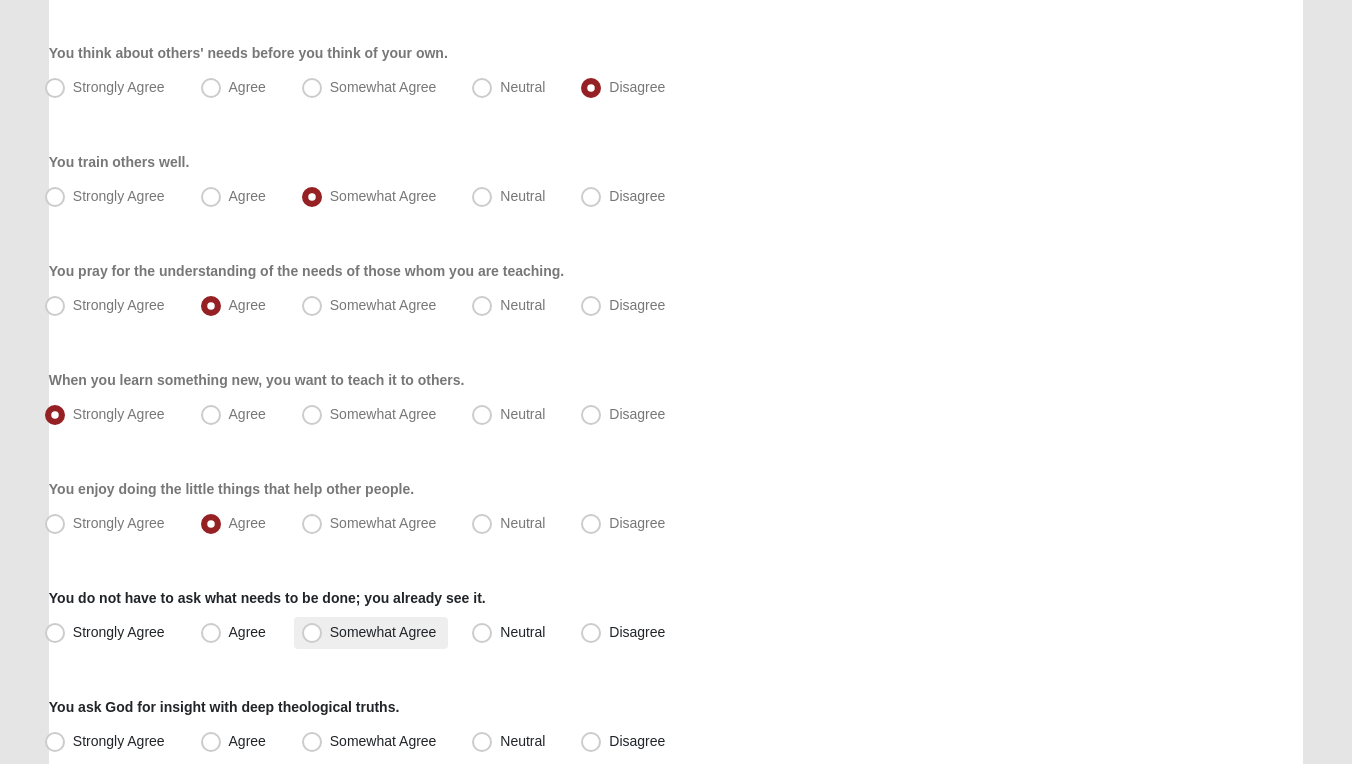 click on "Somewhat Agree" at bounding box center (383, 632) 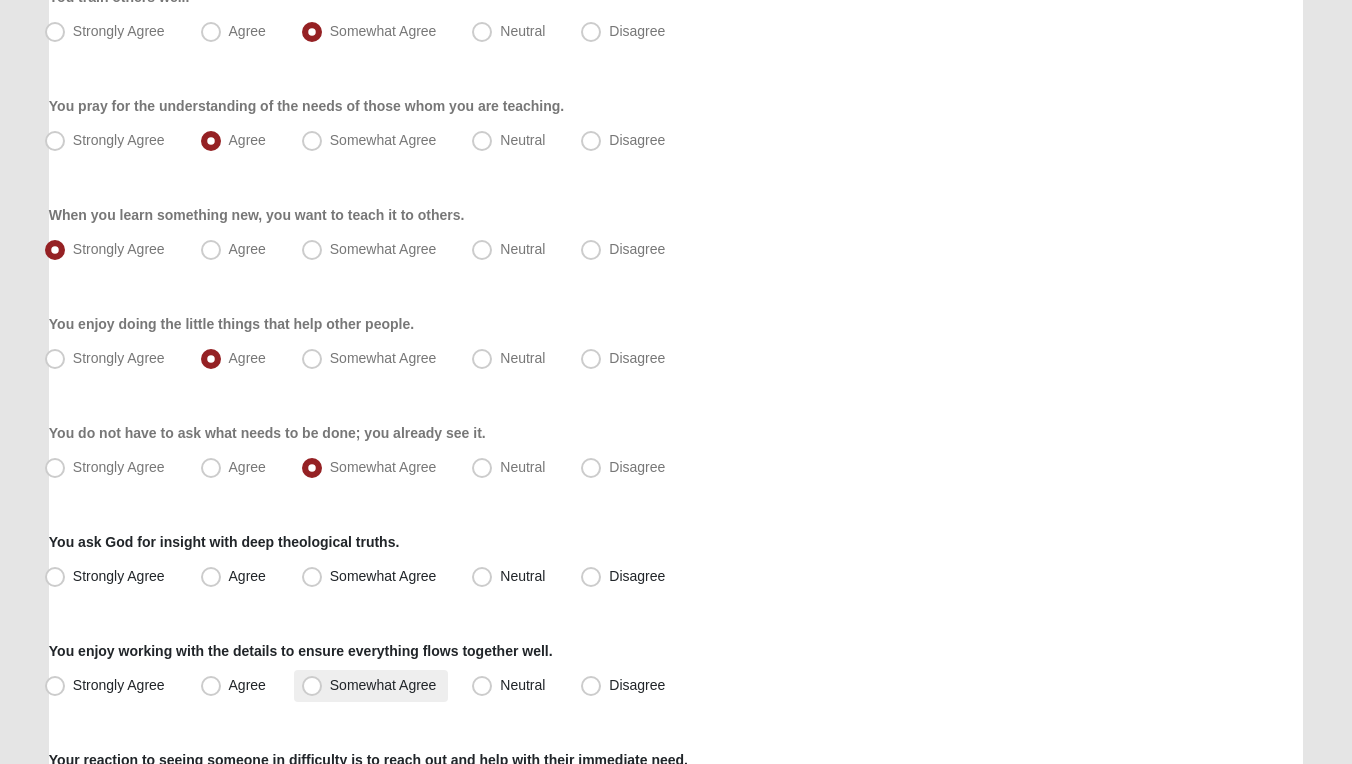 scroll, scrollTop: 659, scrollLeft: 0, axis: vertical 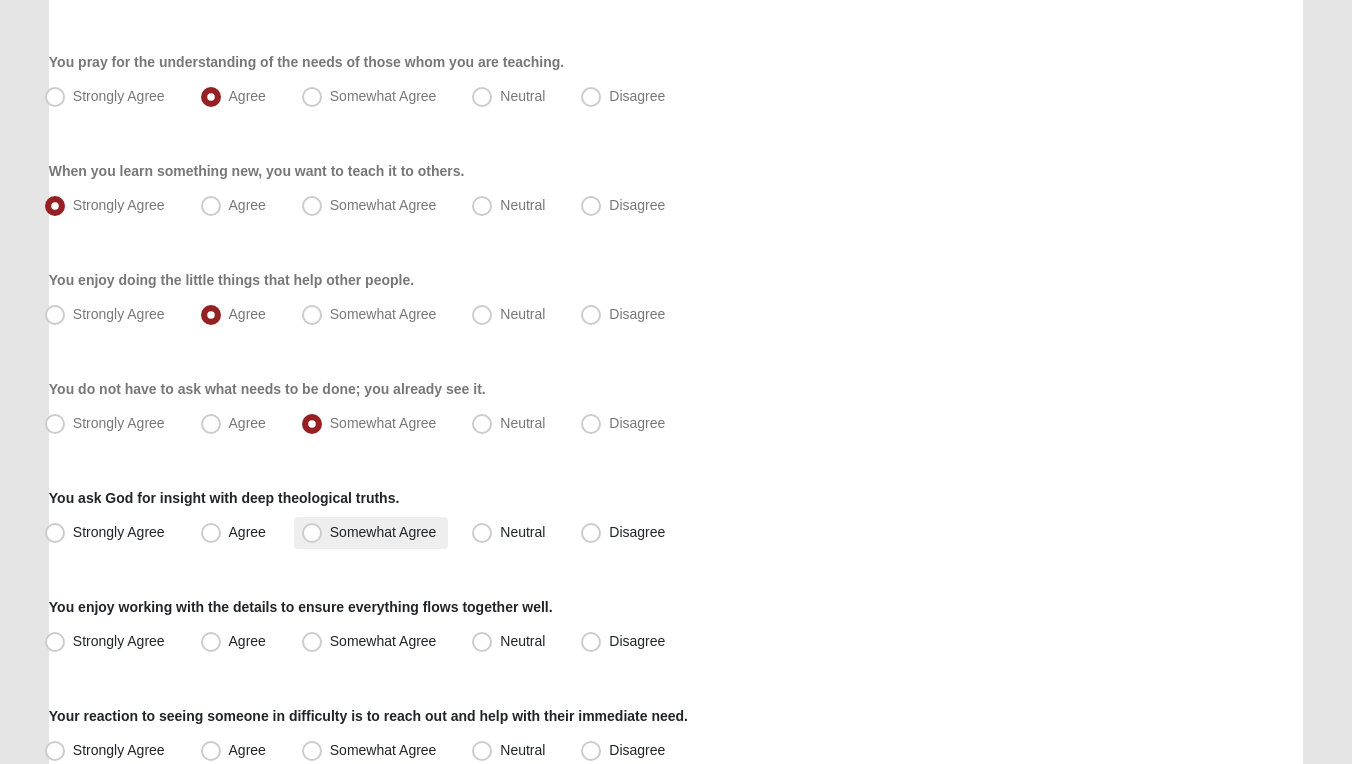 click on "Somewhat Agree" at bounding box center [383, 532] 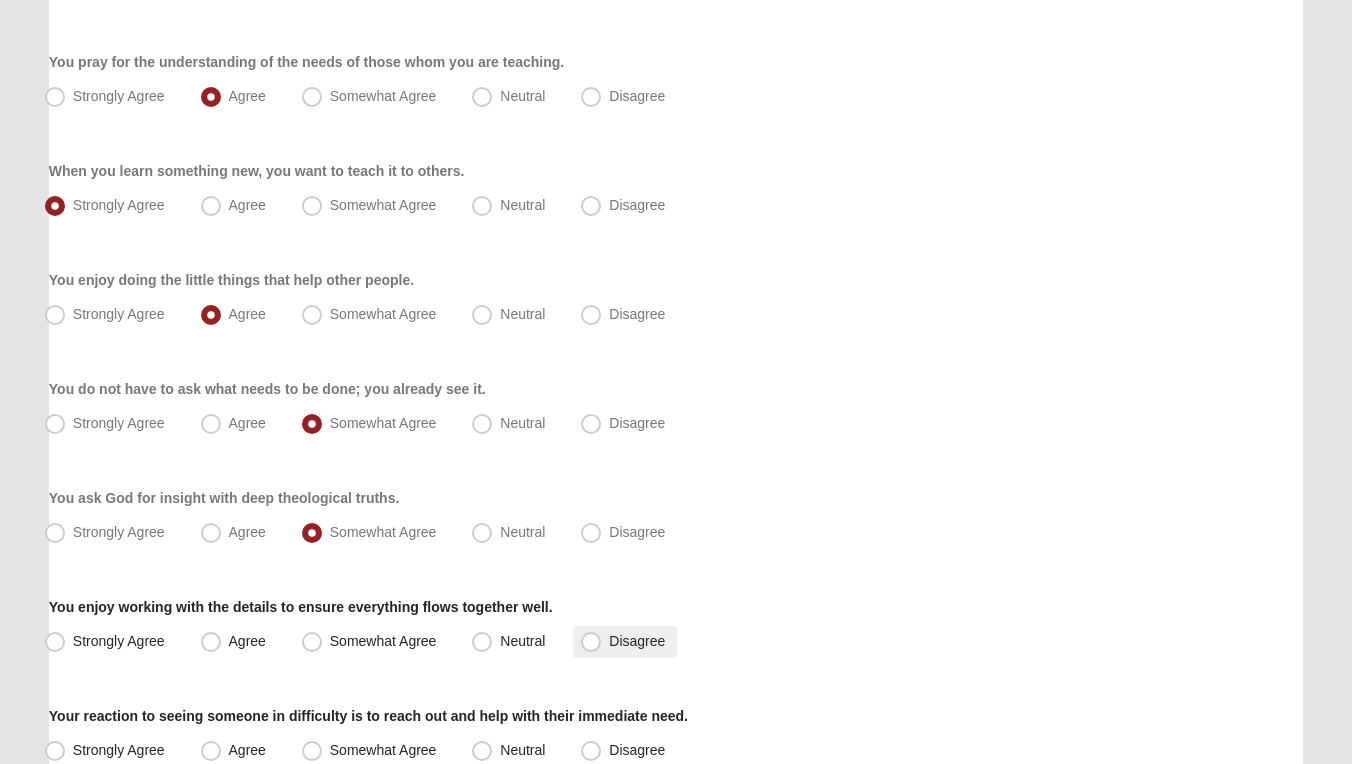 click on "Disagree" at bounding box center [637, 641] 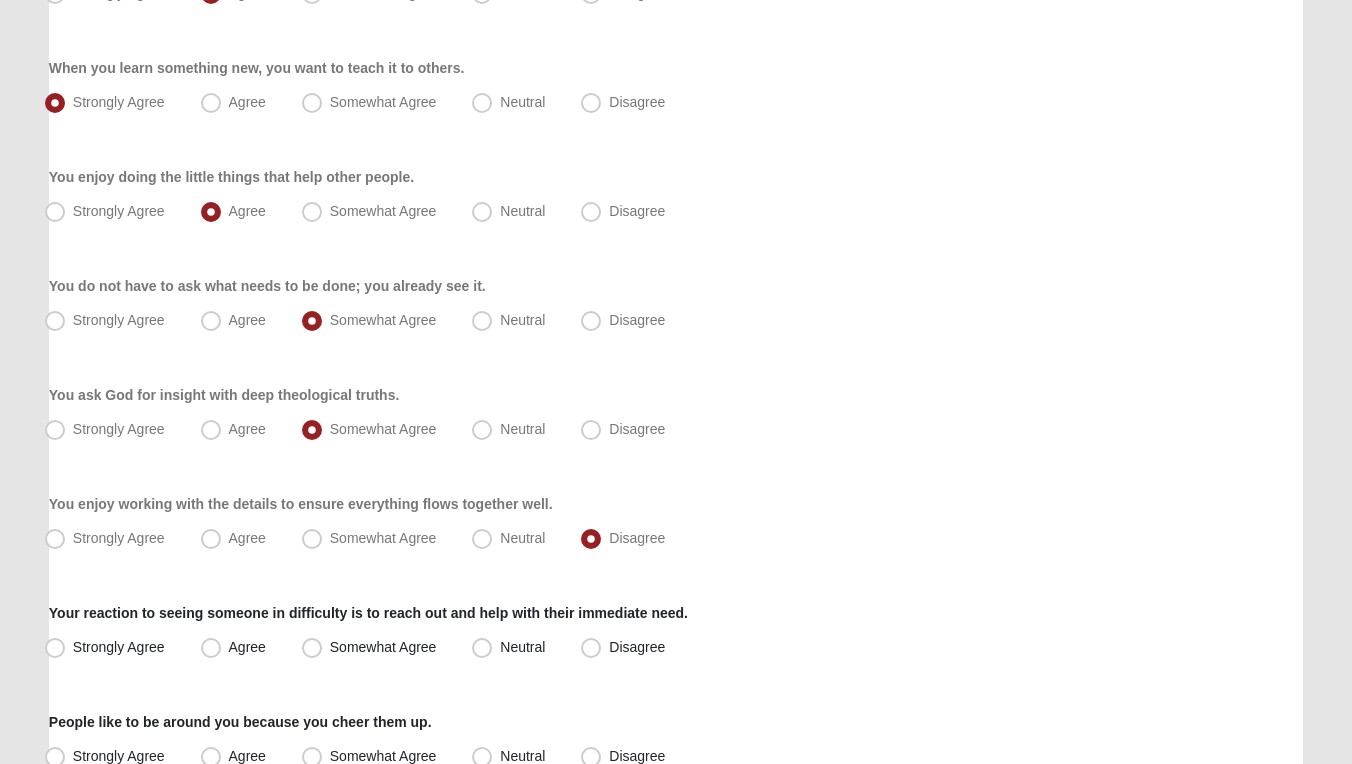 scroll, scrollTop: 792, scrollLeft: 0, axis: vertical 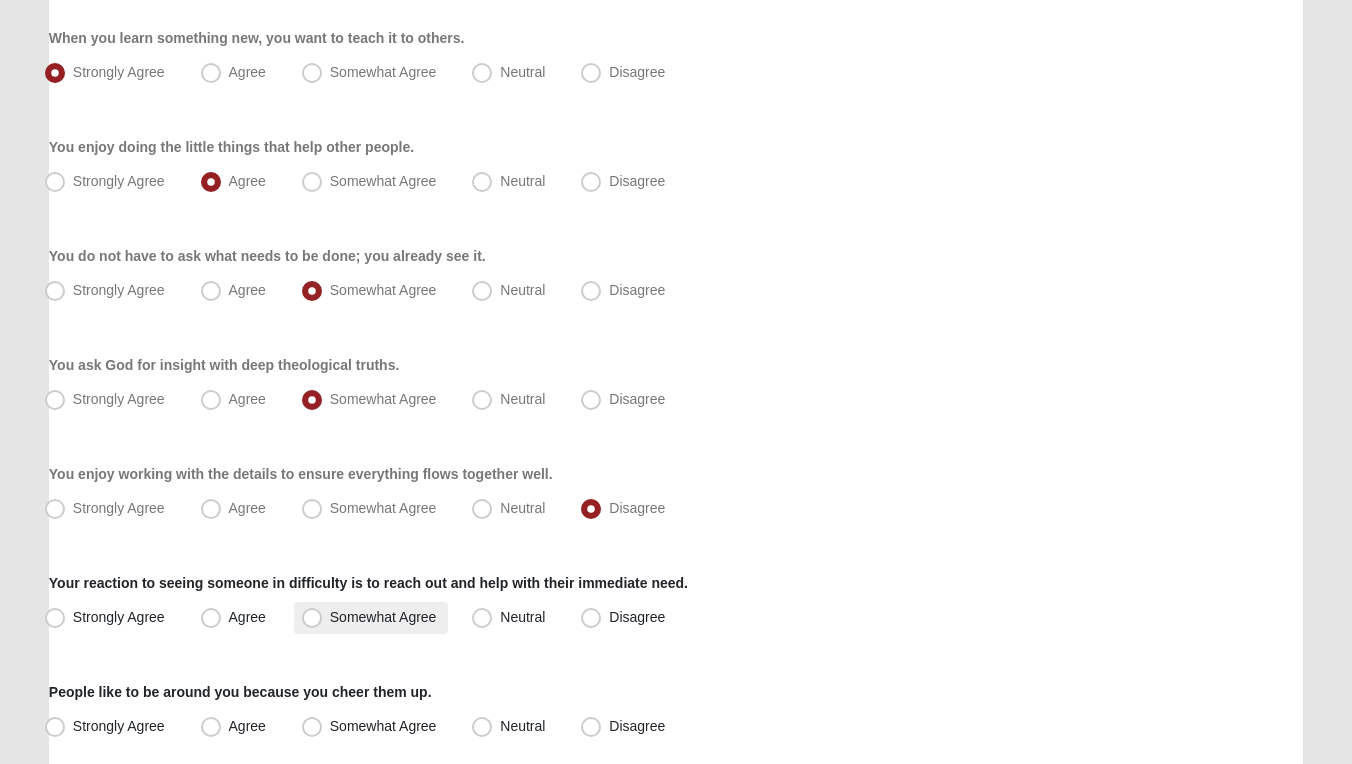 click on "Somewhat Agree" at bounding box center [383, 617] 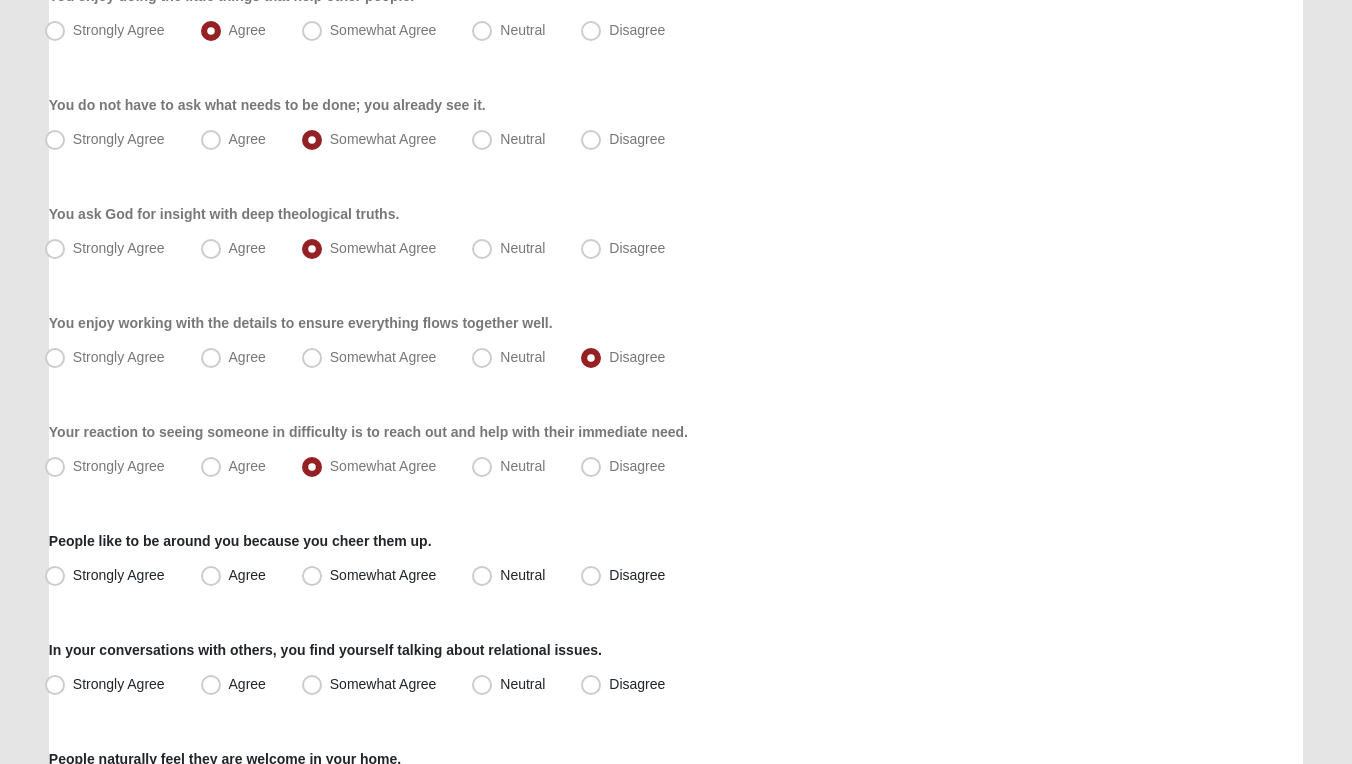 scroll, scrollTop: 987, scrollLeft: 0, axis: vertical 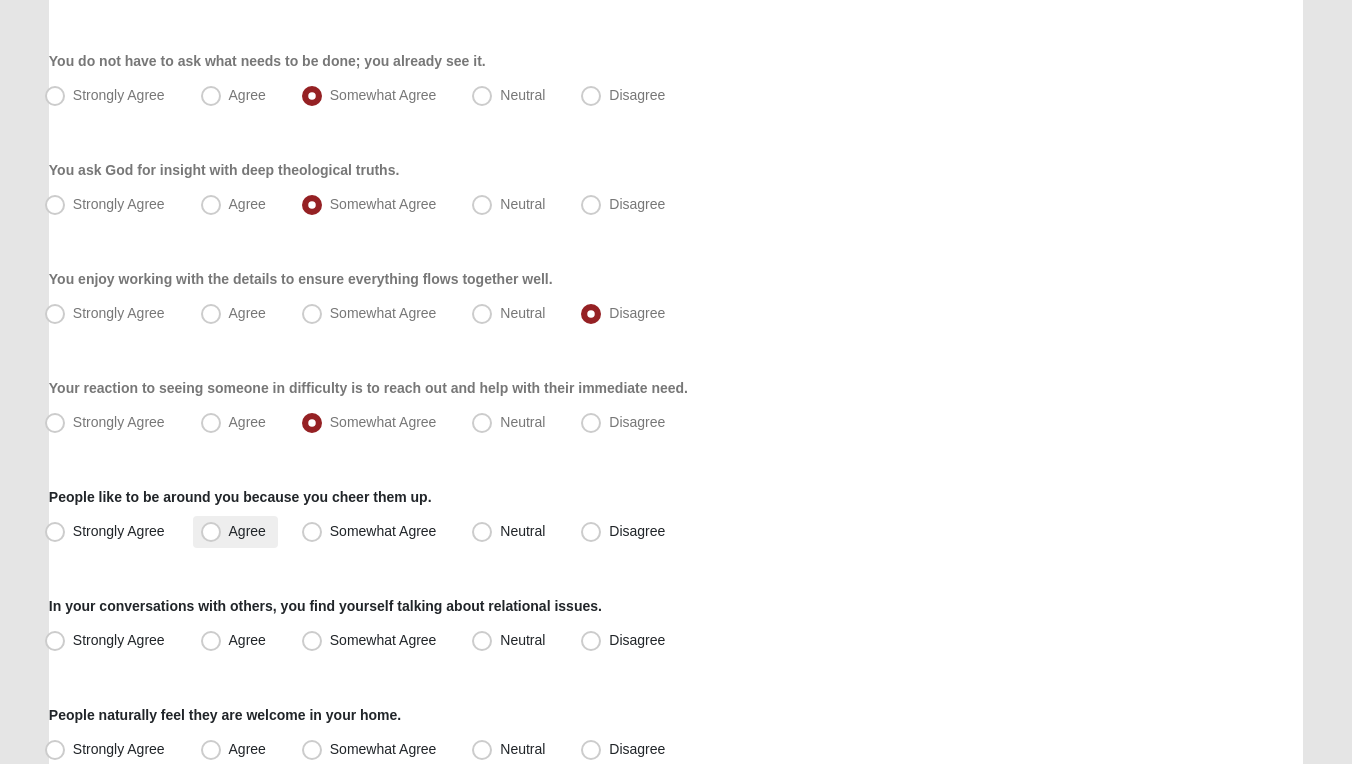 click on "Agree" at bounding box center (247, 531) 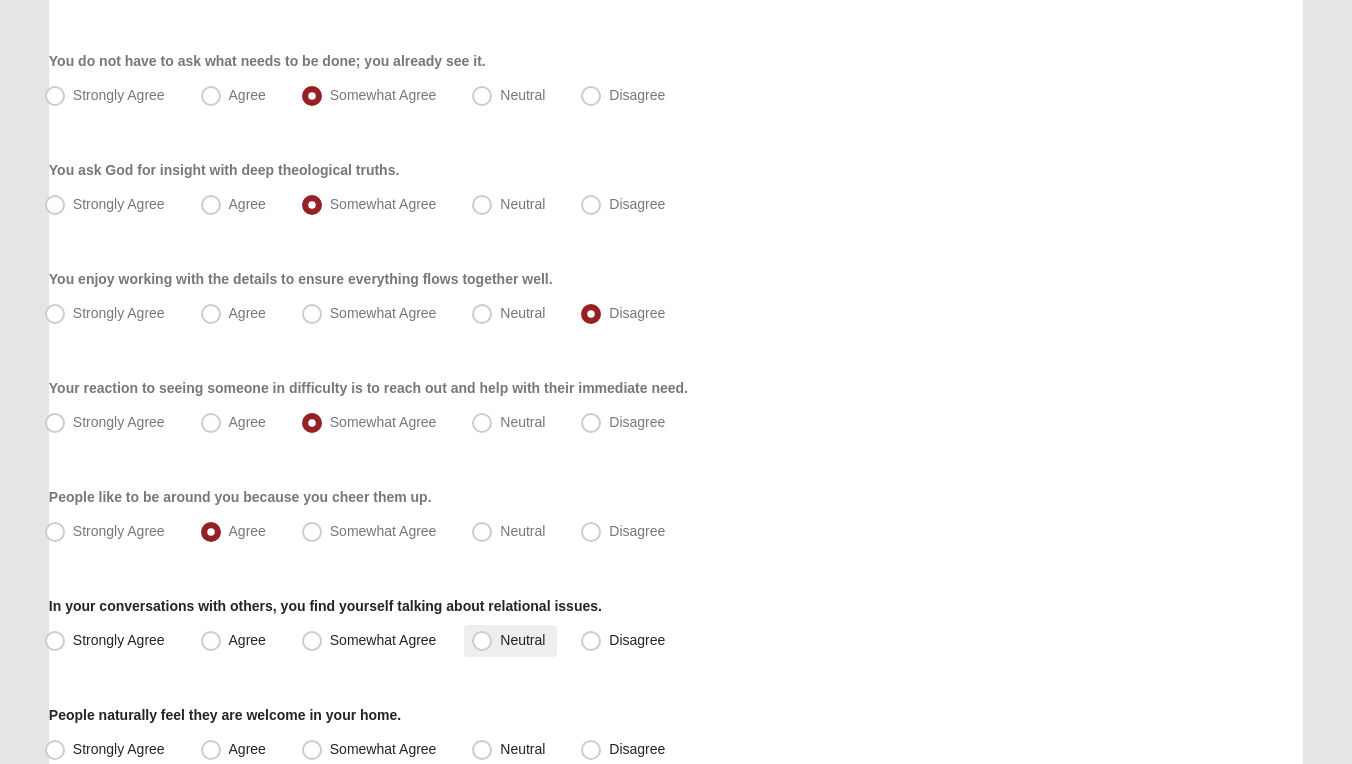 click on "Neutral" at bounding box center [522, 640] 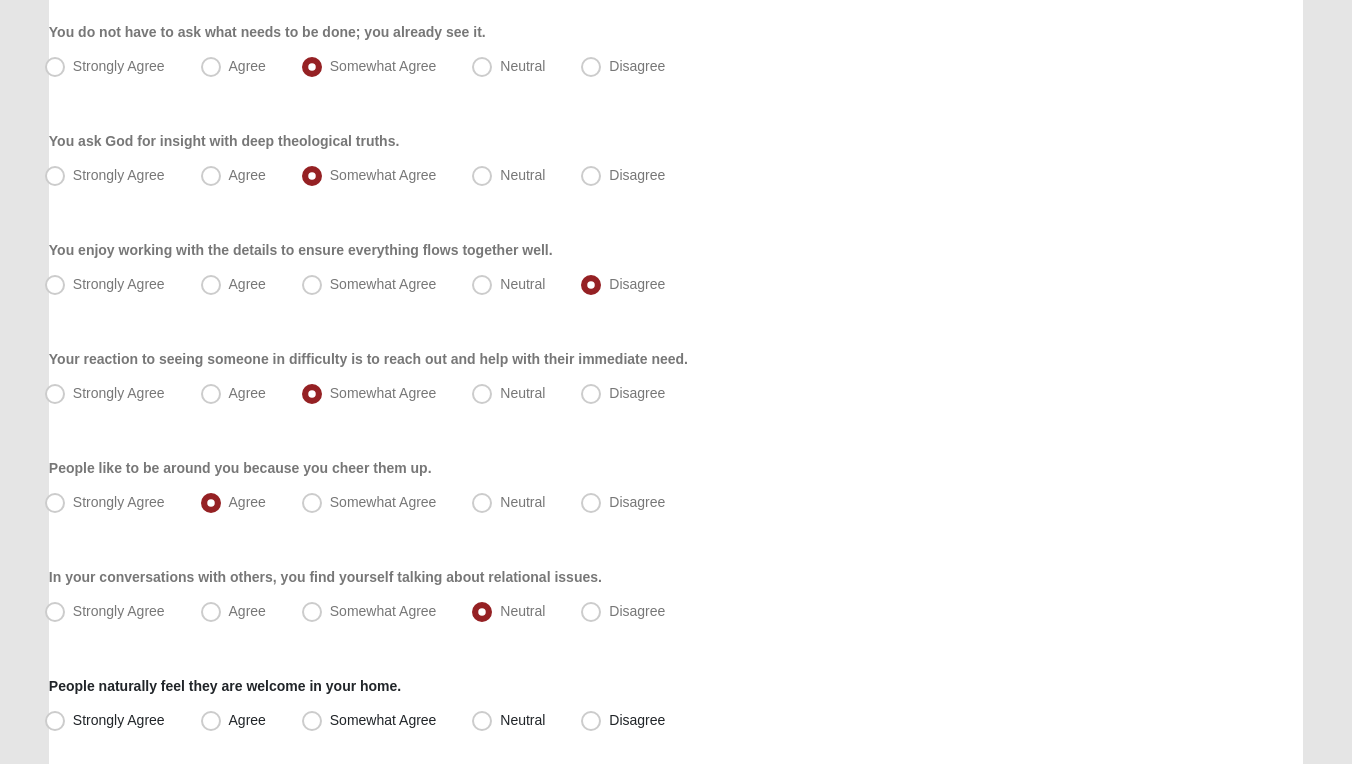 scroll, scrollTop: 1063, scrollLeft: 0, axis: vertical 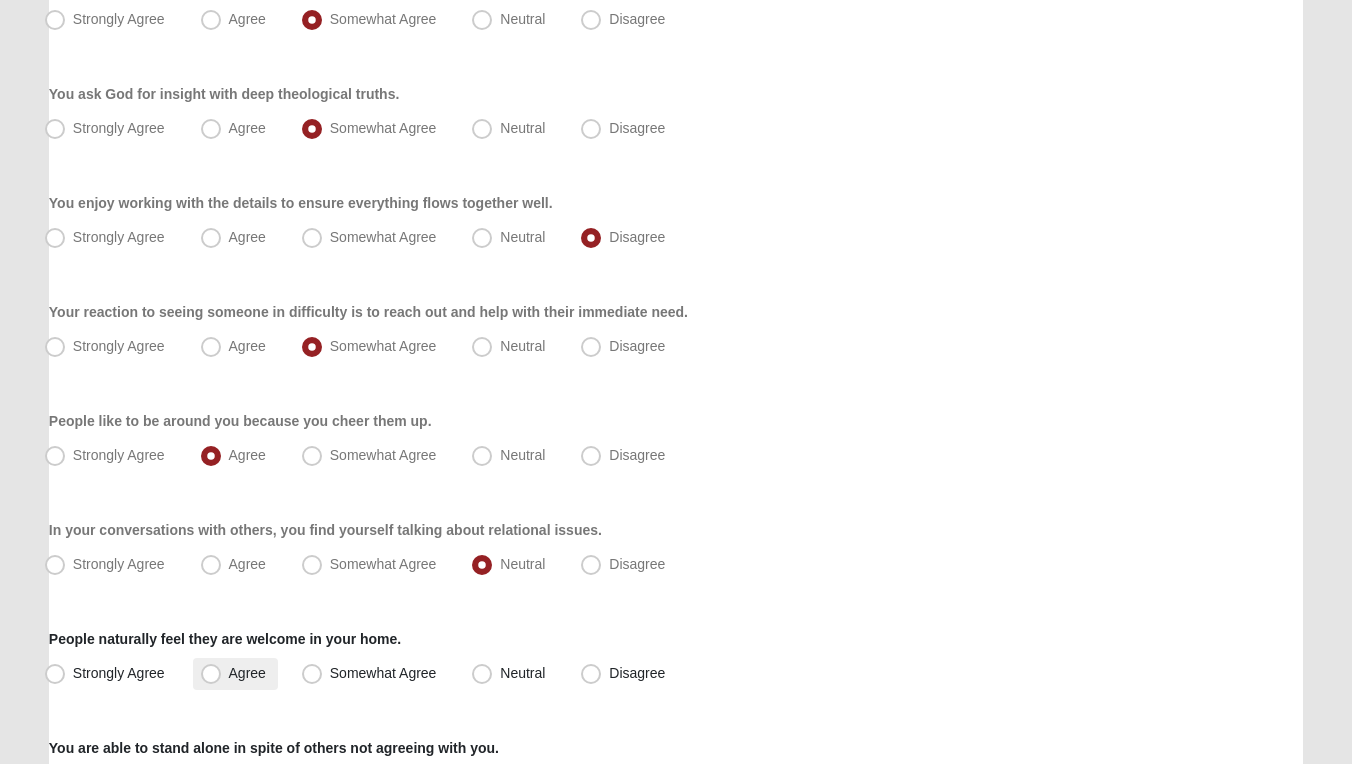 click on "Agree" at bounding box center (247, 673) 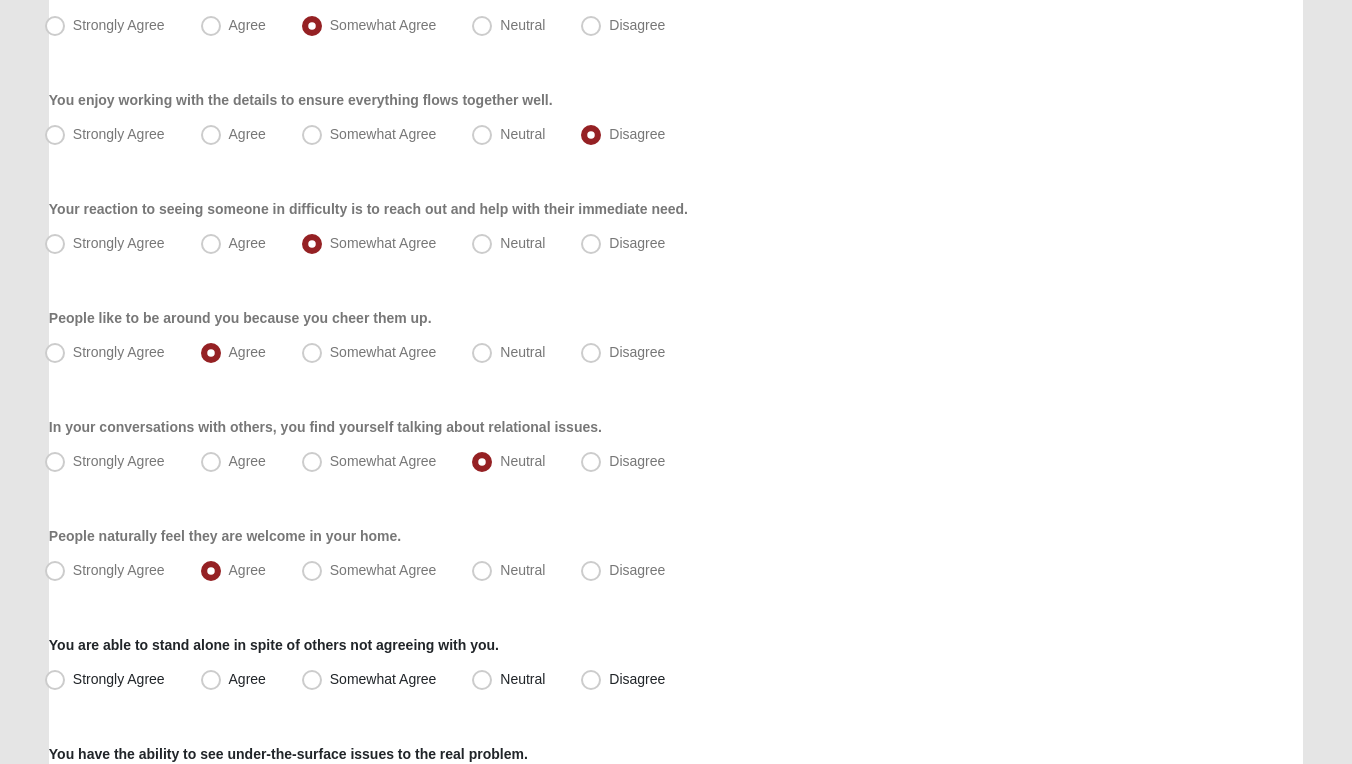 scroll, scrollTop: 1170, scrollLeft: 0, axis: vertical 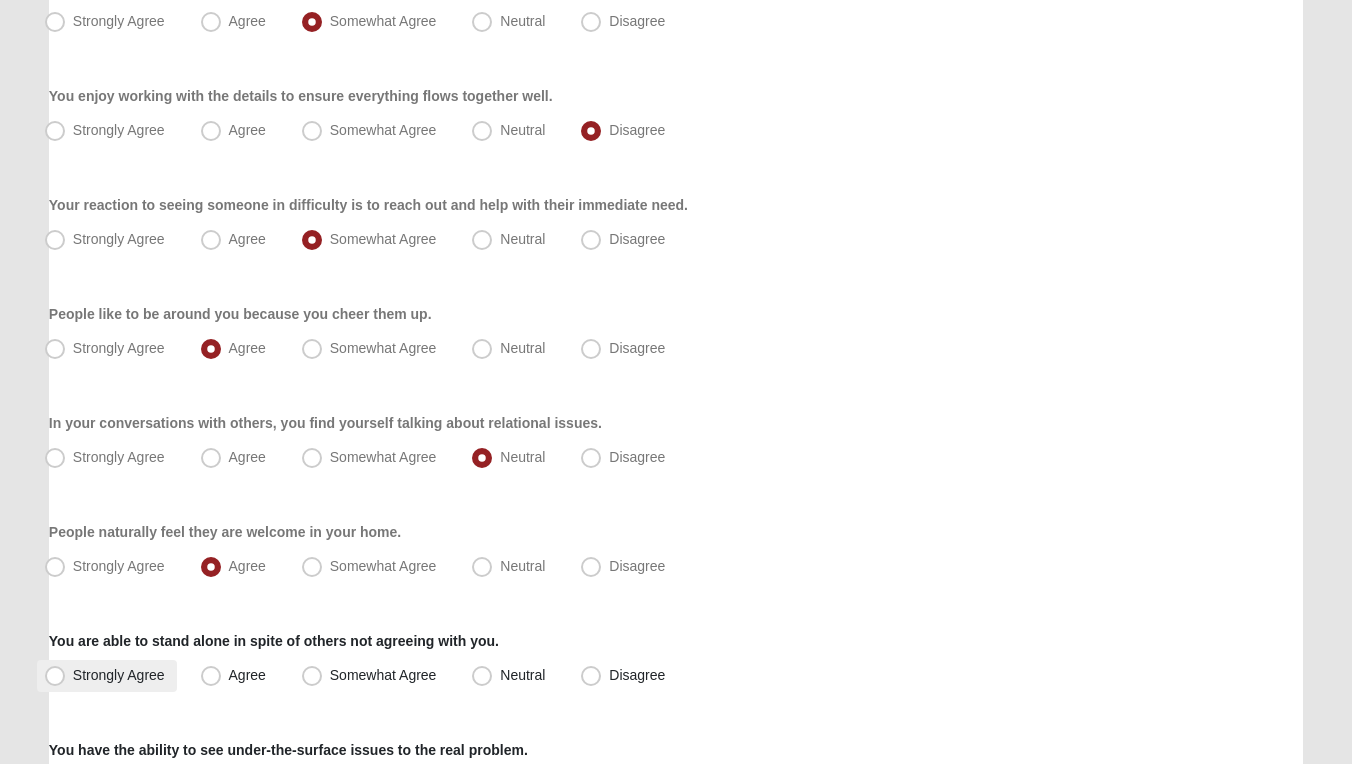 click on "Strongly Agree" at bounding box center (119, 675) 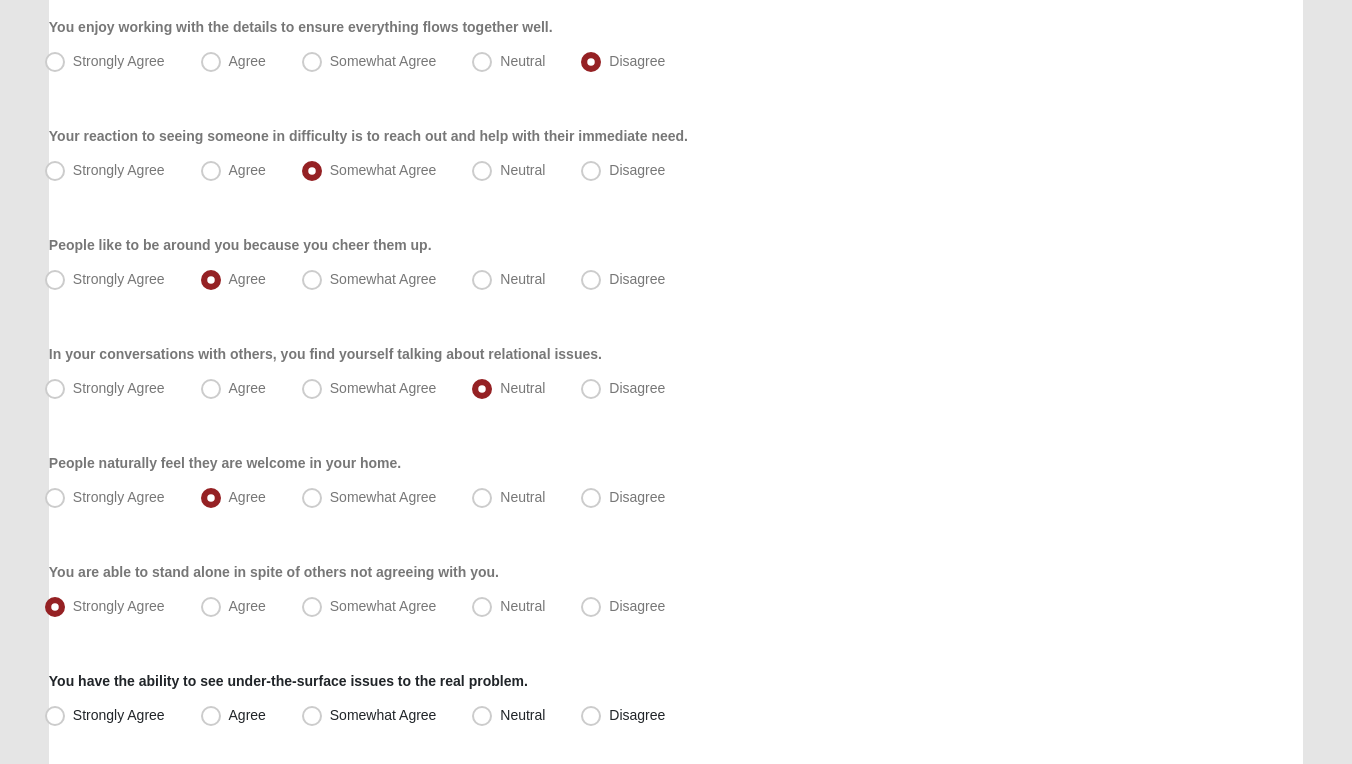 scroll, scrollTop: 1303, scrollLeft: 0, axis: vertical 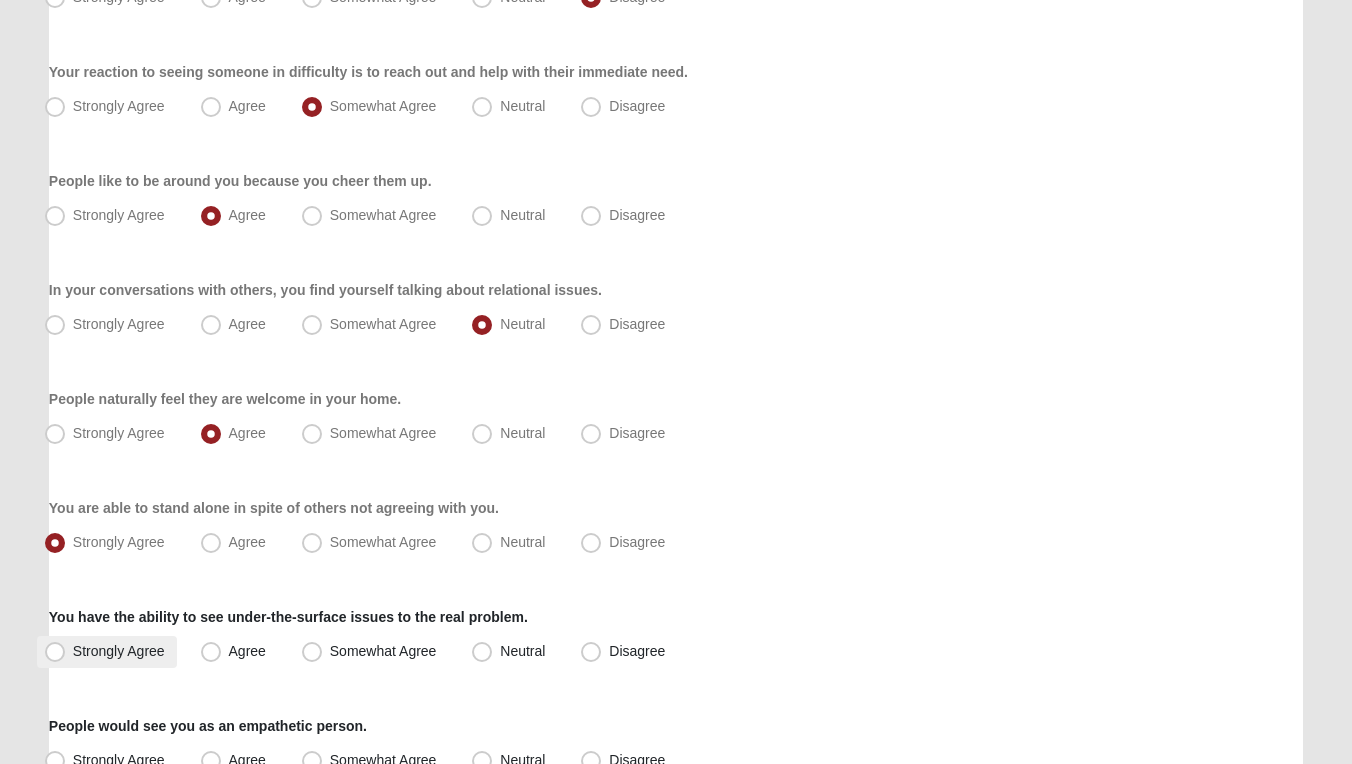 click on "Strongly Agree" at bounding box center [119, 651] 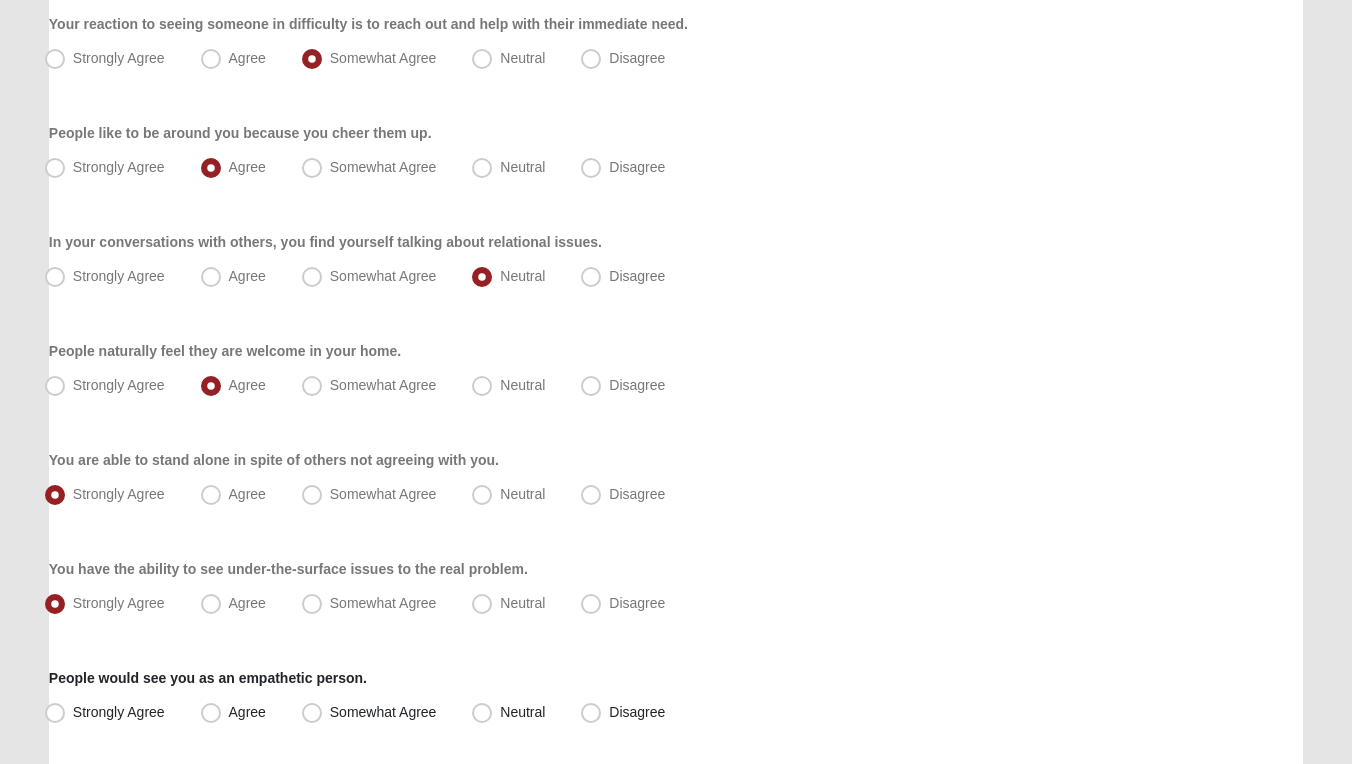 scroll, scrollTop: 1378, scrollLeft: 0, axis: vertical 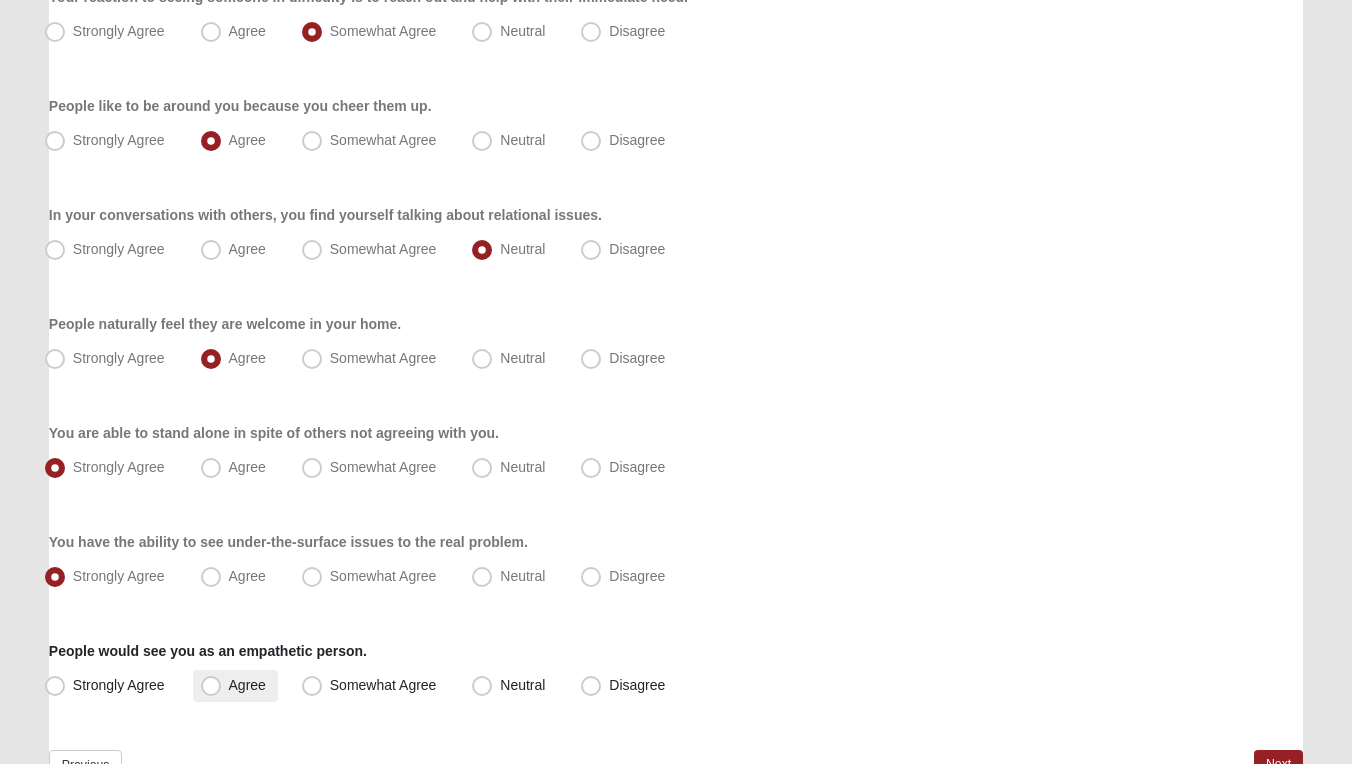 click on "Agree" at bounding box center (247, 685) 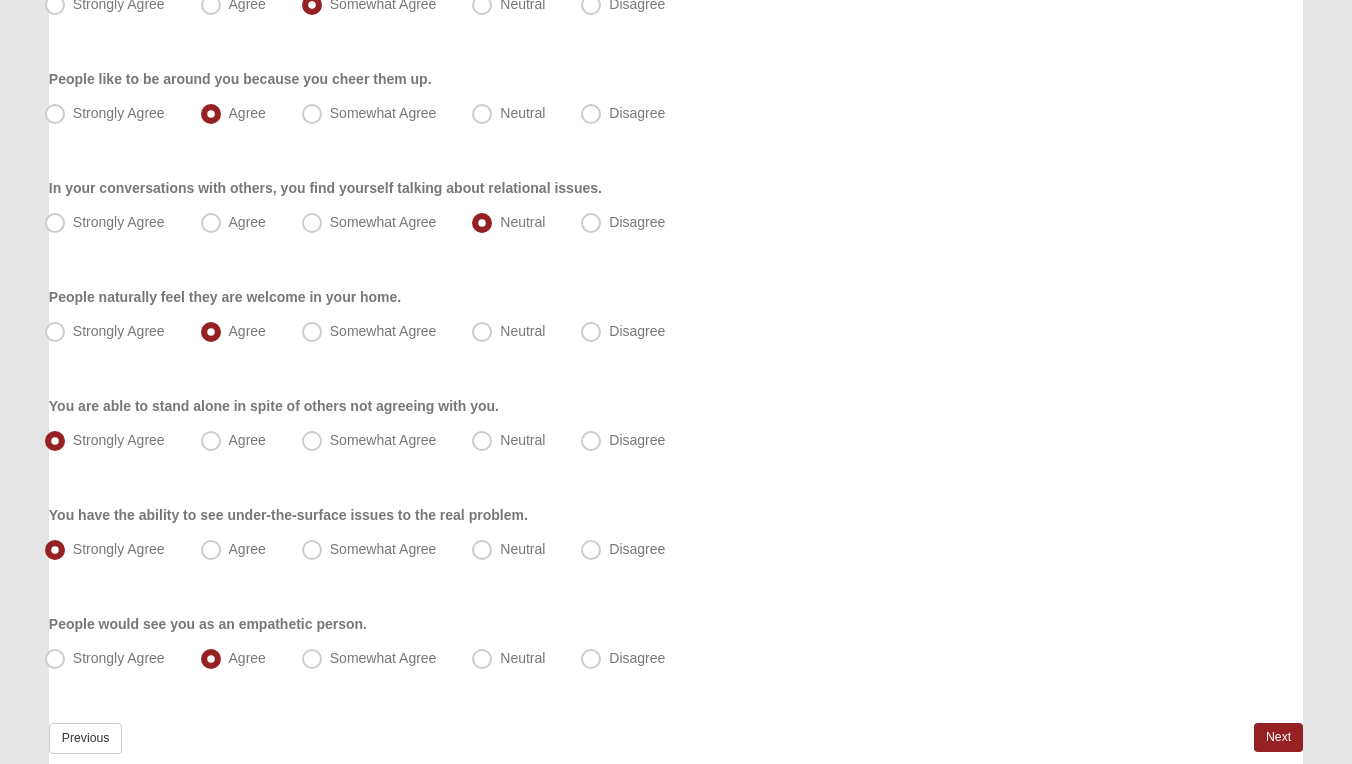 scroll, scrollTop: 1493, scrollLeft: 0, axis: vertical 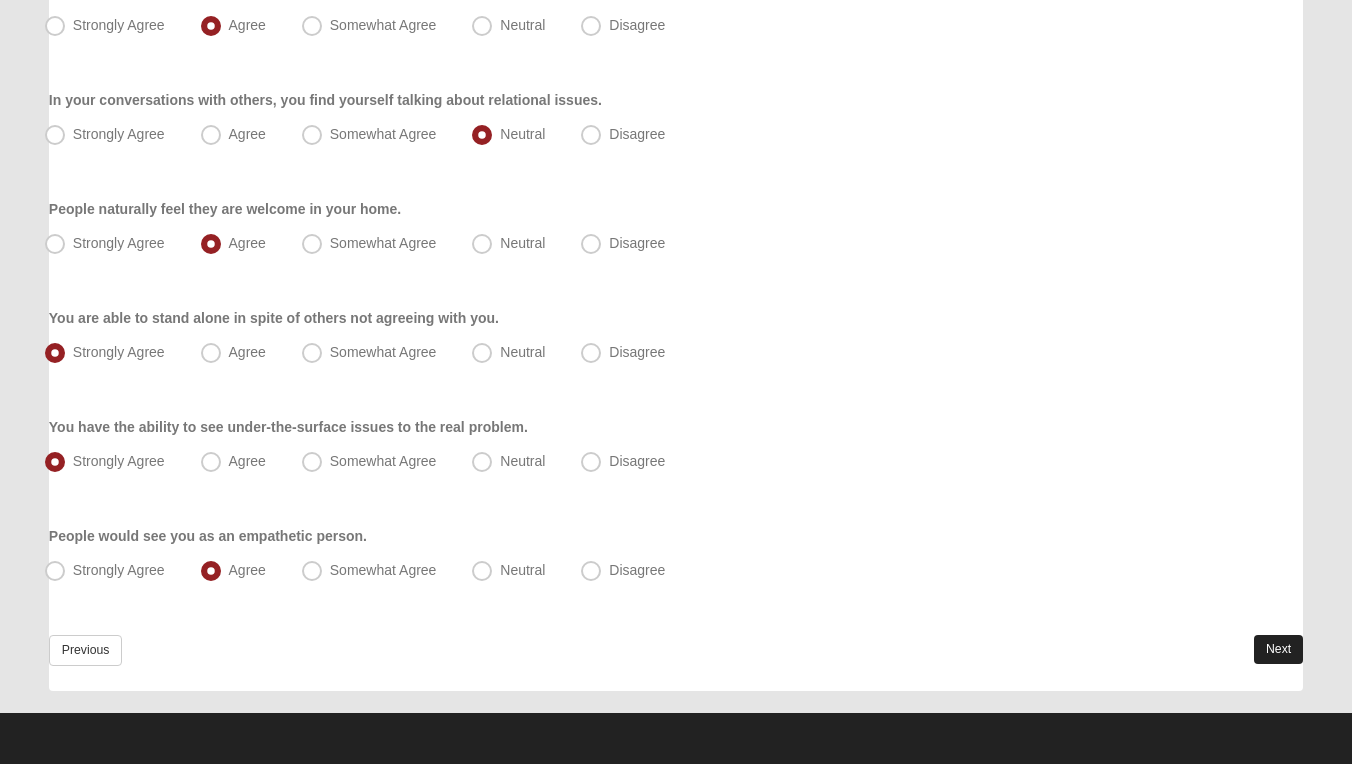 click on "Next" at bounding box center [1278, 649] 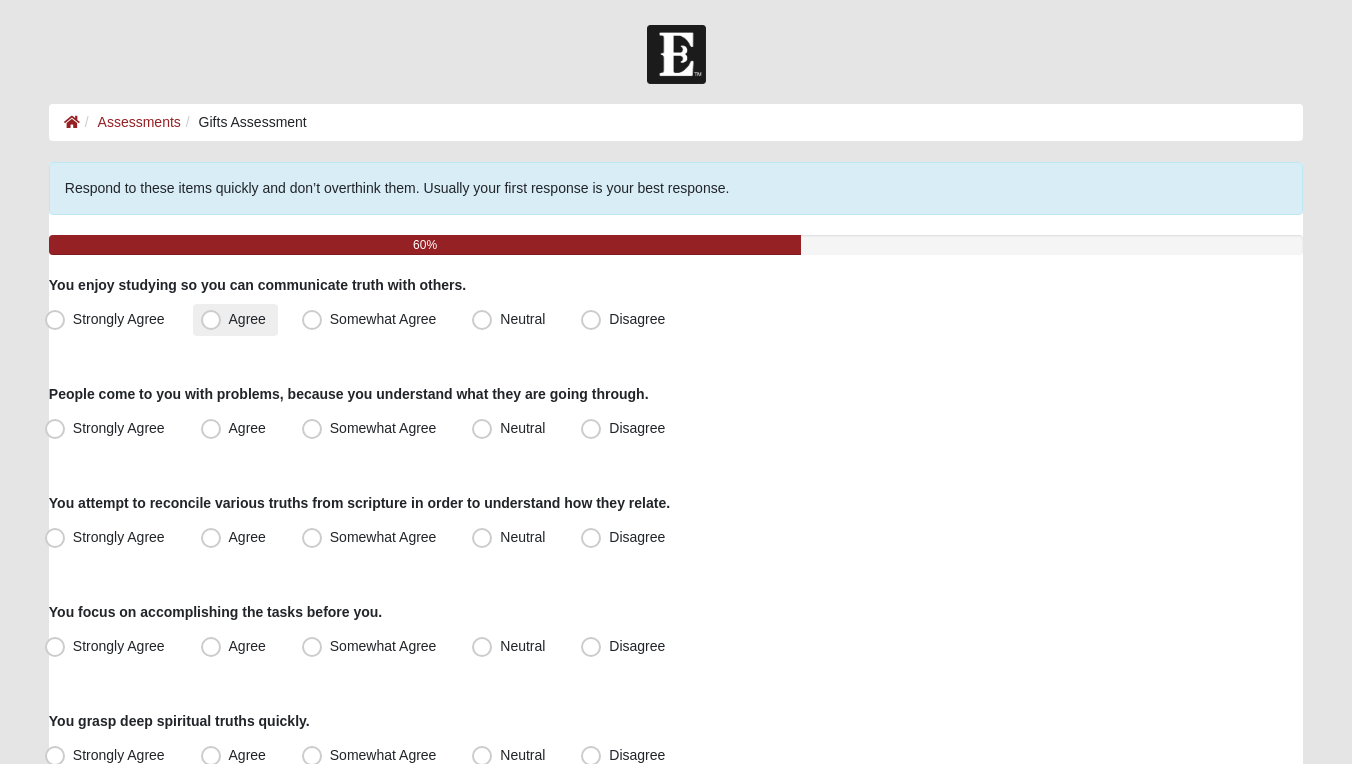 click on "Agree" at bounding box center (247, 319) 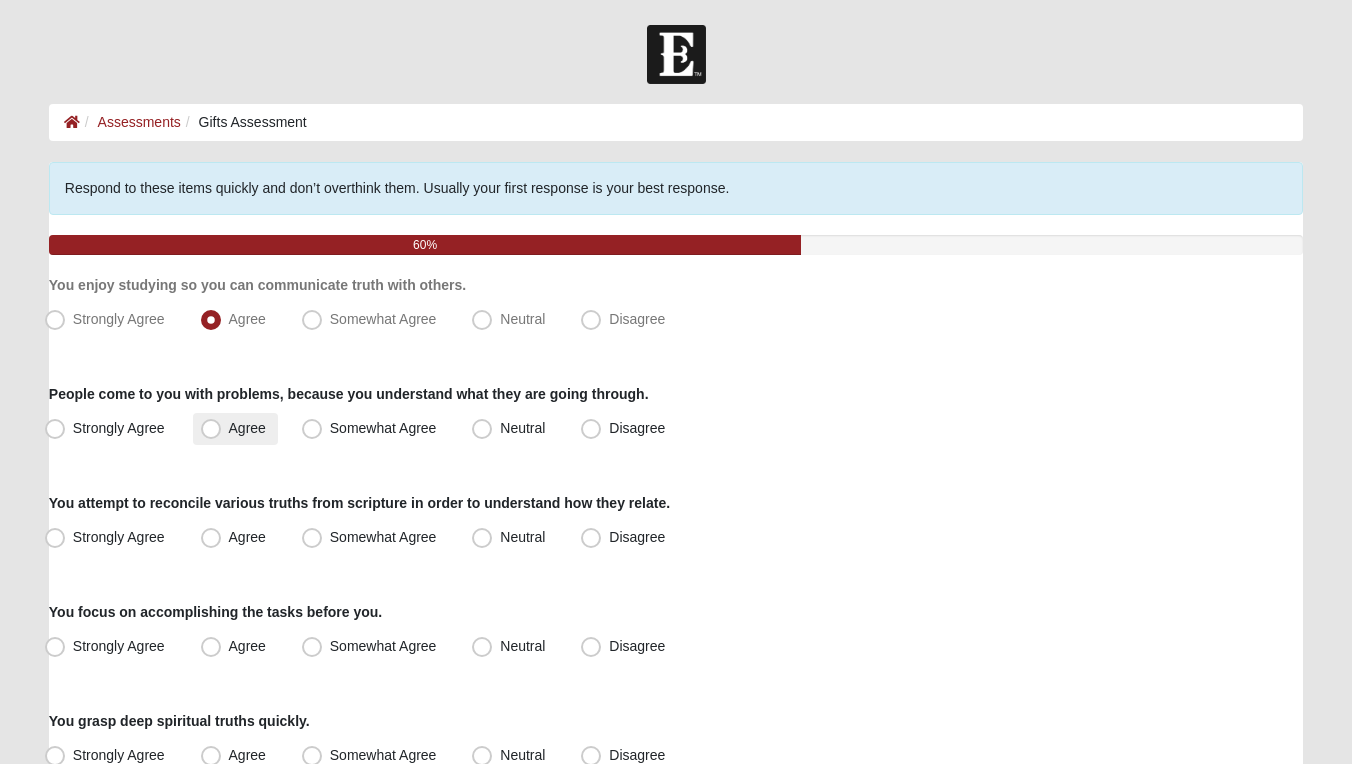 click on "Agree" at bounding box center (247, 428) 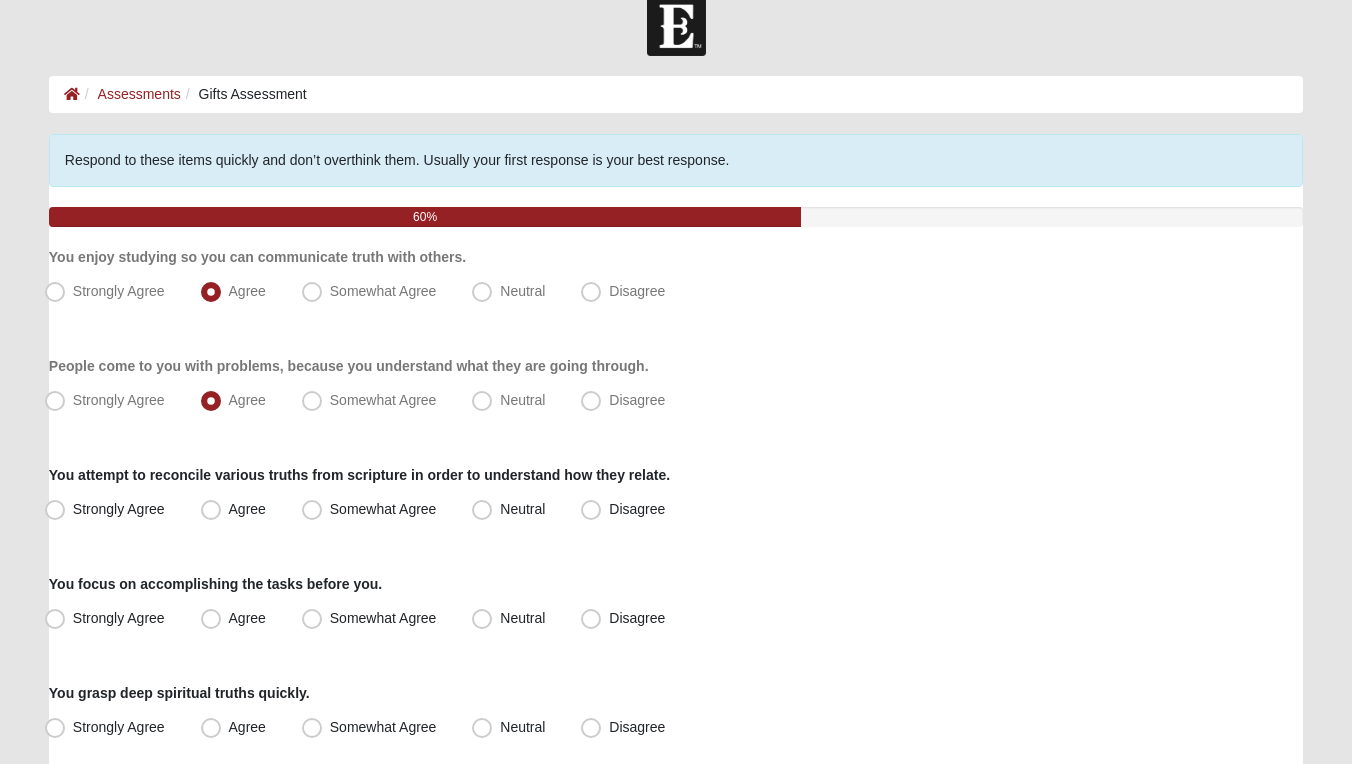 scroll, scrollTop: 33, scrollLeft: 0, axis: vertical 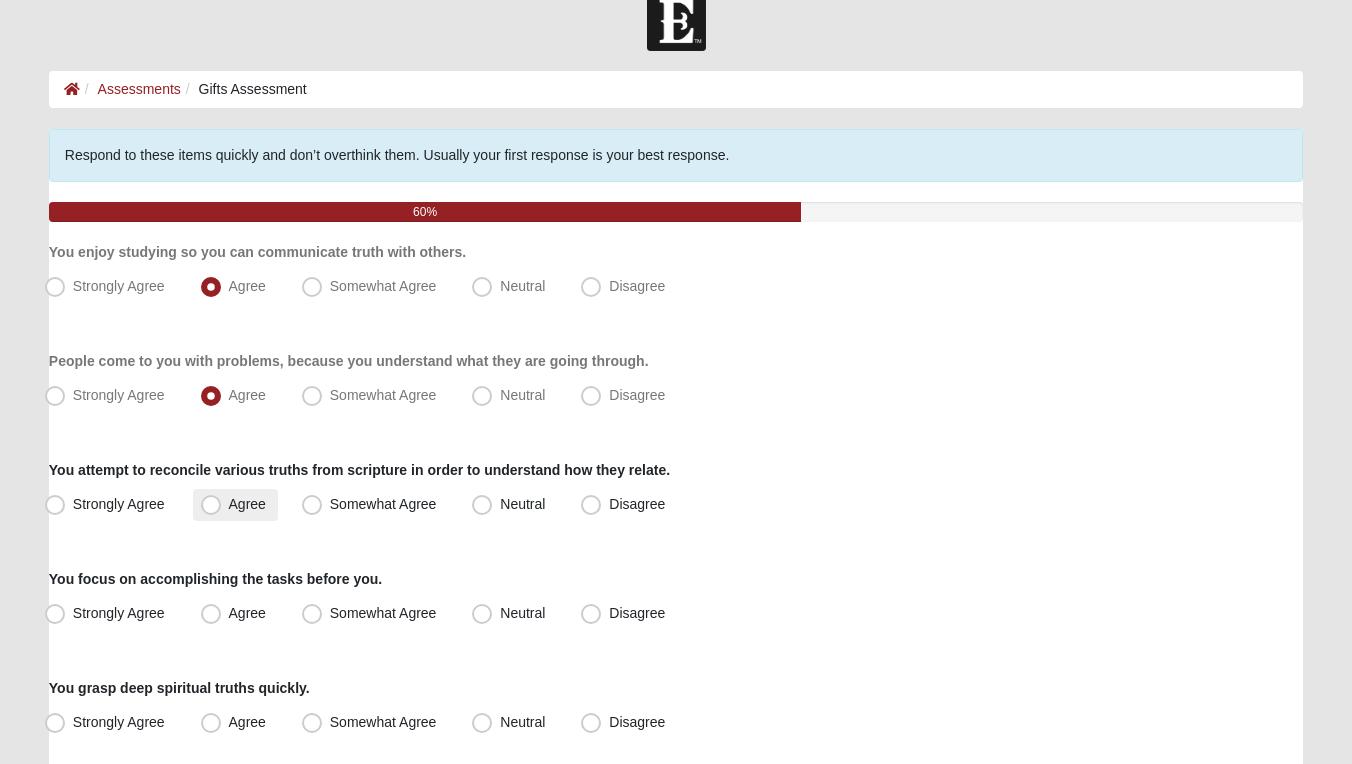 click on "Agree" at bounding box center (247, 504) 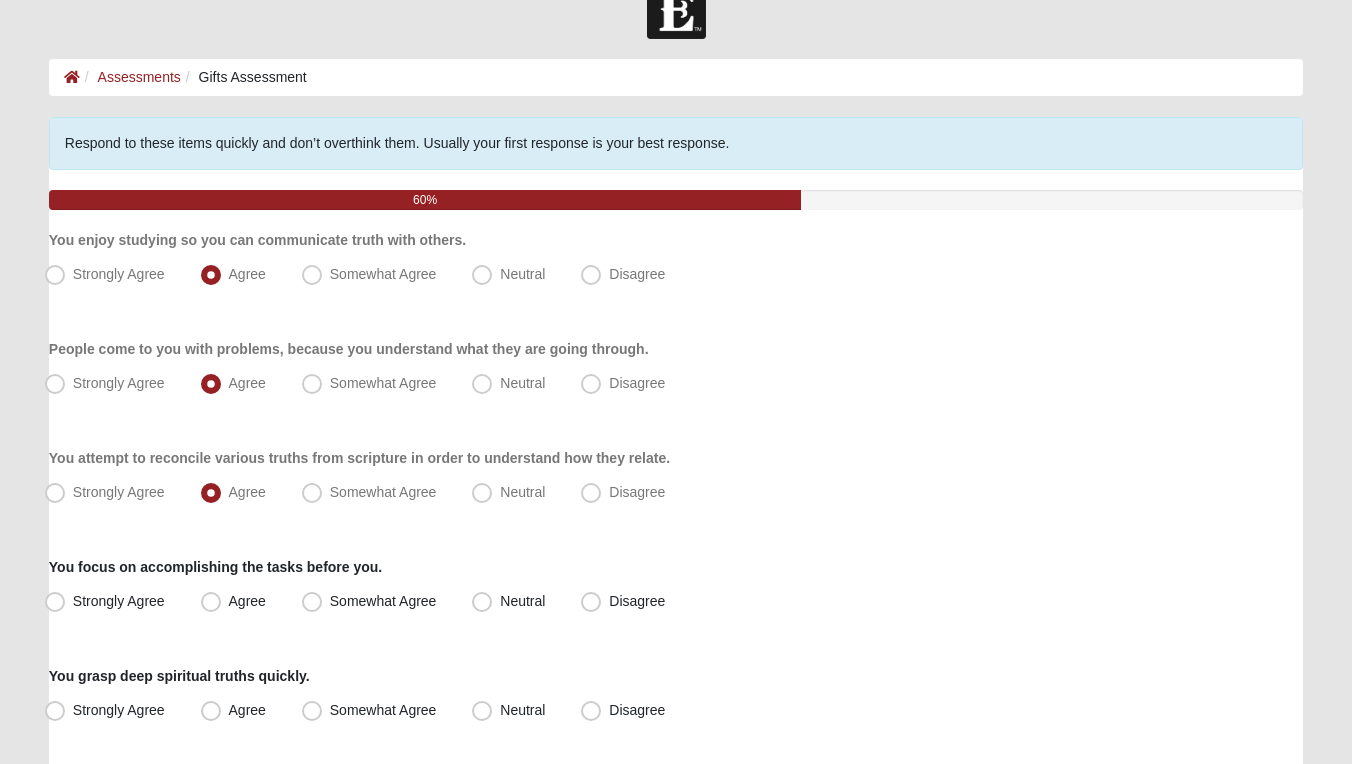 scroll, scrollTop: 80, scrollLeft: 0, axis: vertical 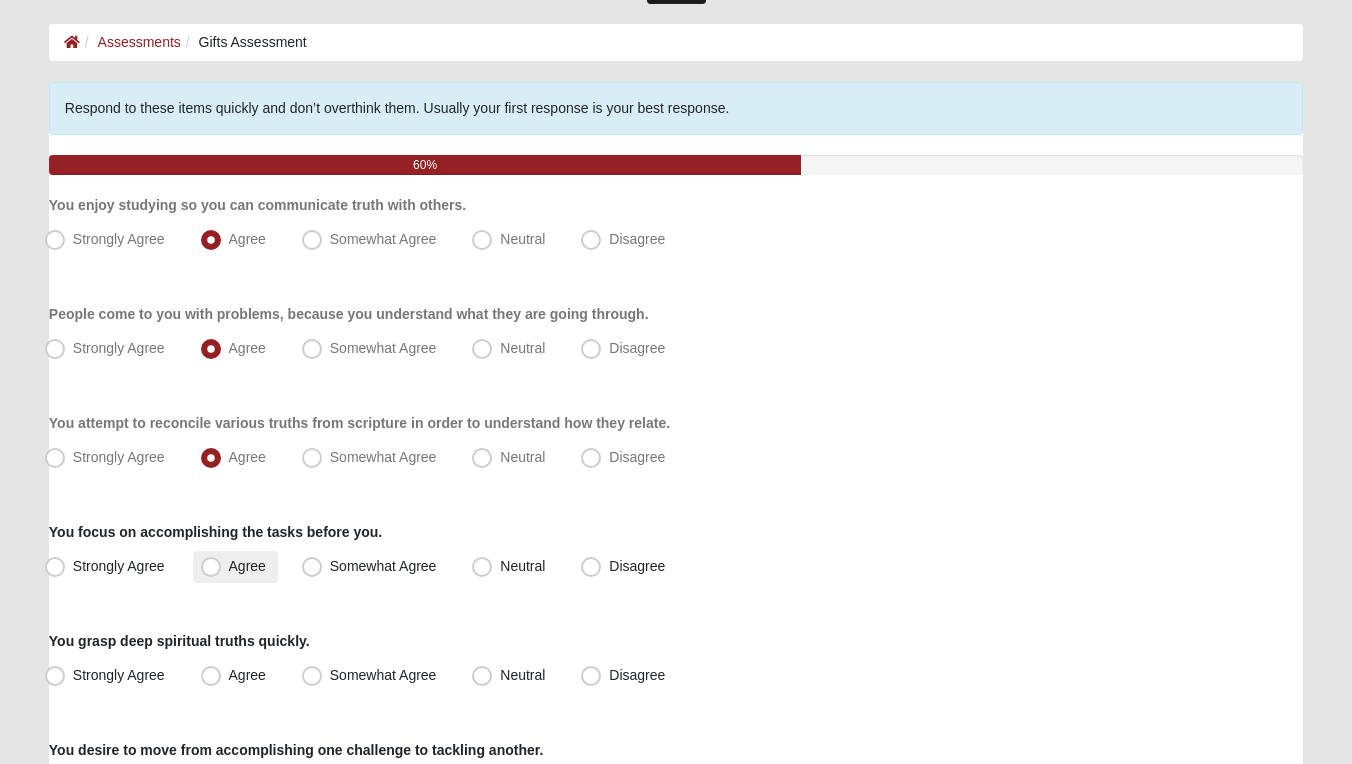 click on "Agree" at bounding box center (247, 566) 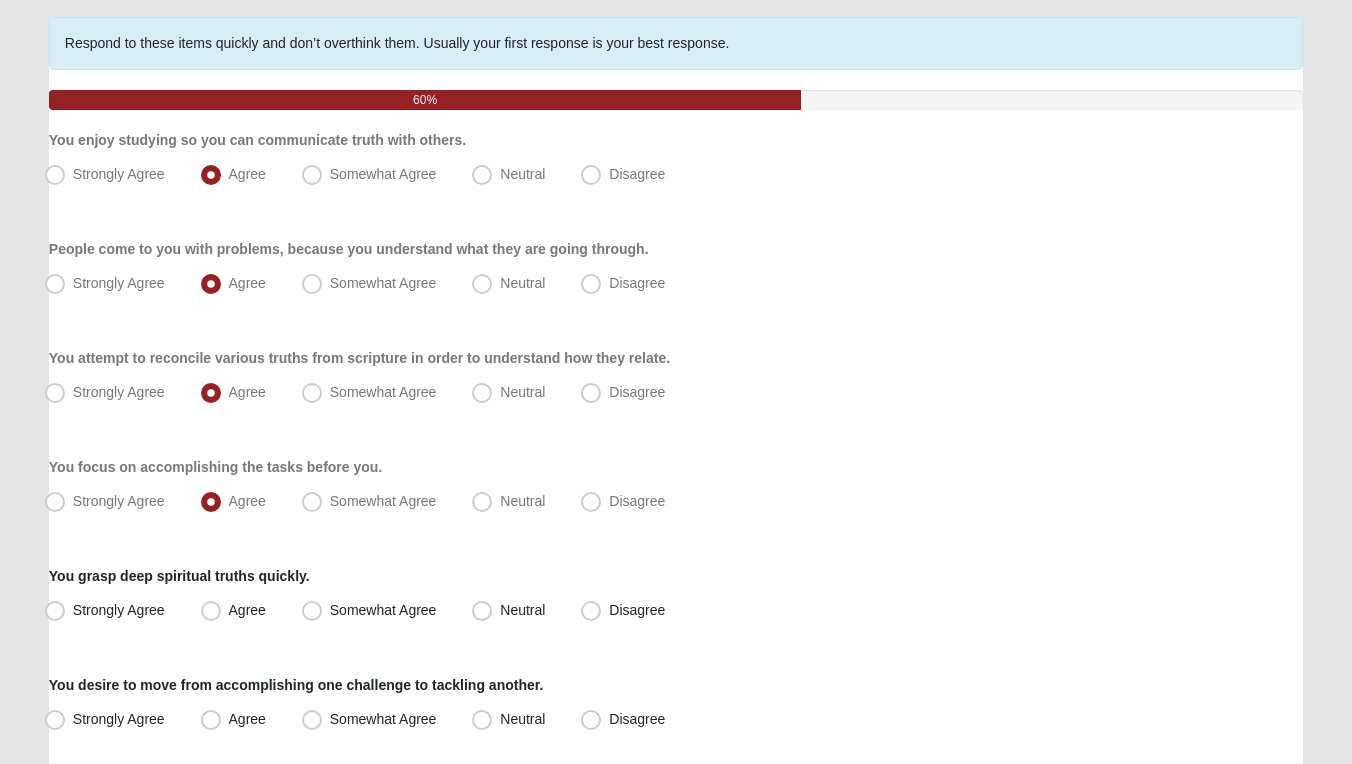 scroll, scrollTop: 150, scrollLeft: 0, axis: vertical 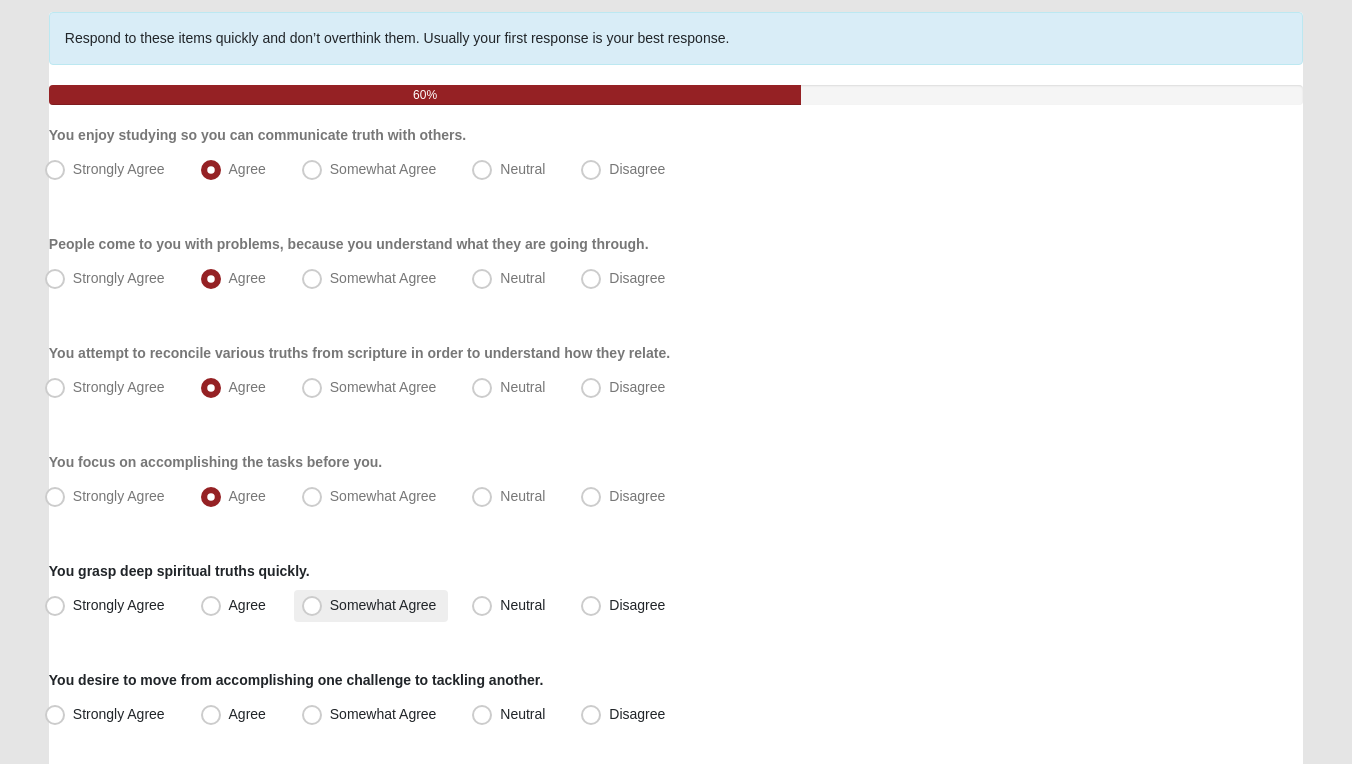 click on "Somewhat Agree" at bounding box center [383, 605] 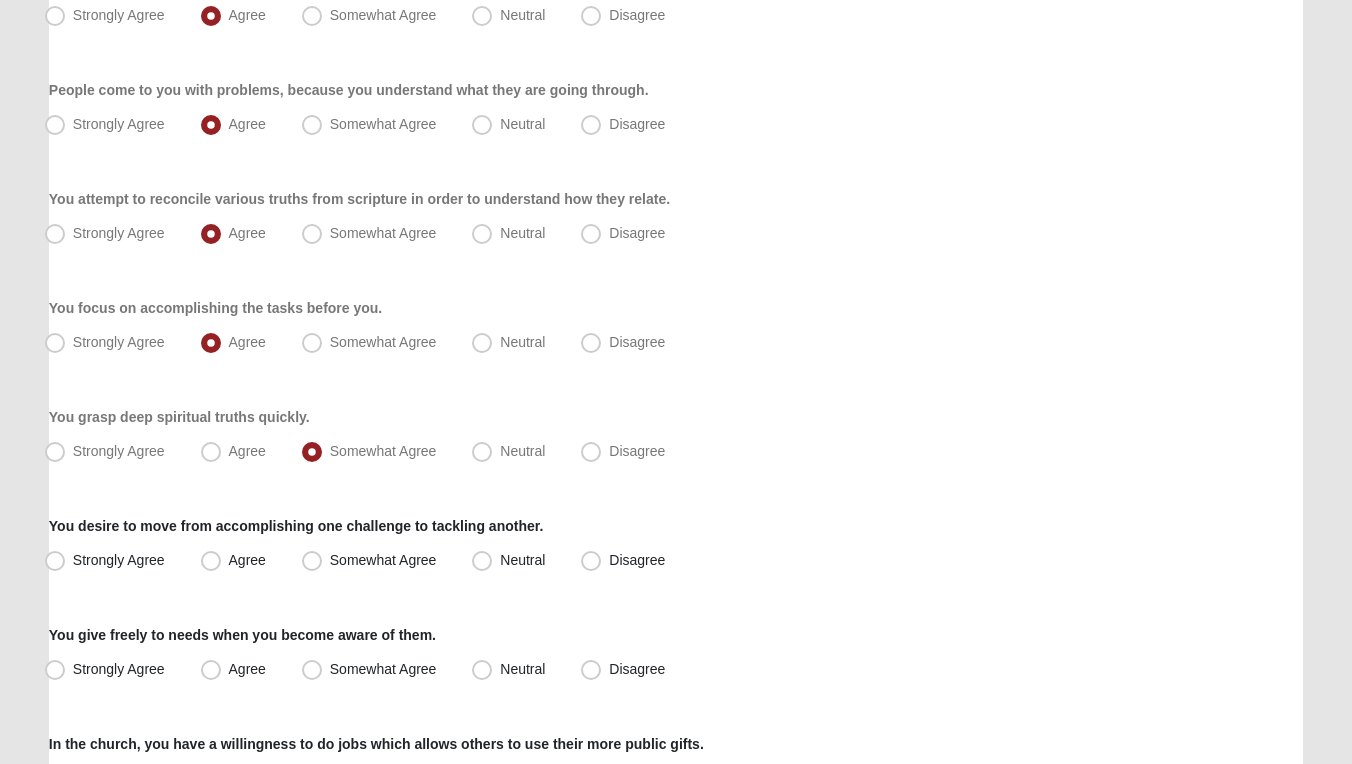scroll, scrollTop: 308, scrollLeft: 0, axis: vertical 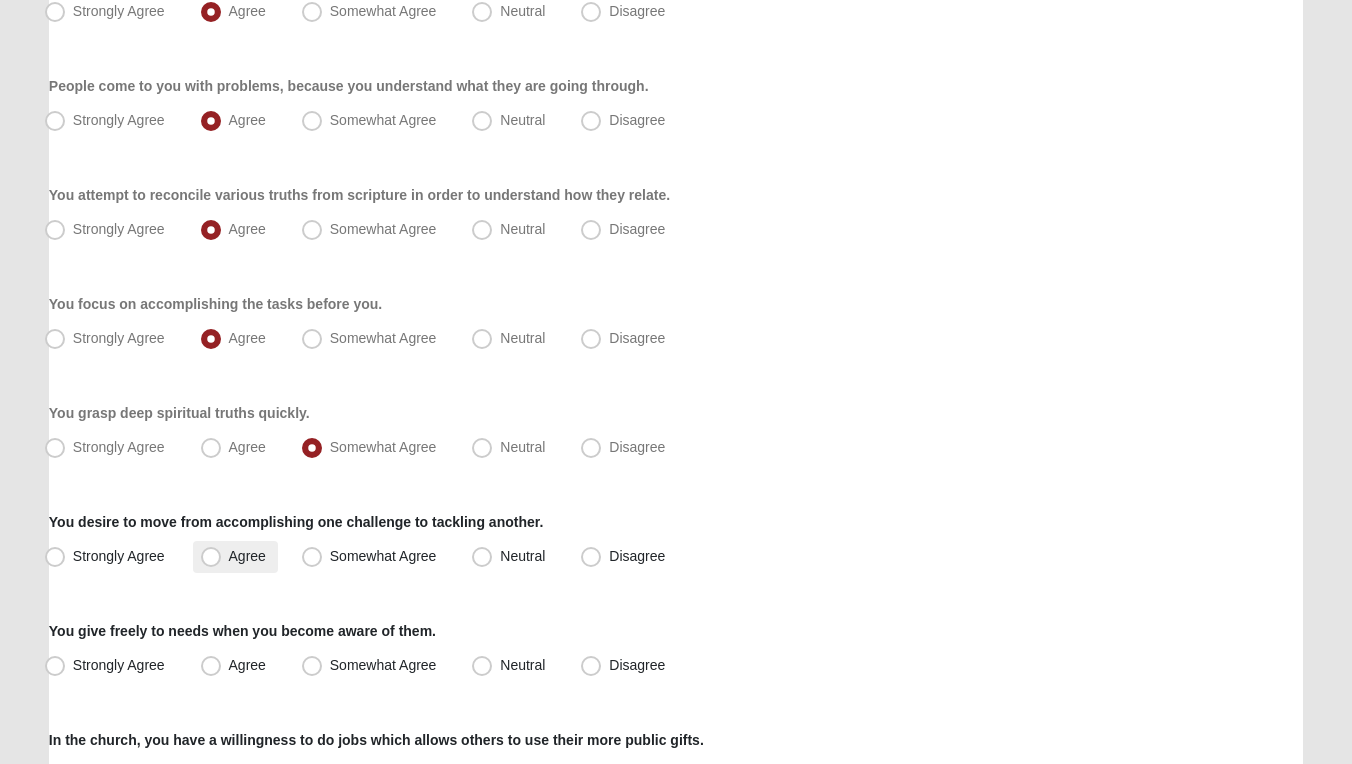click on "Agree" at bounding box center [247, 556] 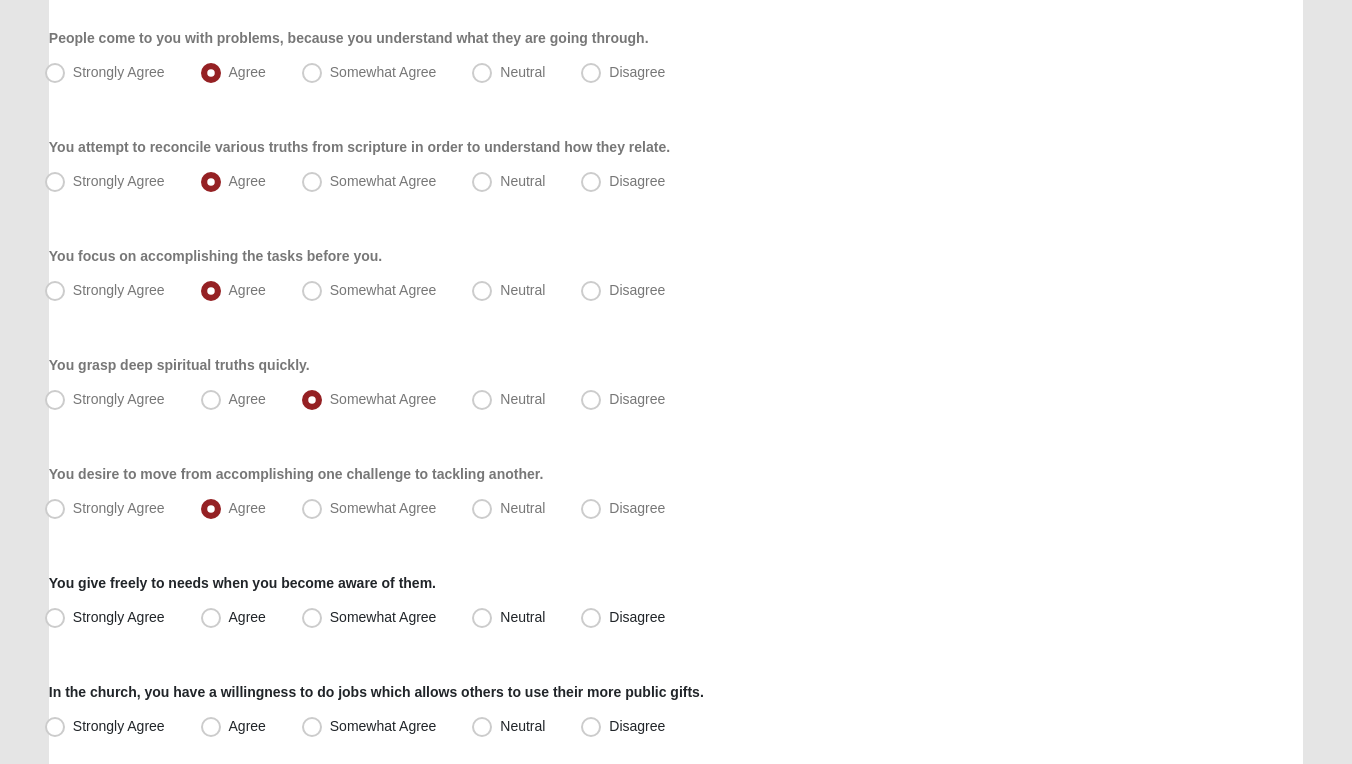 scroll, scrollTop: 360, scrollLeft: 0, axis: vertical 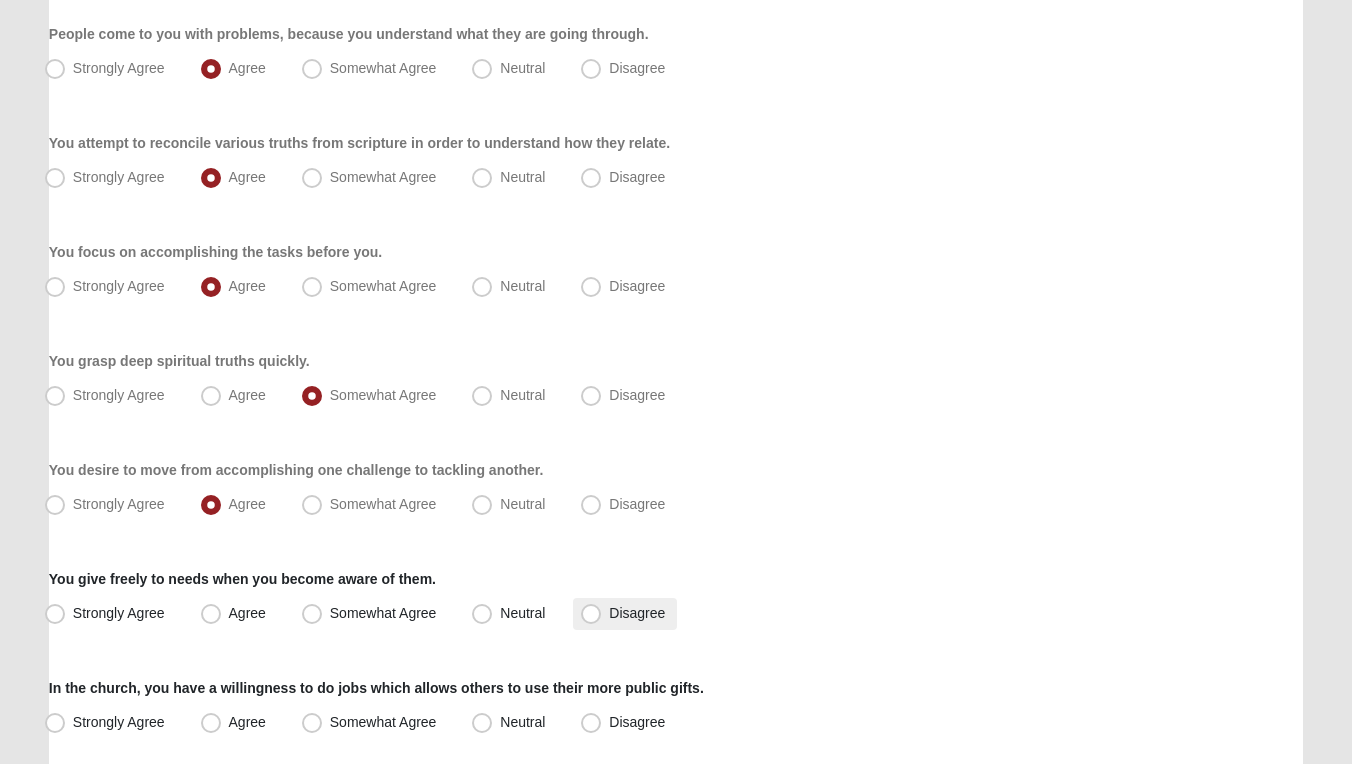 click on "Disagree" at bounding box center (637, 613) 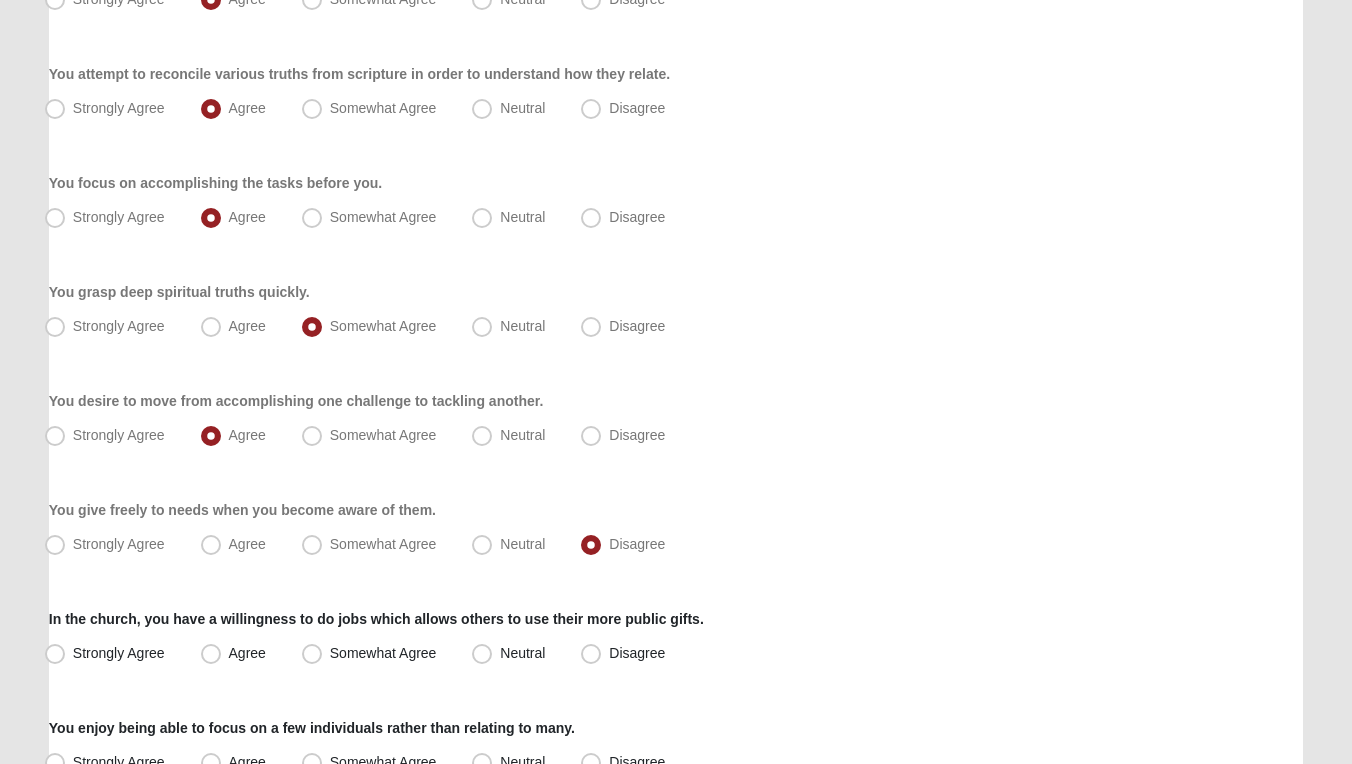 scroll, scrollTop: 447, scrollLeft: 0, axis: vertical 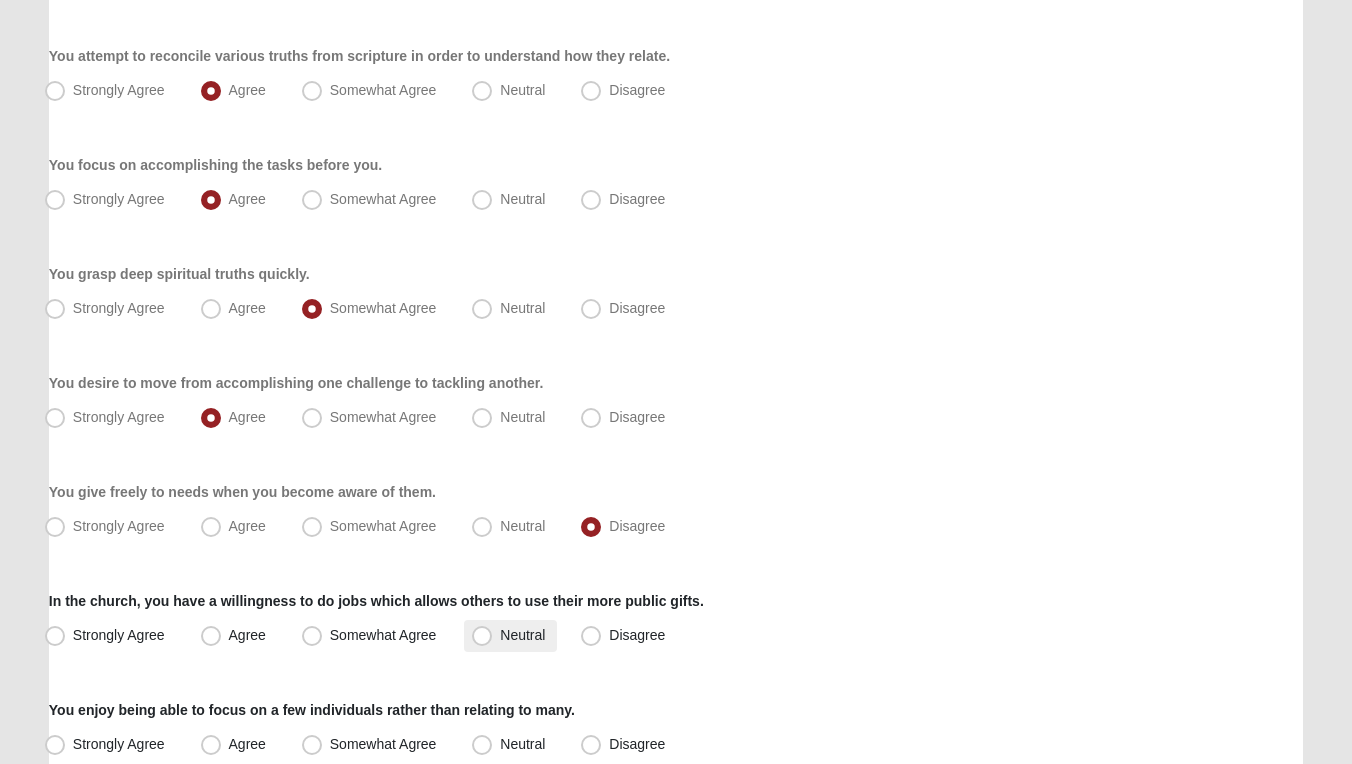 click on "Neutral" at bounding box center [522, 635] 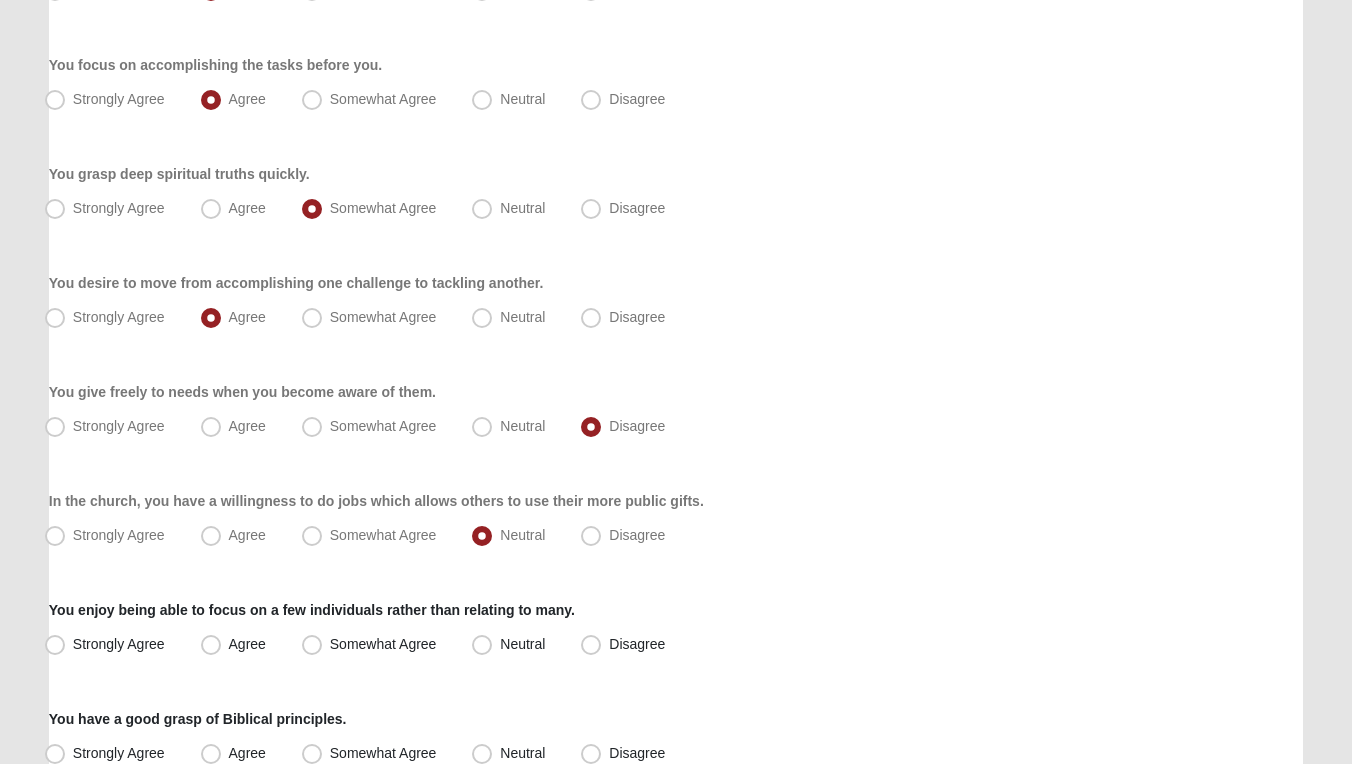 scroll, scrollTop: 551, scrollLeft: 0, axis: vertical 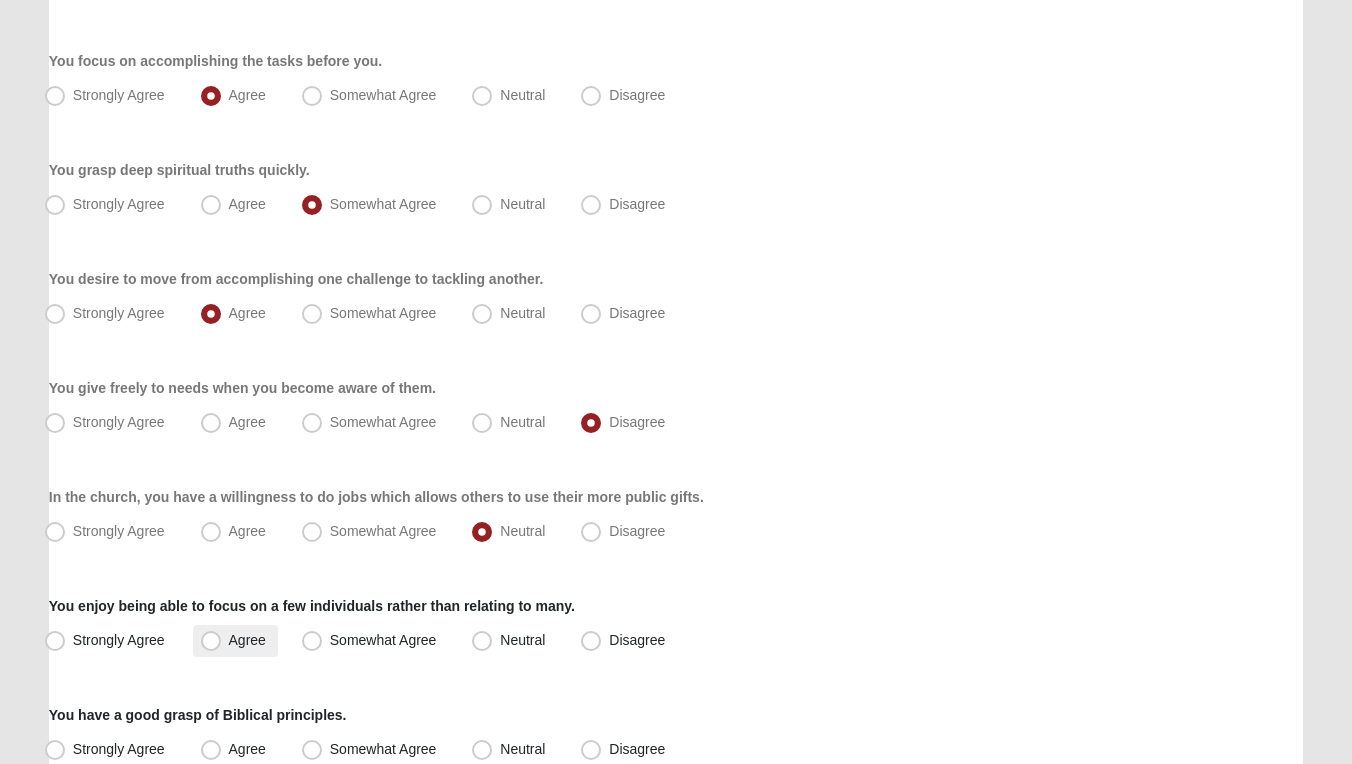 click on "Agree" at bounding box center [247, 640] 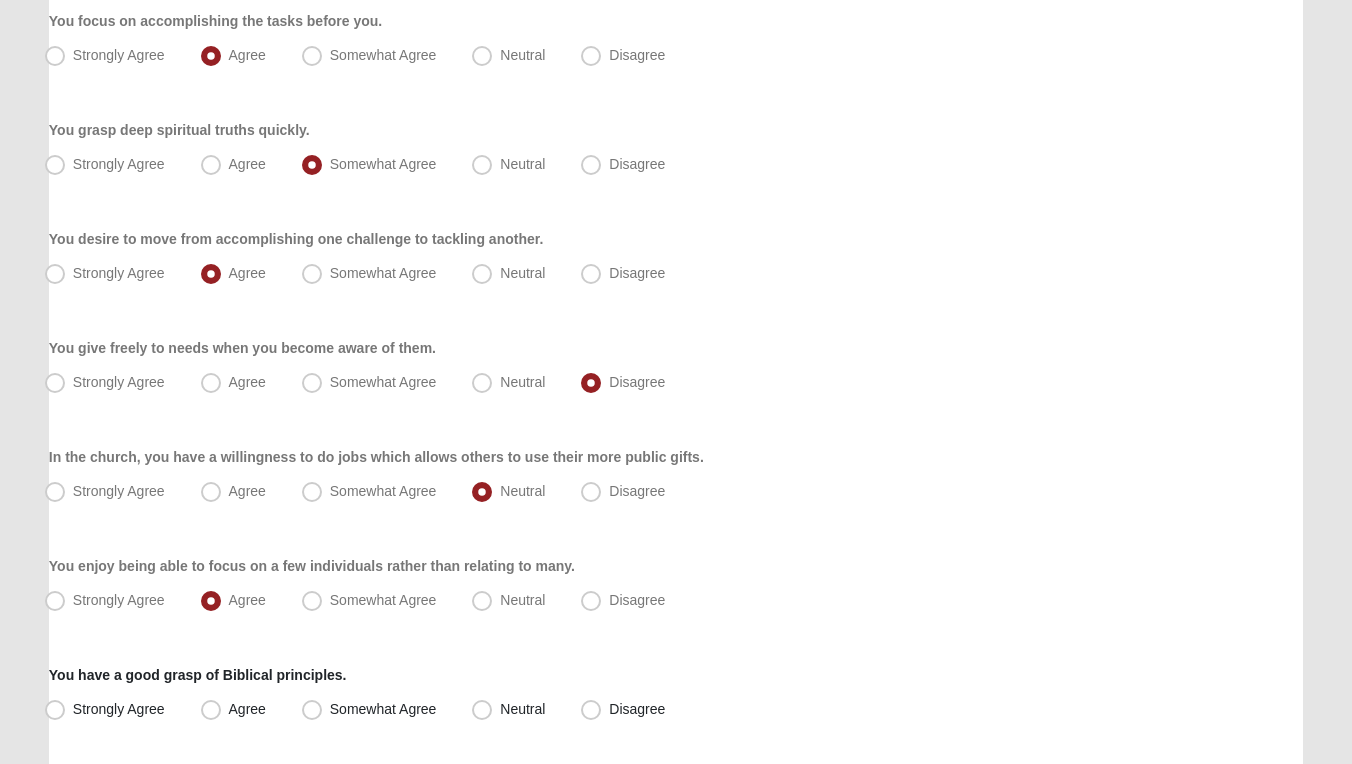 scroll, scrollTop: 617, scrollLeft: 0, axis: vertical 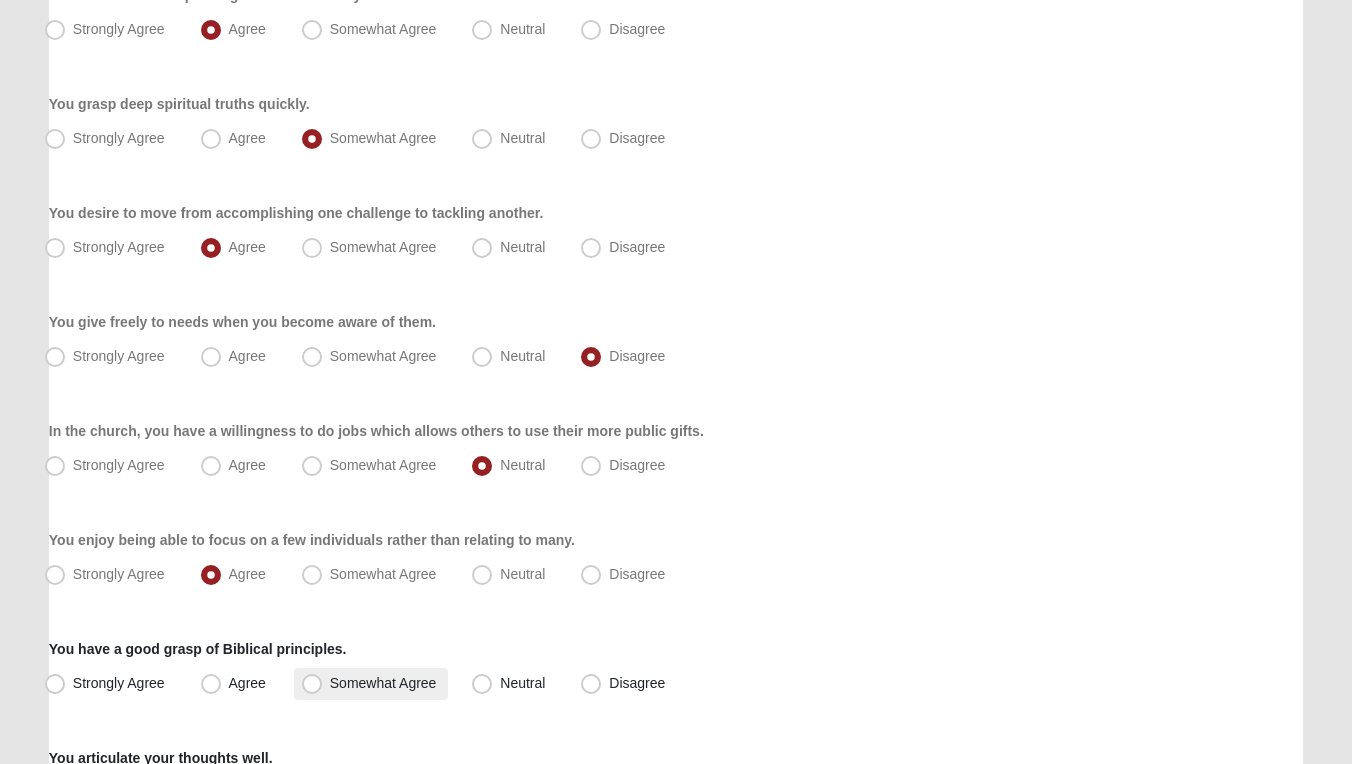 click on "Somewhat Agree" at bounding box center (383, 683) 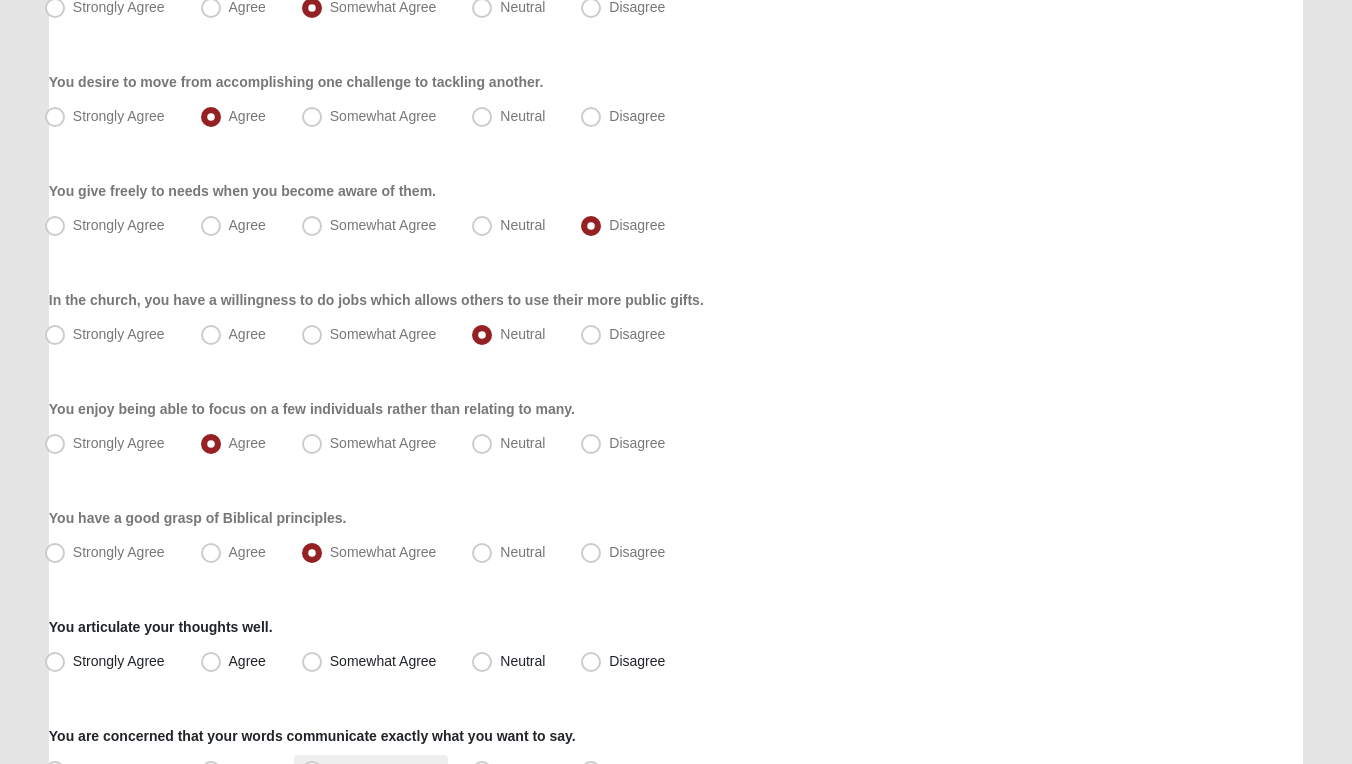 scroll, scrollTop: 823, scrollLeft: 0, axis: vertical 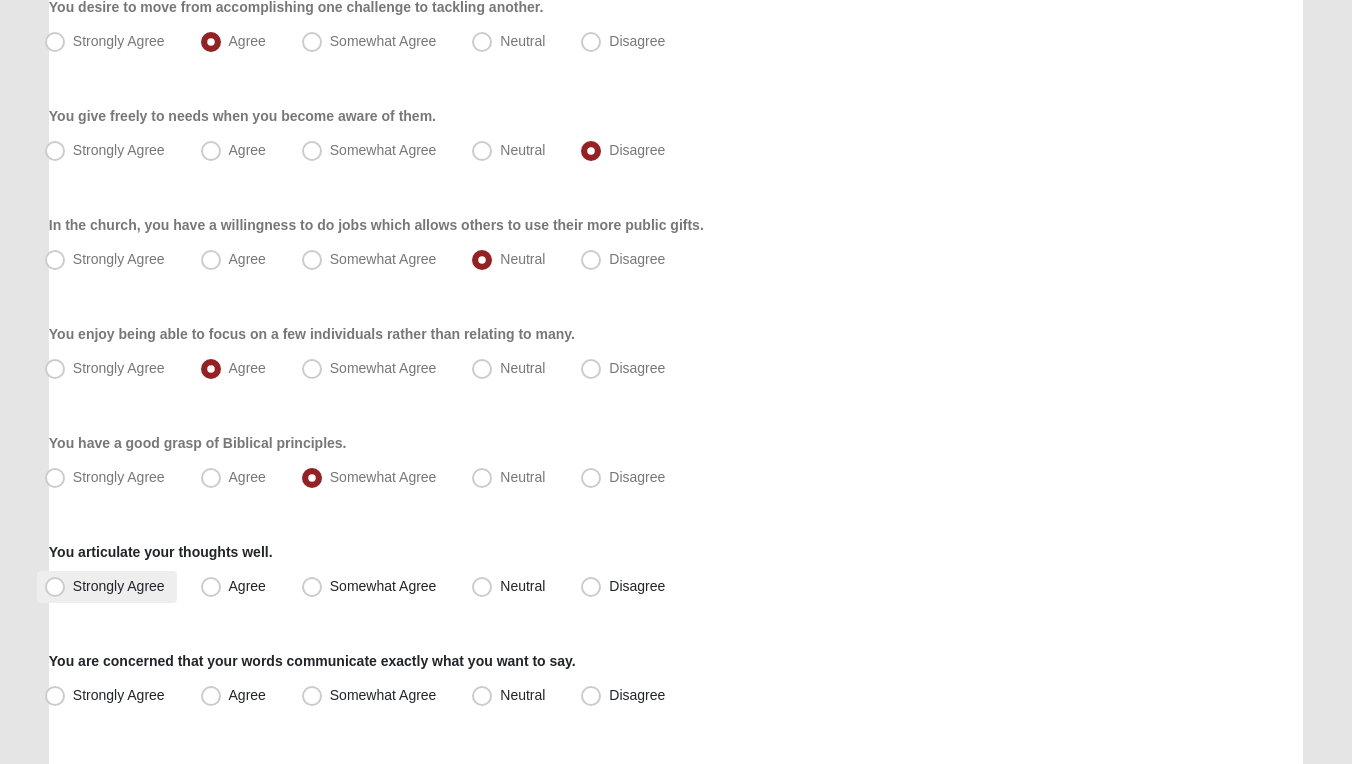 click on "Strongly Agree" at bounding box center [119, 586] 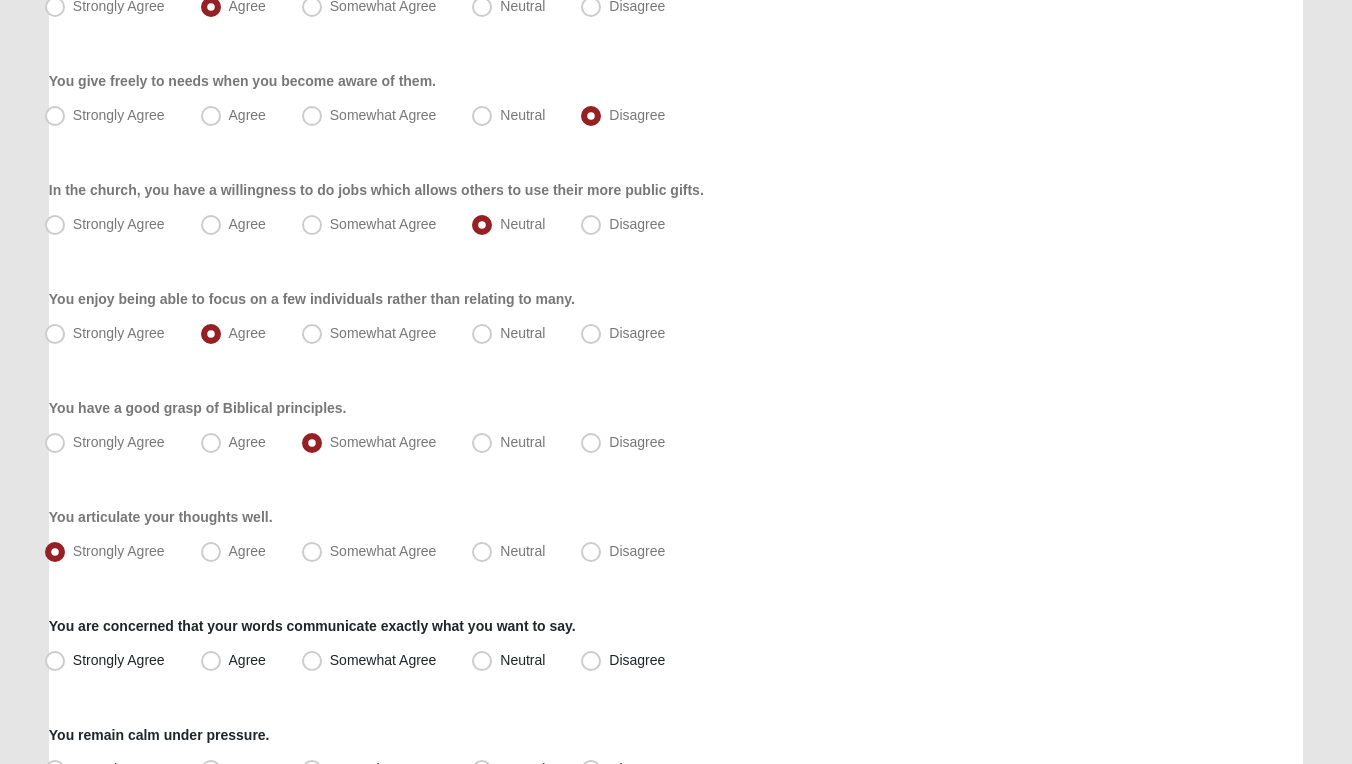 scroll, scrollTop: 866, scrollLeft: 0, axis: vertical 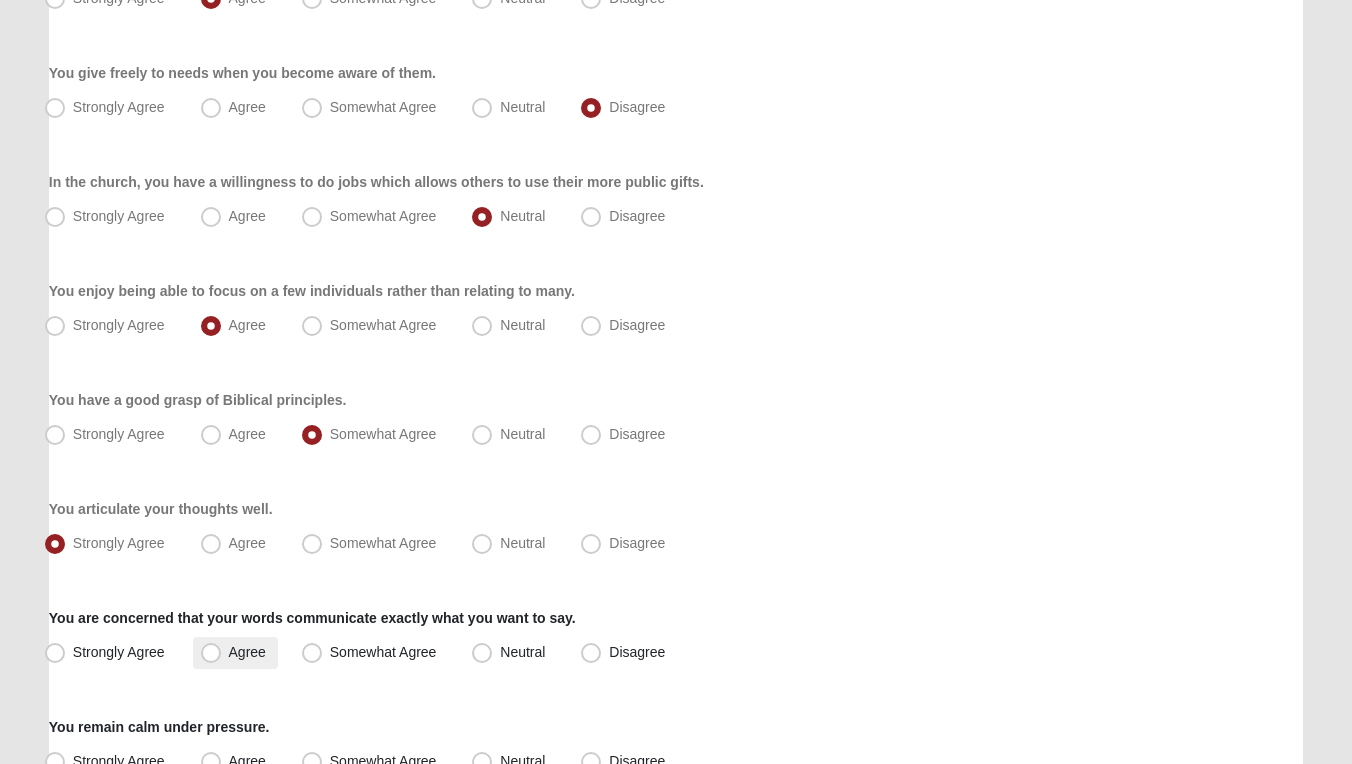 click on "Agree" at bounding box center (247, 652) 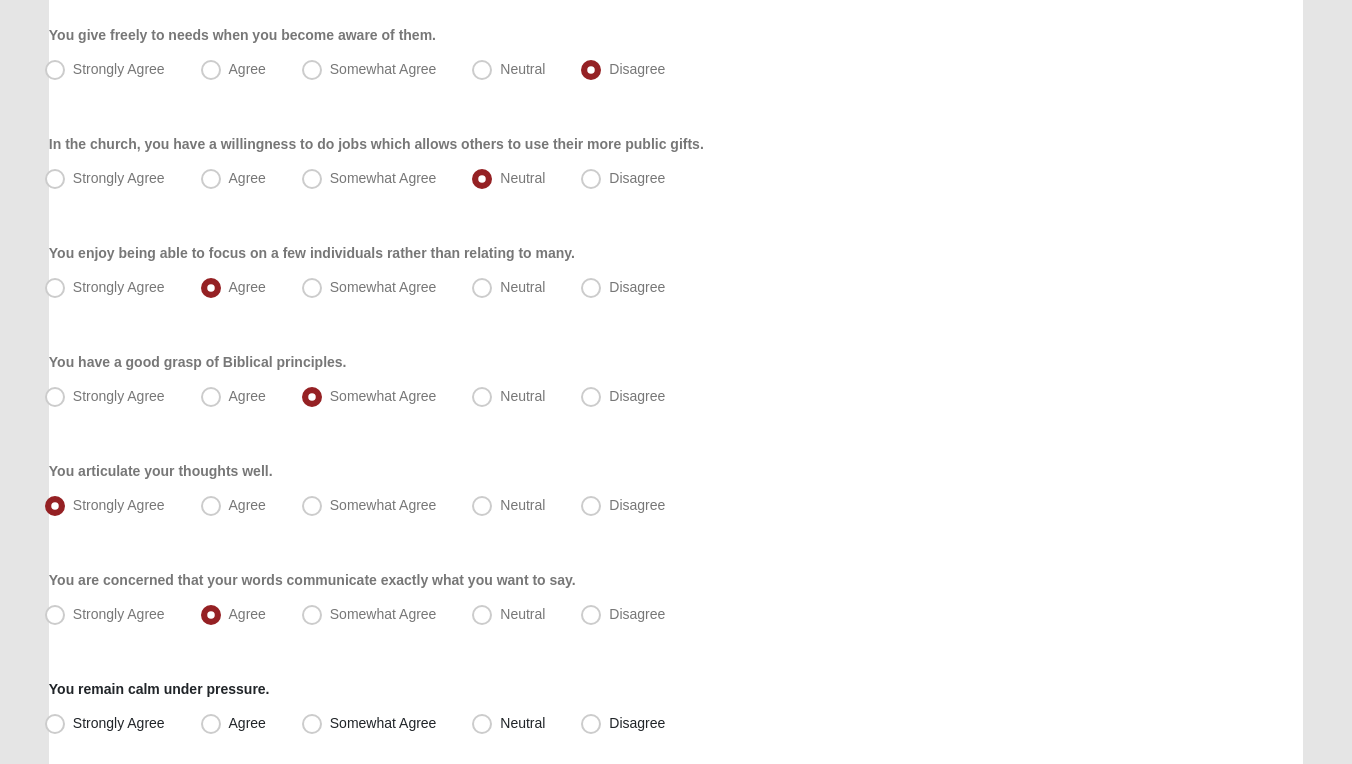 scroll, scrollTop: 908, scrollLeft: 0, axis: vertical 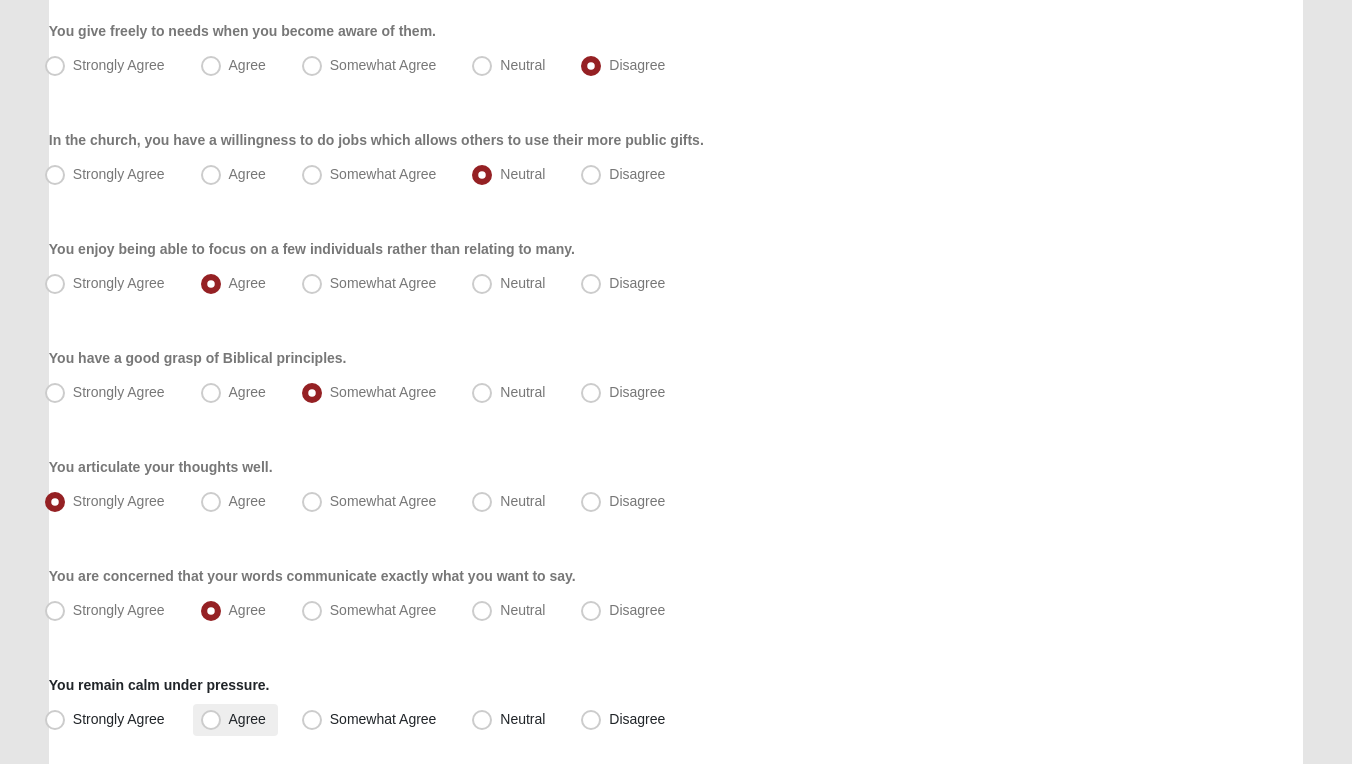 click on "Agree" at bounding box center [247, 719] 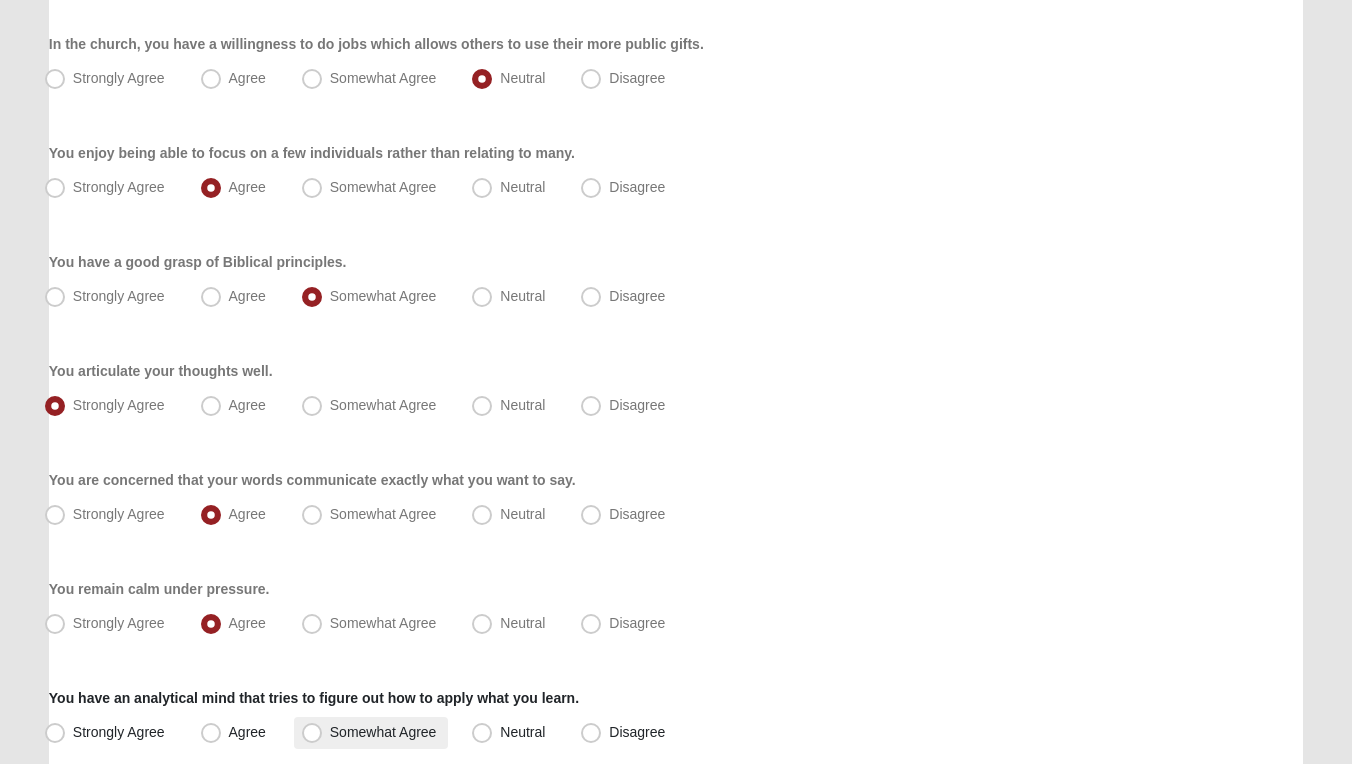 scroll, scrollTop: 1073, scrollLeft: 0, axis: vertical 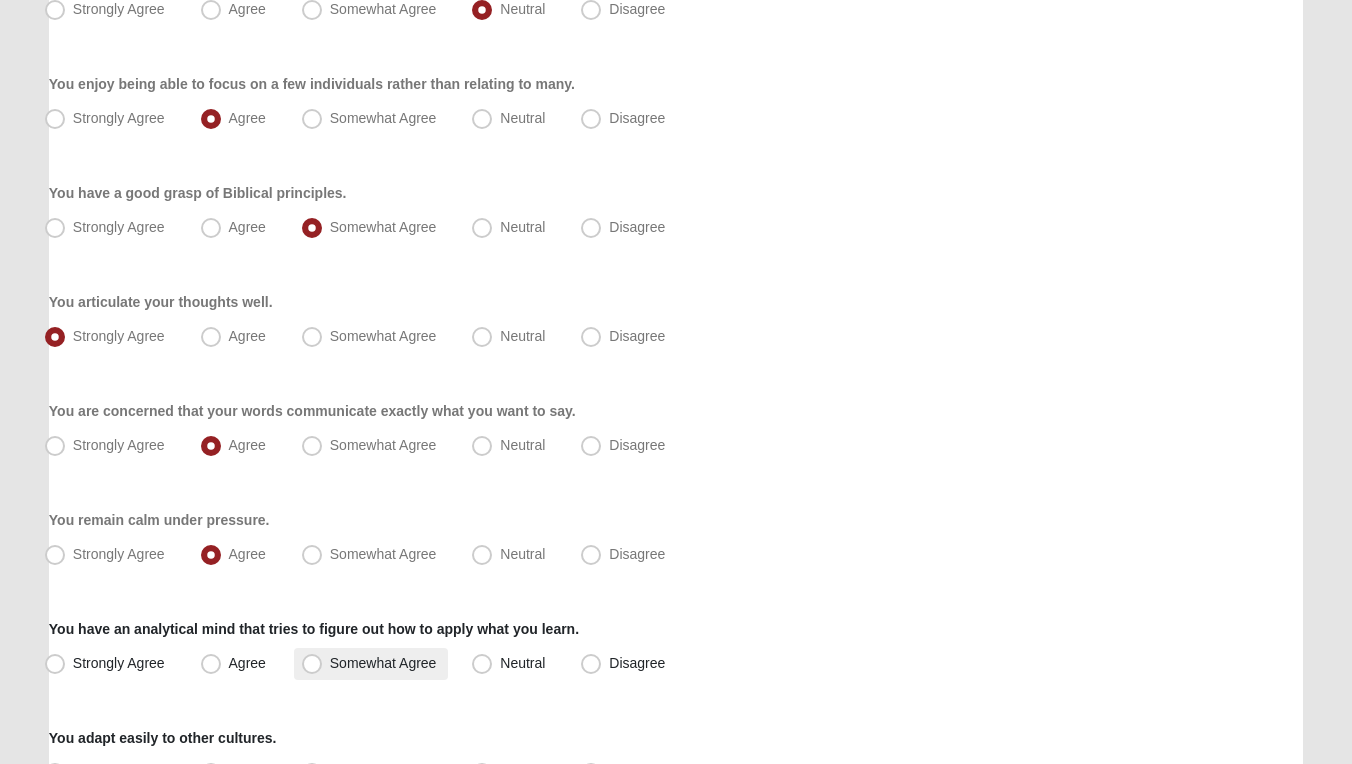 click on "Somewhat Agree" at bounding box center [383, 663] 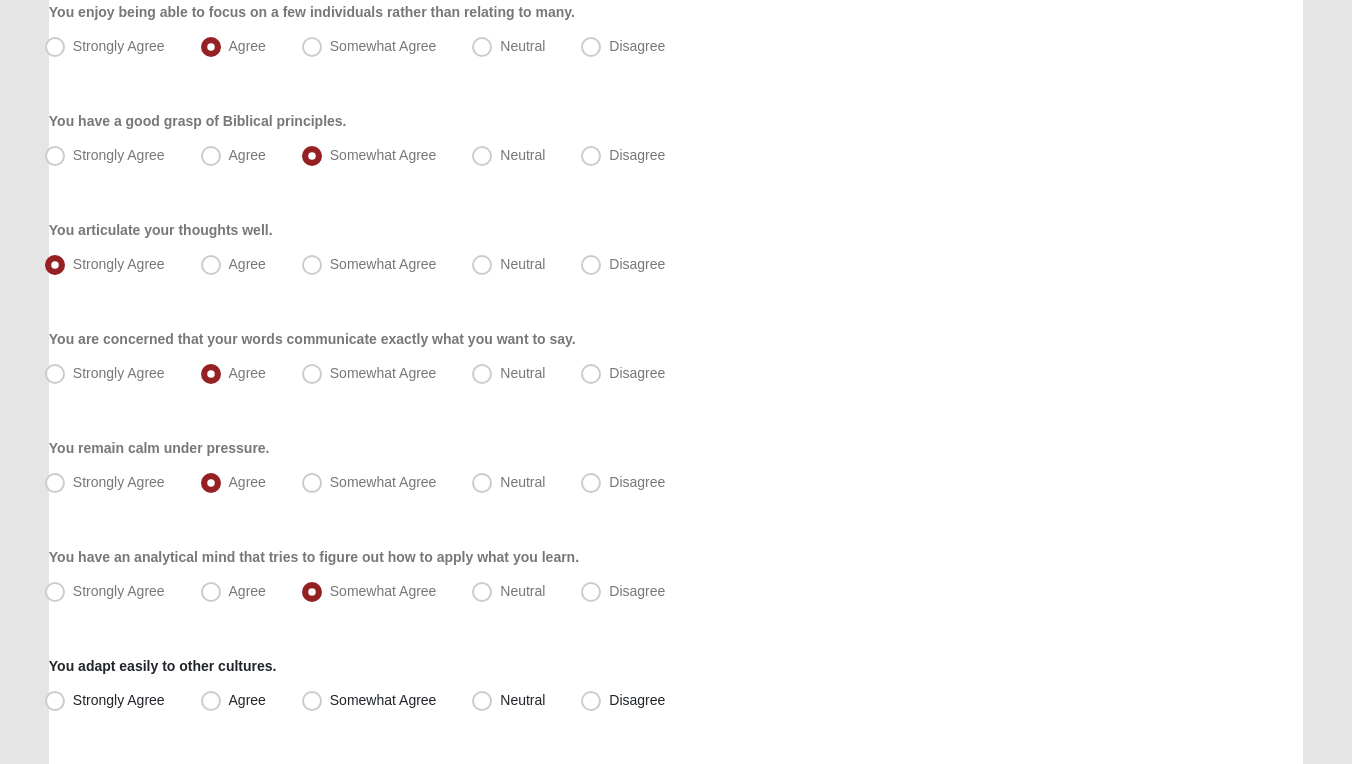 scroll, scrollTop: 1150, scrollLeft: 0, axis: vertical 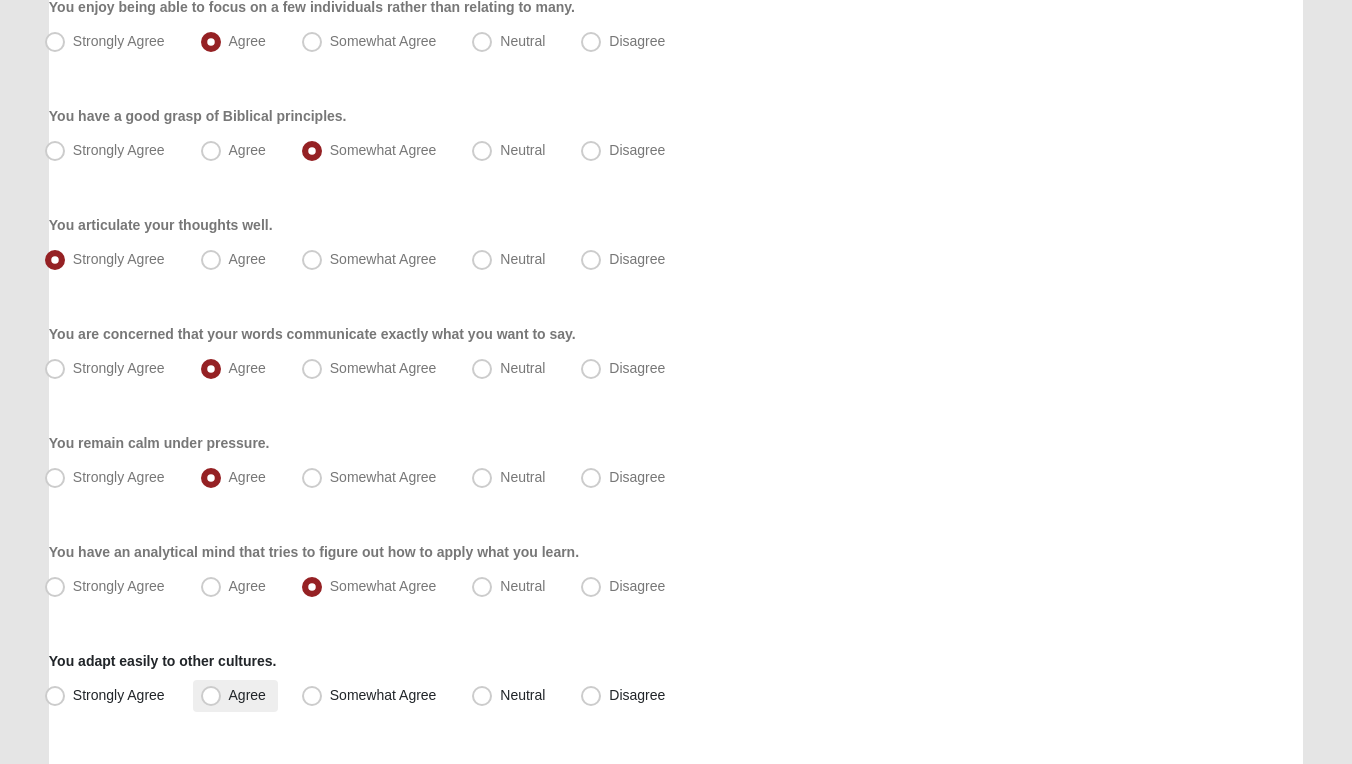 click on "Agree" at bounding box center [247, 695] 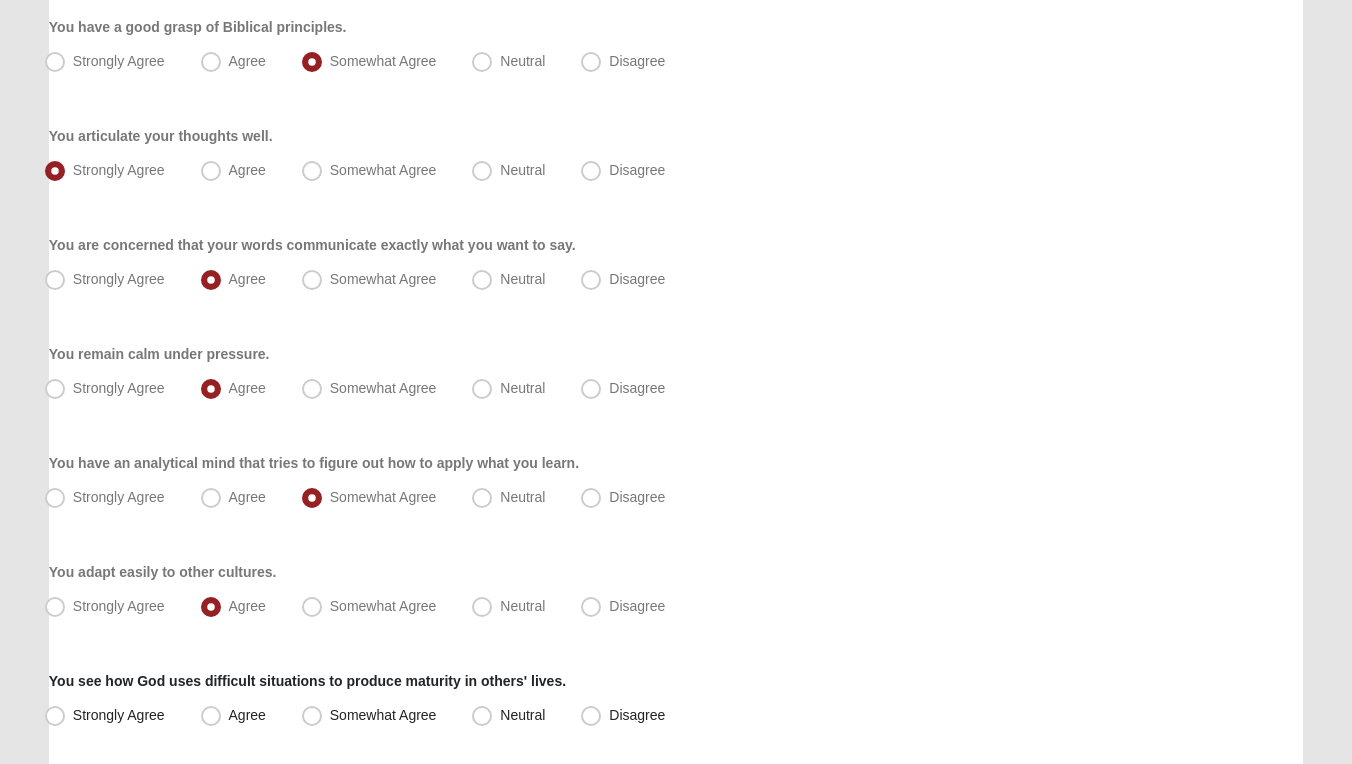 scroll, scrollTop: 1292, scrollLeft: 0, axis: vertical 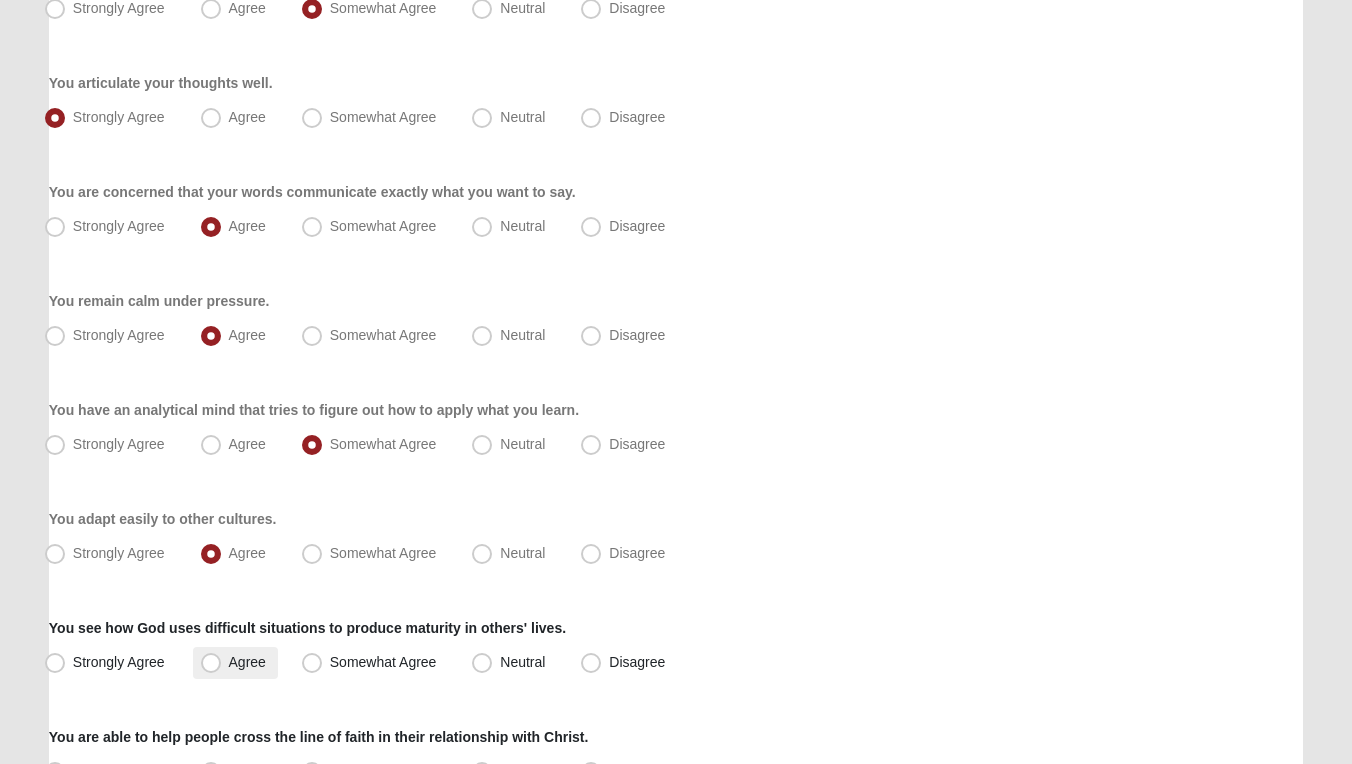 click on "Agree" at bounding box center (247, 662) 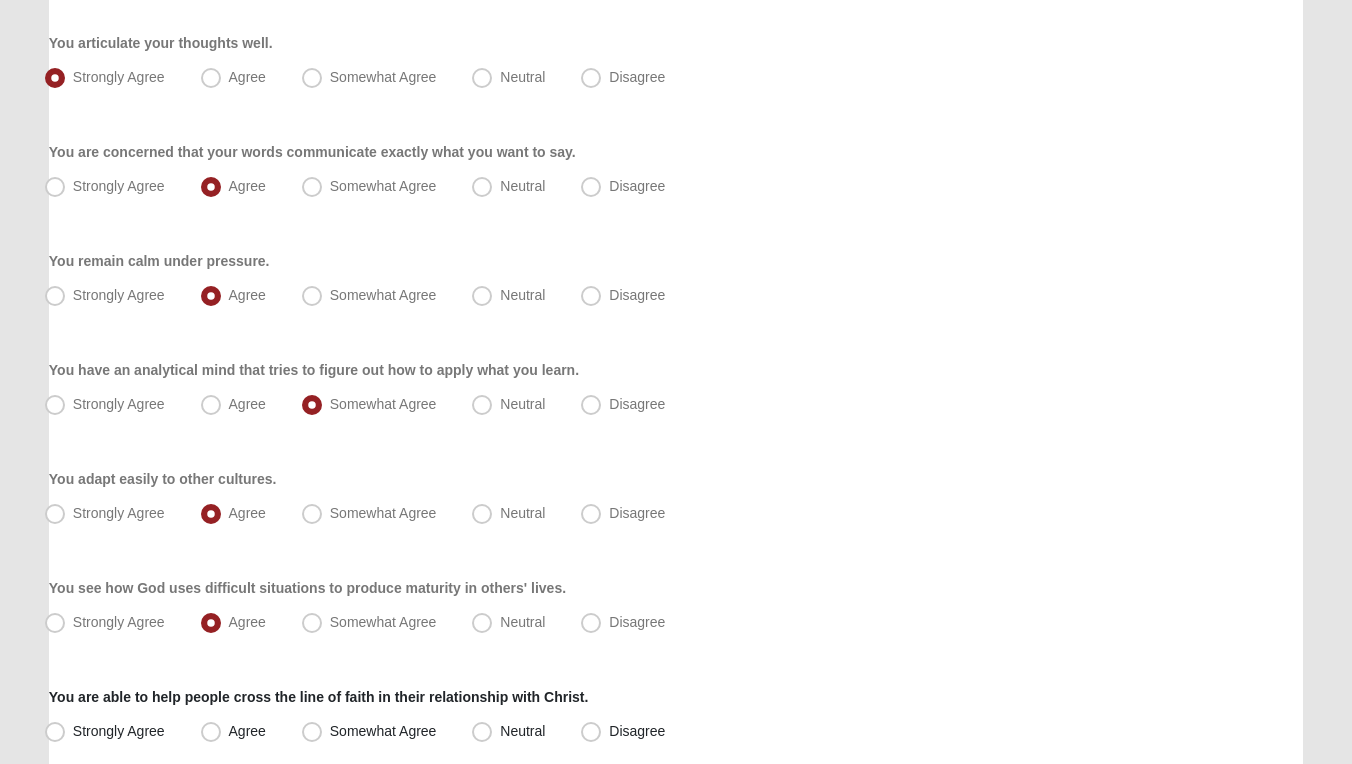 scroll, scrollTop: 1372, scrollLeft: 0, axis: vertical 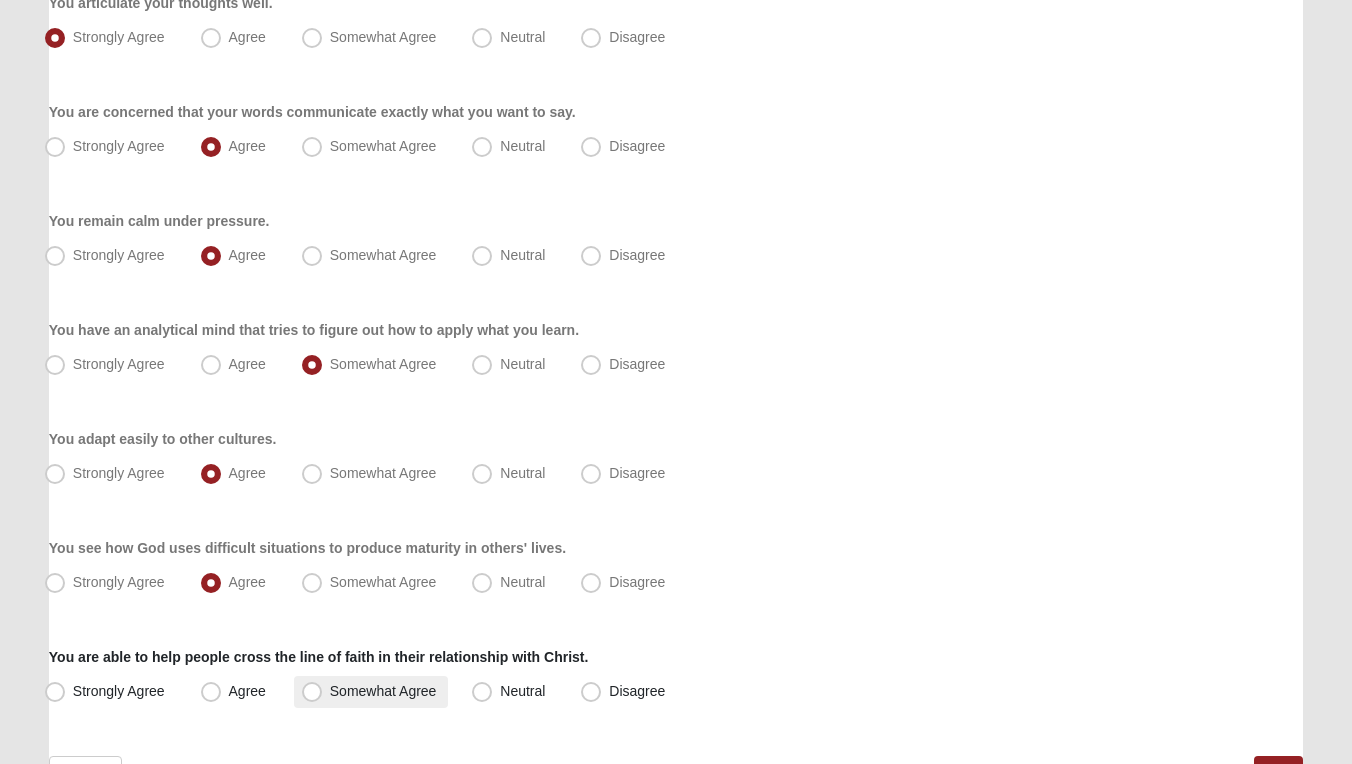 click on "Somewhat Agree" at bounding box center [383, 691] 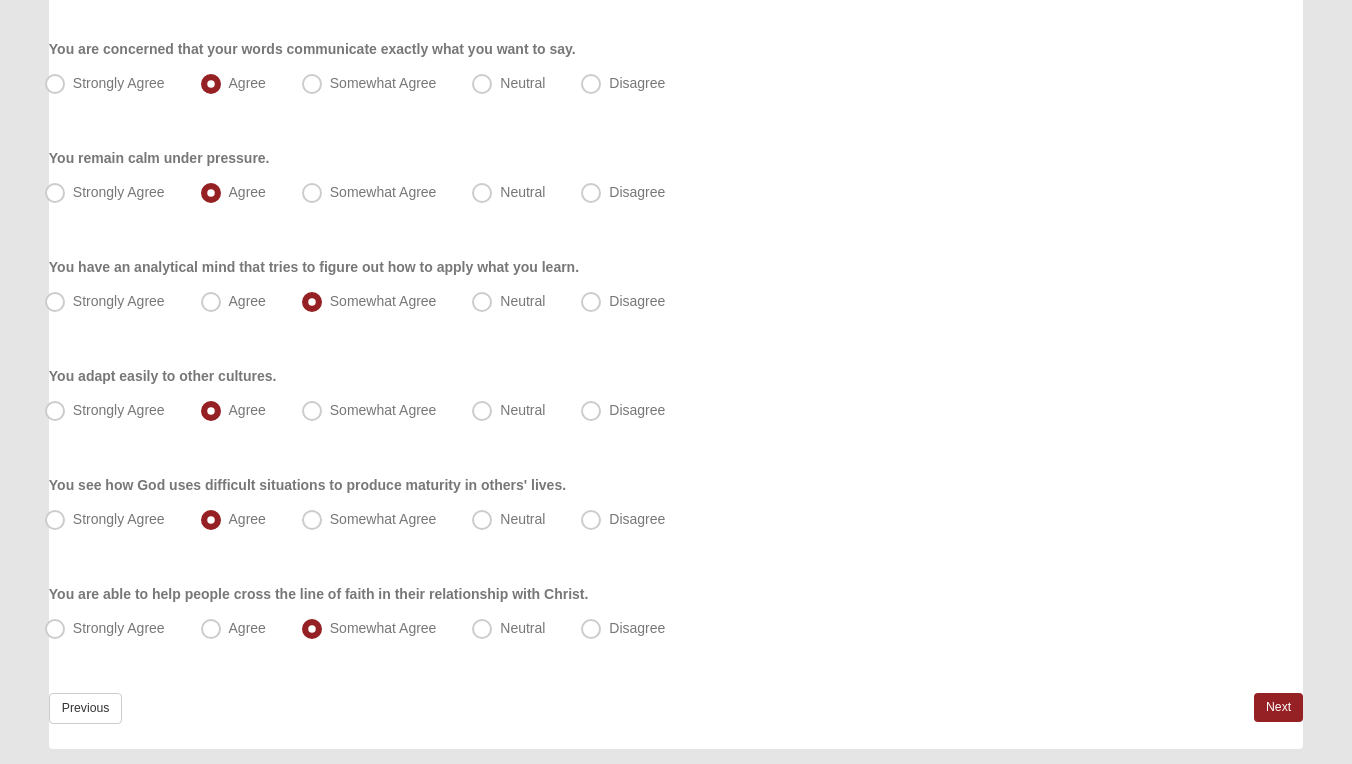 scroll, scrollTop: 1472, scrollLeft: 0, axis: vertical 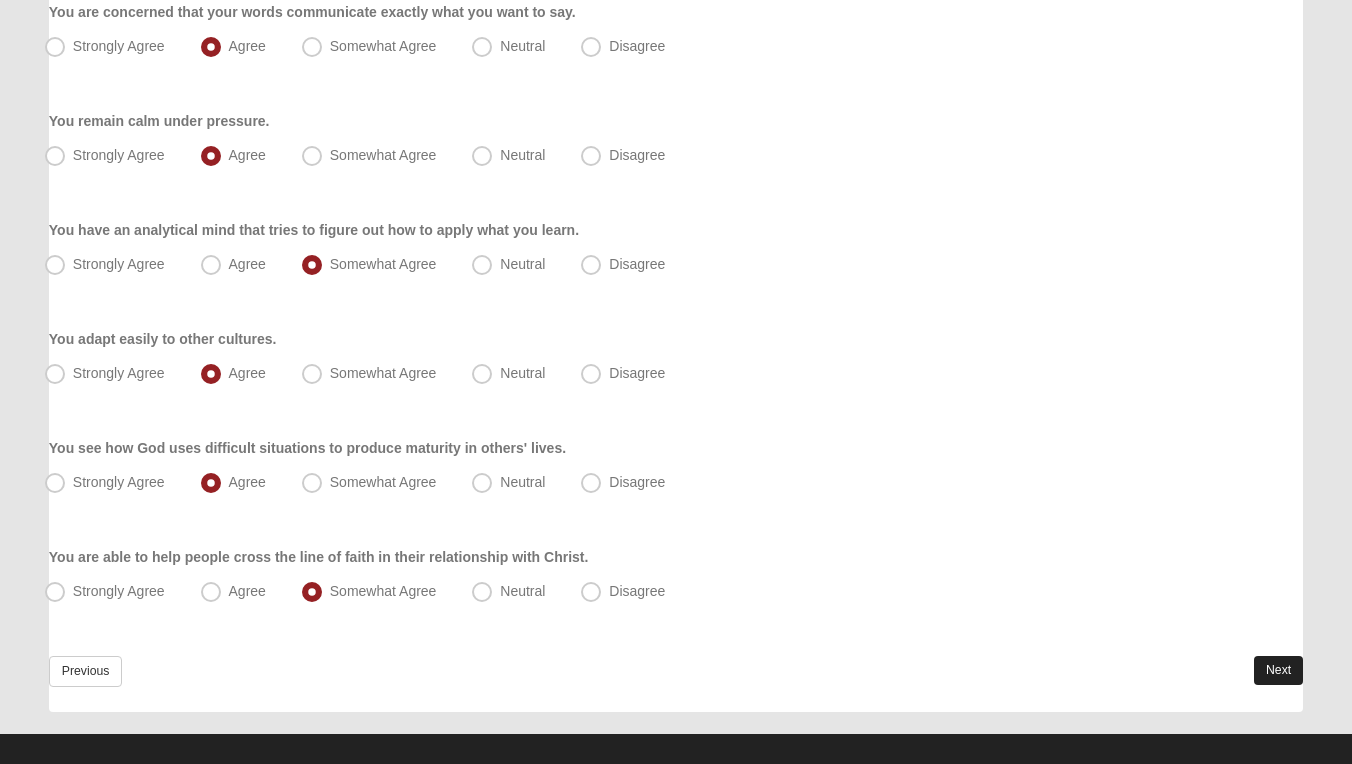click on "Next" at bounding box center [1278, 670] 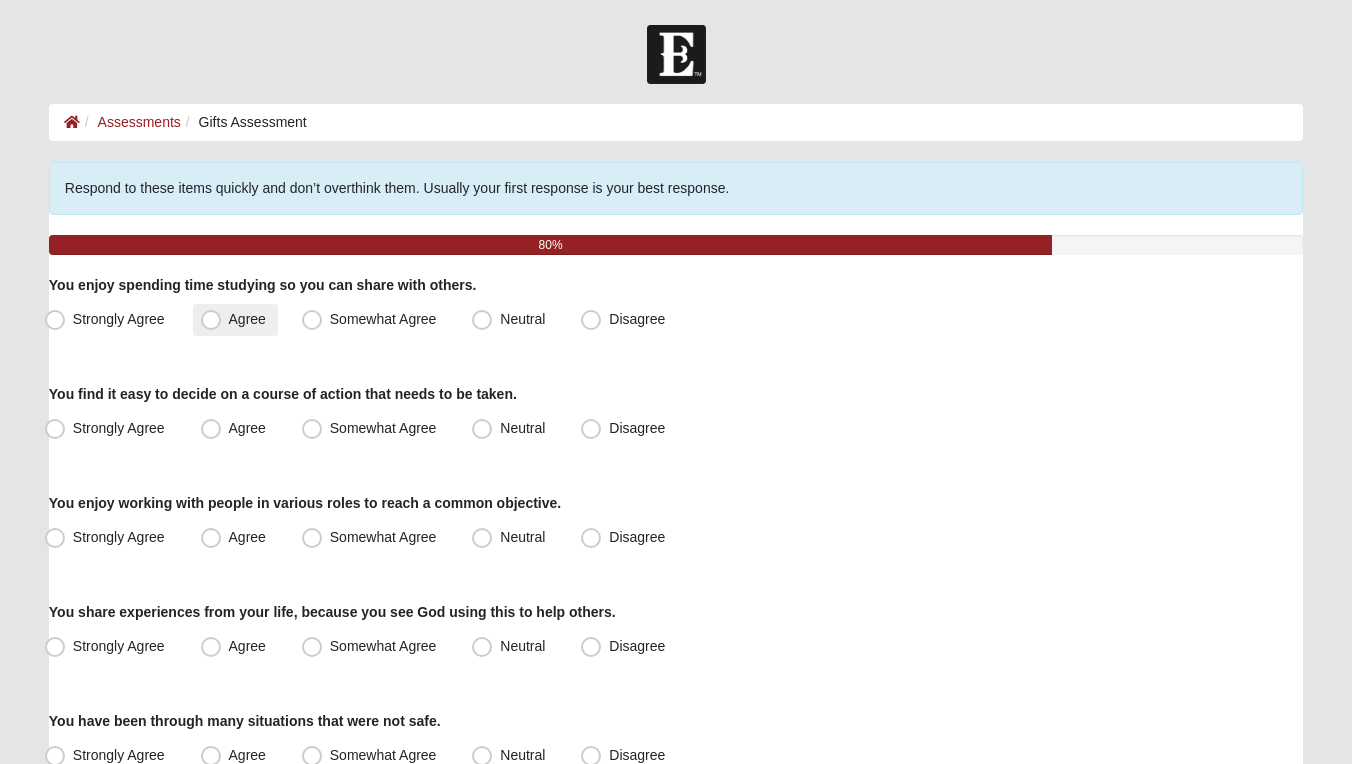 click on "Agree" at bounding box center [247, 319] 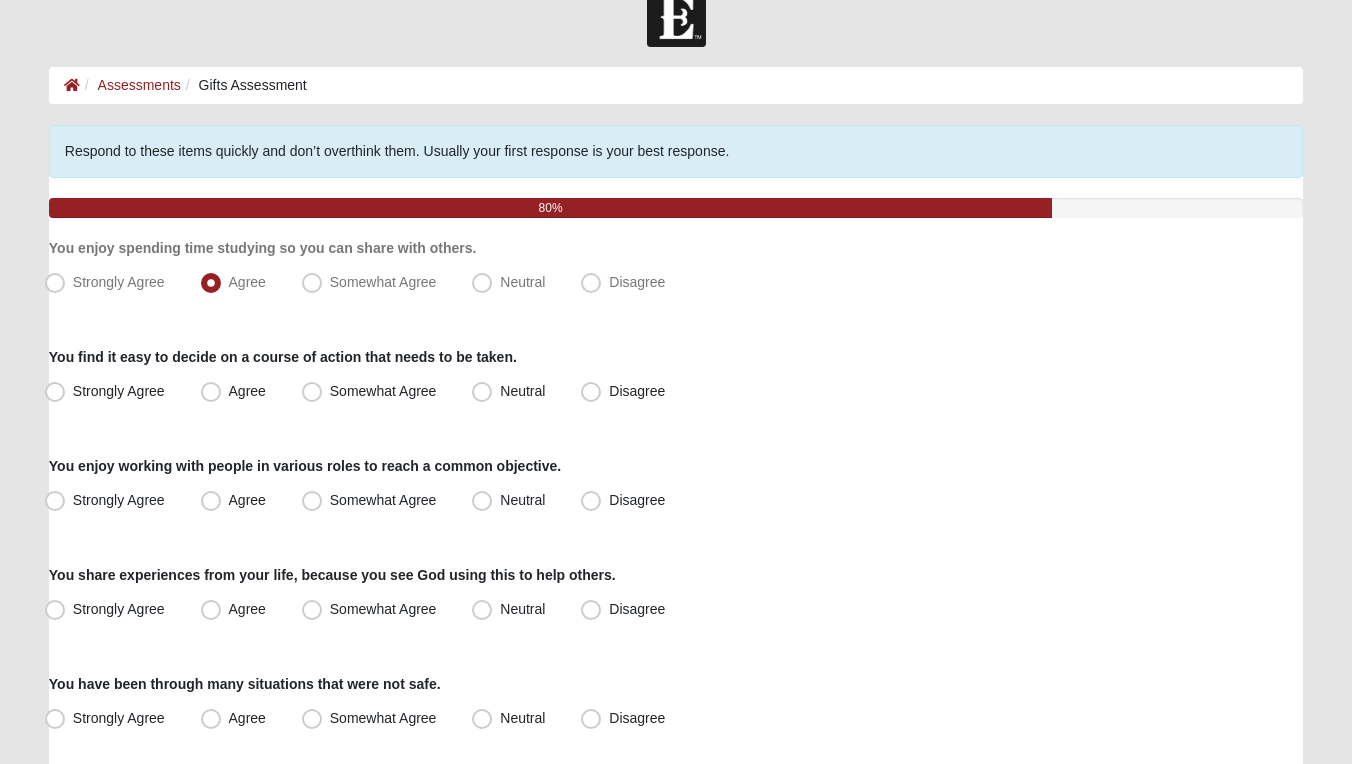 scroll, scrollTop: 57, scrollLeft: 0, axis: vertical 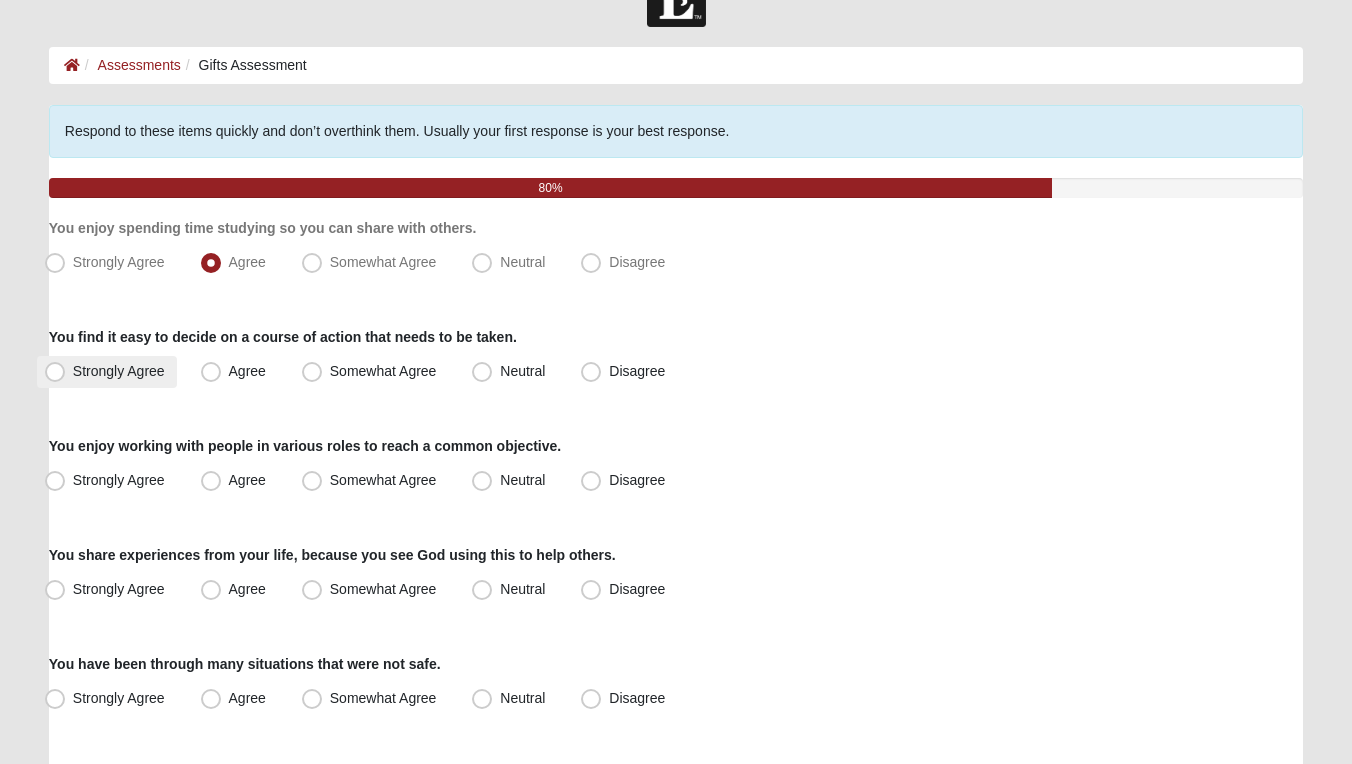 click on "Strongly Agree" at bounding box center [119, 371] 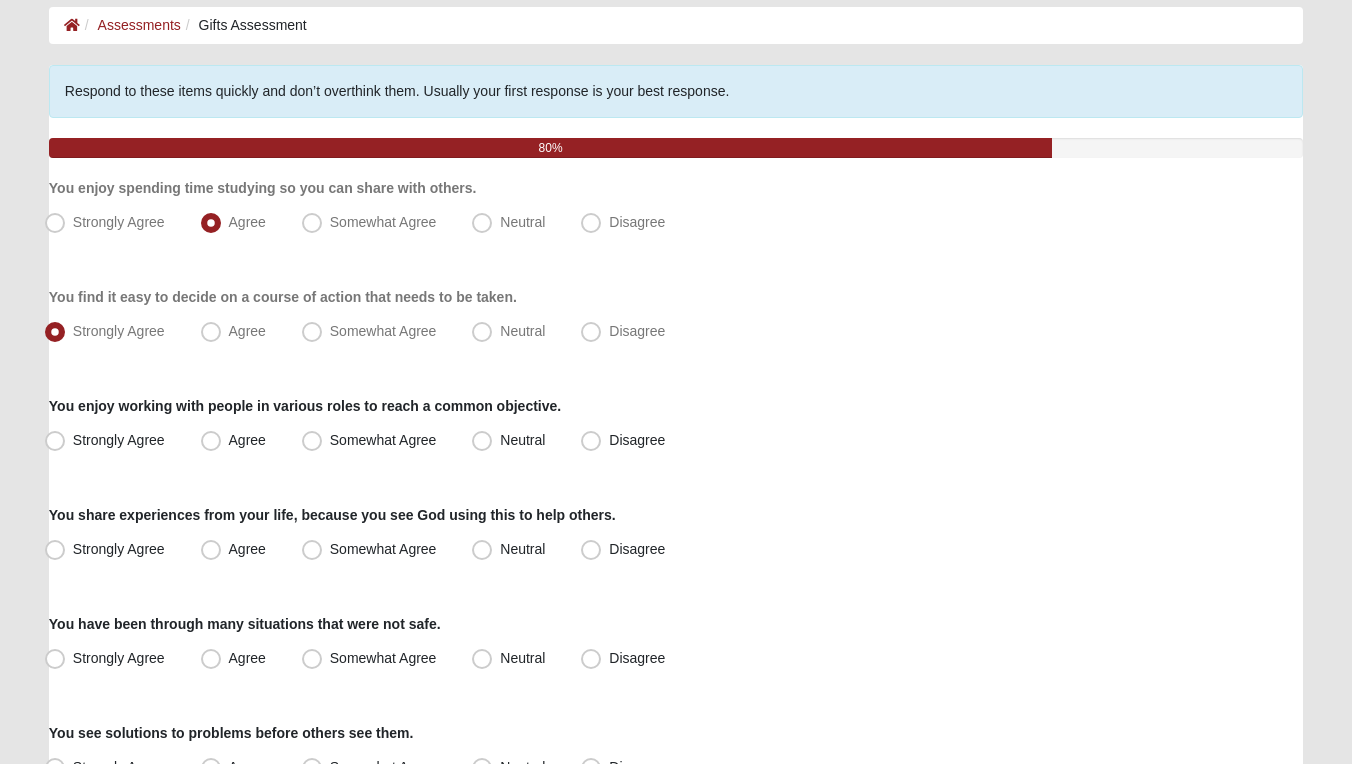 scroll, scrollTop: 101, scrollLeft: 0, axis: vertical 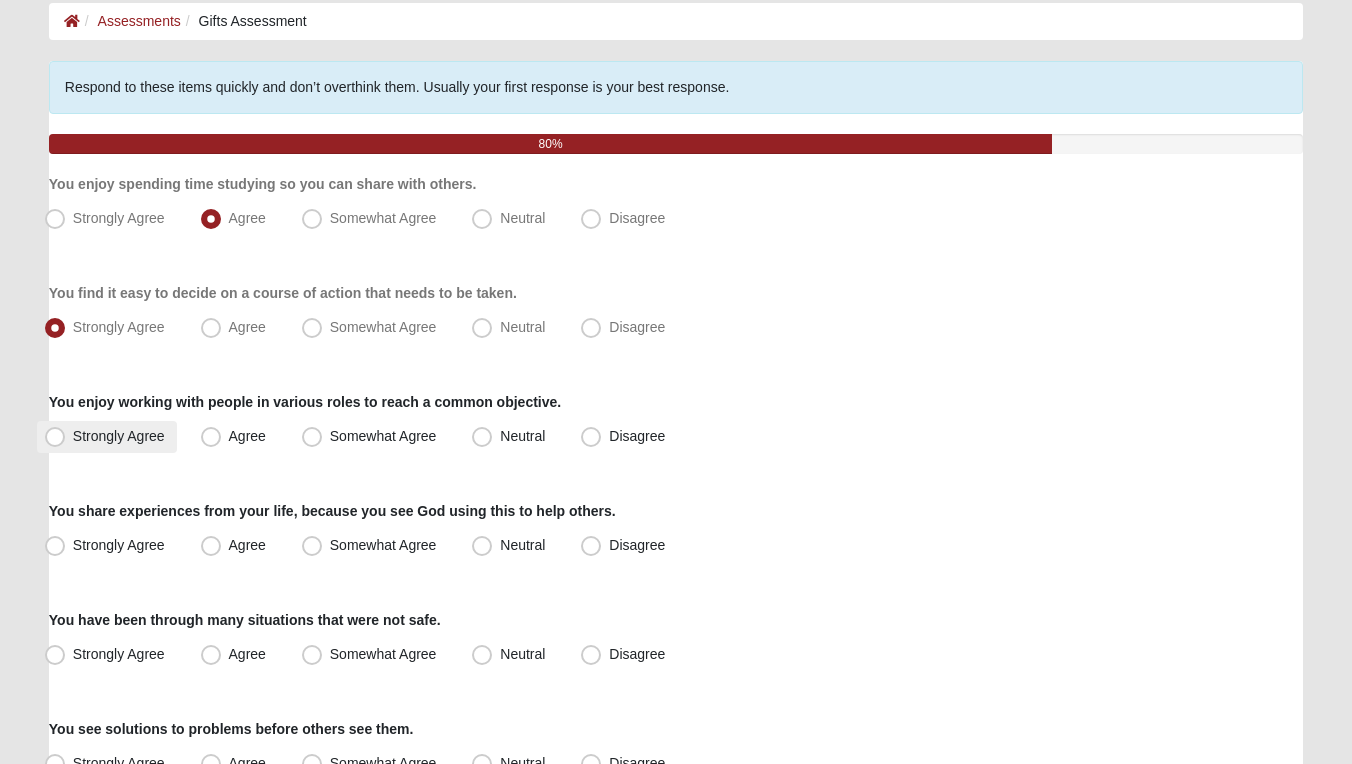 click on "Strongly Agree" at bounding box center (119, 436) 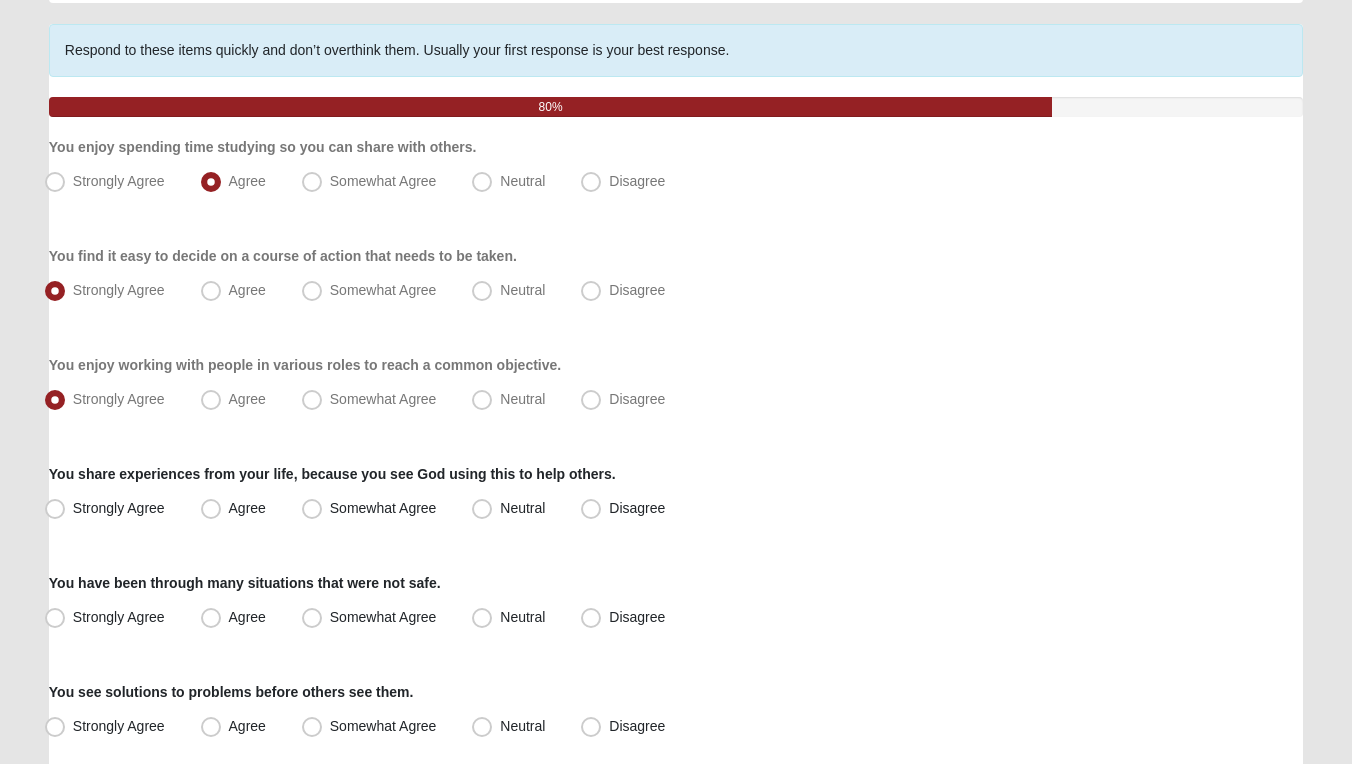 scroll, scrollTop: 150, scrollLeft: 0, axis: vertical 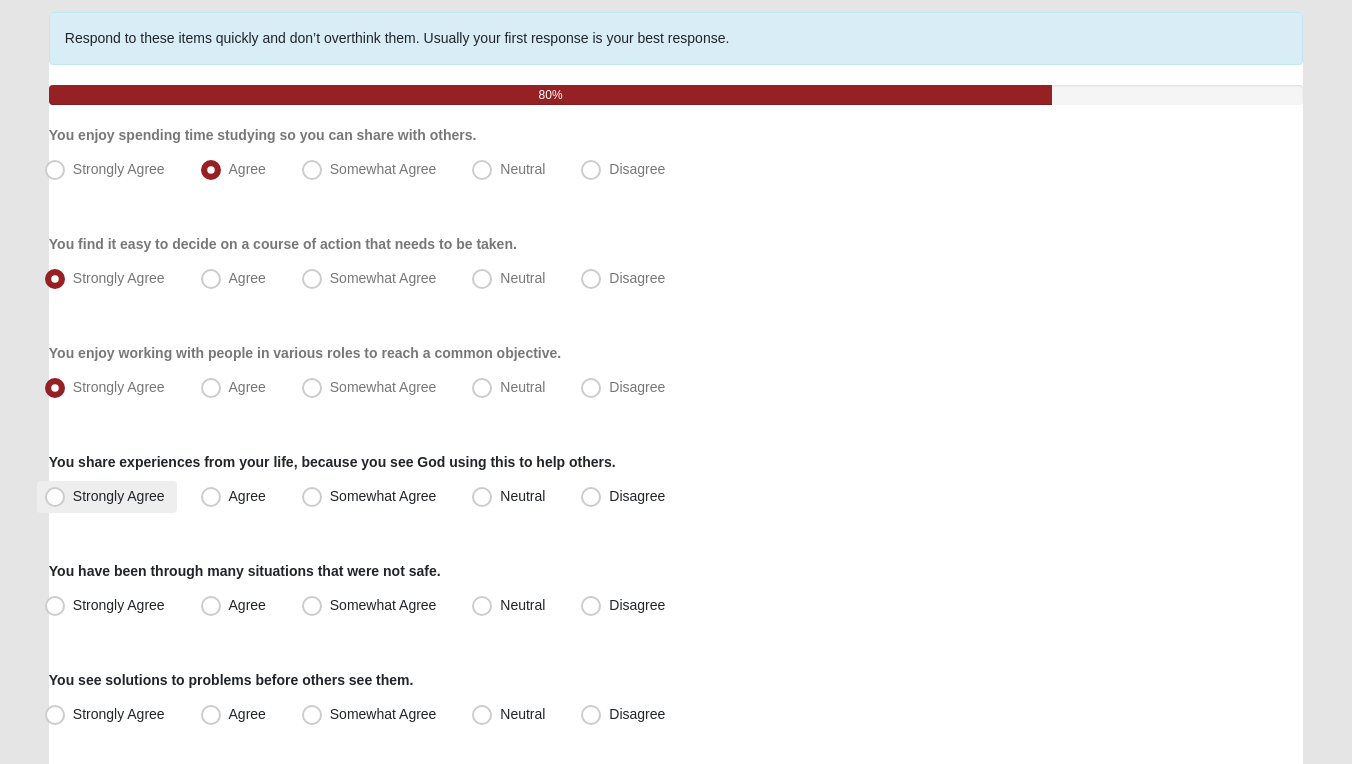 click on "Strongly Agree" at bounding box center (119, 496) 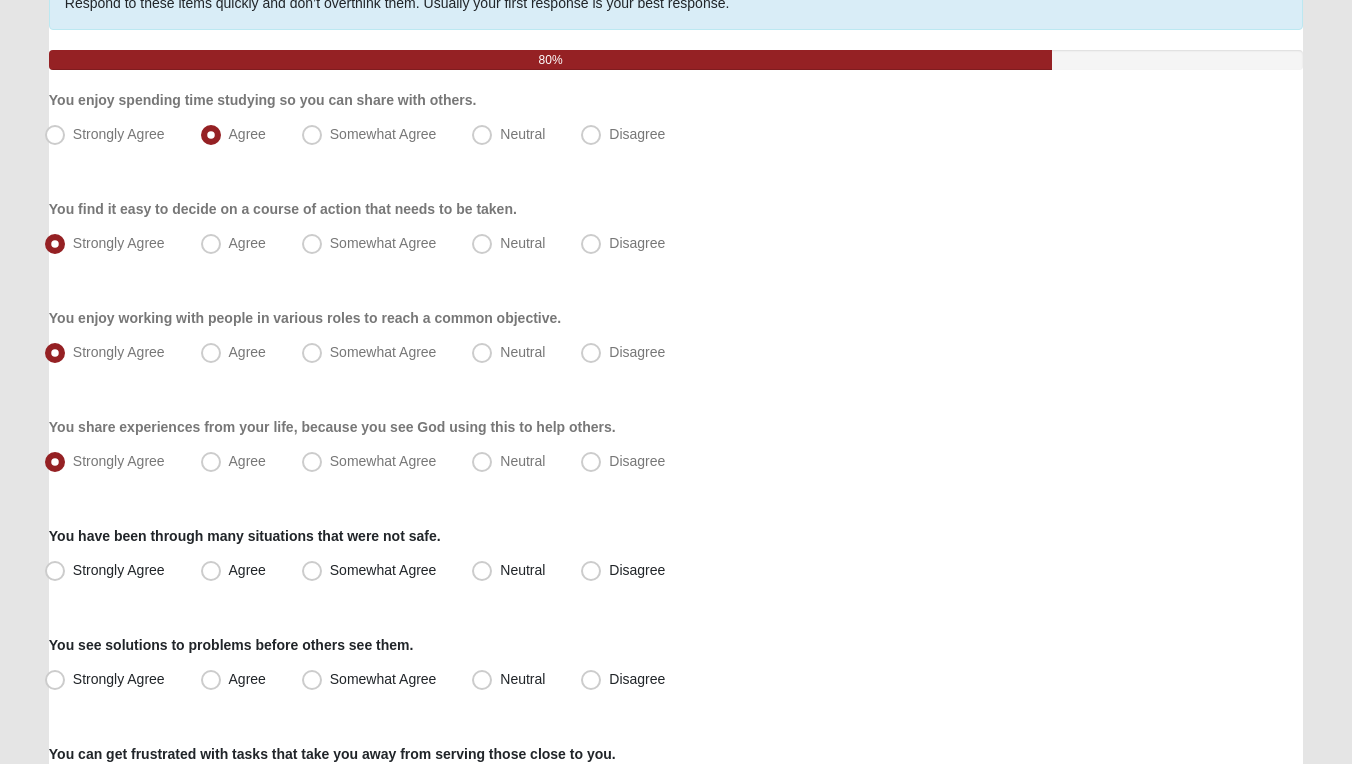 scroll, scrollTop: 206, scrollLeft: 0, axis: vertical 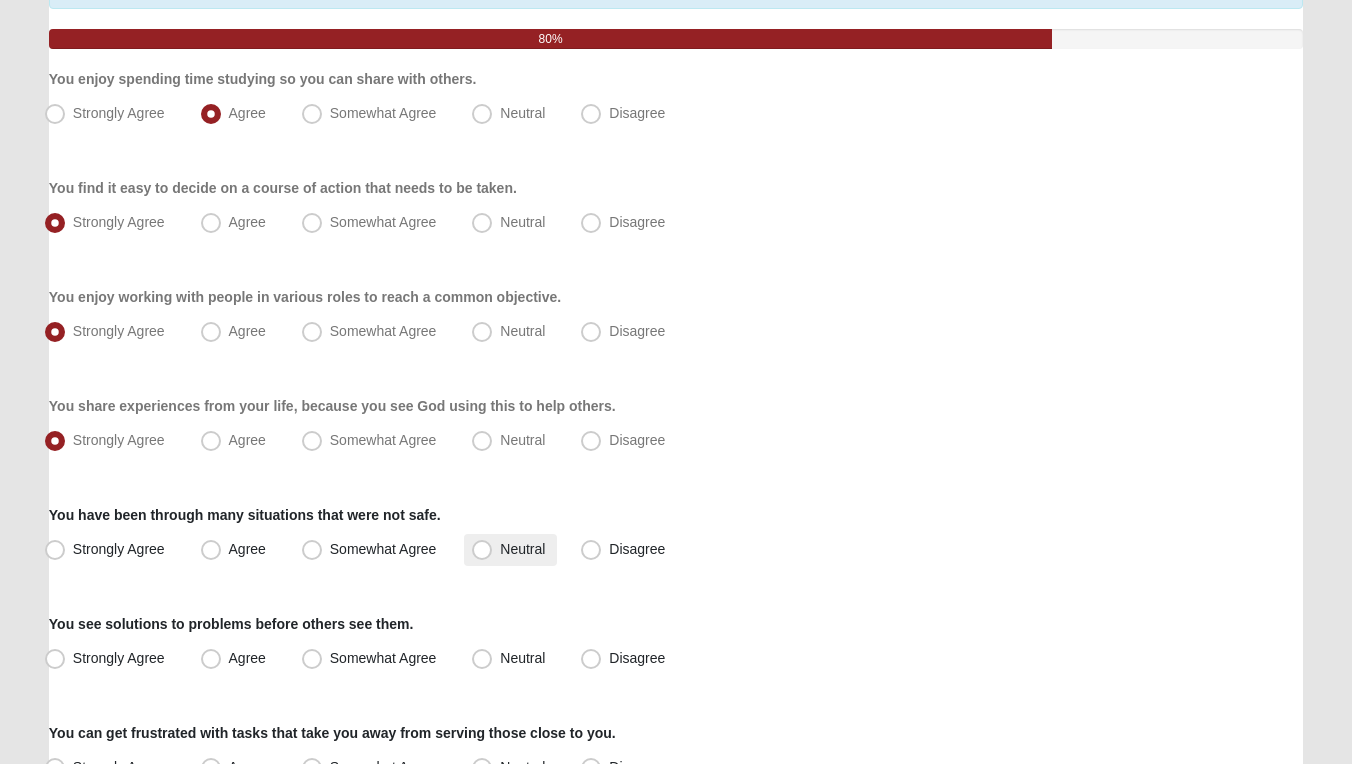 click on "Neutral" at bounding box center (522, 549) 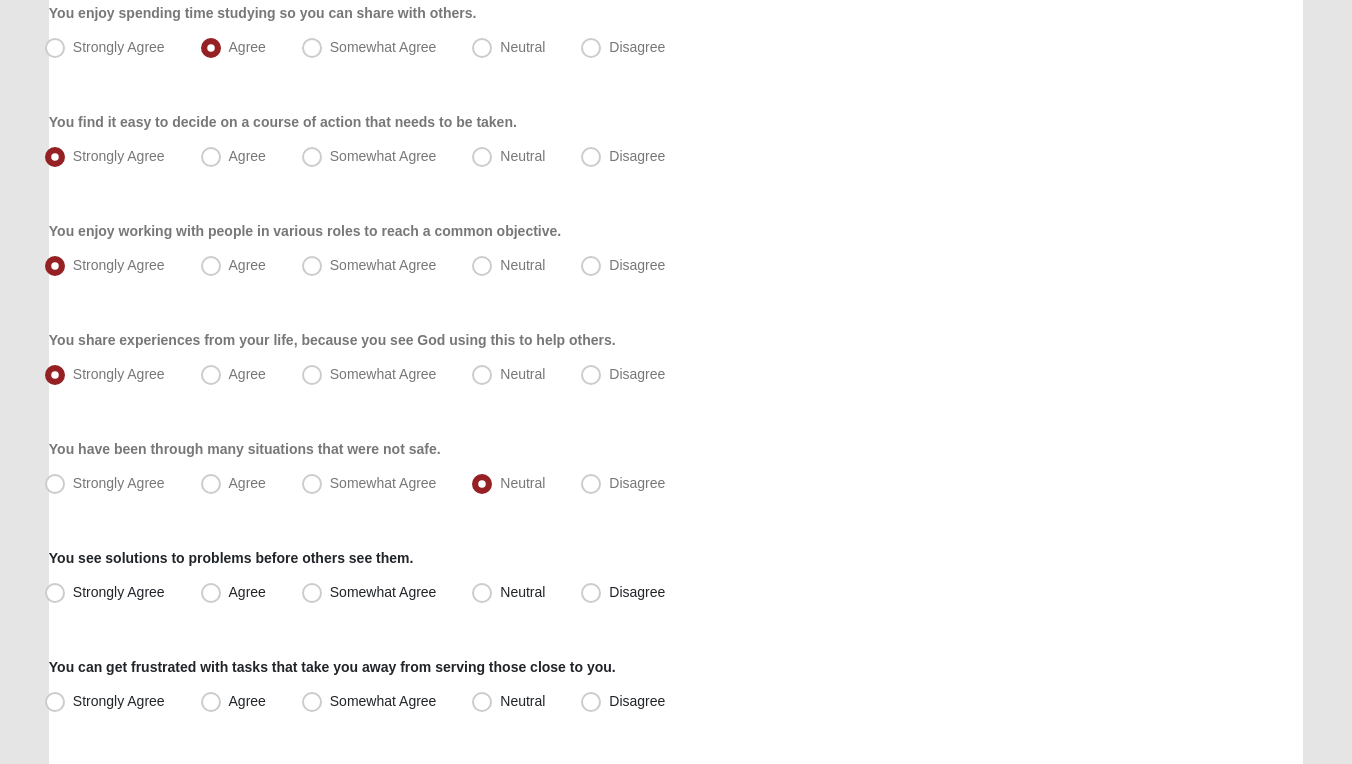 scroll, scrollTop: 304, scrollLeft: 0, axis: vertical 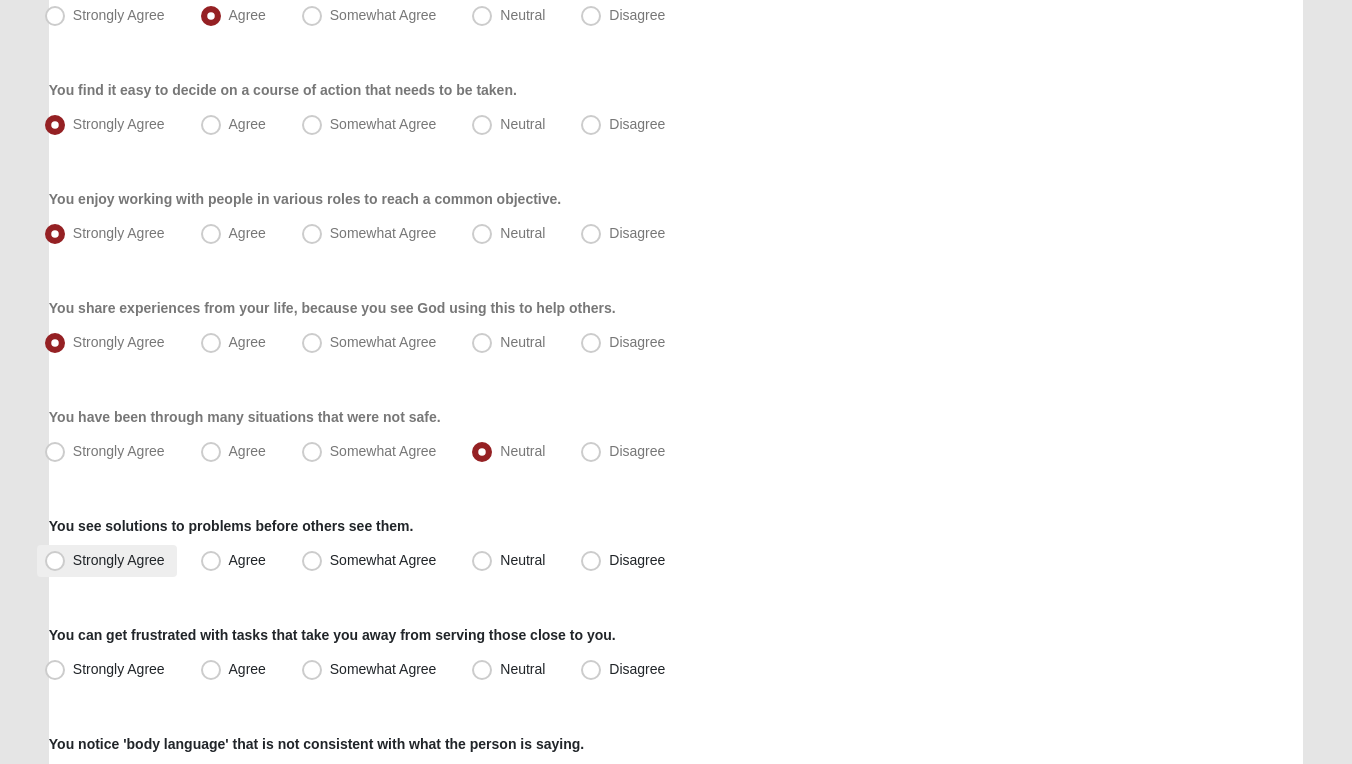 click on "Strongly Agree" at bounding box center (119, 560) 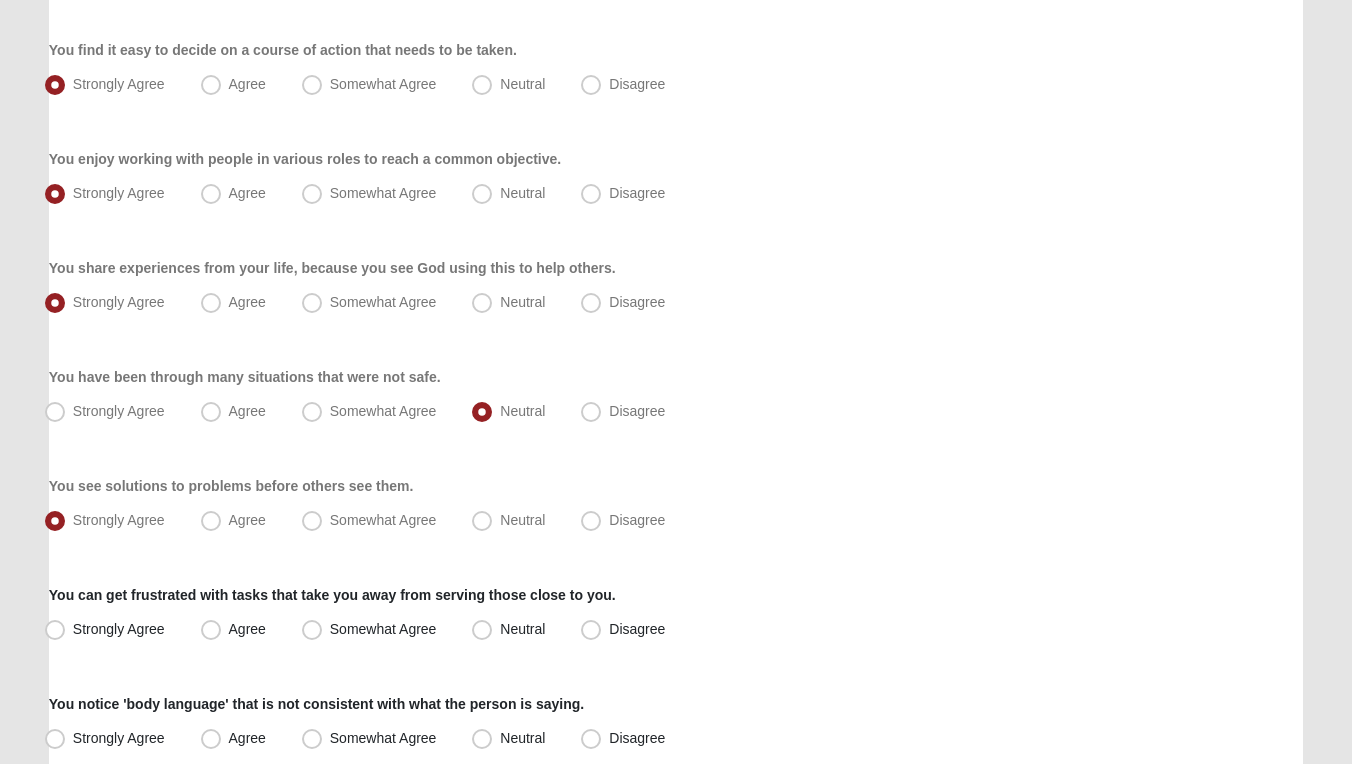 scroll, scrollTop: 407, scrollLeft: 0, axis: vertical 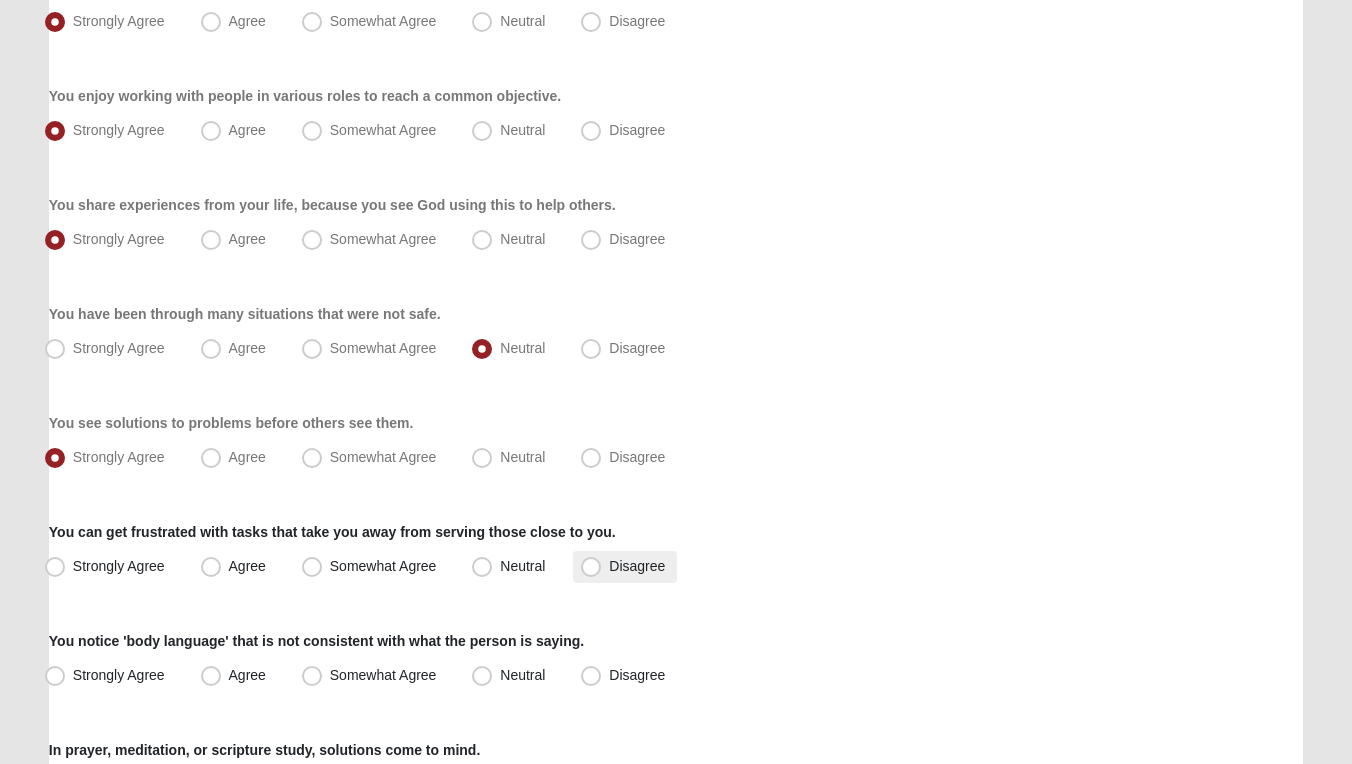 click on "Disagree" at bounding box center (637, 566) 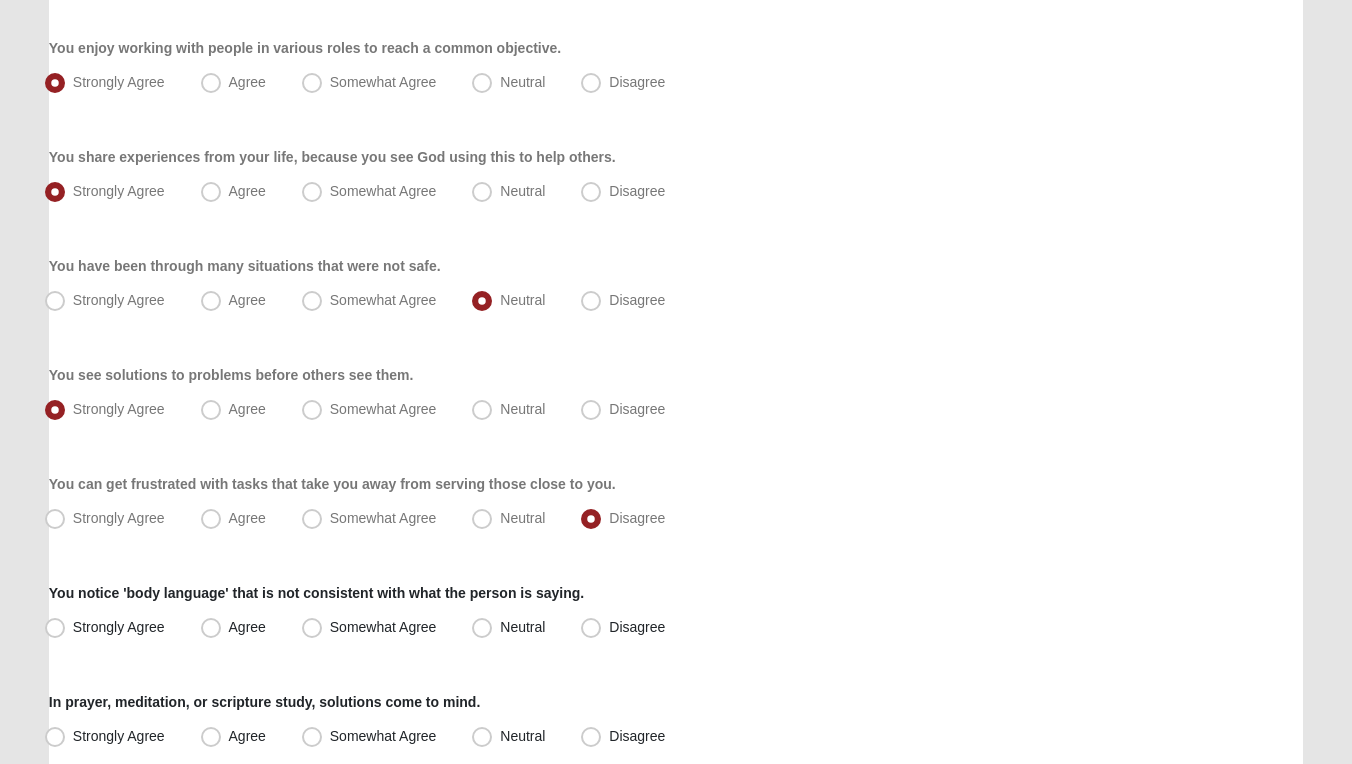 scroll, scrollTop: 459, scrollLeft: 0, axis: vertical 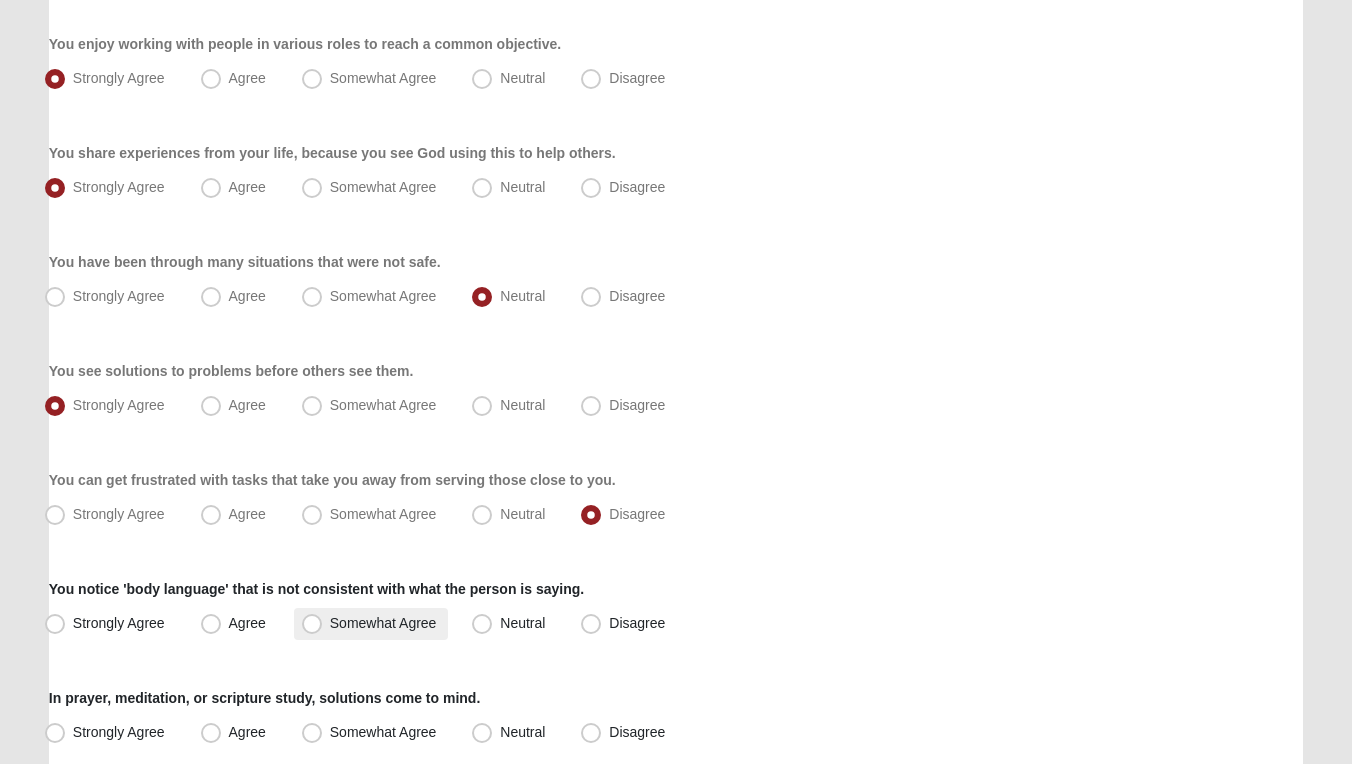 click on "Somewhat Agree" at bounding box center [383, 623] 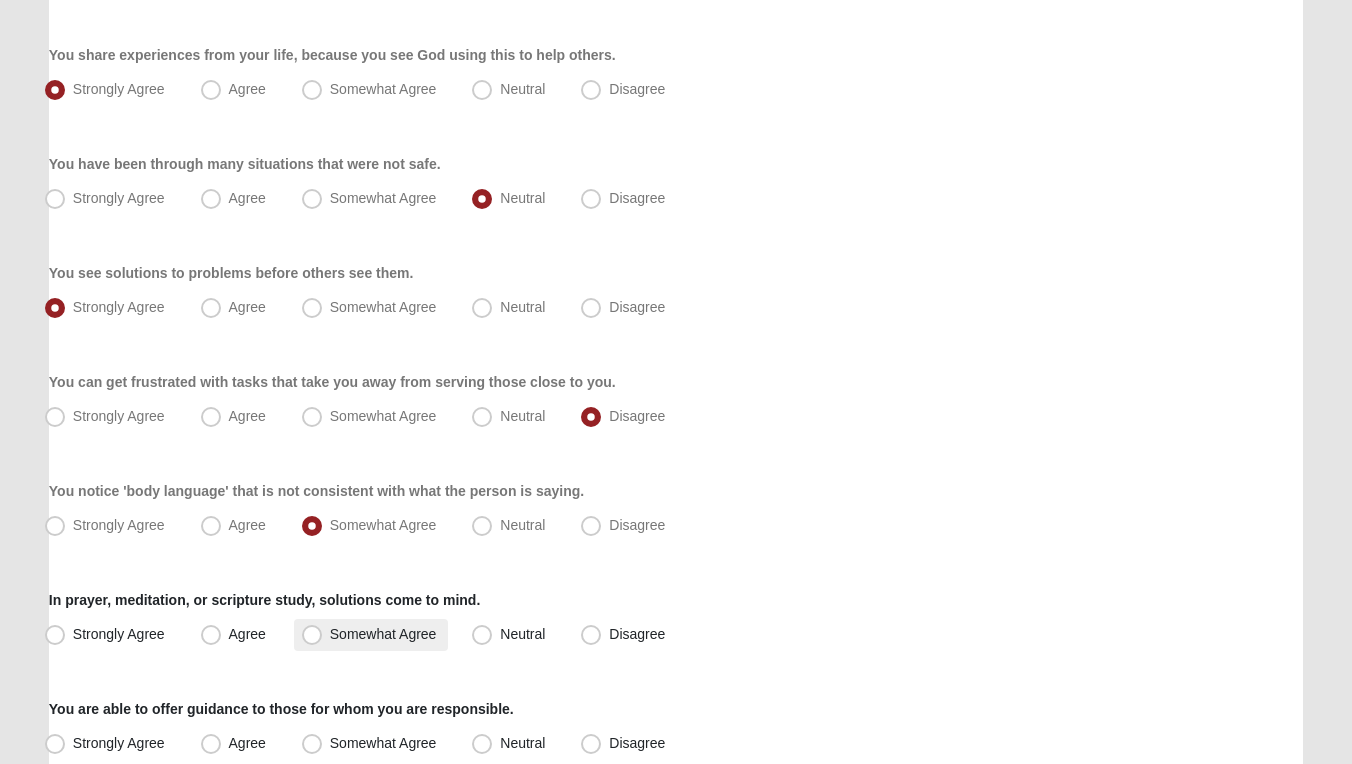 scroll, scrollTop: 561, scrollLeft: 0, axis: vertical 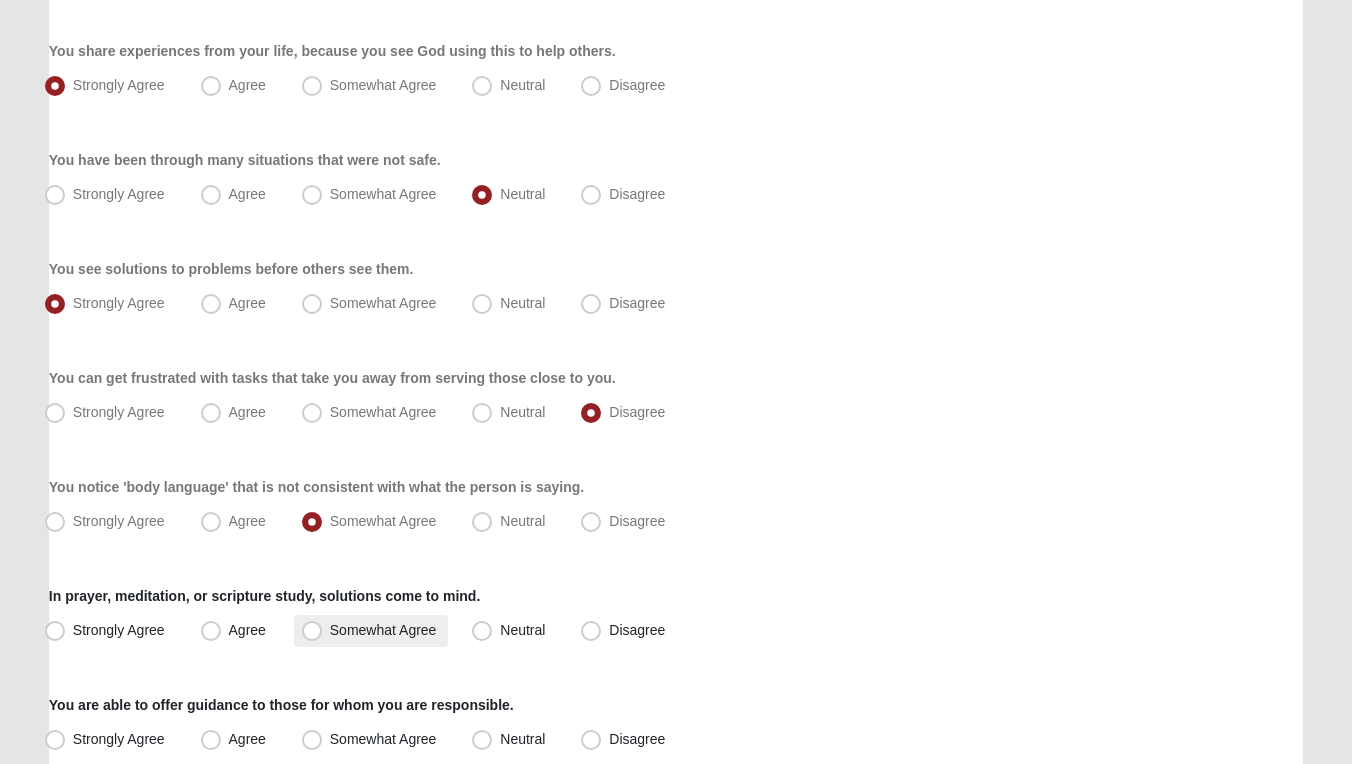 click on "Somewhat Agree" at bounding box center [383, 630] 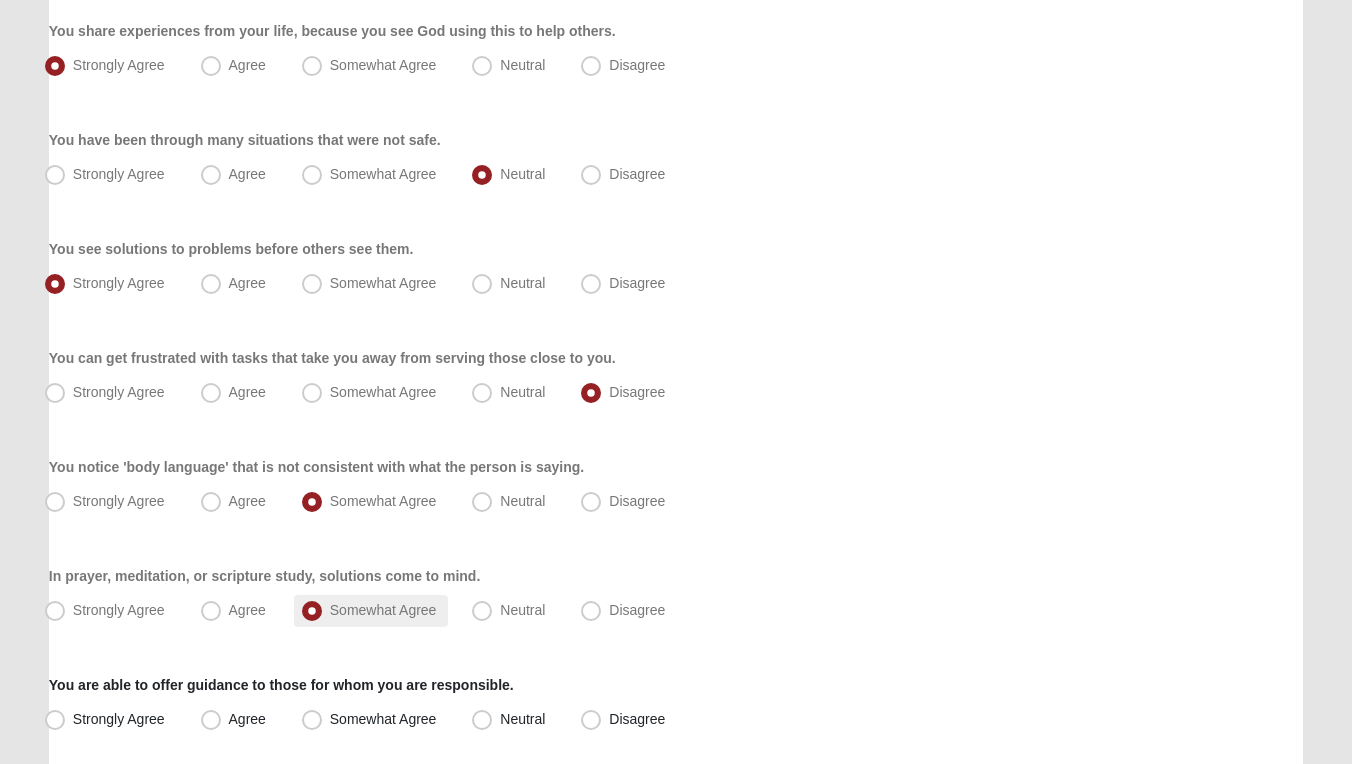 scroll, scrollTop: 648, scrollLeft: 0, axis: vertical 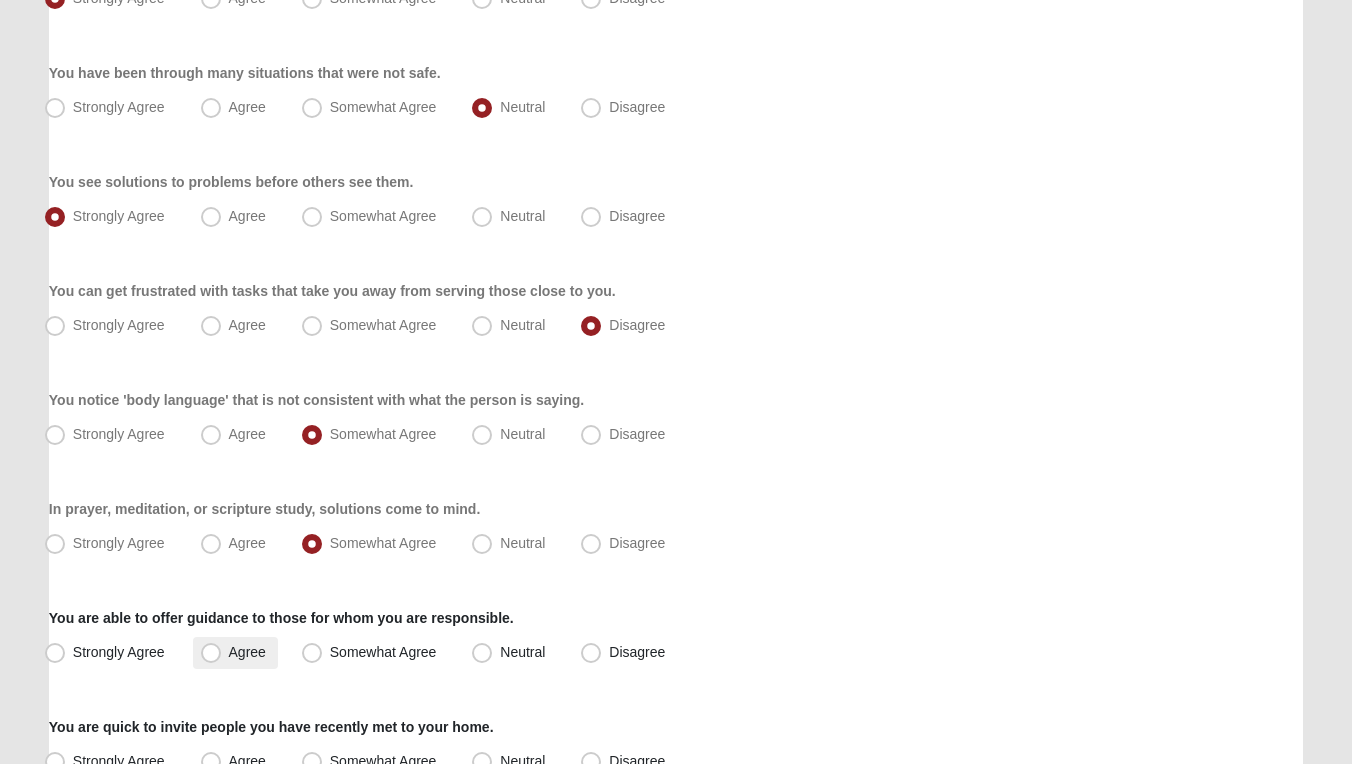 click on "Agree" at bounding box center [247, 652] 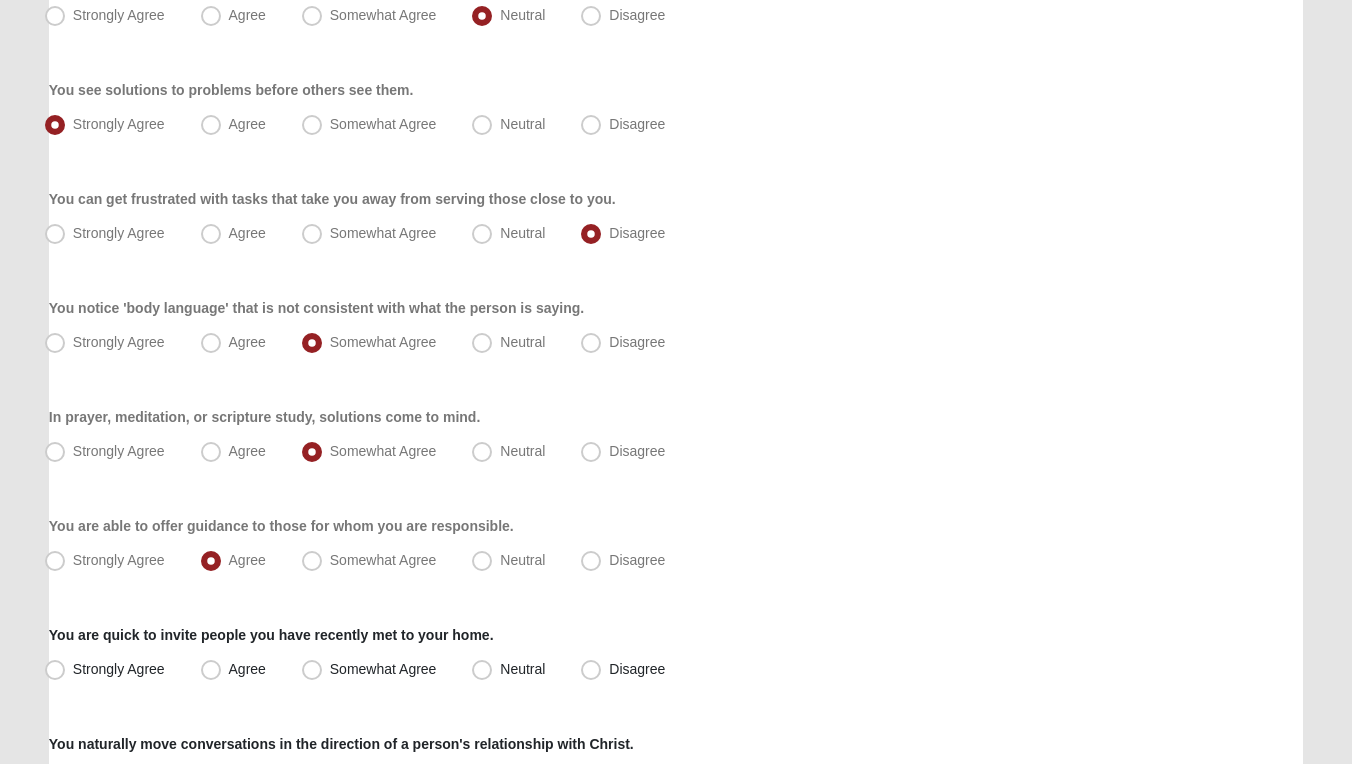 scroll, scrollTop: 760, scrollLeft: 0, axis: vertical 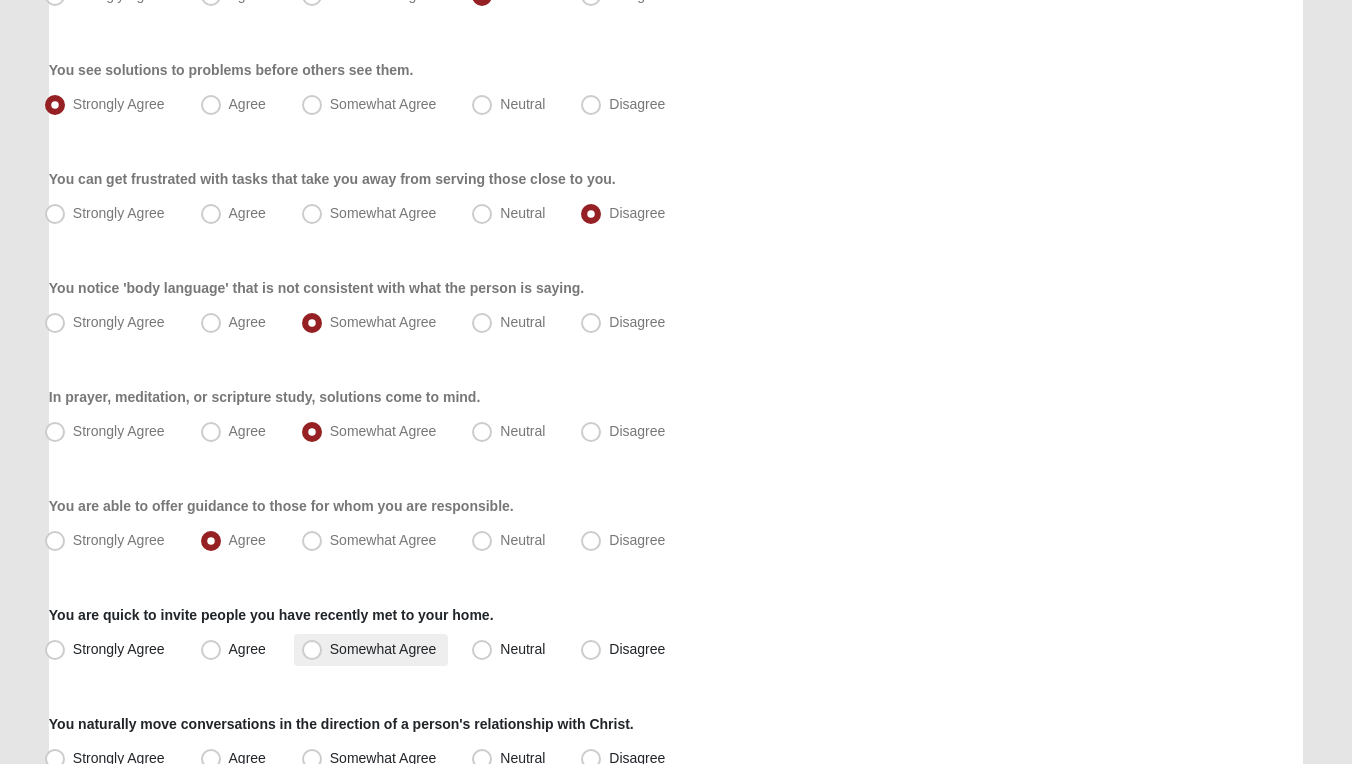 click on "Somewhat Agree" at bounding box center [383, 649] 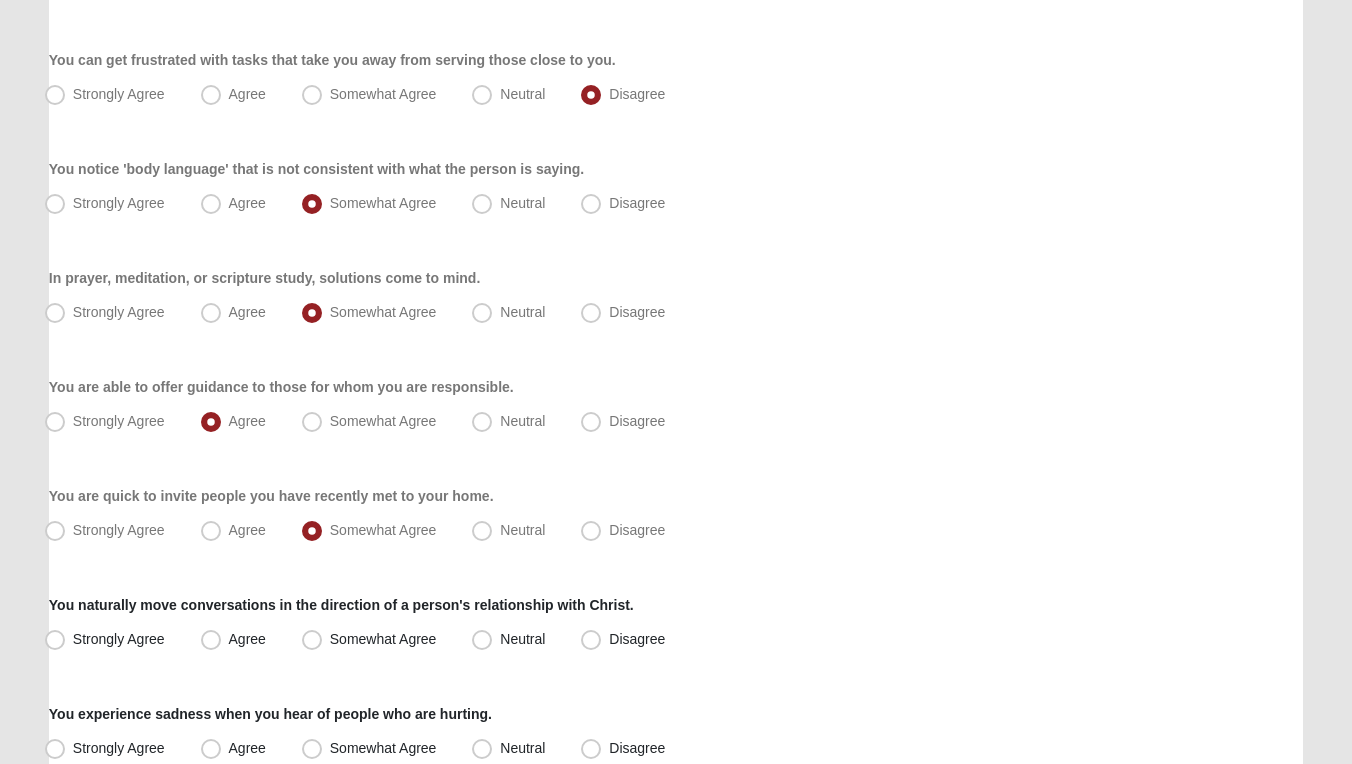 scroll, scrollTop: 883, scrollLeft: 0, axis: vertical 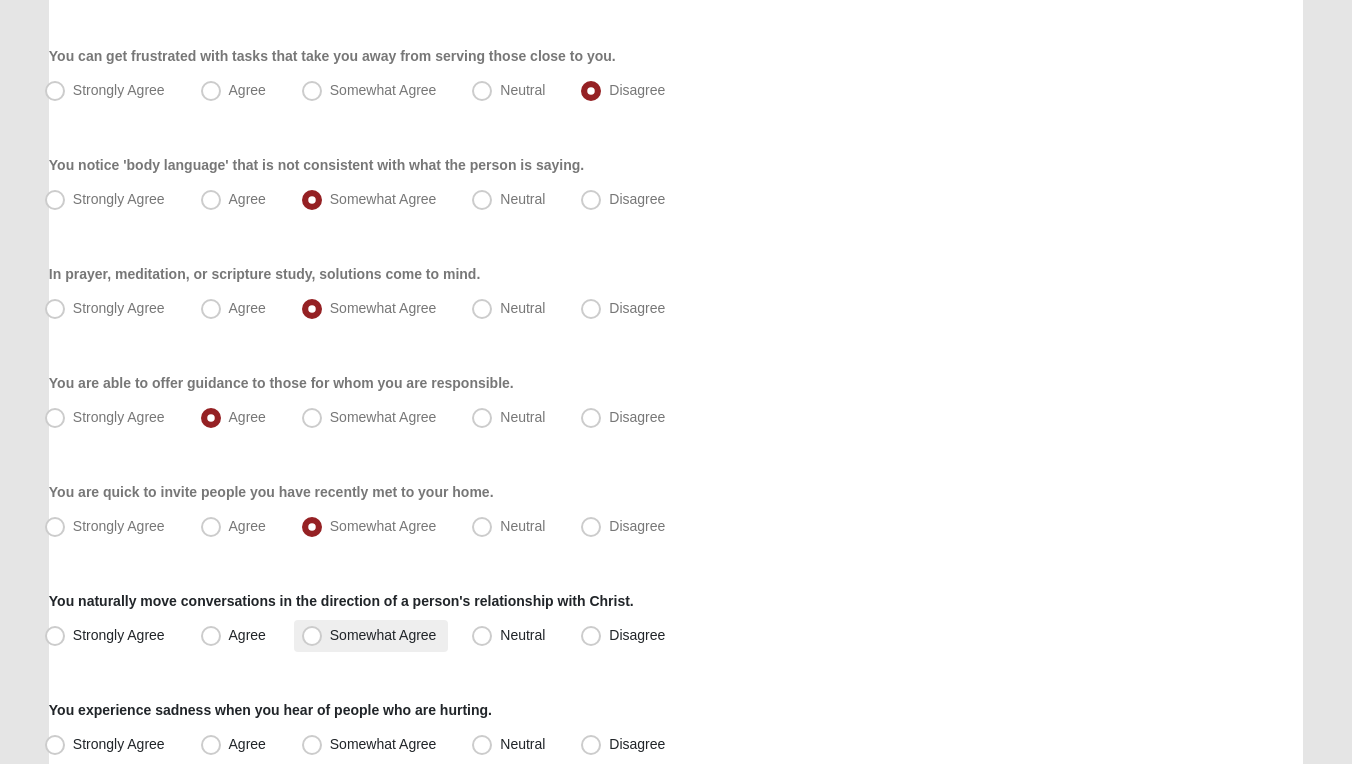click on "Somewhat Agree" at bounding box center [383, 635] 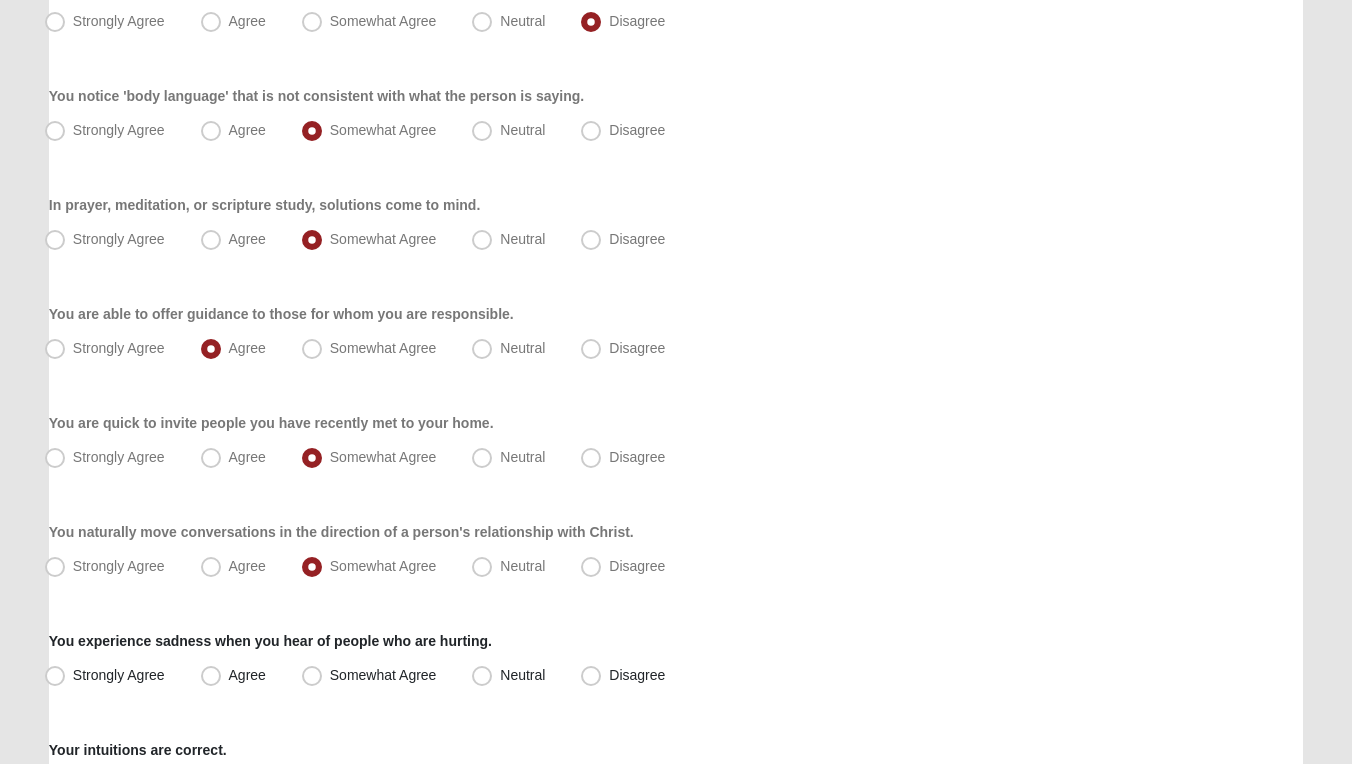 scroll, scrollTop: 957, scrollLeft: 0, axis: vertical 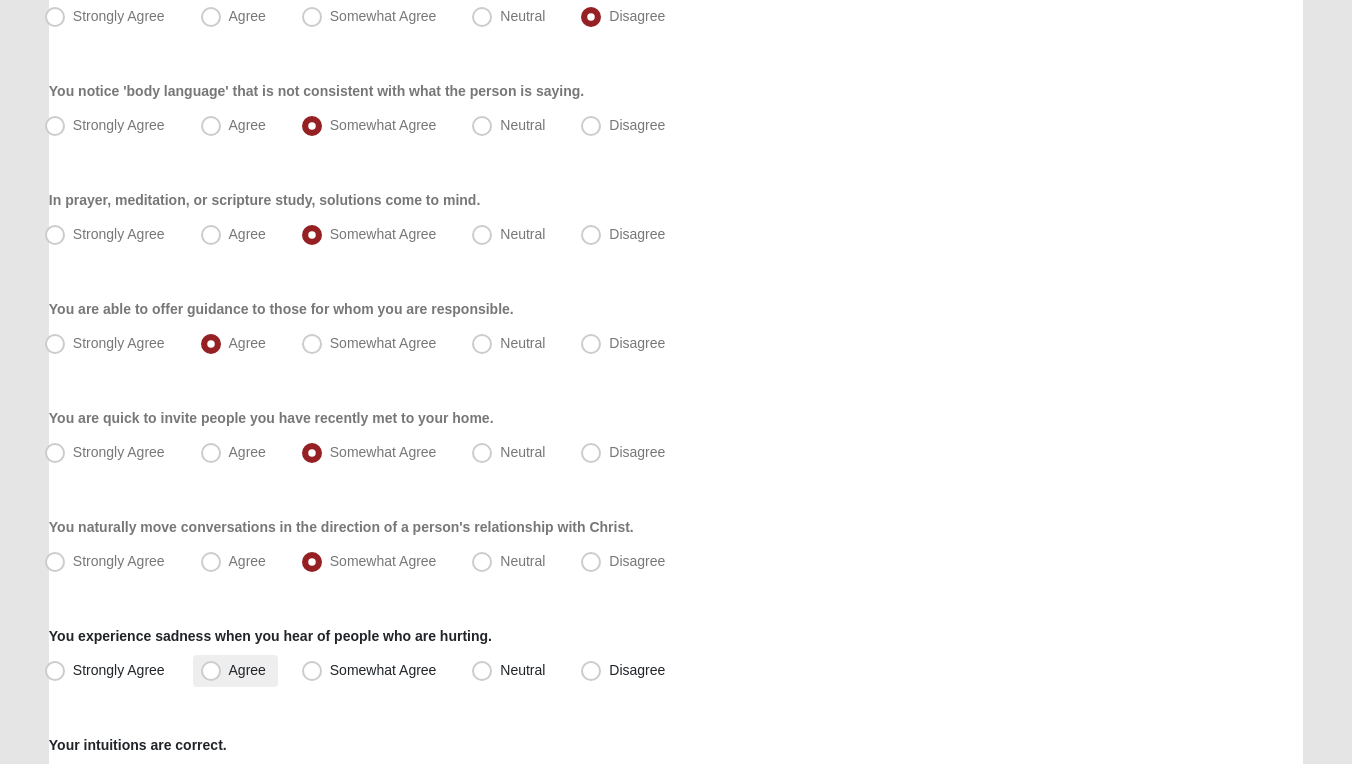 click on "Agree" at bounding box center (247, 670) 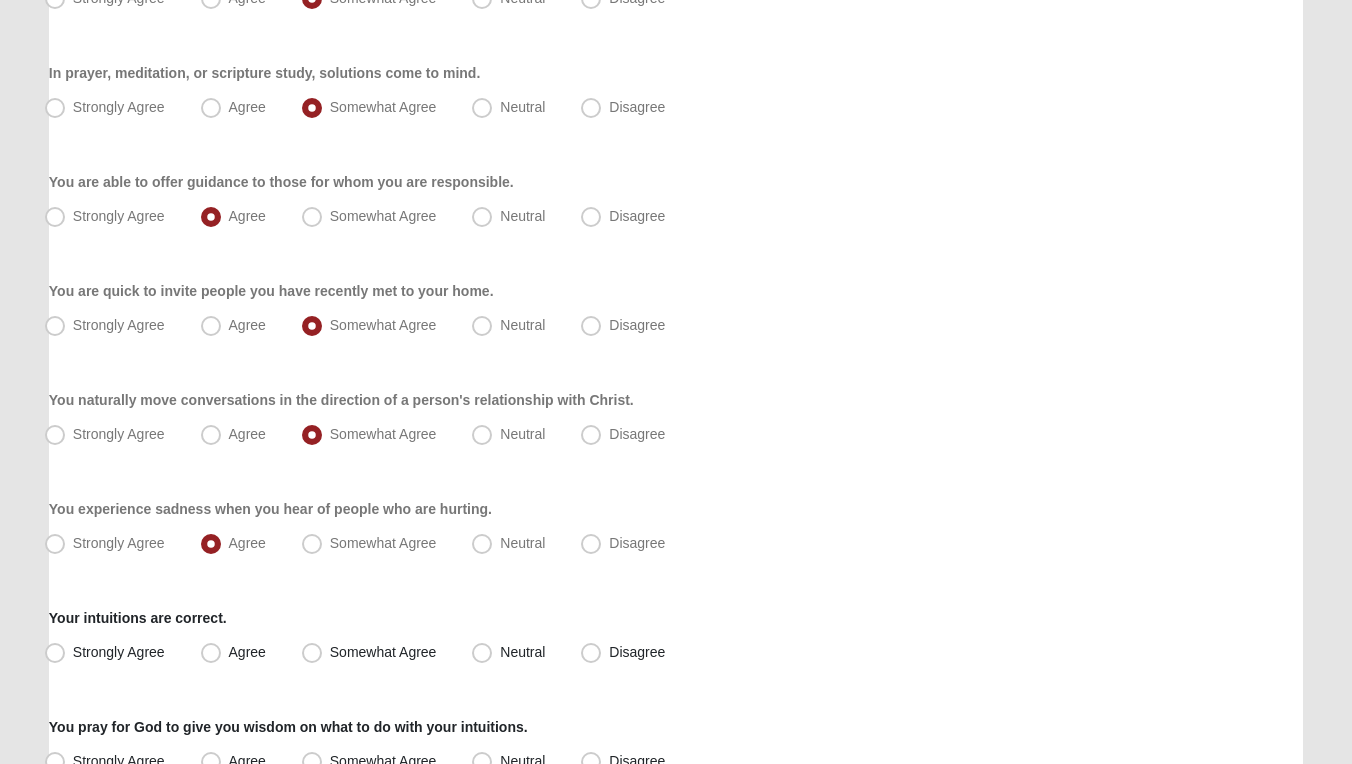scroll, scrollTop: 1139, scrollLeft: 0, axis: vertical 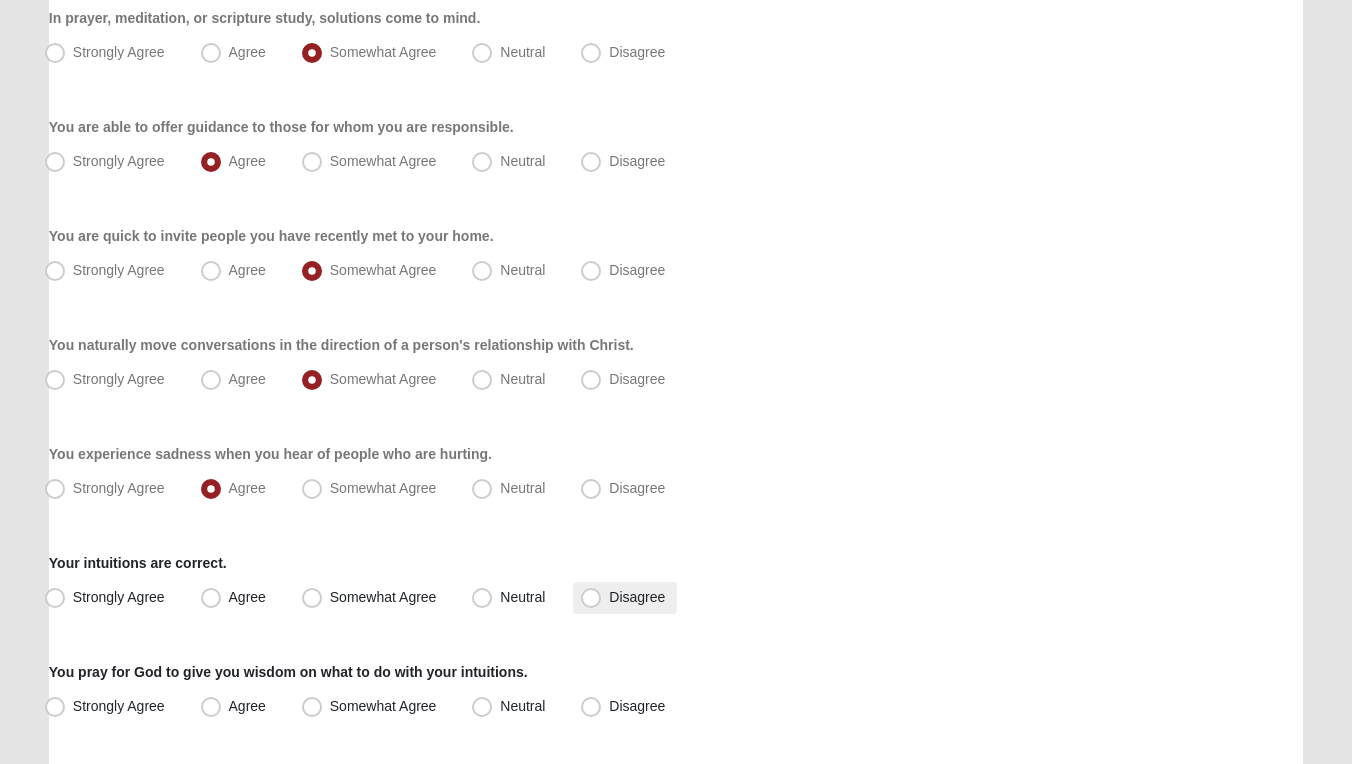 click on "Disagree" at bounding box center (637, 597) 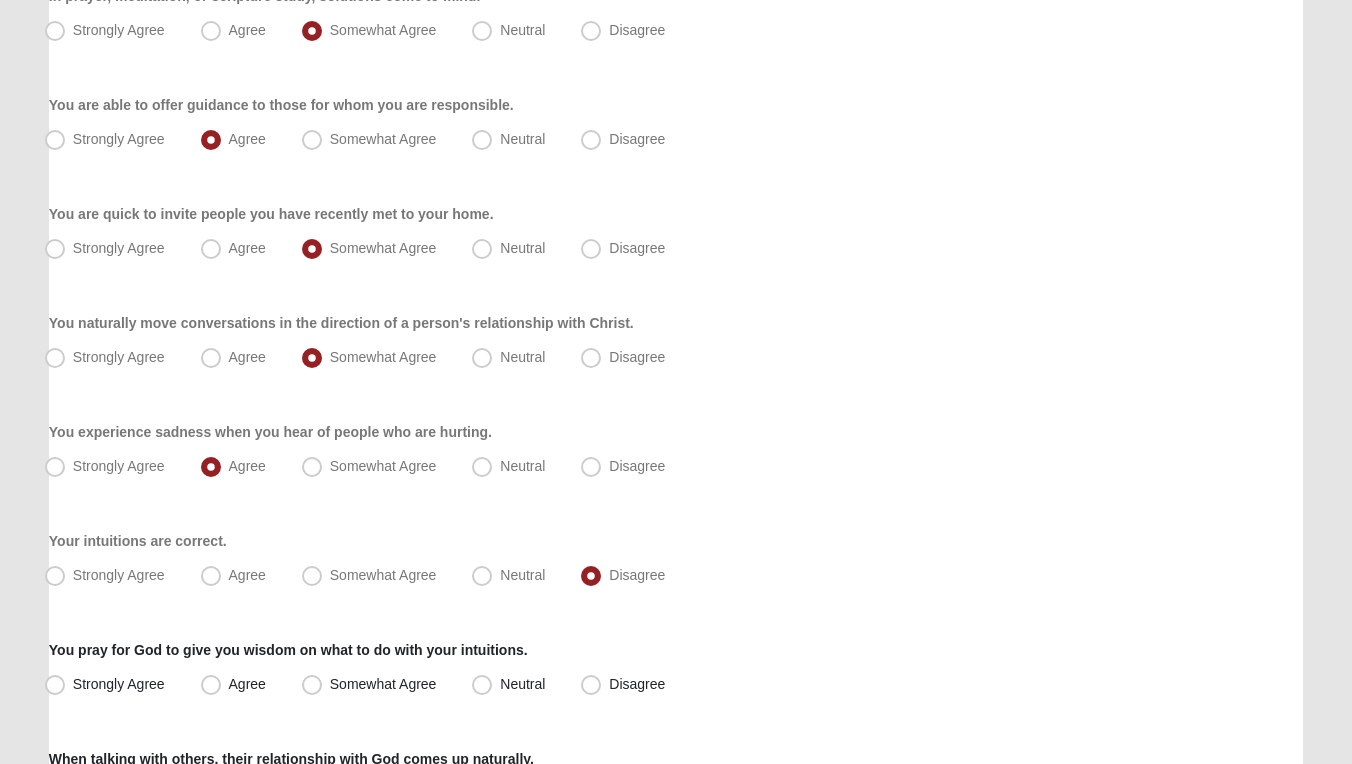 scroll, scrollTop: 1174, scrollLeft: 0, axis: vertical 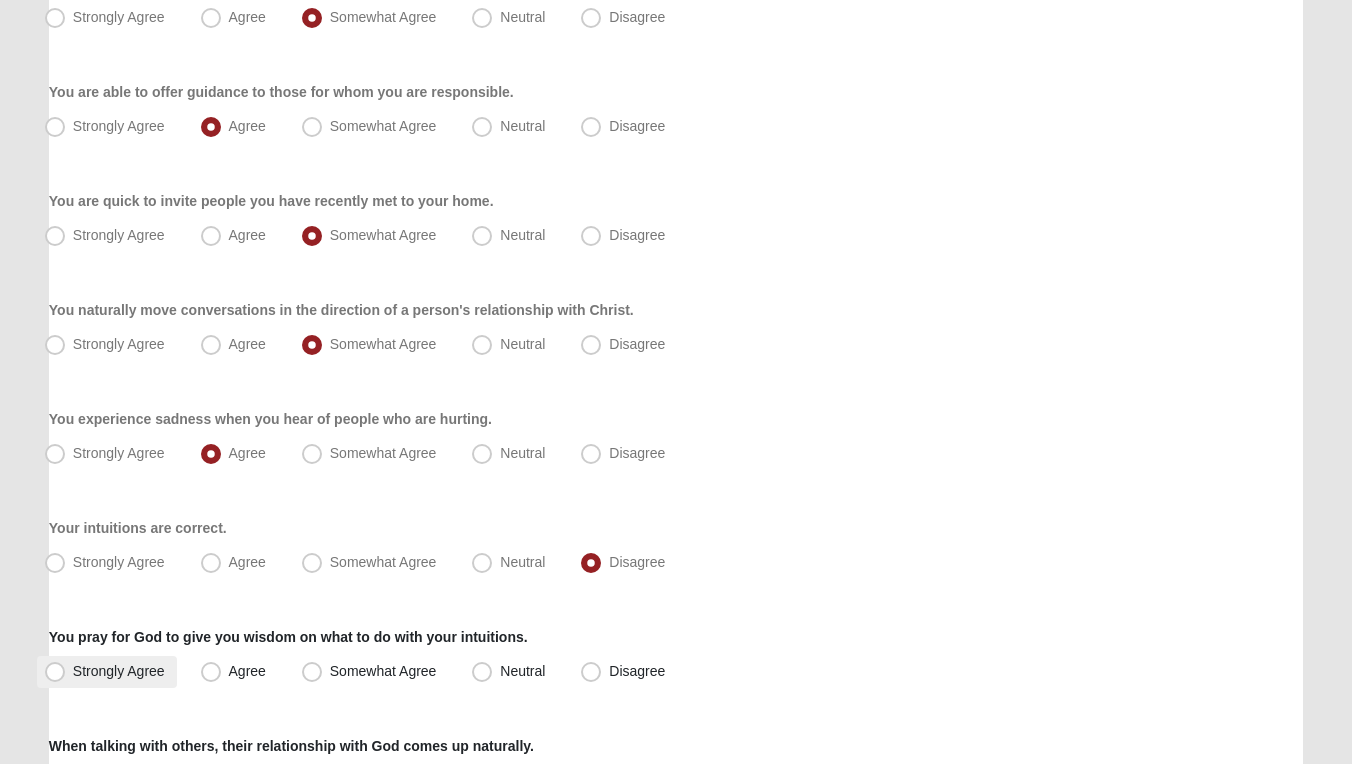 click on "Strongly Agree" at bounding box center [119, 671] 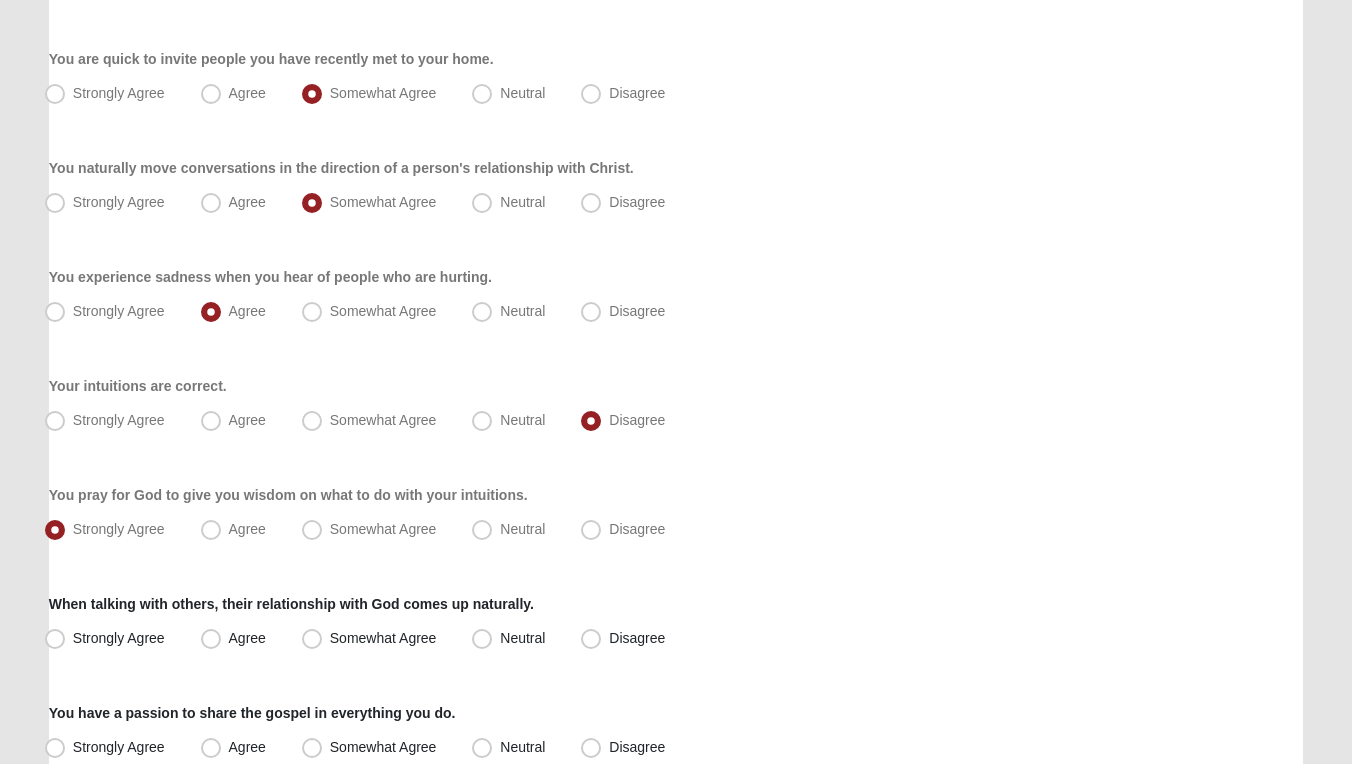 scroll, scrollTop: 1320, scrollLeft: 0, axis: vertical 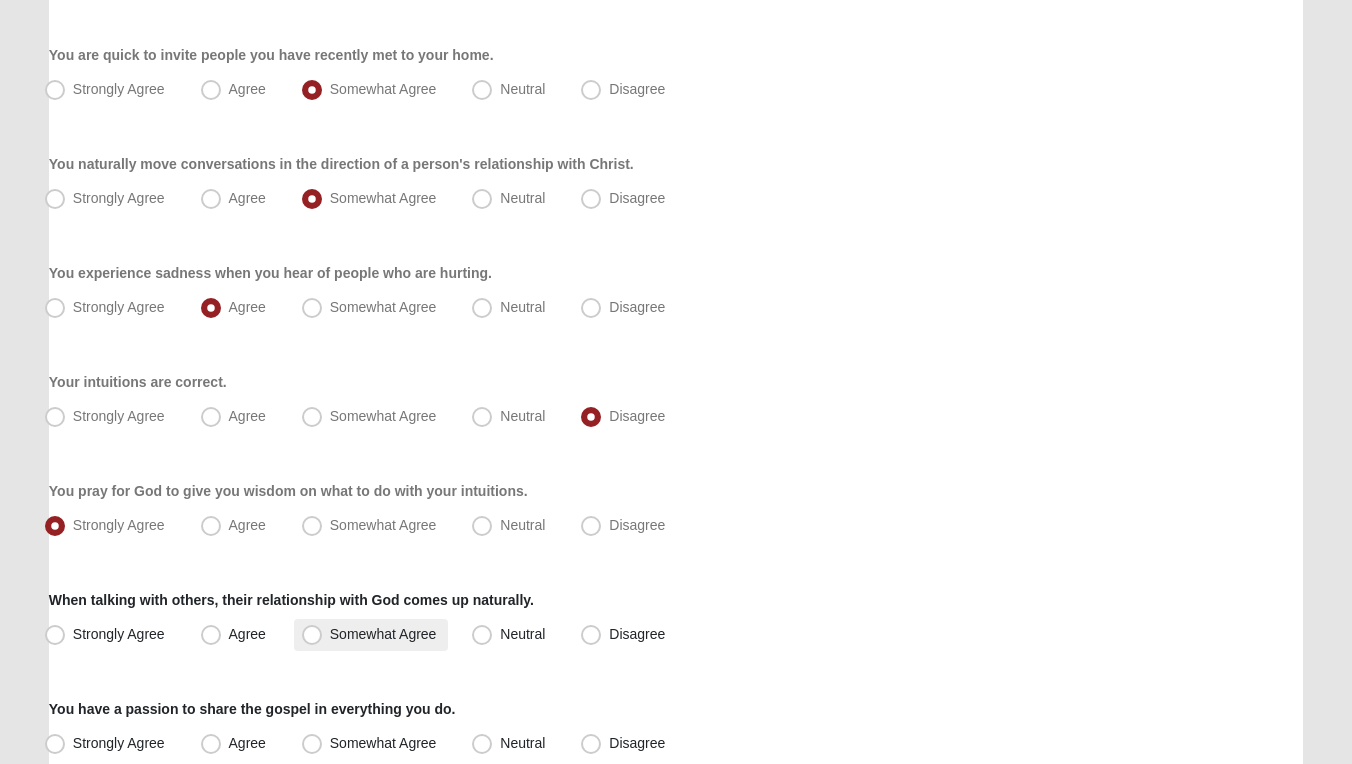 click on "Somewhat Agree" at bounding box center (383, 634) 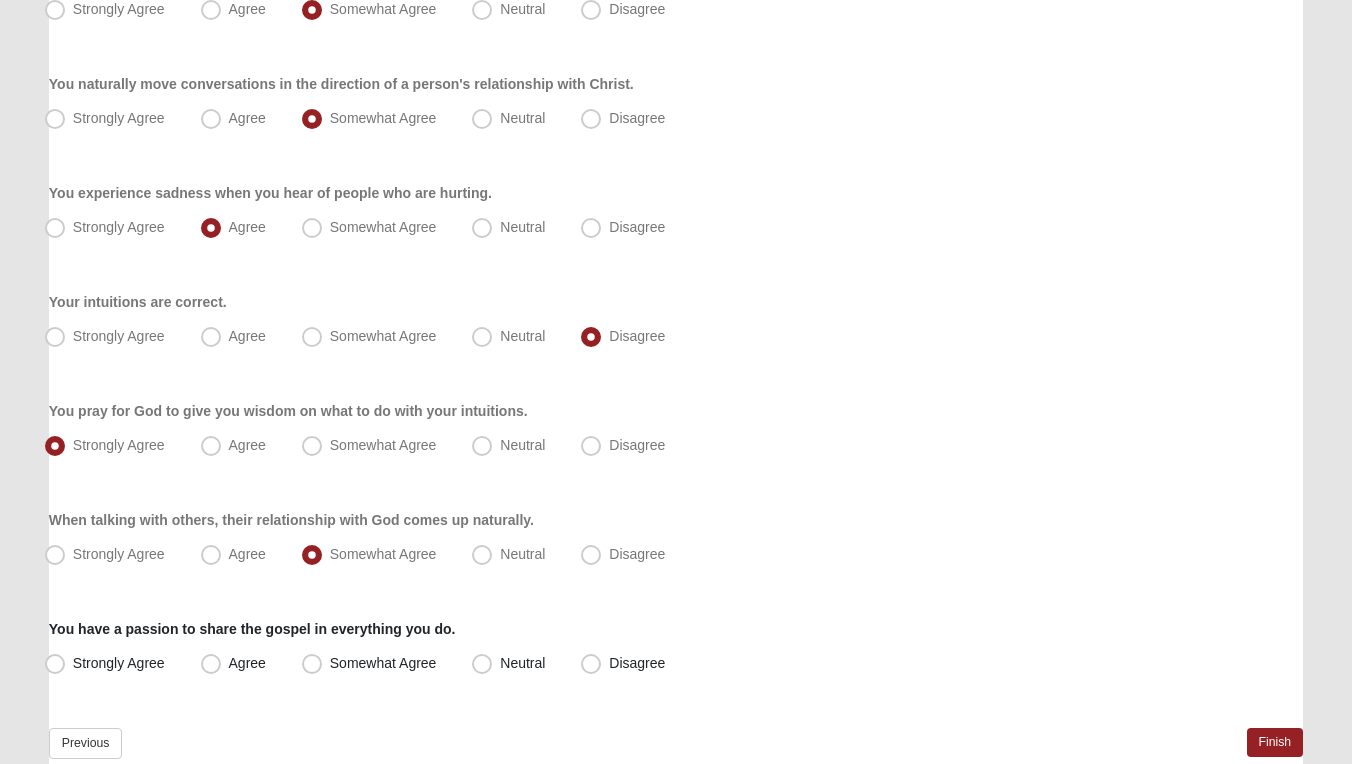 scroll, scrollTop: 1440, scrollLeft: 0, axis: vertical 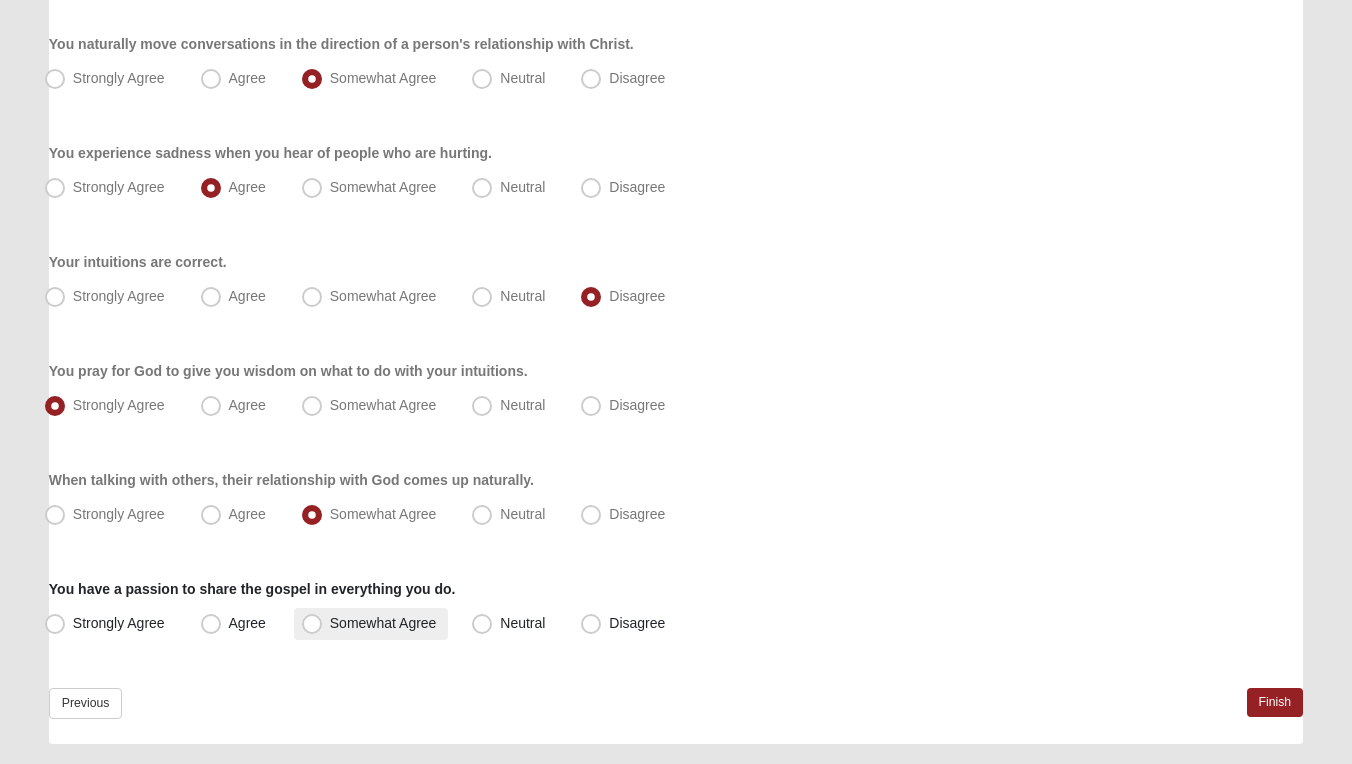 click on "Somewhat Agree" at bounding box center [383, 623] 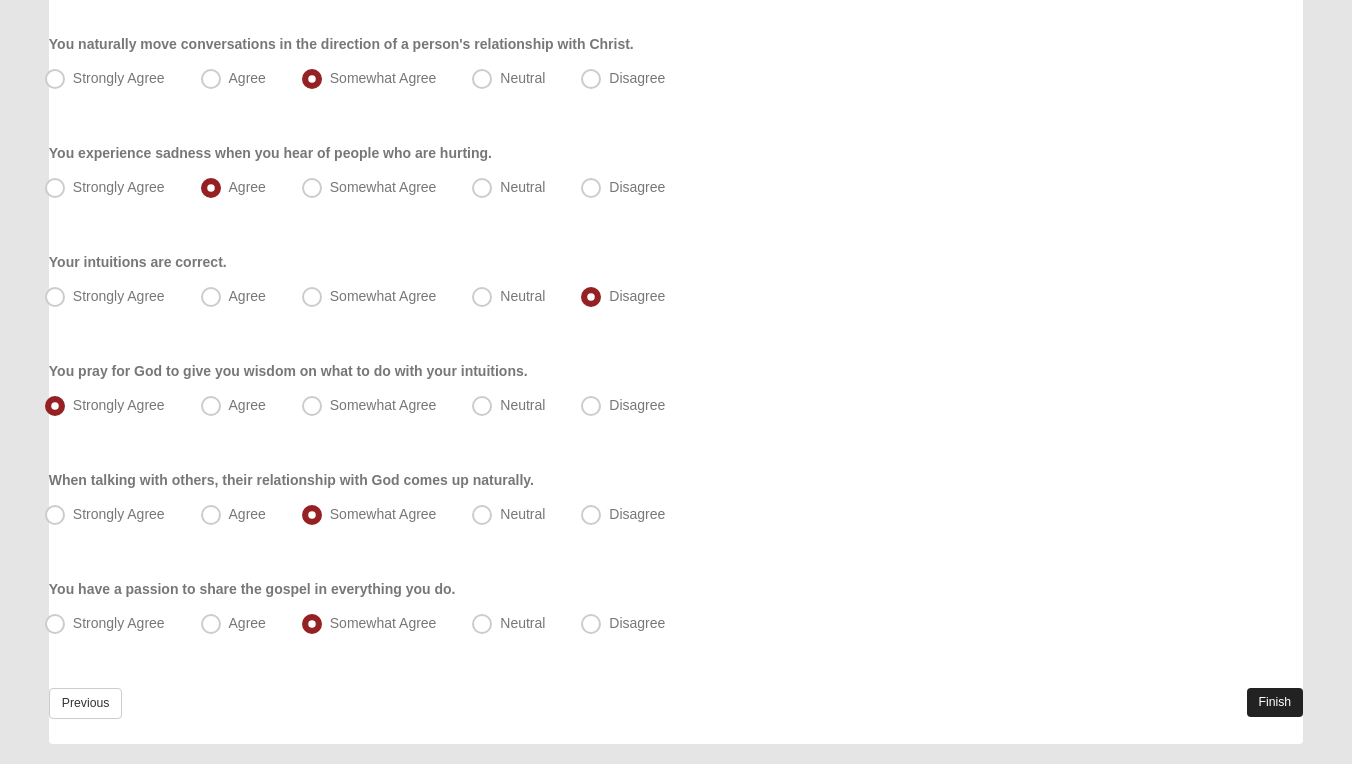 click on "Finish" at bounding box center (1275, 702) 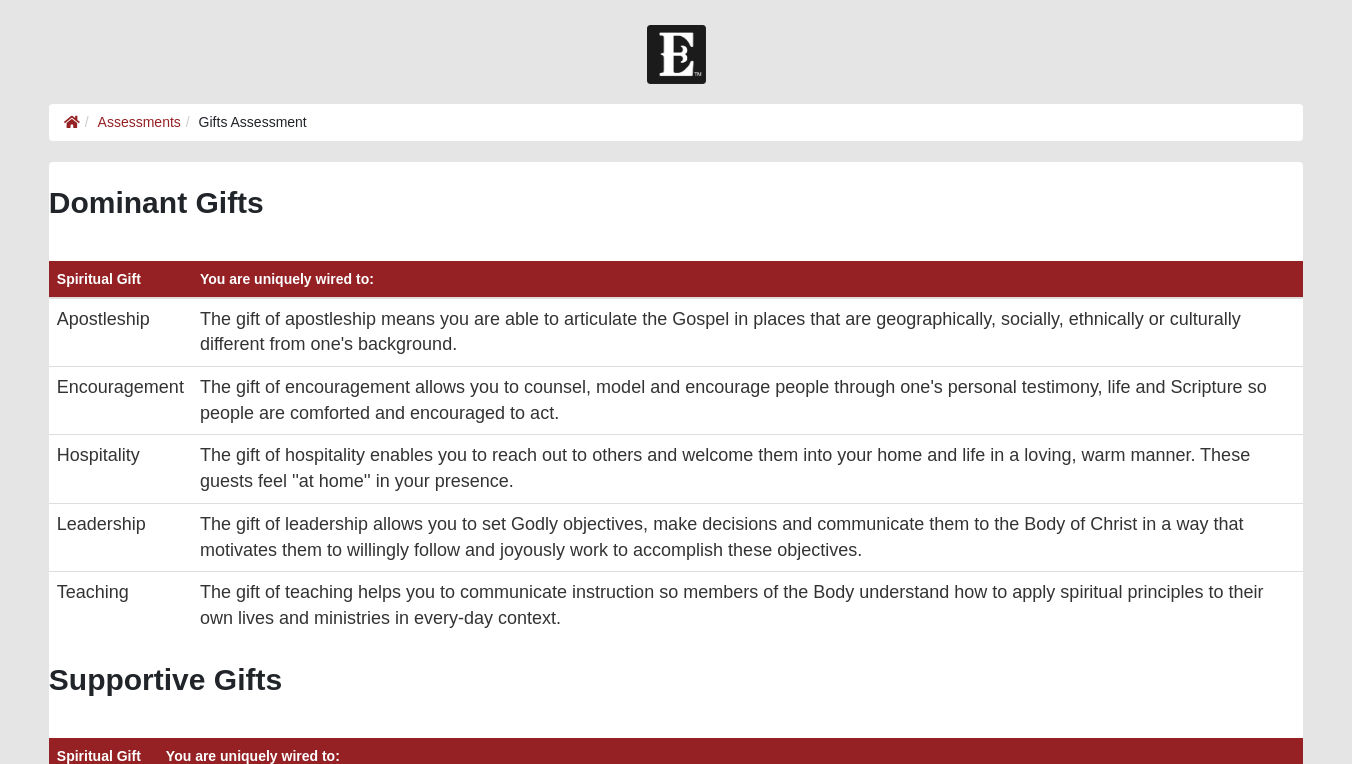 scroll, scrollTop: 584, scrollLeft: 0, axis: vertical 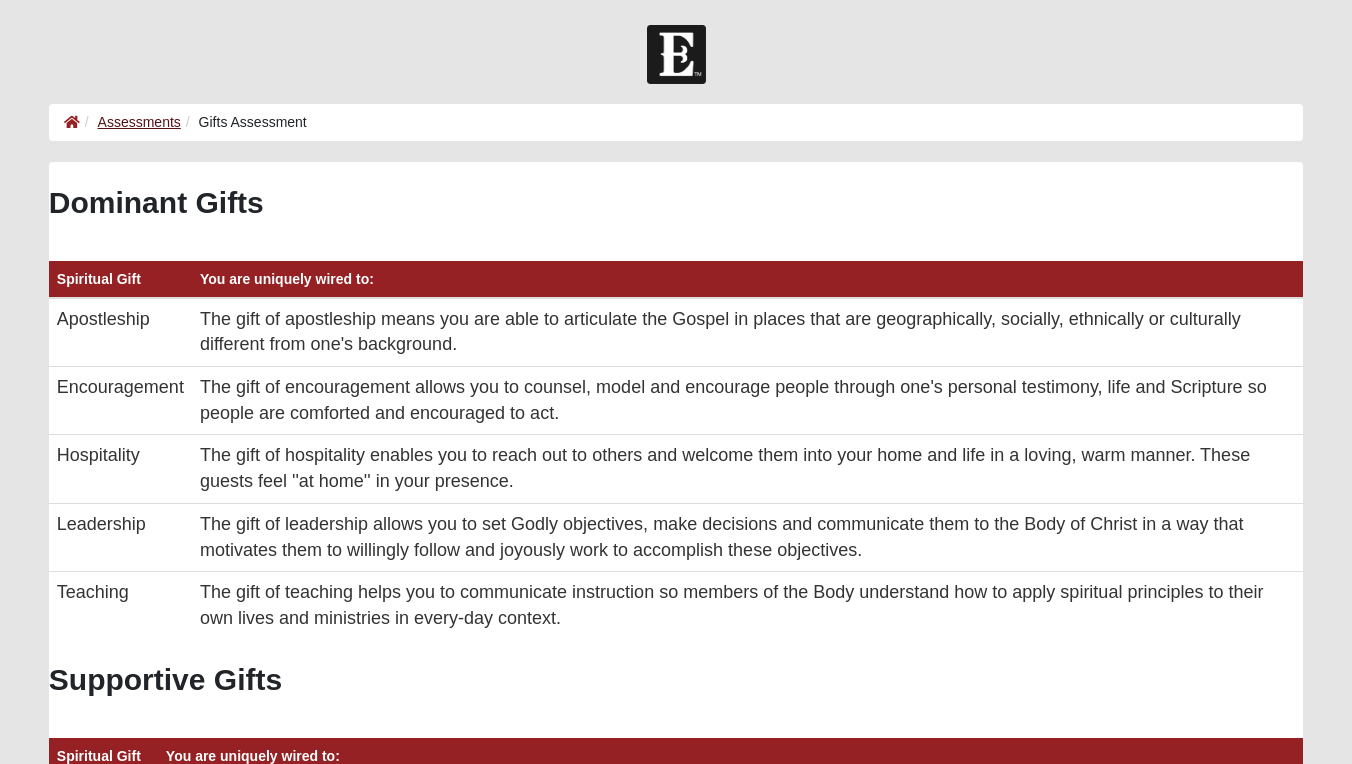 click on "Assessments" at bounding box center (139, 122) 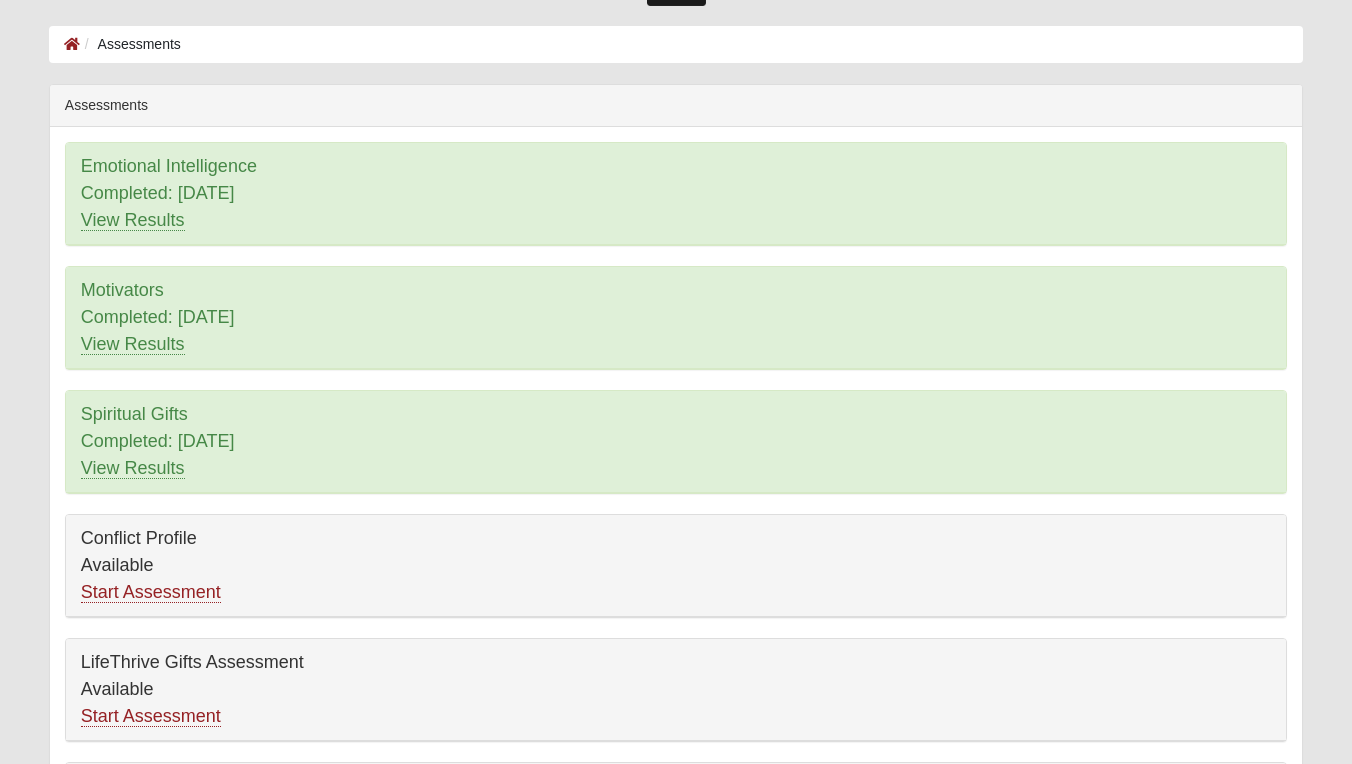 scroll, scrollTop: 246, scrollLeft: 0, axis: vertical 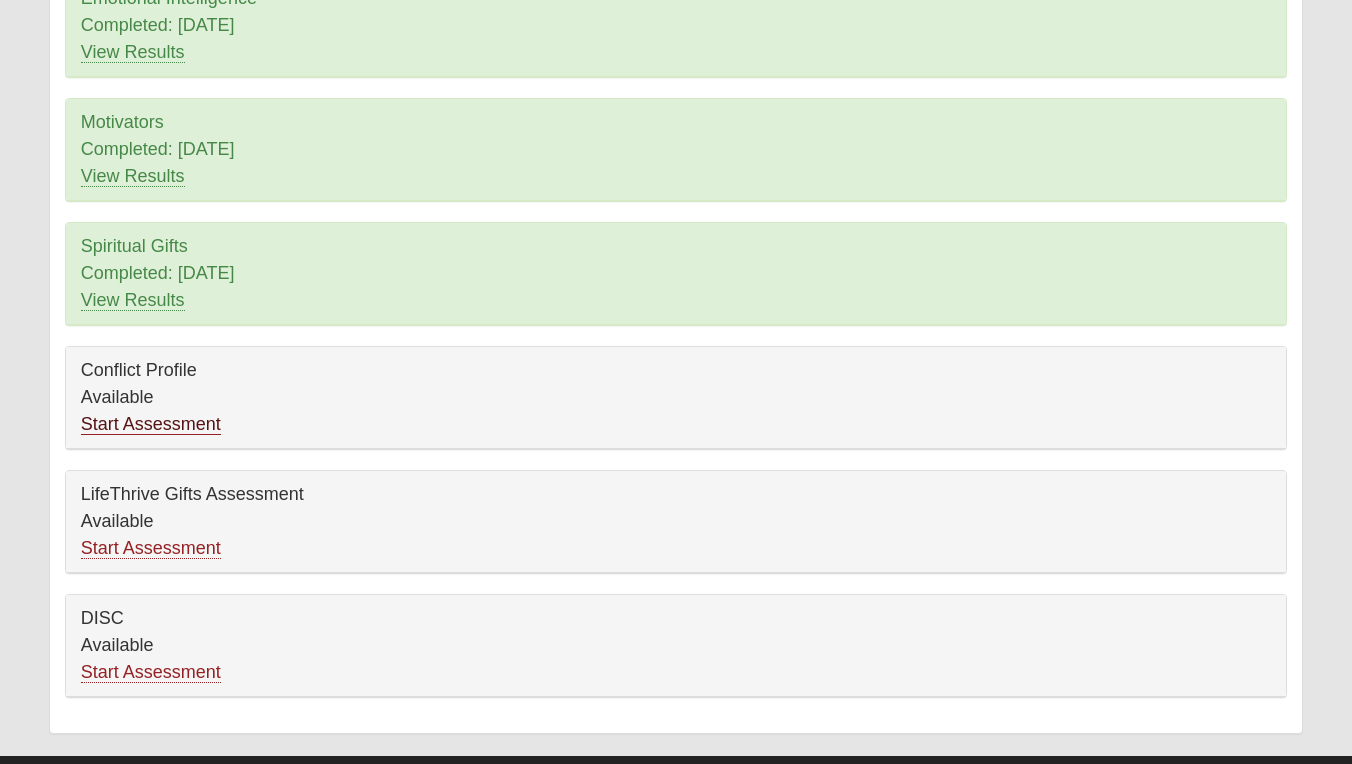 click on "Start Assessment" at bounding box center [151, 424] 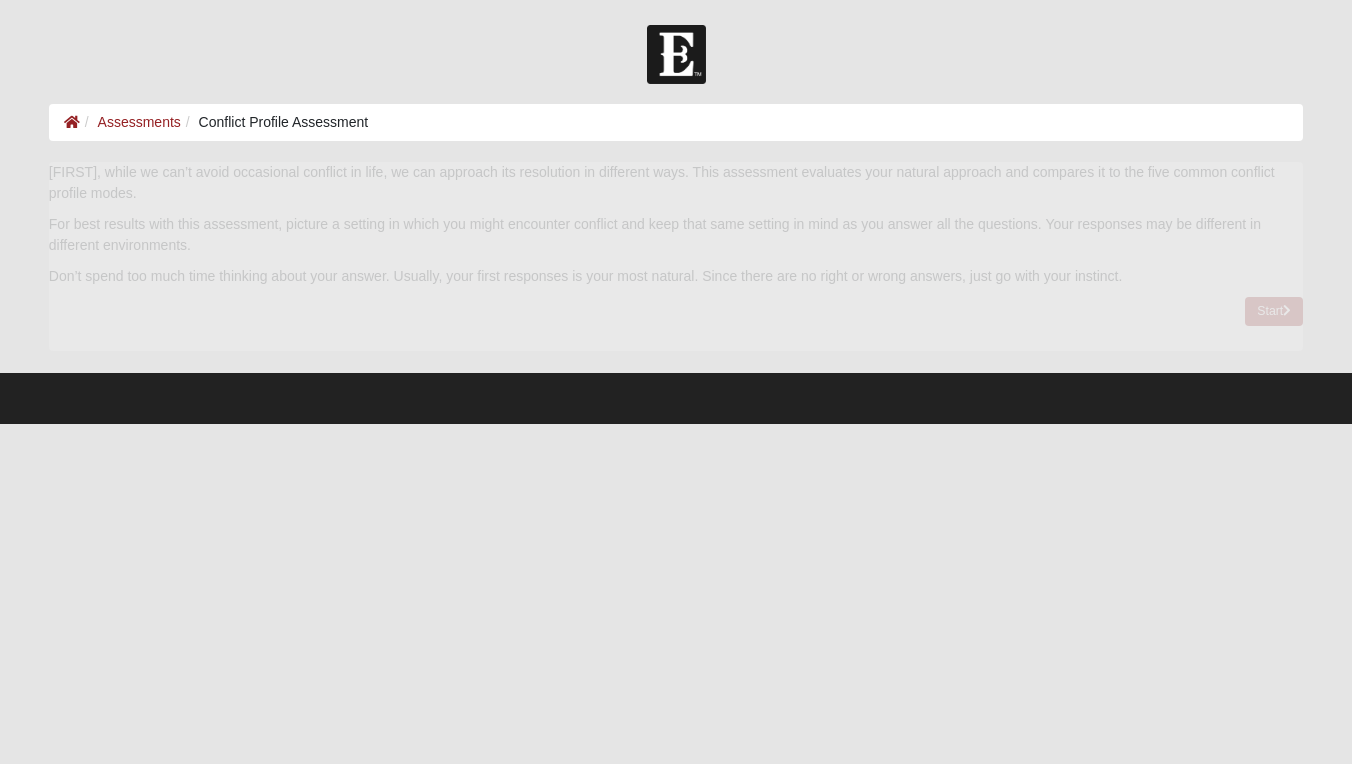 scroll, scrollTop: 0, scrollLeft: 0, axis: both 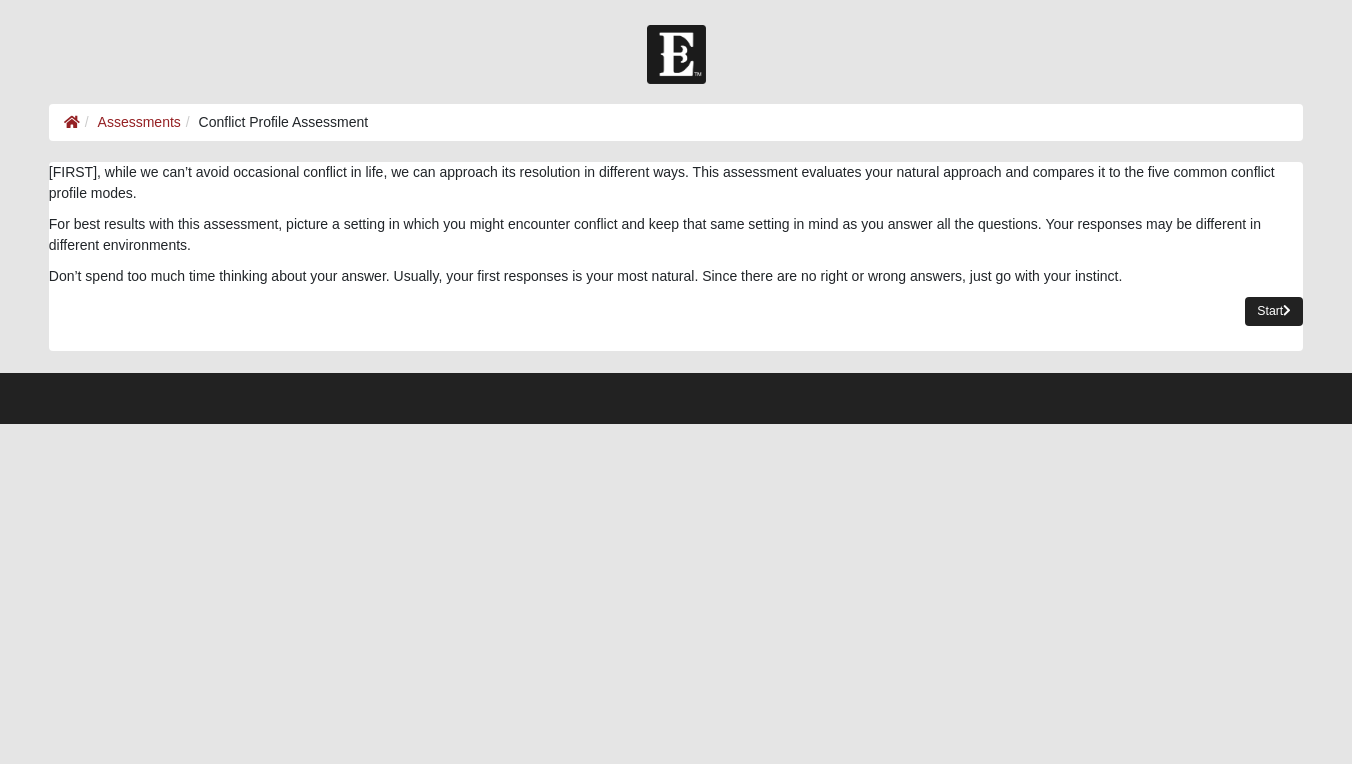 click on "Start" at bounding box center (1274, 311) 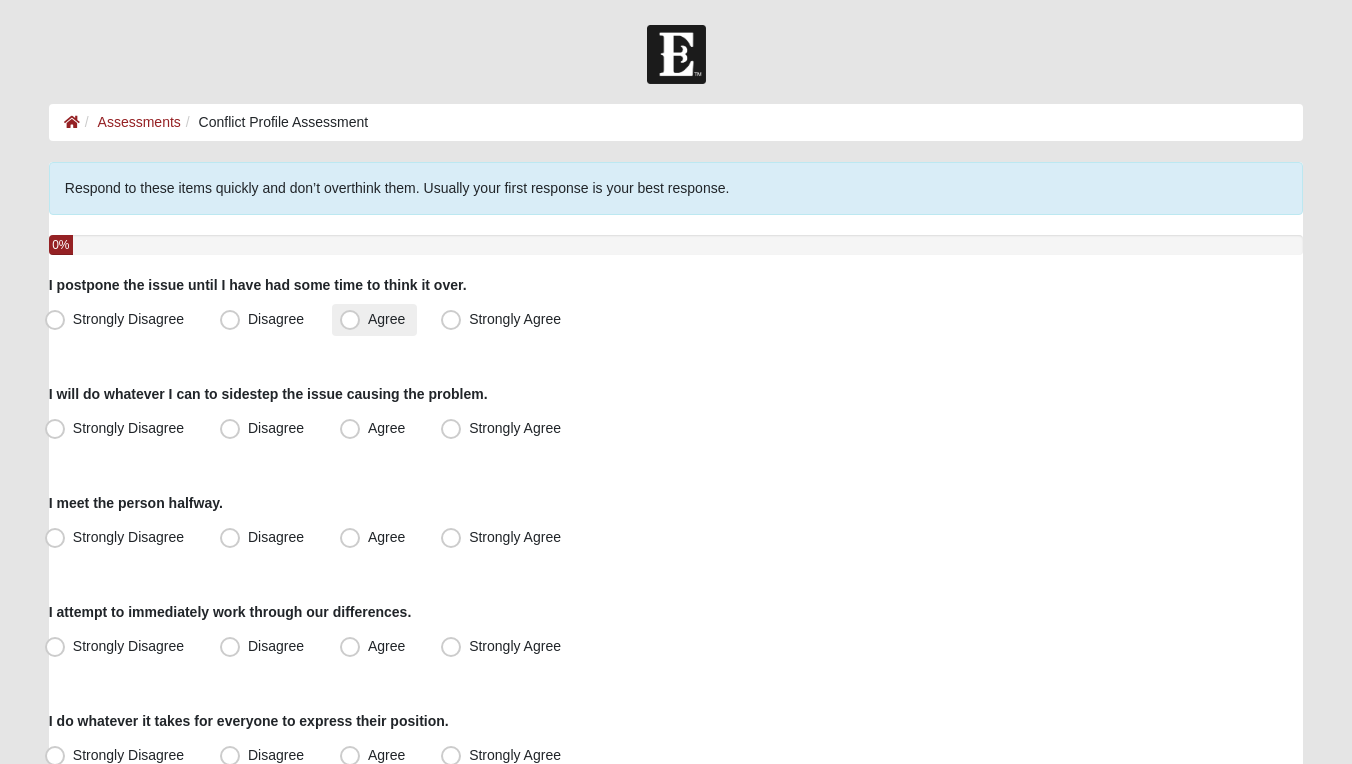 click on "Agree" at bounding box center [386, 319] 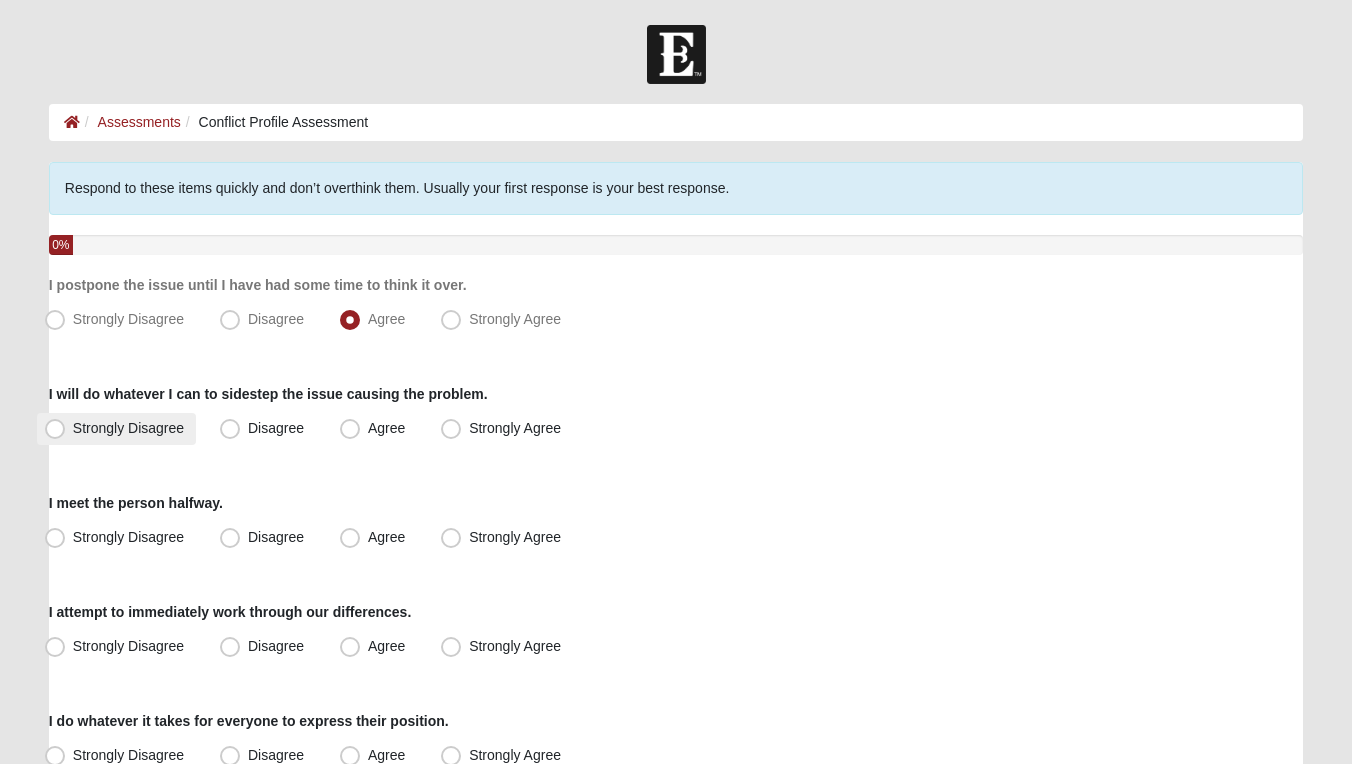 click on "Strongly Disagree" at bounding box center [128, 428] 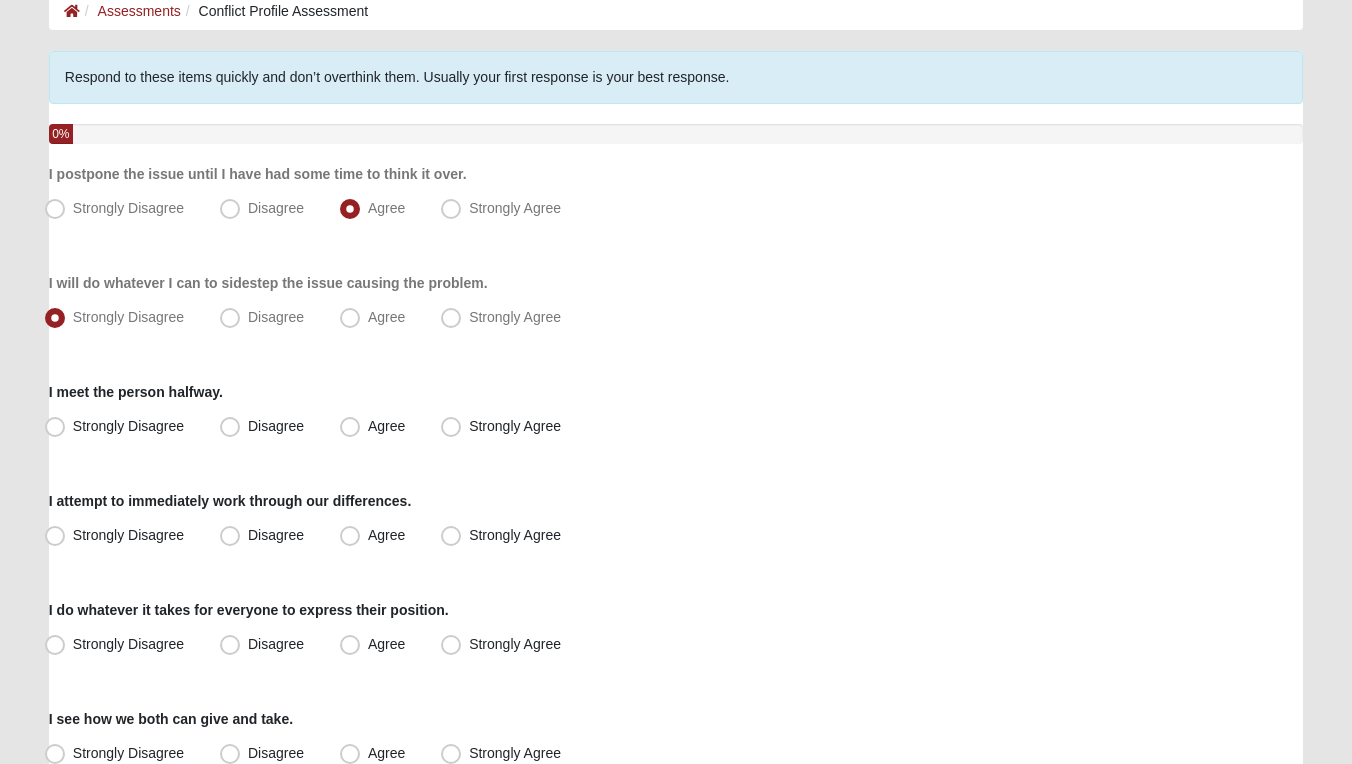 scroll, scrollTop: 125, scrollLeft: 0, axis: vertical 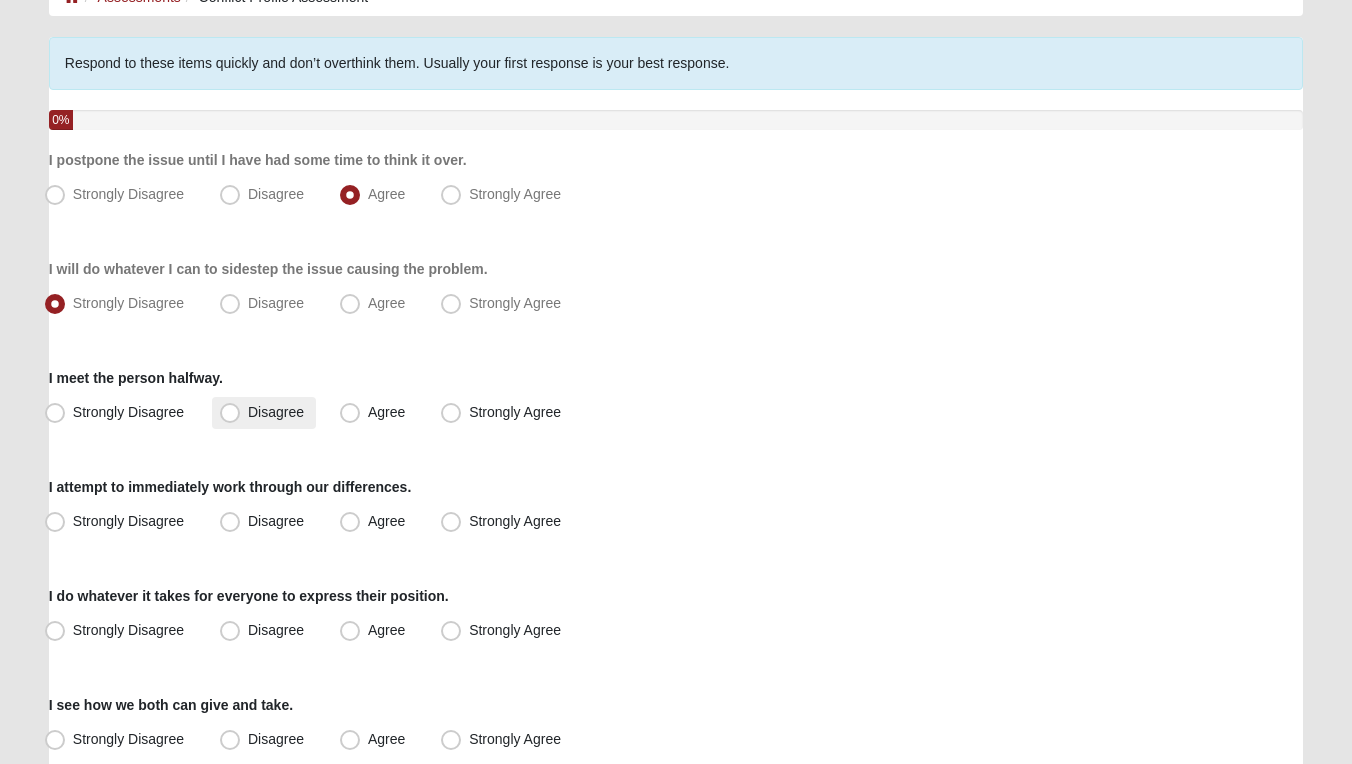 click on "Disagree" at bounding box center [276, 412] 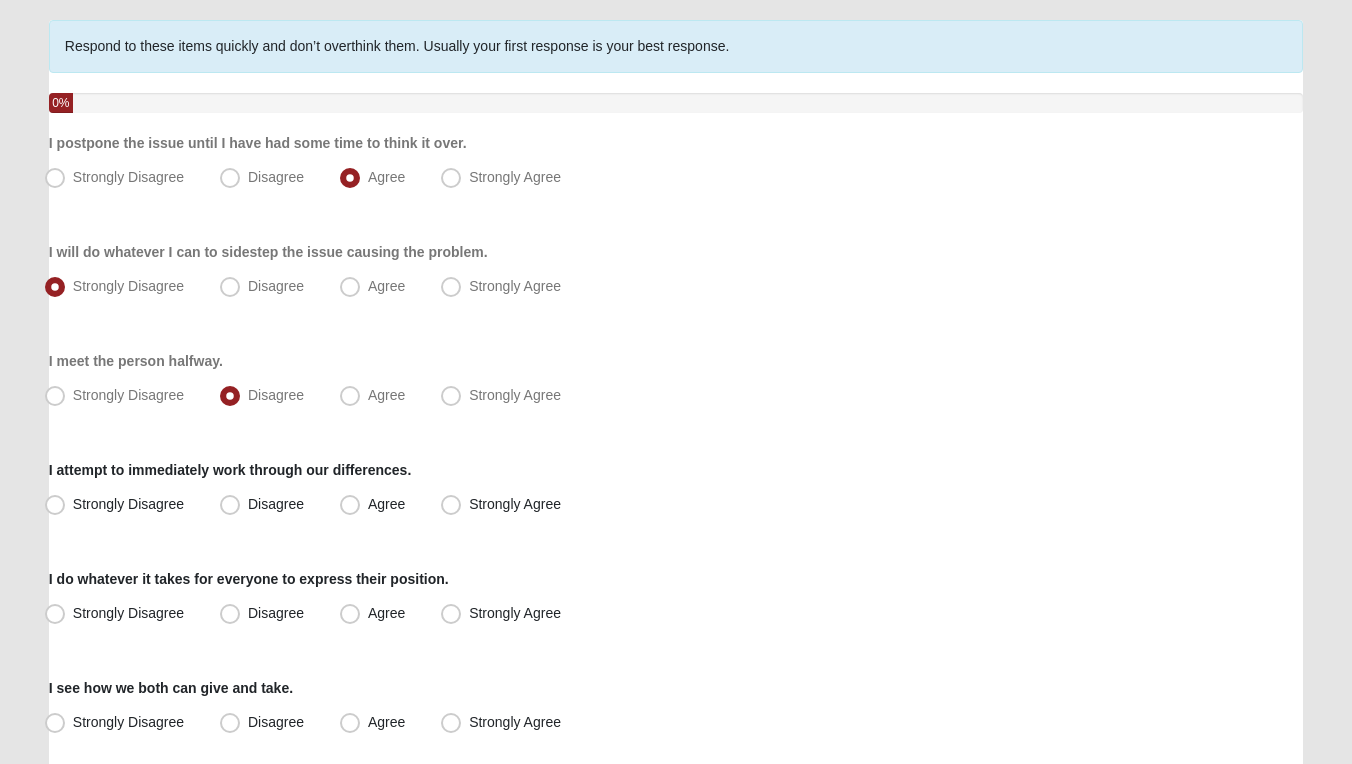 scroll, scrollTop: 147, scrollLeft: 0, axis: vertical 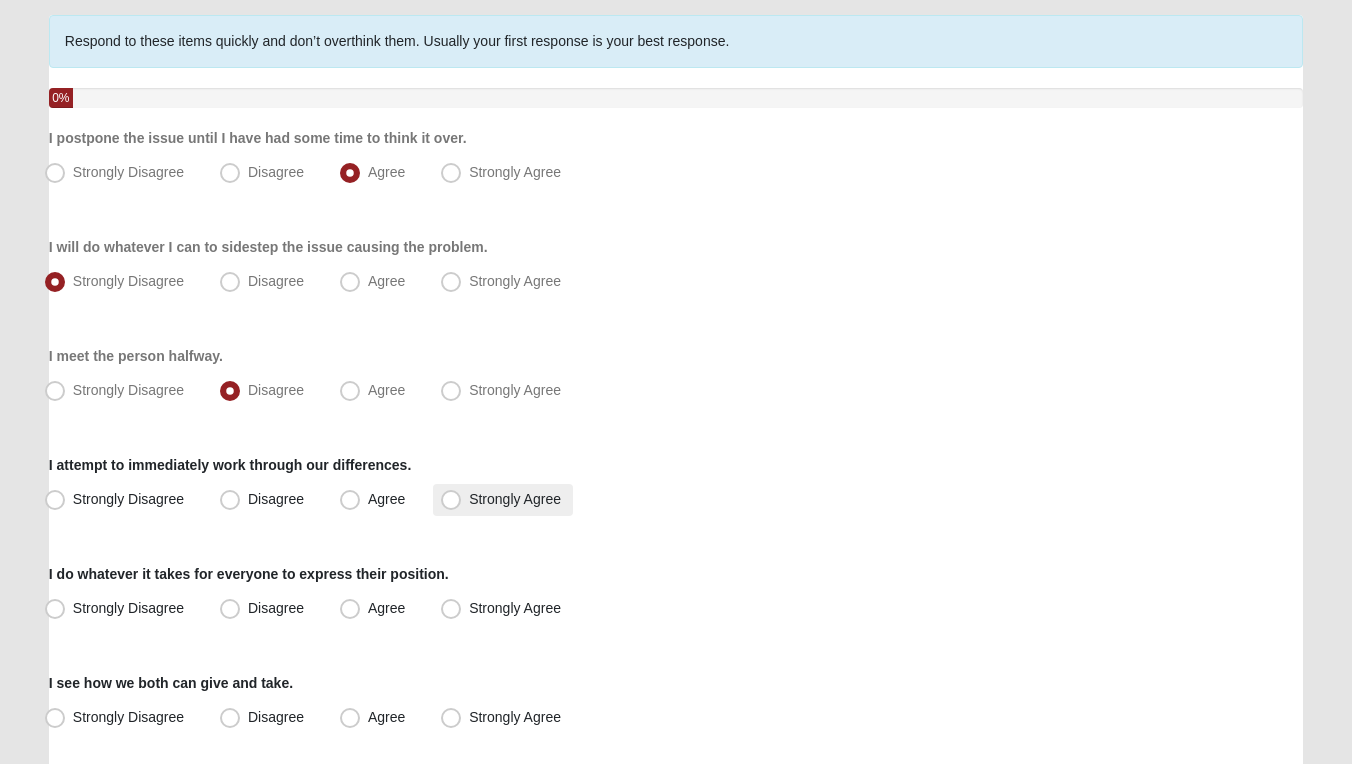 click on "Strongly Agree" at bounding box center [515, 499] 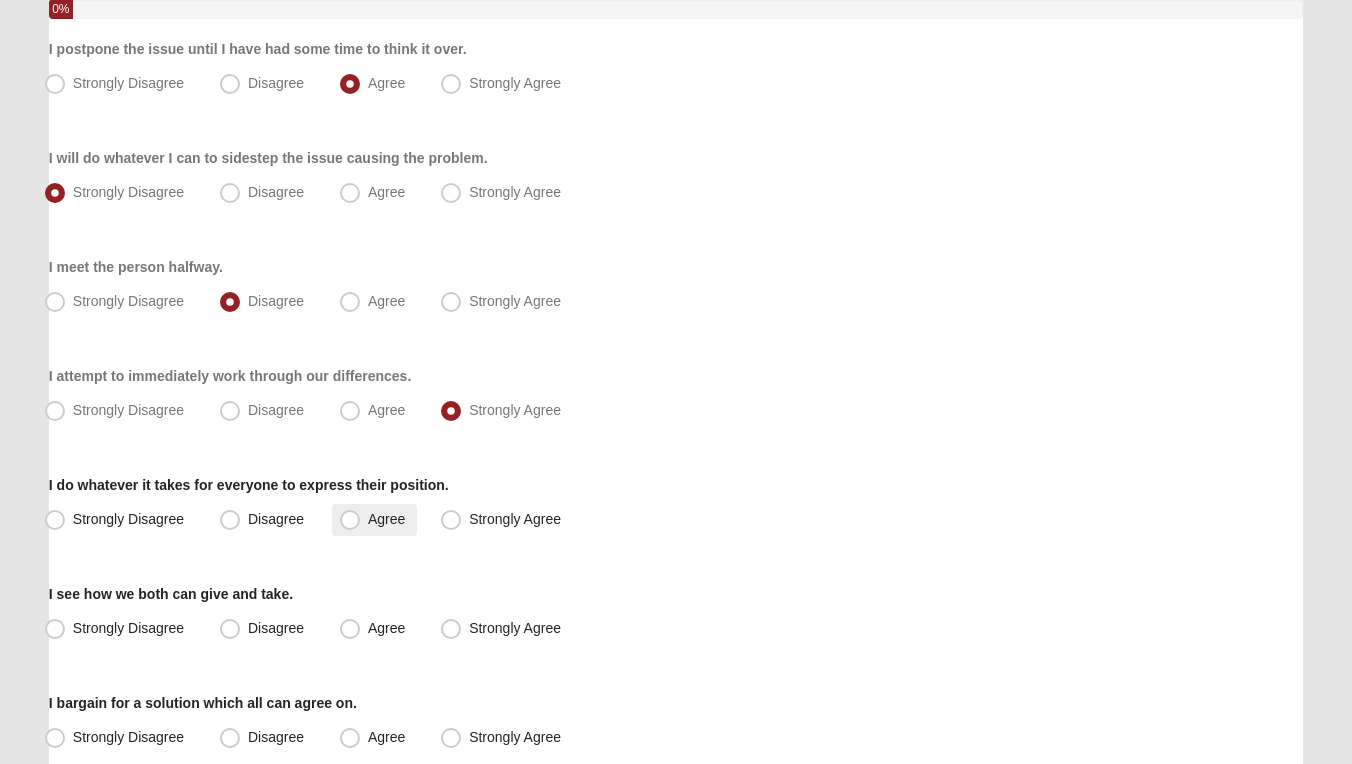 scroll, scrollTop: 260, scrollLeft: 0, axis: vertical 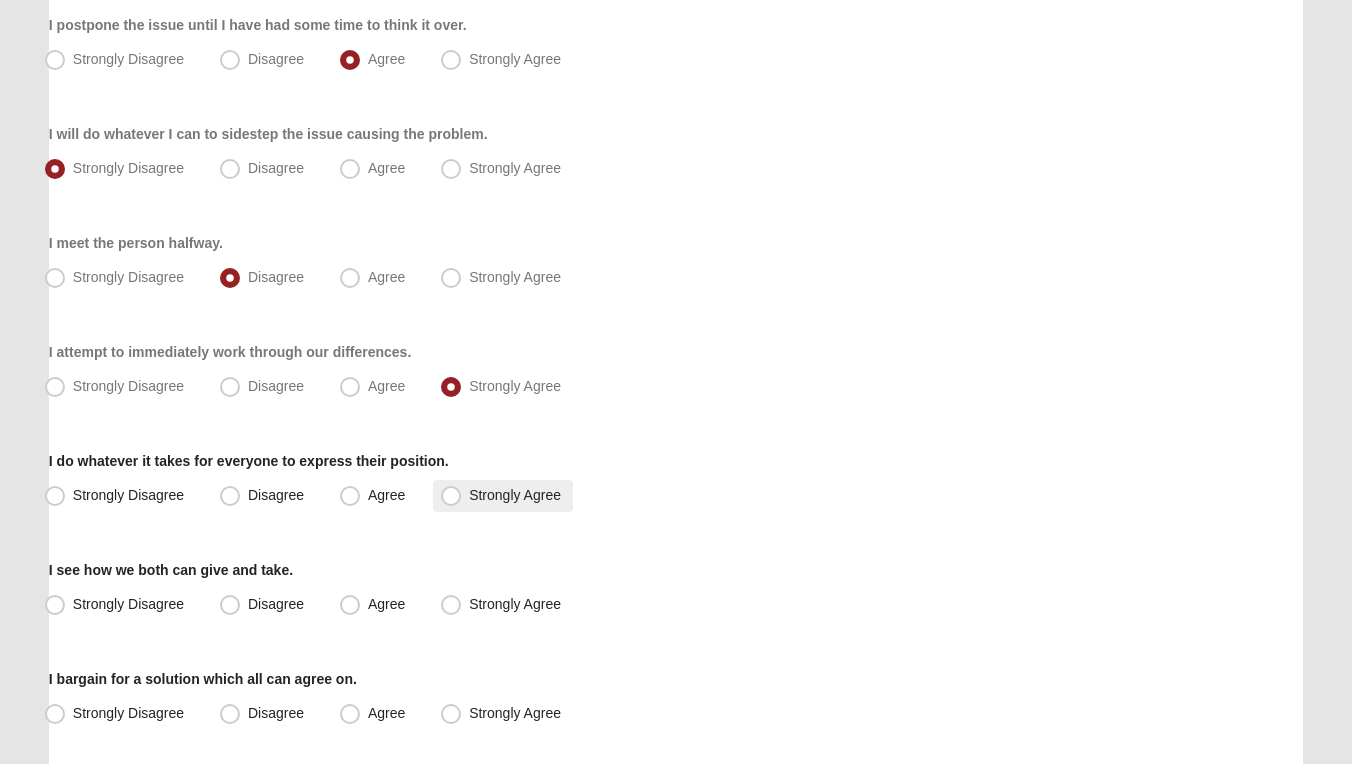 click on "Strongly Agree" at bounding box center (515, 495) 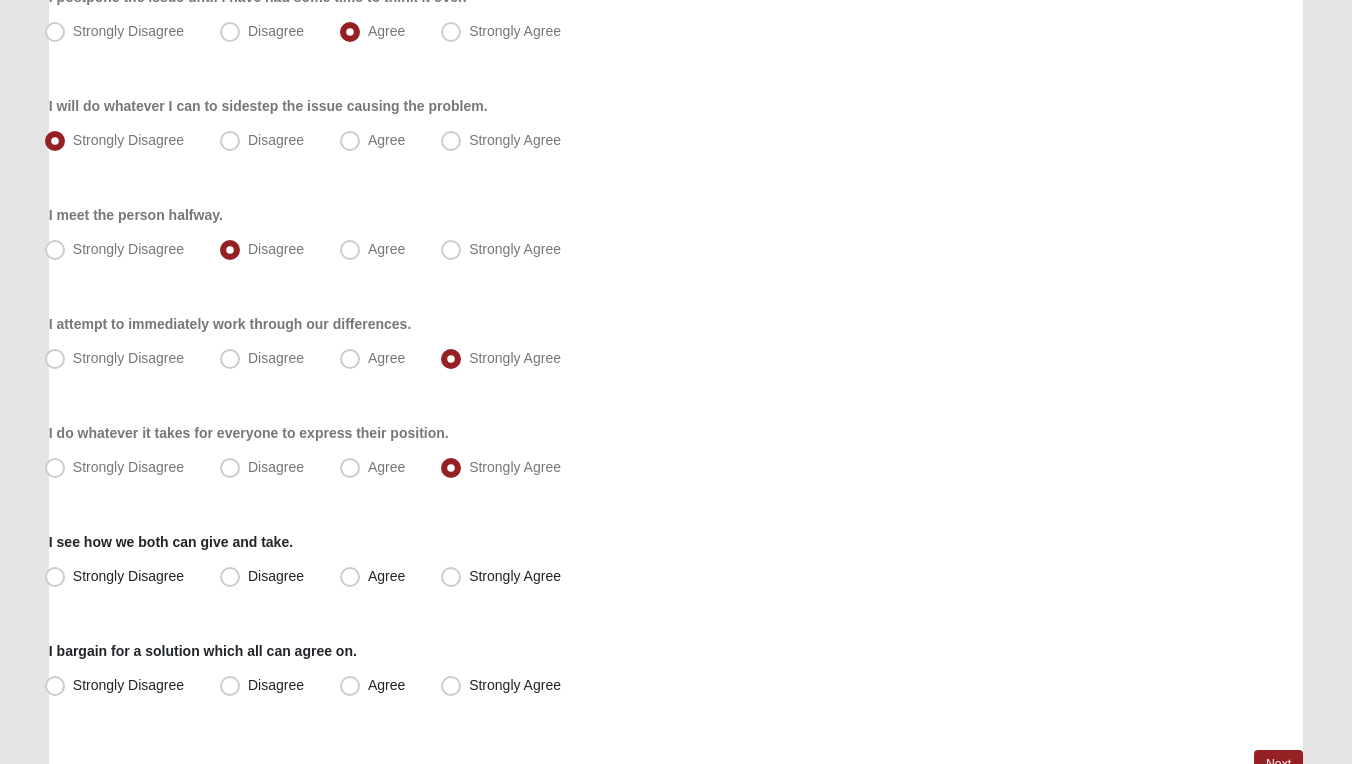 scroll, scrollTop: 301, scrollLeft: 0, axis: vertical 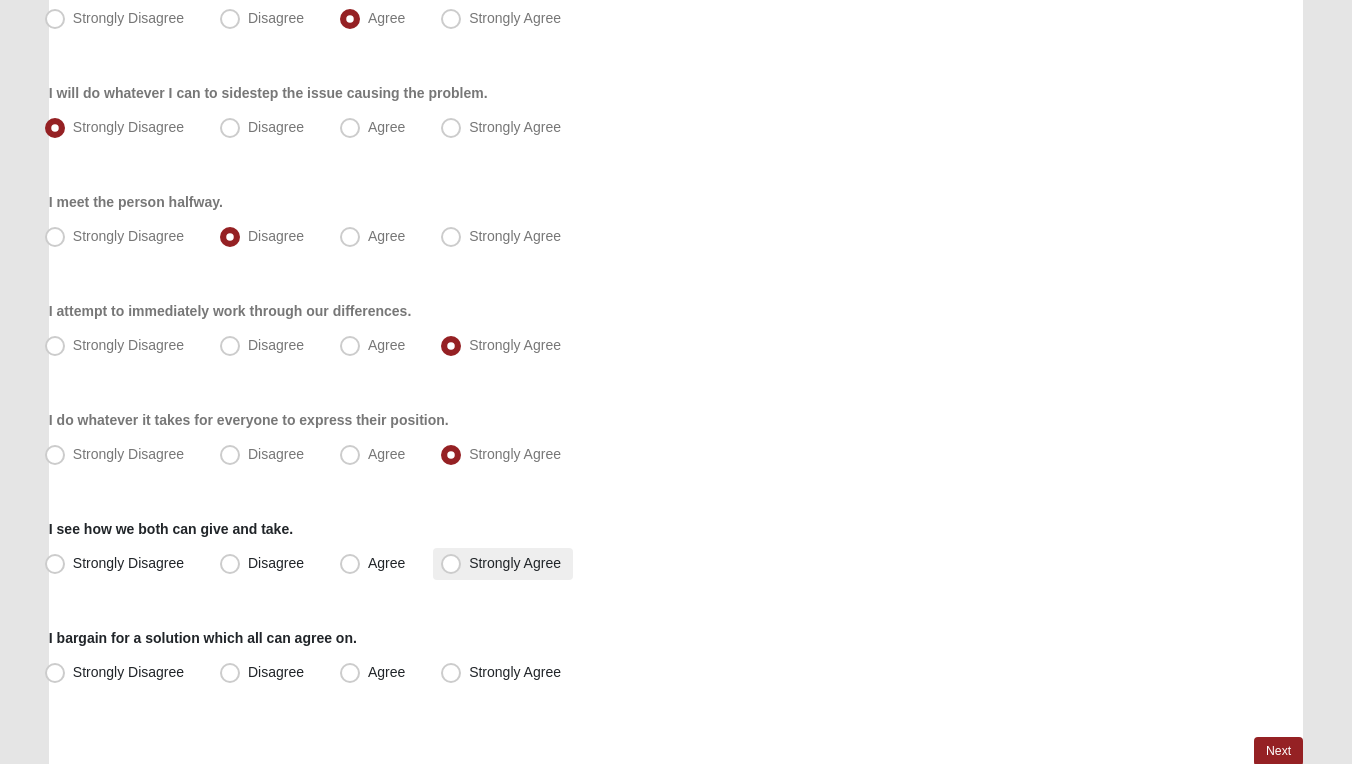 click on "Strongly Agree" at bounding box center (515, 563) 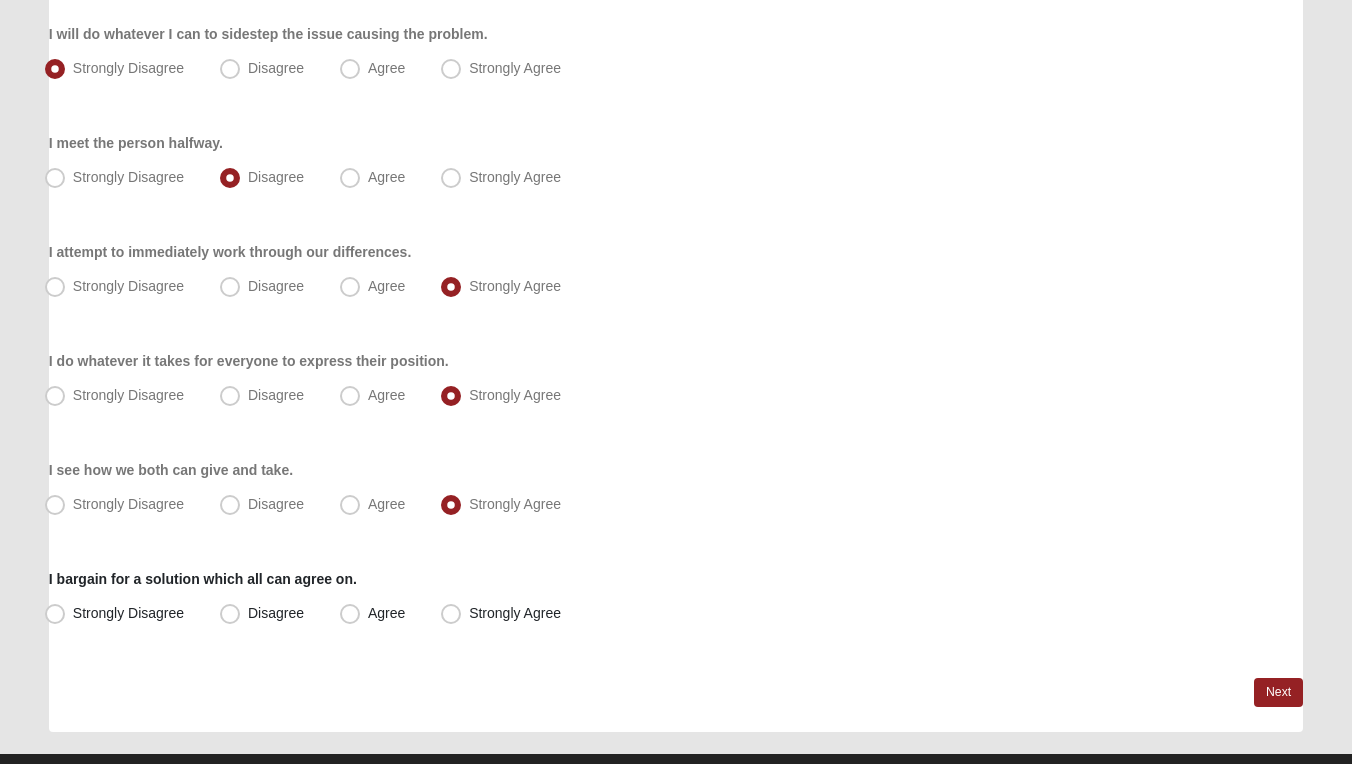 scroll, scrollTop: 401, scrollLeft: 0, axis: vertical 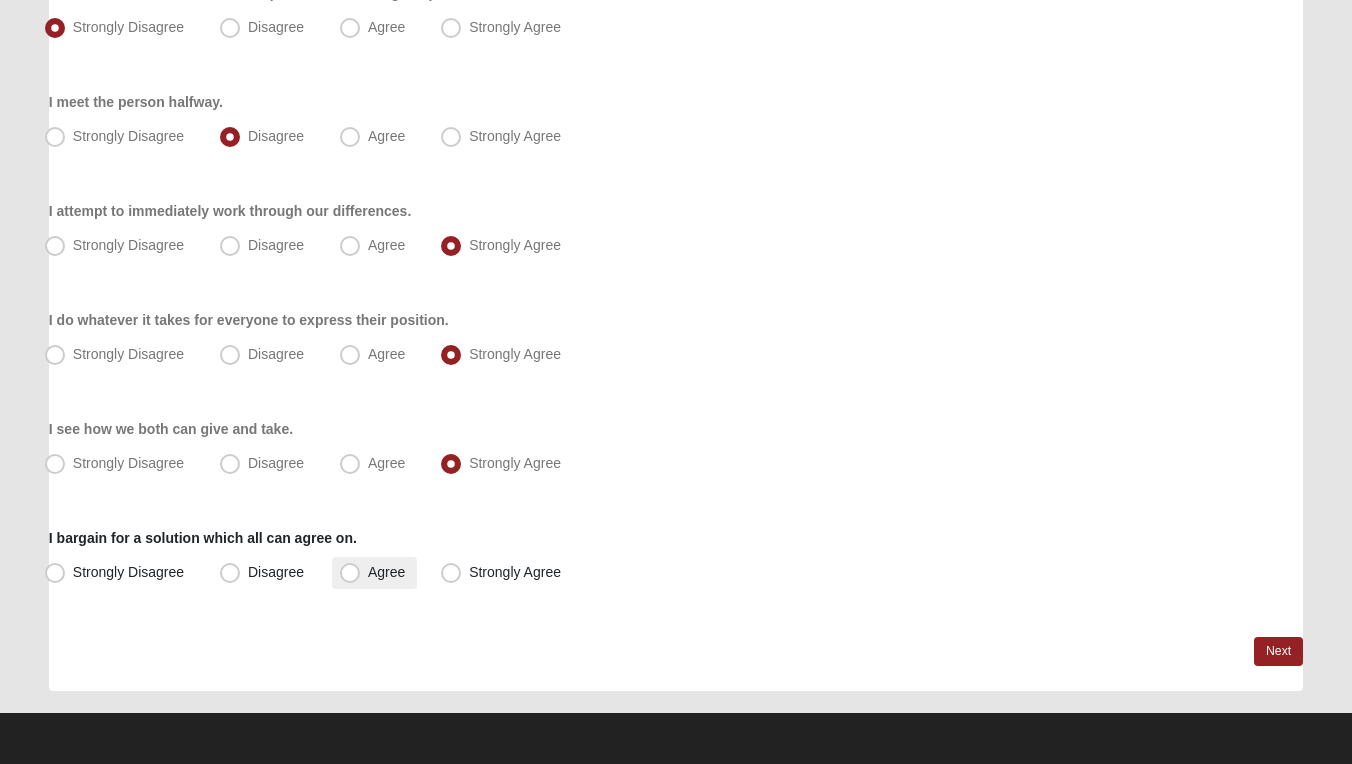 click on "Agree" at bounding box center [386, 572] 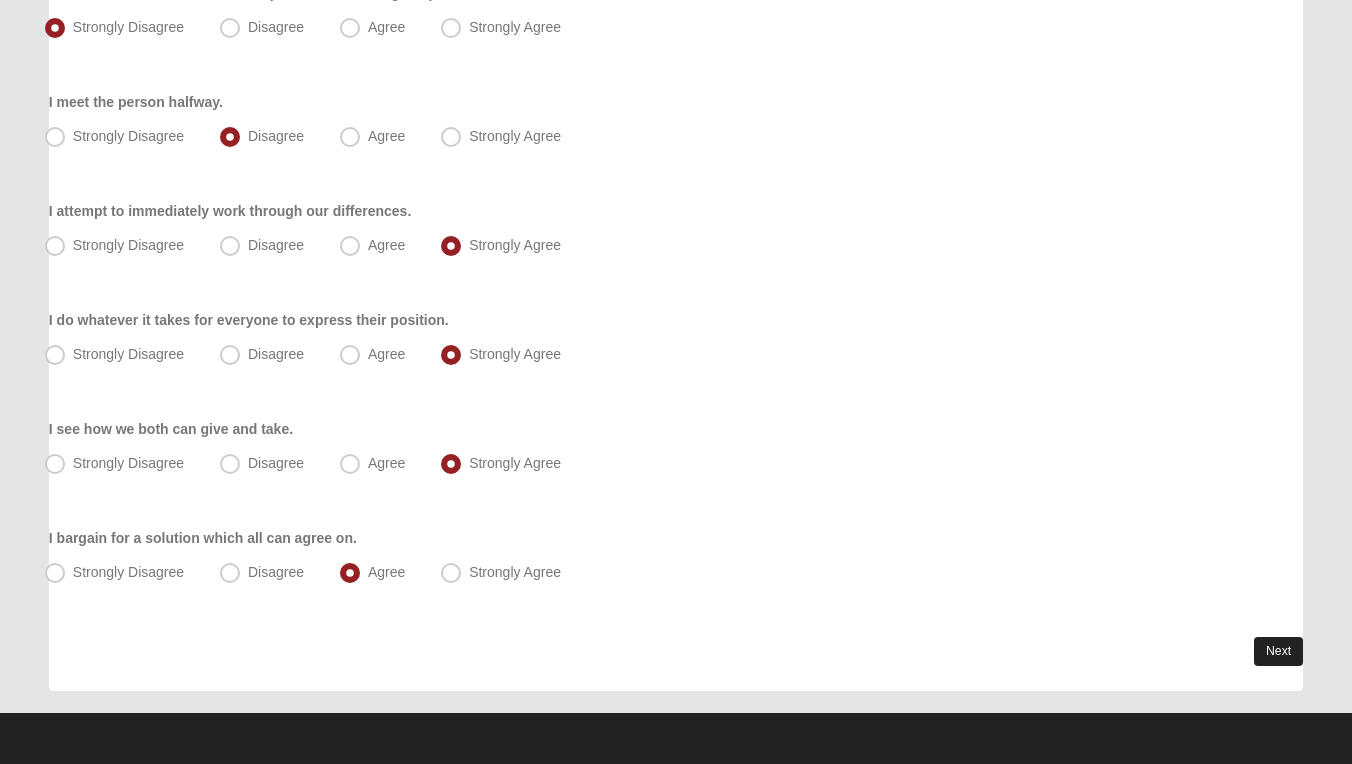 click on "Next" at bounding box center [1278, 651] 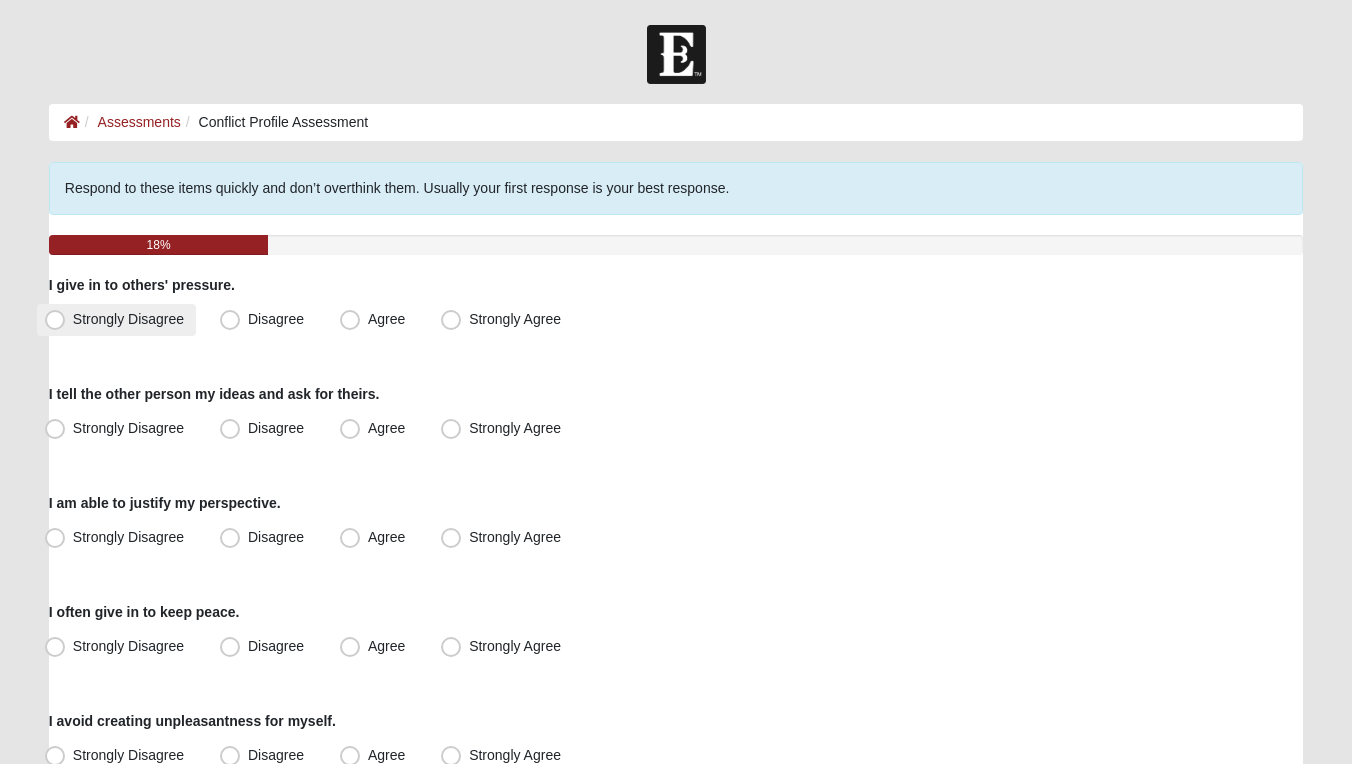click on "Strongly Disagree" at bounding box center [128, 319] 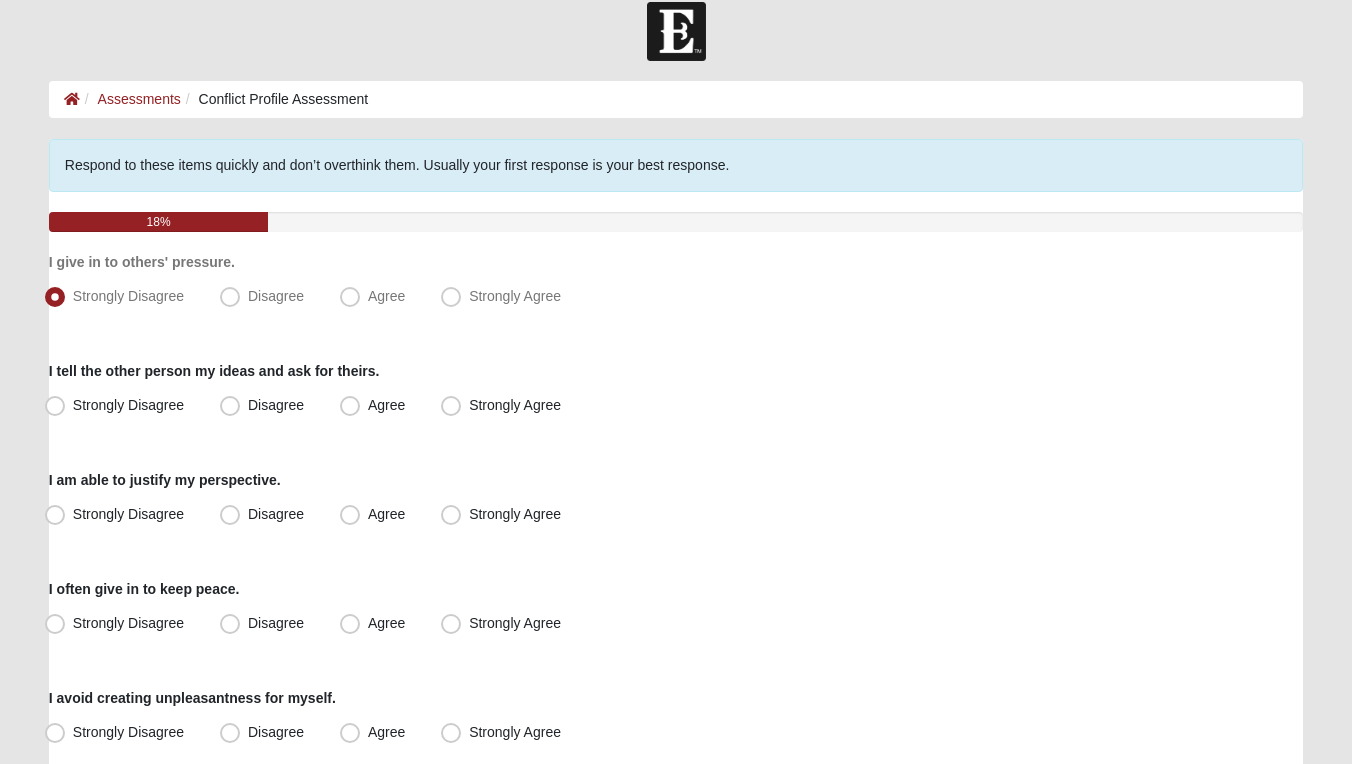 scroll, scrollTop: 27, scrollLeft: 0, axis: vertical 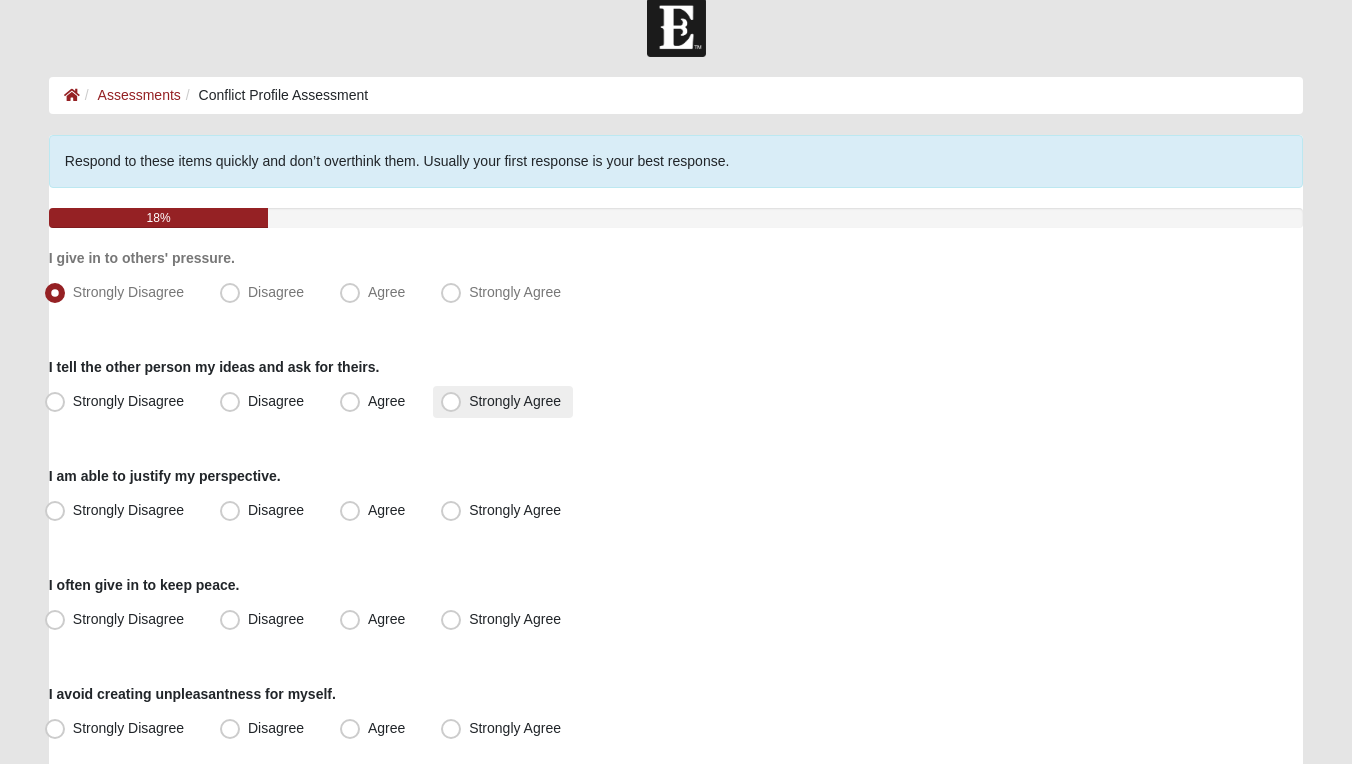 click on "Strongly Agree" at bounding box center (515, 401) 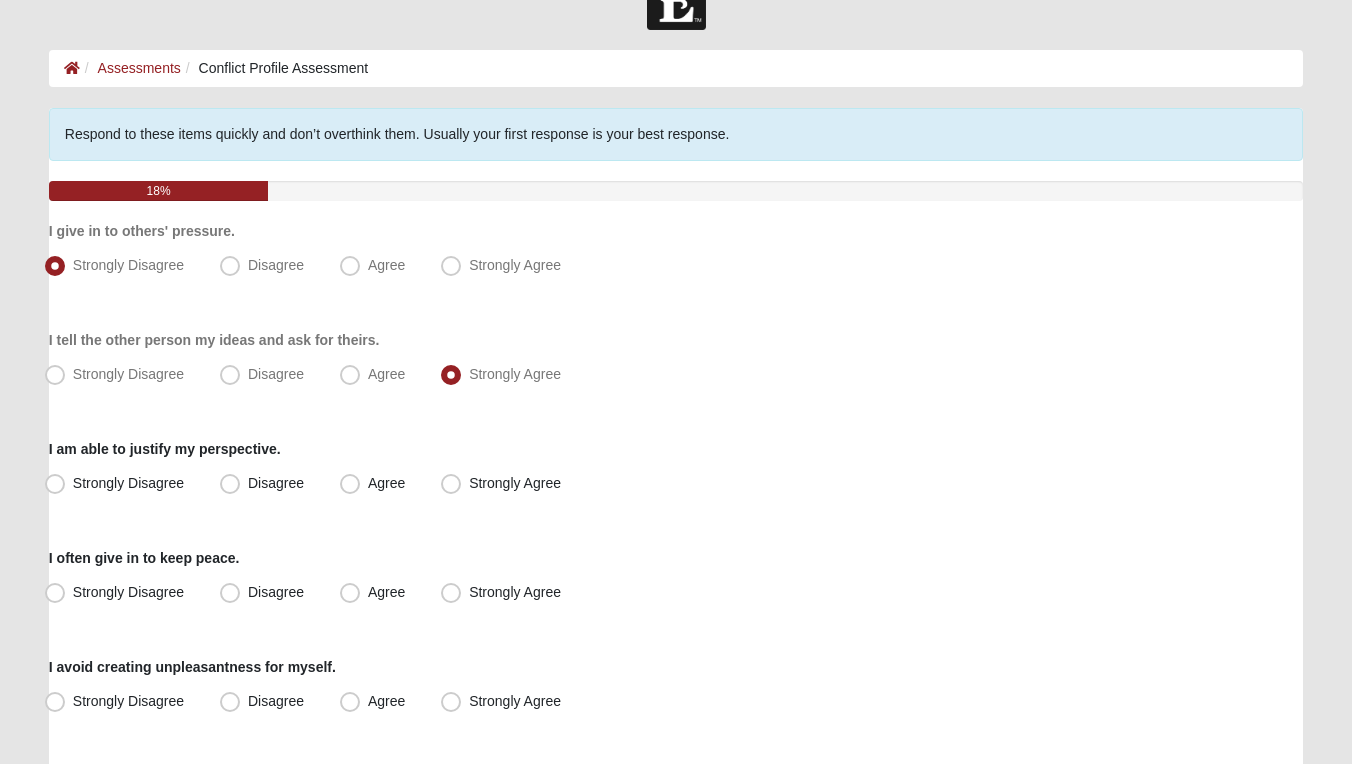 scroll, scrollTop: 74, scrollLeft: 0, axis: vertical 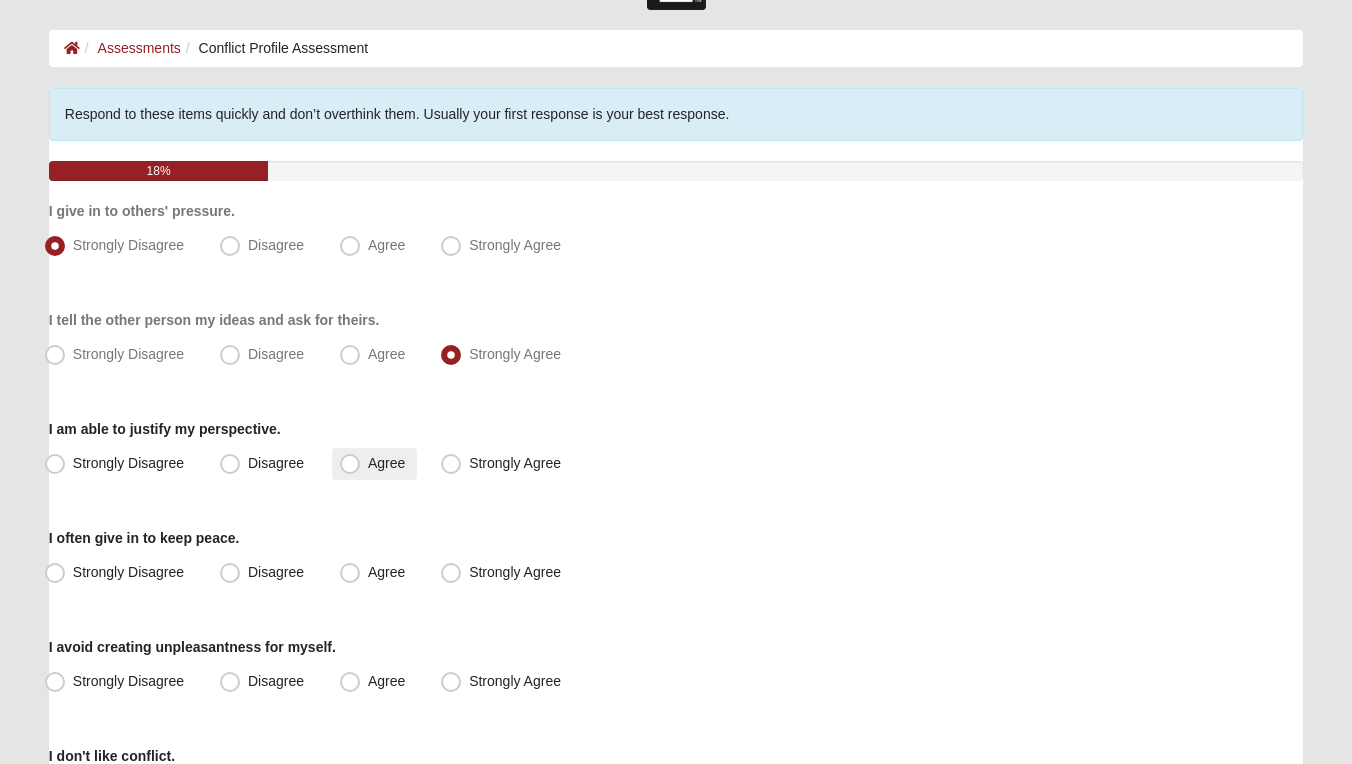 click on "Agree" at bounding box center [386, 463] 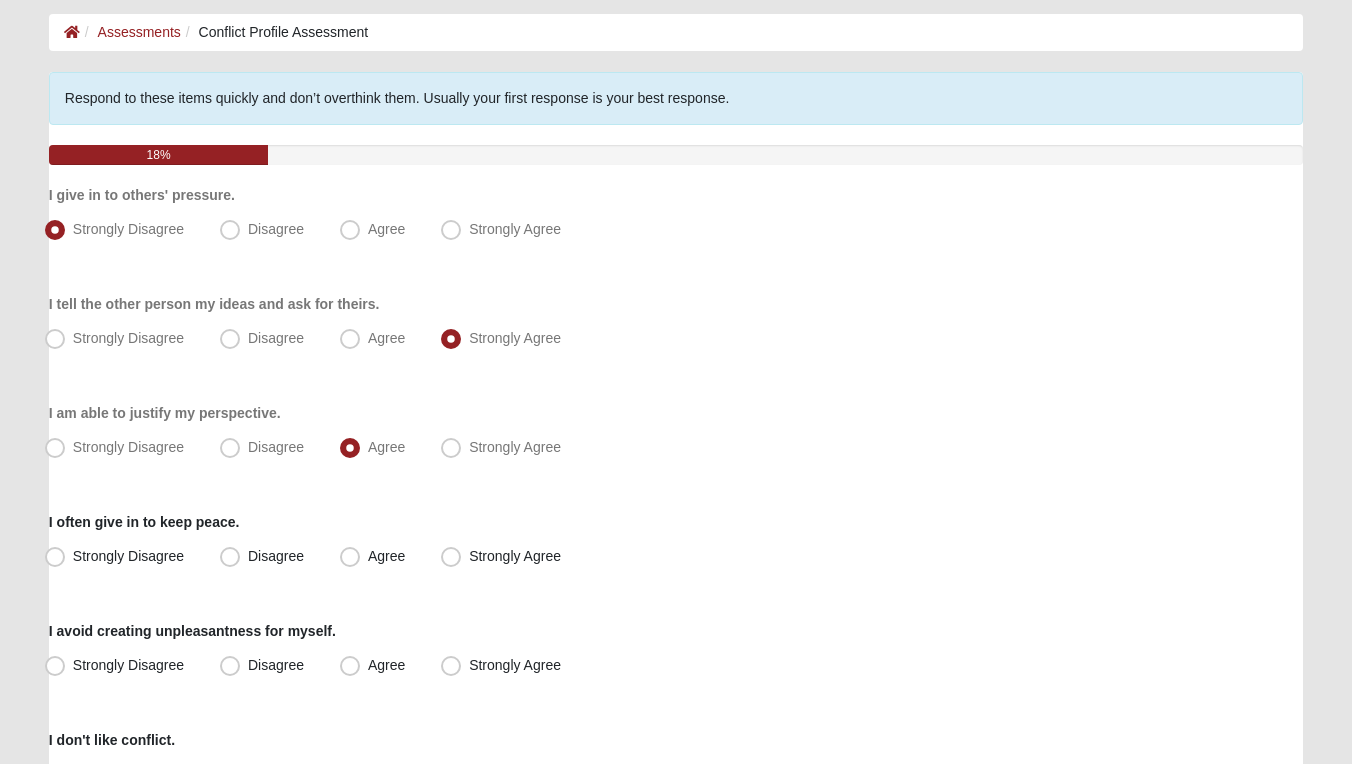 scroll, scrollTop: 103, scrollLeft: 0, axis: vertical 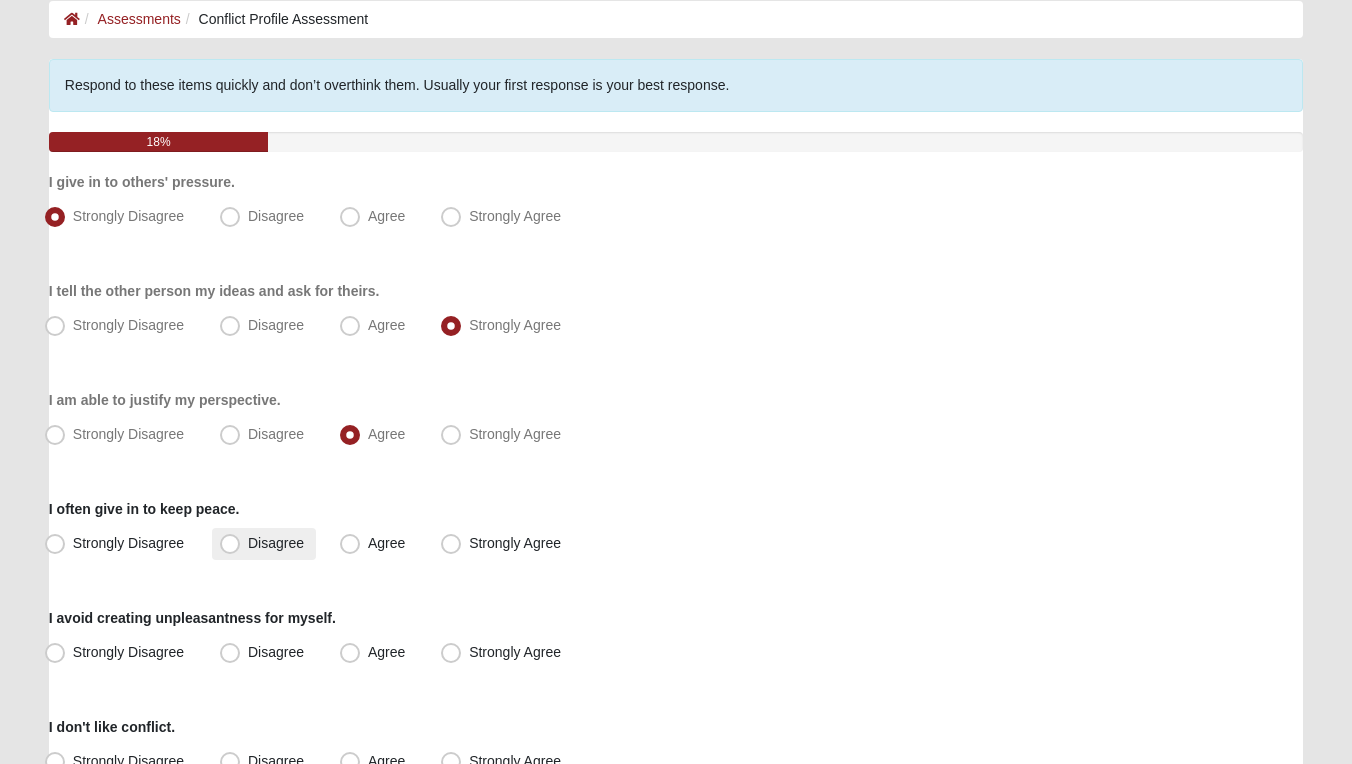 click on "Disagree" at bounding box center (276, 543) 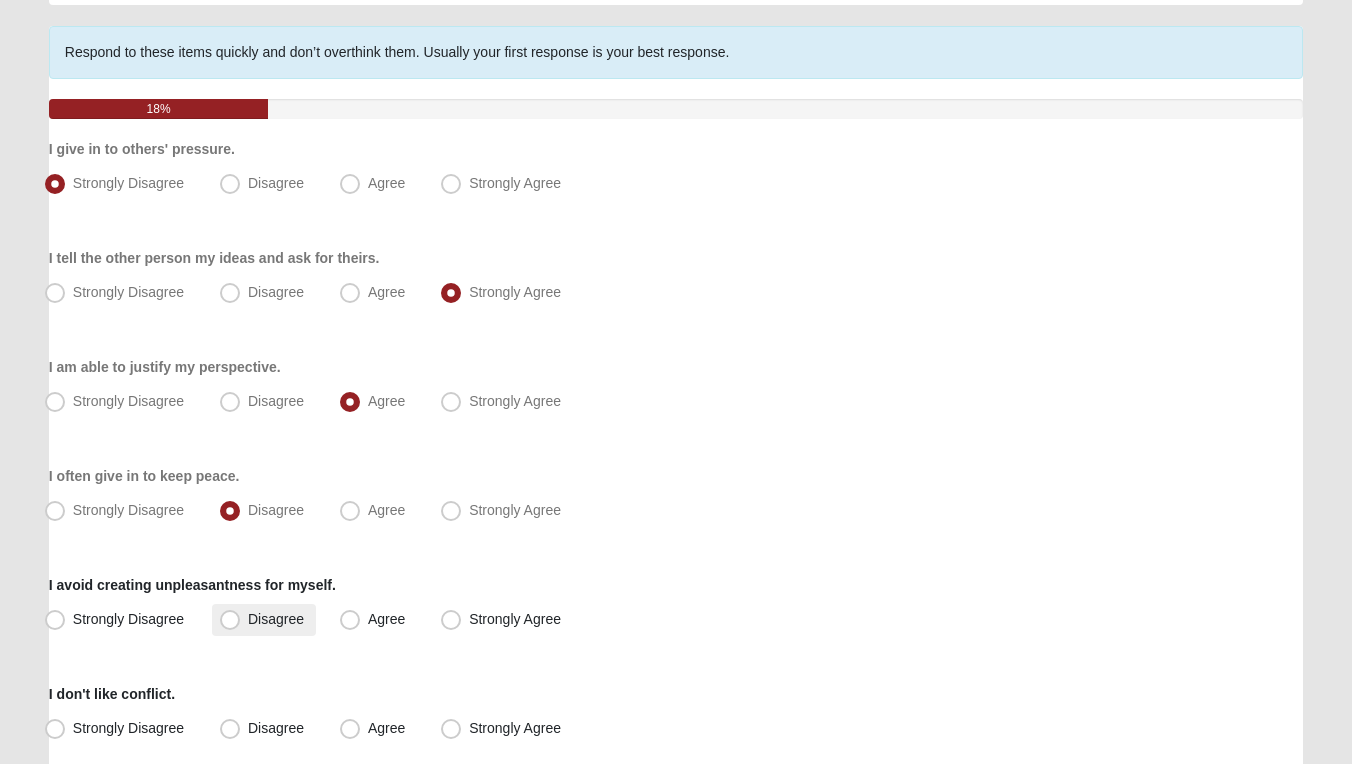 click on "Disagree" at bounding box center (276, 619) 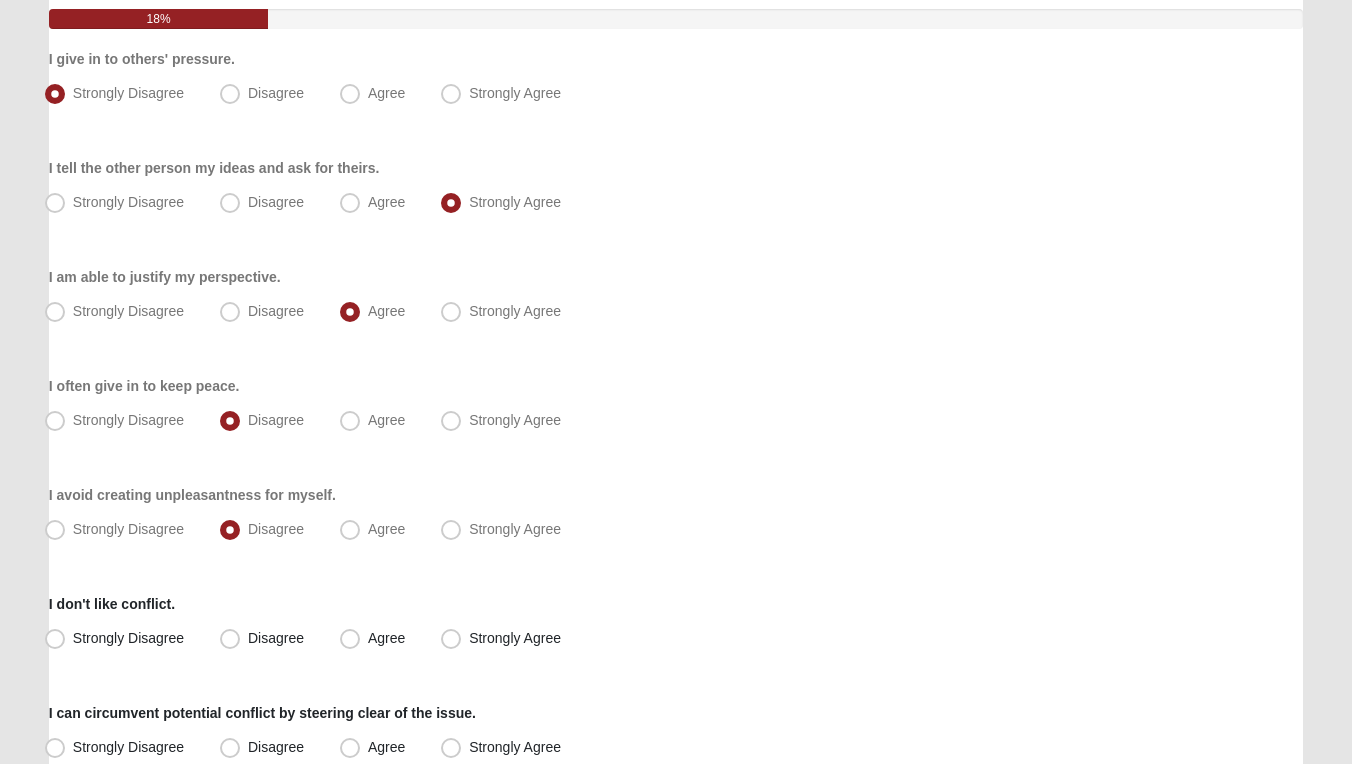 scroll, scrollTop: 262, scrollLeft: 0, axis: vertical 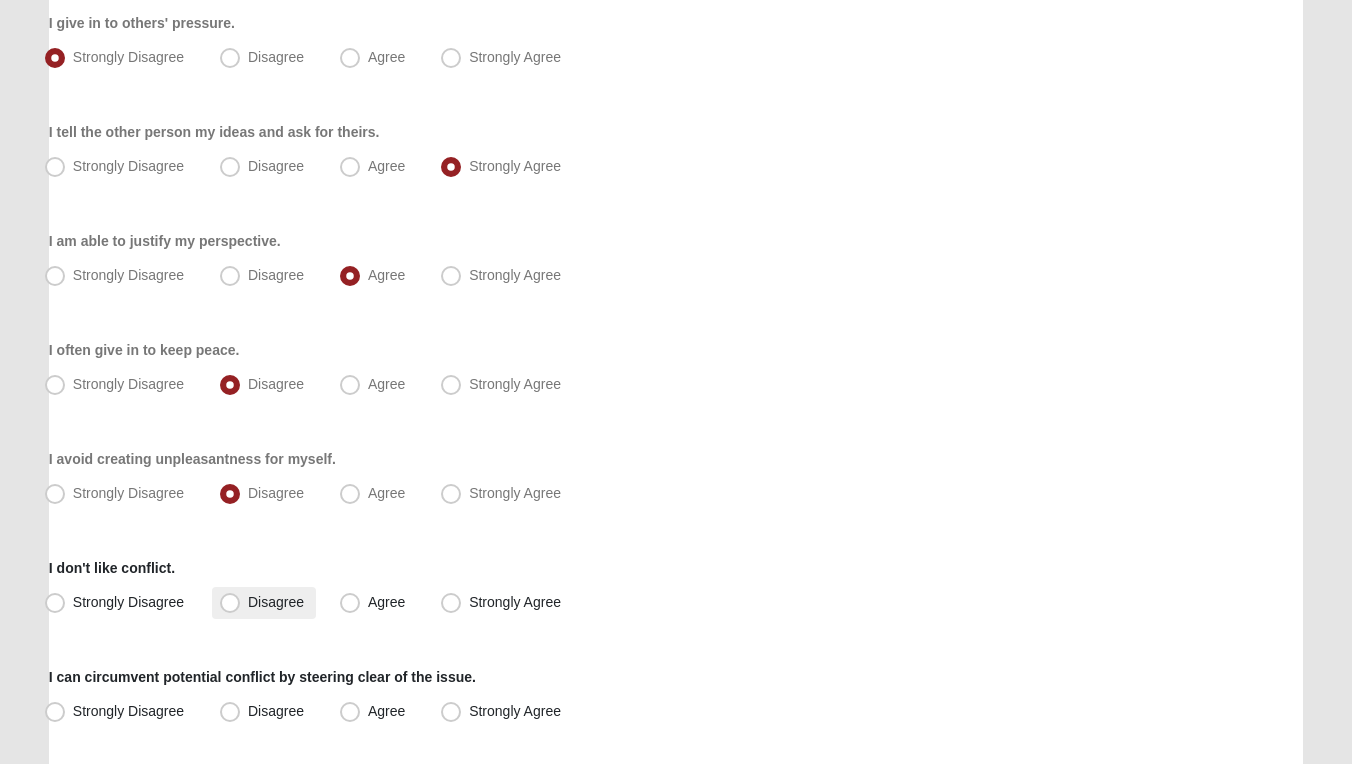 click on "Disagree" at bounding box center [276, 602] 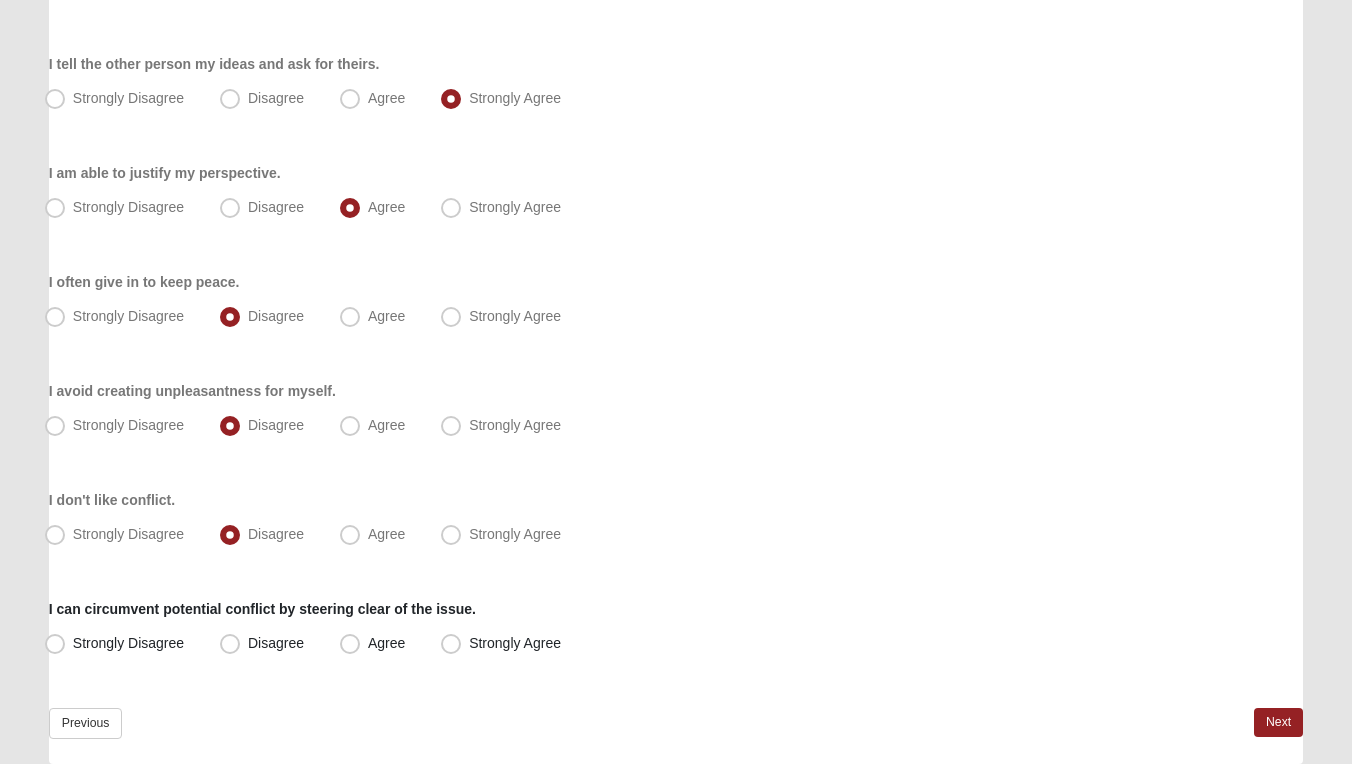 scroll, scrollTop: 334, scrollLeft: 0, axis: vertical 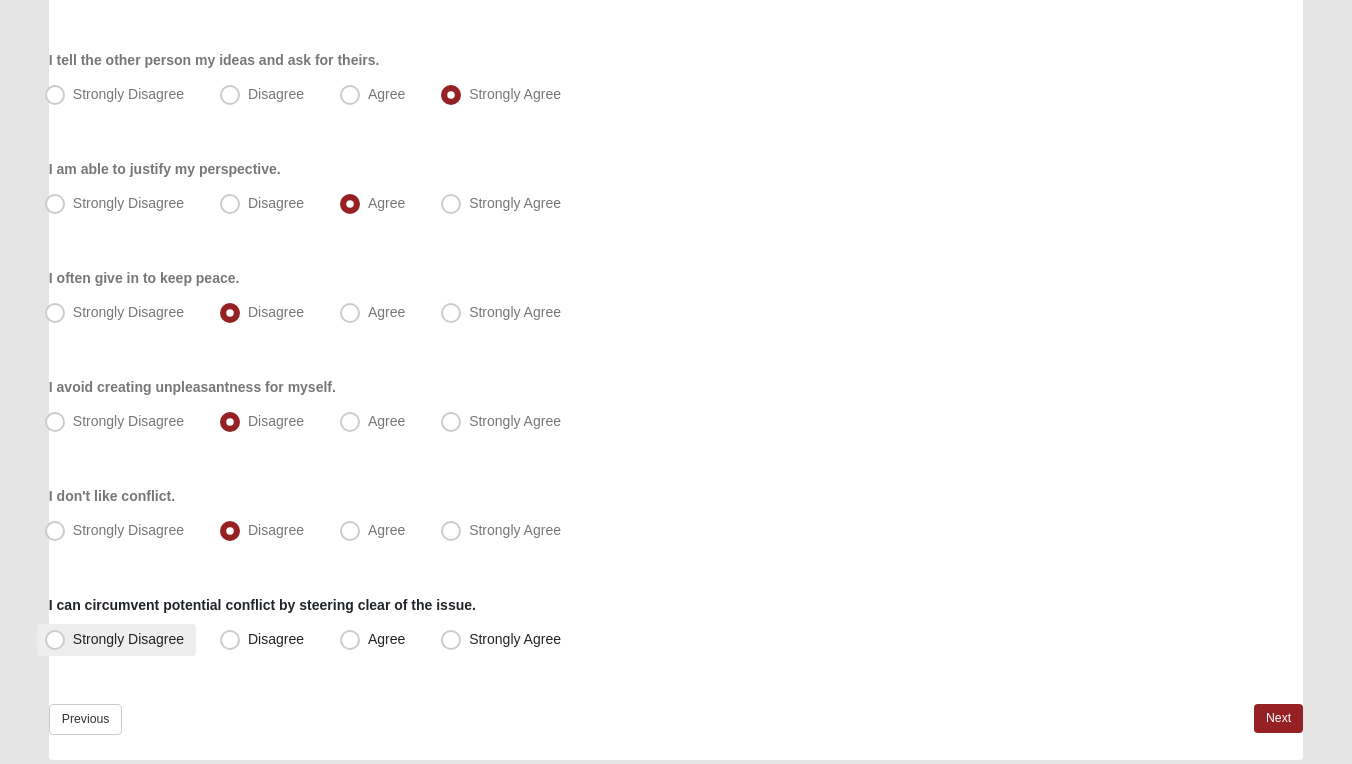 click on "Strongly Disagree" at bounding box center [128, 639] 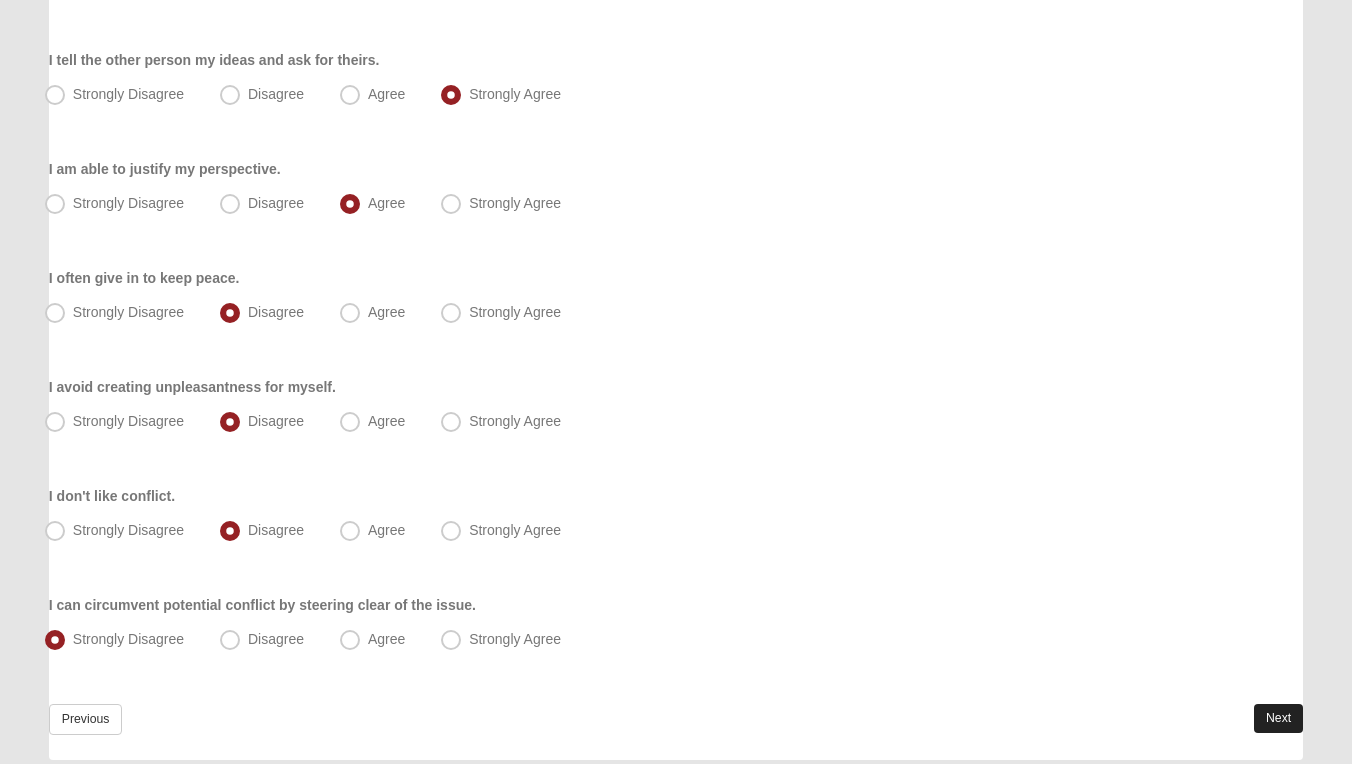 click on "Next" at bounding box center (1278, 718) 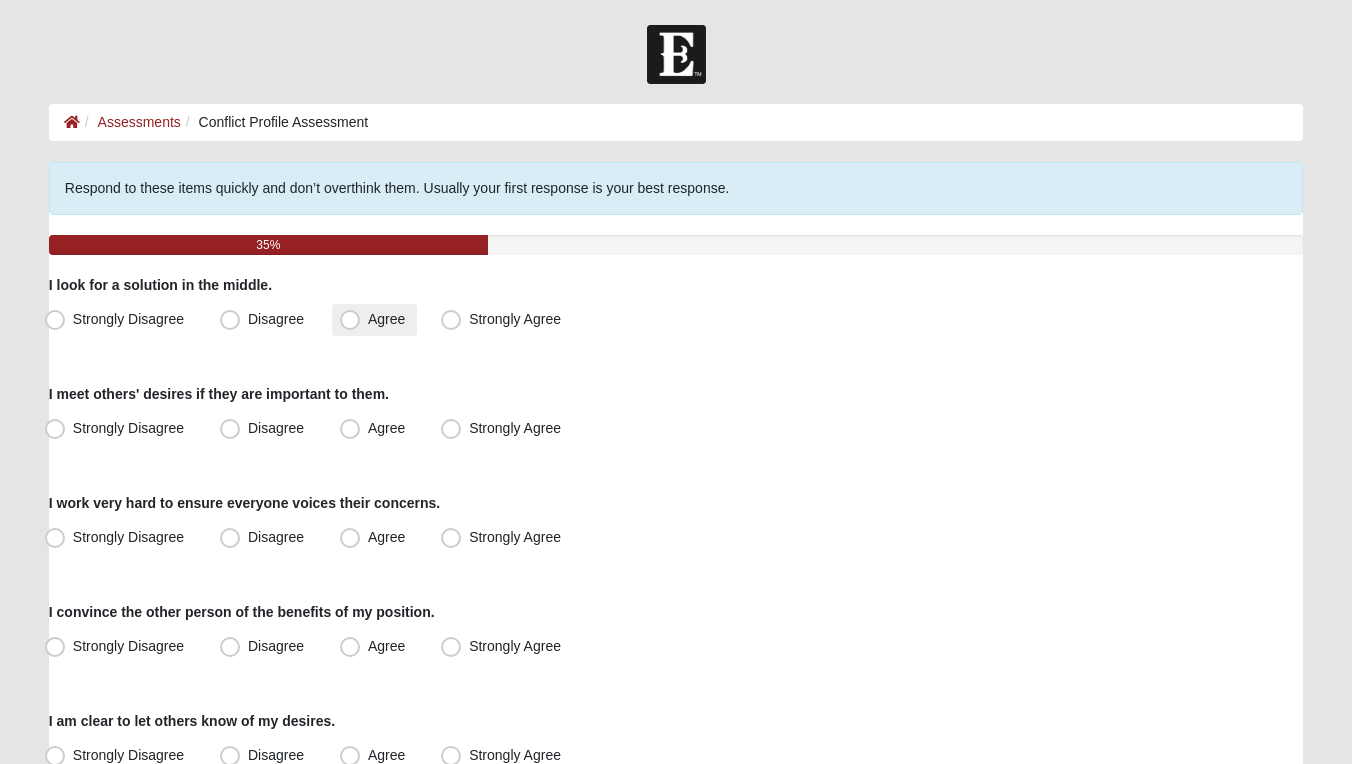 click on "Agree" at bounding box center [386, 319] 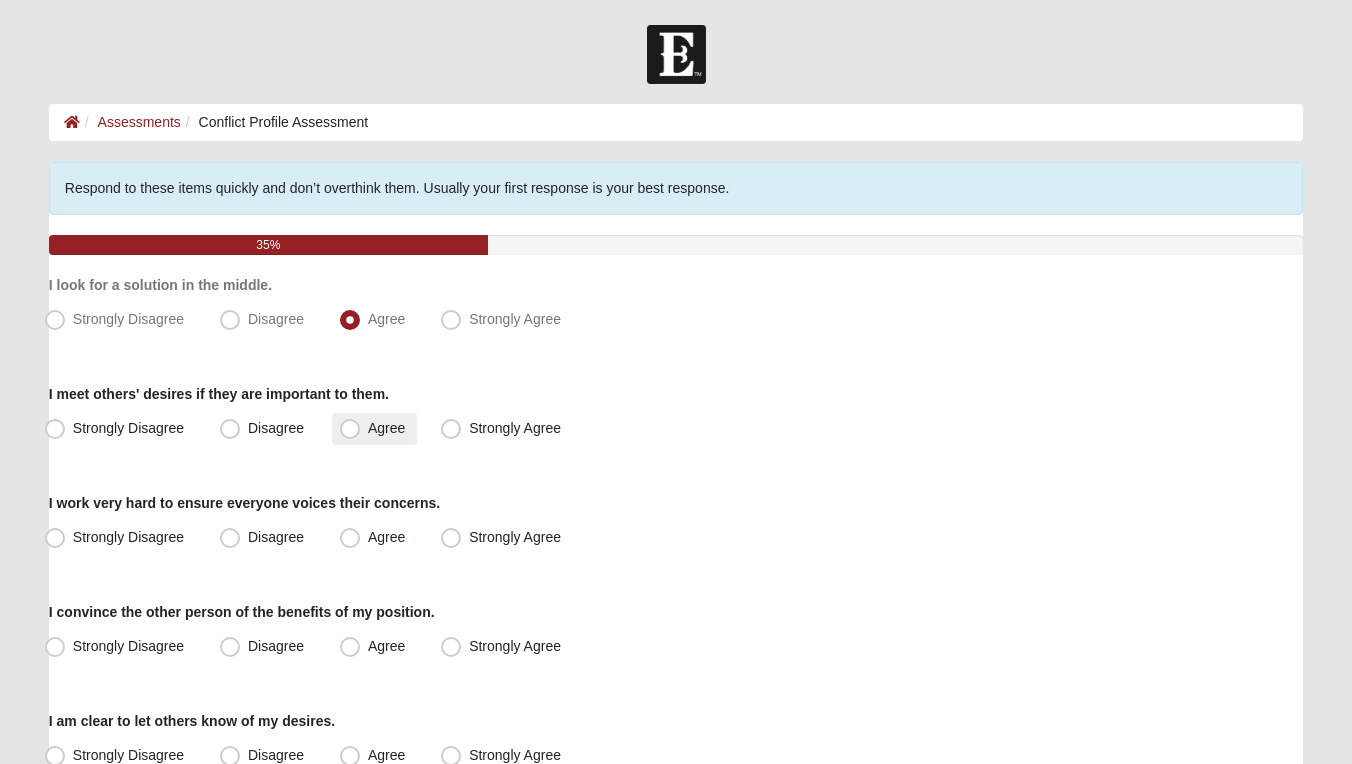 click on "Agree" at bounding box center (386, 428) 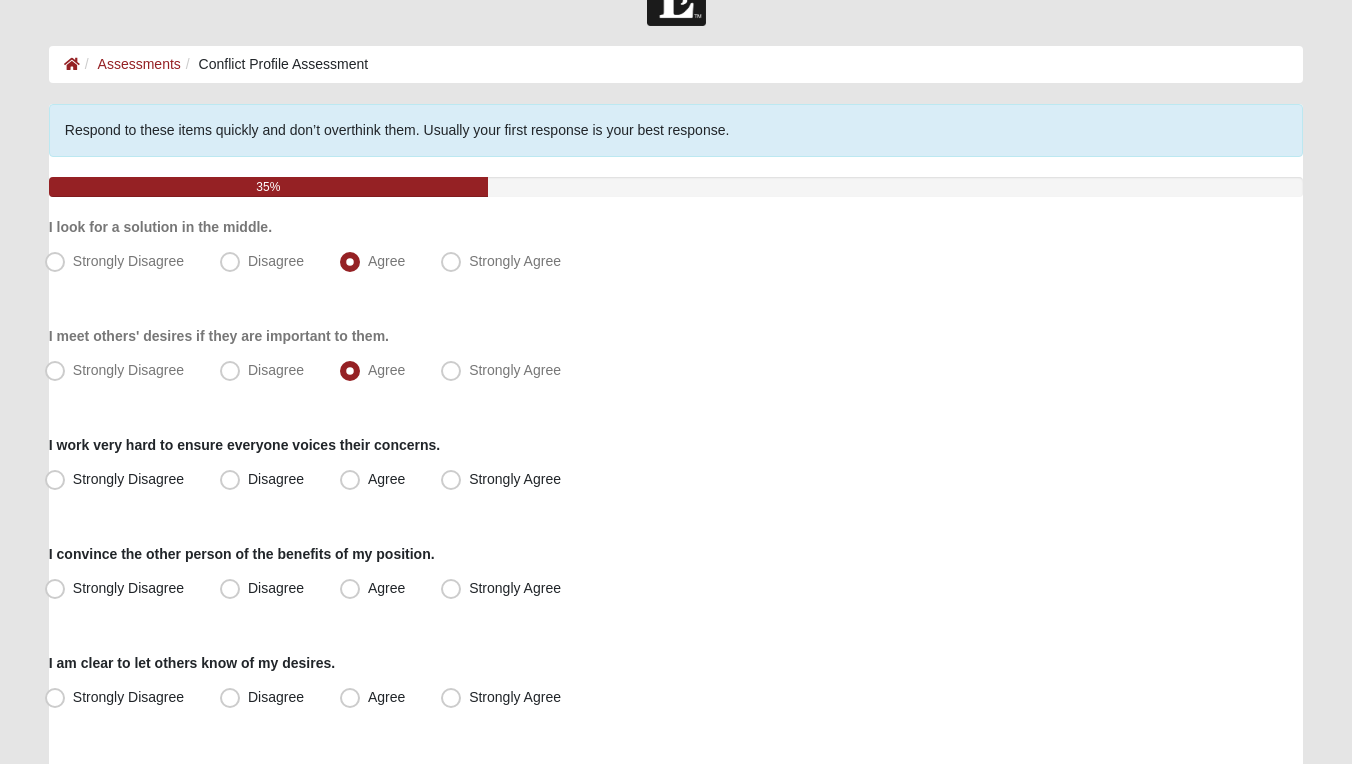 scroll, scrollTop: 74, scrollLeft: 0, axis: vertical 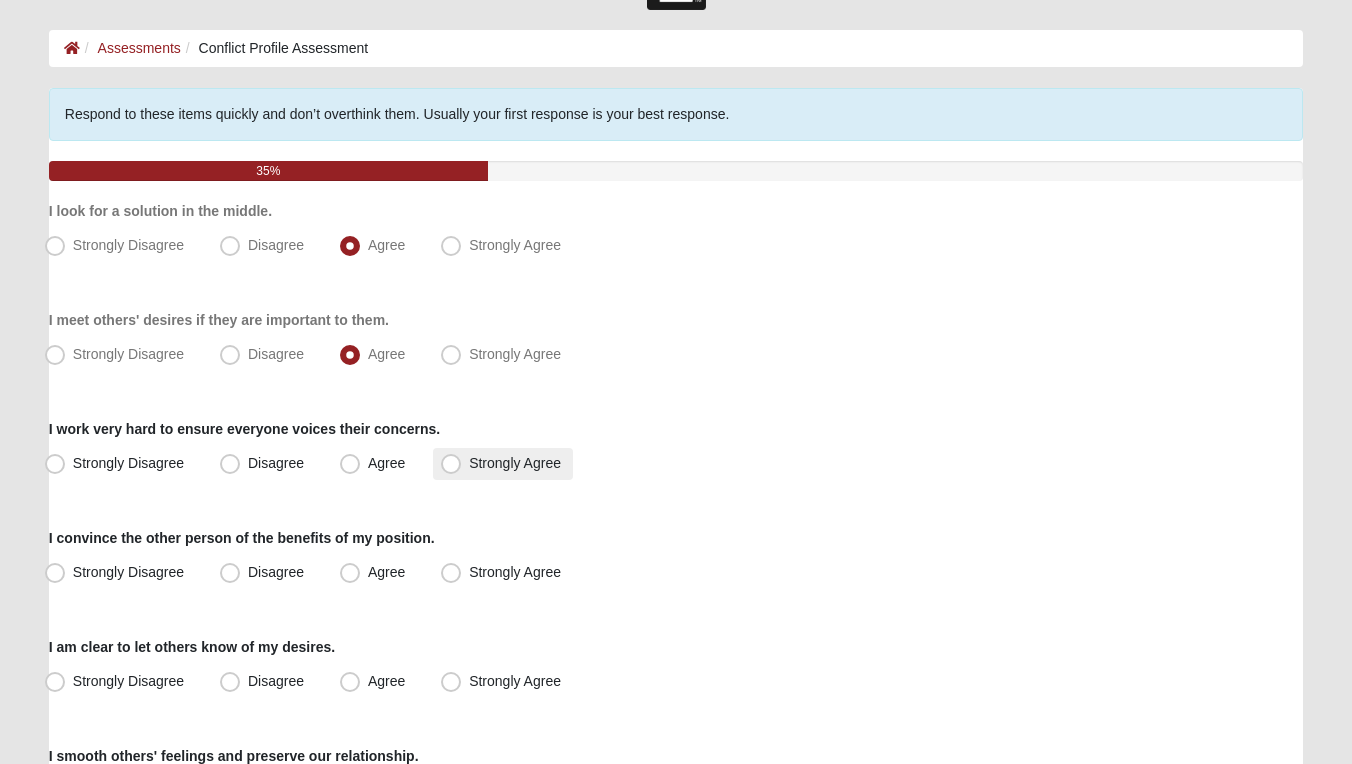 click on "Strongly Agree" at bounding box center [515, 463] 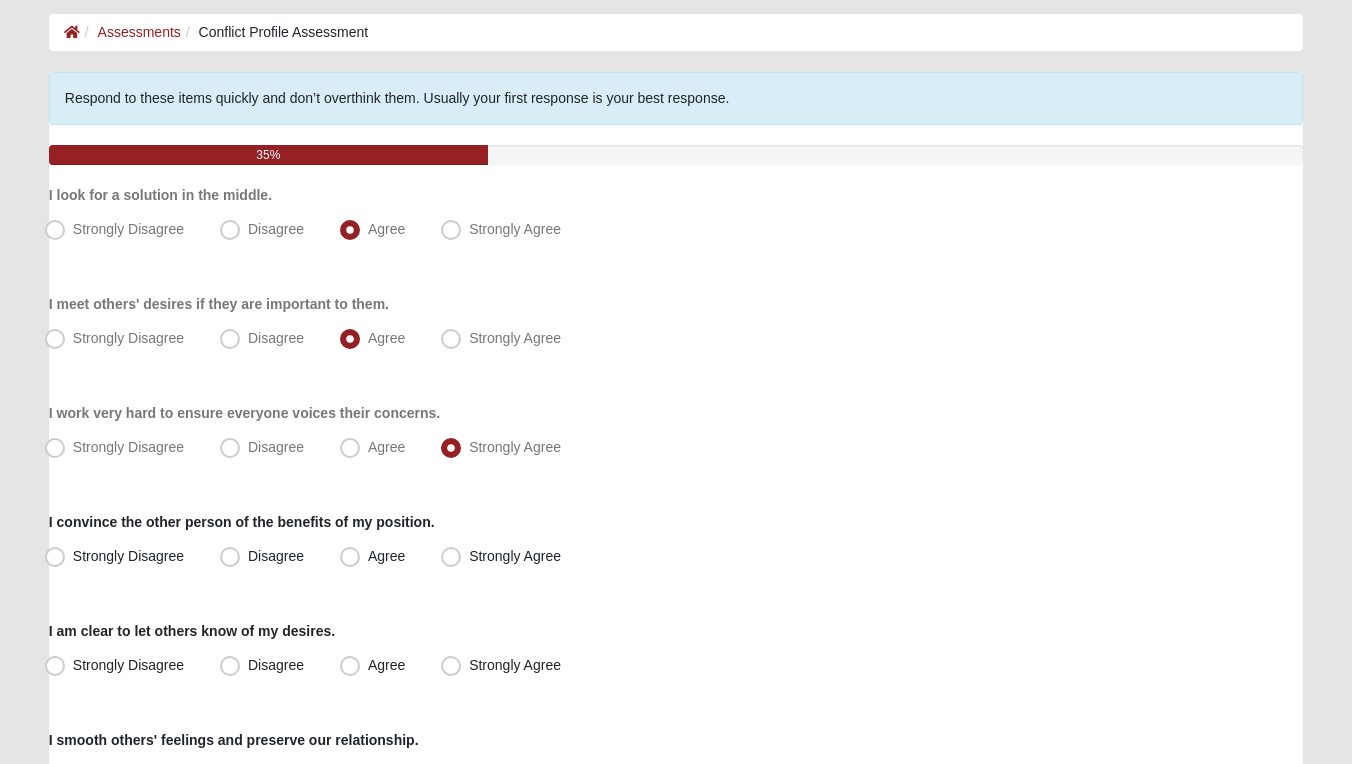 scroll, scrollTop: 94, scrollLeft: 0, axis: vertical 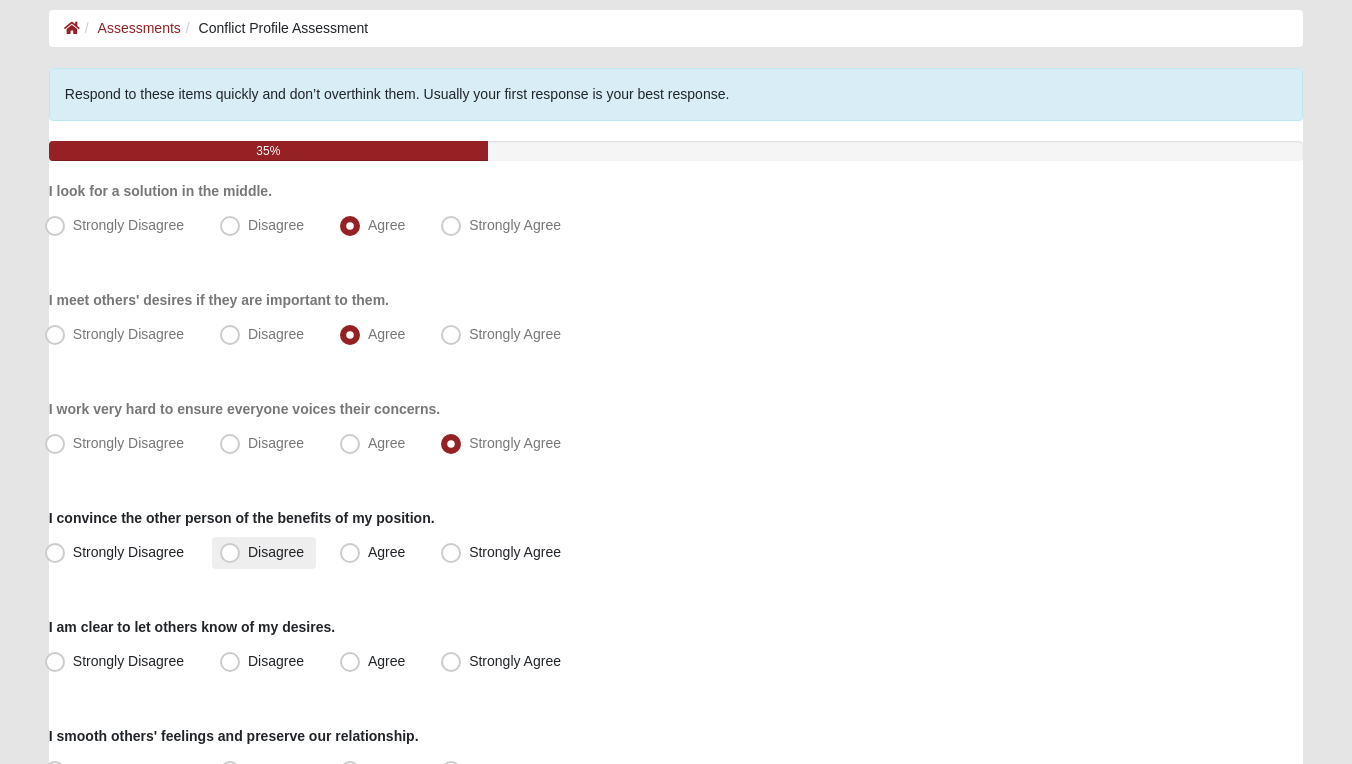 click on "Disagree" at bounding box center [276, 552] 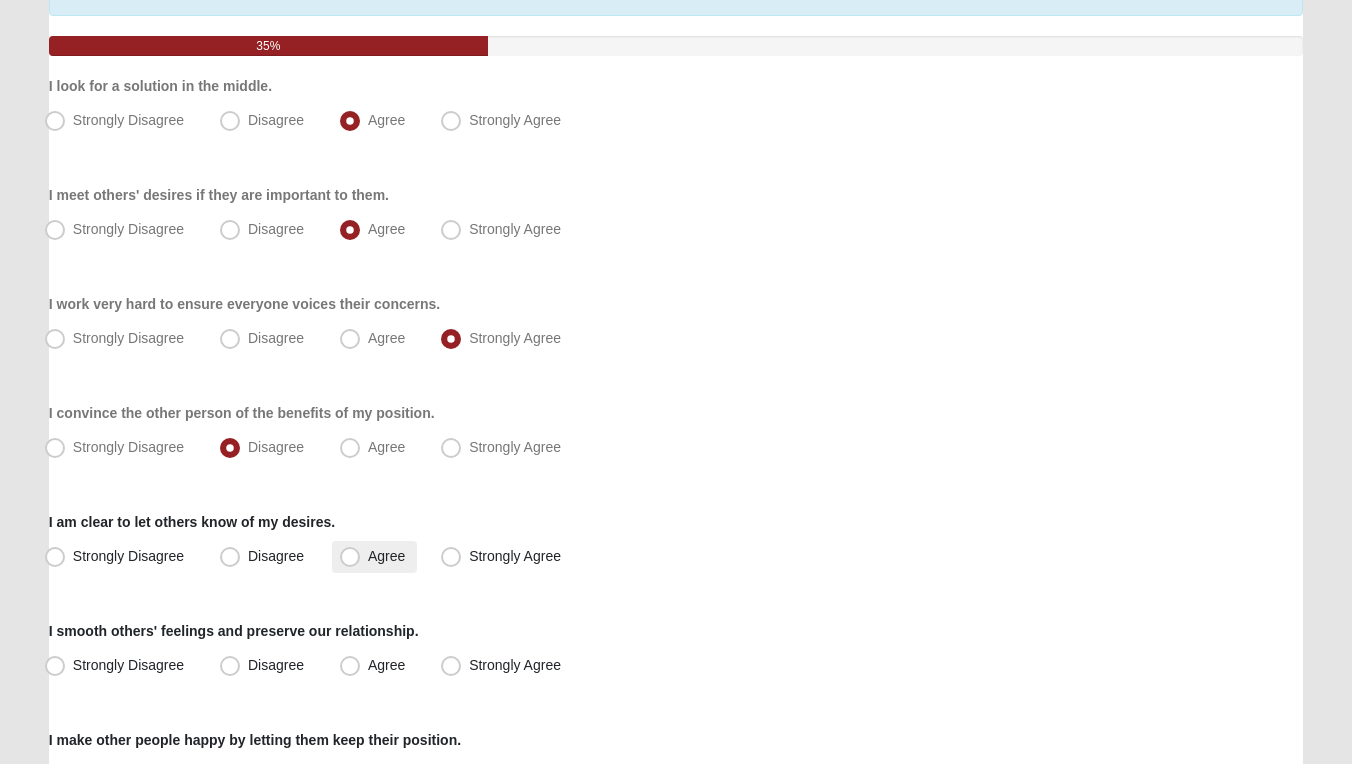 scroll, scrollTop: 236, scrollLeft: 0, axis: vertical 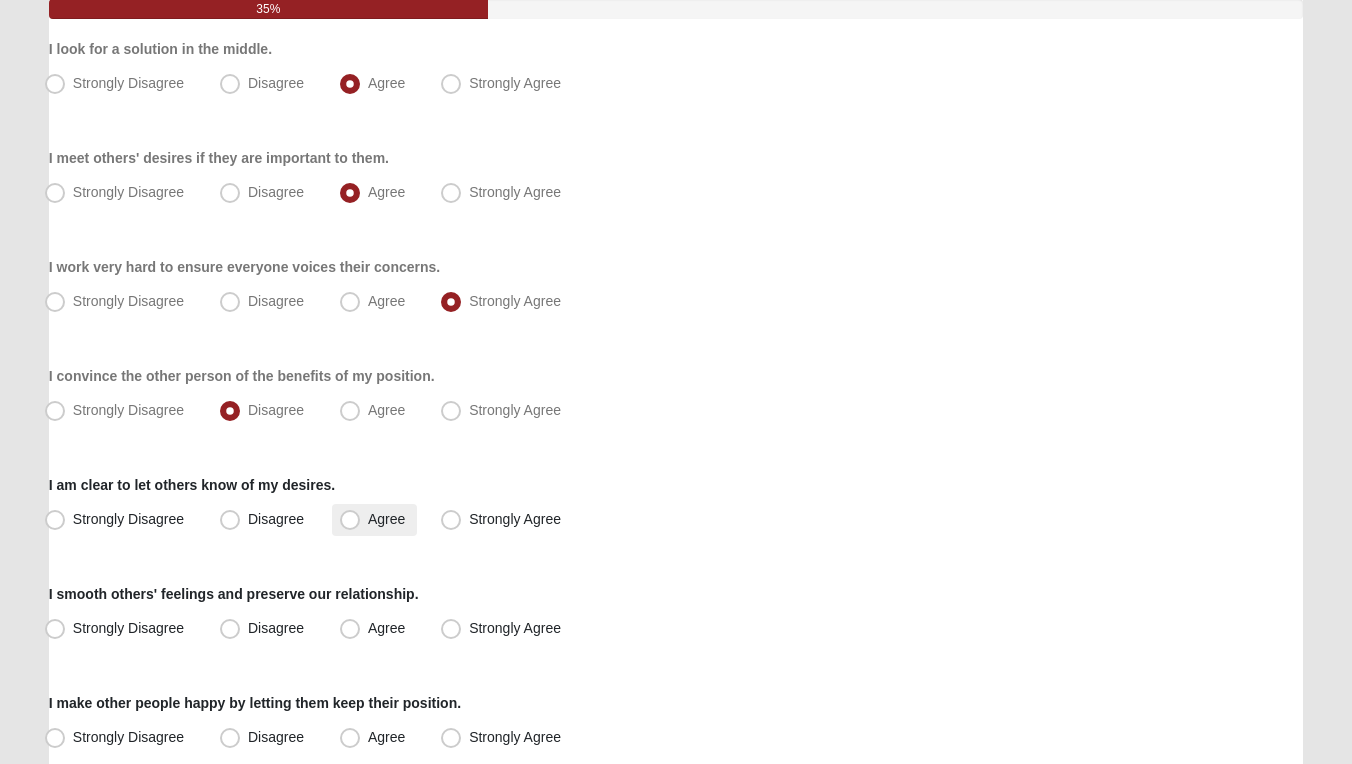 click on "Agree" at bounding box center (386, 519) 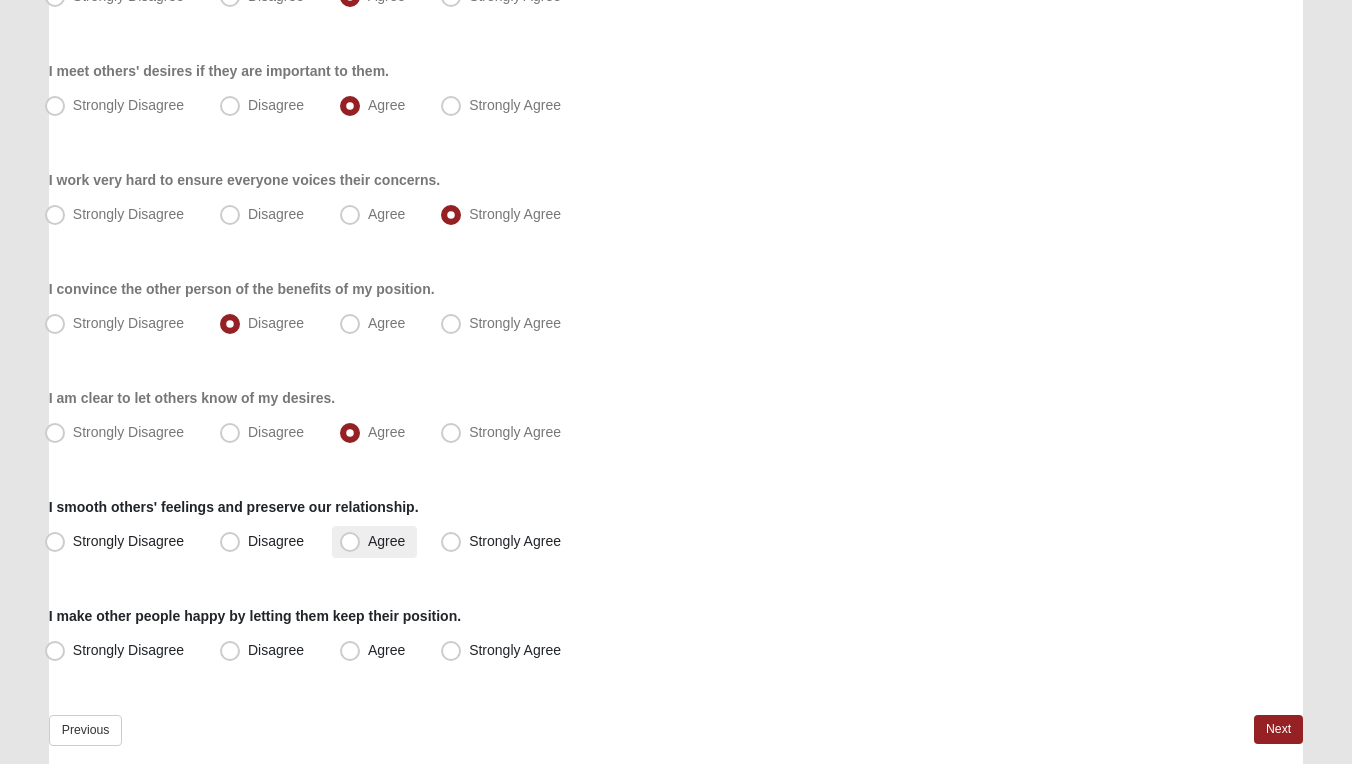 scroll, scrollTop: 327, scrollLeft: 0, axis: vertical 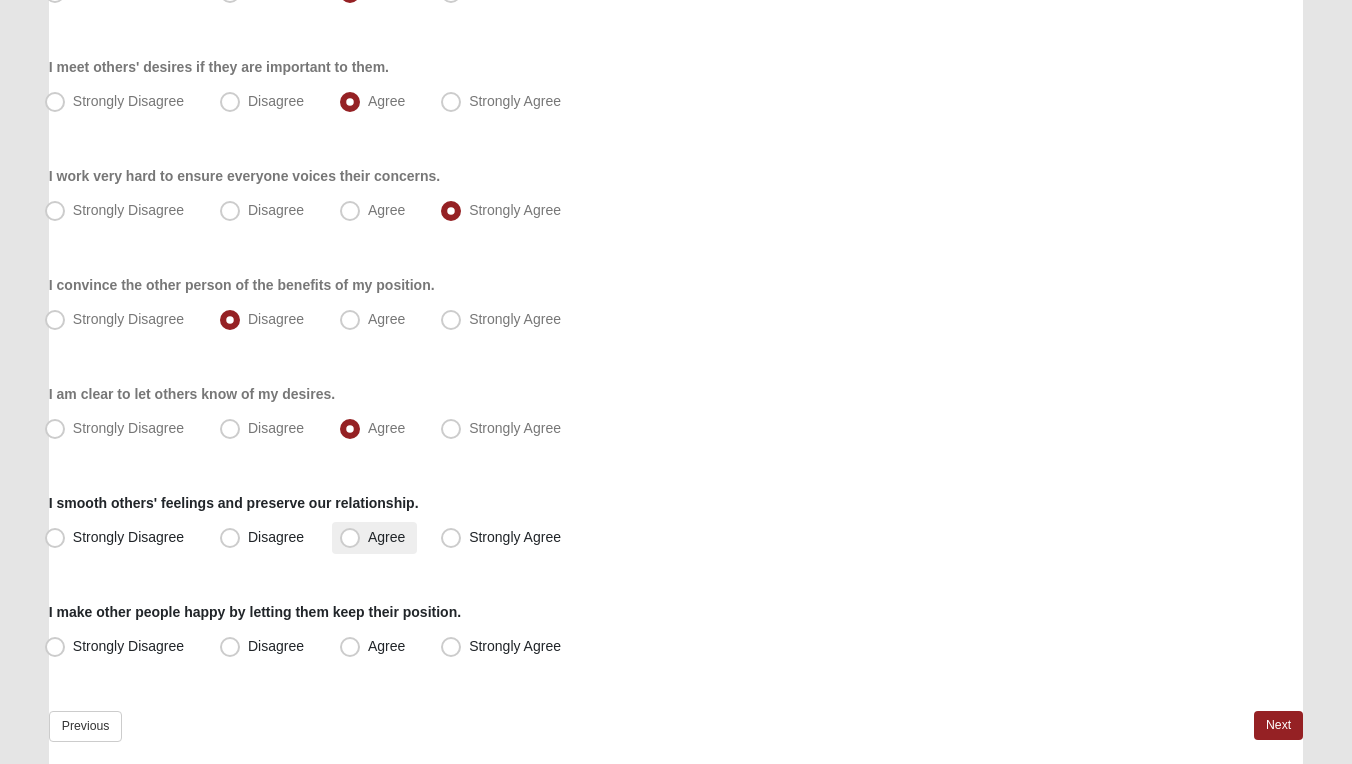 click on "Agree" at bounding box center (386, 537) 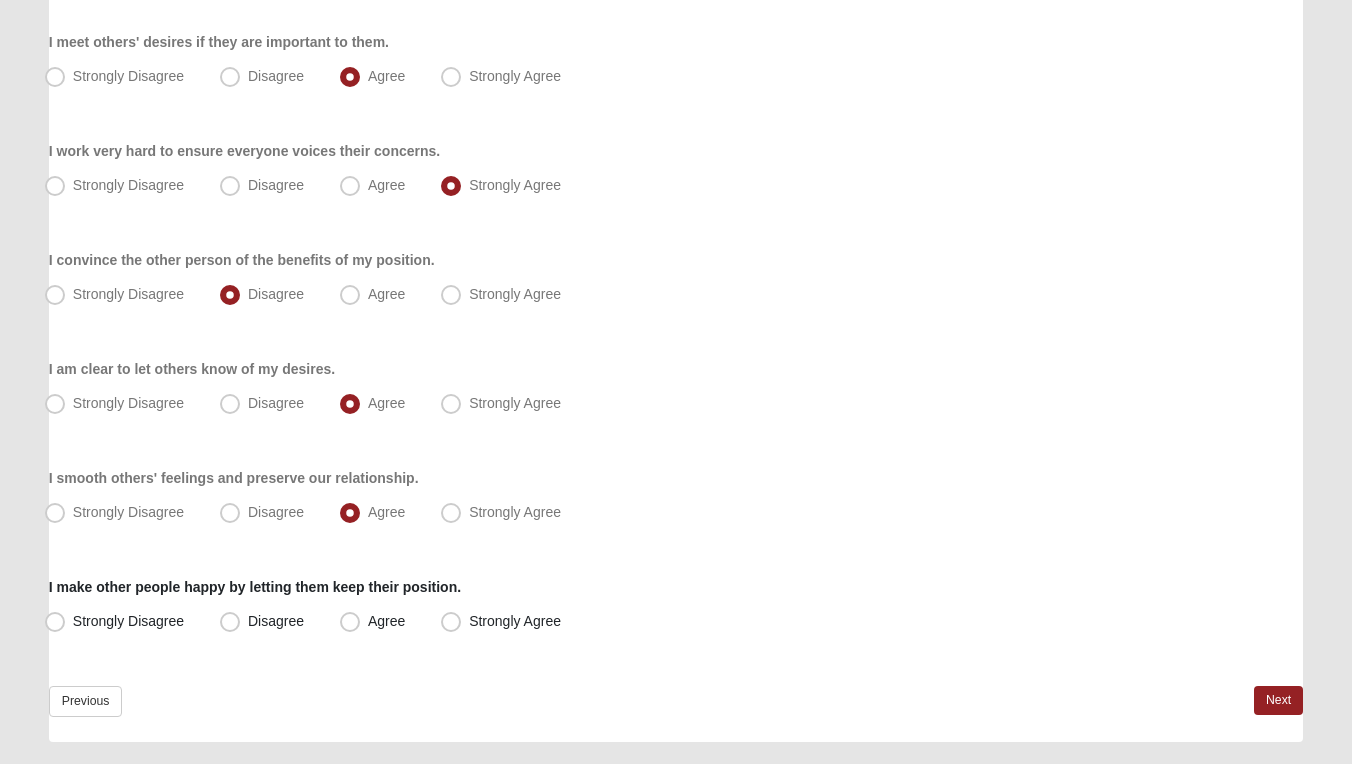 scroll, scrollTop: 363, scrollLeft: 0, axis: vertical 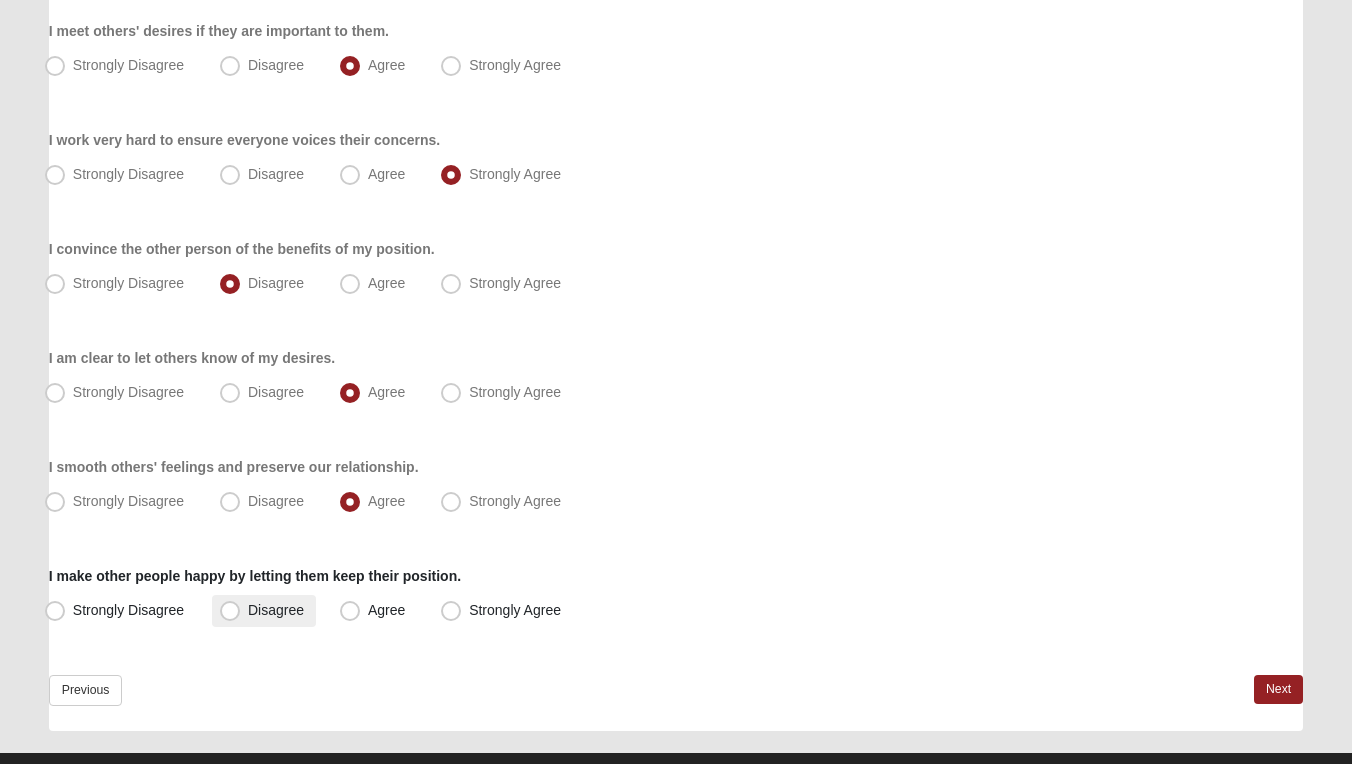 click on "Disagree" at bounding box center [276, 610] 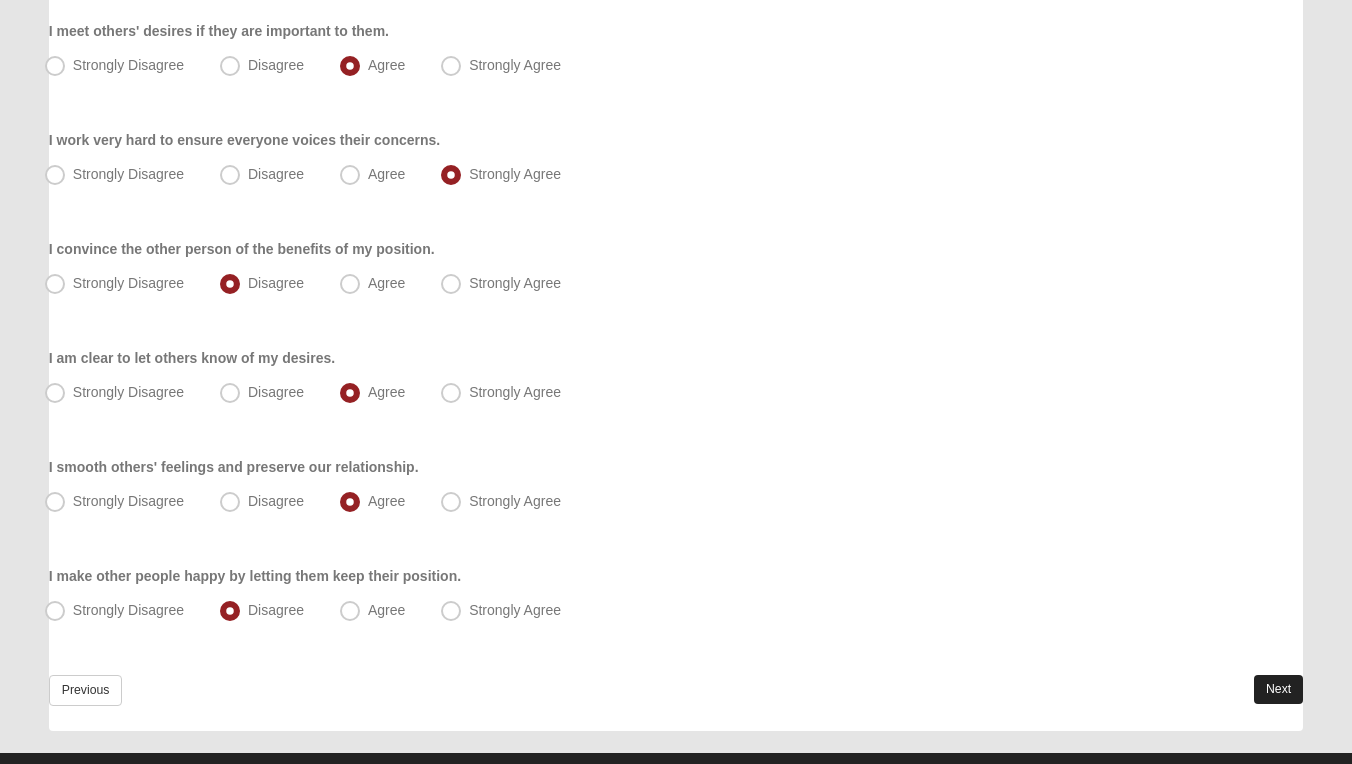 click on "Next" at bounding box center [1278, 689] 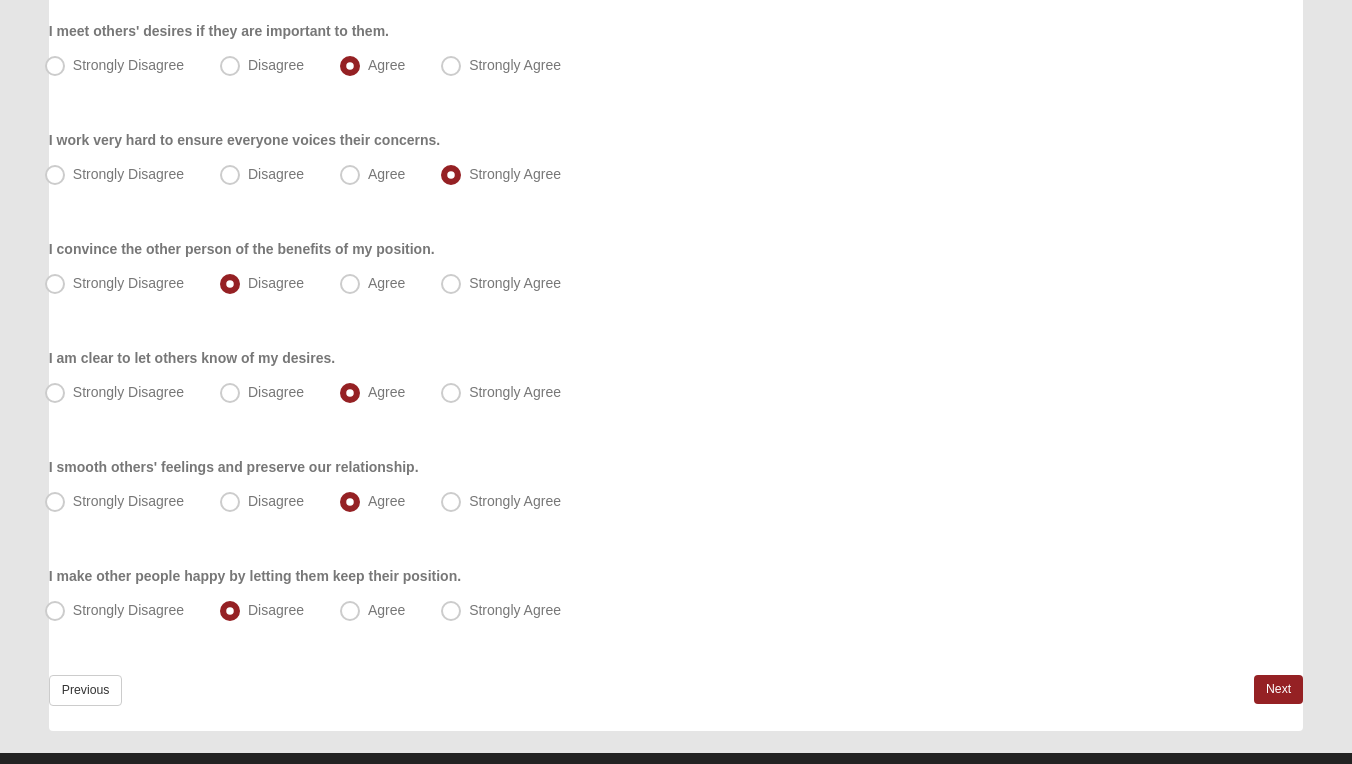 scroll, scrollTop: 0, scrollLeft: 0, axis: both 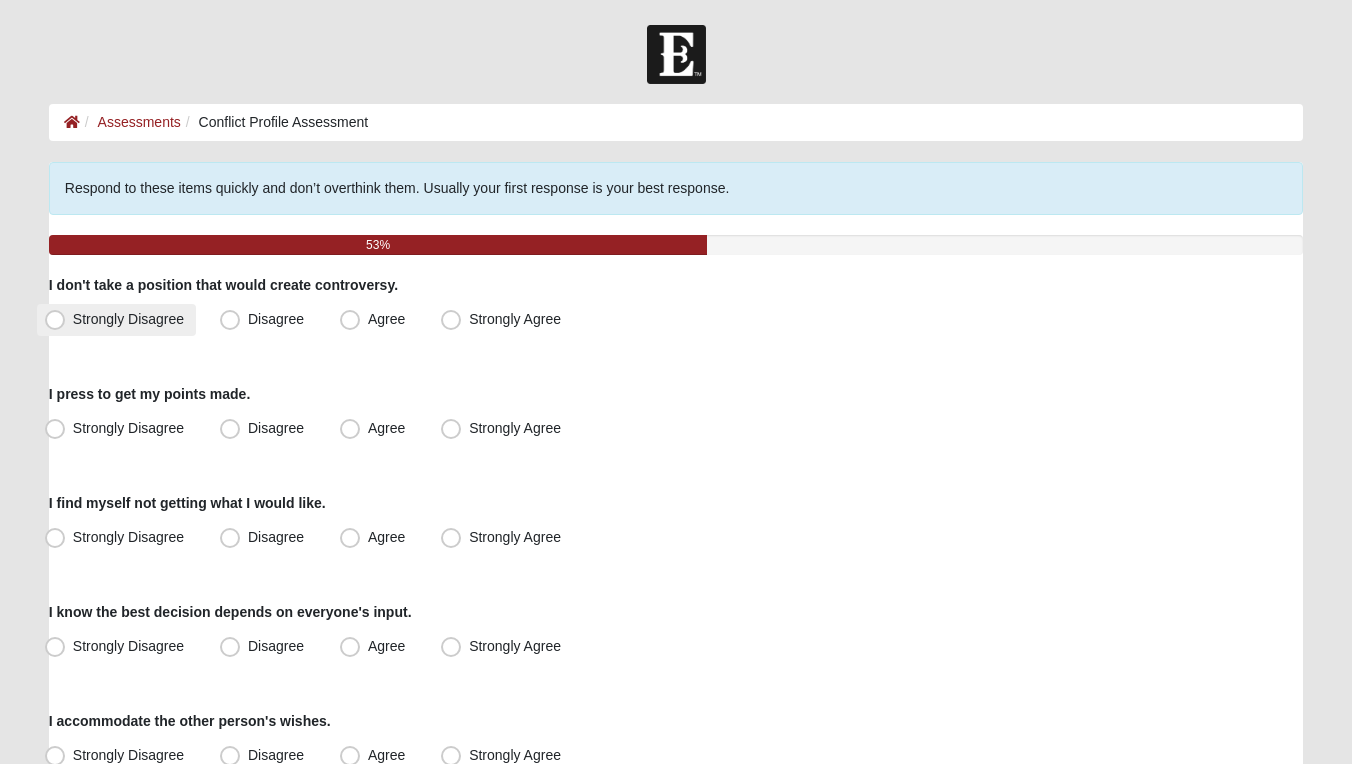 click on "Strongly Disagree" at bounding box center [128, 319] 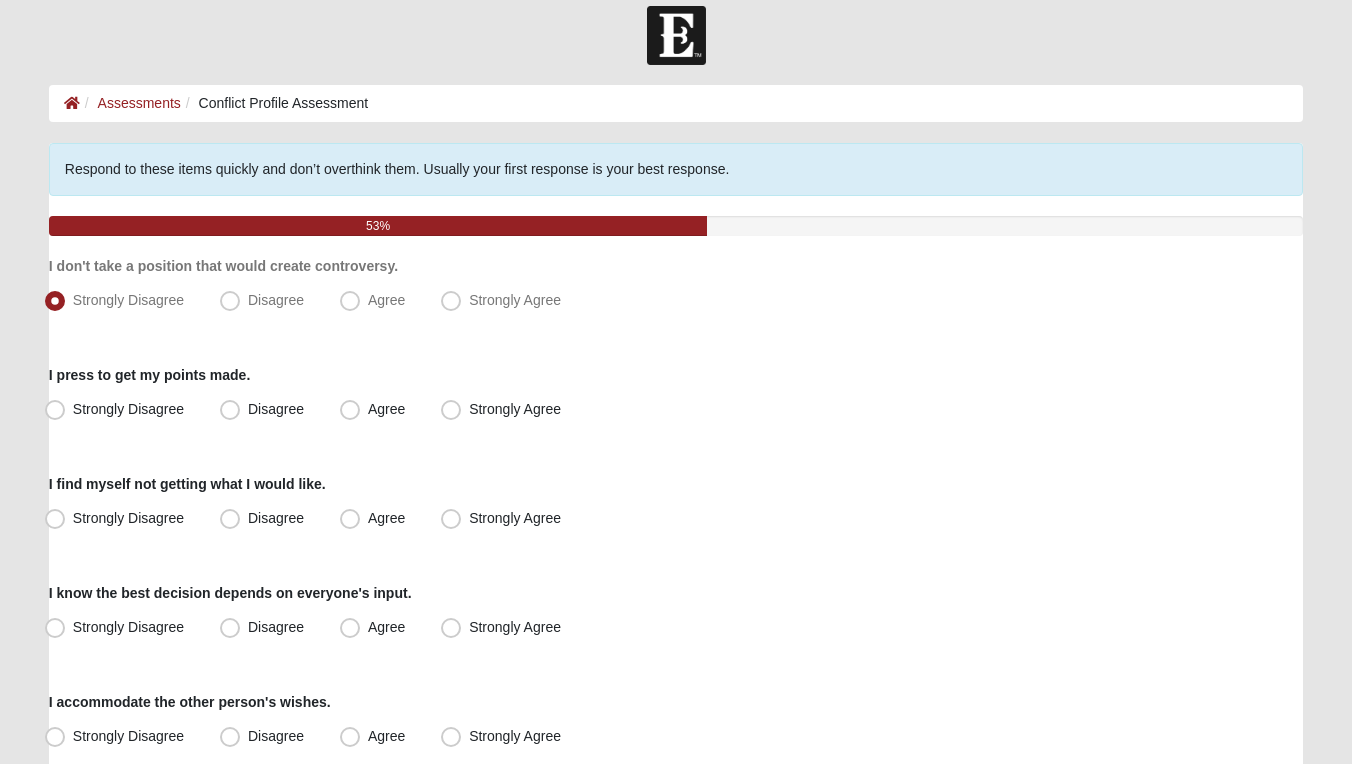 scroll, scrollTop: 30, scrollLeft: 0, axis: vertical 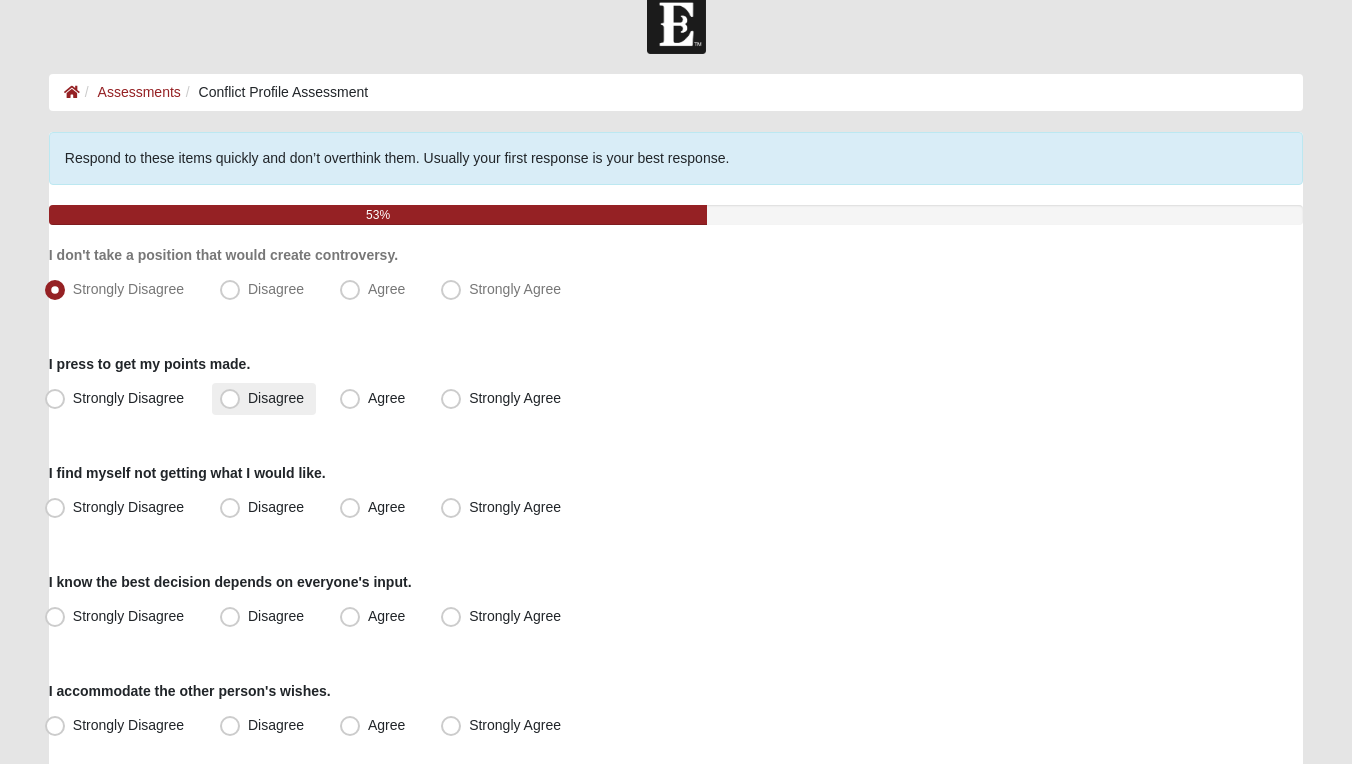 click on "Disagree" at bounding box center [276, 398] 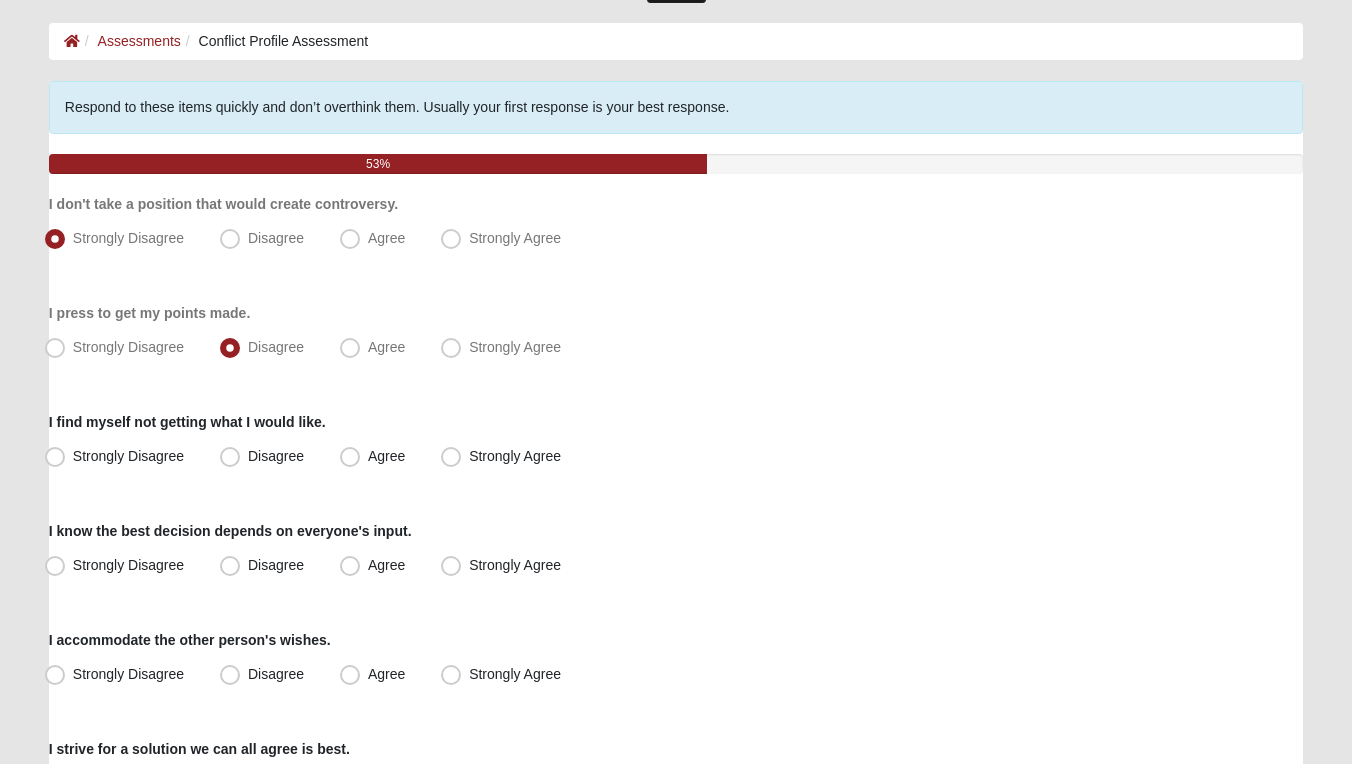 scroll, scrollTop: 85, scrollLeft: 0, axis: vertical 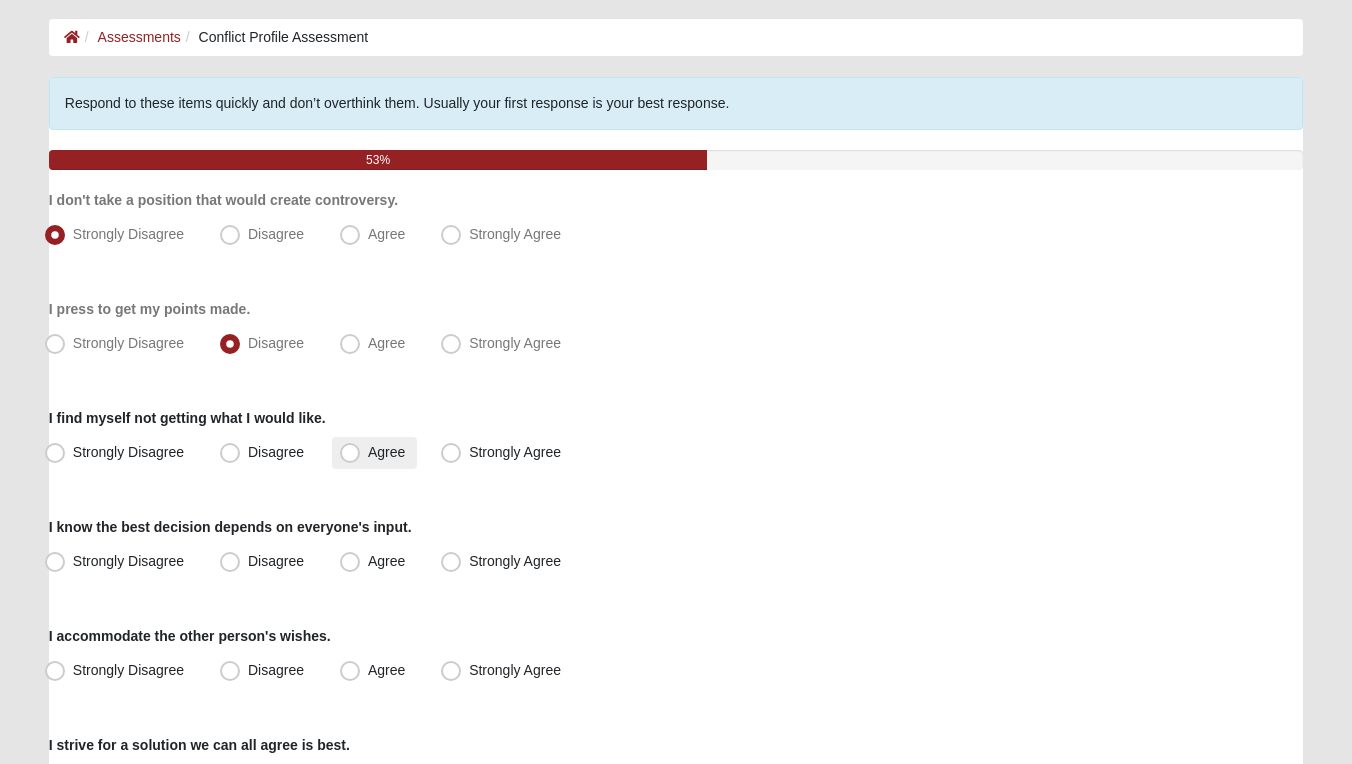 click on "Agree" at bounding box center [386, 452] 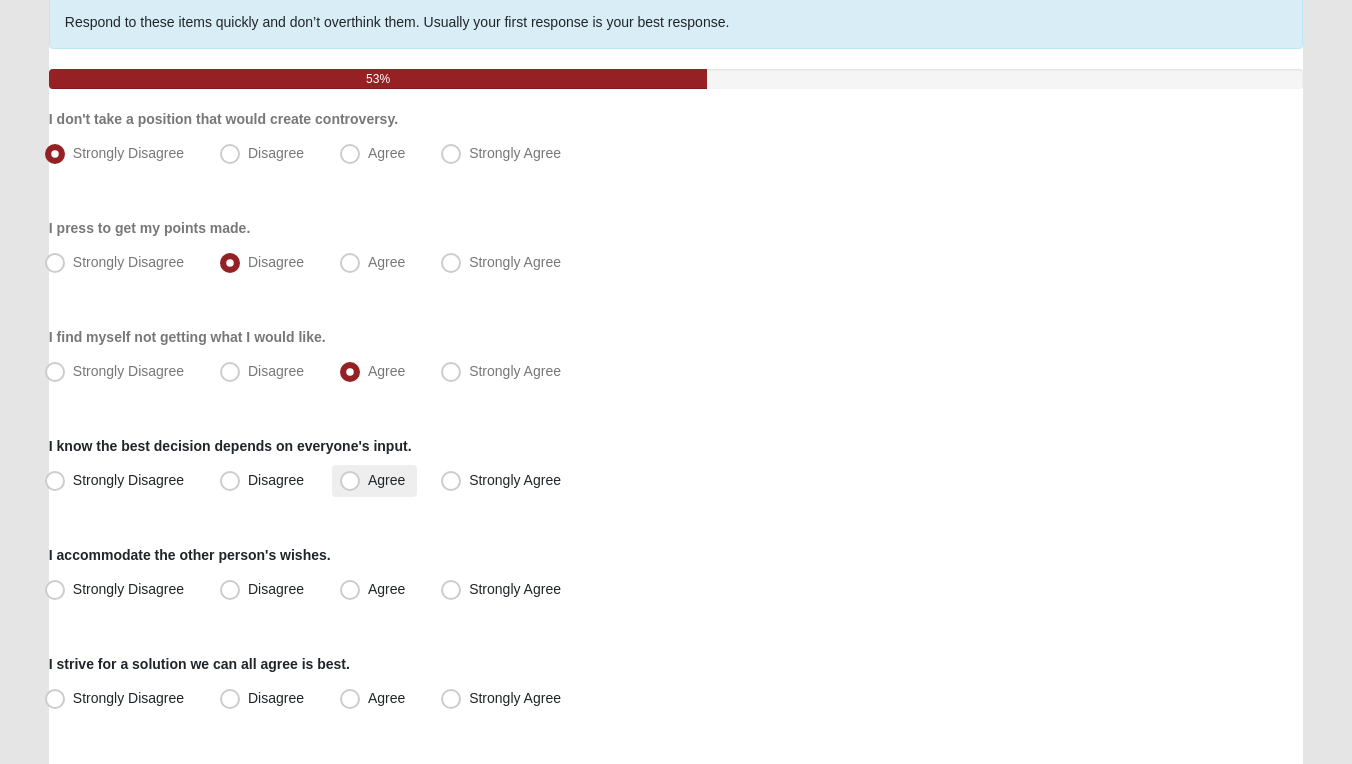 scroll, scrollTop: 192, scrollLeft: 0, axis: vertical 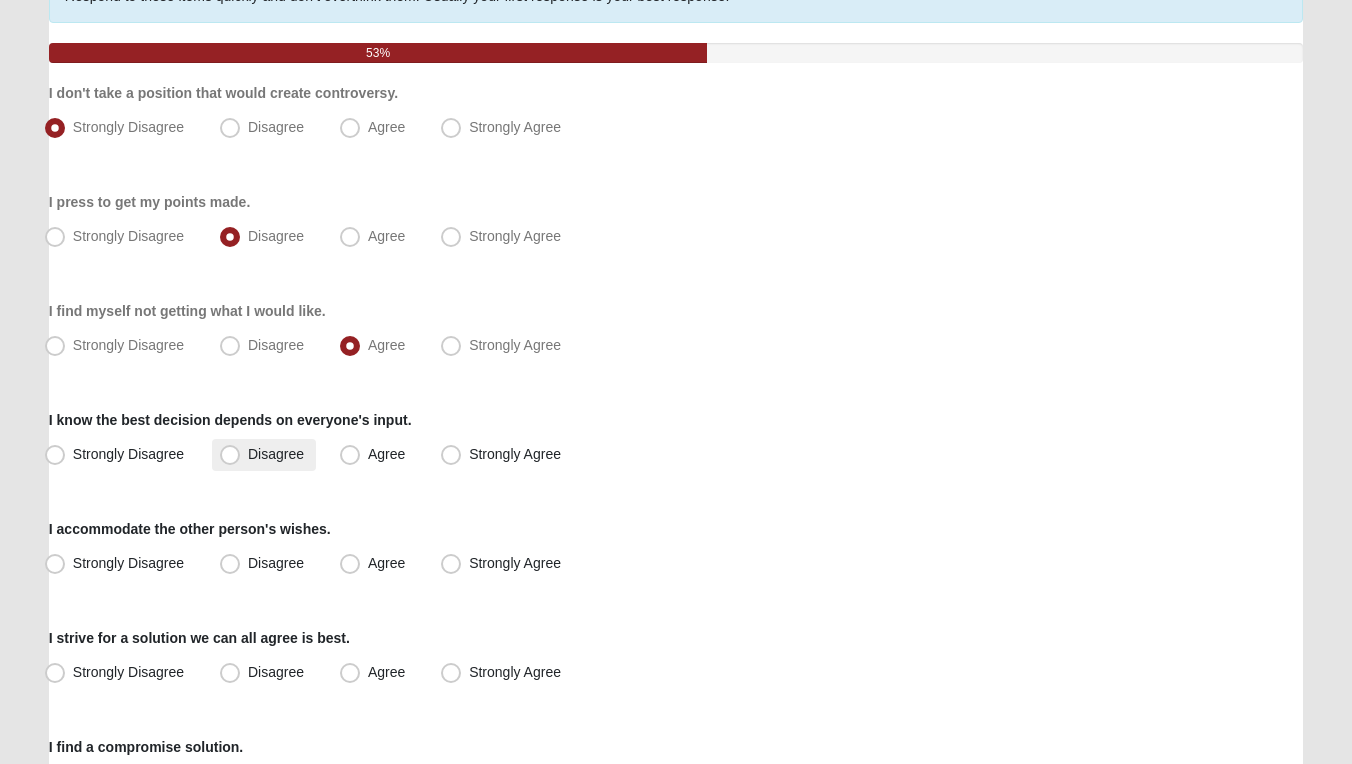 click on "Disagree" at bounding box center (276, 454) 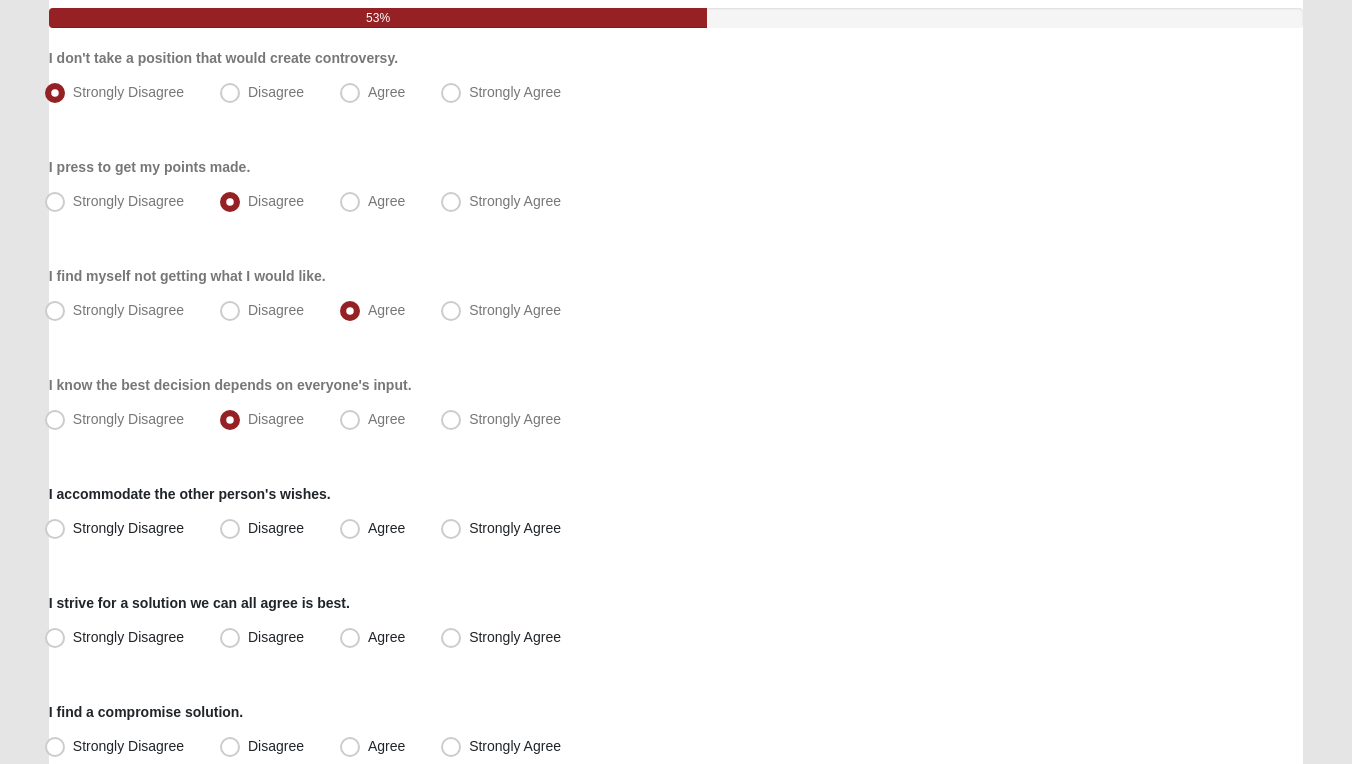 scroll, scrollTop: 236, scrollLeft: 0, axis: vertical 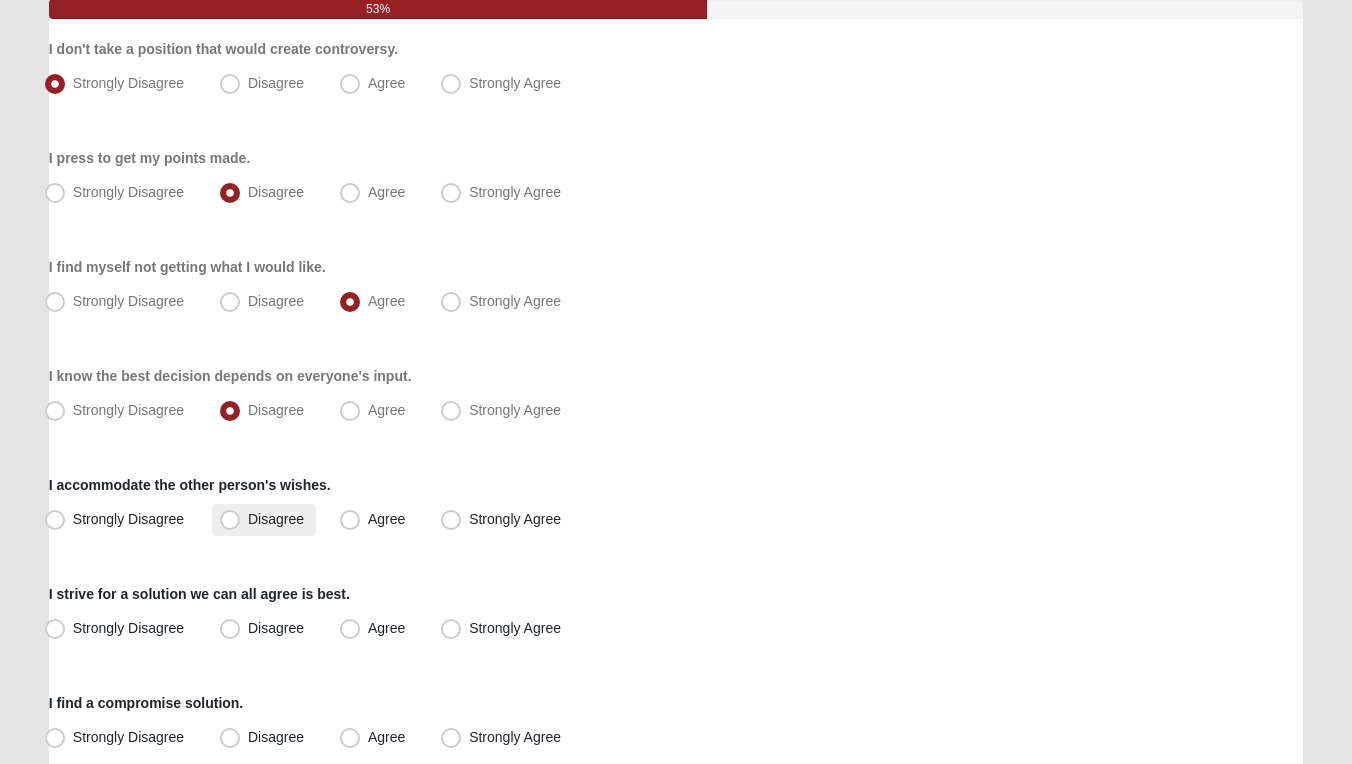 click on "Disagree" at bounding box center (276, 519) 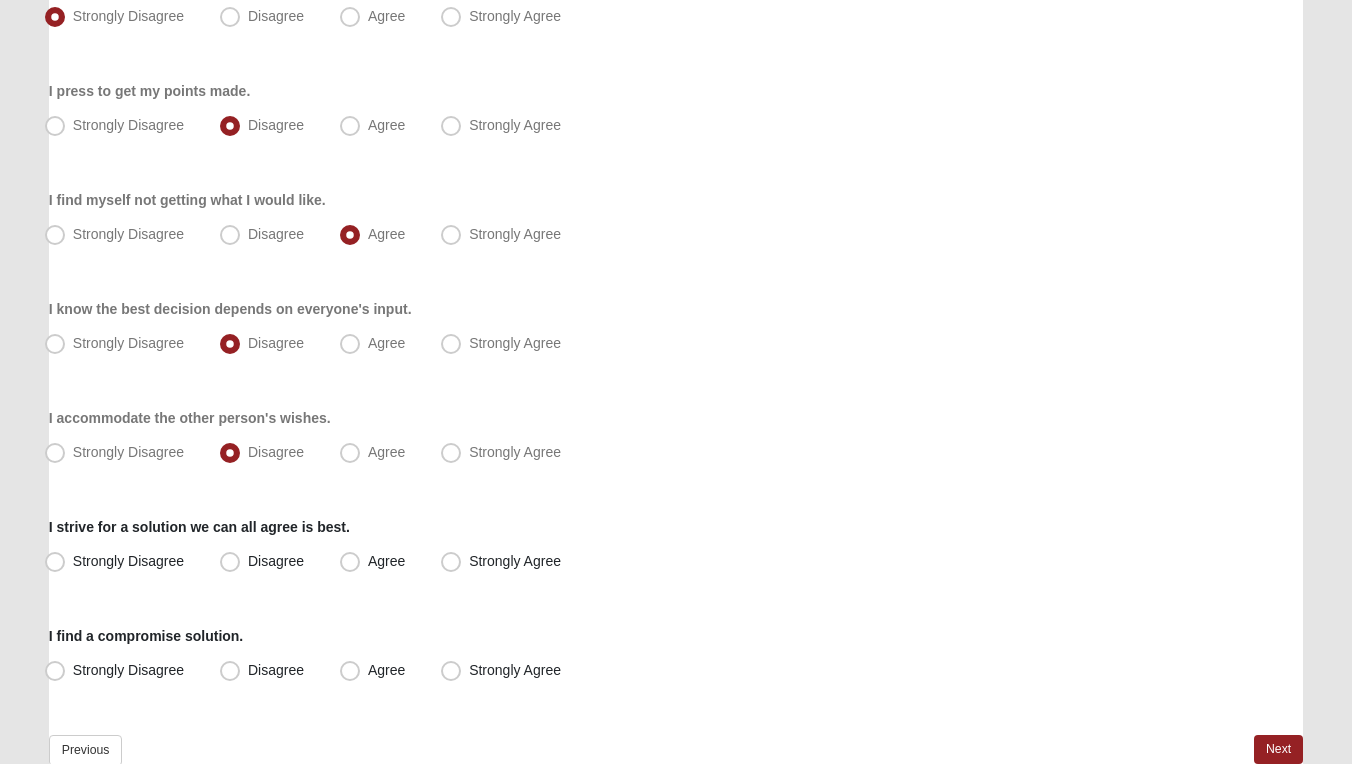 scroll, scrollTop: 307, scrollLeft: 0, axis: vertical 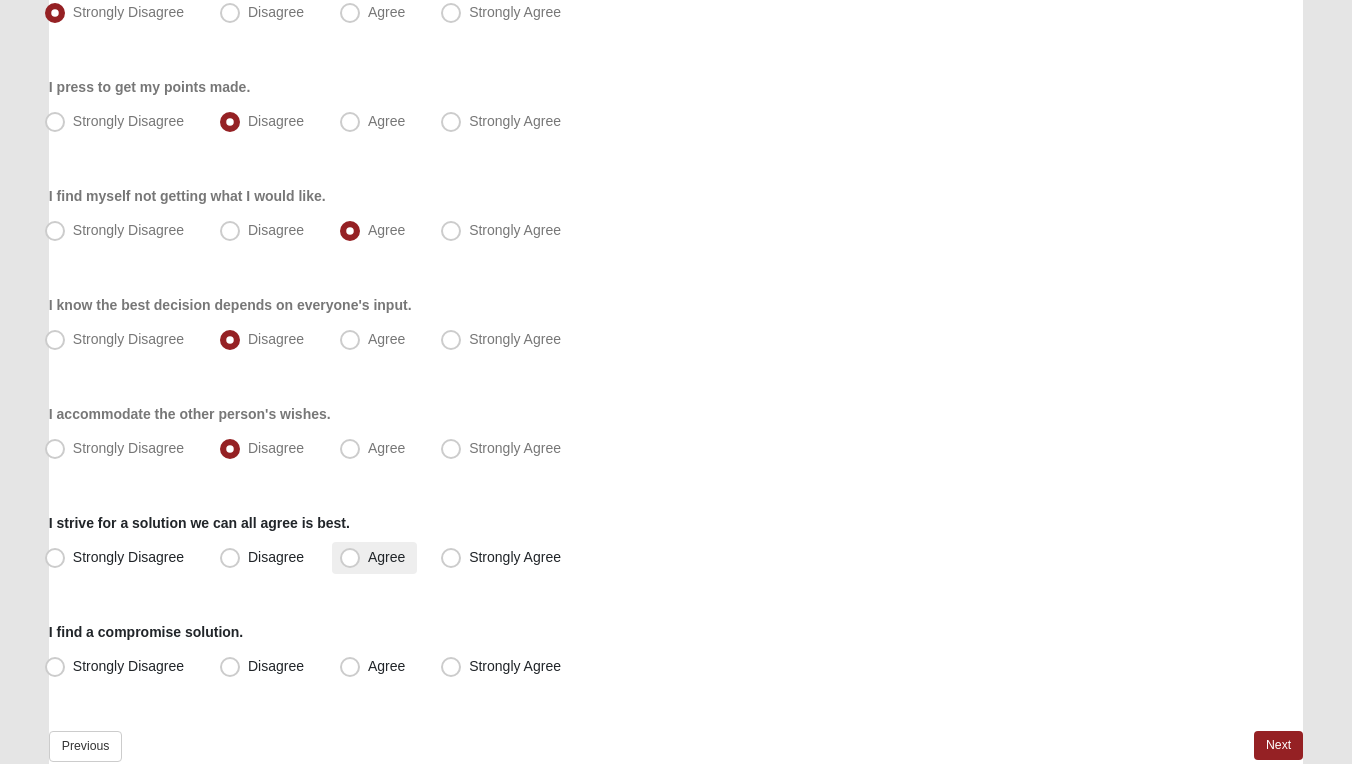 click on "Agree" at bounding box center (386, 557) 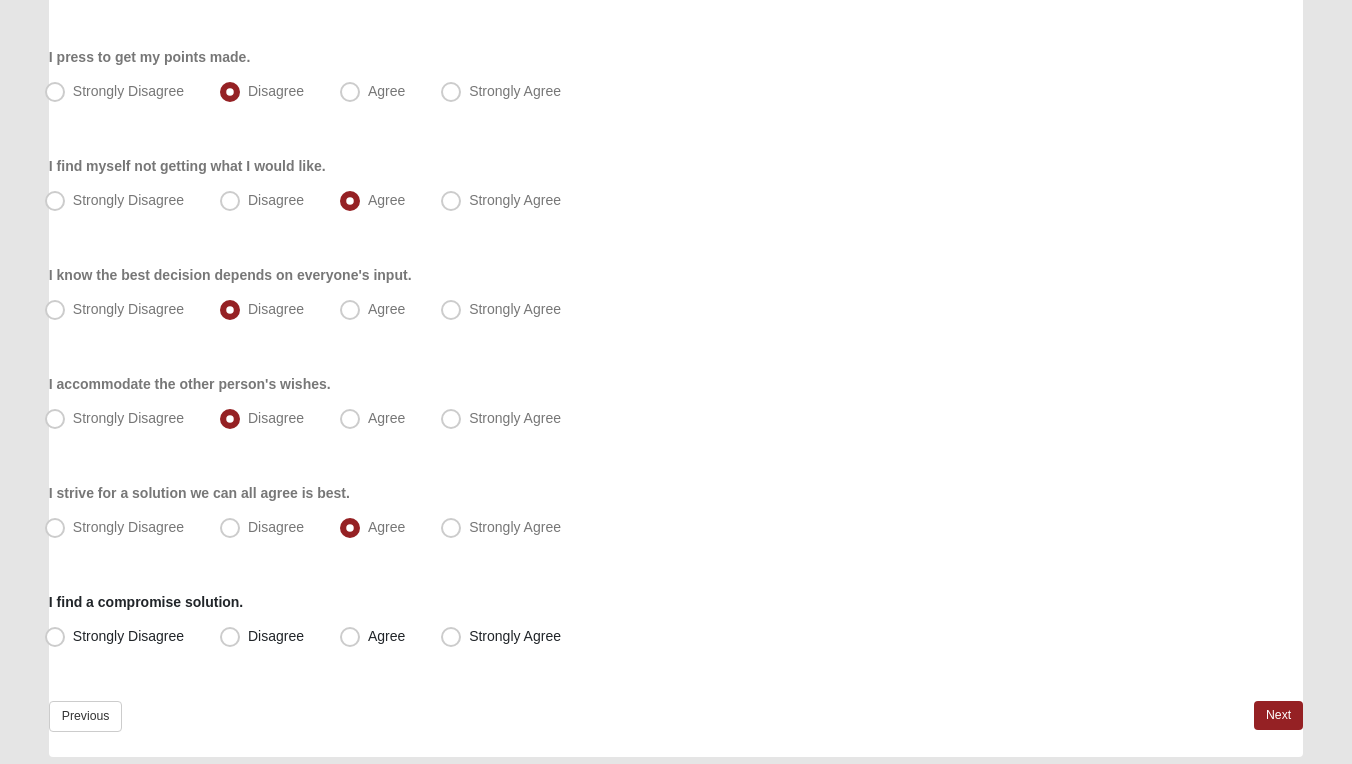 scroll, scrollTop: 343, scrollLeft: 0, axis: vertical 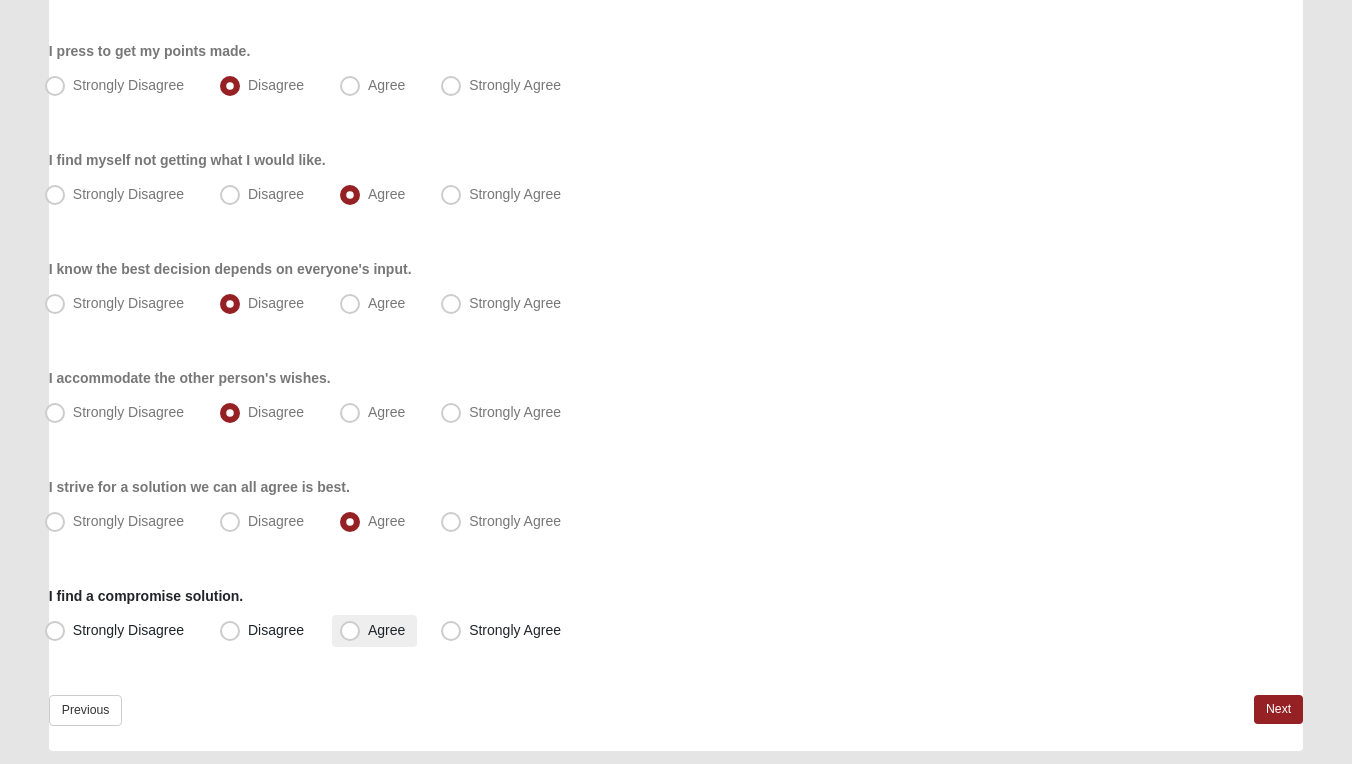 click on "Agree" at bounding box center [386, 630] 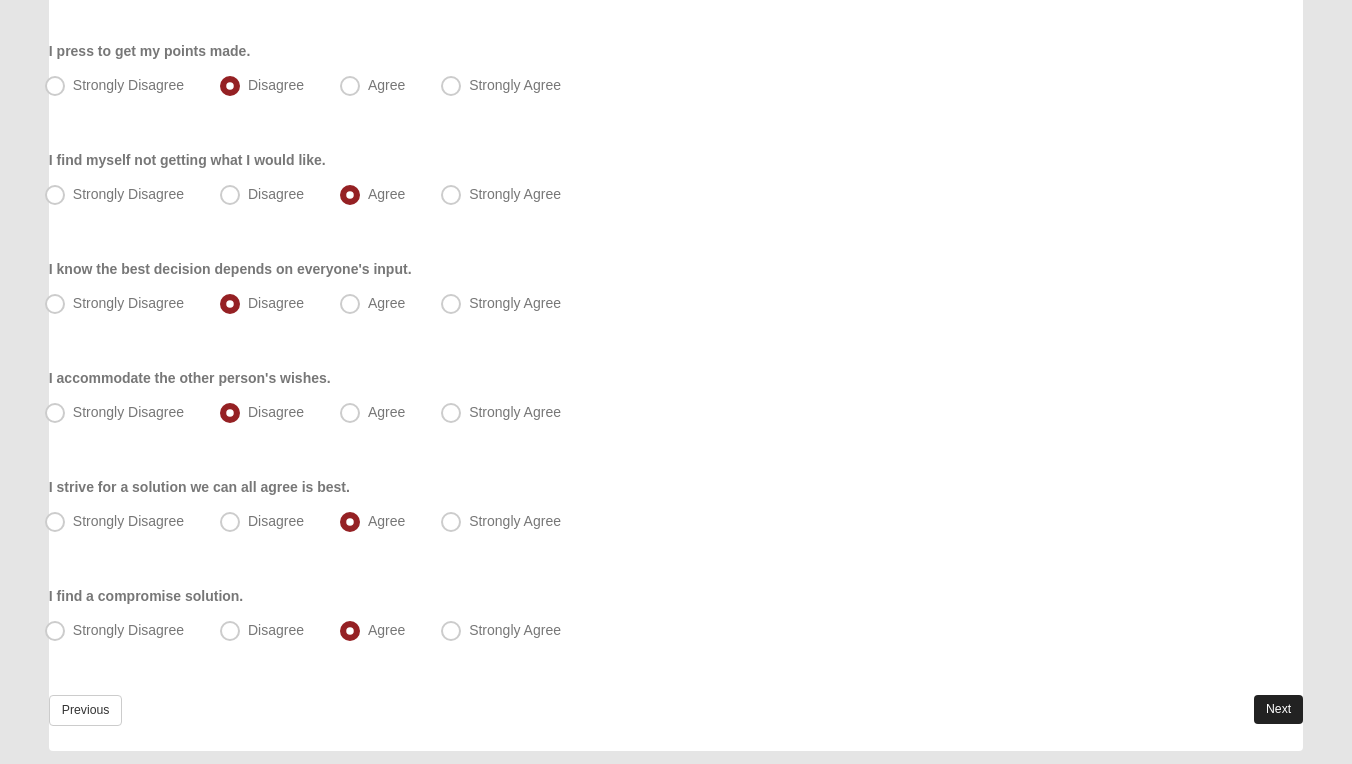 click on "Next" at bounding box center (1278, 709) 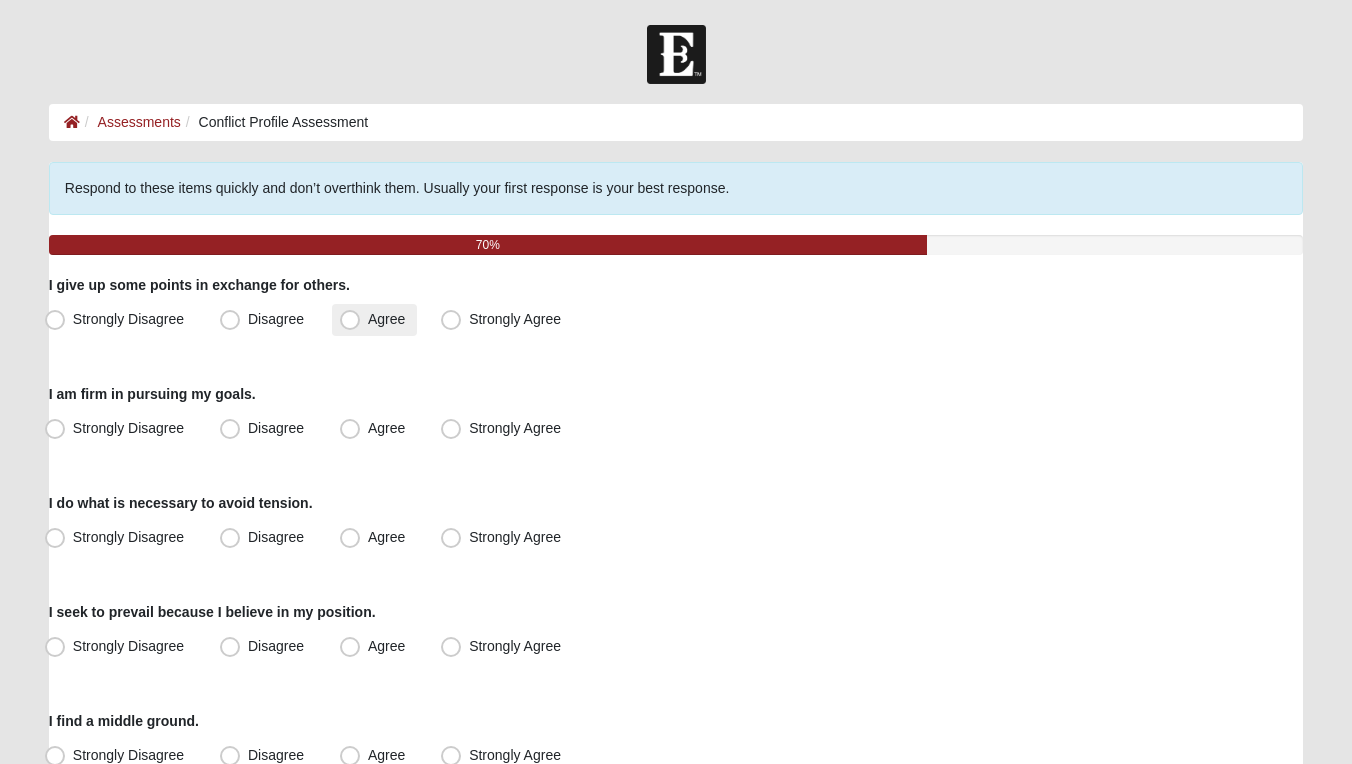 click on "Agree" at bounding box center [386, 319] 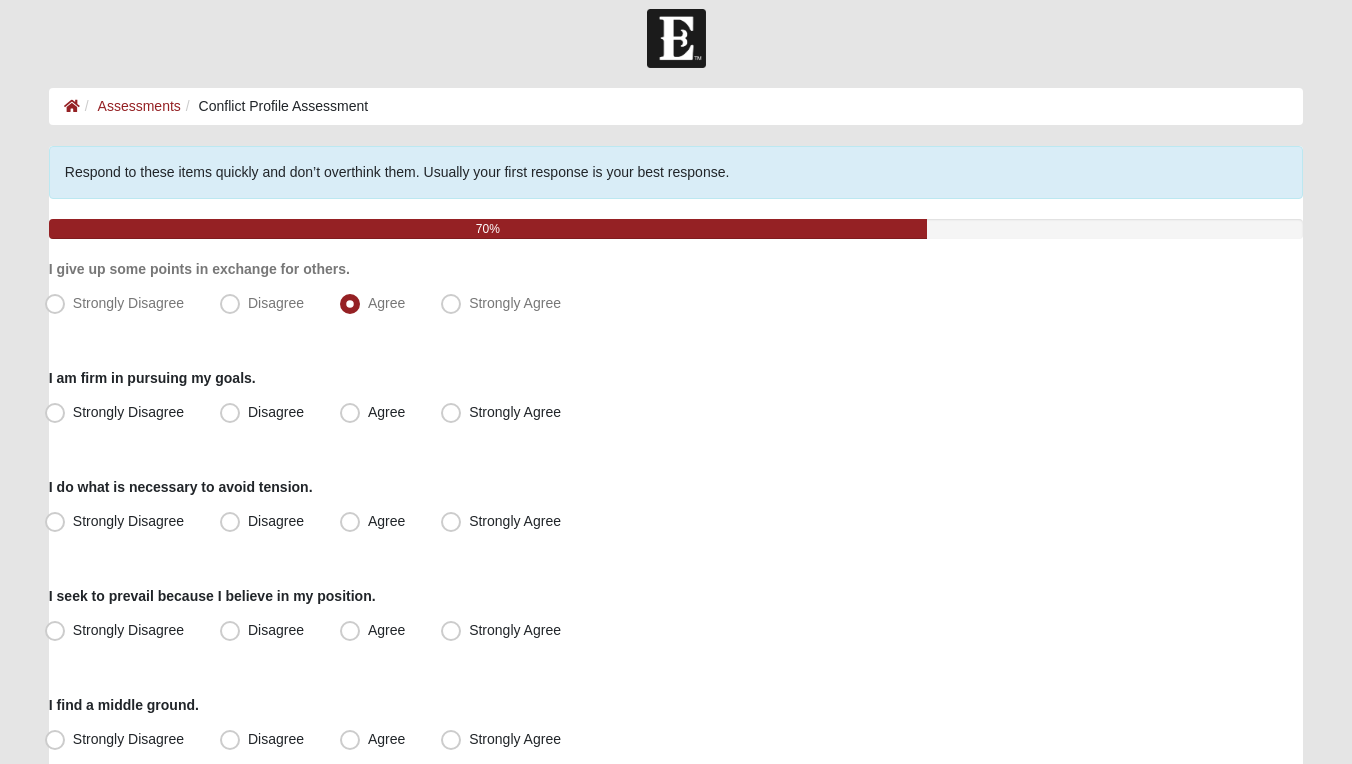 scroll, scrollTop: 27, scrollLeft: 0, axis: vertical 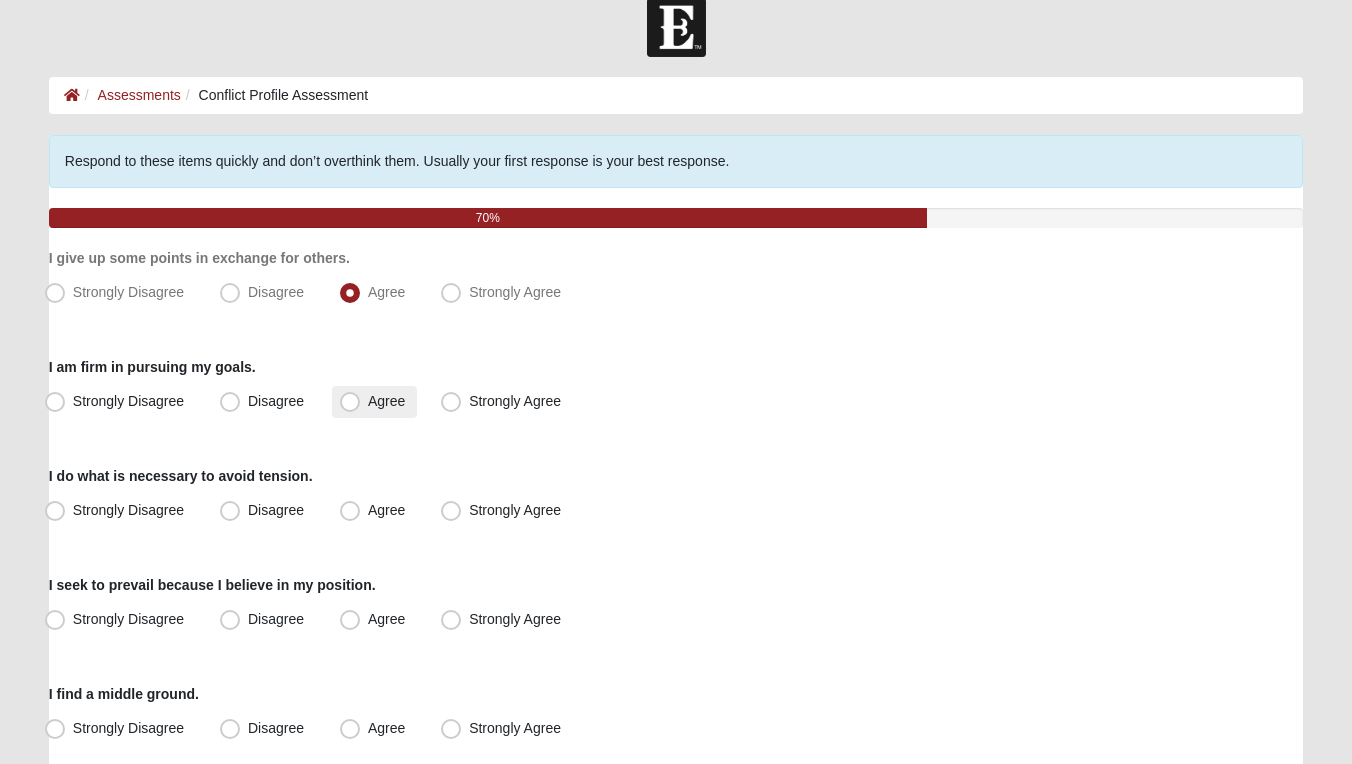 click on "Agree" at bounding box center [386, 401] 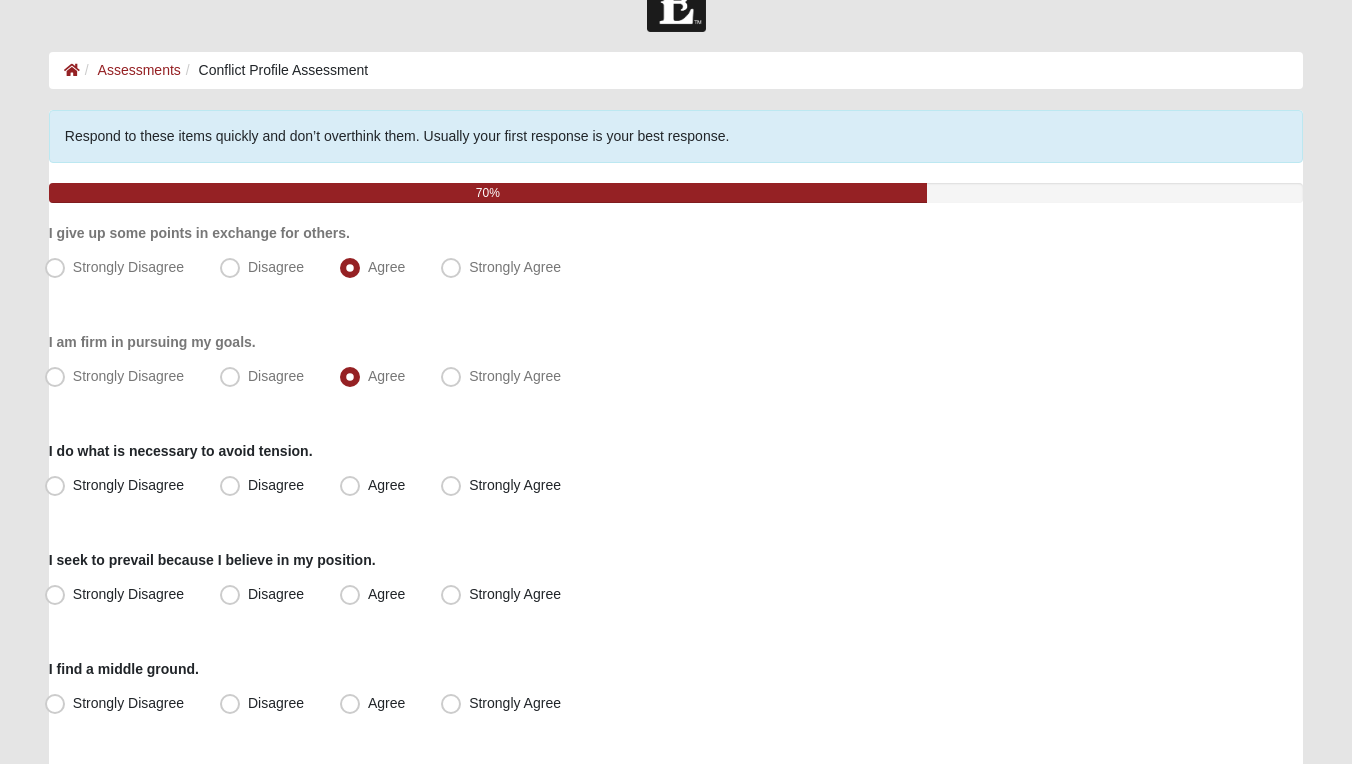 scroll, scrollTop: 56, scrollLeft: 0, axis: vertical 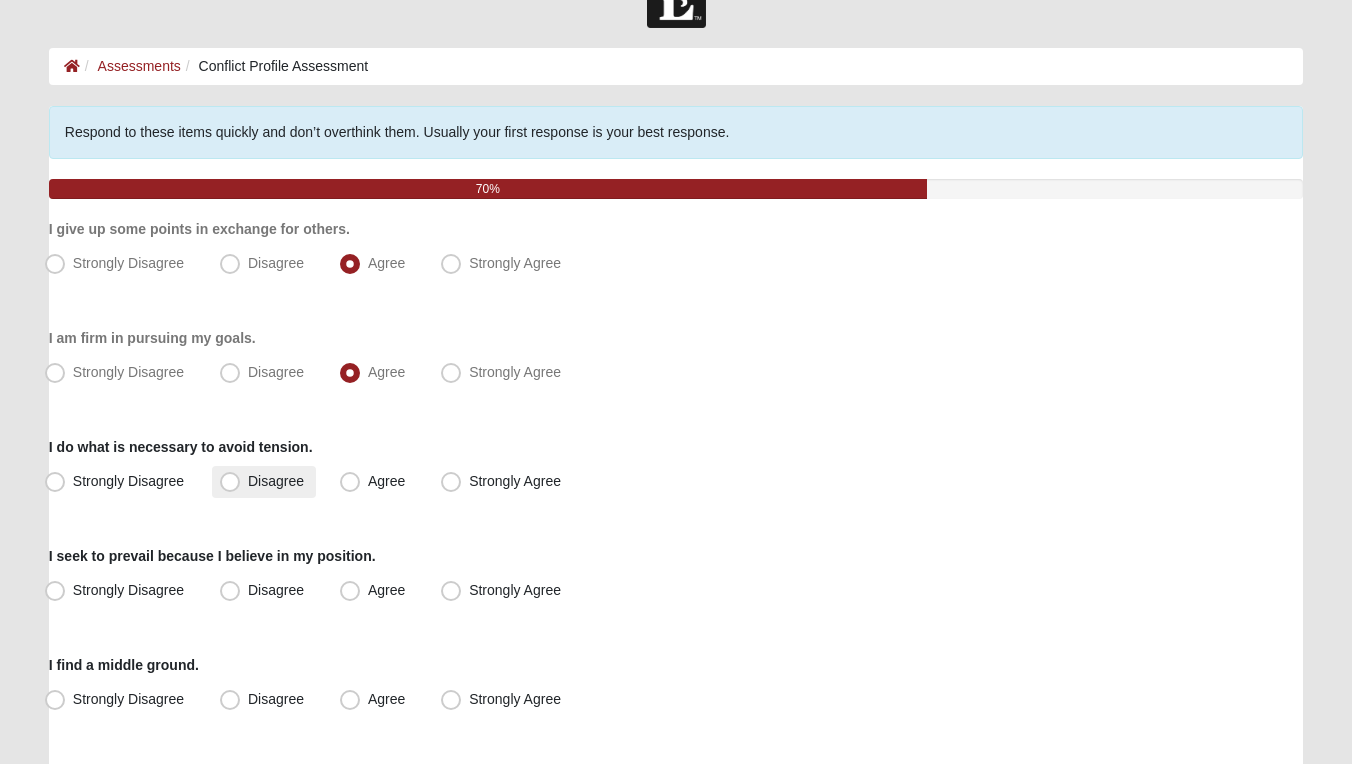 click on "Disagree" at bounding box center (276, 481) 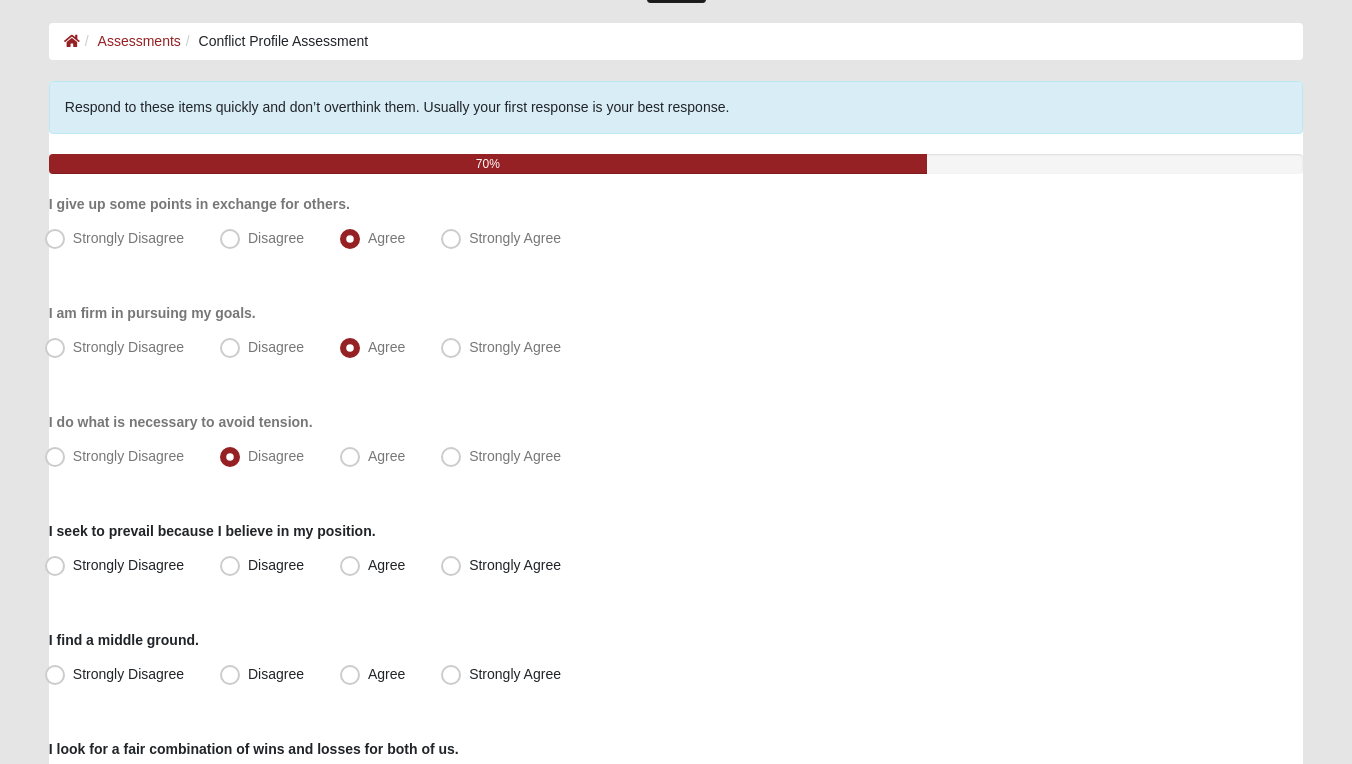 scroll, scrollTop: 92, scrollLeft: 0, axis: vertical 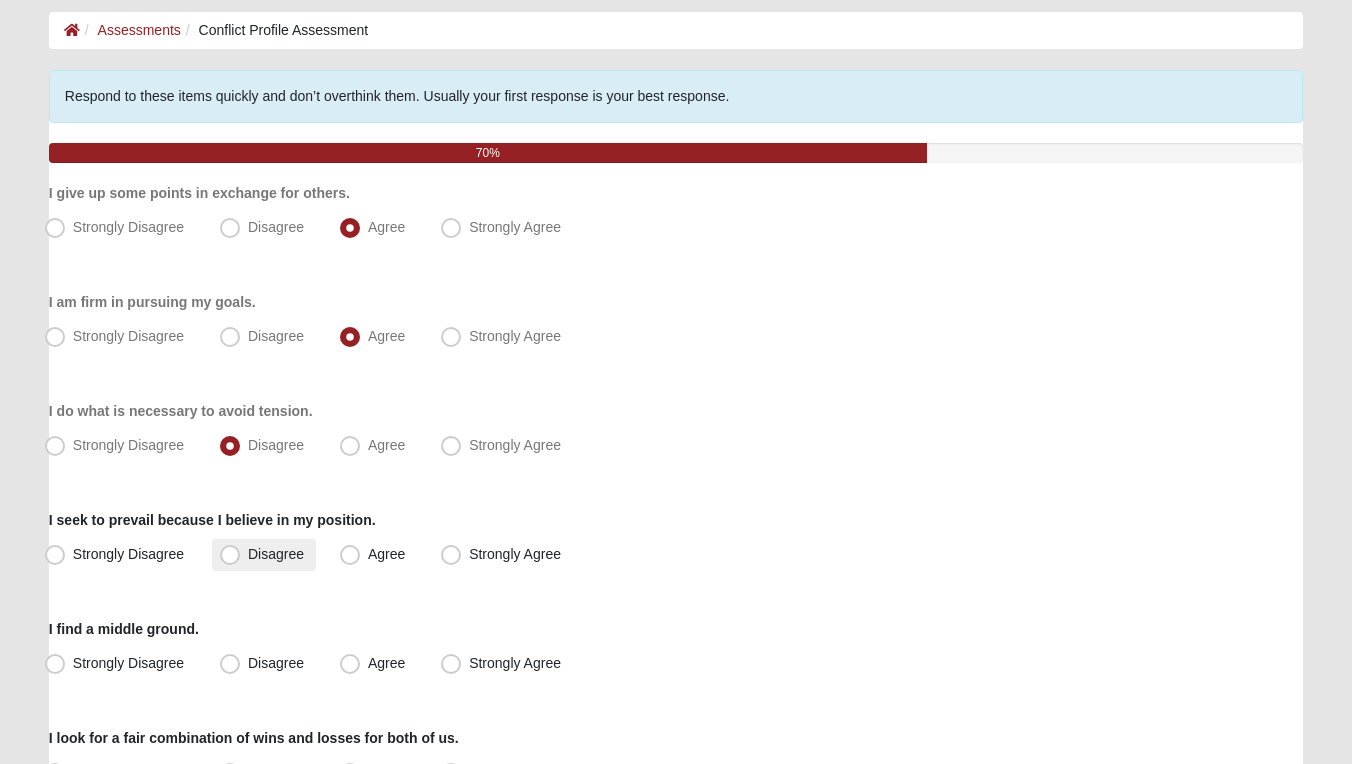 click on "Disagree" at bounding box center (276, 554) 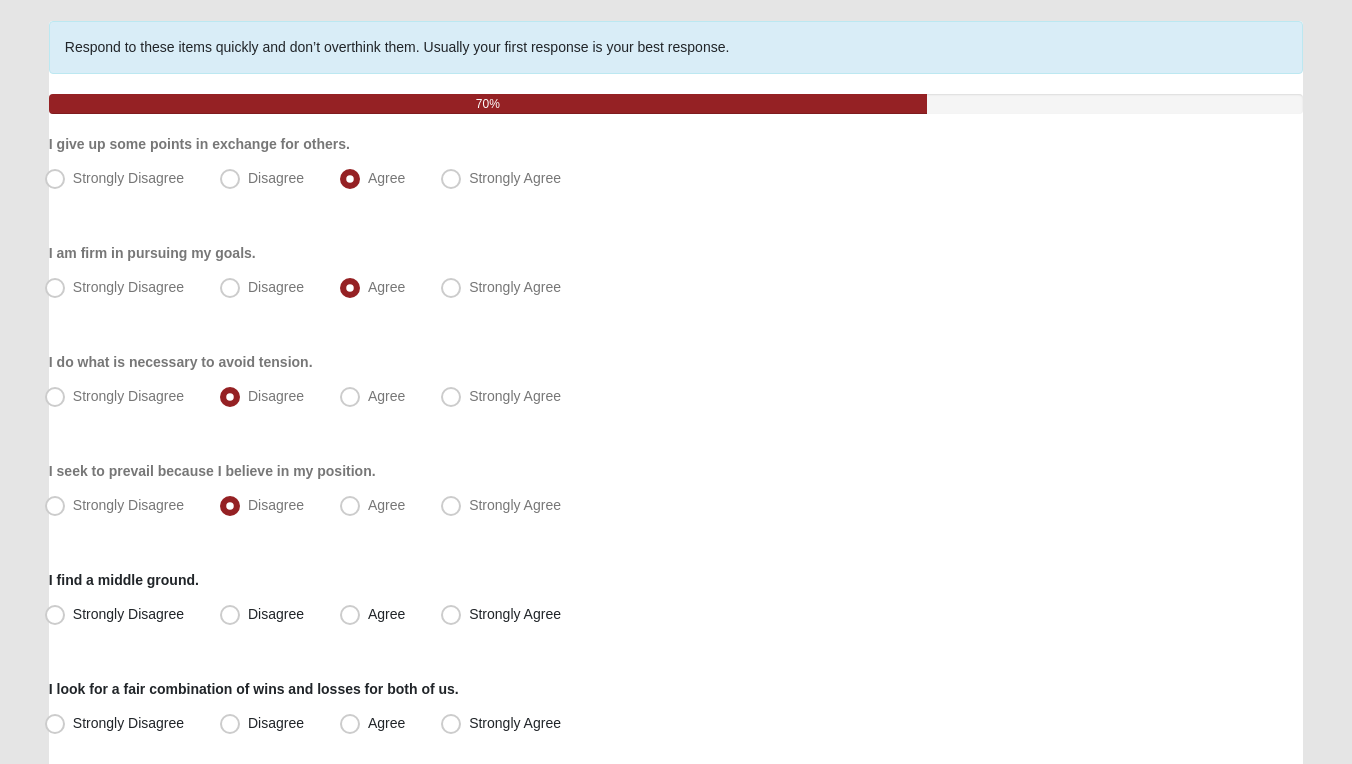 scroll, scrollTop: 175, scrollLeft: 0, axis: vertical 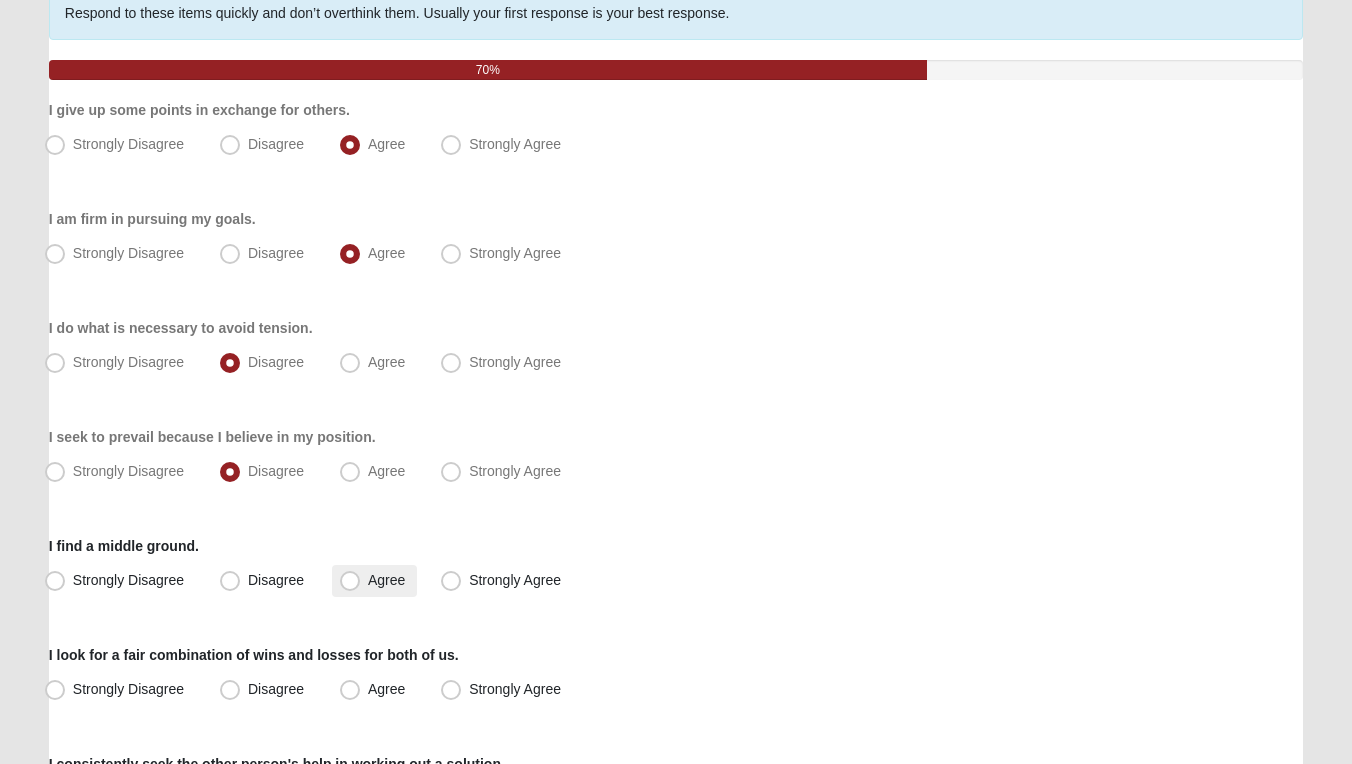click on "Agree" at bounding box center (386, 580) 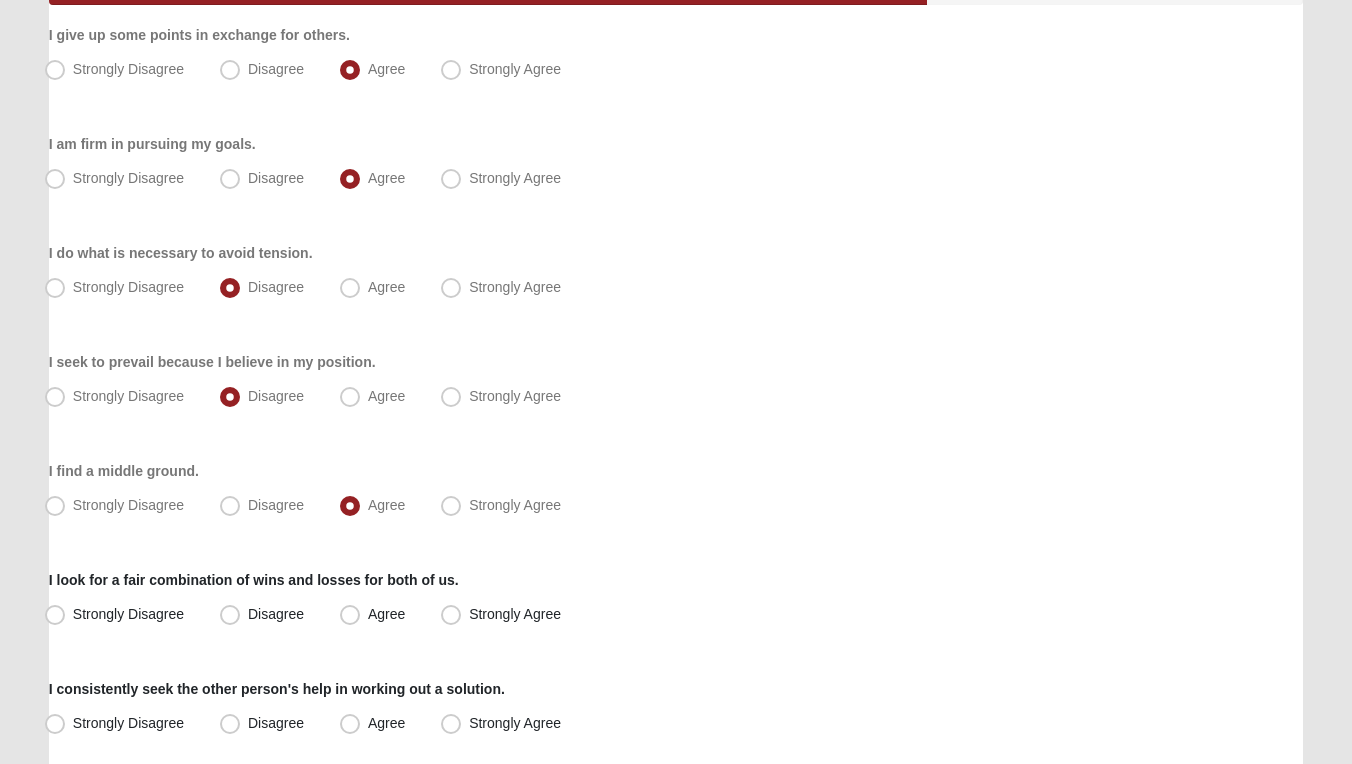 scroll, scrollTop: 369, scrollLeft: 0, axis: vertical 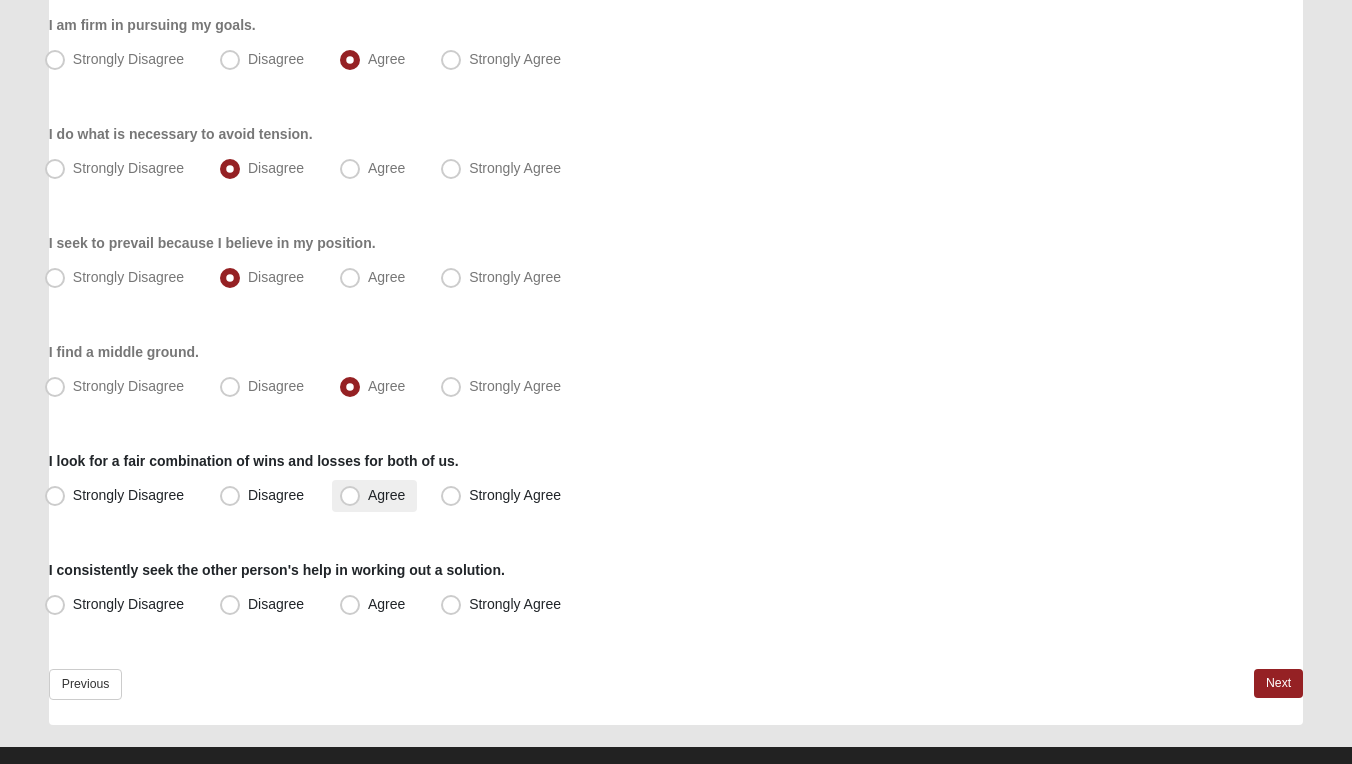 click on "Agree" at bounding box center (386, 495) 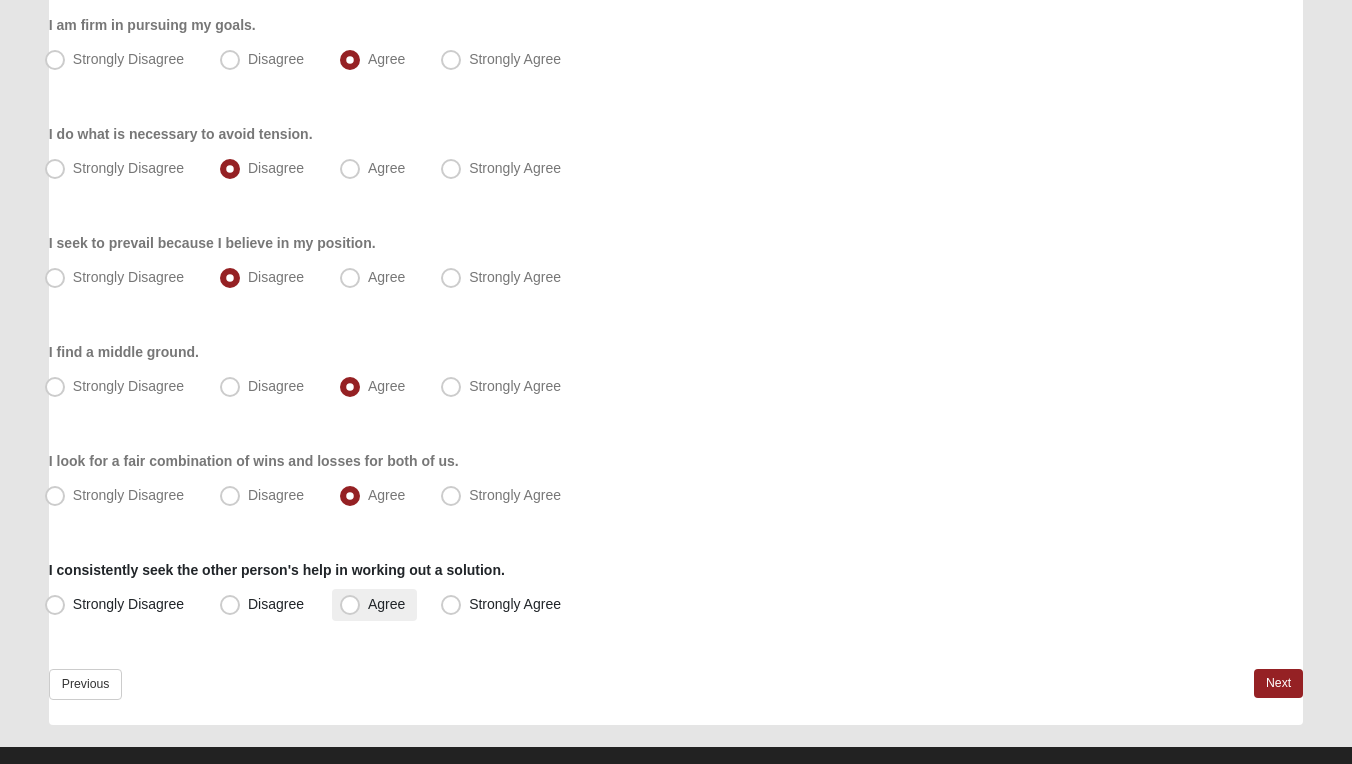 click on "Agree" at bounding box center (386, 604) 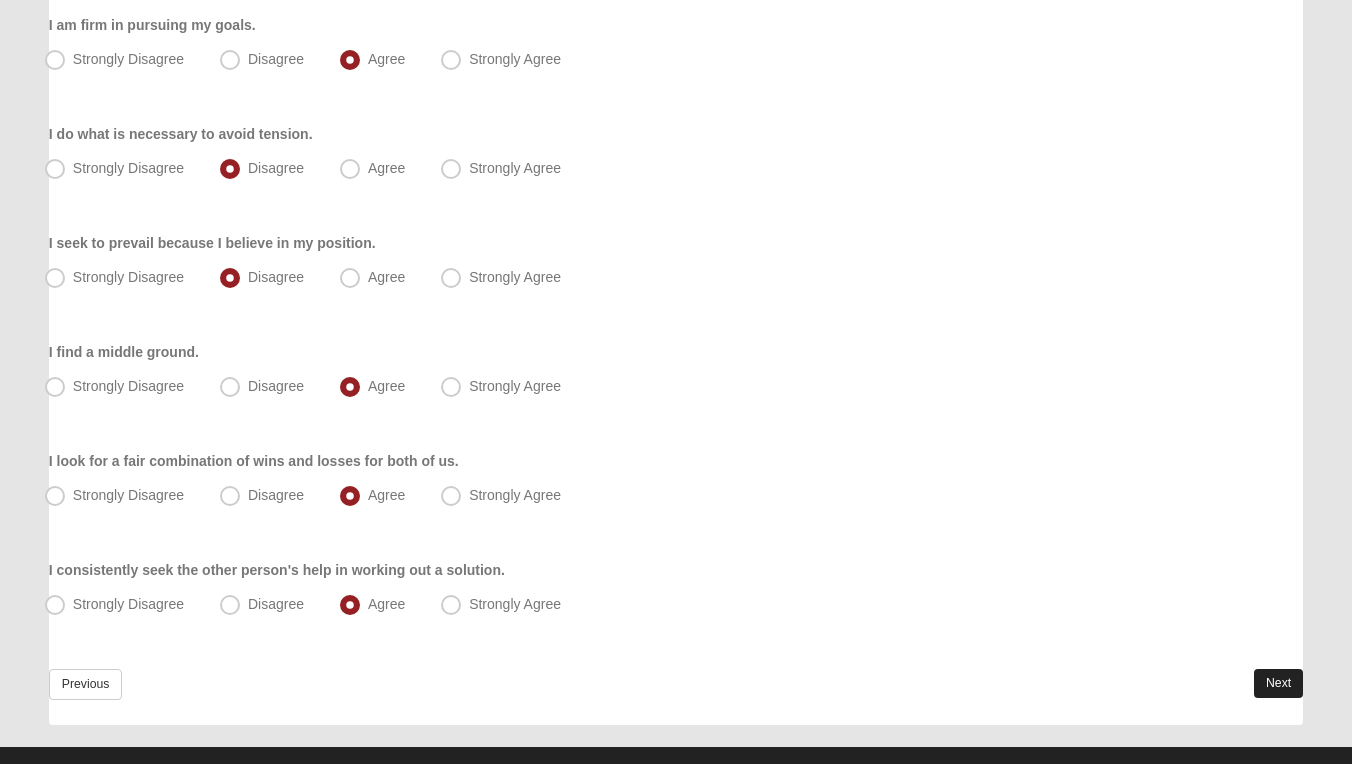 click on "Next" at bounding box center (1278, 683) 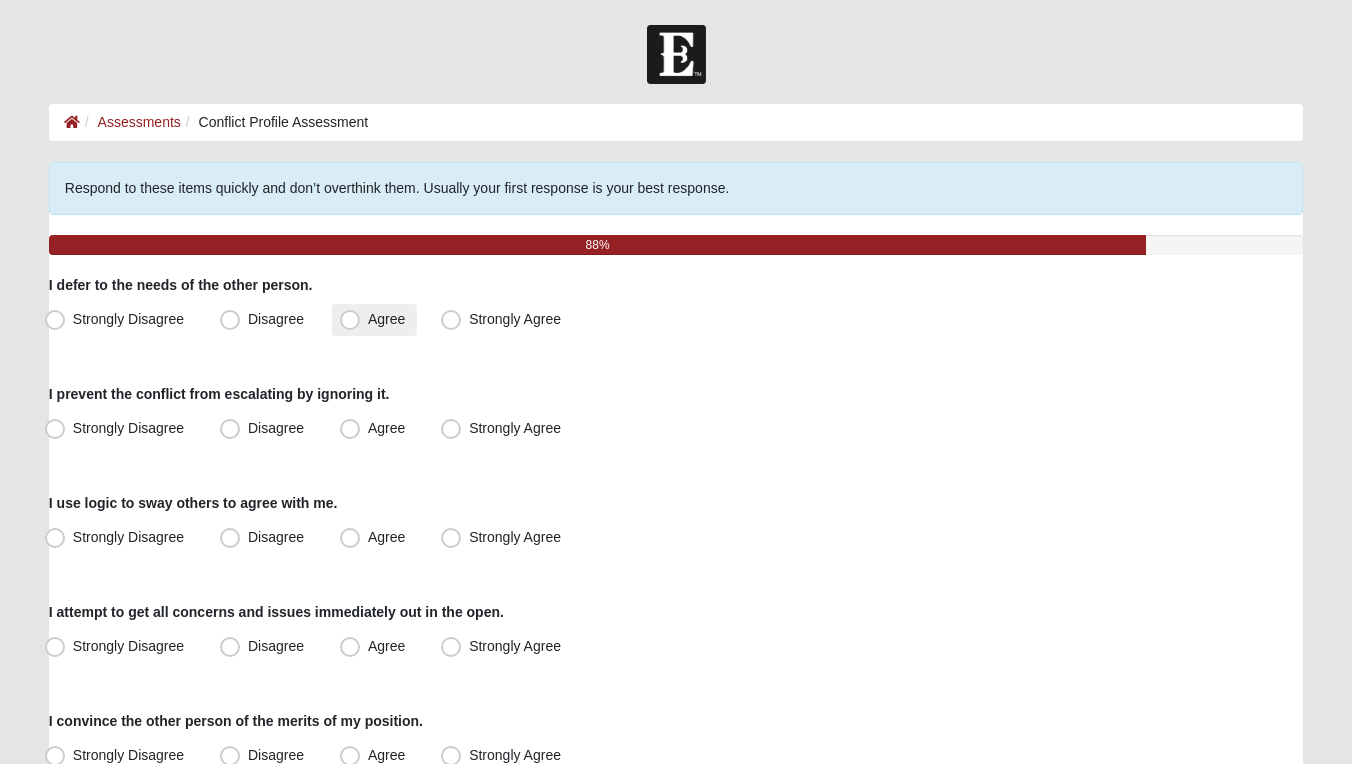 click on "Agree" at bounding box center (386, 319) 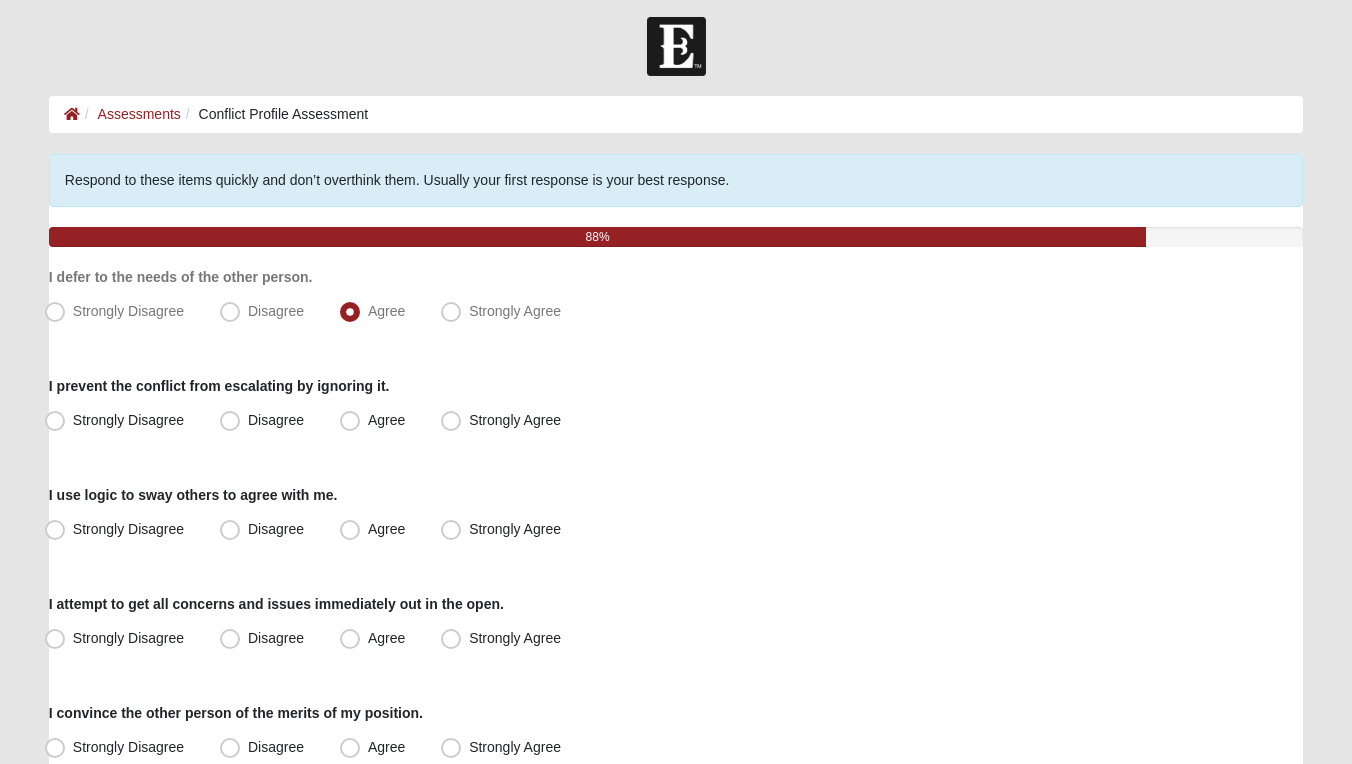scroll, scrollTop: 12, scrollLeft: 0, axis: vertical 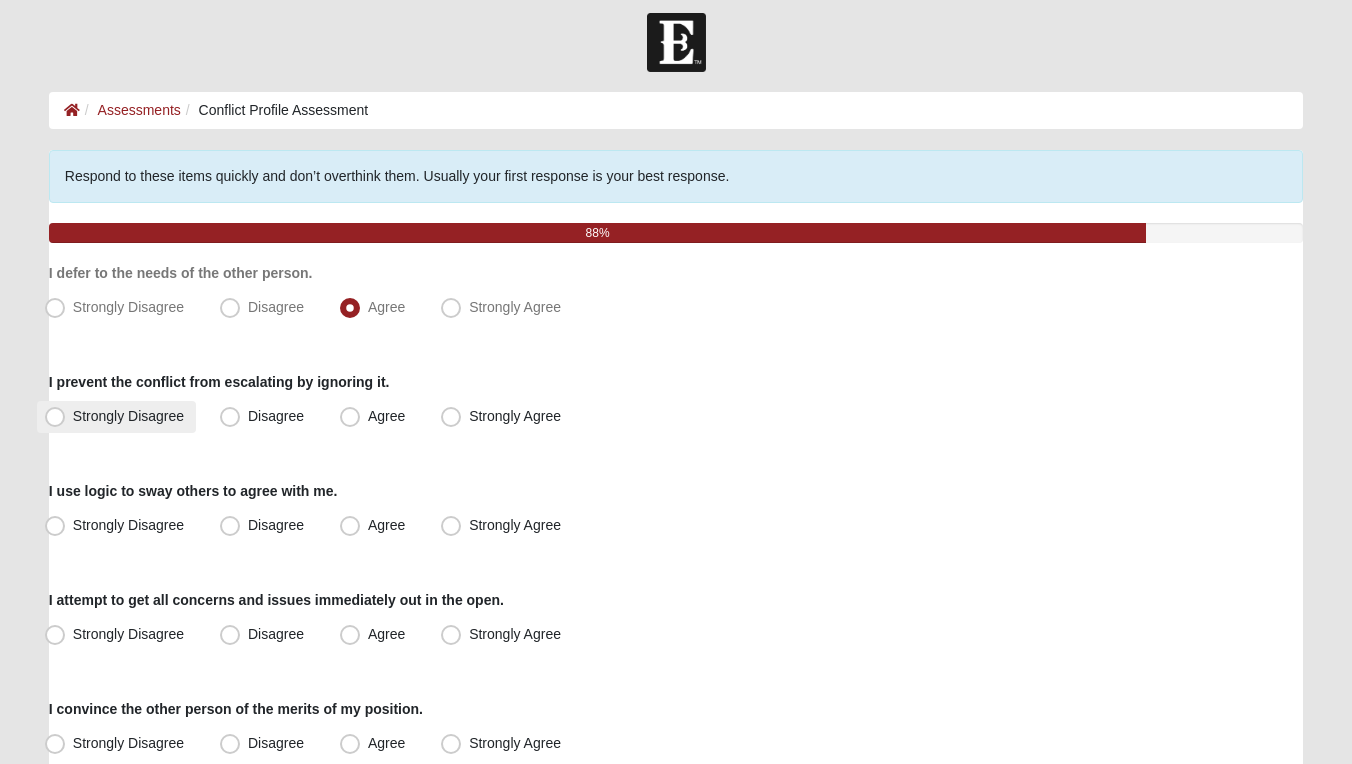 click on "Strongly Disagree" at bounding box center (128, 416) 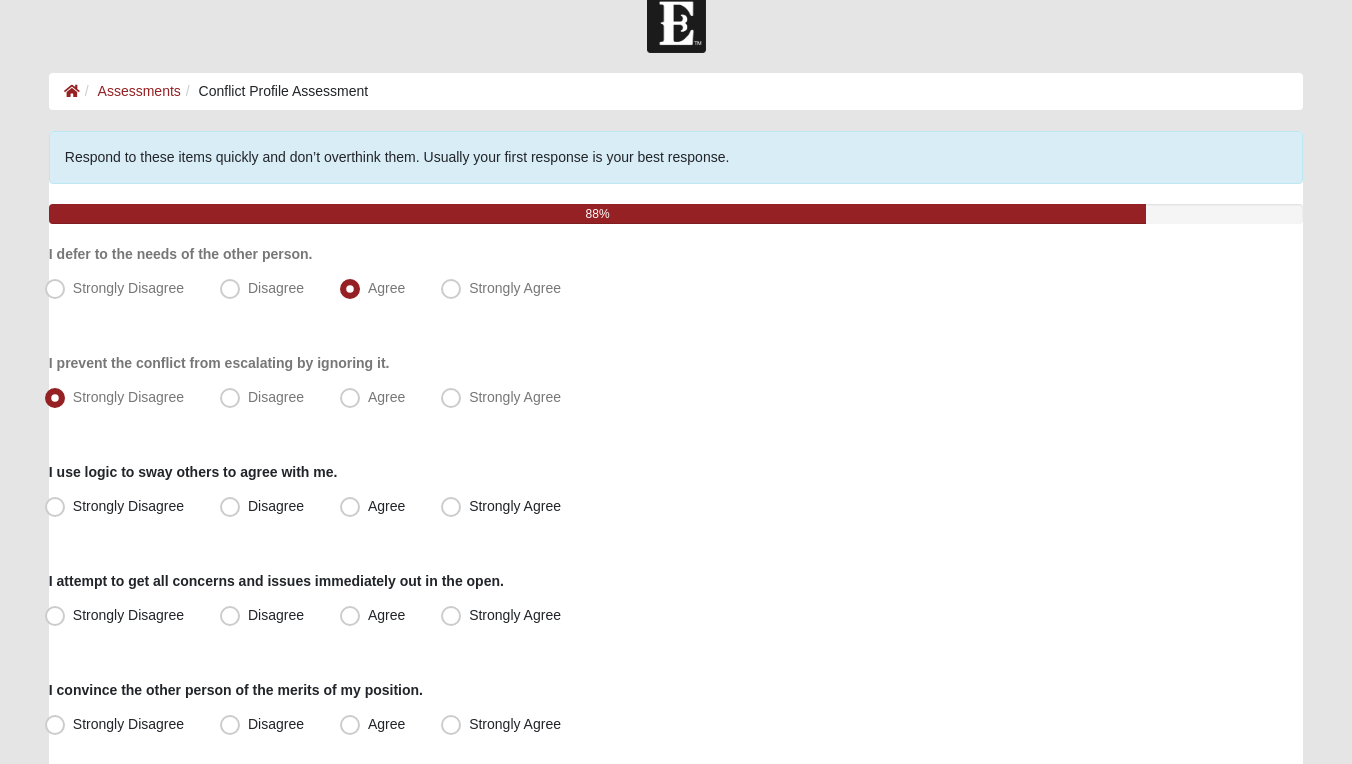 scroll, scrollTop: 35, scrollLeft: 0, axis: vertical 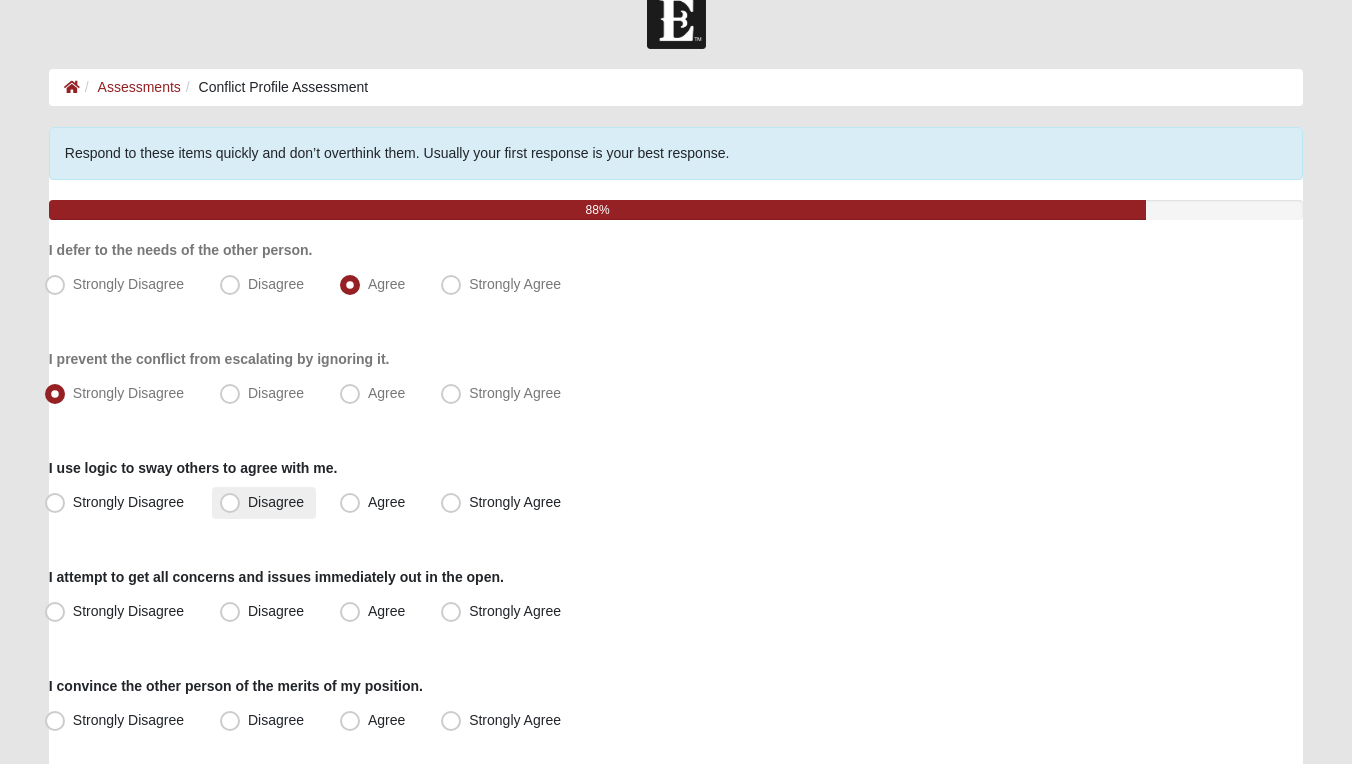 click on "Disagree" at bounding box center (276, 502) 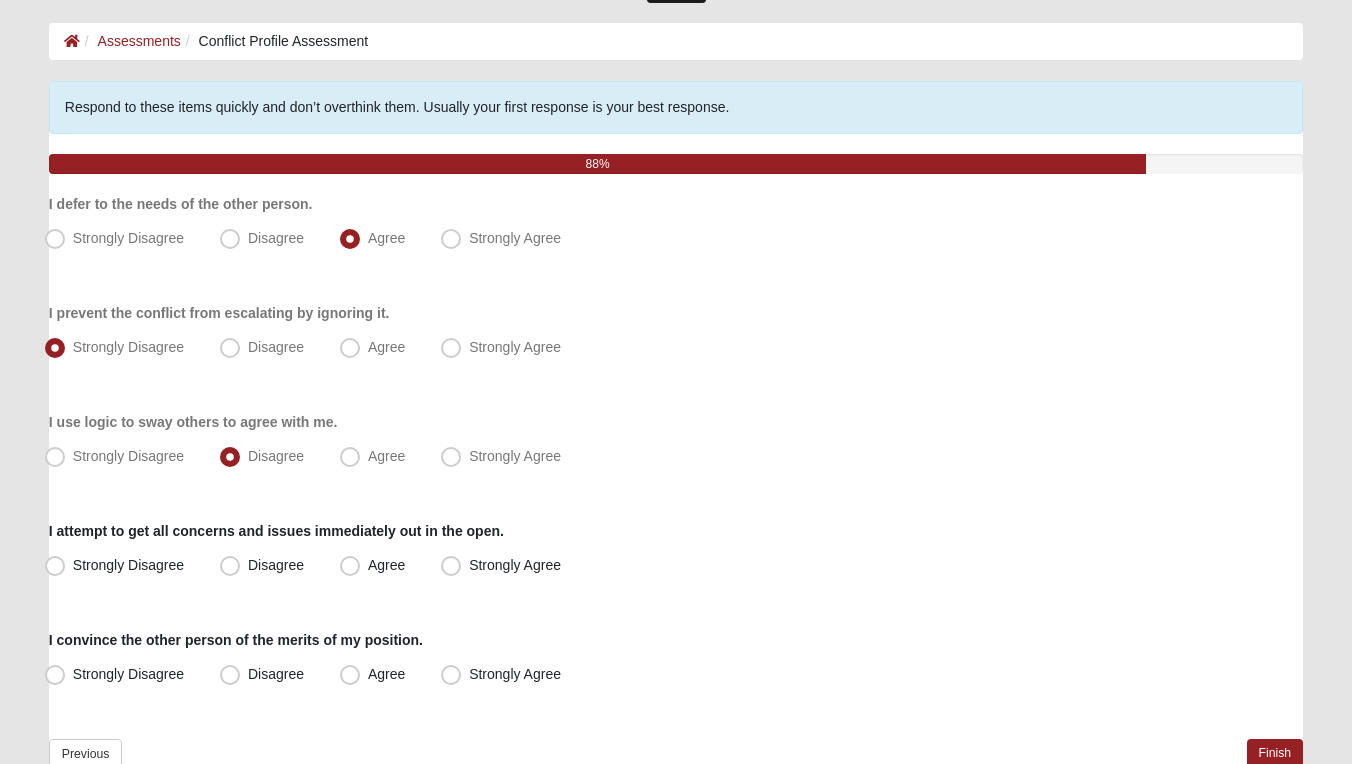 scroll, scrollTop: 107, scrollLeft: 0, axis: vertical 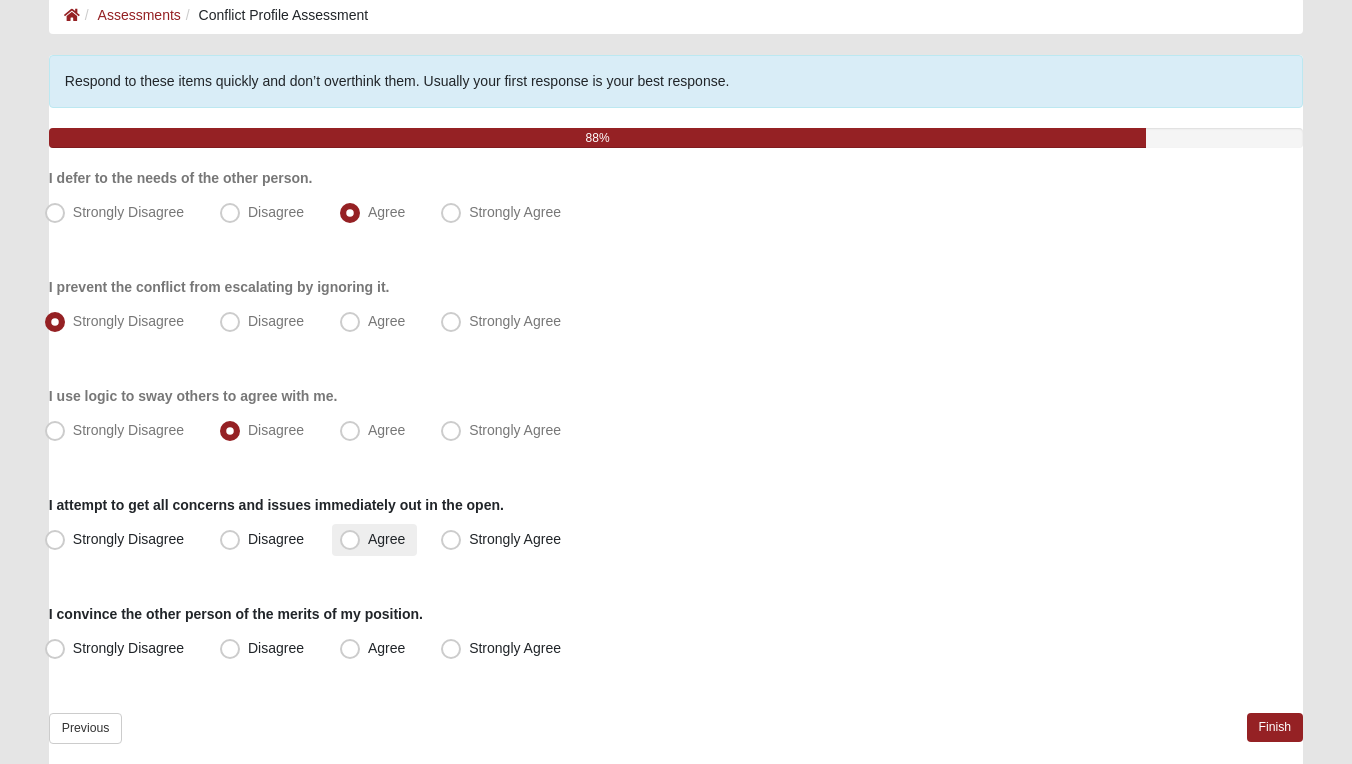 click on "Agree" at bounding box center (386, 539) 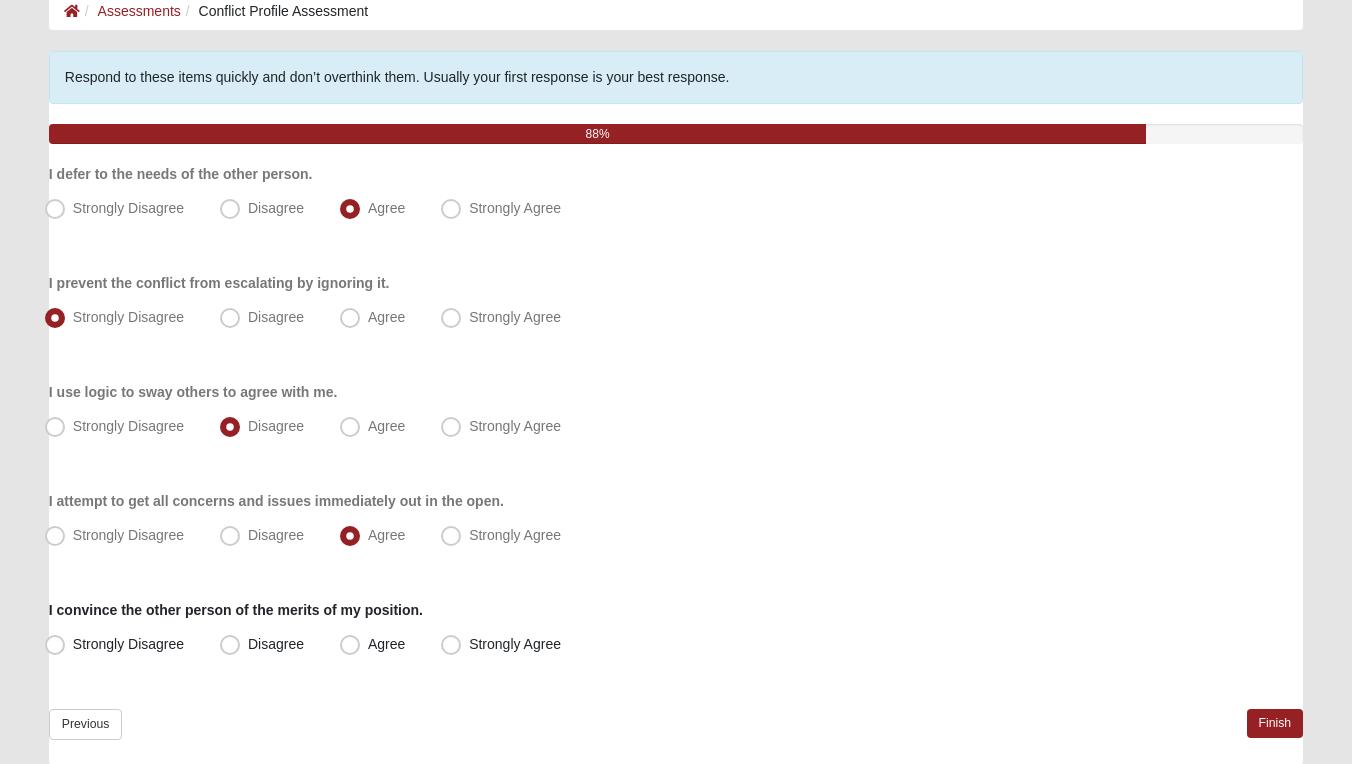 scroll, scrollTop: 148, scrollLeft: 0, axis: vertical 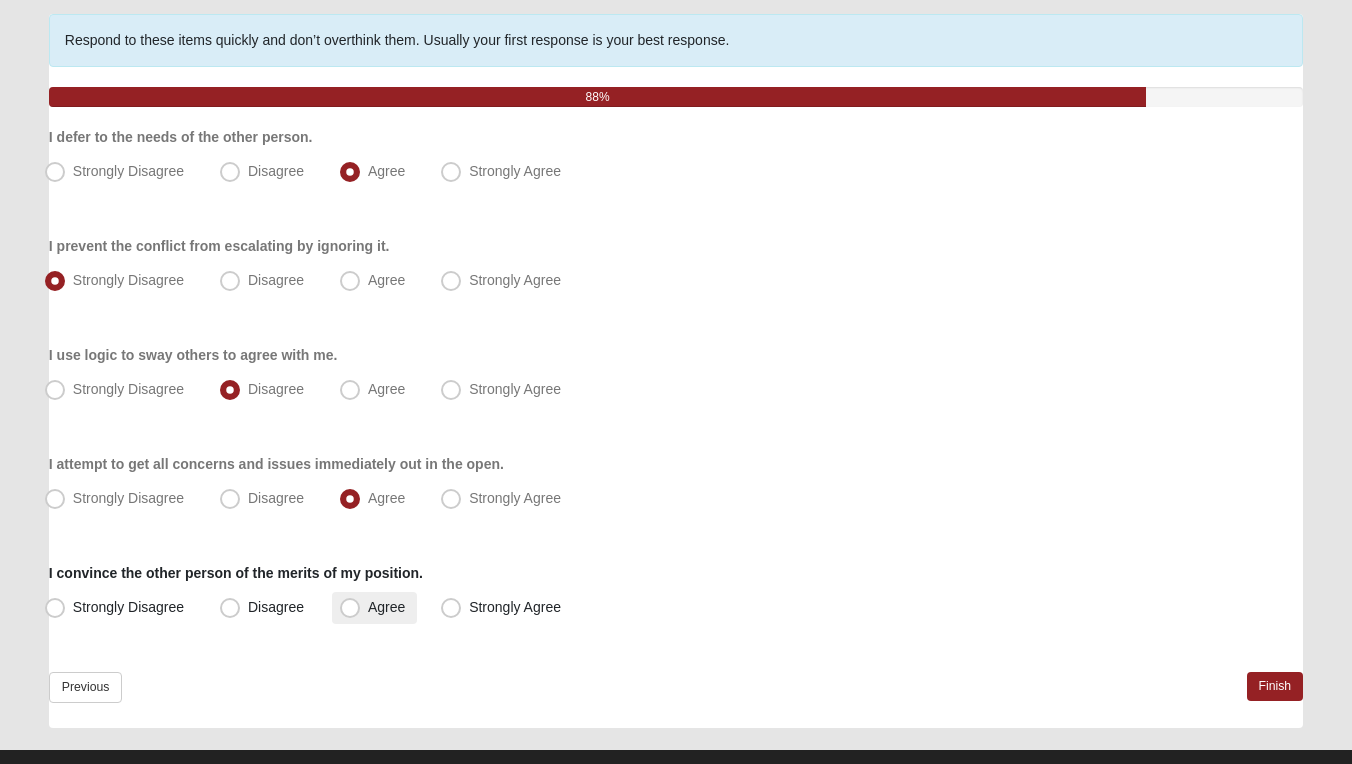 click on "Agree" at bounding box center [386, 607] 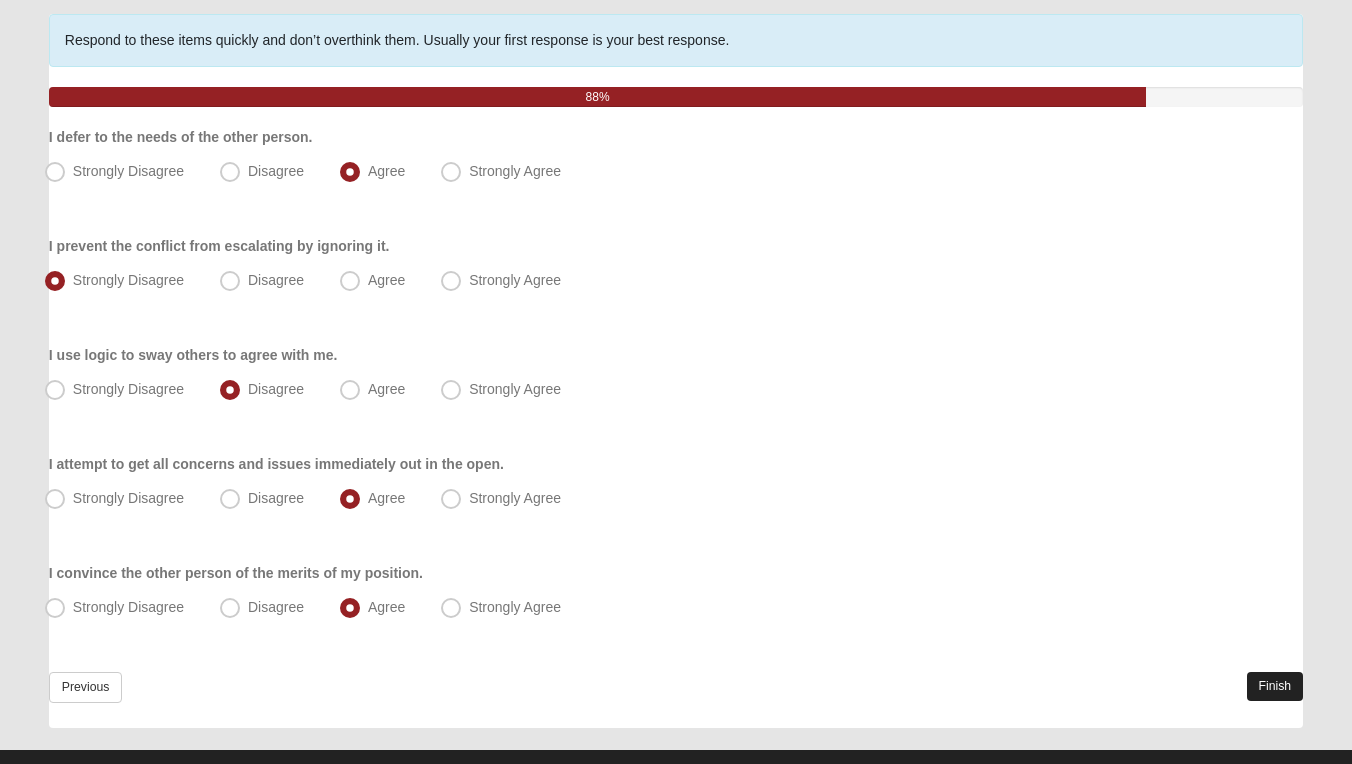 click on "Finish" at bounding box center (1275, 686) 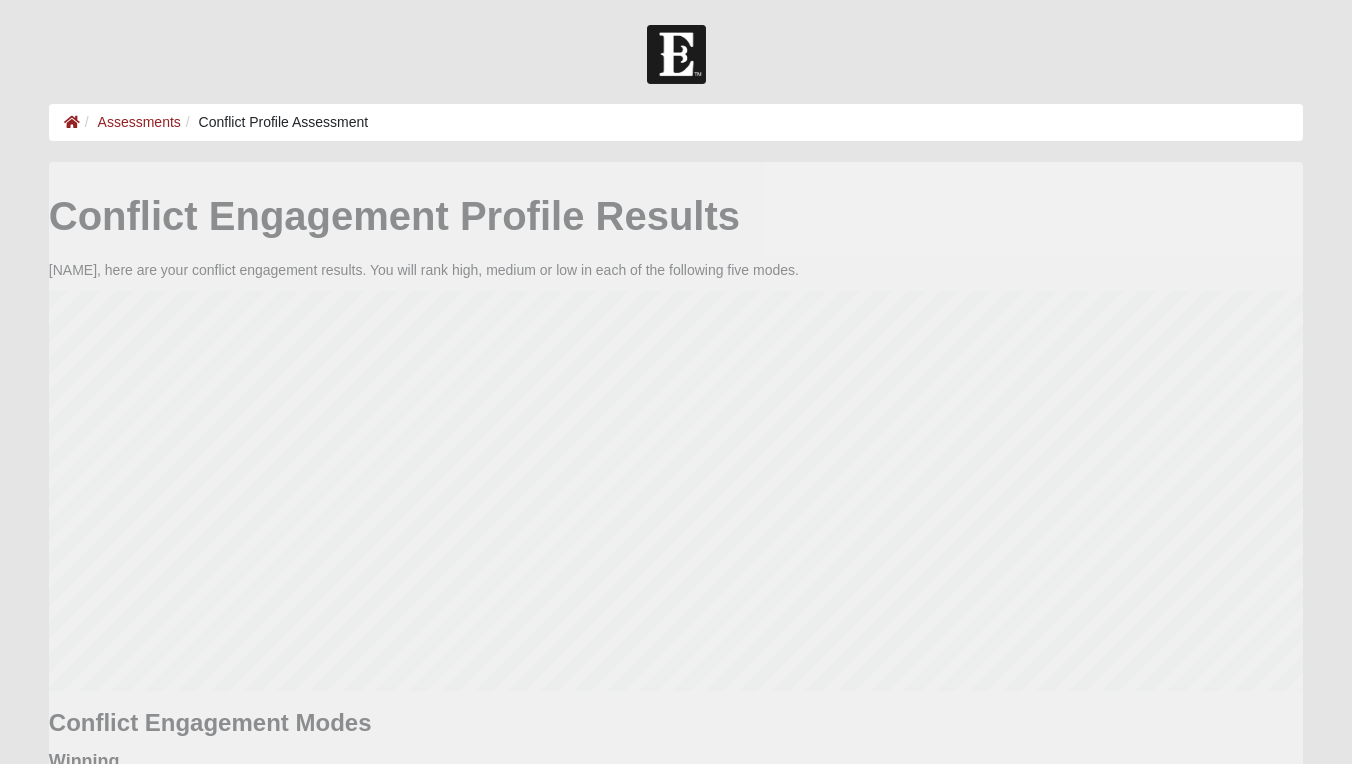 scroll, scrollTop: 0, scrollLeft: 0, axis: both 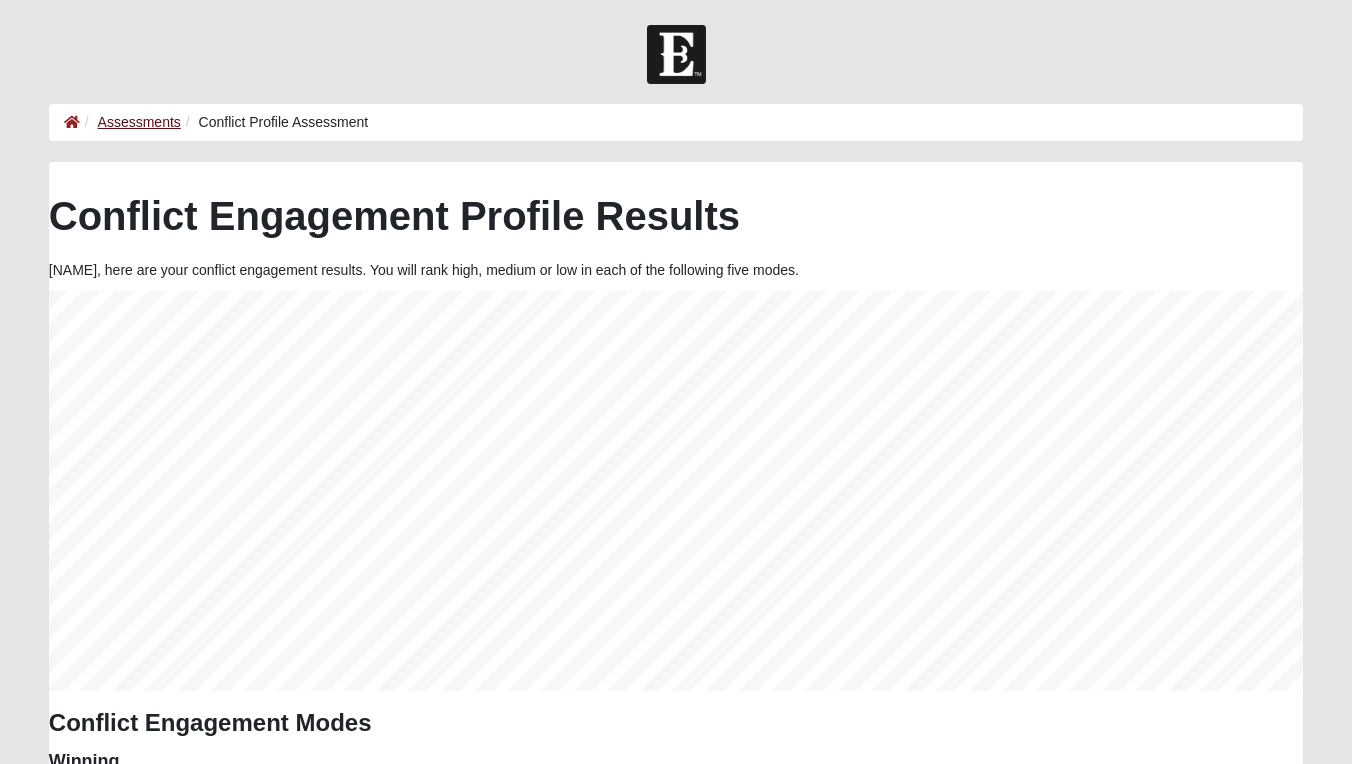 click on "Assessments" at bounding box center [139, 122] 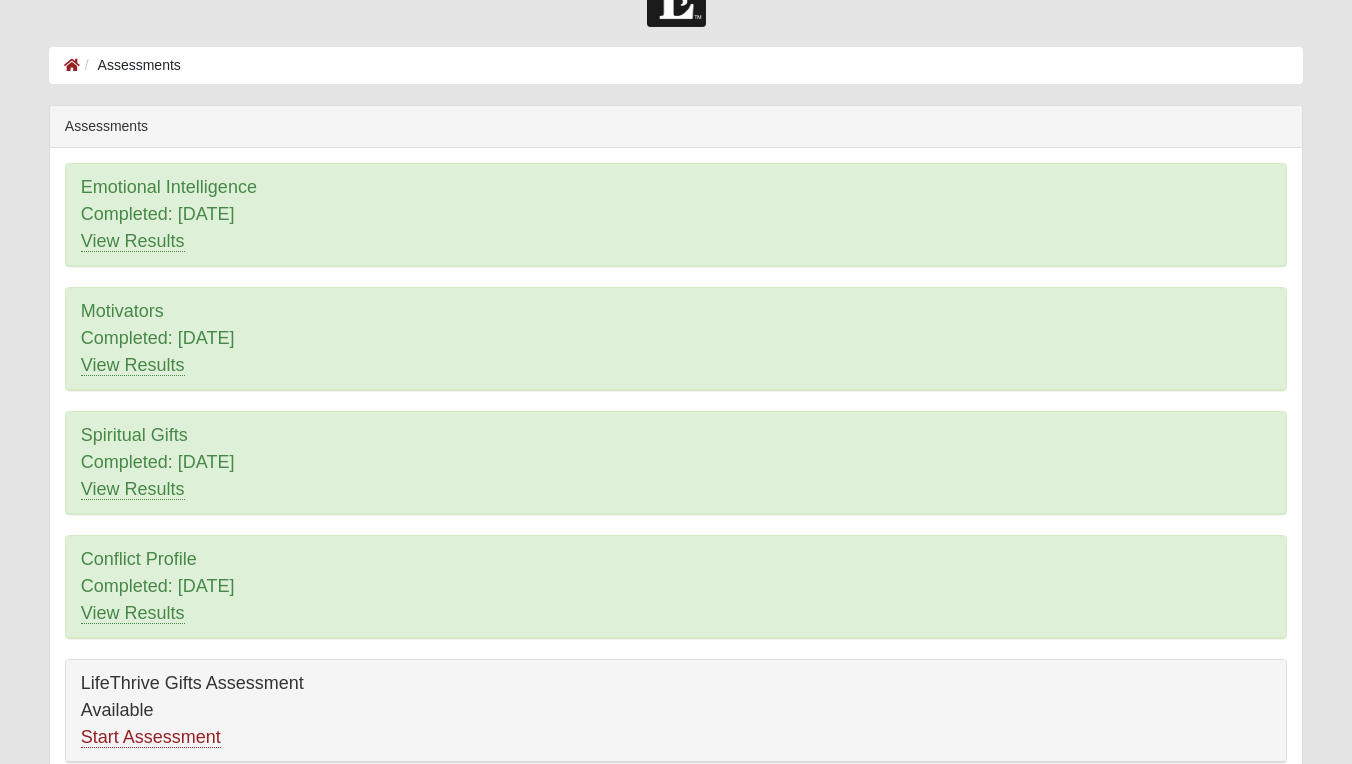 scroll, scrollTop: 275, scrollLeft: 0, axis: vertical 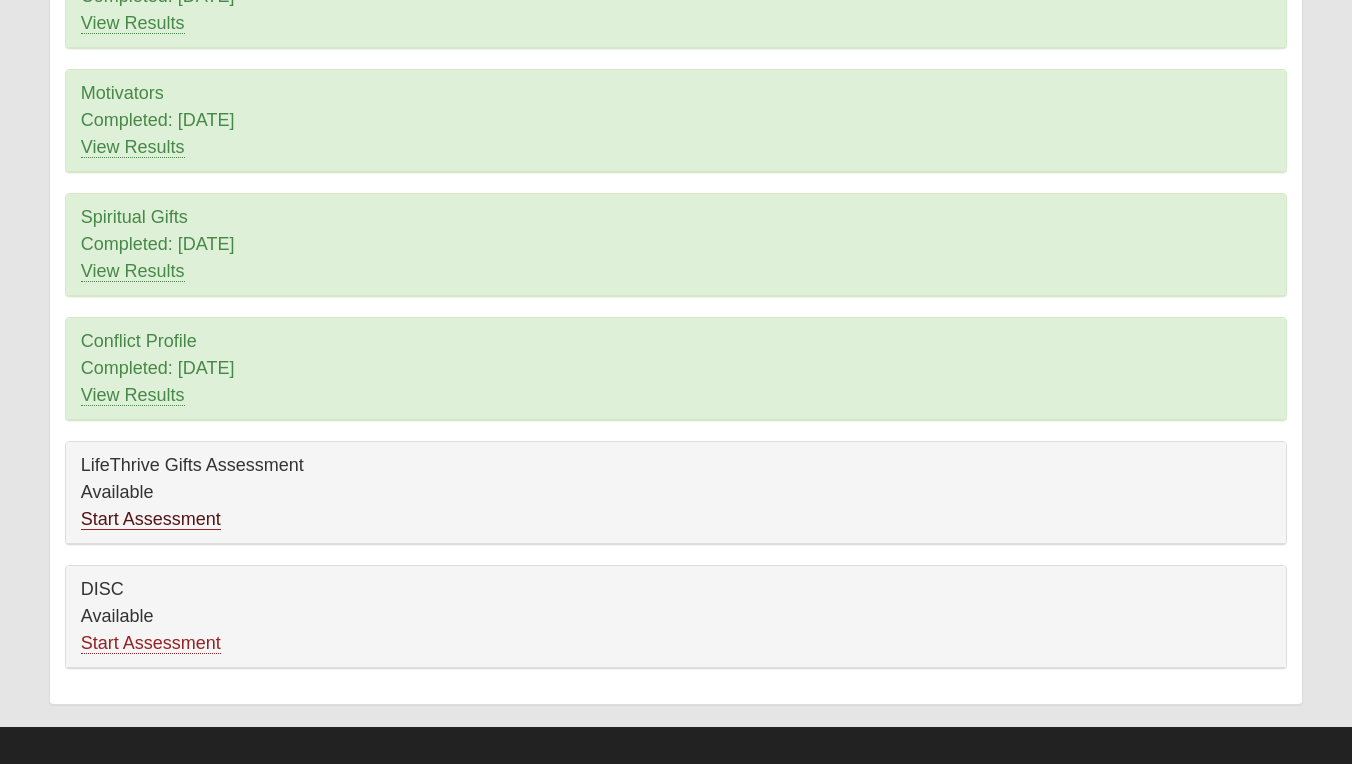 click on "Start Assessment" at bounding box center [151, 519] 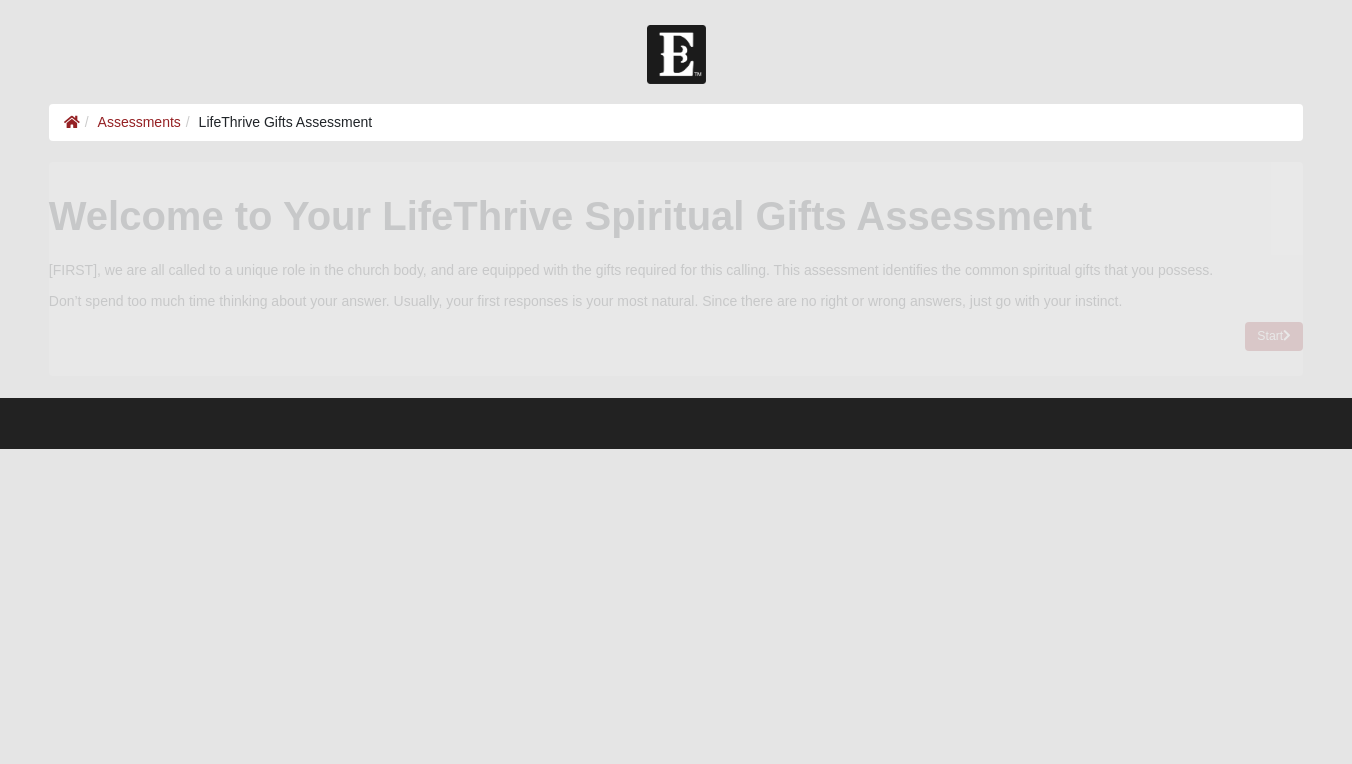 scroll, scrollTop: 0, scrollLeft: 0, axis: both 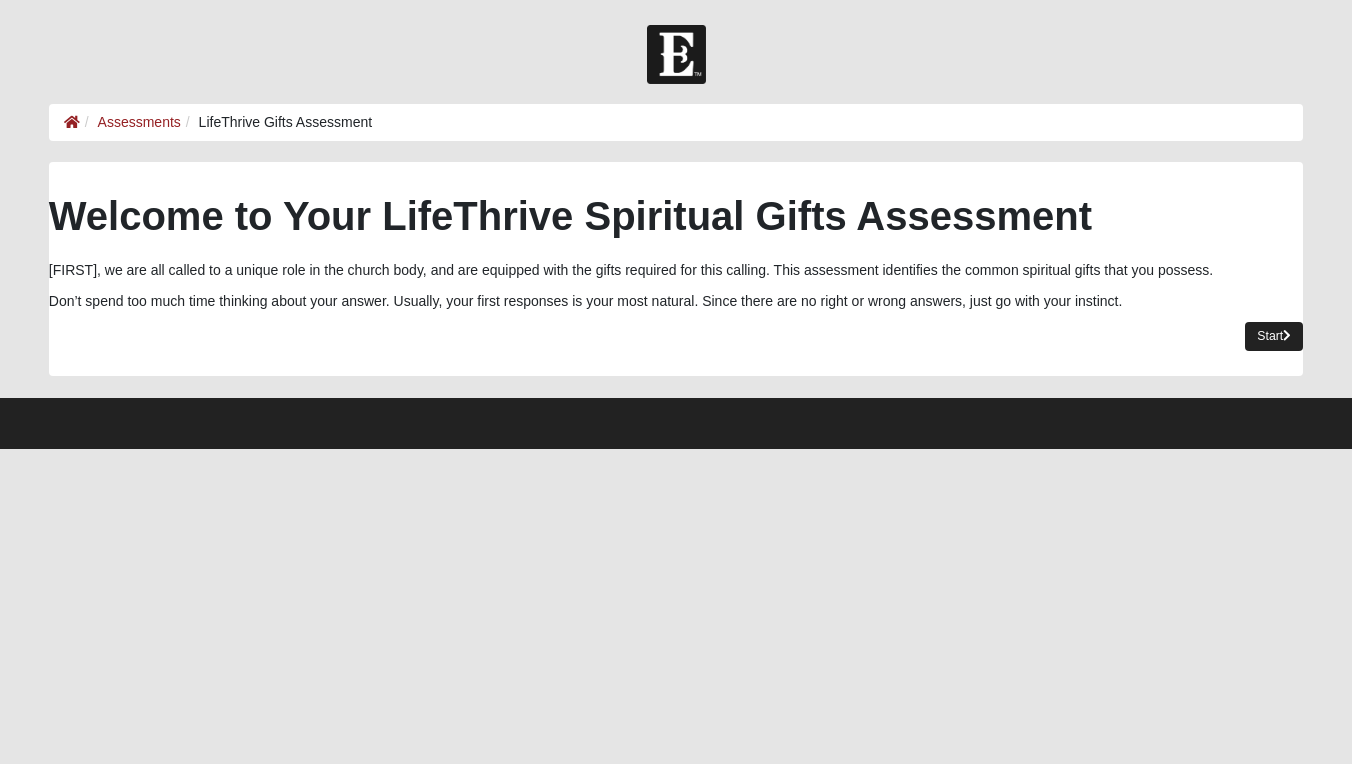 click on "Start" at bounding box center (1274, 336) 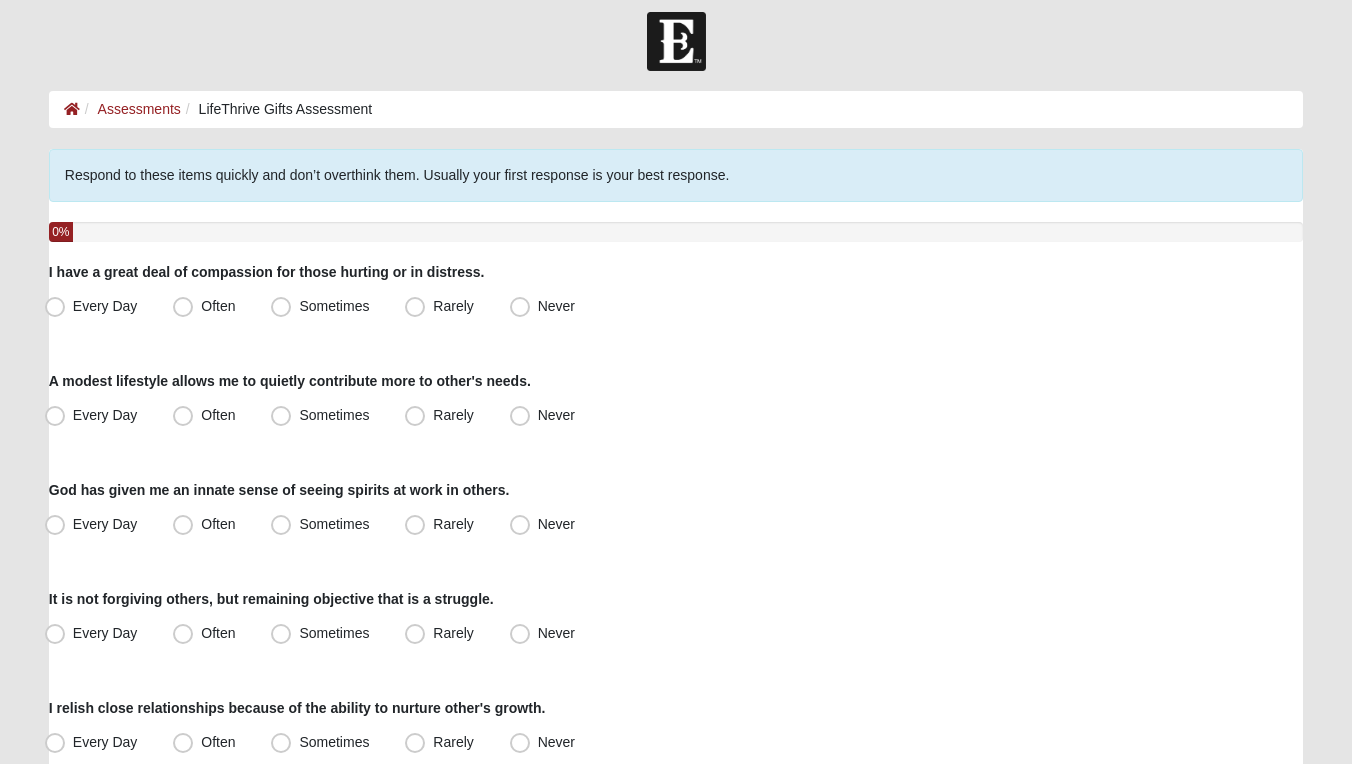 scroll, scrollTop: 17, scrollLeft: 0, axis: vertical 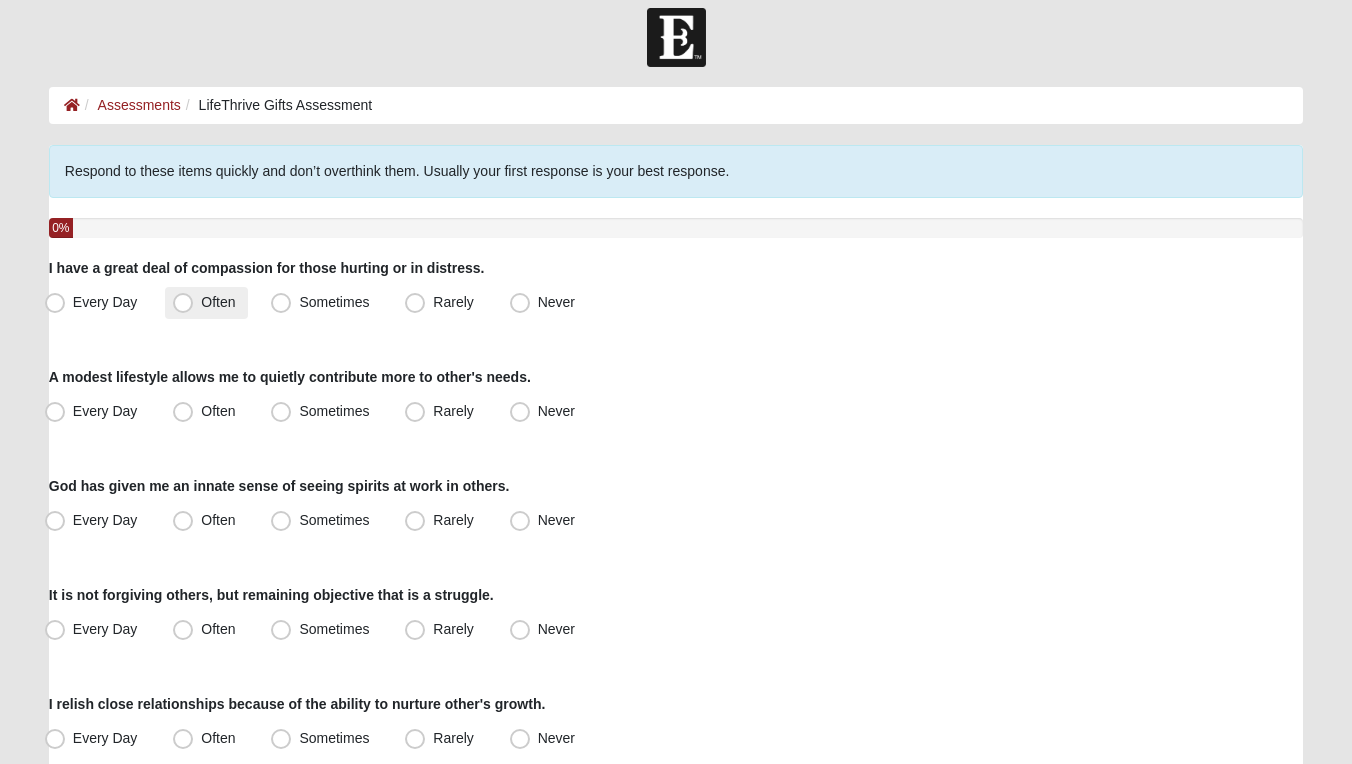 click on "Often" at bounding box center (218, 302) 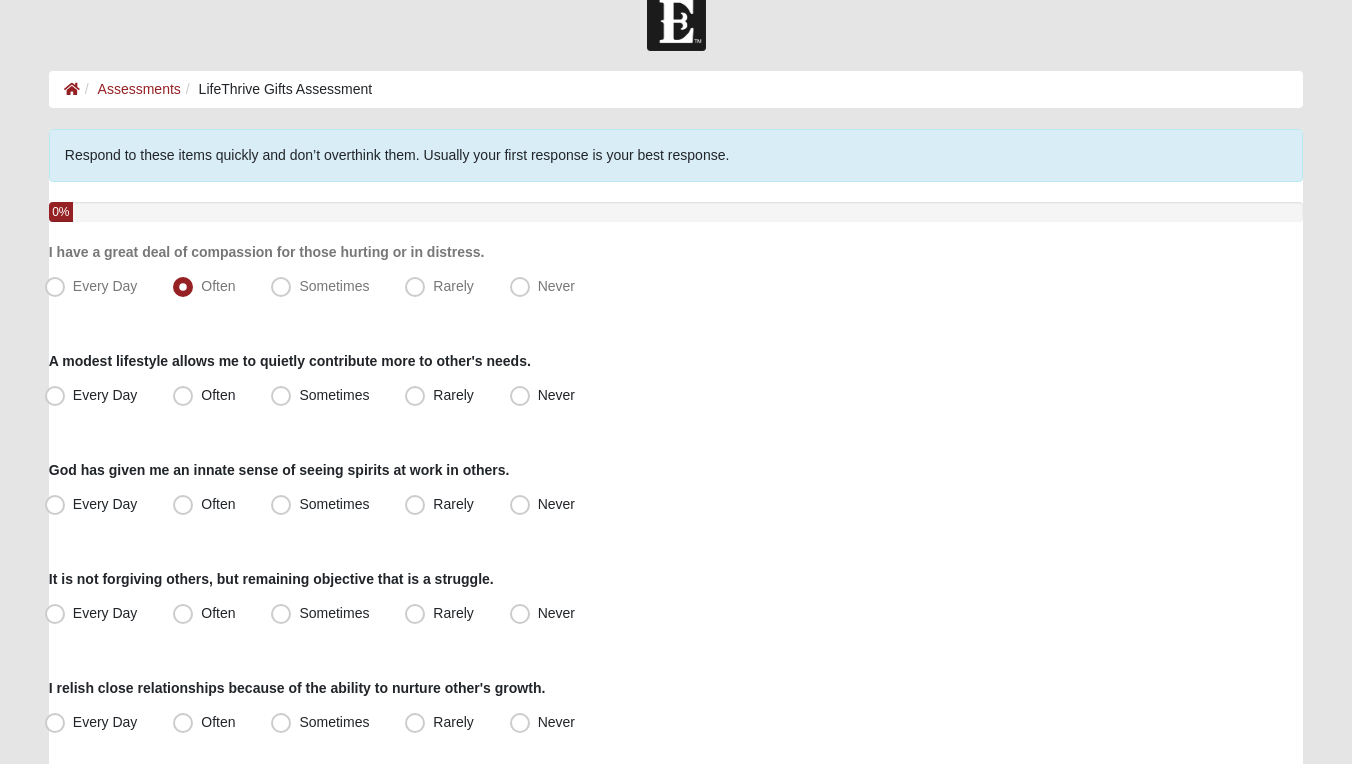 scroll, scrollTop: 37, scrollLeft: 0, axis: vertical 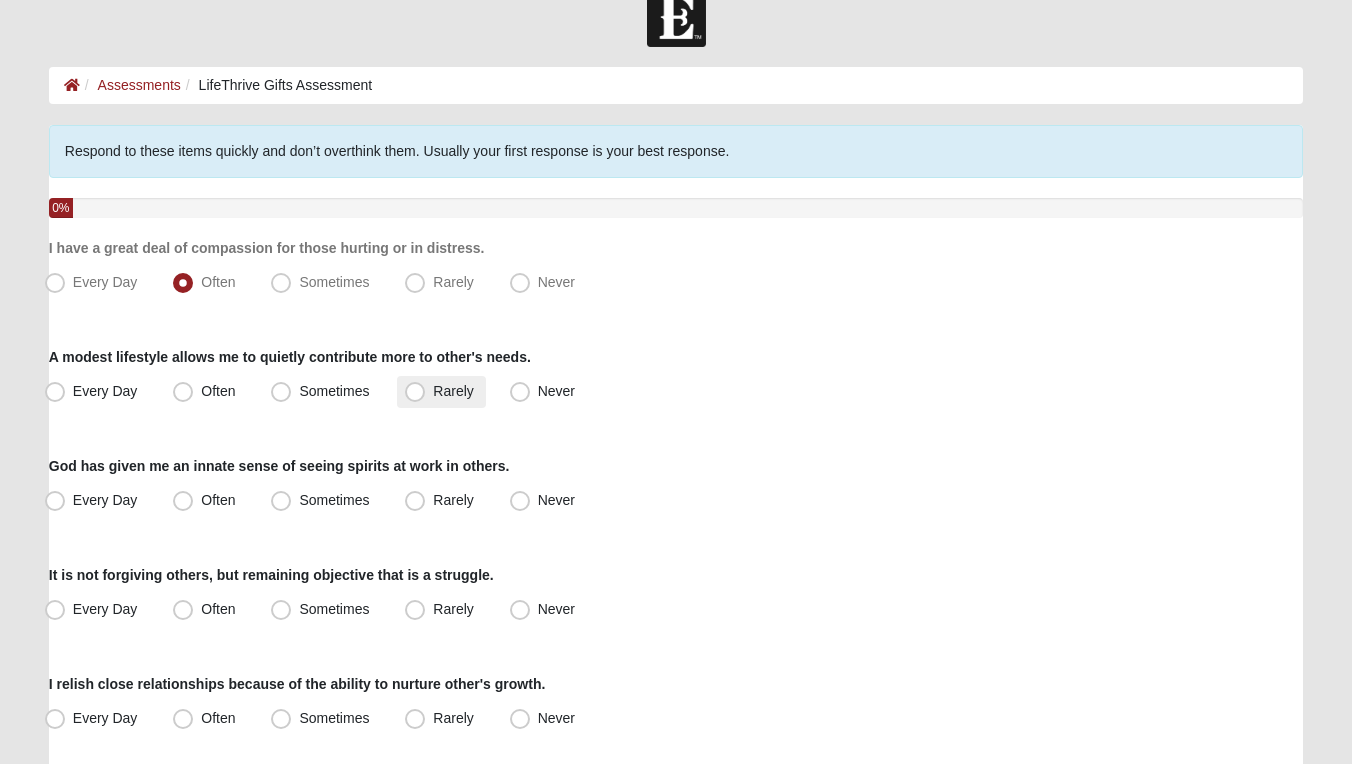 click on "Rarely" at bounding box center (453, 391) 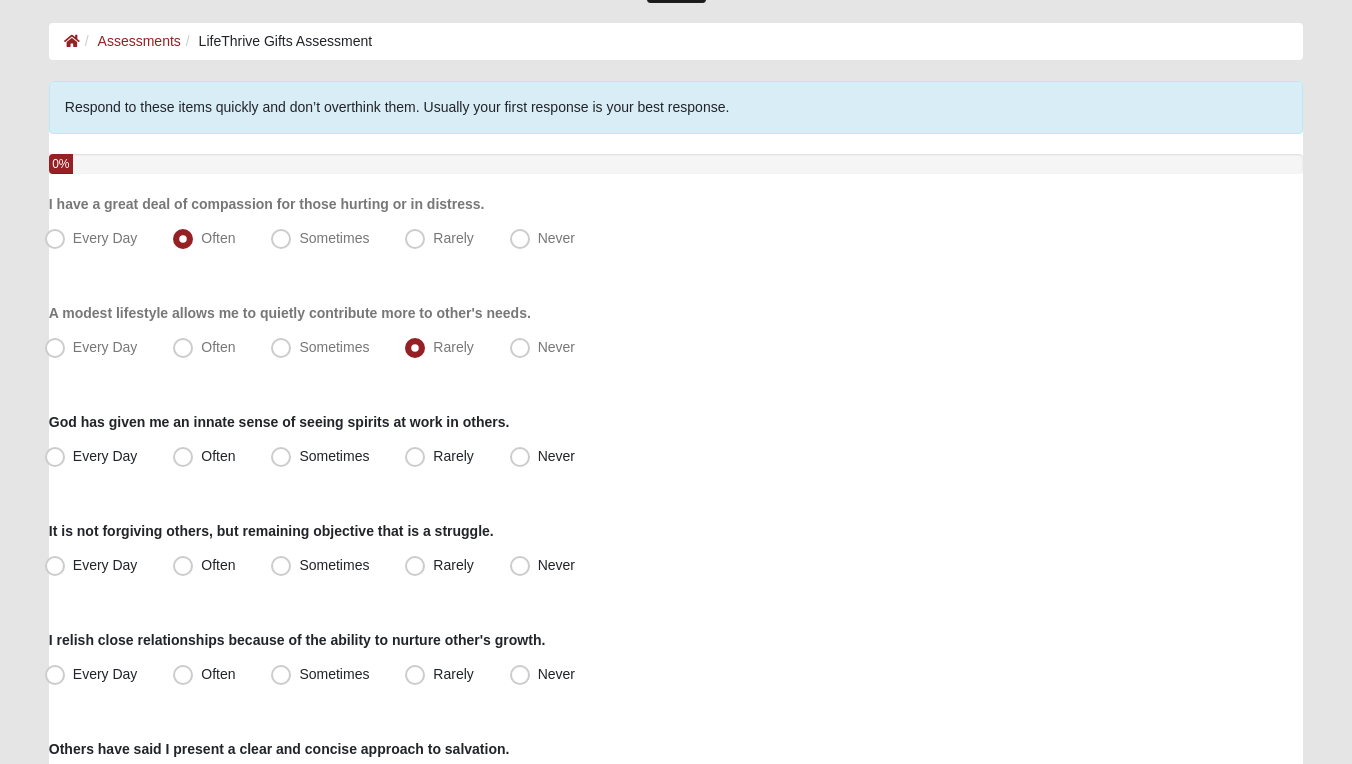 scroll, scrollTop: 85, scrollLeft: 0, axis: vertical 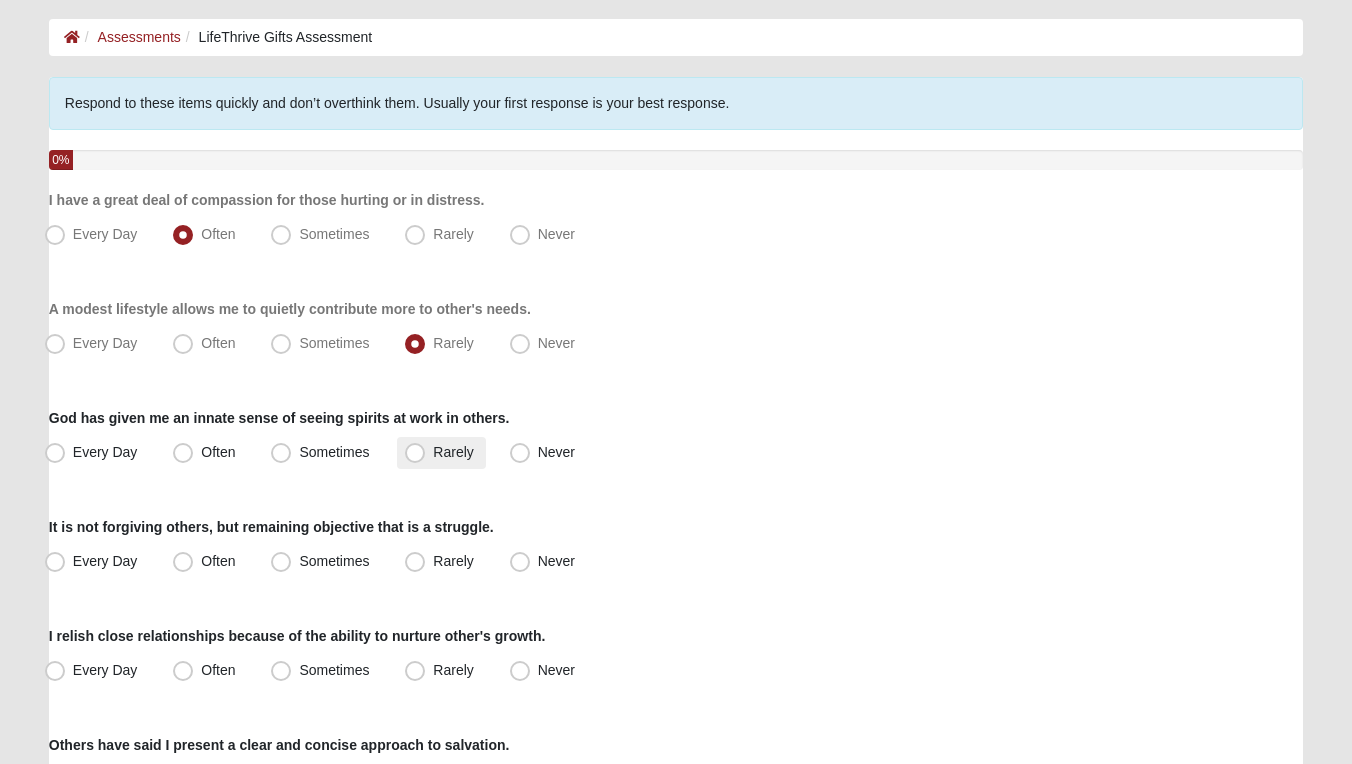 click on "Rarely" at bounding box center [453, 452] 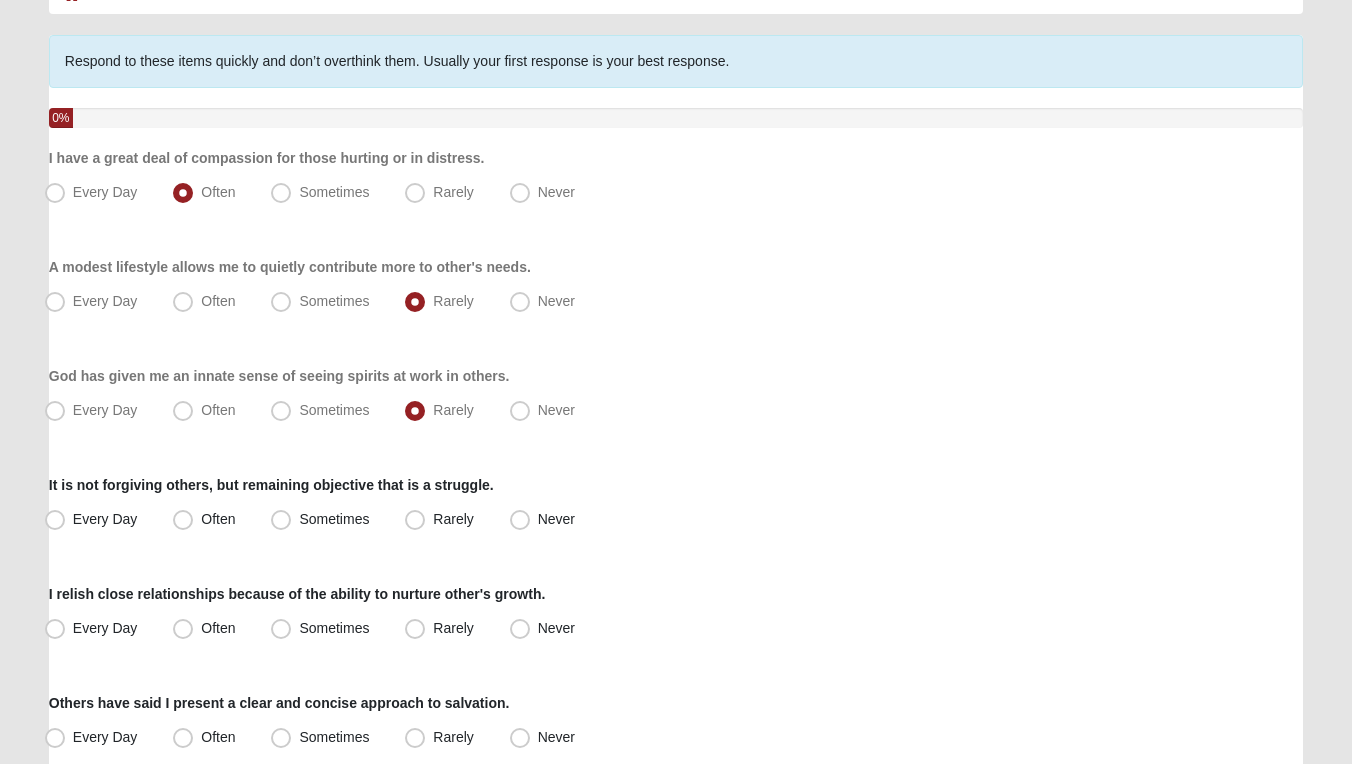 scroll, scrollTop: 141, scrollLeft: 0, axis: vertical 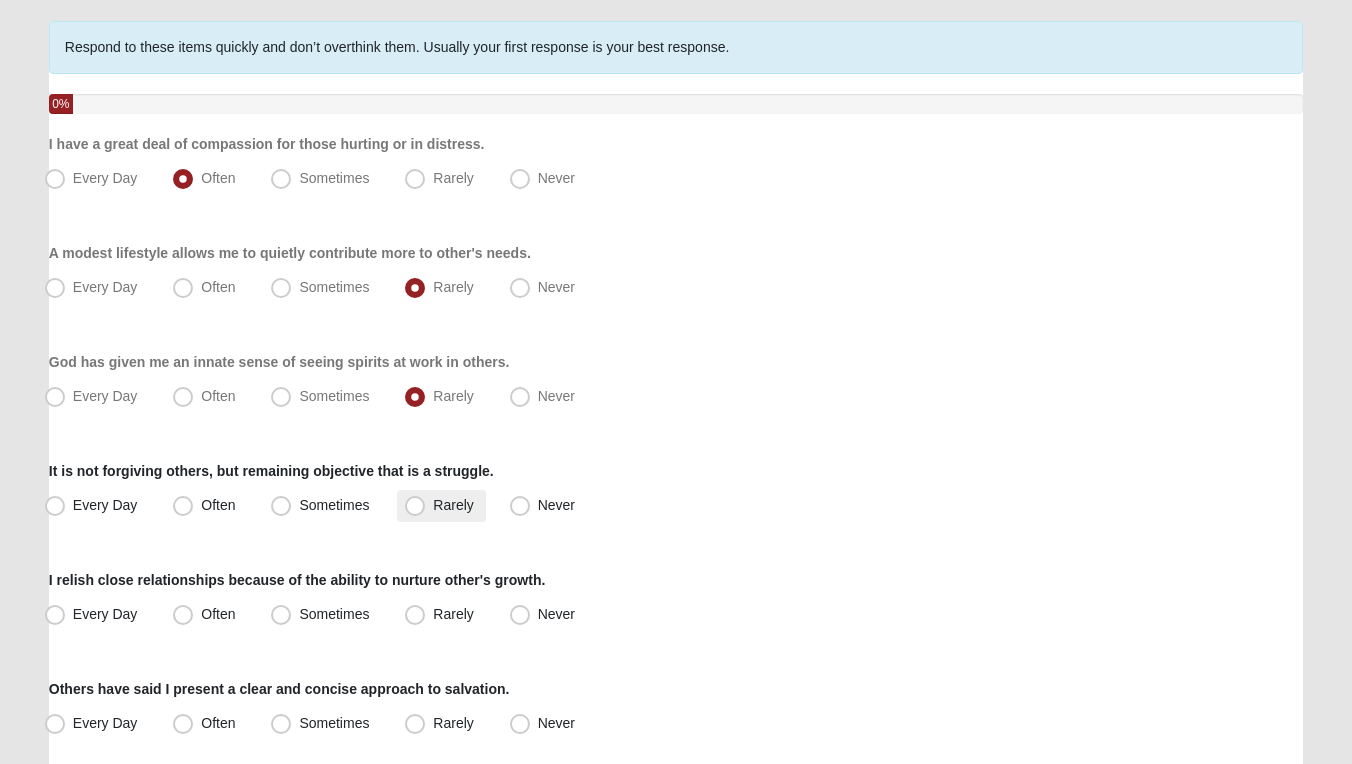 click on "Rarely" at bounding box center (453, 505) 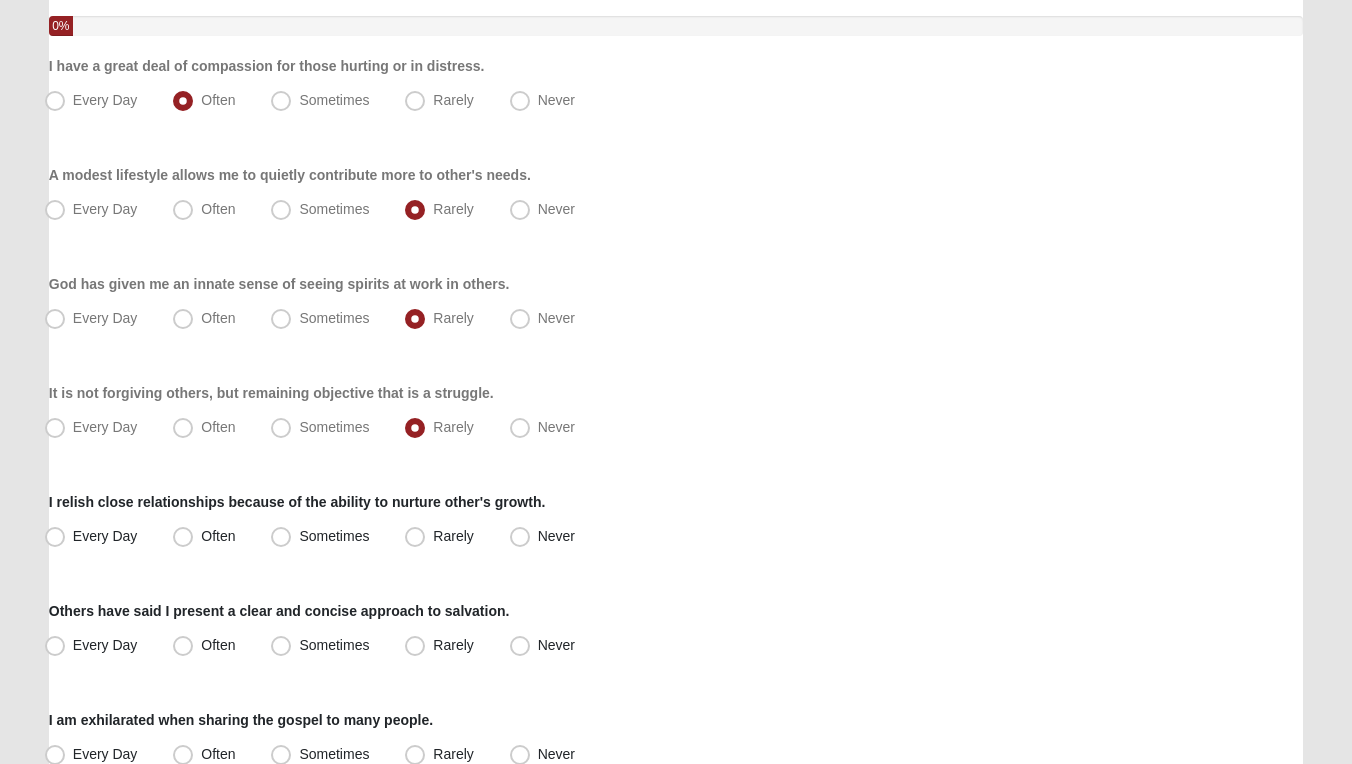 scroll, scrollTop: 230, scrollLeft: 0, axis: vertical 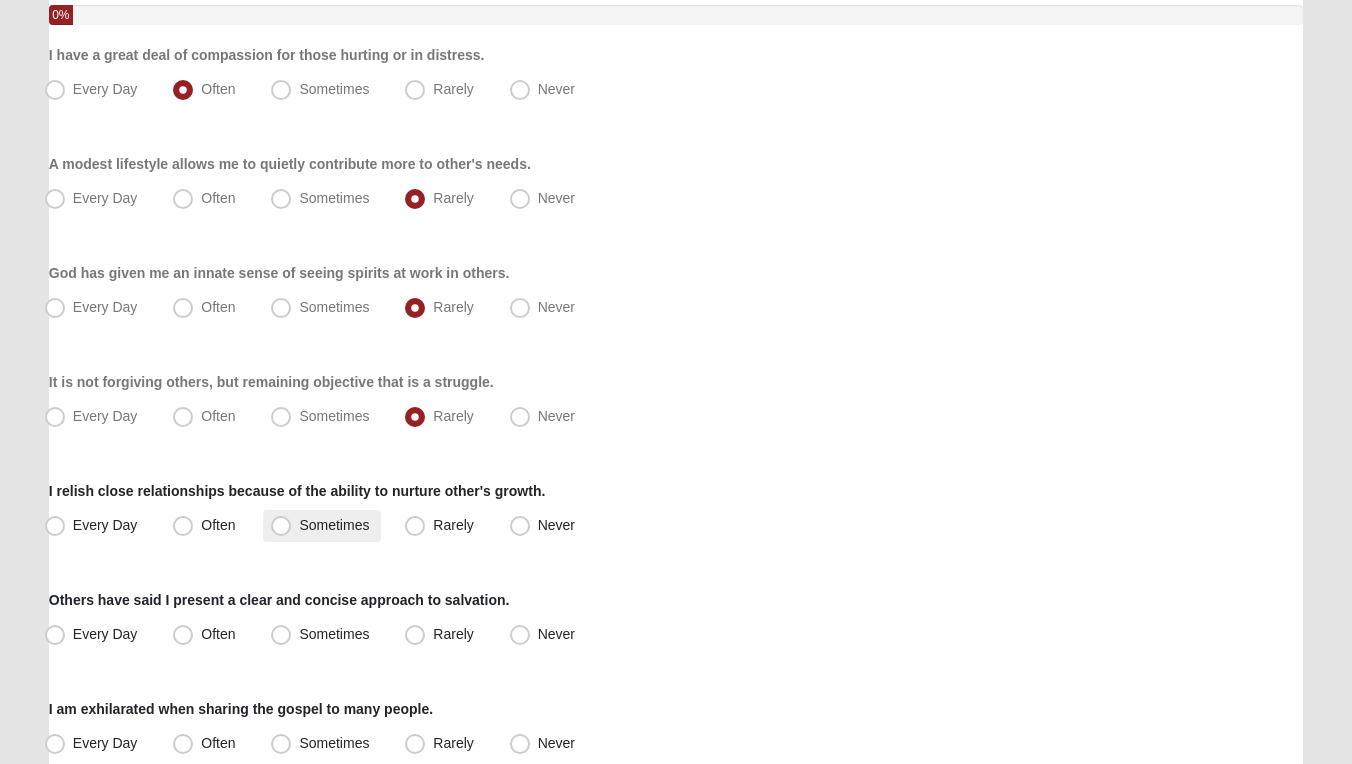 click on "Sometimes" at bounding box center (334, 525) 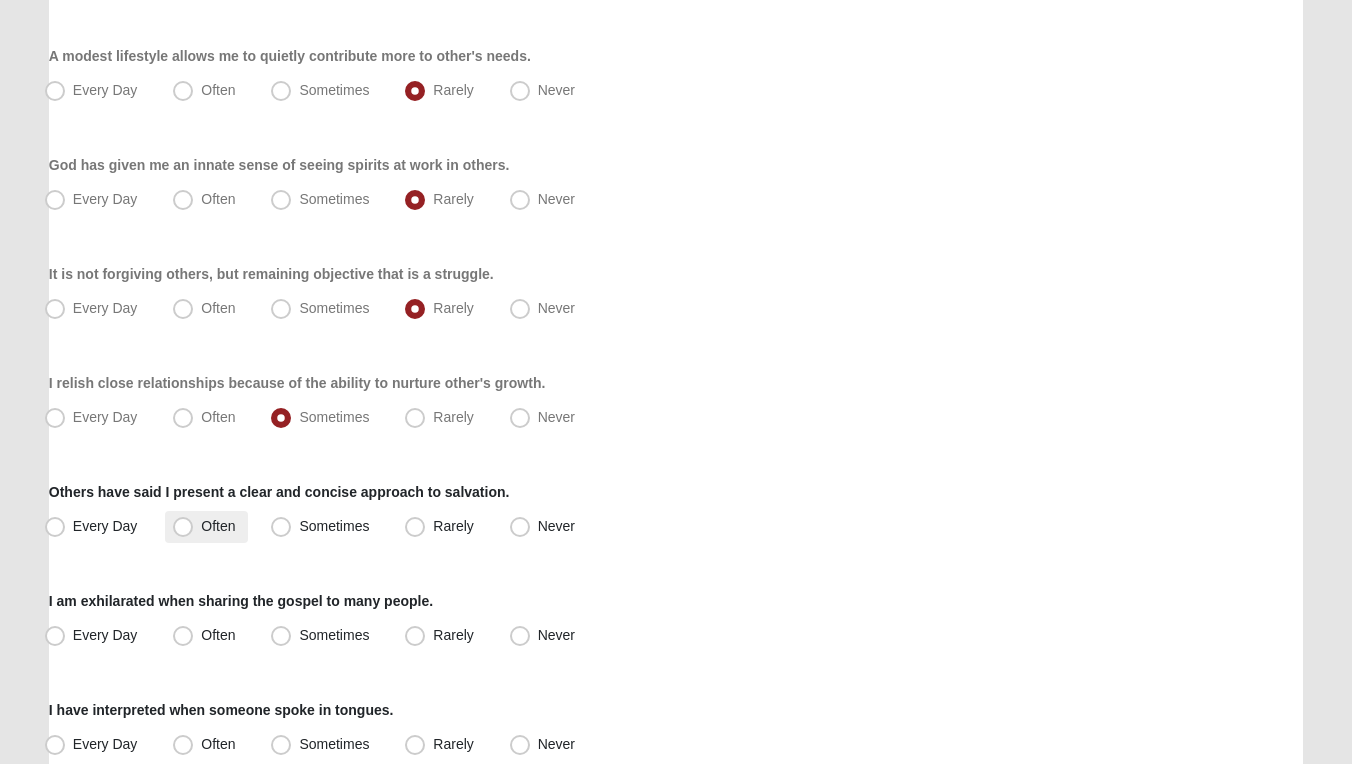 scroll, scrollTop: 342, scrollLeft: 0, axis: vertical 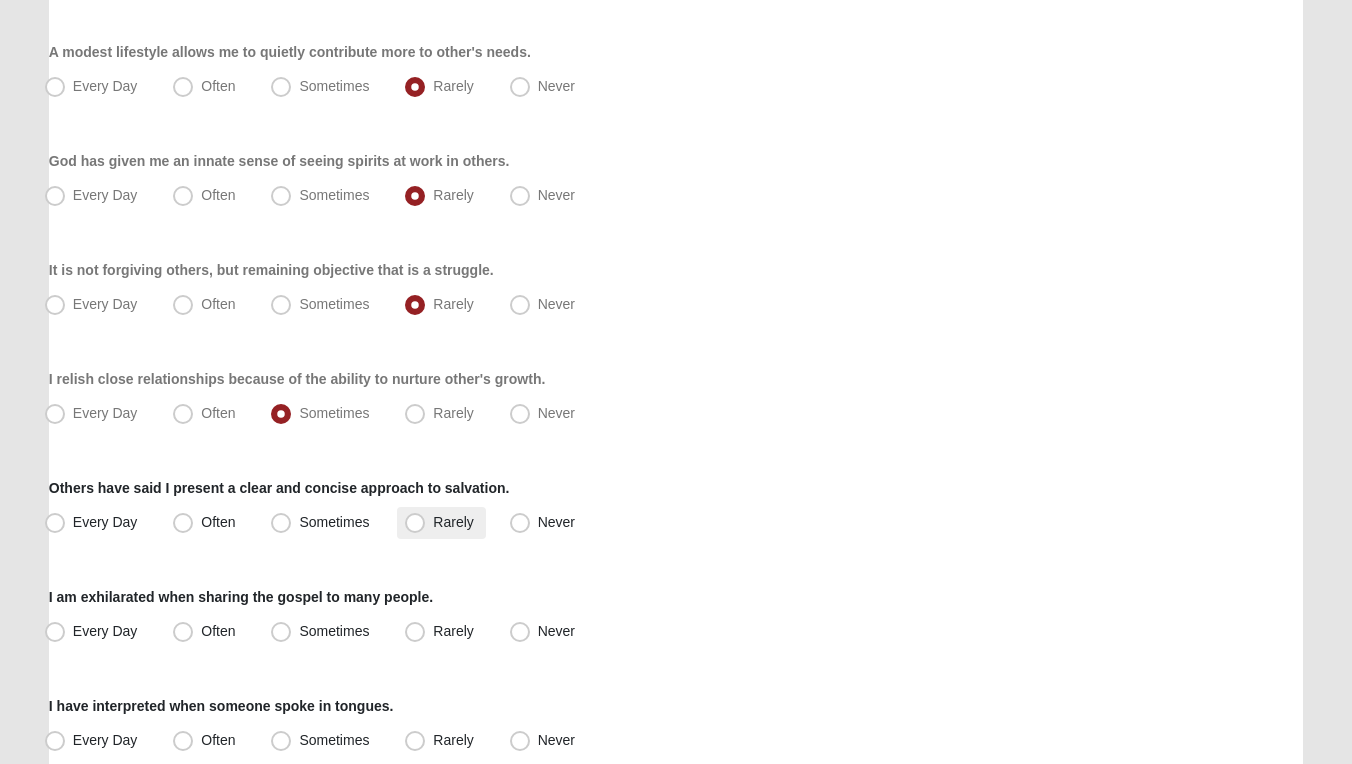 click on "Rarely" at bounding box center [453, 522] 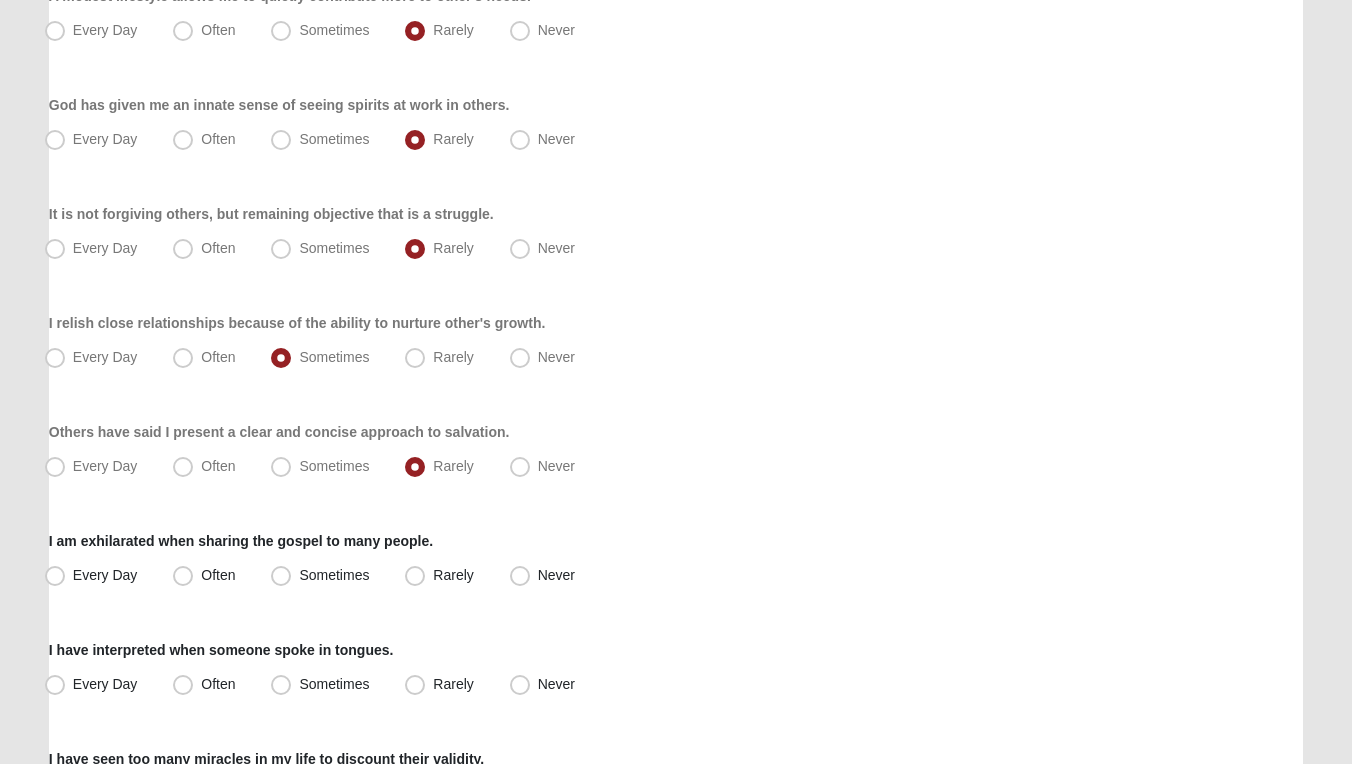 scroll, scrollTop: 422, scrollLeft: 0, axis: vertical 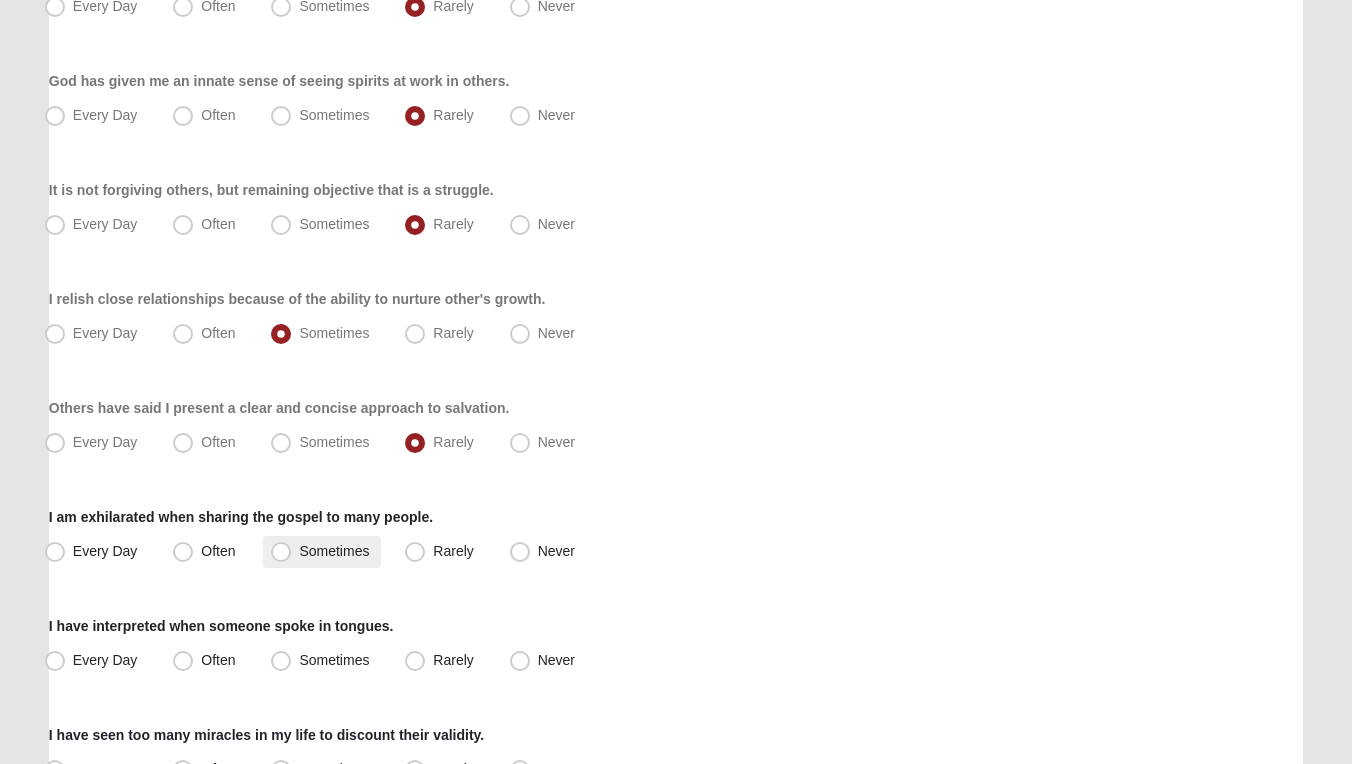 click on "Sometimes" at bounding box center (334, 551) 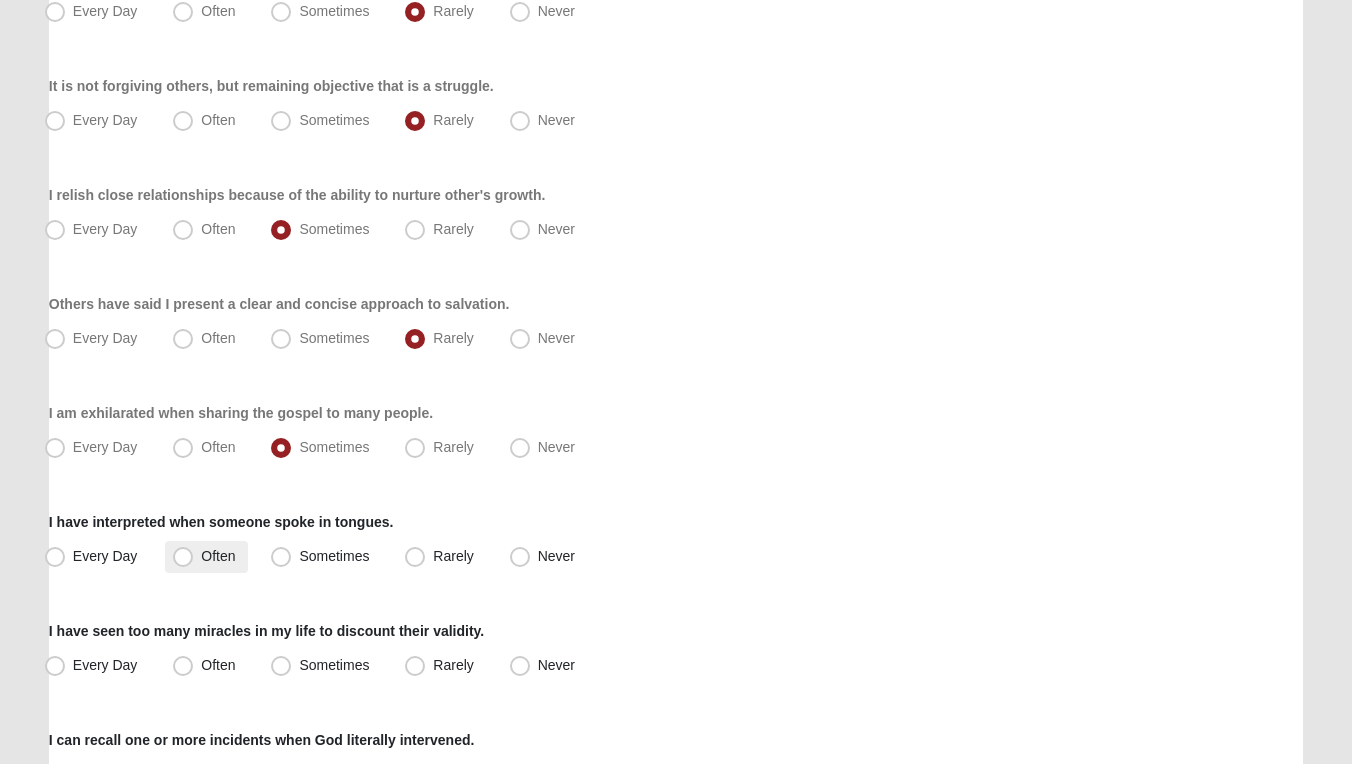 scroll, scrollTop: 530, scrollLeft: 0, axis: vertical 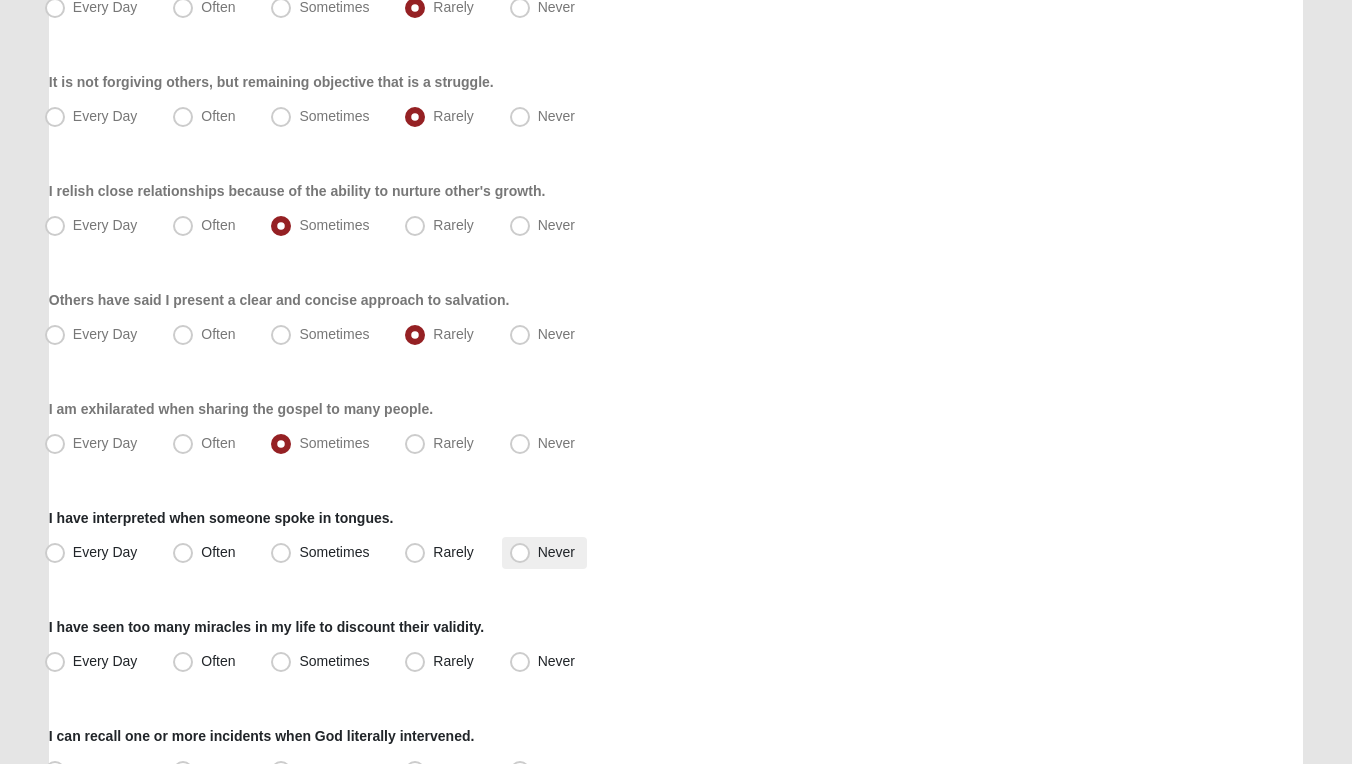 click on "Never" at bounding box center [556, 552] 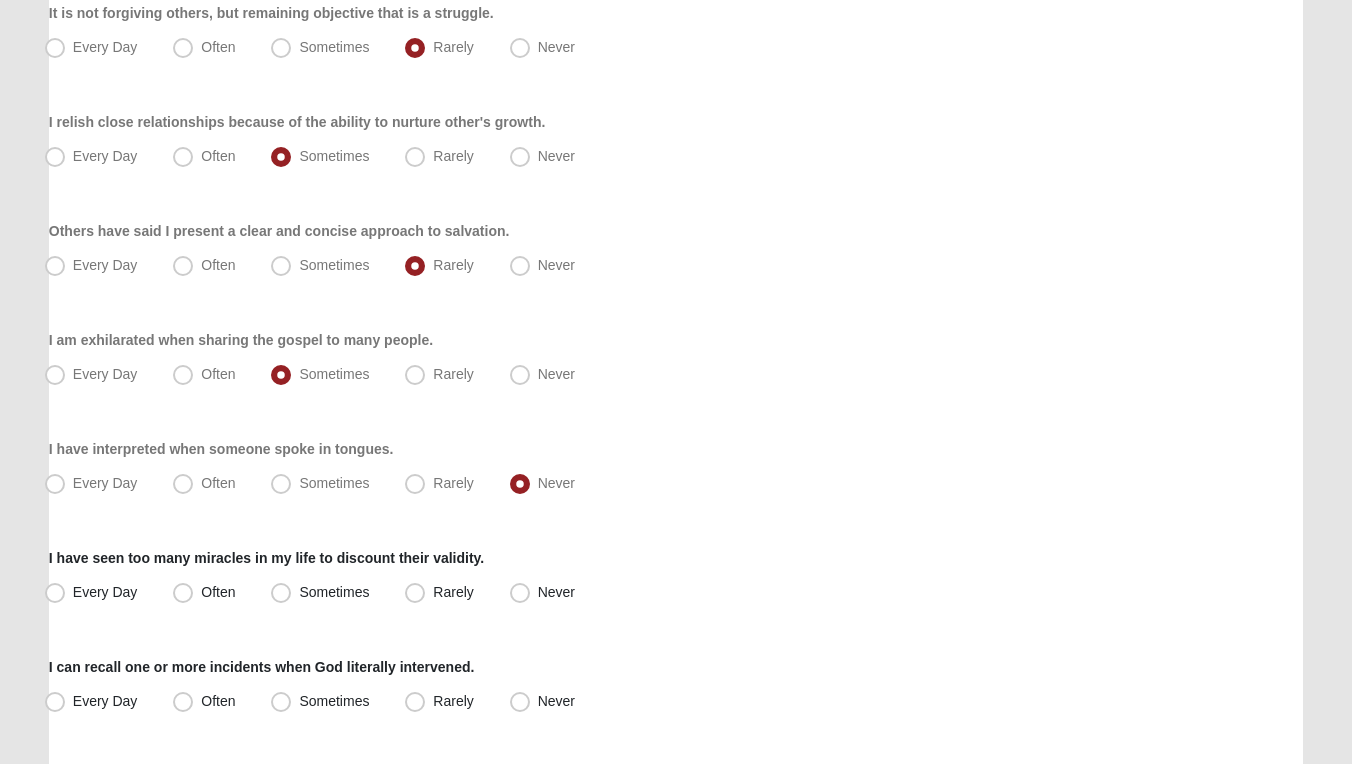 scroll, scrollTop: 610, scrollLeft: 0, axis: vertical 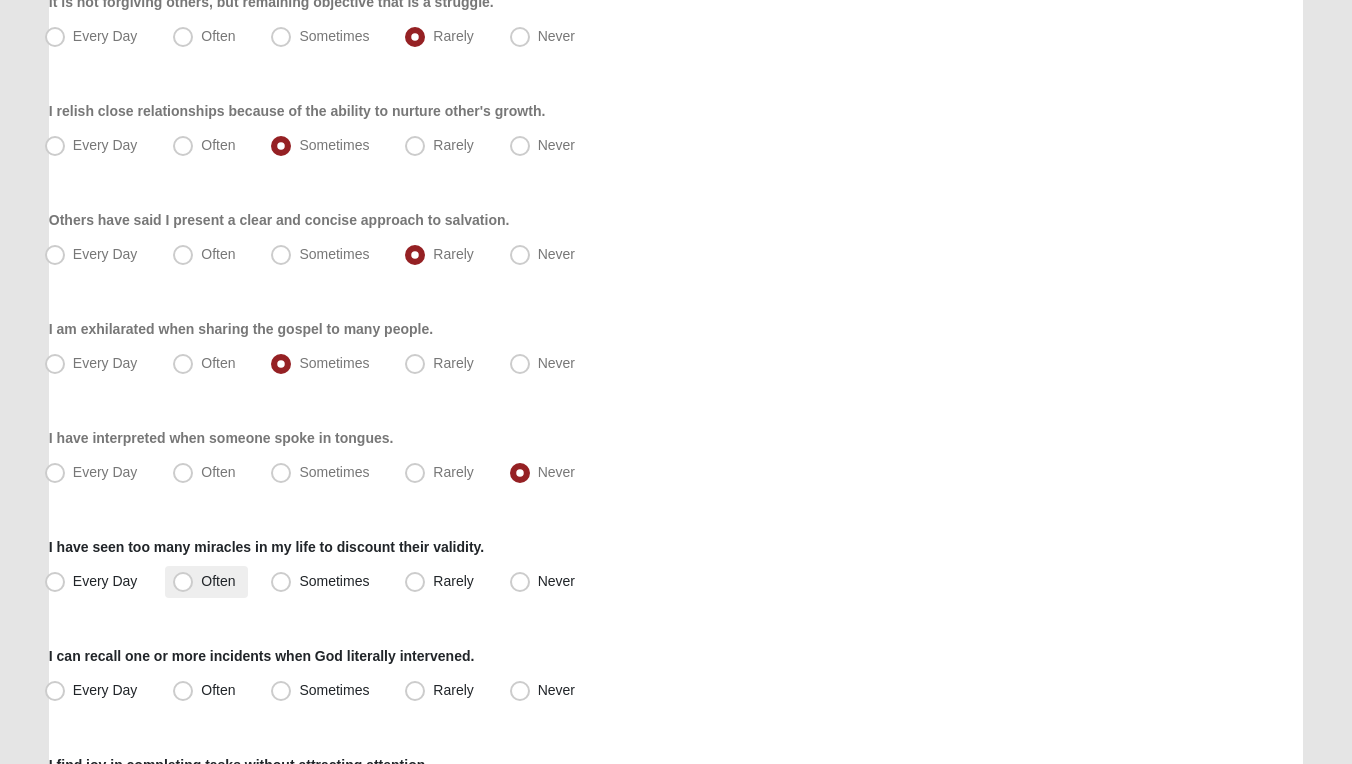 click on "Often" at bounding box center (218, 581) 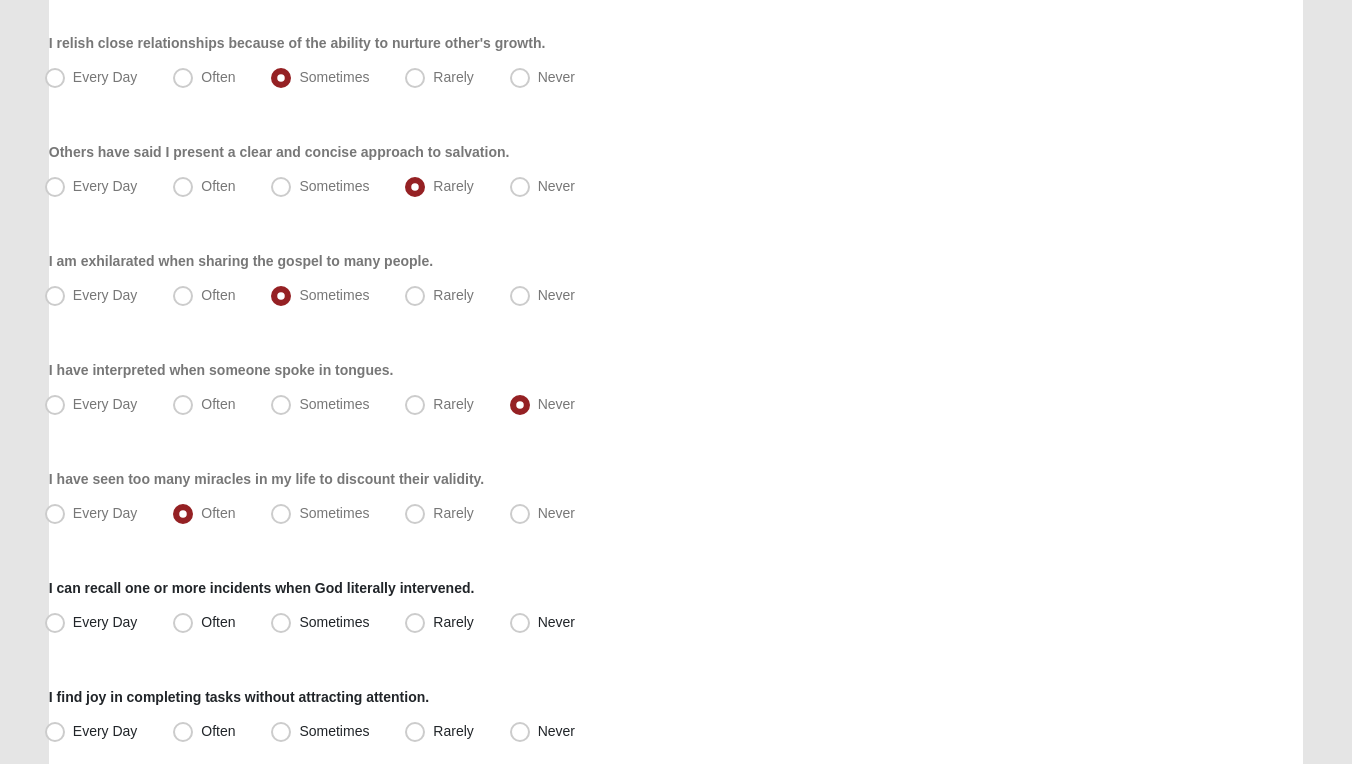 scroll, scrollTop: 710, scrollLeft: 0, axis: vertical 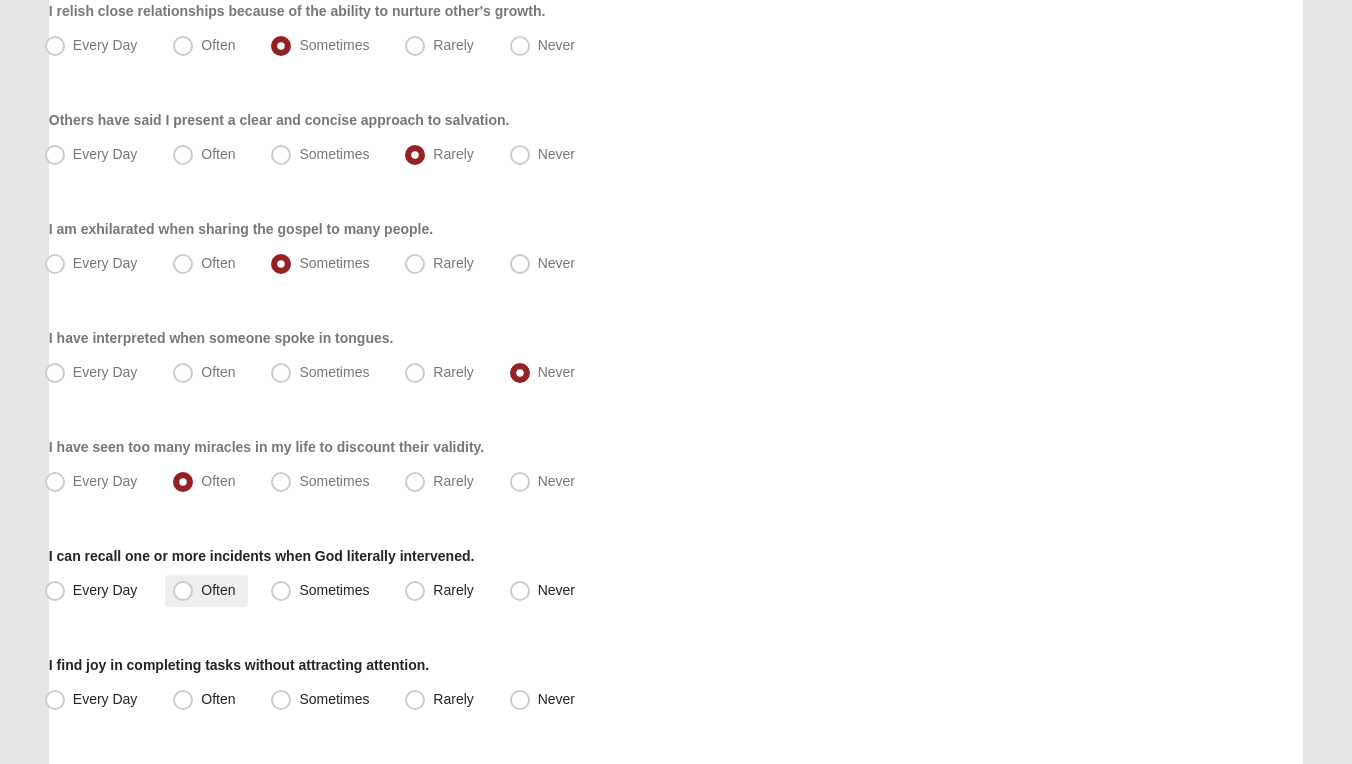 click on "Often" at bounding box center (218, 590) 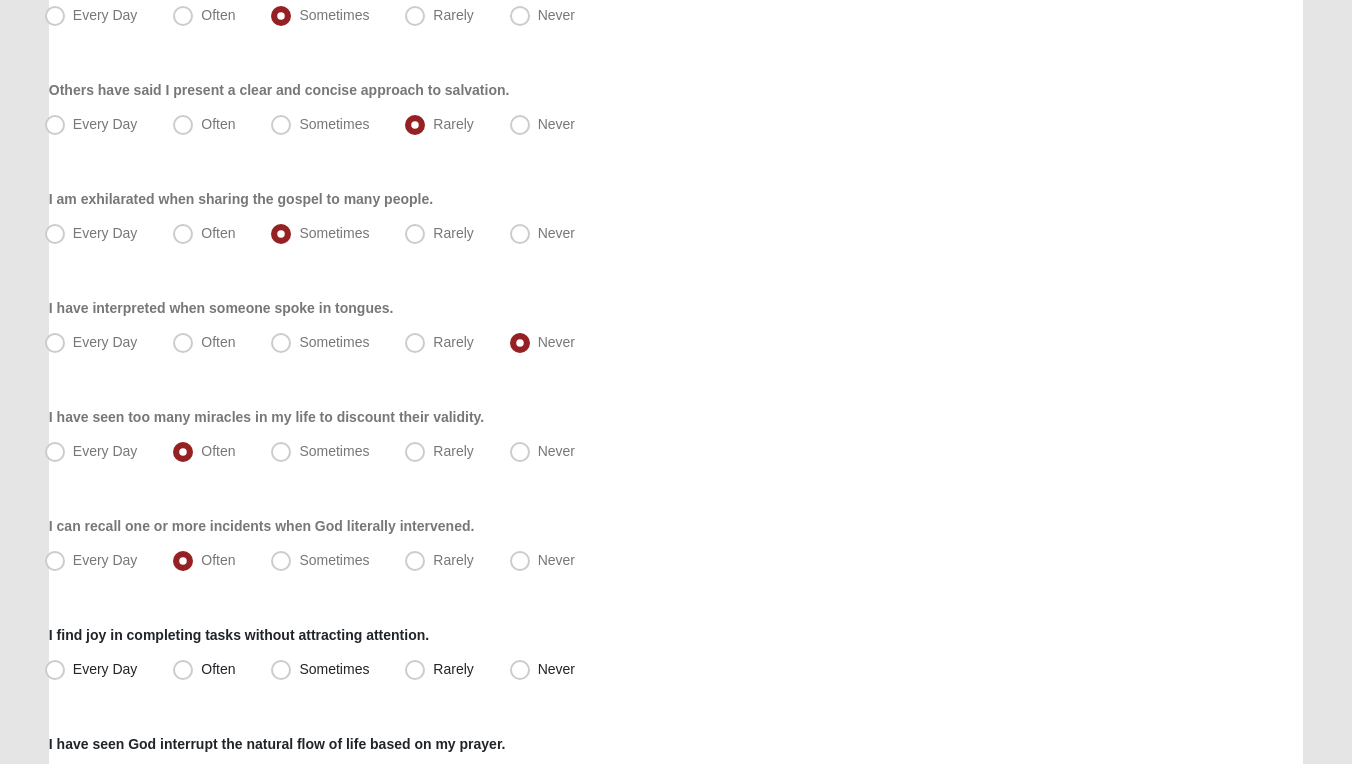 scroll, scrollTop: 755, scrollLeft: 0, axis: vertical 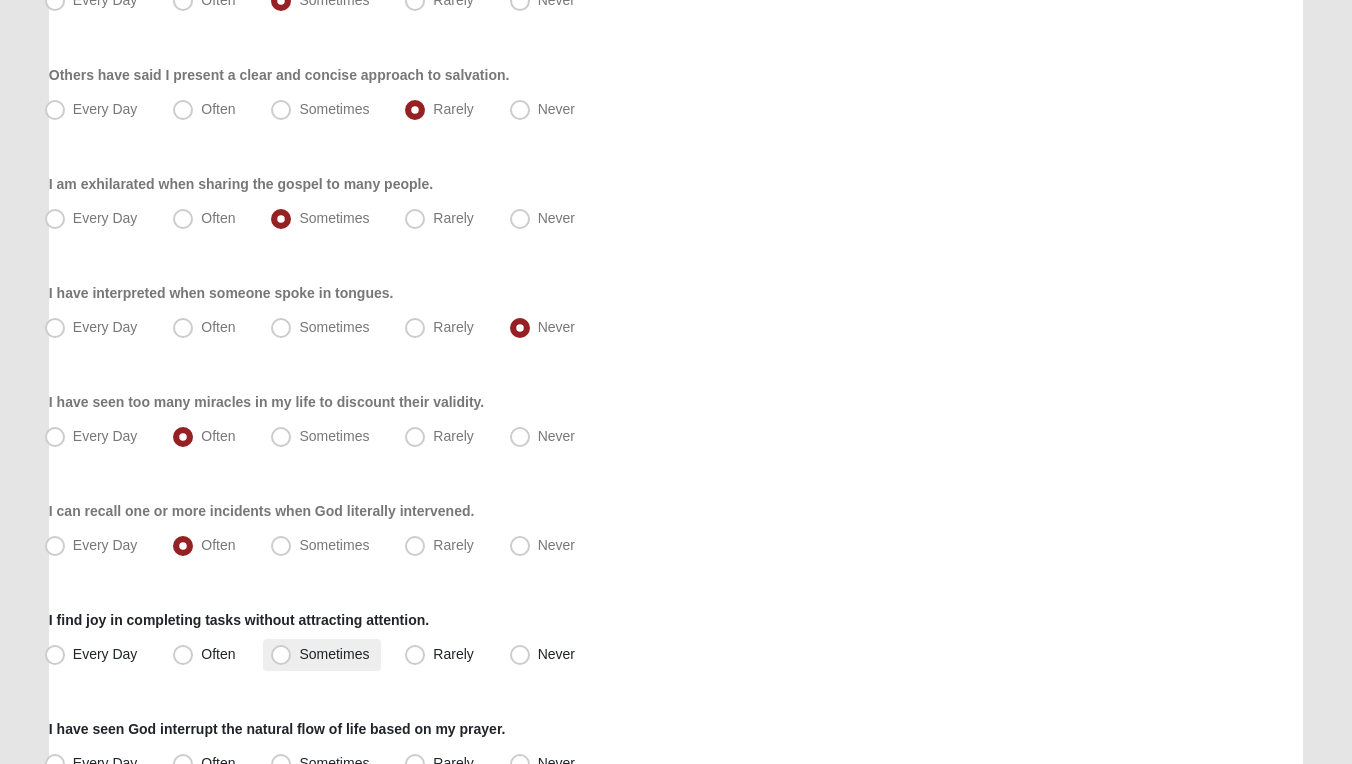 click on "Sometimes" at bounding box center [334, 654] 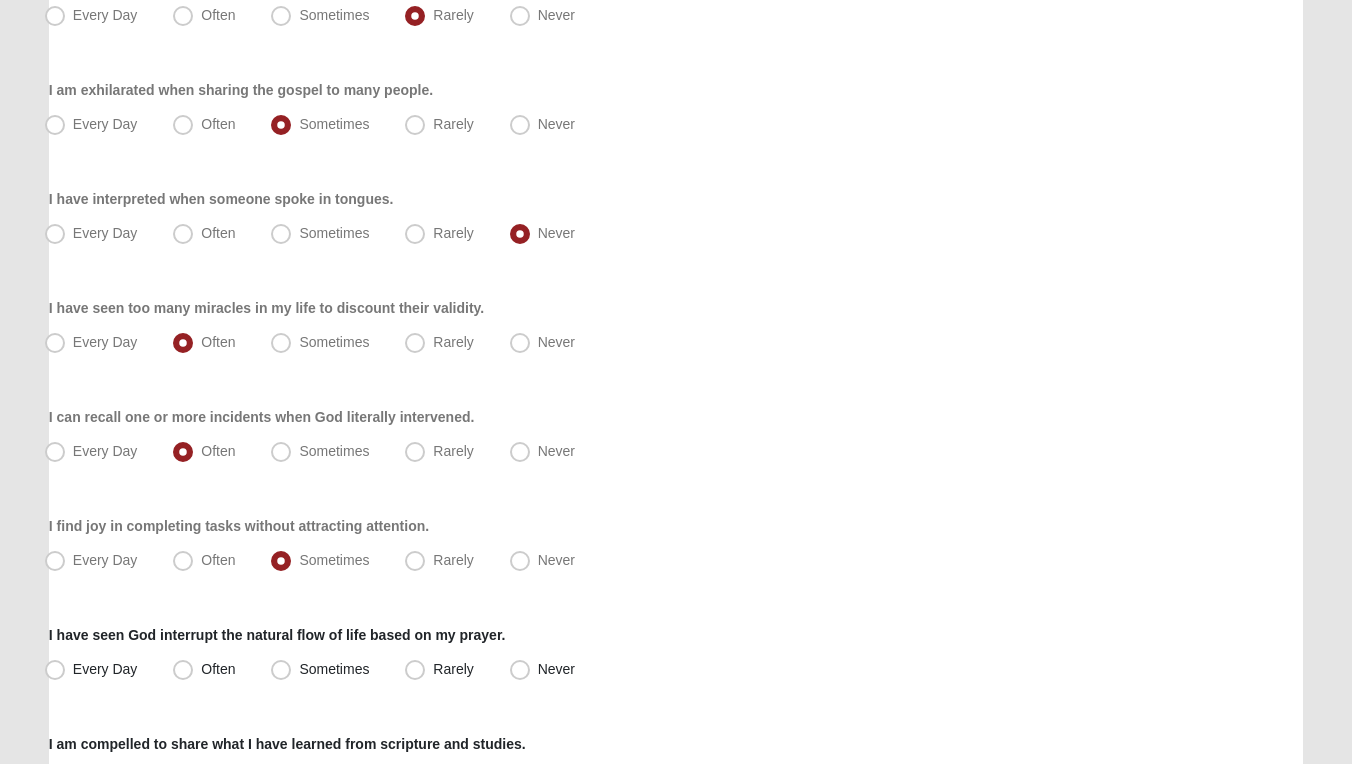 scroll, scrollTop: 903, scrollLeft: 0, axis: vertical 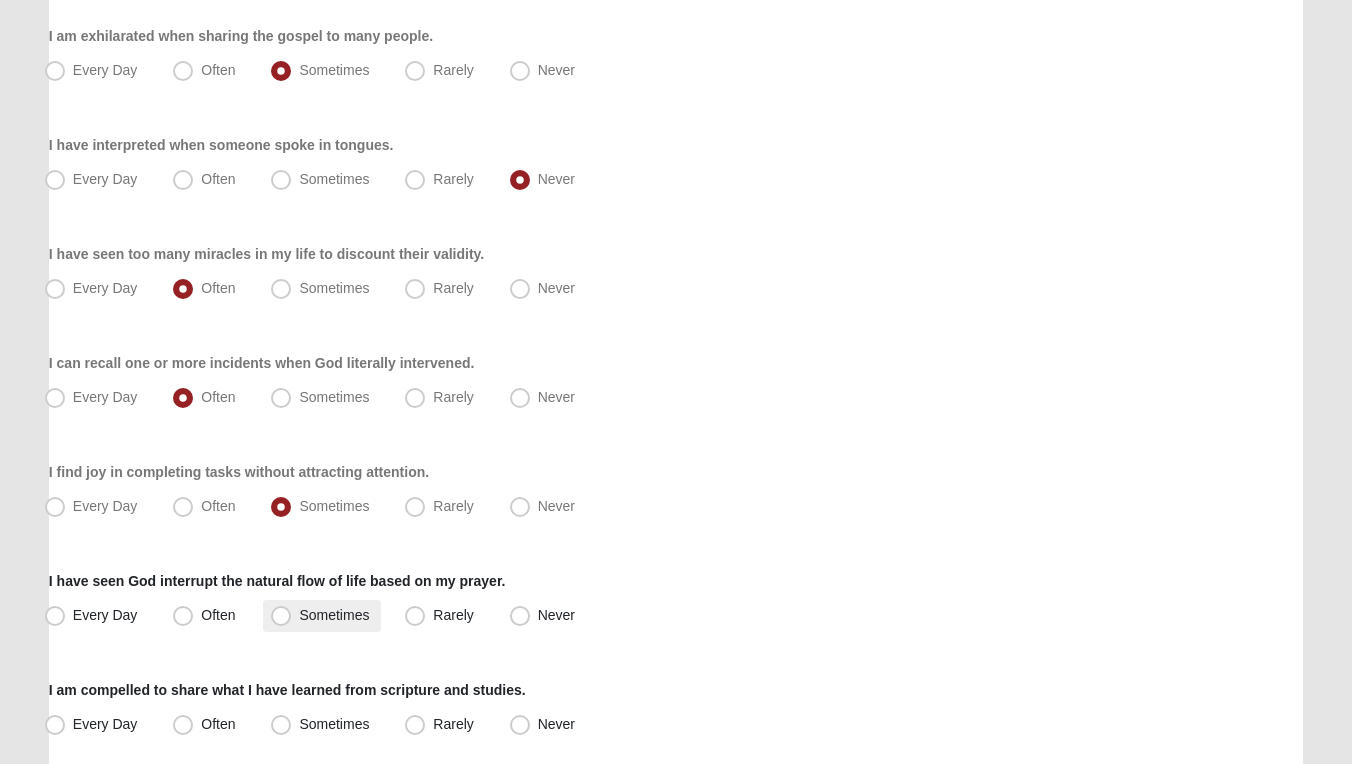 click on "Sometimes" at bounding box center (334, 615) 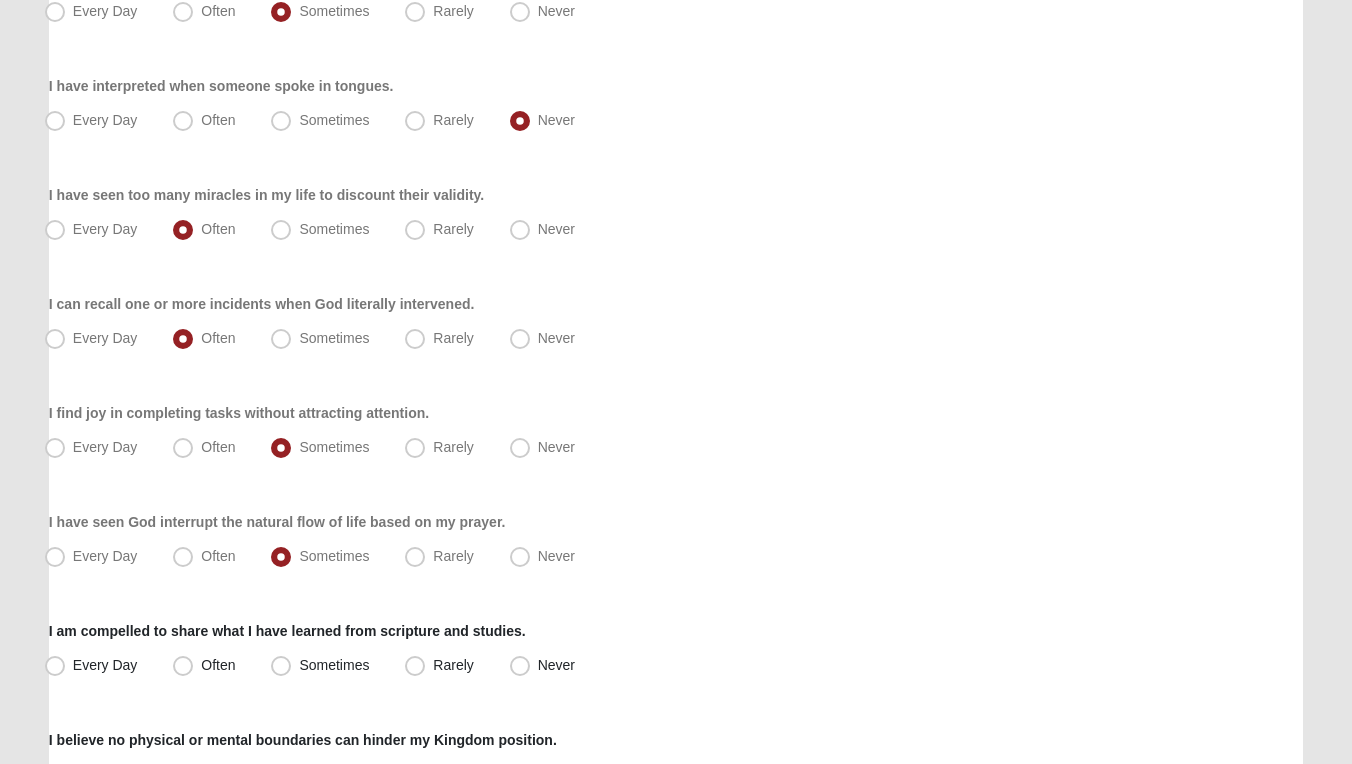 scroll, scrollTop: 975, scrollLeft: 0, axis: vertical 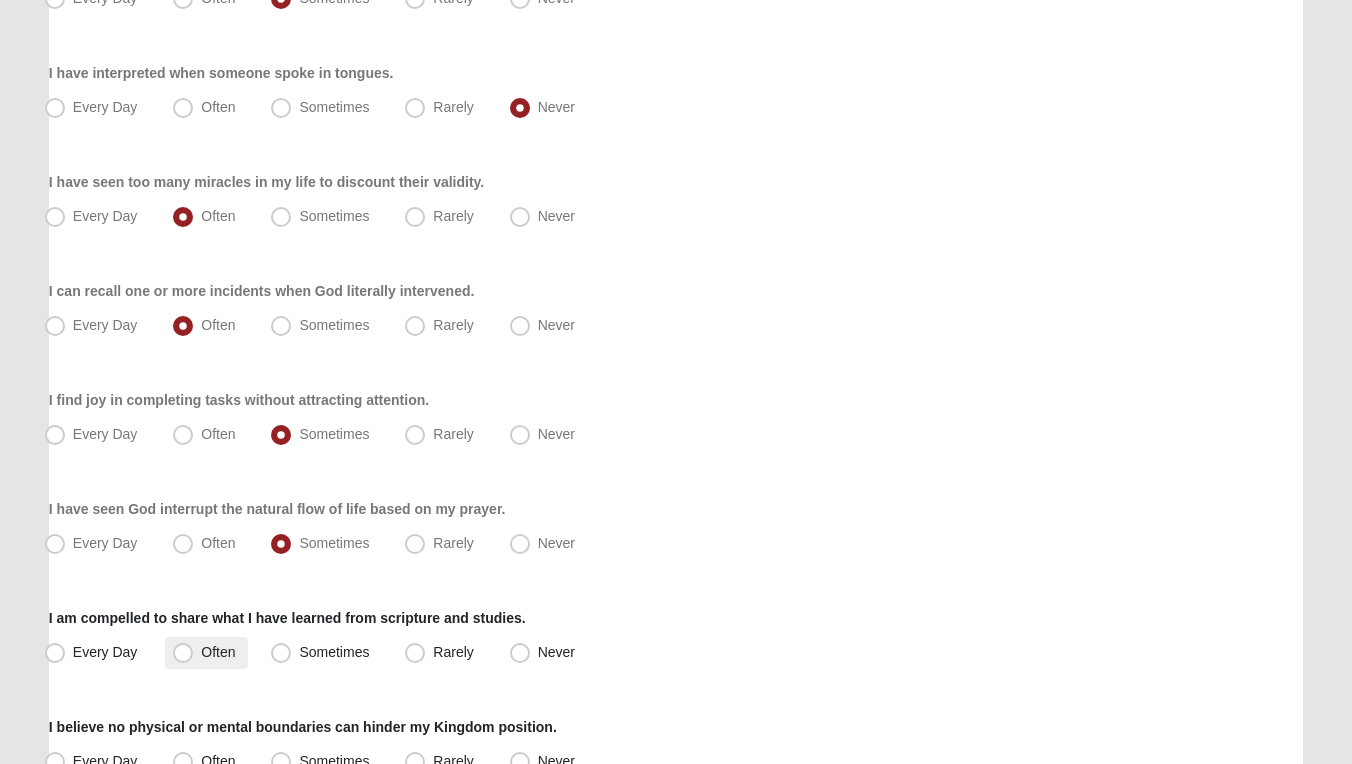 click on "Often" at bounding box center (218, 652) 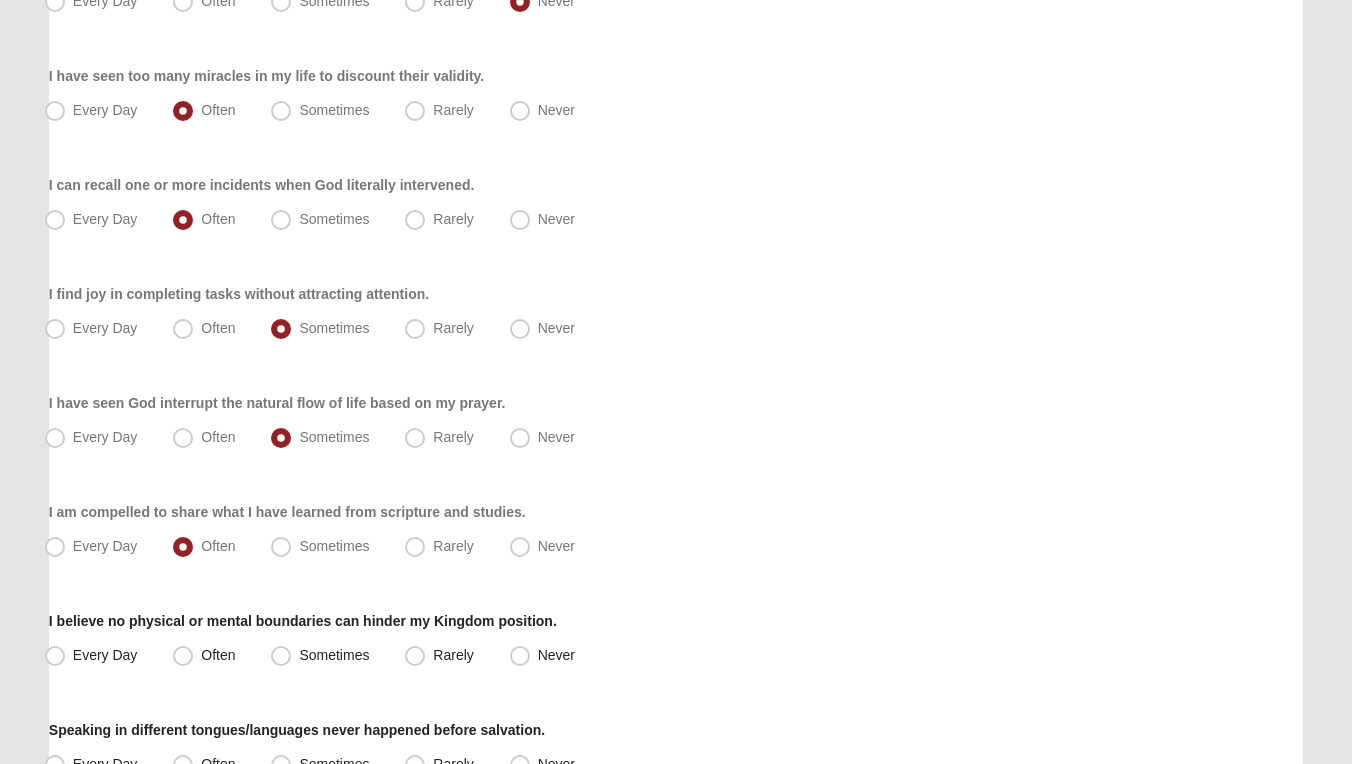 scroll, scrollTop: 1128, scrollLeft: 0, axis: vertical 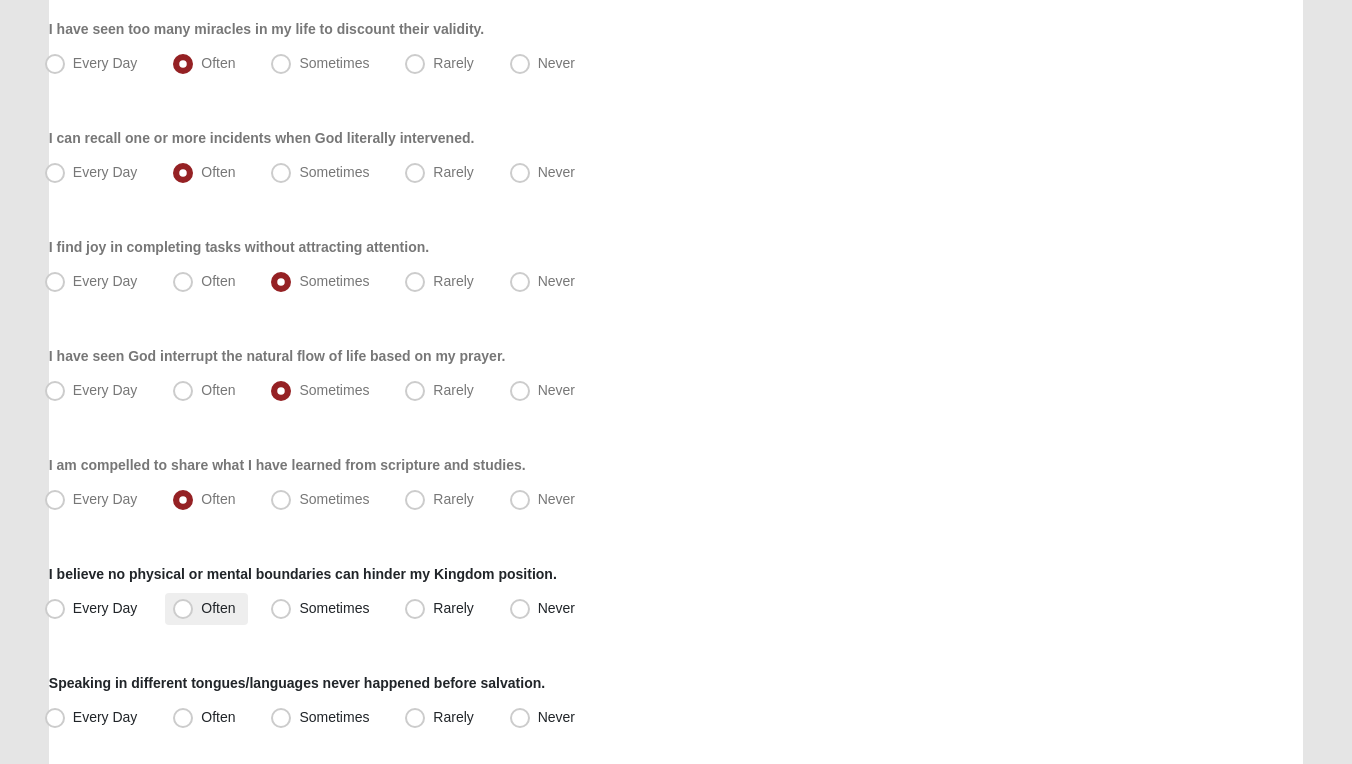 click on "Often" at bounding box center (218, 608) 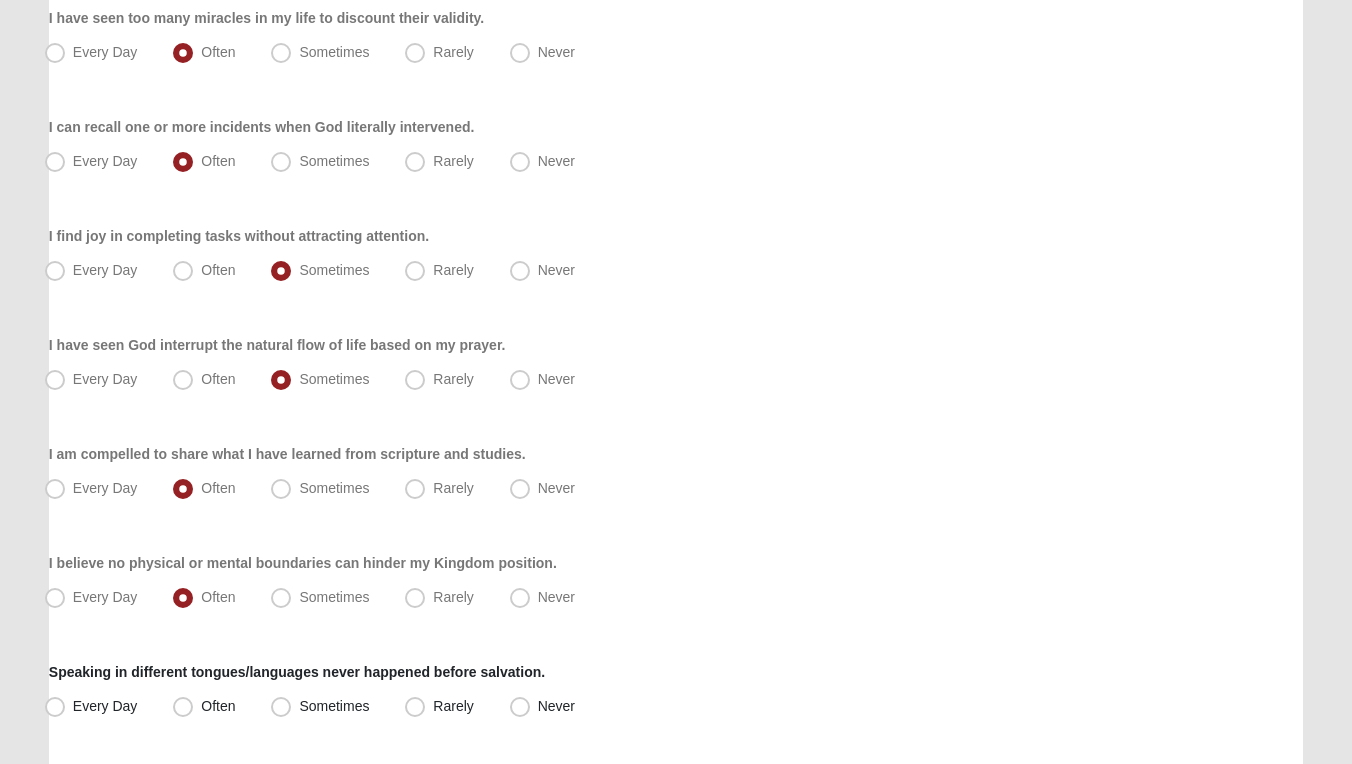 scroll, scrollTop: 1184, scrollLeft: 0, axis: vertical 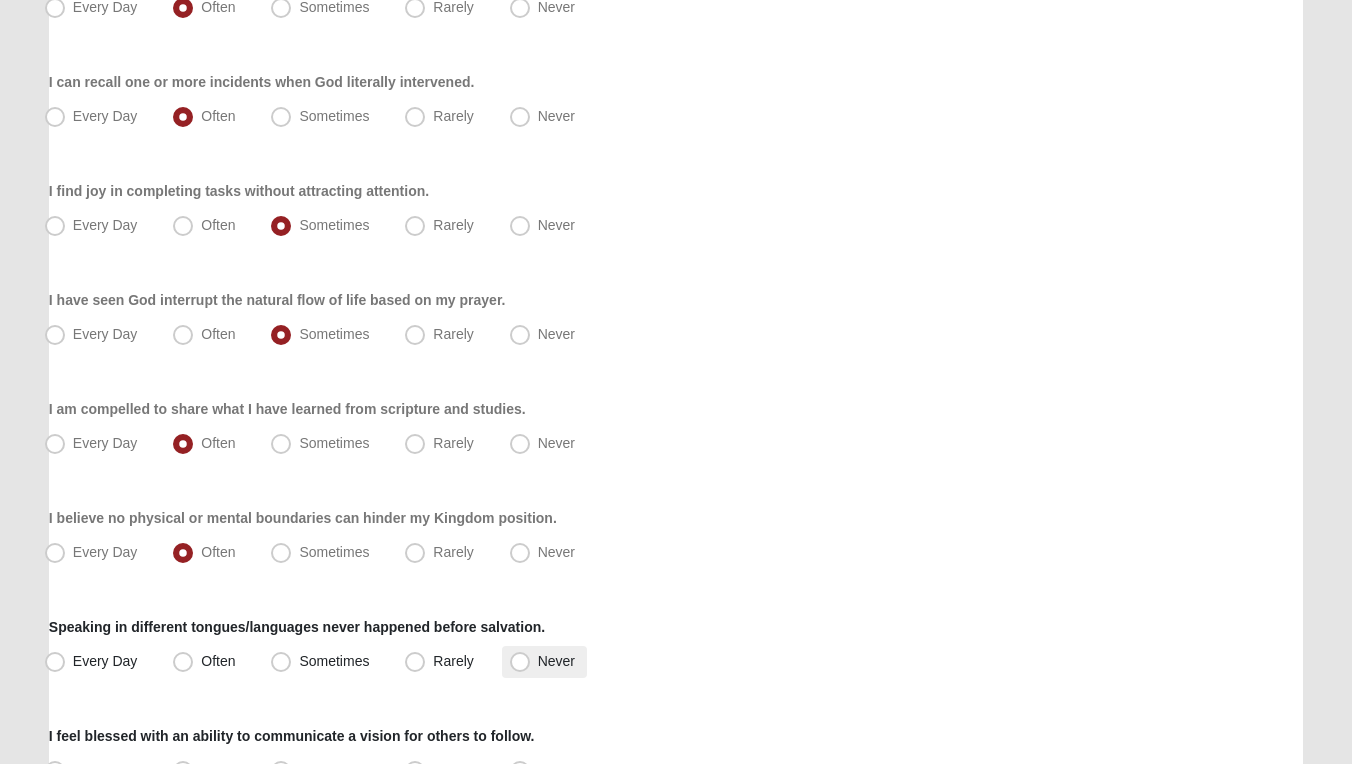 click on "Never" at bounding box center (556, 661) 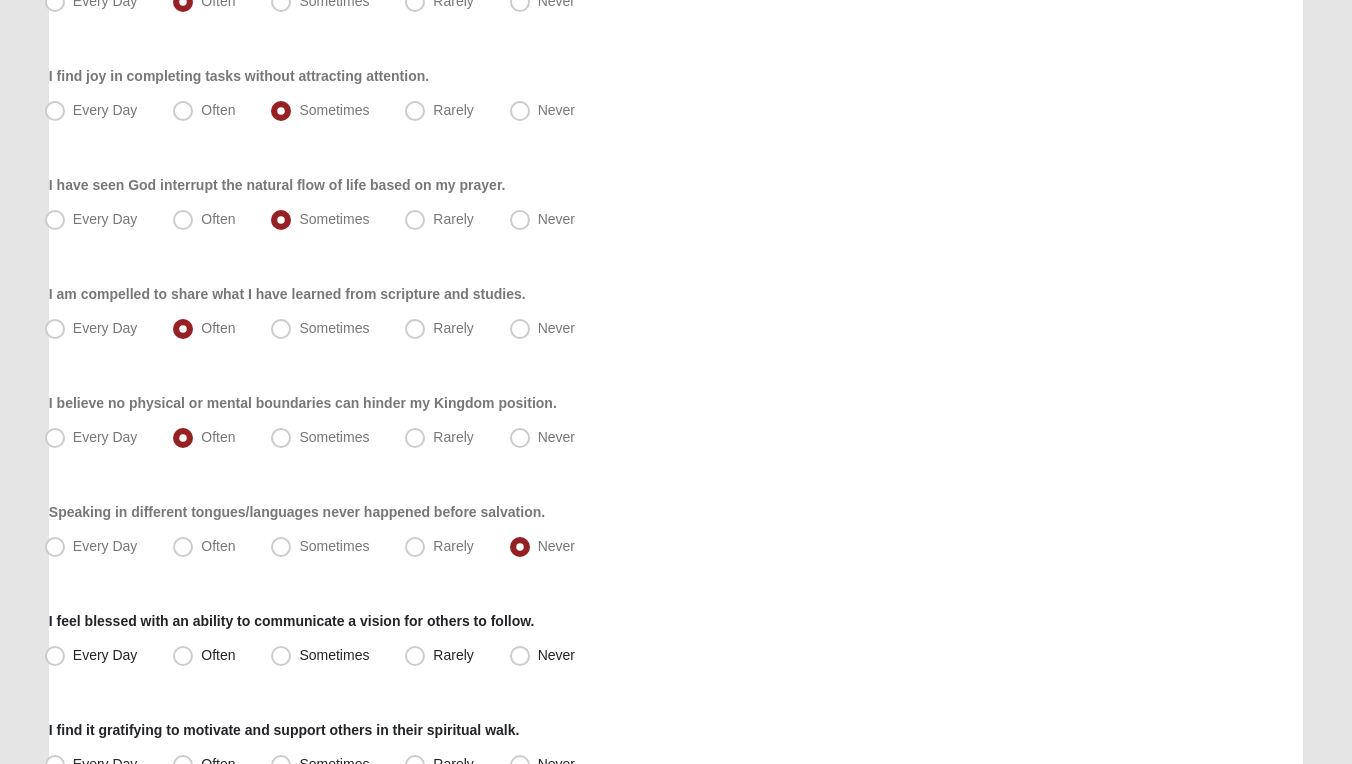 scroll, scrollTop: 1330, scrollLeft: 0, axis: vertical 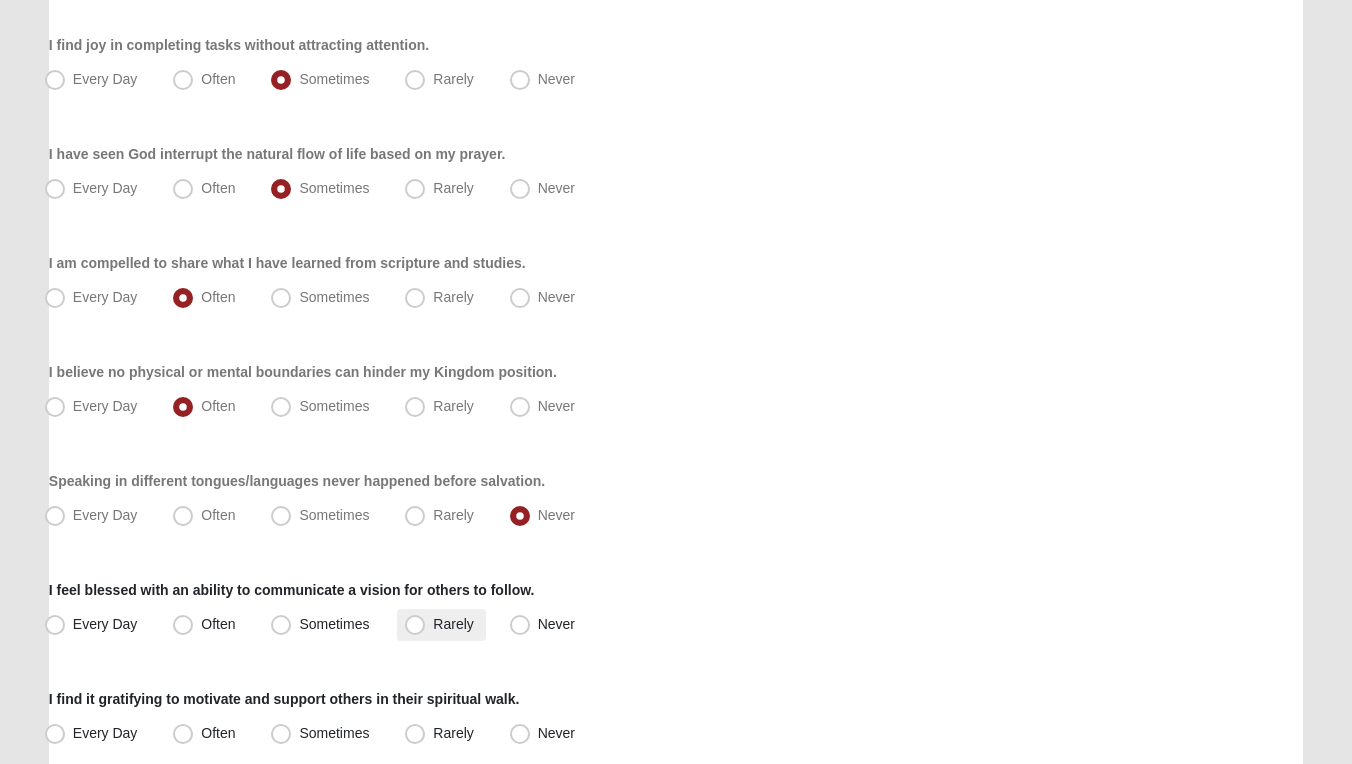 click on "Rarely" at bounding box center (453, 624) 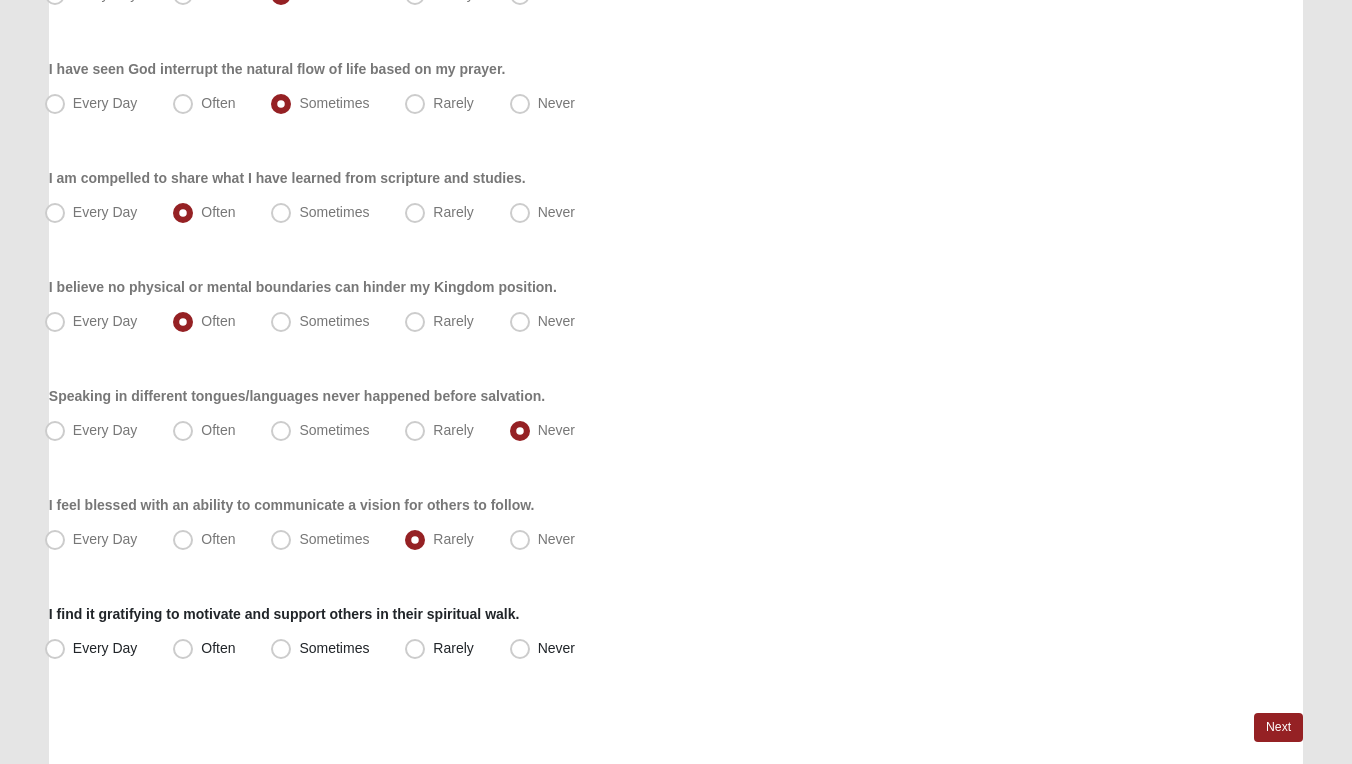 scroll, scrollTop: 1451, scrollLeft: 0, axis: vertical 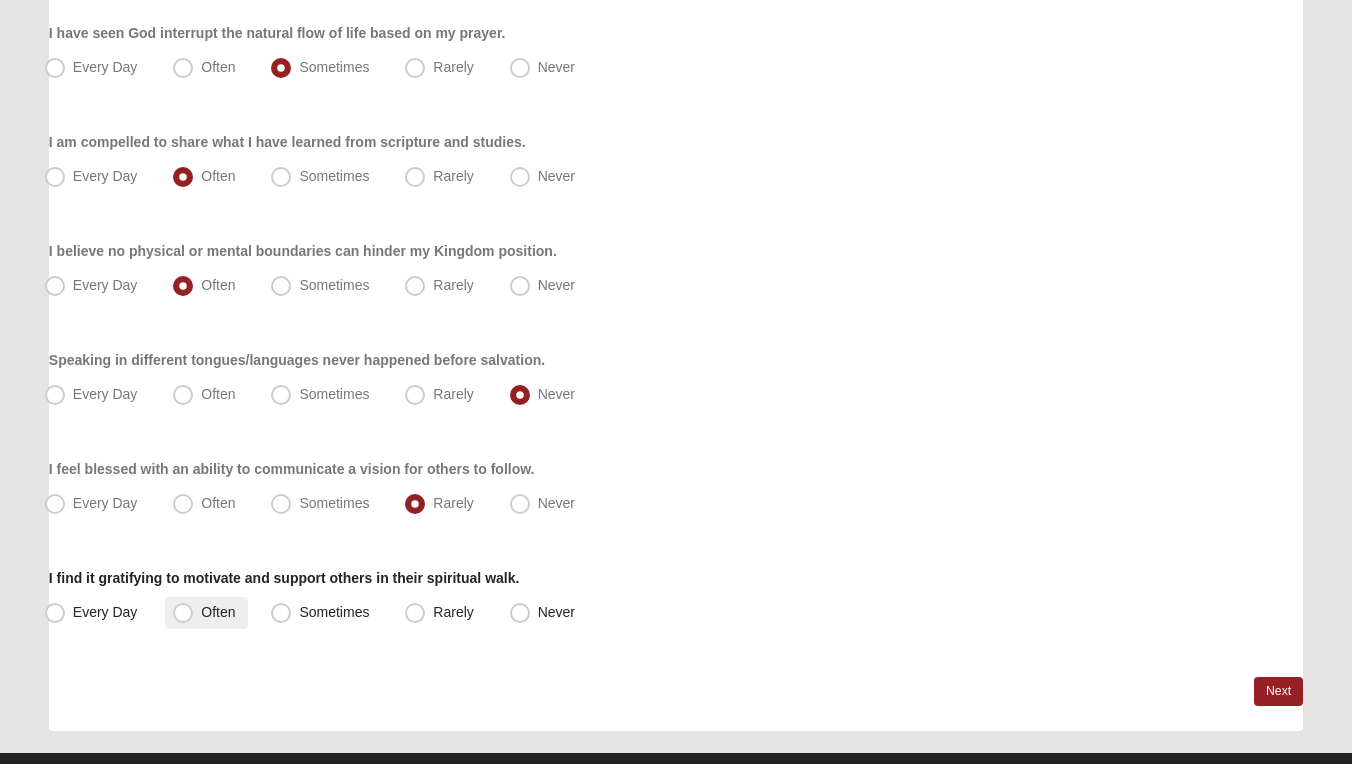 click on "Often" at bounding box center [218, 612] 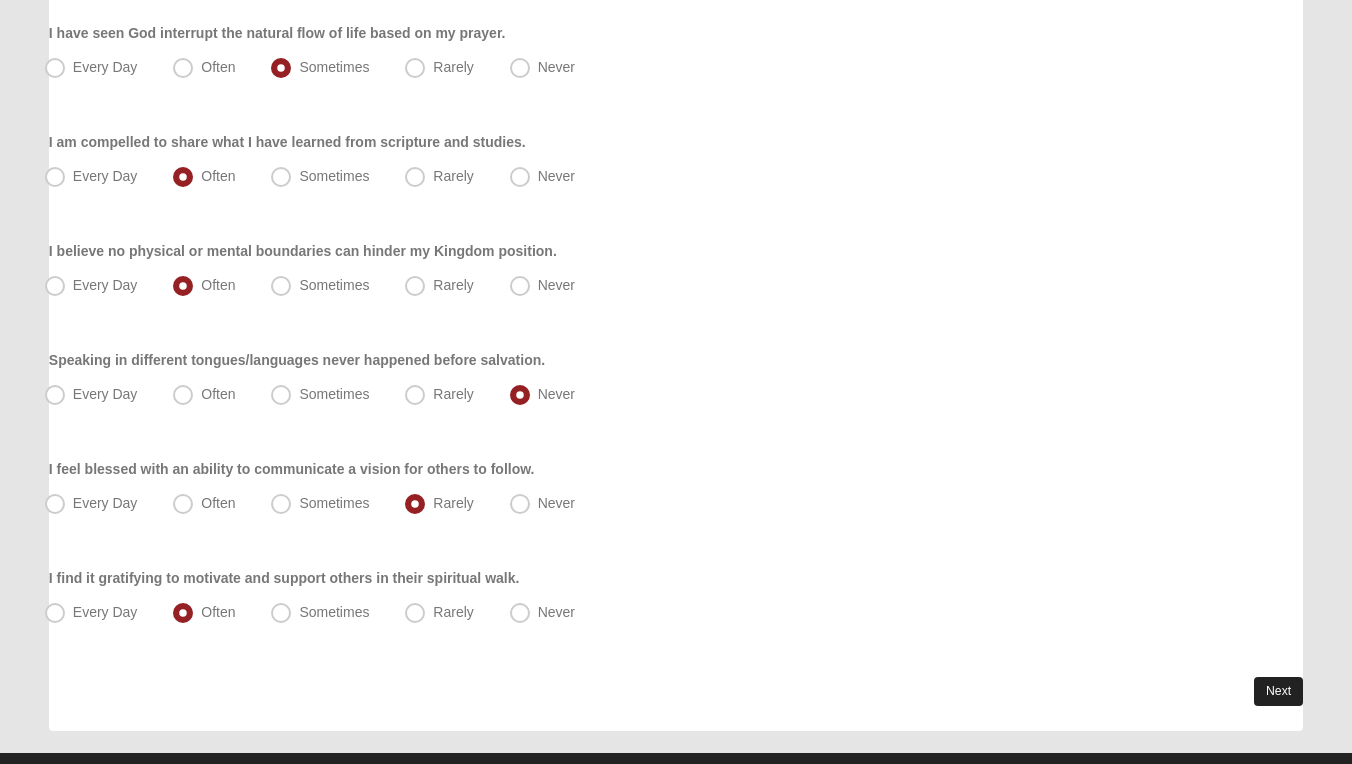 click on "Next" at bounding box center (1278, 691) 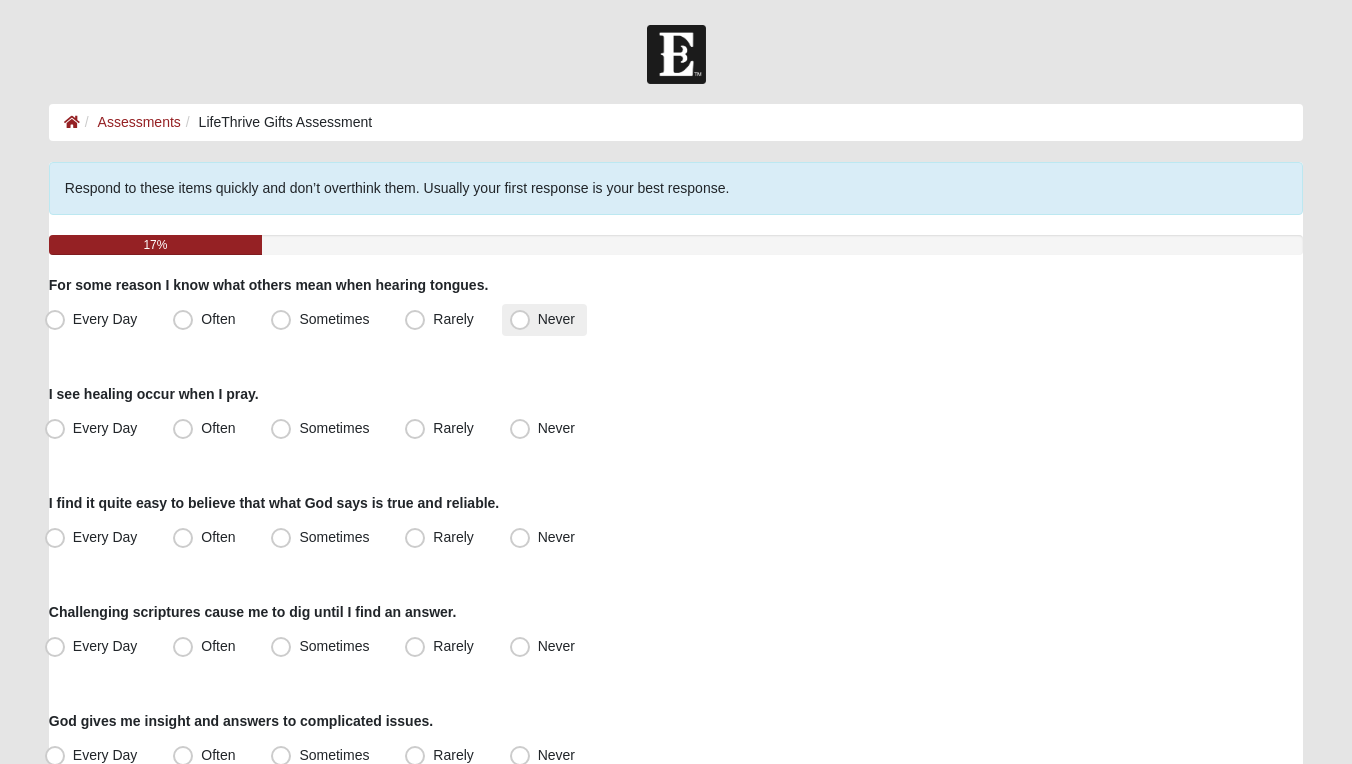 click on "Never" at bounding box center [556, 319] 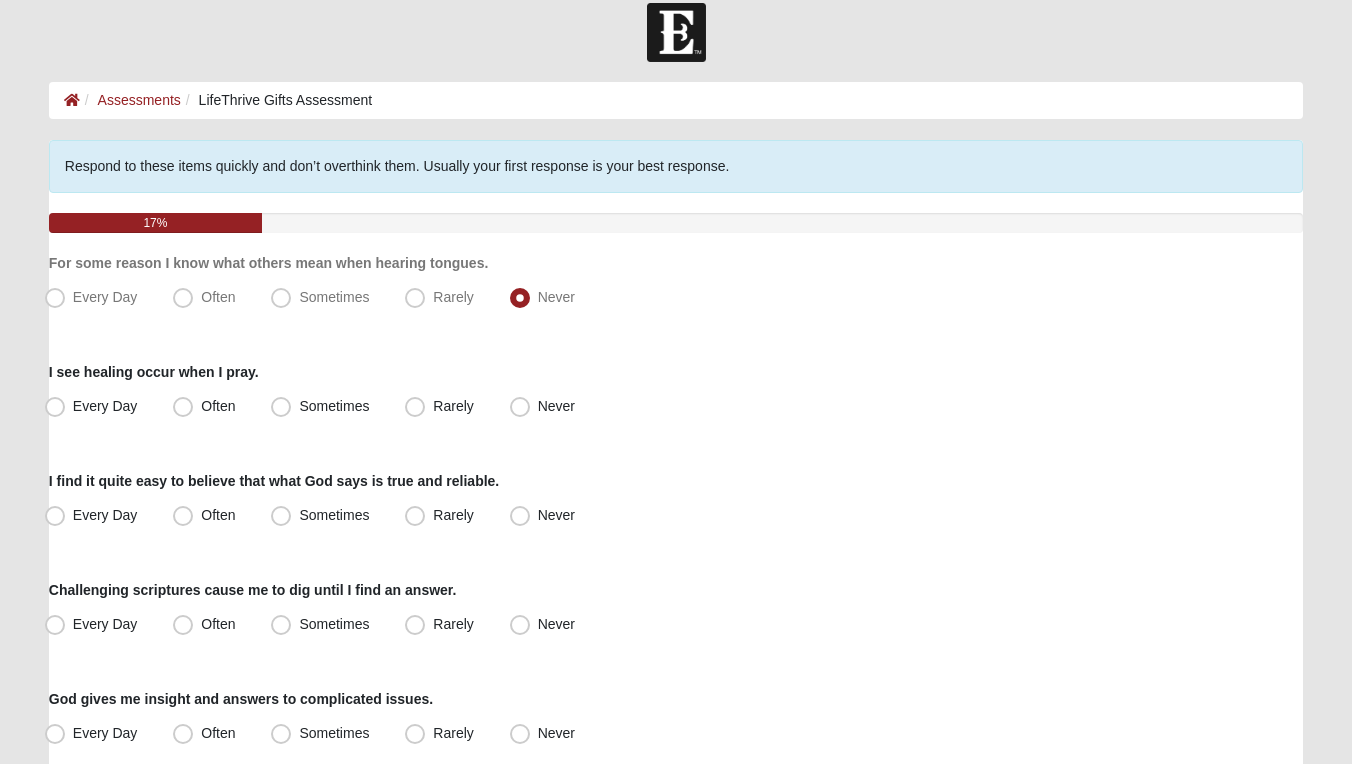 scroll, scrollTop: 26, scrollLeft: 0, axis: vertical 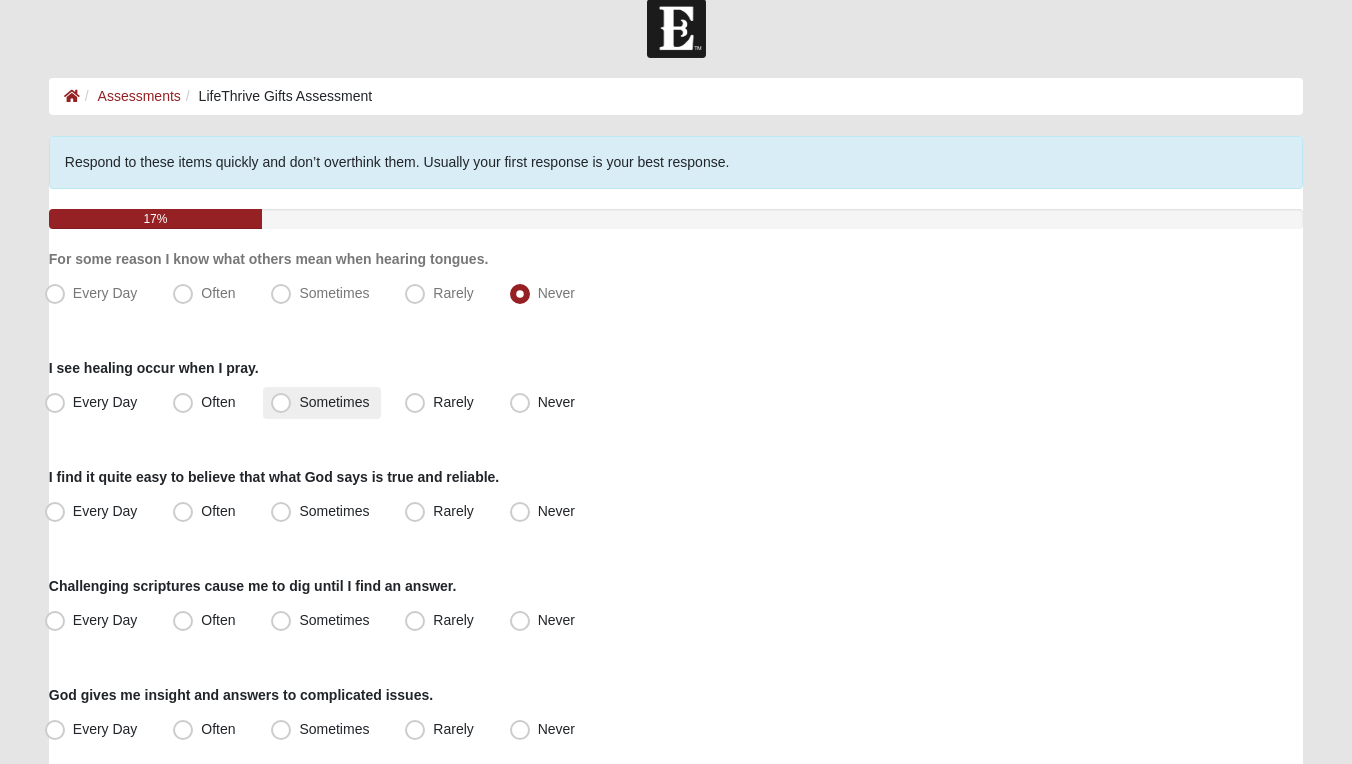 click on "Sometimes" at bounding box center (334, 402) 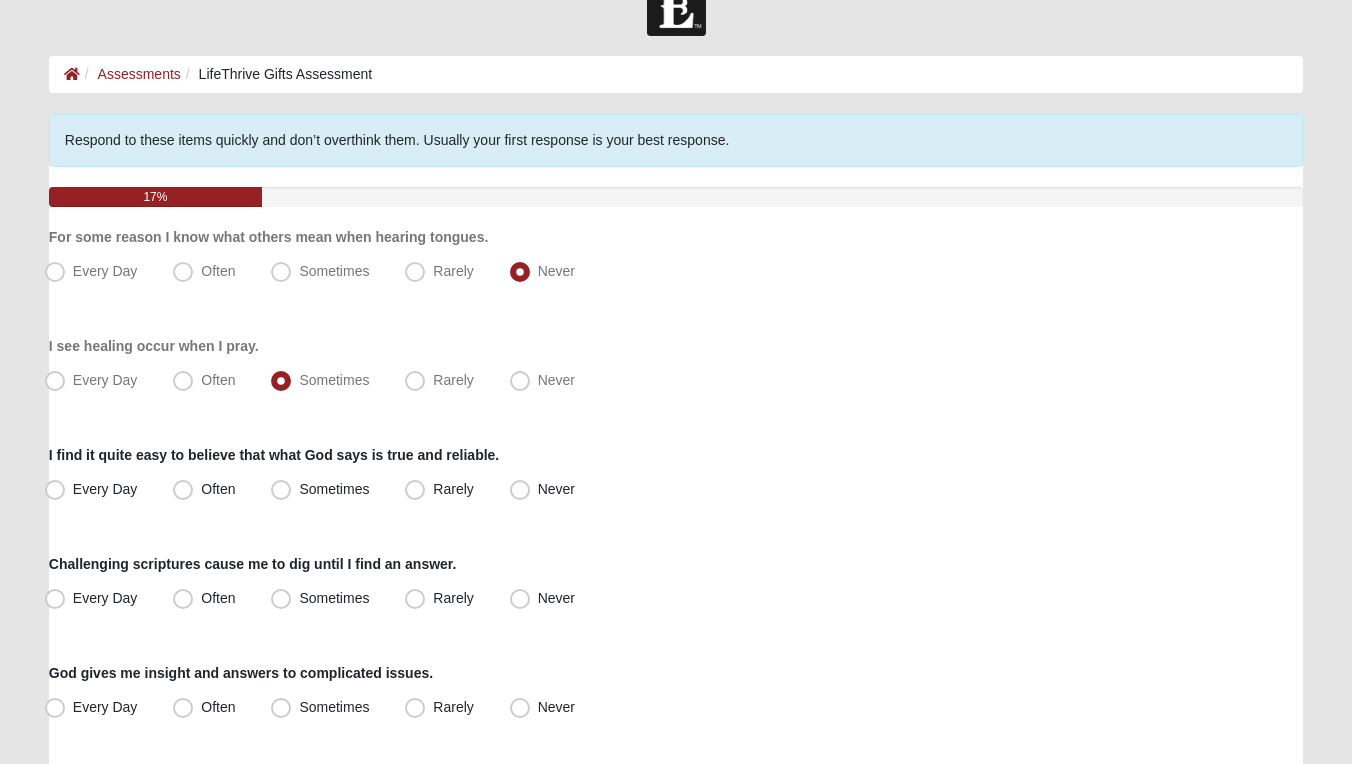 scroll, scrollTop: 61, scrollLeft: 0, axis: vertical 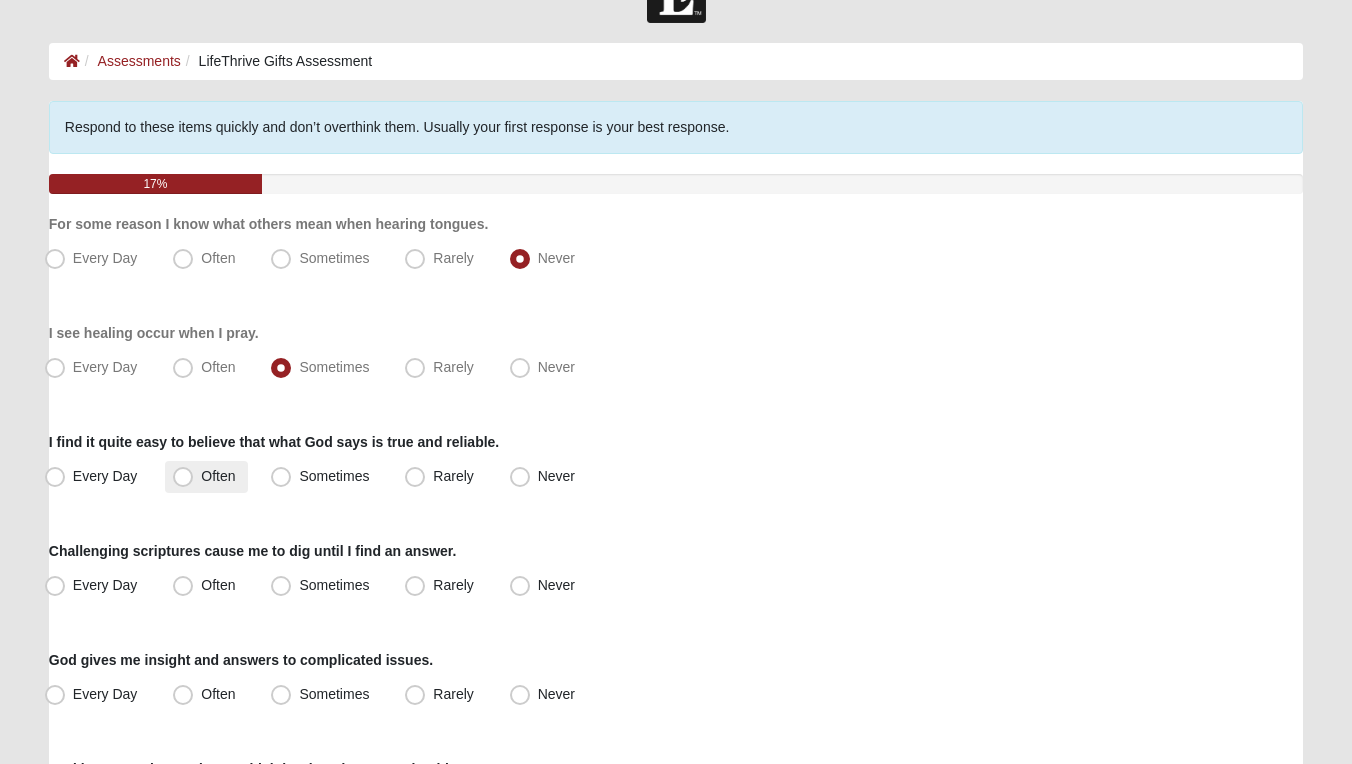 click on "Often" at bounding box center (218, 476) 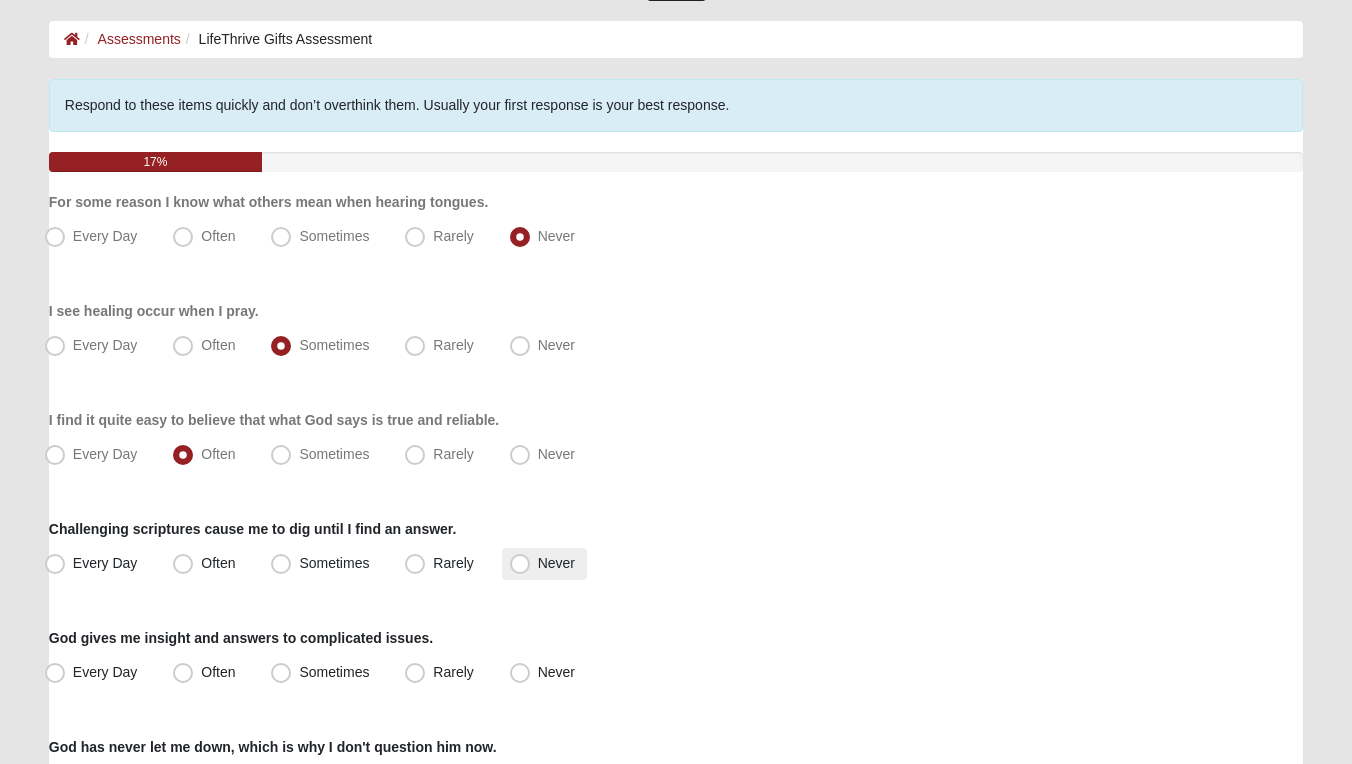 scroll, scrollTop: 125, scrollLeft: 0, axis: vertical 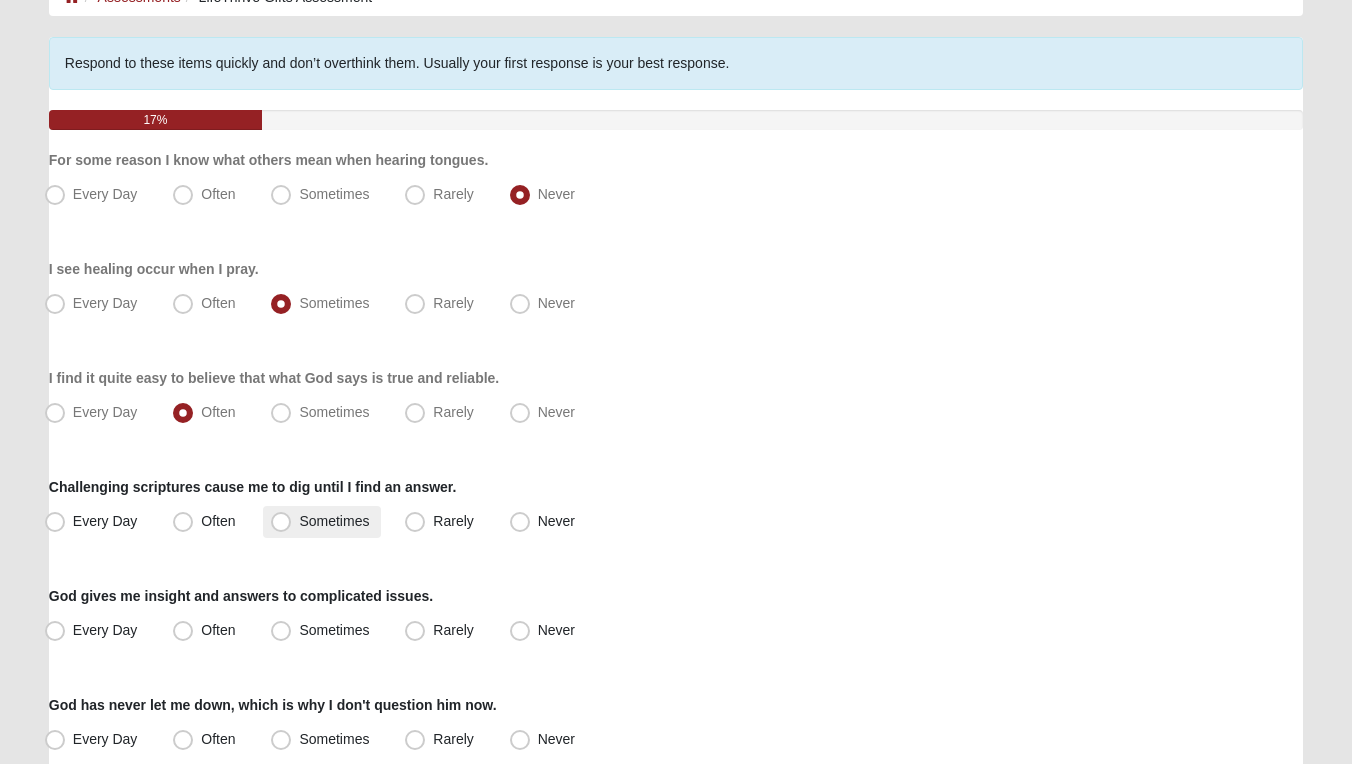 click on "Sometimes" at bounding box center [334, 521] 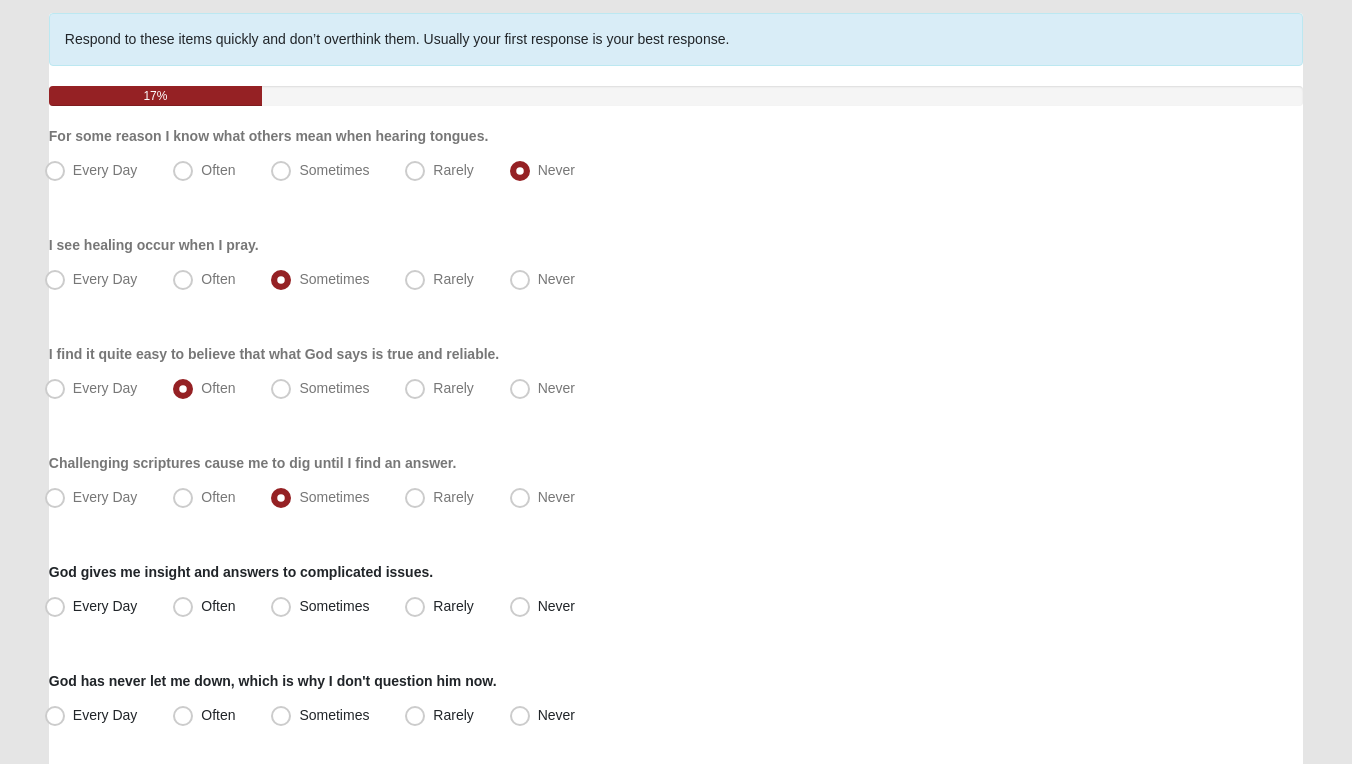scroll, scrollTop: 153, scrollLeft: 0, axis: vertical 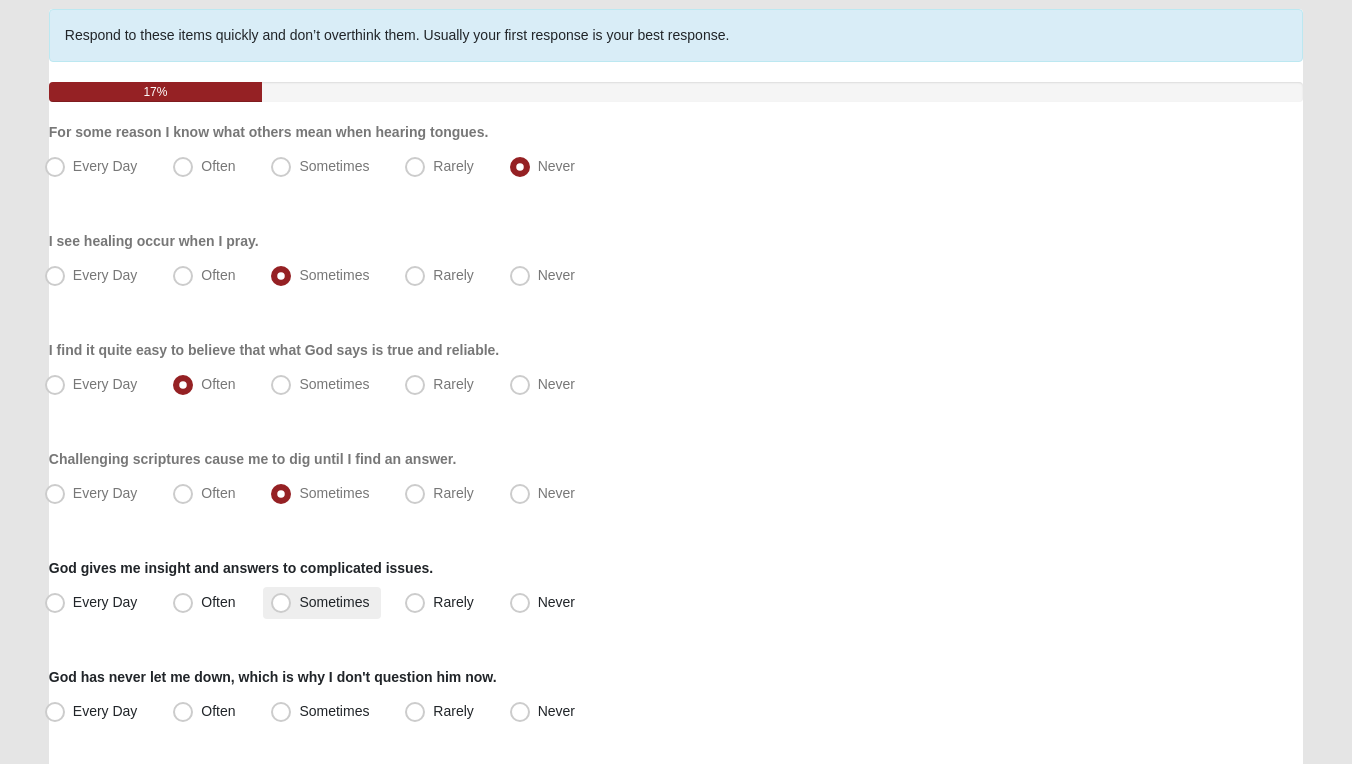 click on "Sometimes" at bounding box center (334, 602) 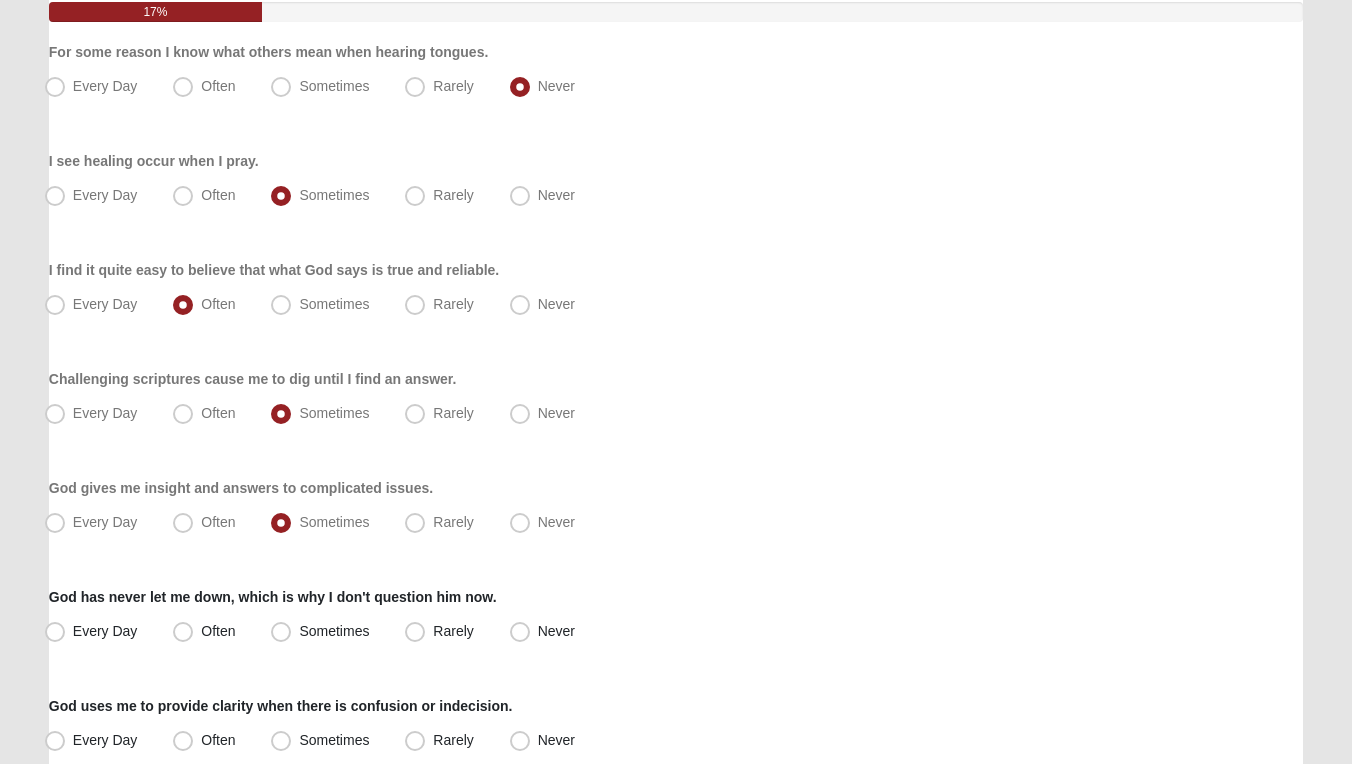 scroll, scrollTop: 240, scrollLeft: 0, axis: vertical 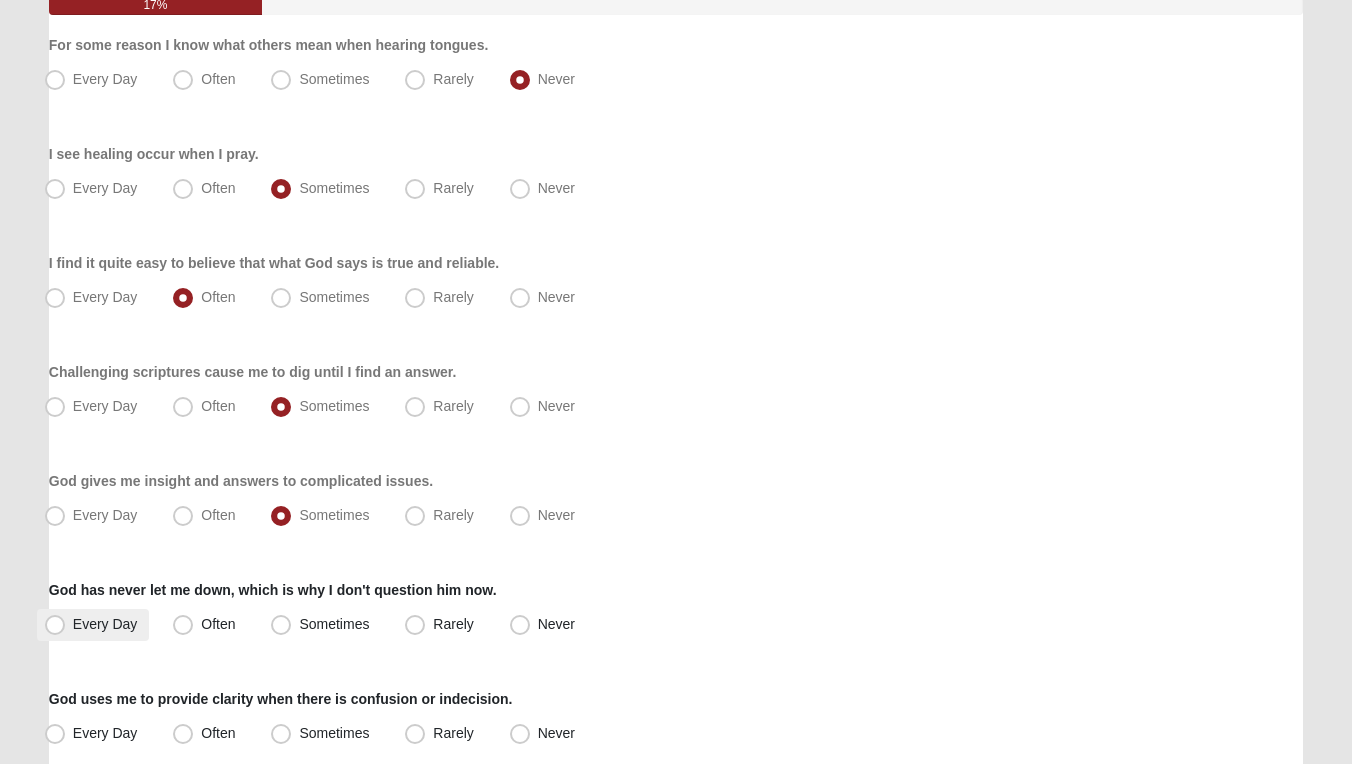 click on "Every Day" at bounding box center [105, 624] 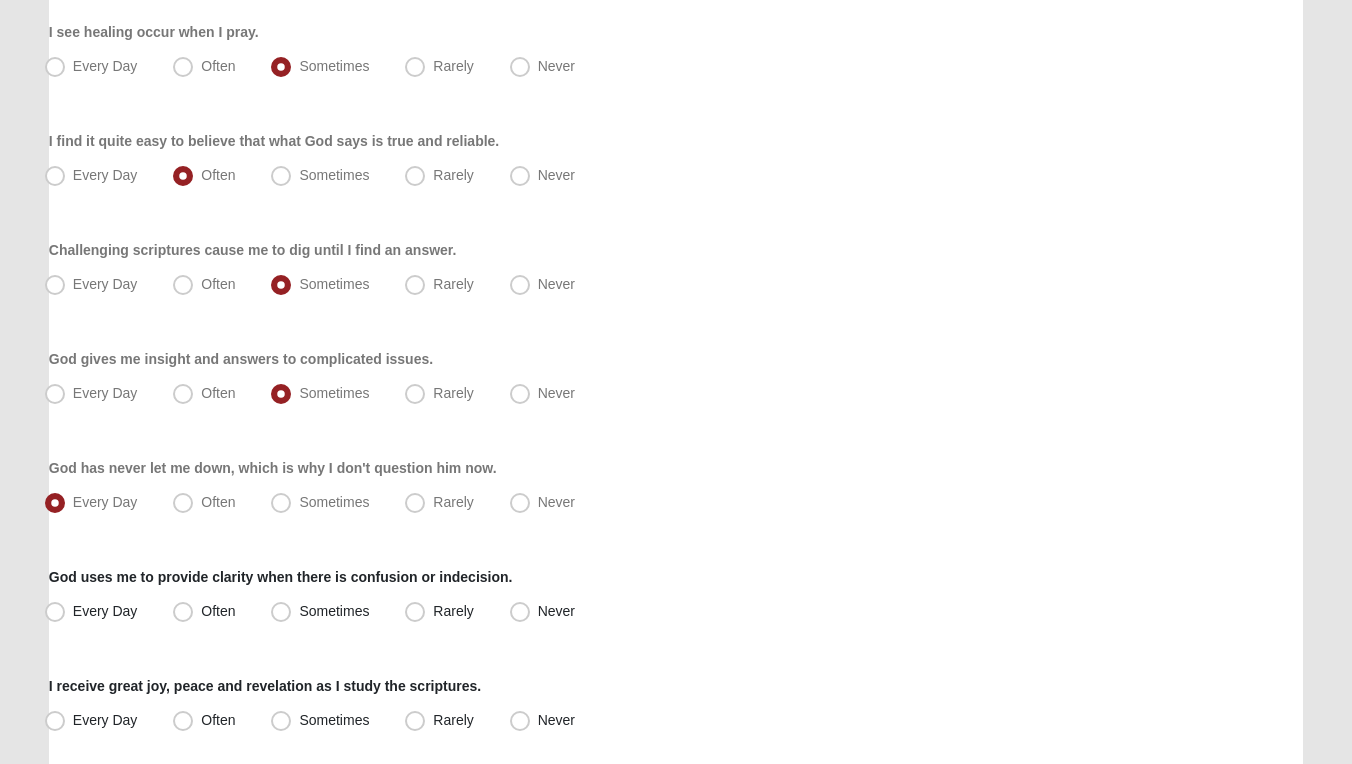scroll, scrollTop: 366, scrollLeft: 0, axis: vertical 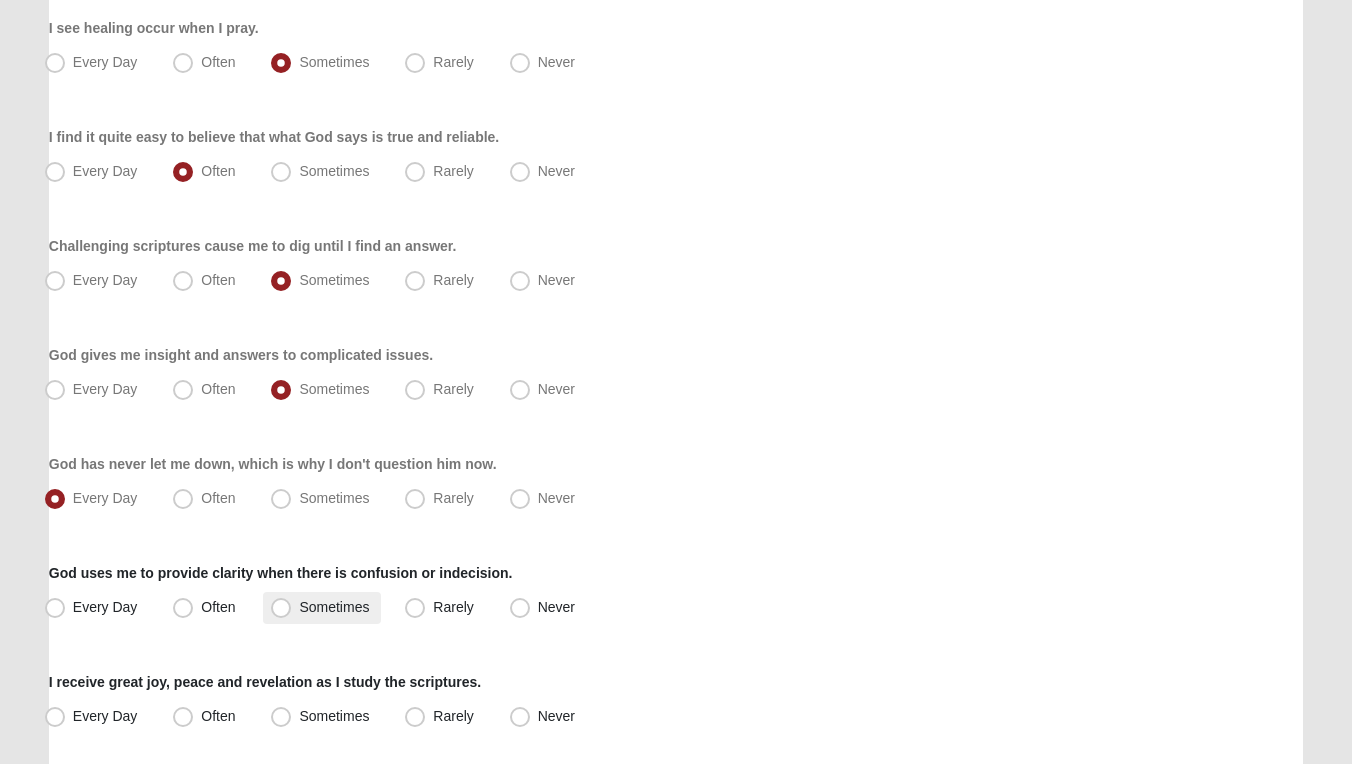 click on "Sometimes" at bounding box center [334, 607] 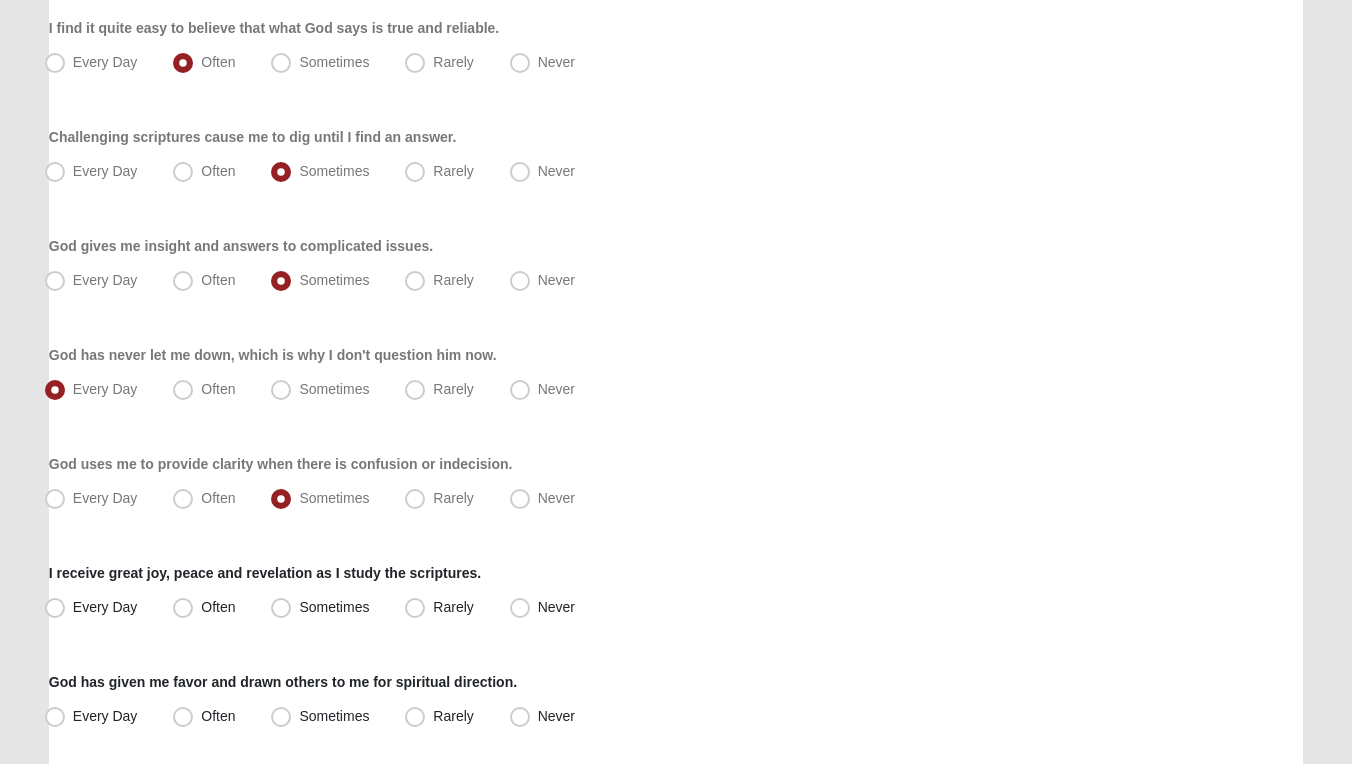 scroll, scrollTop: 517, scrollLeft: 0, axis: vertical 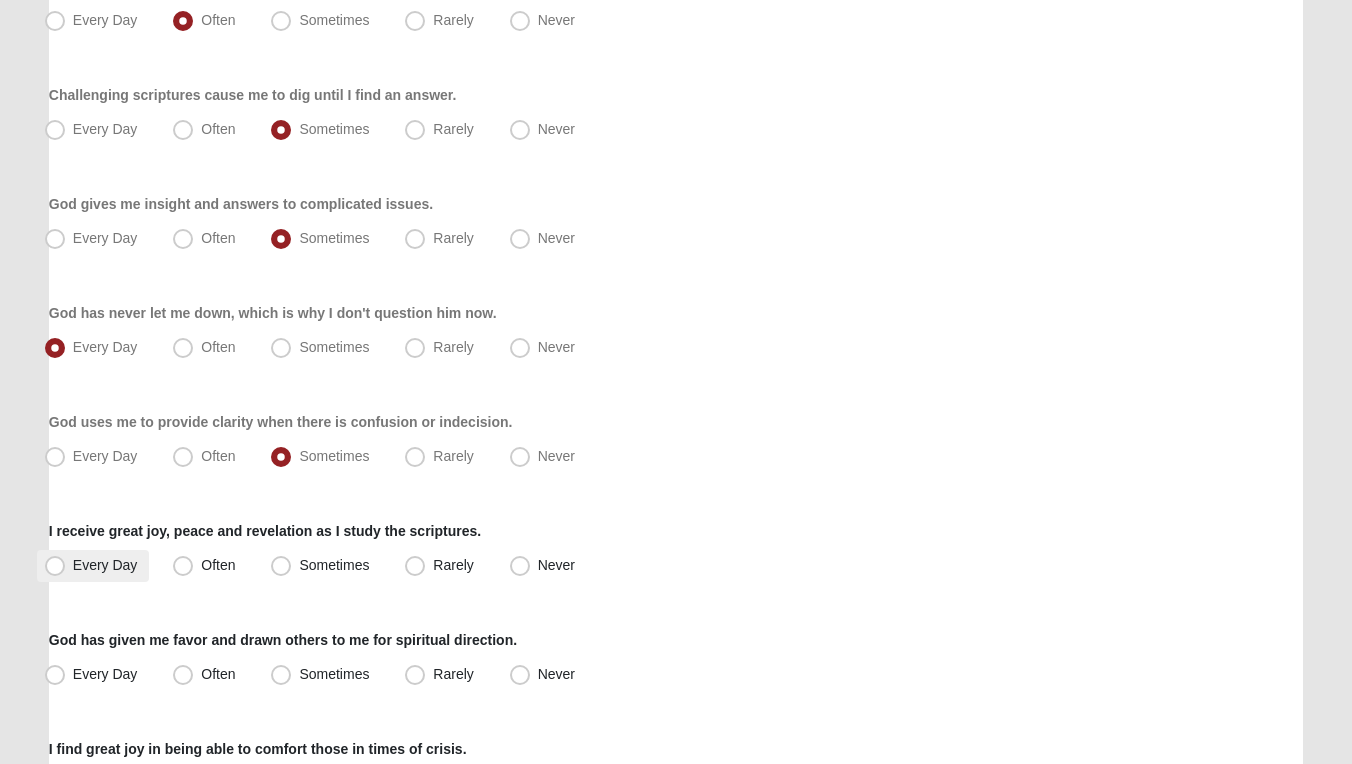 click on "Every Day" at bounding box center (105, 565) 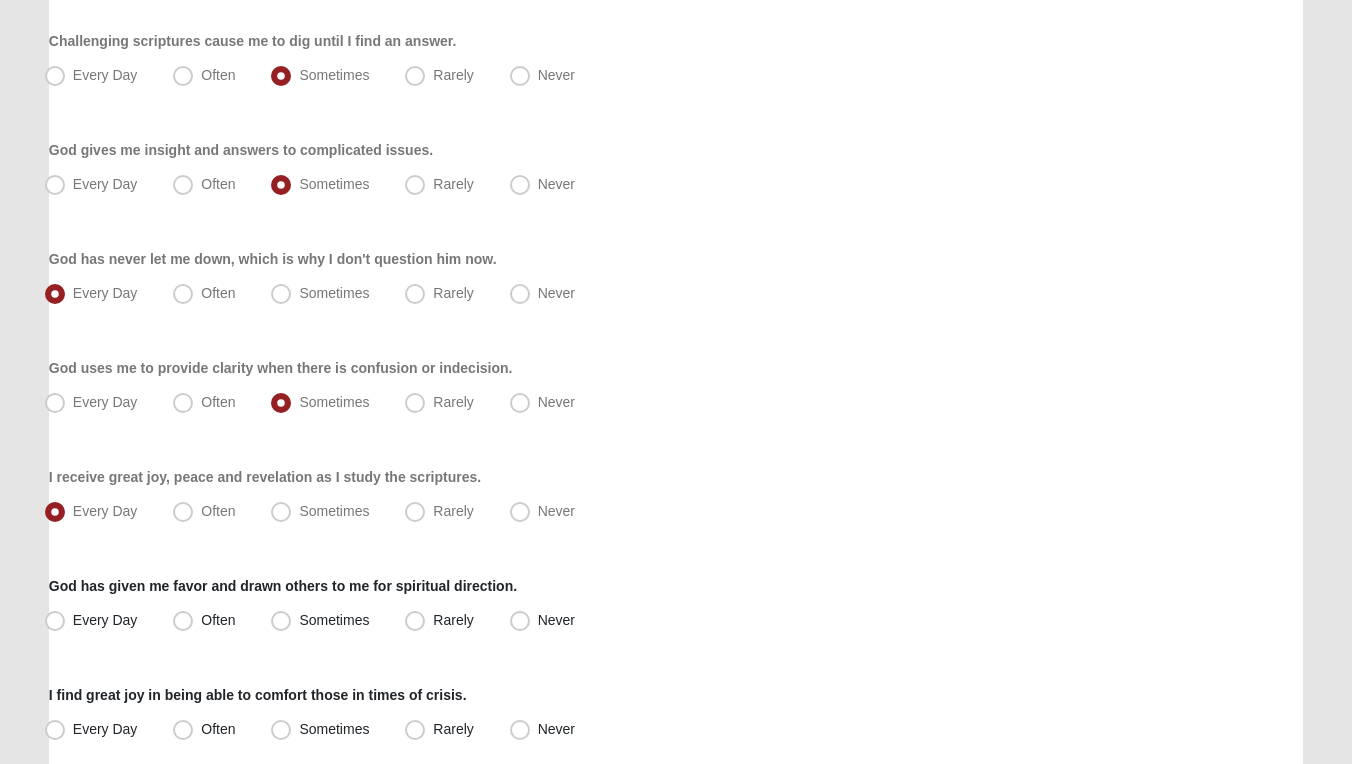 scroll, scrollTop: 582, scrollLeft: 0, axis: vertical 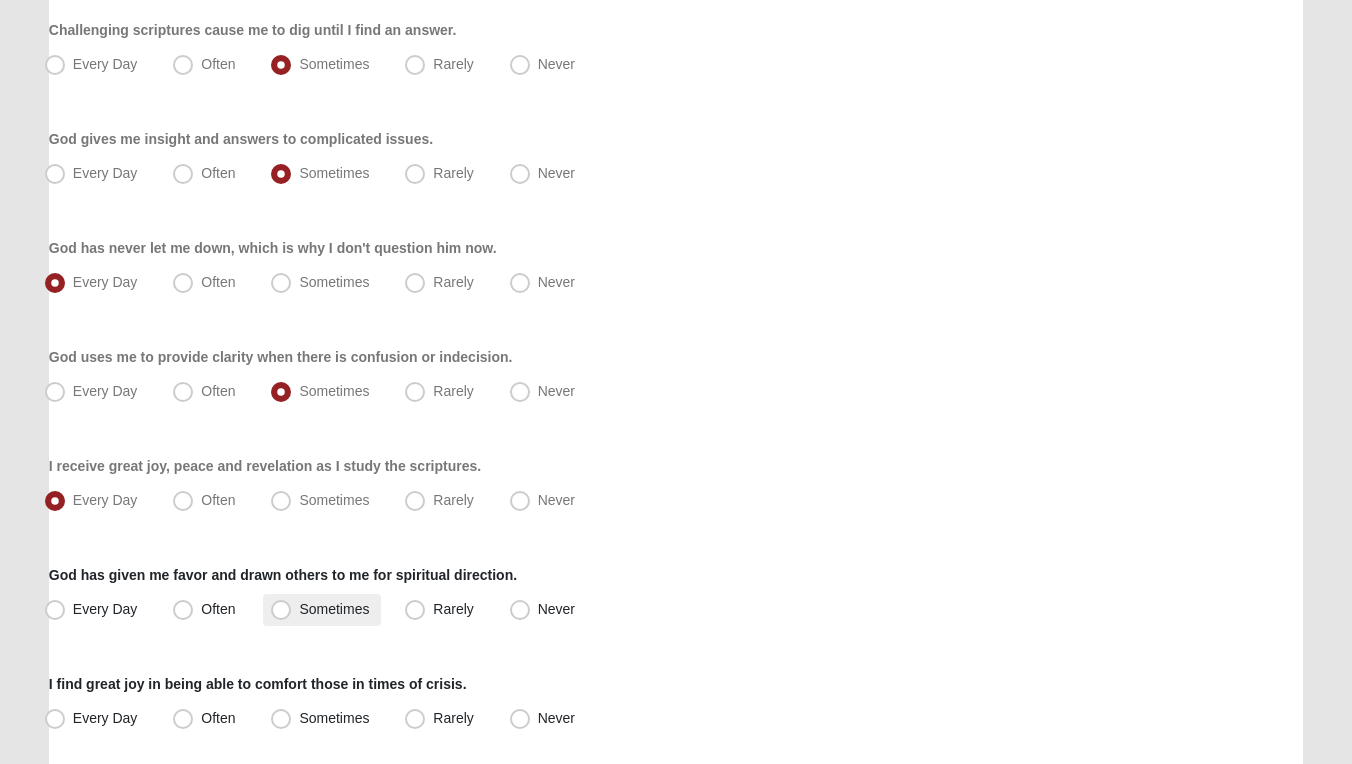 click on "Sometimes" at bounding box center (334, 609) 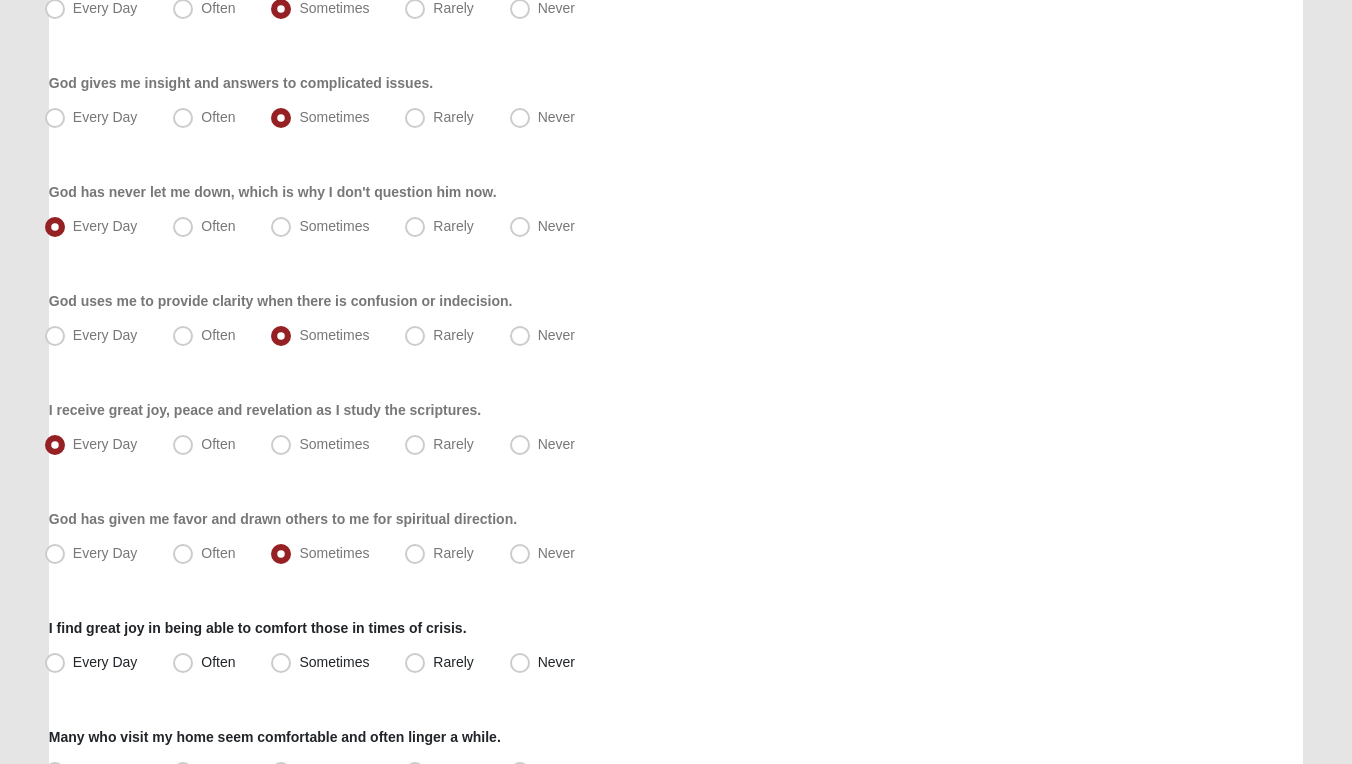 scroll, scrollTop: 692, scrollLeft: 0, axis: vertical 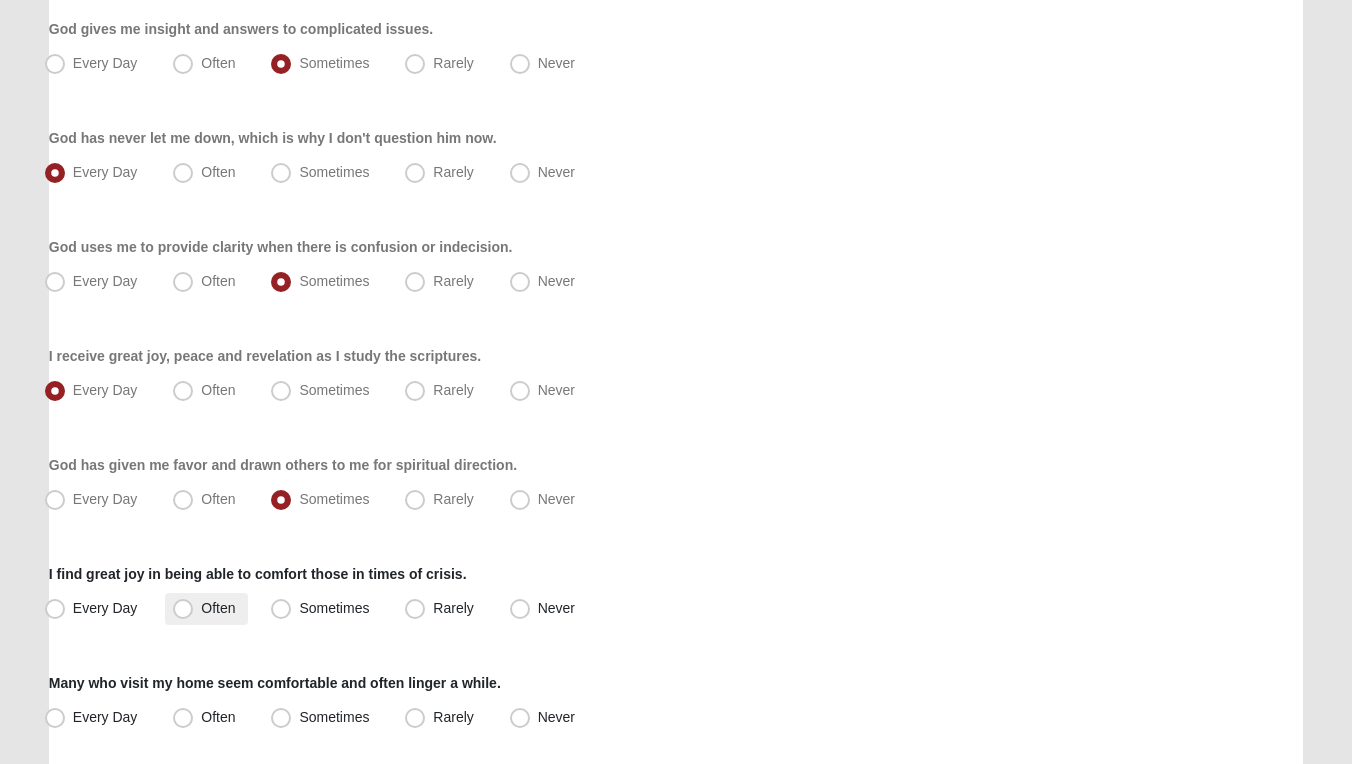 click on "Often" at bounding box center (218, 608) 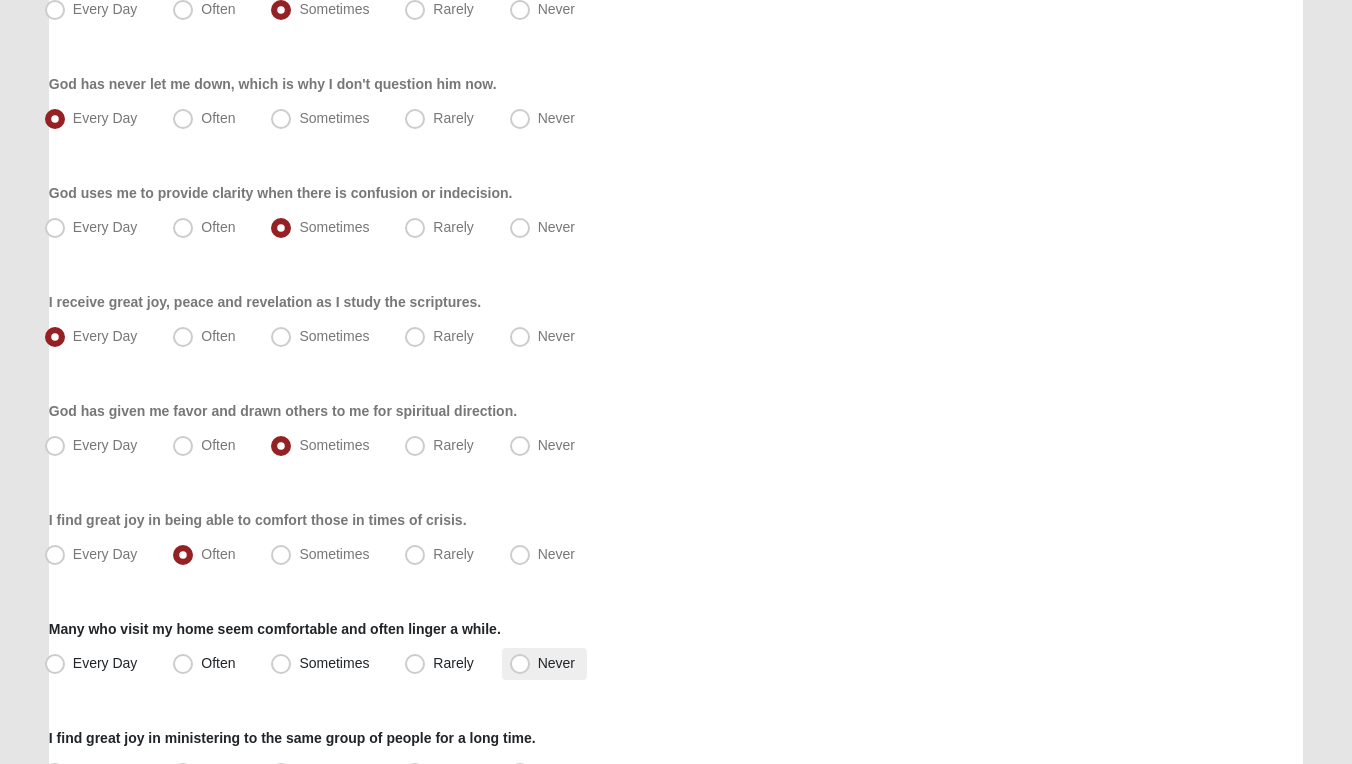 scroll, scrollTop: 750, scrollLeft: 0, axis: vertical 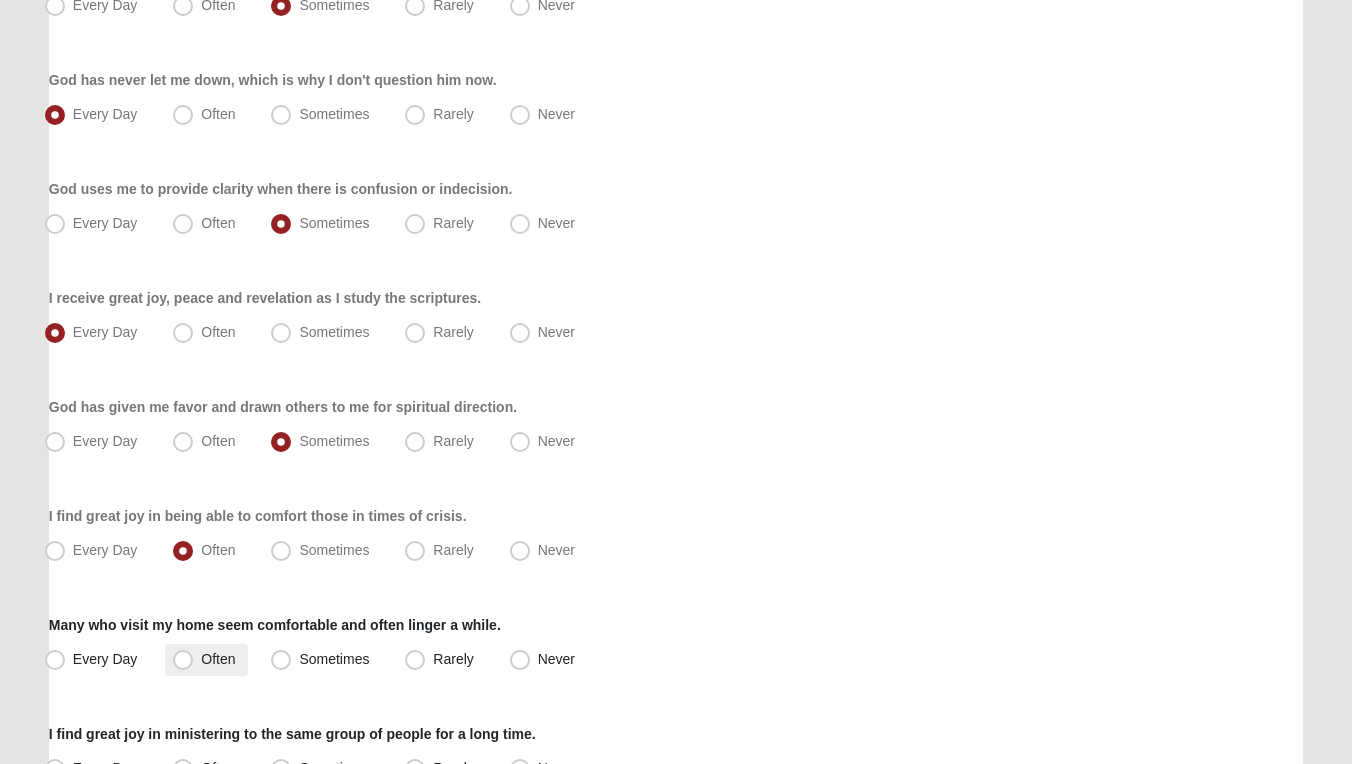 click on "Often" at bounding box center (218, 659) 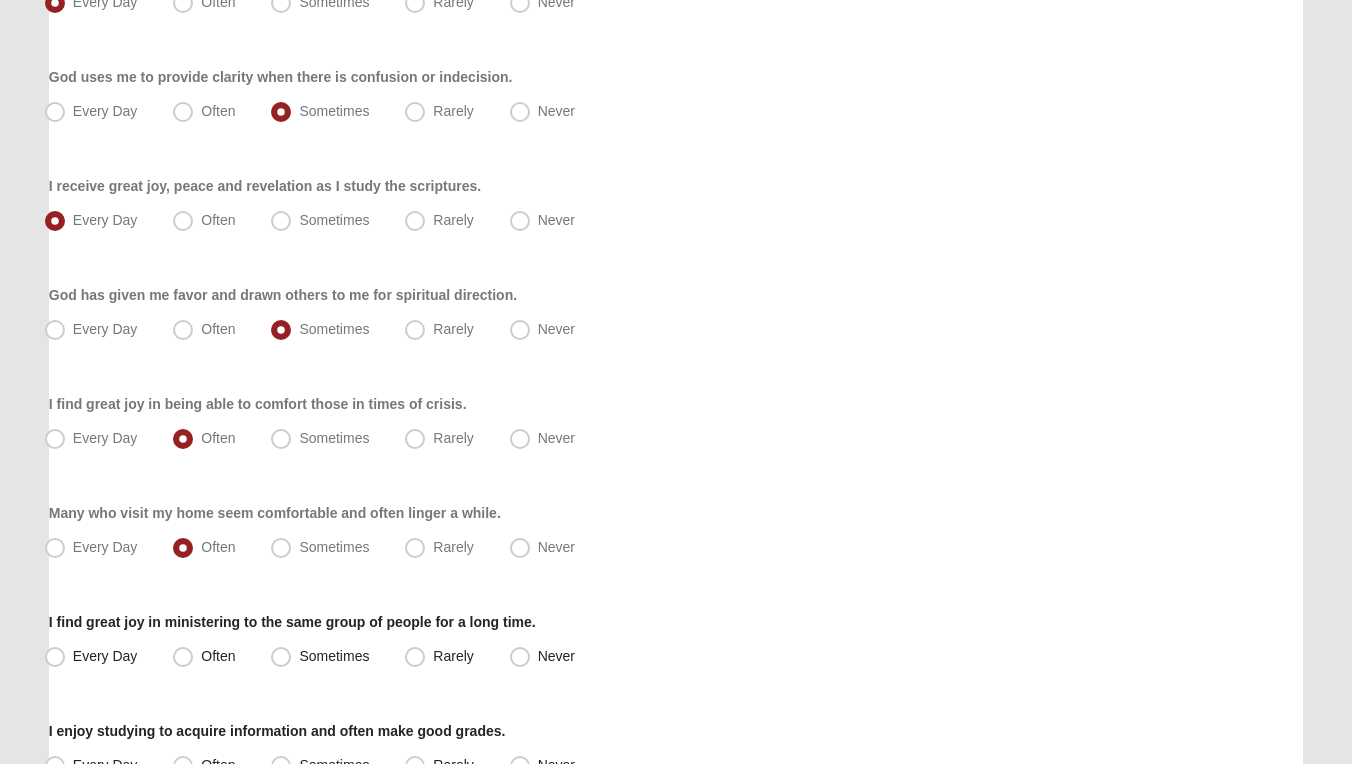 scroll, scrollTop: 906, scrollLeft: 0, axis: vertical 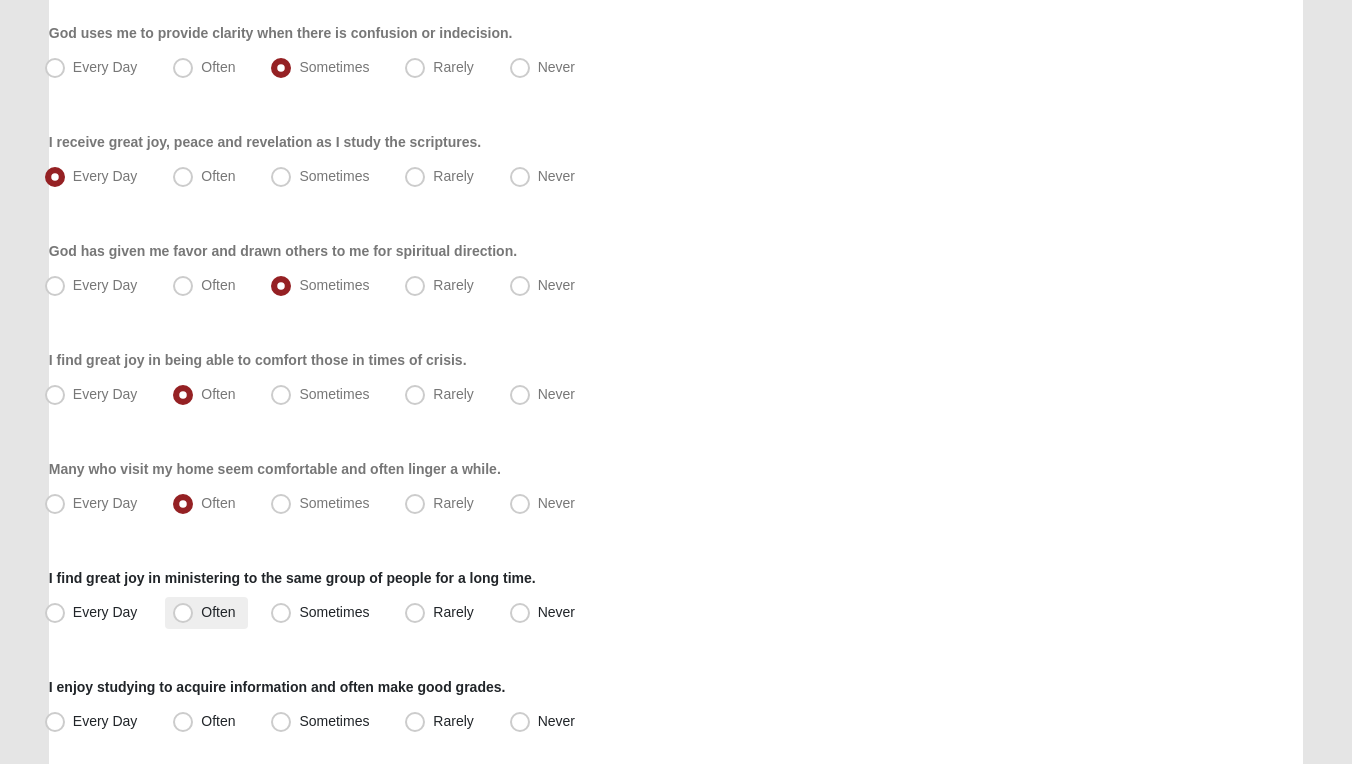 click on "Often" at bounding box center (218, 612) 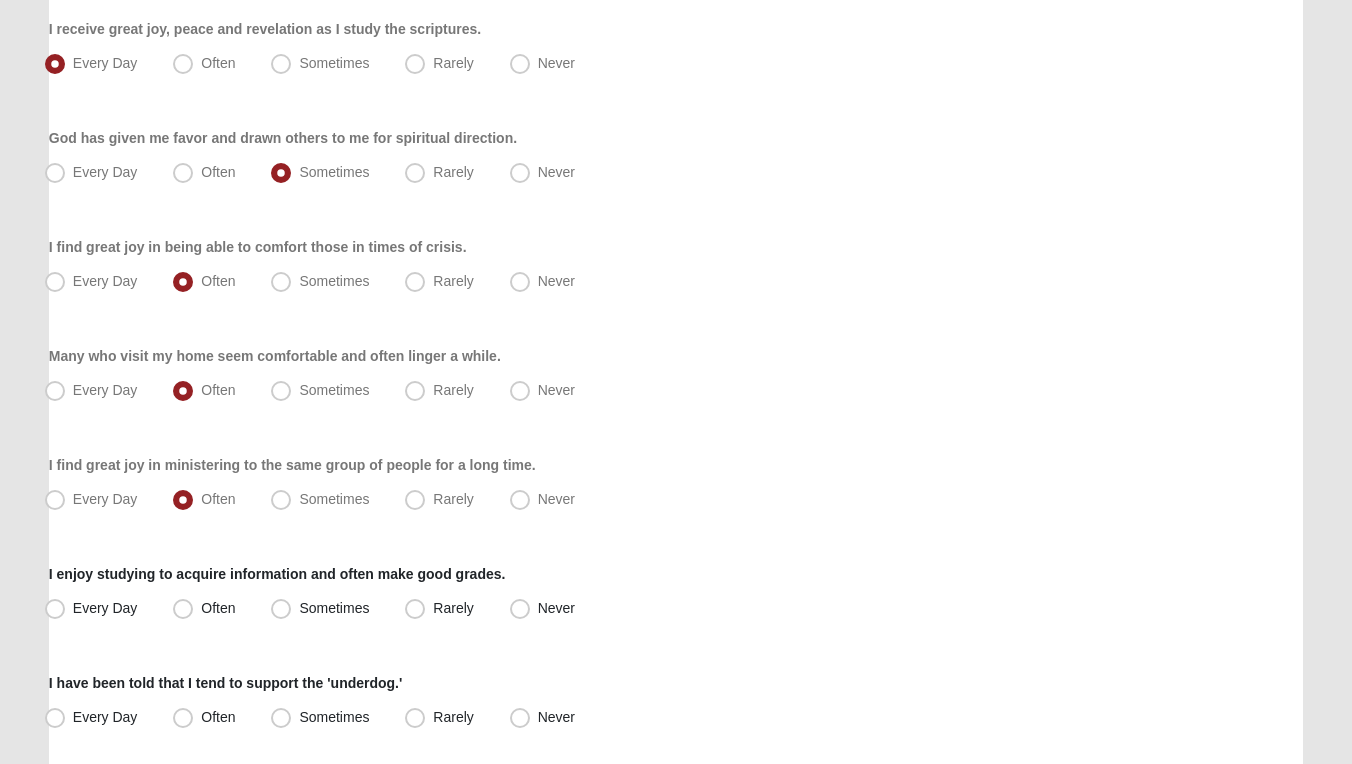 scroll, scrollTop: 1058, scrollLeft: 0, axis: vertical 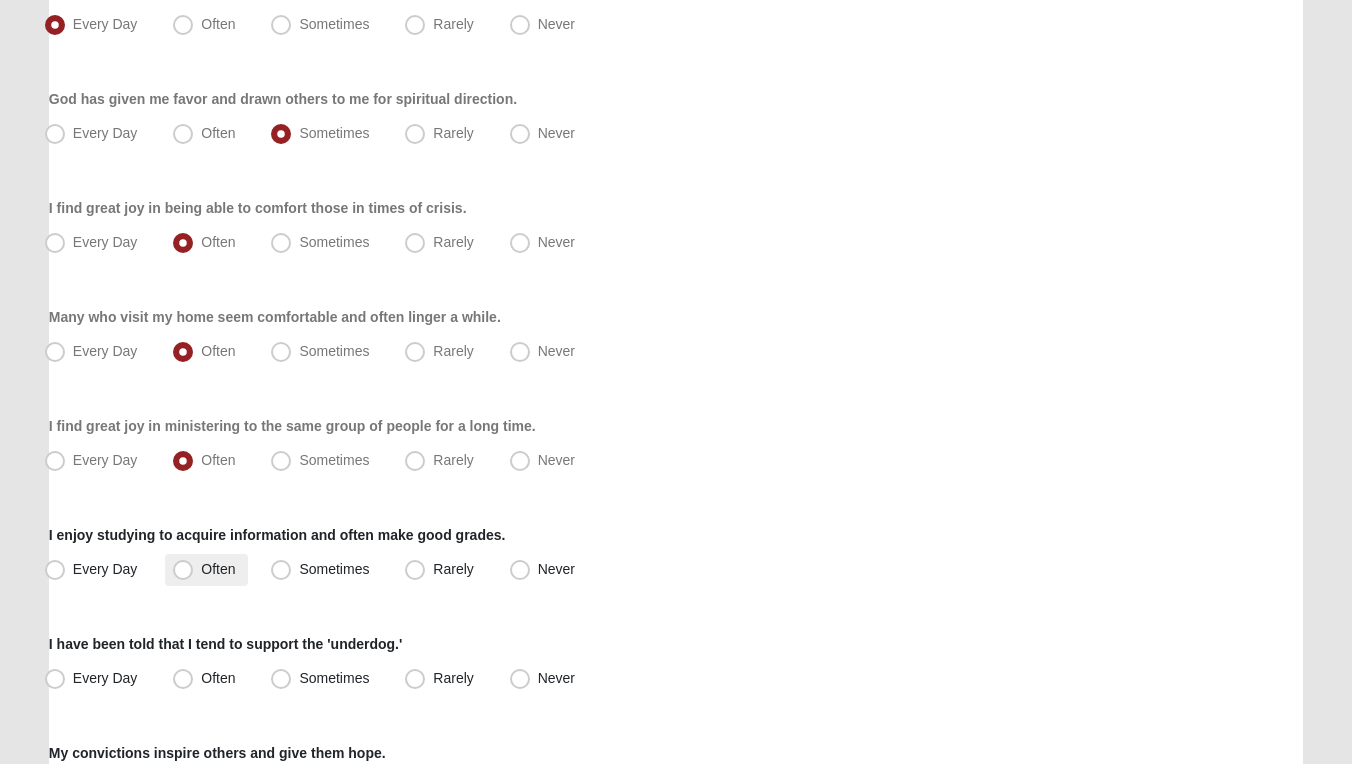 click on "Often" at bounding box center (218, 569) 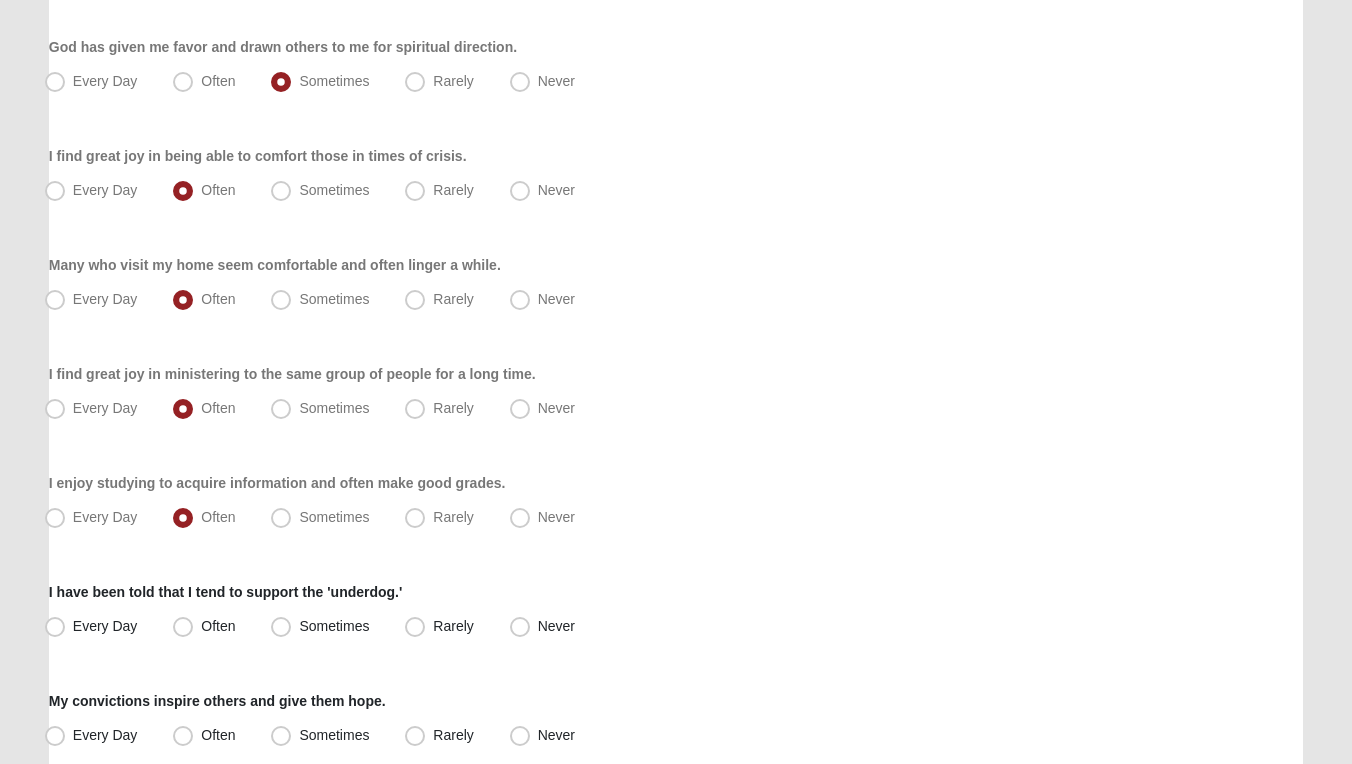 scroll, scrollTop: 1114, scrollLeft: 0, axis: vertical 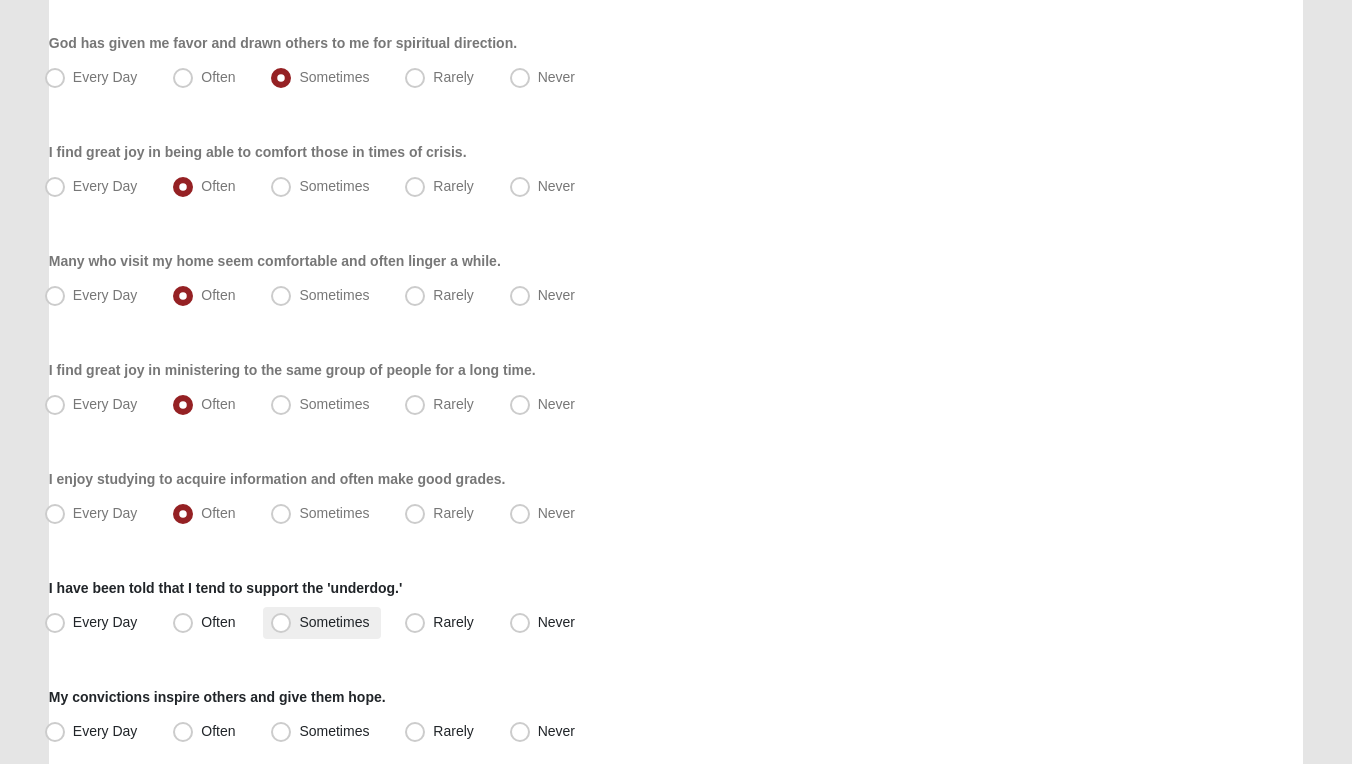click on "Sometimes" at bounding box center (334, 622) 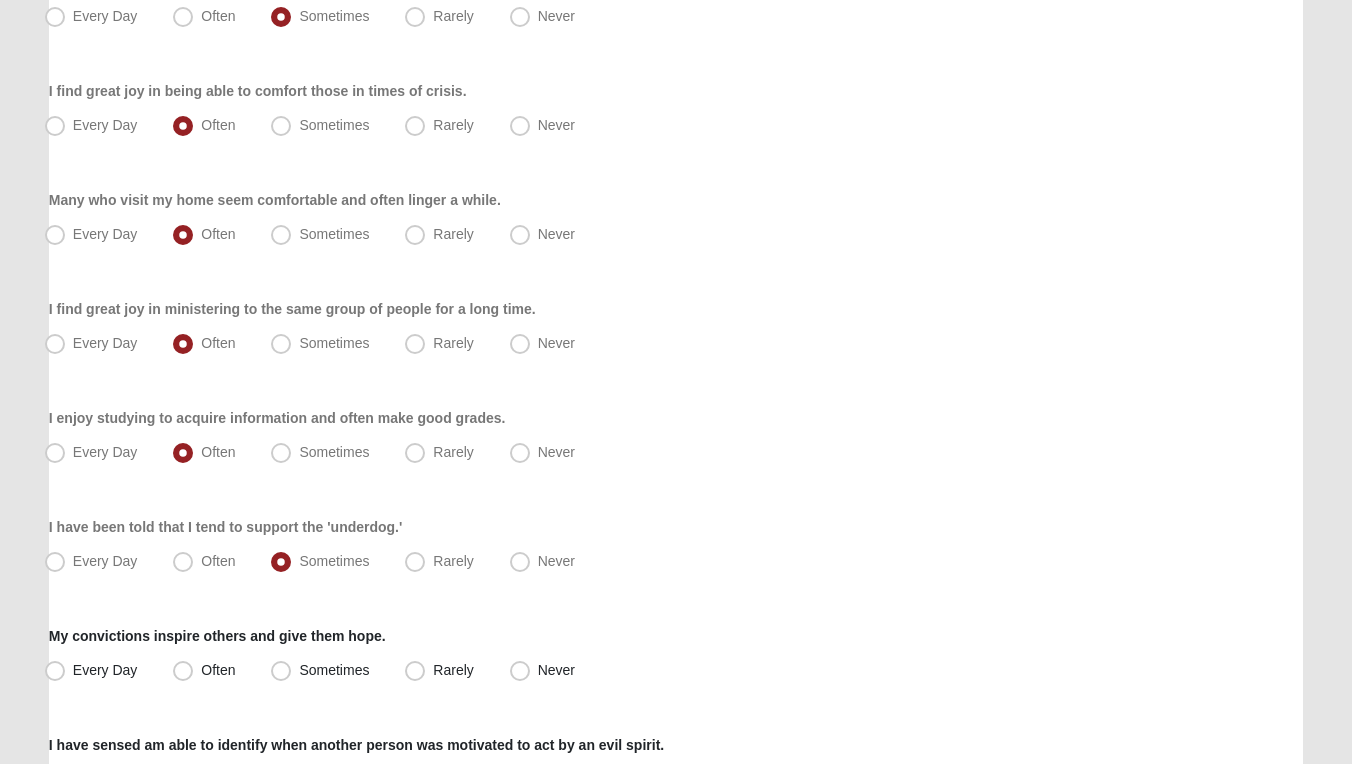 scroll, scrollTop: 1179, scrollLeft: 0, axis: vertical 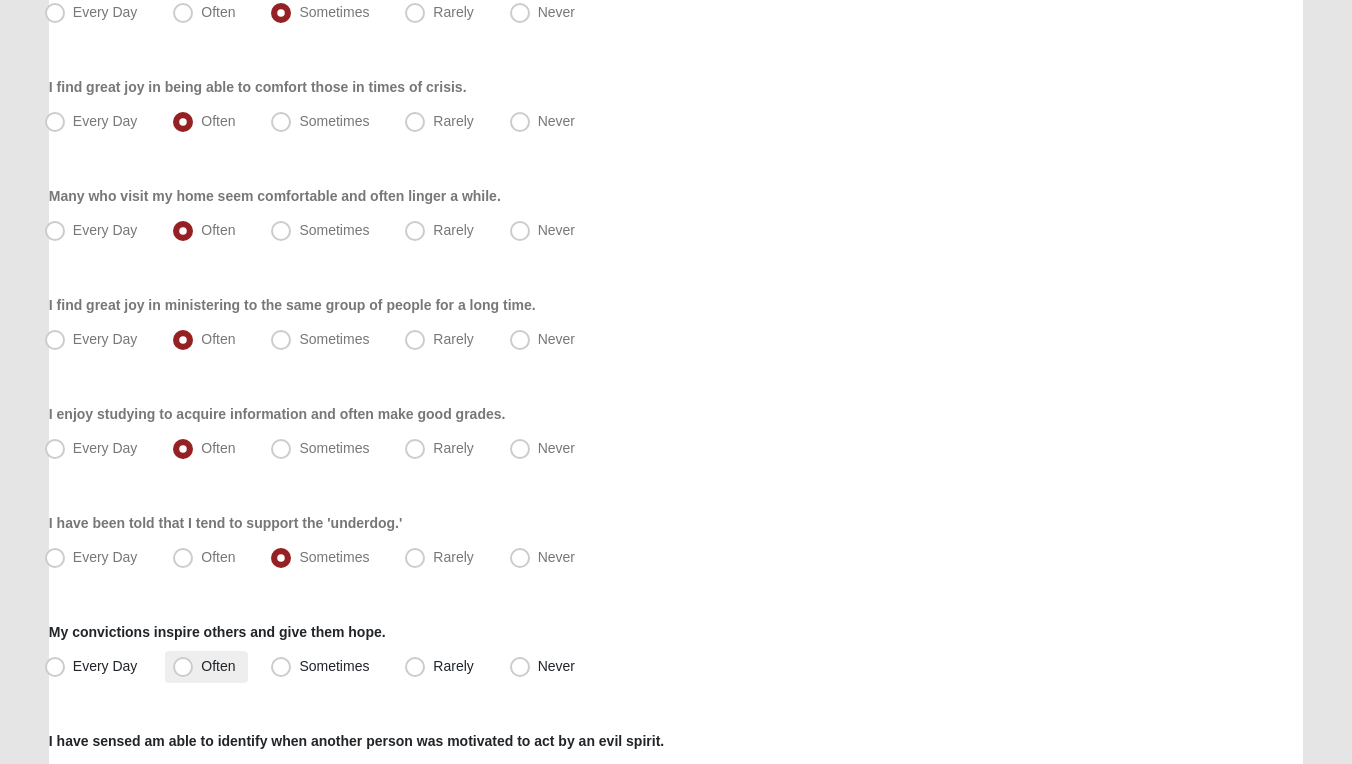 click on "Often" at bounding box center (218, 666) 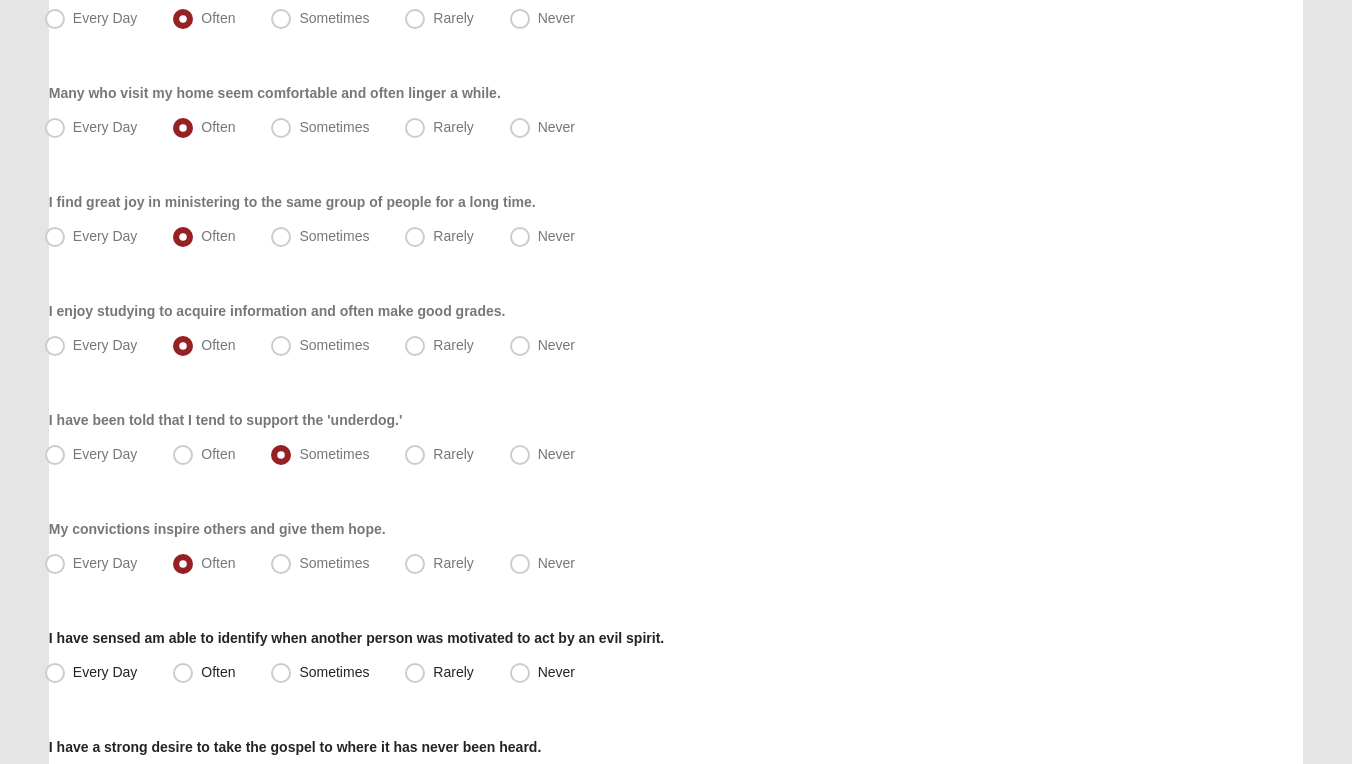 scroll, scrollTop: 1307, scrollLeft: 0, axis: vertical 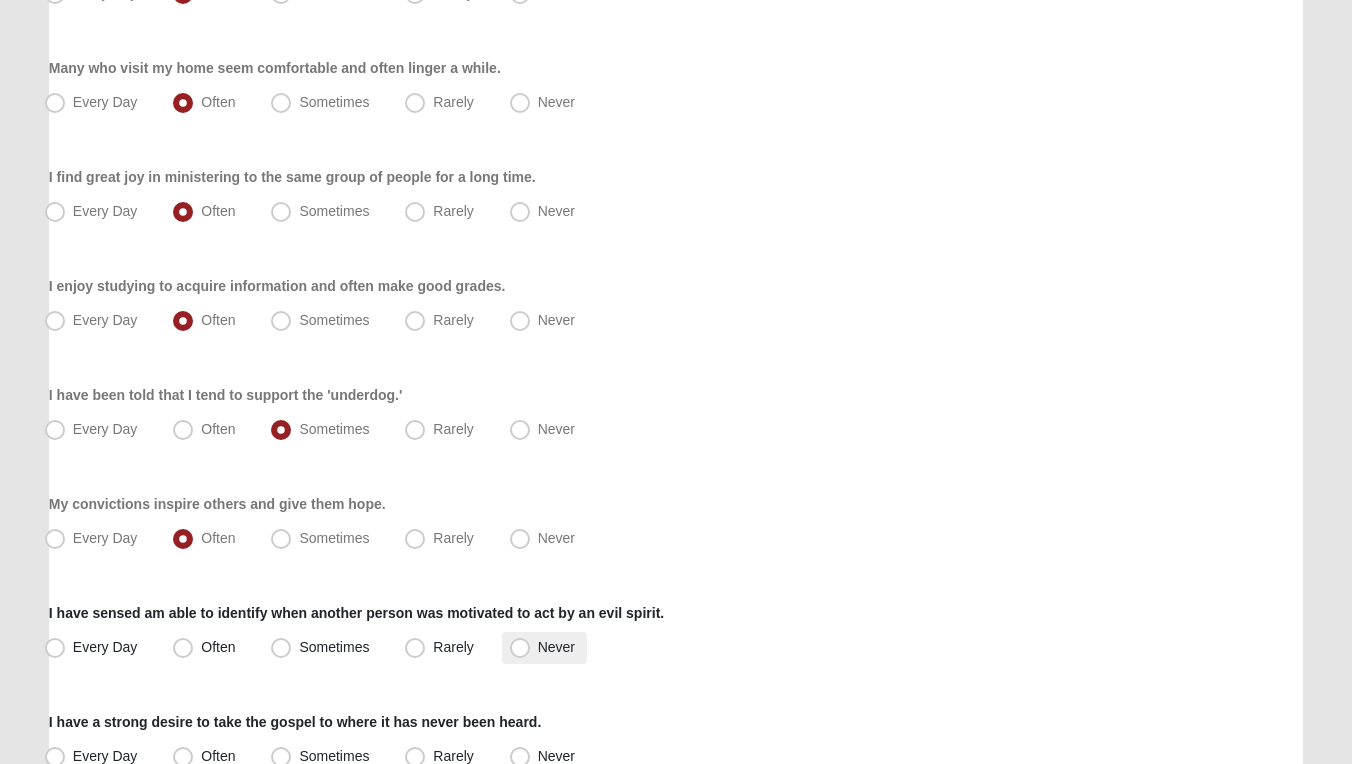 click on "Never" at bounding box center [556, 647] 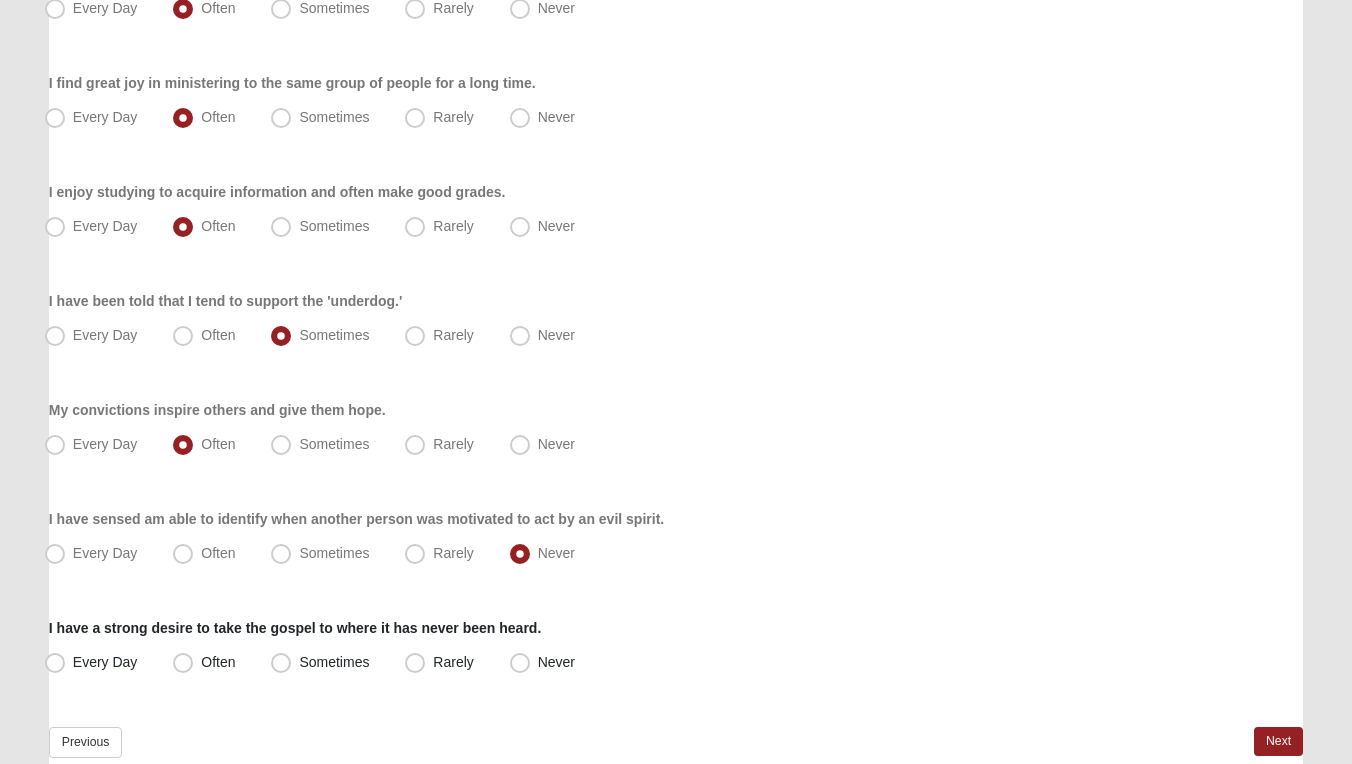 scroll, scrollTop: 1412, scrollLeft: 0, axis: vertical 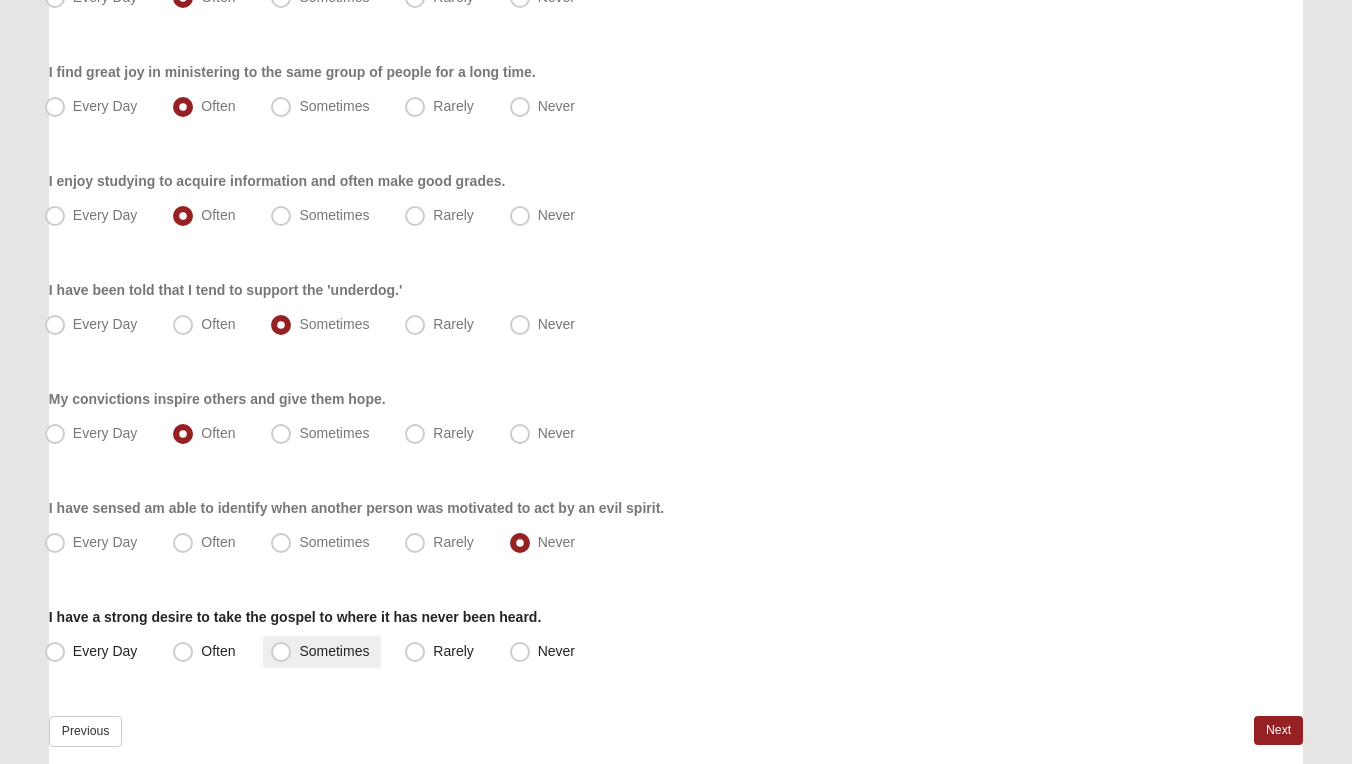 click on "Sometimes" at bounding box center [322, 652] 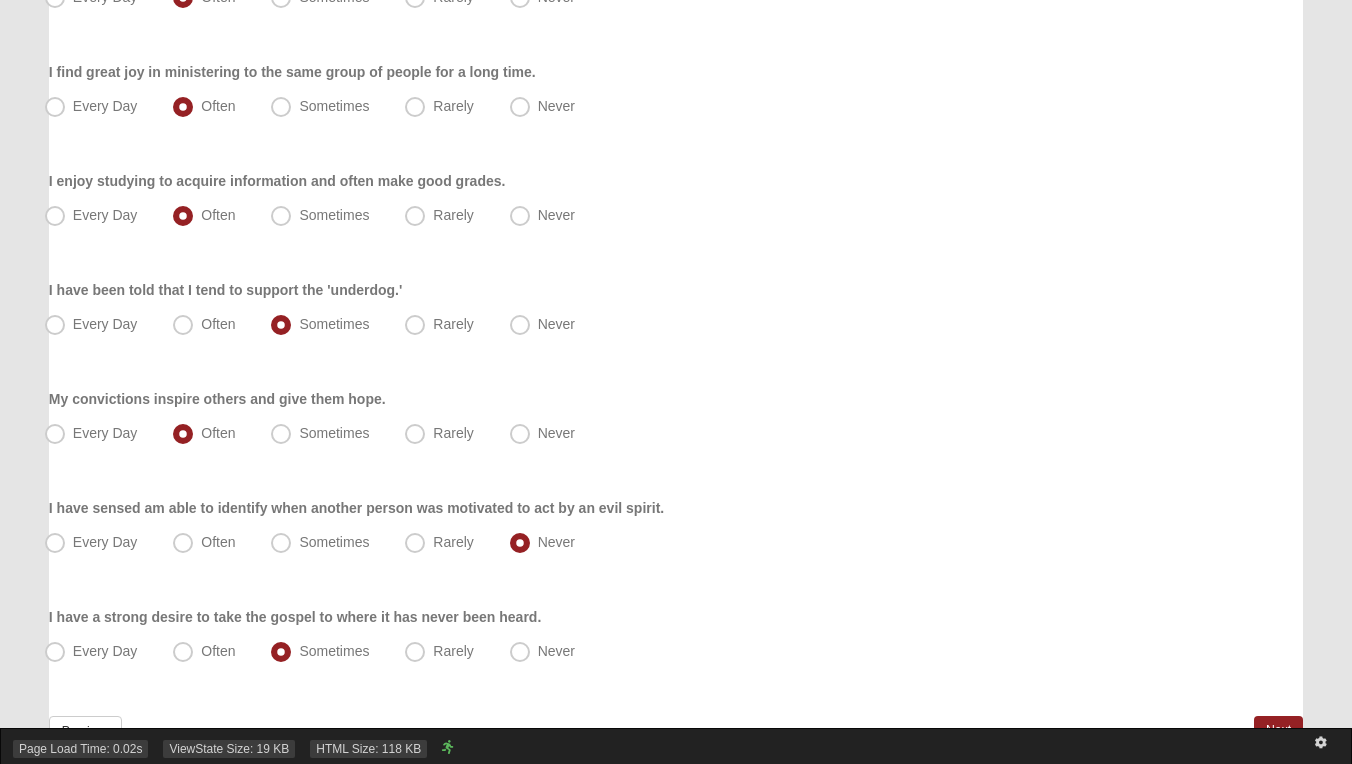 click on "Page Load Time: 0.02s  ViewState Size: 19 KB   HTML Size: 118 KB" at bounding box center [676, 746] 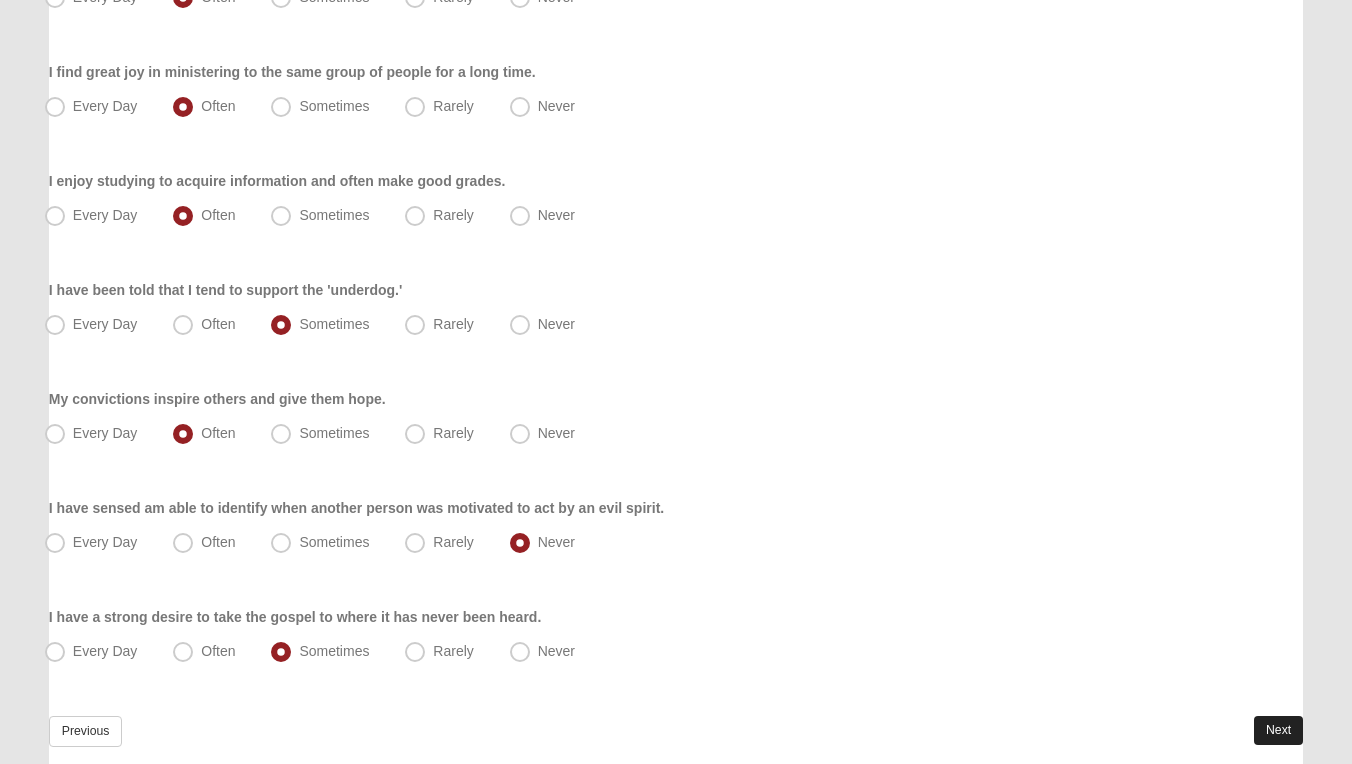 click on "Next" at bounding box center [1278, 730] 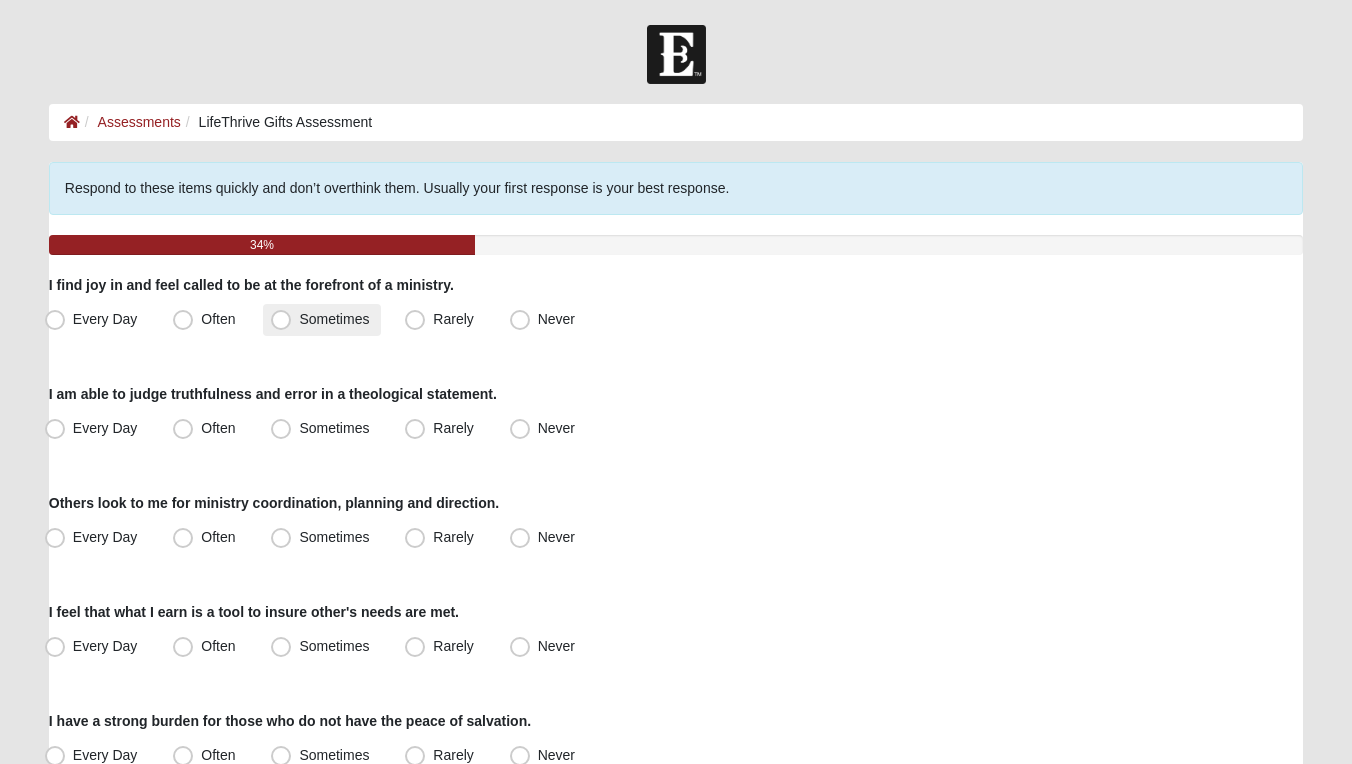 click on "Sometimes" at bounding box center [334, 319] 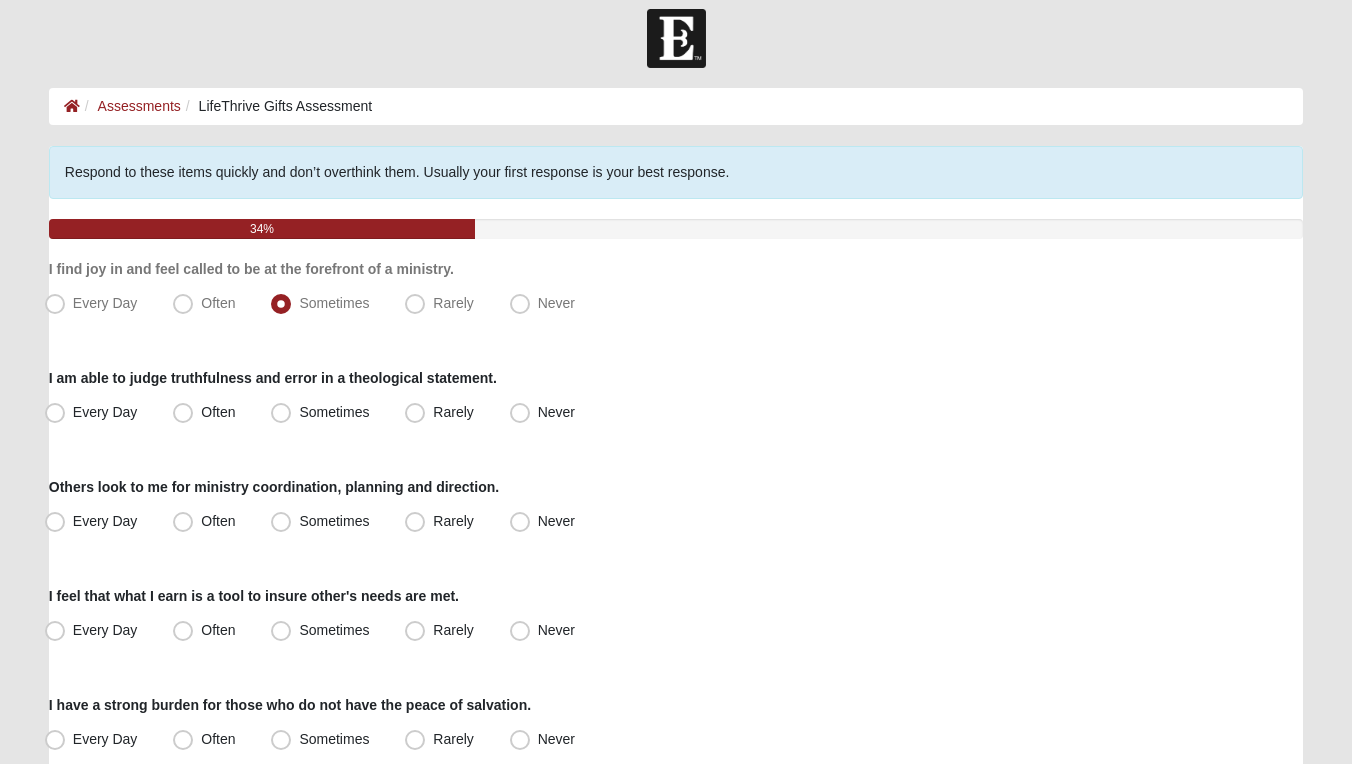scroll, scrollTop: 30, scrollLeft: 0, axis: vertical 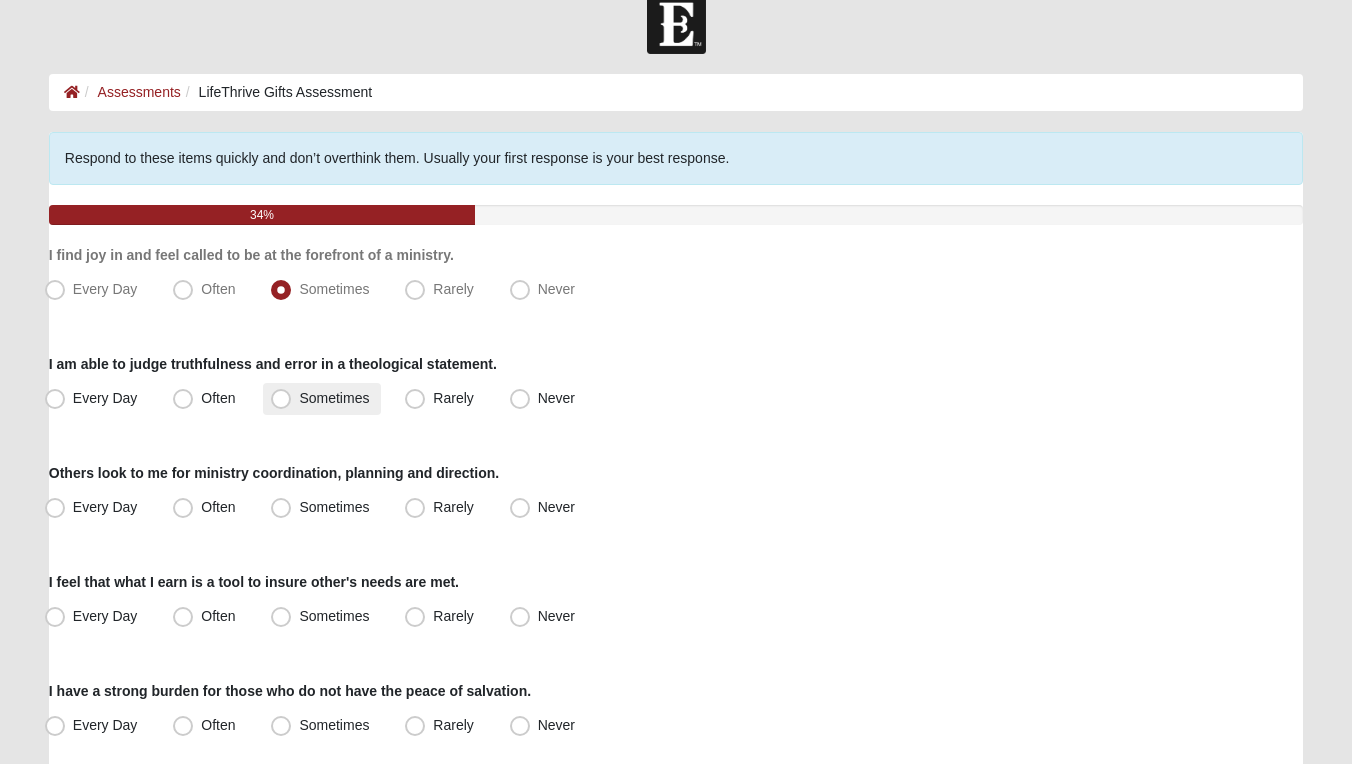 click on "Sometimes" at bounding box center (334, 398) 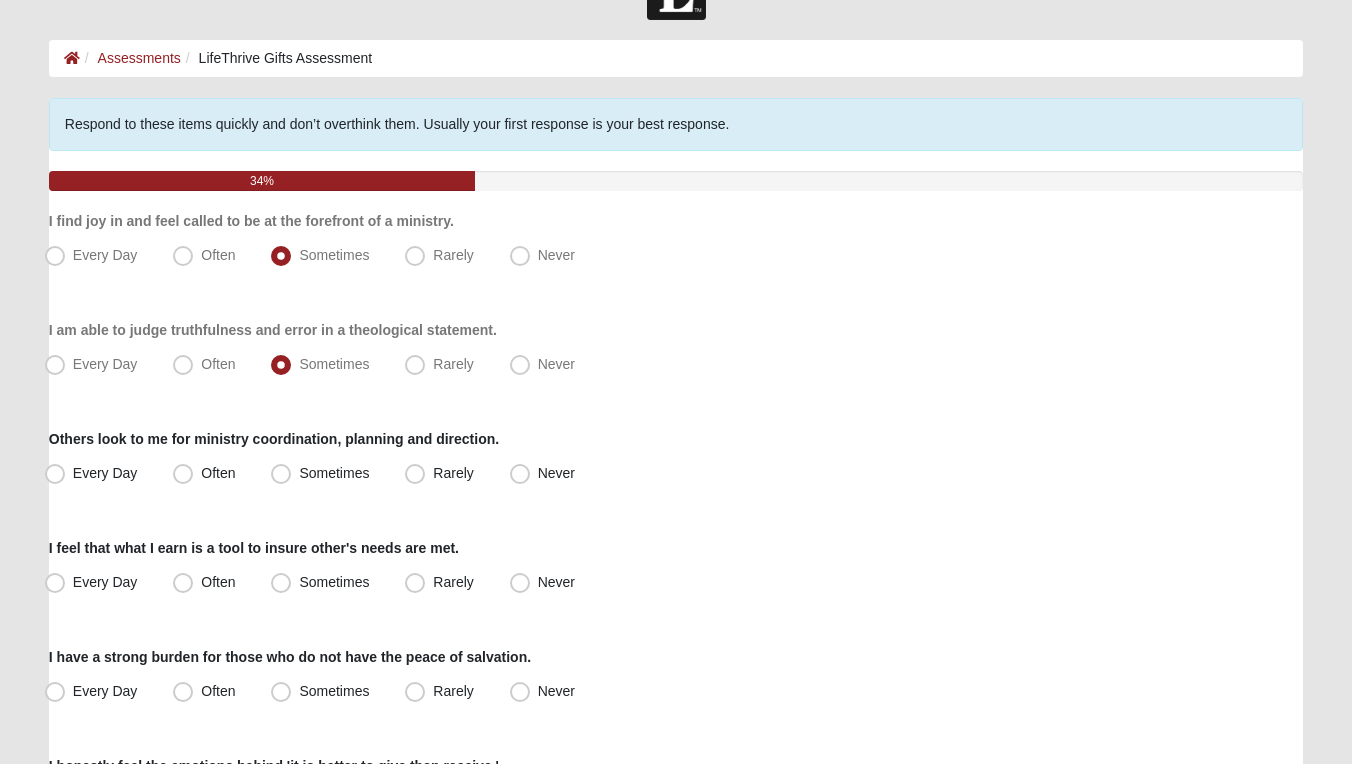 scroll, scrollTop: 82, scrollLeft: 0, axis: vertical 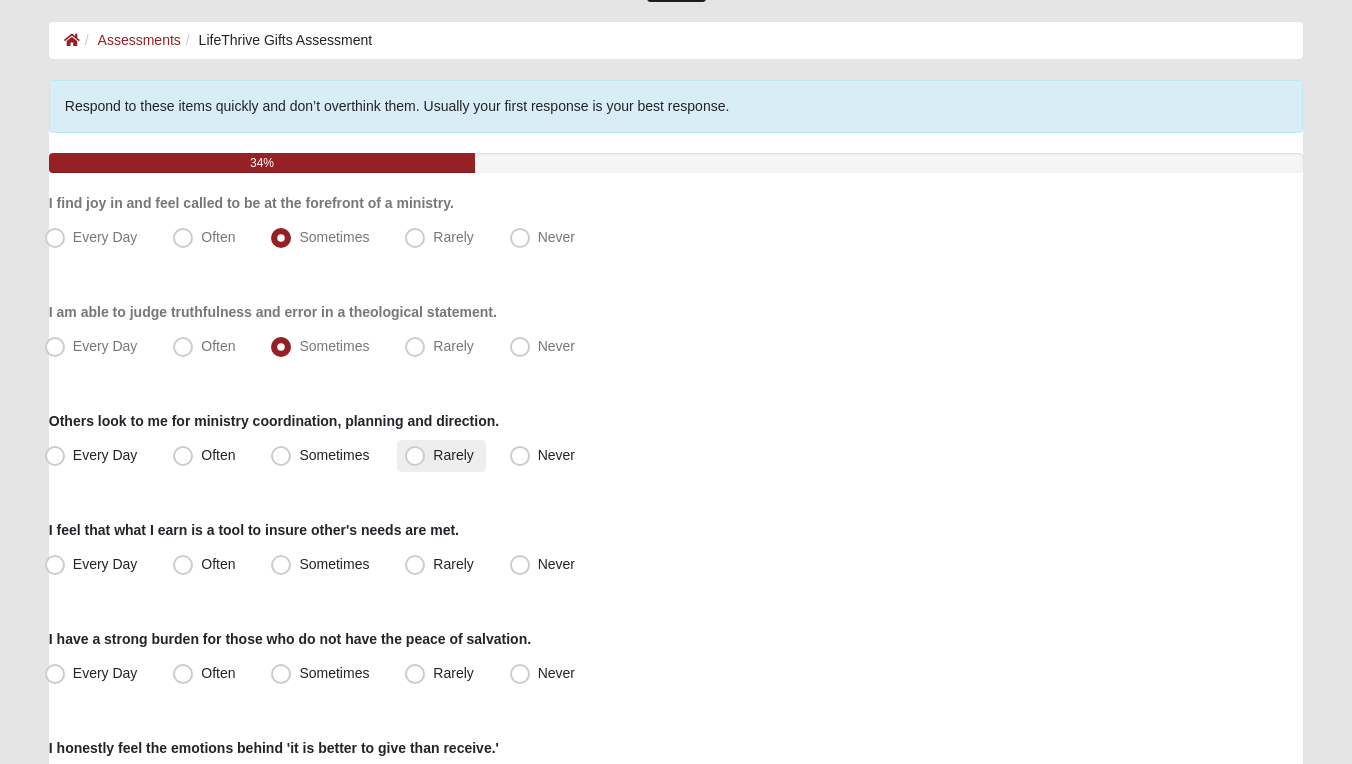 click on "Rarely" at bounding box center (453, 455) 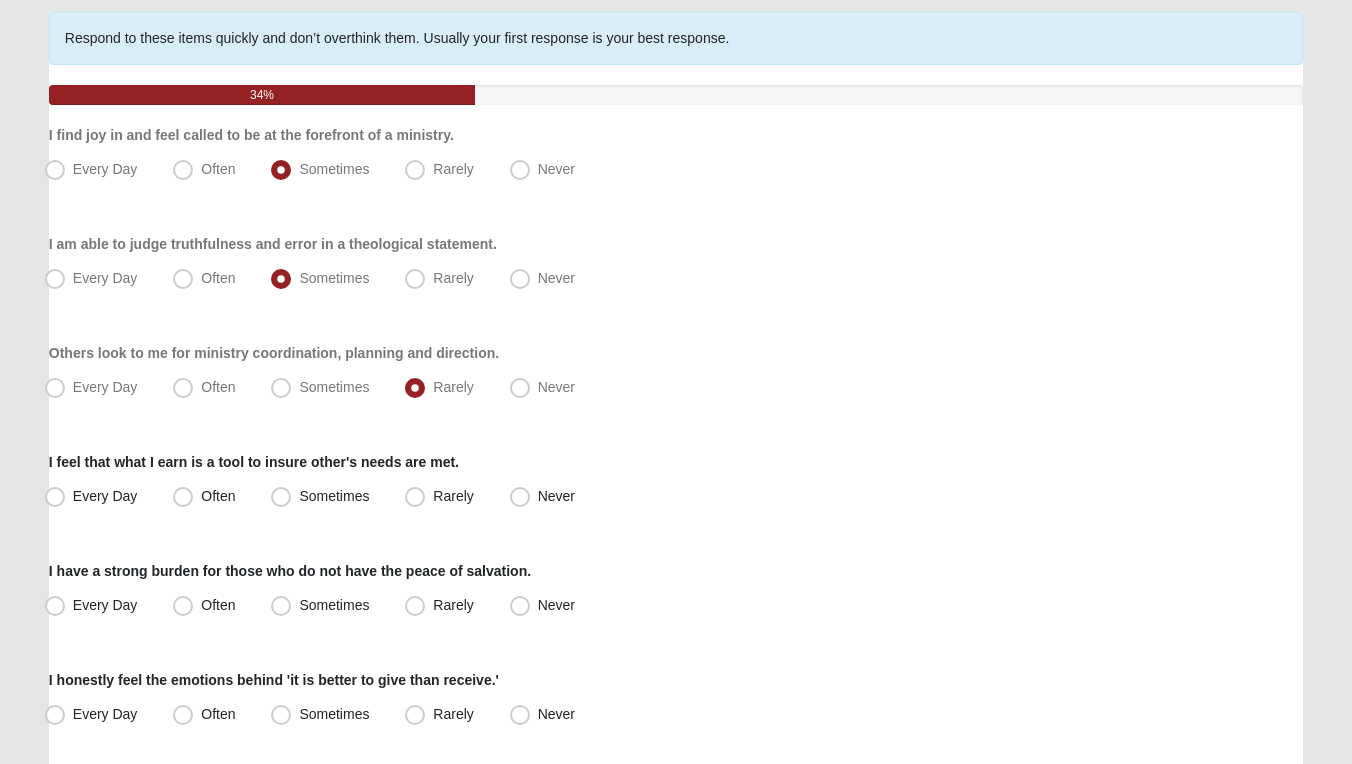 scroll, scrollTop: 154, scrollLeft: 0, axis: vertical 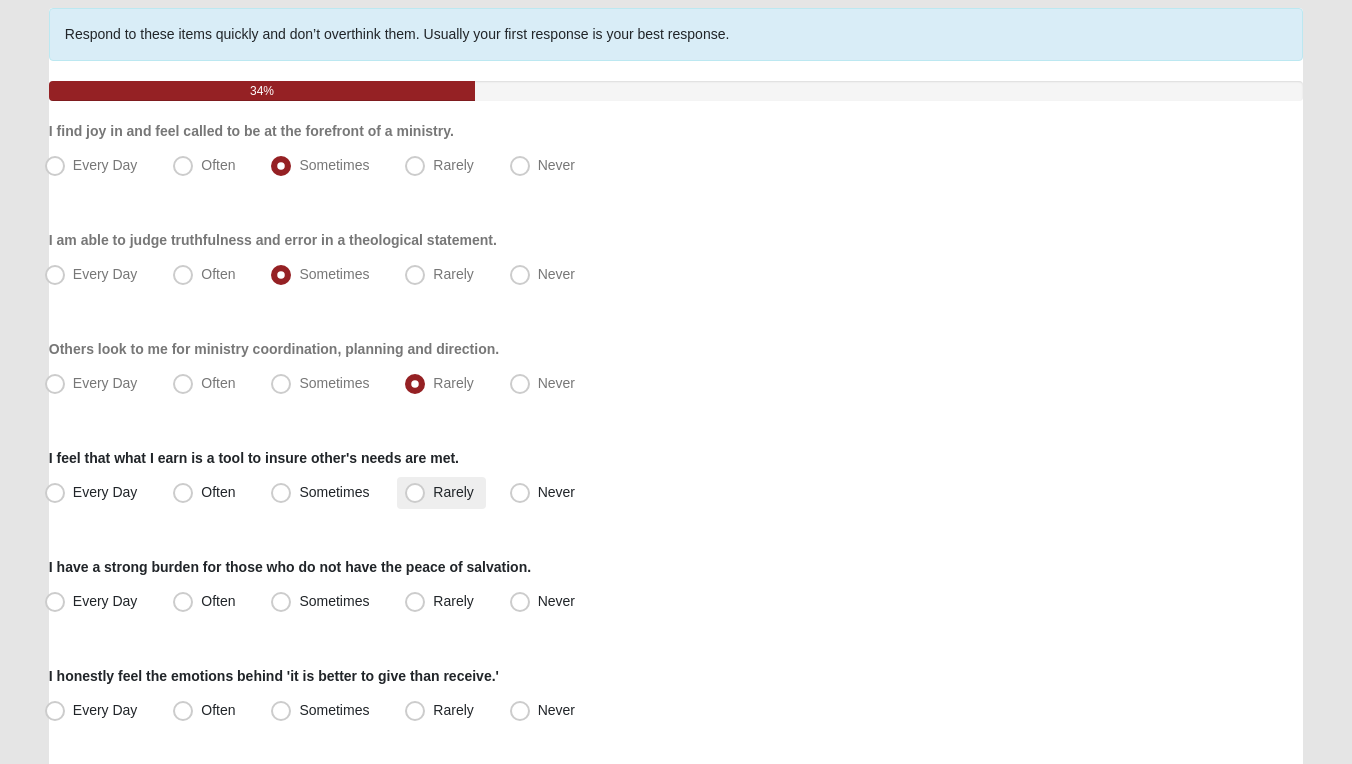 click on "Rarely" at bounding box center (453, 492) 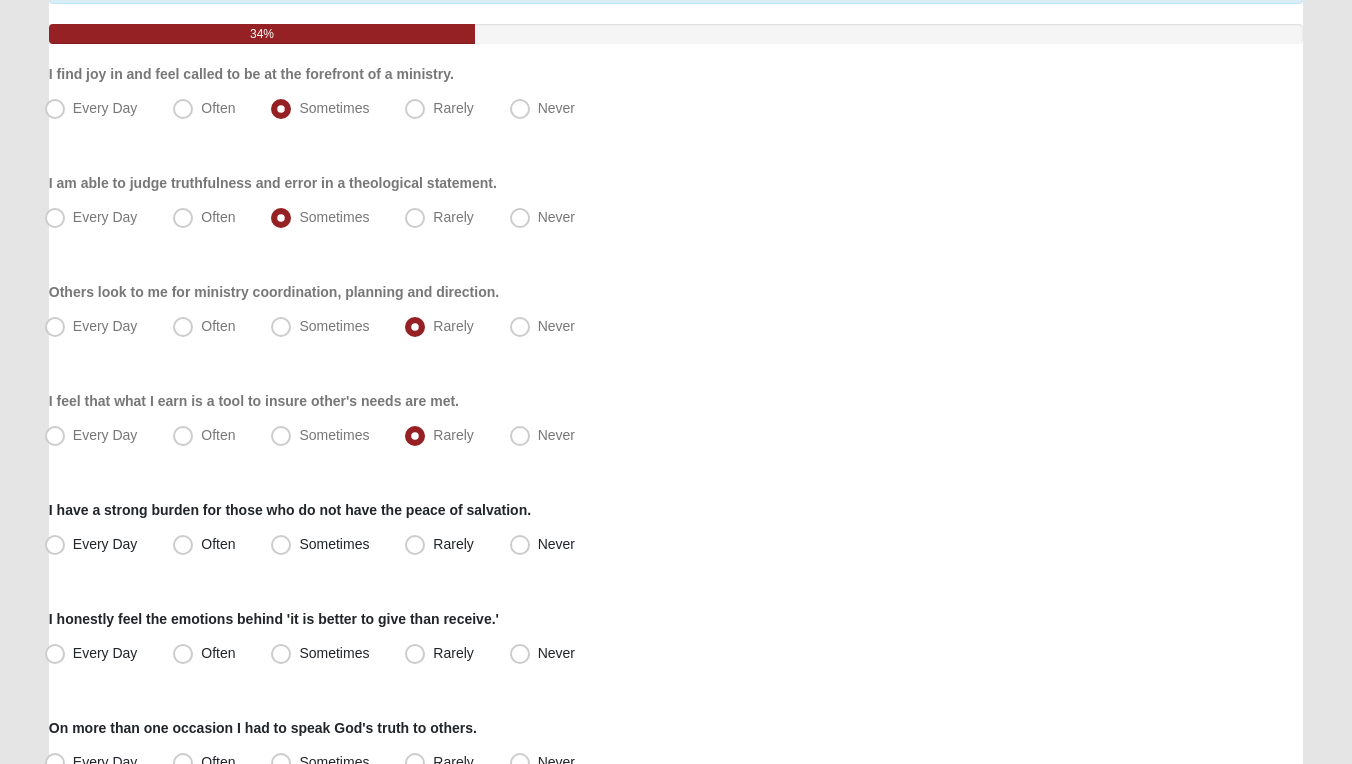 scroll, scrollTop: 229, scrollLeft: 0, axis: vertical 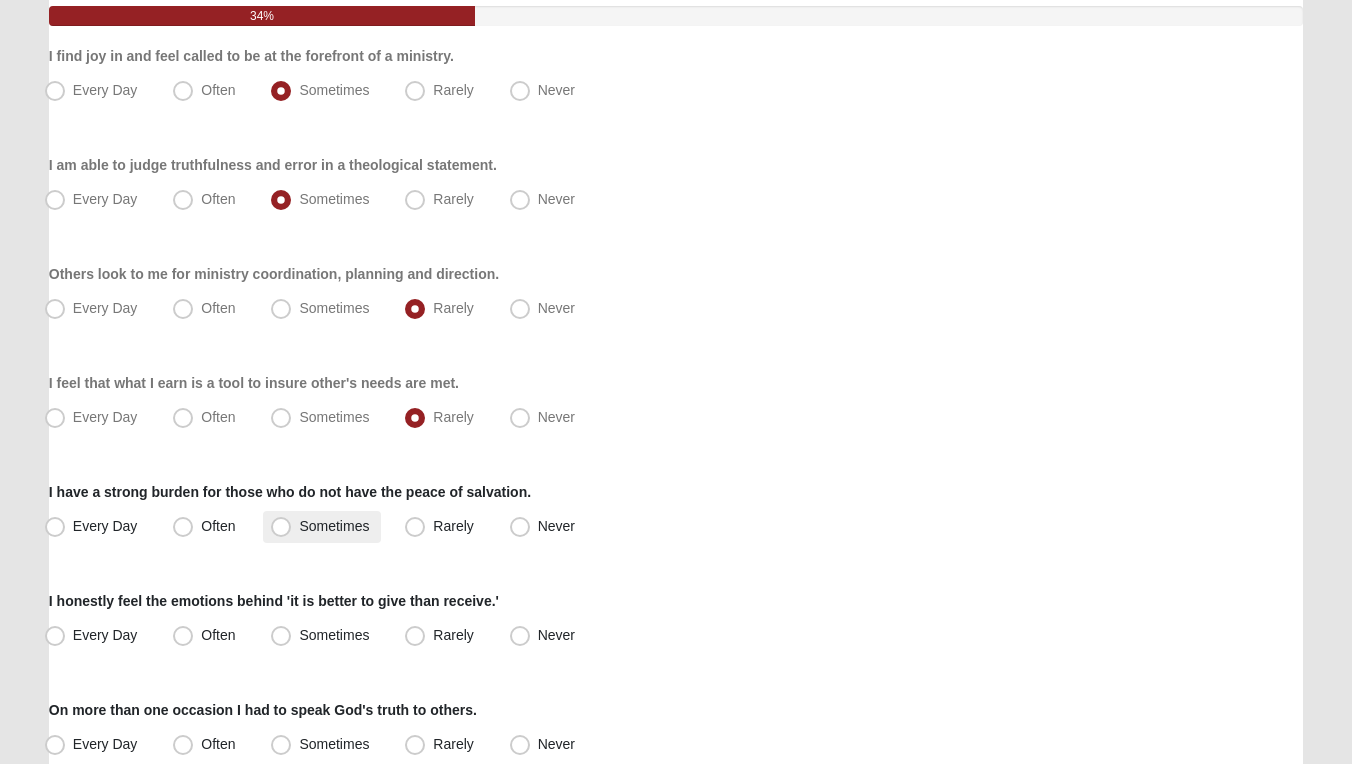 click on "Sometimes" at bounding box center [334, 526] 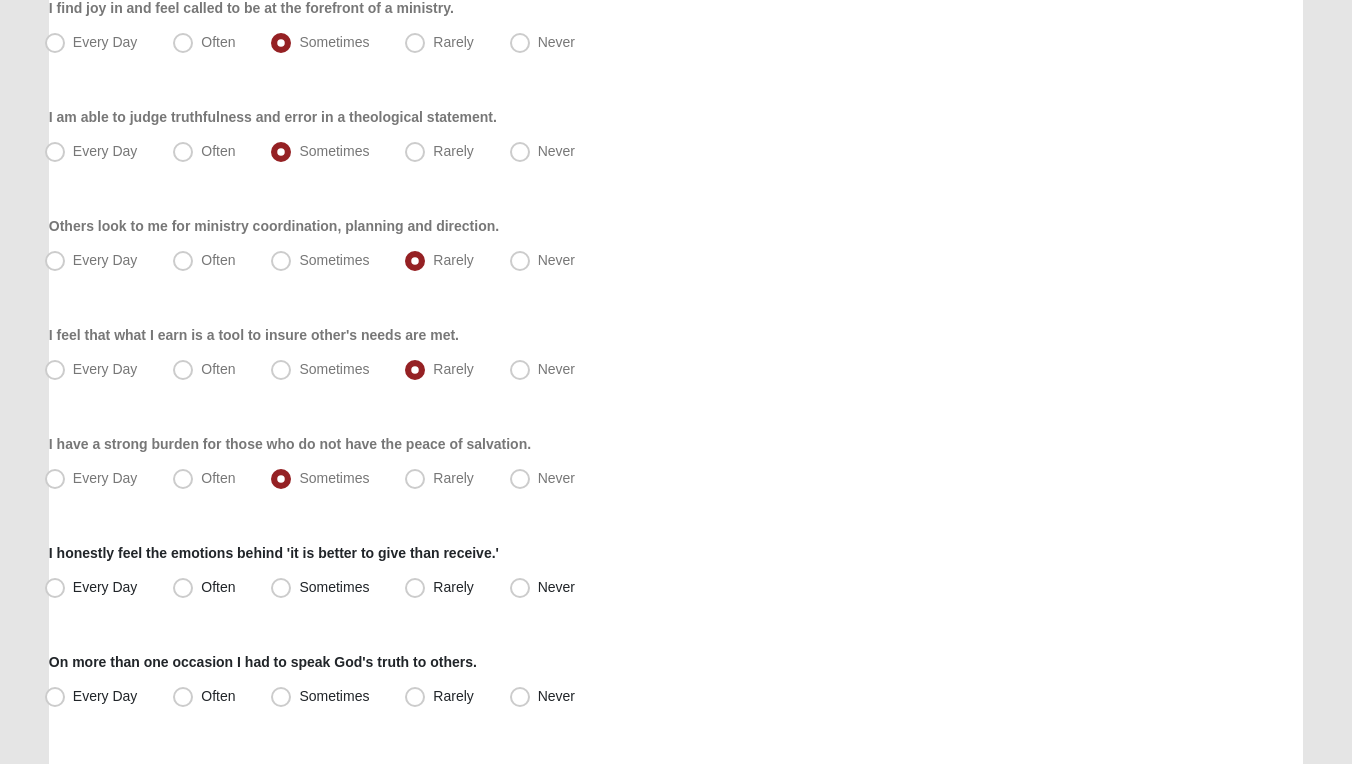 scroll, scrollTop: 343, scrollLeft: 0, axis: vertical 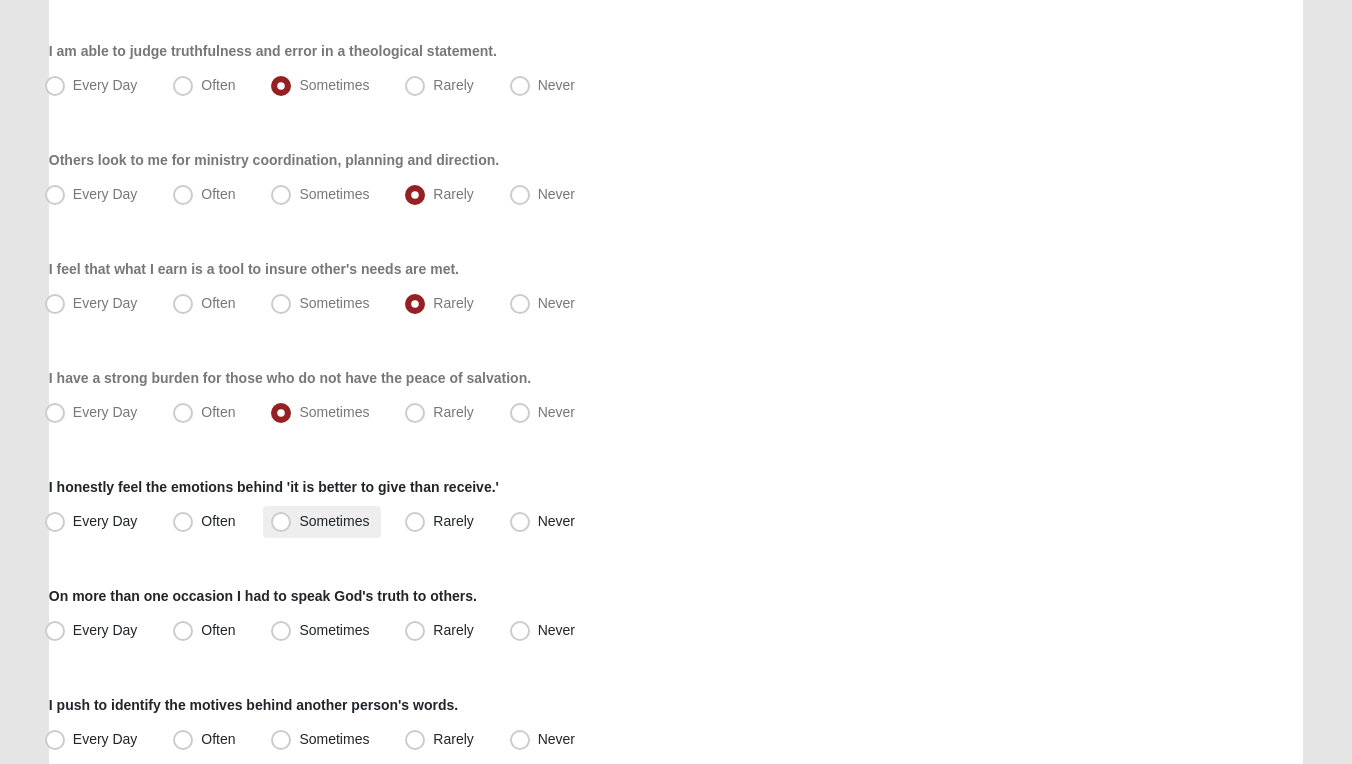 click on "Sometimes" at bounding box center [334, 521] 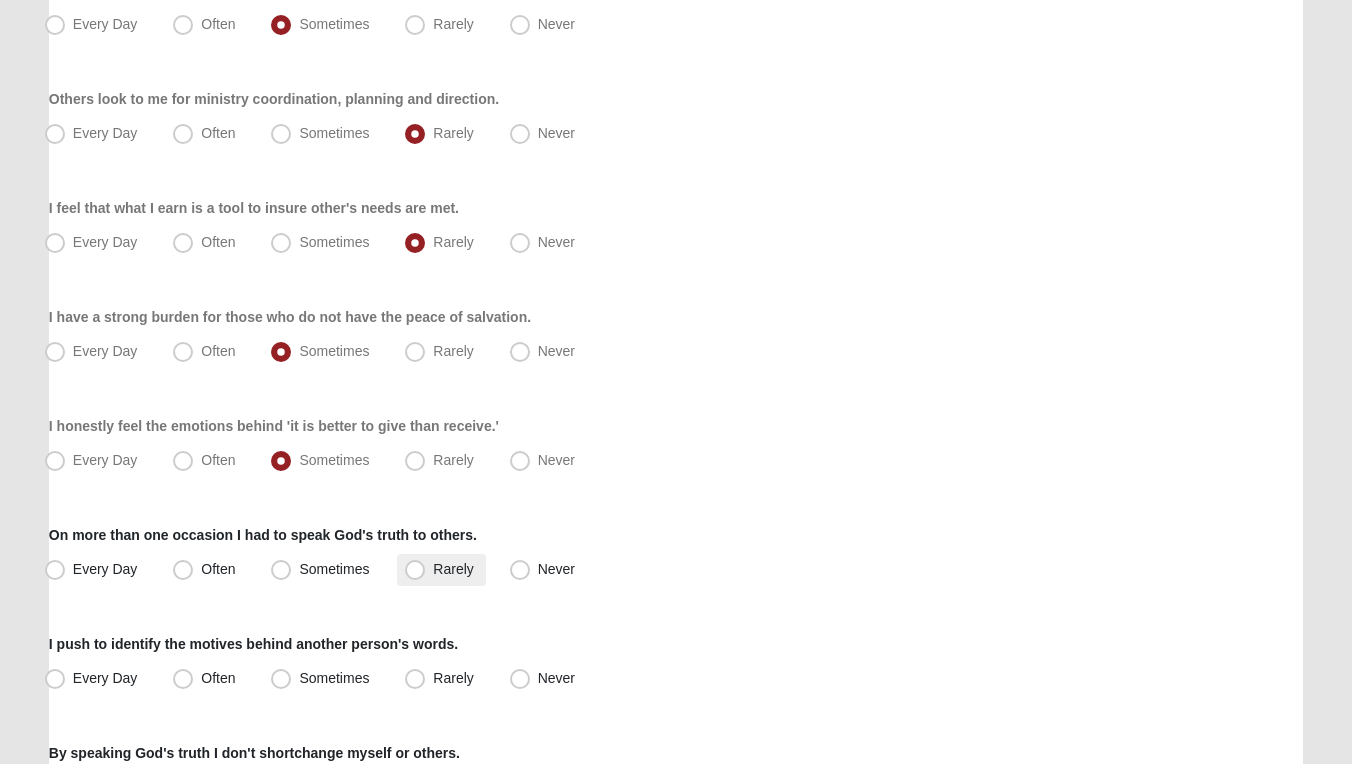 scroll, scrollTop: 425, scrollLeft: 0, axis: vertical 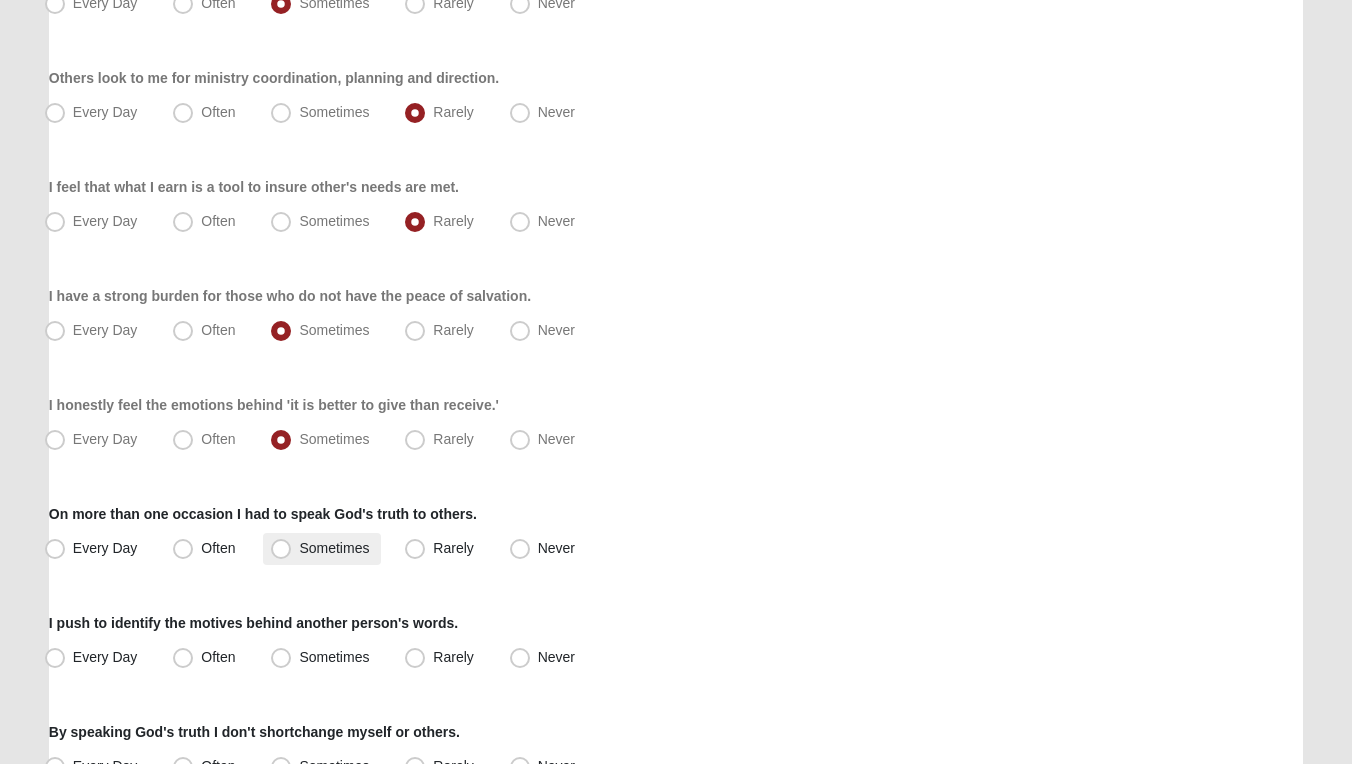 click on "Sometimes" at bounding box center (334, 548) 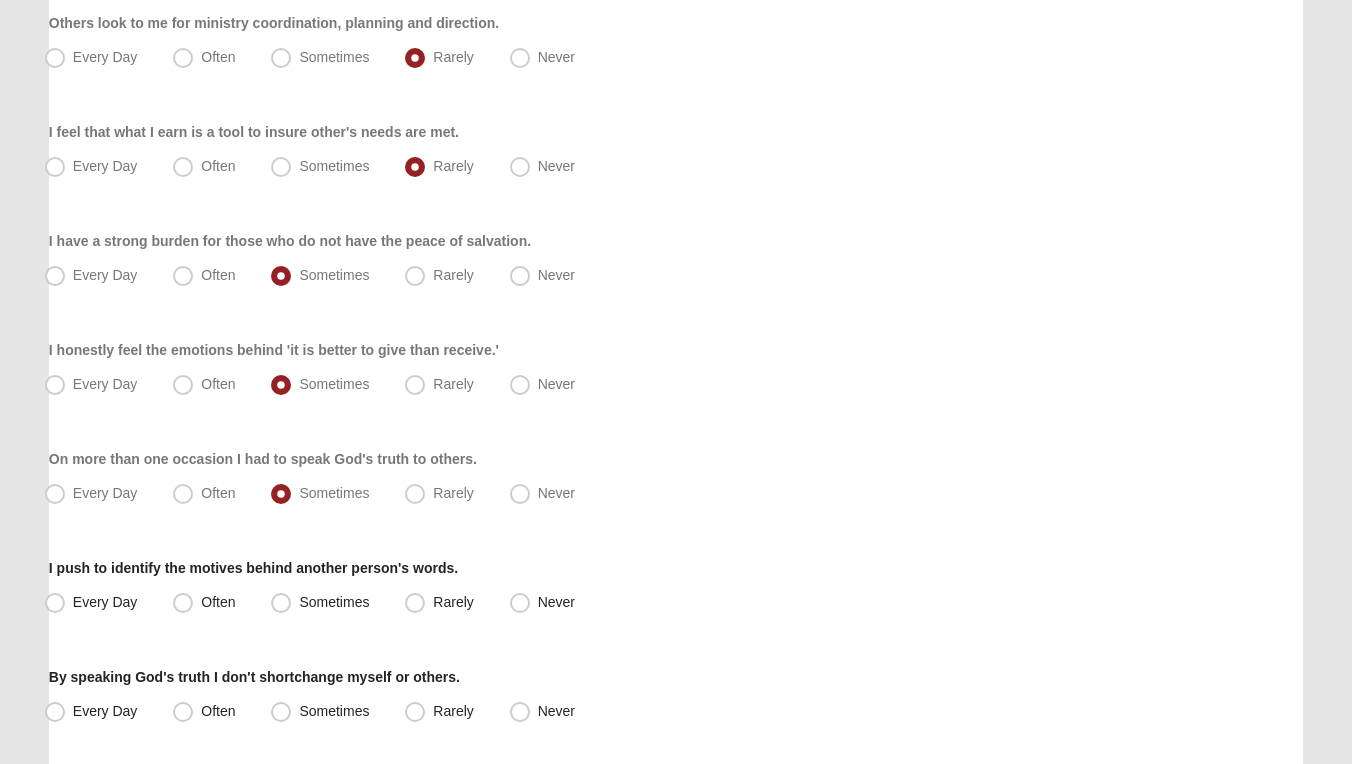 scroll, scrollTop: 505, scrollLeft: 0, axis: vertical 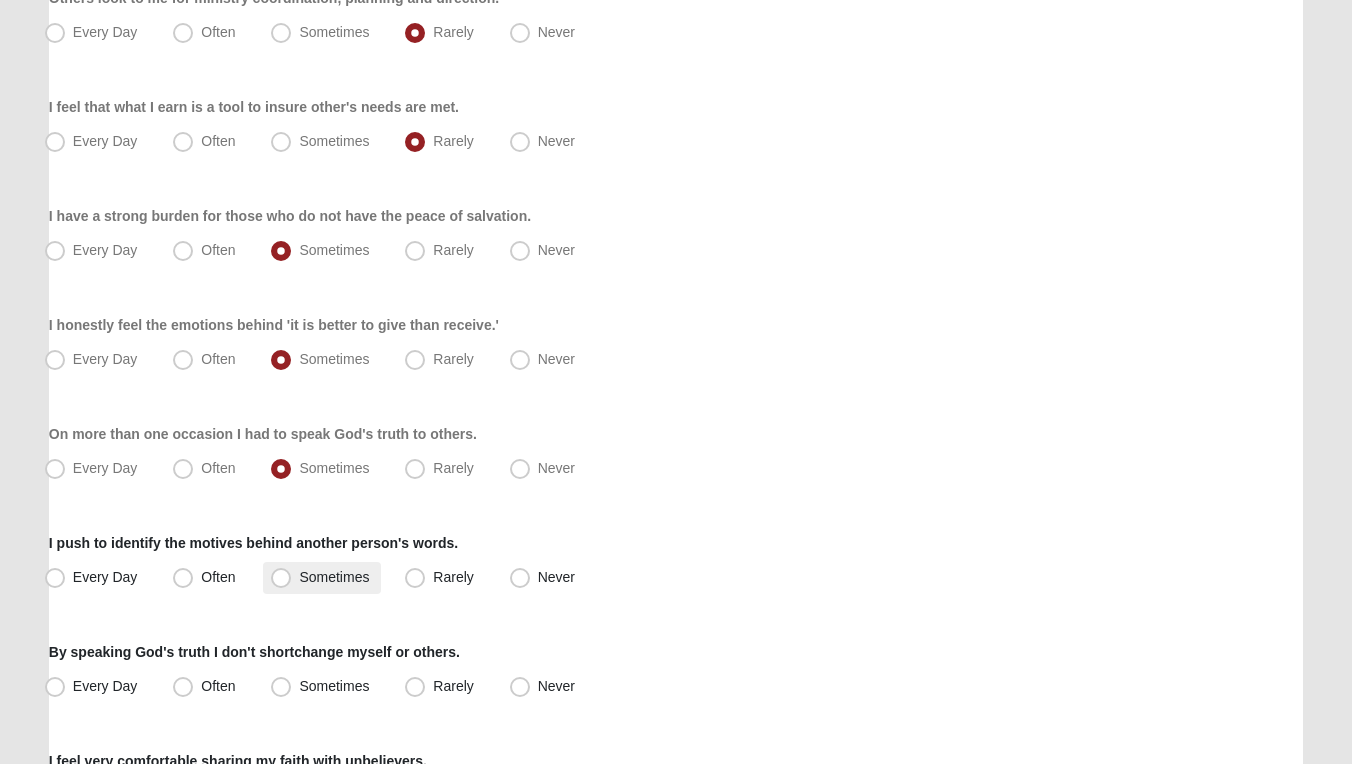 click on "Sometimes" at bounding box center (334, 577) 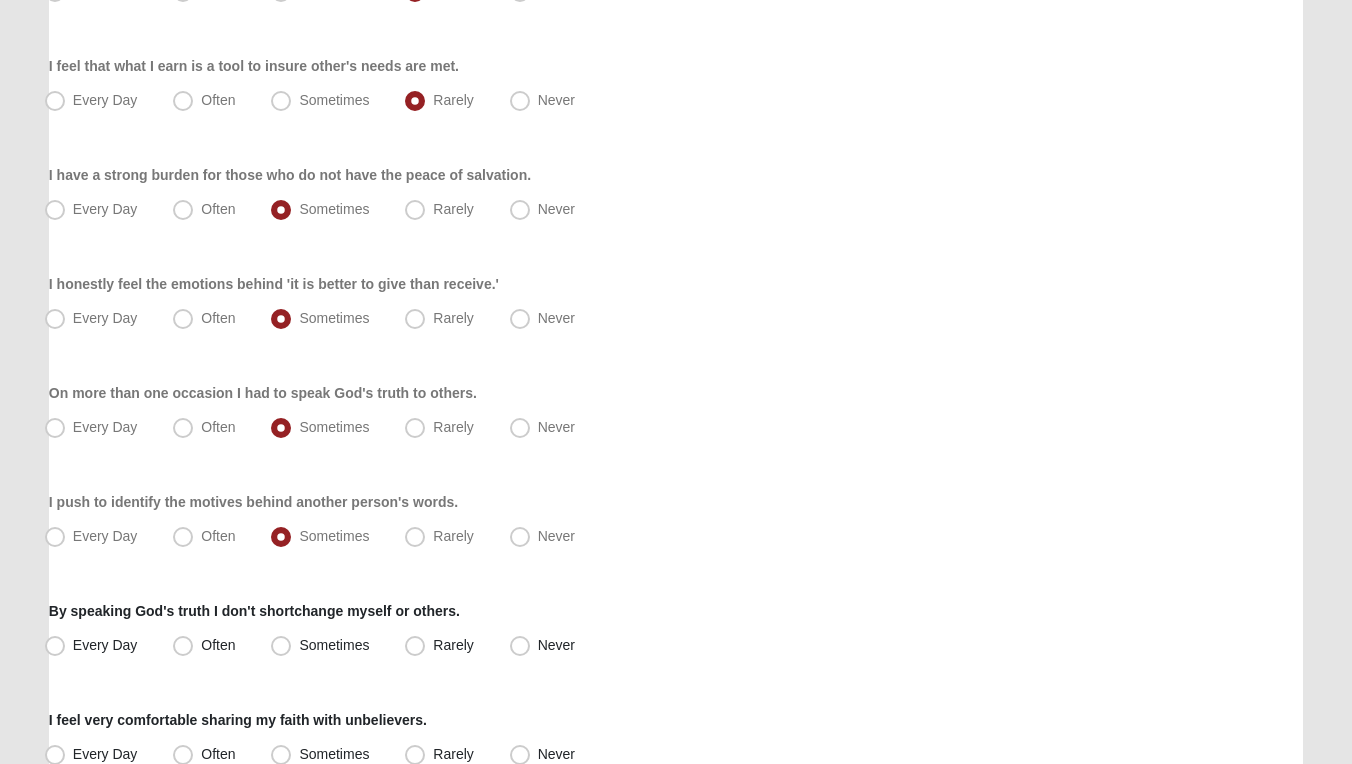 scroll, scrollTop: 572, scrollLeft: 0, axis: vertical 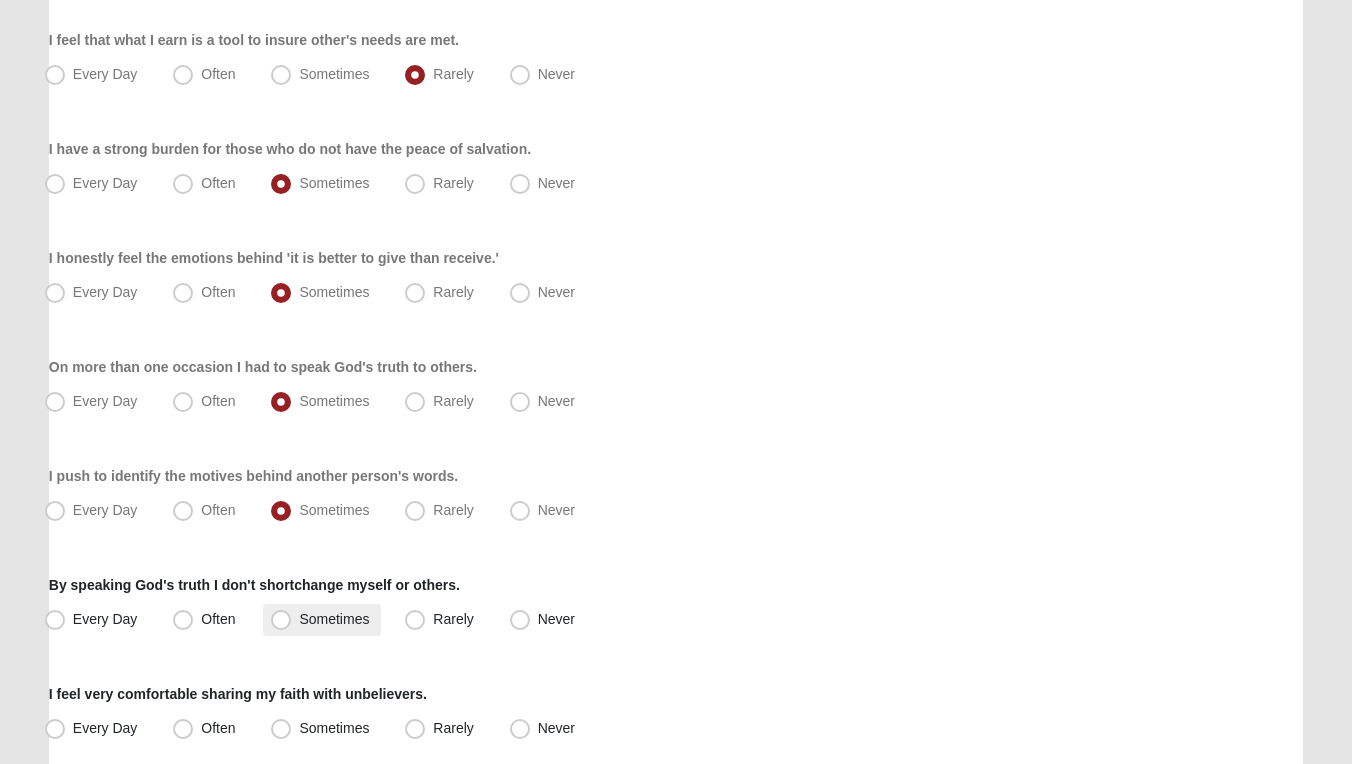 click on "Sometimes" at bounding box center (334, 619) 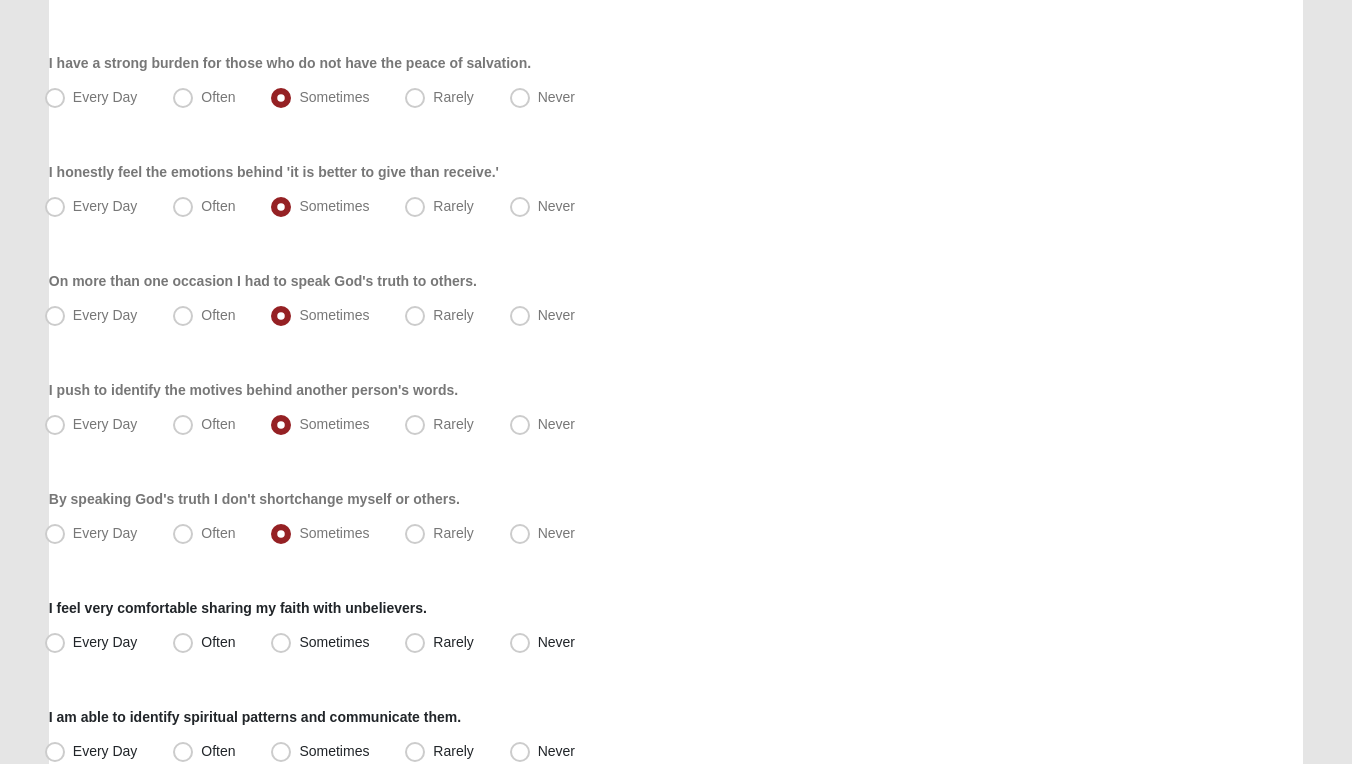 scroll, scrollTop: 663, scrollLeft: 0, axis: vertical 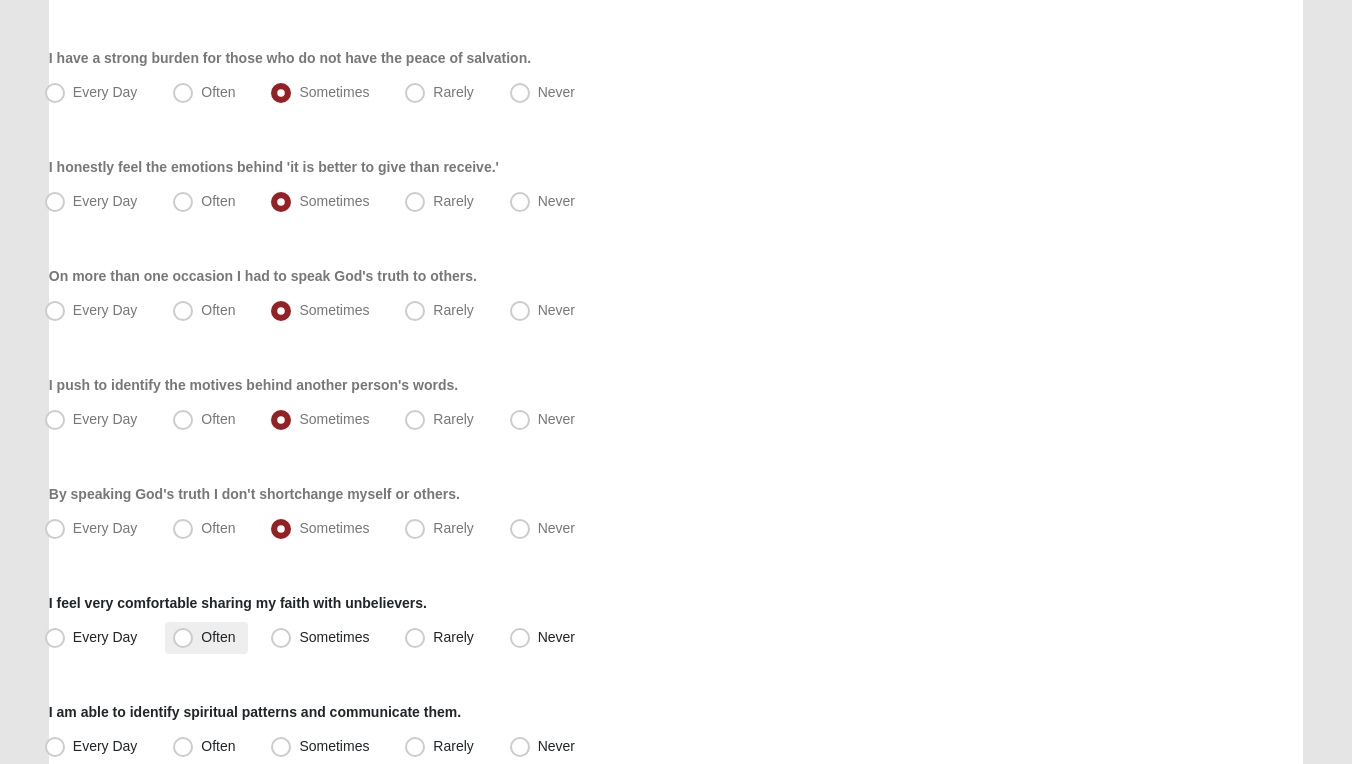 click on "Often" at bounding box center [218, 637] 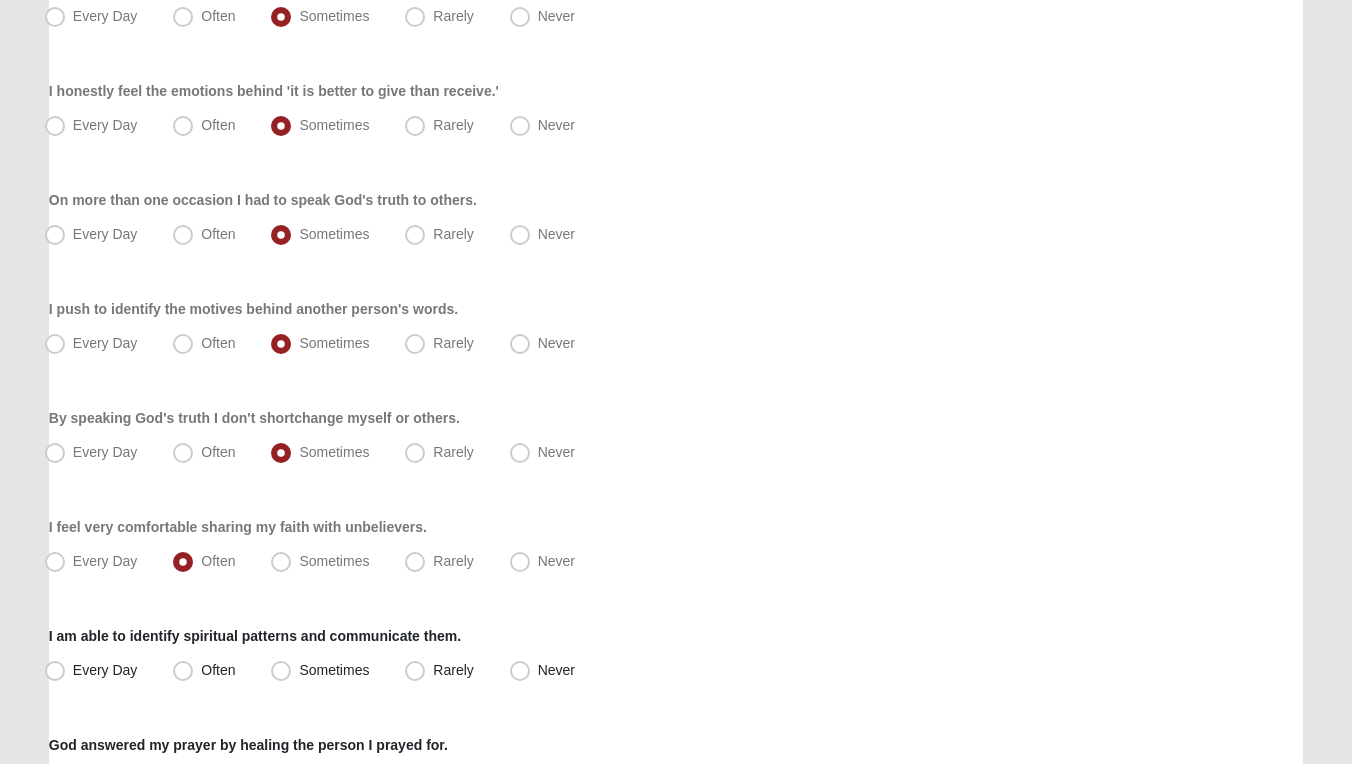 scroll, scrollTop: 827, scrollLeft: 0, axis: vertical 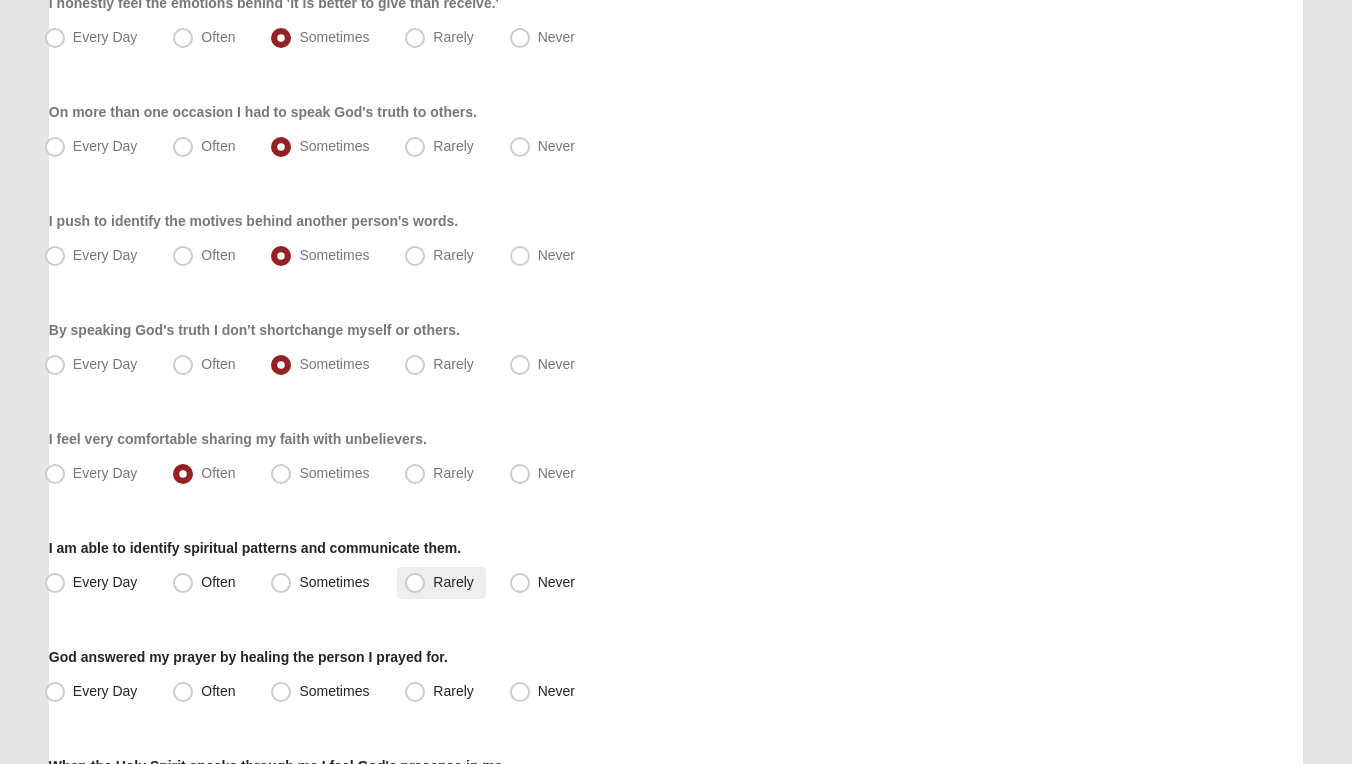 click on "Rarely" at bounding box center [453, 582] 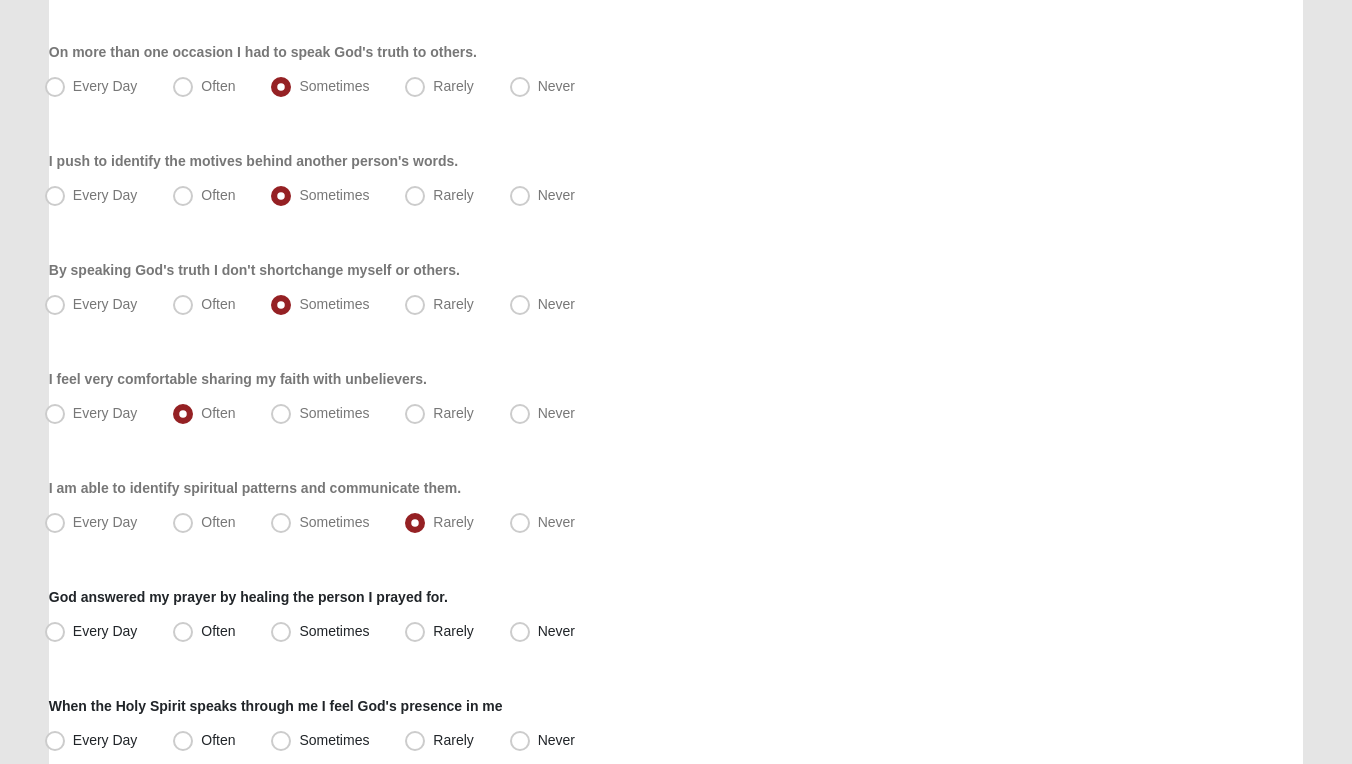 scroll, scrollTop: 891, scrollLeft: 0, axis: vertical 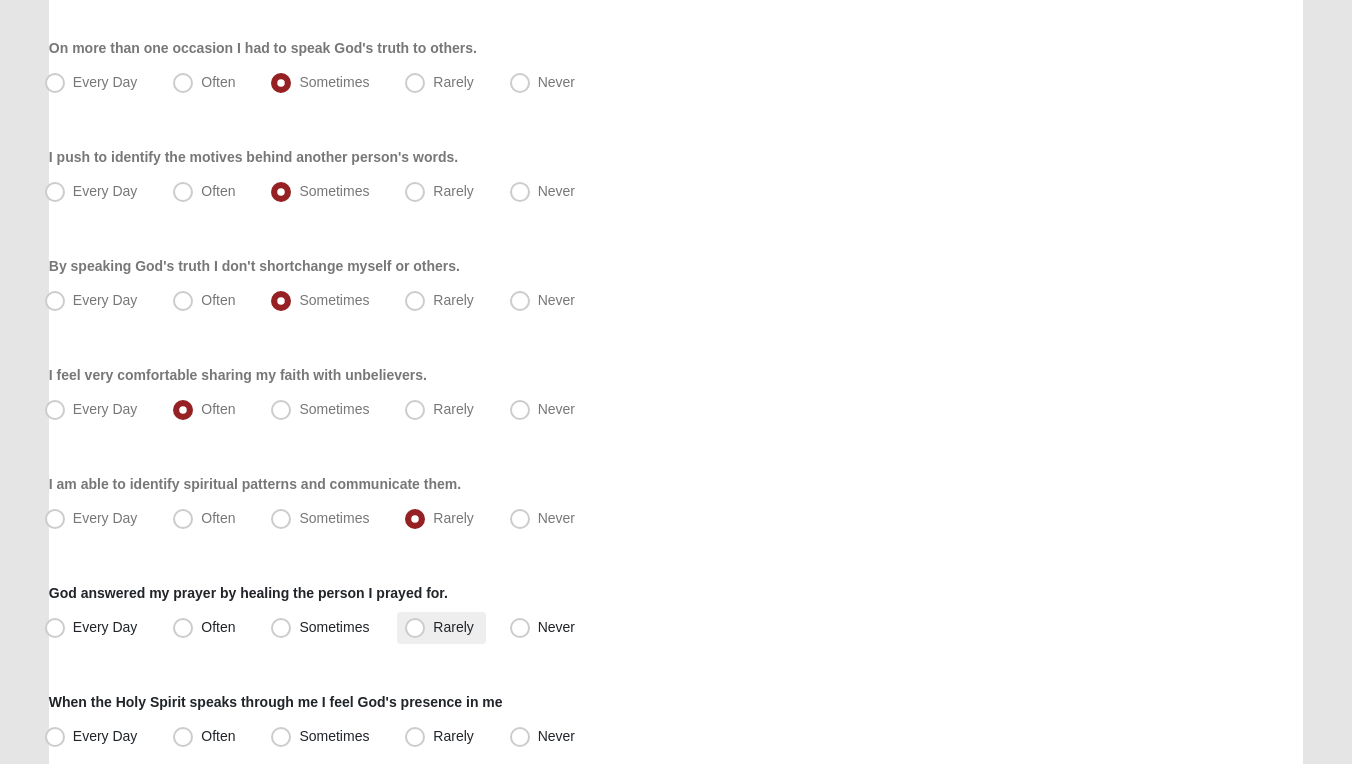 click on "Rarely" at bounding box center (453, 627) 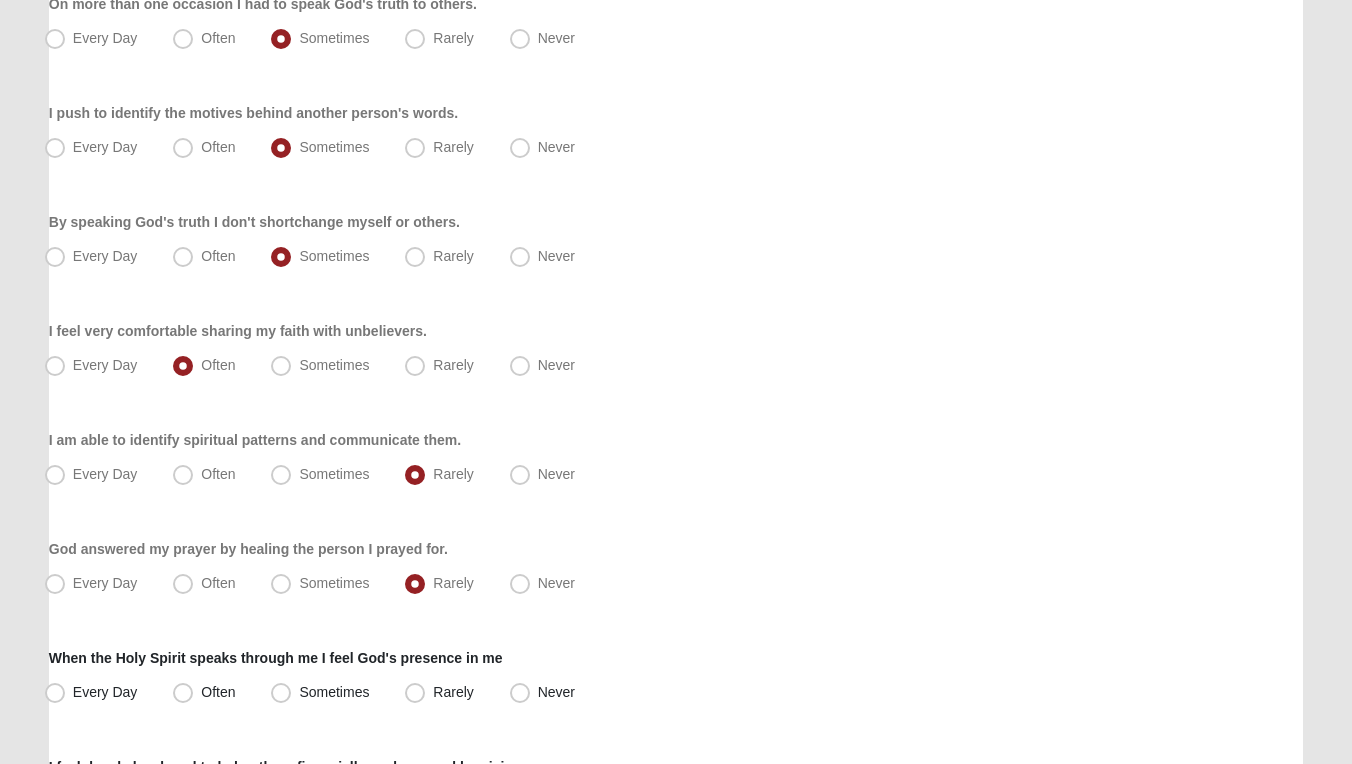 scroll, scrollTop: 939, scrollLeft: 0, axis: vertical 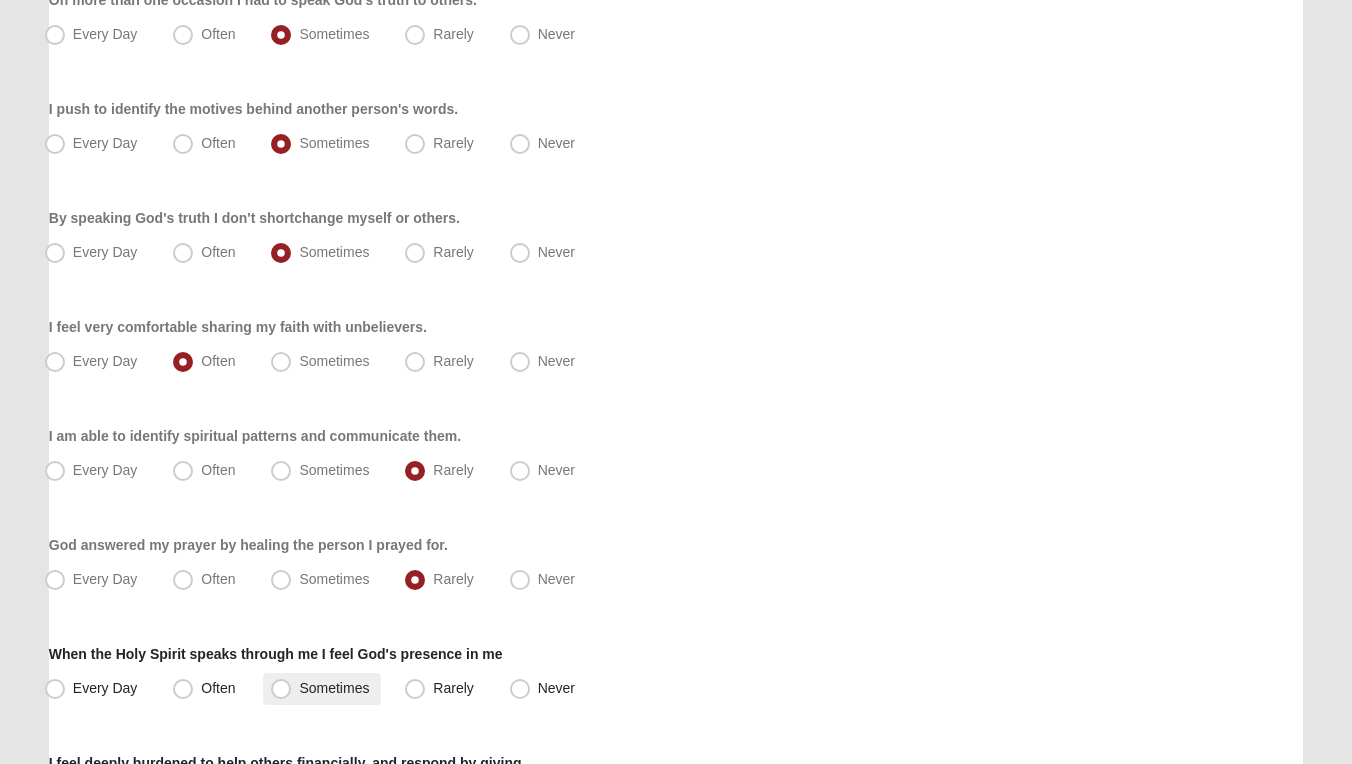 click on "Sometimes" at bounding box center [334, 688] 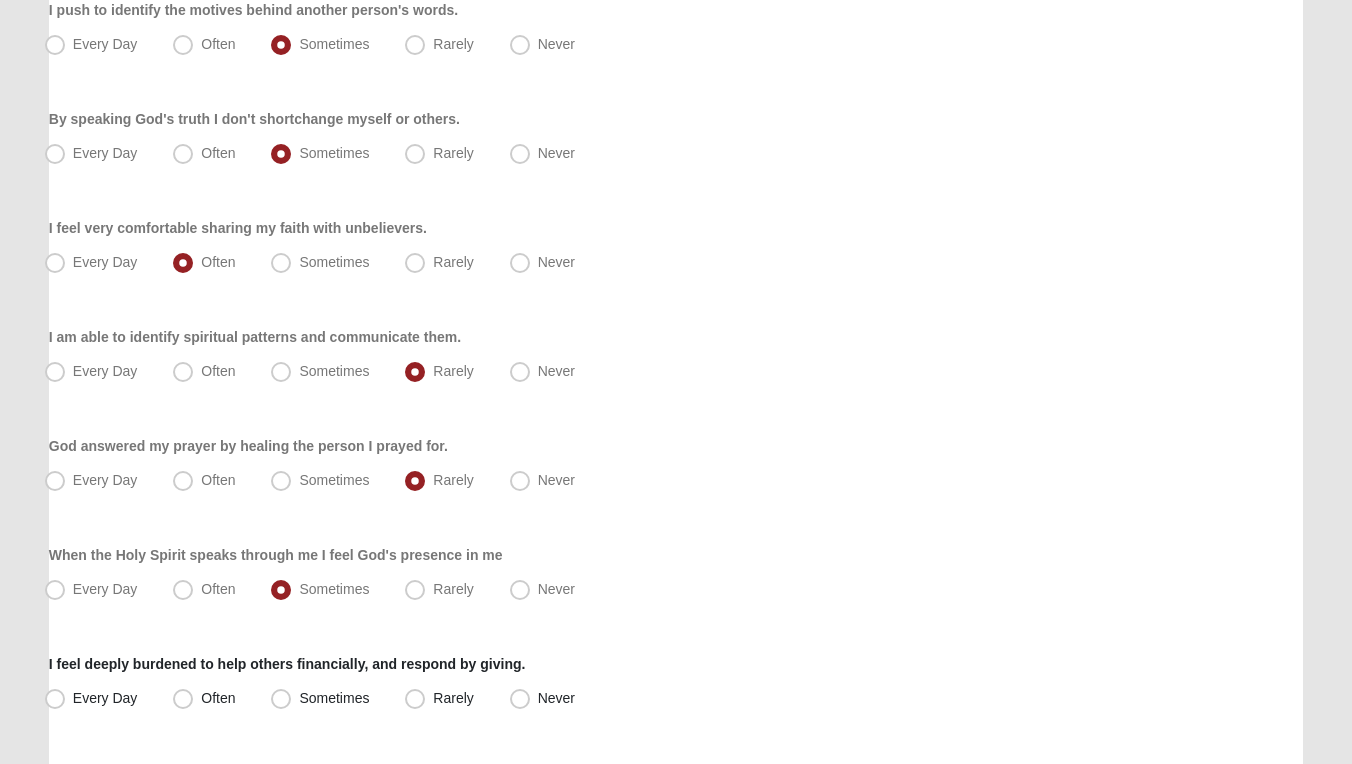 scroll, scrollTop: 1049, scrollLeft: 0, axis: vertical 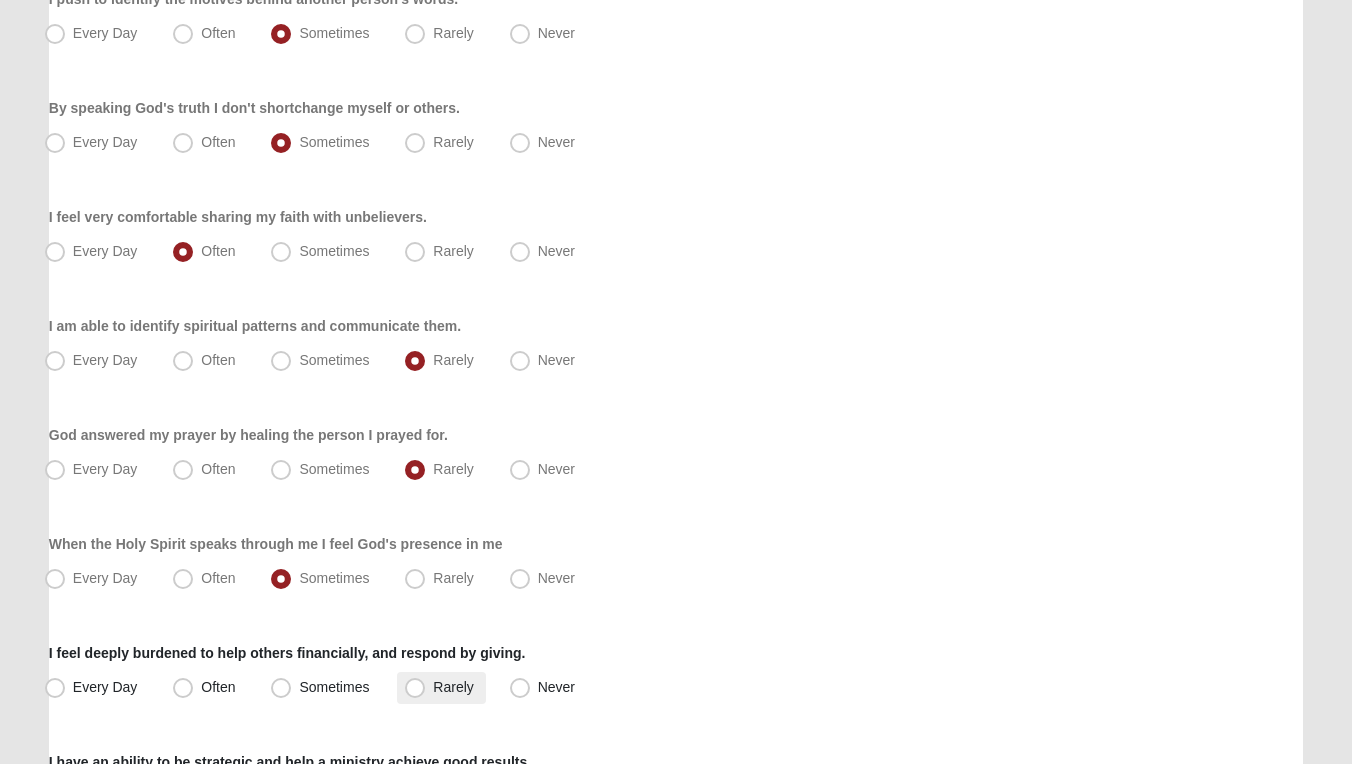 click on "Rarely" at bounding box center (453, 687) 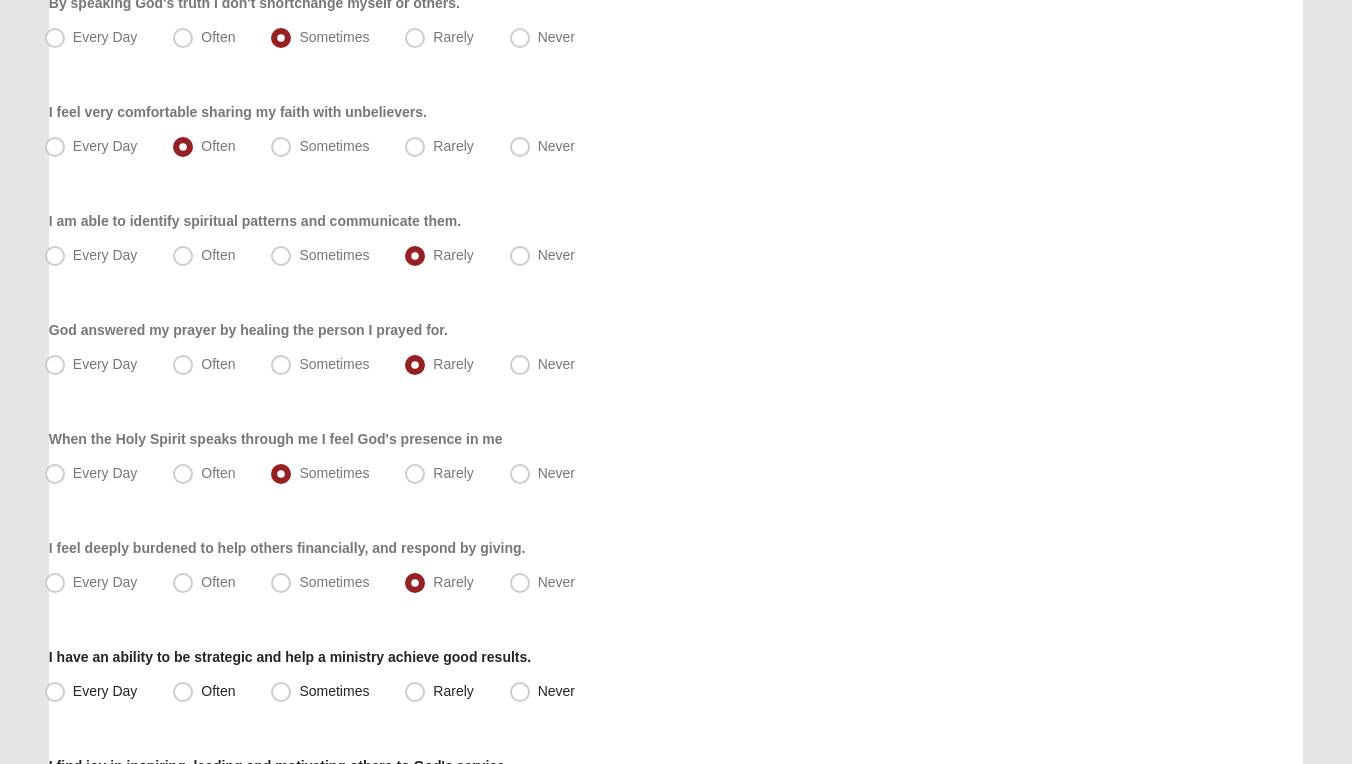 scroll, scrollTop: 1159, scrollLeft: 0, axis: vertical 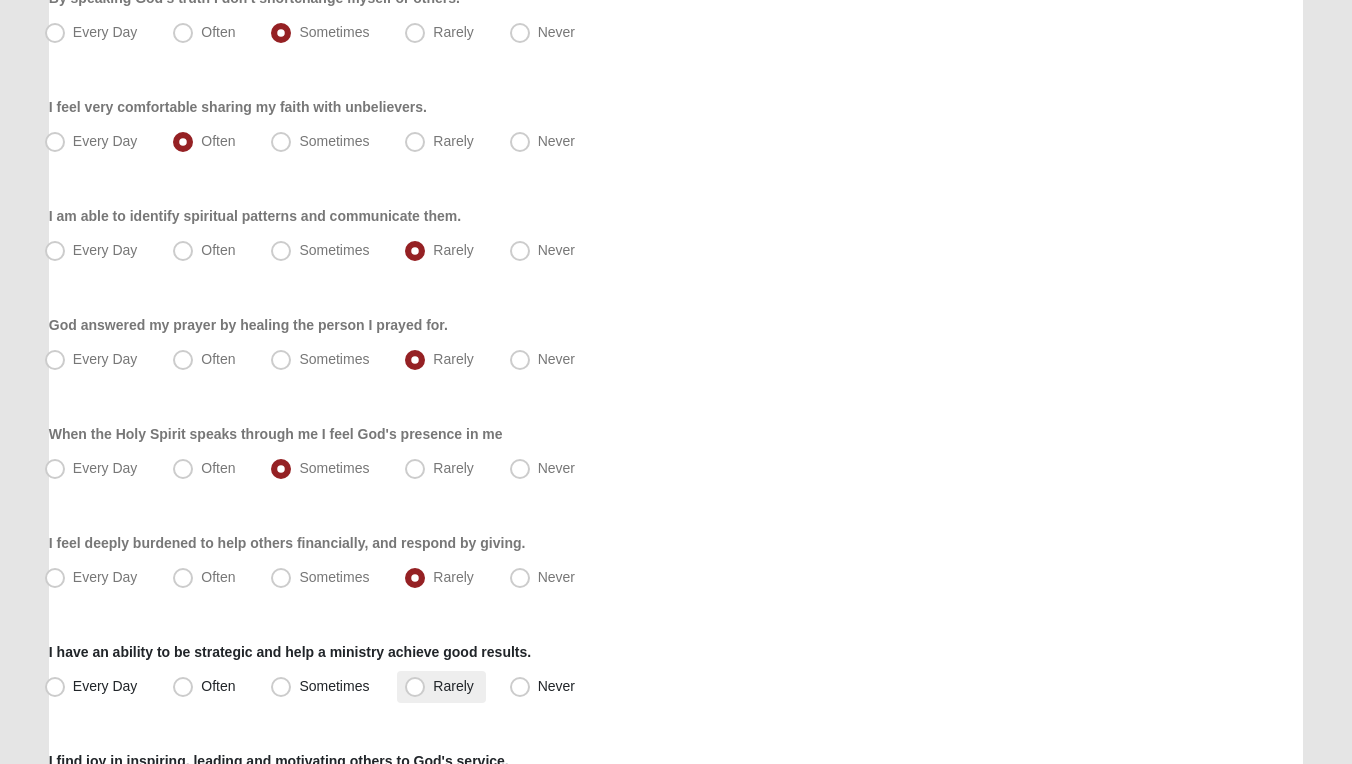 click on "Rarely" at bounding box center (453, 686) 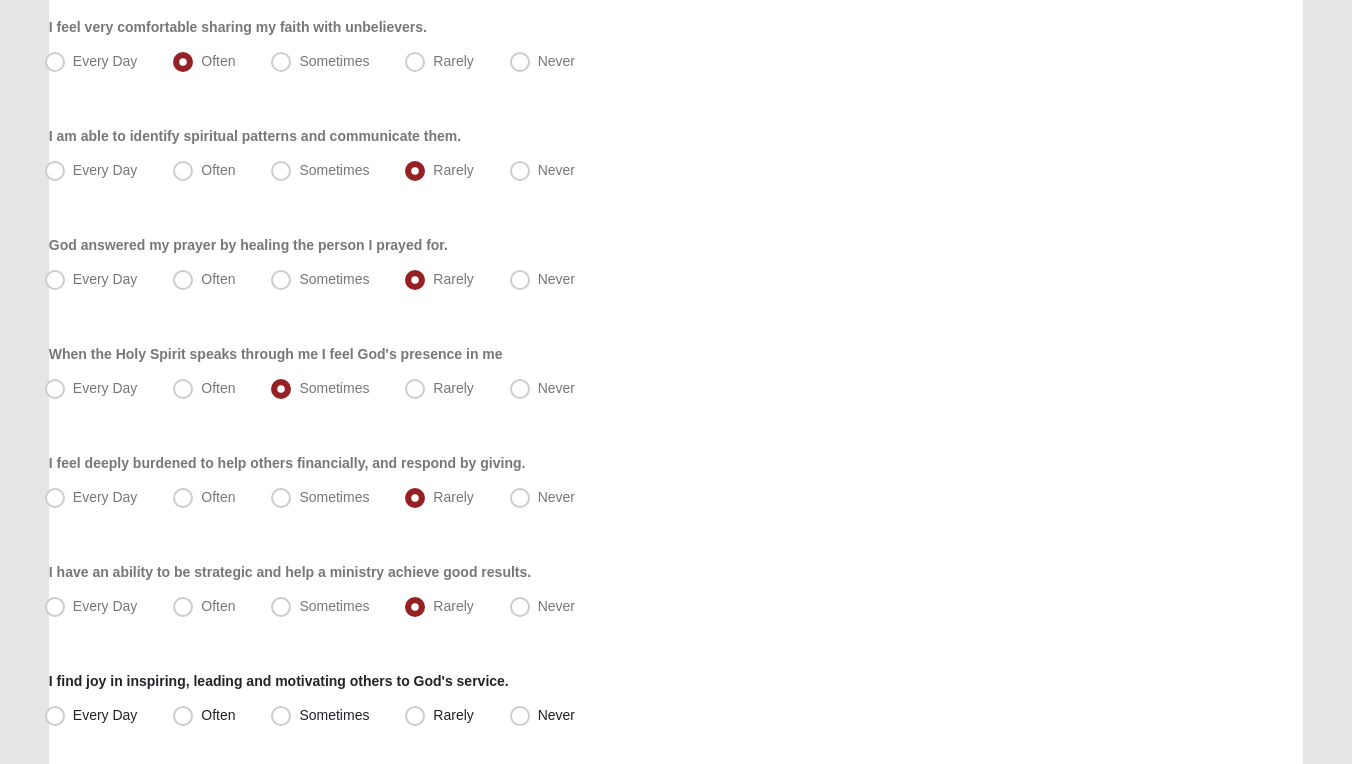 scroll, scrollTop: 1248, scrollLeft: 0, axis: vertical 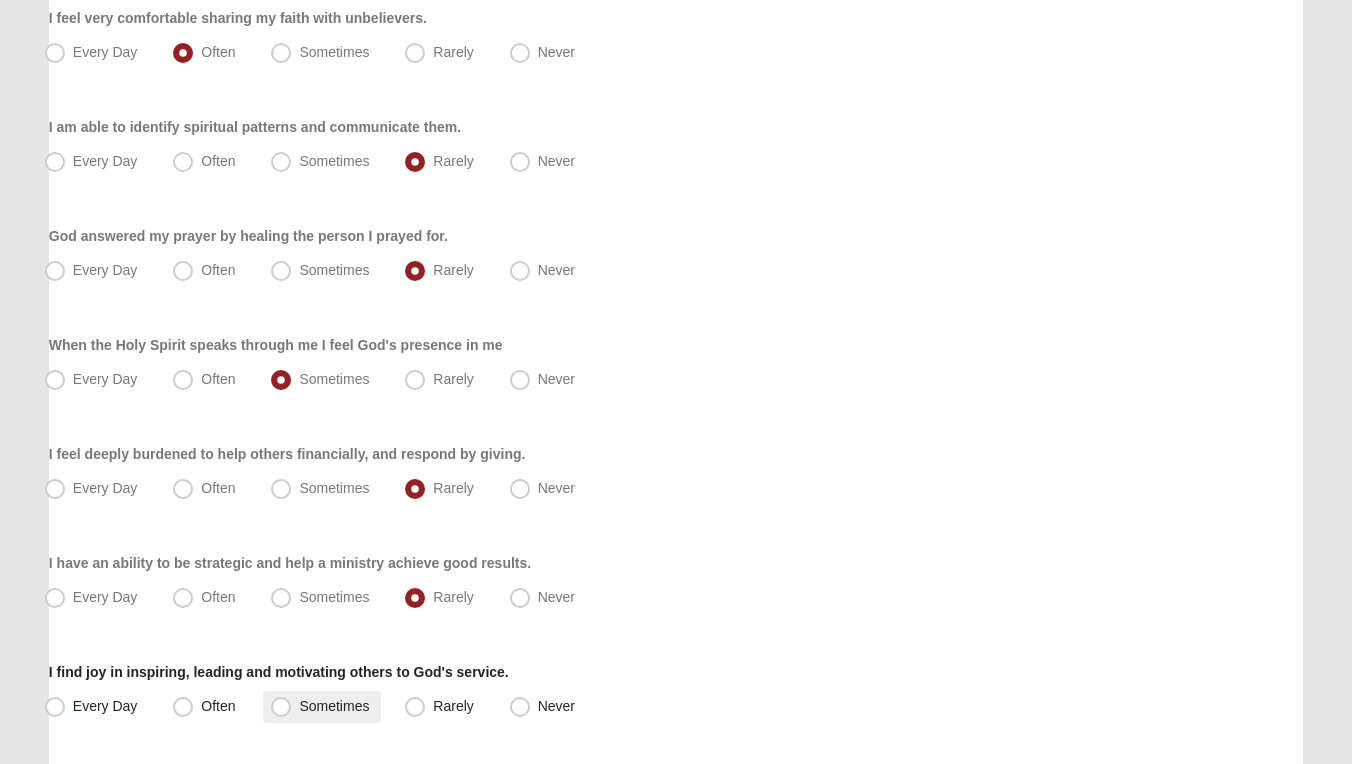 click on "Sometimes" at bounding box center (334, 706) 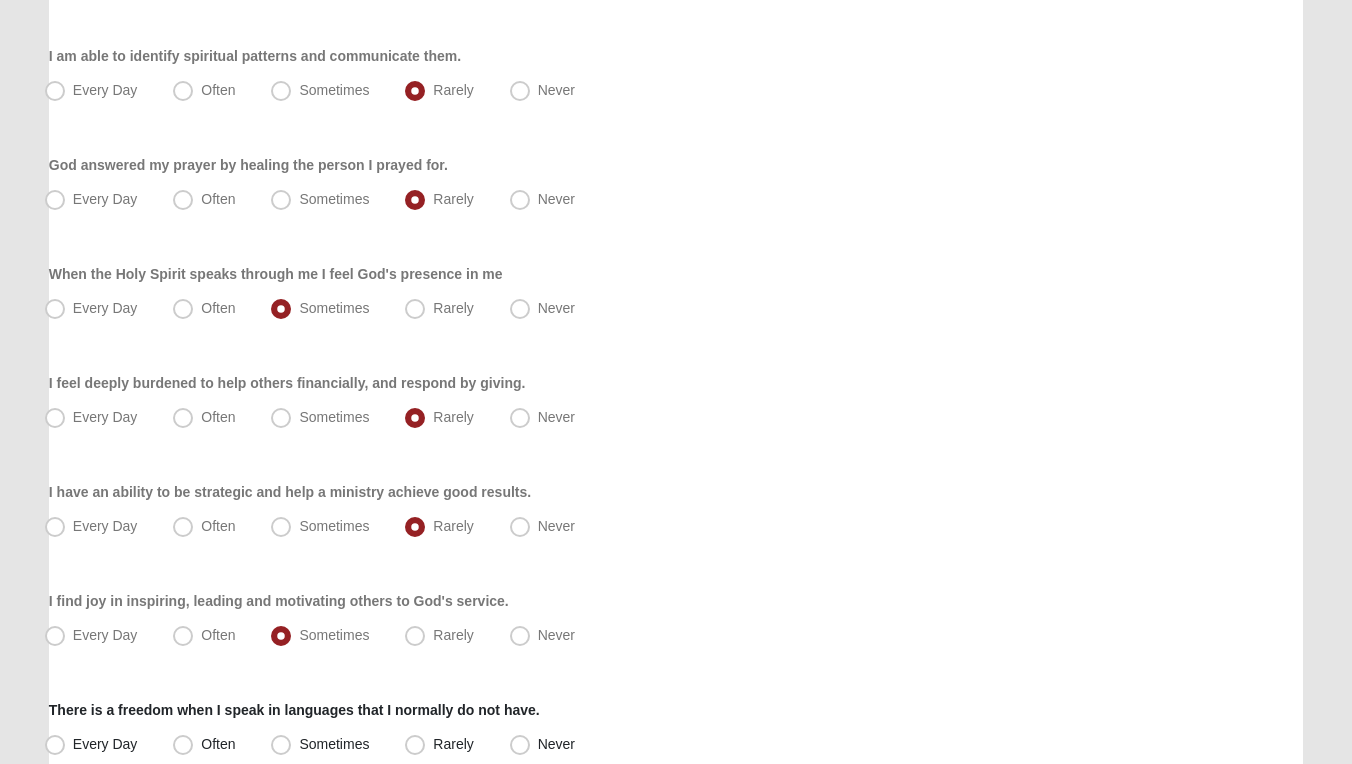 scroll, scrollTop: 1399, scrollLeft: 0, axis: vertical 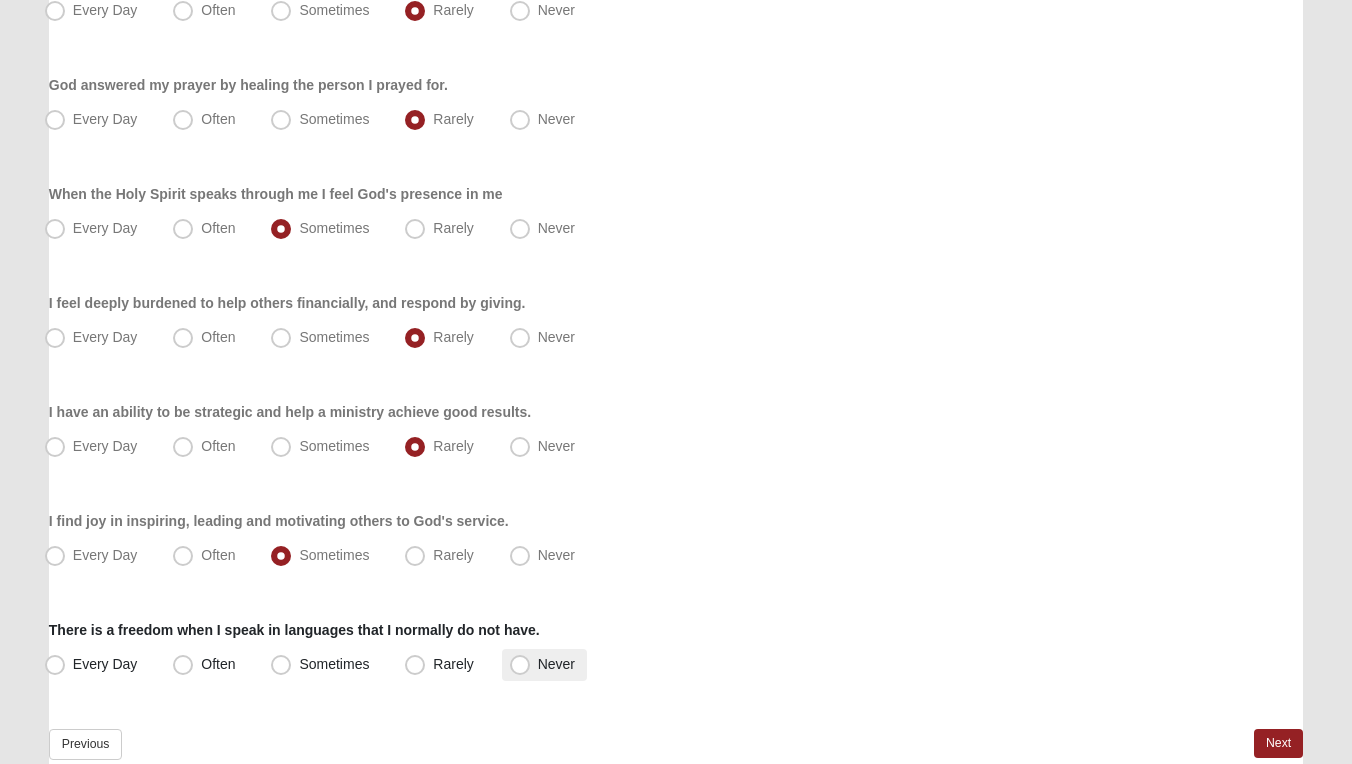 click on "Never" at bounding box center [556, 664] 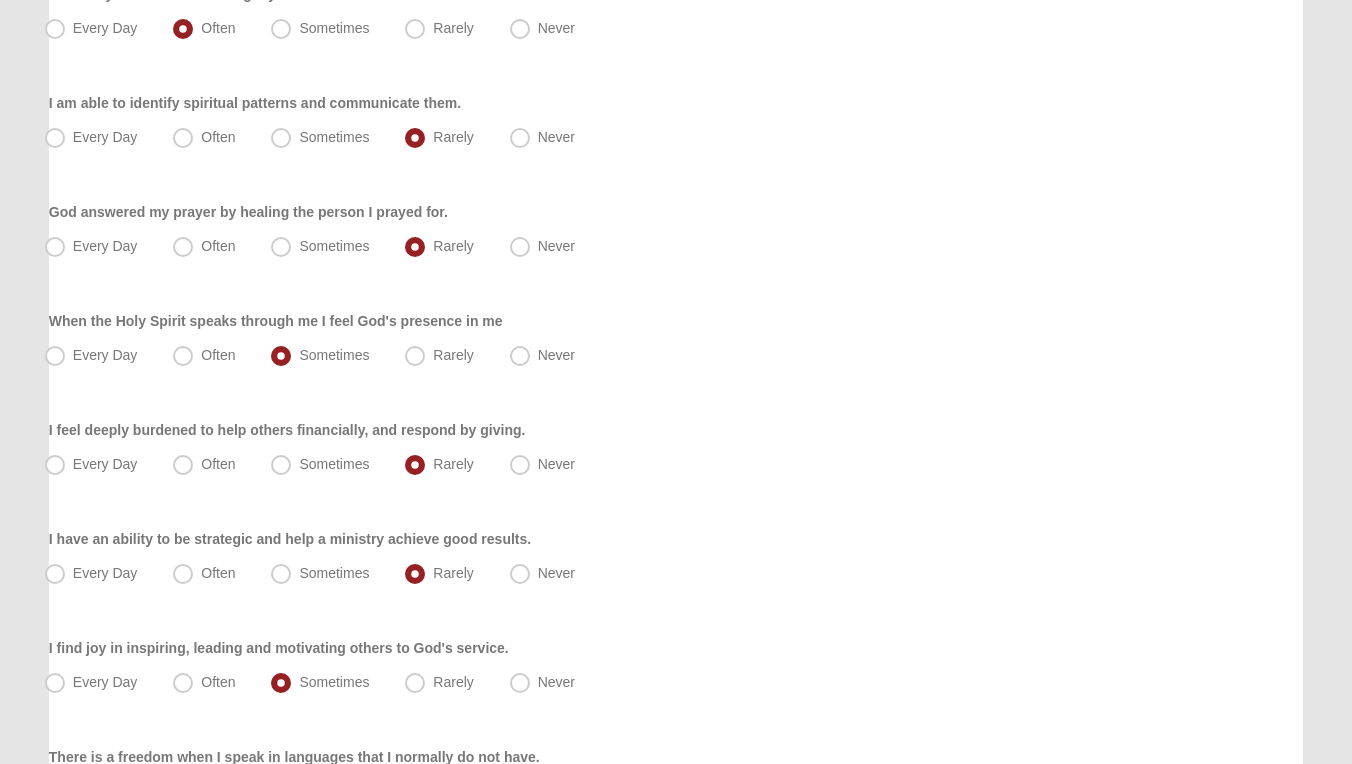 scroll, scrollTop: 1493, scrollLeft: 0, axis: vertical 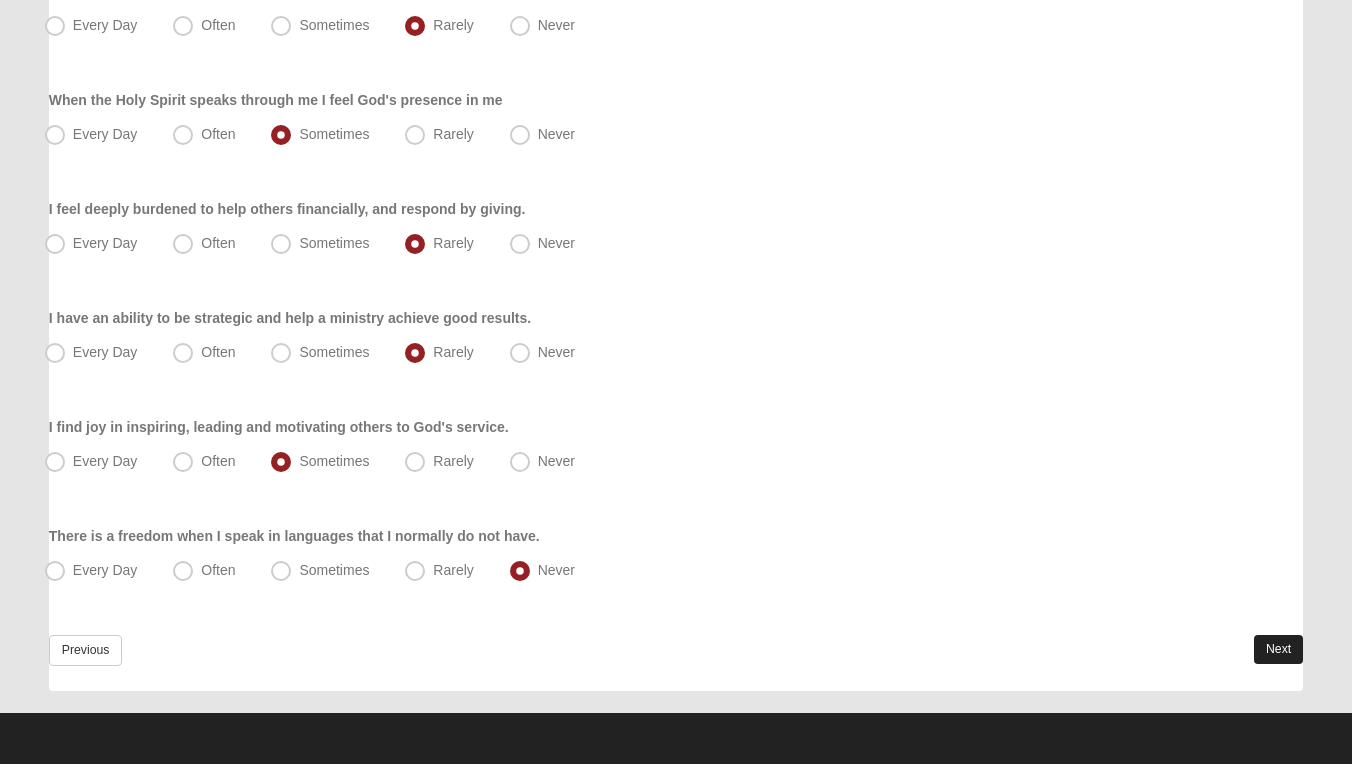 click on "Next" at bounding box center [1278, 649] 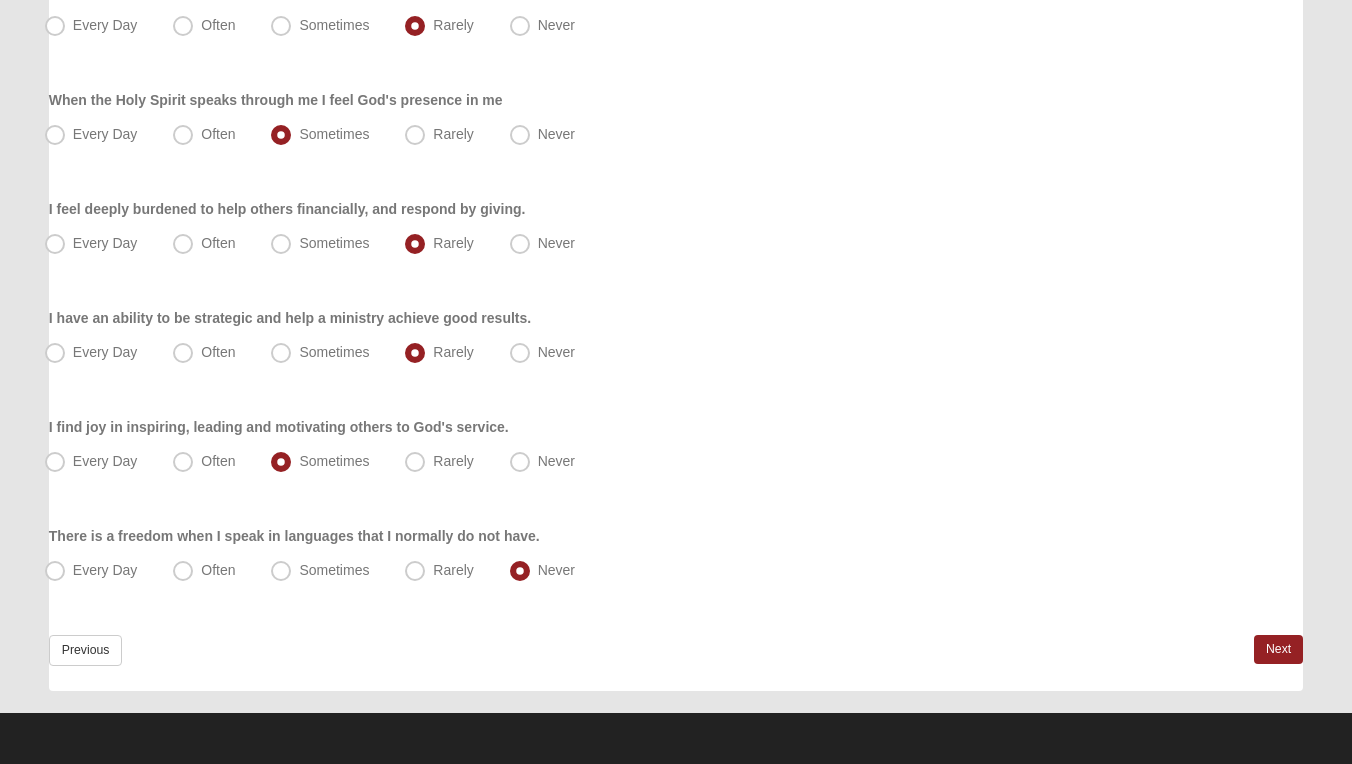 scroll, scrollTop: 0, scrollLeft: 0, axis: both 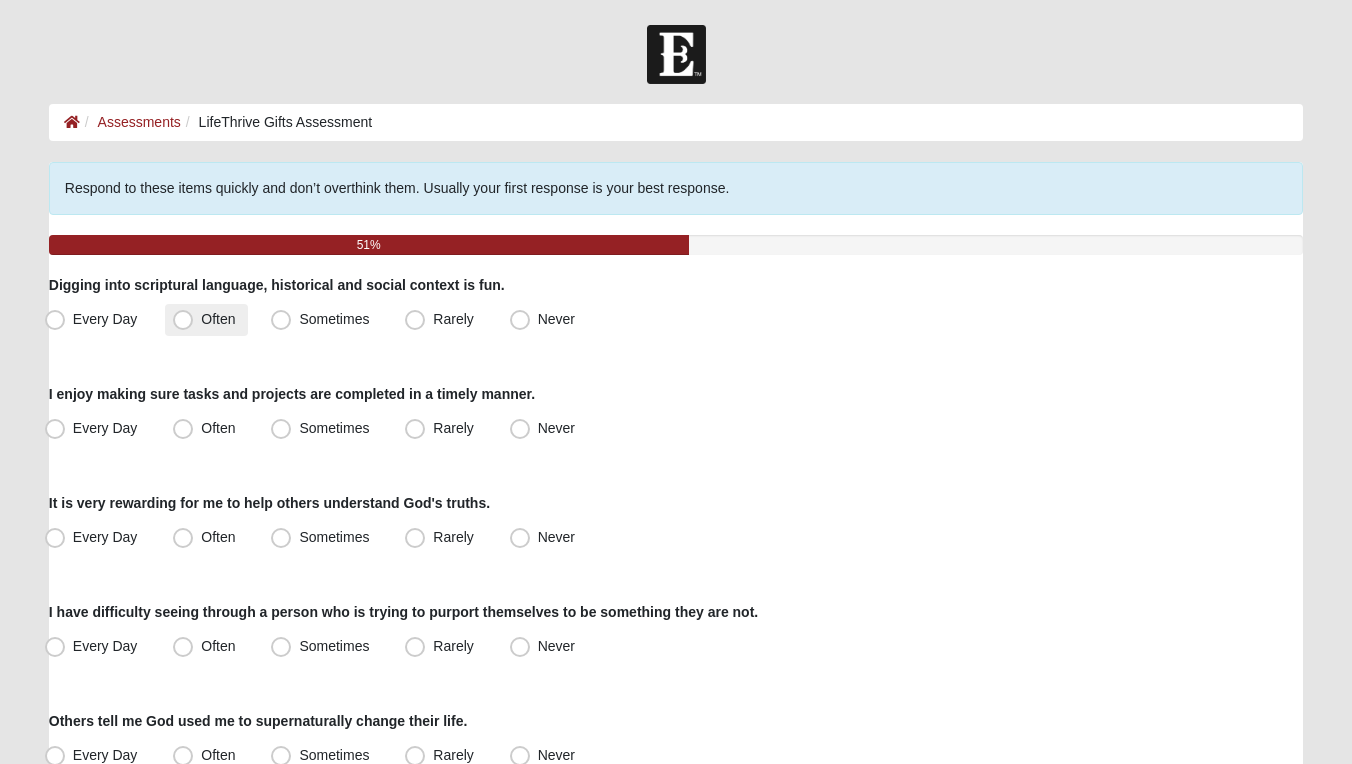 click on "Often" at bounding box center (218, 319) 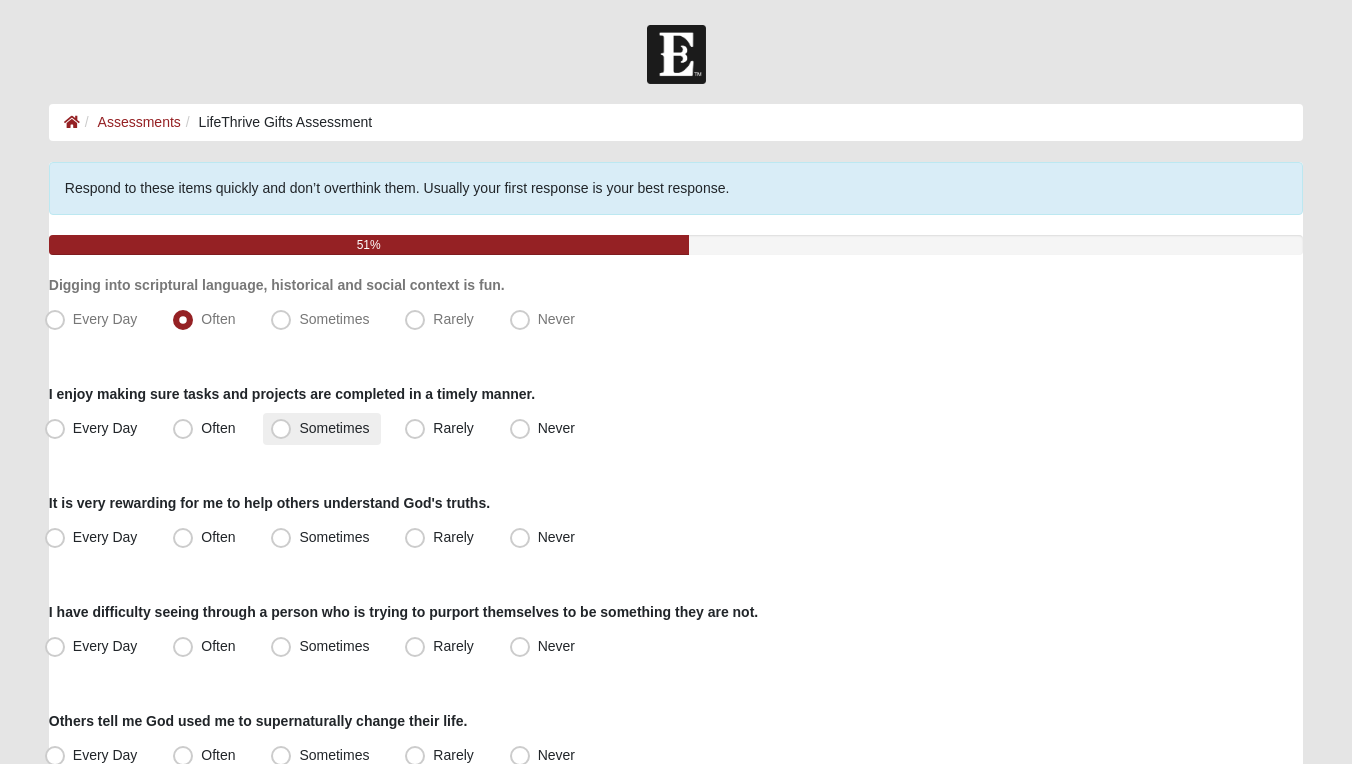 click on "Sometimes" at bounding box center (334, 428) 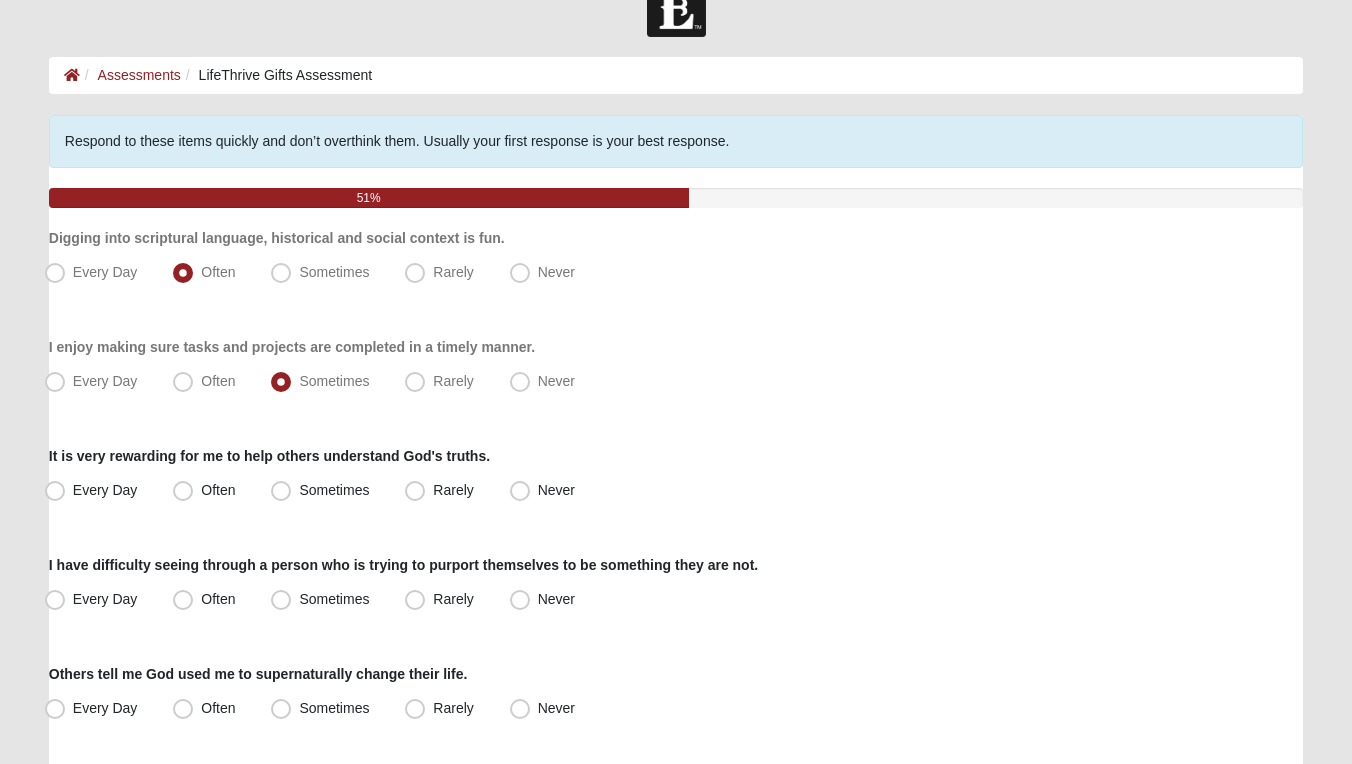 scroll, scrollTop: 51, scrollLeft: 0, axis: vertical 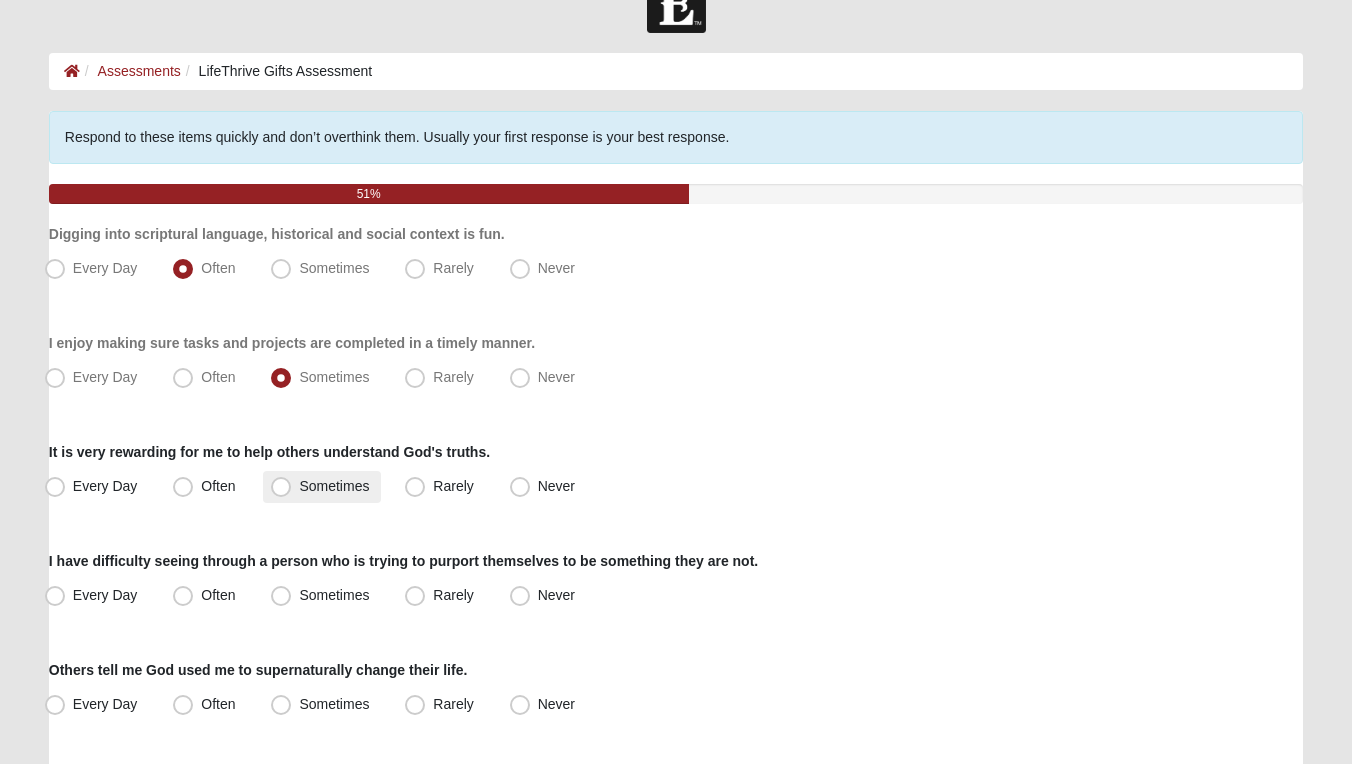 click on "Sometimes" at bounding box center [322, 487] 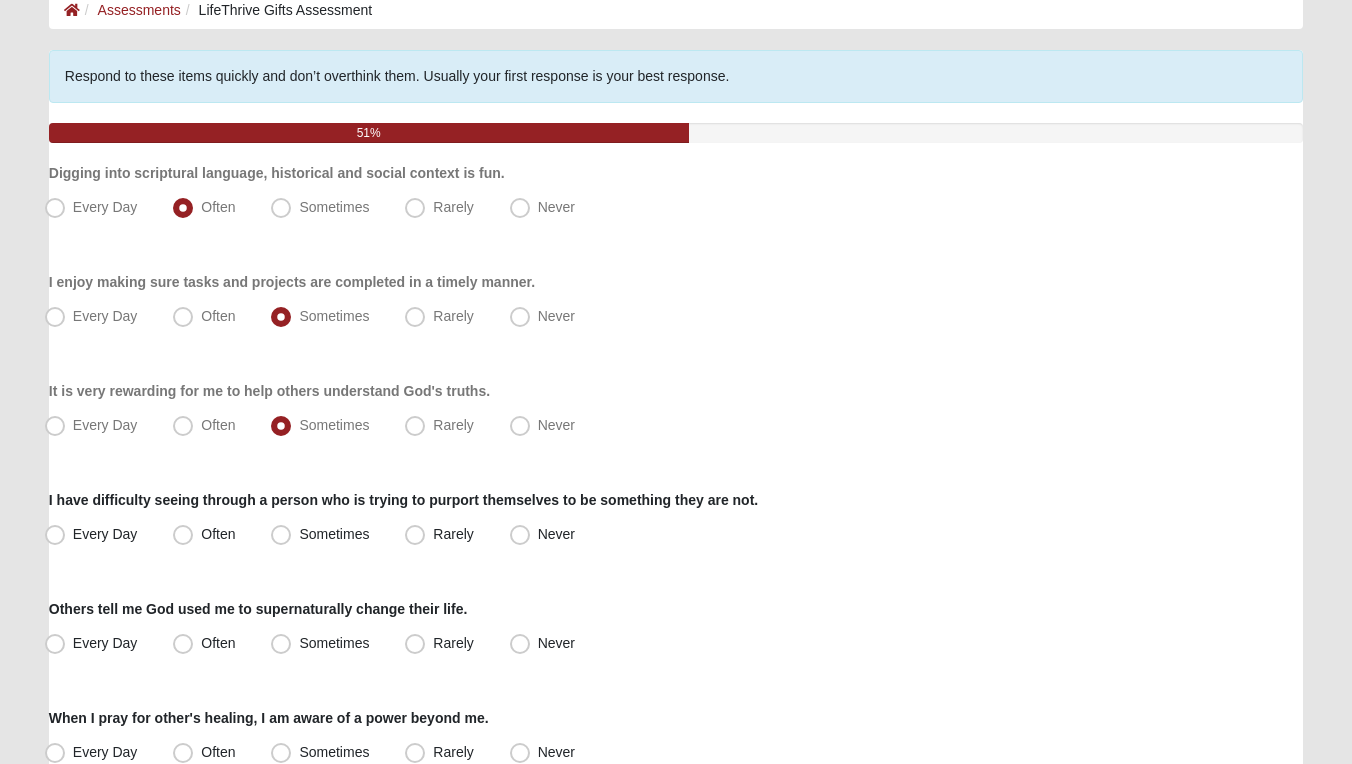 scroll, scrollTop: 134, scrollLeft: 0, axis: vertical 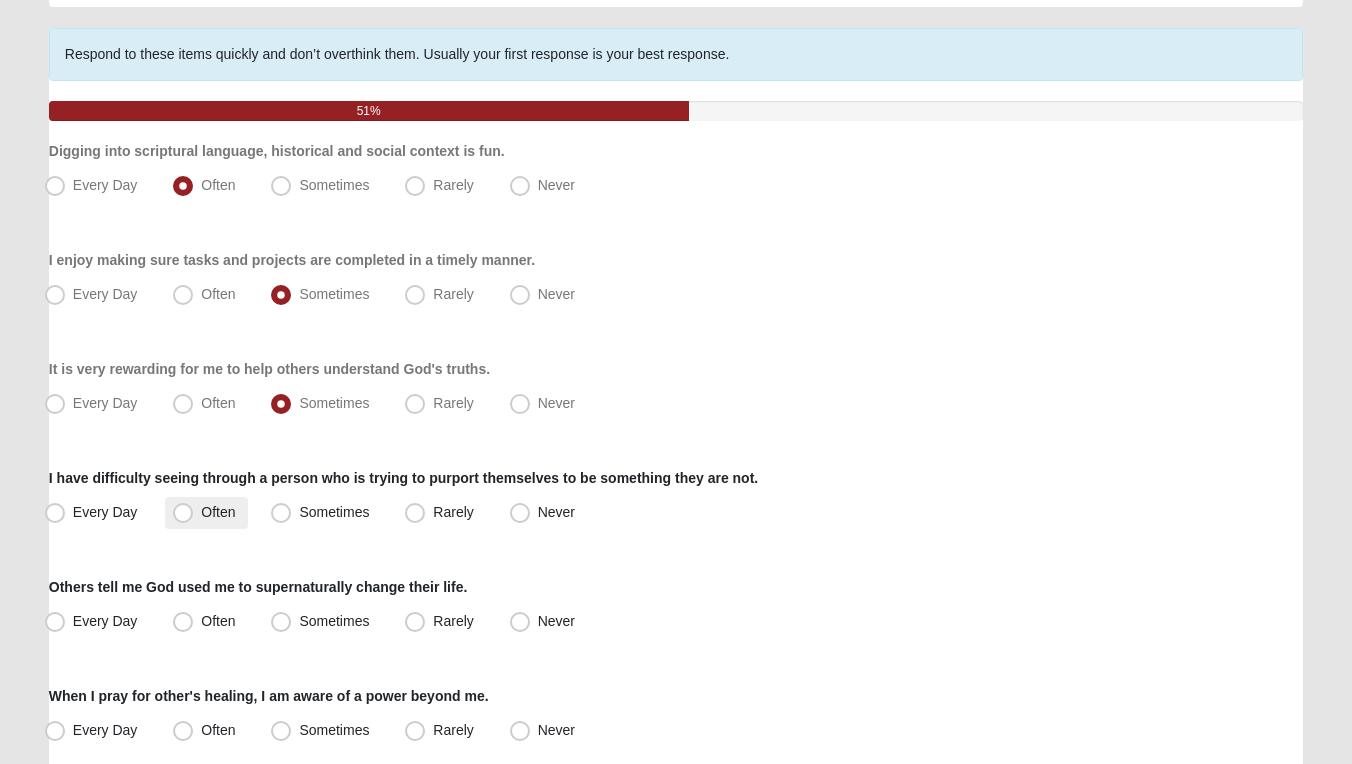 click on "Often" at bounding box center (218, 512) 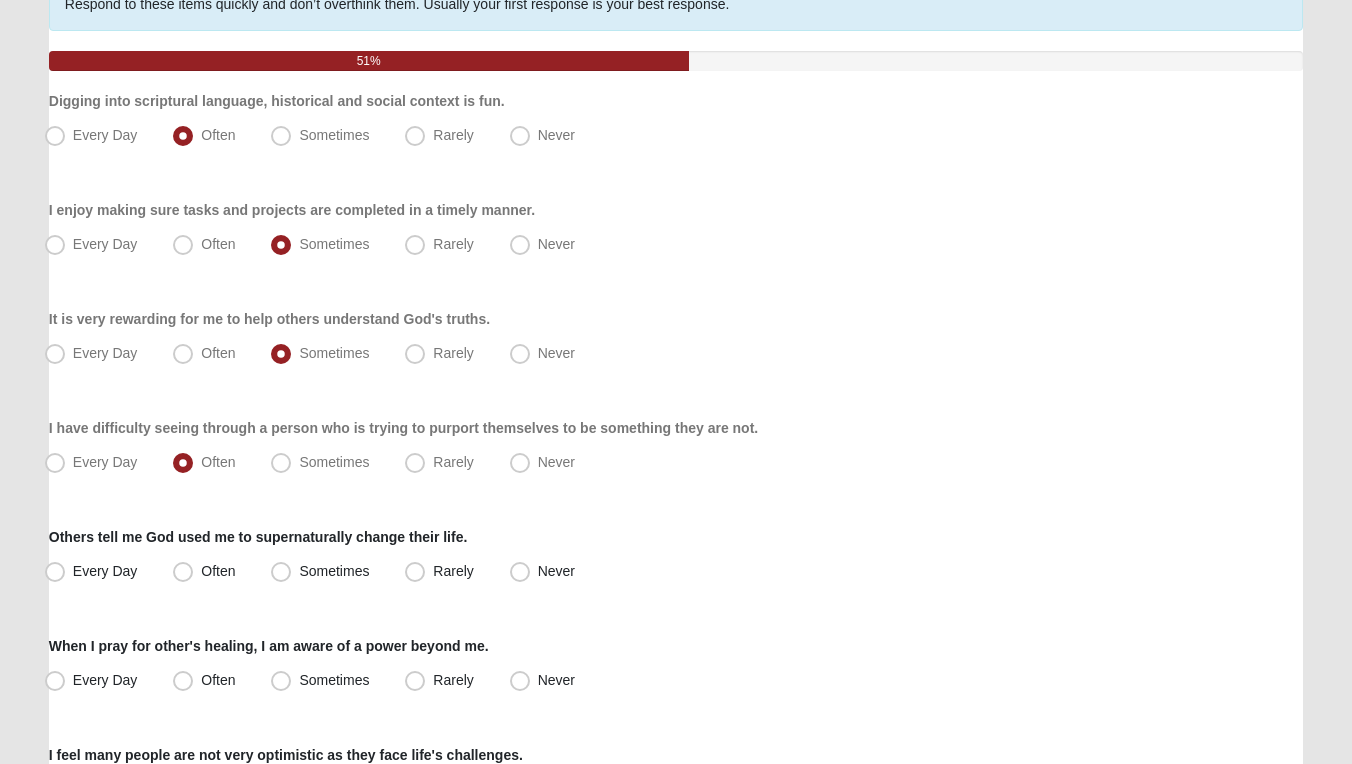 scroll, scrollTop: 282, scrollLeft: 0, axis: vertical 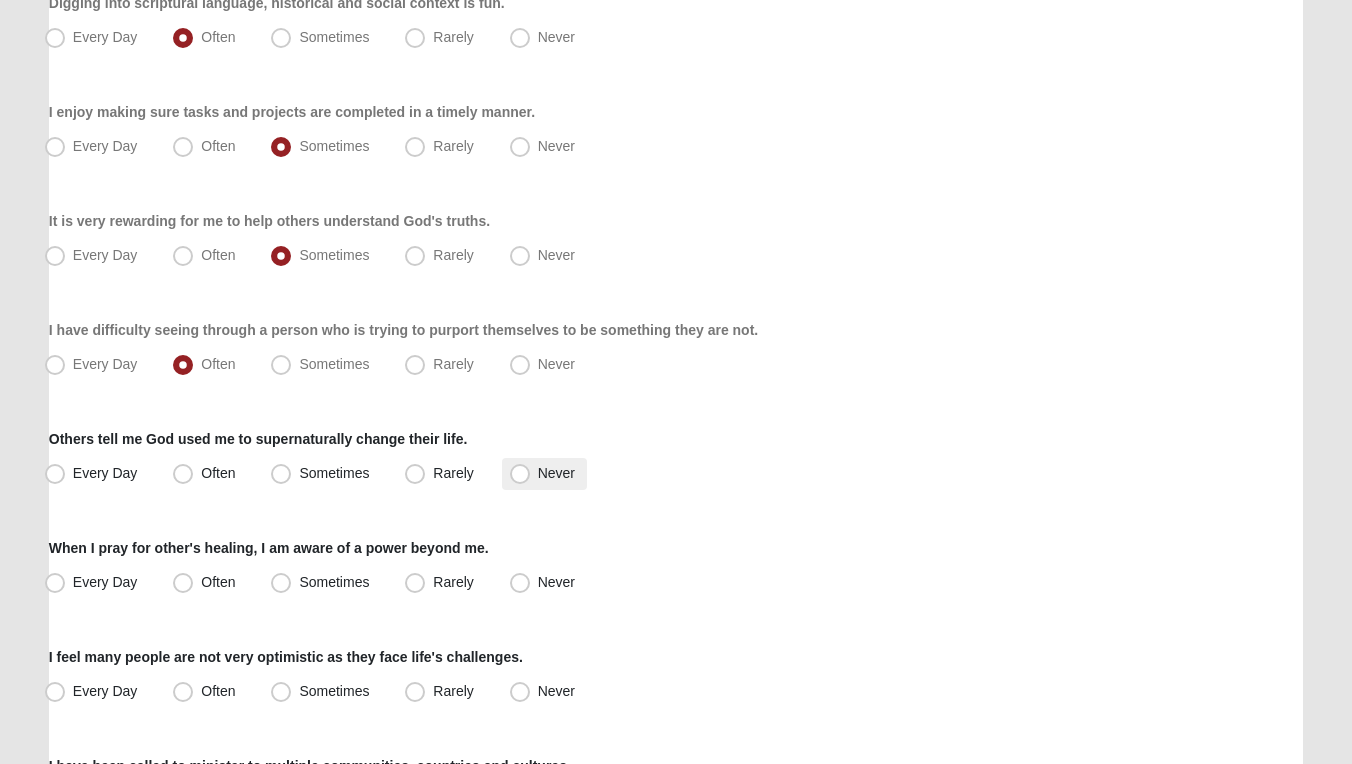 click on "Never" at bounding box center (556, 473) 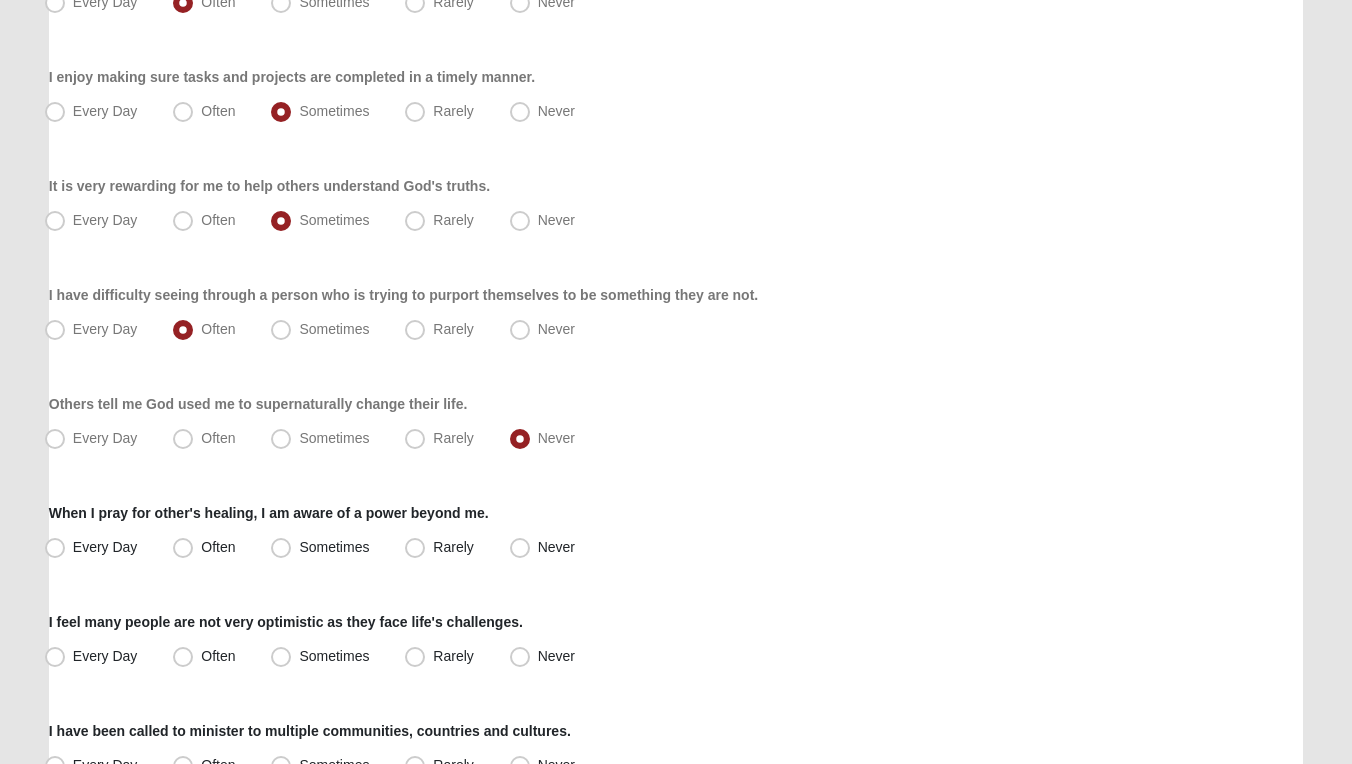scroll, scrollTop: 340, scrollLeft: 0, axis: vertical 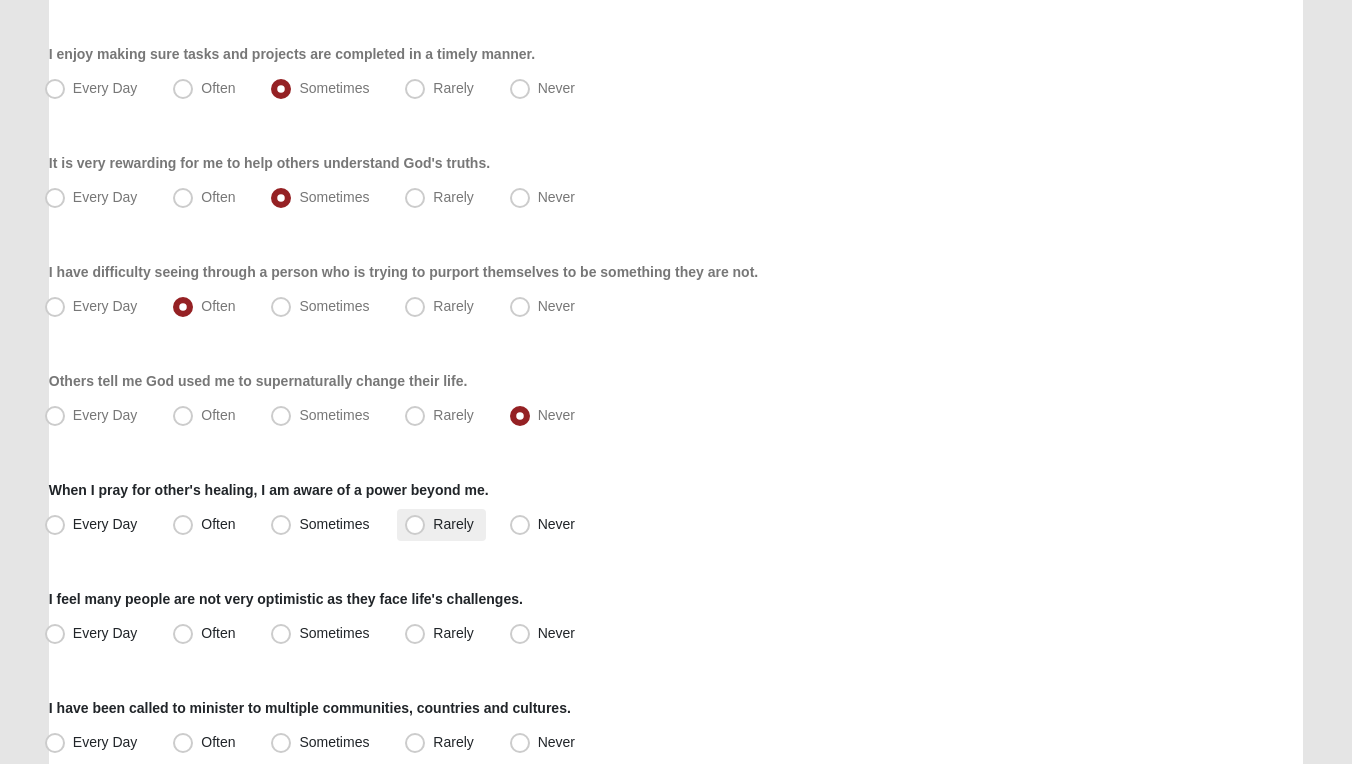 click on "Rarely" at bounding box center (453, 524) 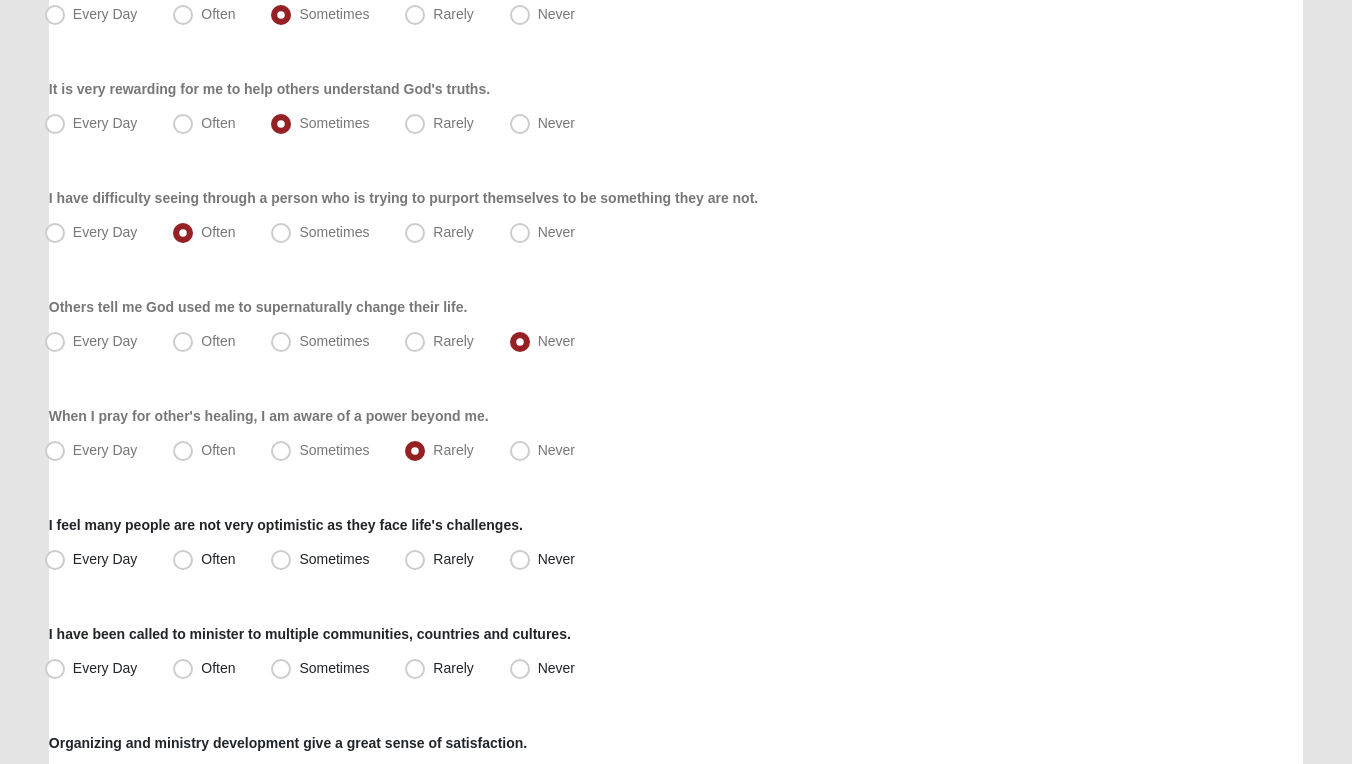 scroll, scrollTop: 418, scrollLeft: 0, axis: vertical 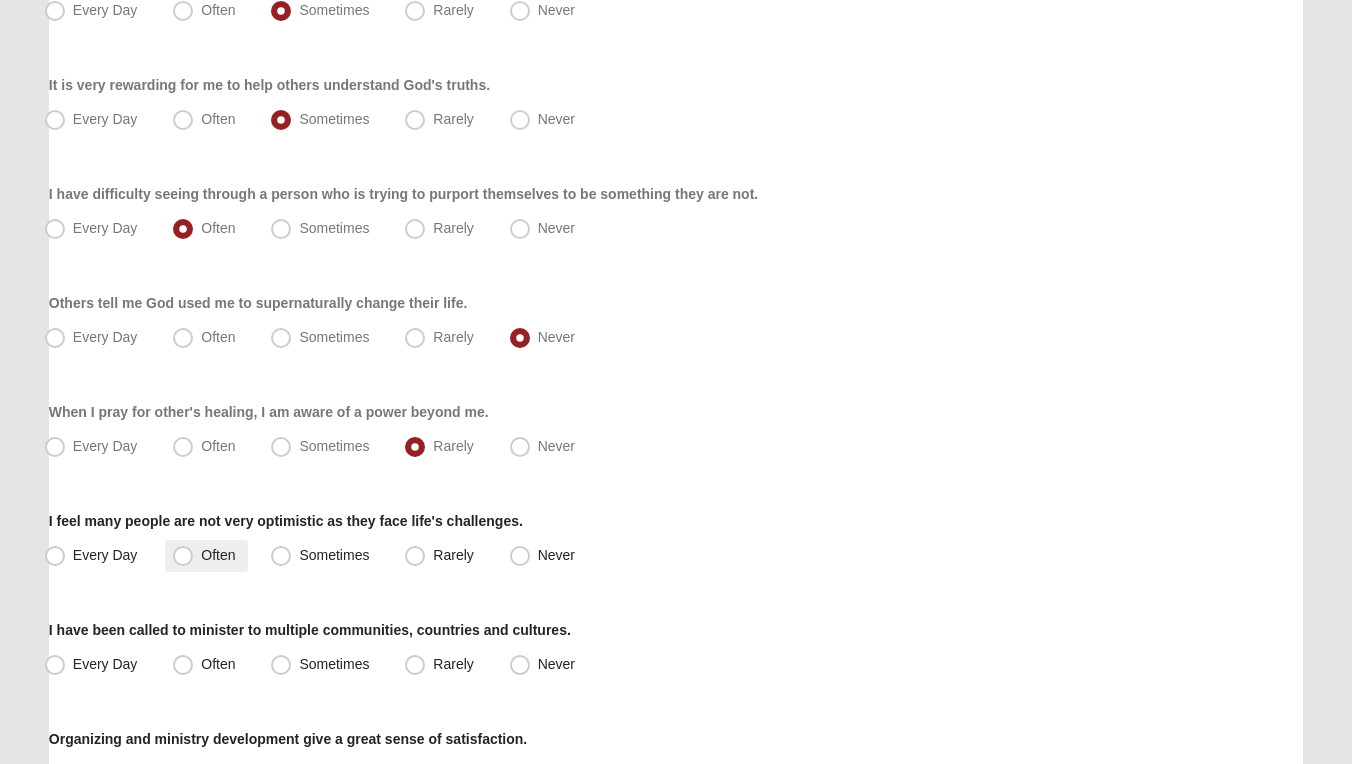 click on "Often" at bounding box center [218, 555] 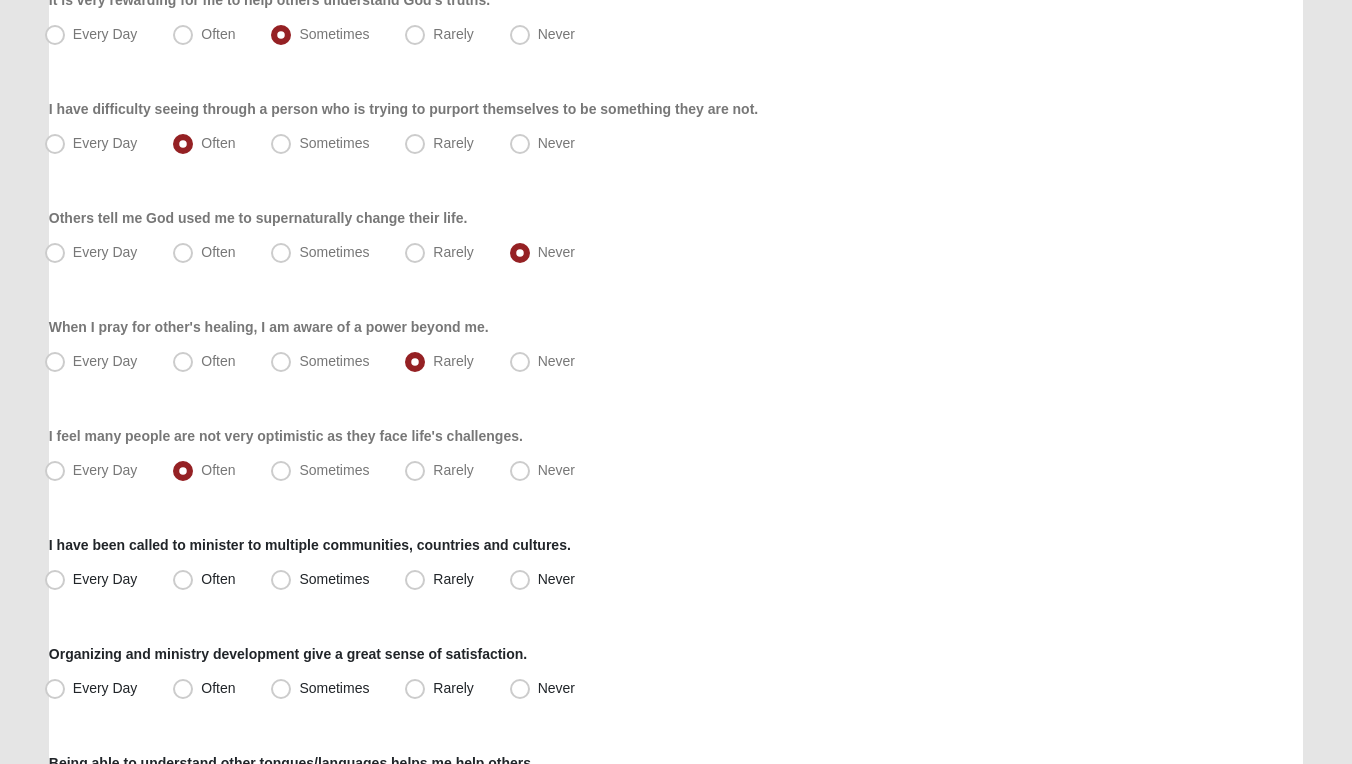 scroll, scrollTop: 529, scrollLeft: 0, axis: vertical 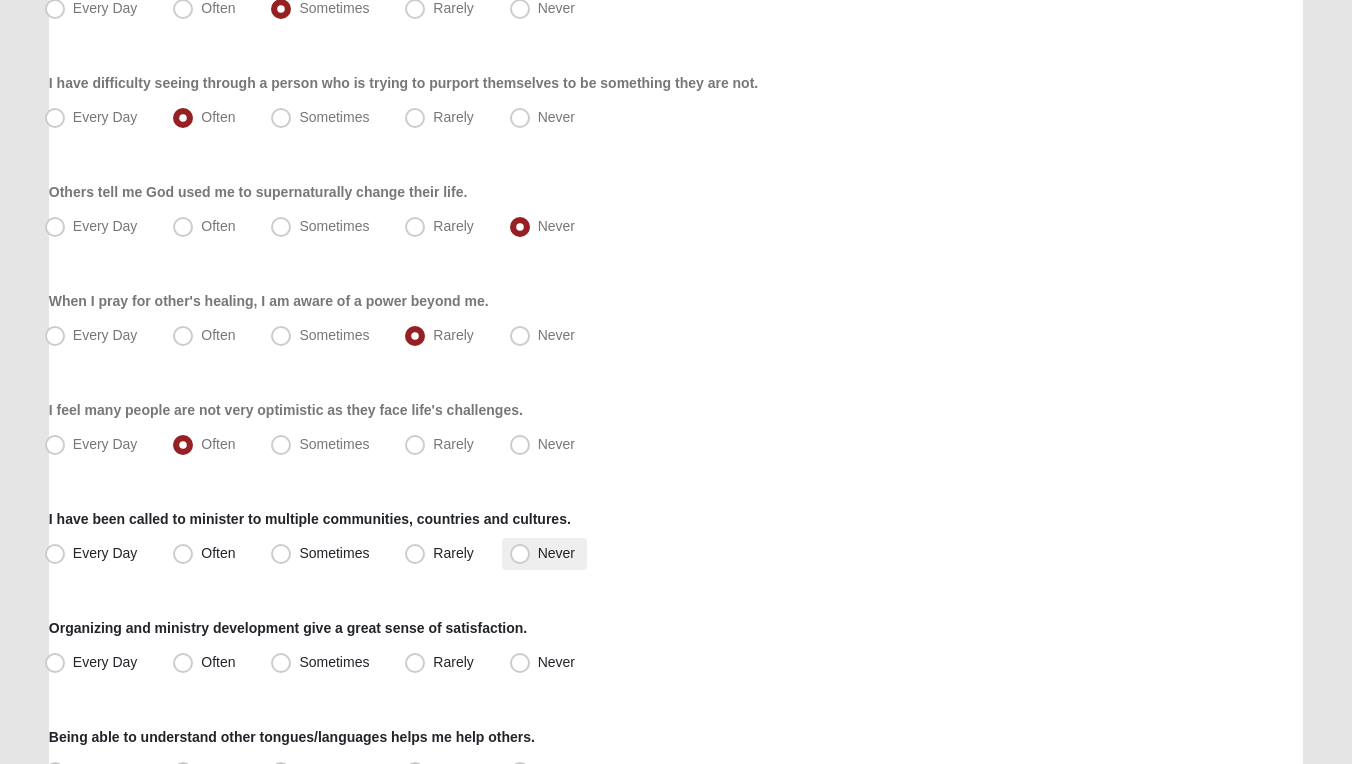 click on "Never" at bounding box center (556, 553) 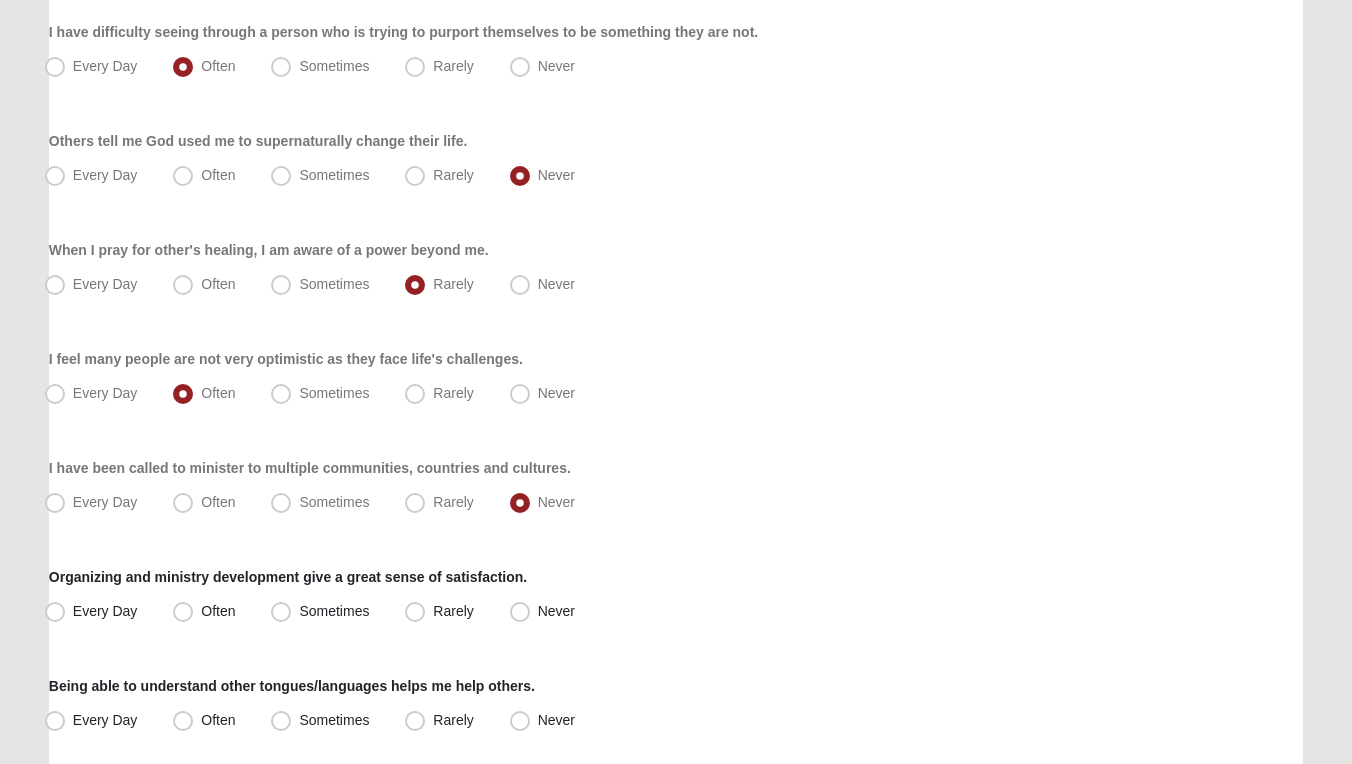 scroll, scrollTop: 589, scrollLeft: 0, axis: vertical 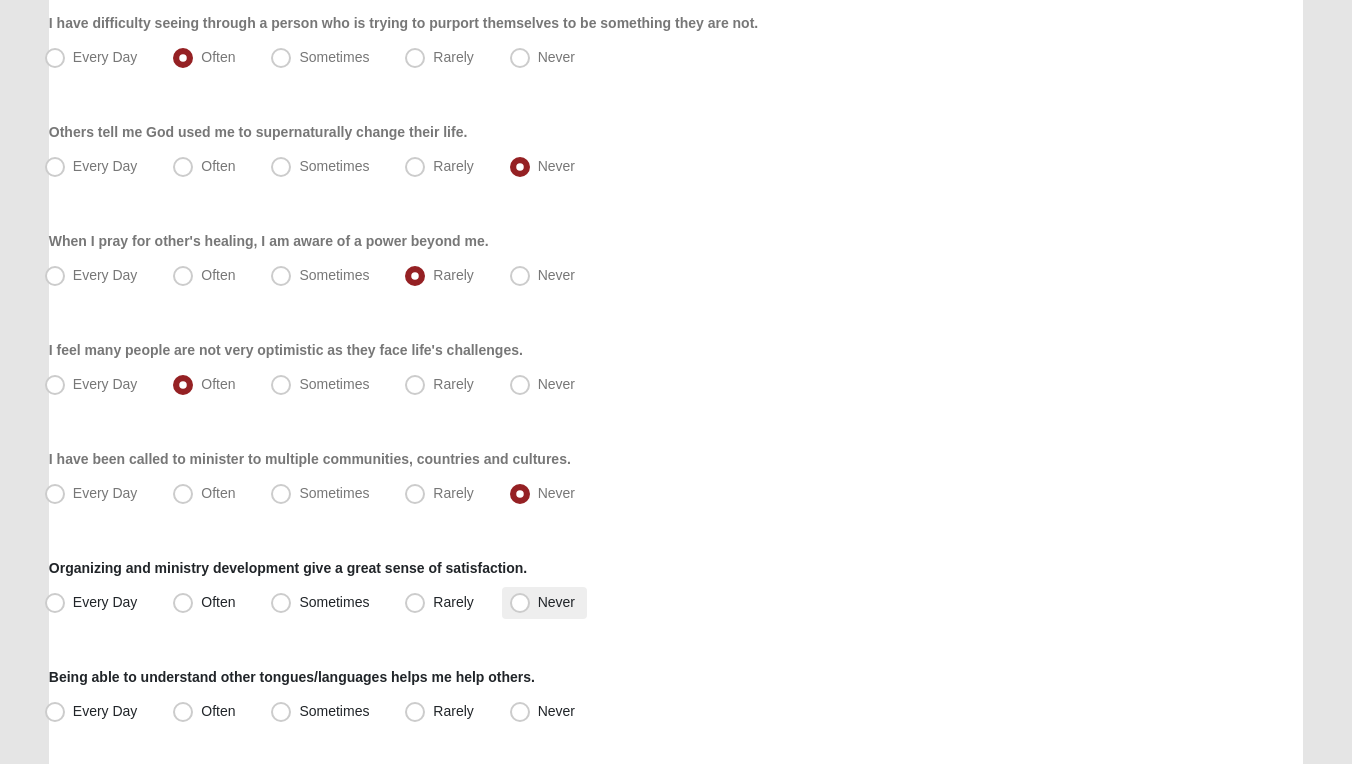 click on "Never" at bounding box center [556, 602] 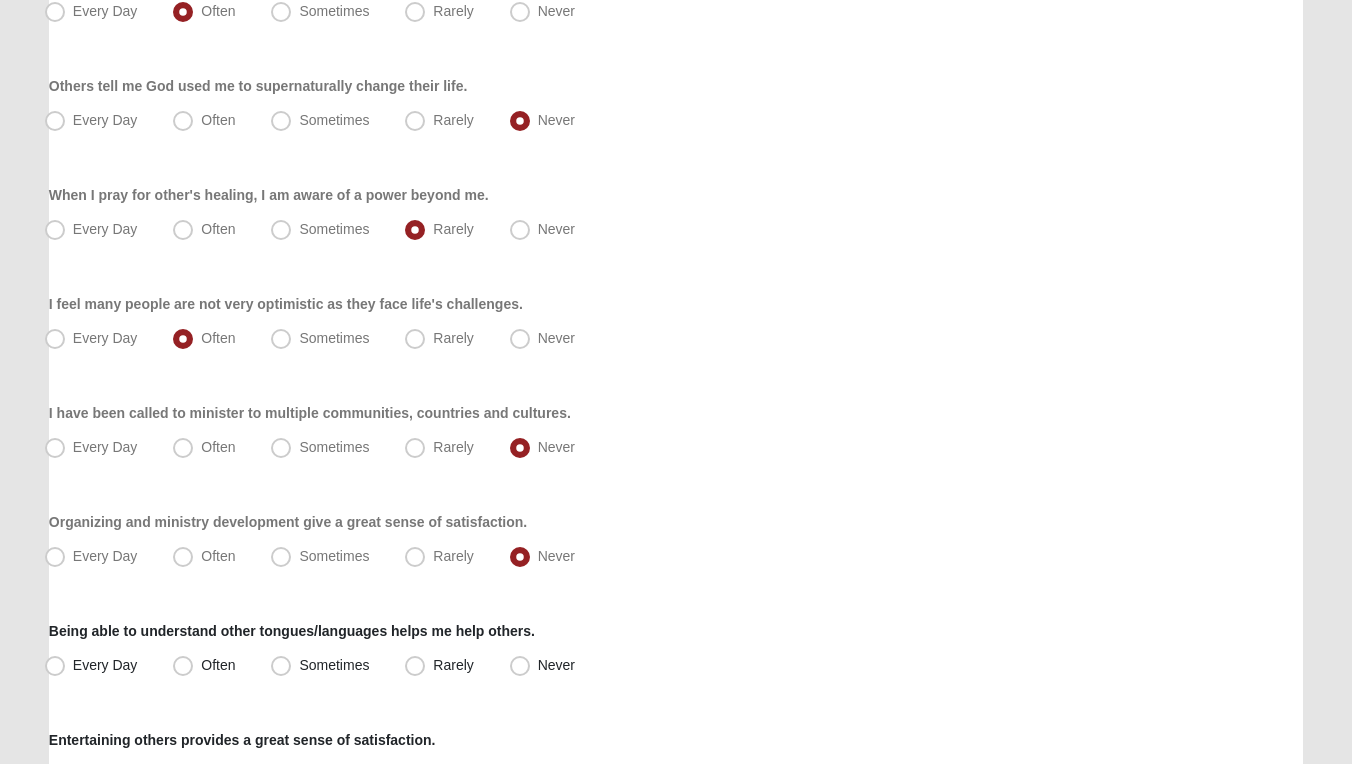 scroll, scrollTop: 663, scrollLeft: 0, axis: vertical 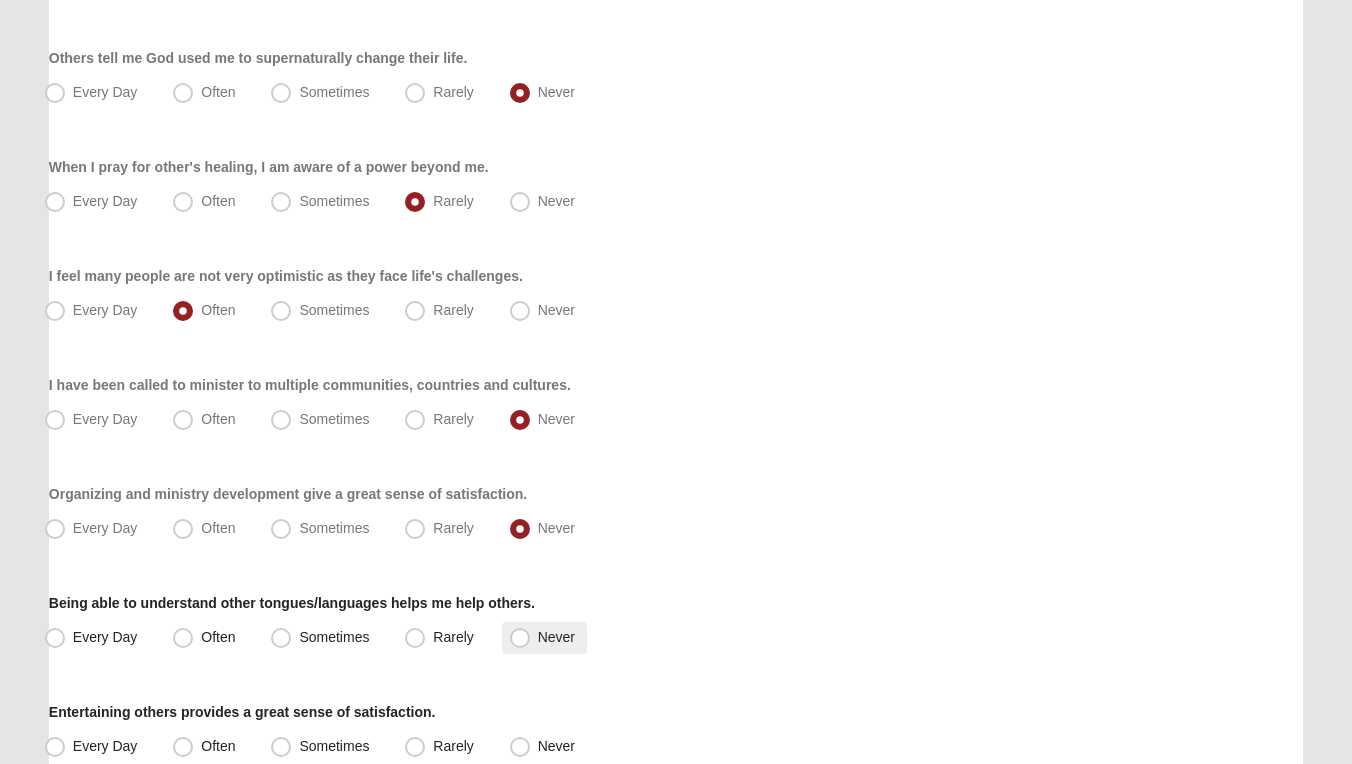 click on "Never" at bounding box center [556, 637] 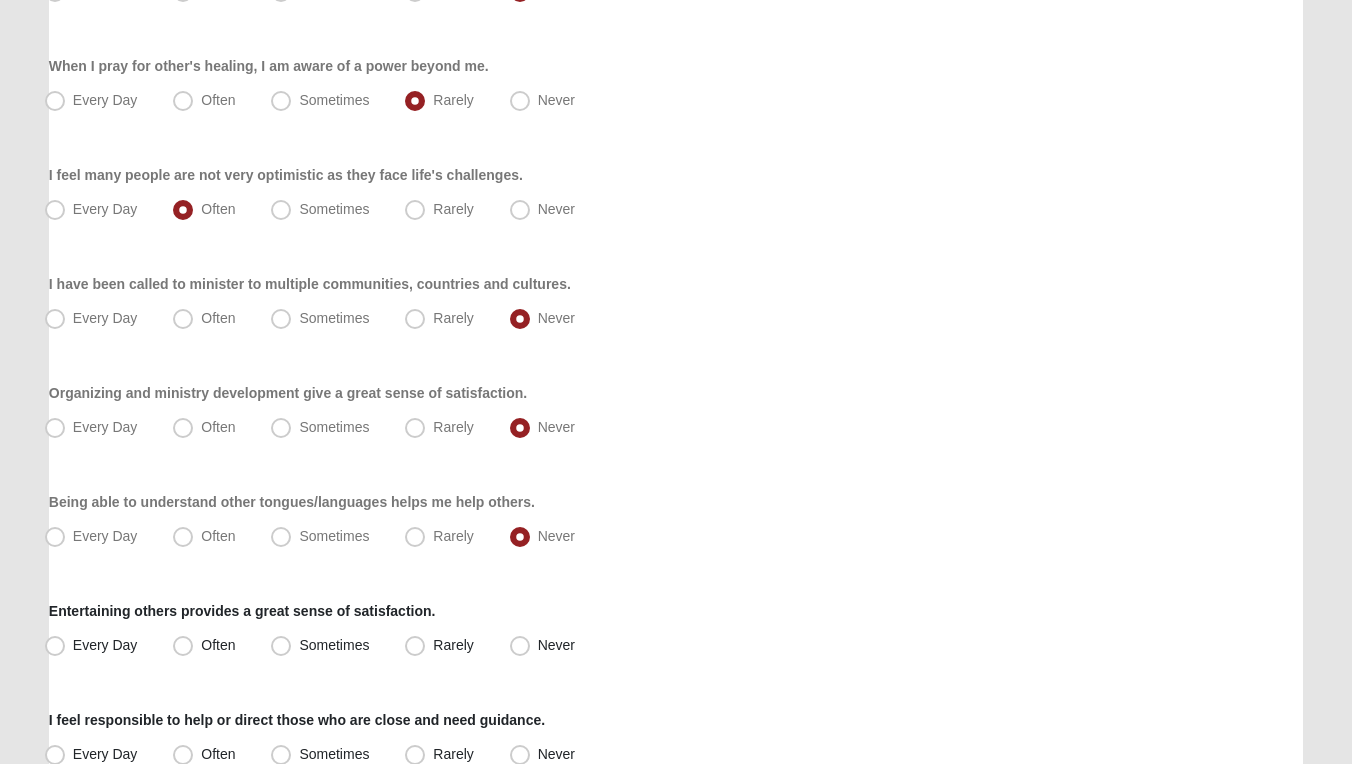 scroll, scrollTop: 810, scrollLeft: 0, axis: vertical 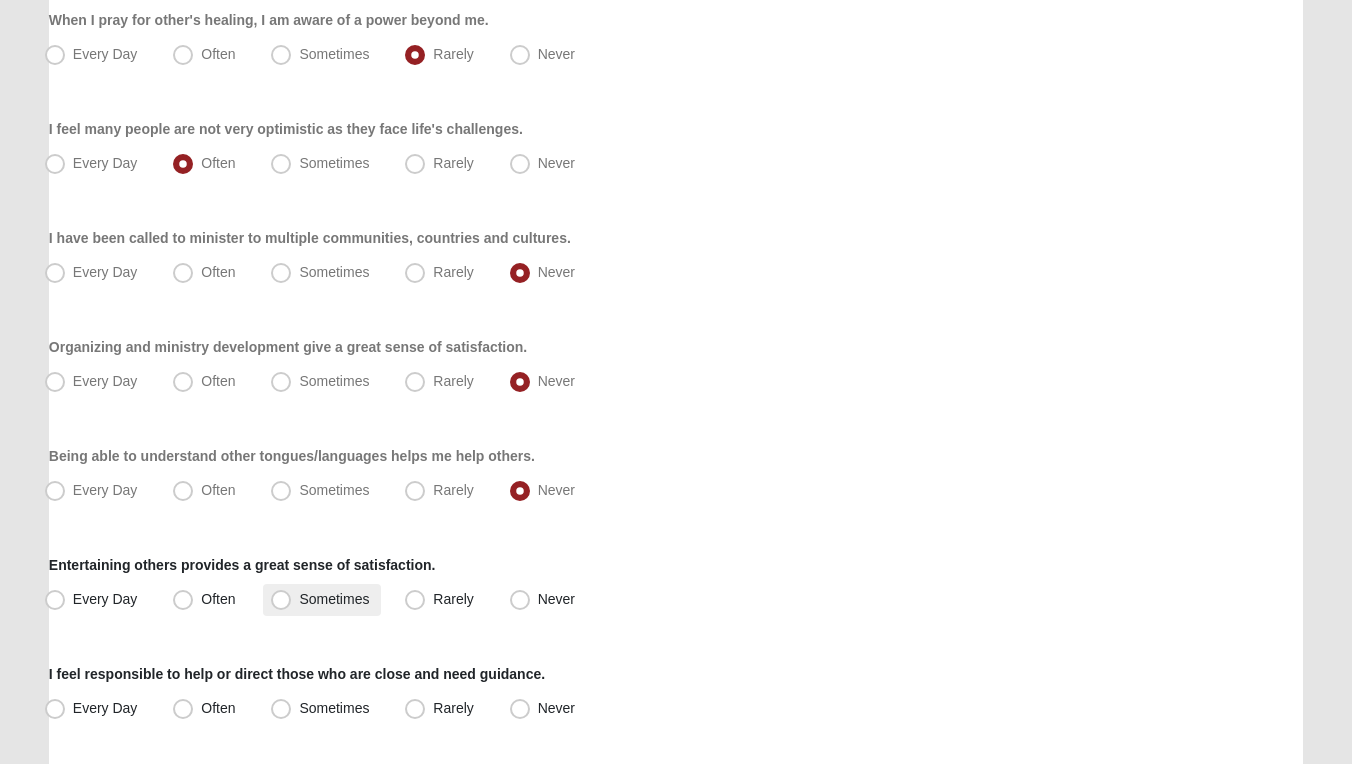 click on "Sometimes" at bounding box center (334, 599) 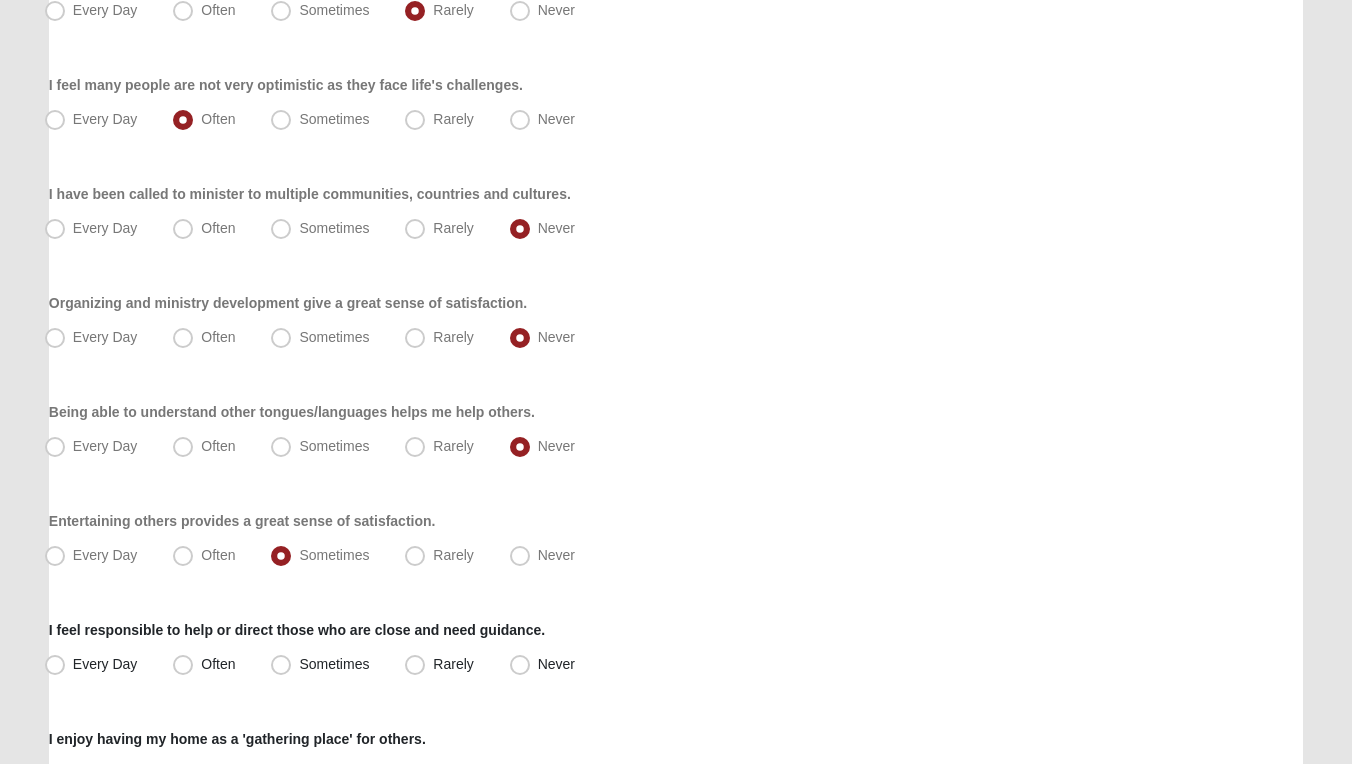scroll, scrollTop: 869, scrollLeft: 0, axis: vertical 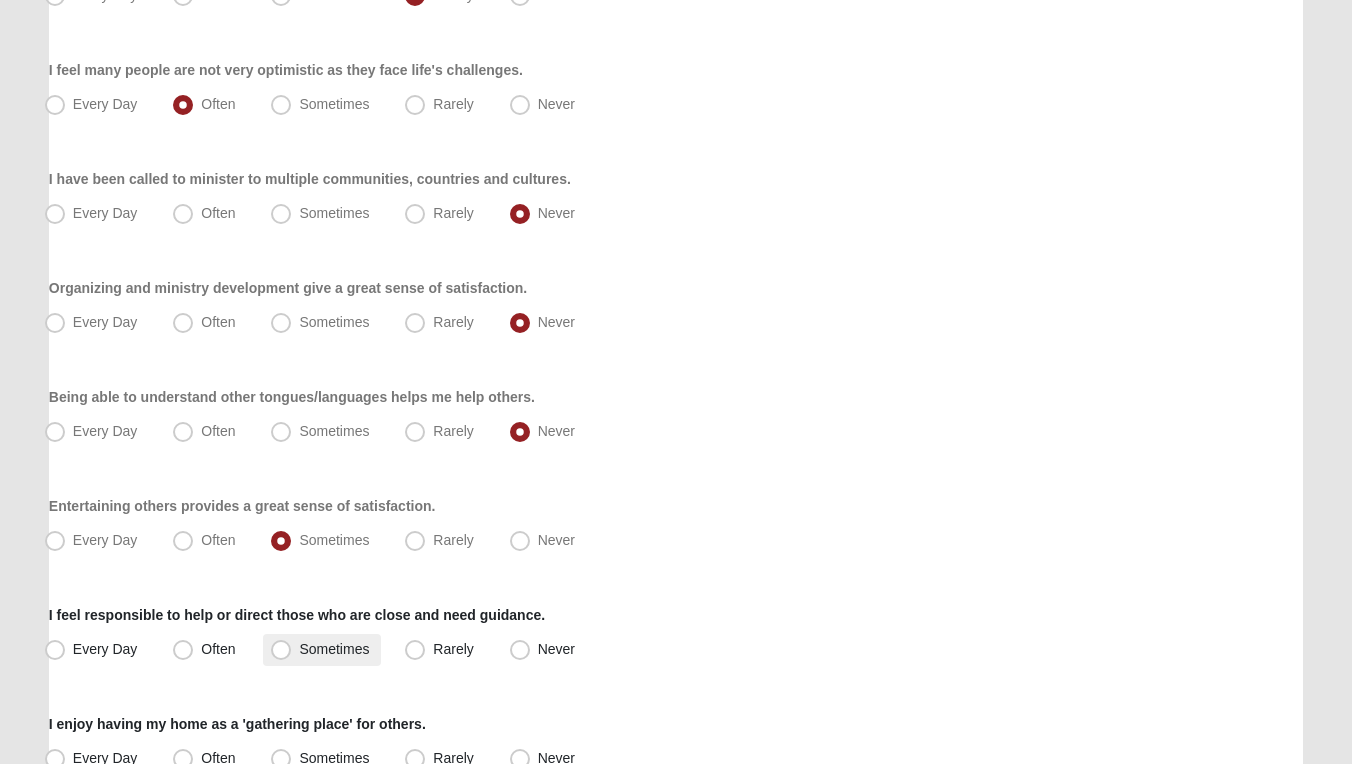 click on "Sometimes" at bounding box center [334, 649] 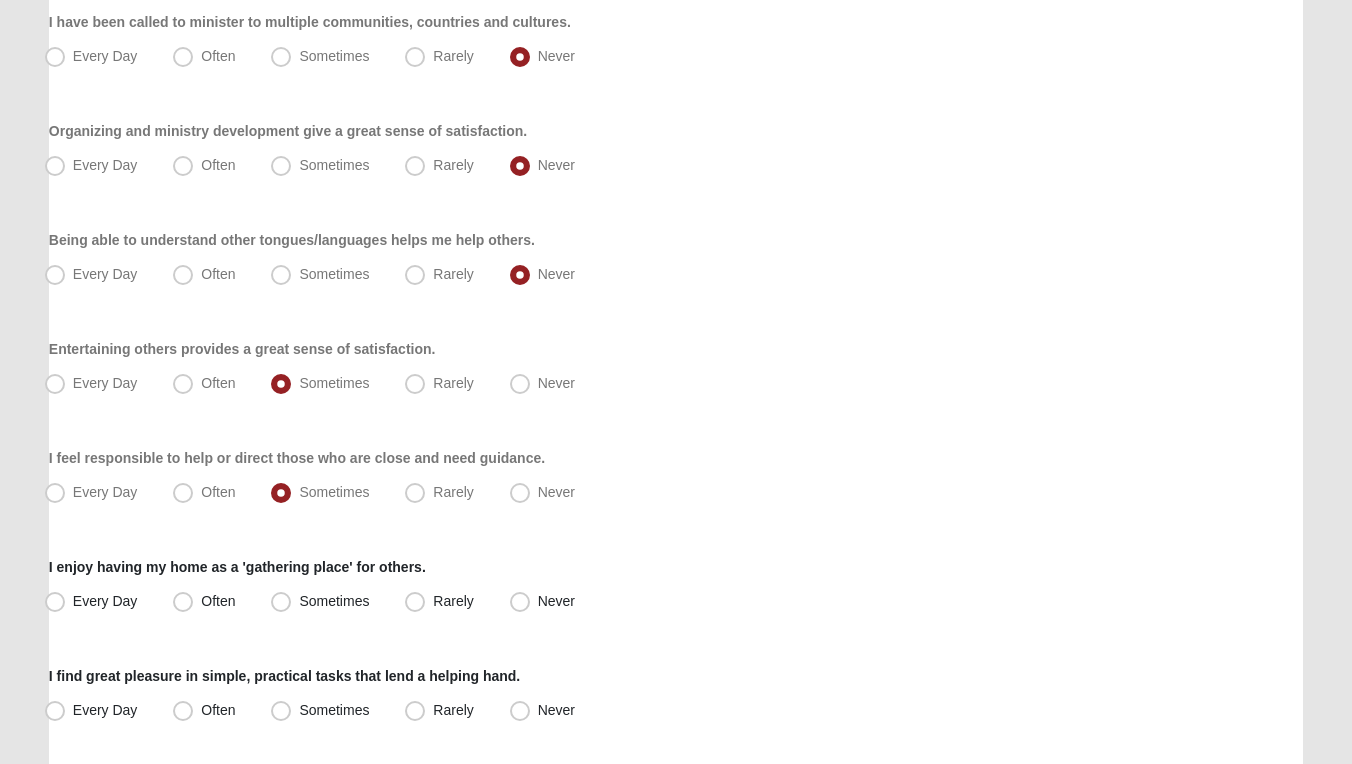 scroll, scrollTop: 1065, scrollLeft: 0, axis: vertical 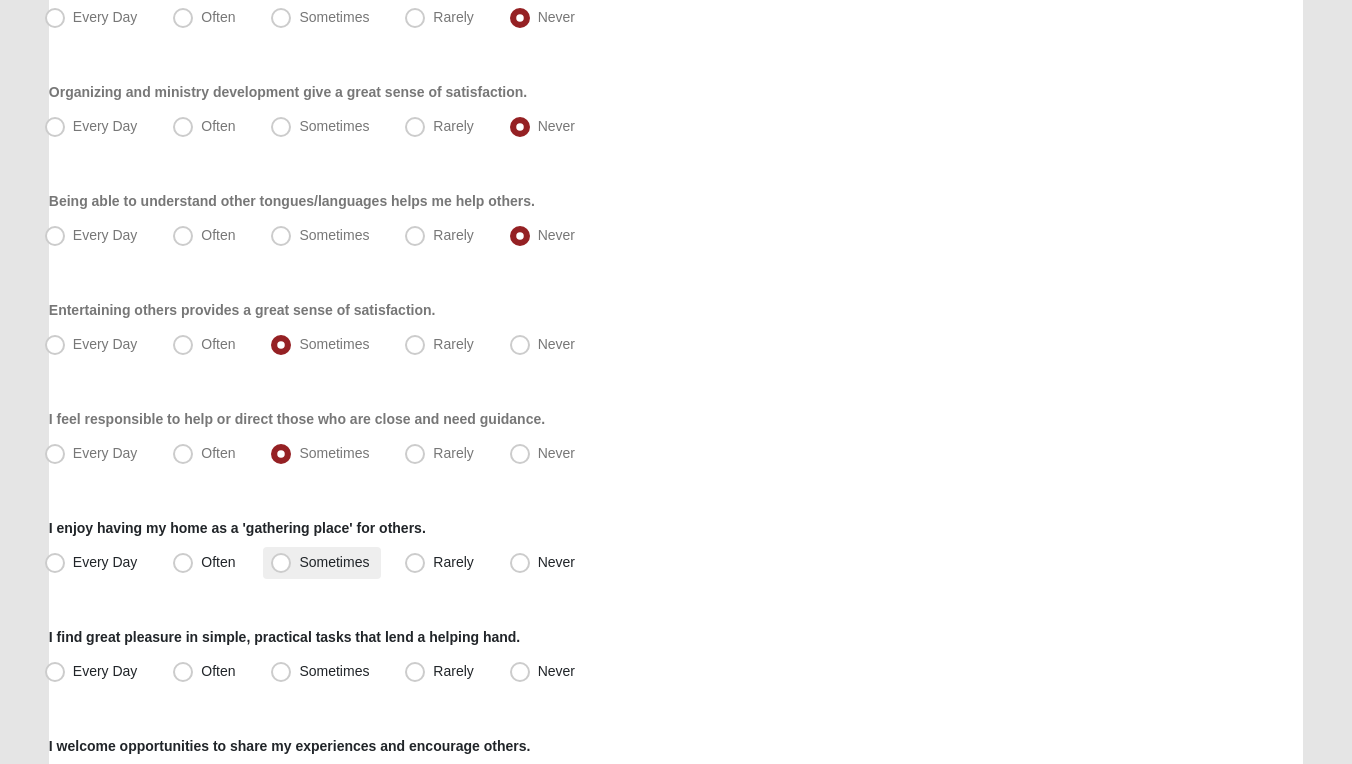 click on "Sometimes" at bounding box center (334, 562) 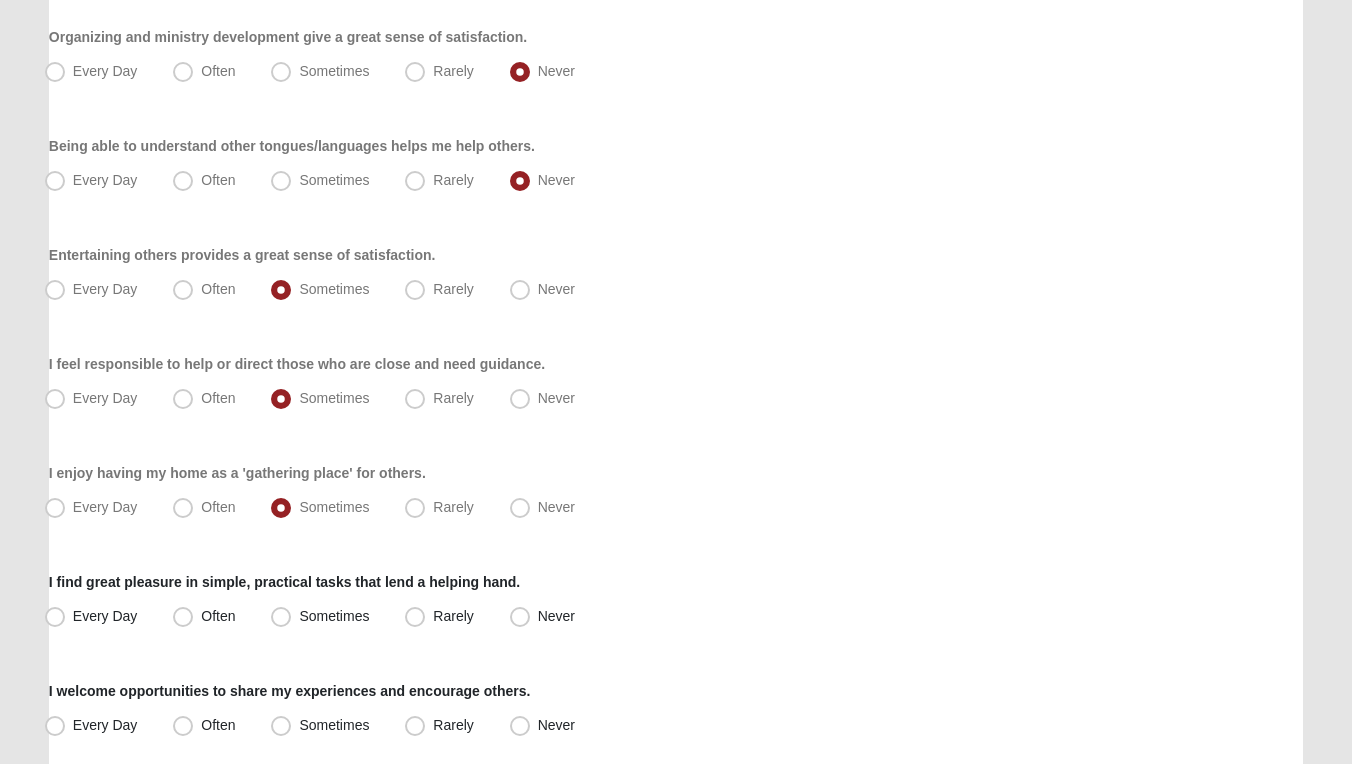 scroll, scrollTop: 1139, scrollLeft: 0, axis: vertical 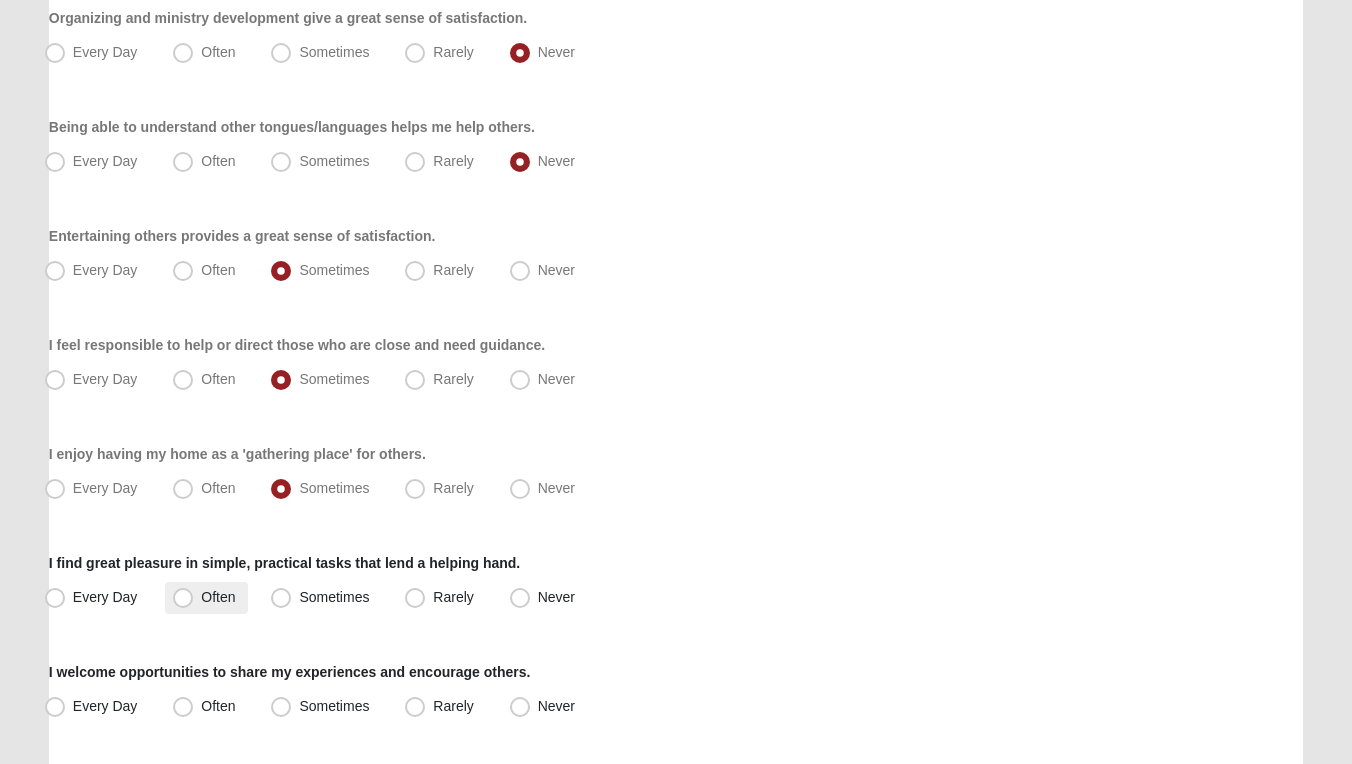 click on "Often" at bounding box center (218, 597) 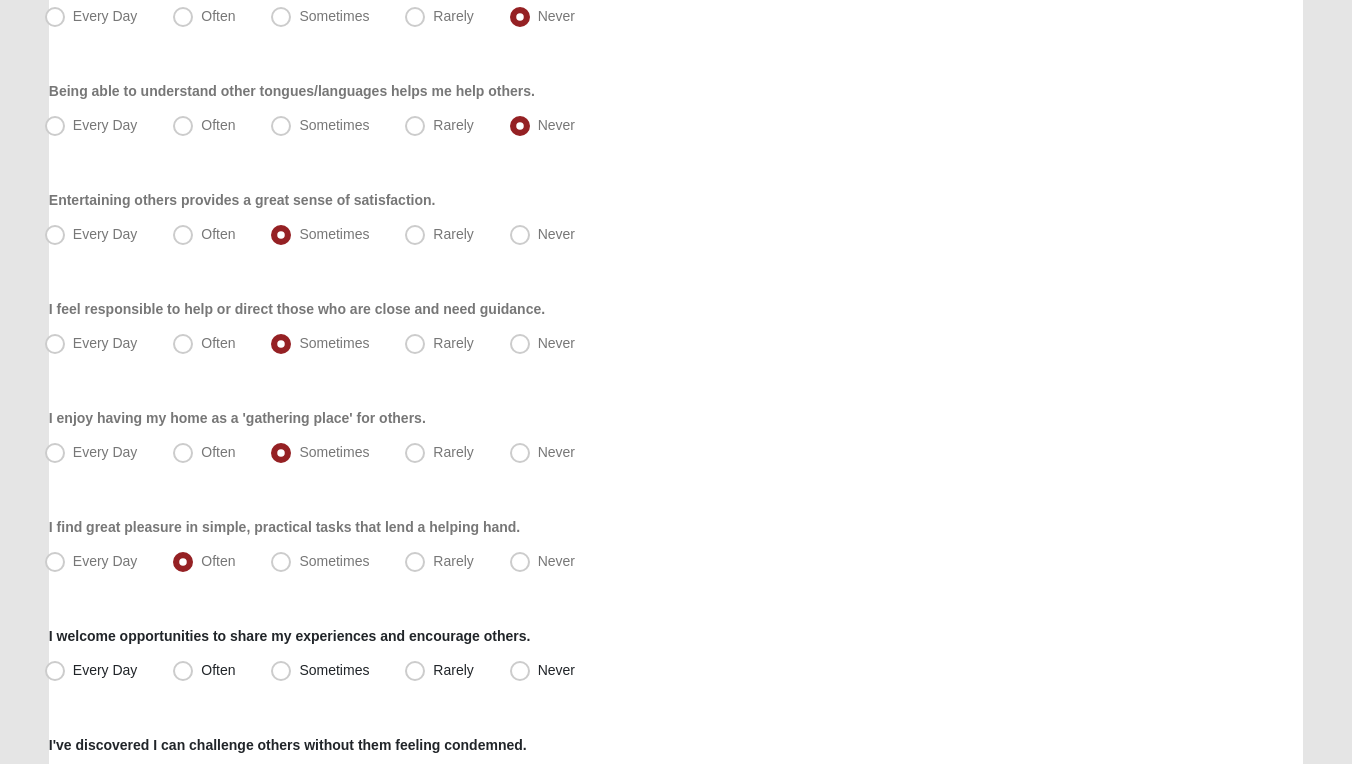 scroll, scrollTop: 1193, scrollLeft: 0, axis: vertical 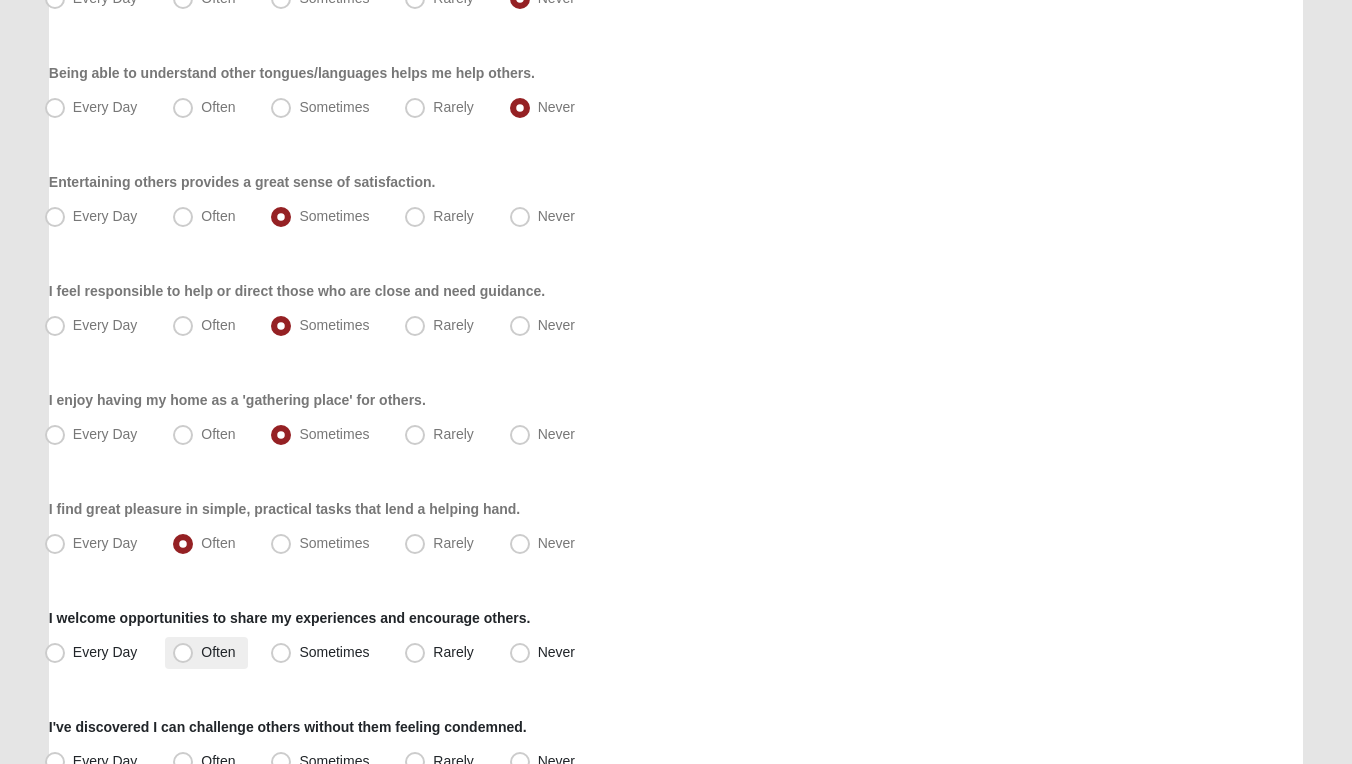 click on "Often" at bounding box center [218, 652] 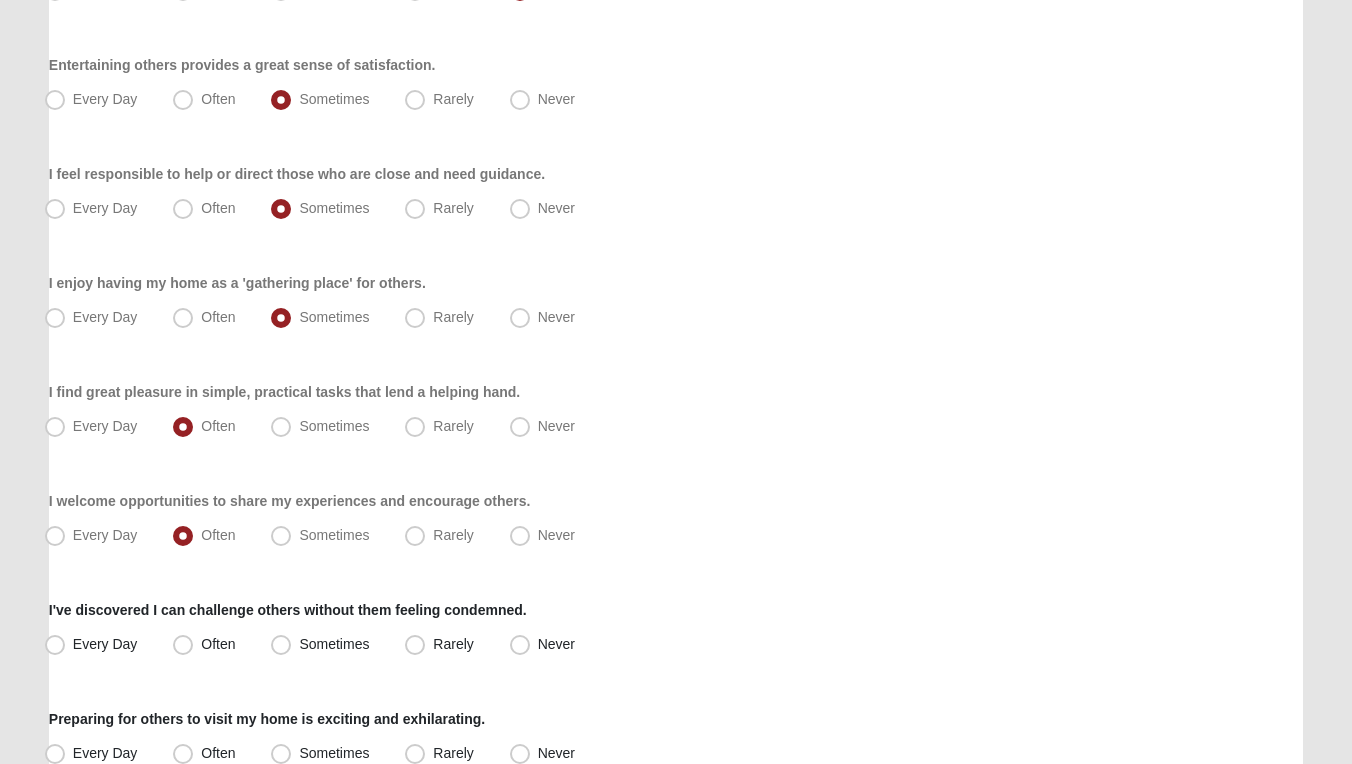 scroll, scrollTop: 1337, scrollLeft: 0, axis: vertical 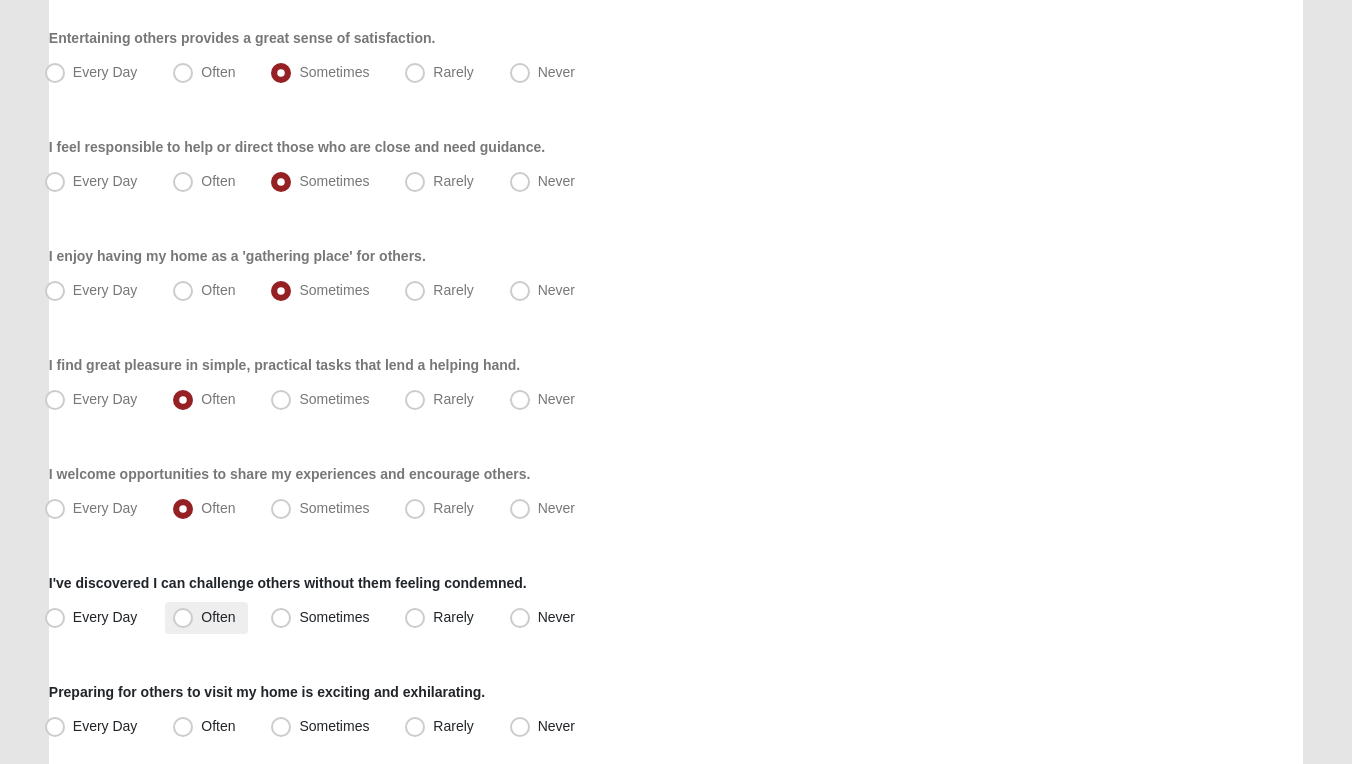 click on "Often" at bounding box center [218, 617] 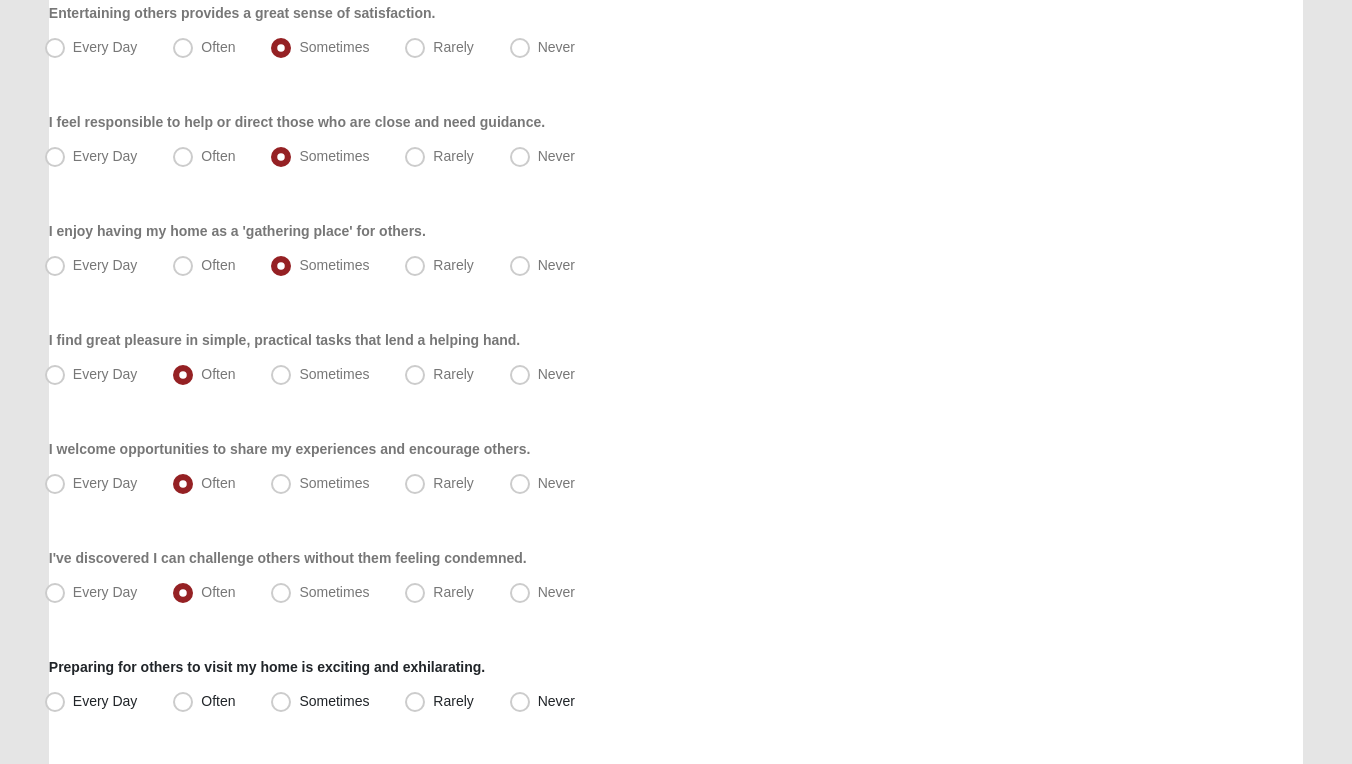 scroll, scrollTop: 1378, scrollLeft: 0, axis: vertical 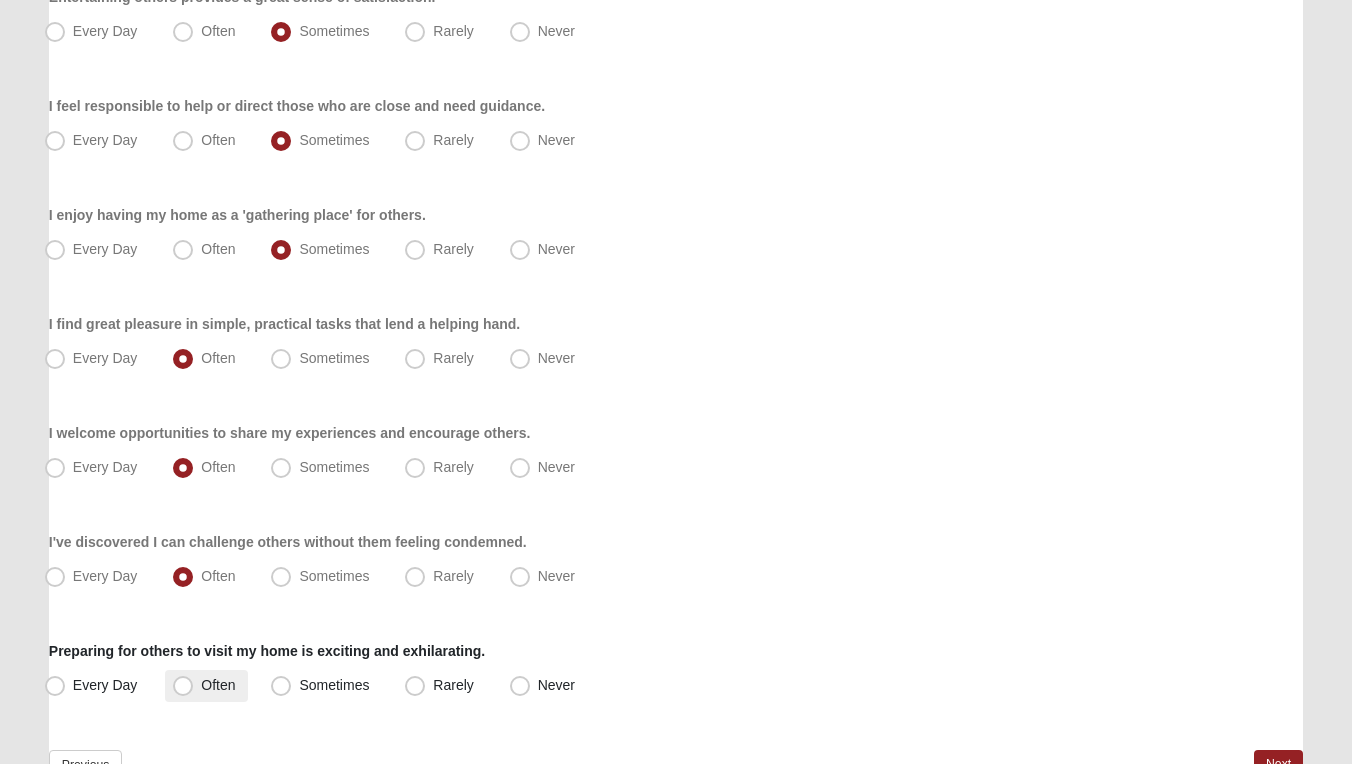click on "Often" at bounding box center (218, 685) 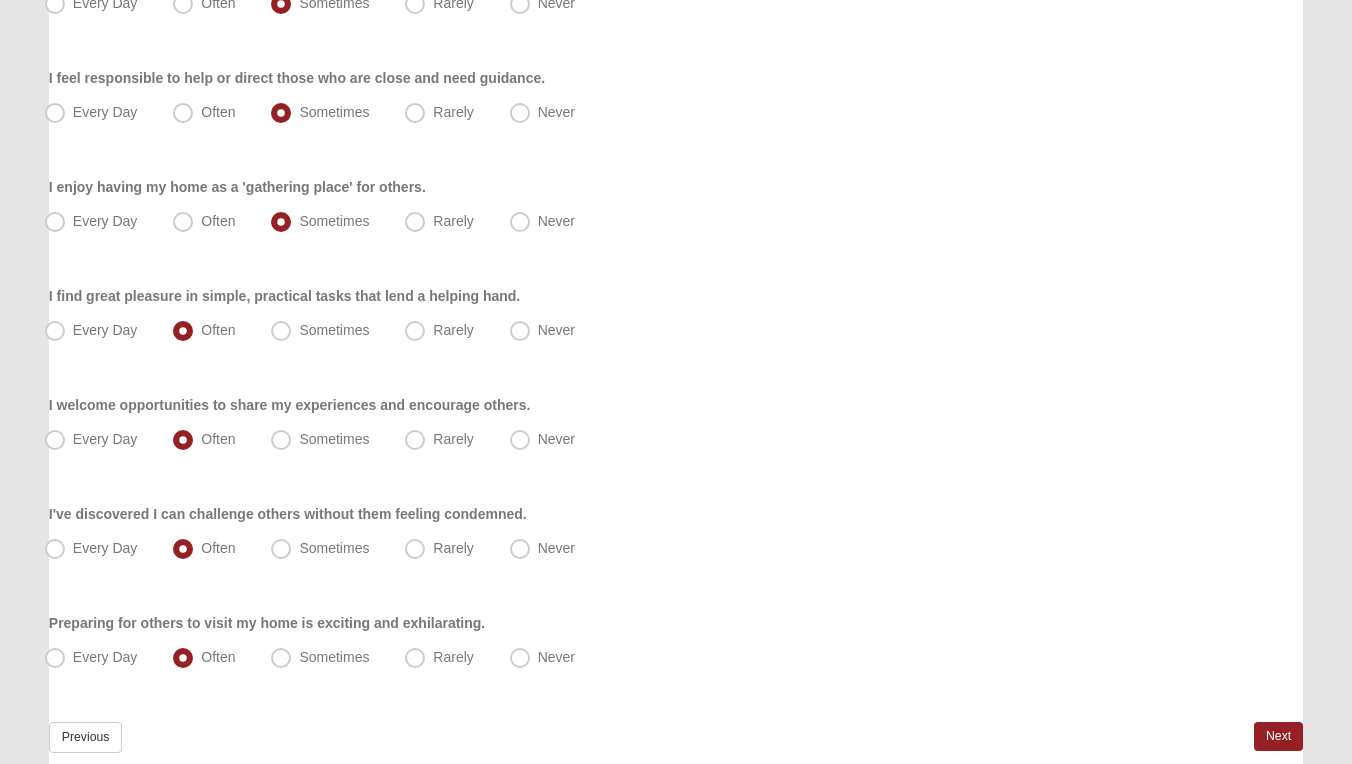 scroll, scrollTop: 1470, scrollLeft: 0, axis: vertical 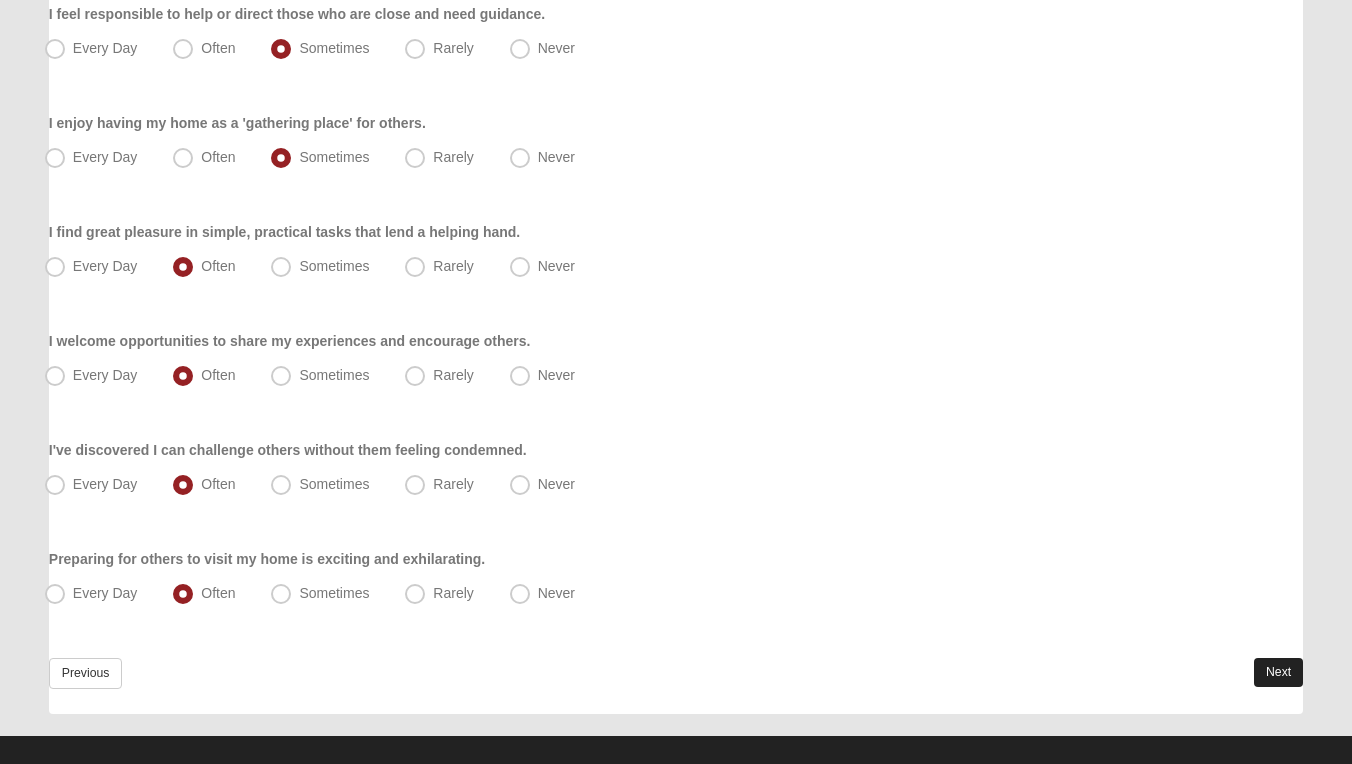 click on "Next" at bounding box center [1278, 672] 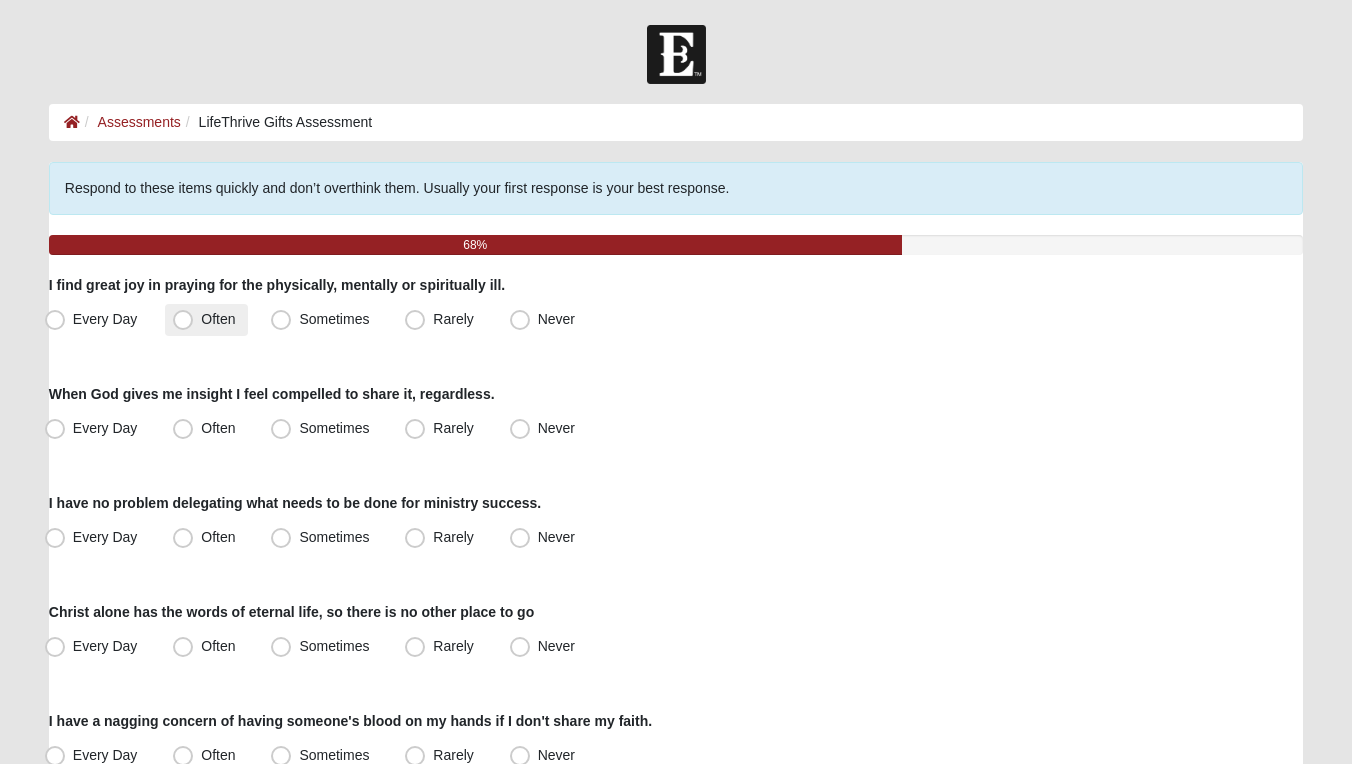 click on "Often" at bounding box center (218, 319) 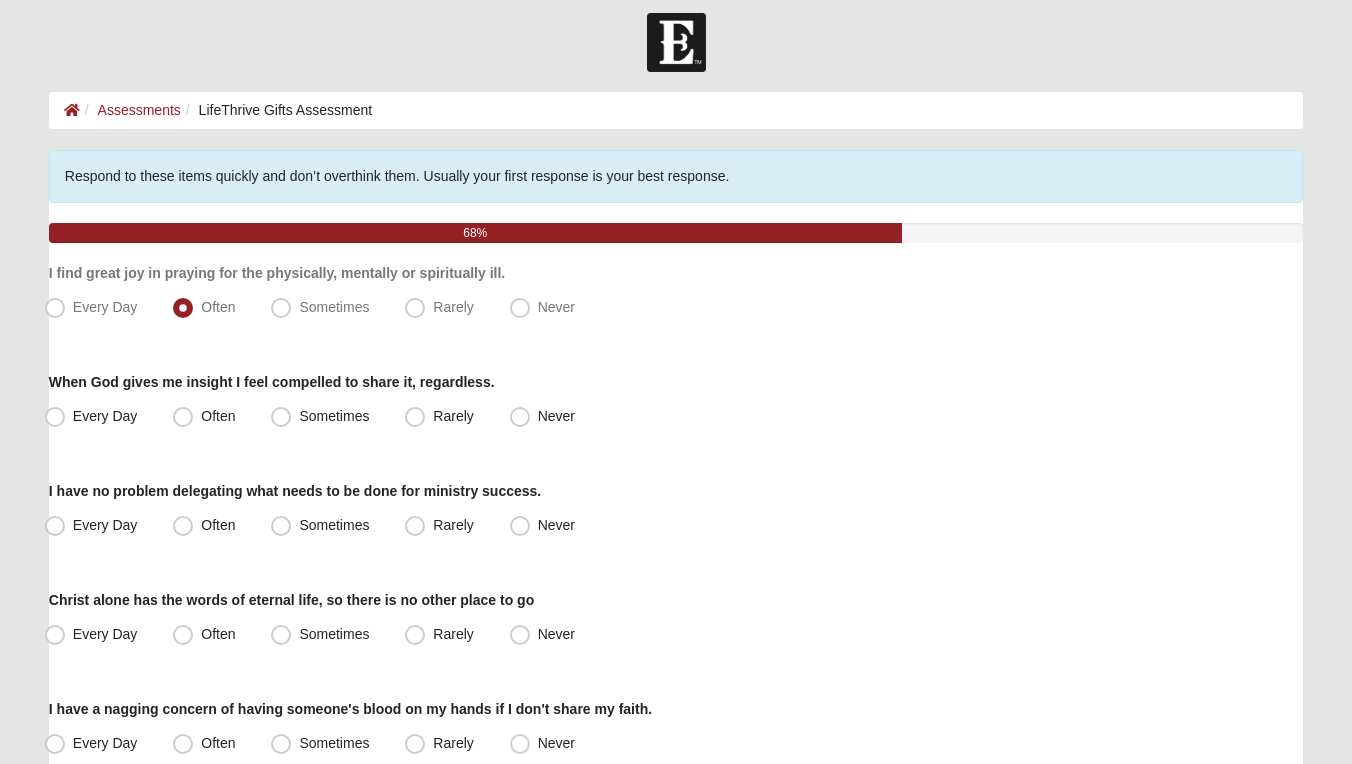 scroll, scrollTop: 16, scrollLeft: 0, axis: vertical 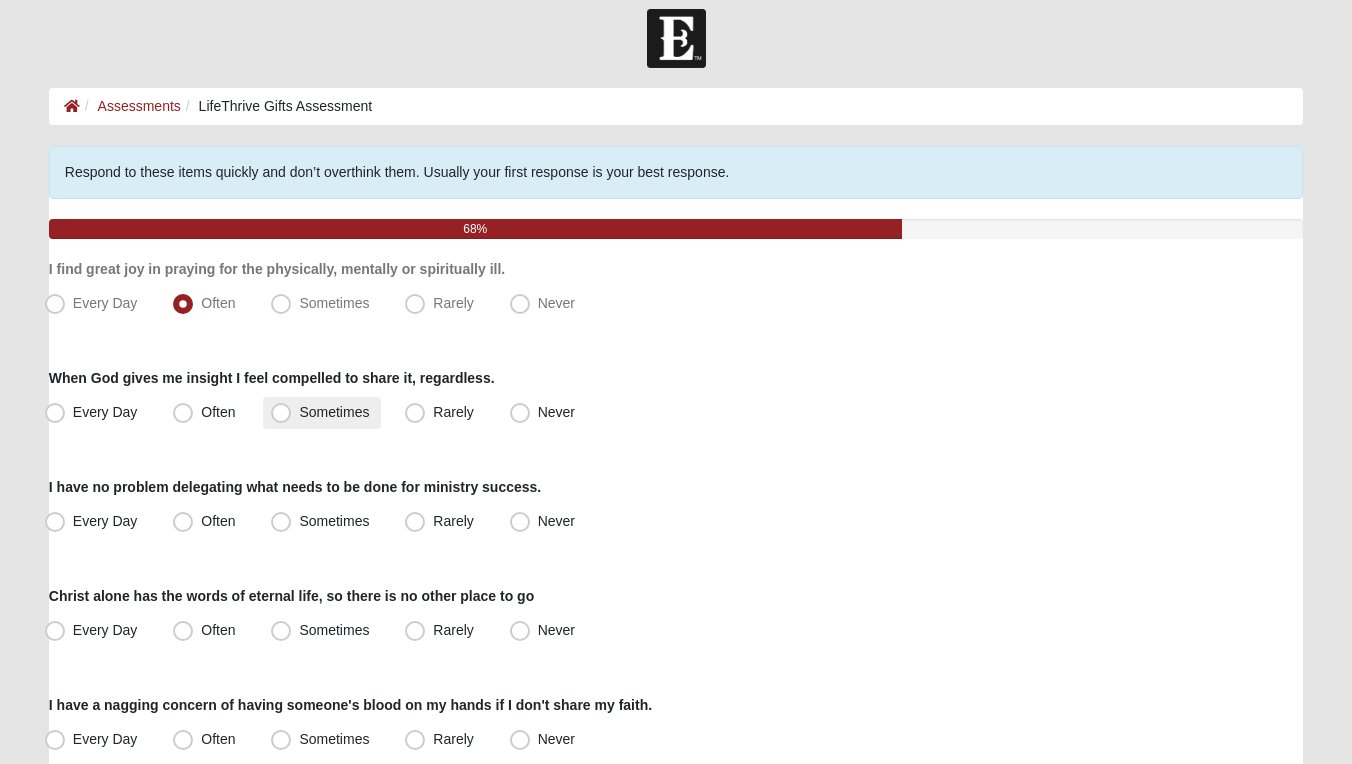 click on "Sometimes" at bounding box center (334, 412) 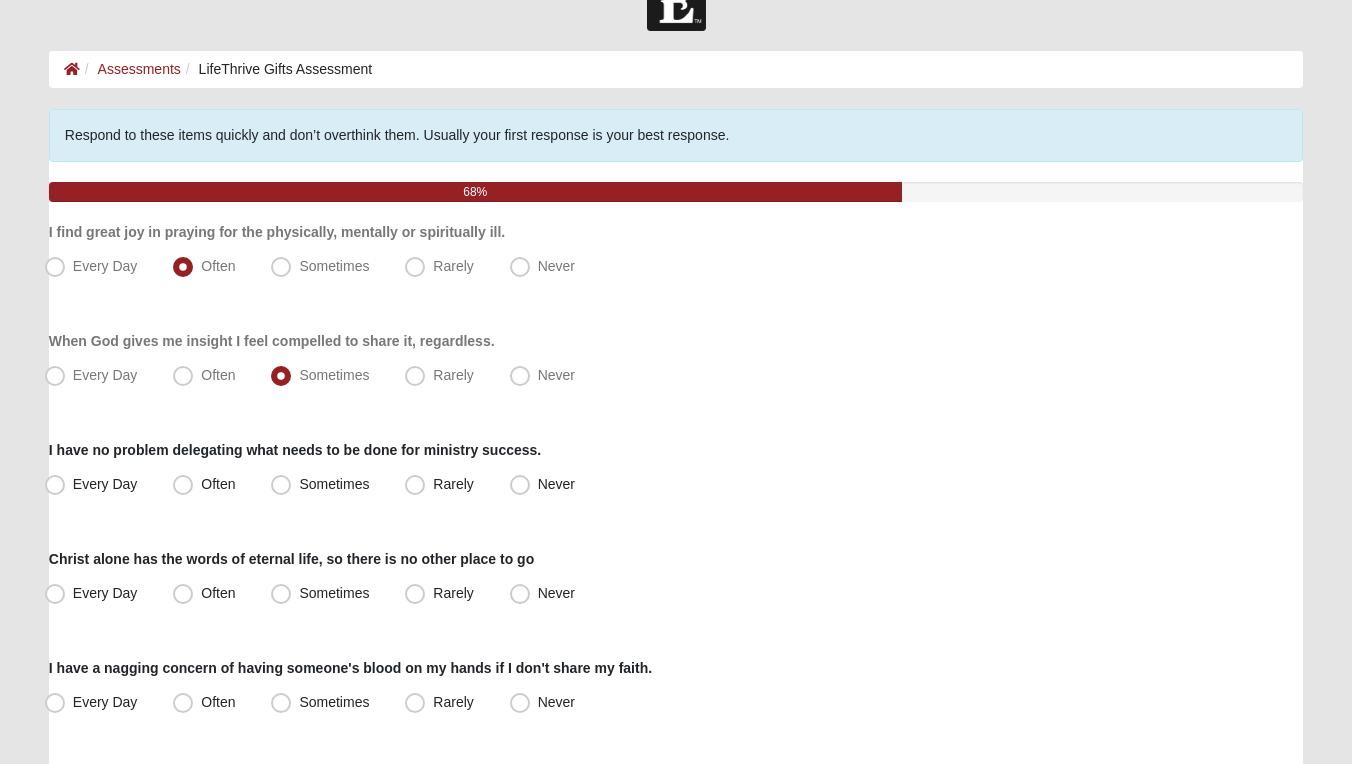 scroll, scrollTop: 57, scrollLeft: 0, axis: vertical 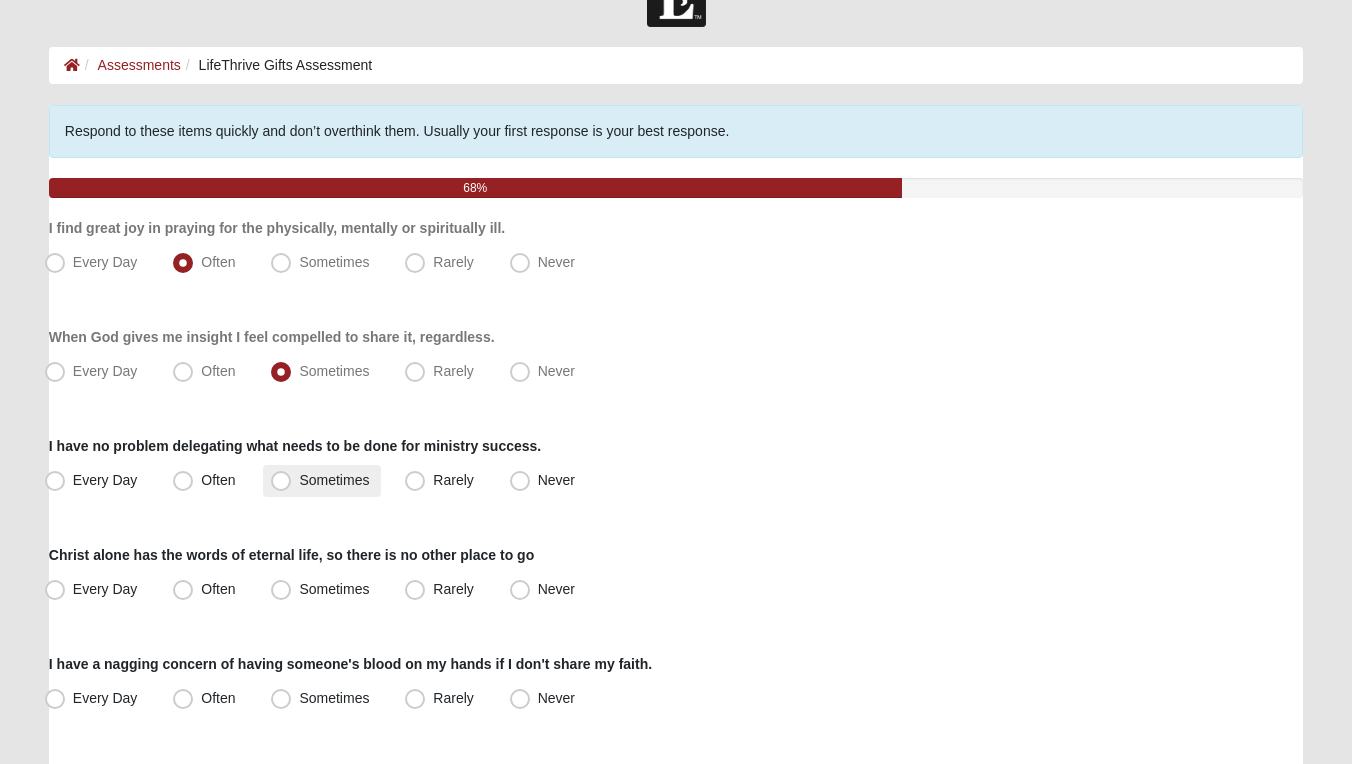 click on "Sometimes" at bounding box center (334, 480) 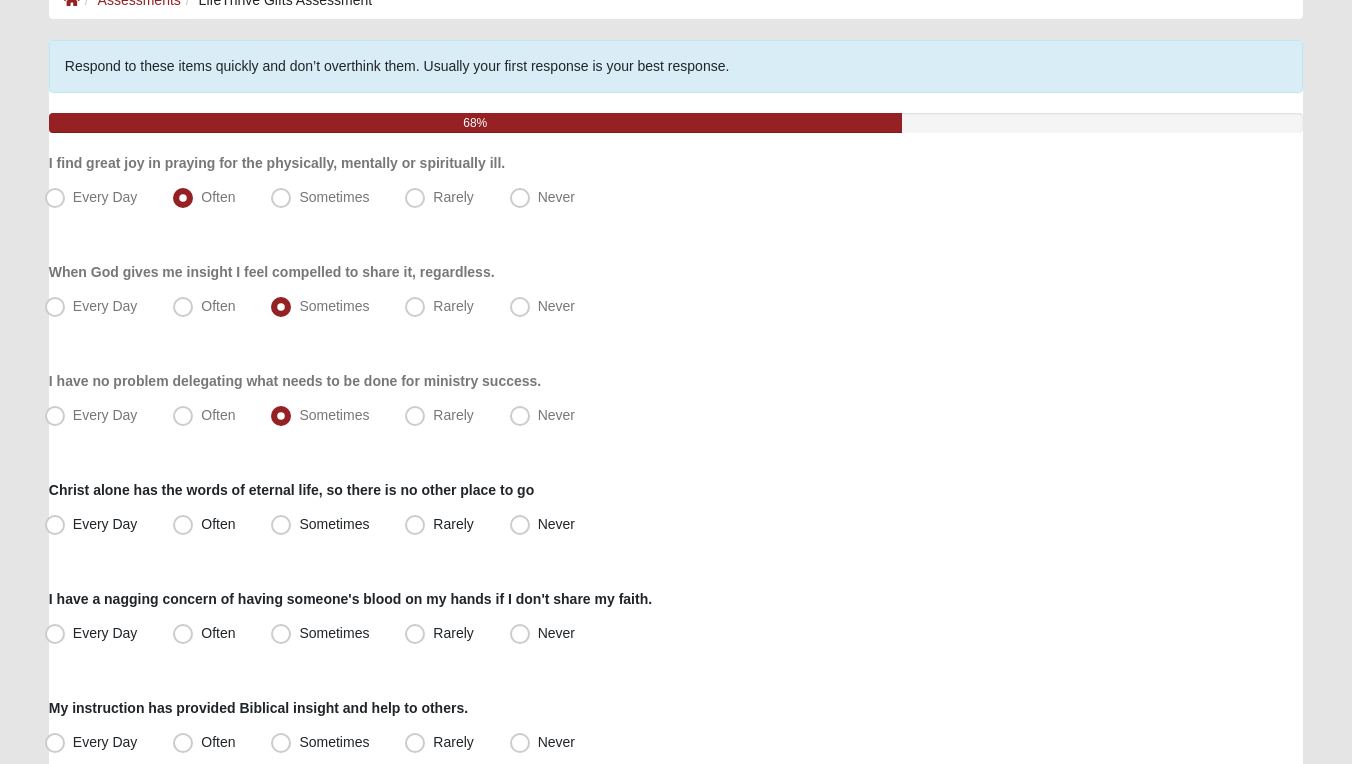 scroll, scrollTop: 126, scrollLeft: 0, axis: vertical 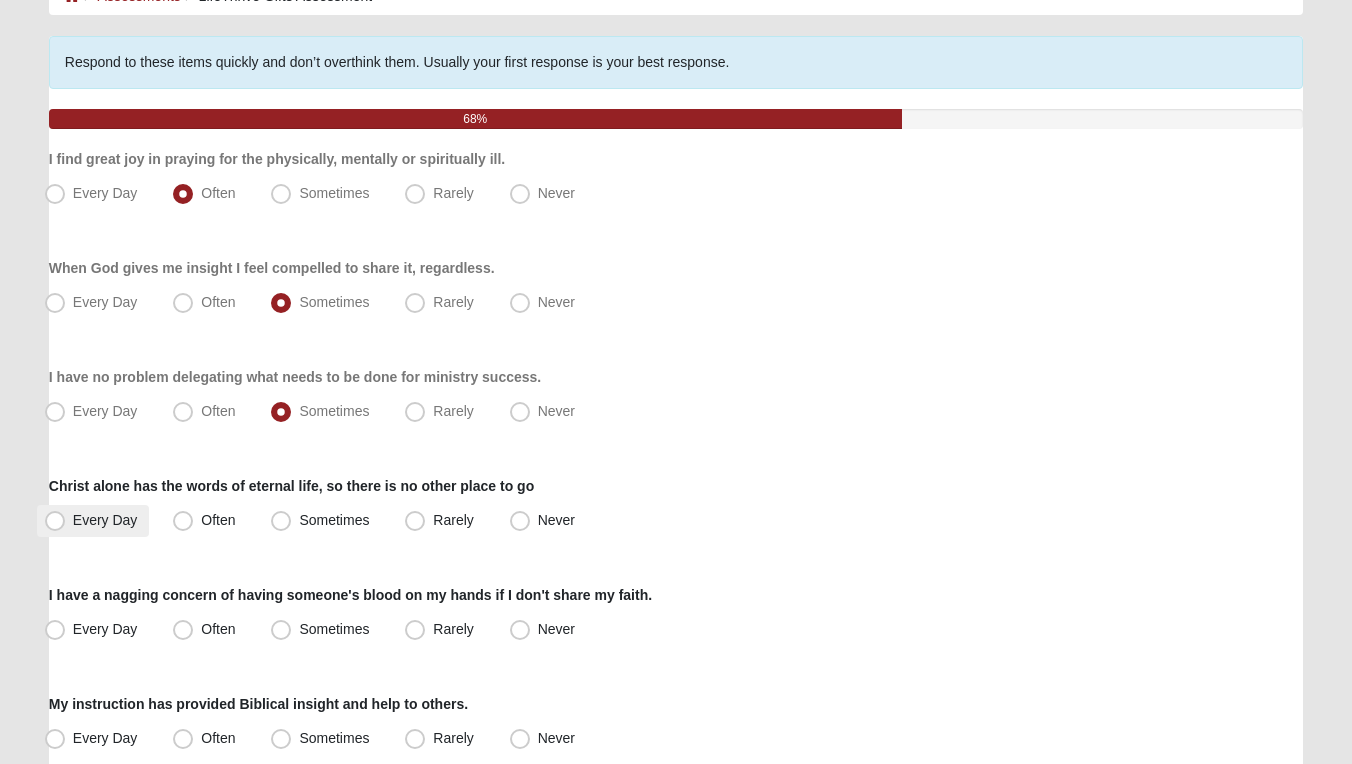 click on "Every Day" at bounding box center [105, 520] 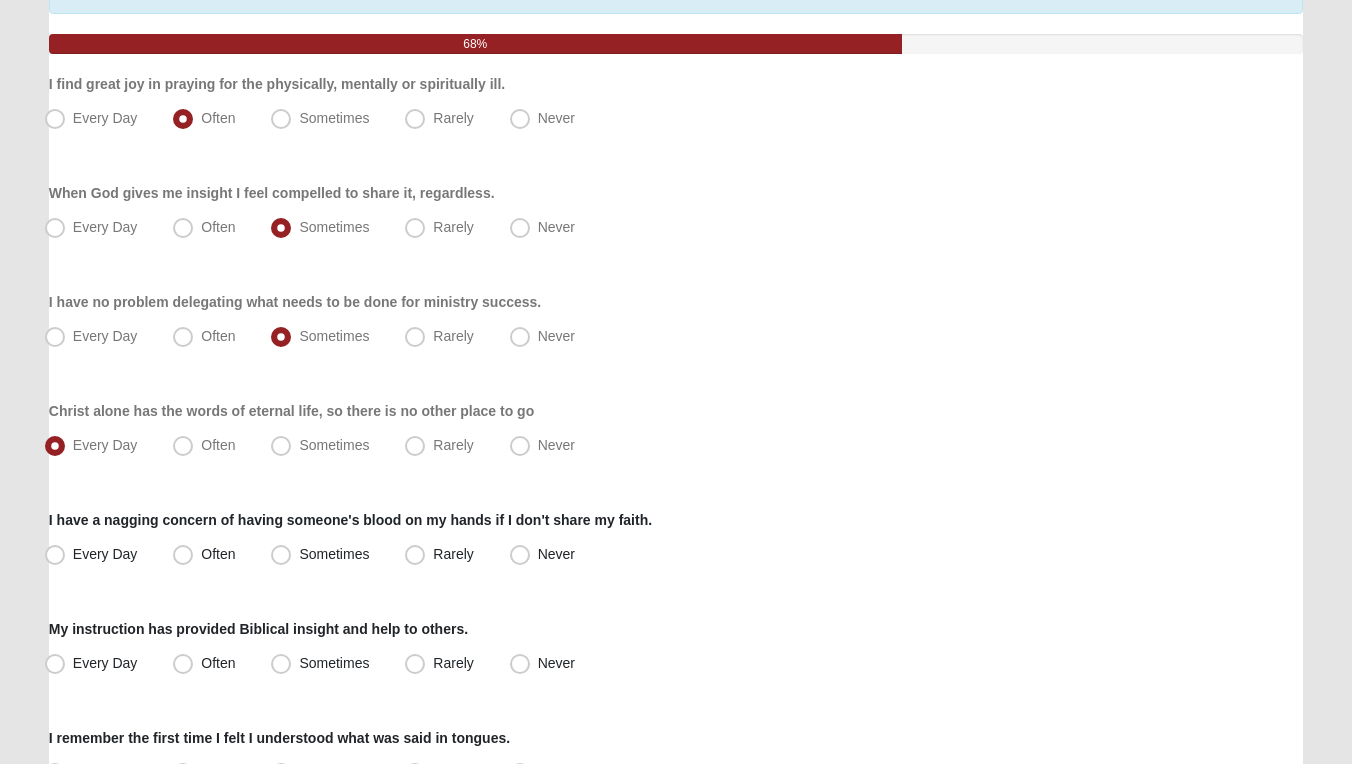 scroll, scrollTop: 205, scrollLeft: 0, axis: vertical 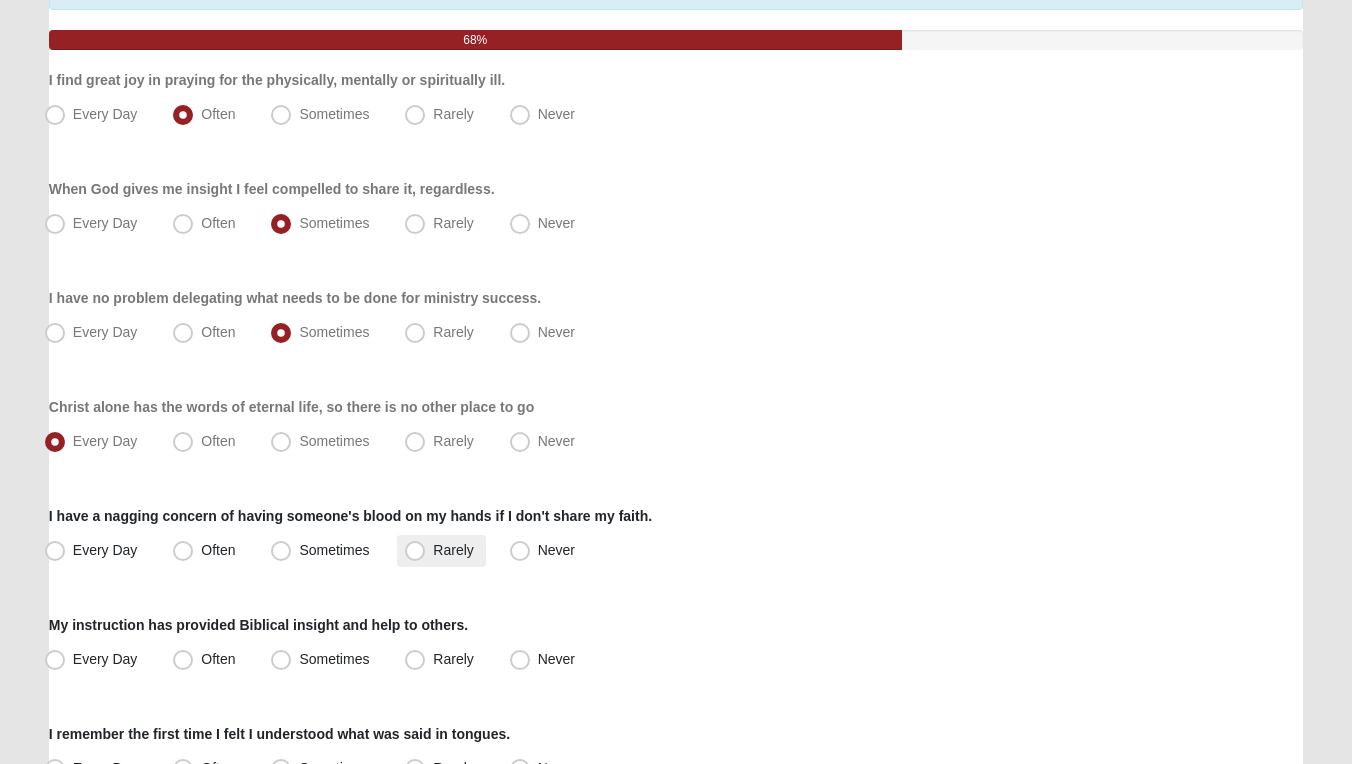 click on "Rarely" at bounding box center [453, 550] 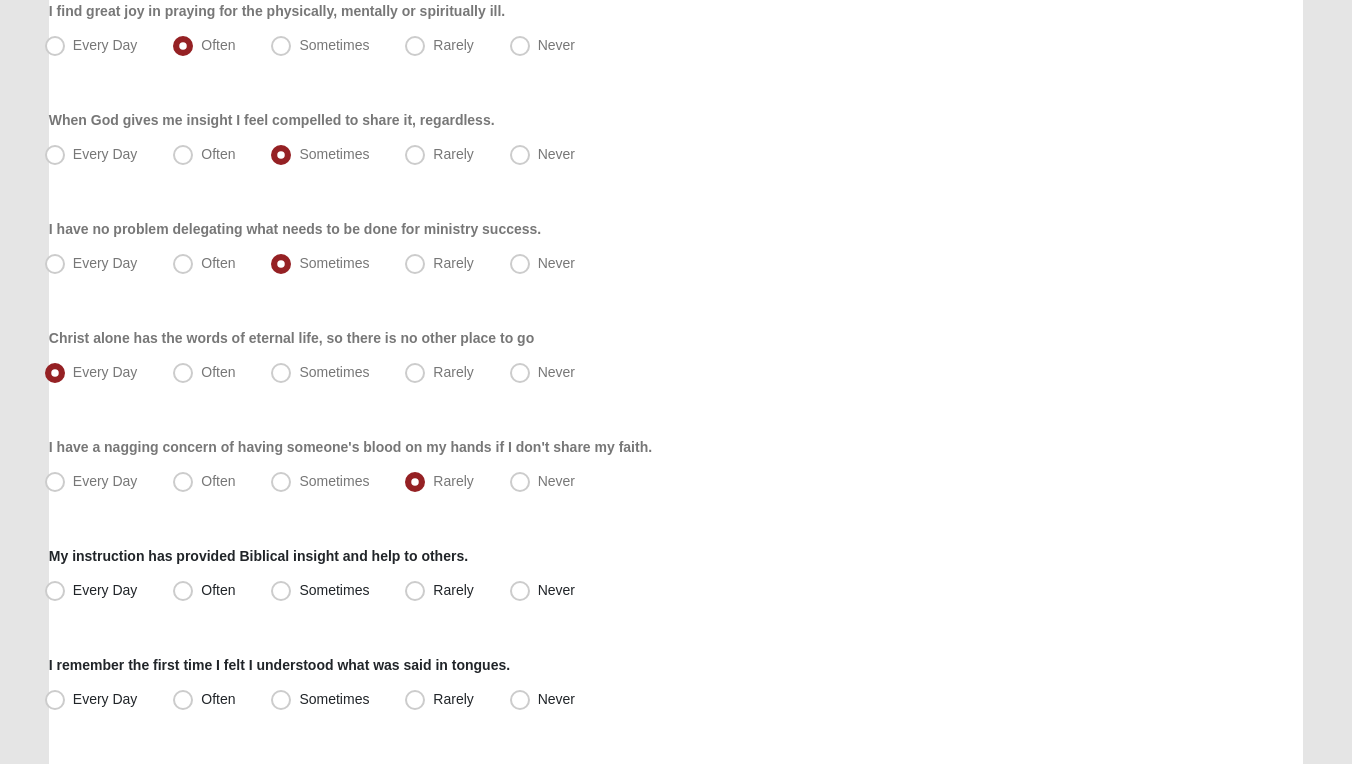 scroll, scrollTop: 291, scrollLeft: 0, axis: vertical 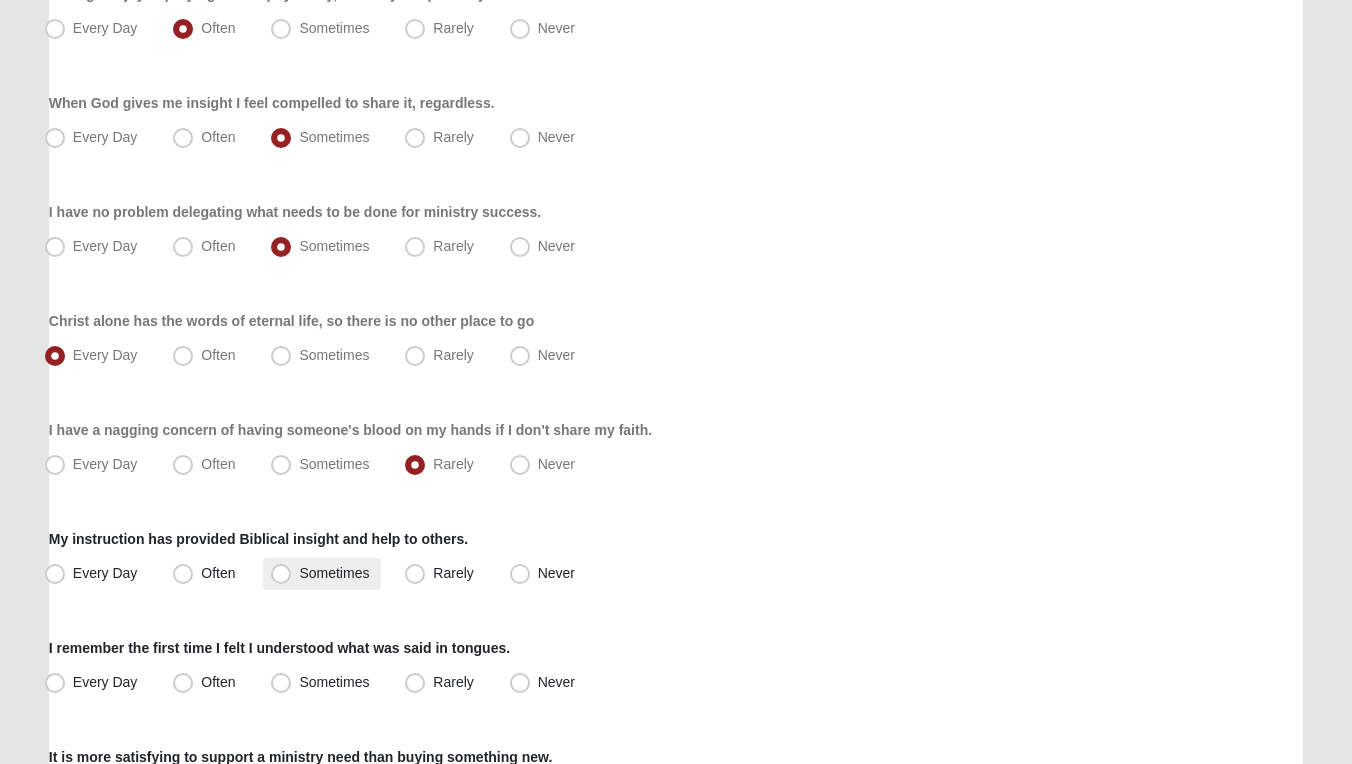 click on "Sometimes" at bounding box center [334, 573] 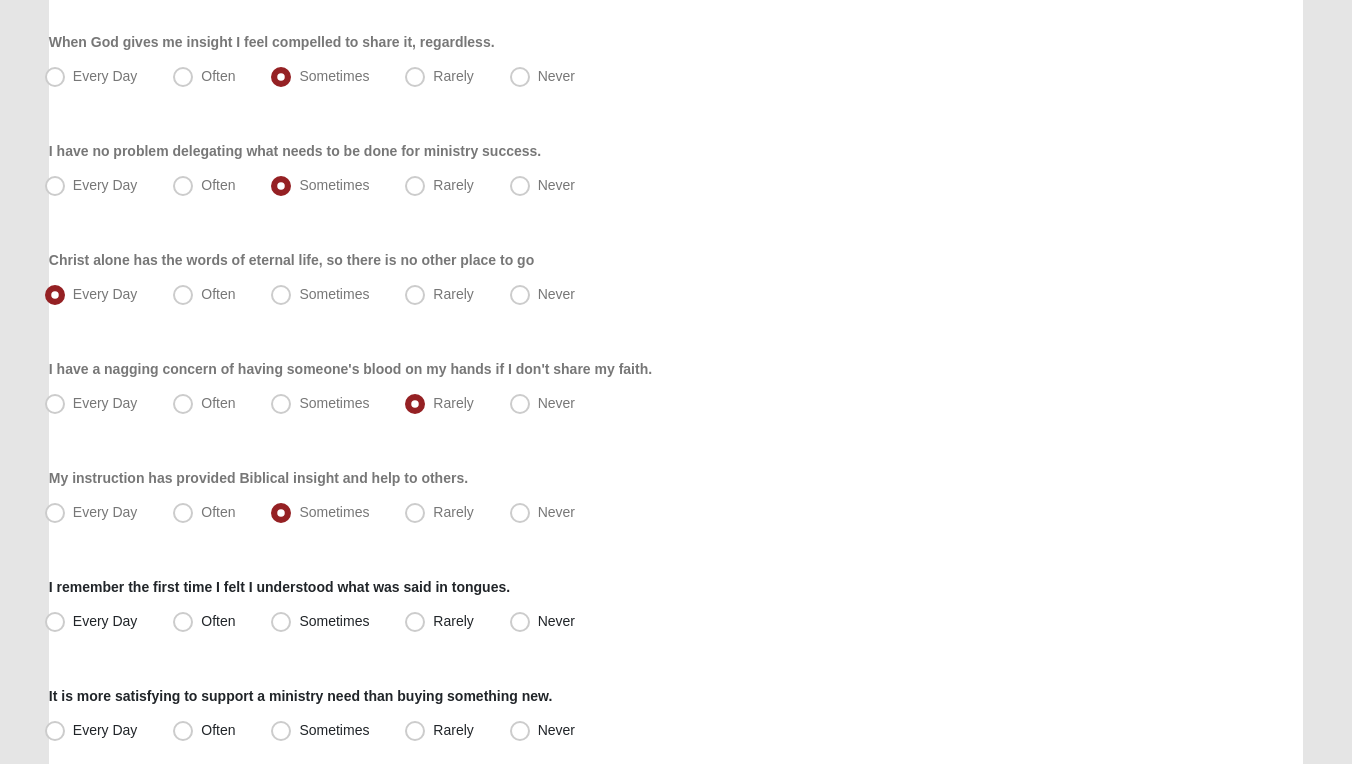 scroll, scrollTop: 388, scrollLeft: 0, axis: vertical 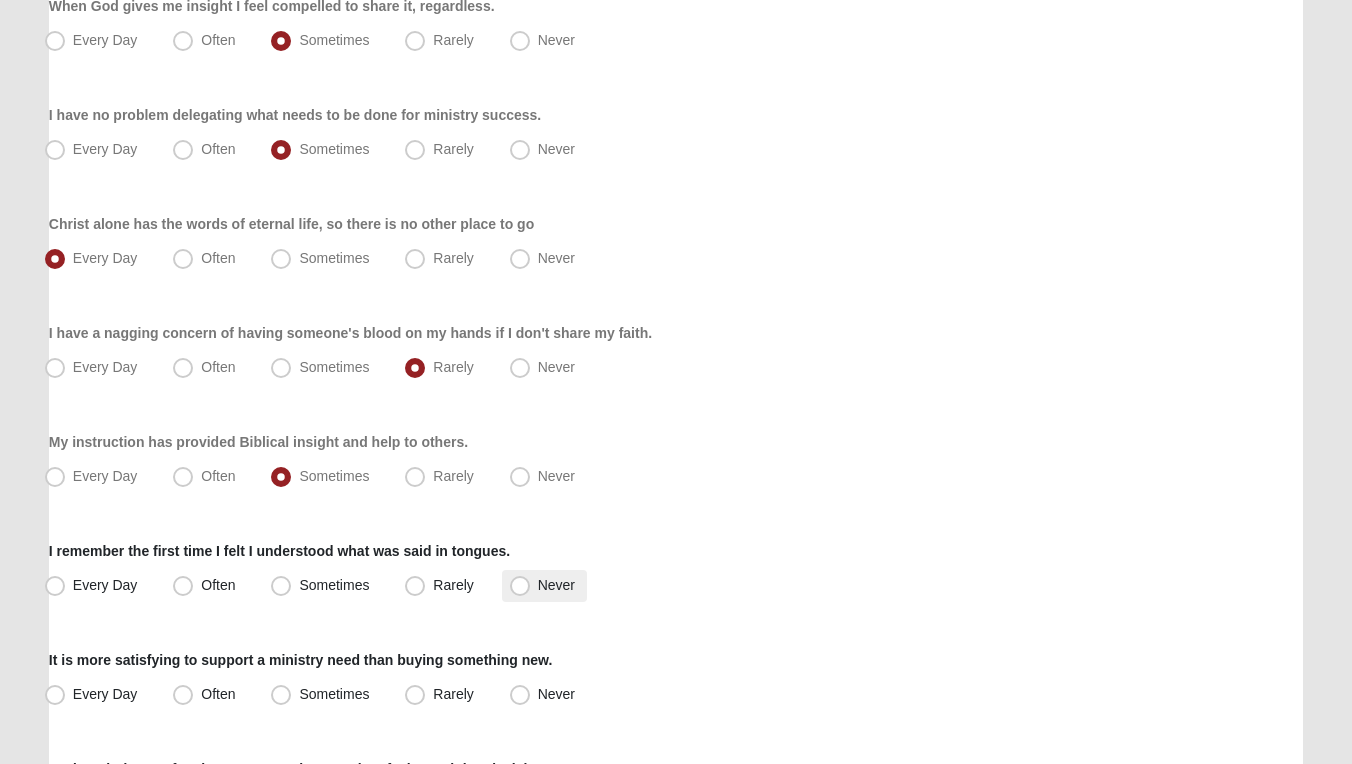 click on "Never" at bounding box center (556, 585) 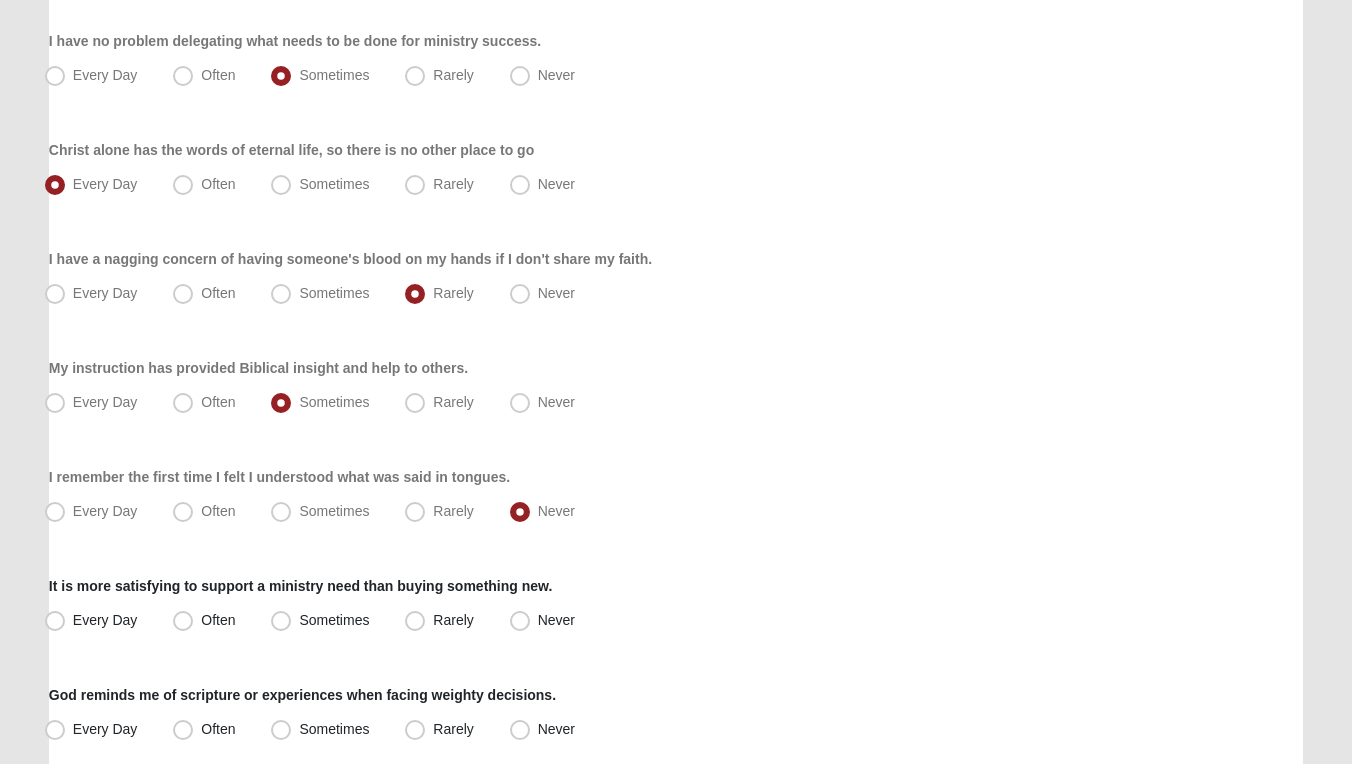 scroll, scrollTop: 480, scrollLeft: 0, axis: vertical 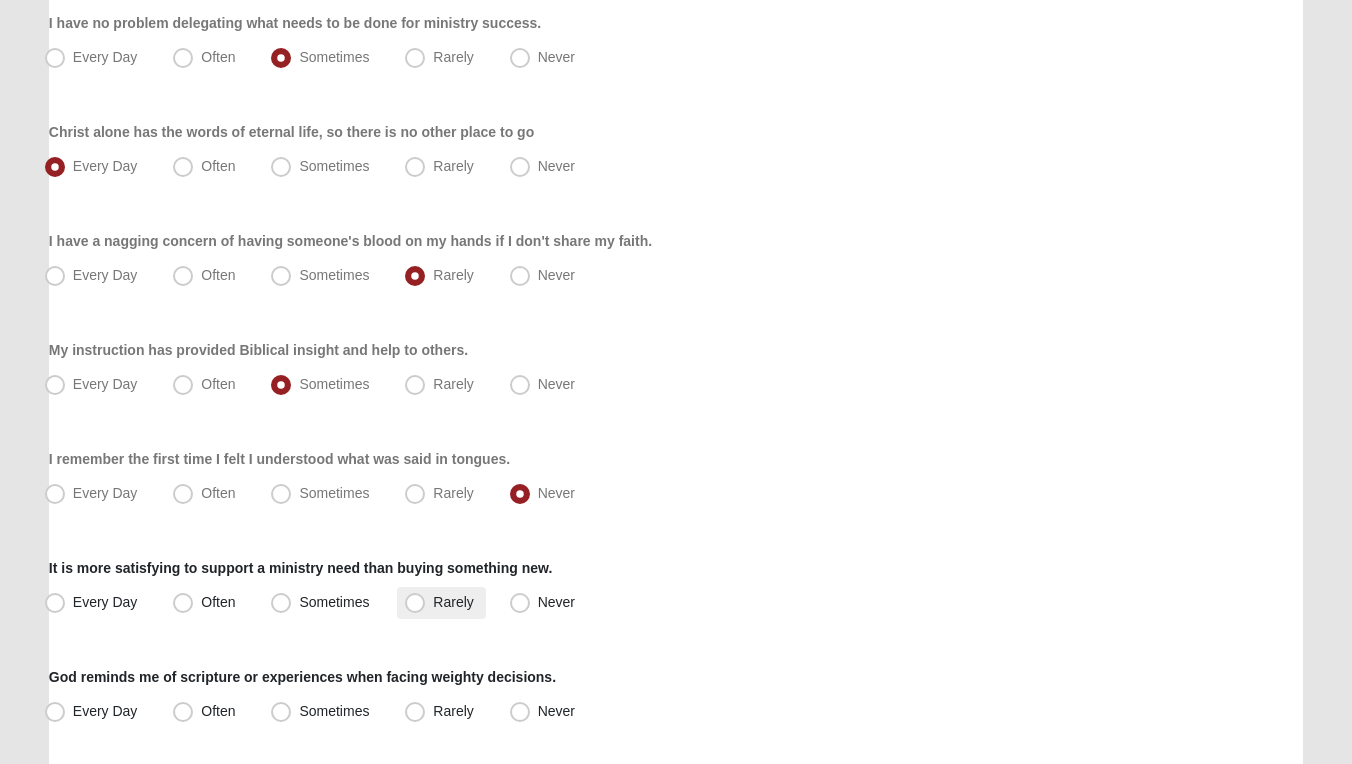 click on "Rarely" at bounding box center [453, 602] 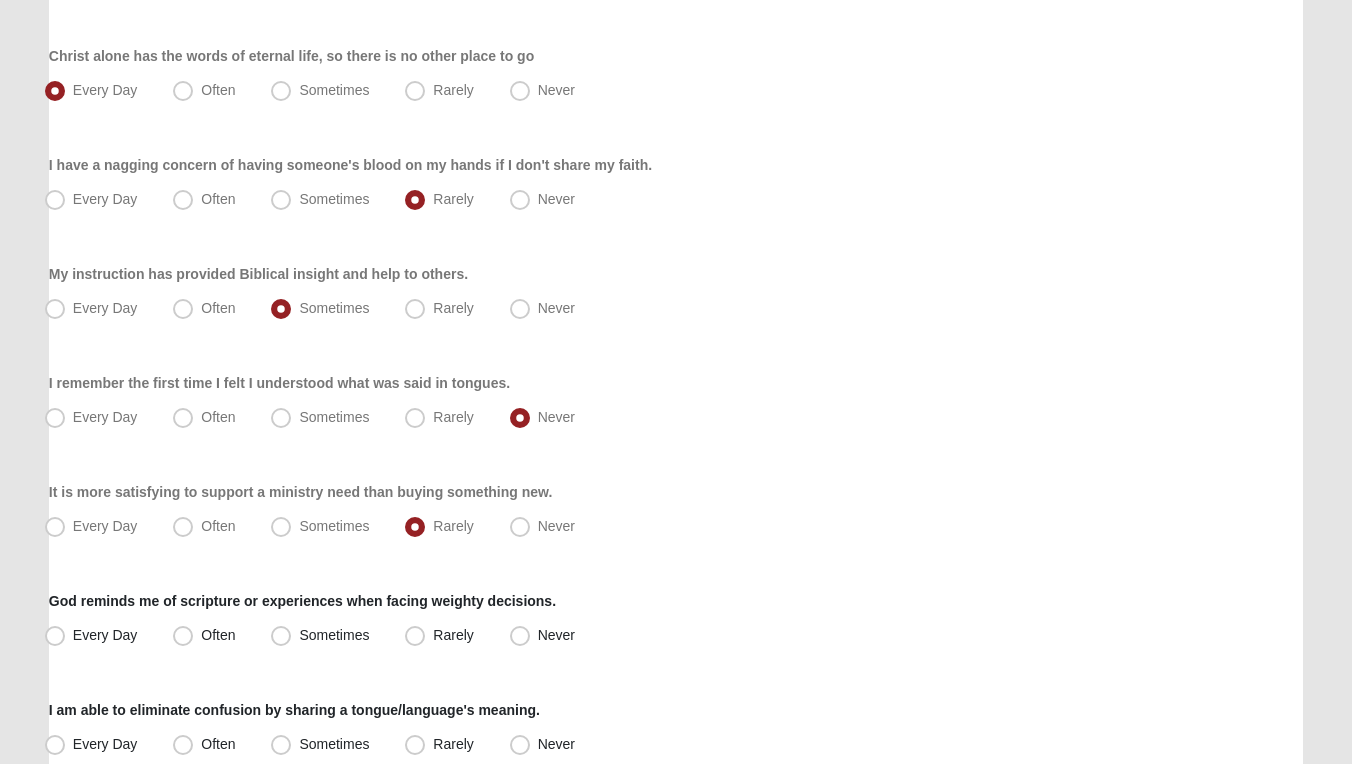 scroll, scrollTop: 574, scrollLeft: 0, axis: vertical 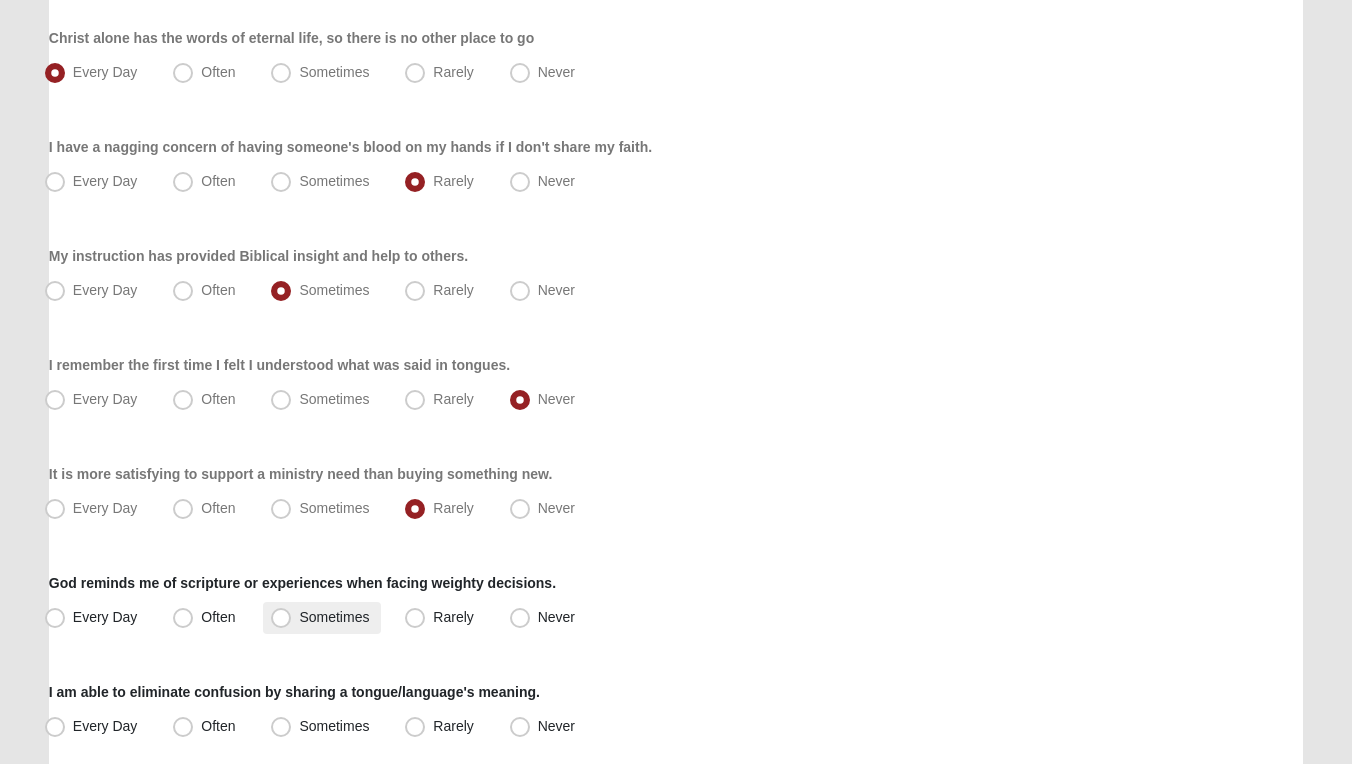 click on "Sometimes" at bounding box center (334, 617) 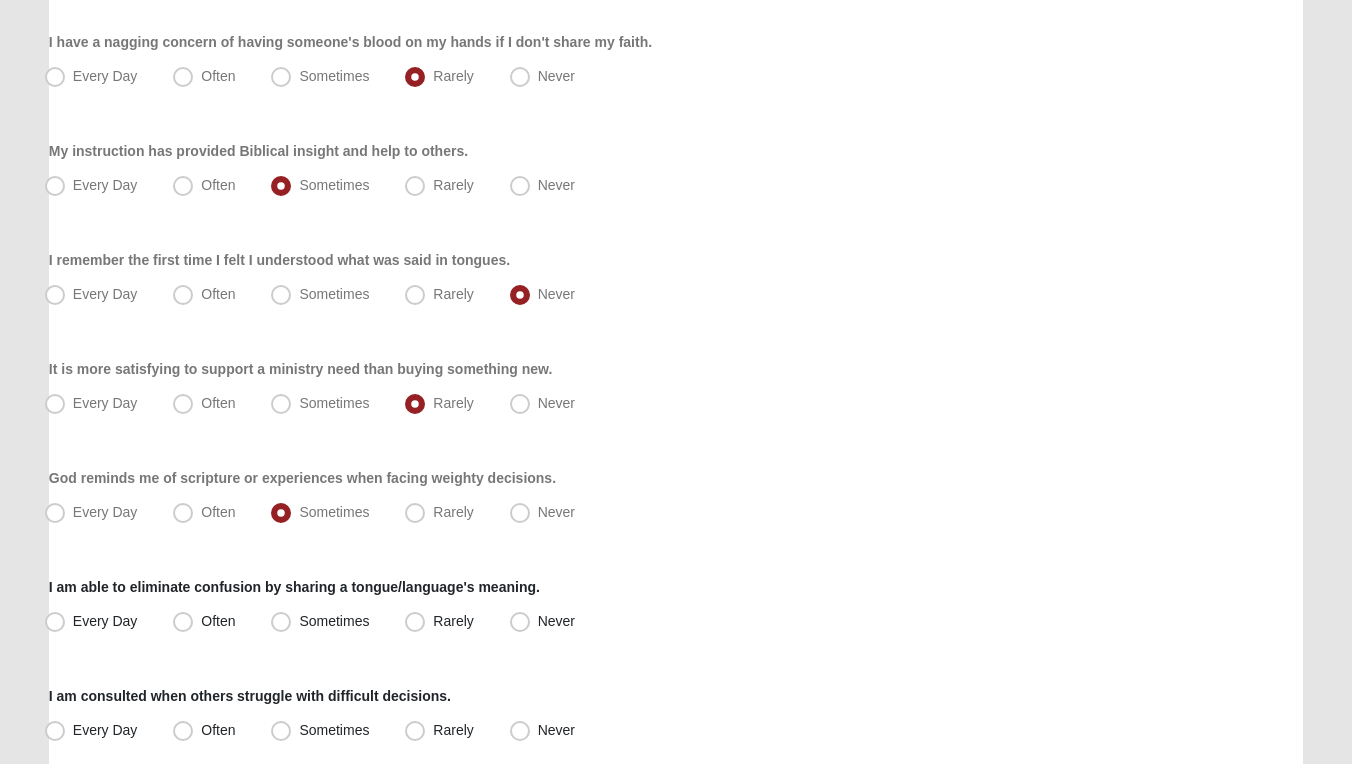 scroll, scrollTop: 686, scrollLeft: 0, axis: vertical 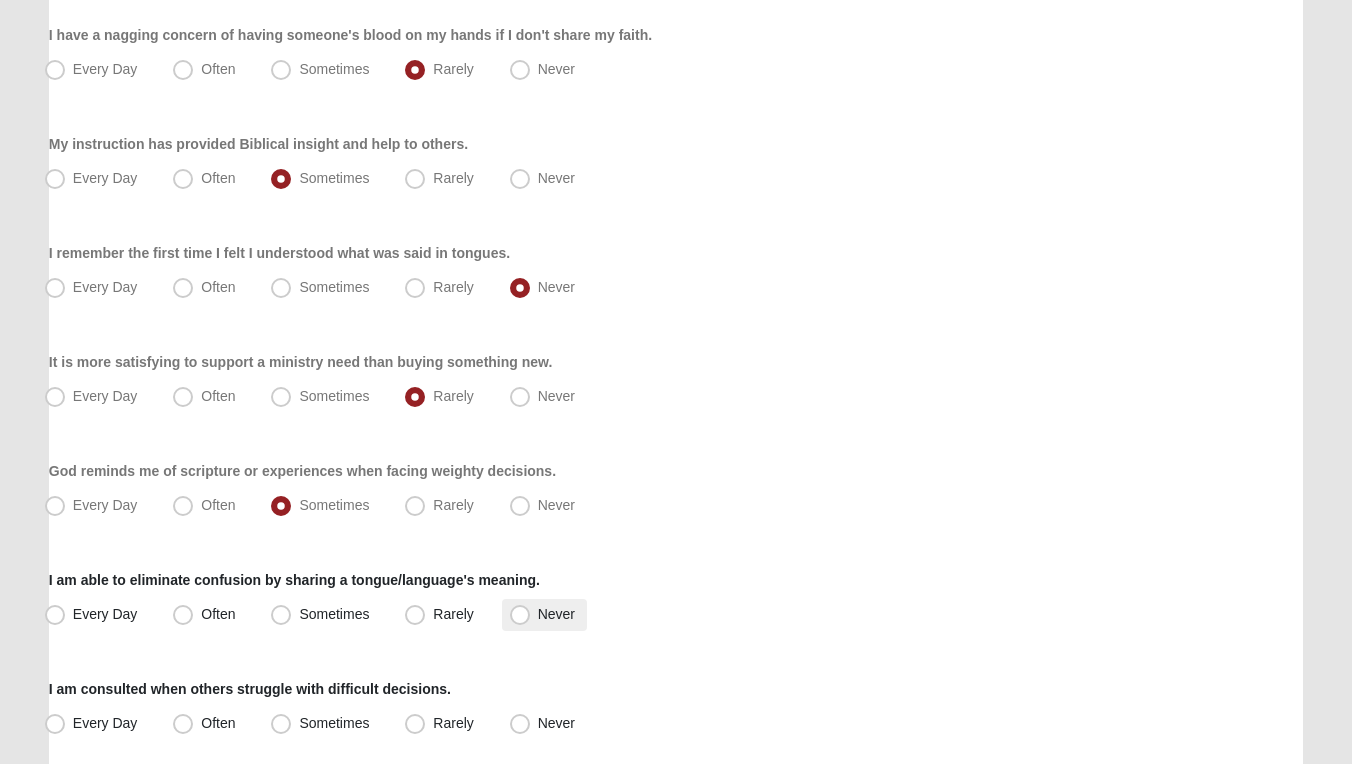 click on "Never" at bounding box center (556, 614) 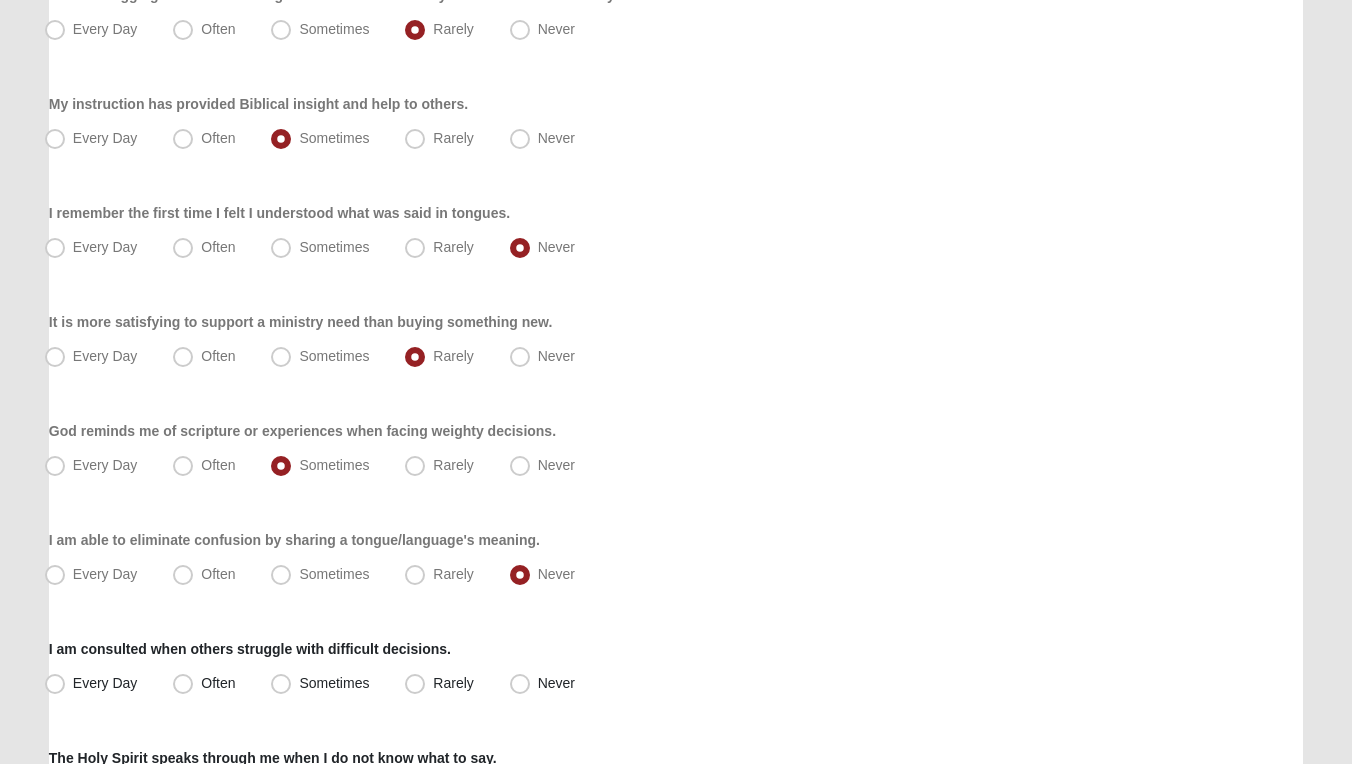 scroll, scrollTop: 736, scrollLeft: 0, axis: vertical 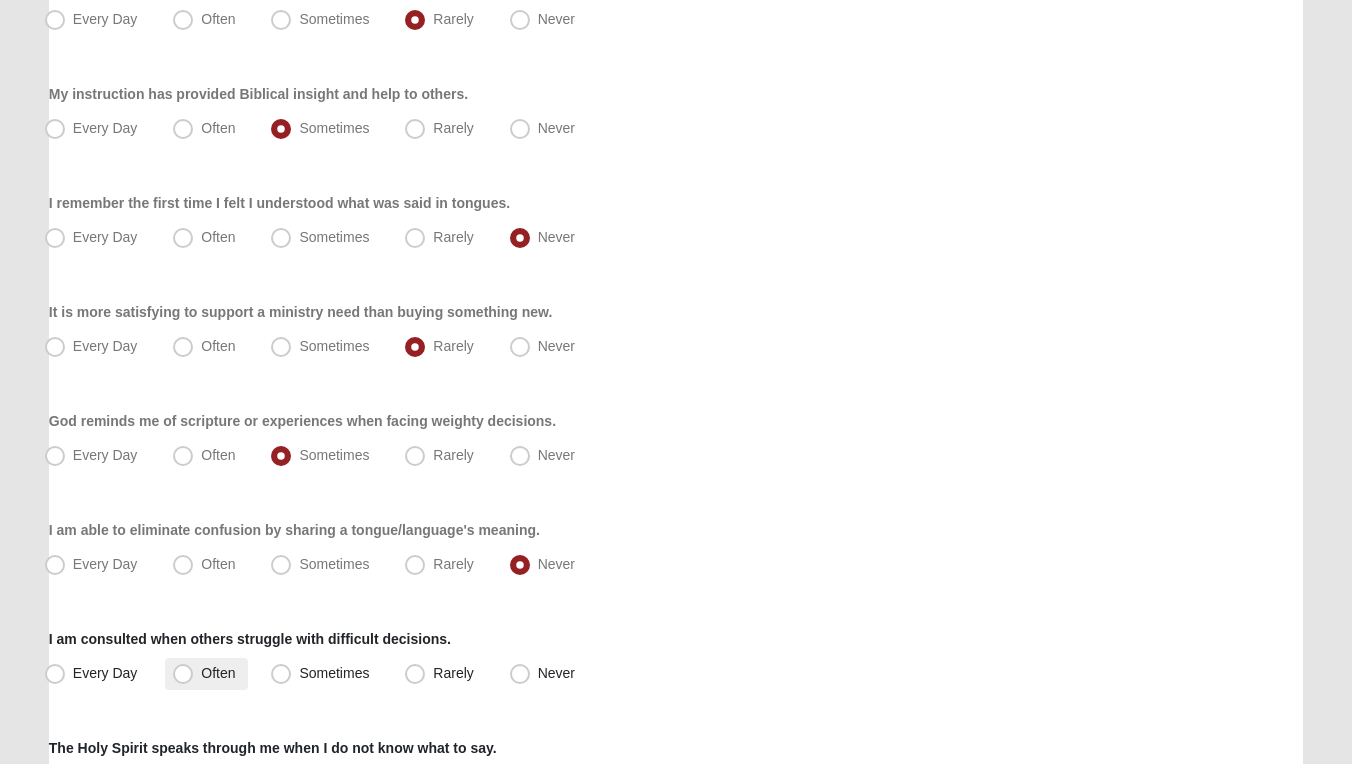 click on "Often" at bounding box center [218, 673] 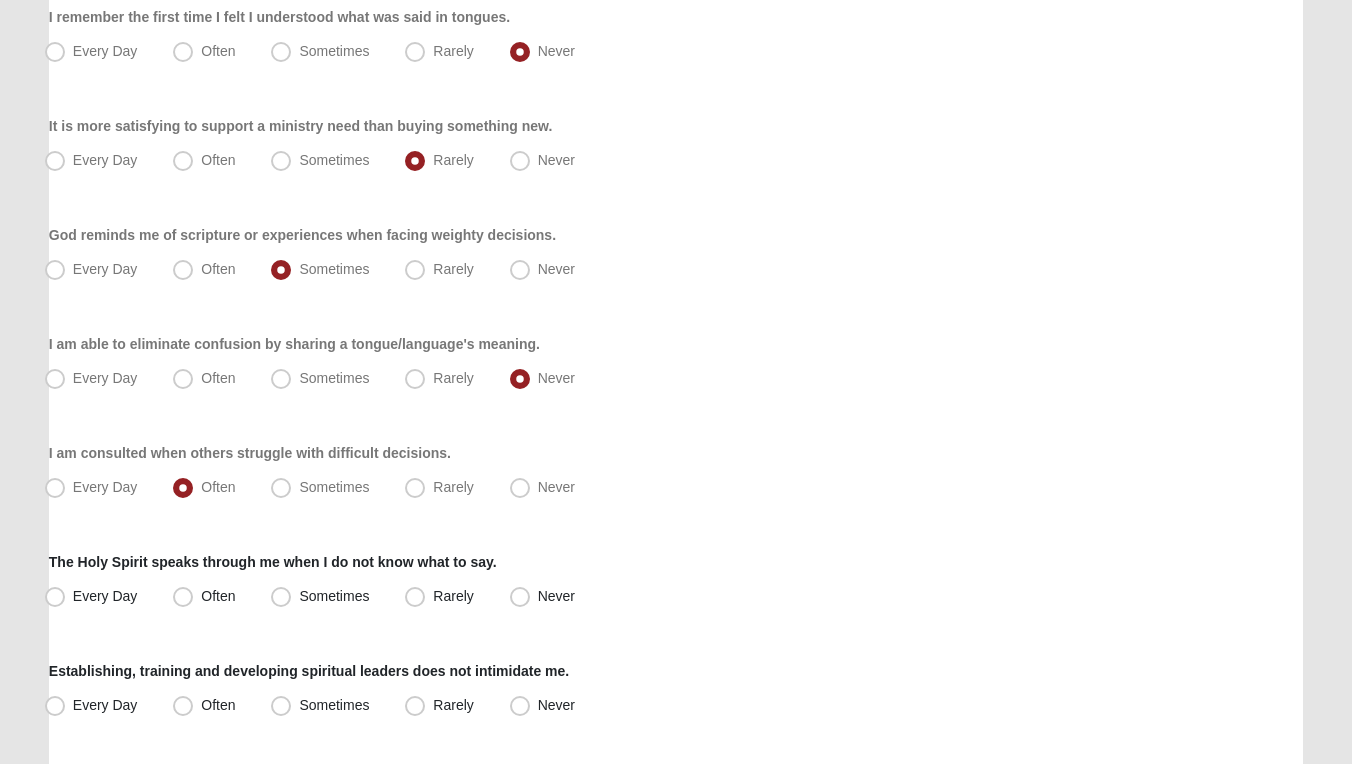 scroll, scrollTop: 959, scrollLeft: 0, axis: vertical 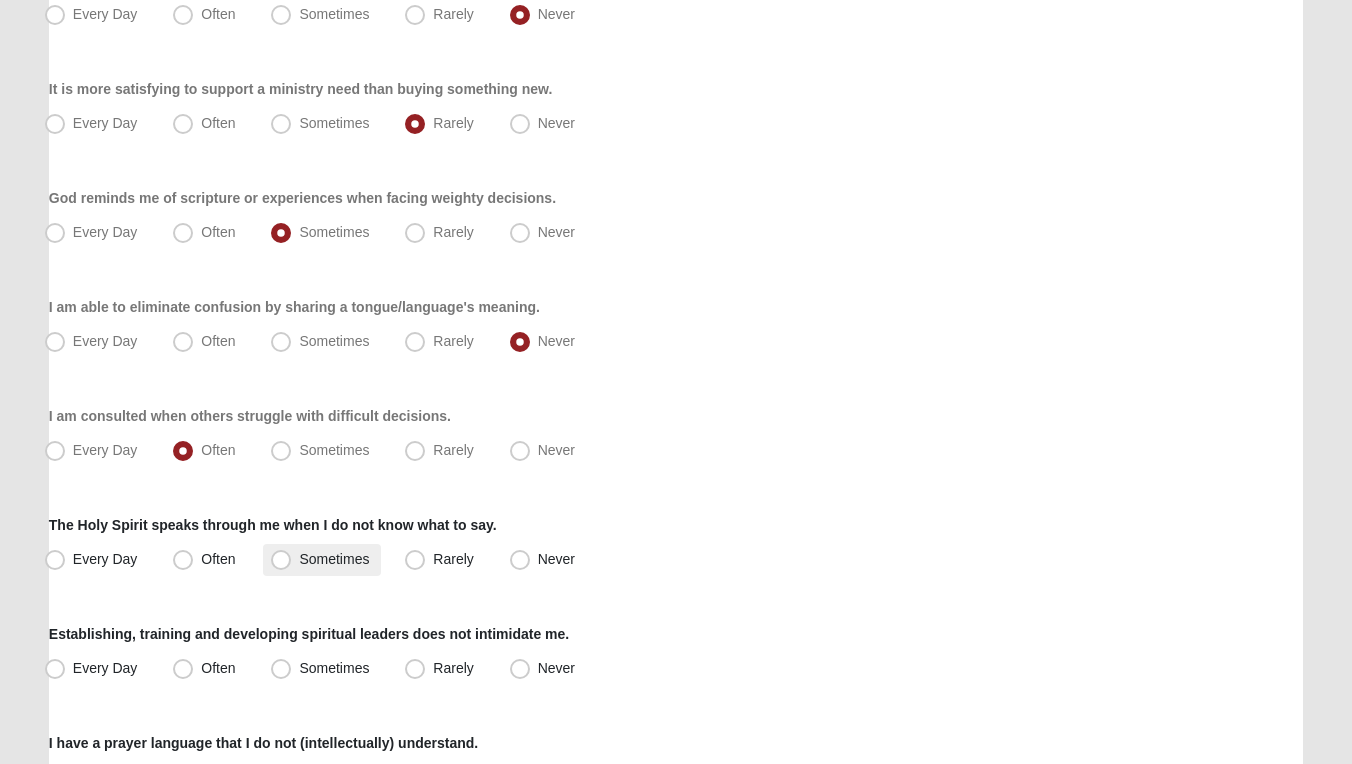 click on "Sometimes" at bounding box center (334, 559) 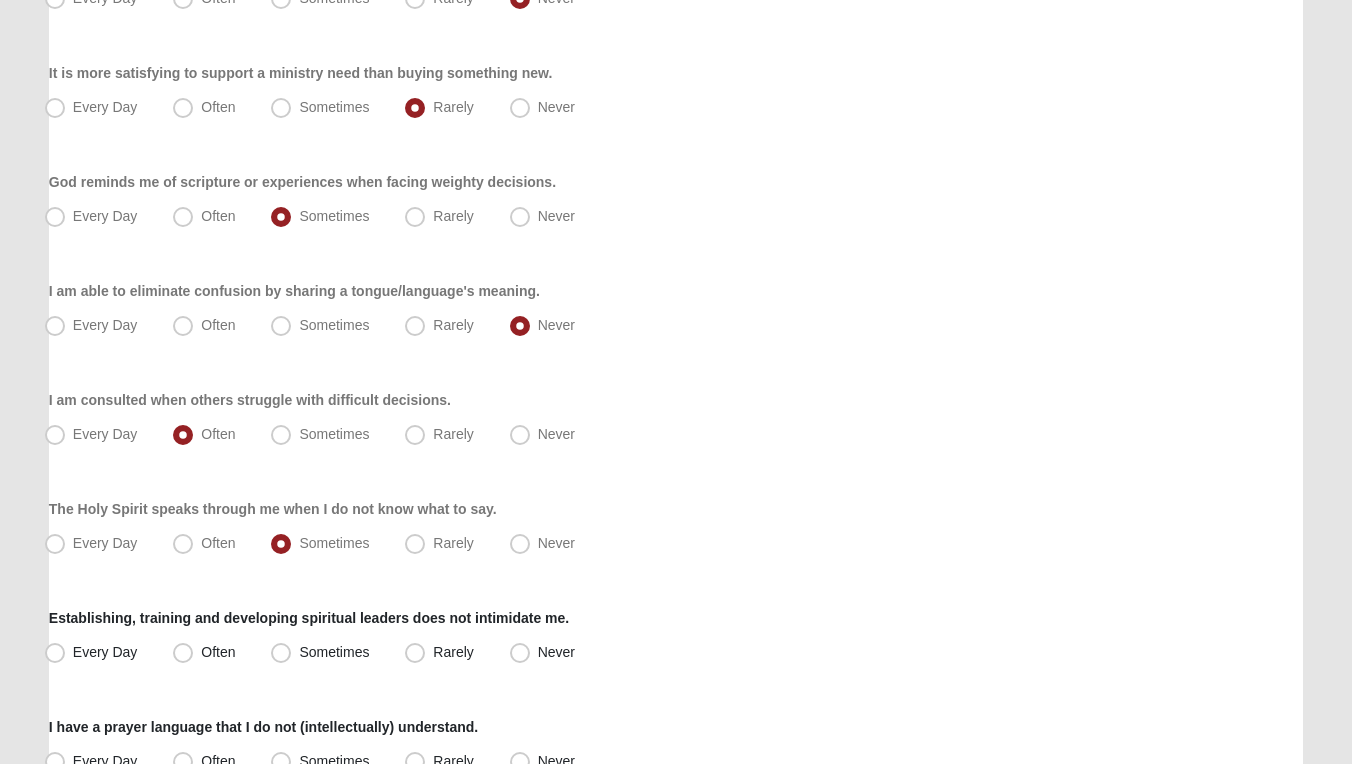 scroll, scrollTop: 980, scrollLeft: 0, axis: vertical 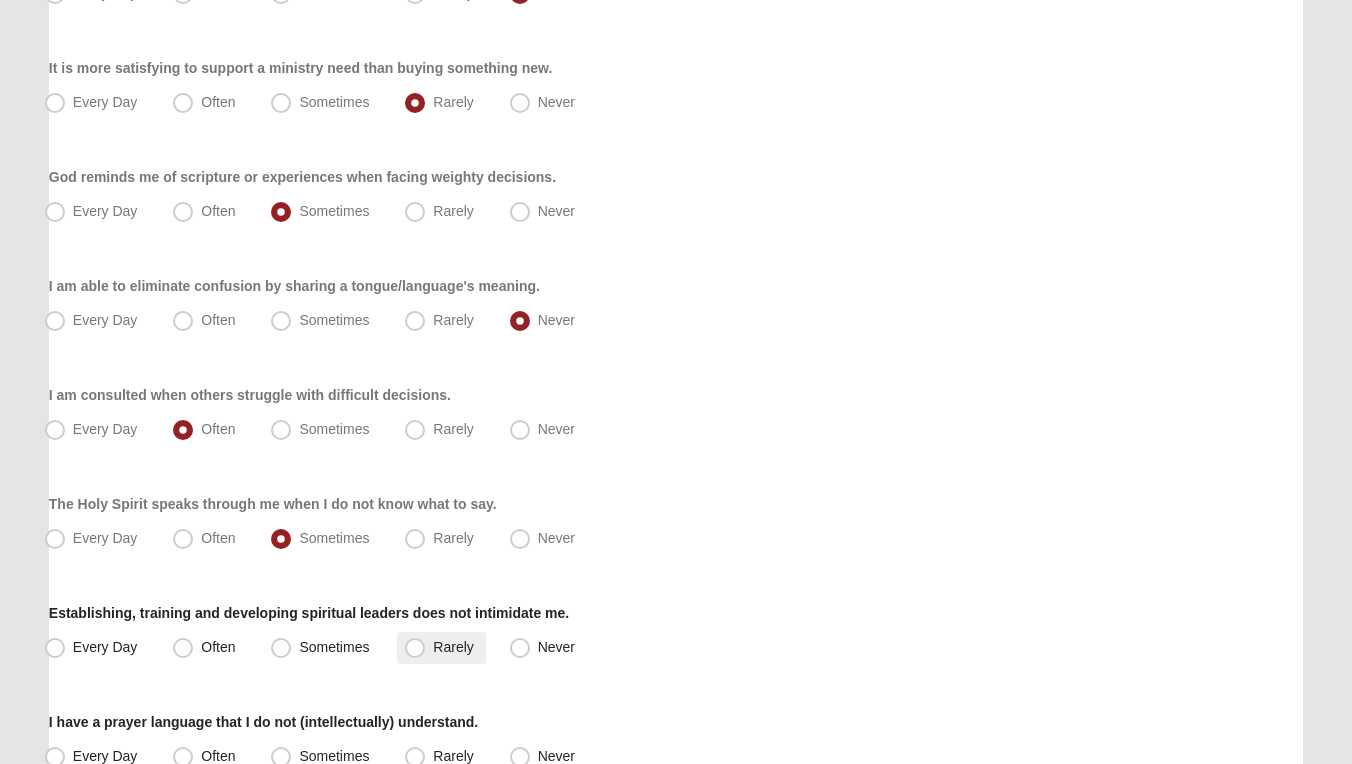click on "Rarely" at bounding box center [453, 647] 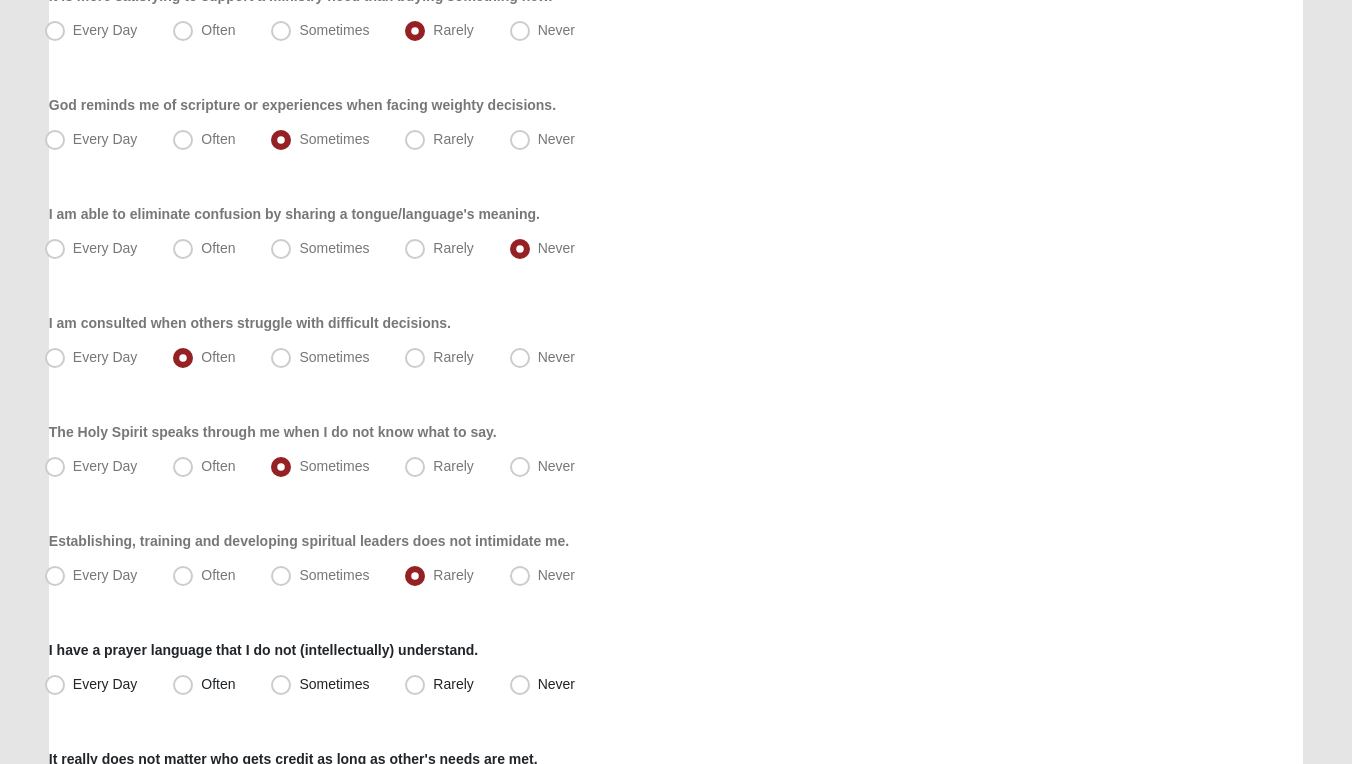 scroll, scrollTop: 1104, scrollLeft: 0, axis: vertical 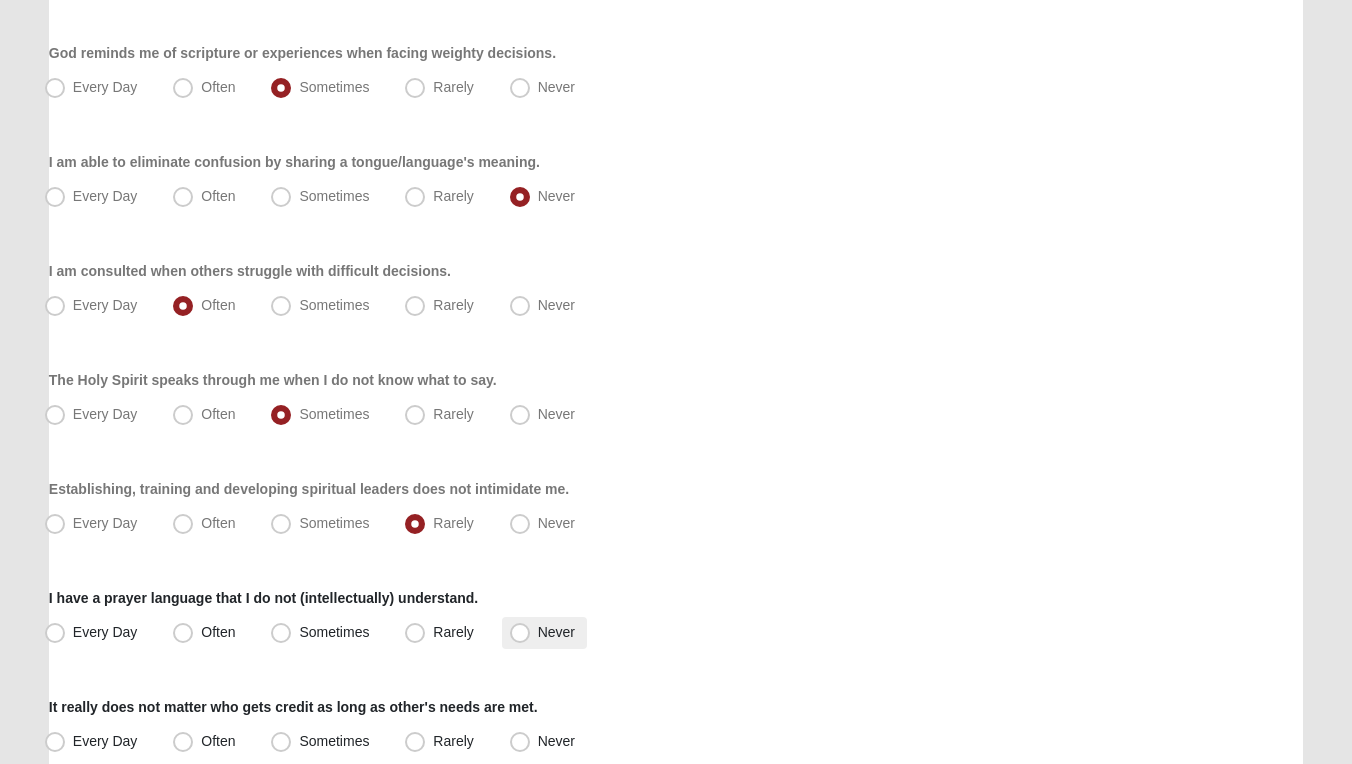click on "Never" at bounding box center [556, 632] 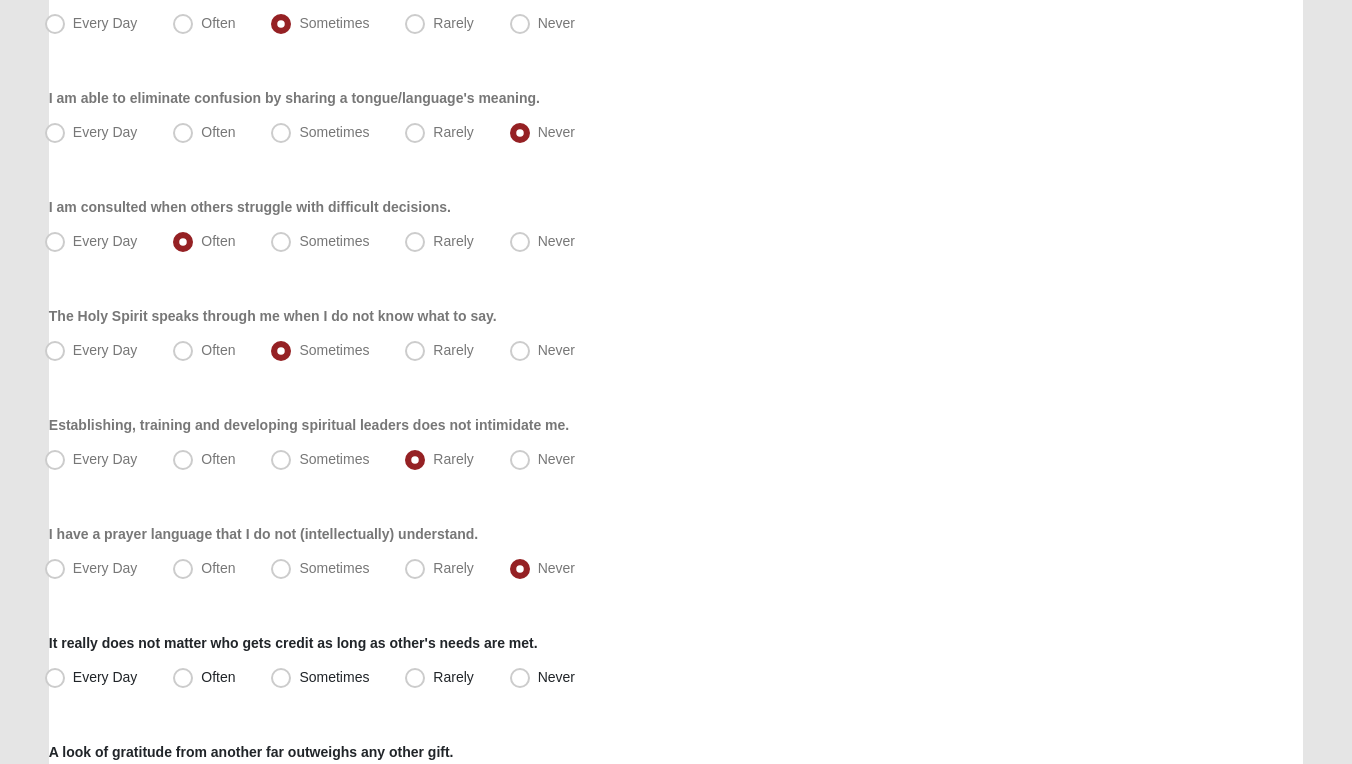 scroll, scrollTop: 1199, scrollLeft: 0, axis: vertical 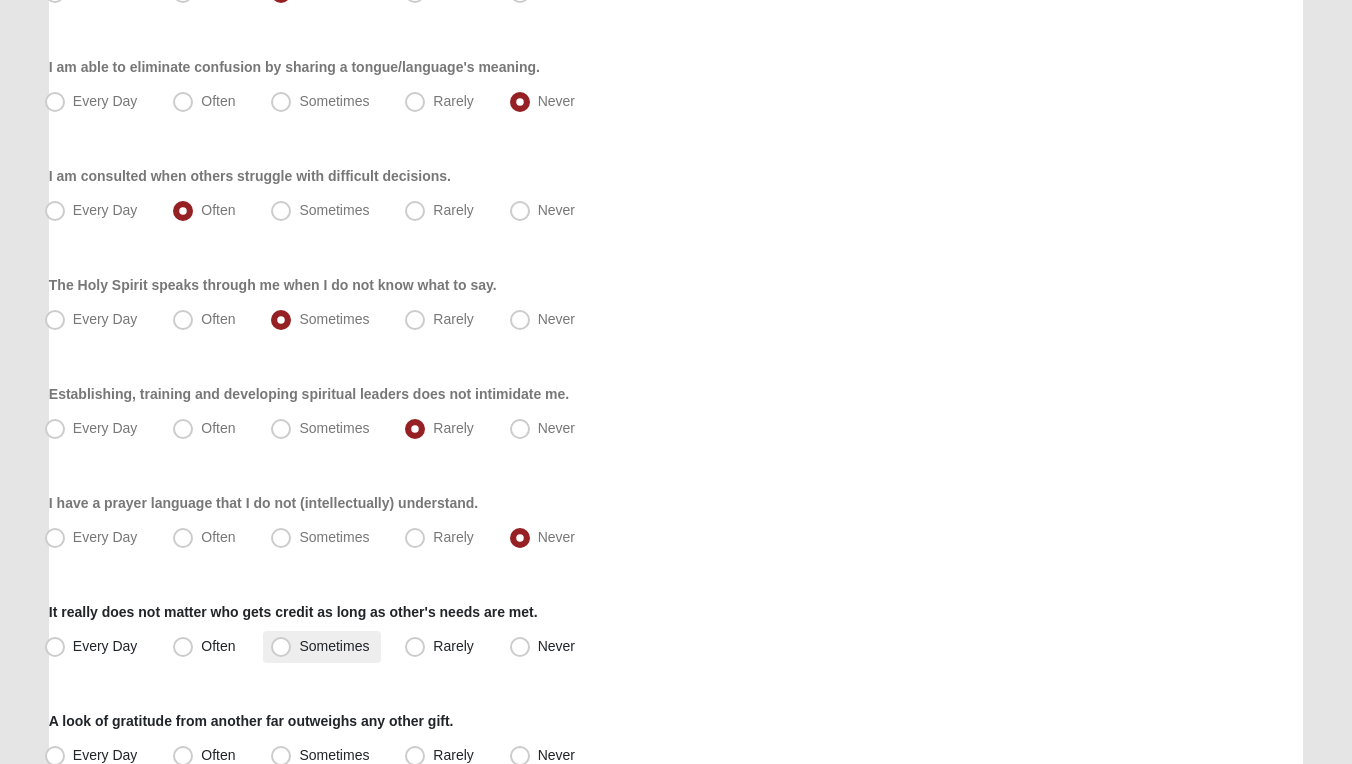 click on "Sometimes" at bounding box center (334, 646) 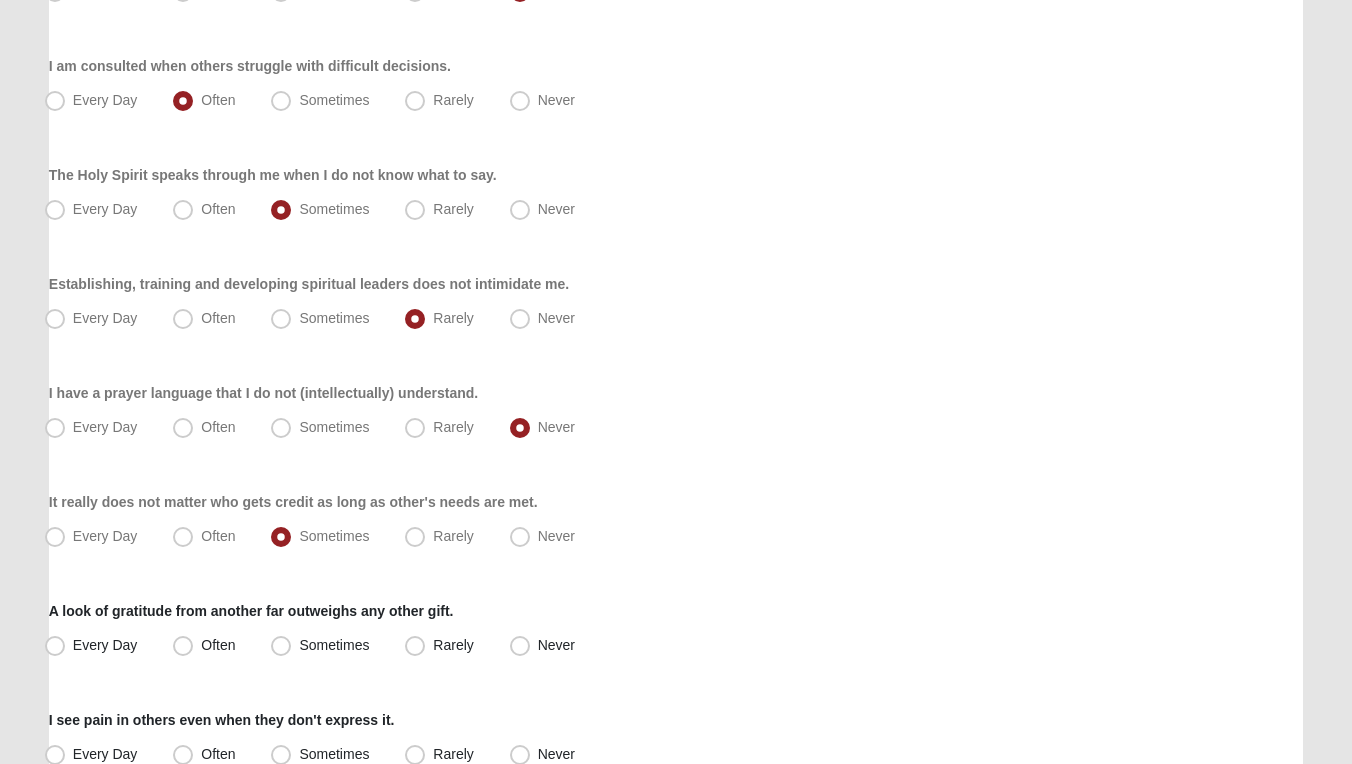 scroll, scrollTop: 1314, scrollLeft: 0, axis: vertical 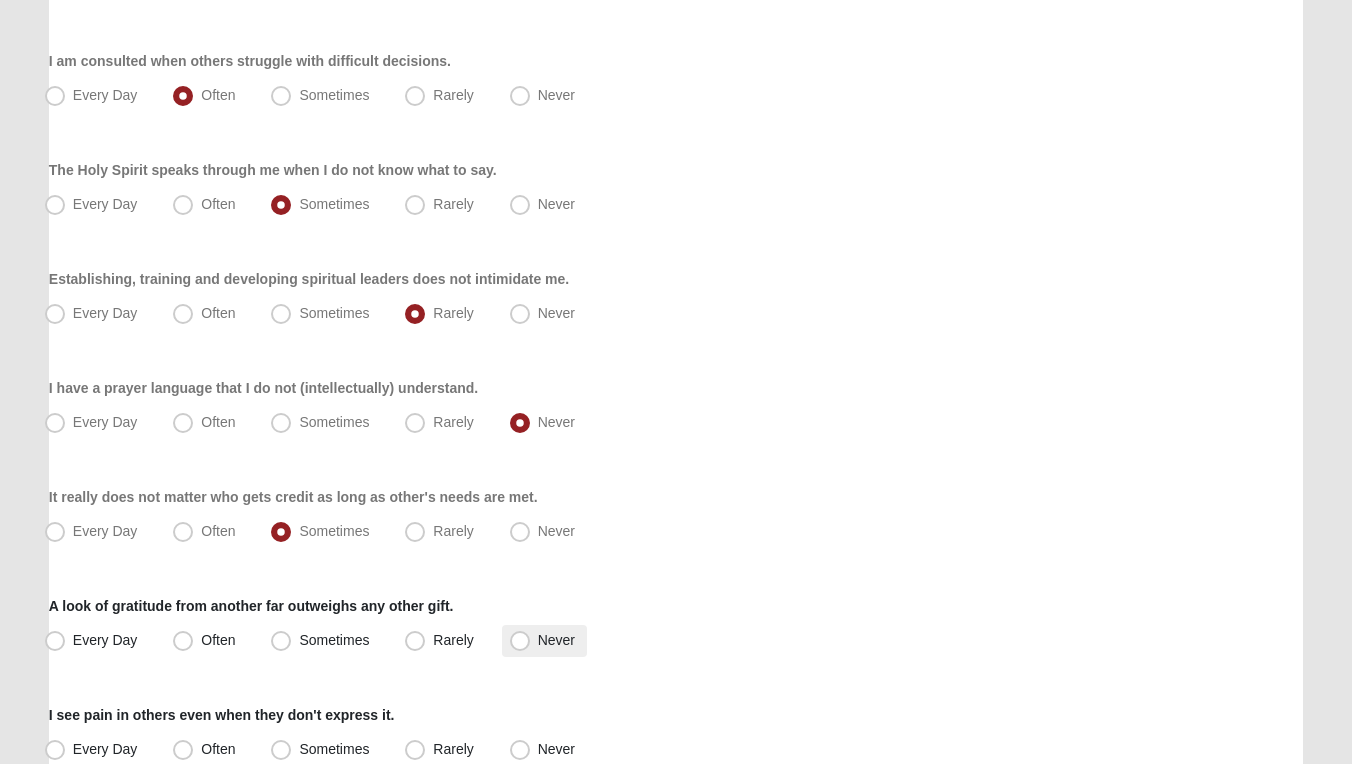 click on "Never" at bounding box center (556, 640) 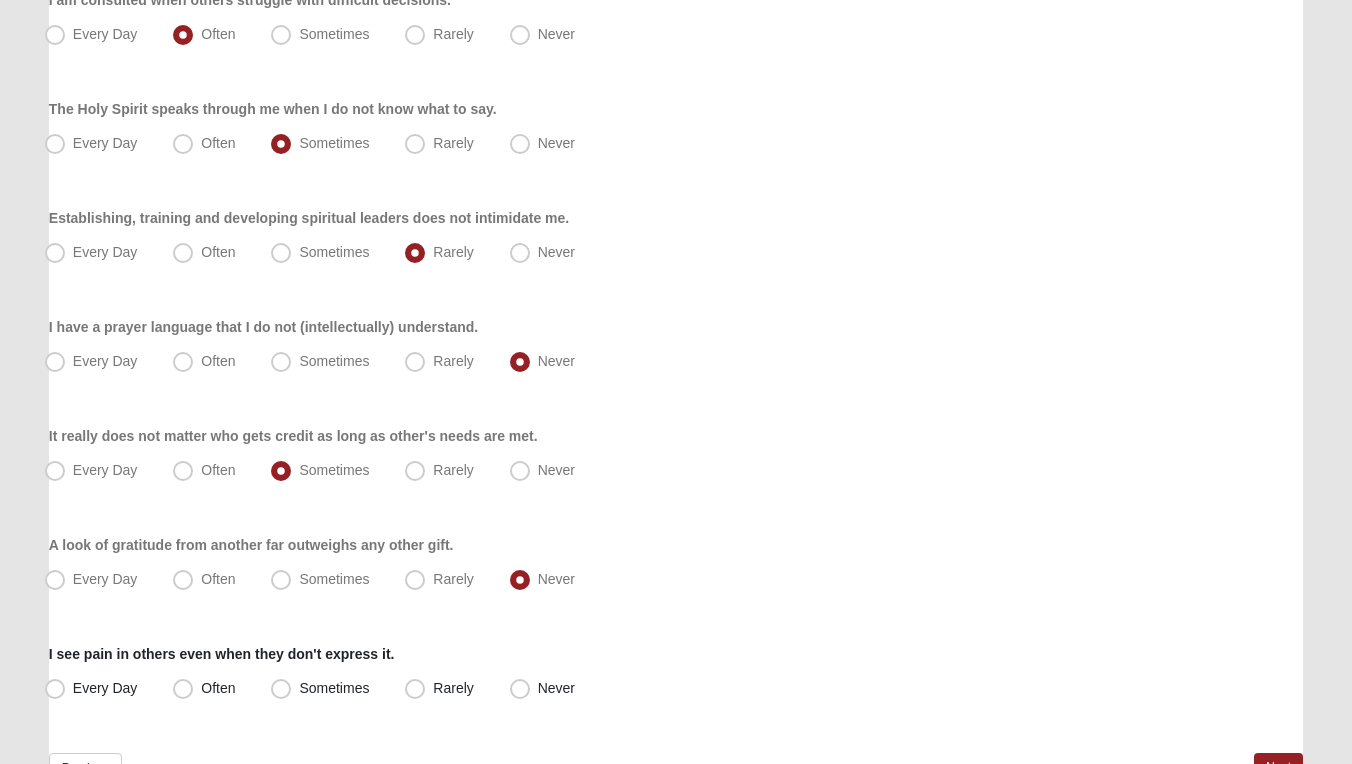 scroll, scrollTop: 1388, scrollLeft: 0, axis: vertical 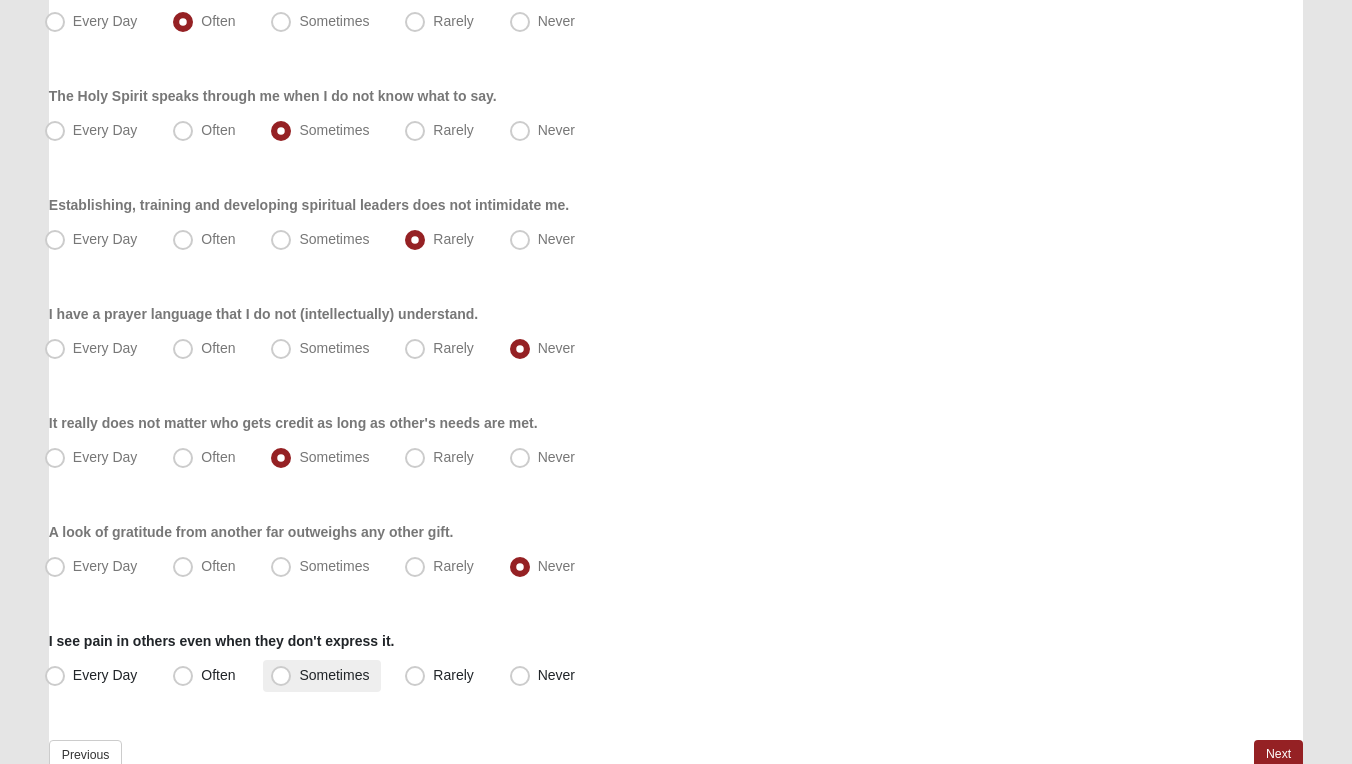 click on "Sometimes" at bounding box center (334, 675) 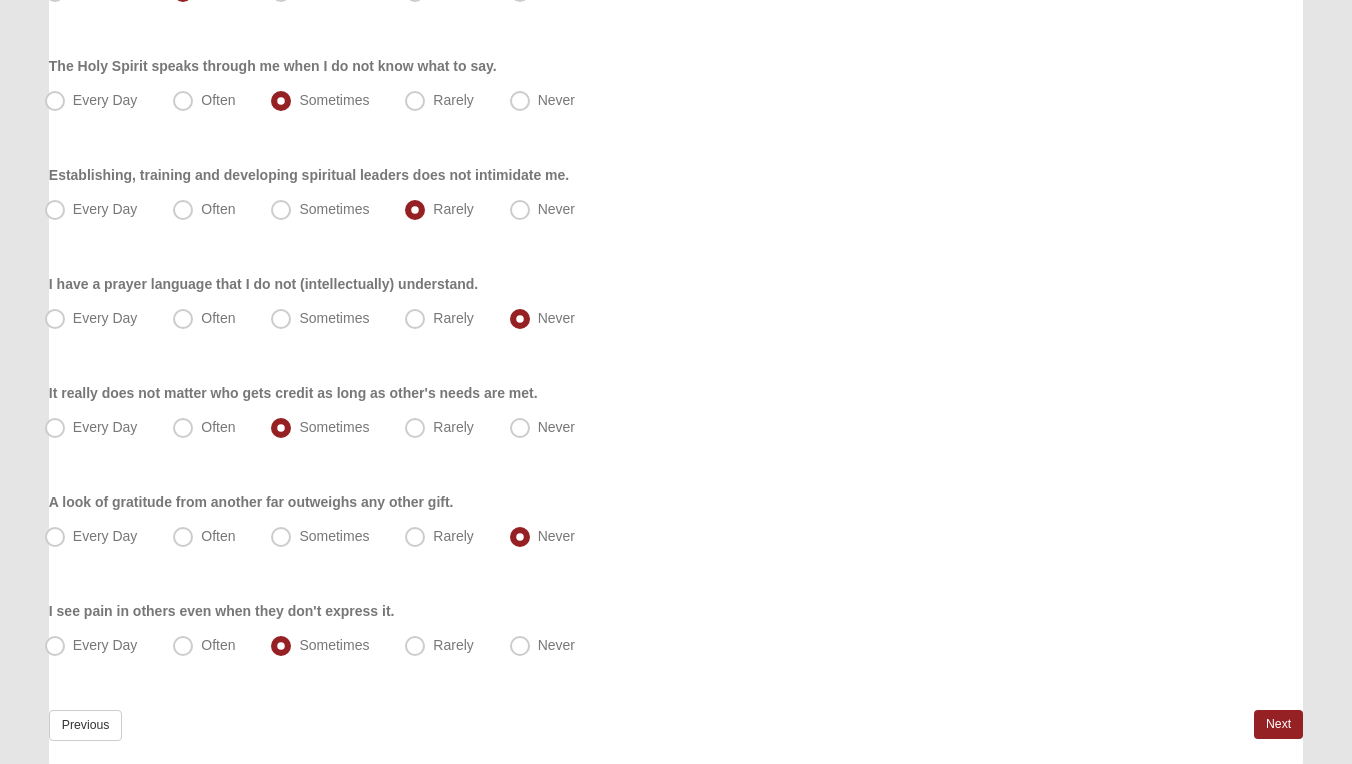 scroll, scrollTop: 1493, scrollLeft: 0, axis: vertical 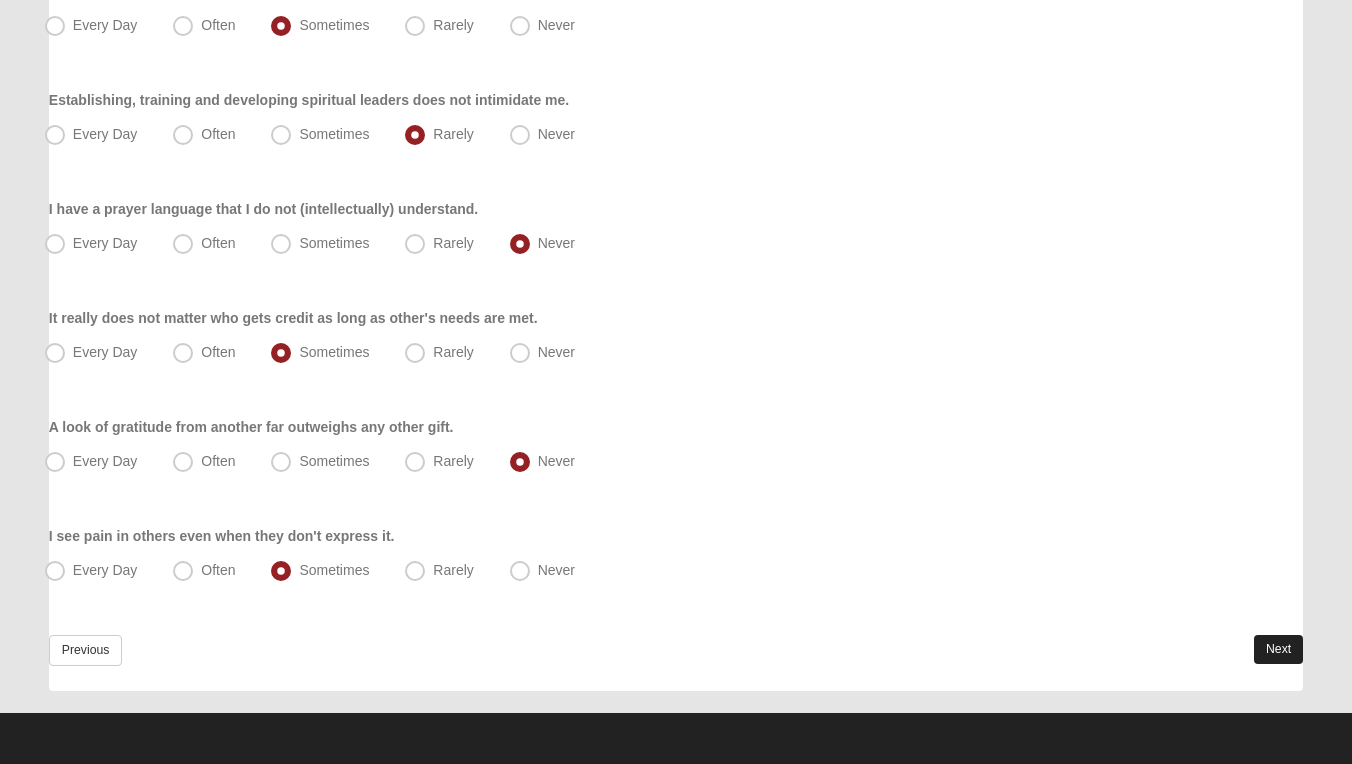 click on "Next" at bounding box center [1278, 649] 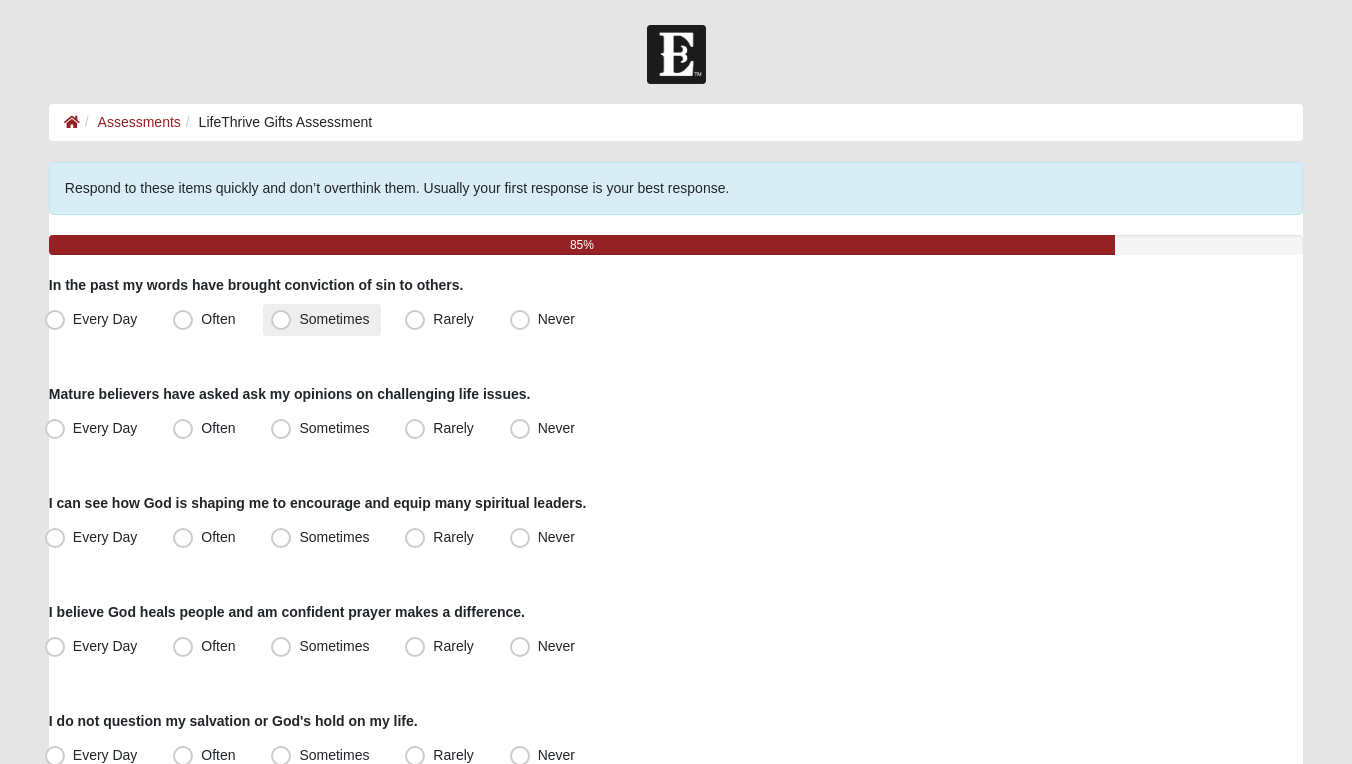 click on "Sometimes" at bounding box center (334, 319) 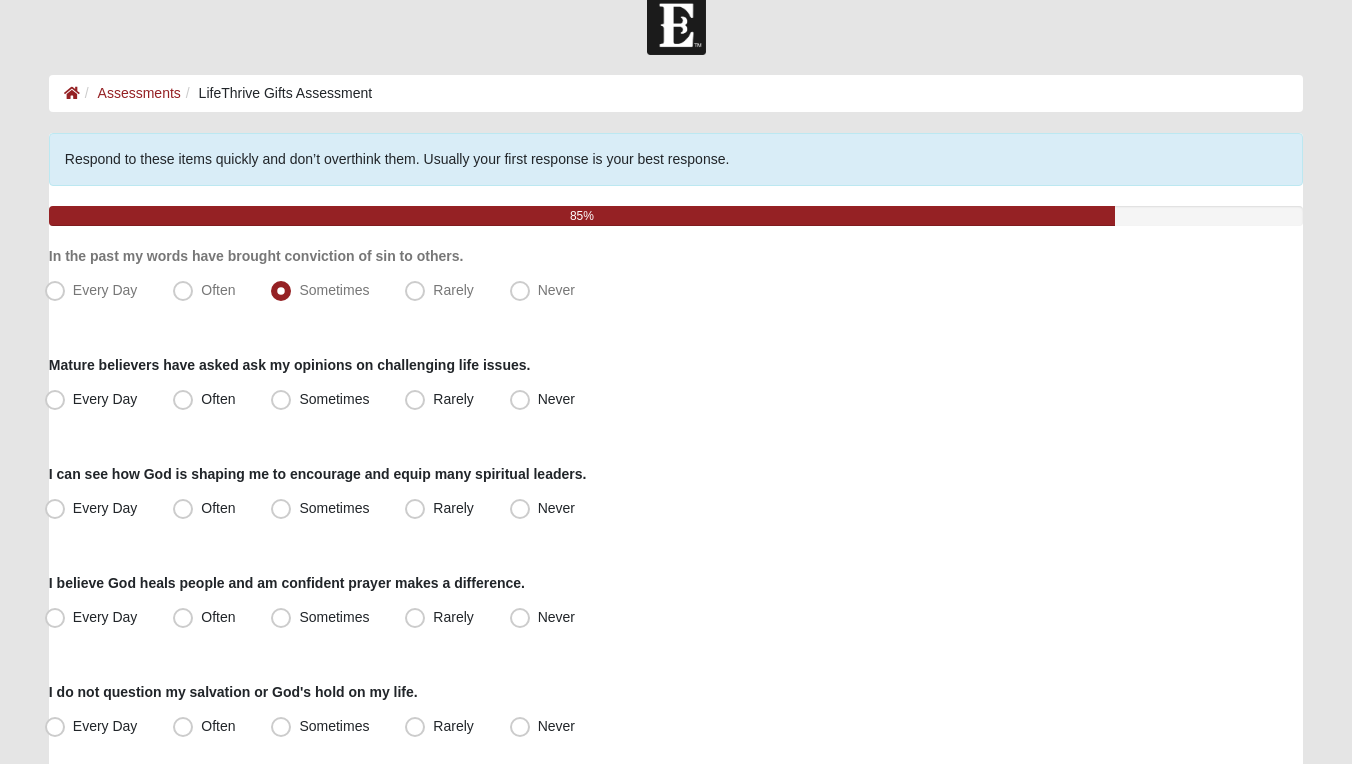 scroll, scrollTop: 47, scrollLeft: 0, axis: vertical 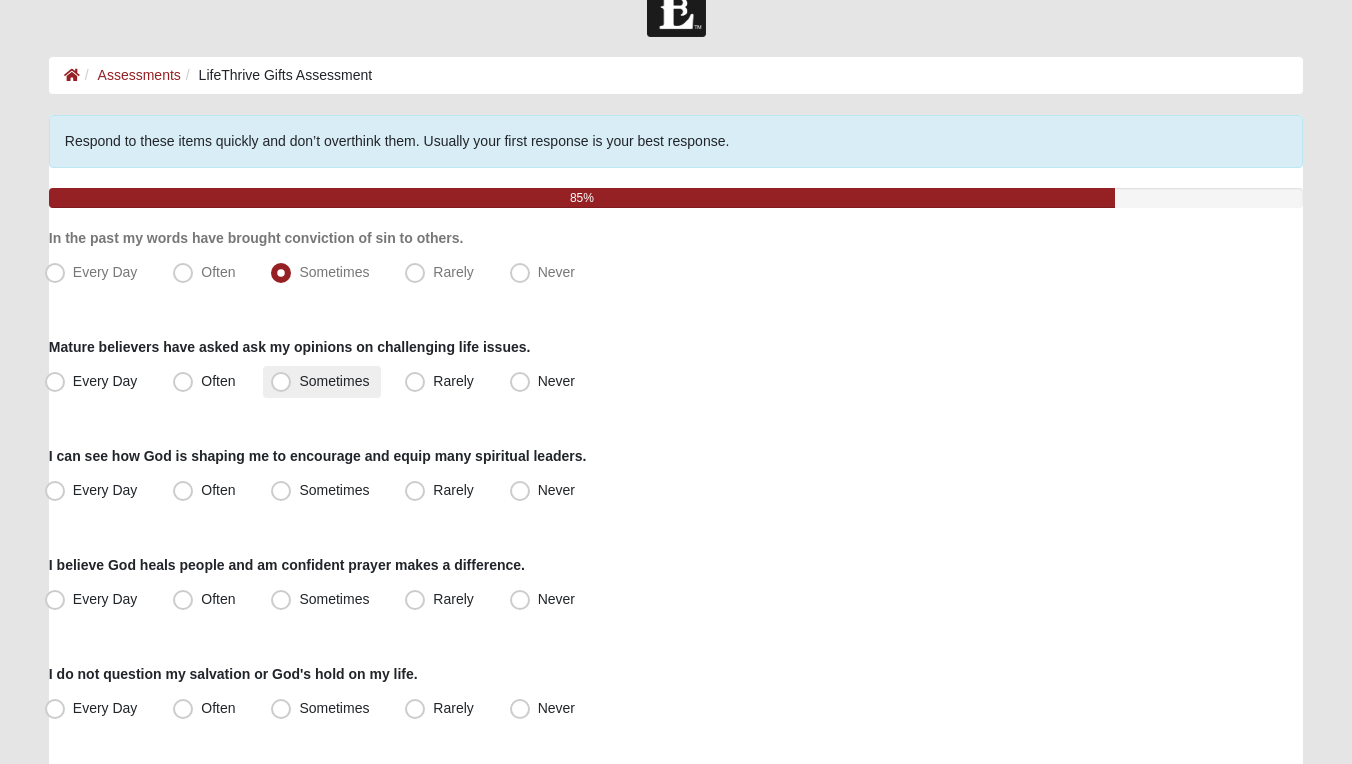 click on "Sometimes" at bounding box center [334, 381] 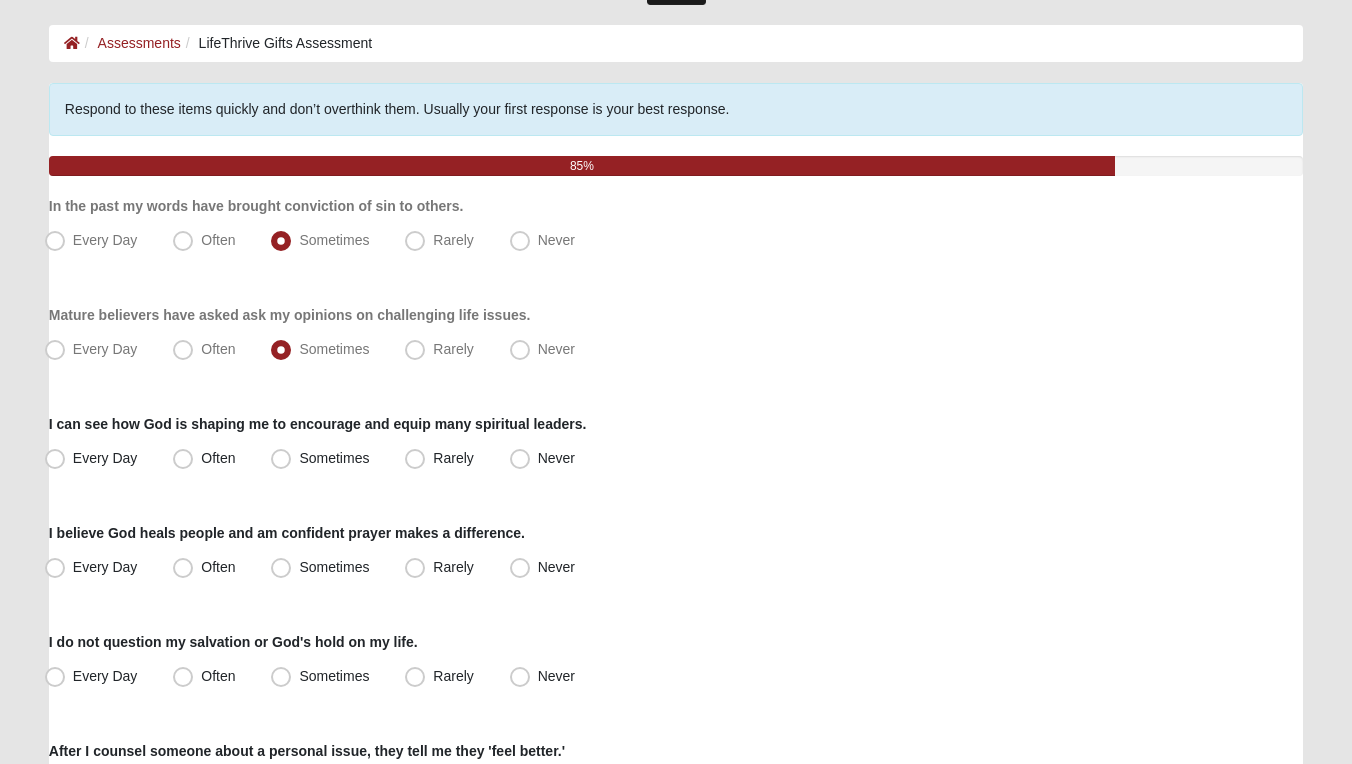 scroll, scrollTop: 99, scrollLeft: 0, axis: vertical 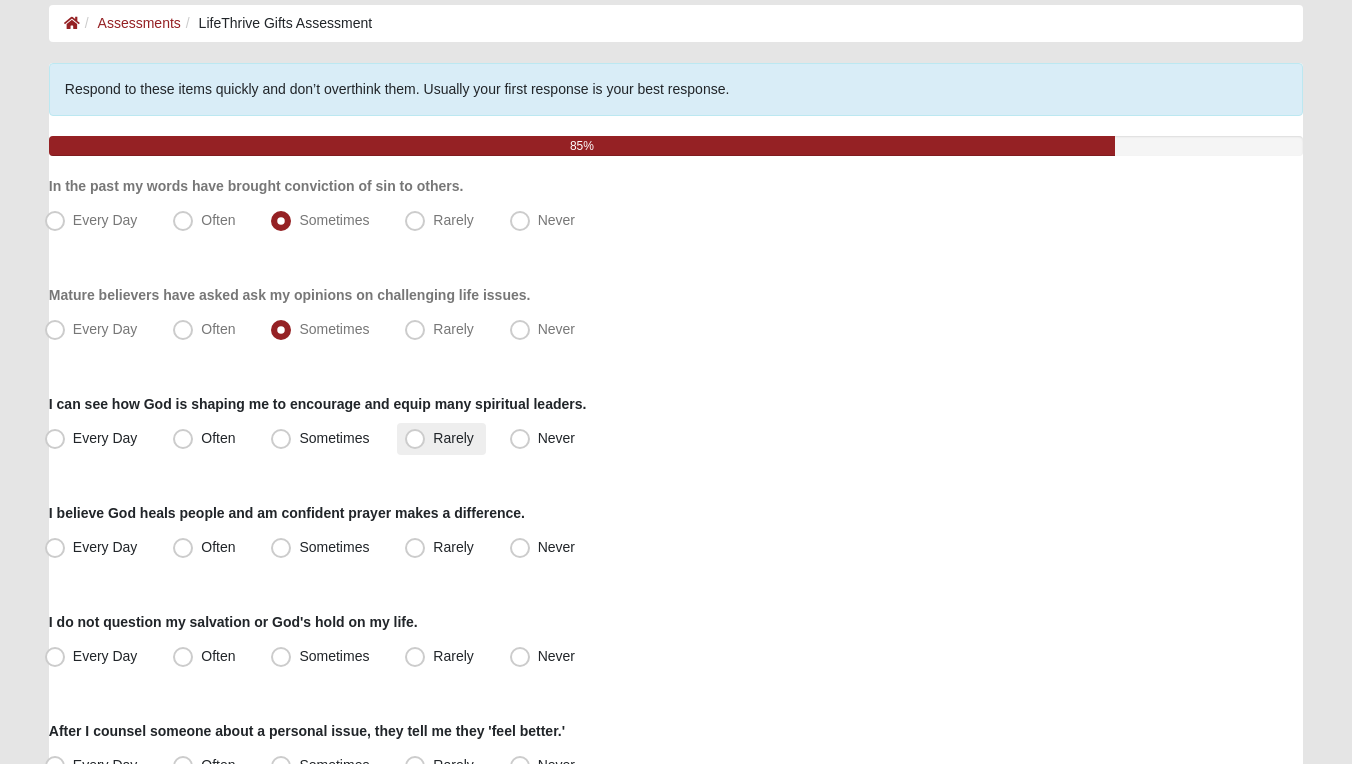 click on "Rarely" at bounding box center [453, 438] 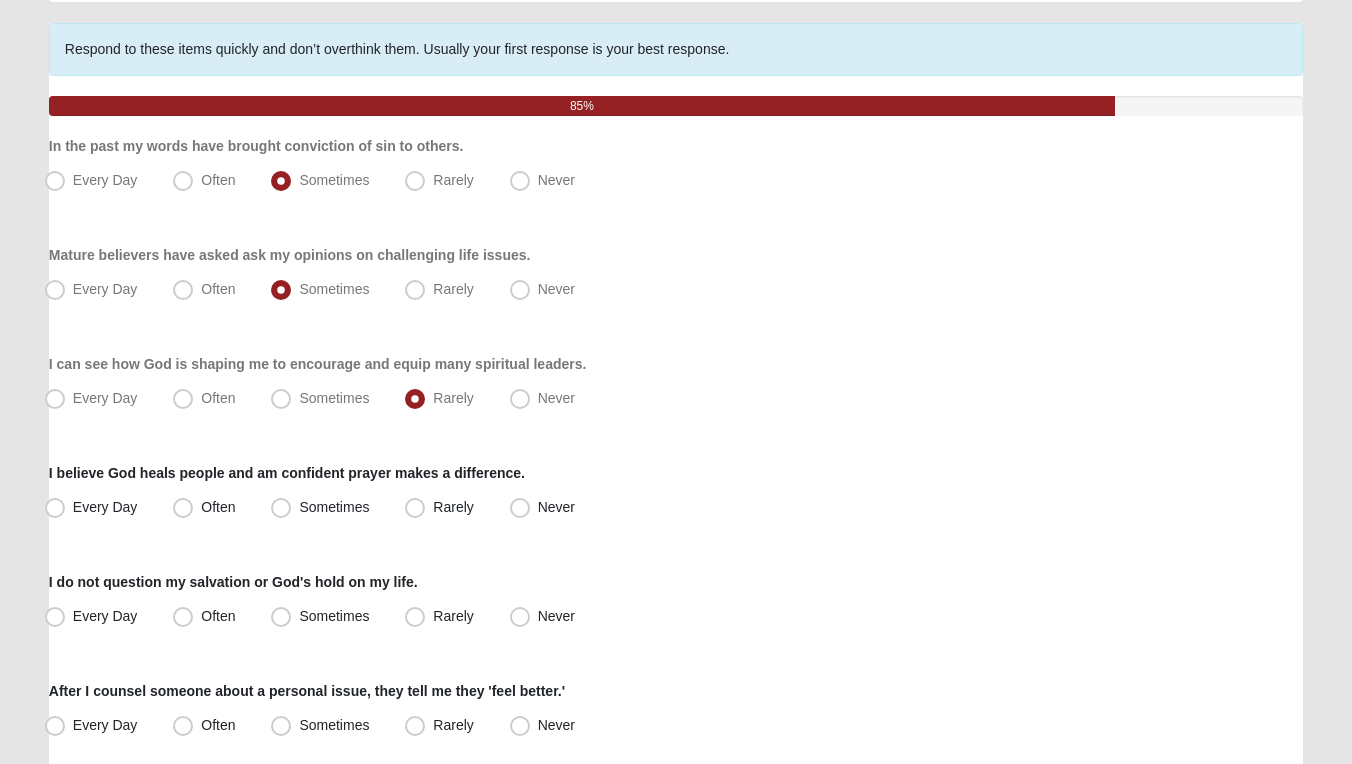 scroll, scrollTop: 143, scrollLeft: 0, axis: vertical 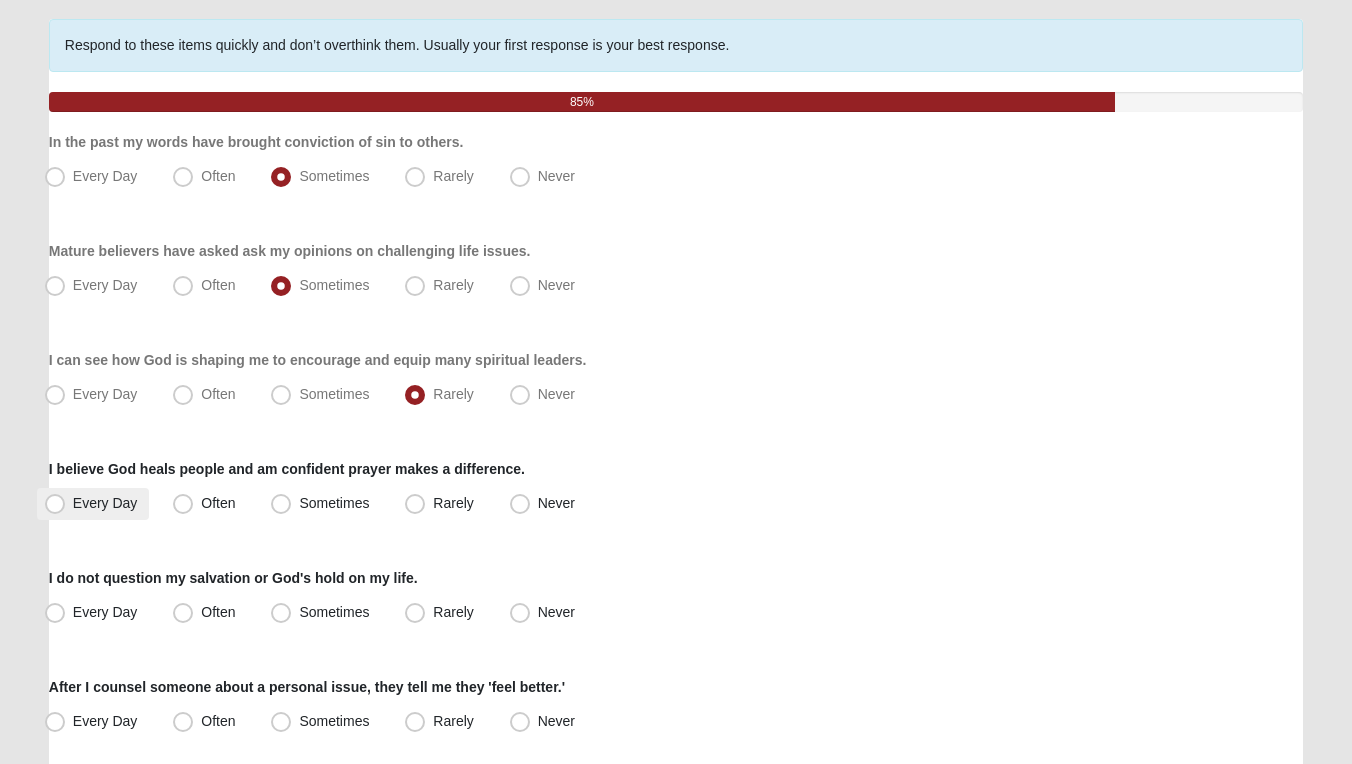 click on "Every Day" at bounding box center [105, 503] 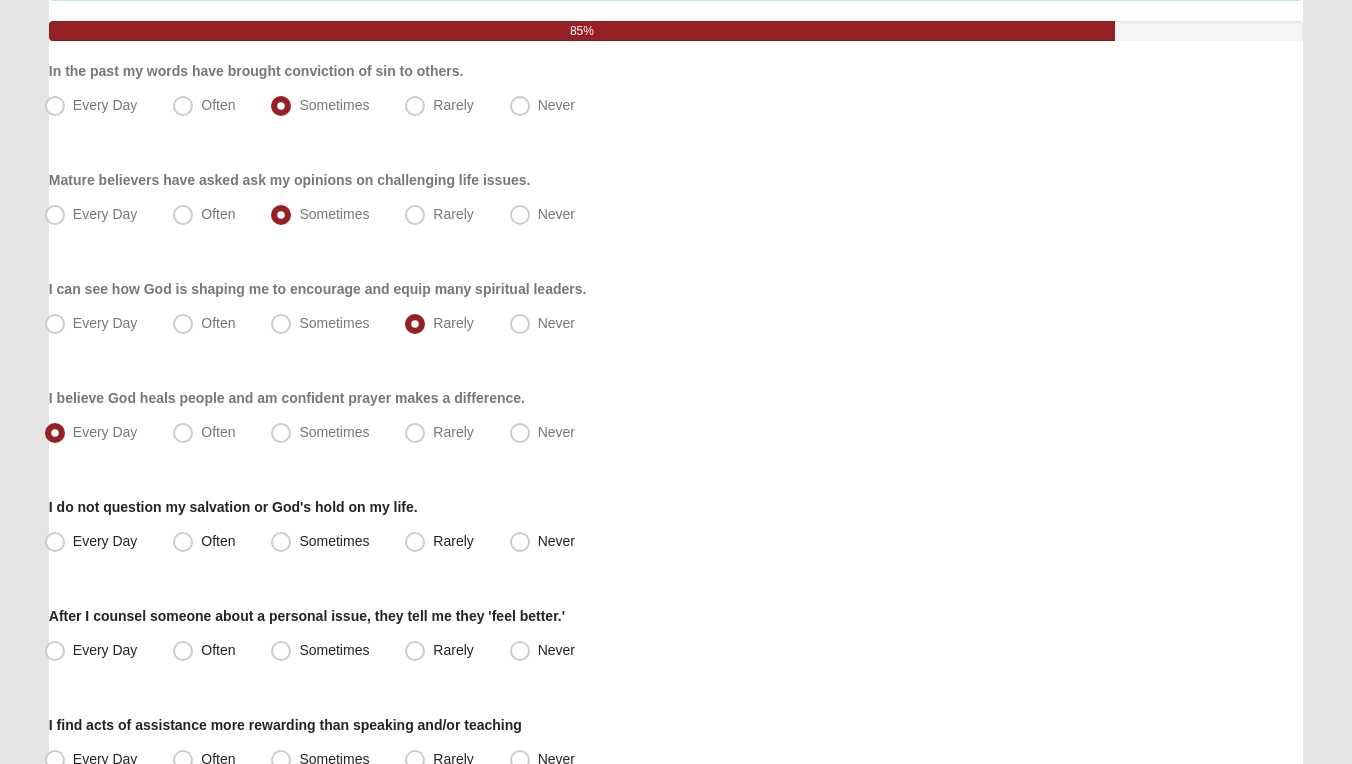 scroll, scrollTop: 218, scrollLeft: 0, axis: vertical 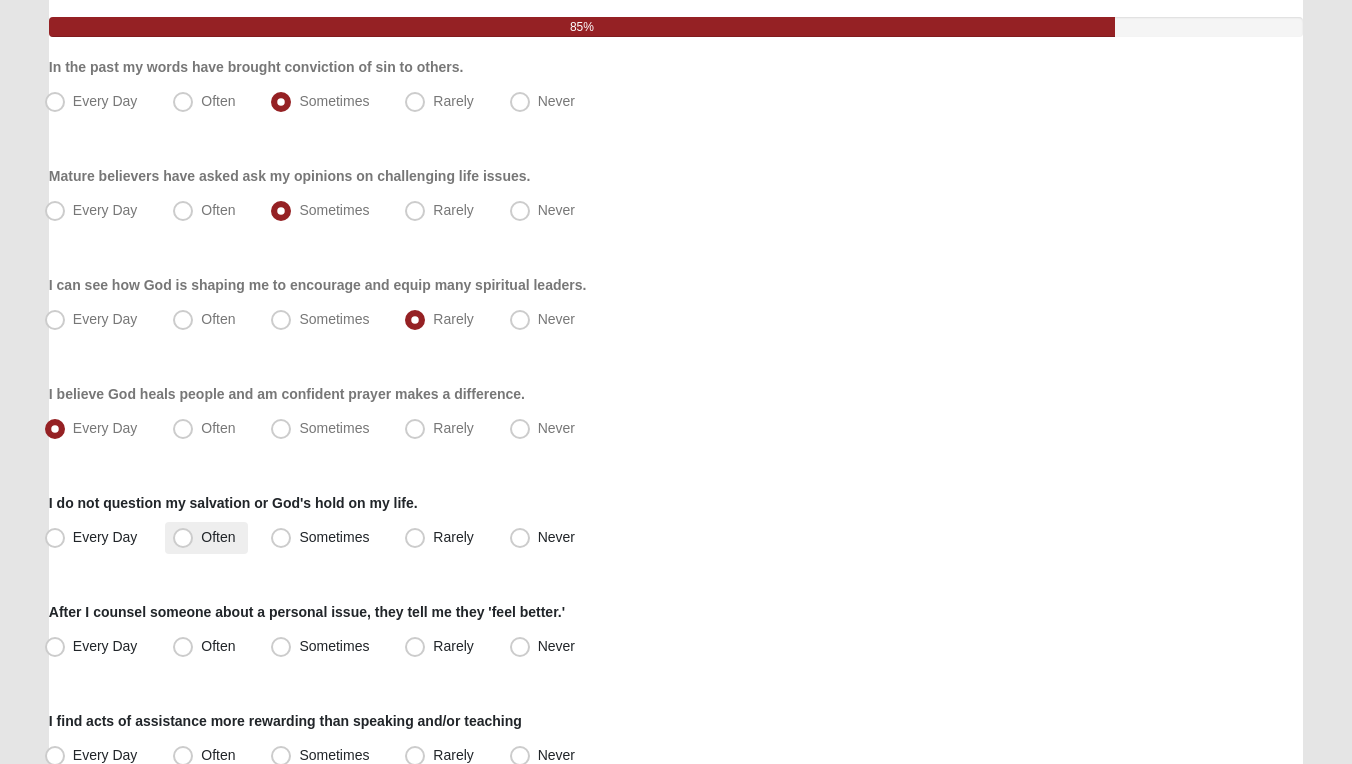 click on "Often" at bounding box center [218, 537] 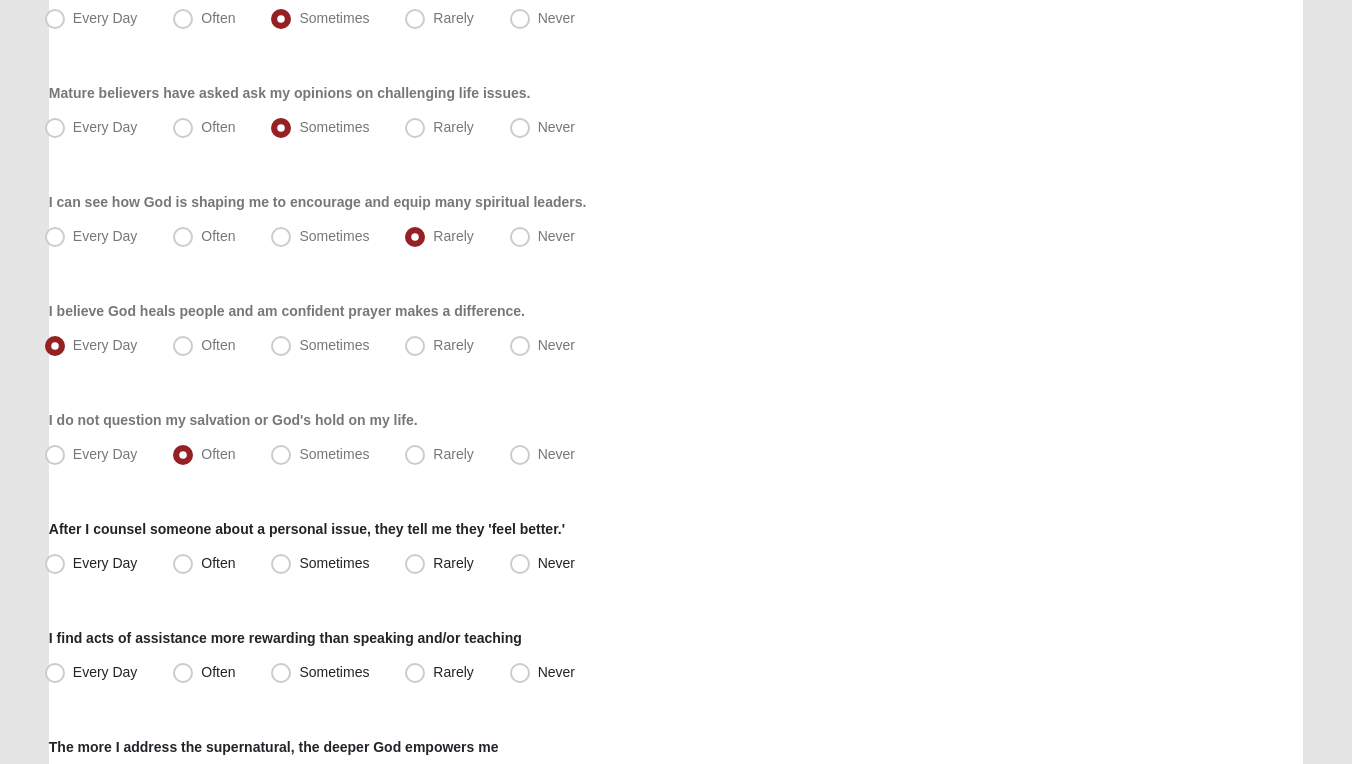 scroll, scrollTop: 314, scrollLeft: 0, axis: vertical 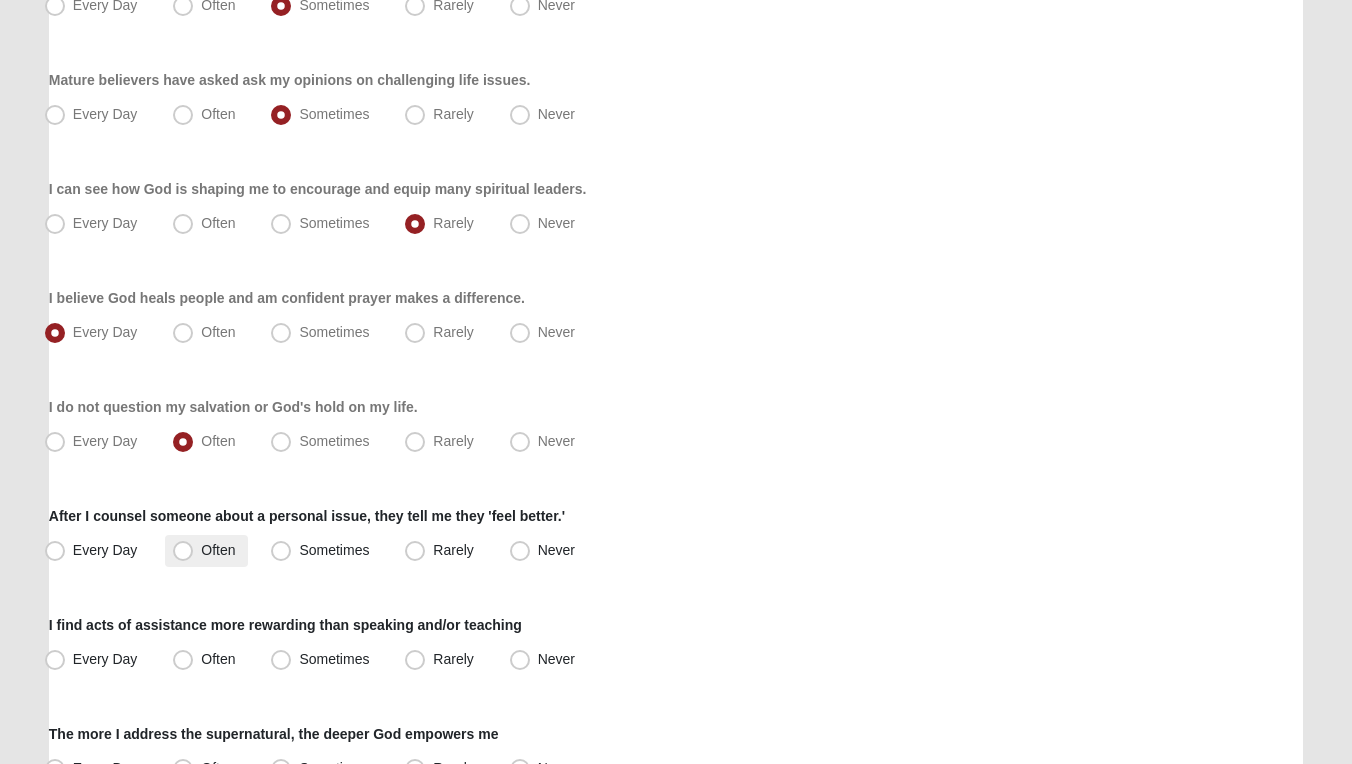 click on "Often" at bounding box center [218, 550] 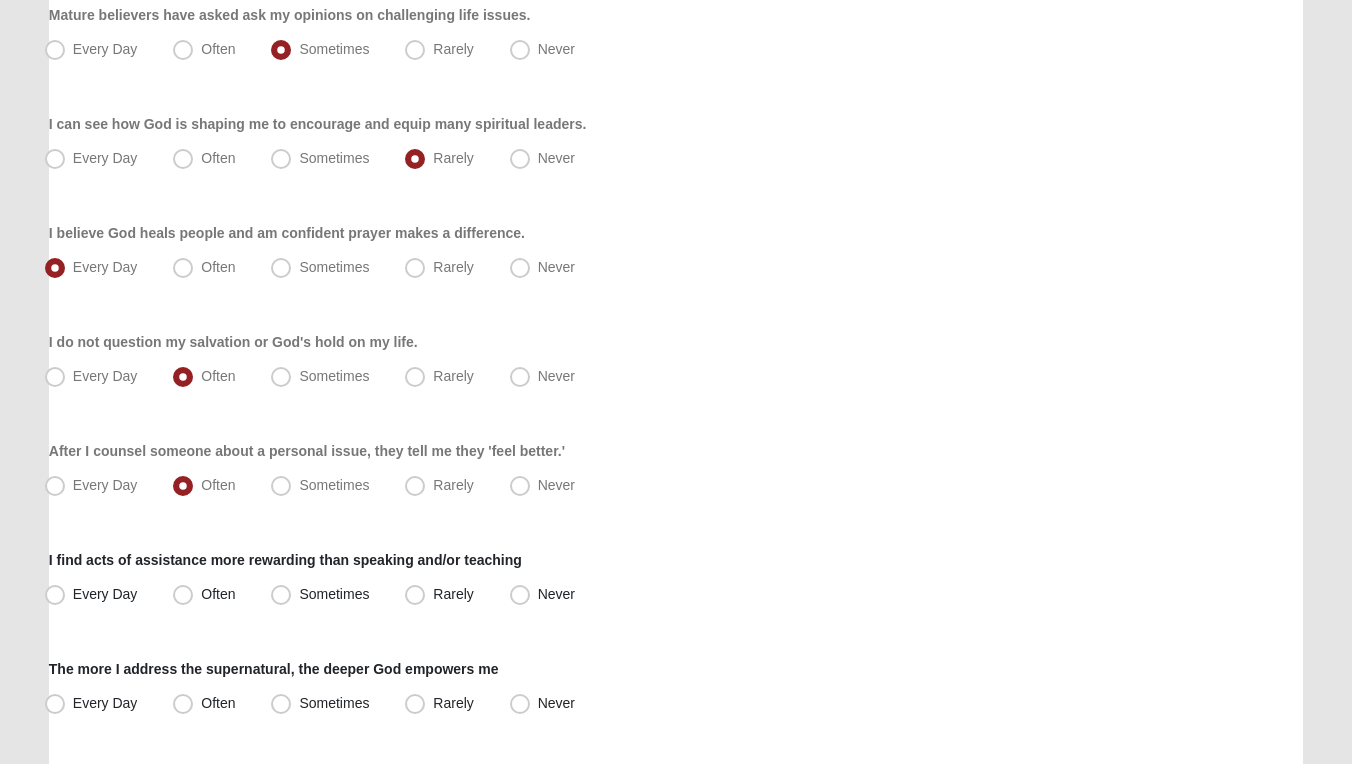scroll, scrollTop: 393, scrollLeft: 0, axis: vertical 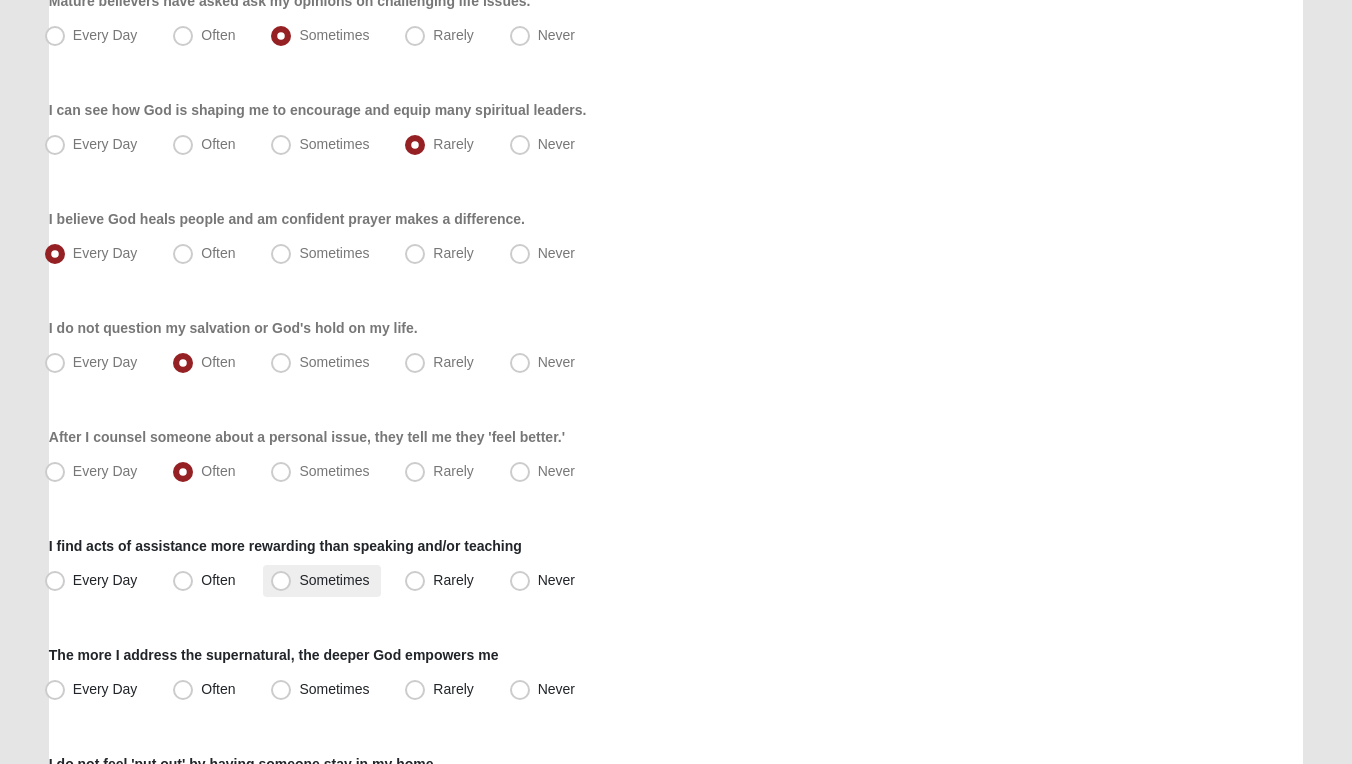 click on "Sometimes" at bounding box center [334, 580] 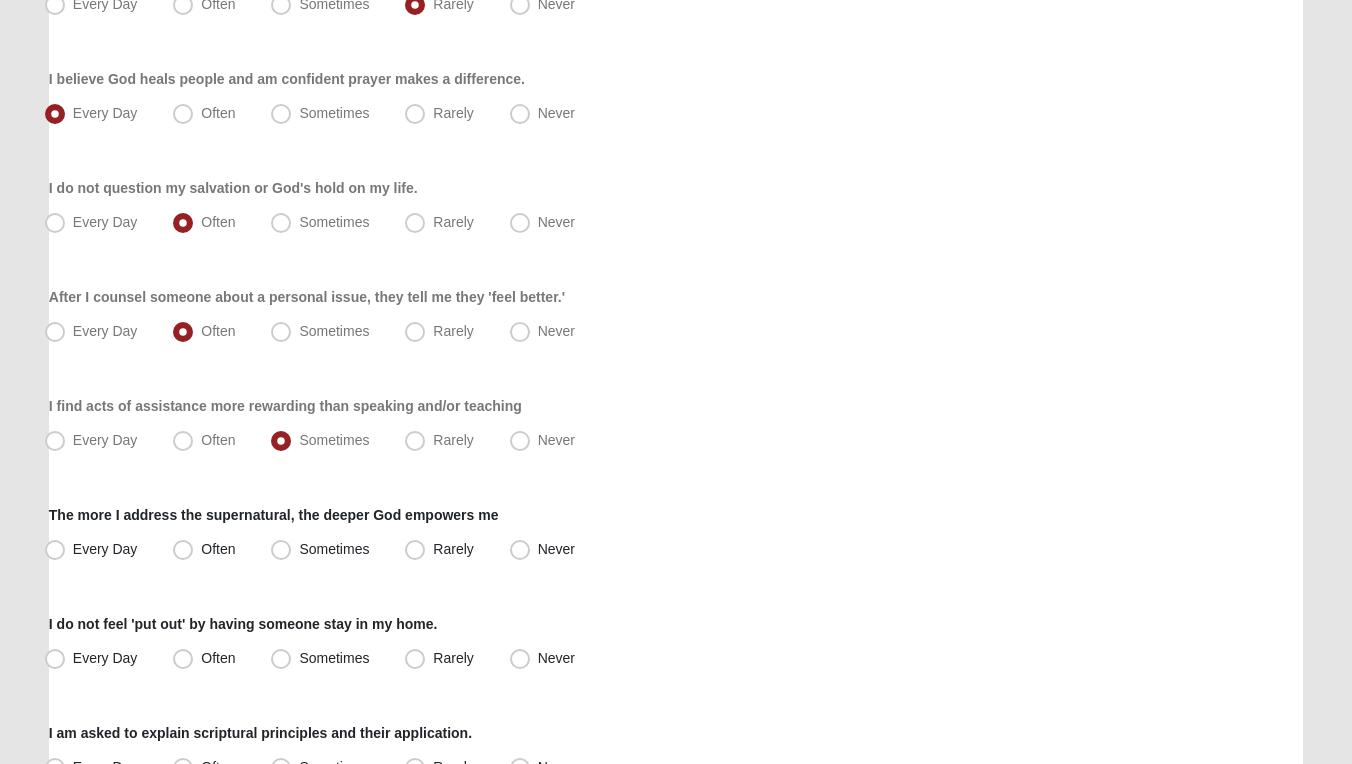 scroll, scrollTop: 547, scrollLeft: 0, axis: vertical 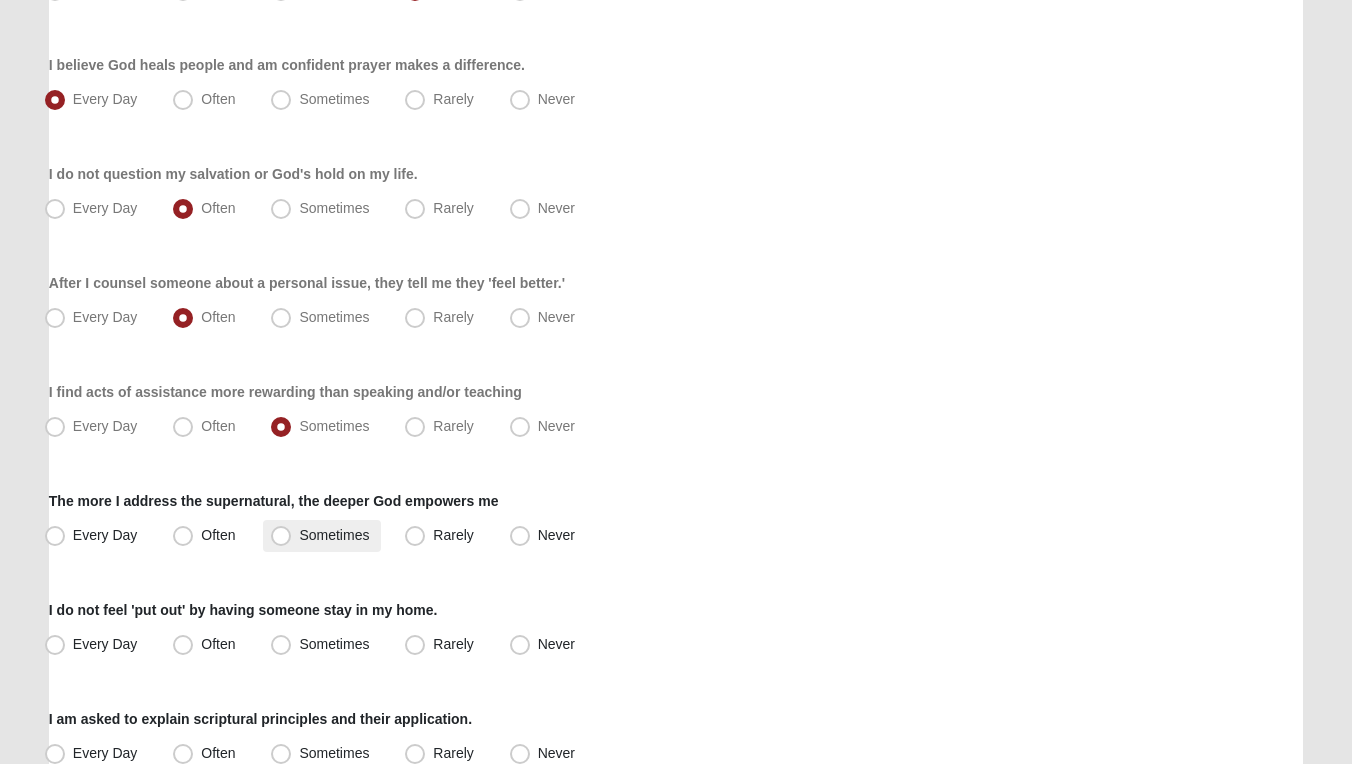 click on "Sometimes" at bounding box center (334, 535) 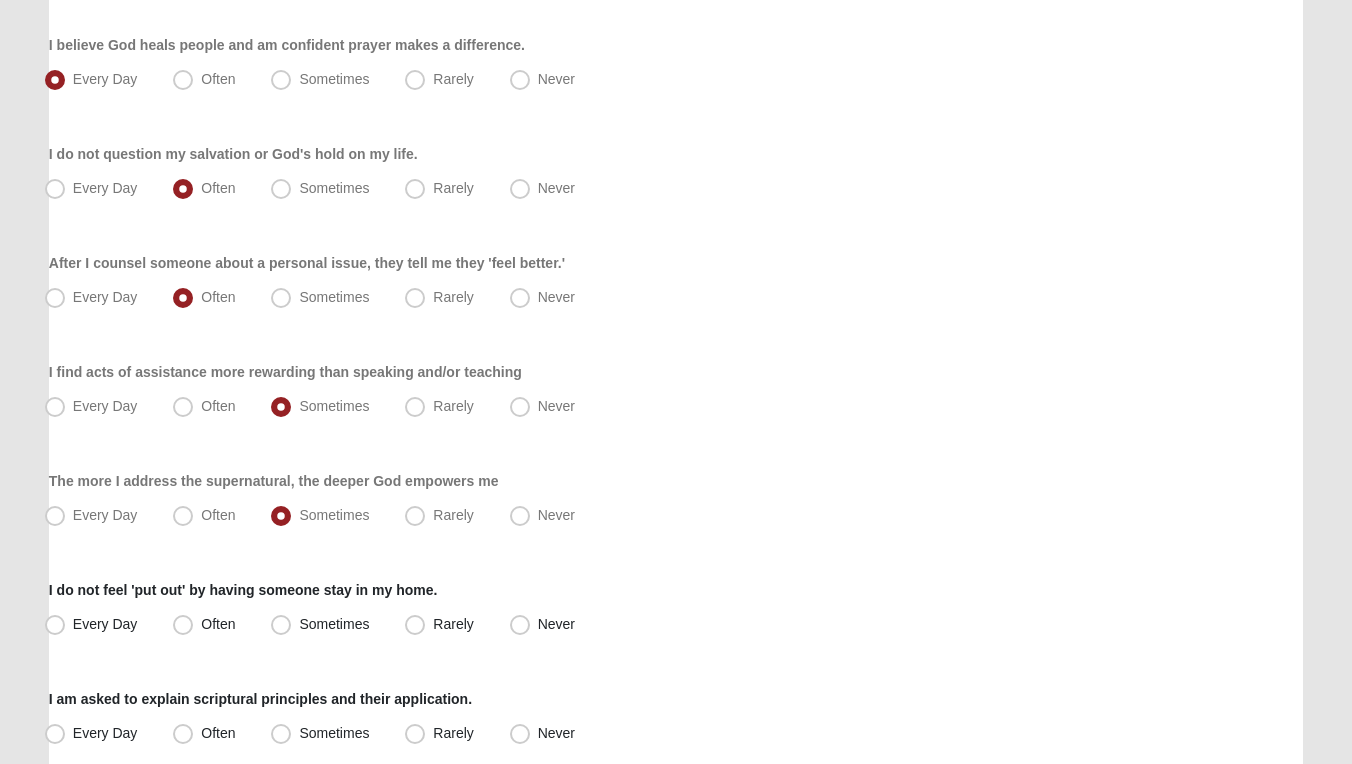 scroll, scrollTop: 571, scrollLeft: 0, axis: vertical 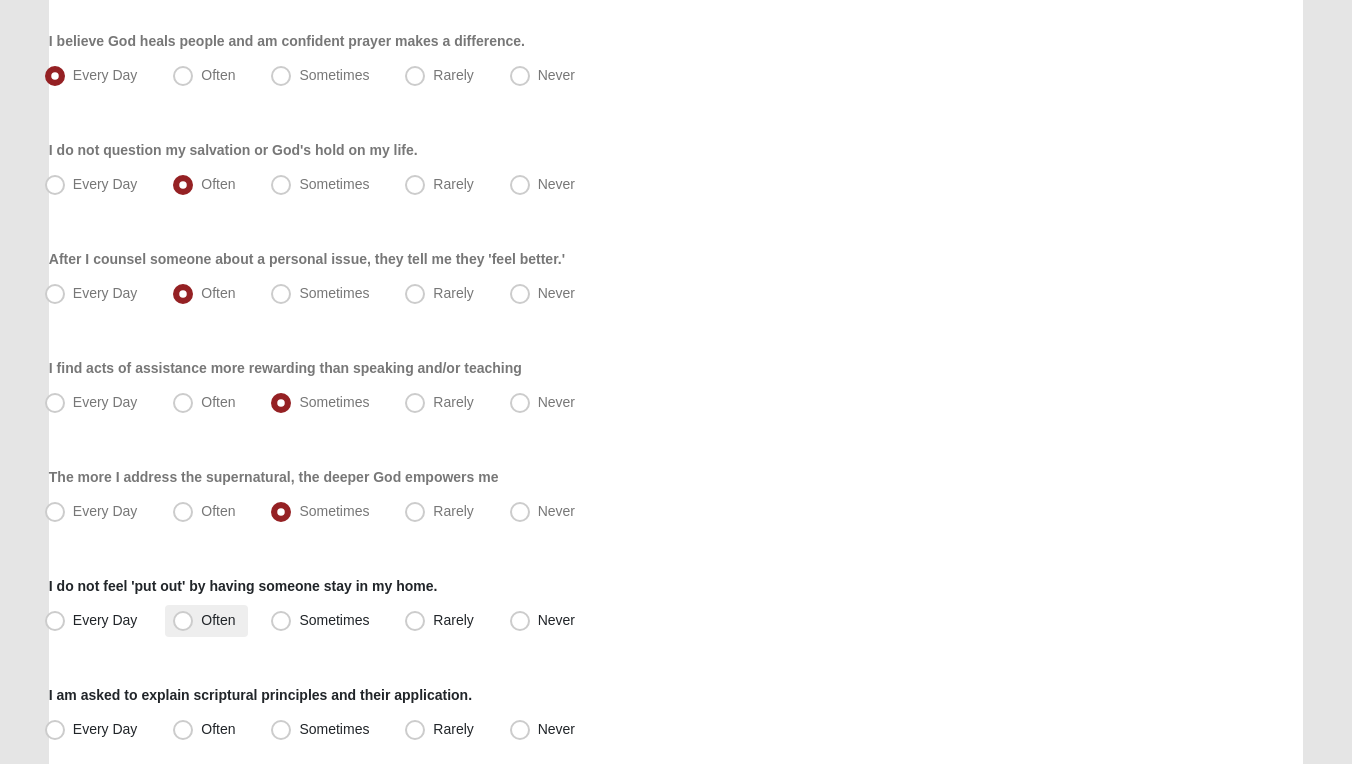 click on "Often" at bounding box center (218, 620) 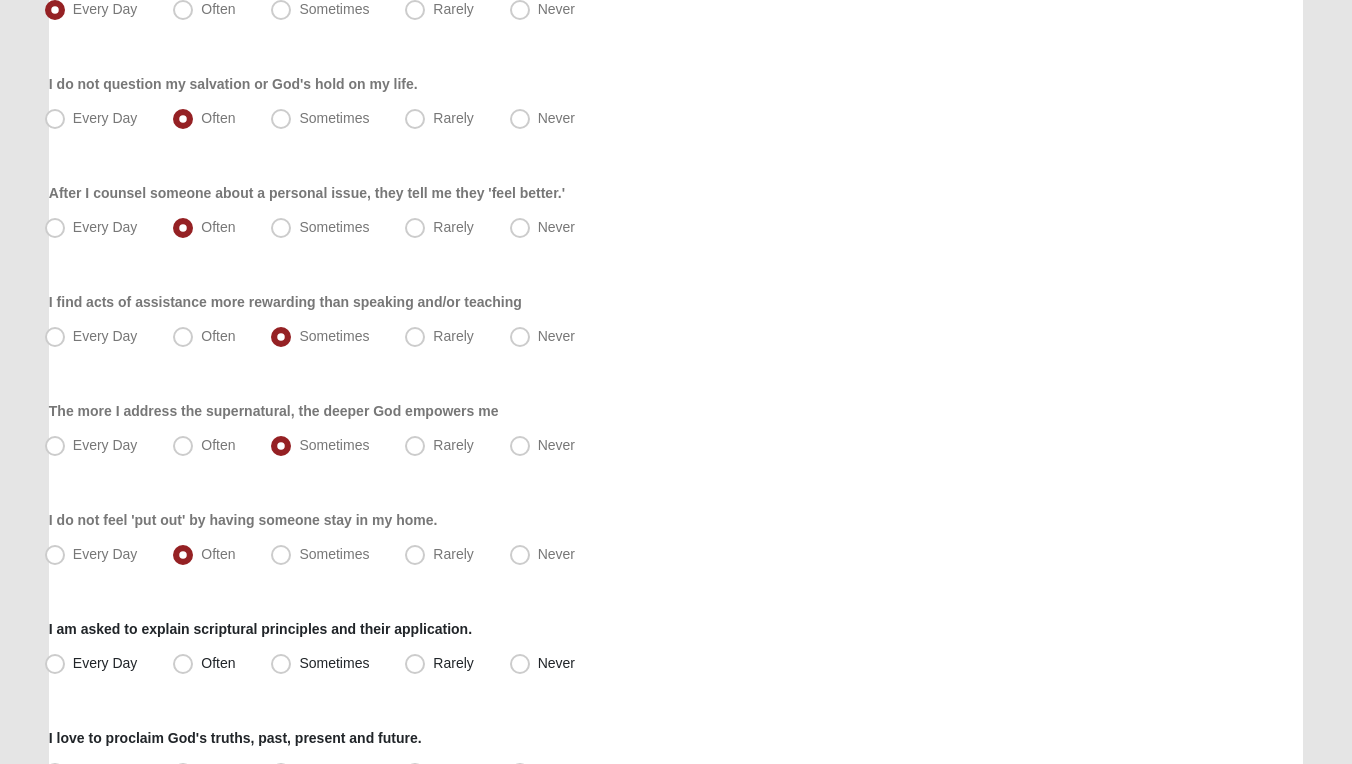 scroll, scrollTop: 660, scrollLeft: 0, axis: vertical 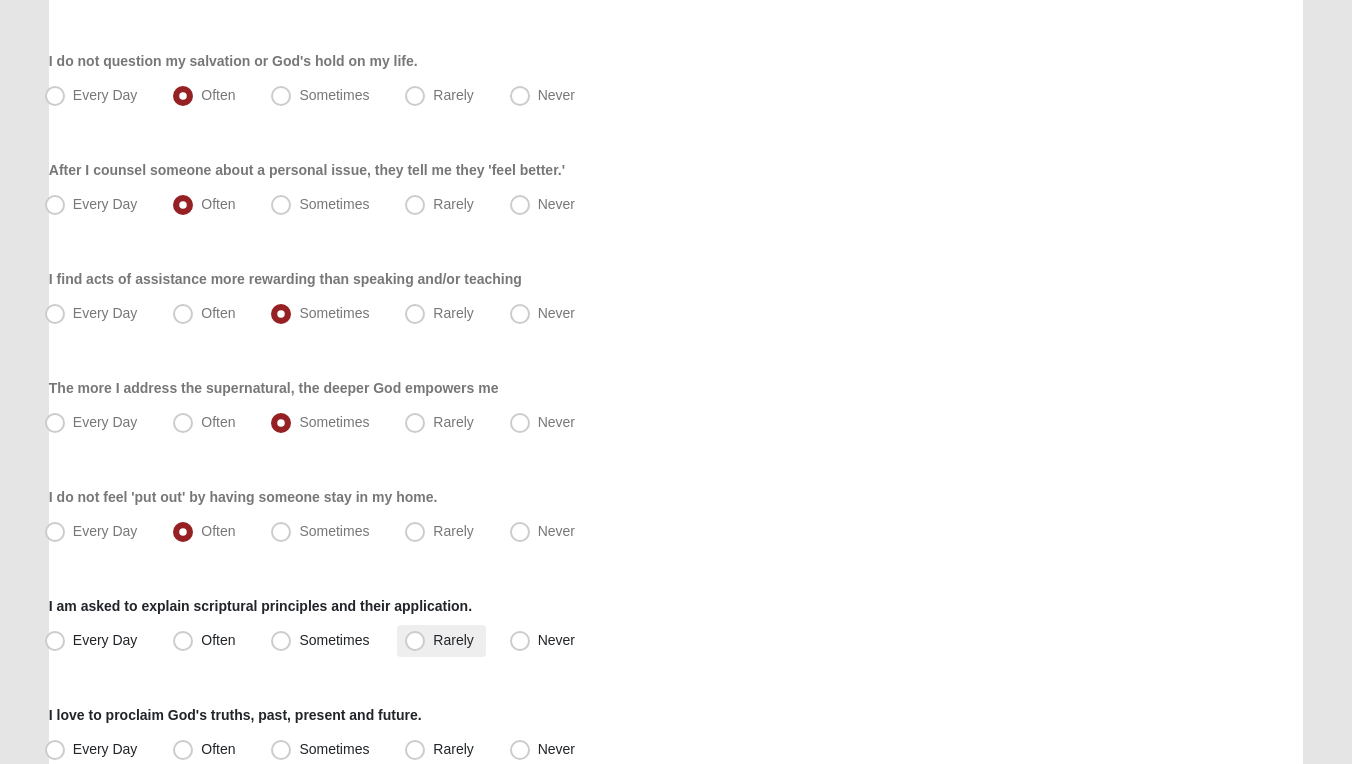 click on "Rarely" at bounding box center [453, 640] 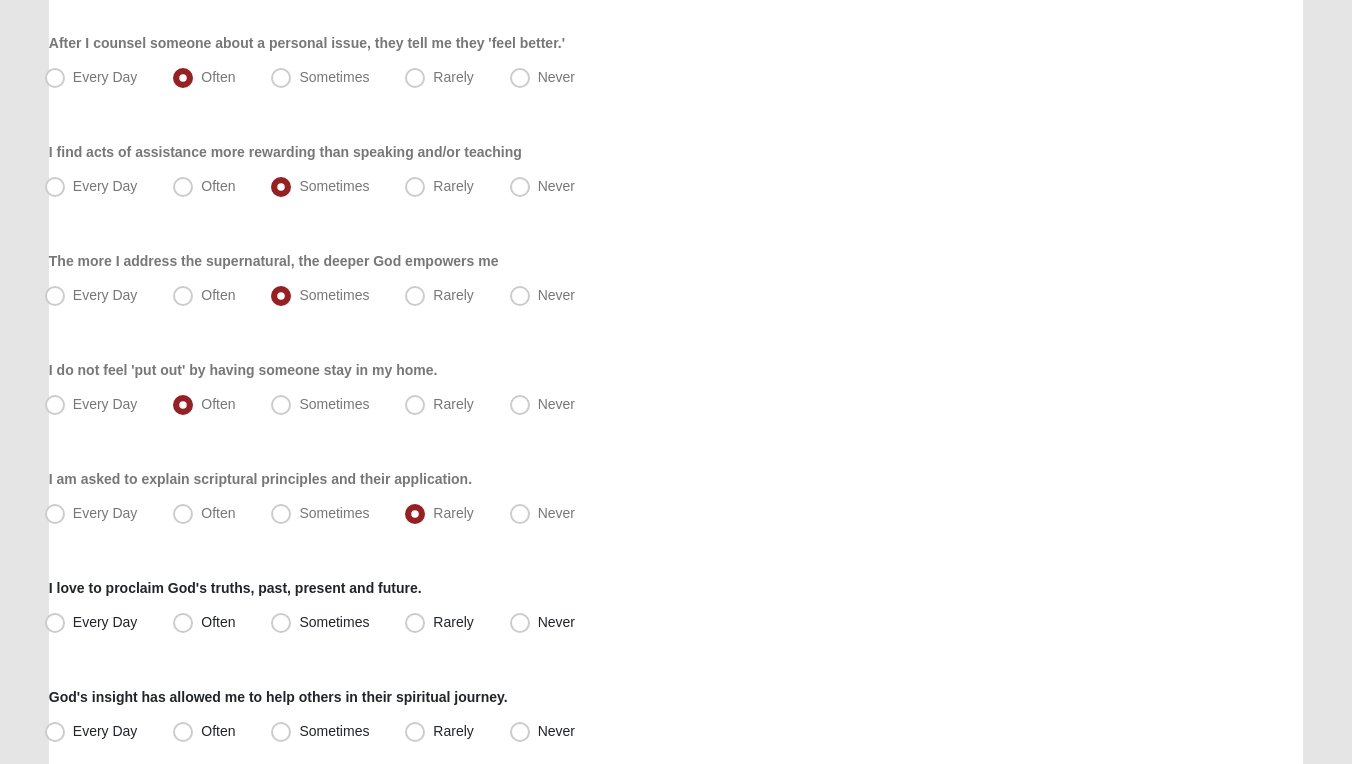 scroll, scrollTop: 829, scrollLeft: 0, axis: vertical 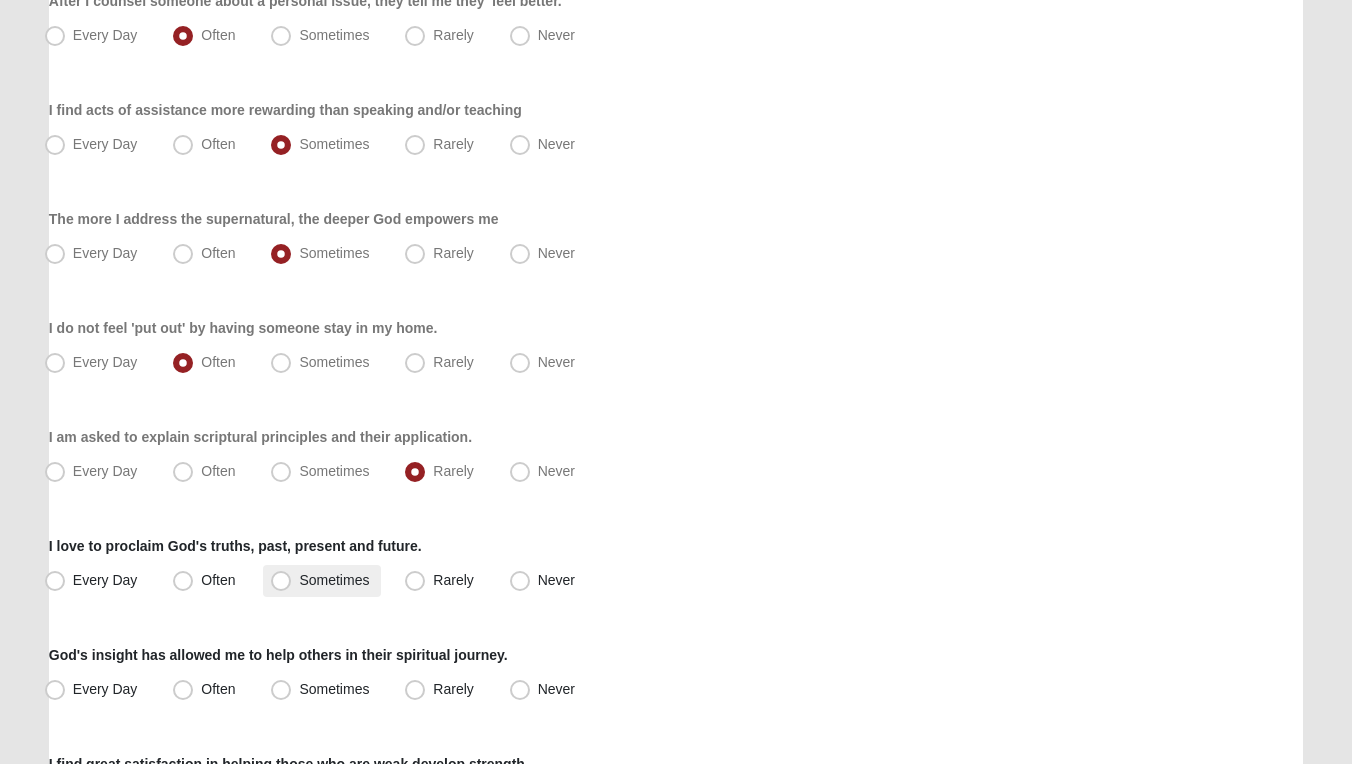 click on "Sometimes" at bounding box center [334, 580] 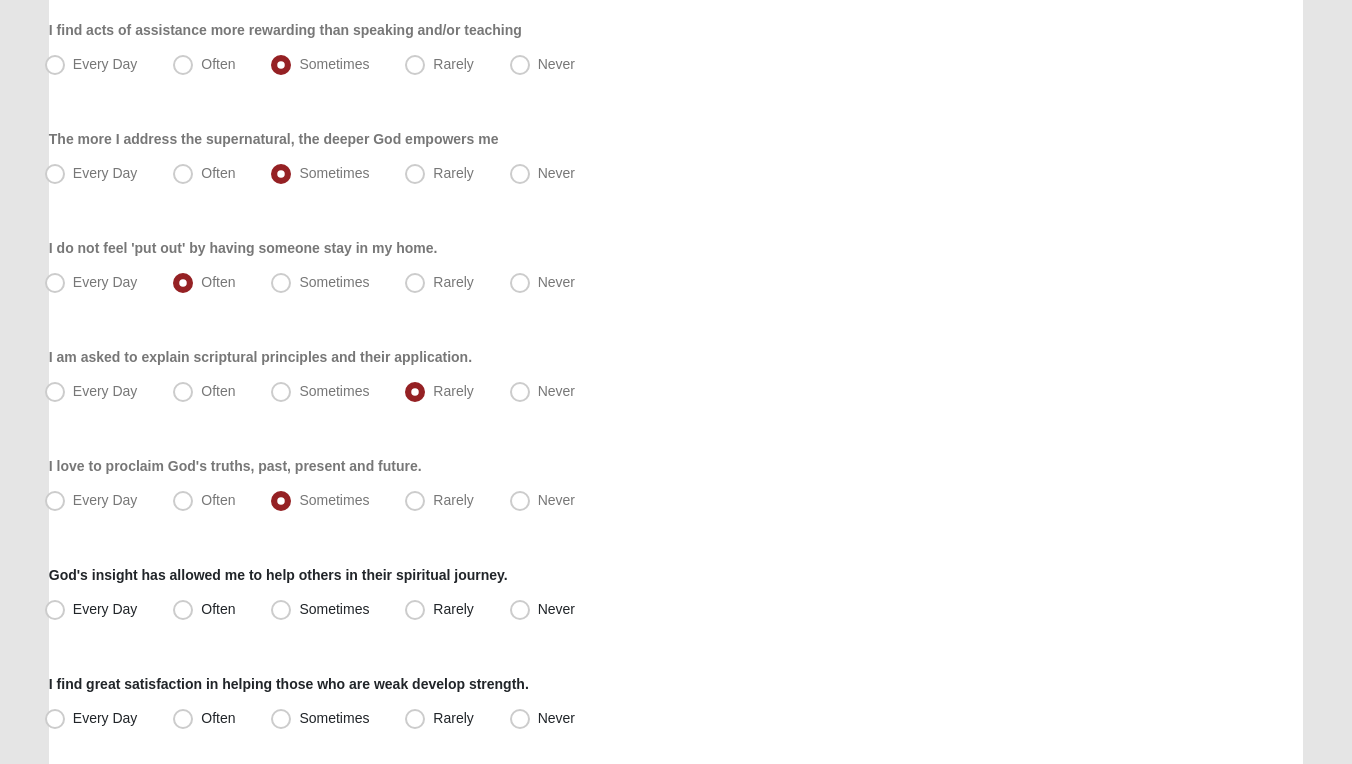 scroll, scrollTop: 946, scrollLeft: 0, axis: vertical 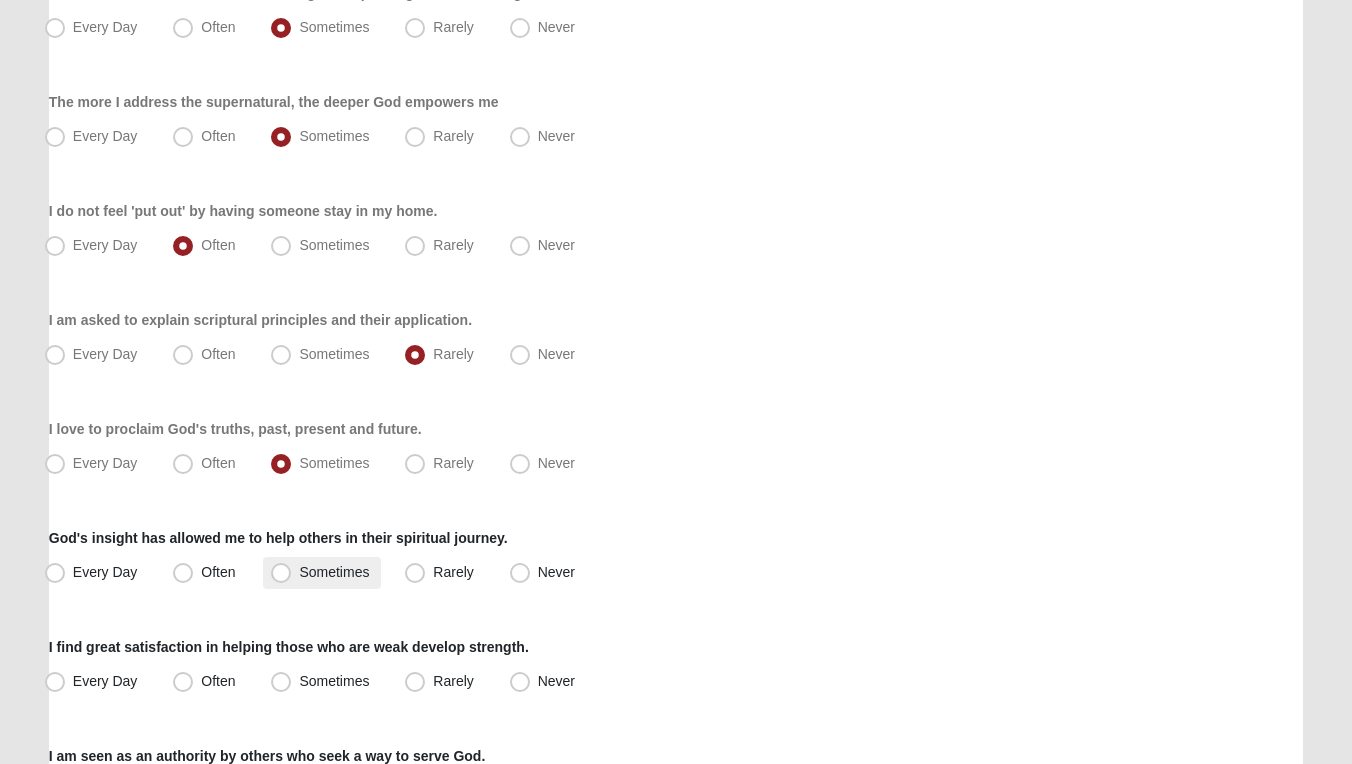 click on "Sometimes" at bounding box center (334, 572) 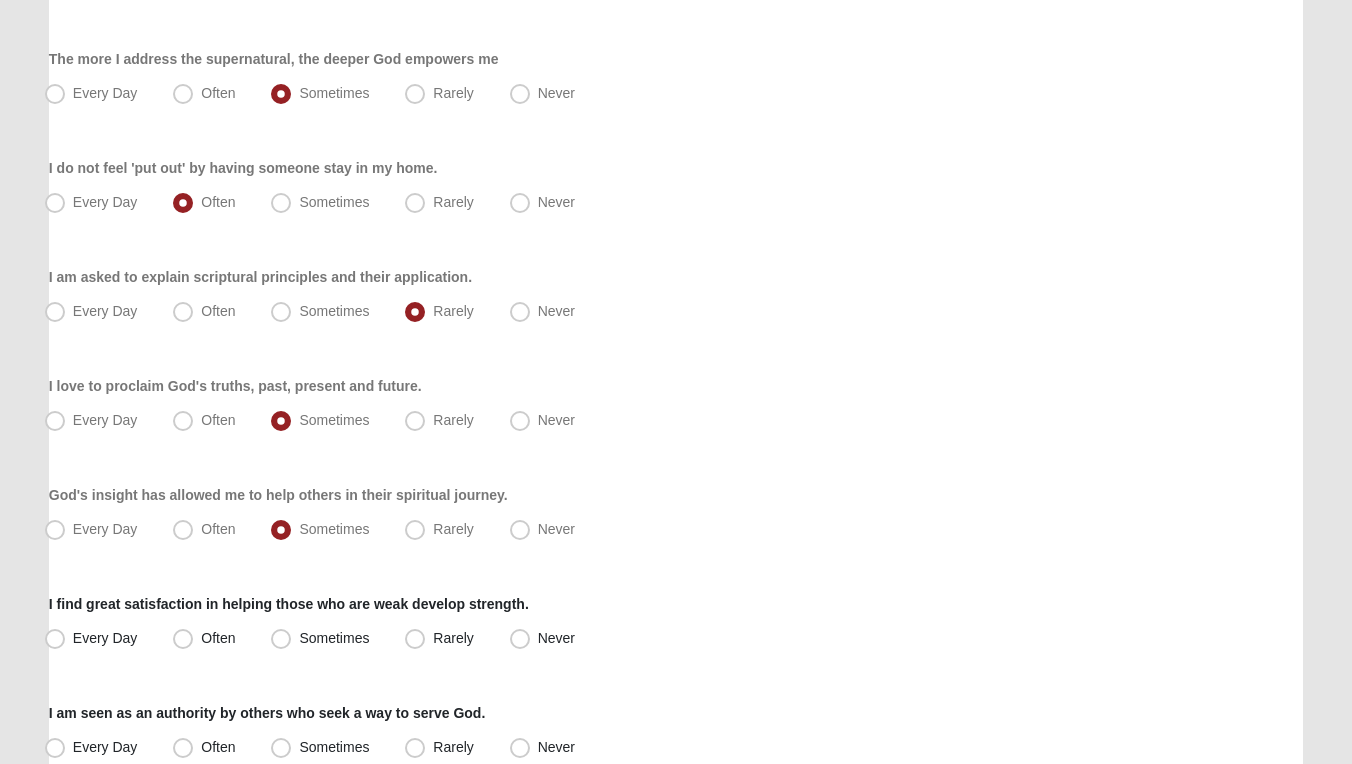 scroll, scrollTop: 1026, scrollLeft: 0, axis: vertical 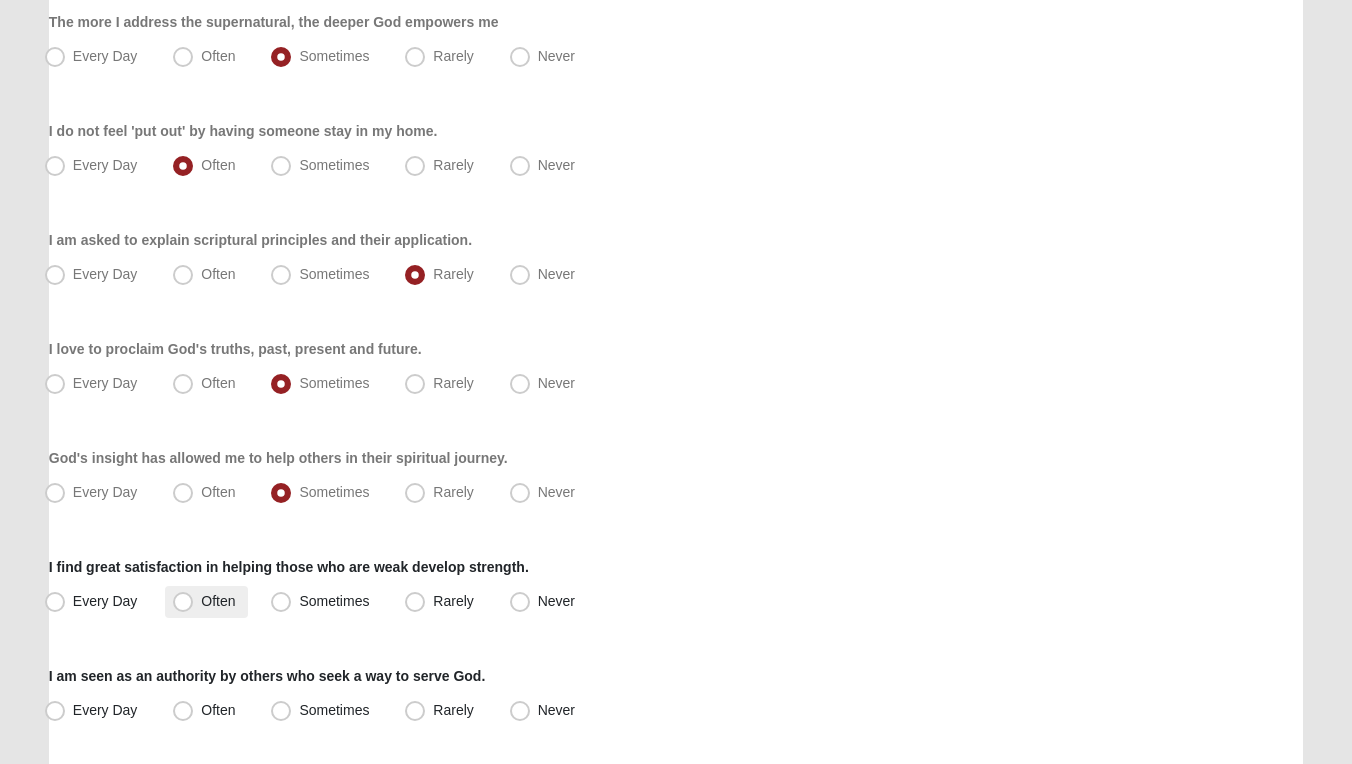 click on "Often" at bounding box center (206, 602) 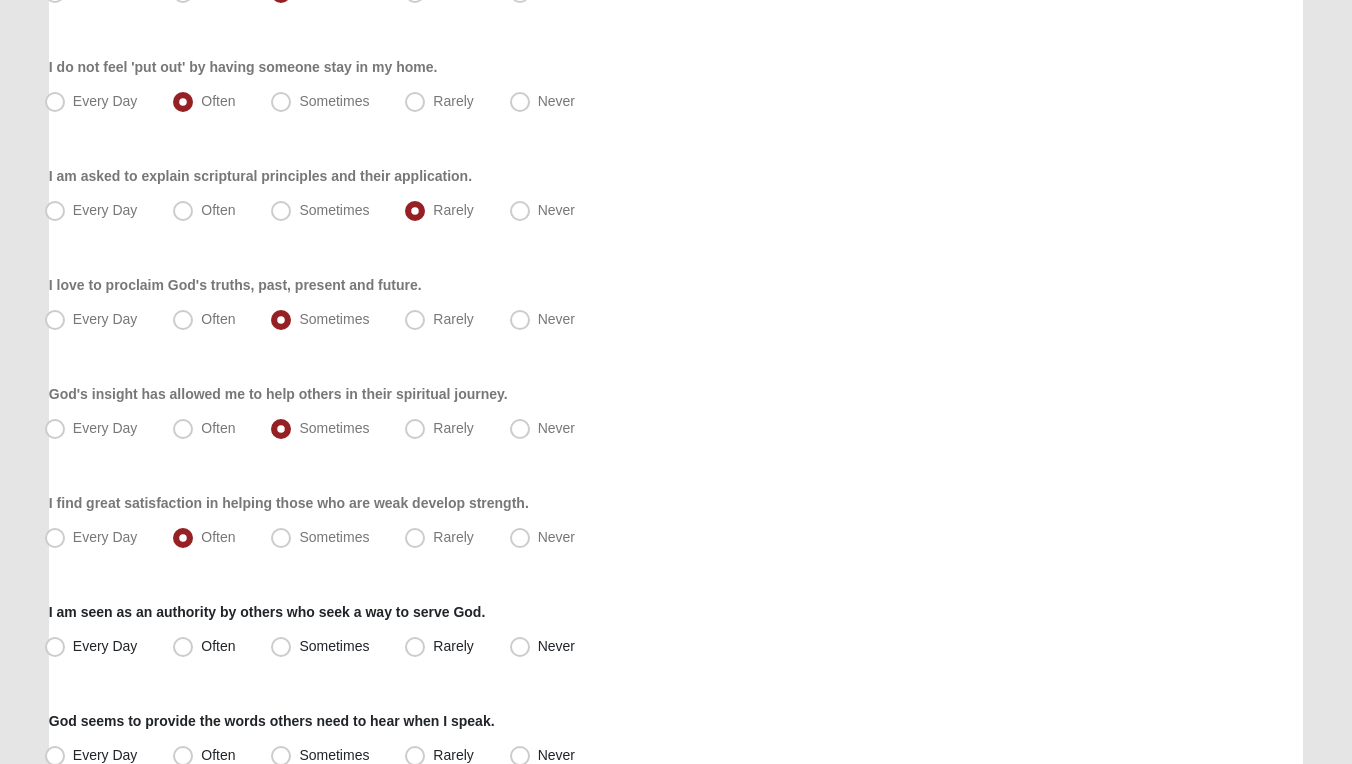 scroll, scrollTop: 1128, scrollLeft: 0, axis: vertical 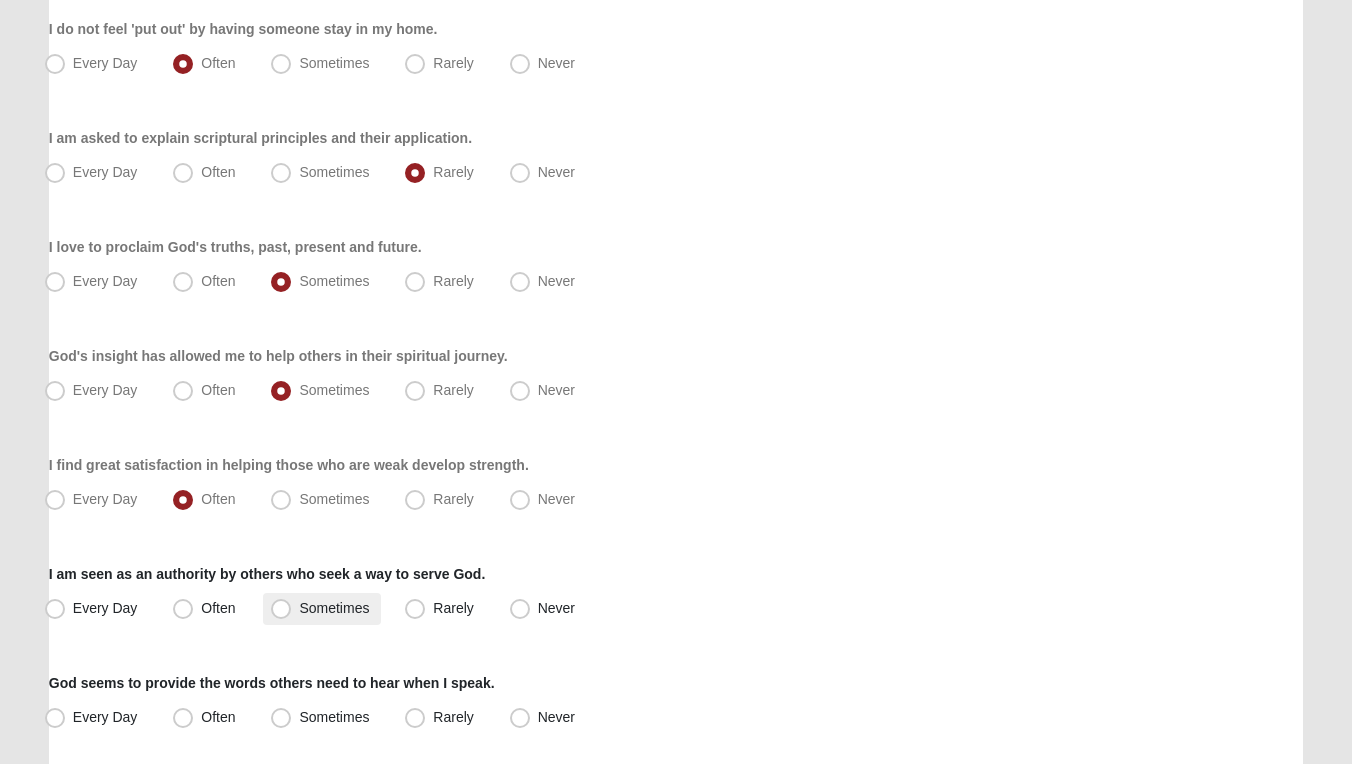 click on "Sometimes" at bounding box center [334, 608] 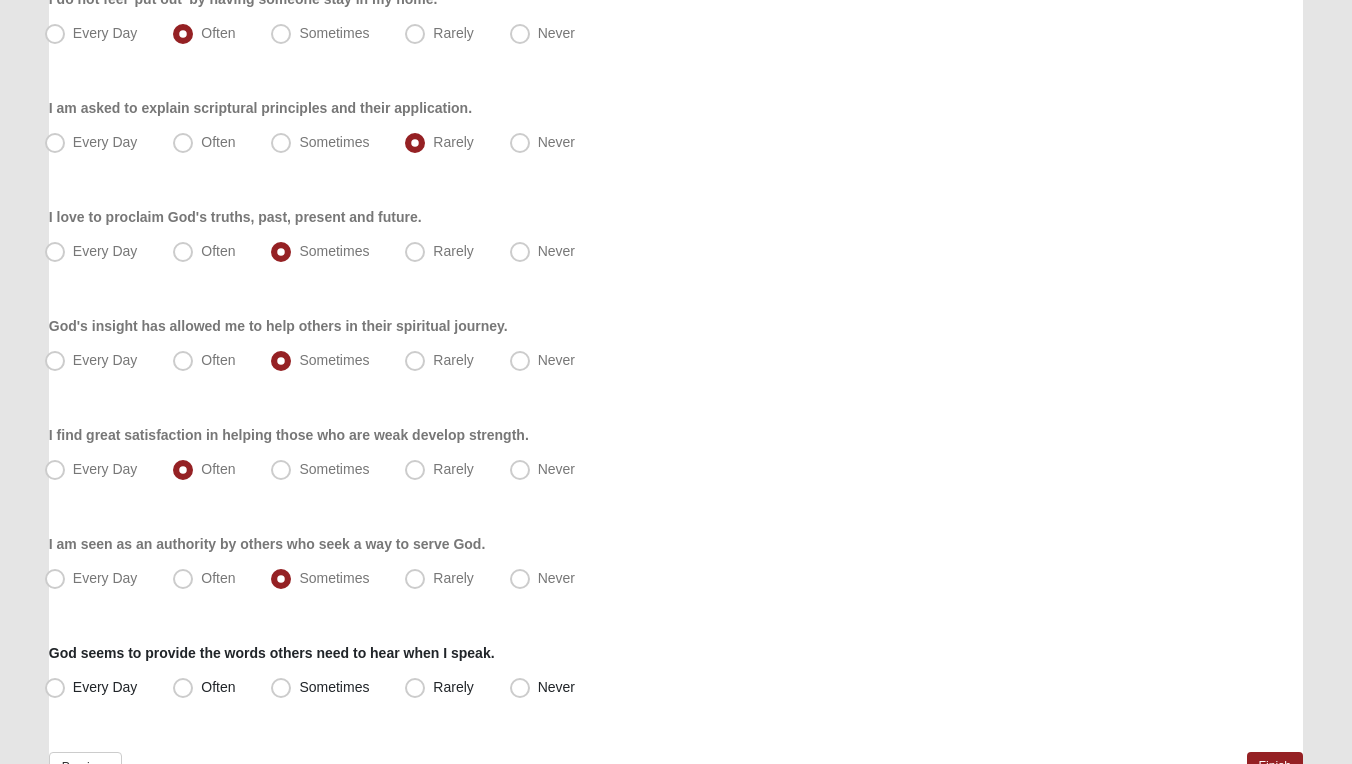 scroll, scrollTop: 1172, scrollLeft: 0, axis: vertical 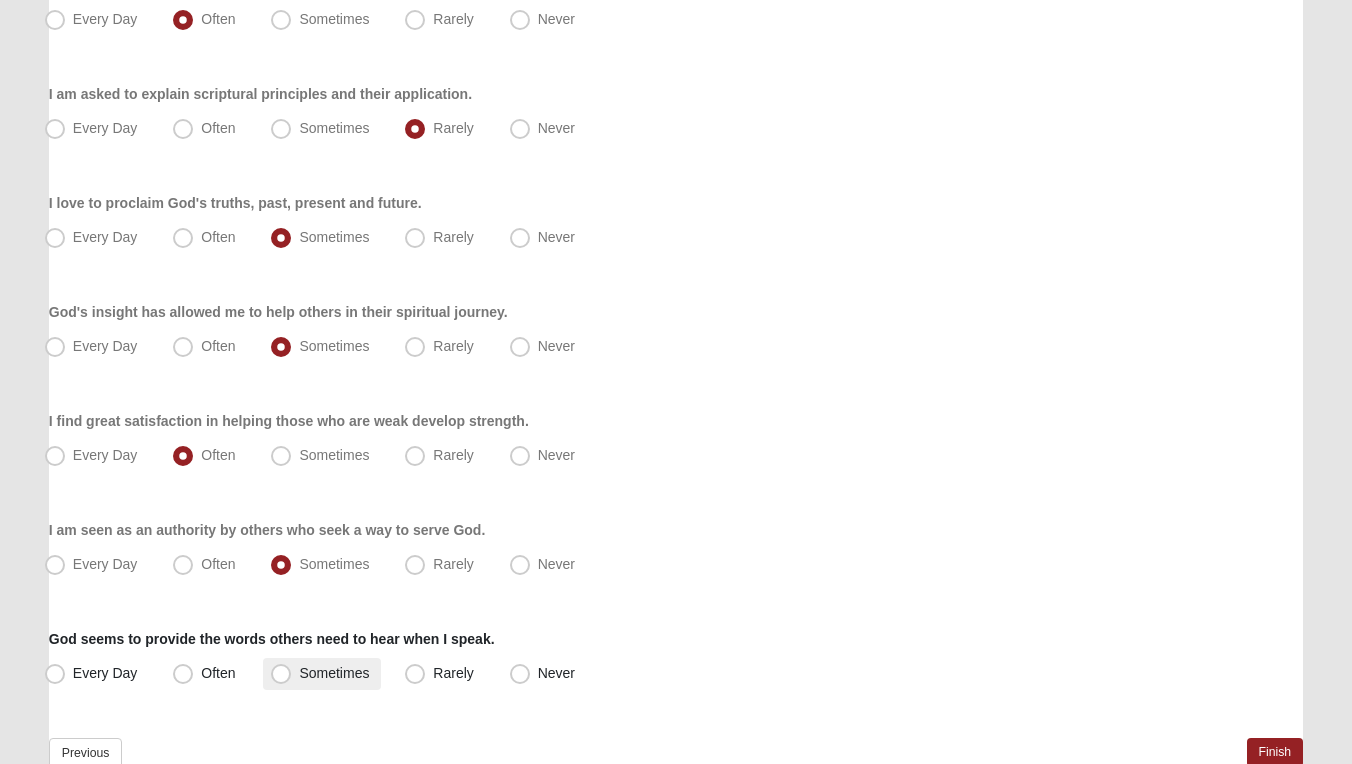 click on "Sometimes" at bounding box center [334, 673] 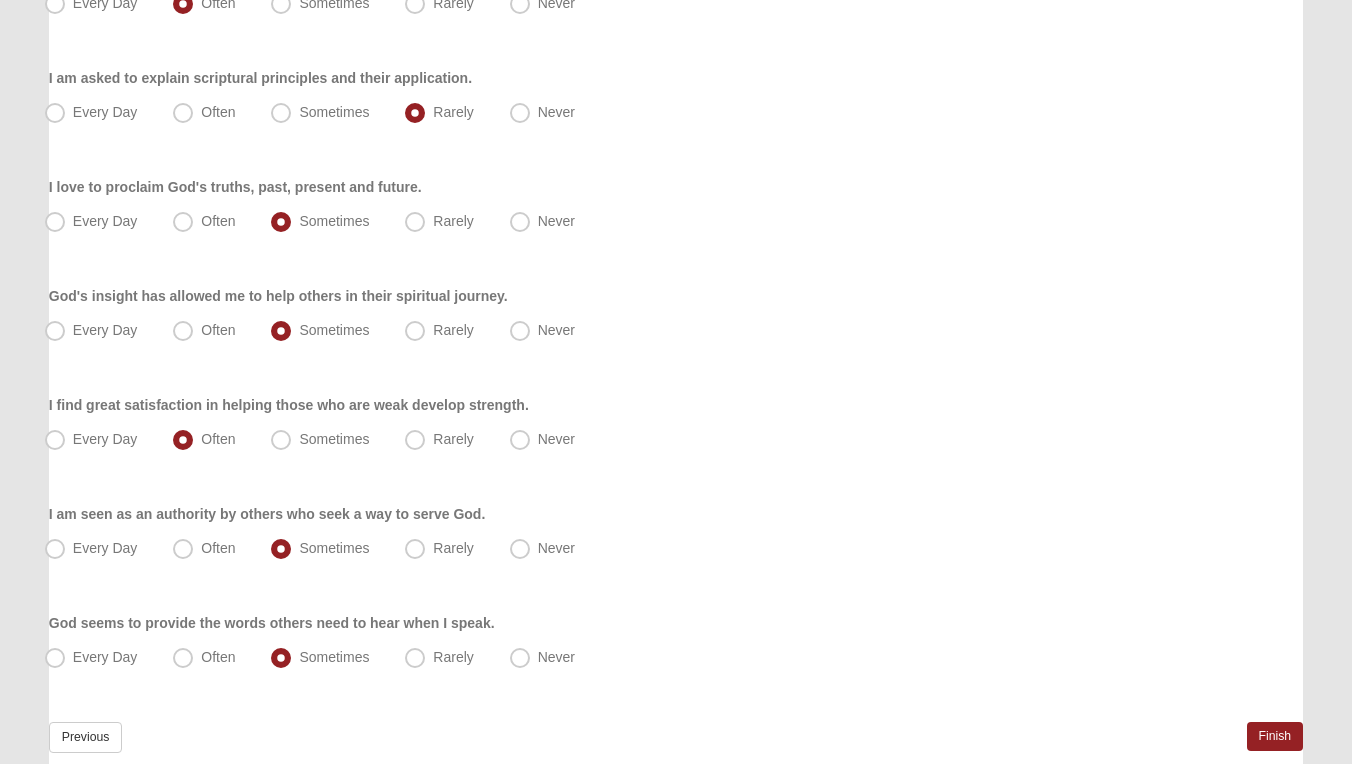 scroll, scrollTop: 1275, scrollLeft: 0, axis: vertical 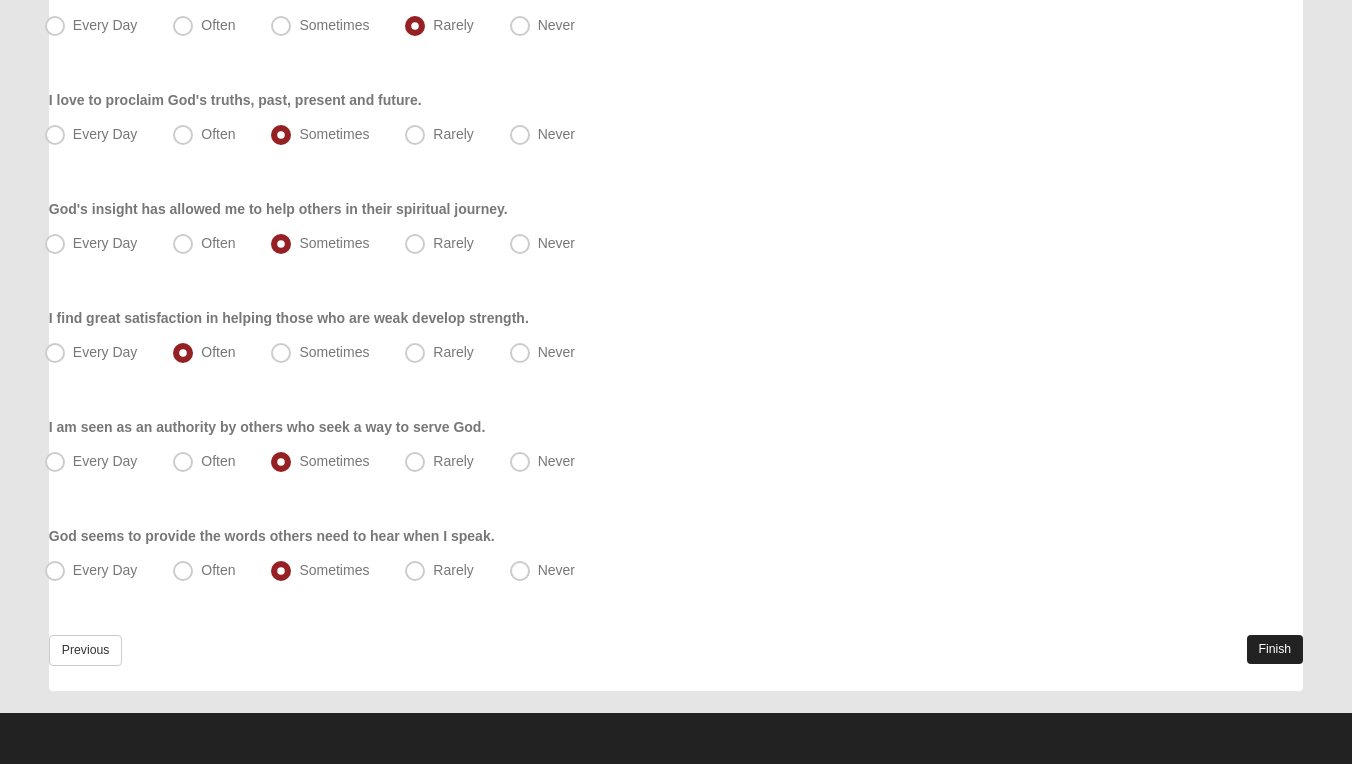 click on "Finish" at bounding box center [1275, 649] 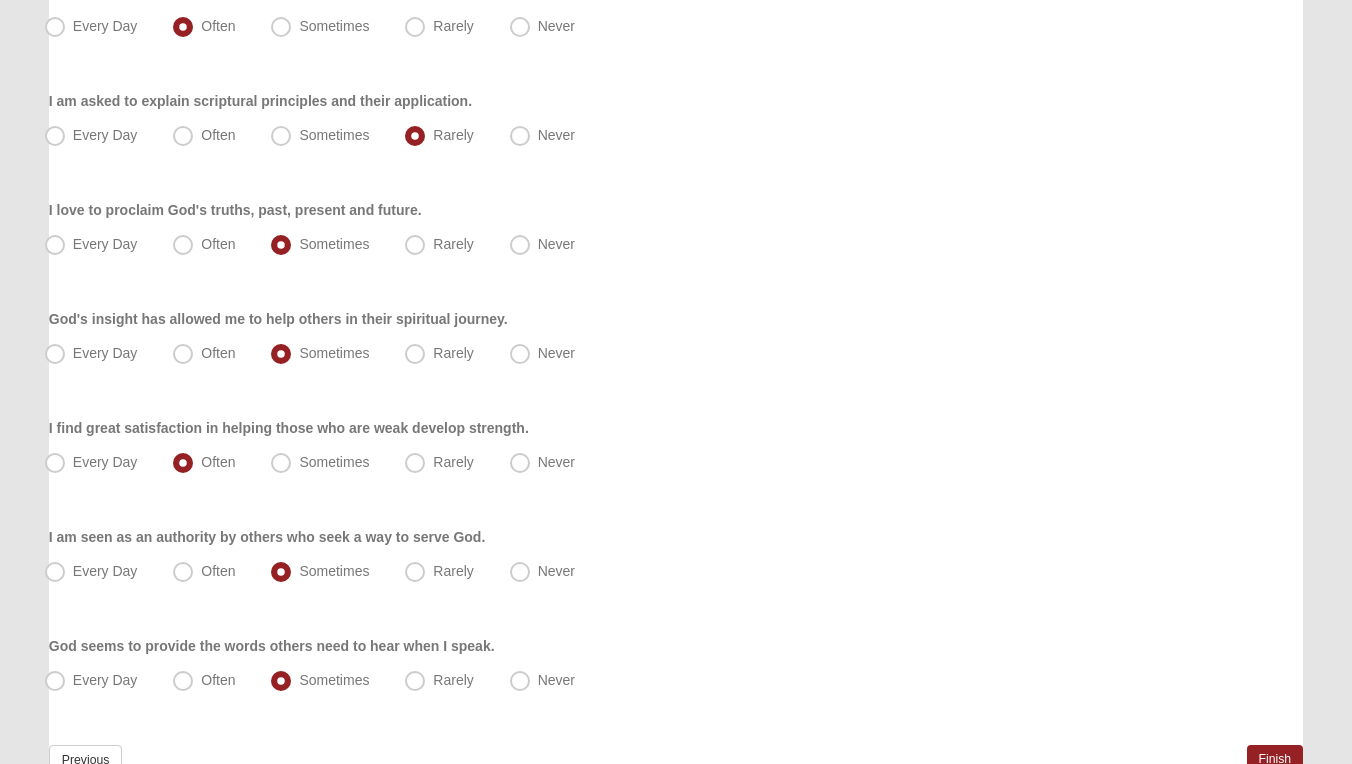 scroll, scrollTop: 1332, scrollLeft: 0, axis: vertical 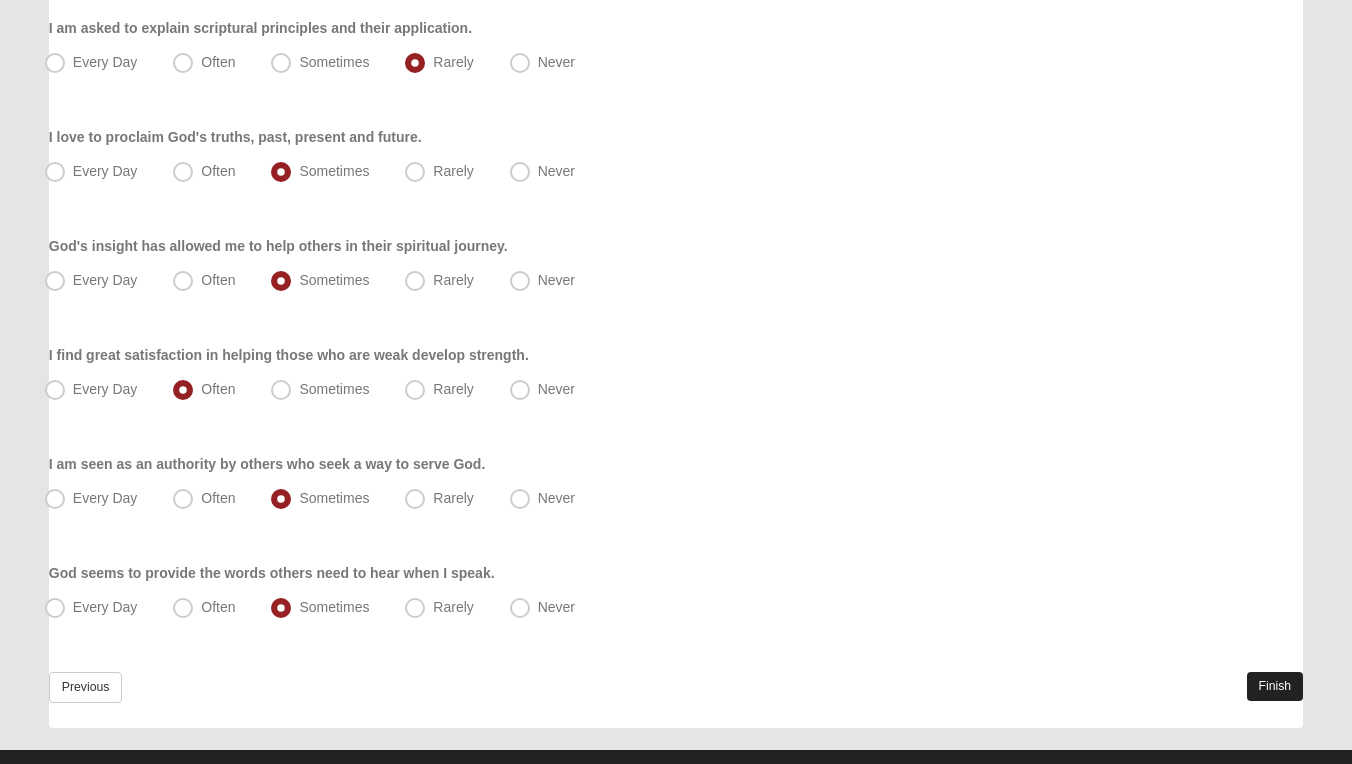 click on "Finish" at bounding box center [1275, 686] 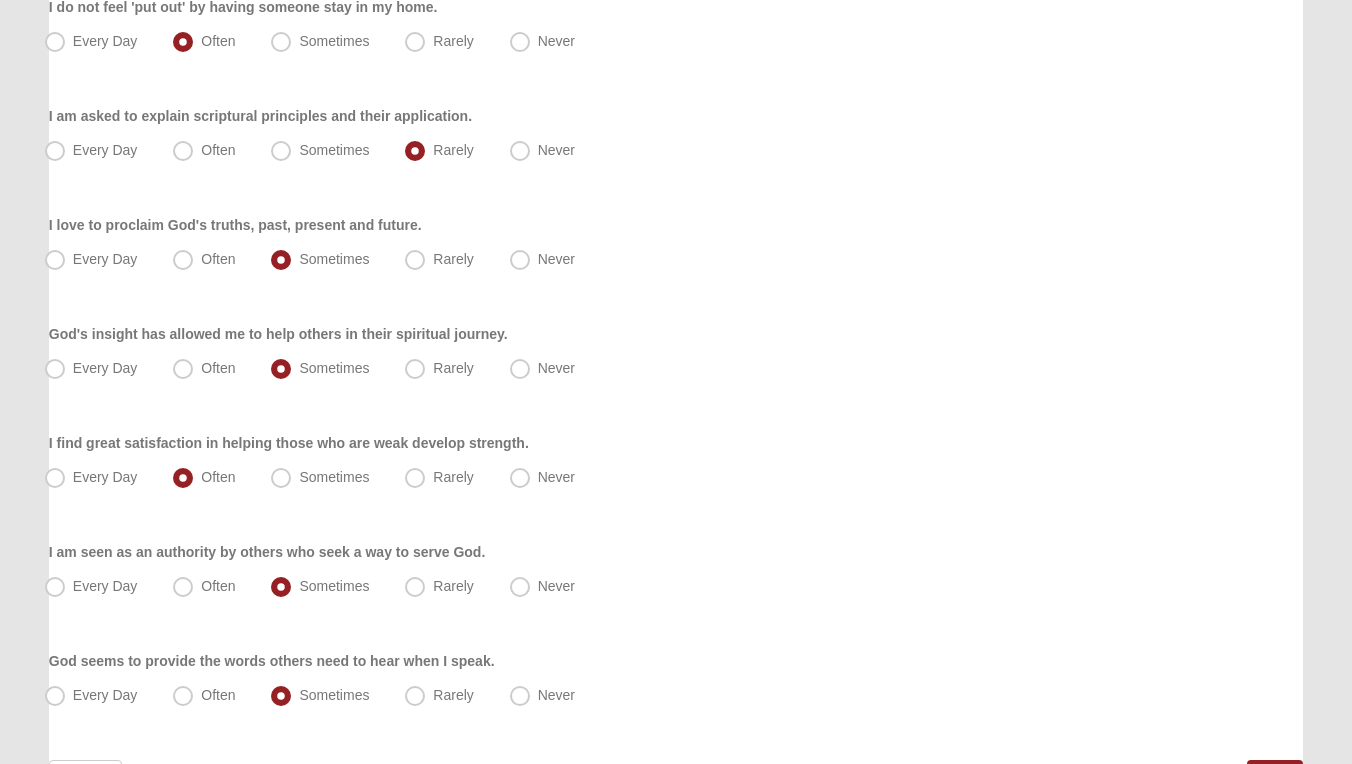 scroll, scrollTop: 1369, scrollLeft: 0, axis: vertical 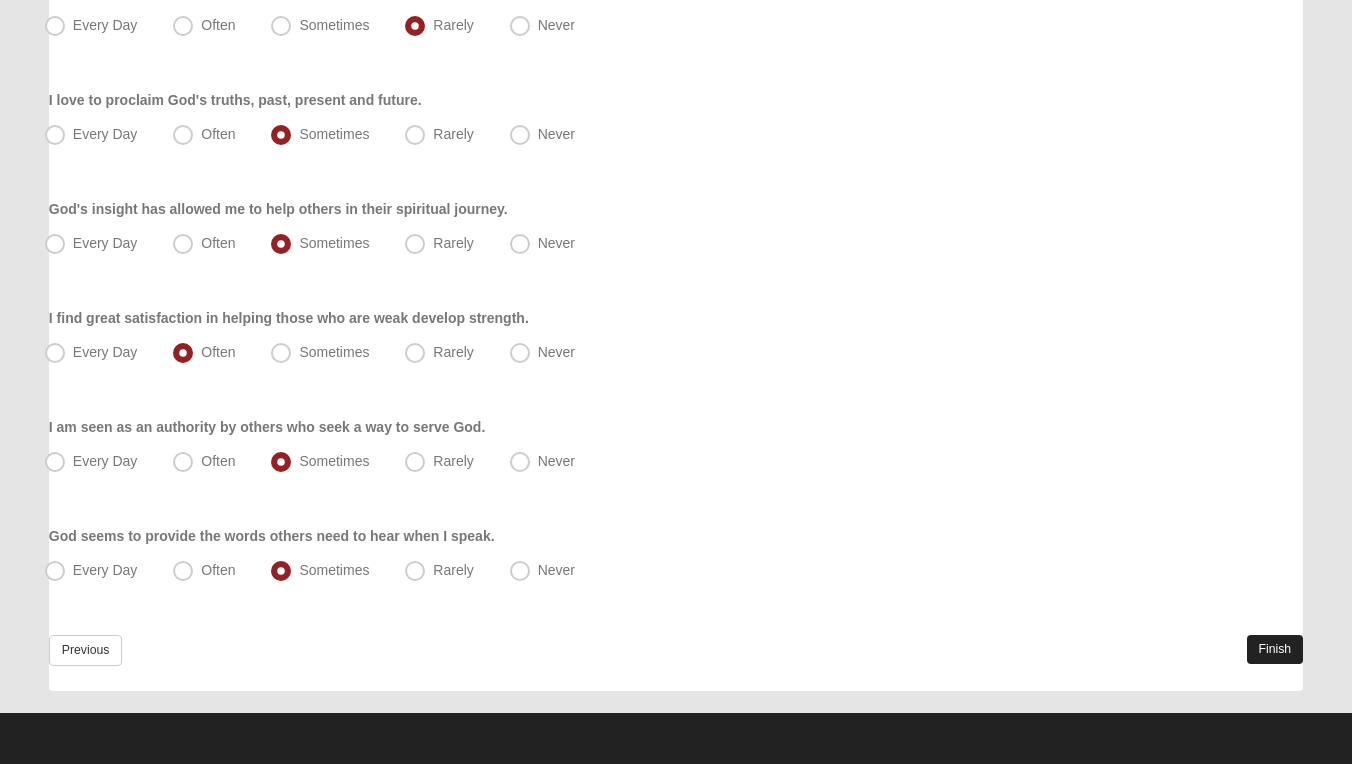 click on "Finish" at bounding box center [1275, 649] 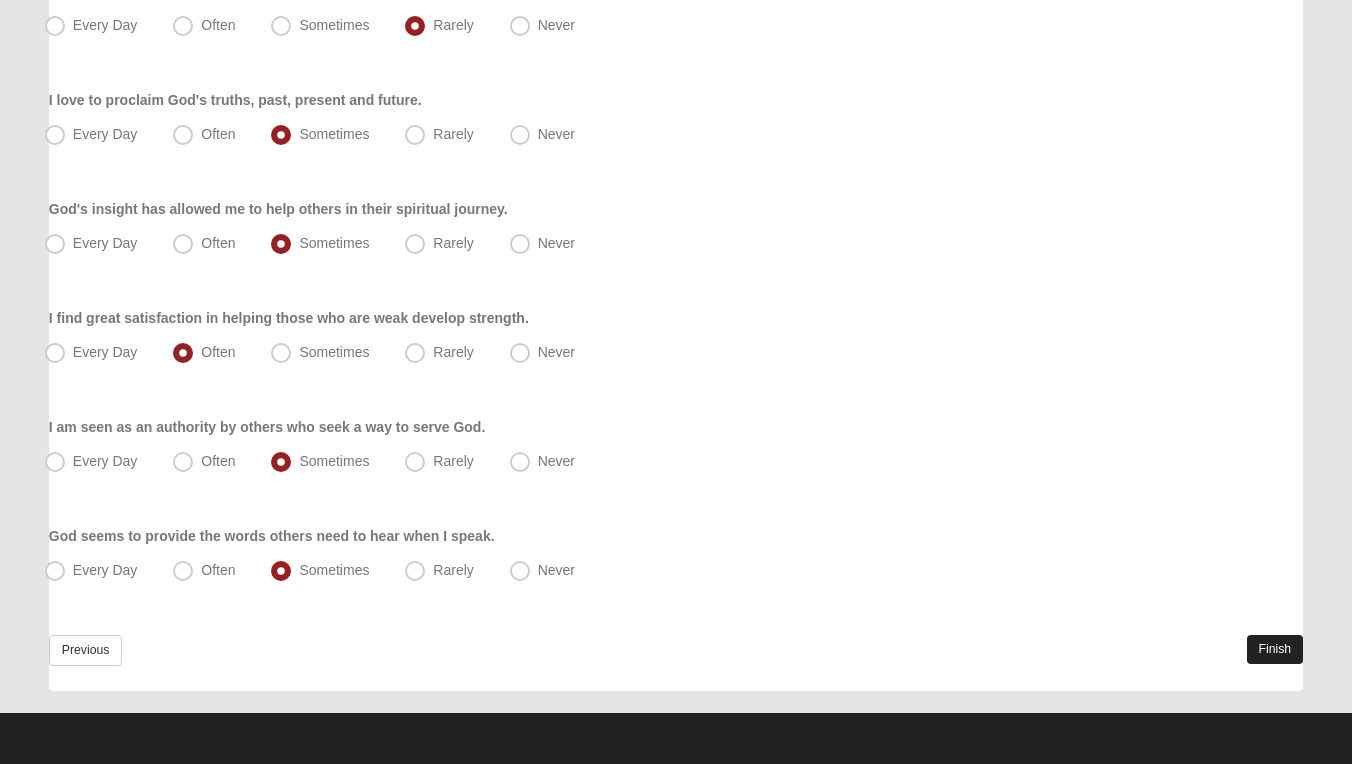 scroll, scrollTop: 0, scrollLeft: 0, axis: both 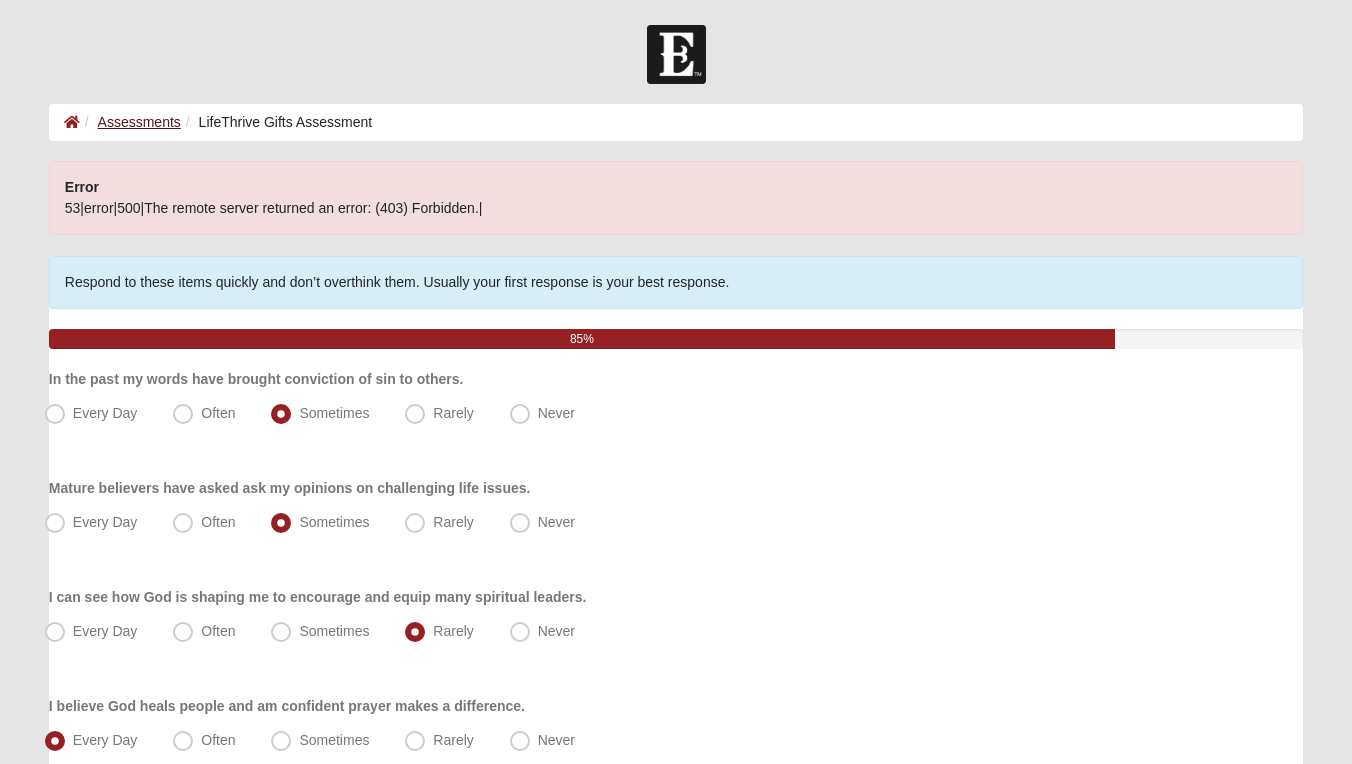 click on "Assessments" at bounding box center [139, 122] 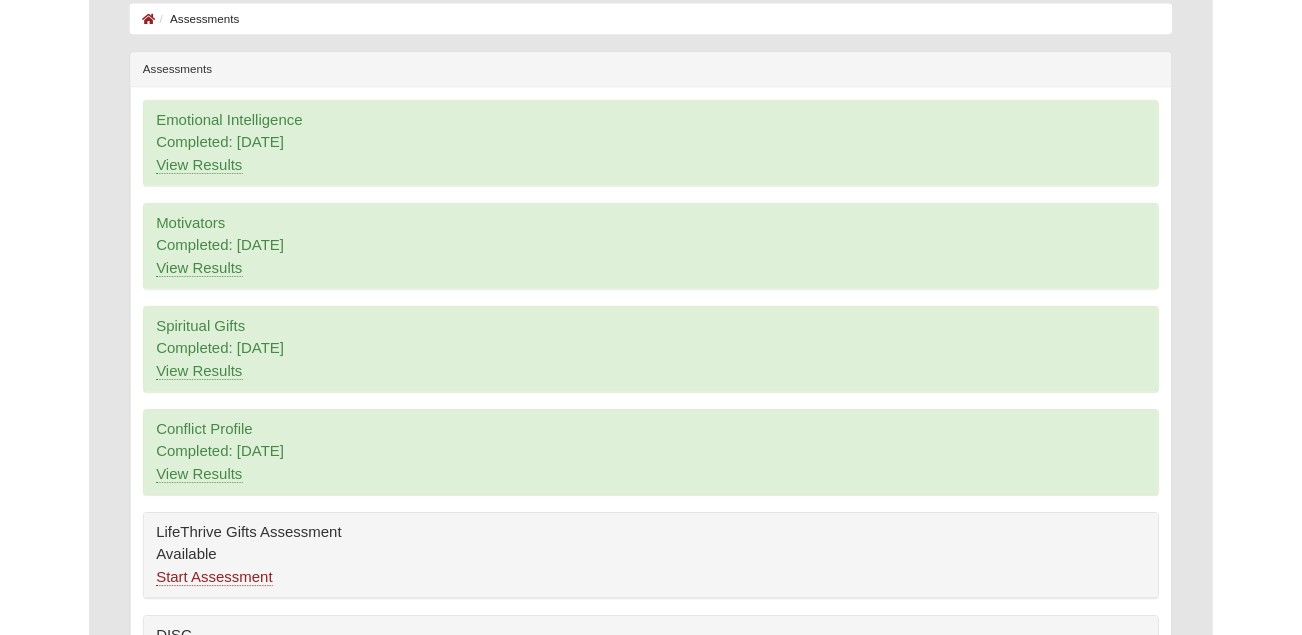 scroll, scrollTop: 289, scrollLeft: 0, axis: vertical 